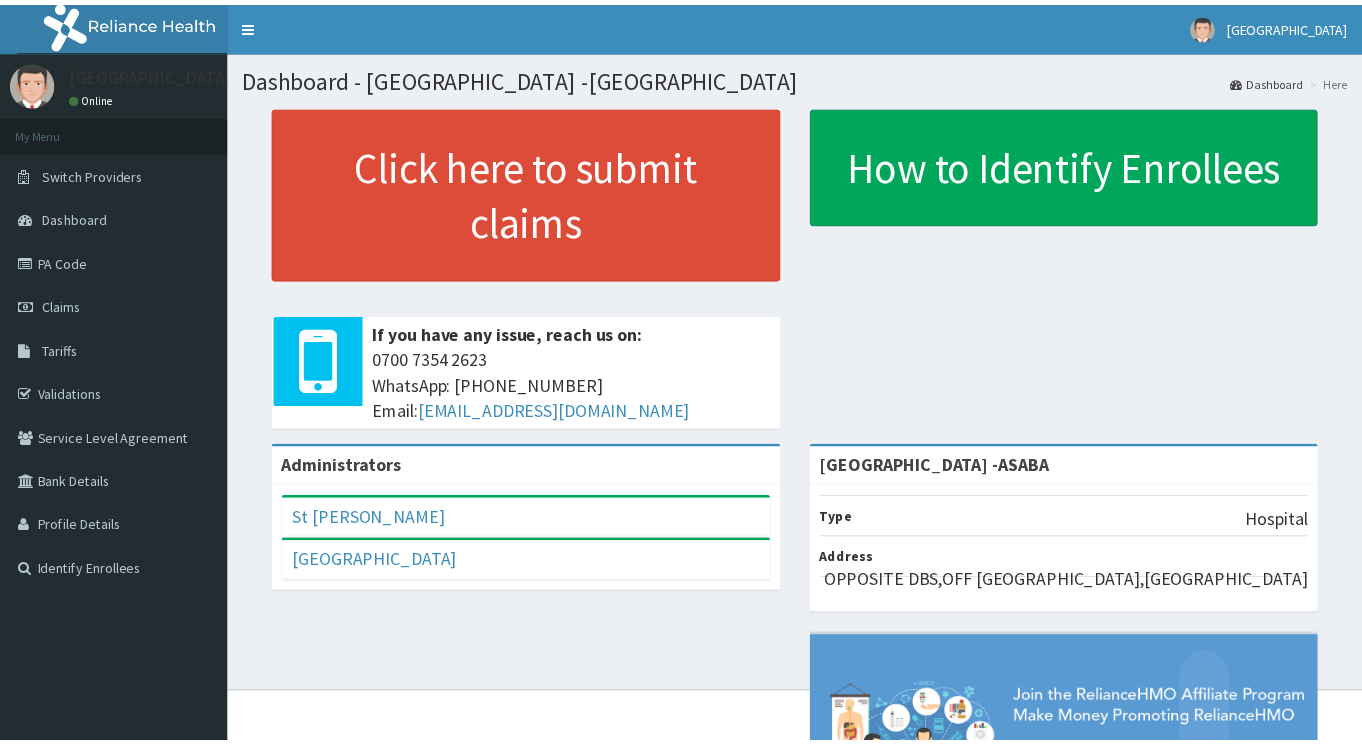 scroll, scrollTop: 0, scrollLeft: 0, axis: both 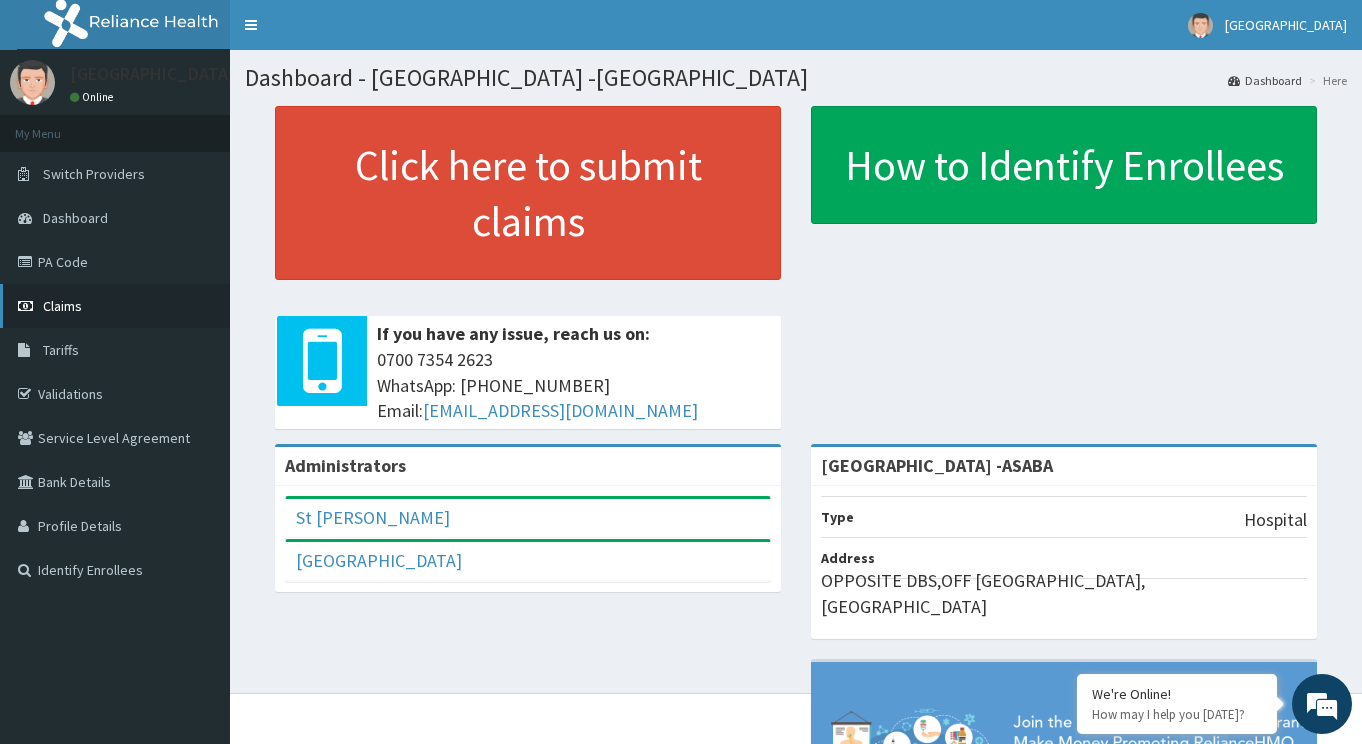 click on "Claims" at bounding box center (62, 306) 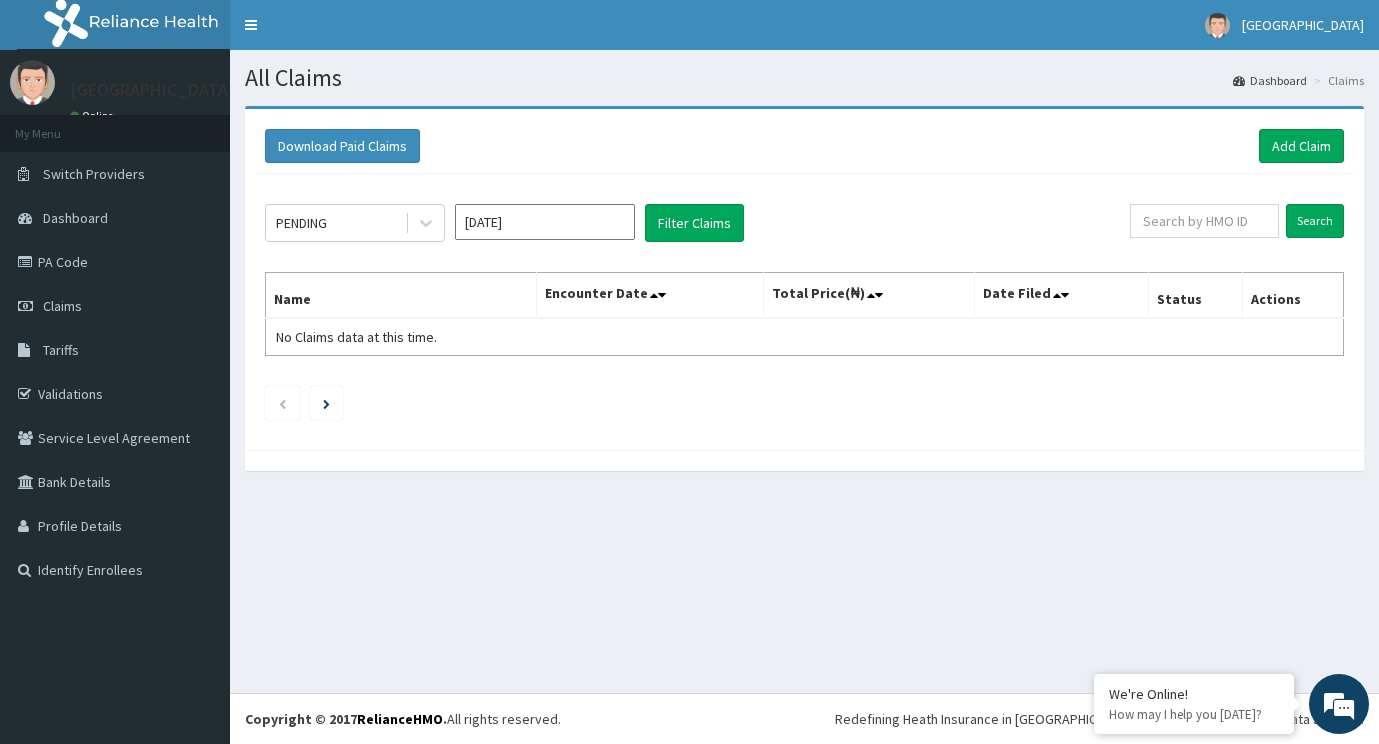 scroll, scrollTop: 0, scrollLeft: 0, axis: both 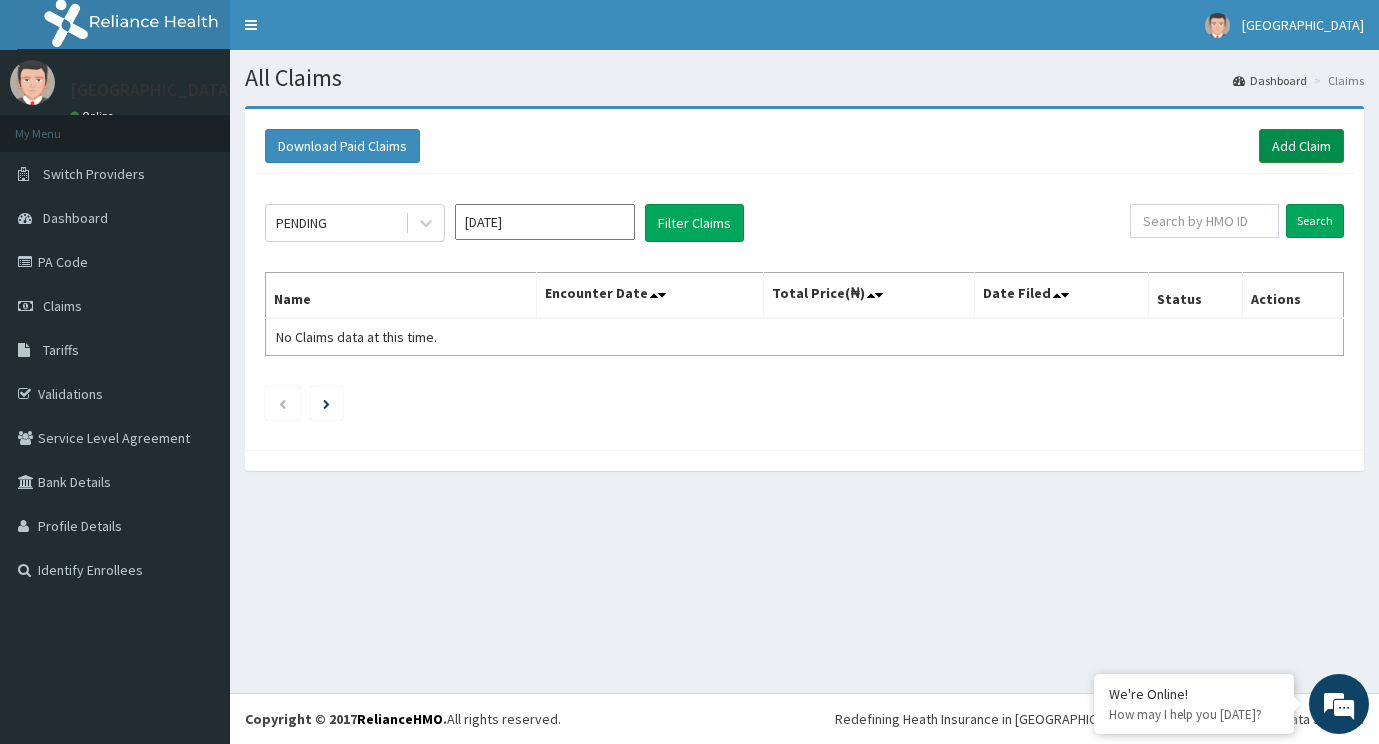 click on "Add Claim" at bounding box center (1301, 146) 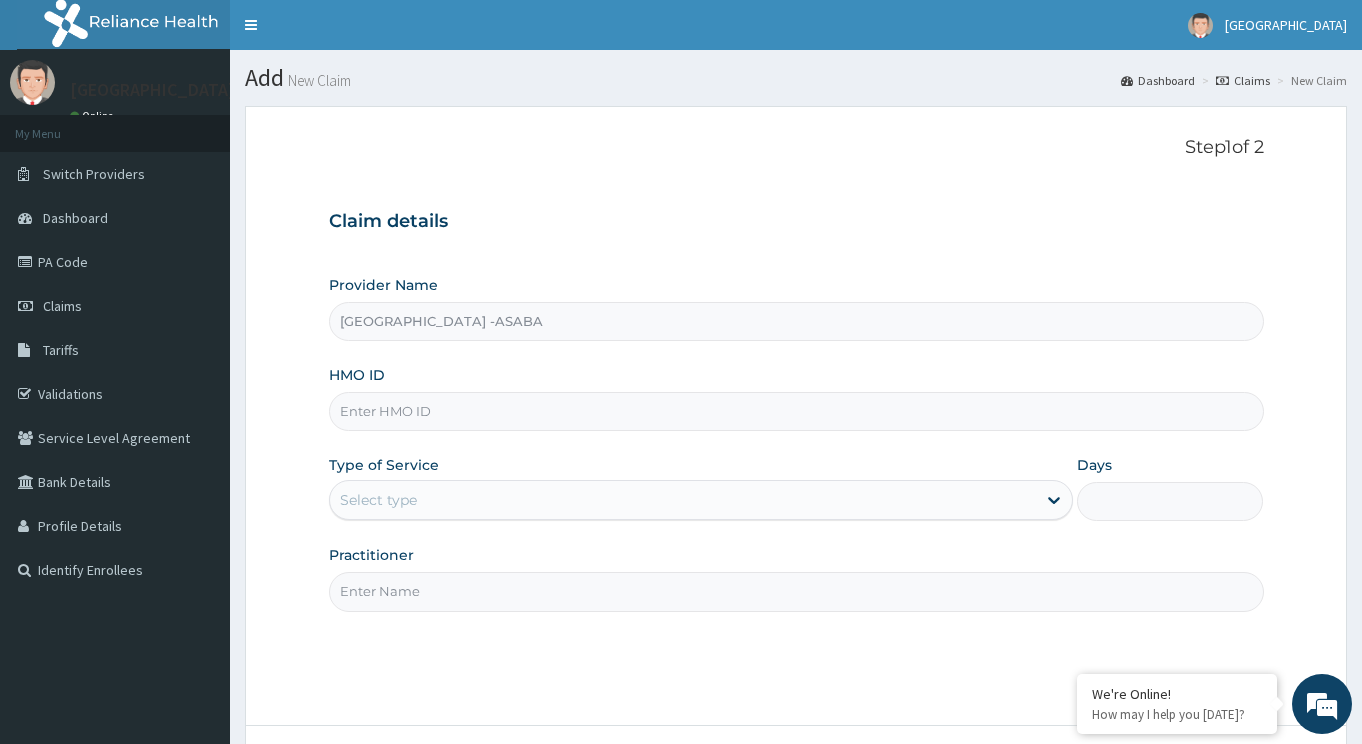 scroll, scrollTop: 0, scrollLeft: 0, axis: both 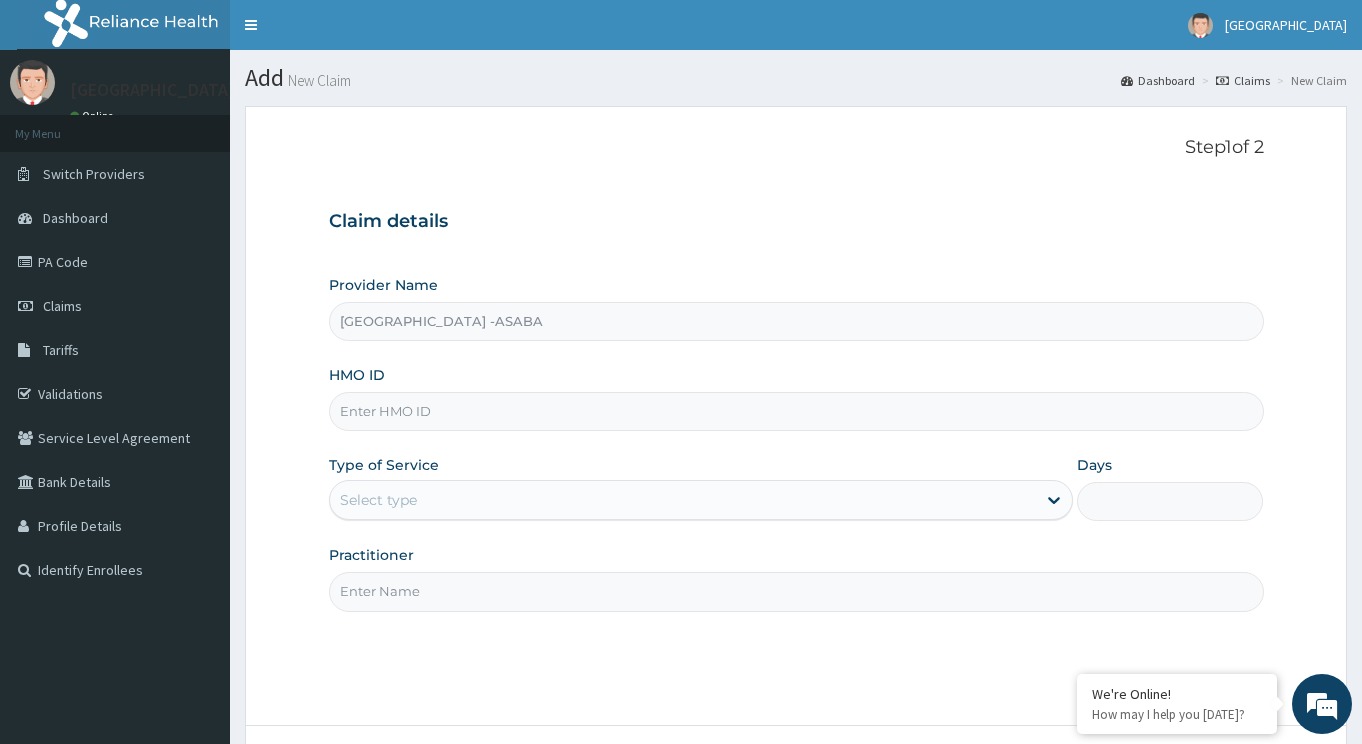 click on "HMO ID" at bounding box center [796, 411] 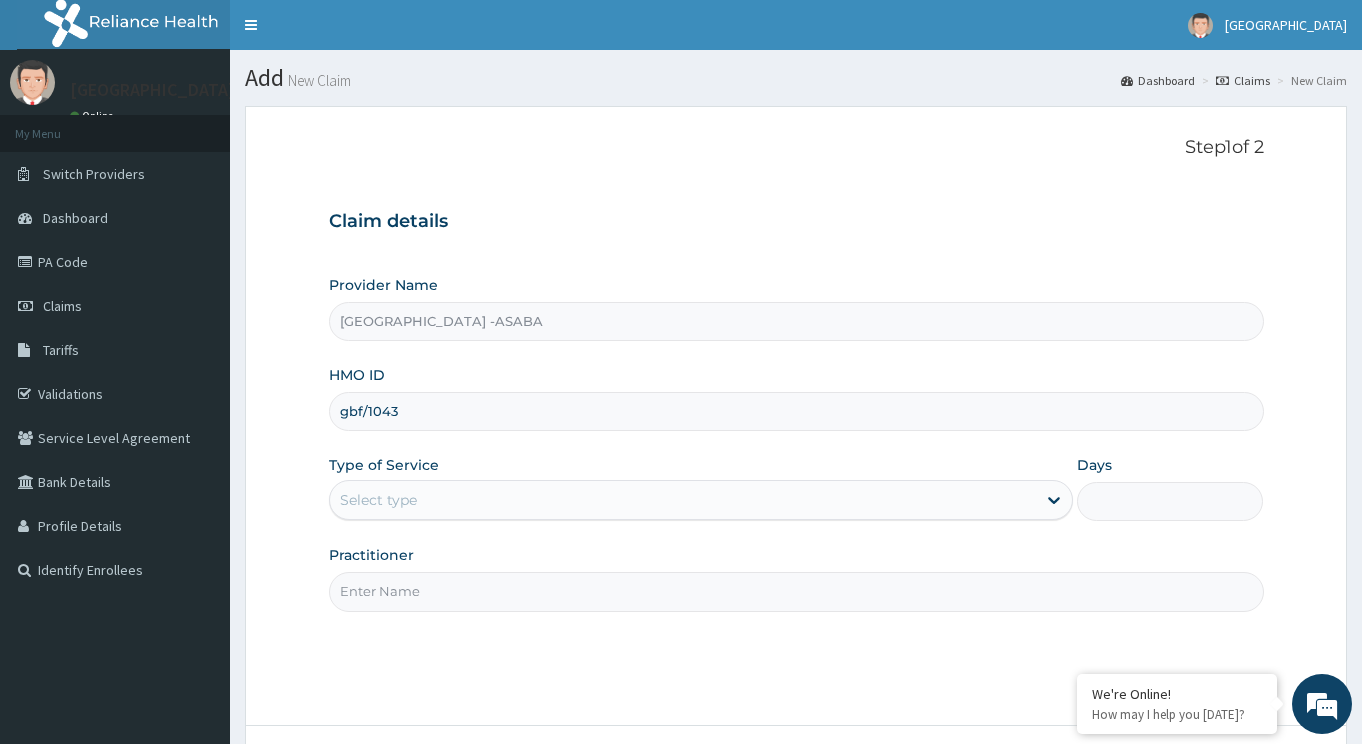 scroll, scrollTop: 0, scrollLeft: 0, axis: both 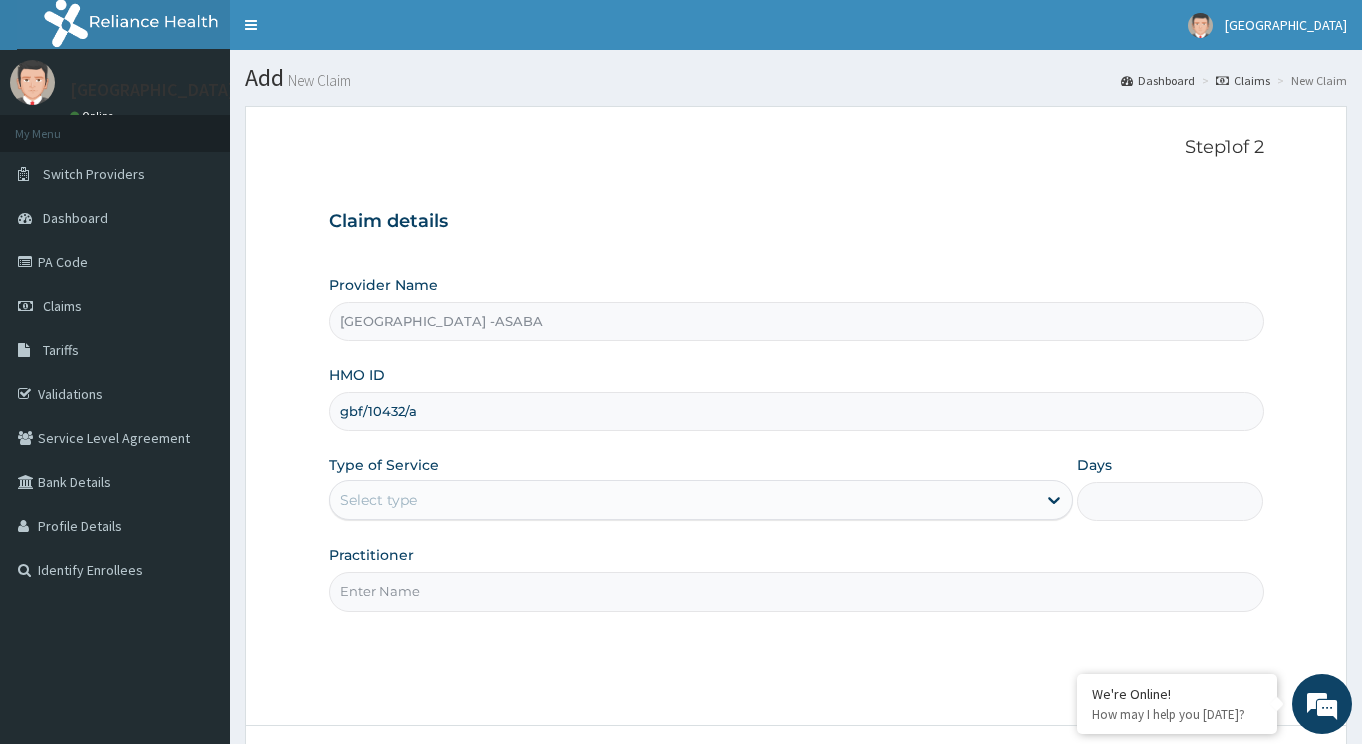 type on "gbf/10432/a" 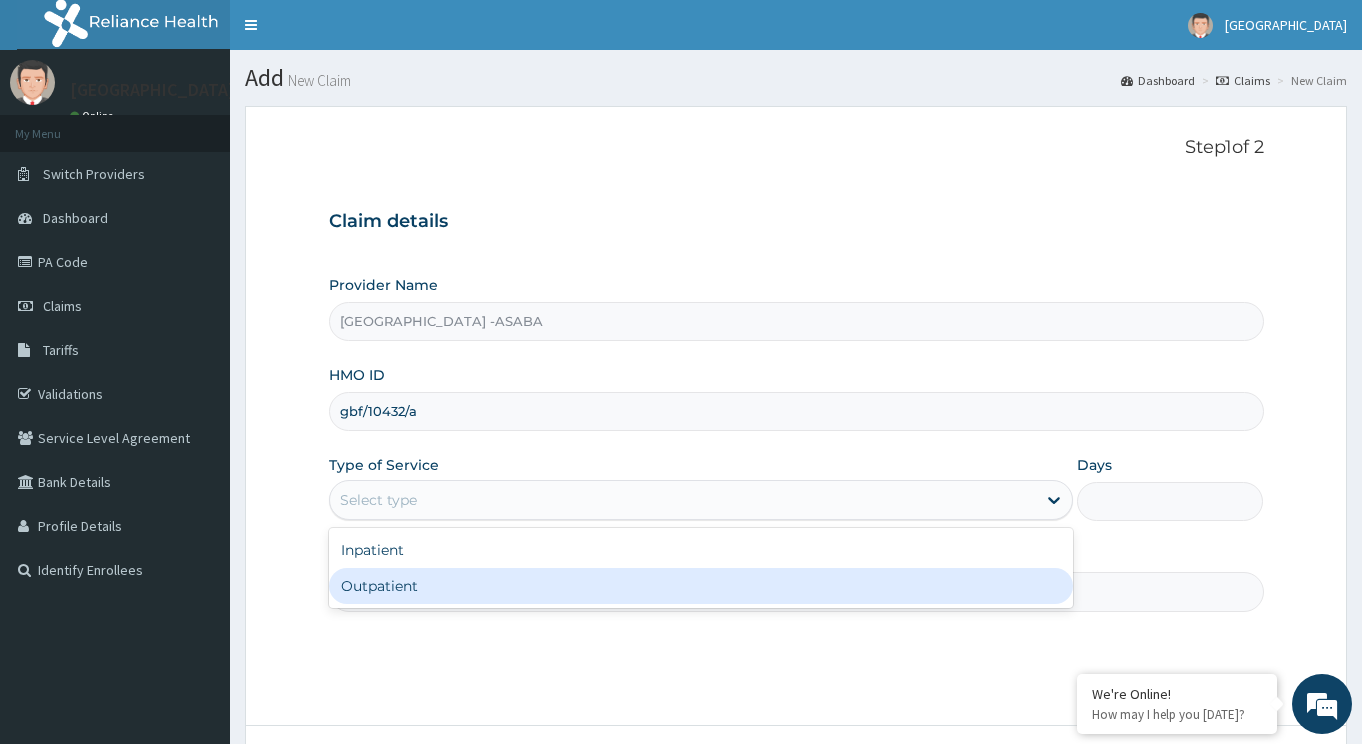 click on "Outpatient" at bounding box center (701, 586) 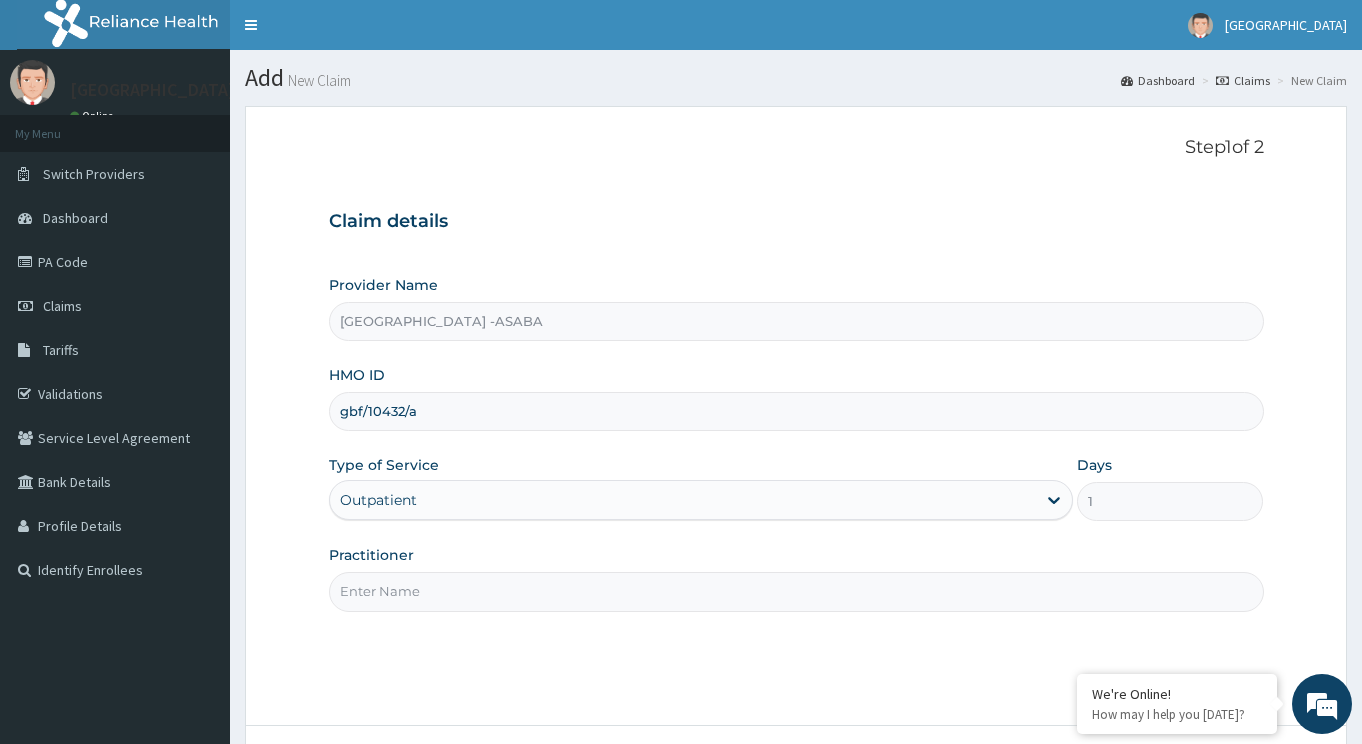 click on "Practitioner" at bounding box center [796, 591] 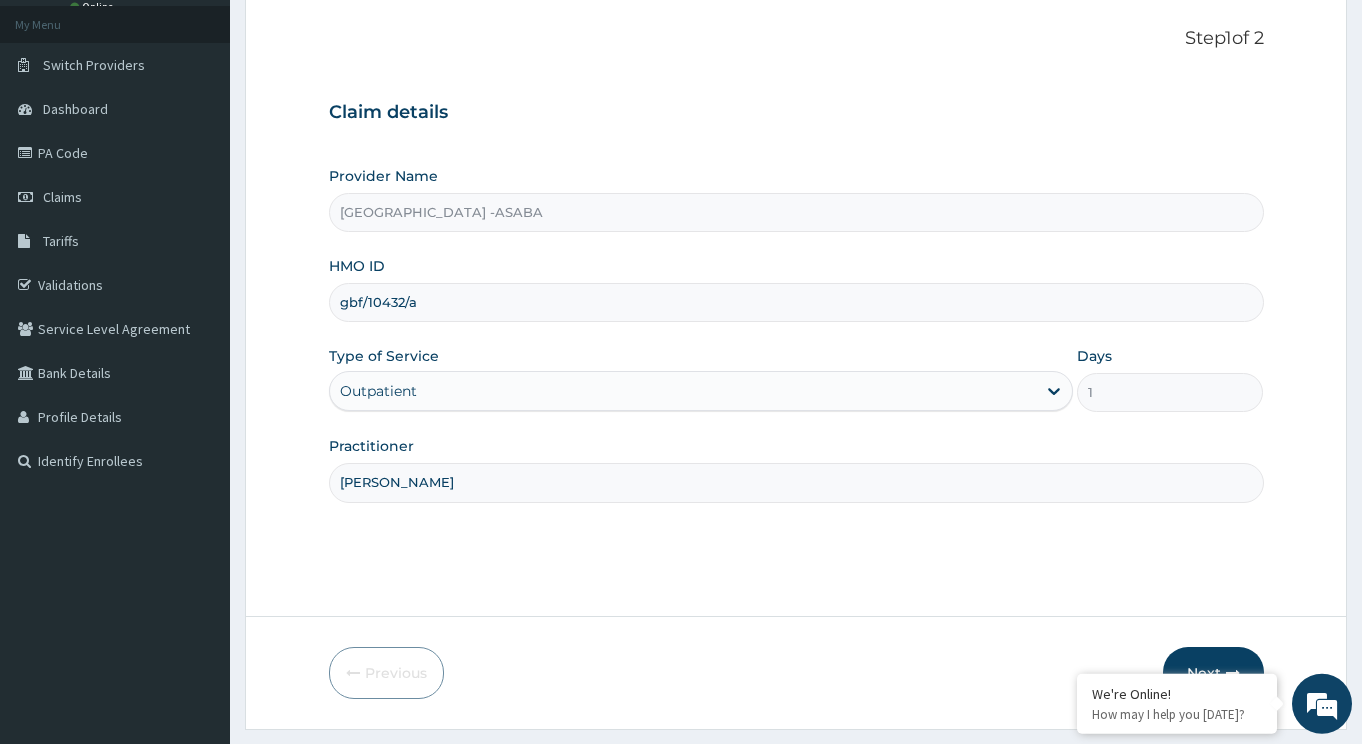scroll, scrollTop: 161, scrollLeft: 0, axis: vertical 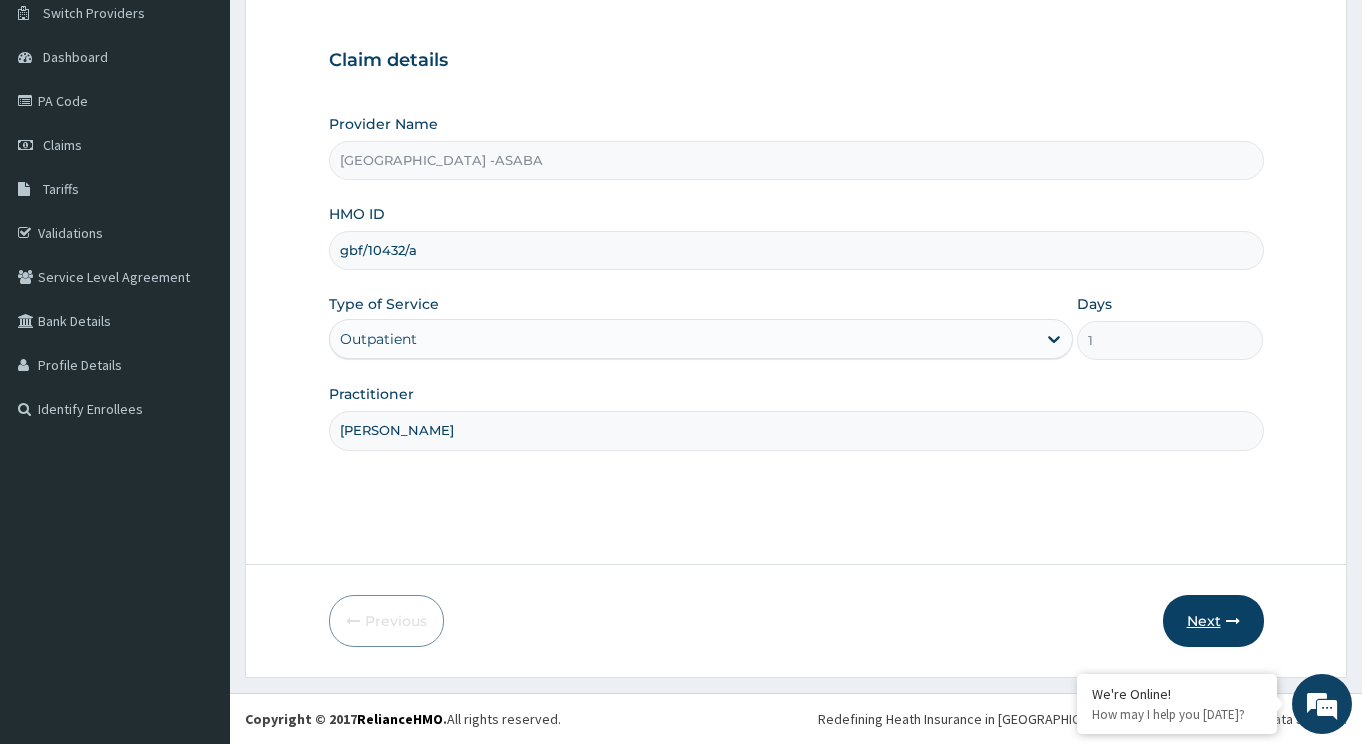 type on "NJOKU" 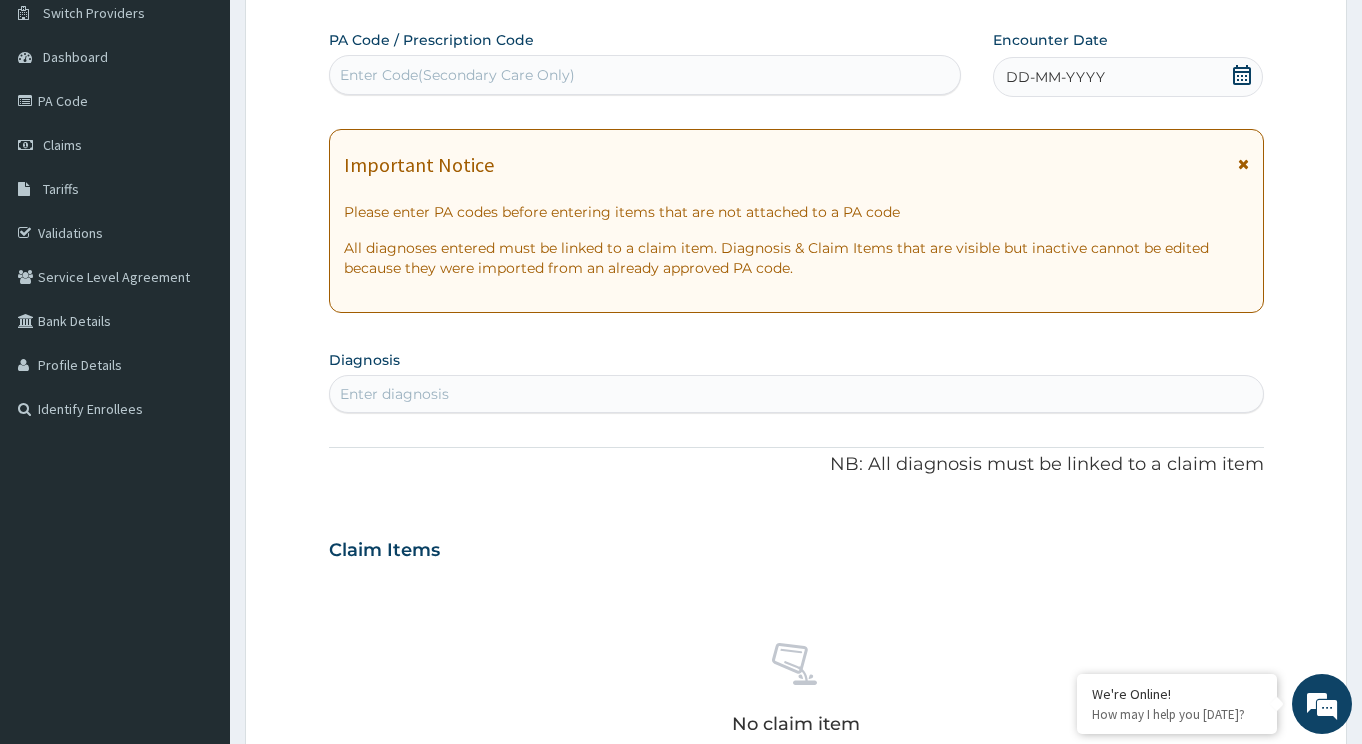 click on "Enter Code(Secondary Care Only)" at bounding box center [457, 75] 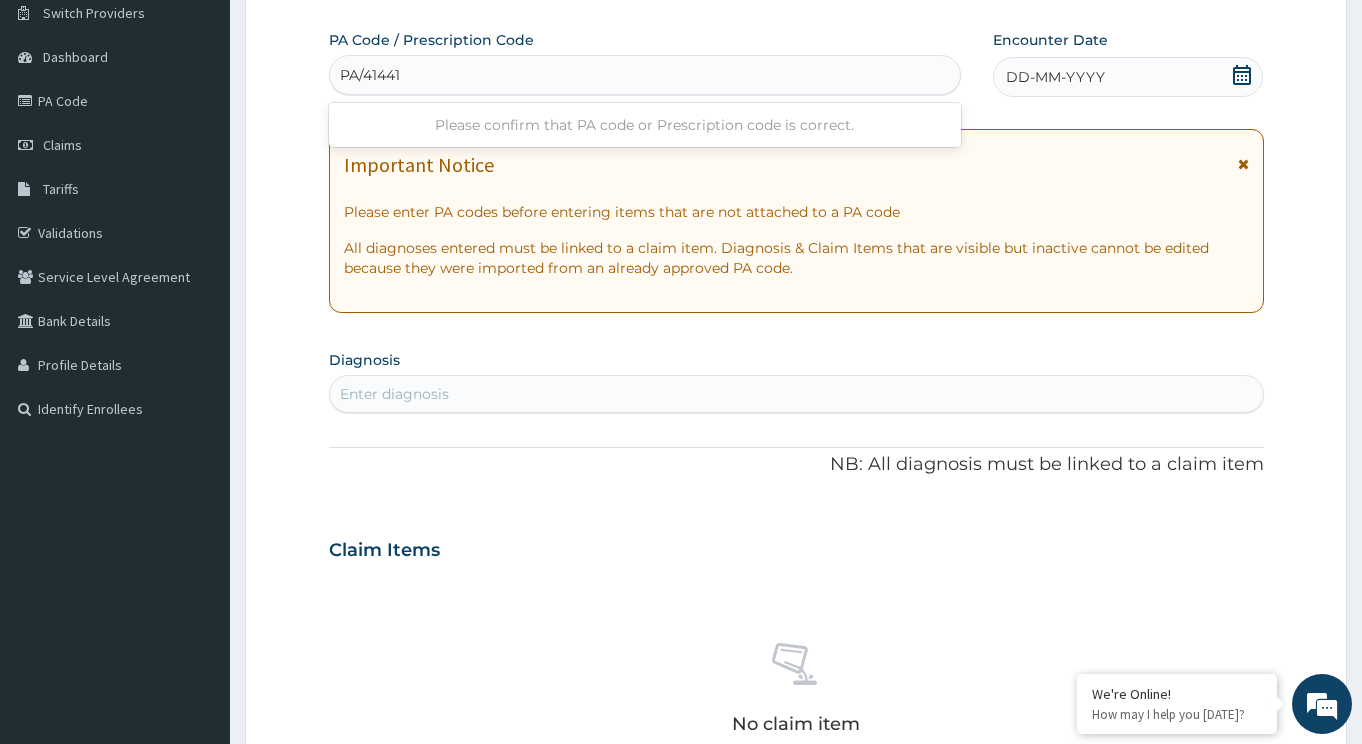 type on "PA/41441E" 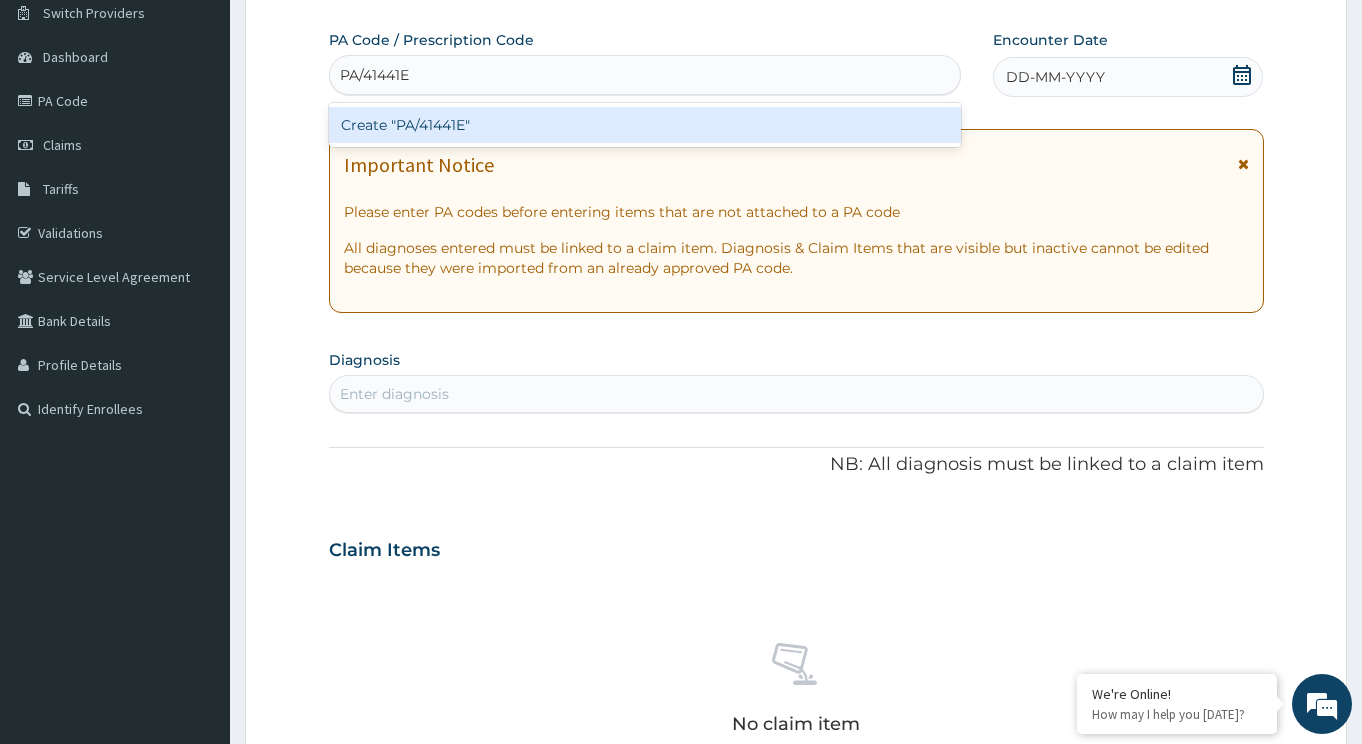 type 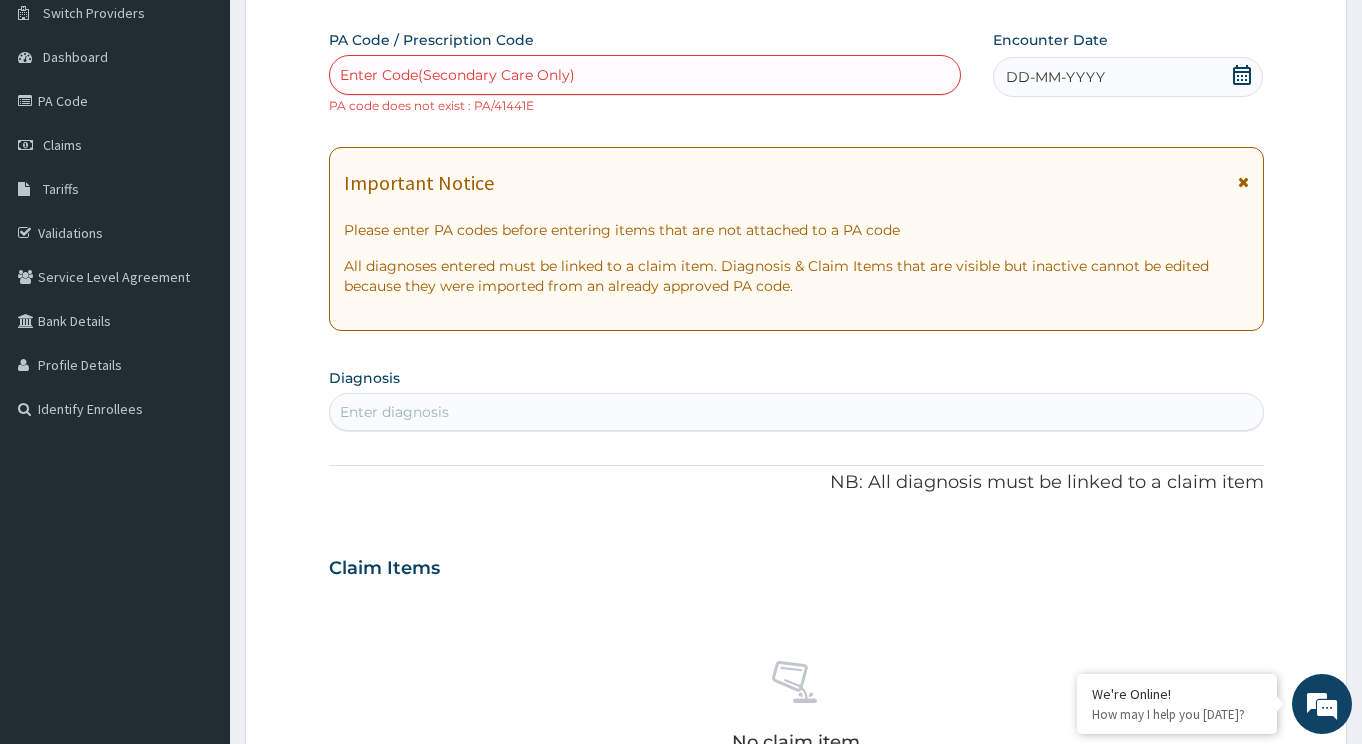 click on "Enter diagnosis" at bounding box center (394, 412) 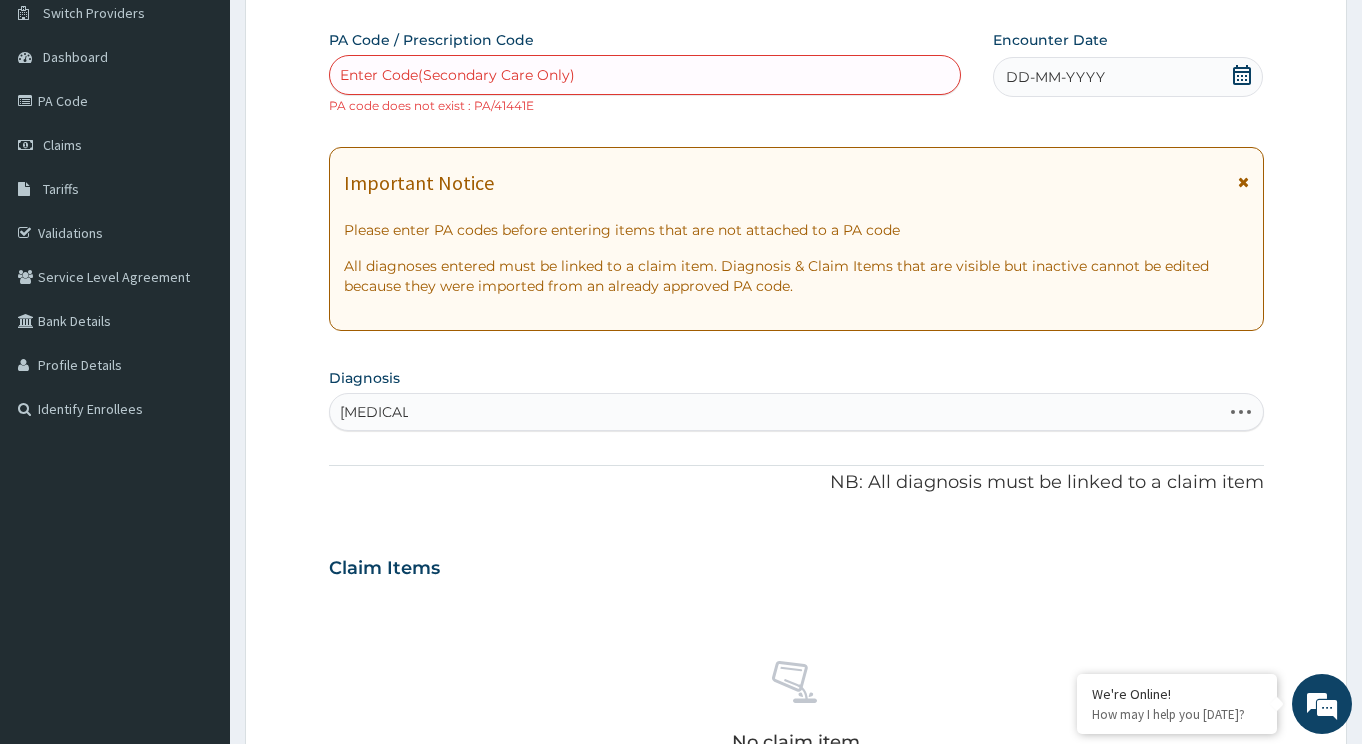 type on "[MEDICAL_DATA]" 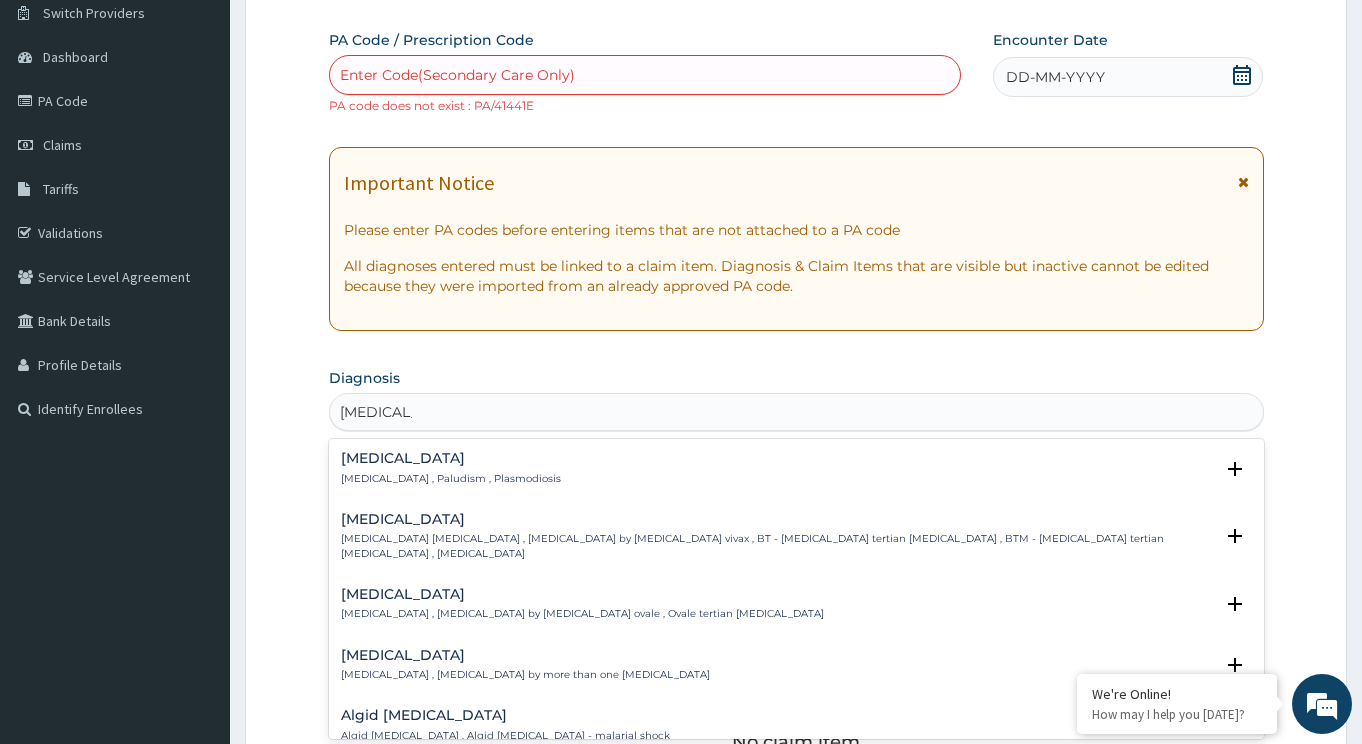 click on "[MEDICAL_DATA]" at bounding box center [451, 458] 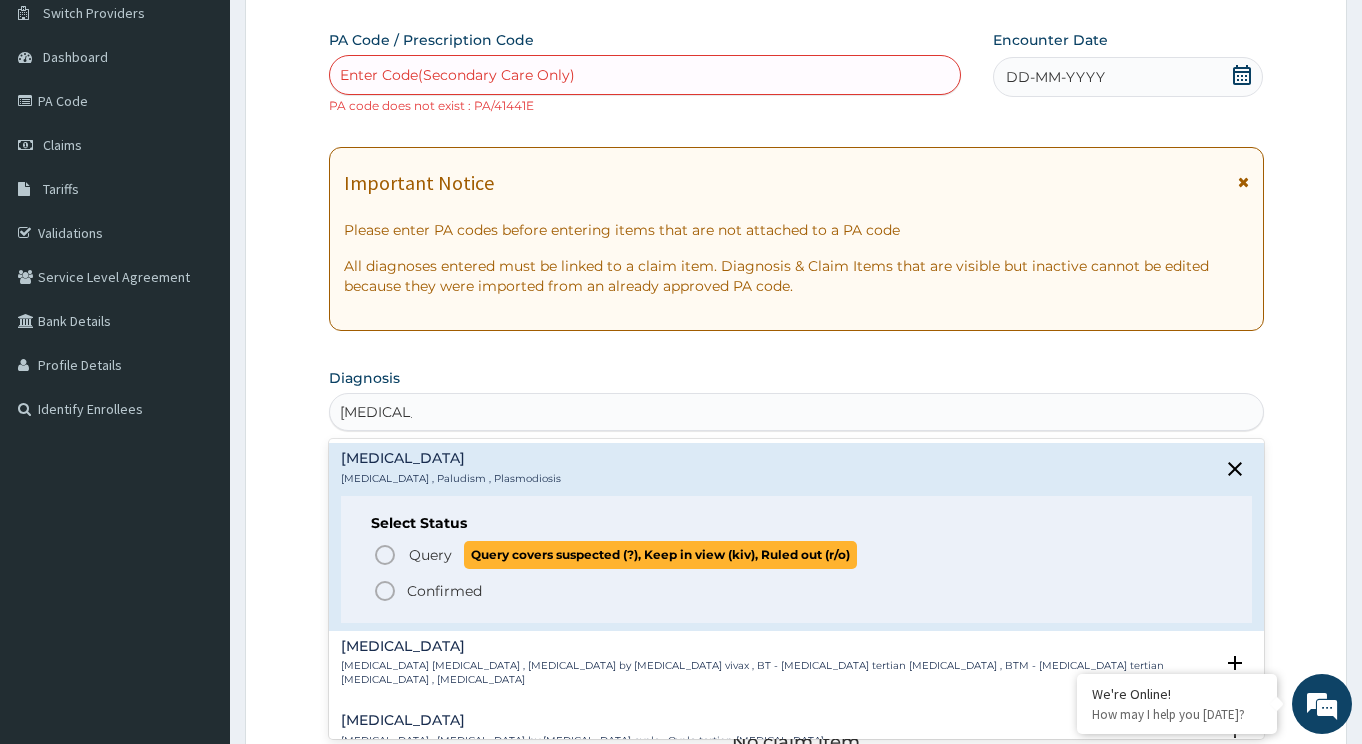 click 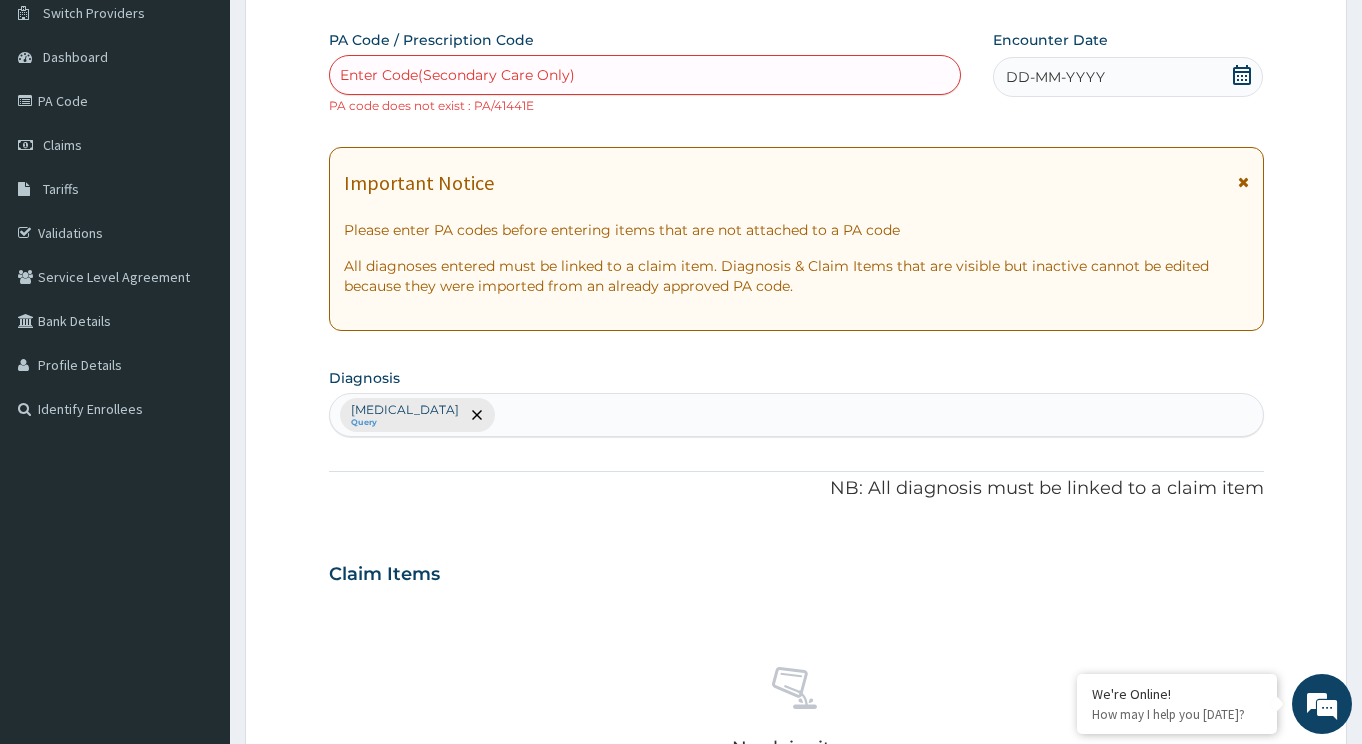 click on "Enter Code(Secondary Care Only)" at bounding box center [457, 75] 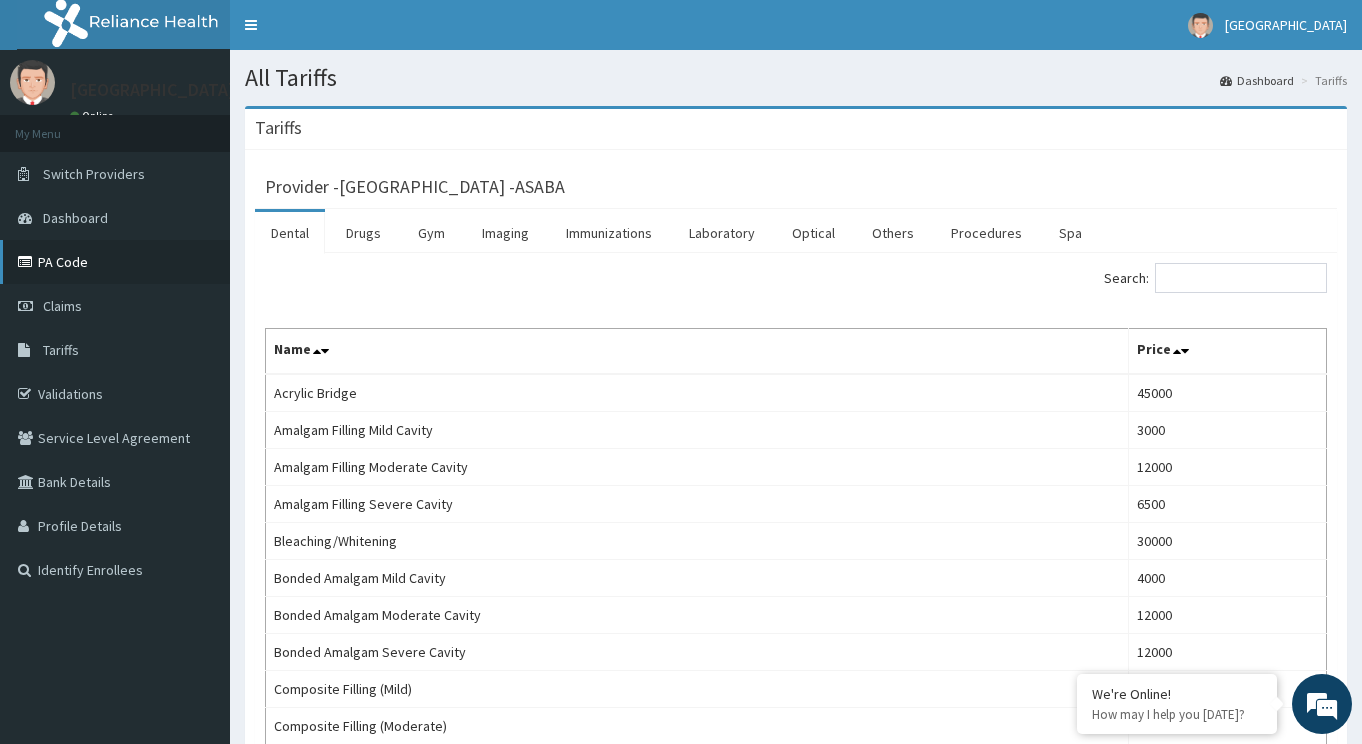 click on "PA Code" at bounding box center [115, 262] 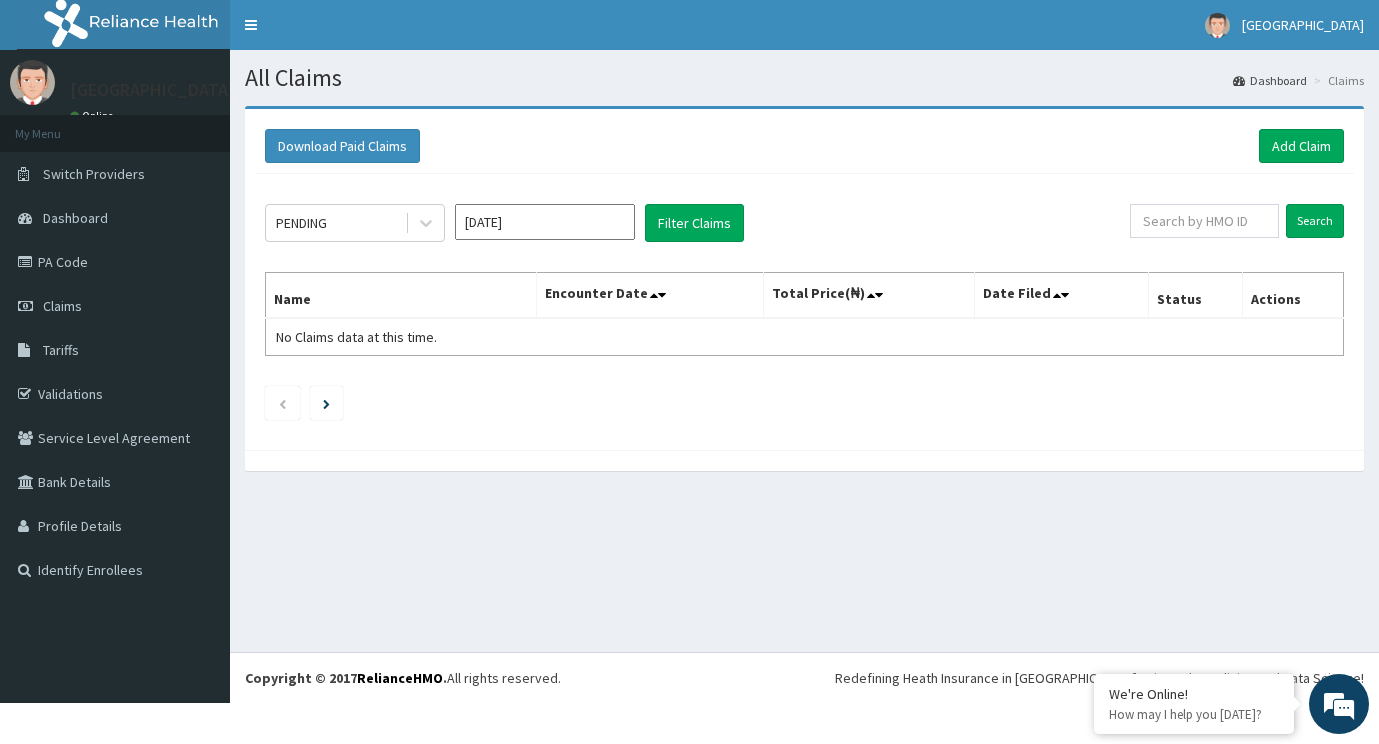 scroll, scrollTop: 0, scrollLeft: 0, axis: both 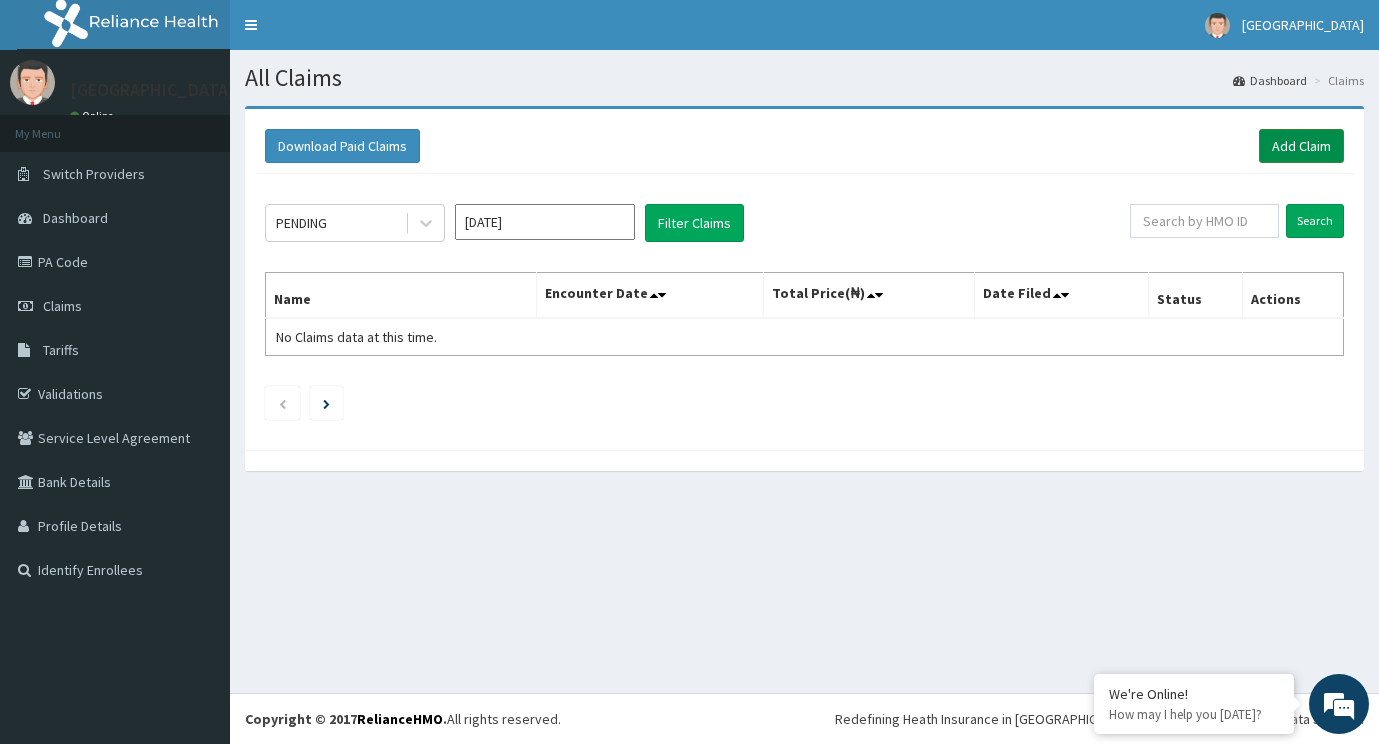 click on "Add Claim" at bounding box center (1301, 146) 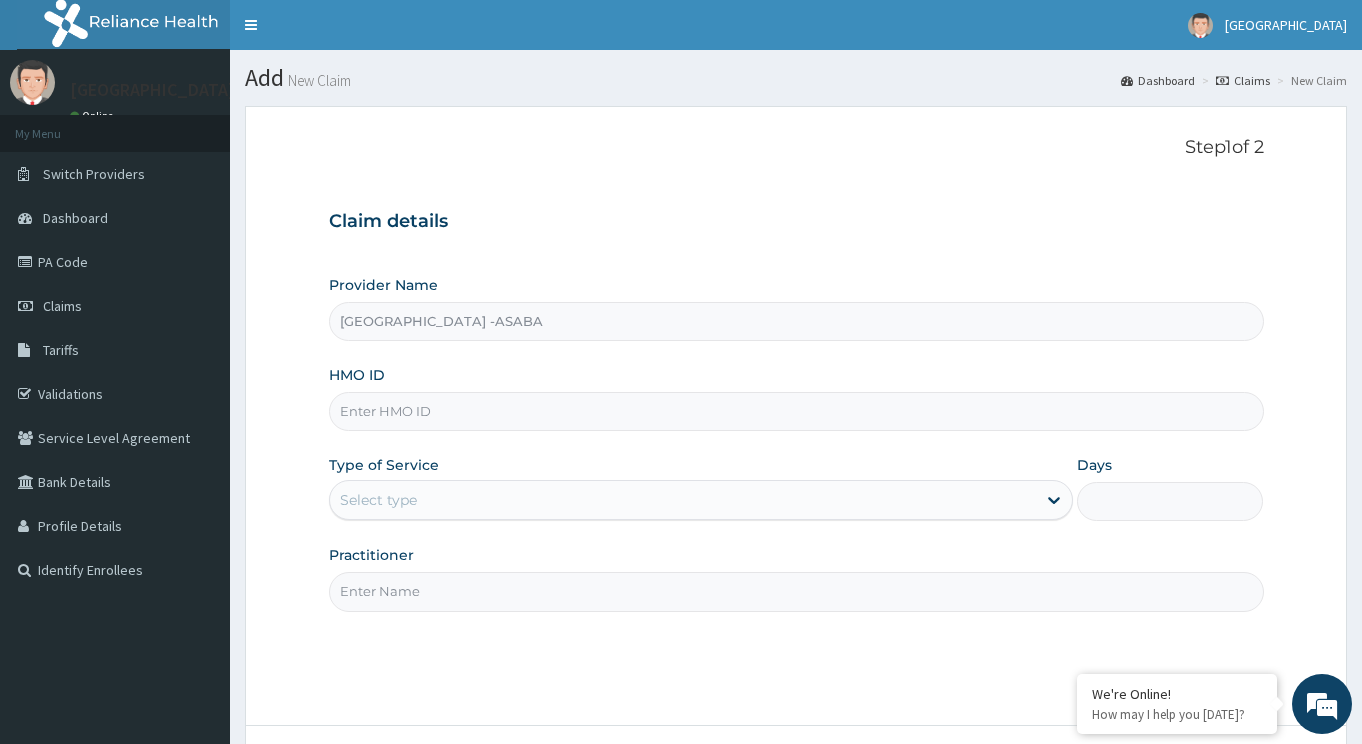 scroll, scrollTop: 0, scrollLeft: 0, axis: both 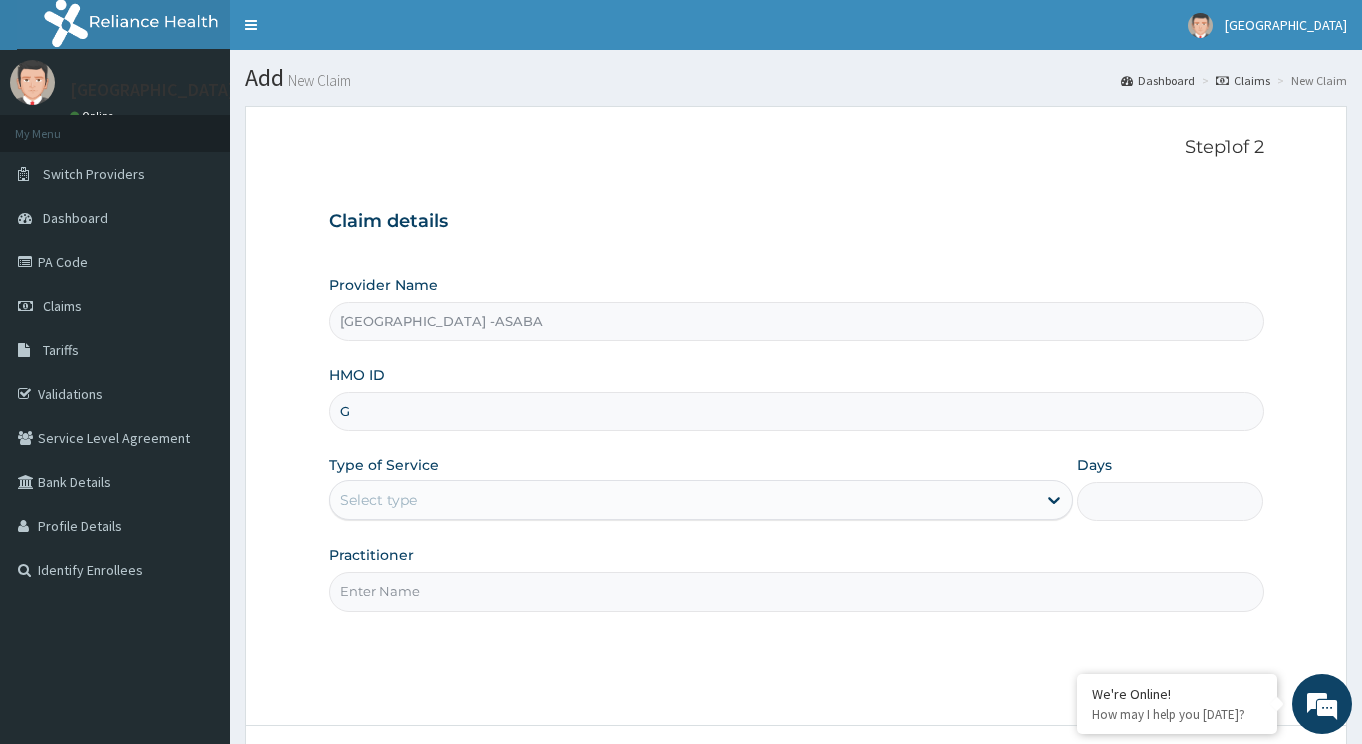 click on "G" at bounding box center (796, 411) 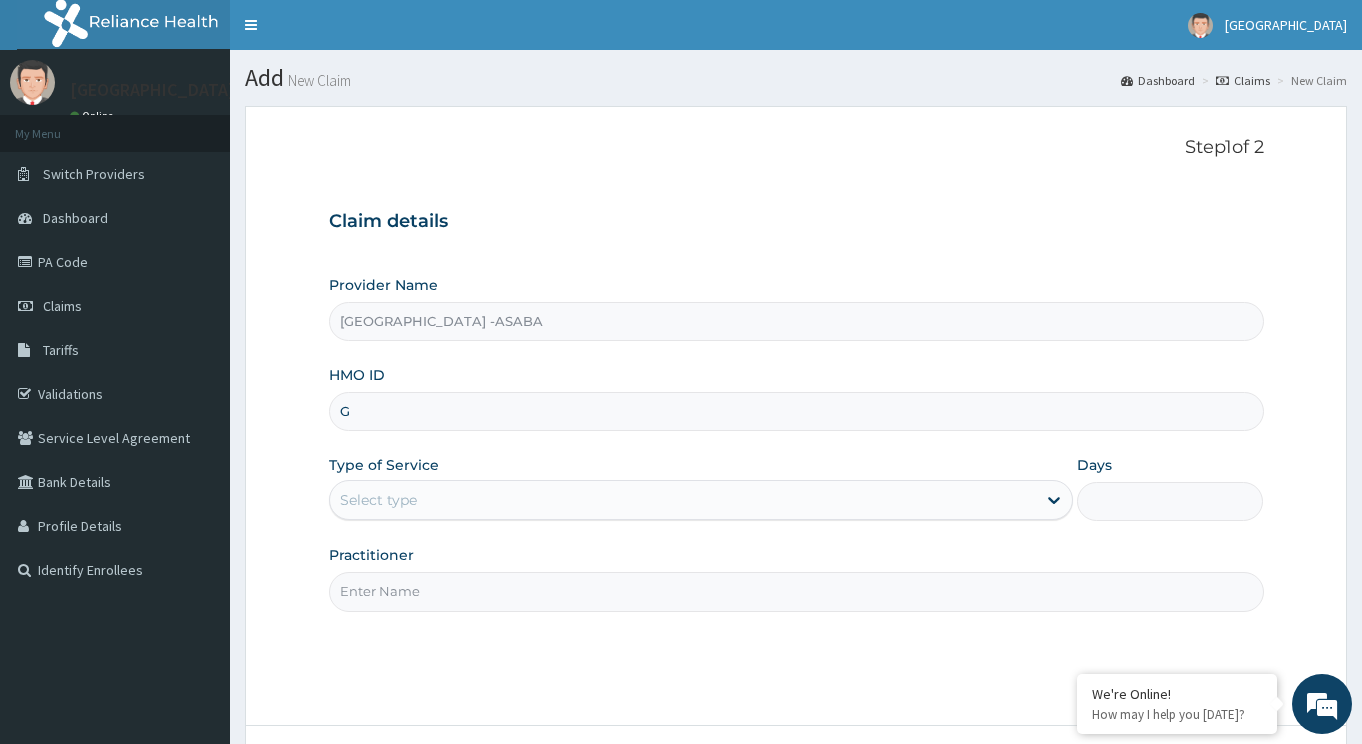 paste on "gbf/10432/a" 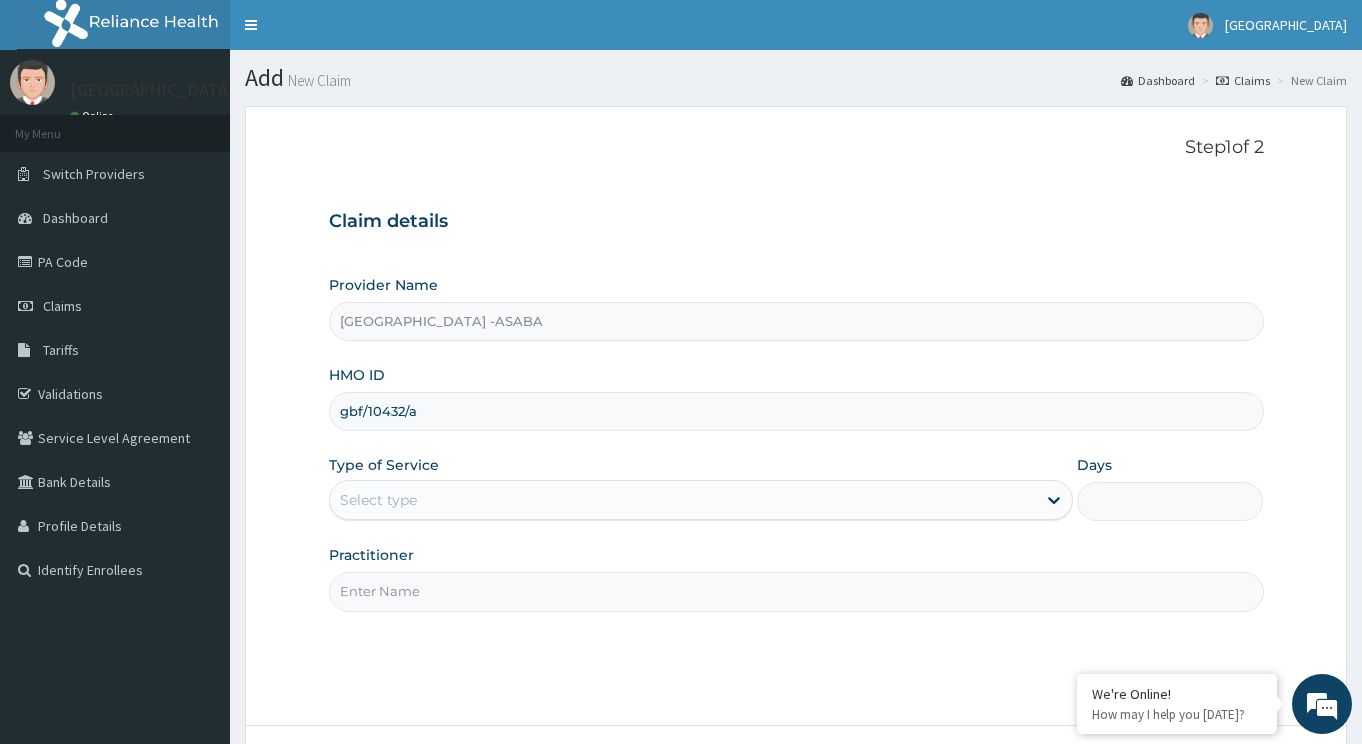 type on "gbf/10432/a" 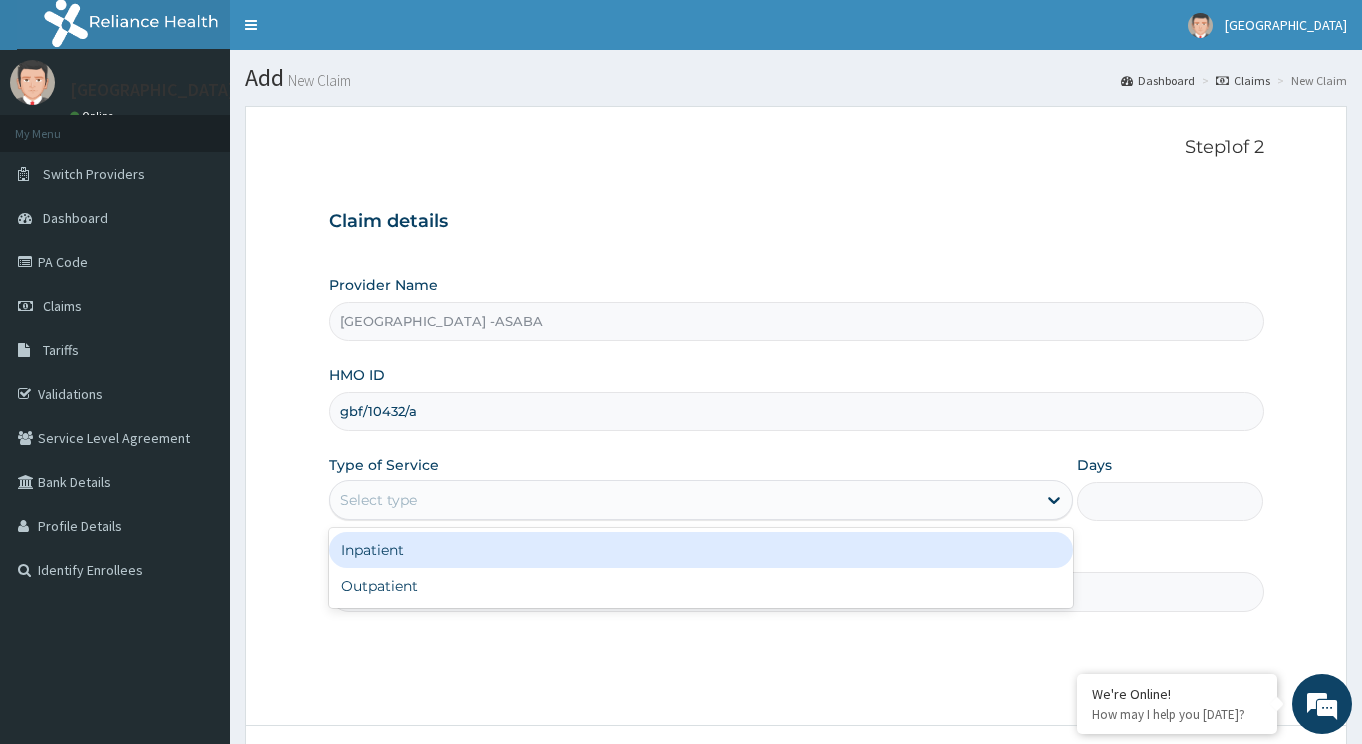 click on "Select type" at bounding box center [378, 500] 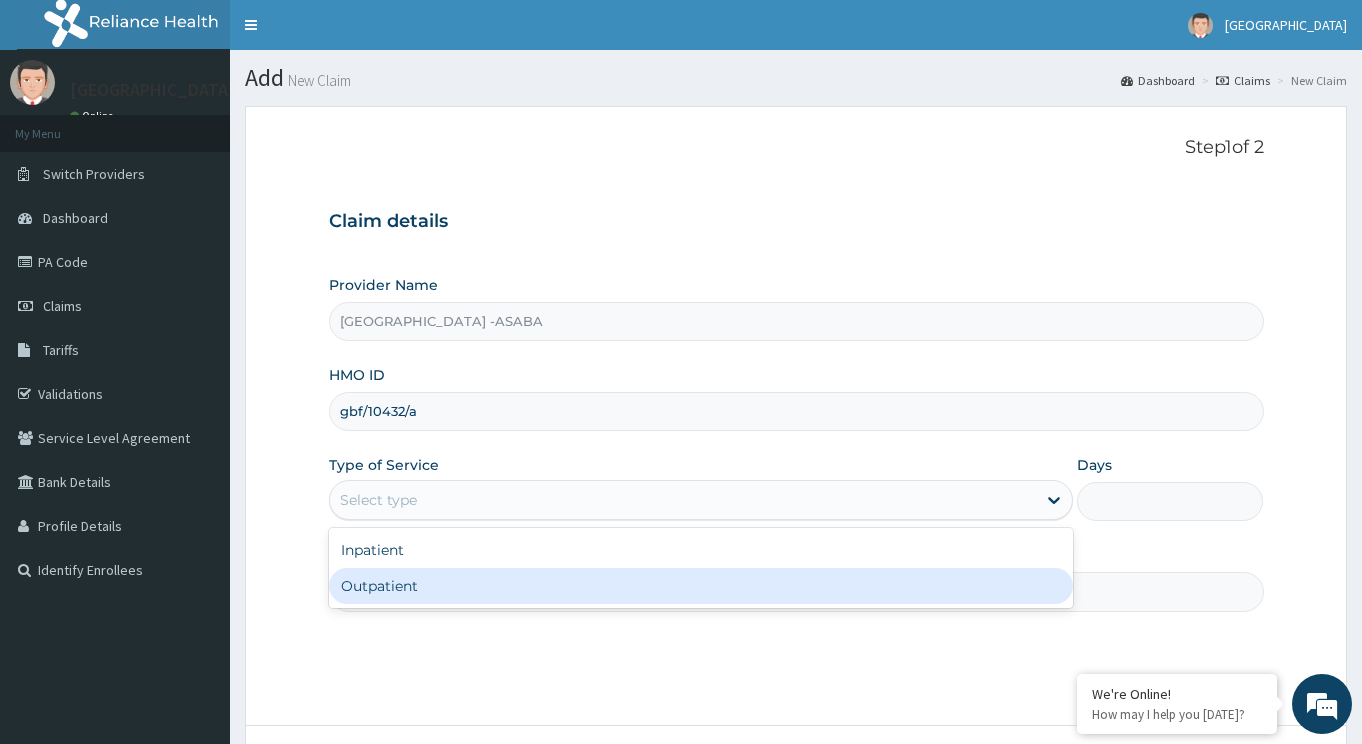 click on "Outpatient" at bounding box center (701, 586) 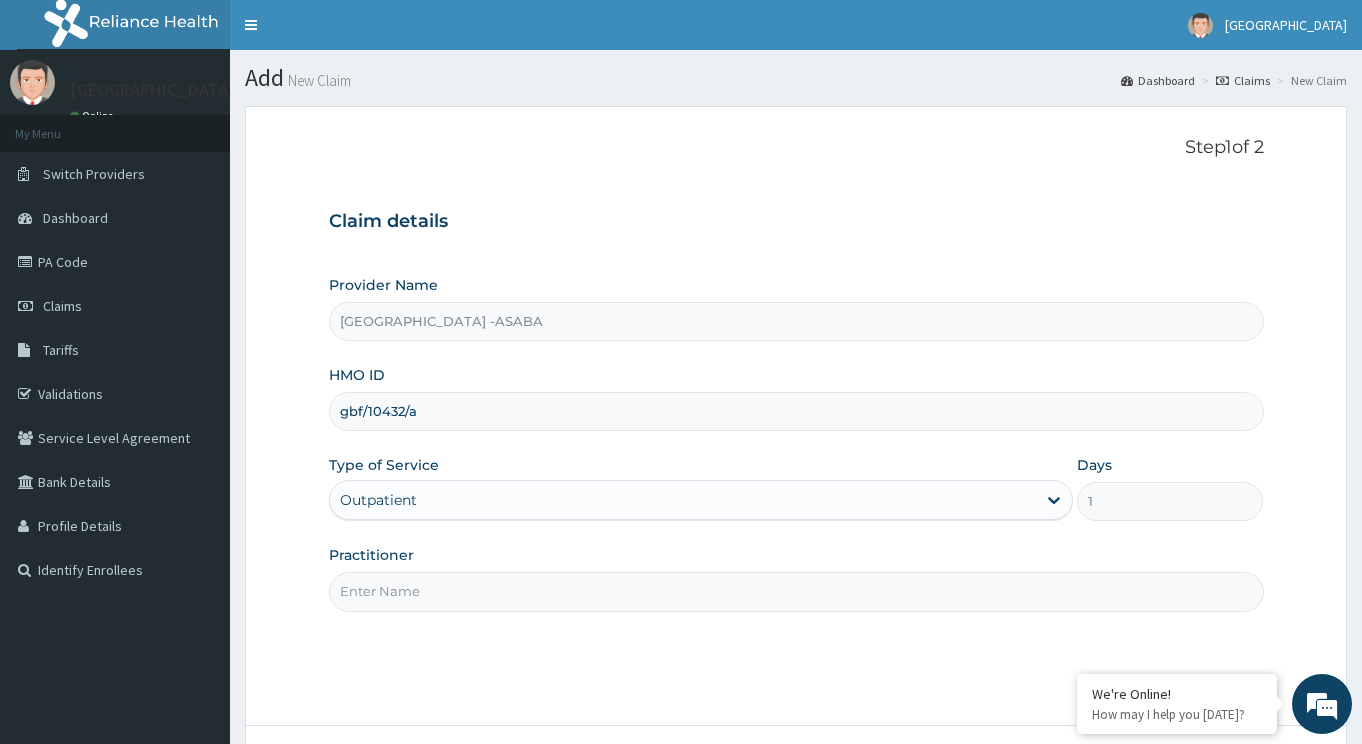 click on "Practitioner" at bounding box center (796, 591) 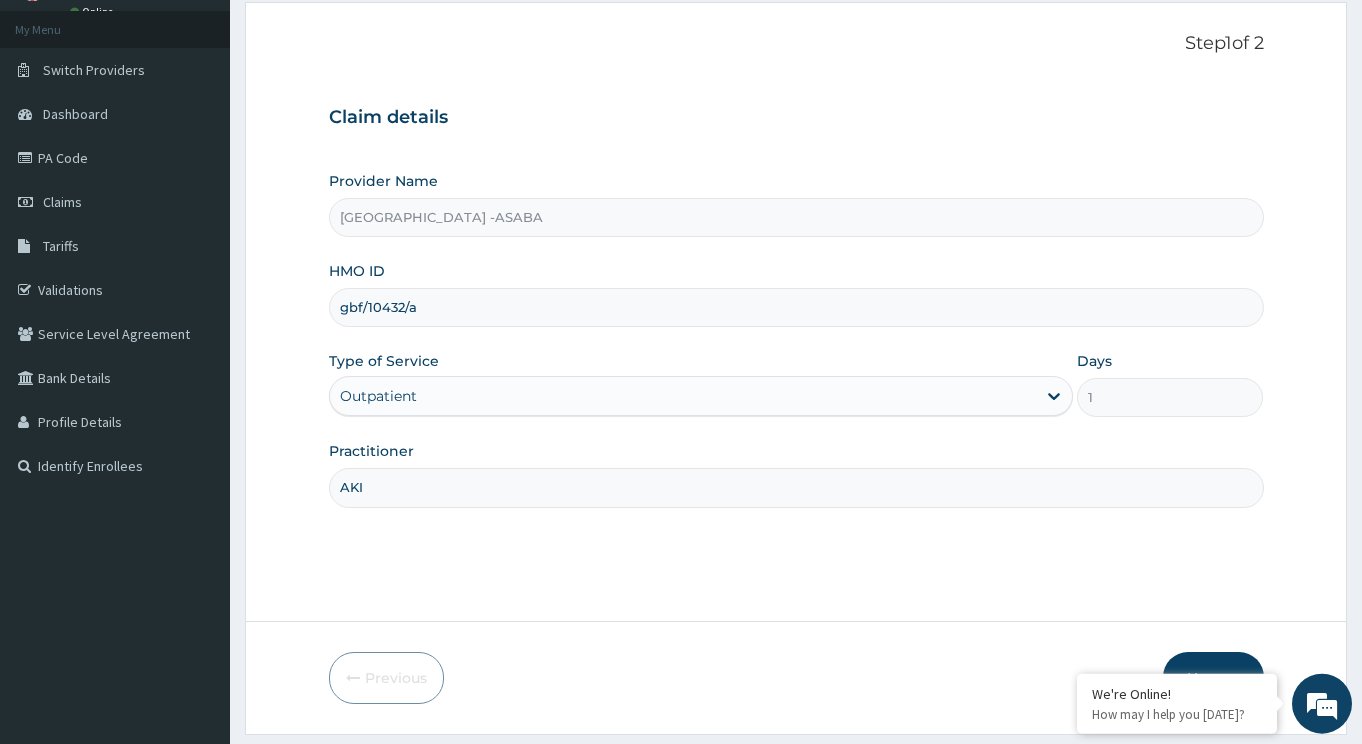 scroll, scrollTop: 161, scrollLeft: 0, axis: vertical 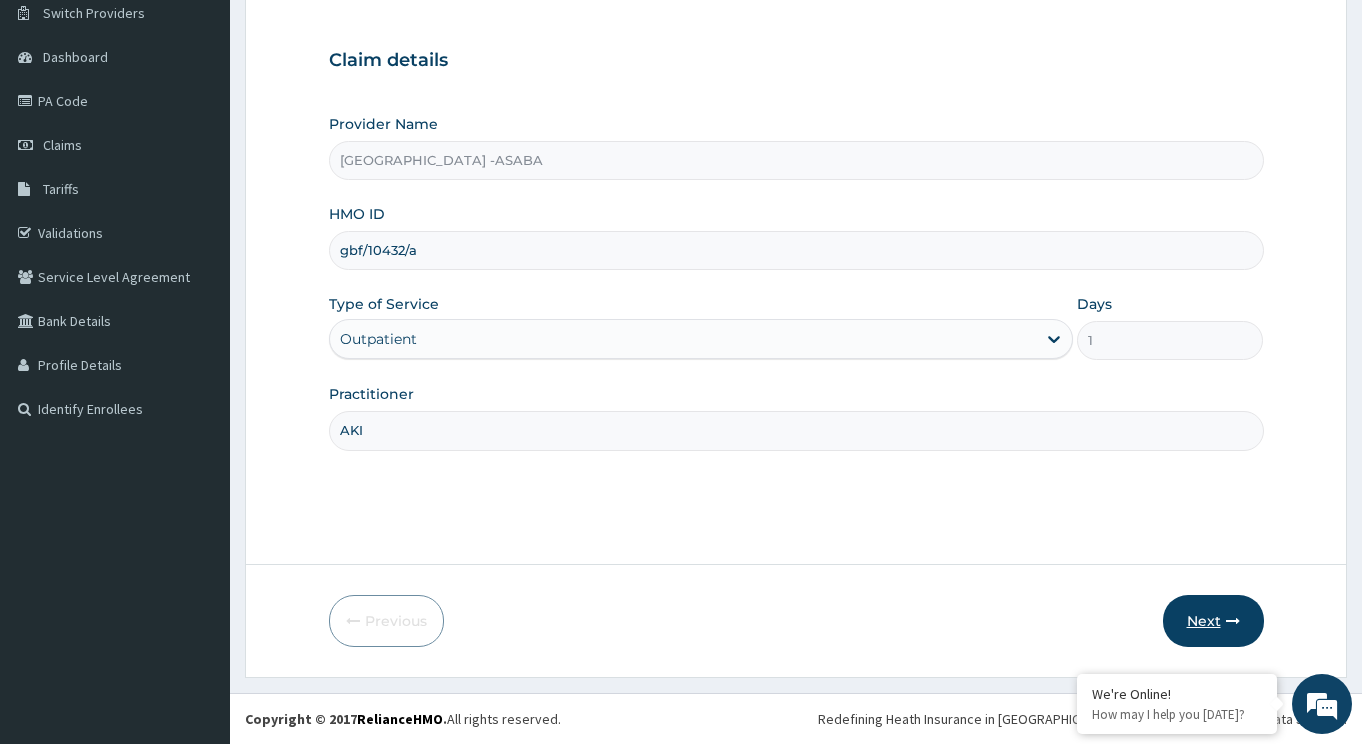 type on "AKI" 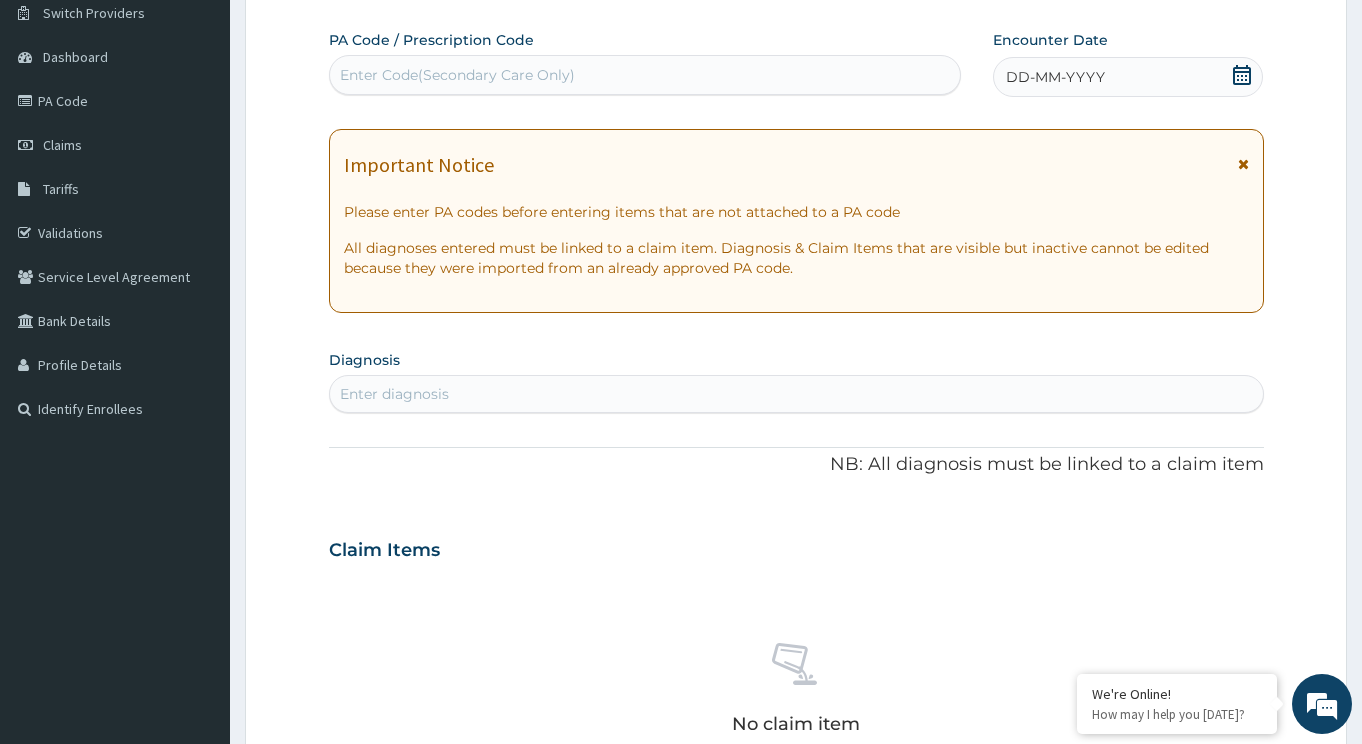 click on "Enter Code(Secondary Care Only)" at bounding box center (457, 75) 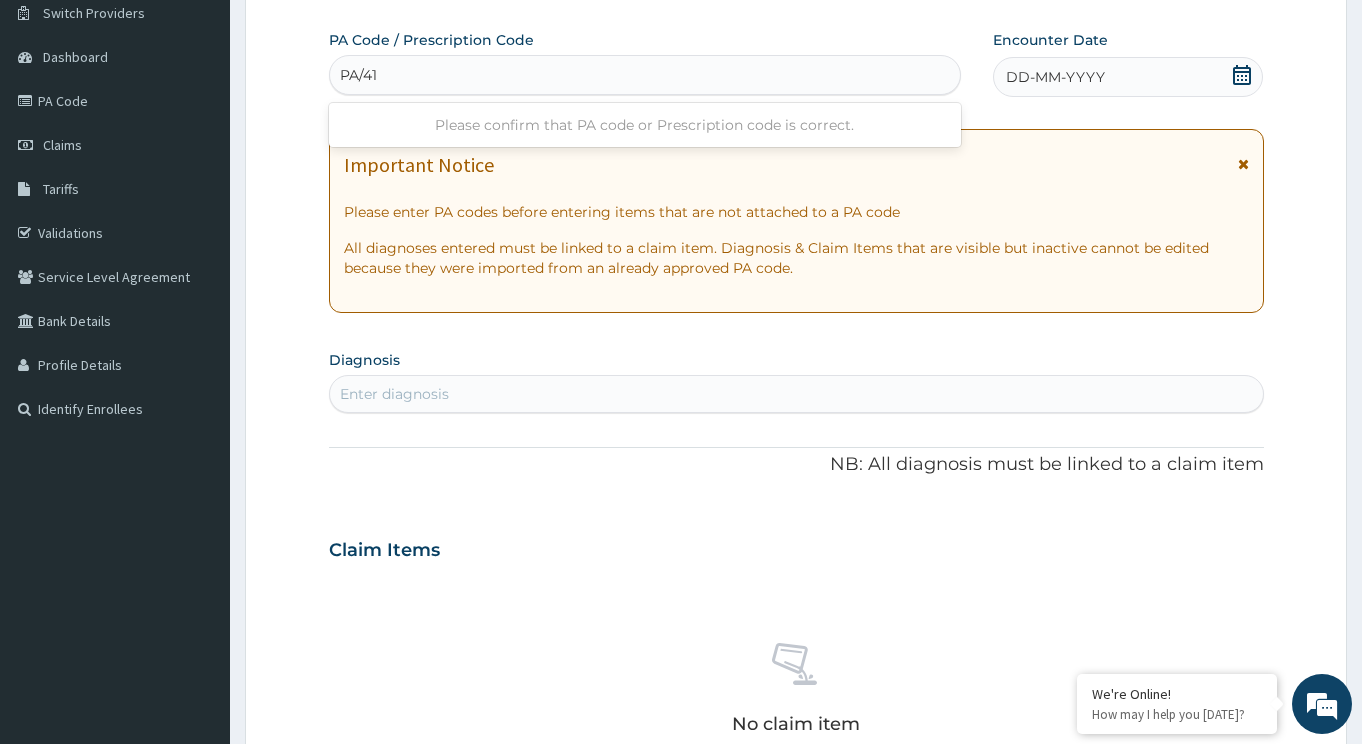 type on "PA/41" 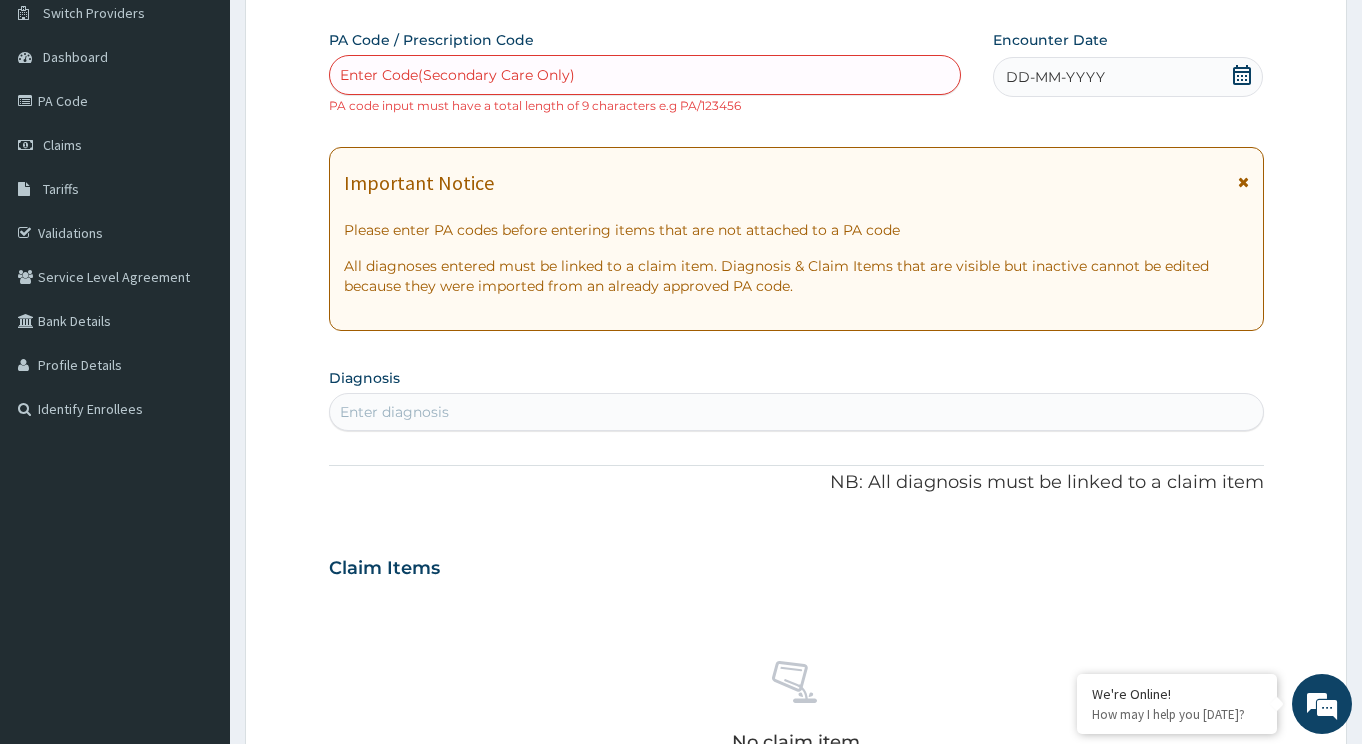 click on "Enter Code(Secondary Care Only)" at bounding box center (645, 75) 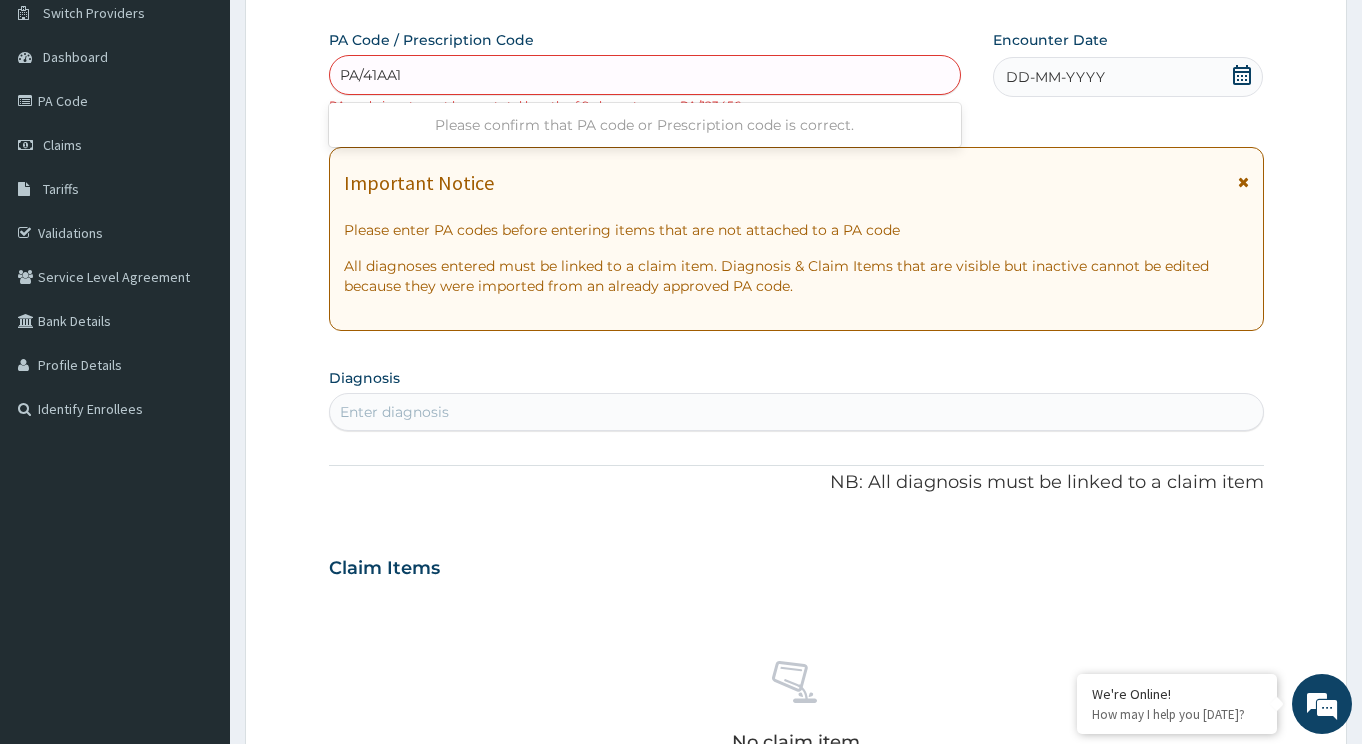 type on "PA/41AA1E" 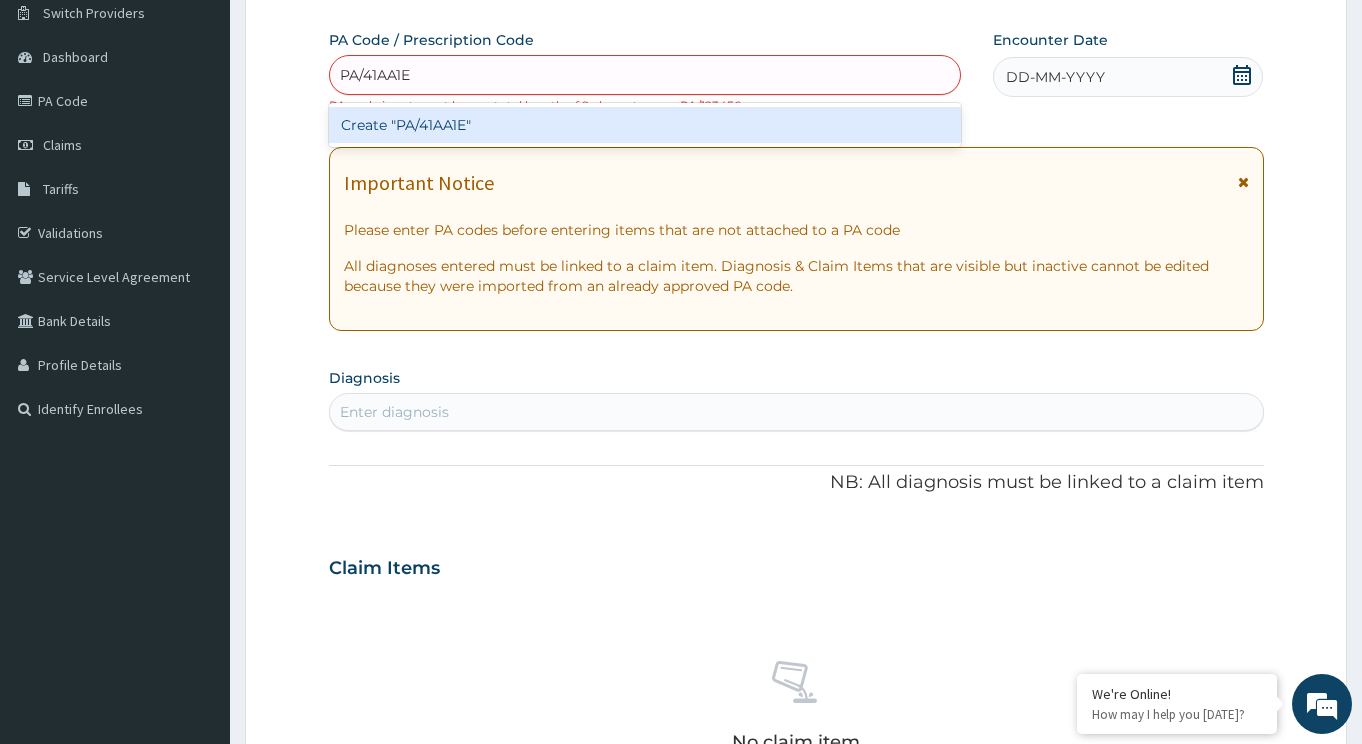 type 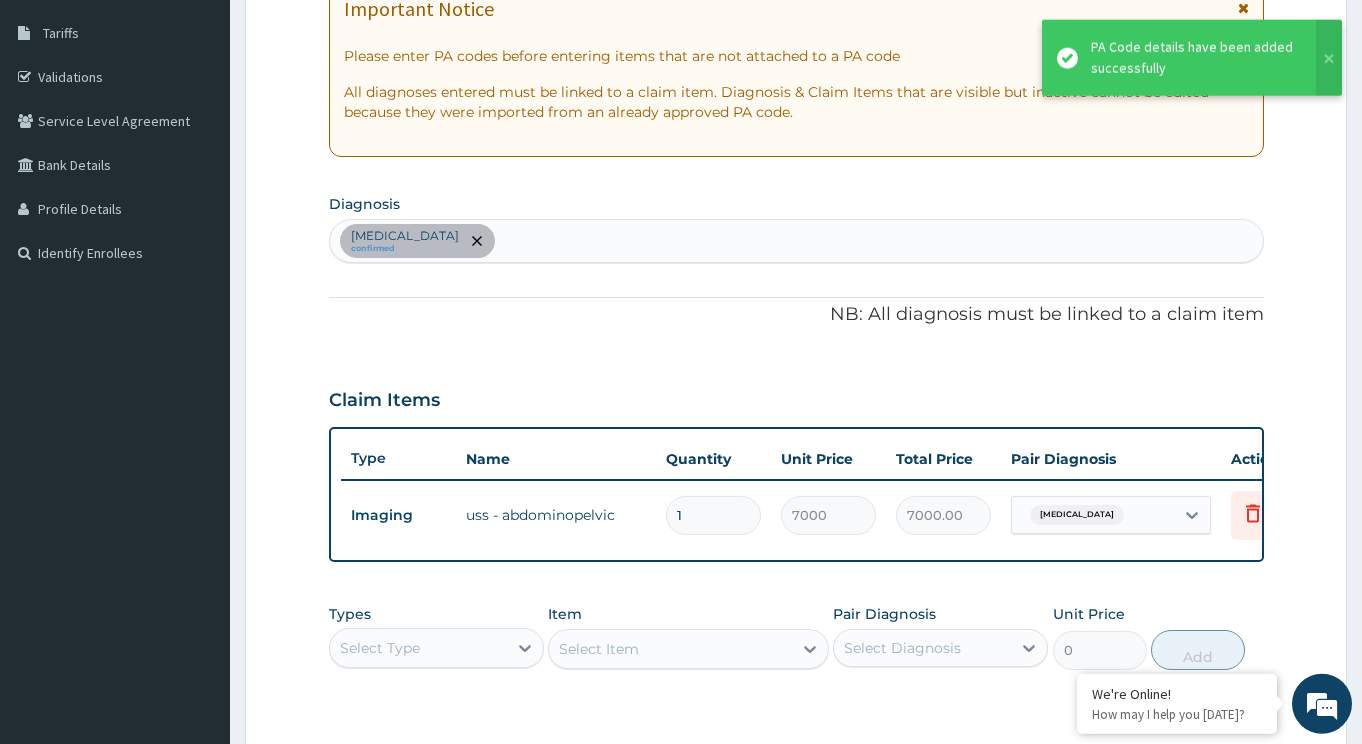 scroll, scrollTop: 365, scrollLeft: 0, axis: vertical 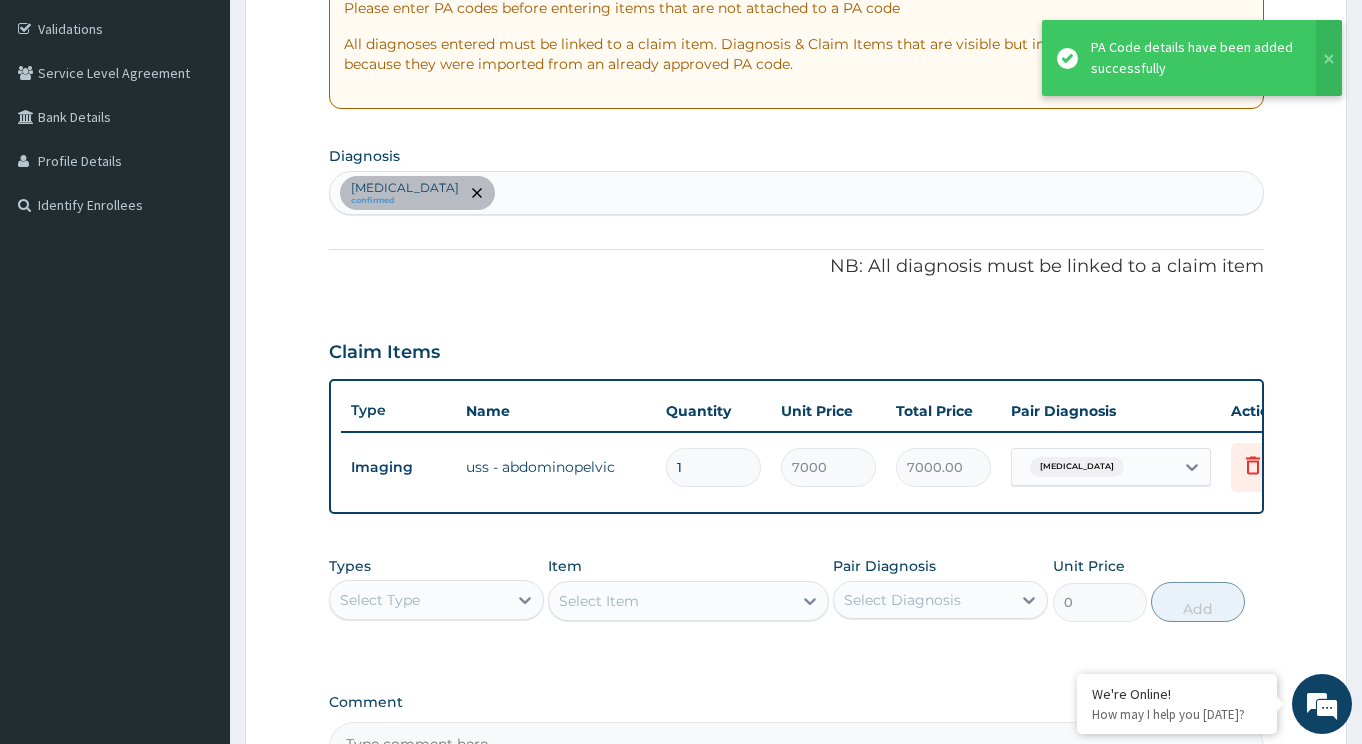 click on "Acute abdomen confirmed" at bounding box center [796, 193] 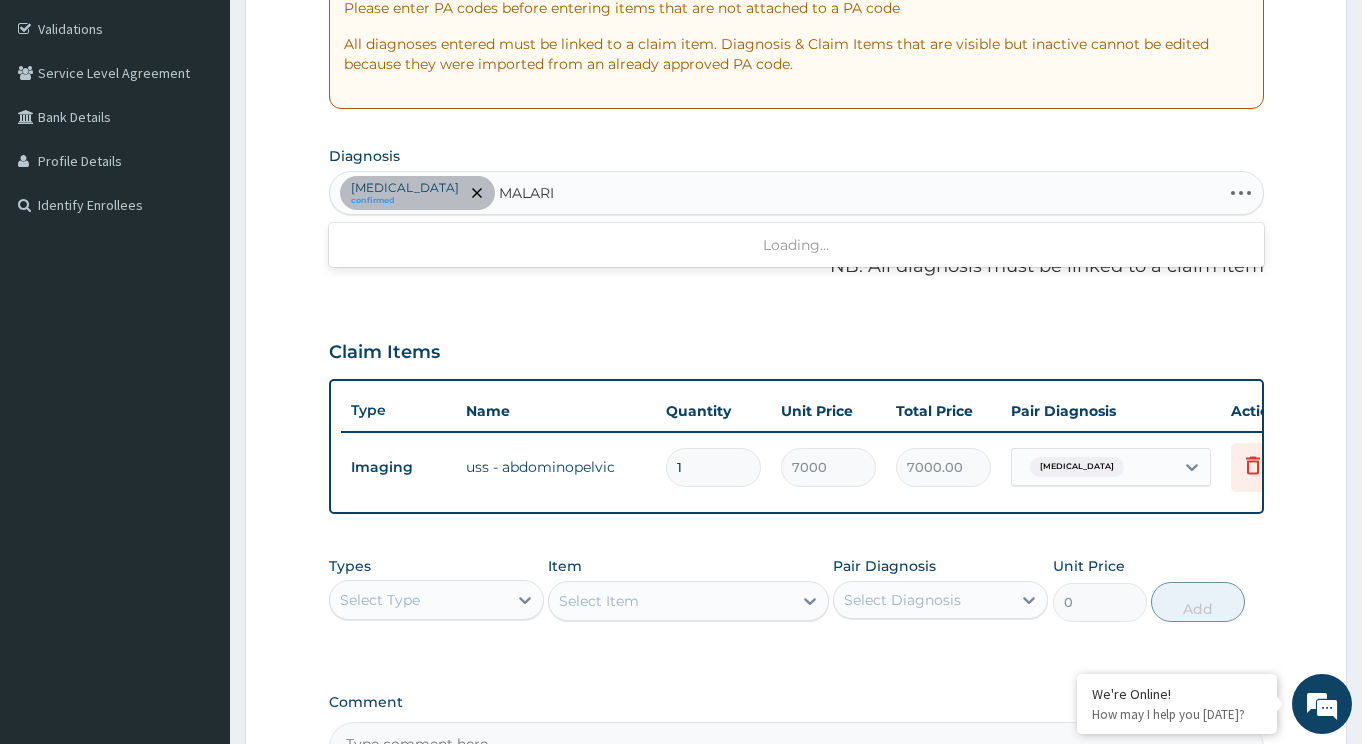 type on "MALARIA" 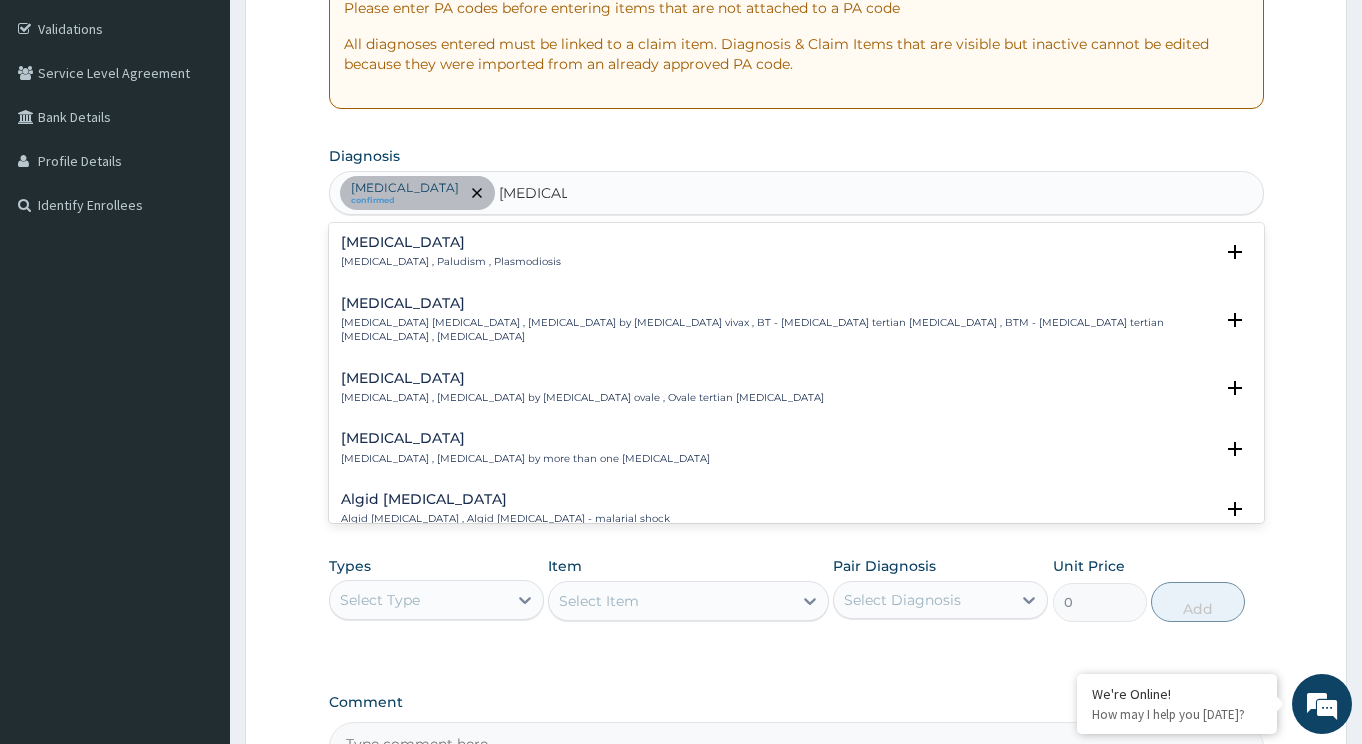 click on "Malaria , Paludism , Plasmodiosis" at bounding box center (451, 262) 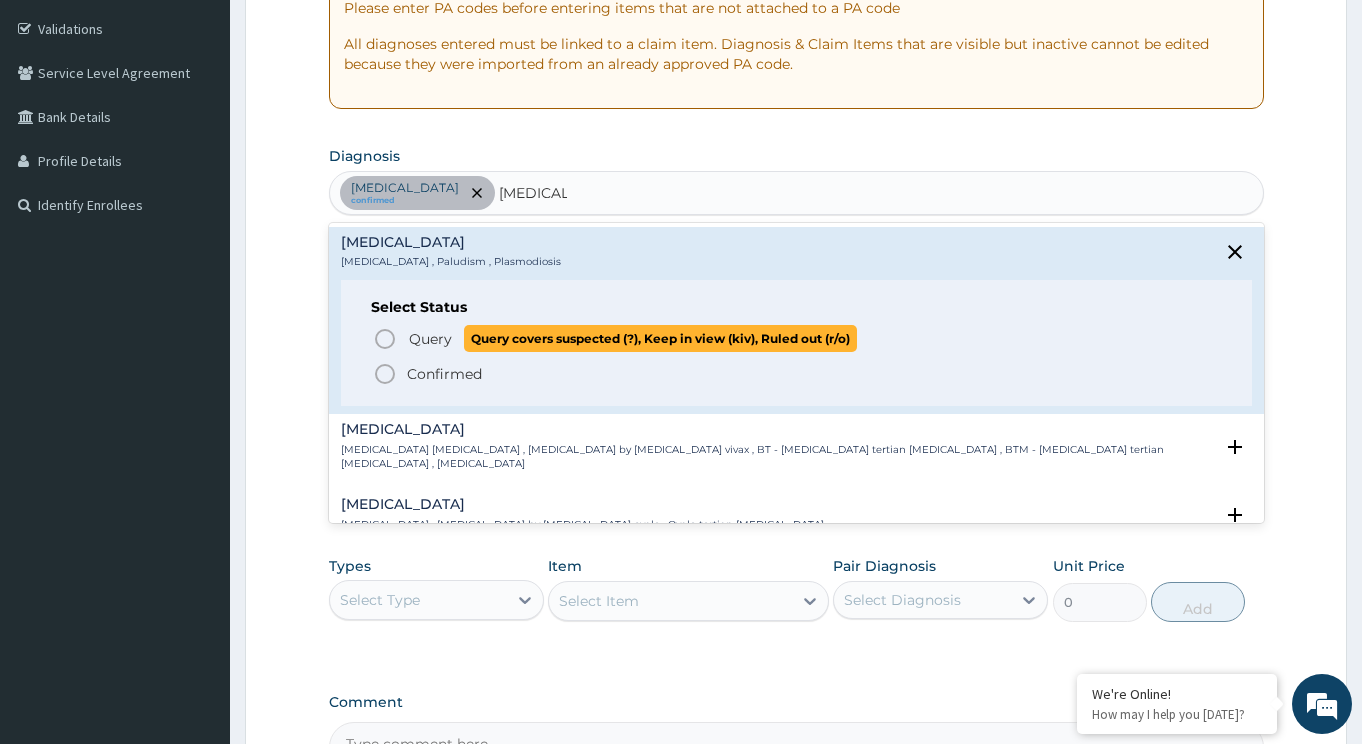 click 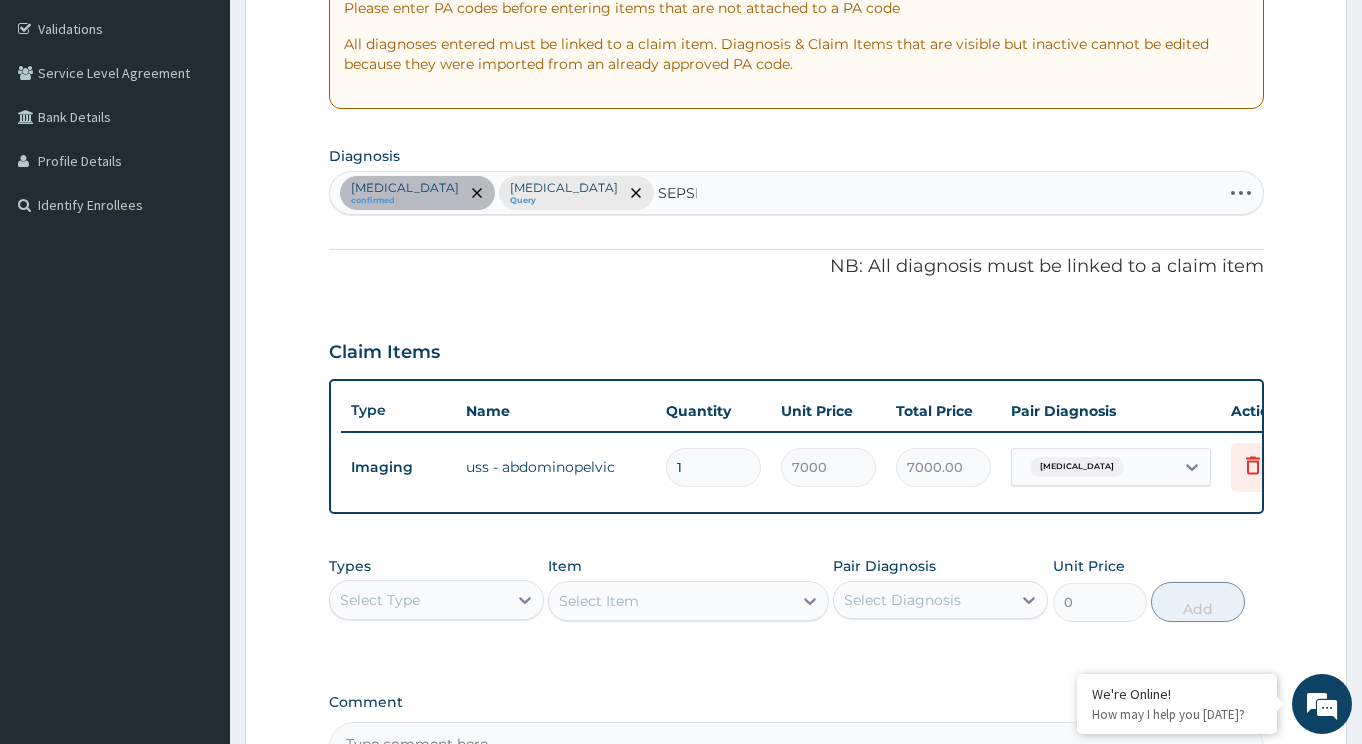 type on "SEPSIS" 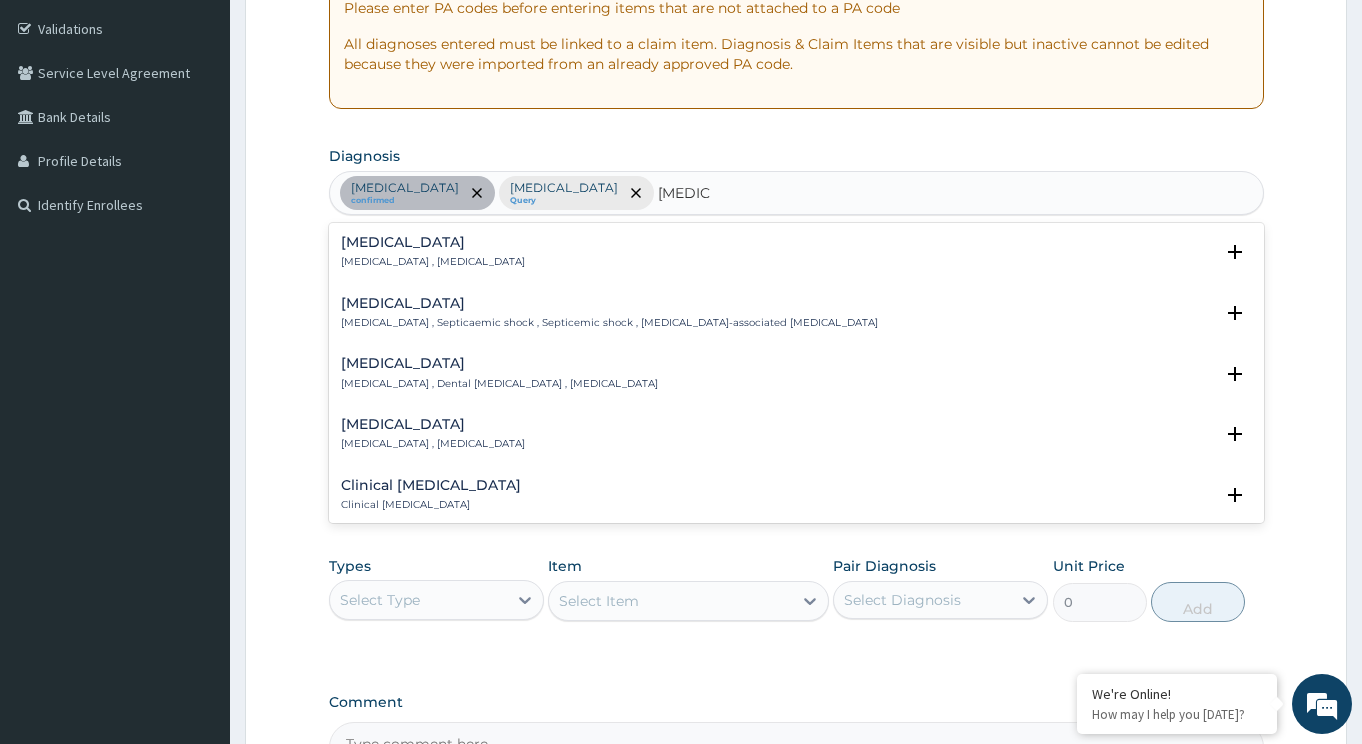 click on "Sepsis" at bounding box center (433, 242) 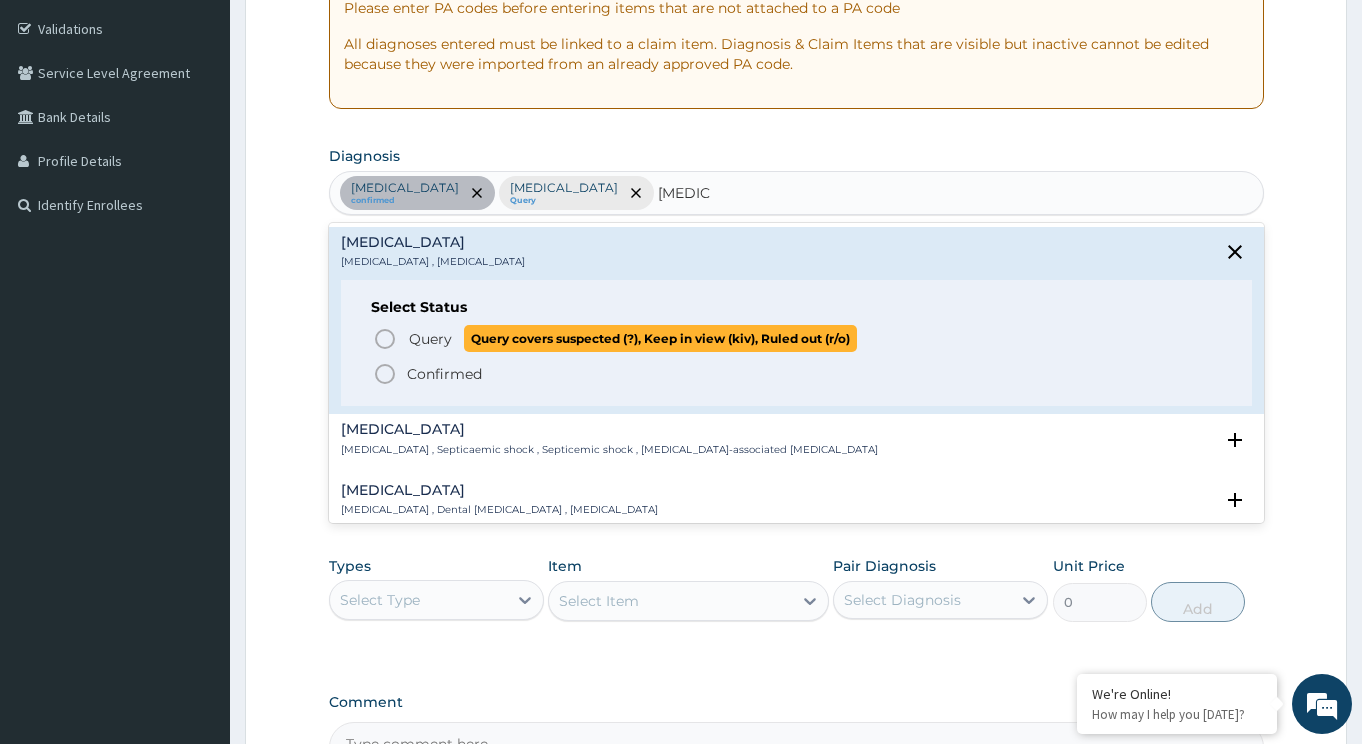 click 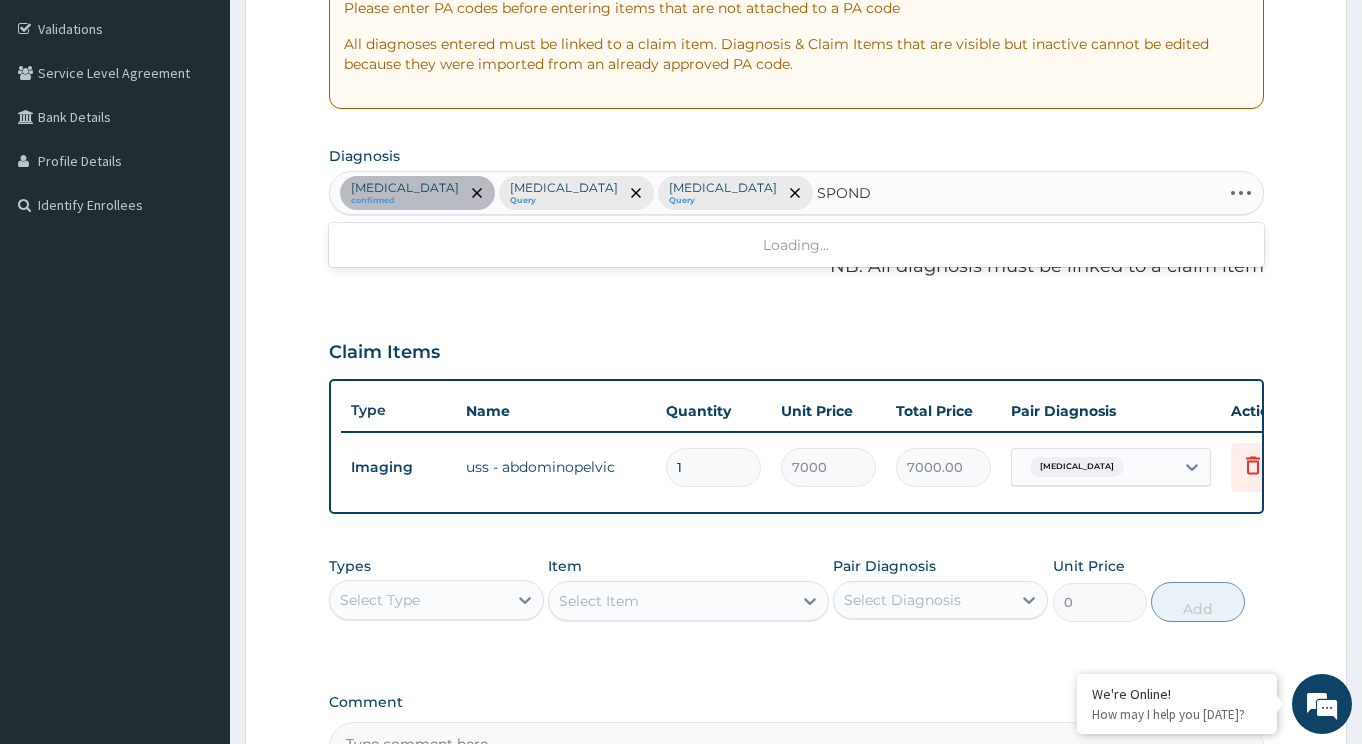 type on "SPONDY" 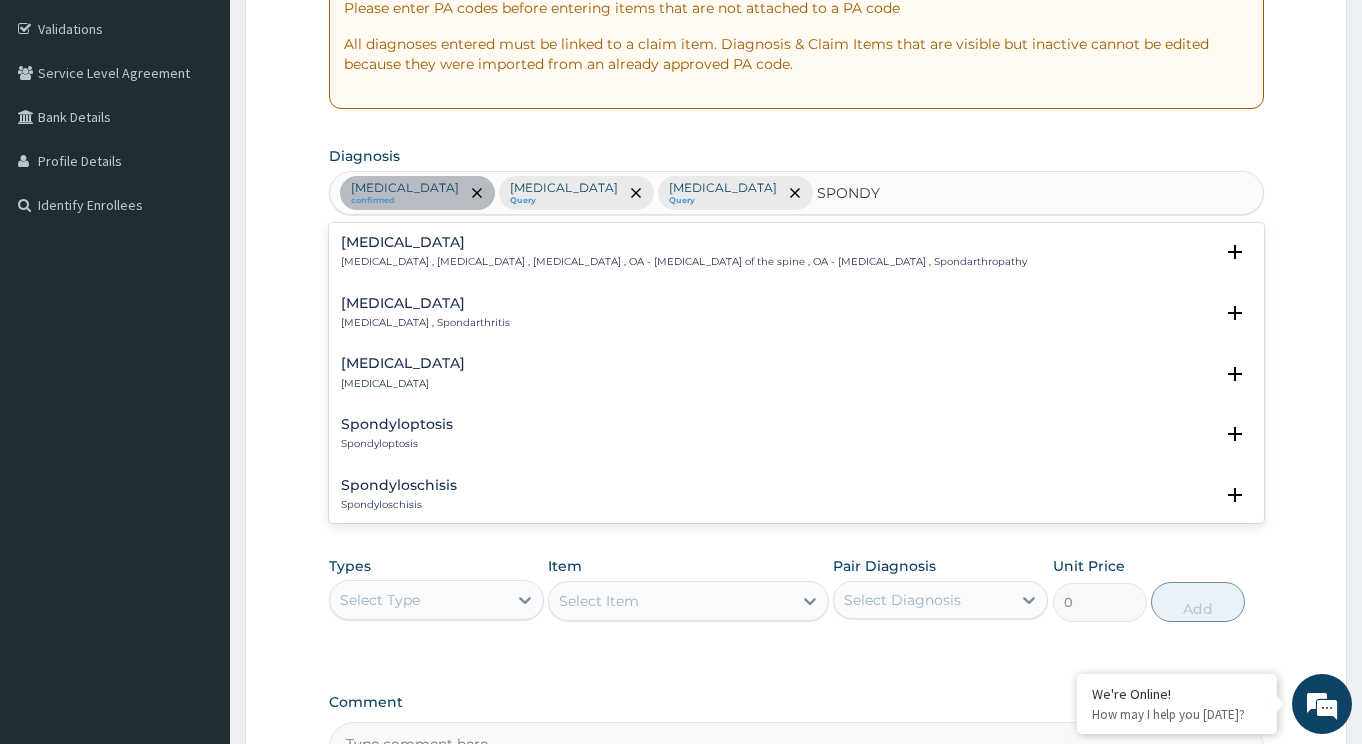 click on "Spondylosis , Spondylarthrosis , Osteoarthritis of spine , OA - Osteoarthritis of the spine , OA - Osteoarthritis of spine , Spondarthropathy" at bounding box center (684, 262) 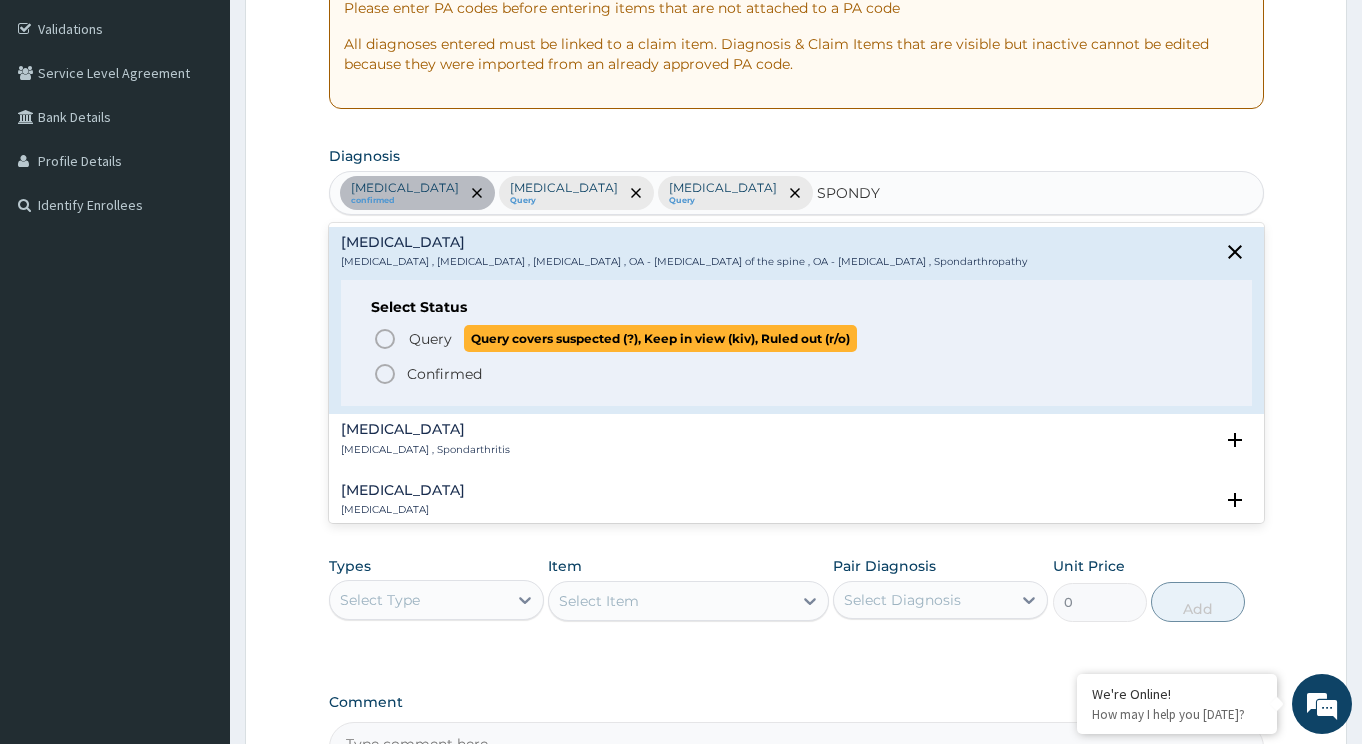 click 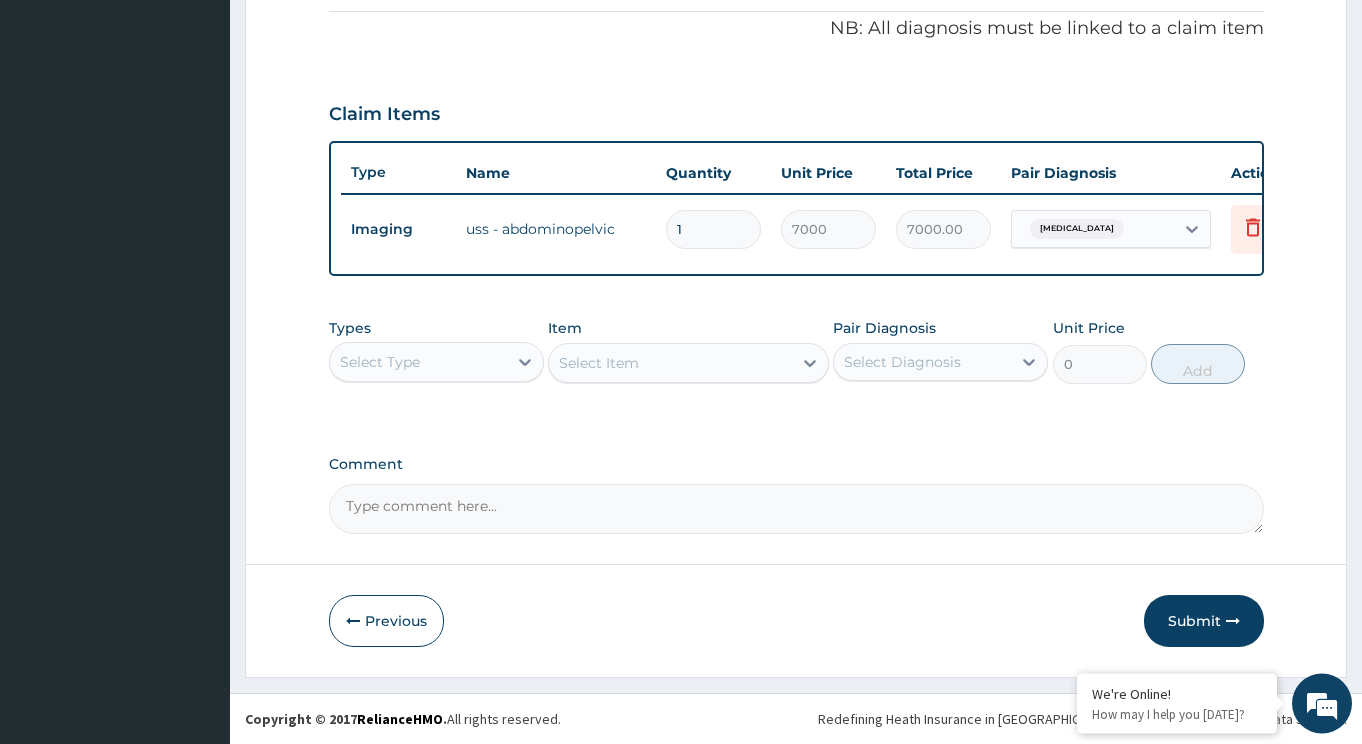 scroll, scrollTop: 620, scrollLeft: 0, axis: vertical 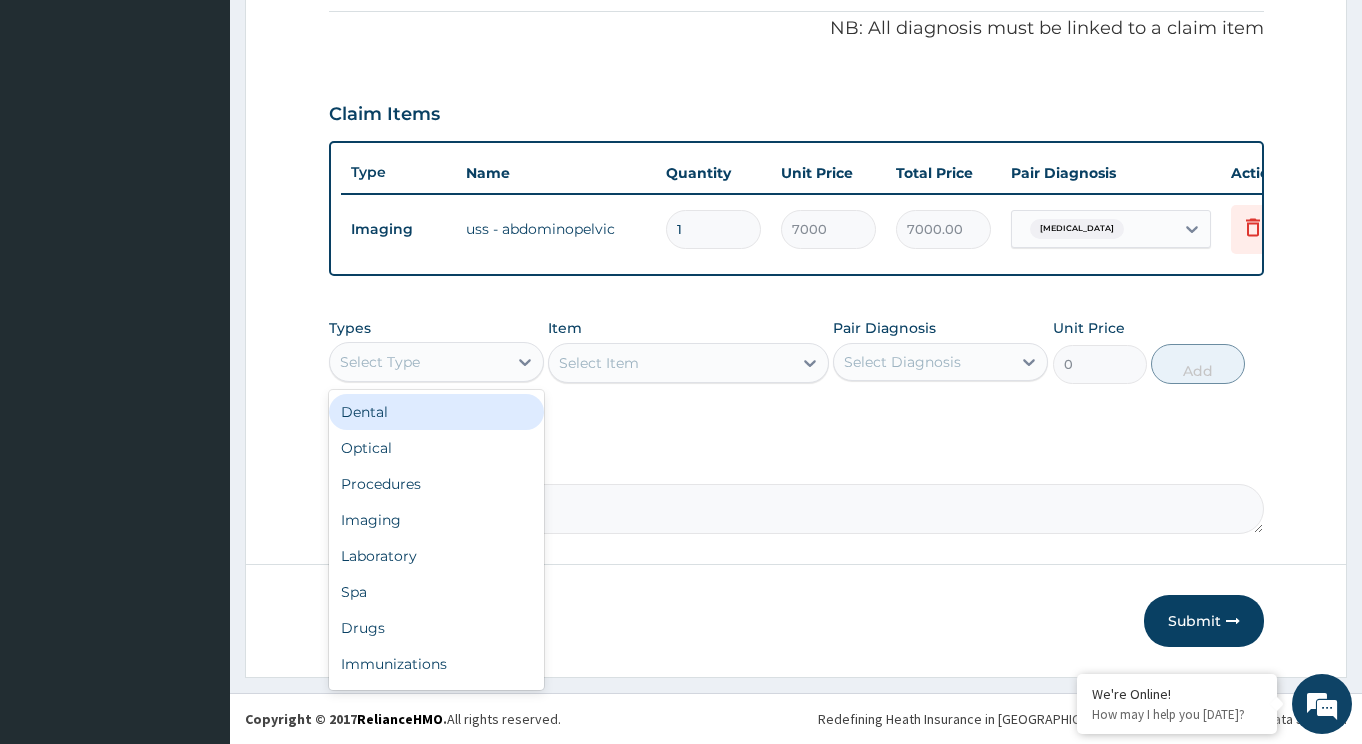 click on "Select Type" at bounding box center [380, 362] 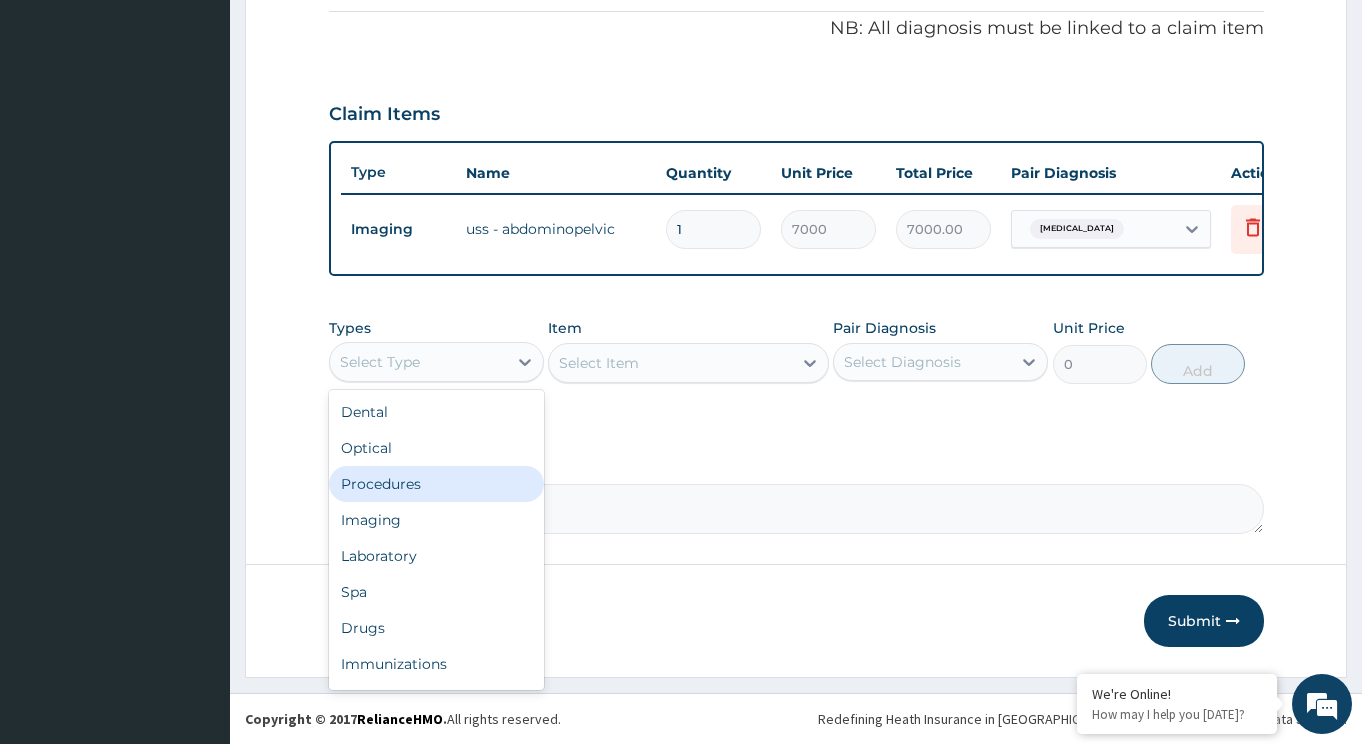 click on "Procedures" at bounding box center [436, 484] 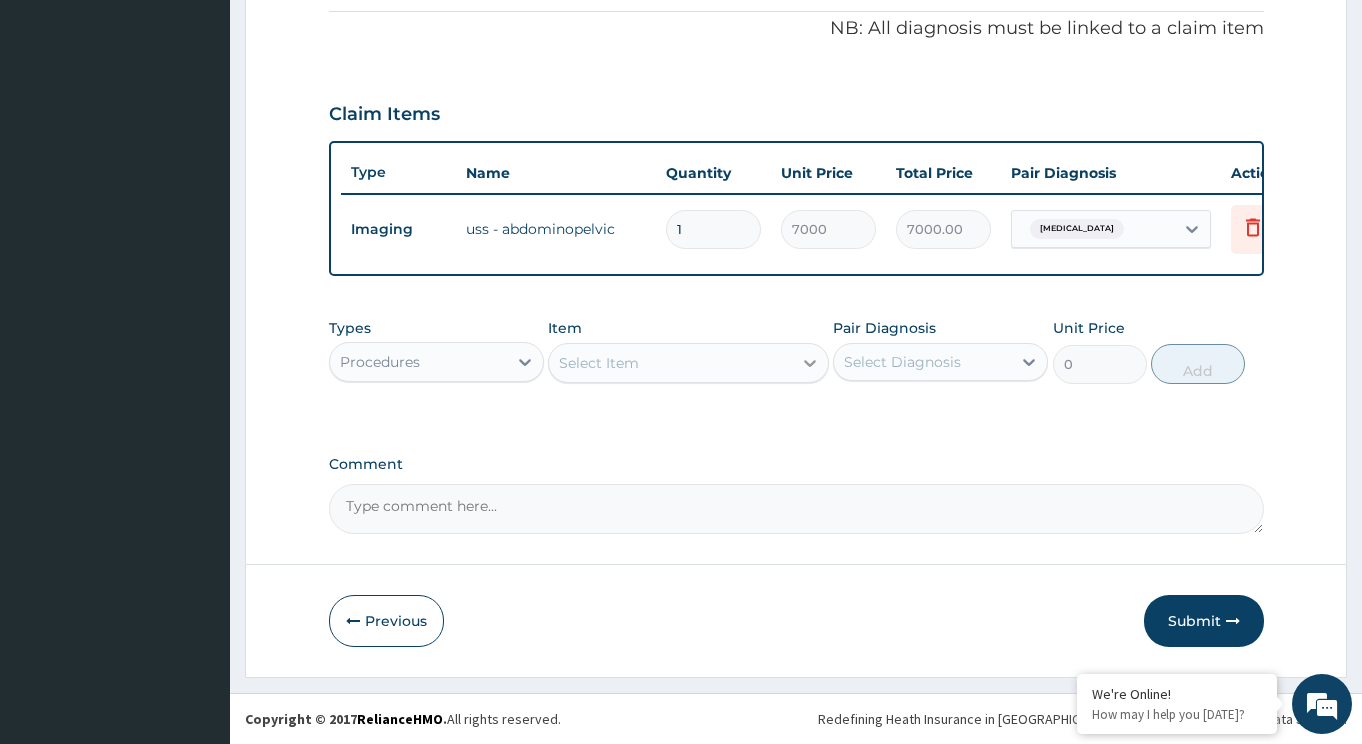 click 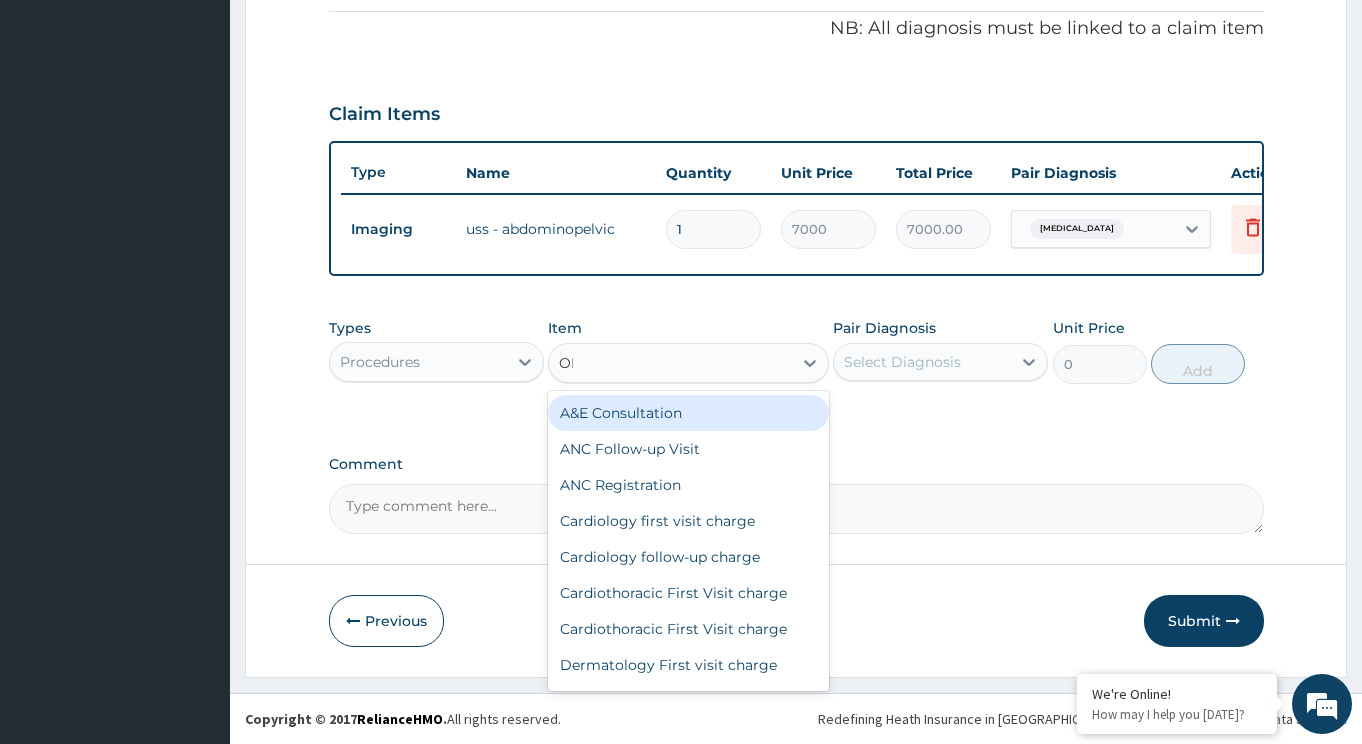 type on "OPD" 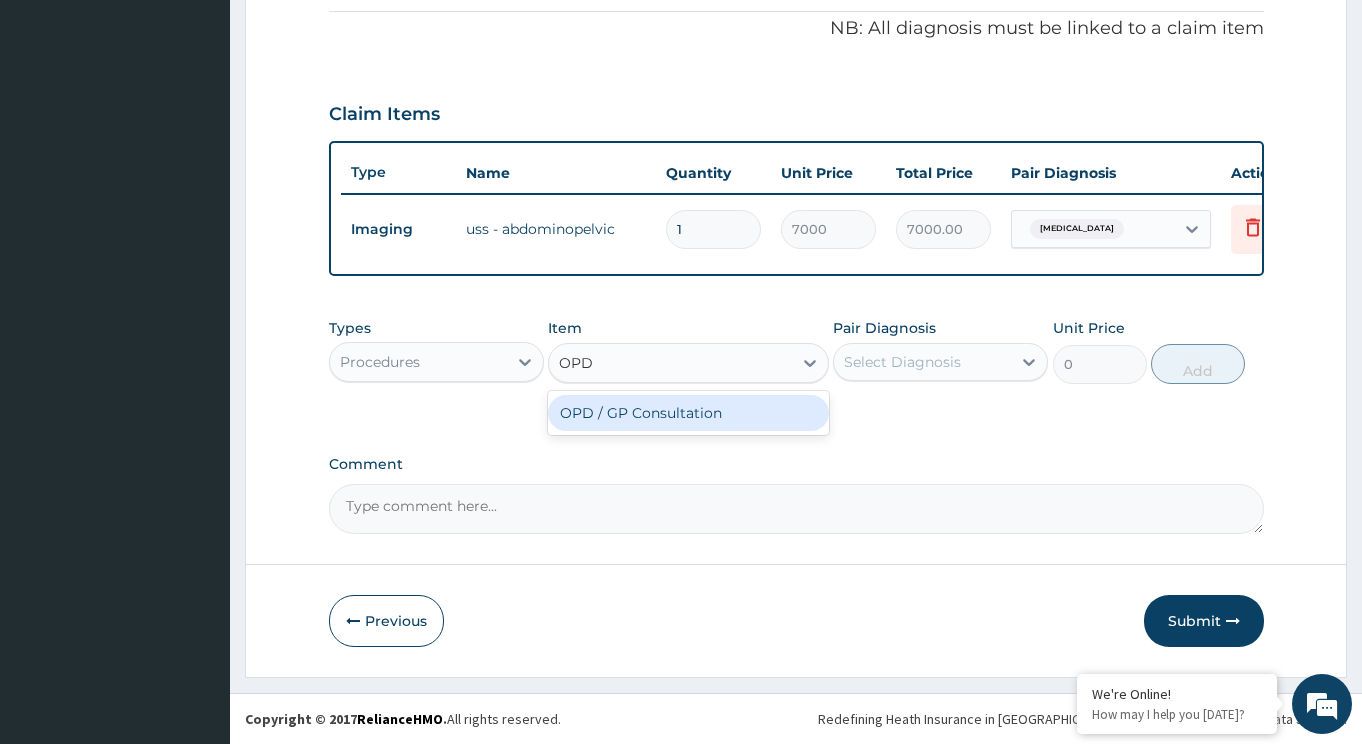 click on "OPD / GP Consultation" at bounding box center (688, 413) 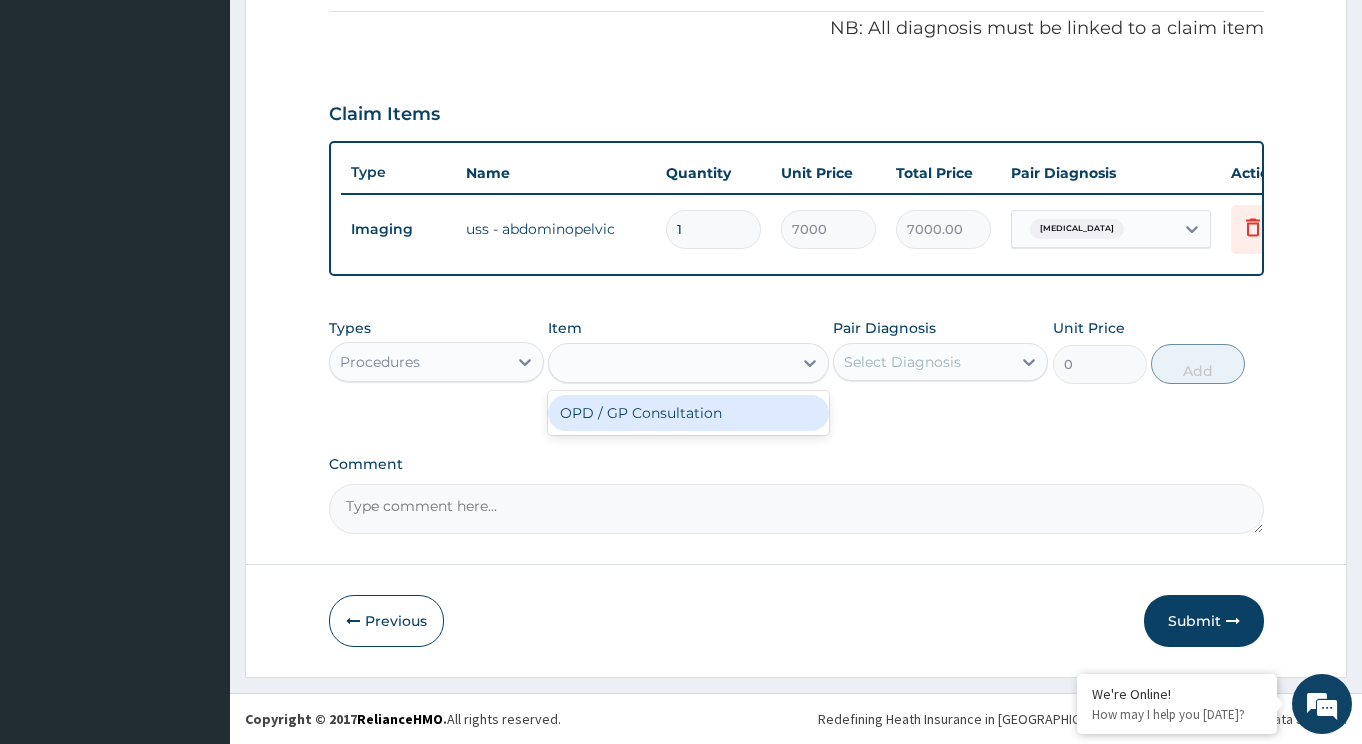 type on "4000" 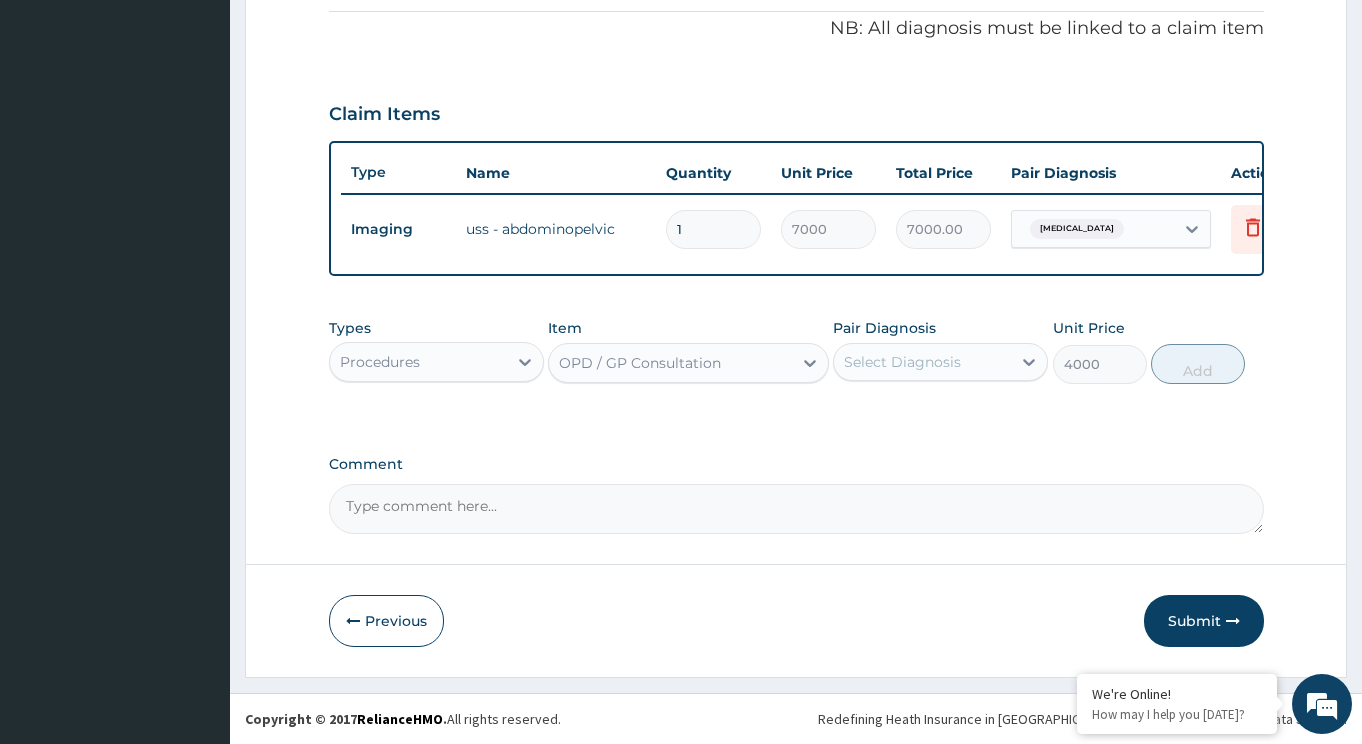 click on "Select Diagnosis" at bounding box center (902, 362) 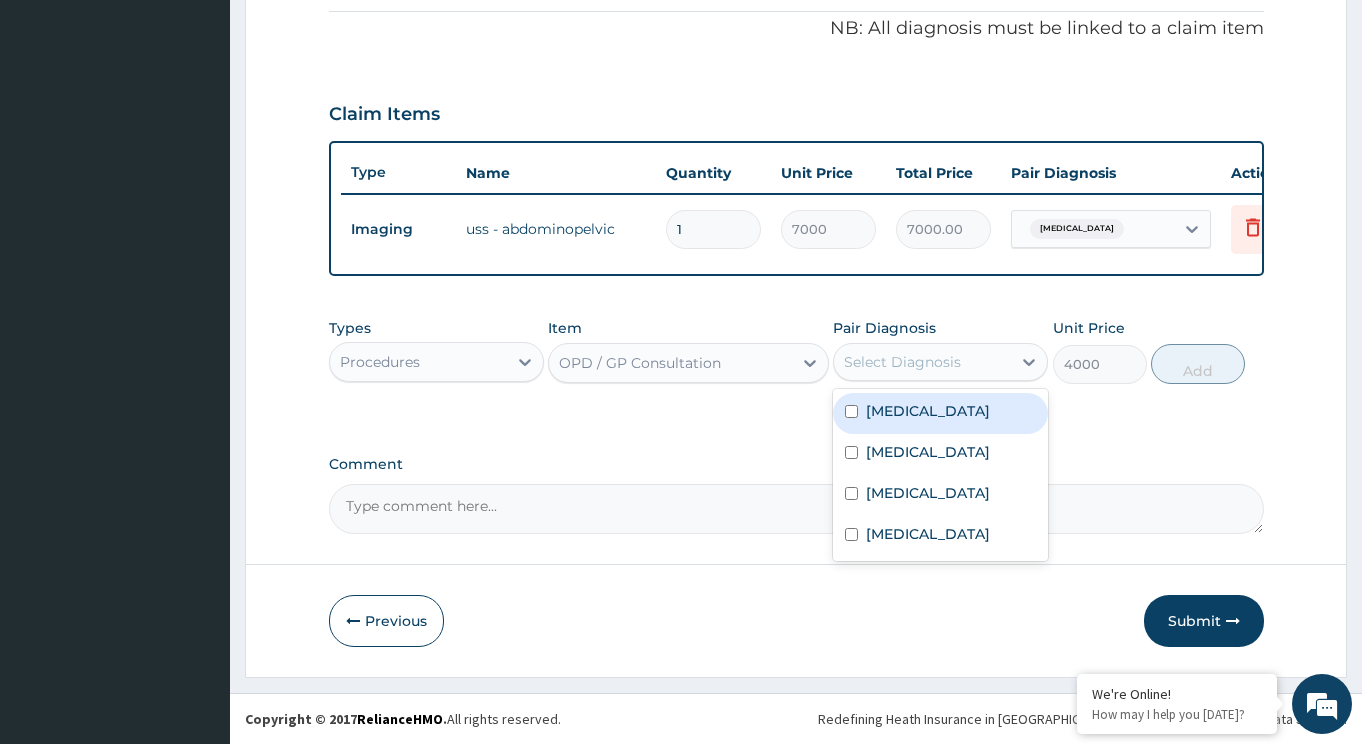 click on "Acute abdomen" at bounding box center (928, 411) 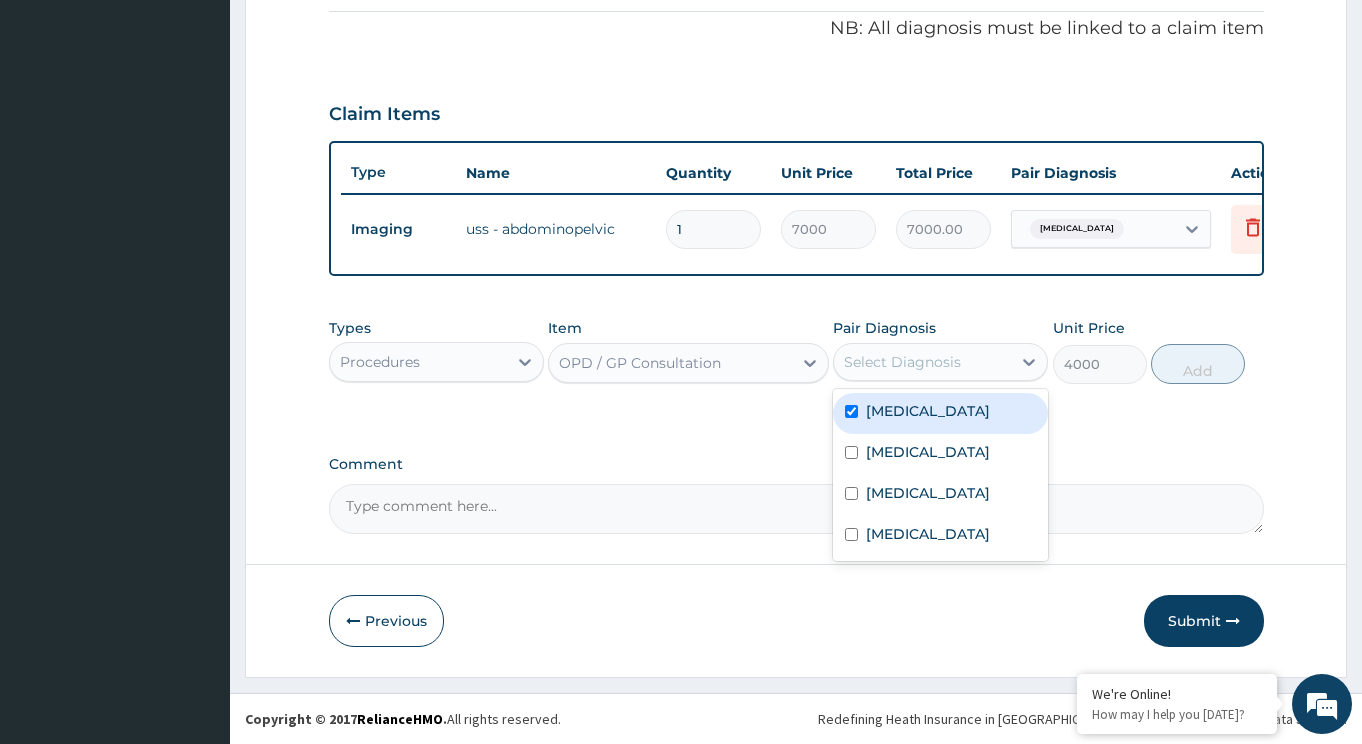 checkbox on "true" 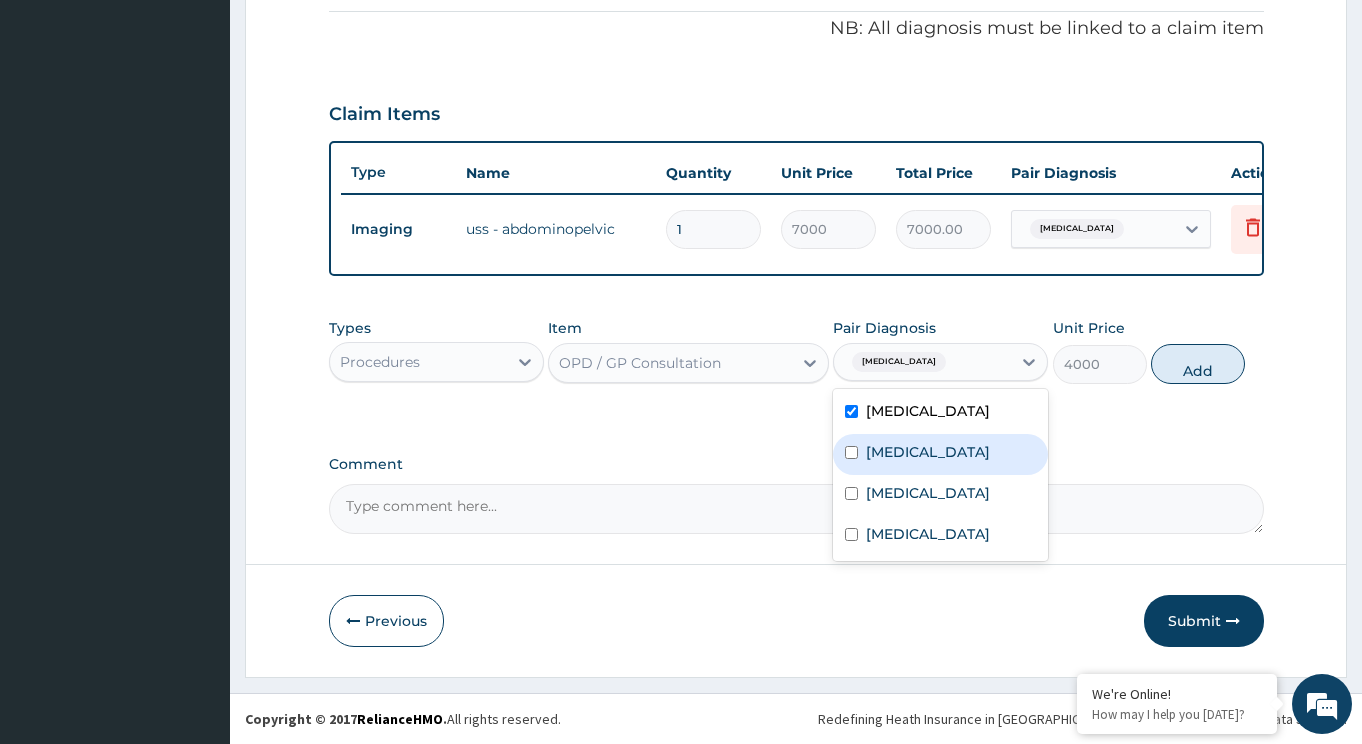 click on "Malaria" at bounding box center [940, 454] 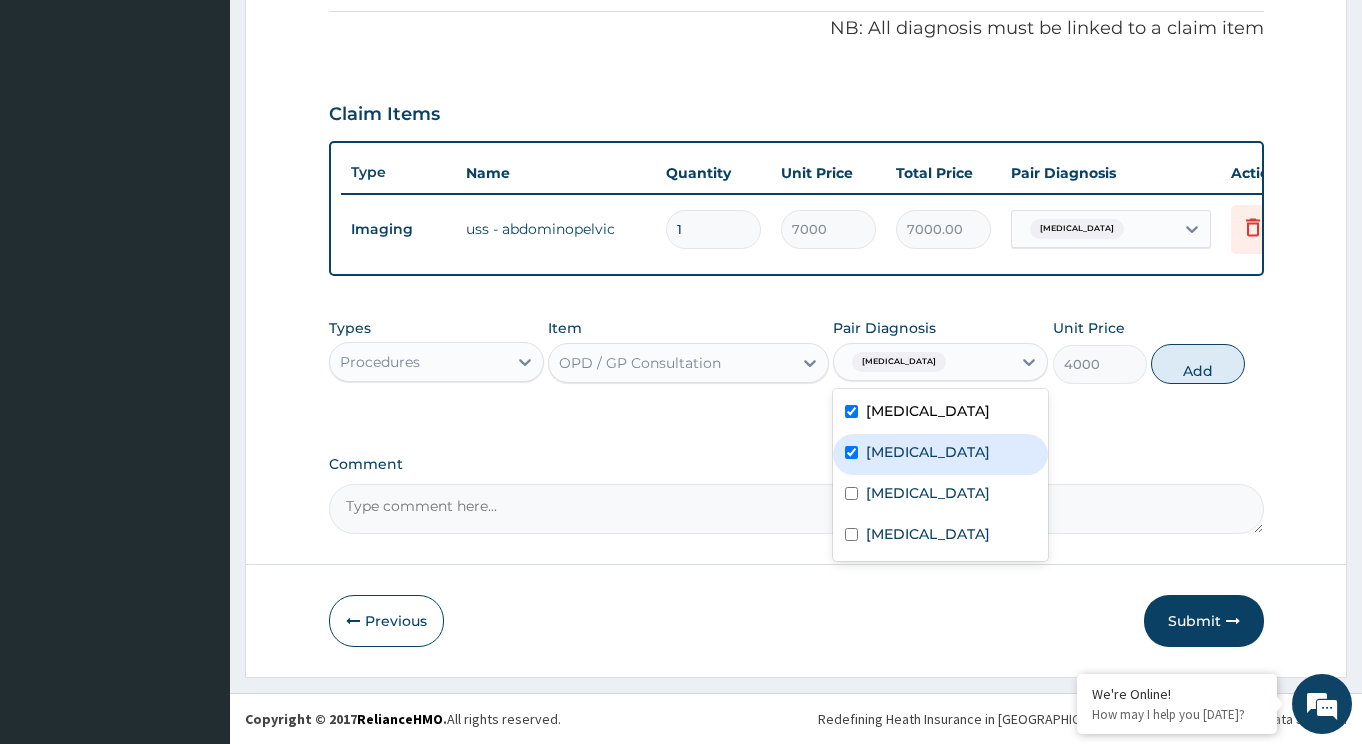 checkbox on "true" 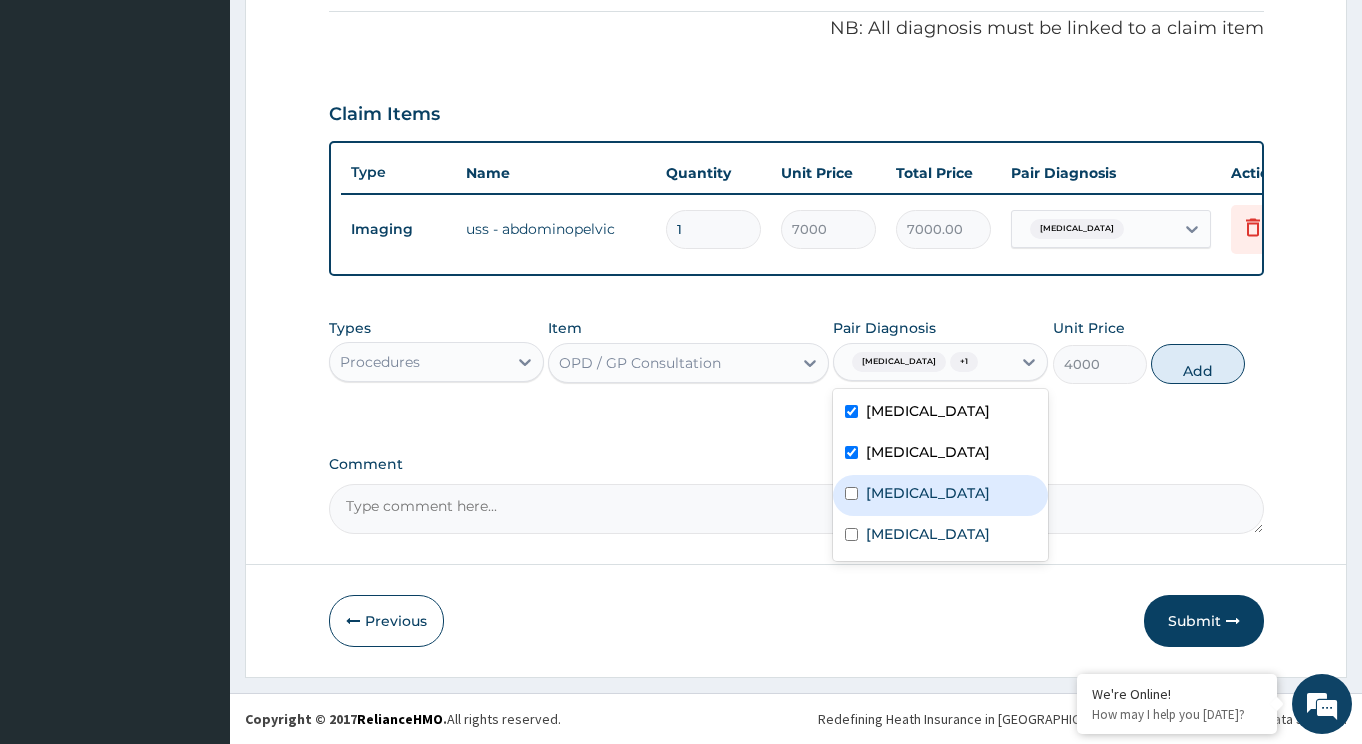 click on "Sepsis" at bounding box center (940, 495) 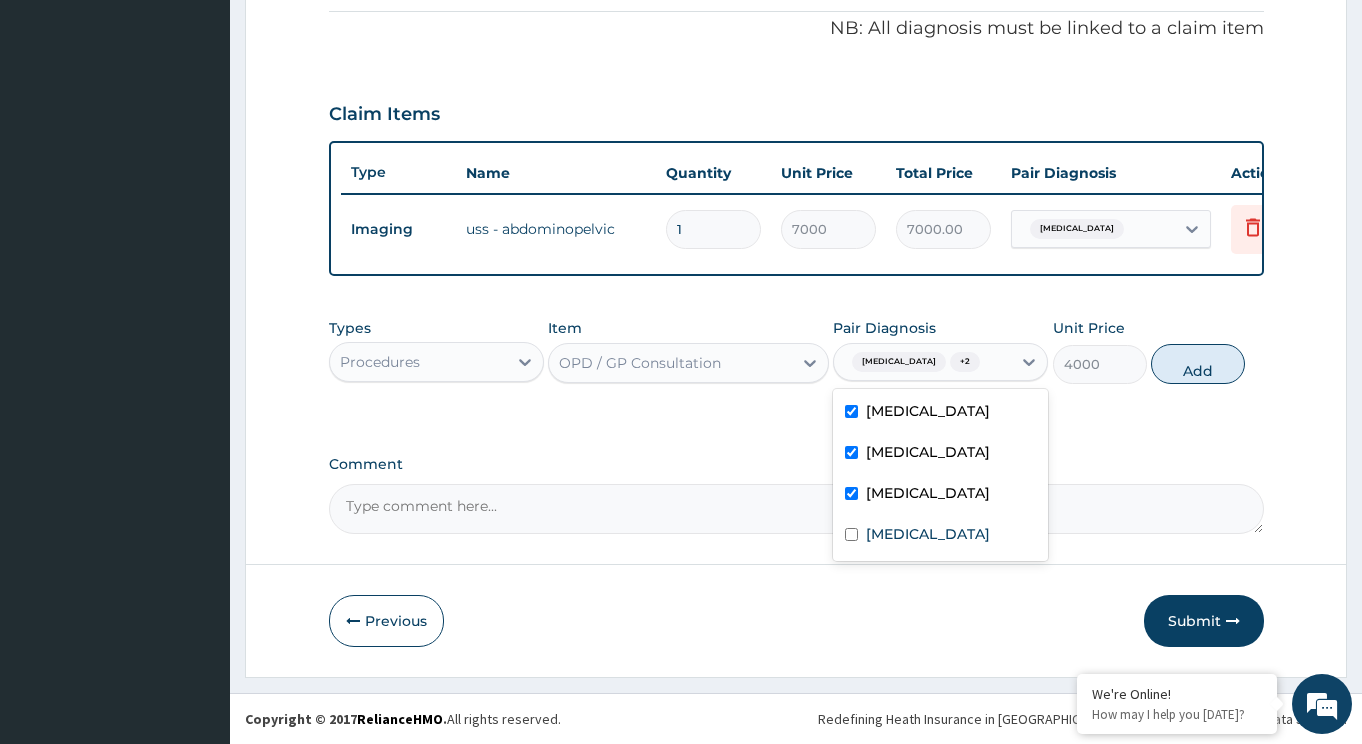 checkbox on "true" 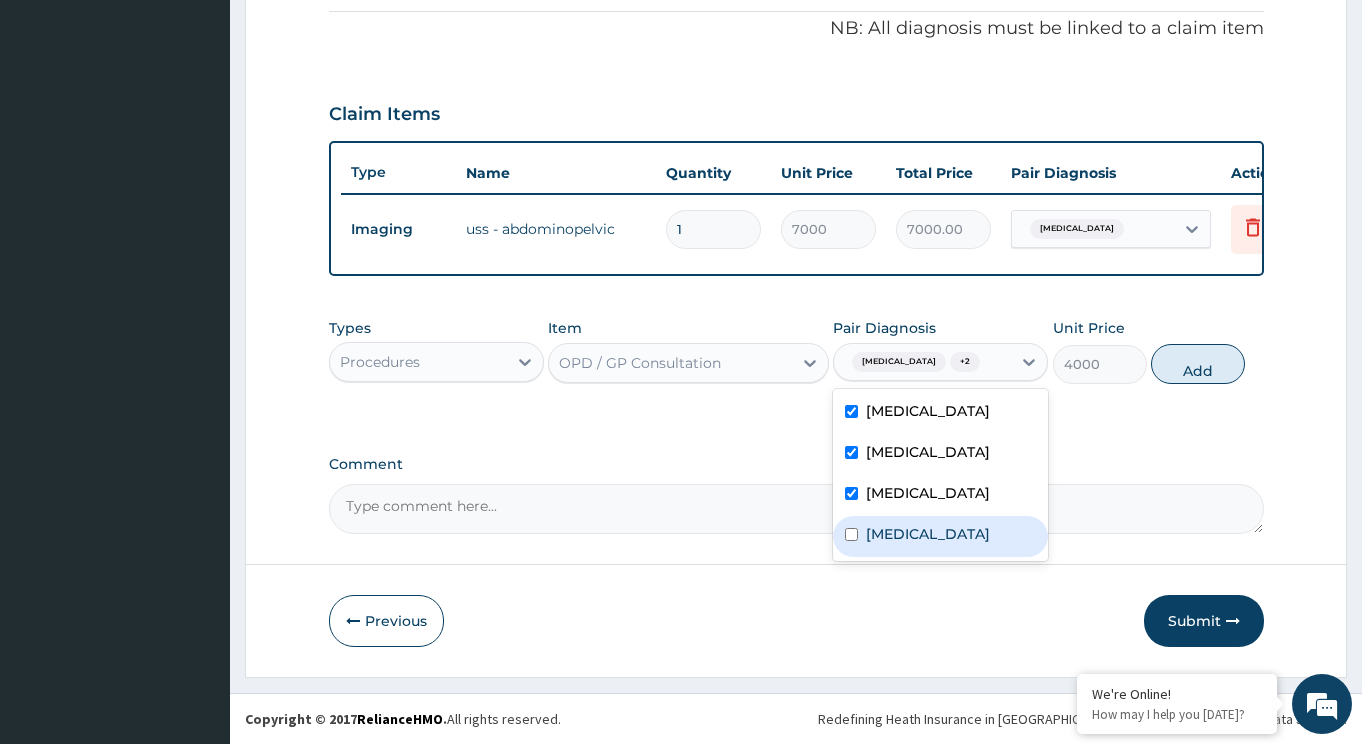 click on "Spondylosis" at bounding box center [928, 534] 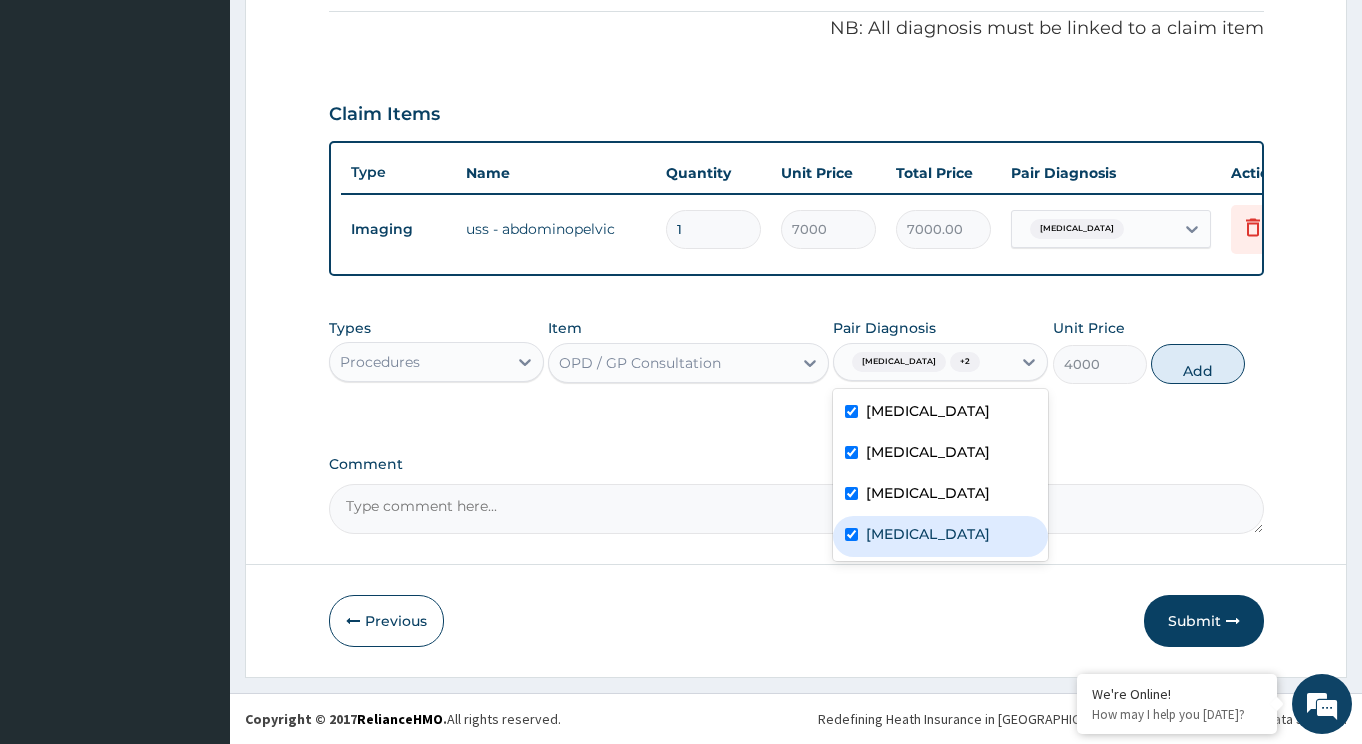 checkbox on "true" 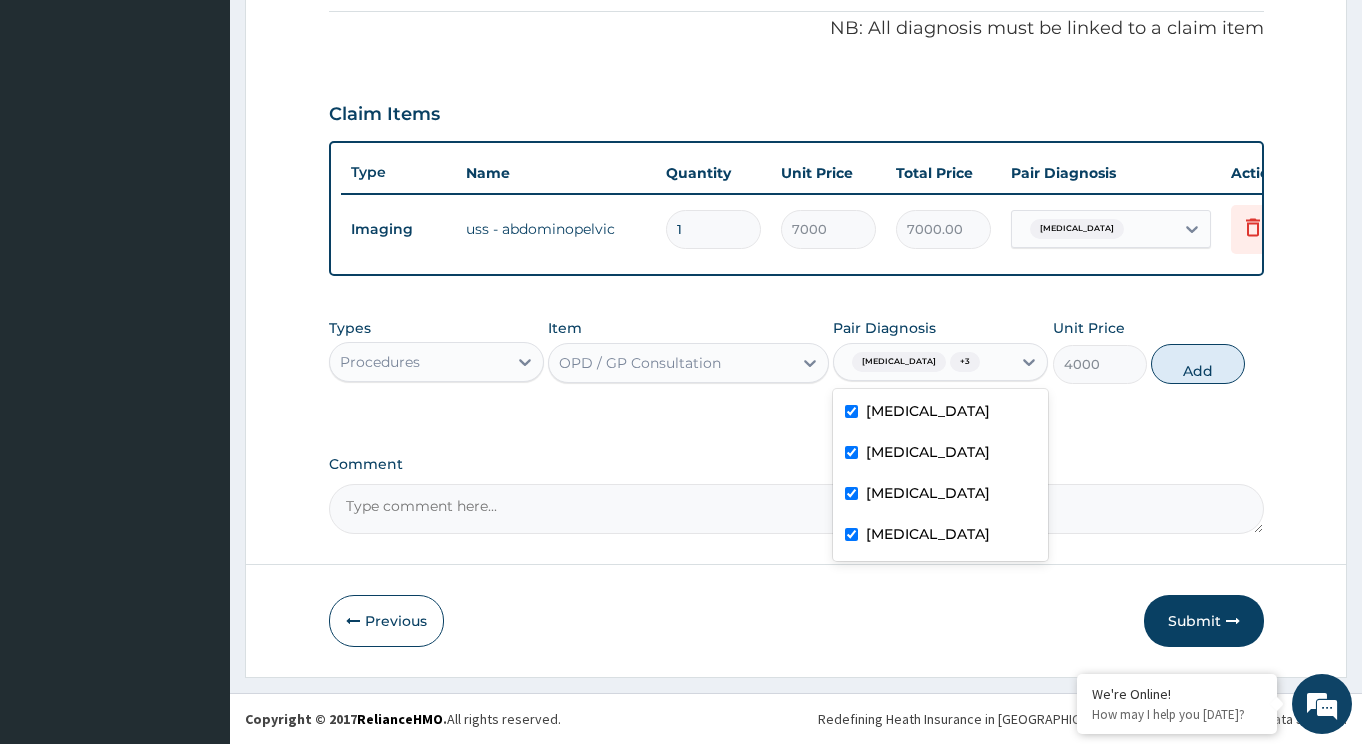 drag, startPoint x: 1186, startPoint y: 368, endPoint x: 596, endPoint y: 421, distance: 592.37573 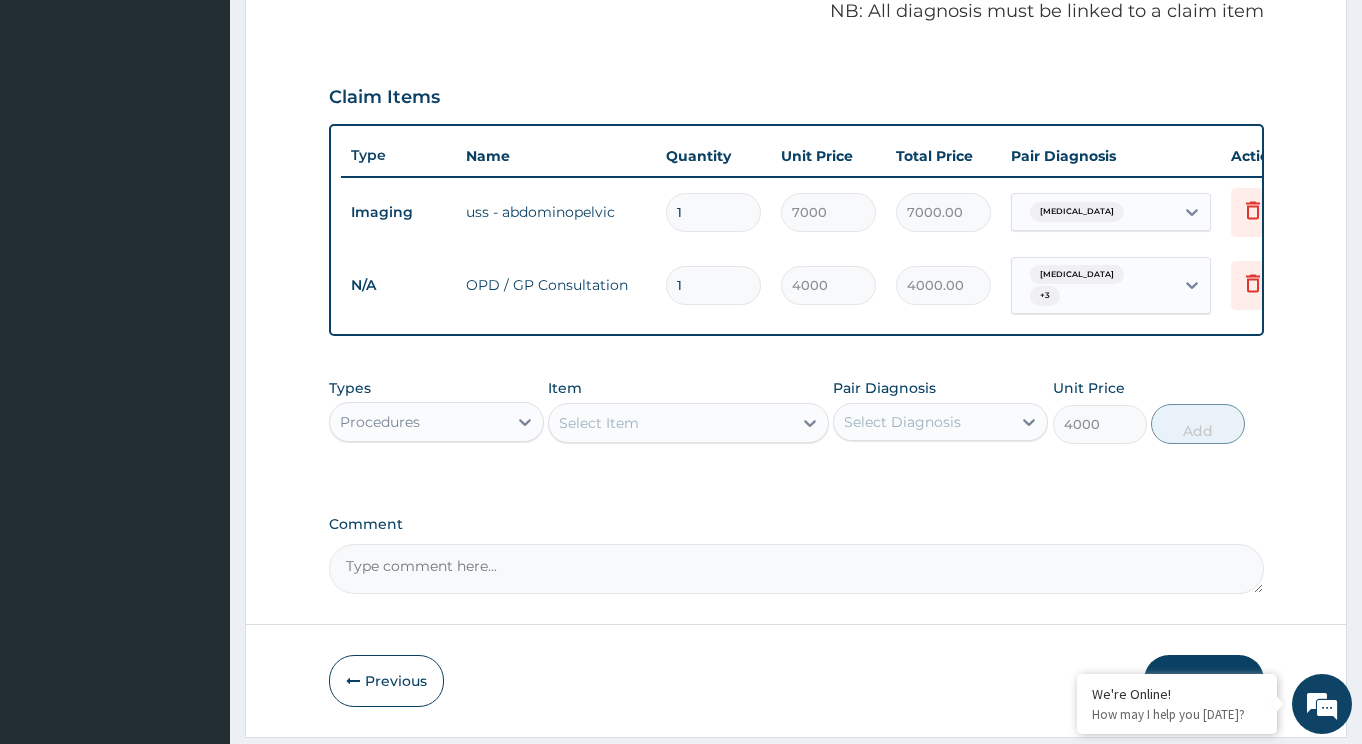 type on "0" 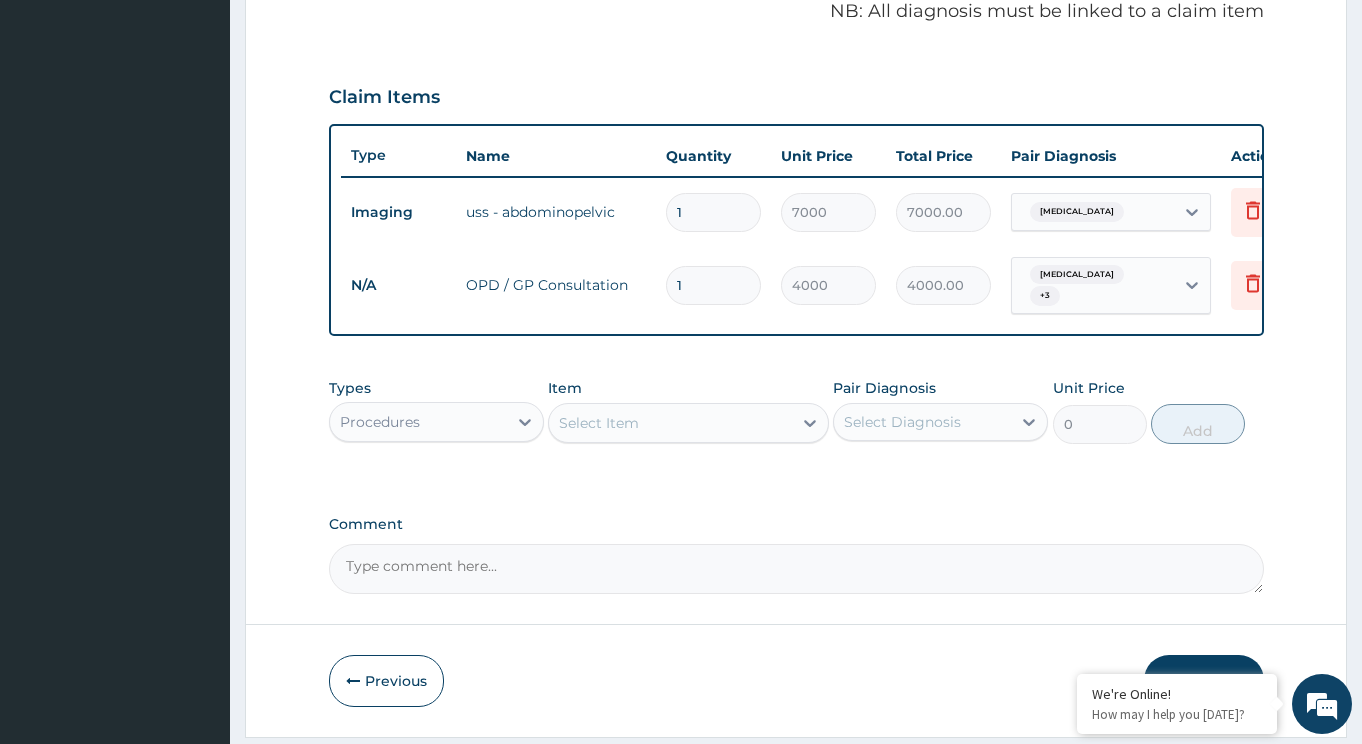 drag, startPoint x: 663, startPoint y: 427, endPoint x: 604, endPoint y: 415, distance: 60.207973 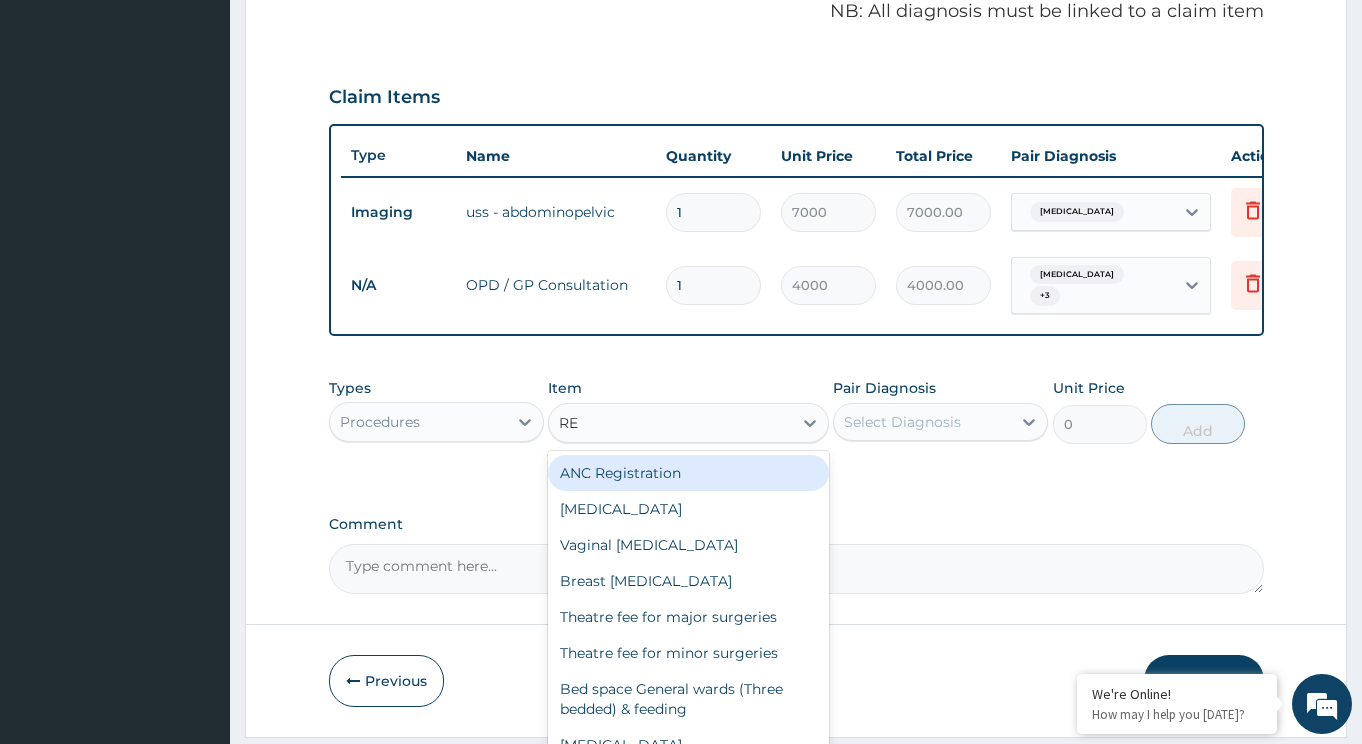 type on "REG" 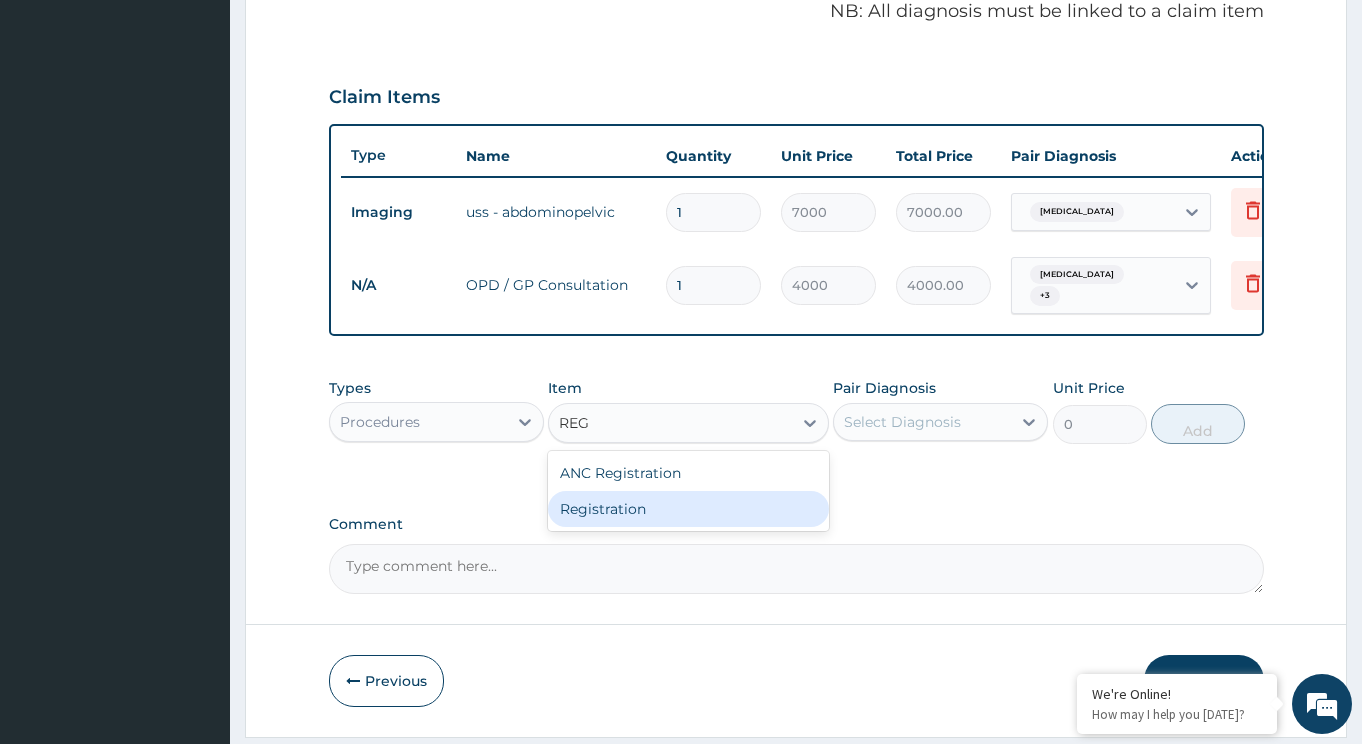 click on "Registration" at bounding box center (688, 509) 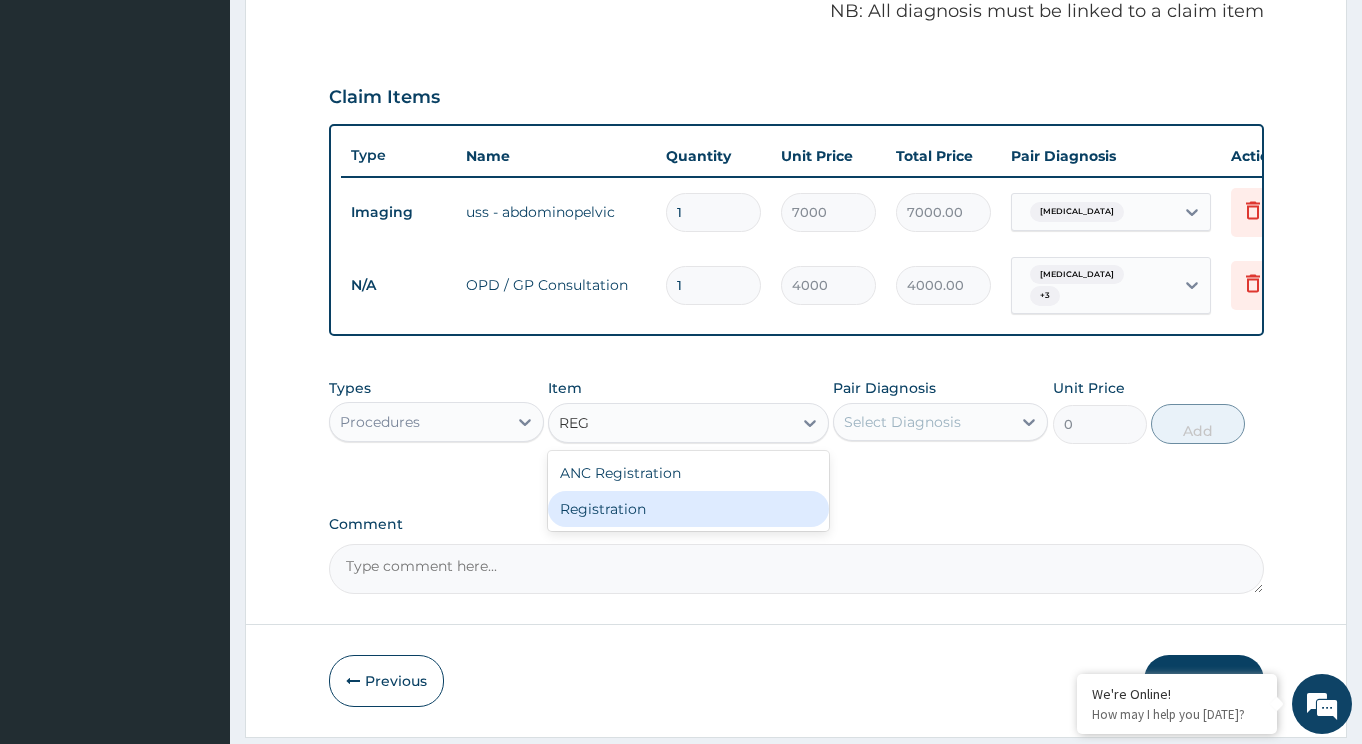 type 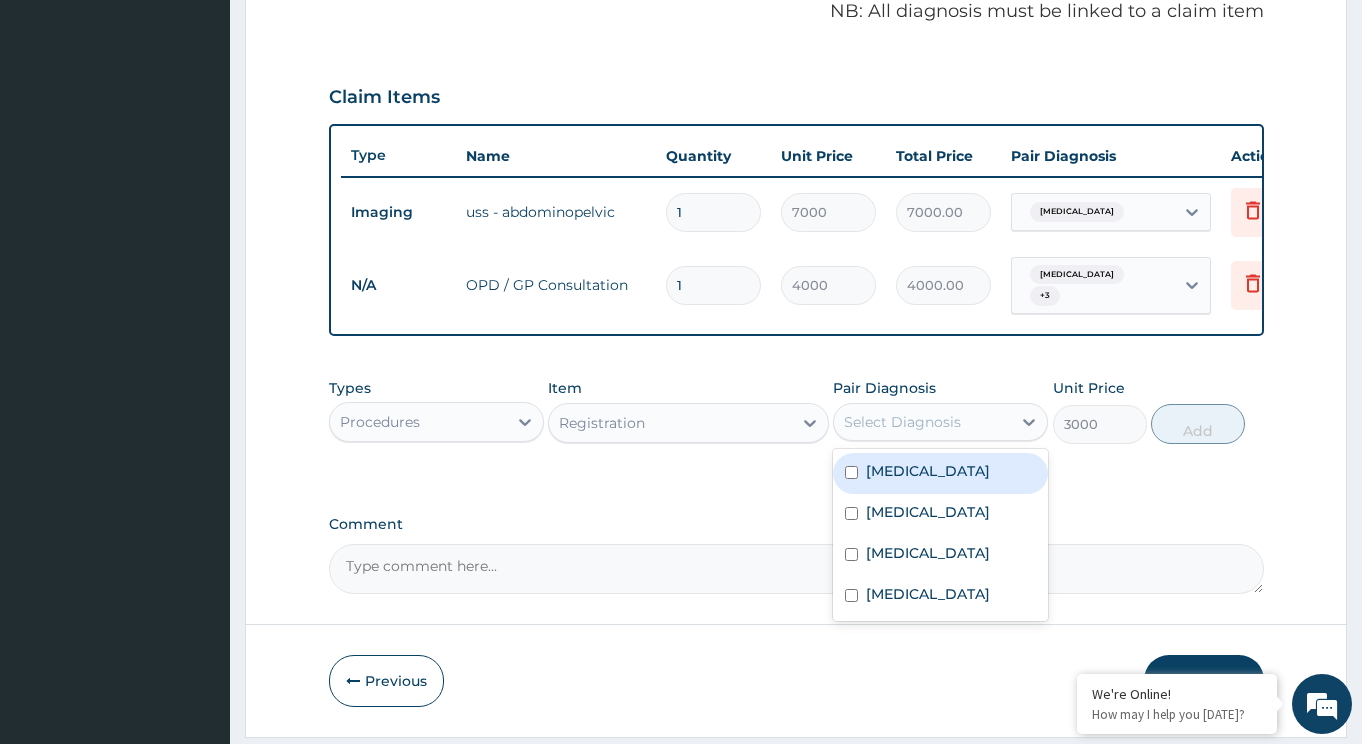 click on "Select Diagnosis" at bounding box center (902, 422) 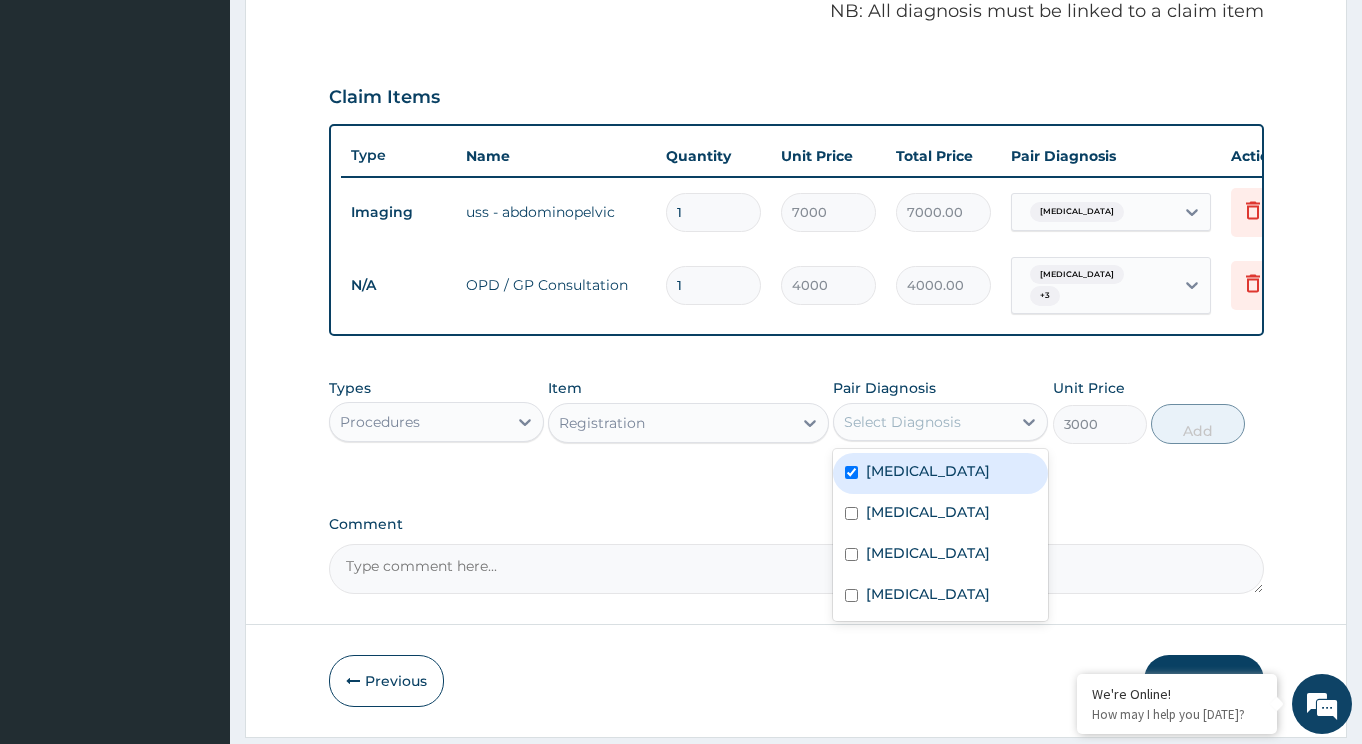 checkbox on "true" 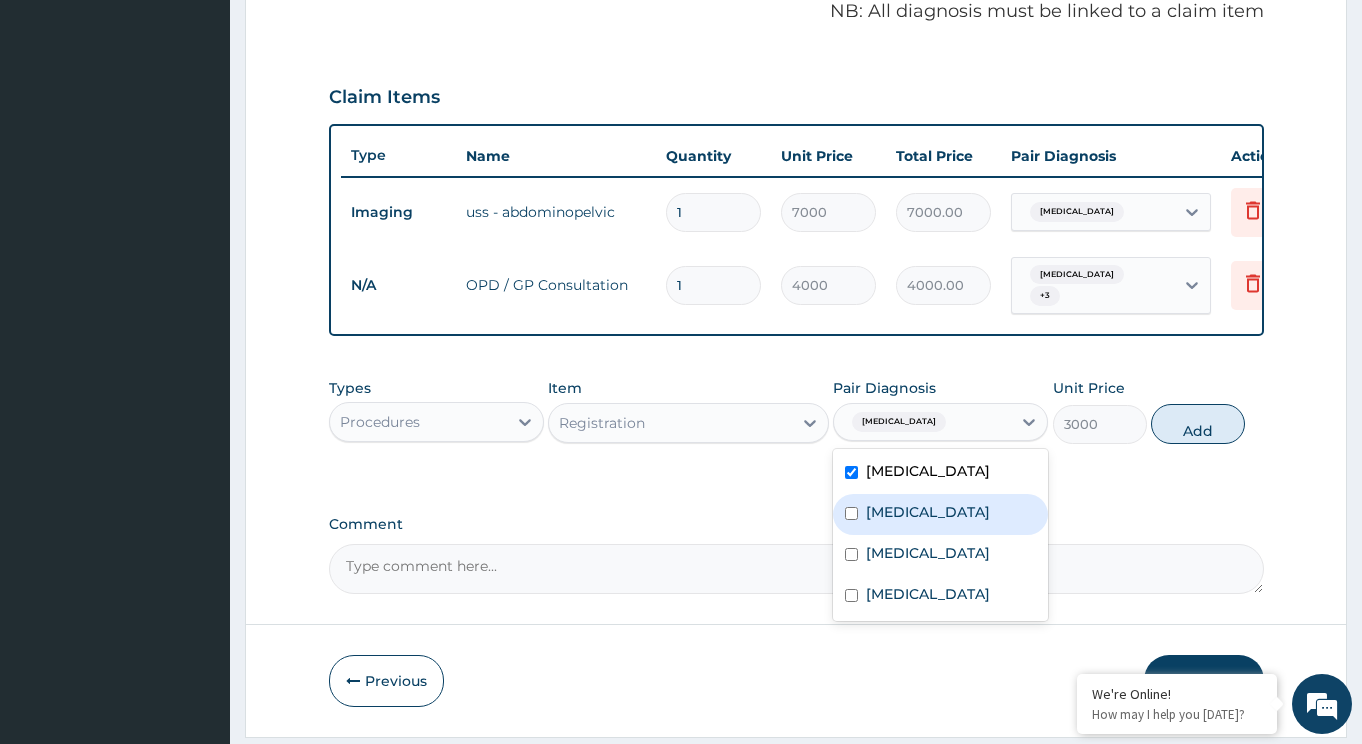 drag, startPoint x: 917, startPoint y: 524, endPoint x: 905, endPoint y: 565, distance: 42.72002 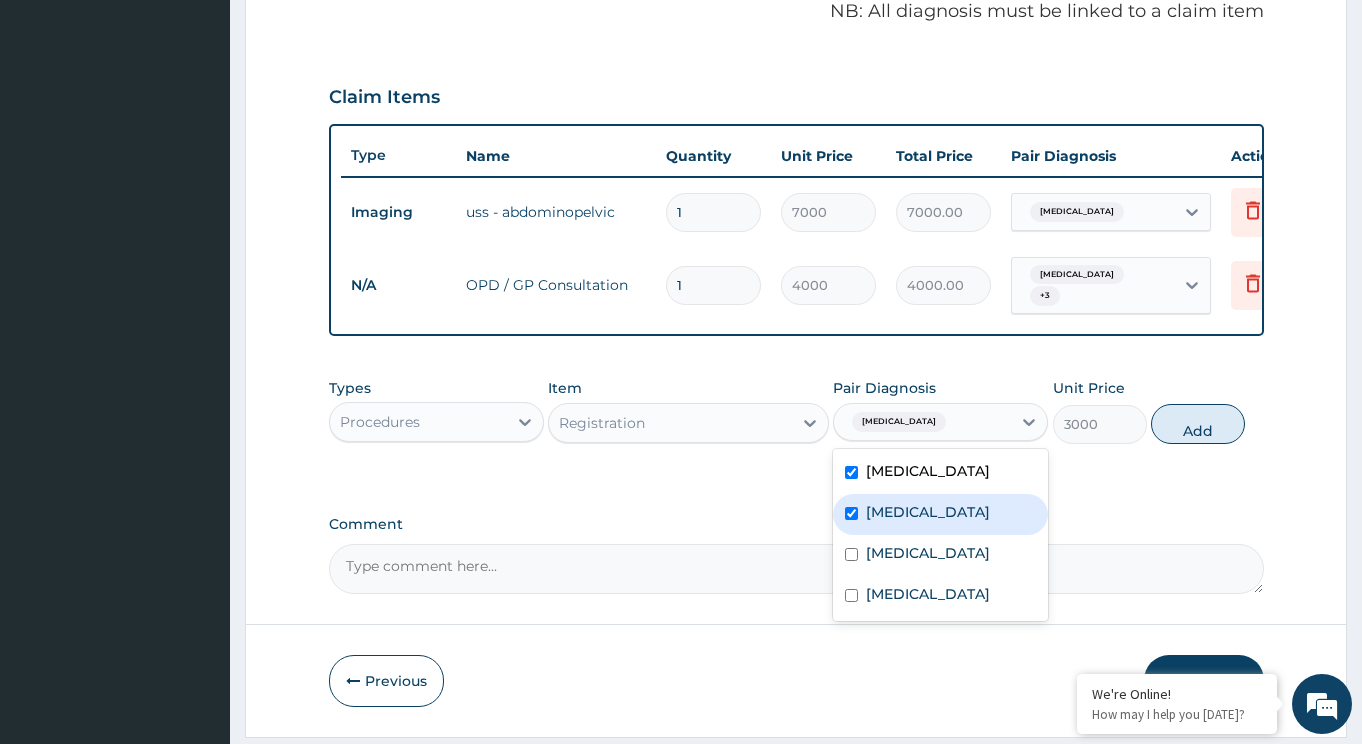 checkbox on "true" 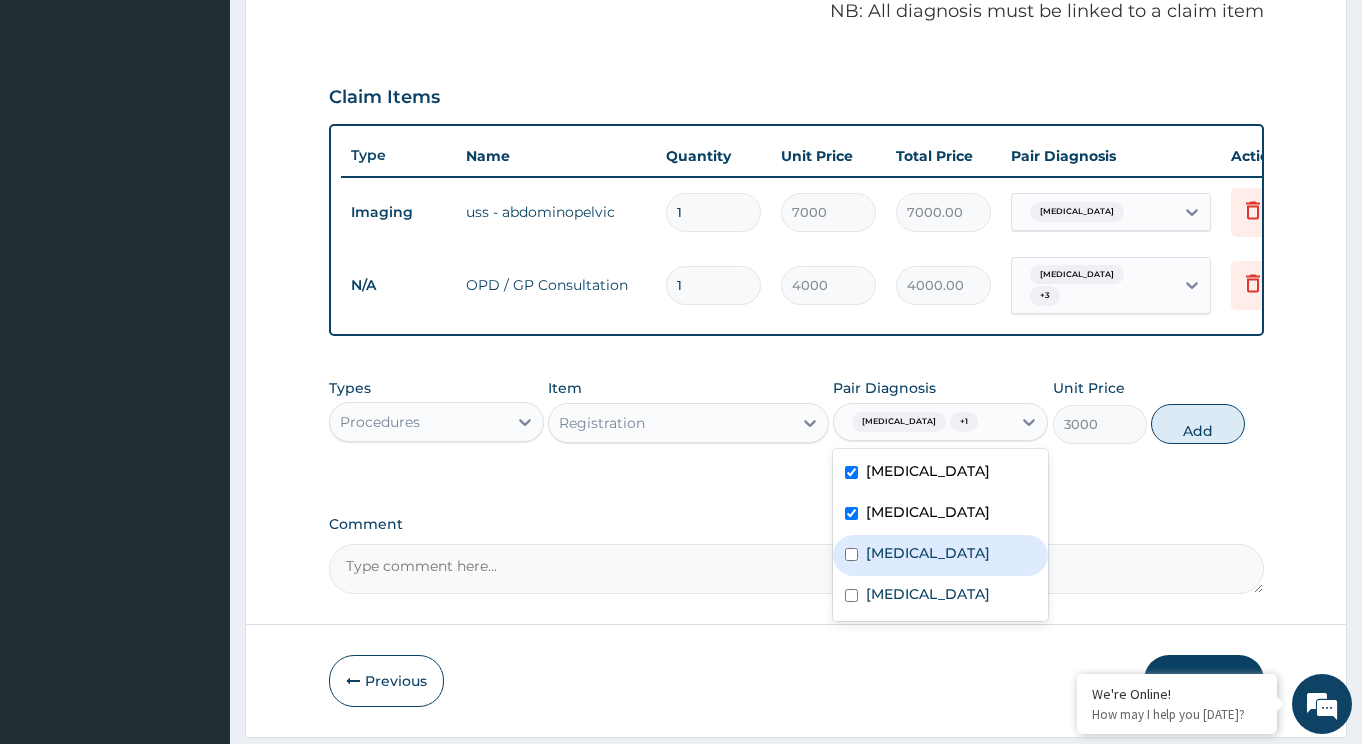 click on "Sepsis" at bounding box center (928, 553) 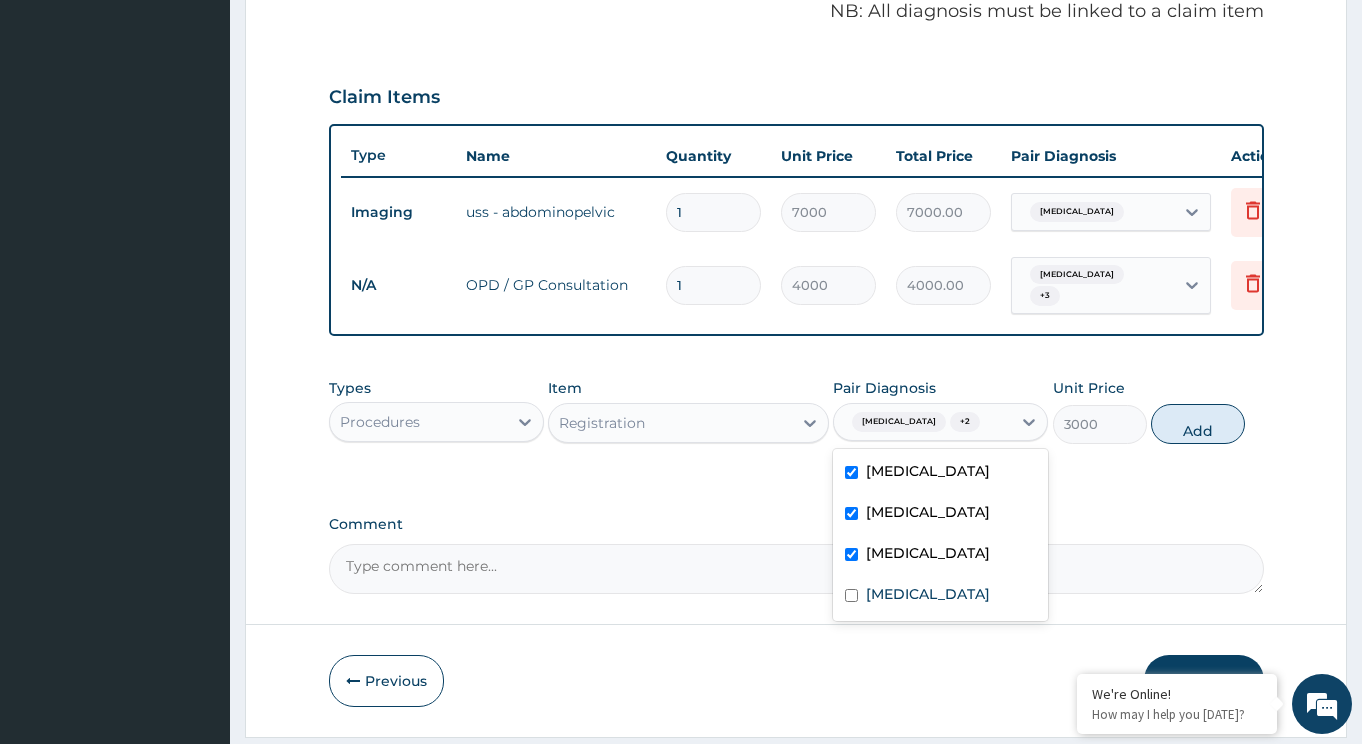 checkbox on "true" 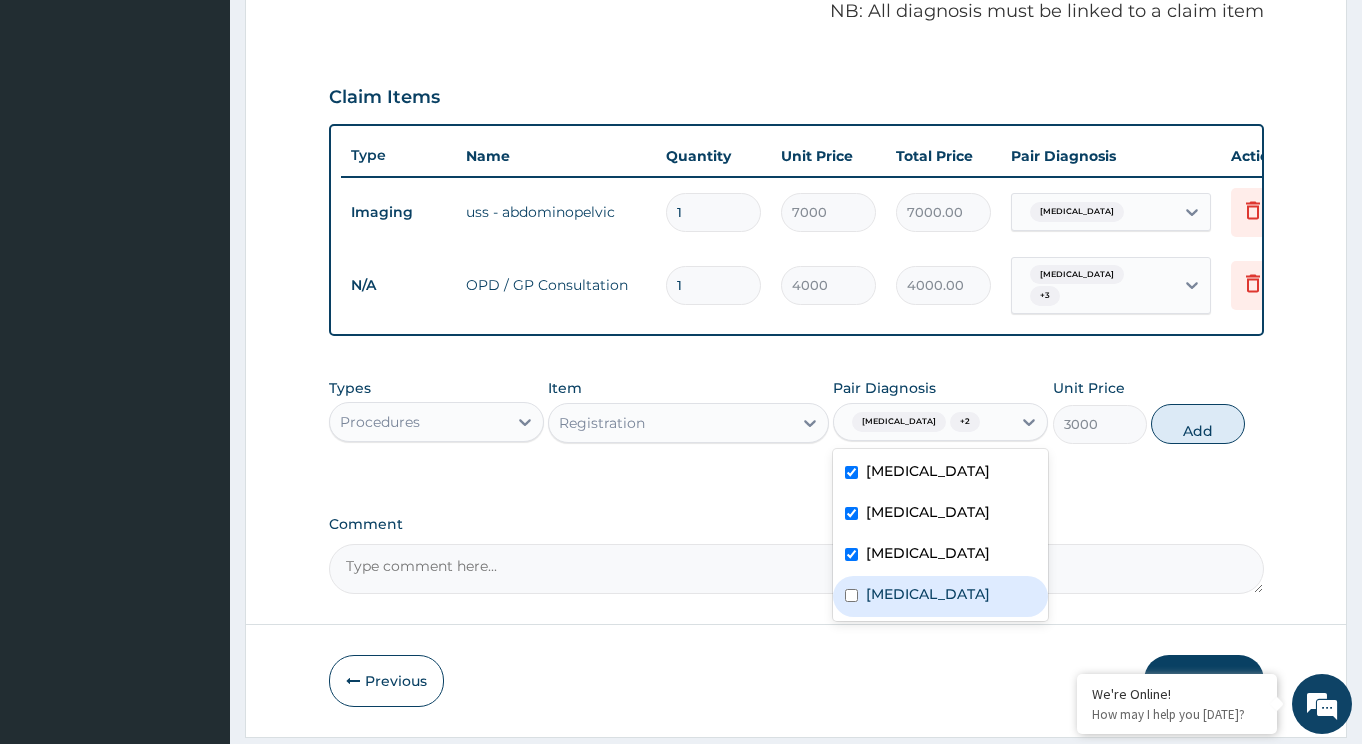 click on "Spondylosis" at bounding box center (928, 594) 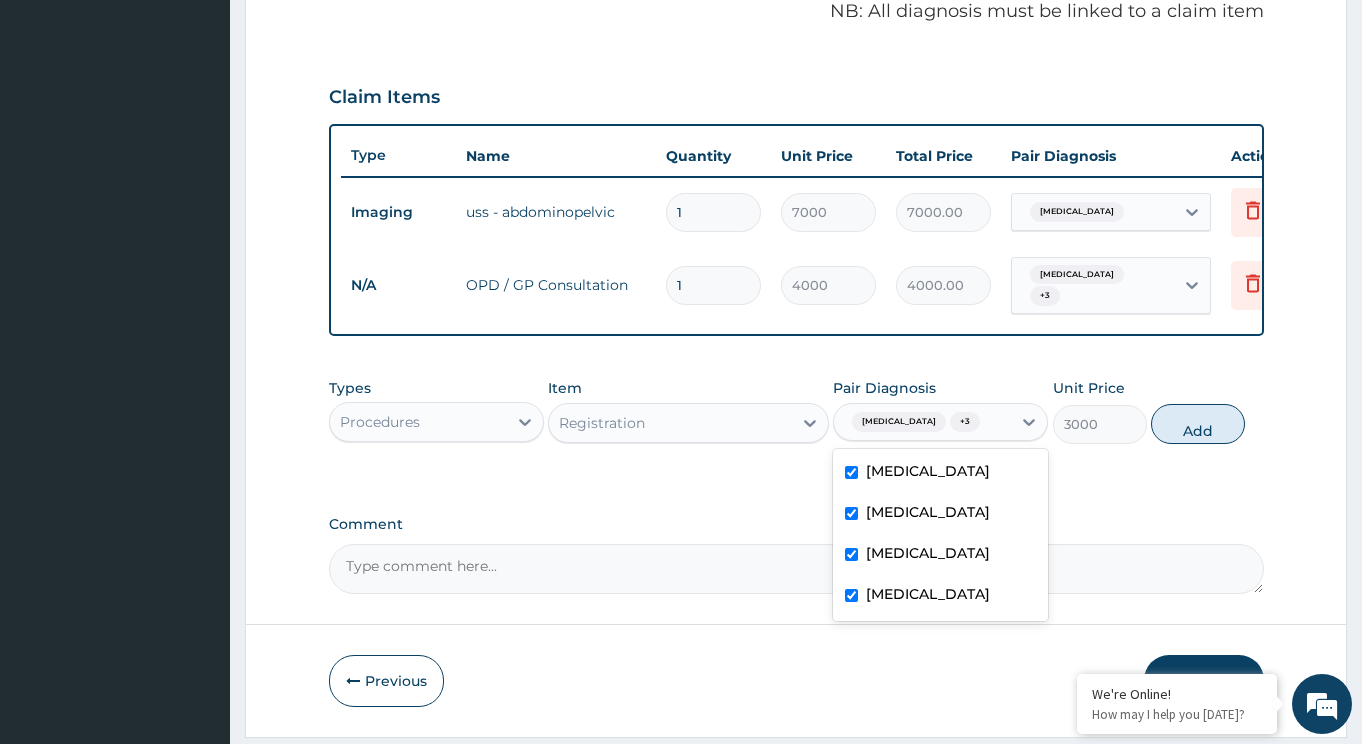 checkbox on "true" 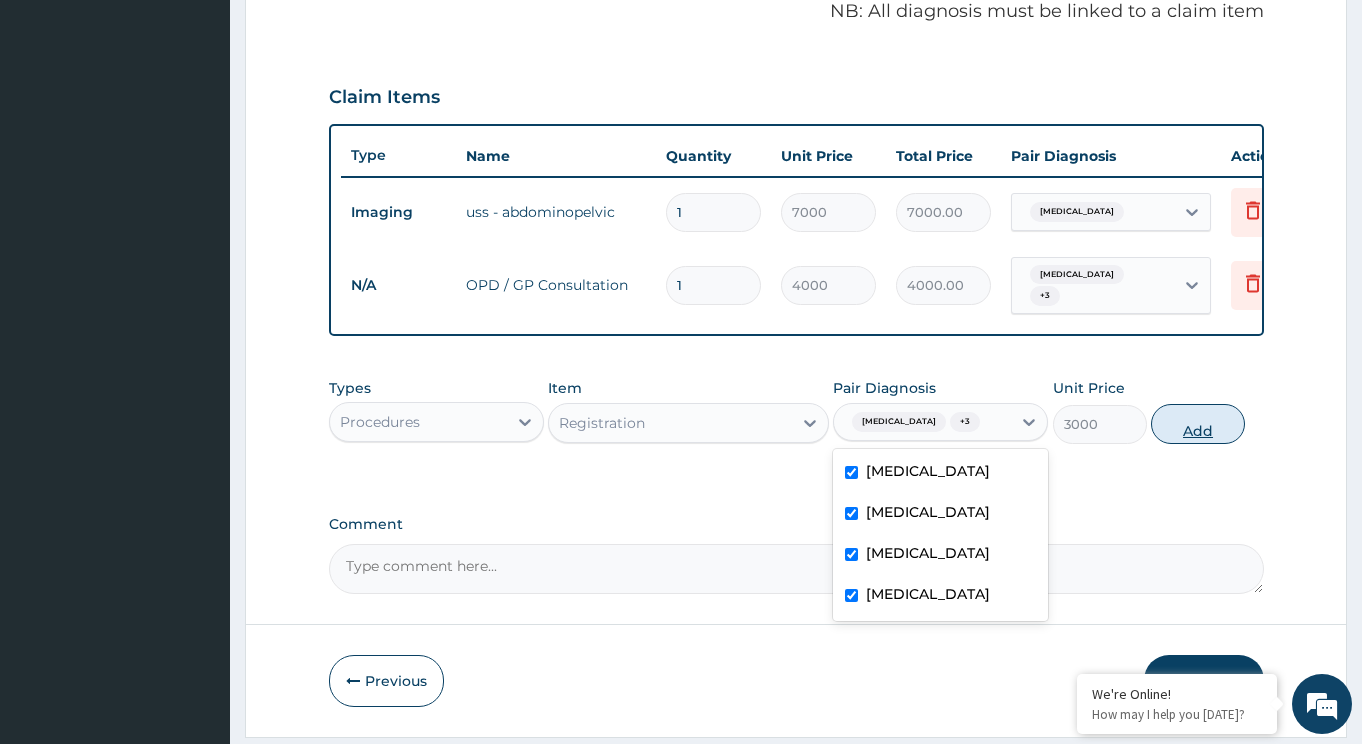 click on "Add" at bounding box center (1198, 424) 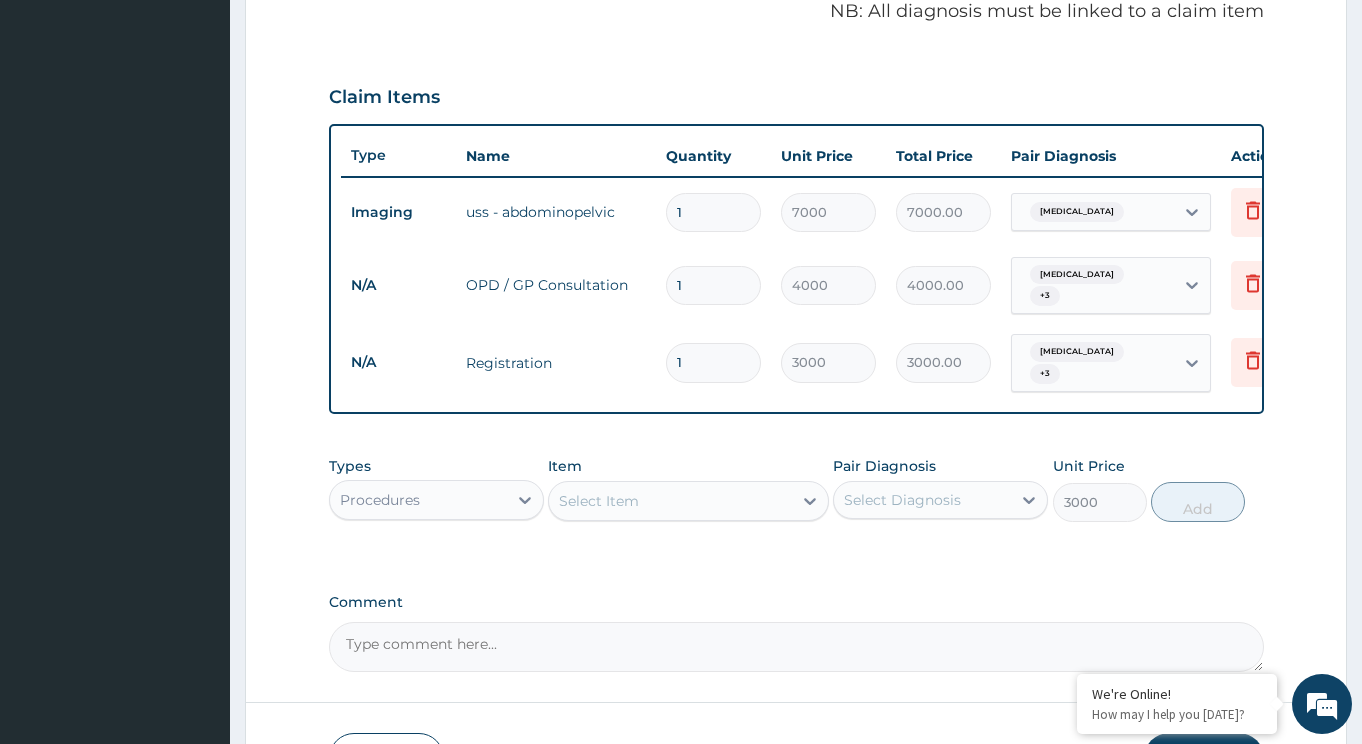 type on "0" 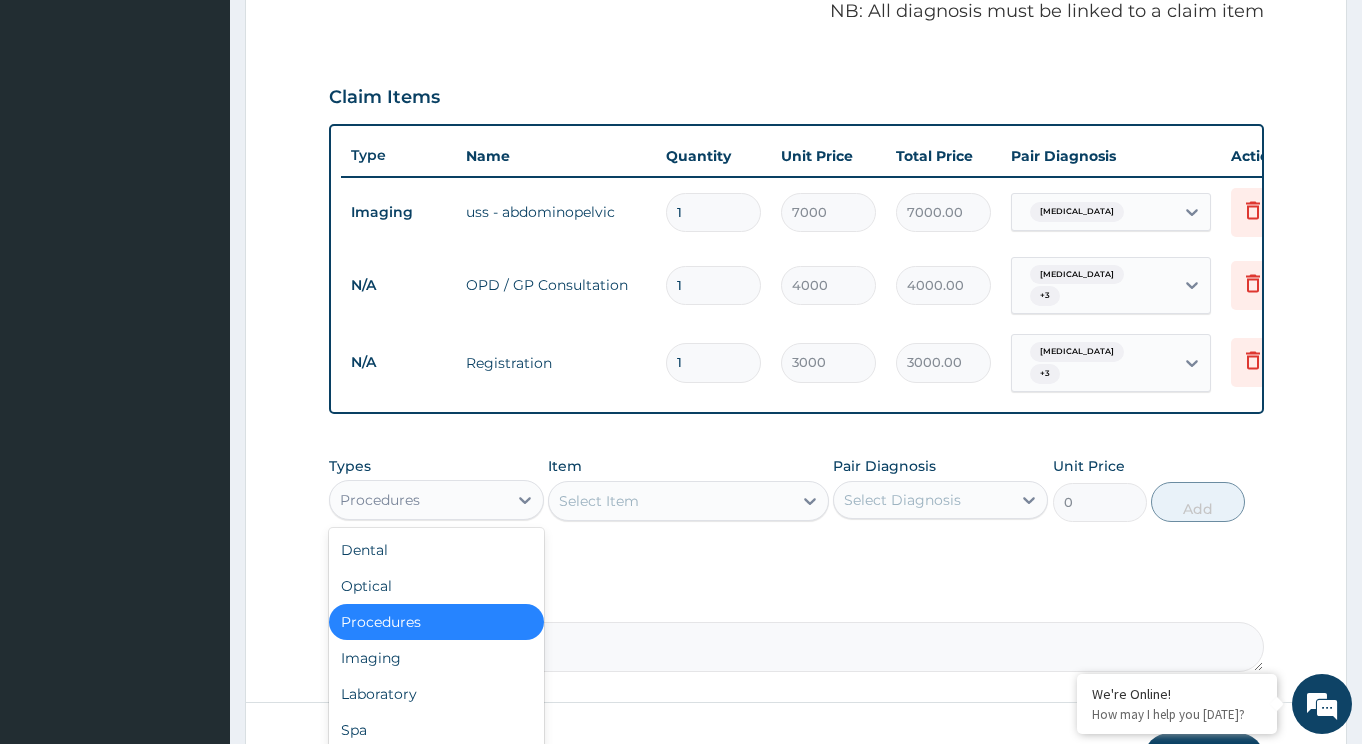 click on "Procedures" at bounding box center [418, 500] 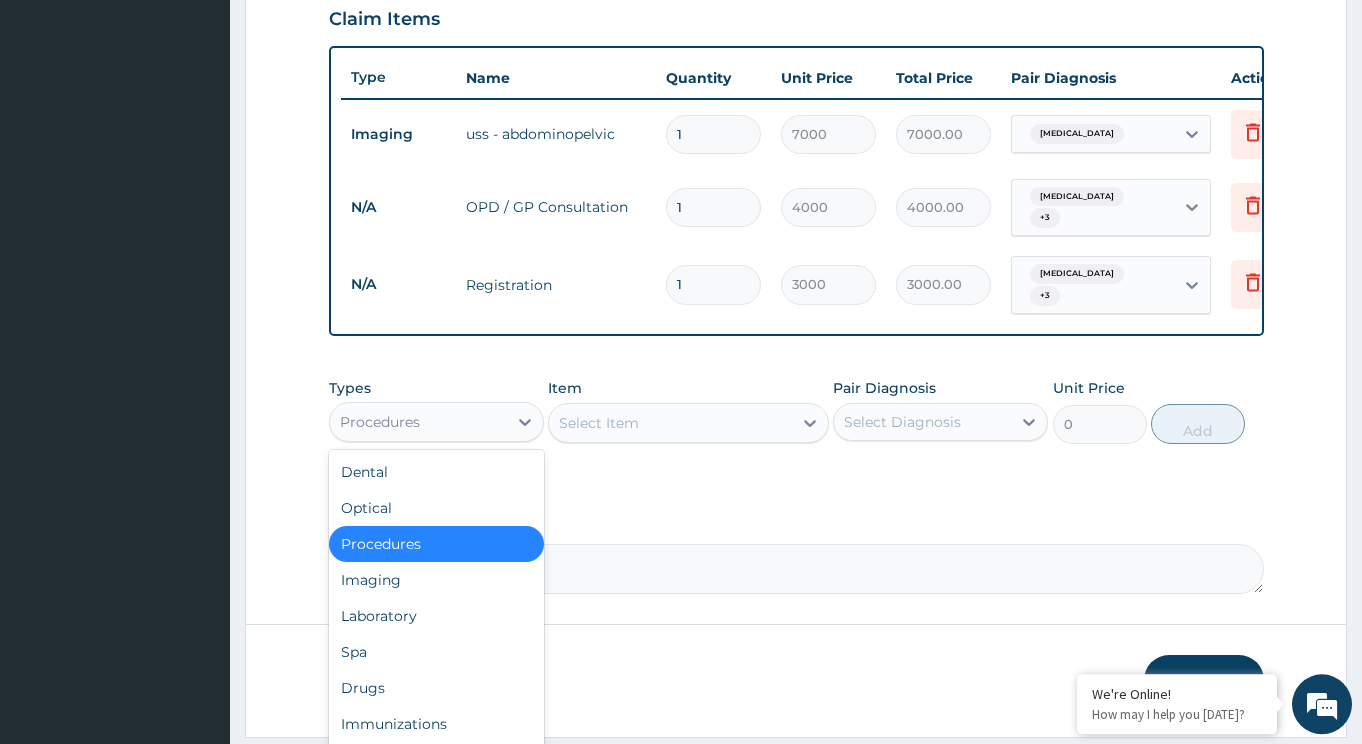 scroll, scrollTop: 758, scrollLeft: 0, axis: vertical 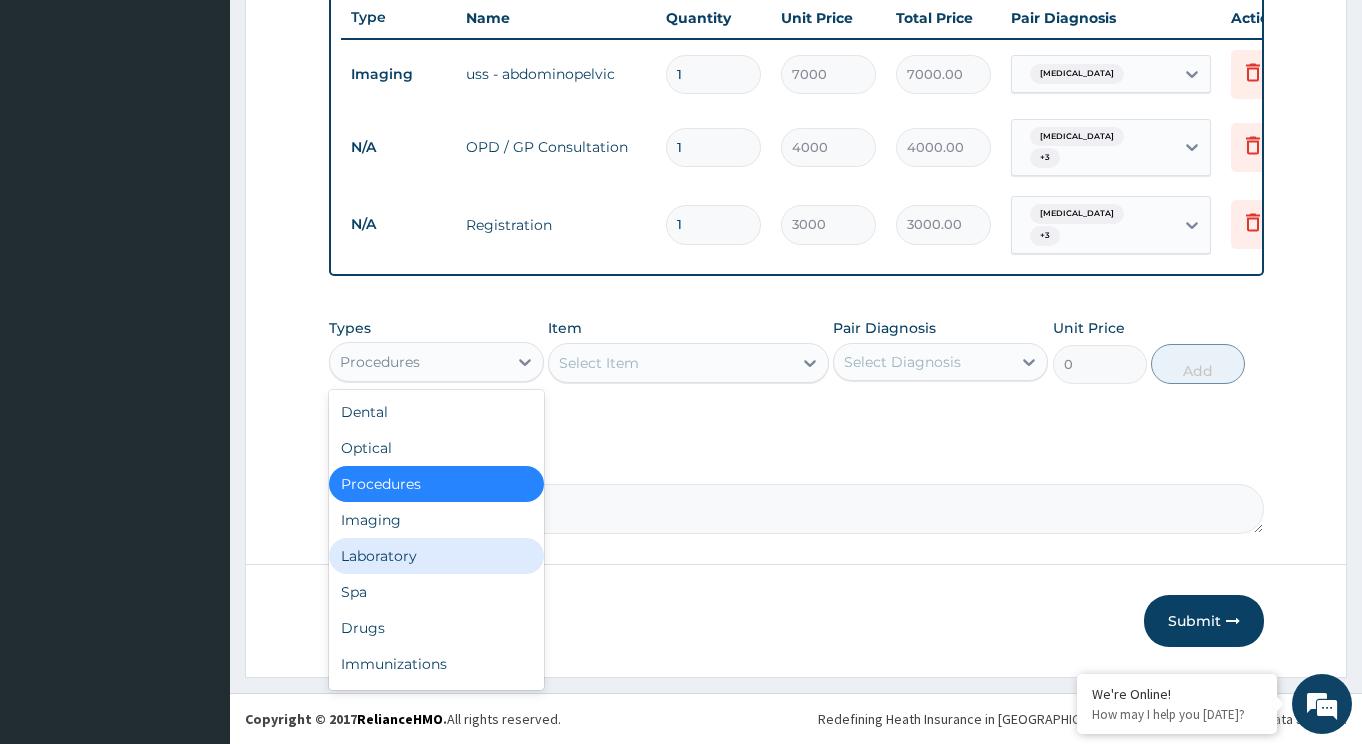 click on "Laboratory" at bounding box center [436, 556] 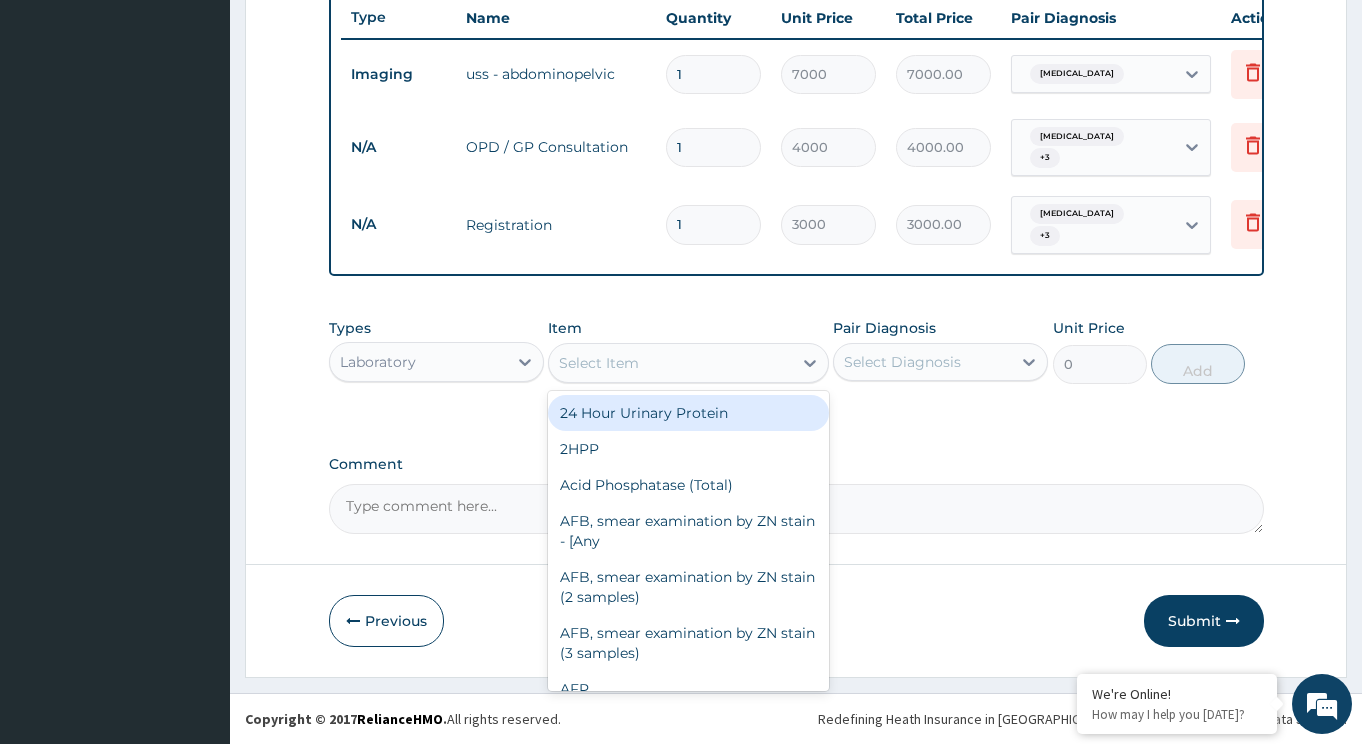 click on "Select Item" at bounding box center (670, 363) 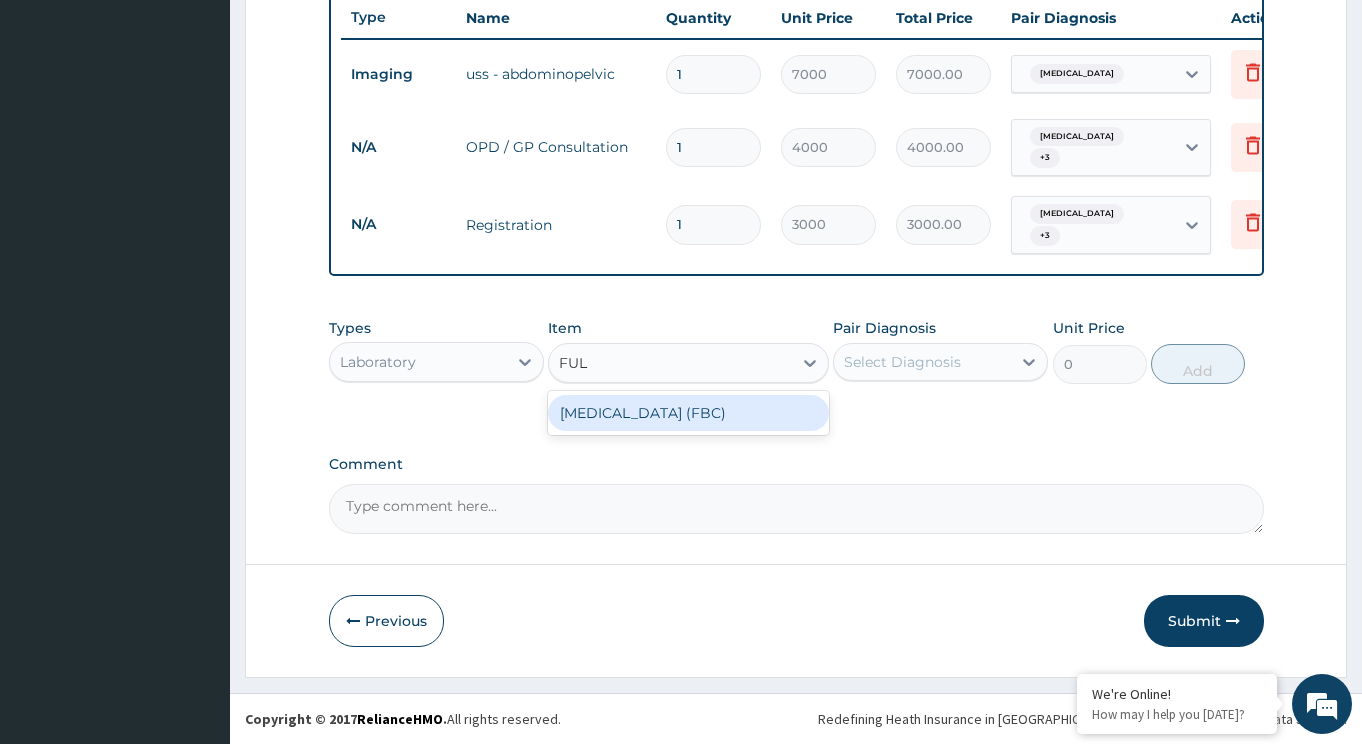 type on "FULL" 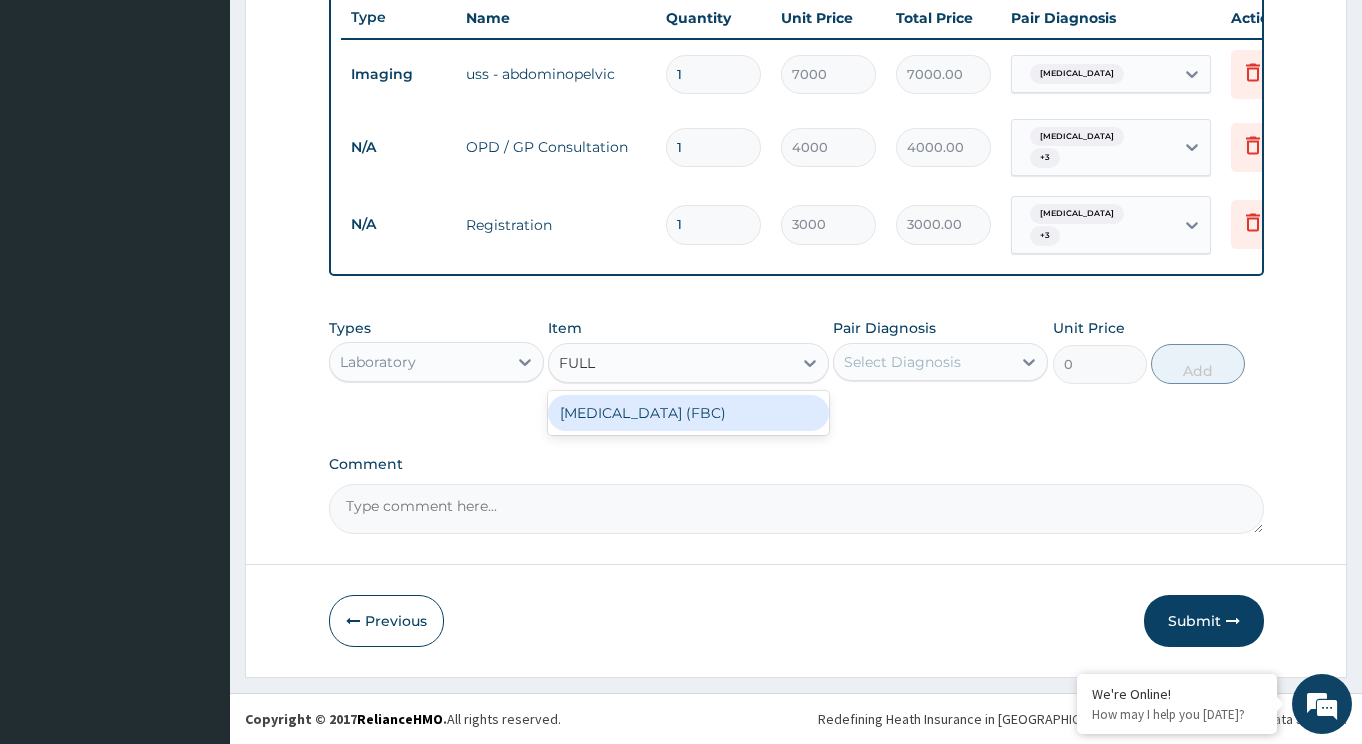 click on "[MEDICAL_DATA] (FBC)" at bounding box center [688, 413] 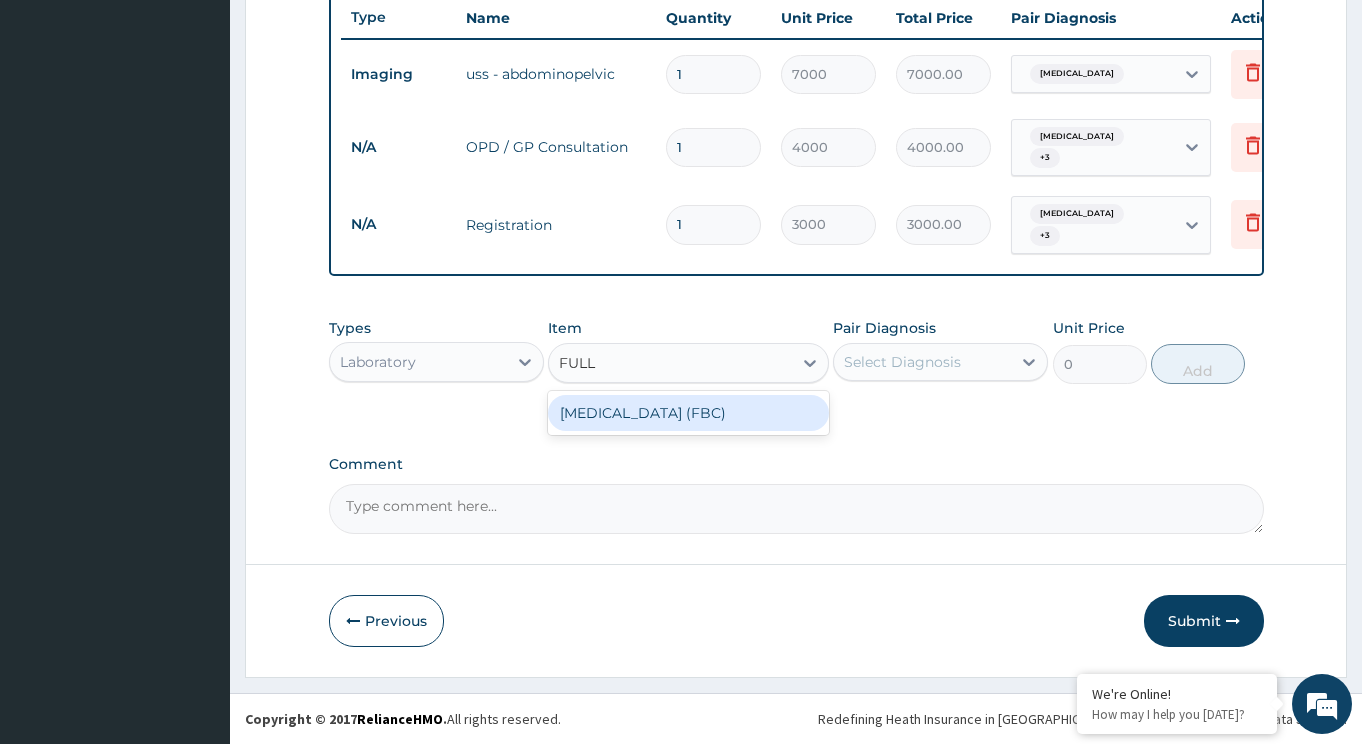 type 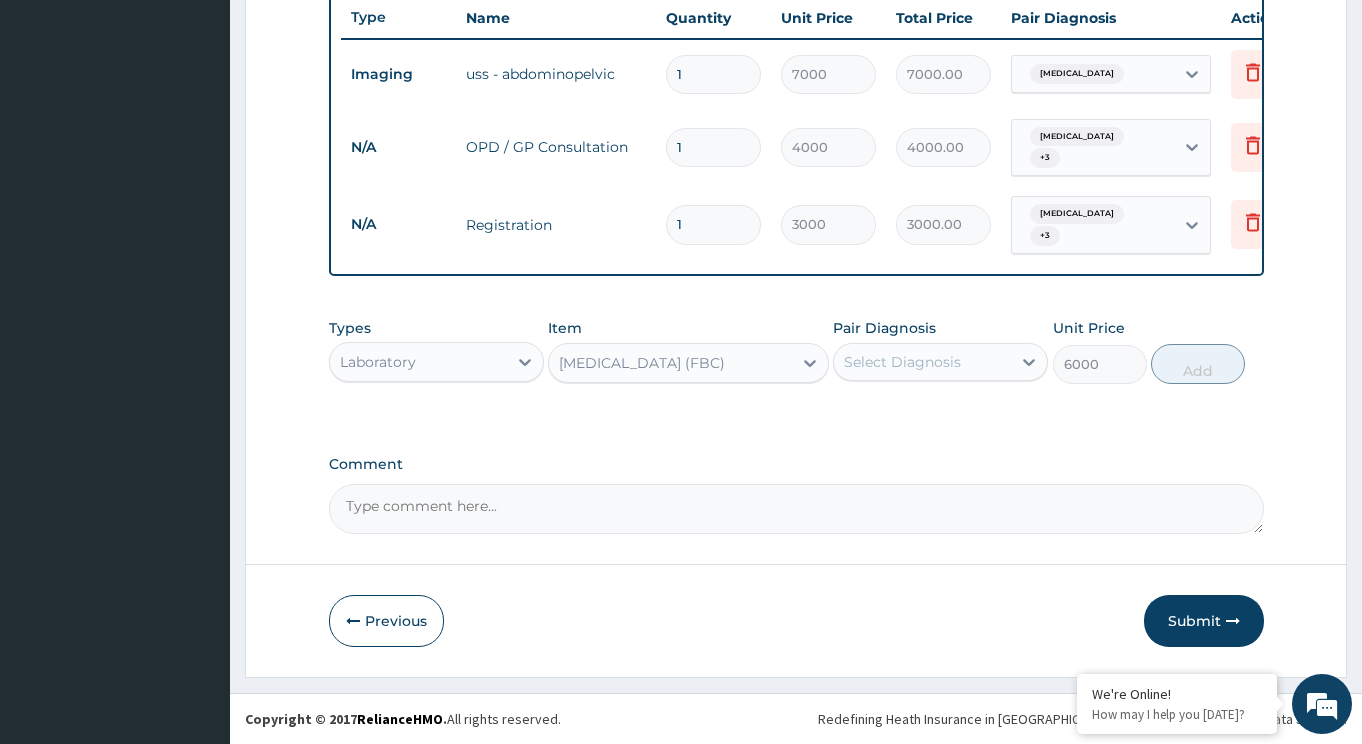 click on "Select Diagnosis" at bounding box center [902, 362] 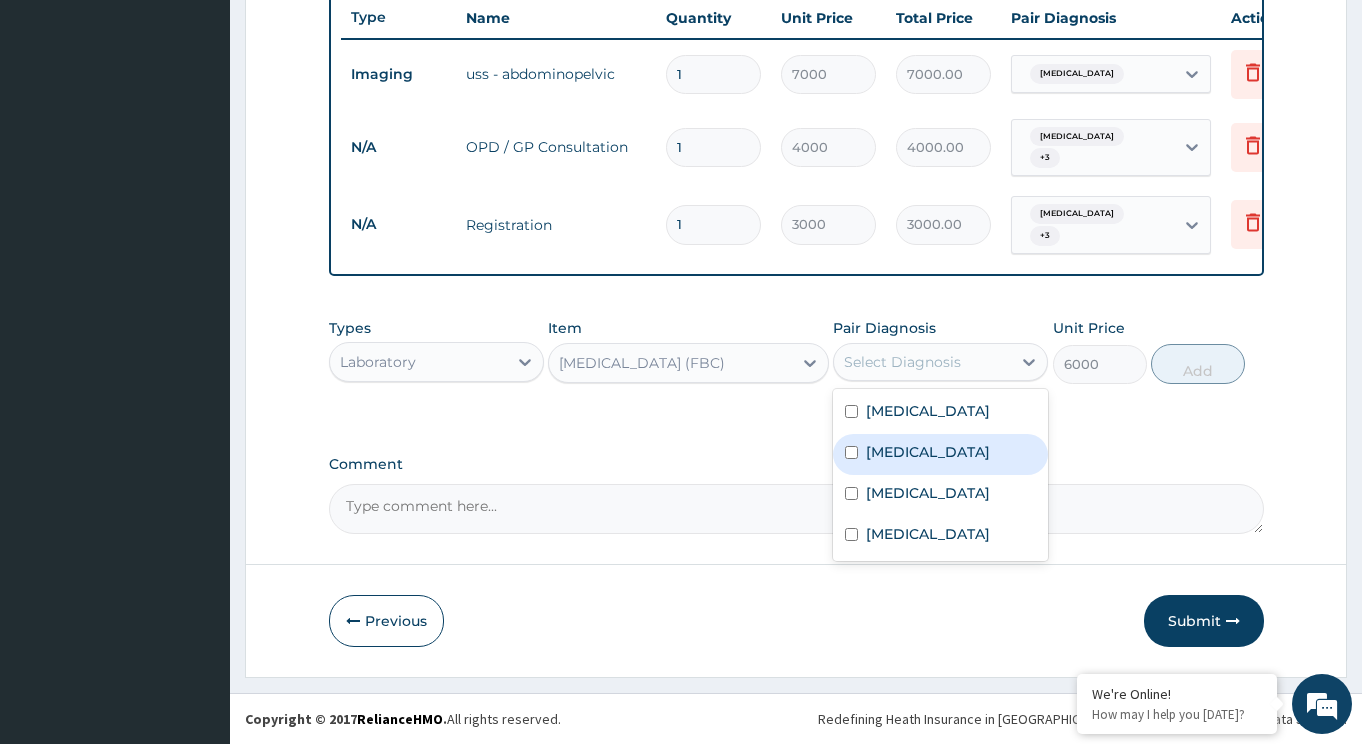 click on "[MEDICAL_DATA]" at bounding box center (940, 454) 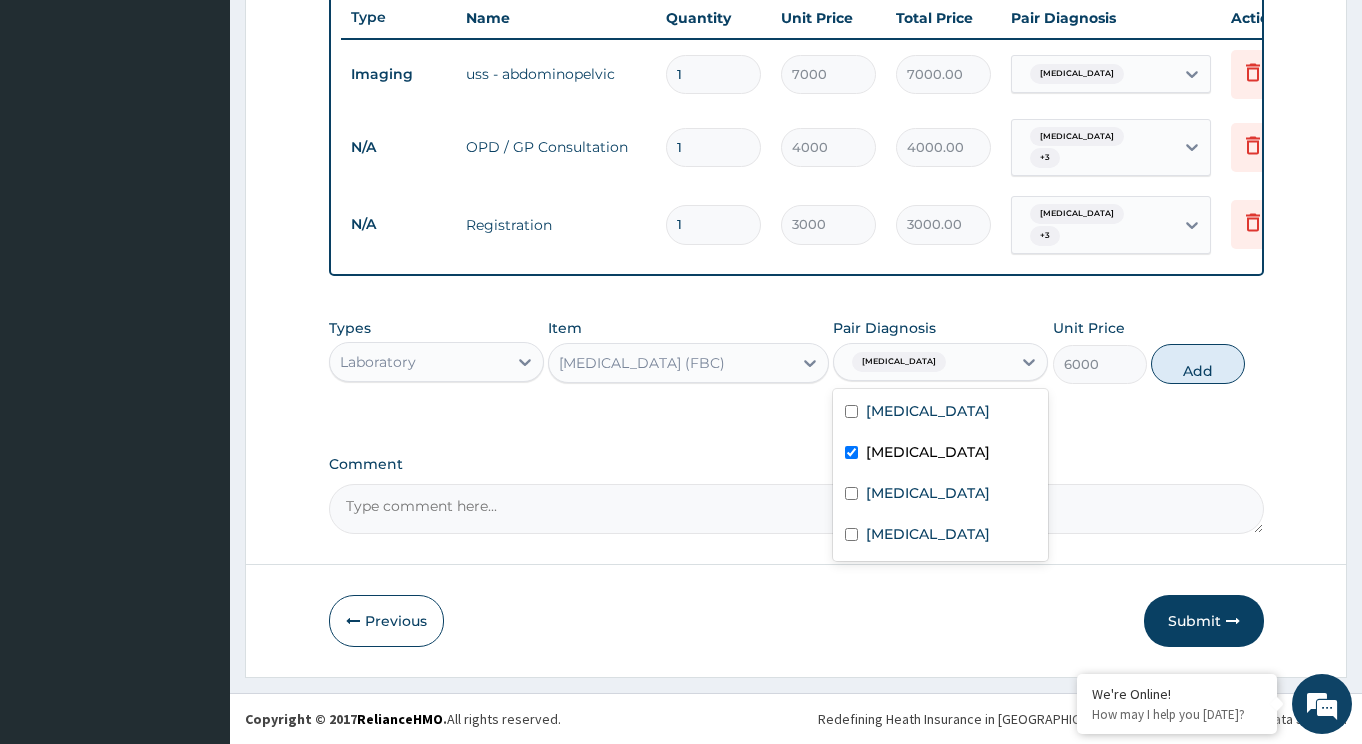 checkbox on "true" 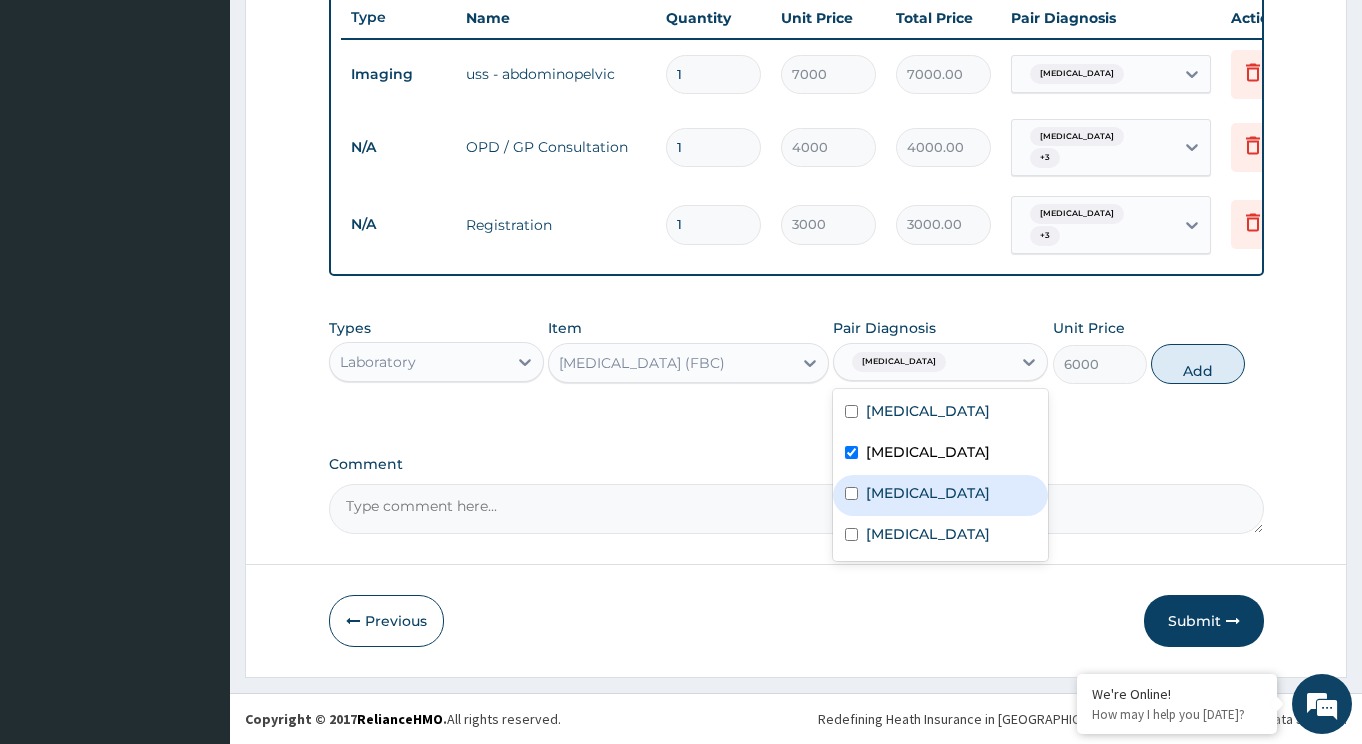 click on "Sepsis" at bounding box center [940, 495] 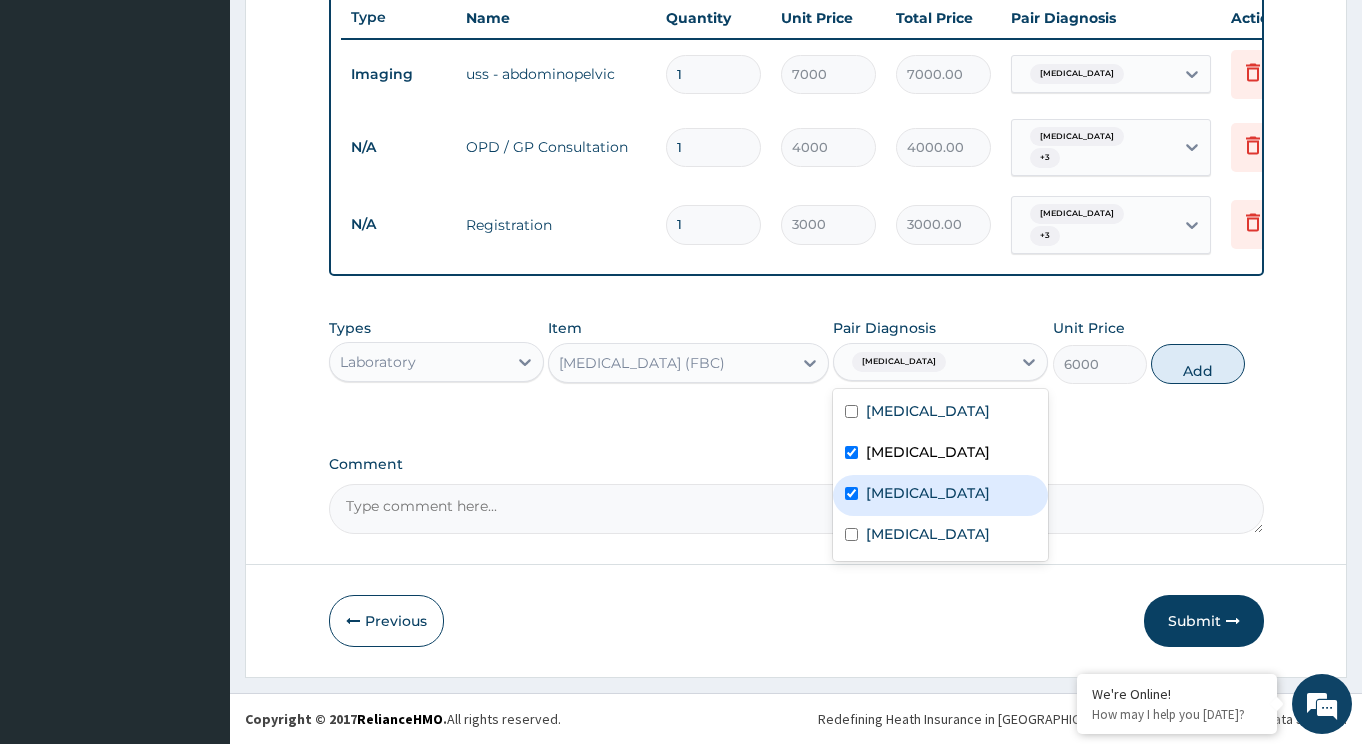 checkbox on "true" 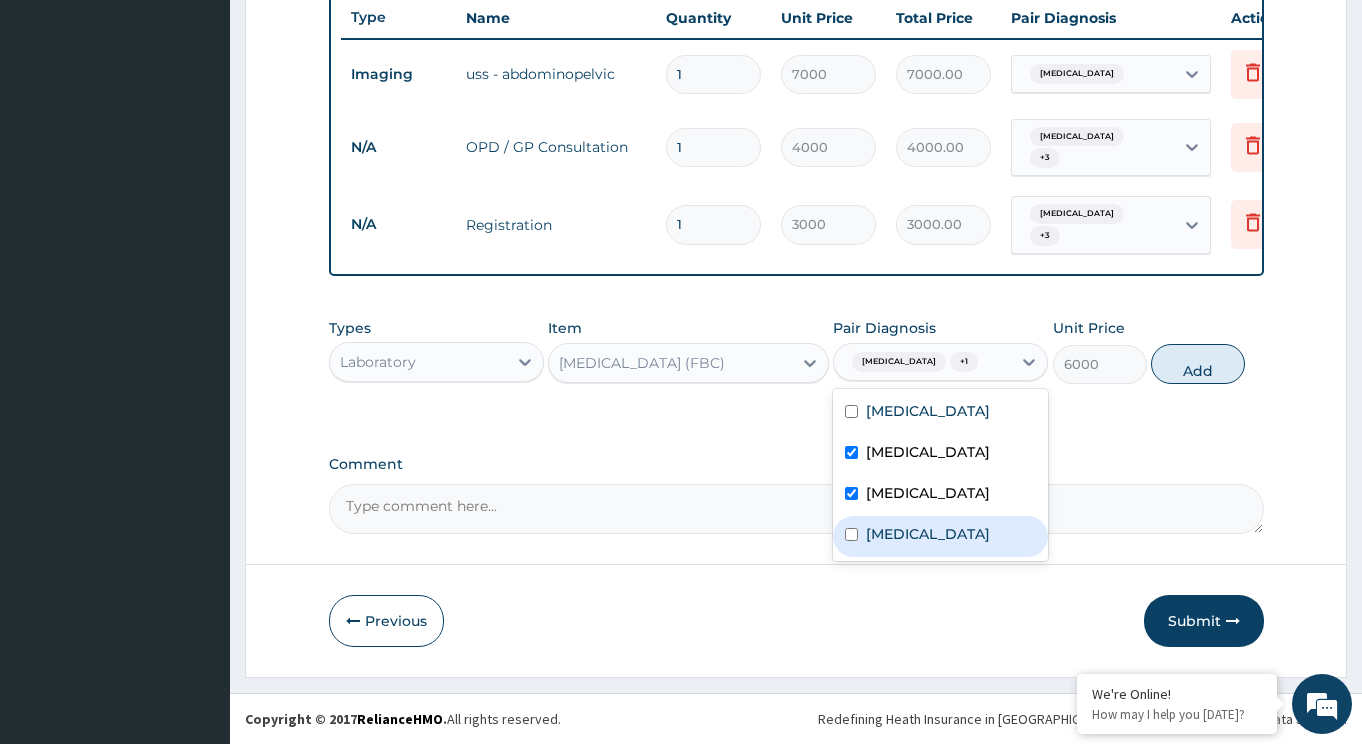 click on "Spondylosis" at bounding box center (928, 534) 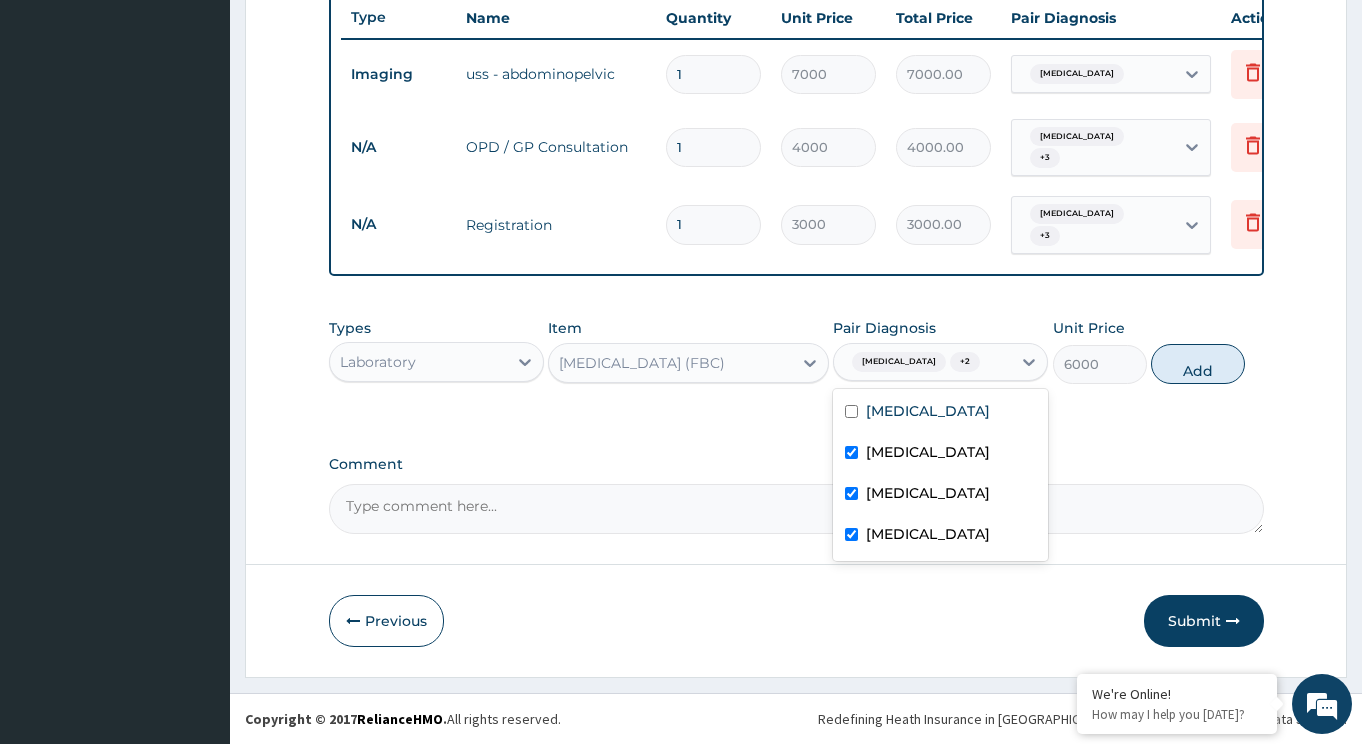 checkbox on "true" 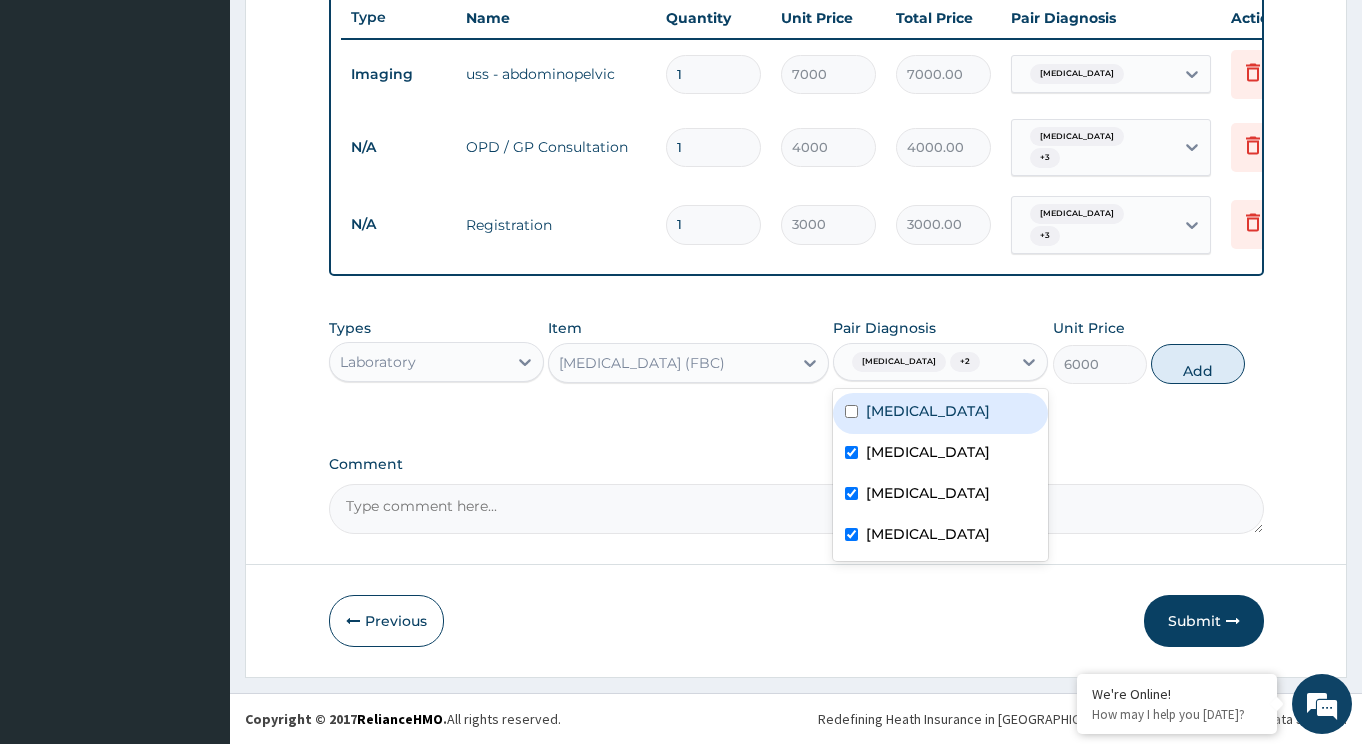 click on "Acute abdomen" at bounding box center [940, 413] 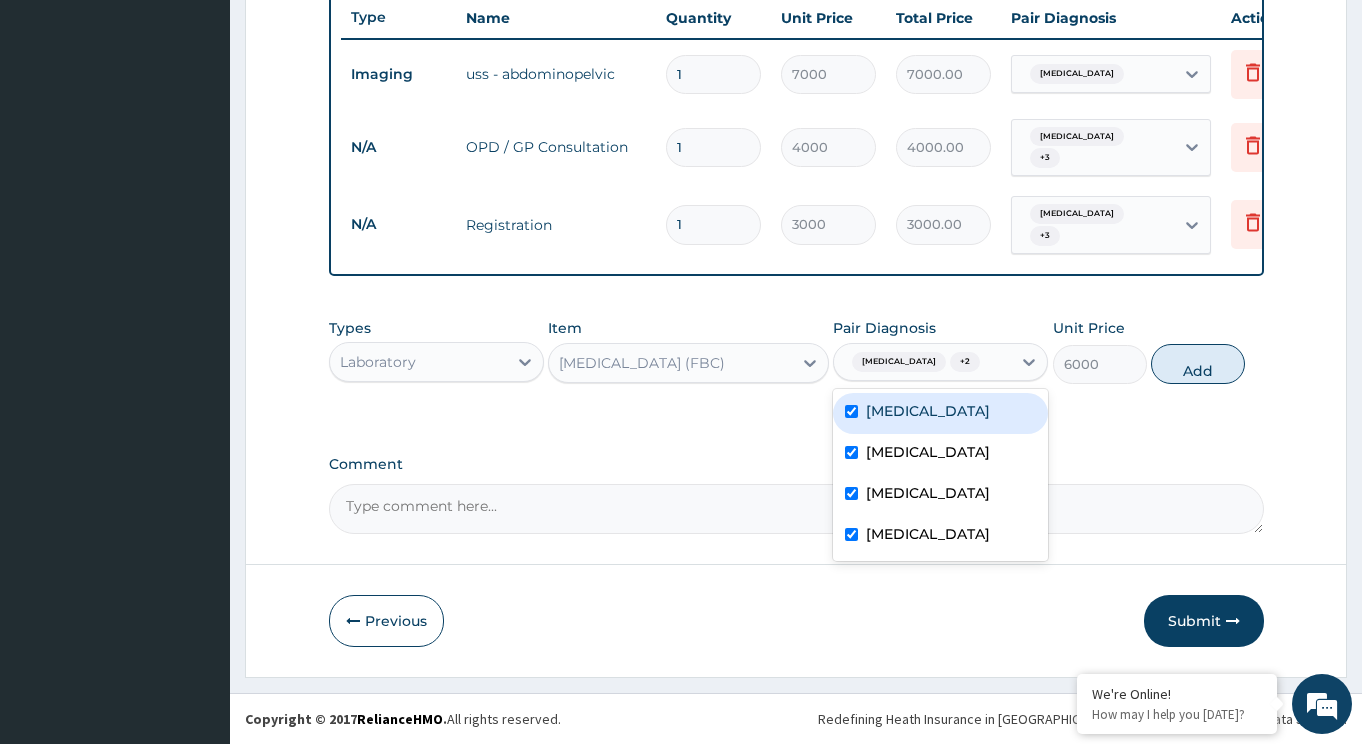 checkbox on "true" 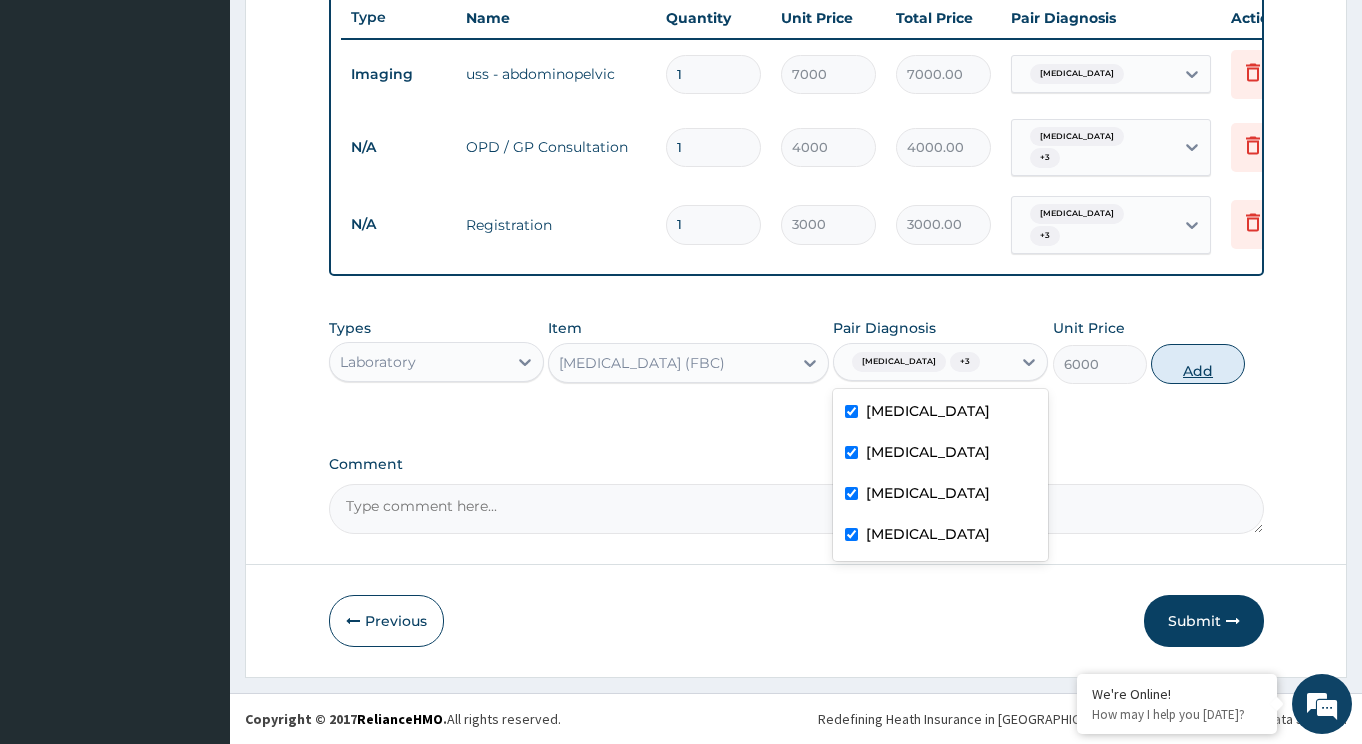 click on "Add" at bounding box center (1198, 364) 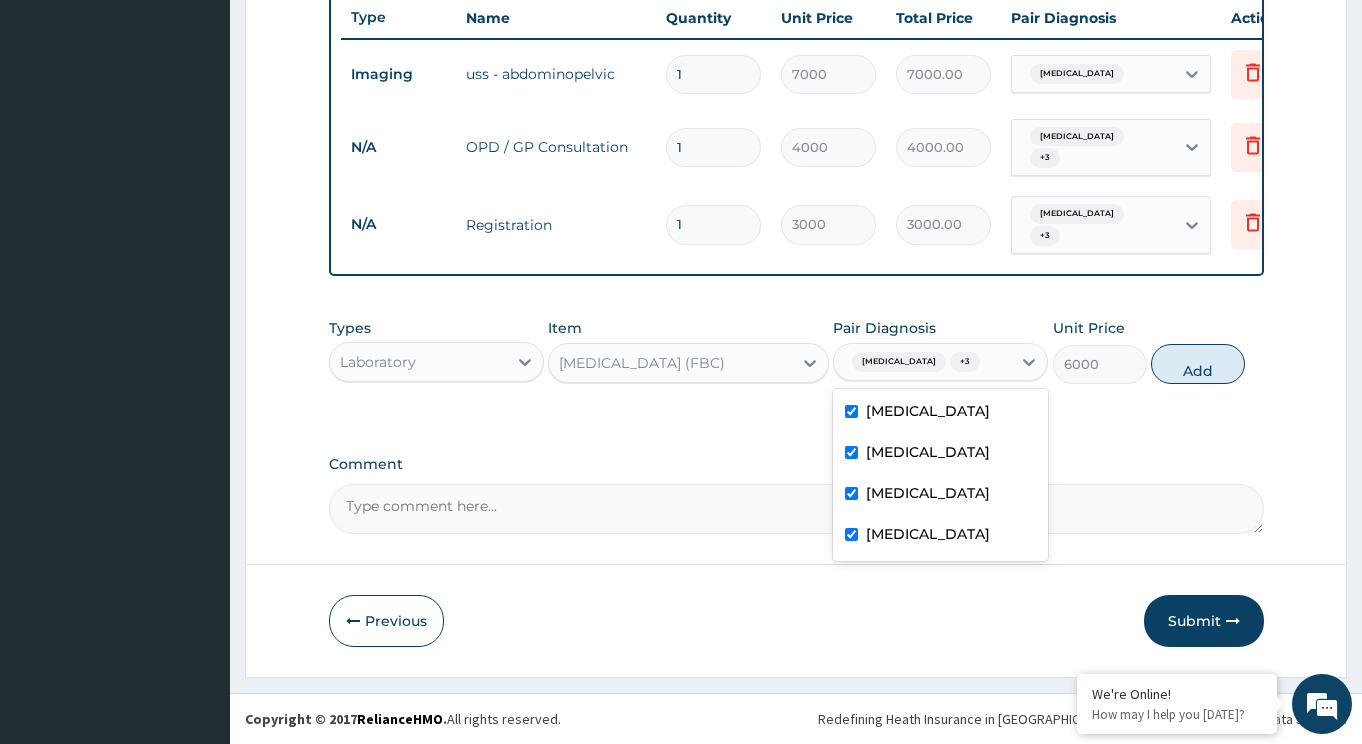 type on "0" 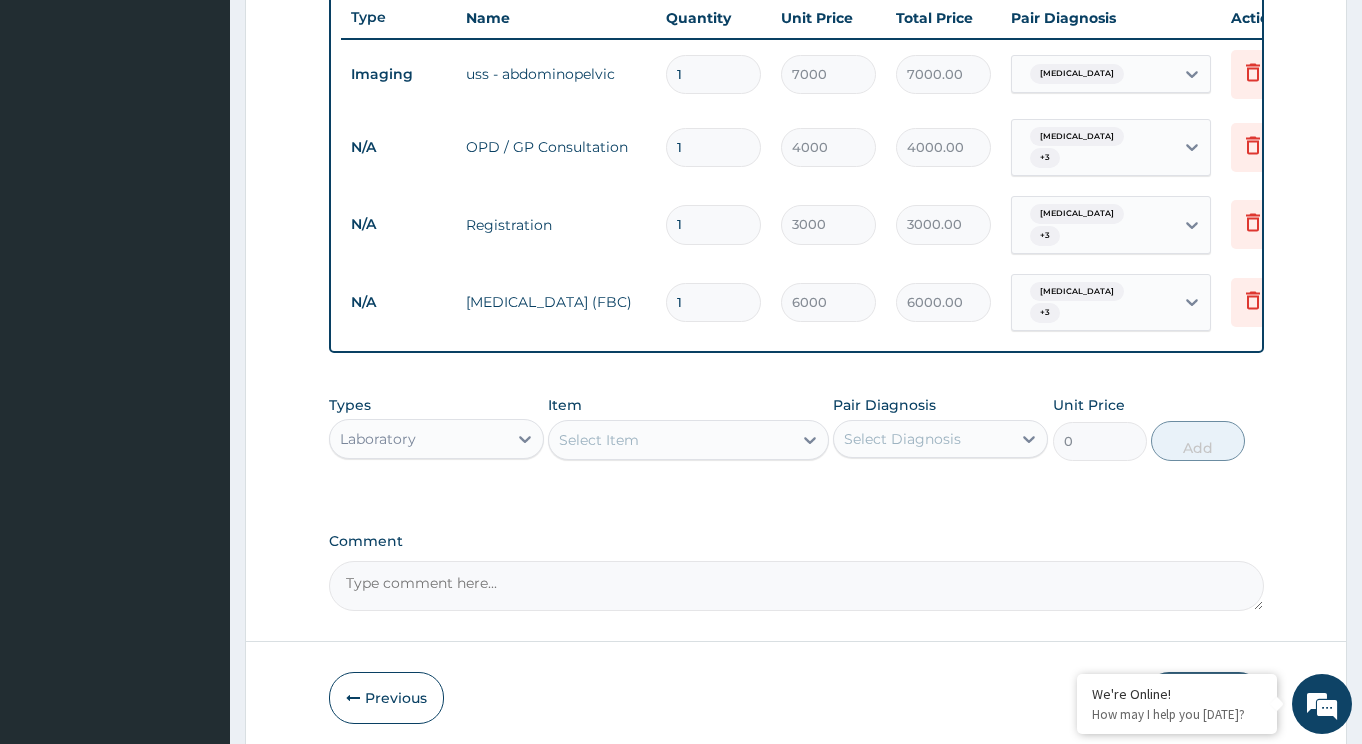 click on "Select Item" at bounding box center [670, 440] 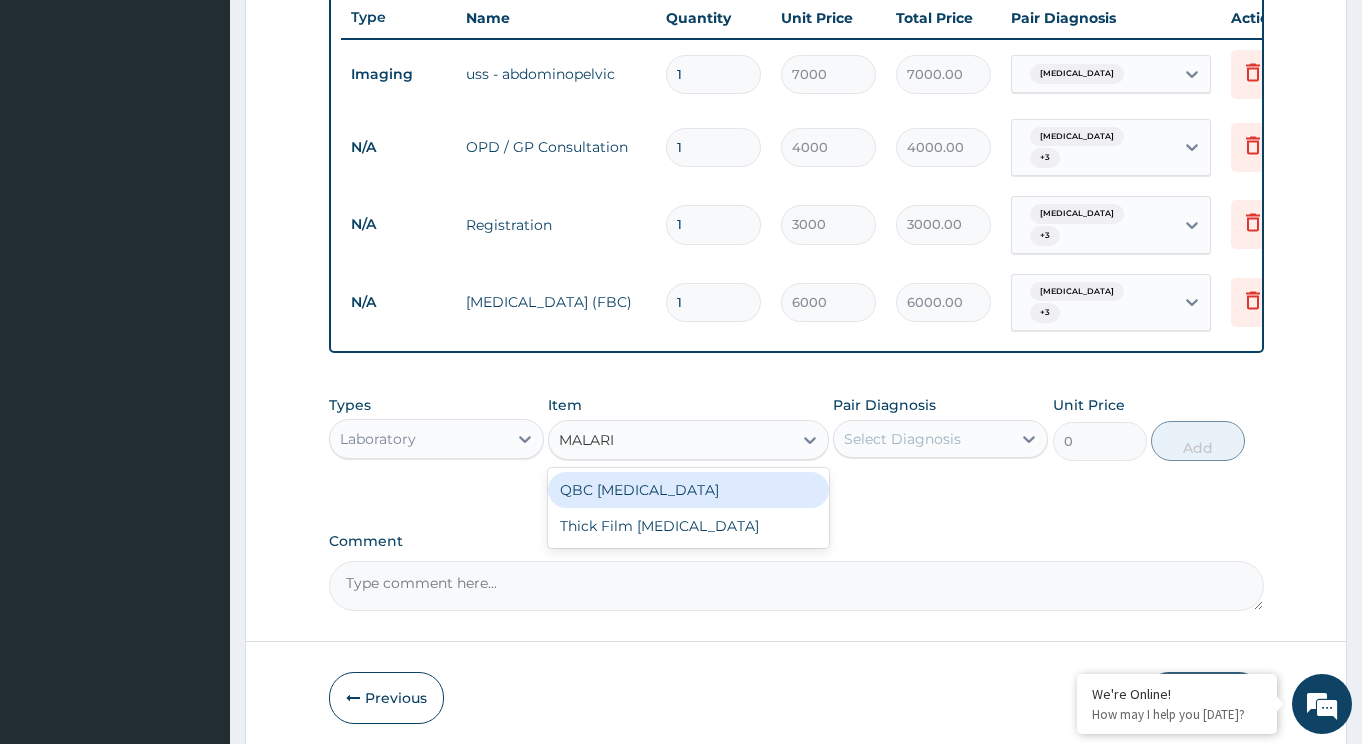 type on "[MEDICAL_DATA]" 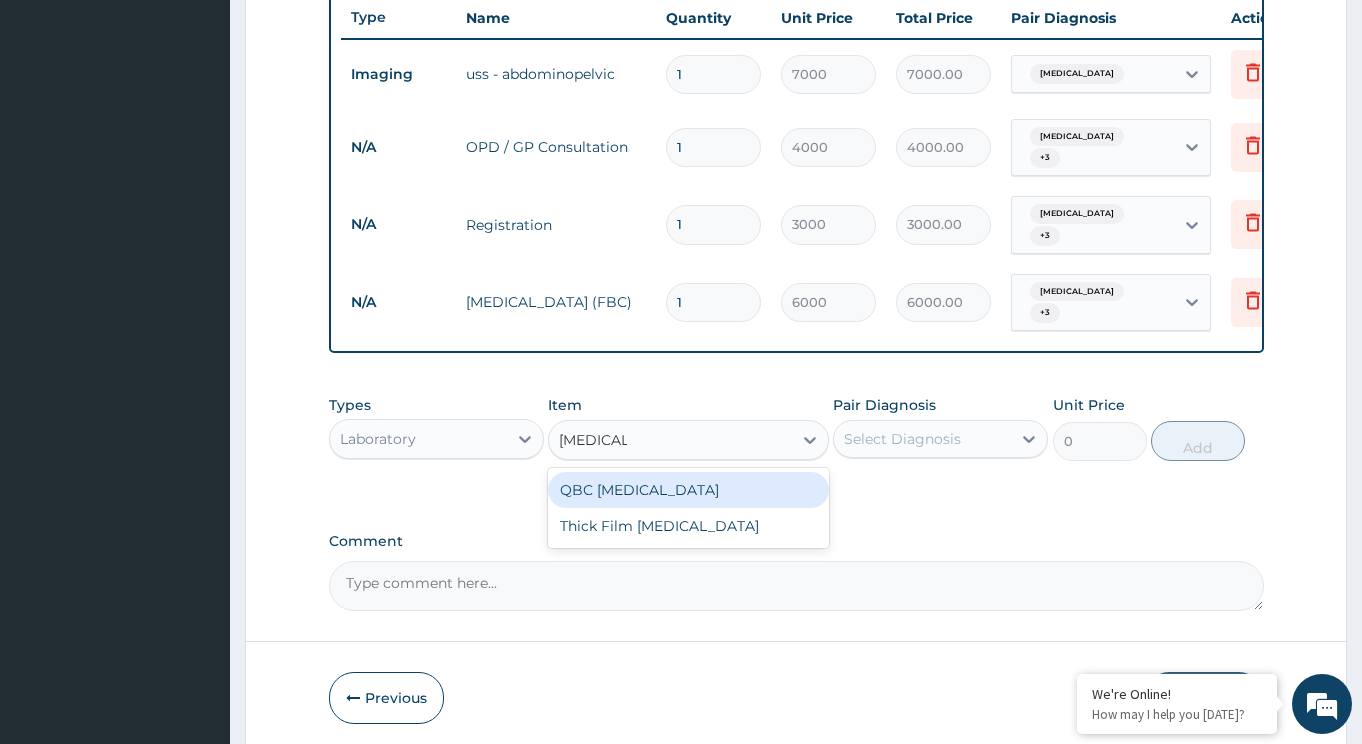 click on "QBC [MEDICAL_DATA]" at bounding box center [688, 490] 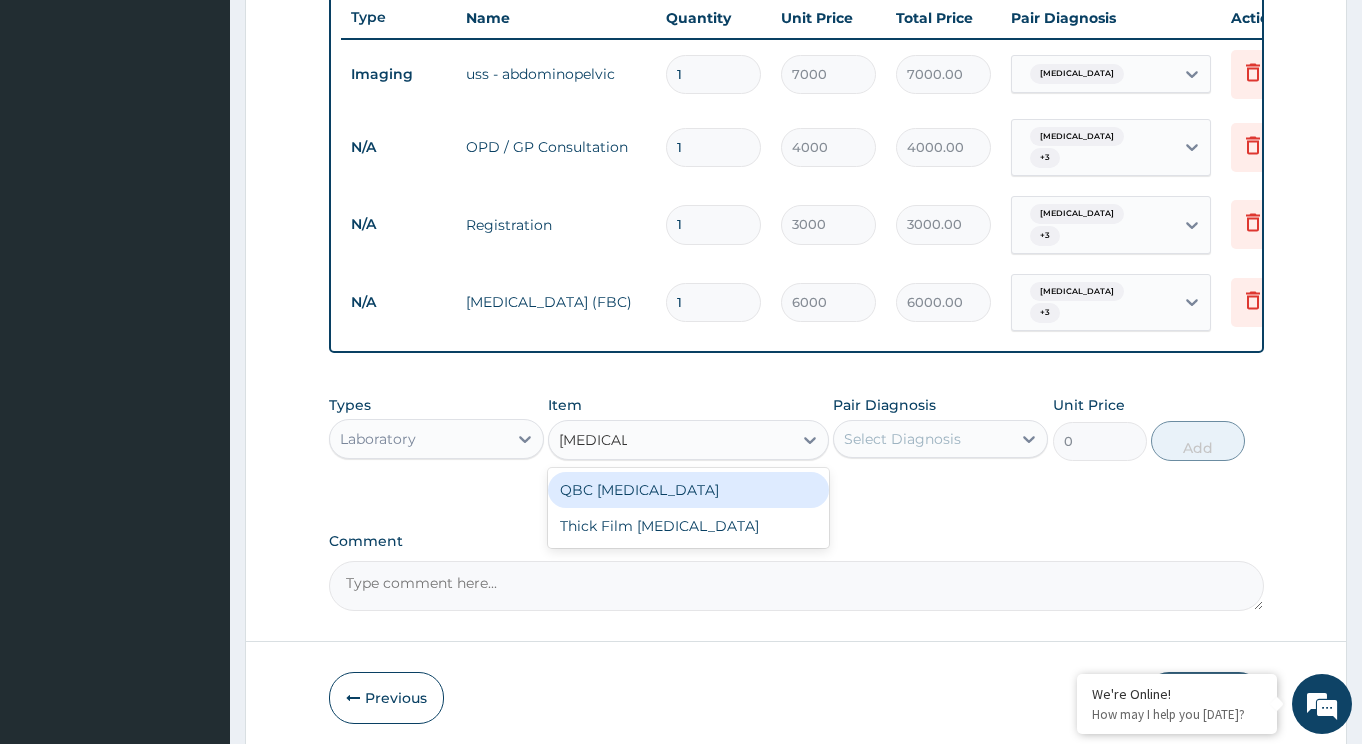 type 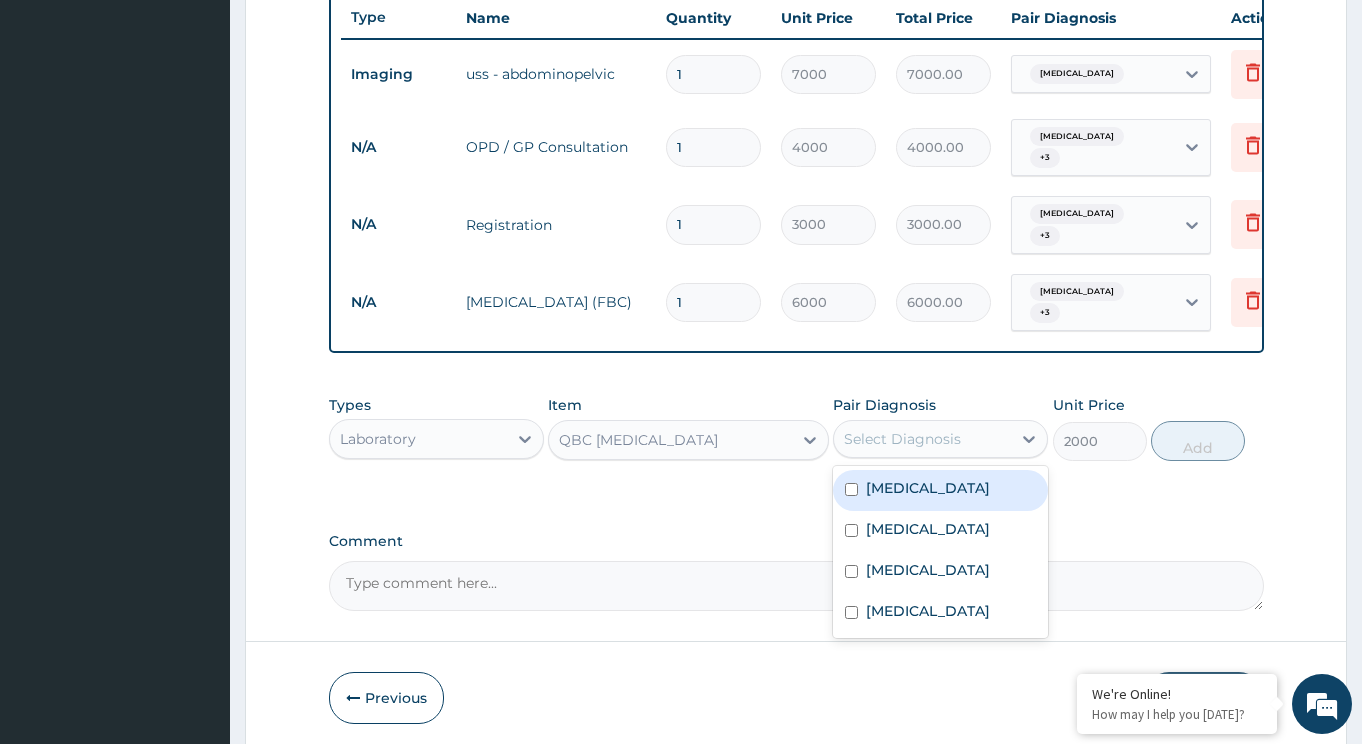 click on "Select Diagnosis" at bounding box center [922, 439] 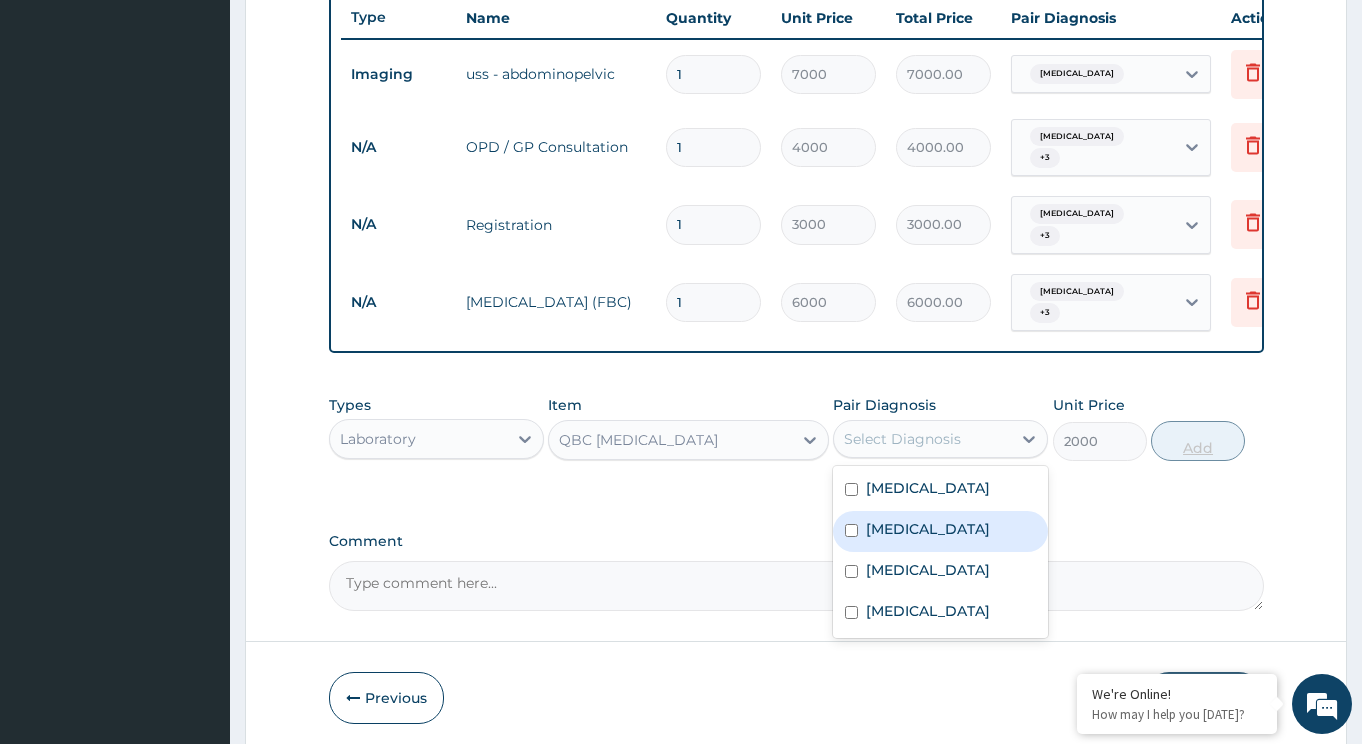 drag, startPoint x: 924, startPoint y: 515, endPoint x: 1173, endPoint y: 439, distance: 260.34015 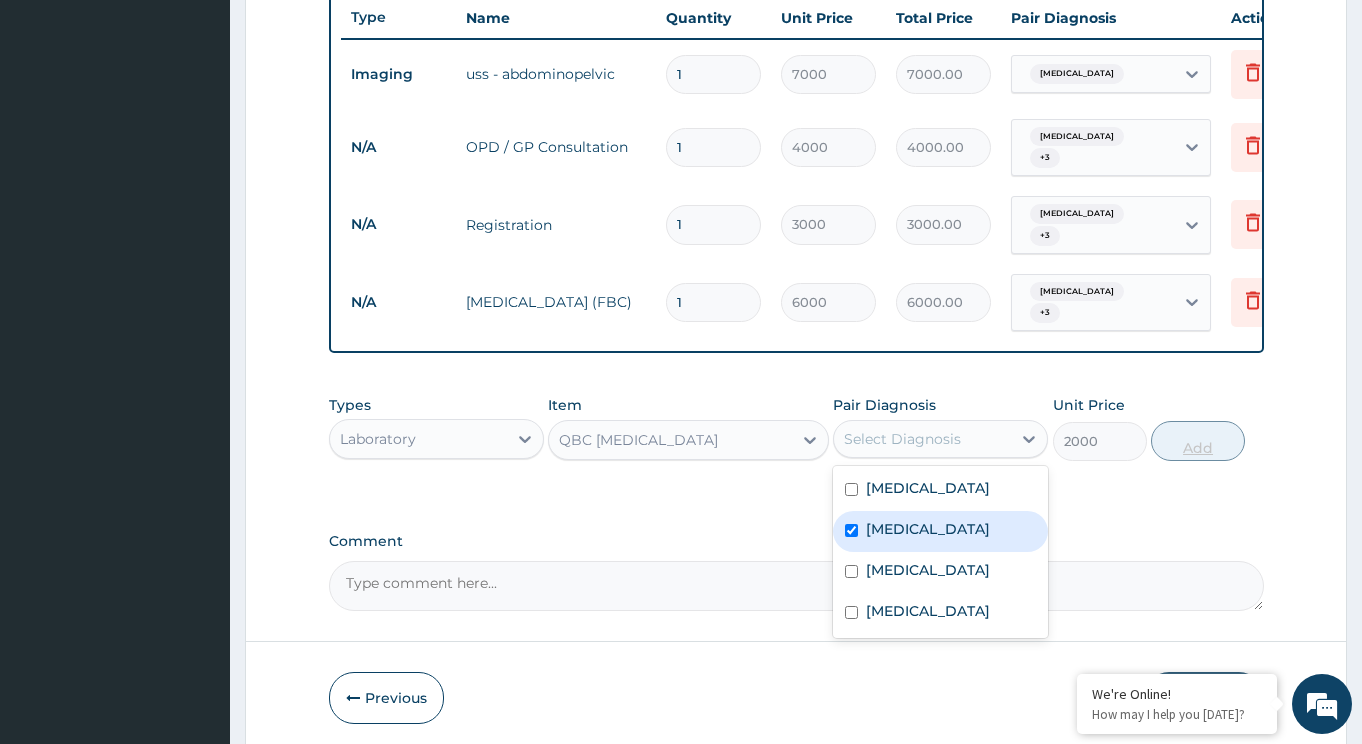 checkbox on "true" 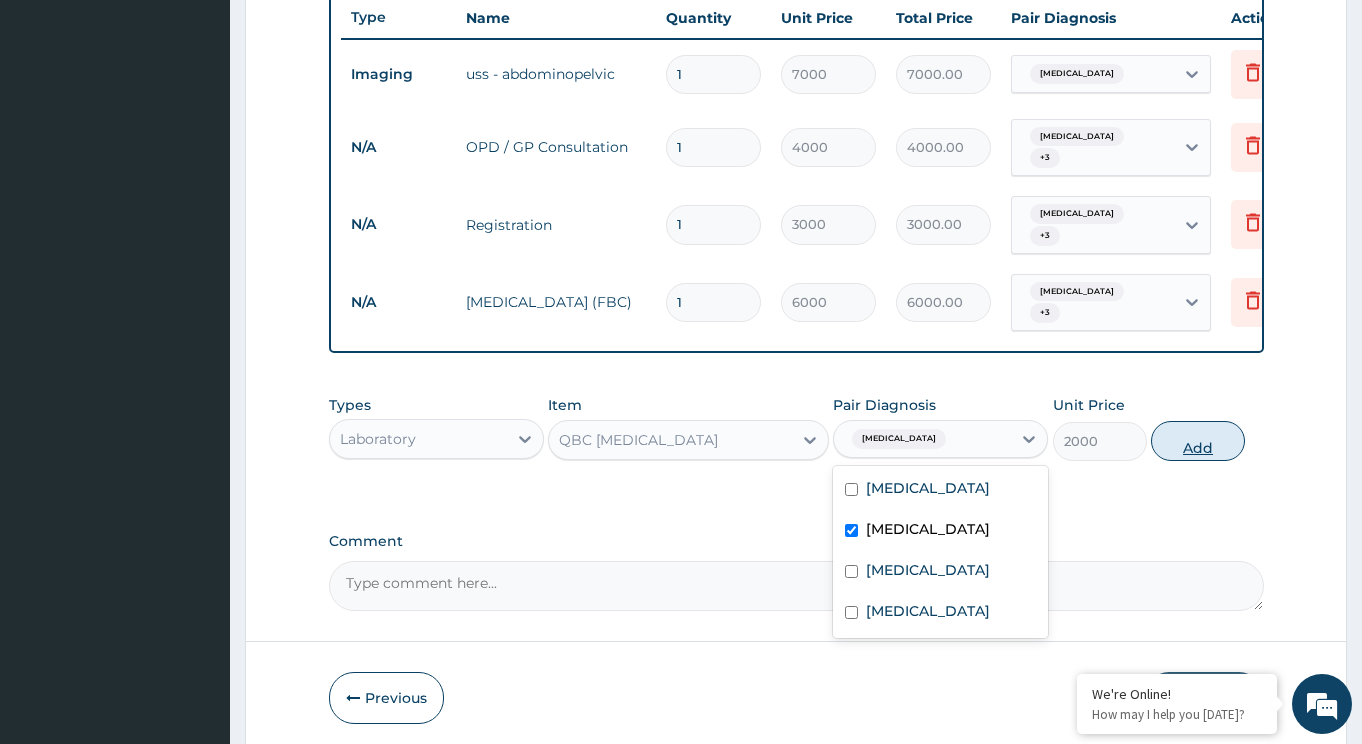 click on "Add" at bounding box center [1198, 441] 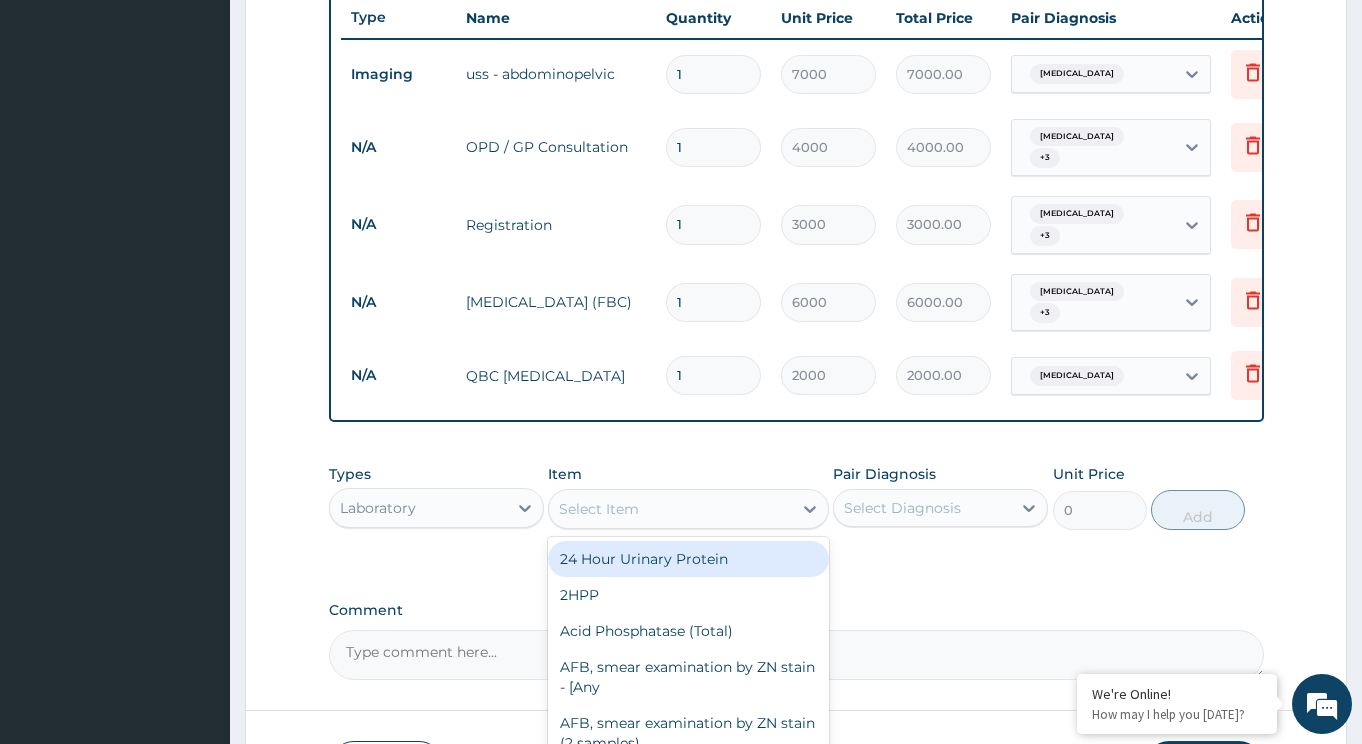 click on "Select Item" at bounding box center (670, 509) 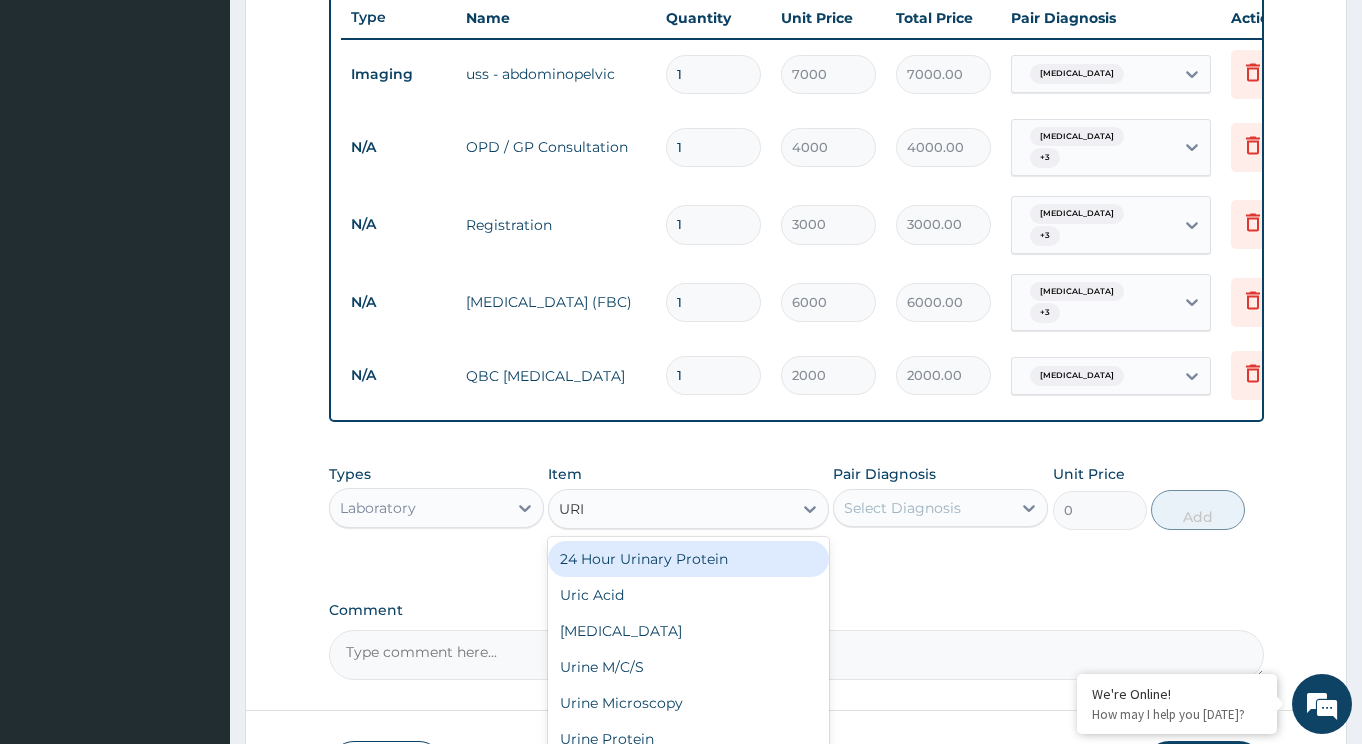 type on "URIN" 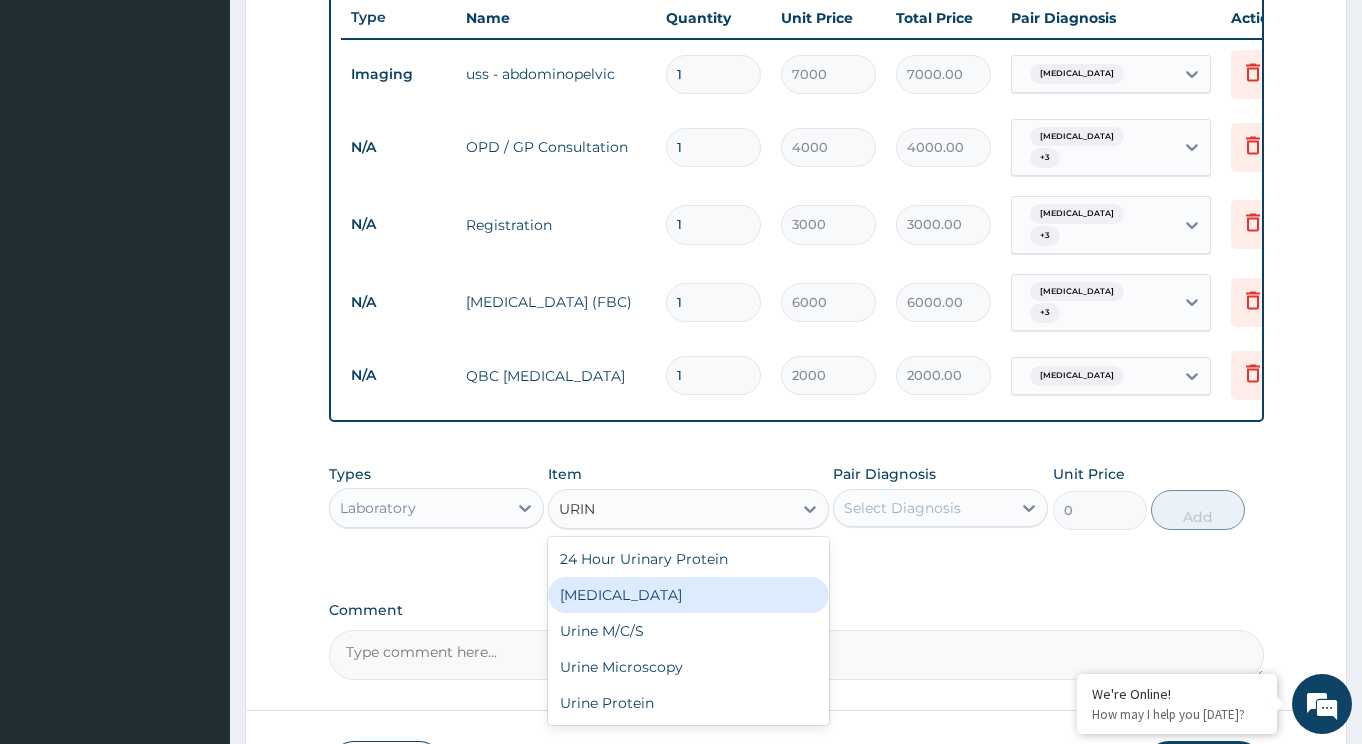 click on "[MEDICAL_DATA]" at bounding box center (688, 595) 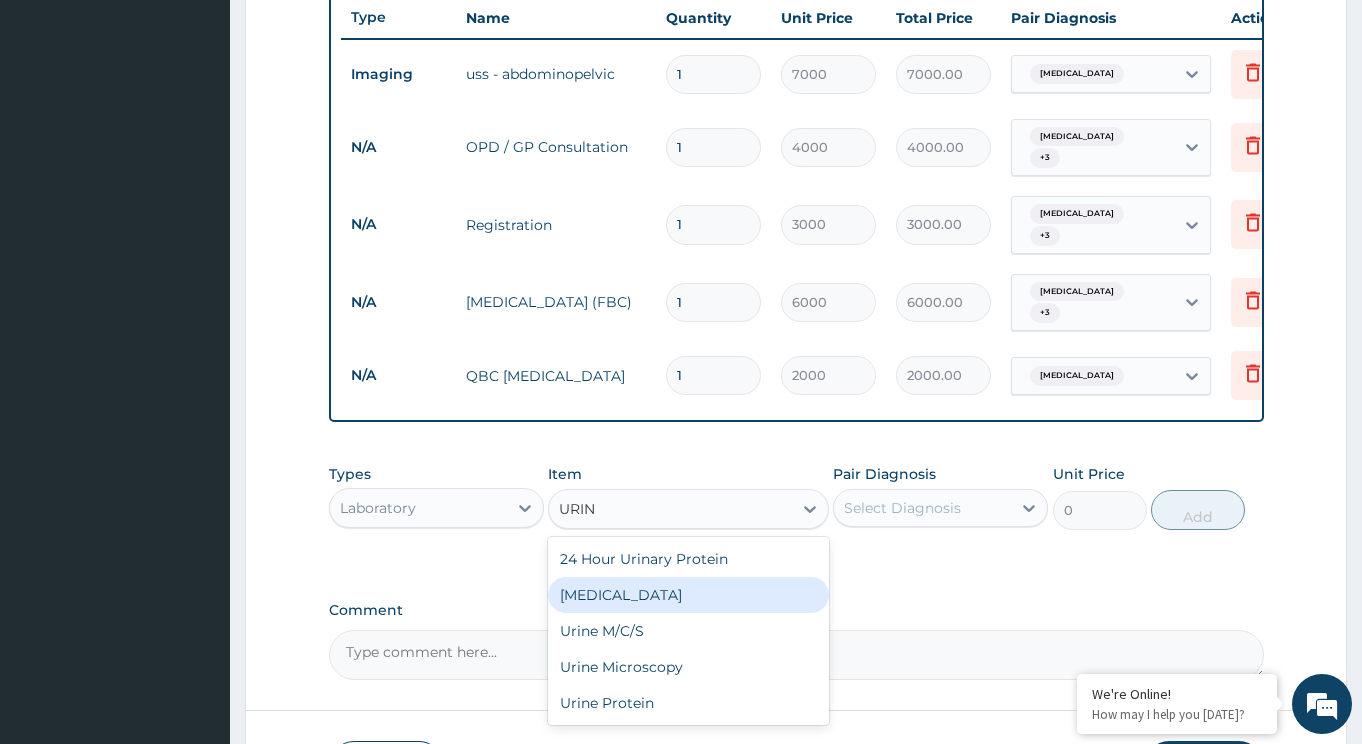 type 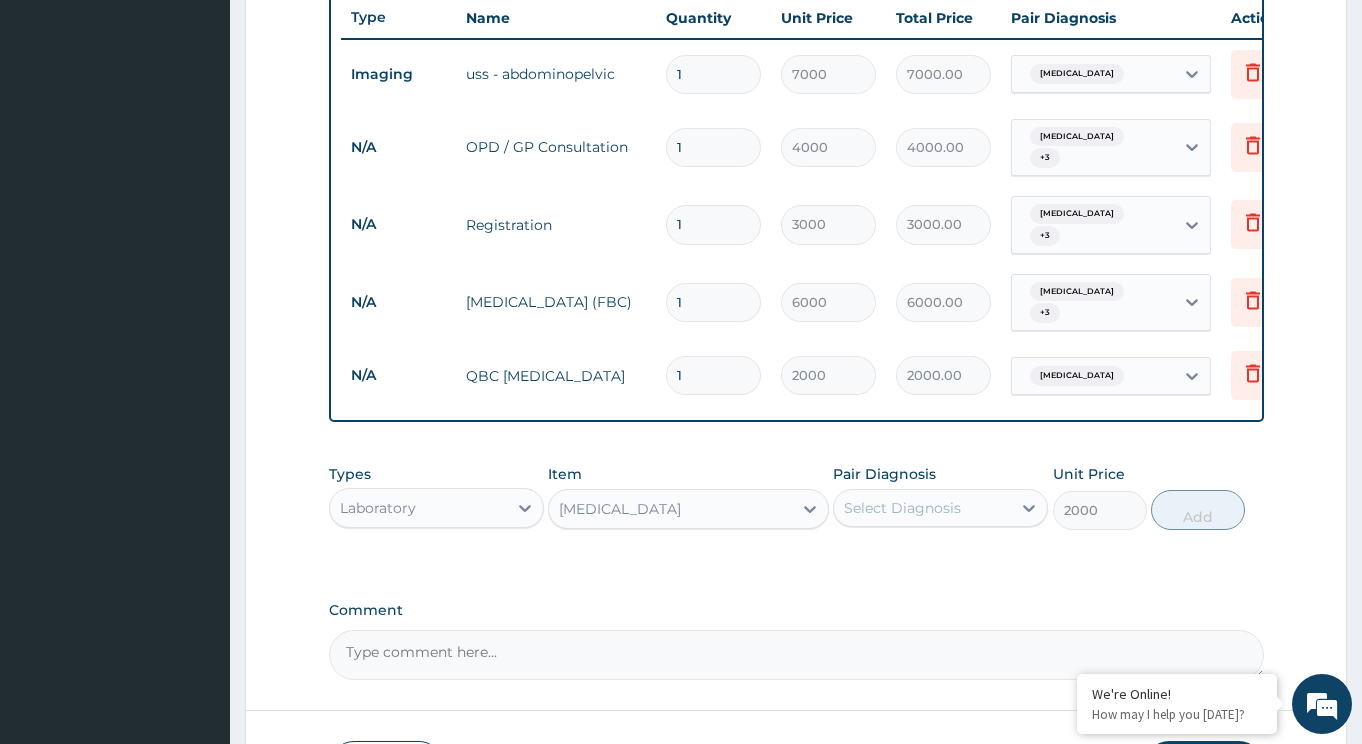 click on "Select Diagnosis" at bounding box center (902, 508) 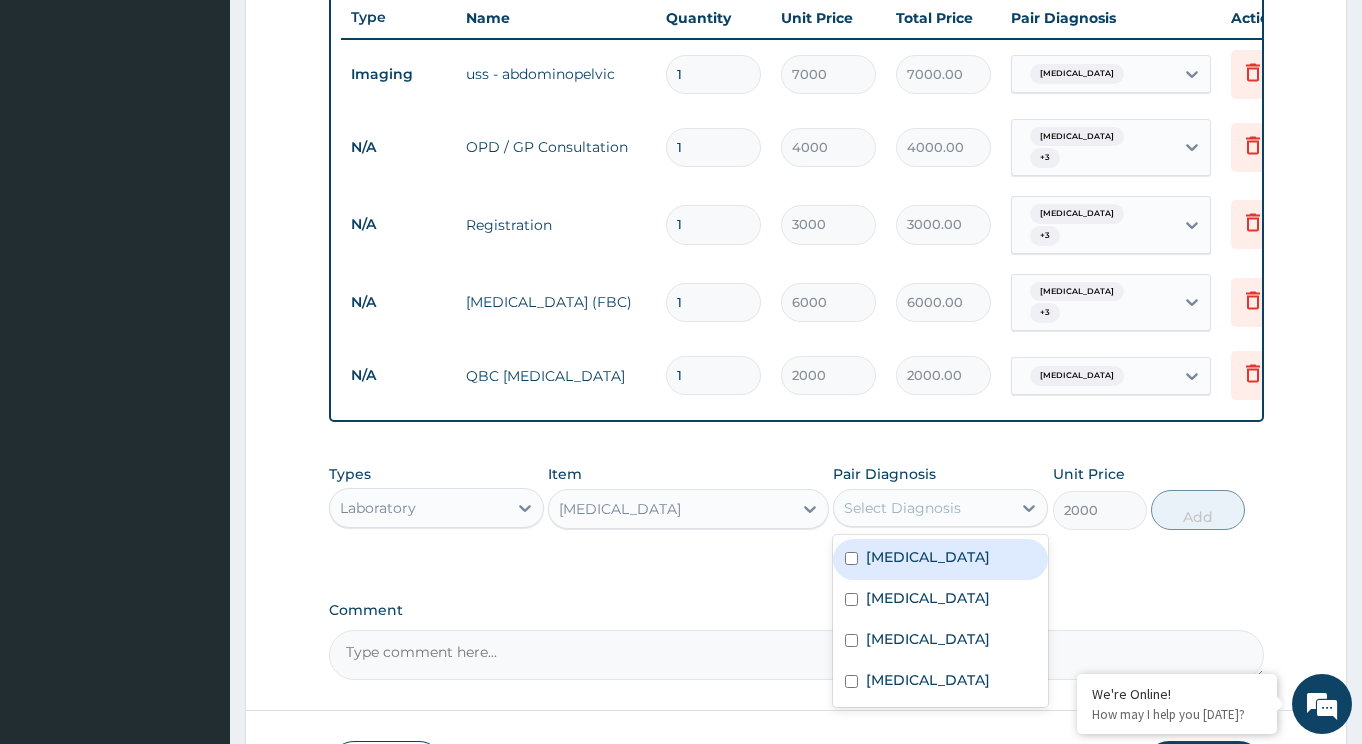 click on "Acute abdomen" at bounding box center (928, 557) 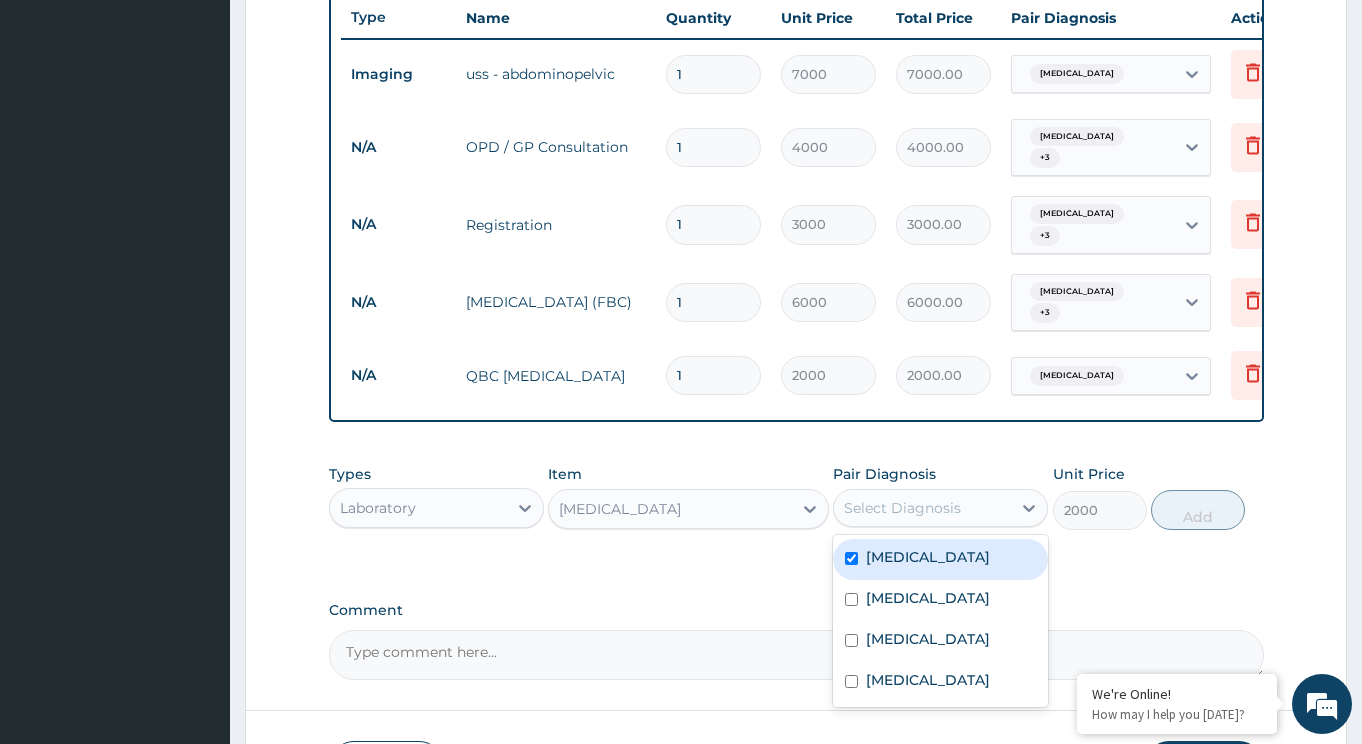 checkbox on "true" 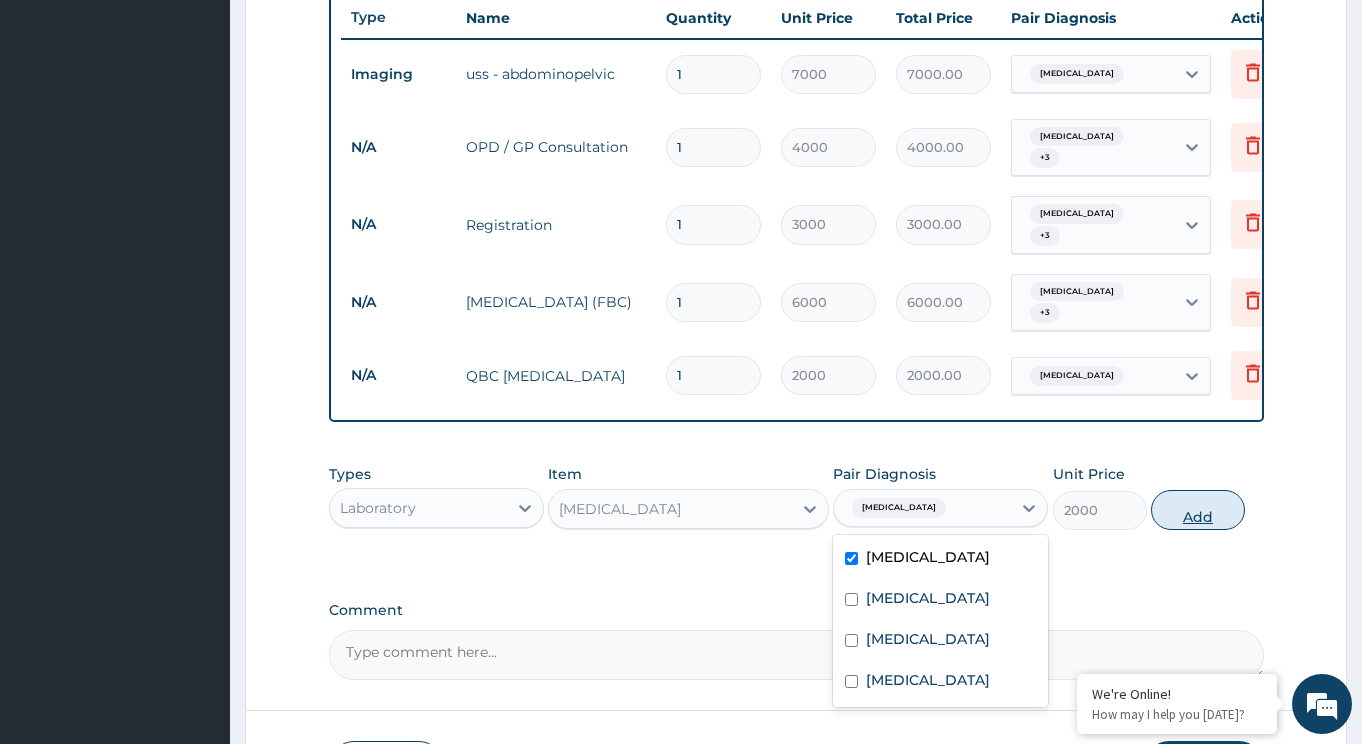 click on "Add" at bounding box center [1198, 510] 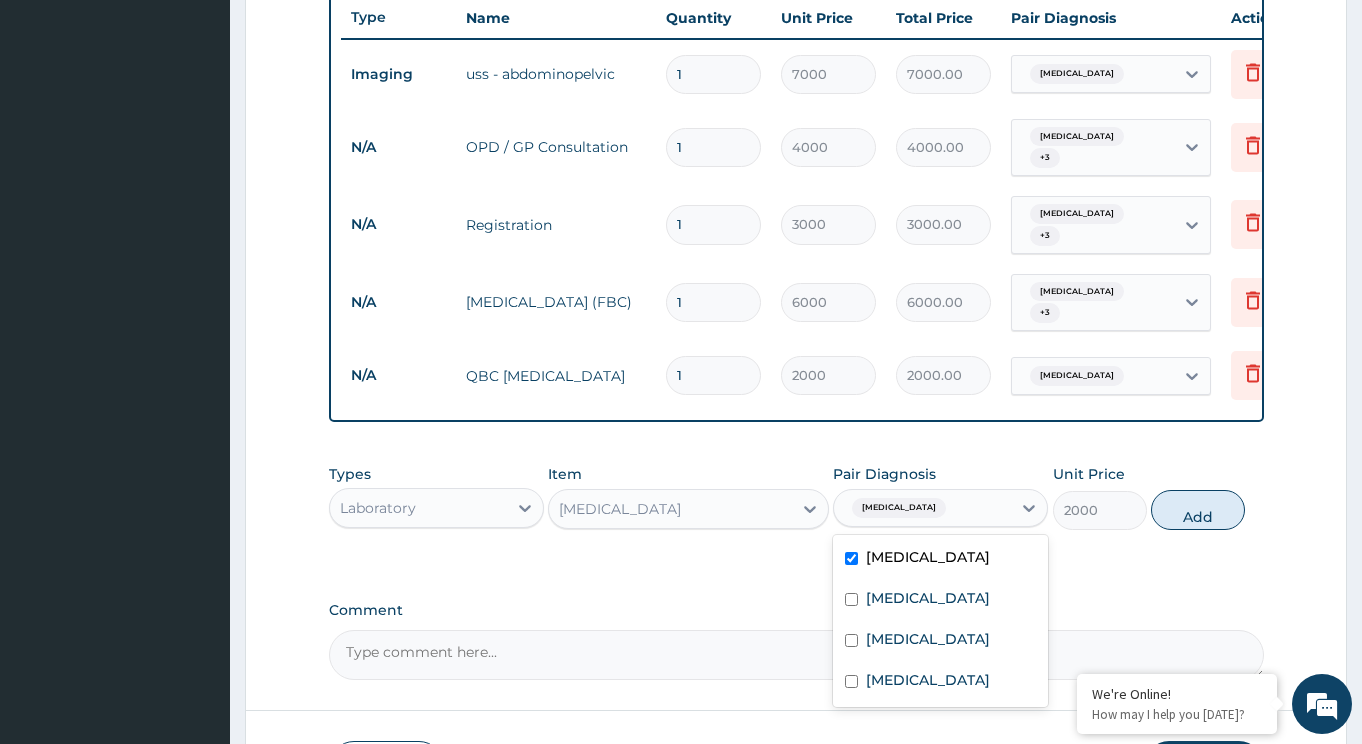 type on "0" 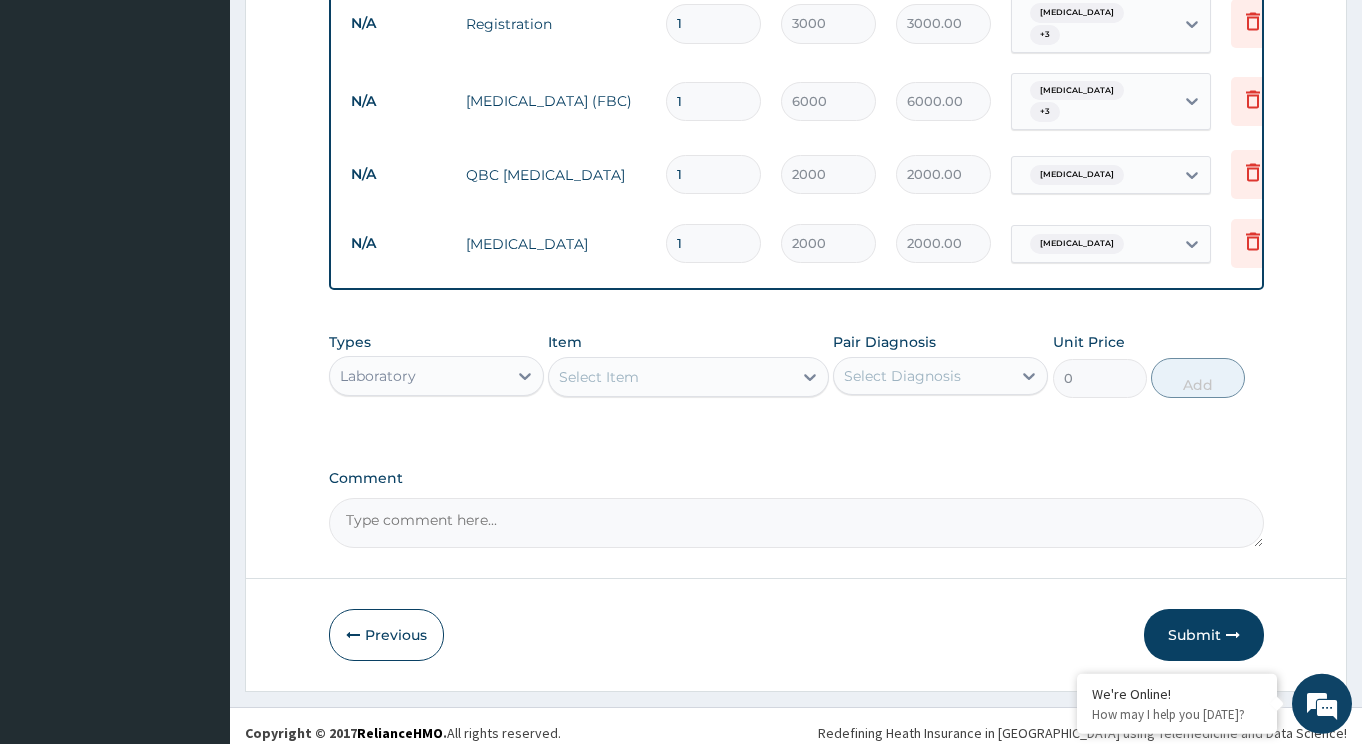 scroll, scrollTop: 965, scrollLeft: 0, axis: vertical 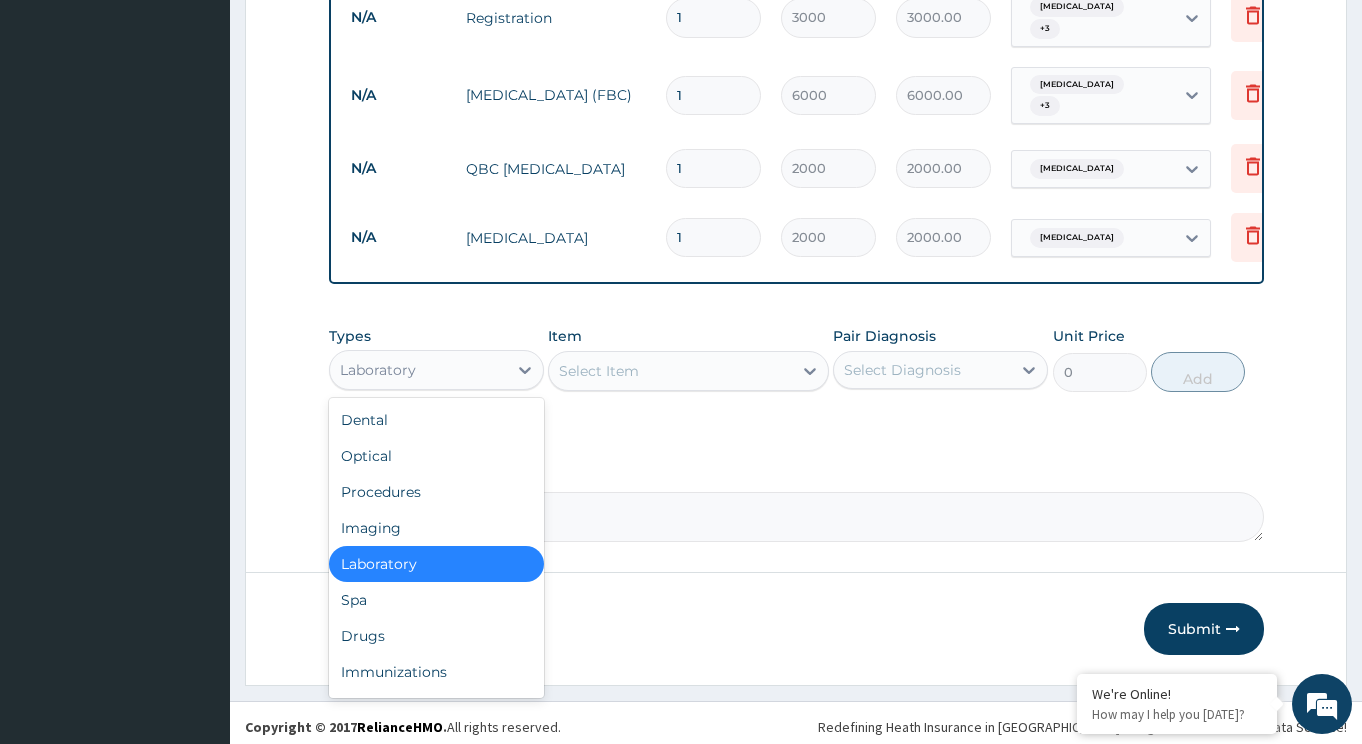 click on "Laboratory" at bounding box center (418, 370) 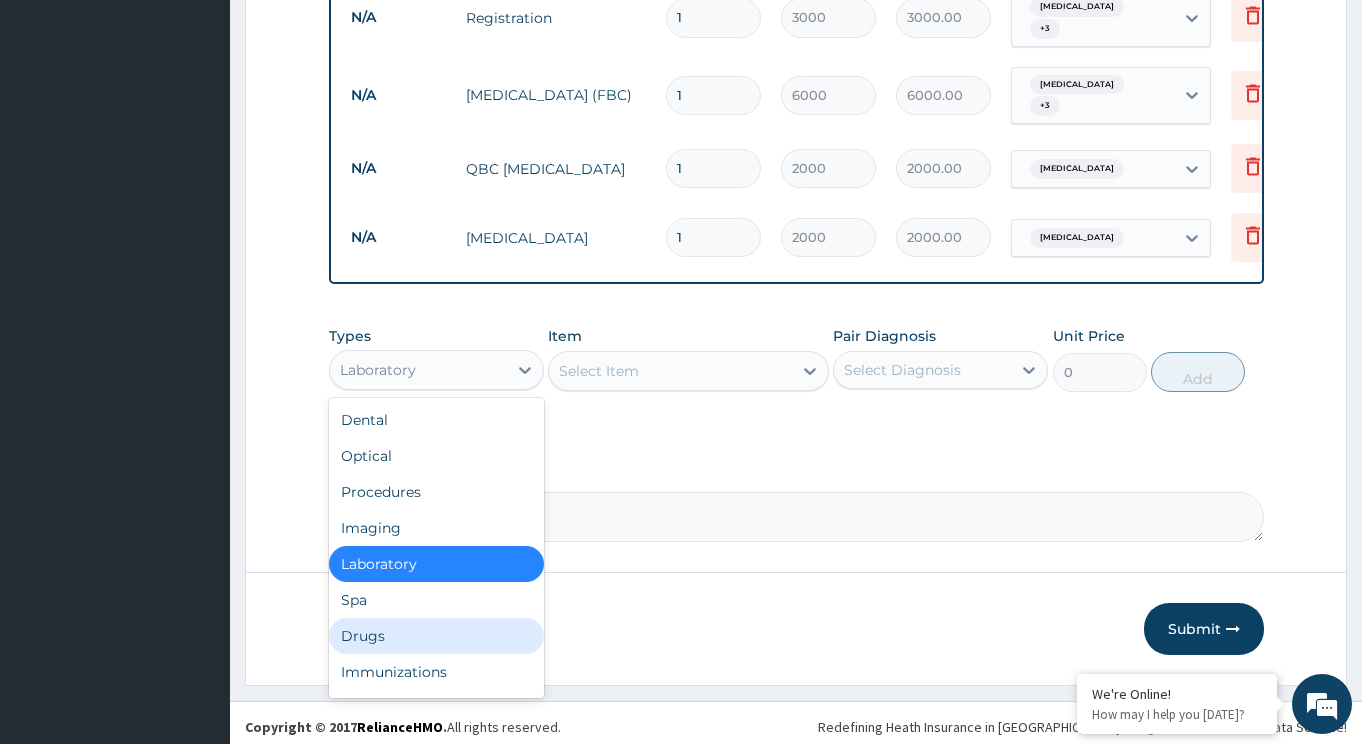 drag, startPoint x: 394, startPoint y: 624, endPoint x: 491, endPoint y: 555, distance: 119.03781 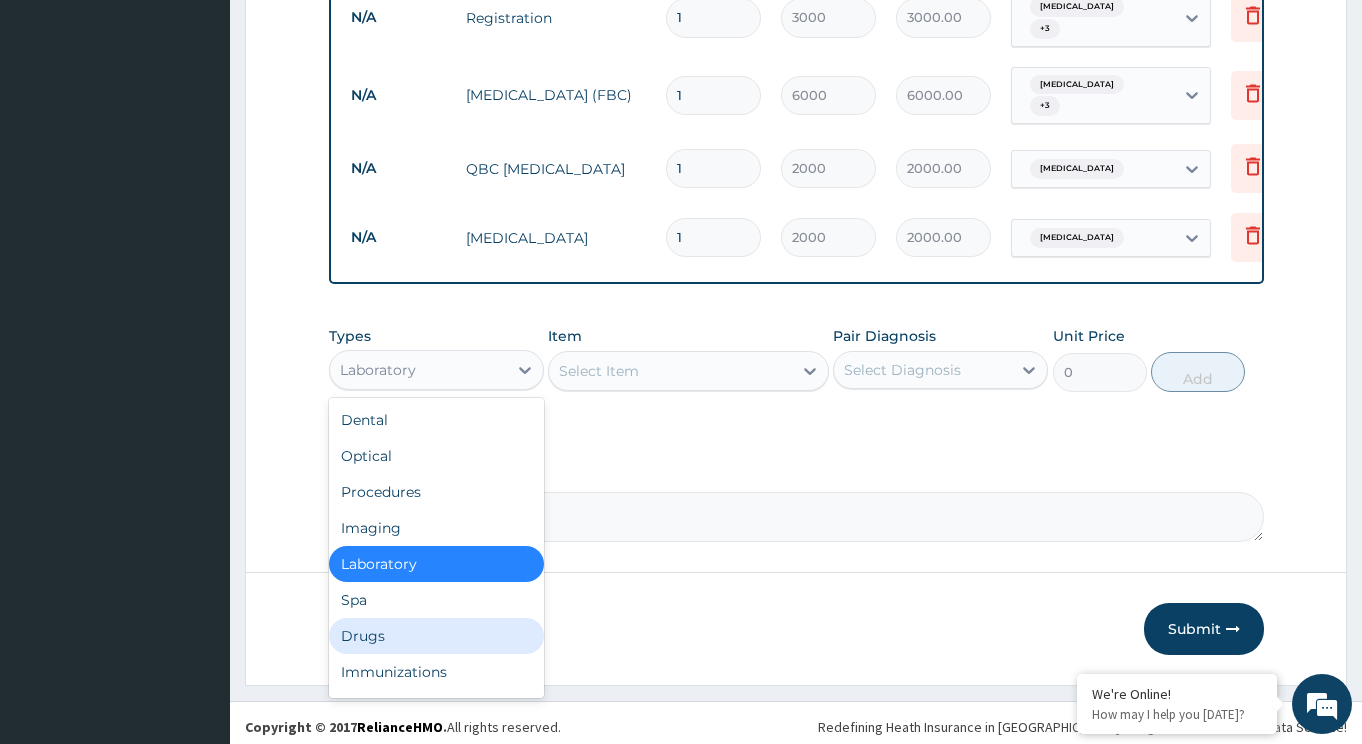 click on "Drugs" at bounding box center [436, 636] 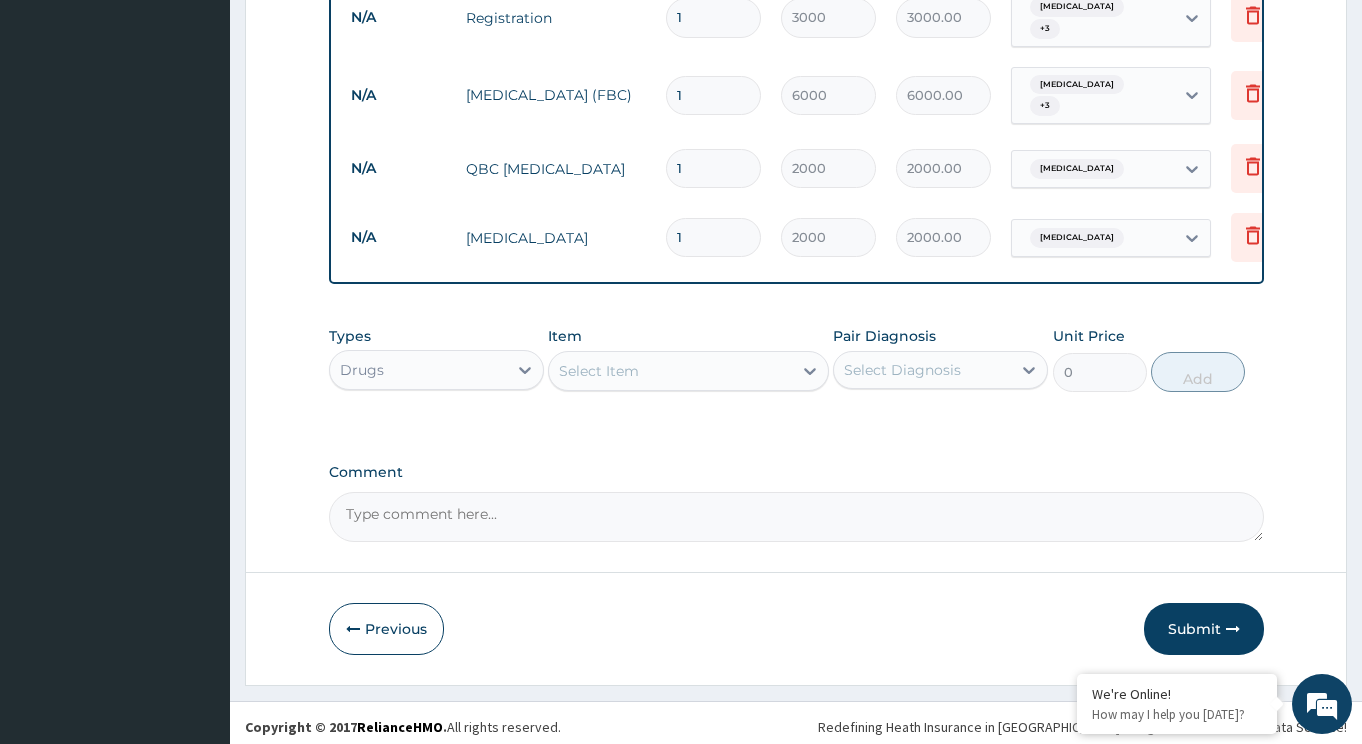 click 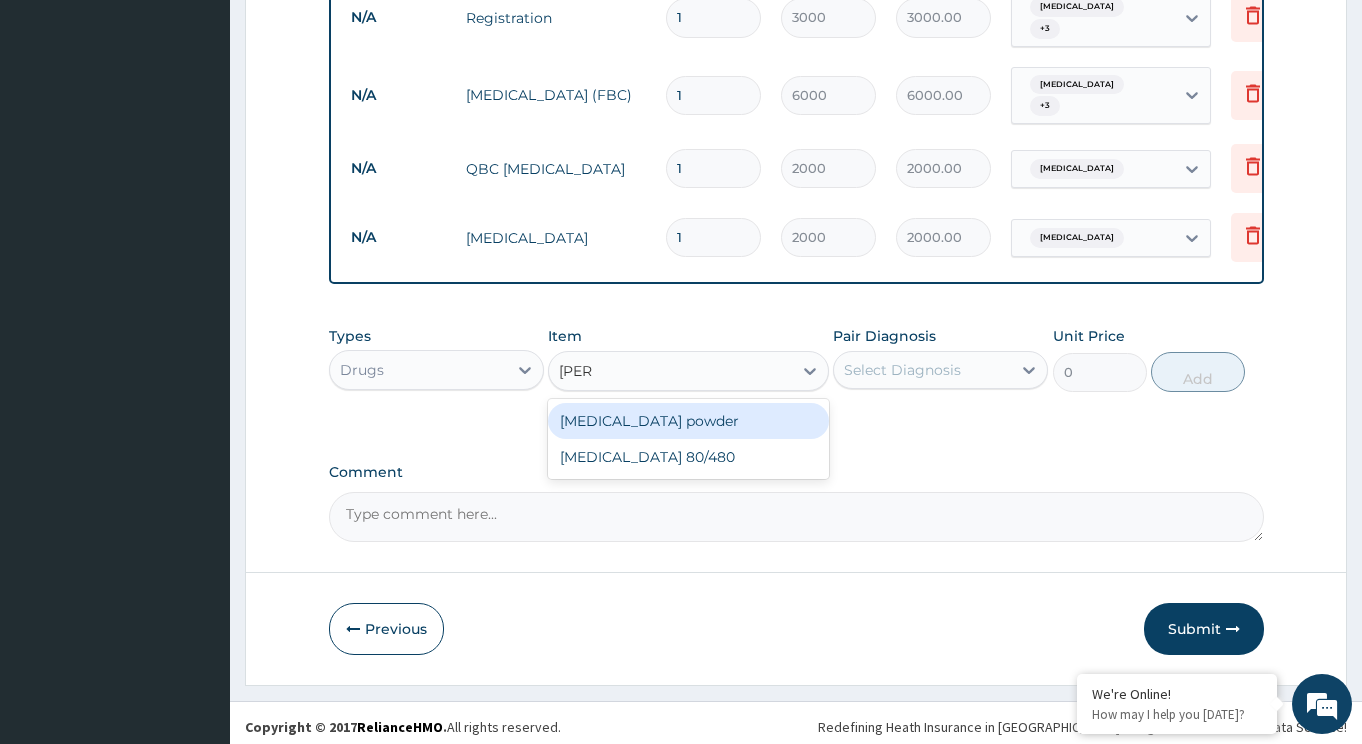 type on "COART" 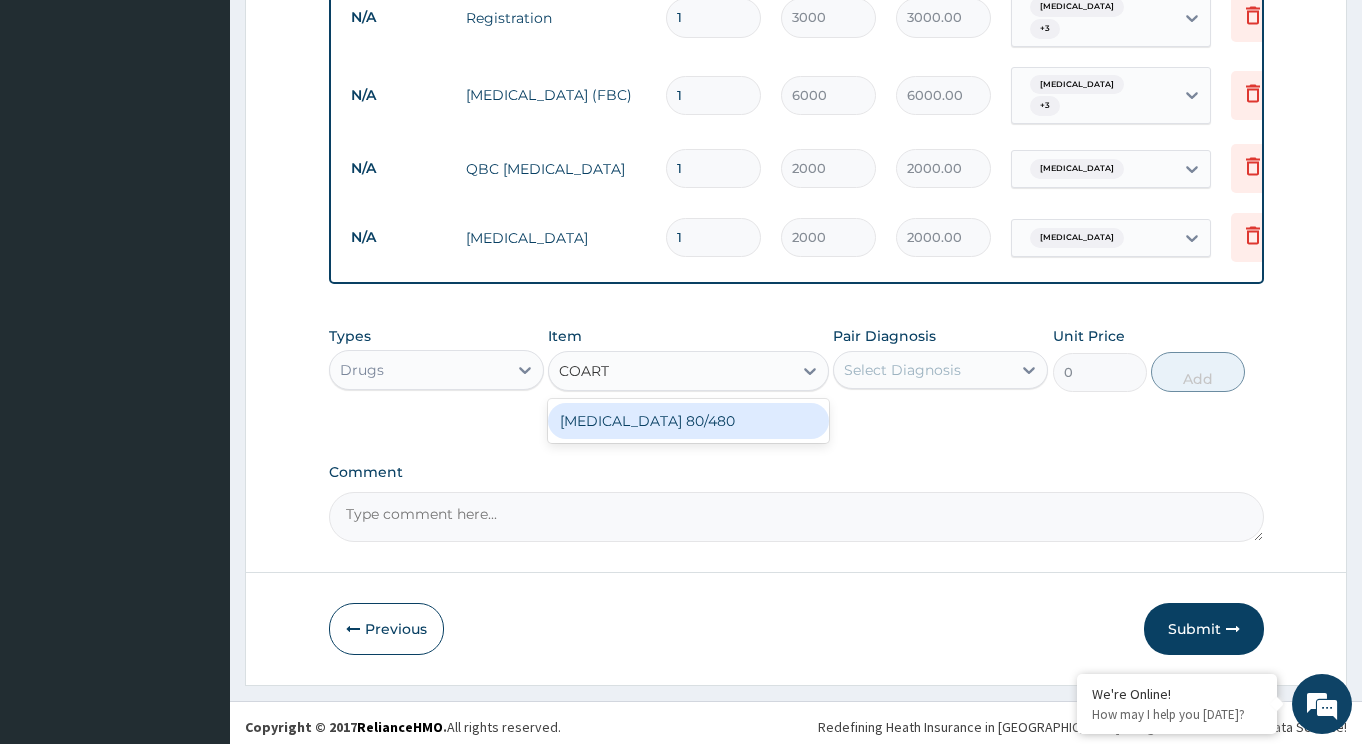 click on "[MEDICAL_DATA] 80/480" at bounding box center [688, 421] 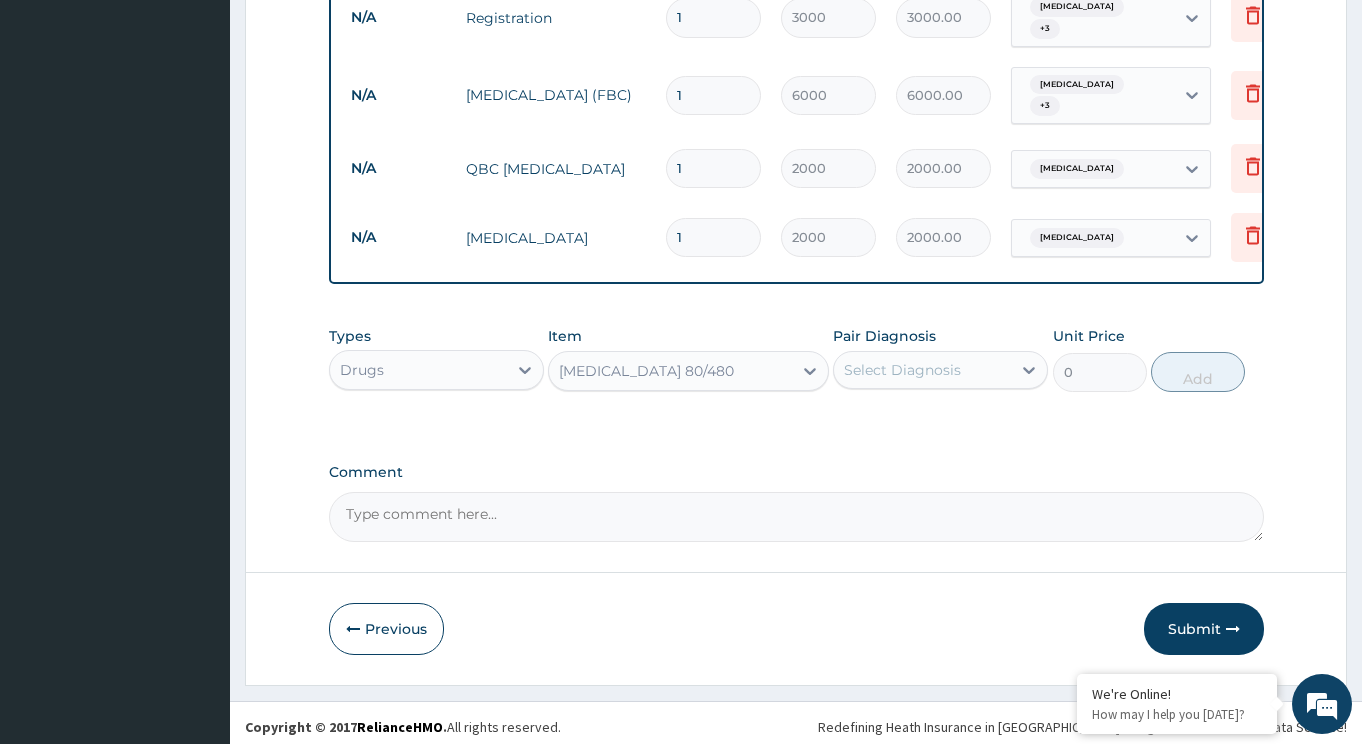 type 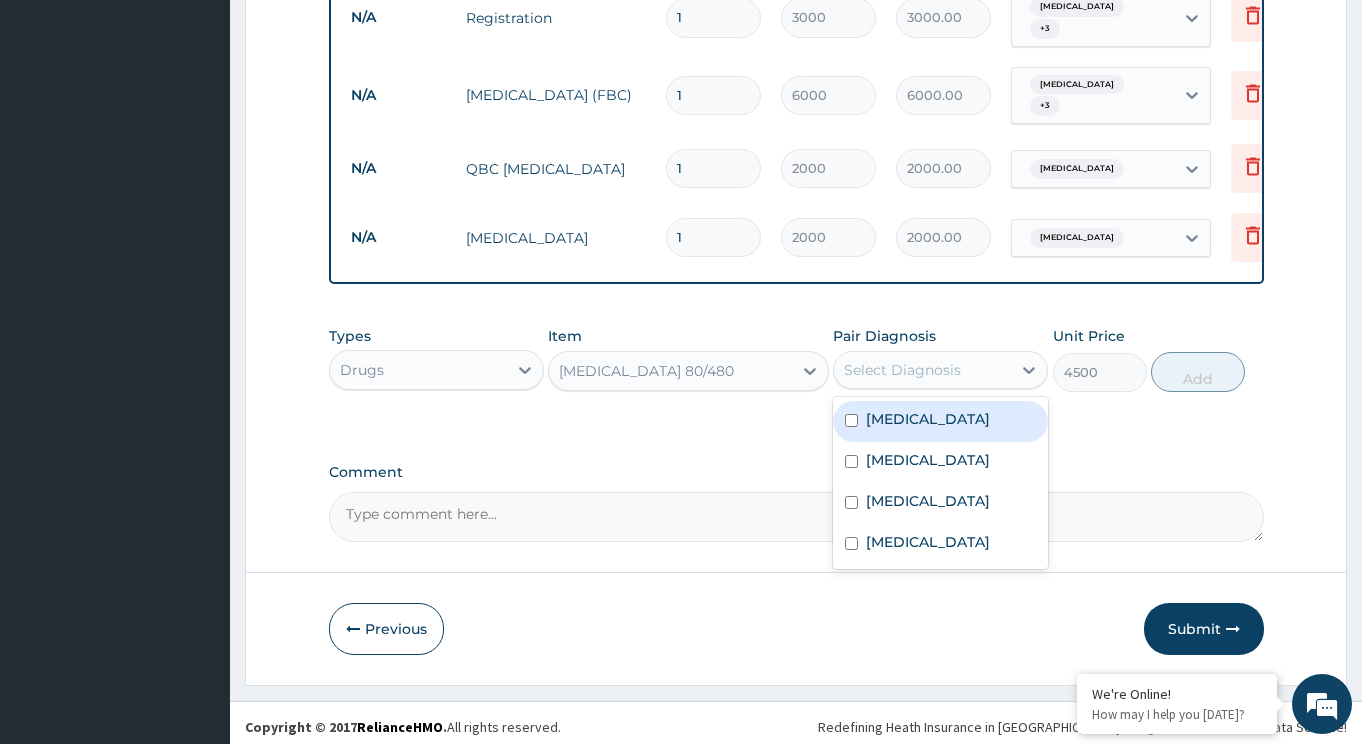click on "Select Diagnosis" at bounding box center [902, 370] 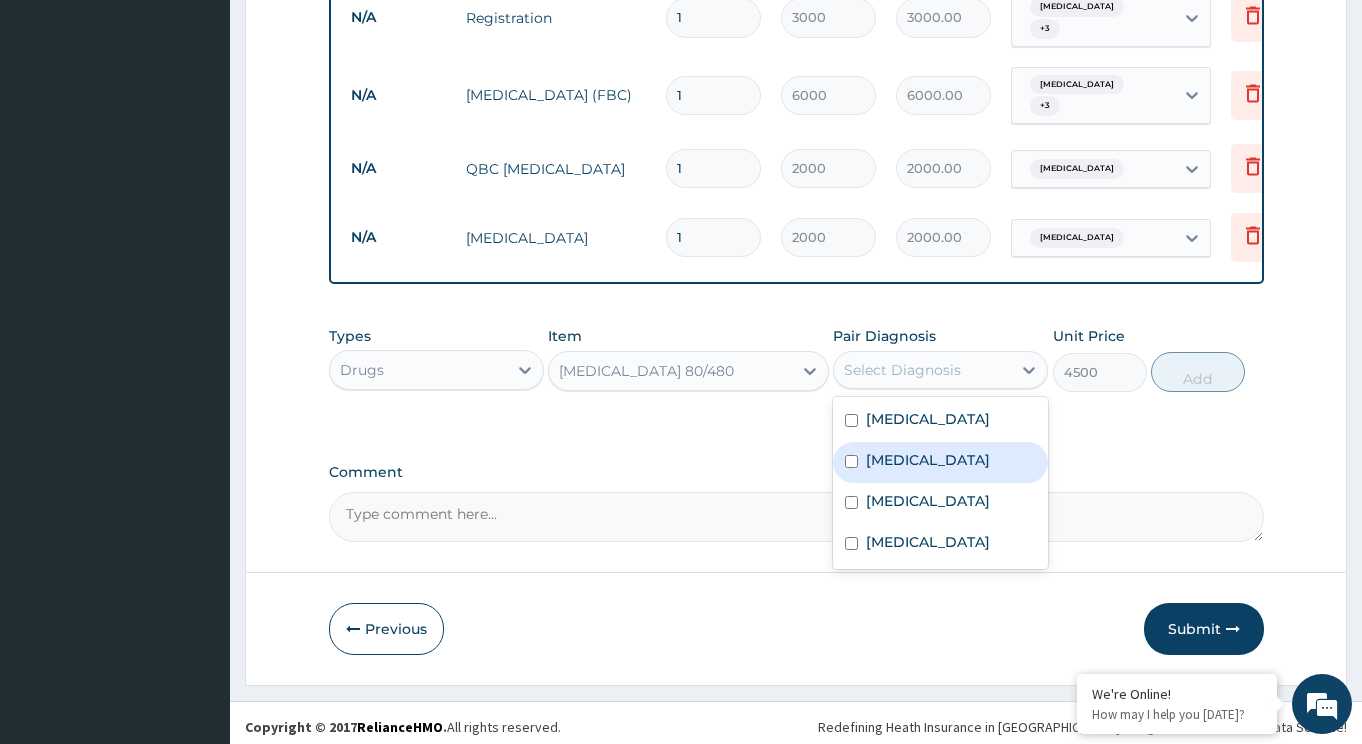 click on "[MEDICAL_DATA]" at bounding box center [940, 462] 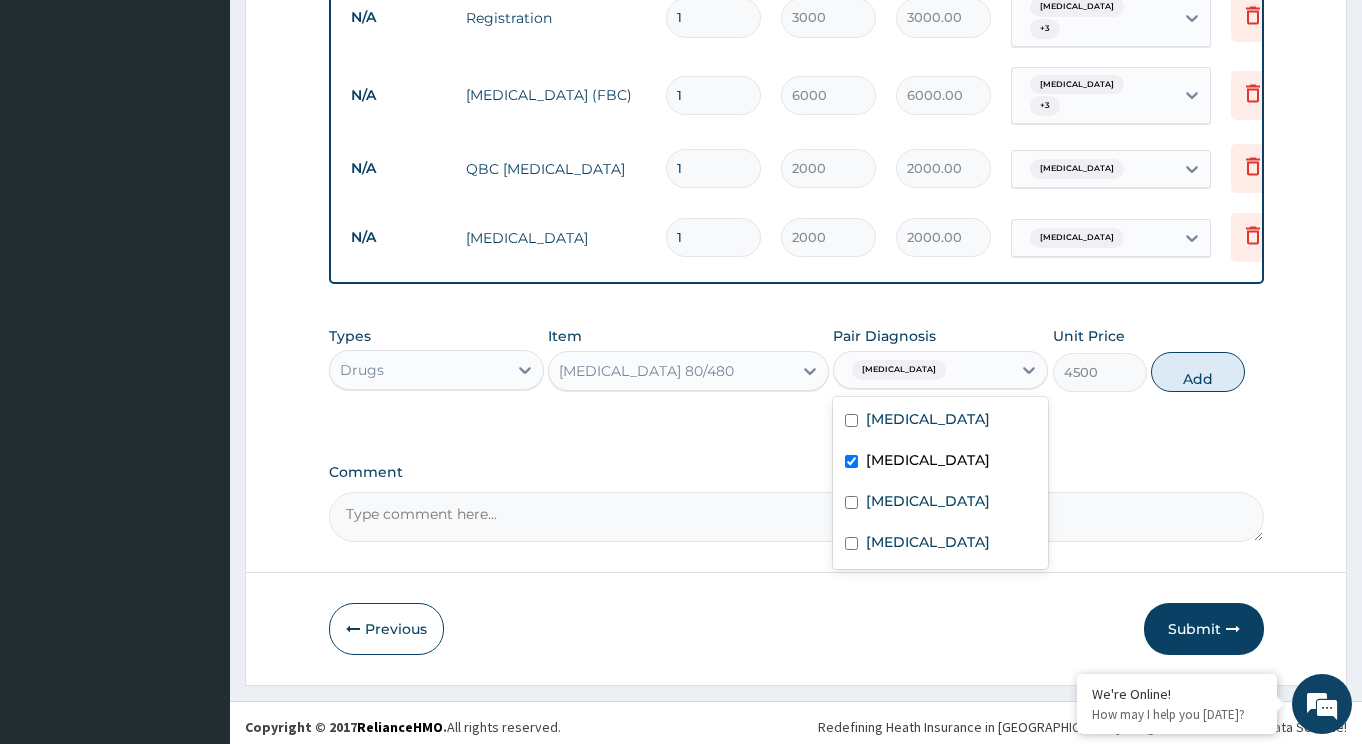 checkbox on "true" 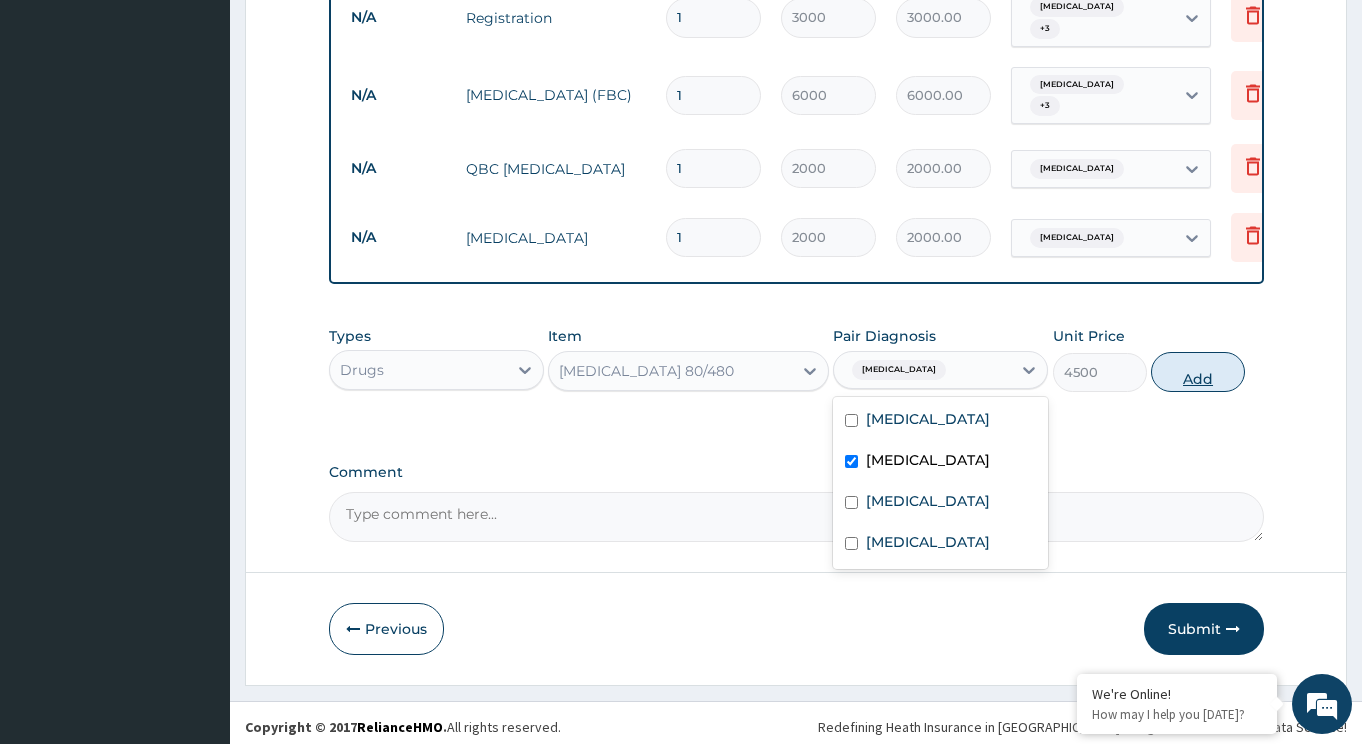 click on "Add" at bounding box center (1198, 372) 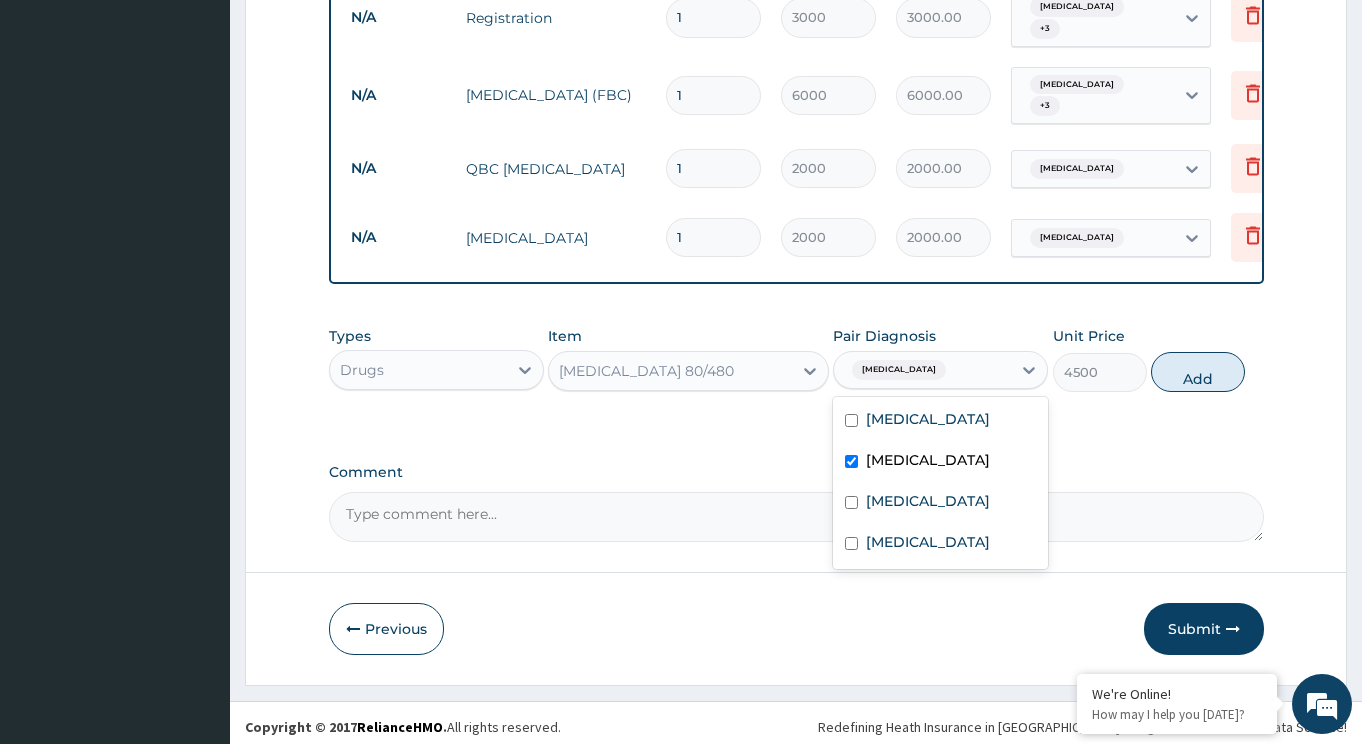 type on "0" 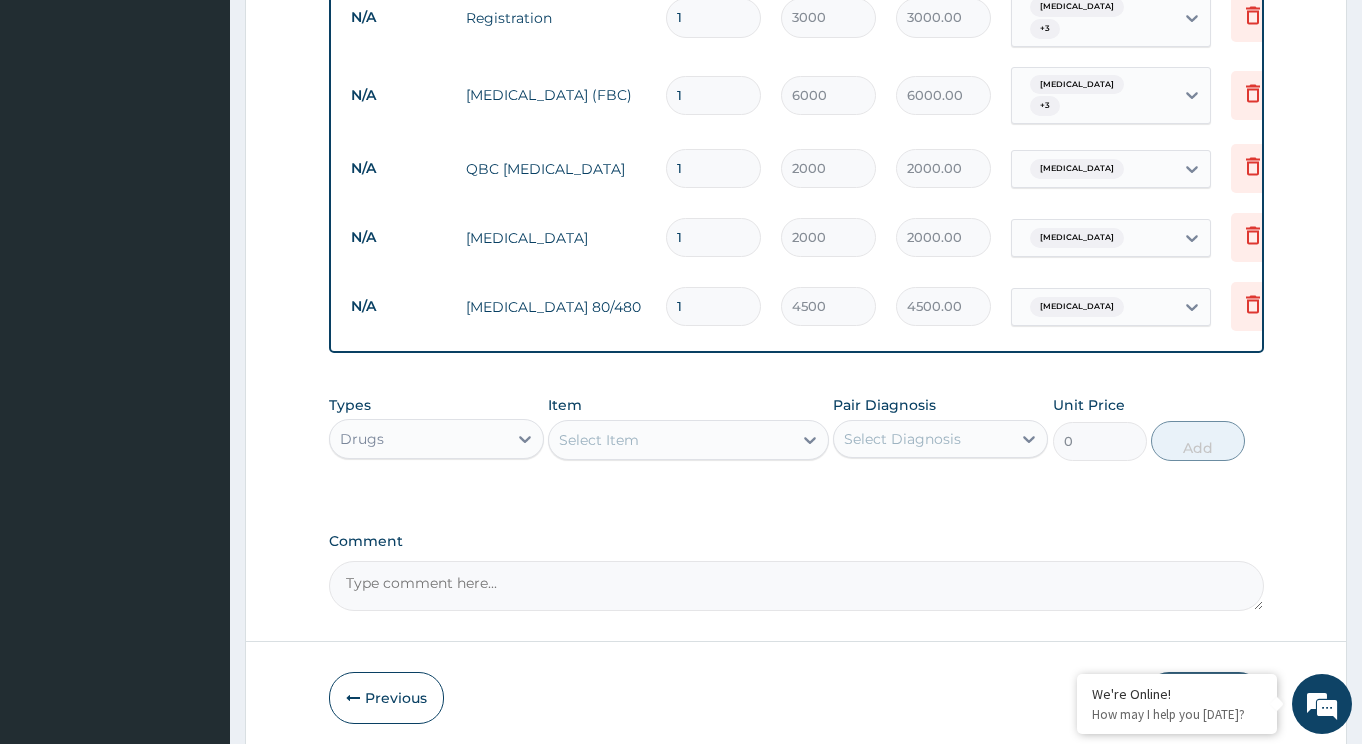 click on "Select Item" at bounding box center (670, 440) 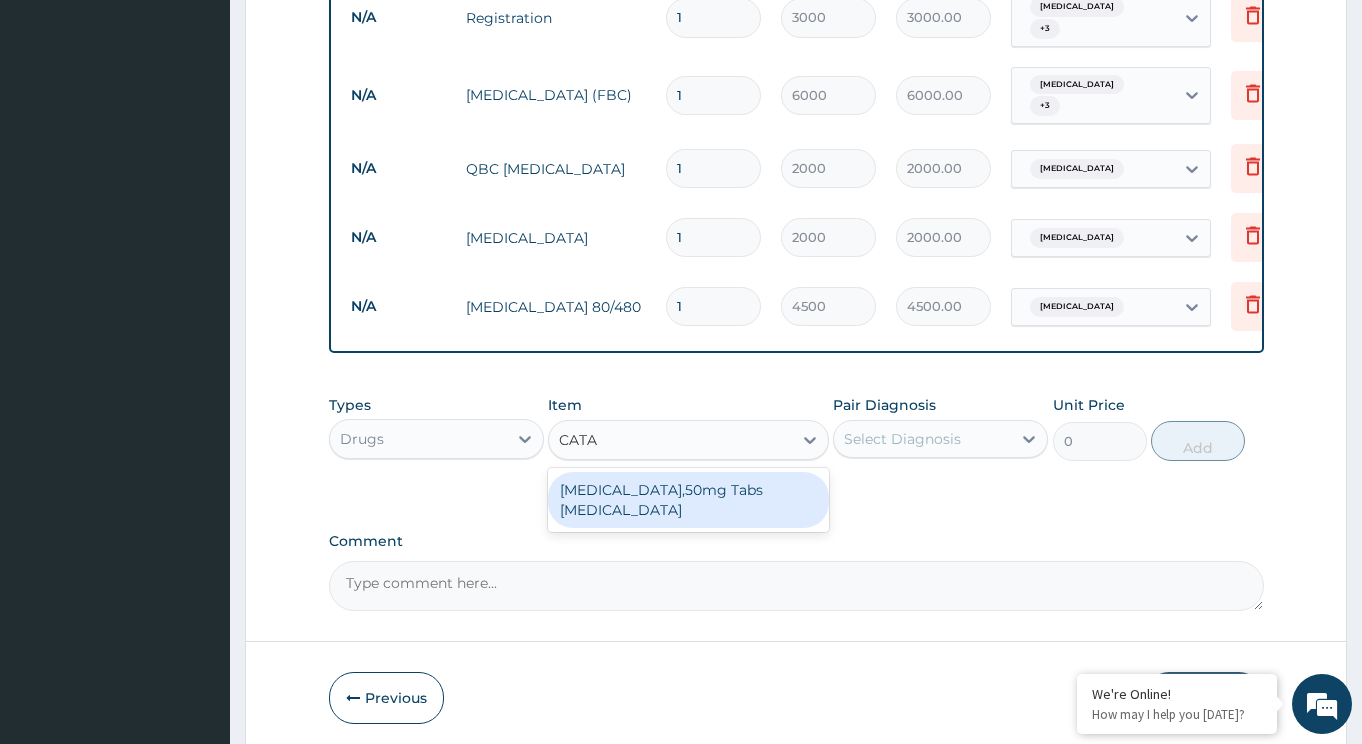 type on "CATAF" 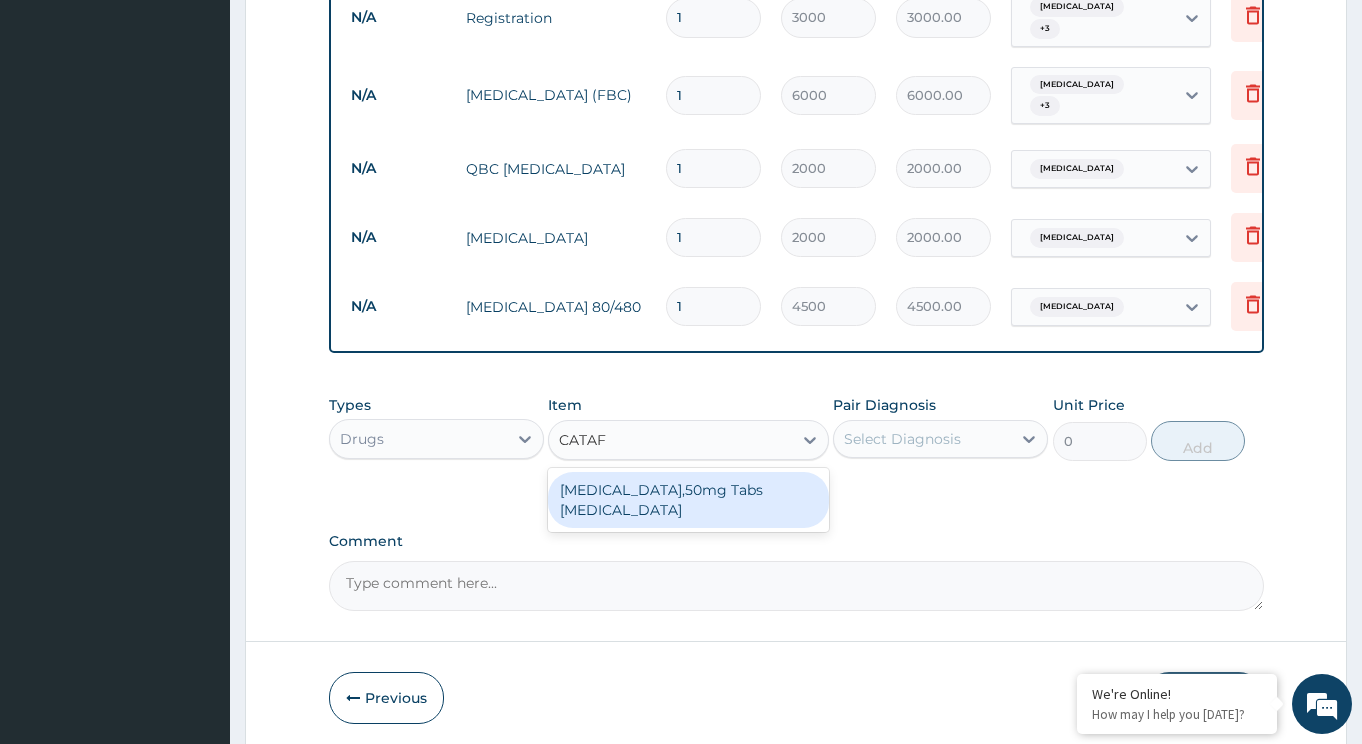 click on "[MEDICAL_DATA],50mg Tabs [MEDICAL_DATA]" at bounding box center (688, 500) 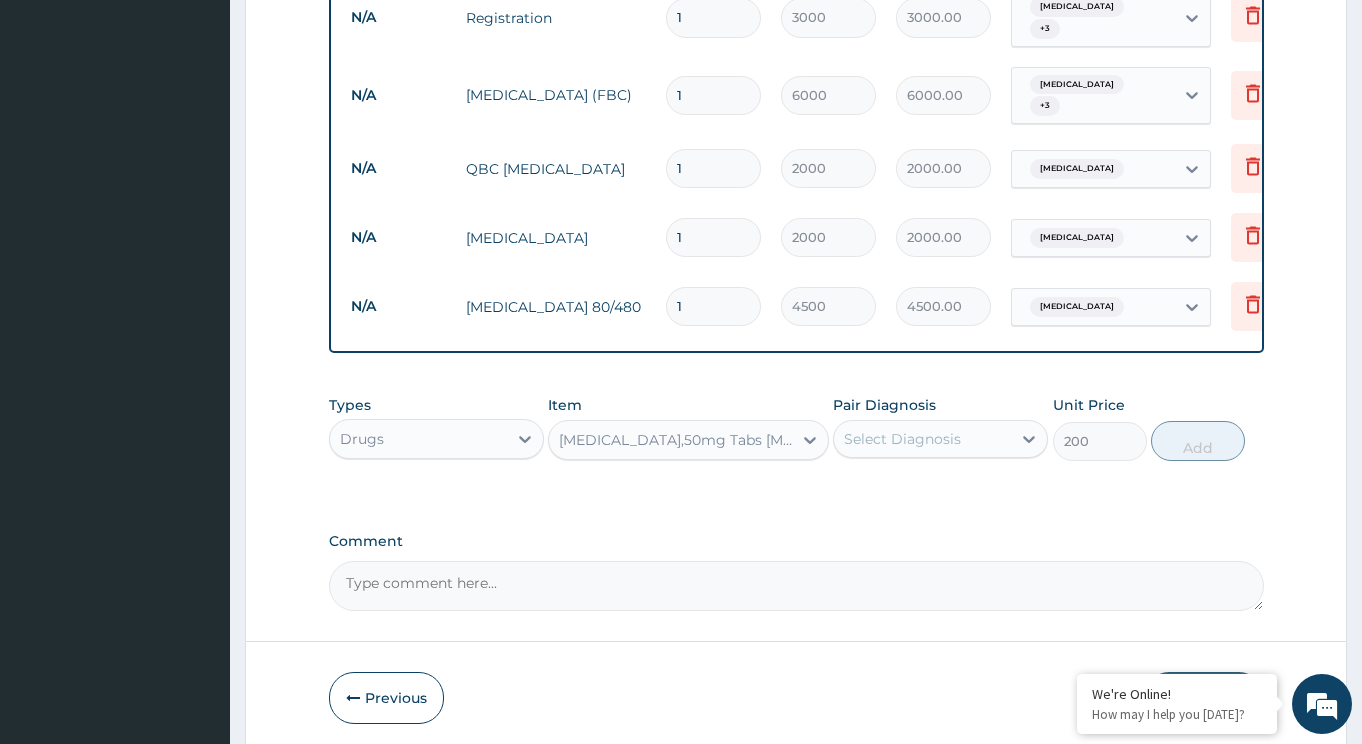 click on "Select Diagnosis" at bounding box center [902, 439] 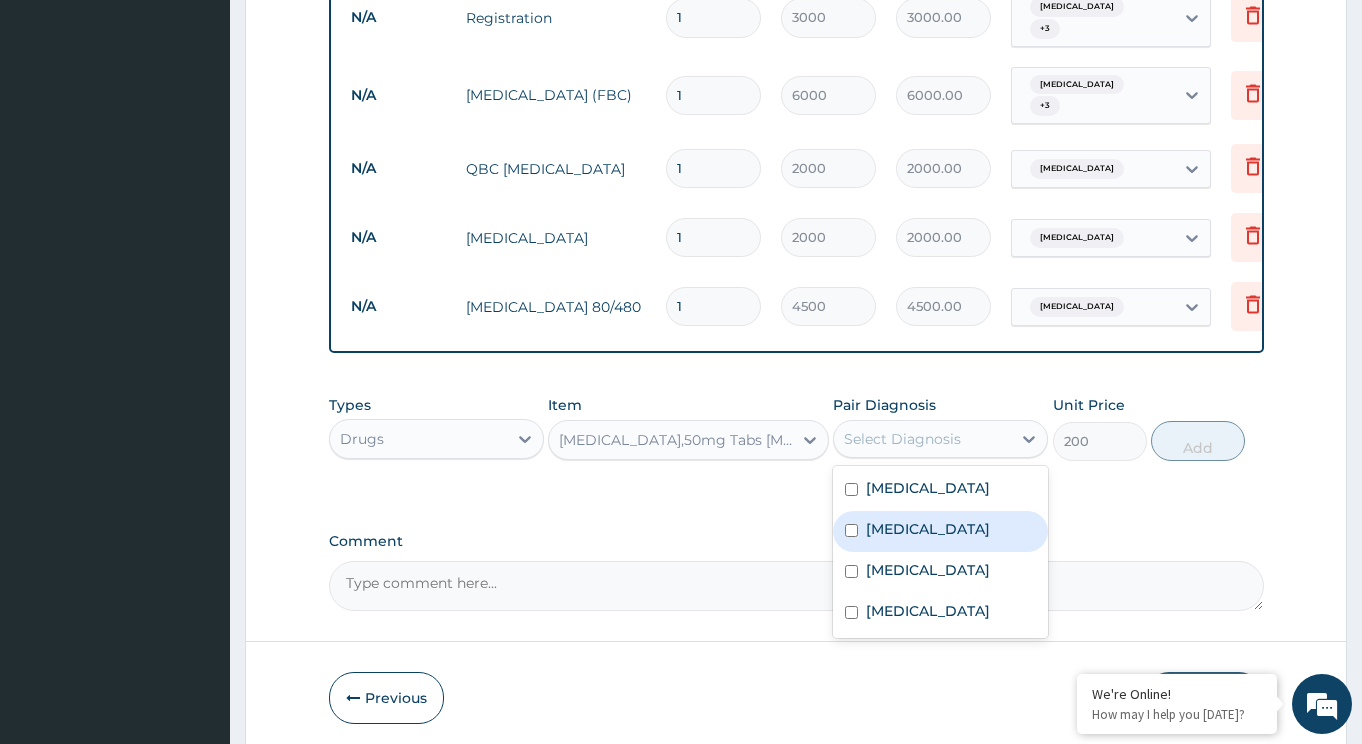 click on "[MEDICAL_DATA]" at bounding box center (928, 529) 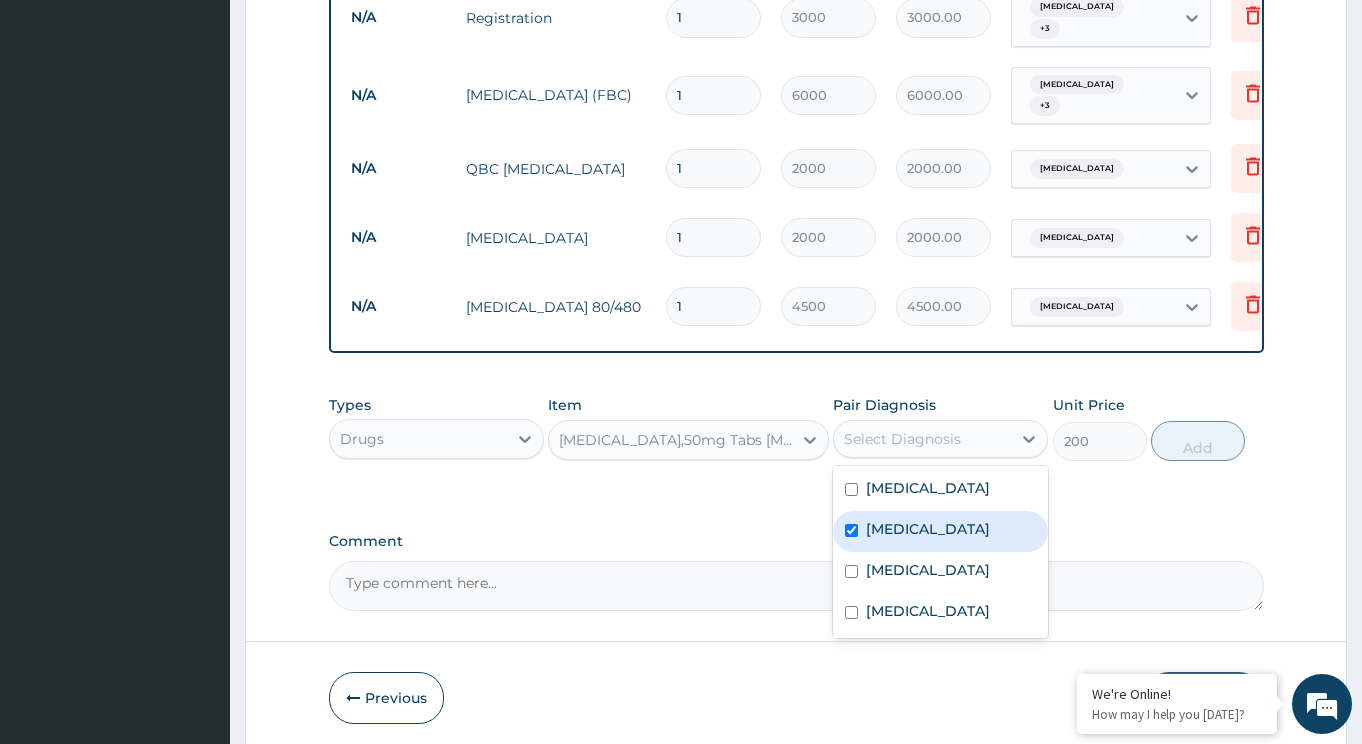 checkbox on "true" 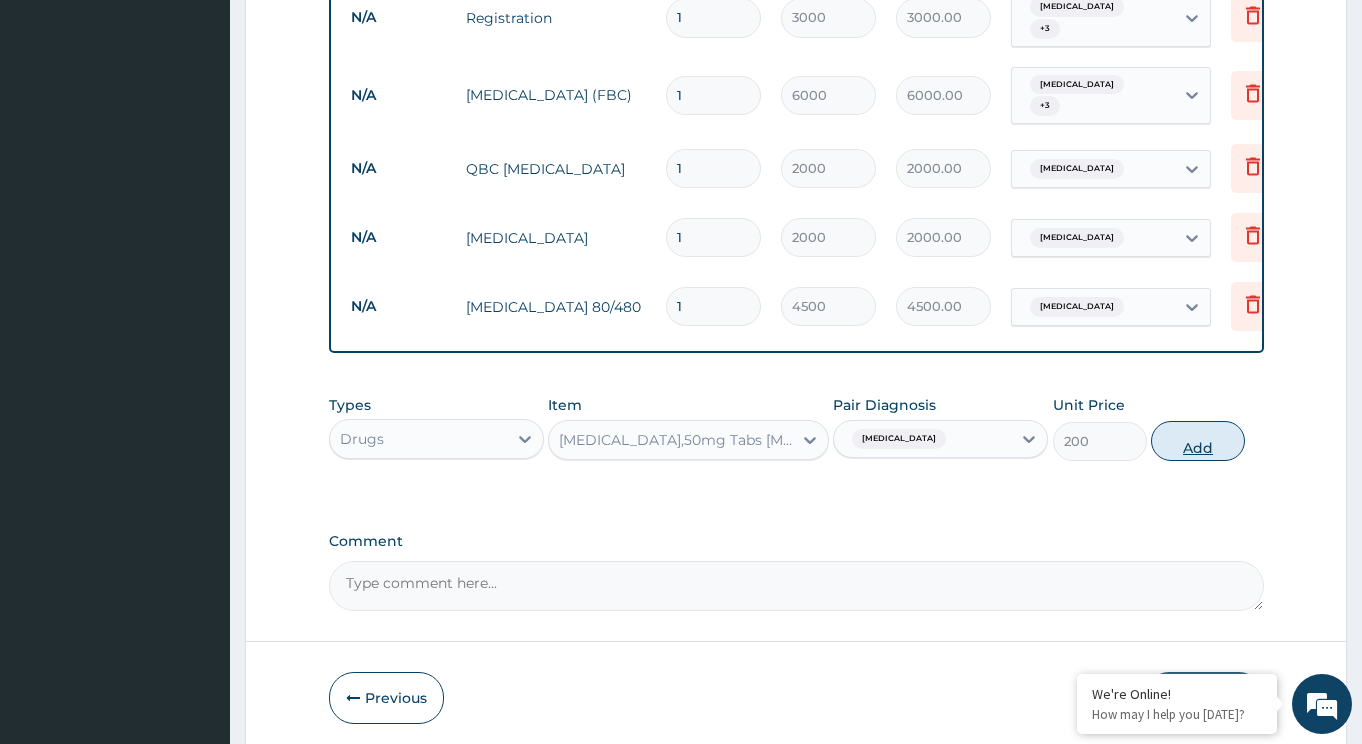 click on "Add" at bounding box center [1198, 441] 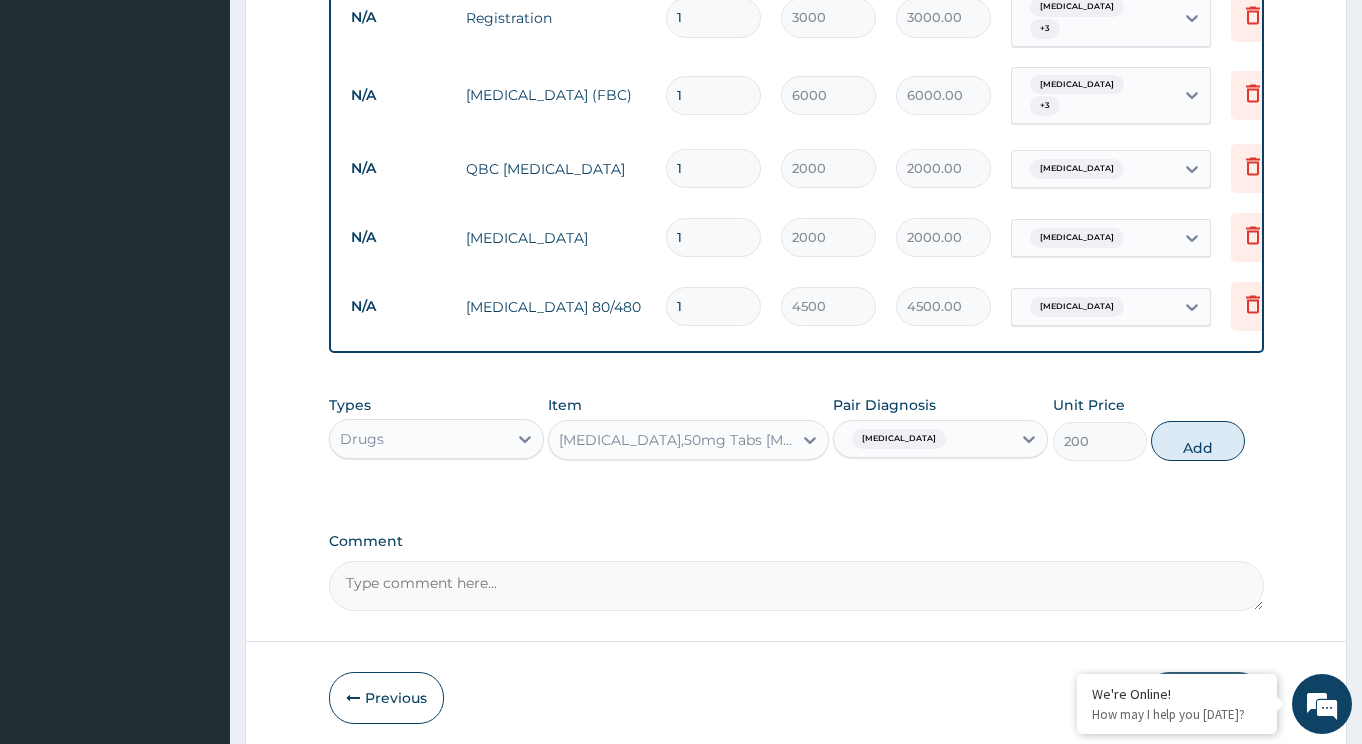 type on "0" 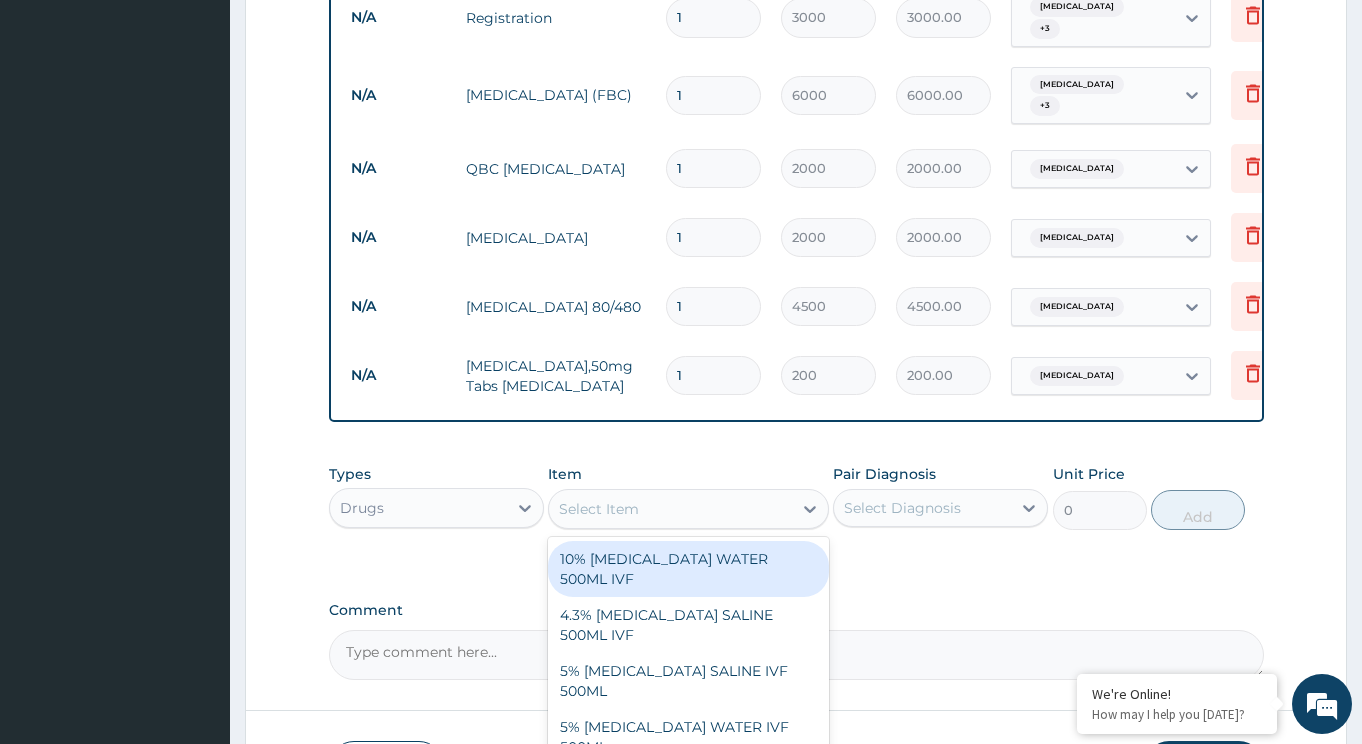 drag, startPoint x: 655, startPoint y: 513, endPoint x: 575, endPoint y: 514, distance: 80.00625 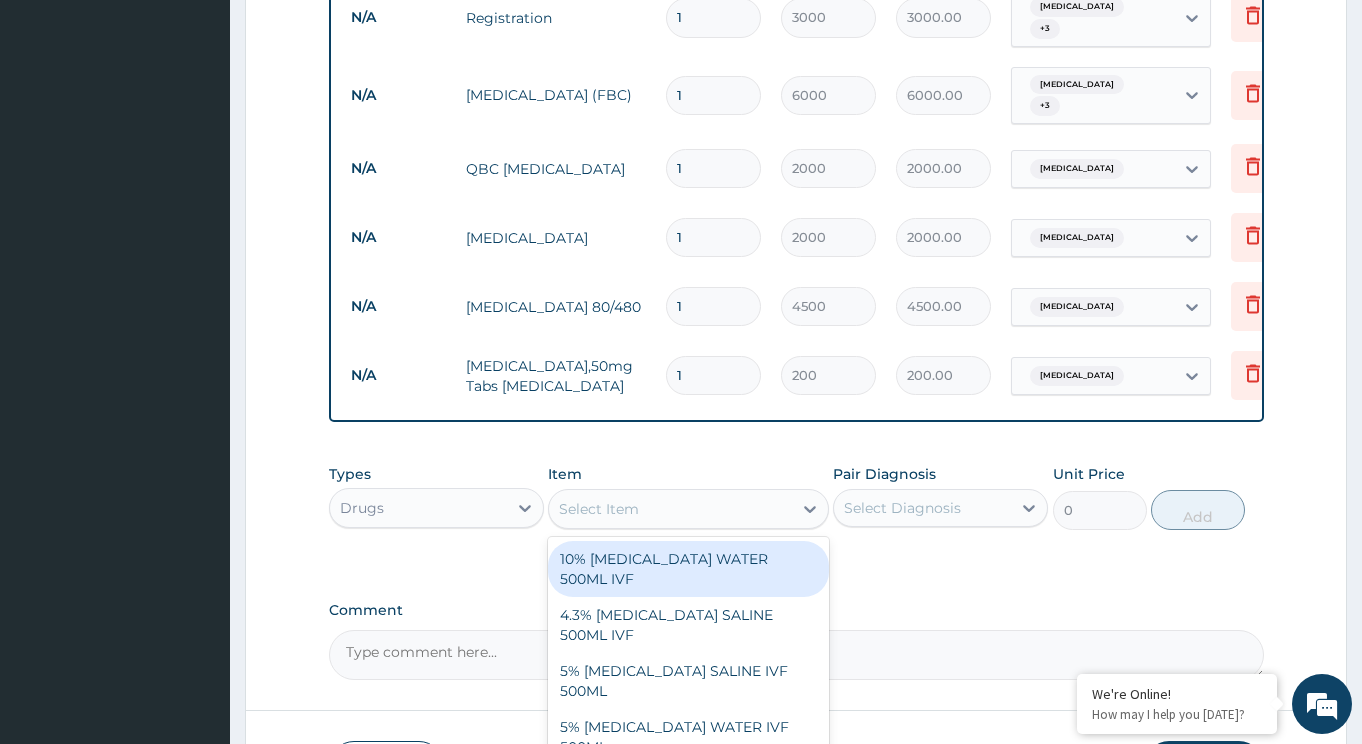 click on "Select Item" at bounding box center [670, 509] 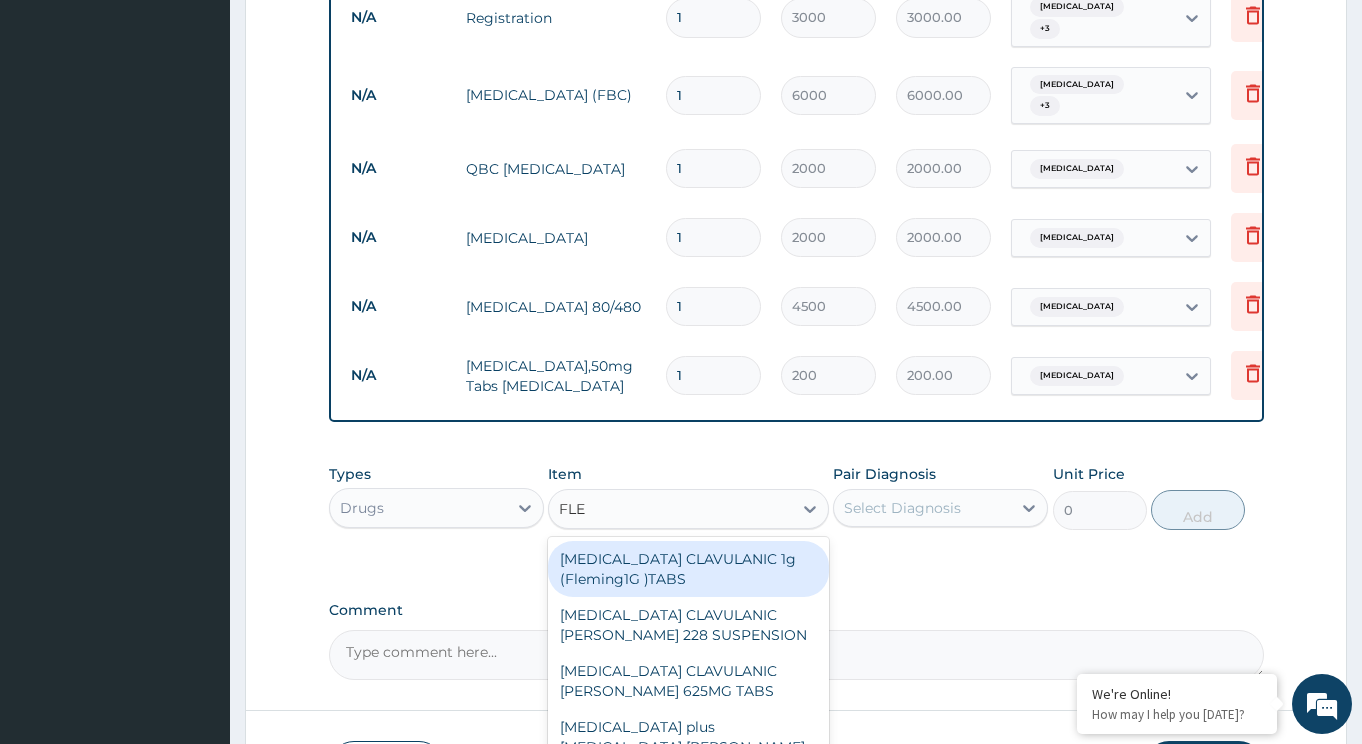 type on "FLEM" 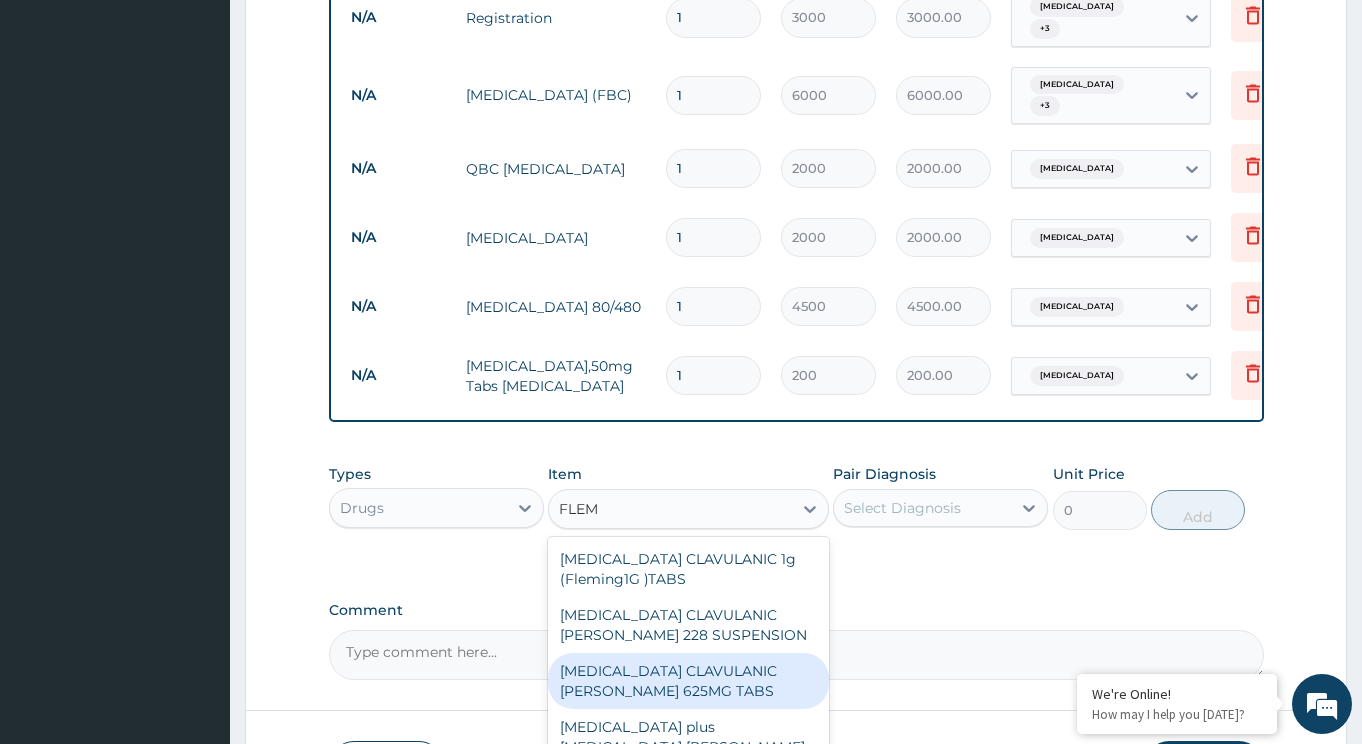 click on "[MEDICAL_DATA] CLAVULANIC [PERSON_NAME] 625MG TABS" at bounding box center (688, 681) 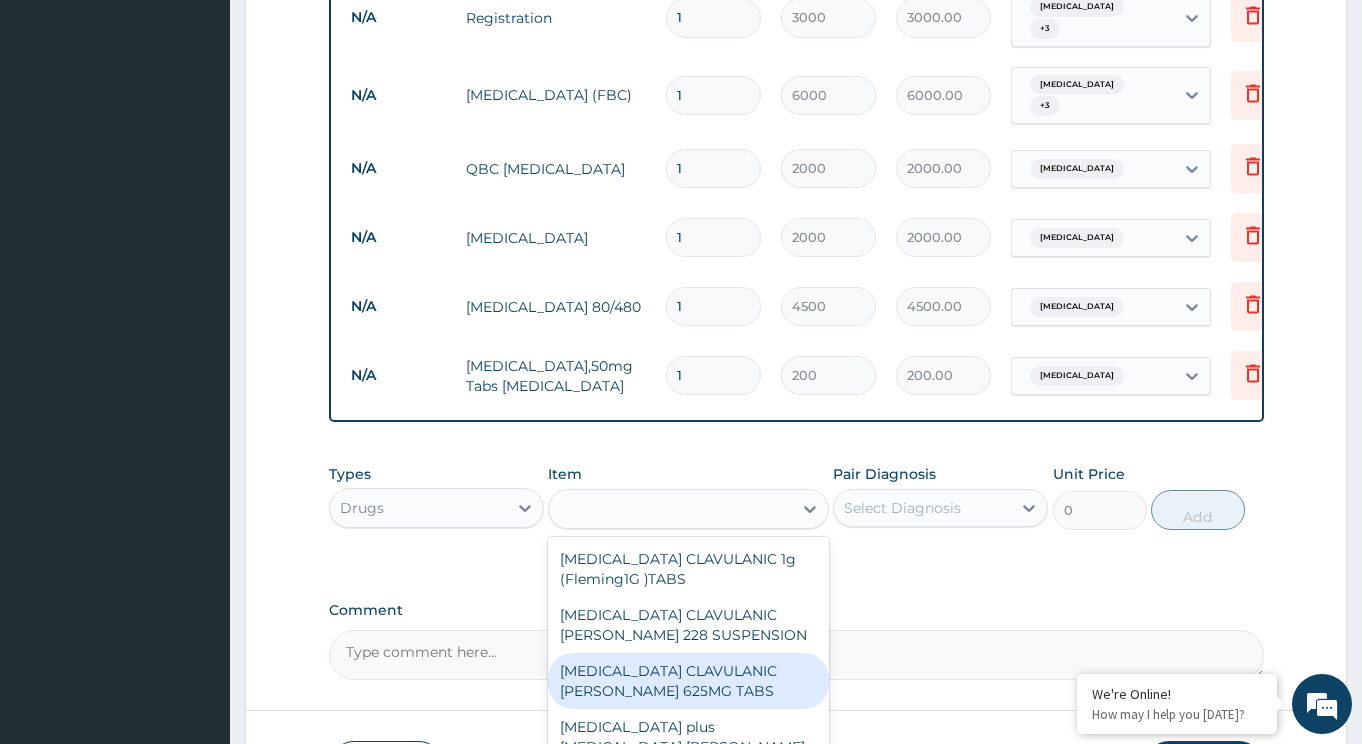 type on "350" 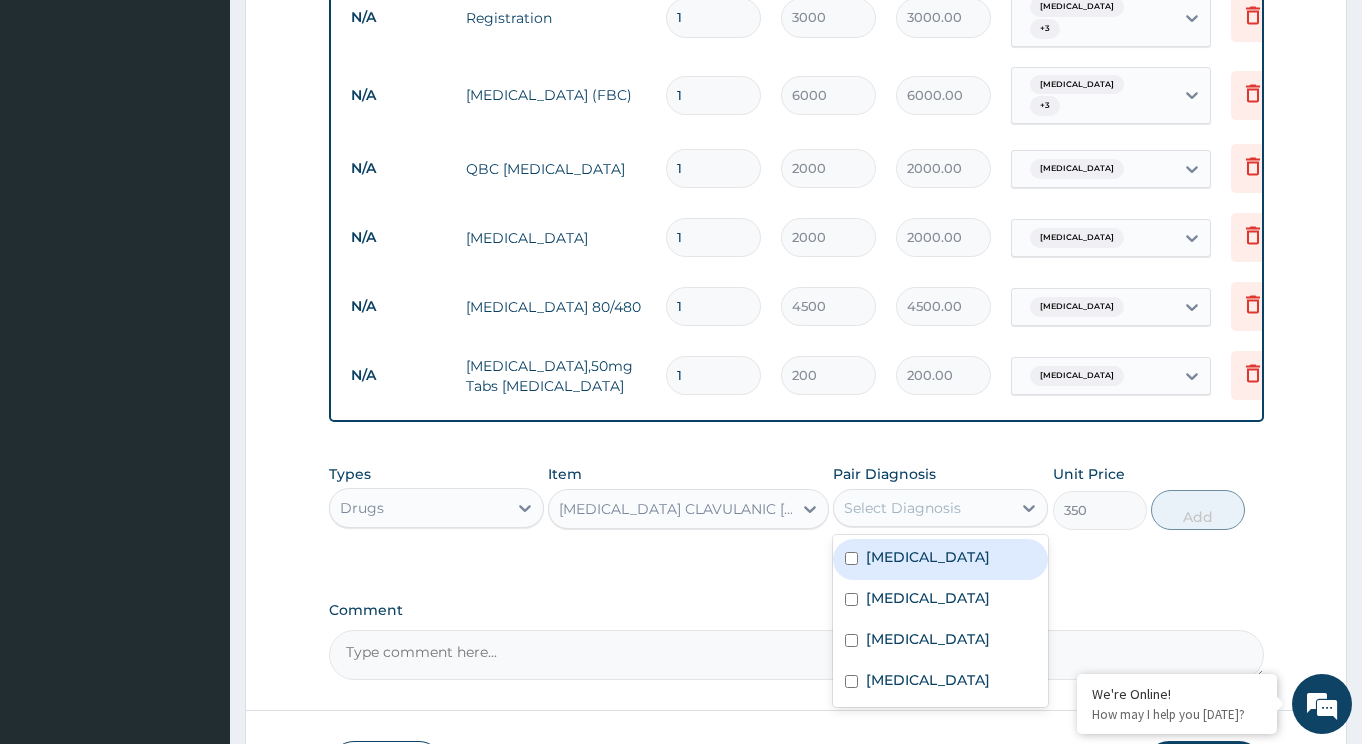 drag, startPoint x: 906, startPoint y: 505, endPoint x: 946, endPoint y: 540, distance: 53.15073 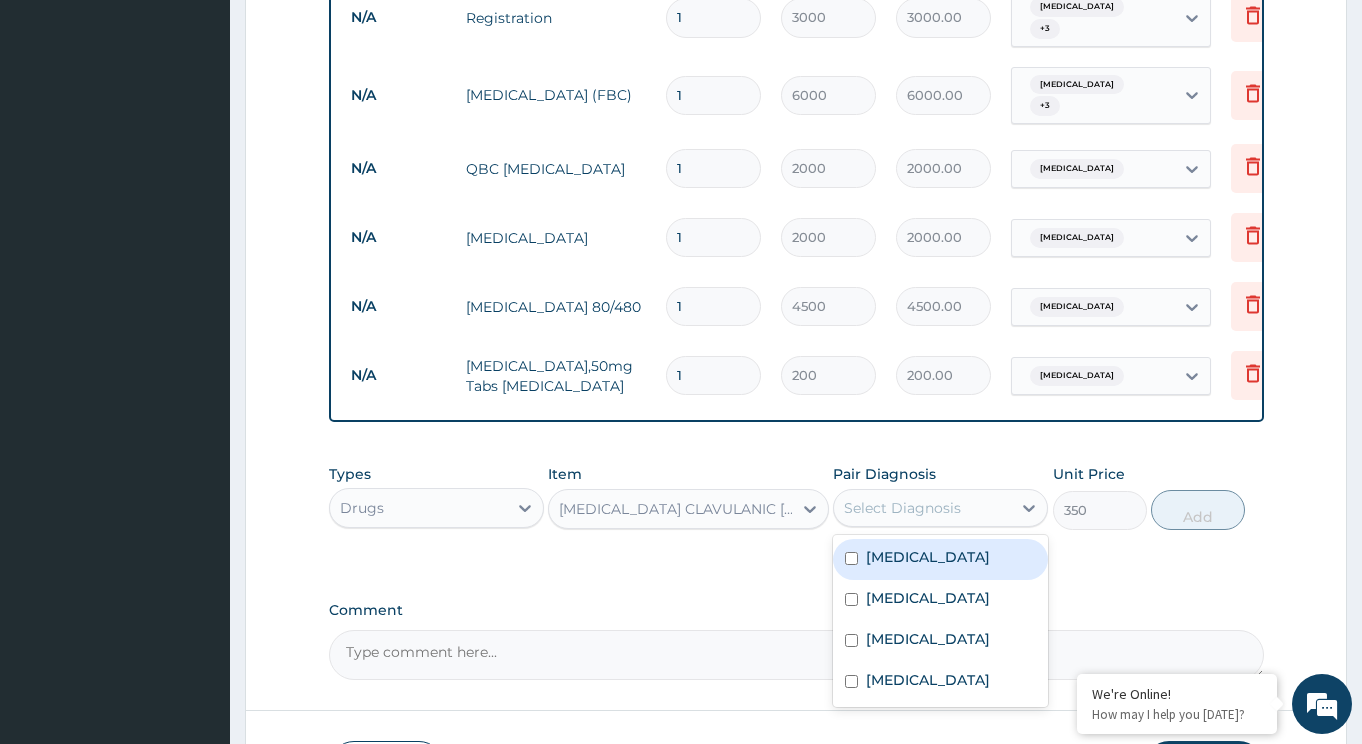 click on "Select Diagnosis" at bounding box center (902, 508) 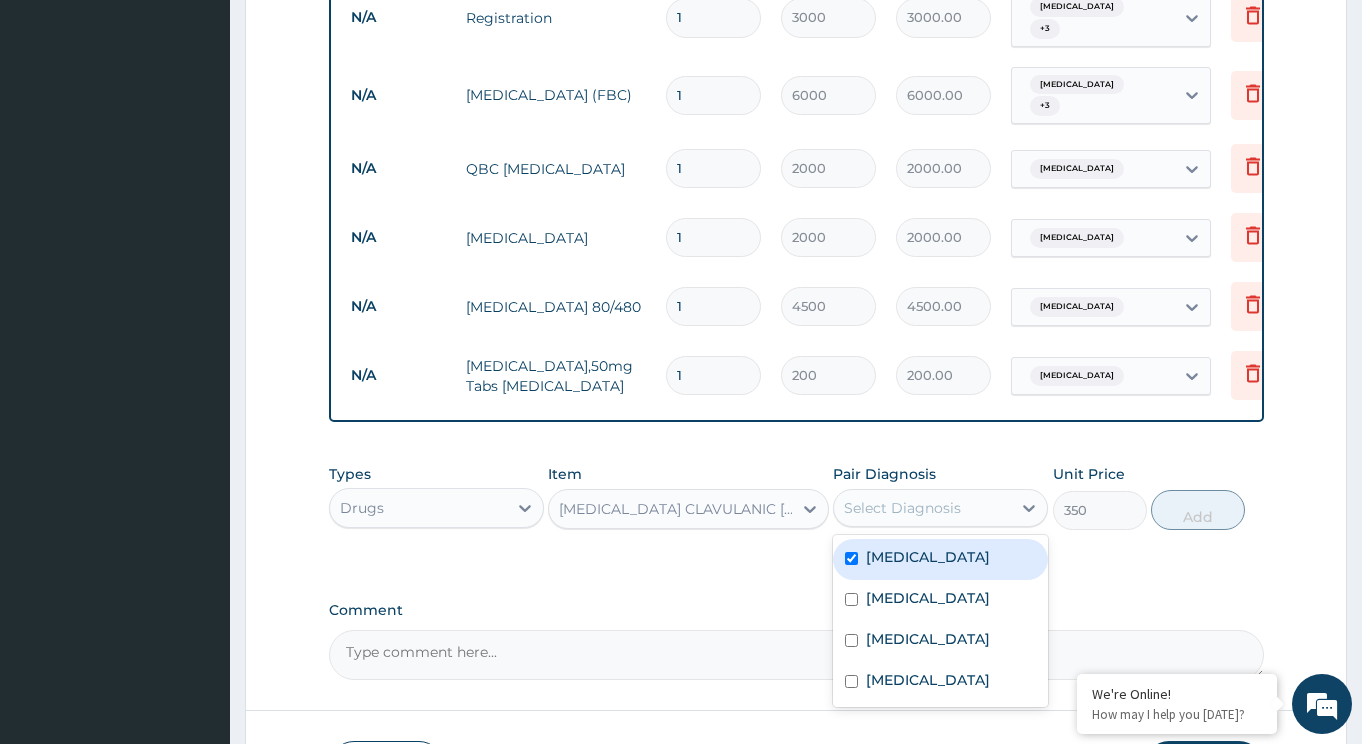 checkbox on "true" 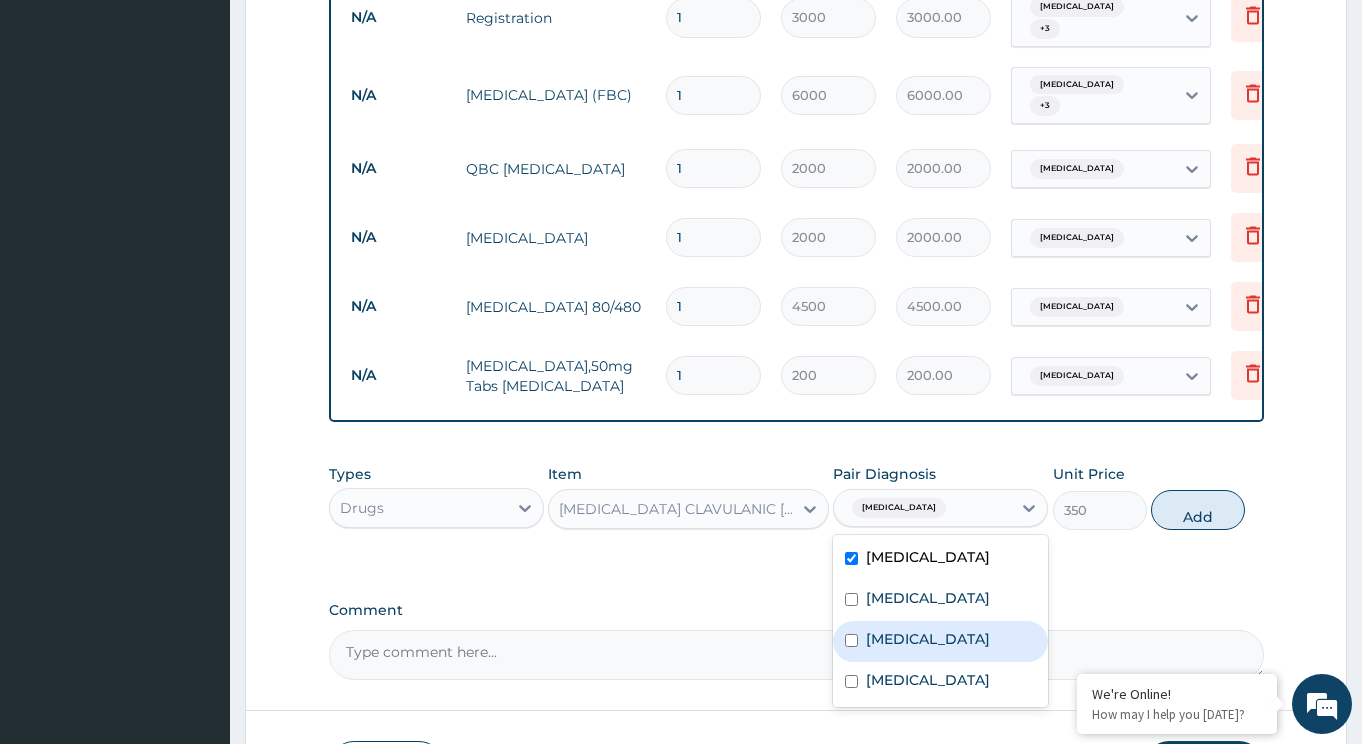 drag, startPoint x: 914, startPoint y: 647, endPoint x: 1077, endPoint y: 606, distance: 168.07736 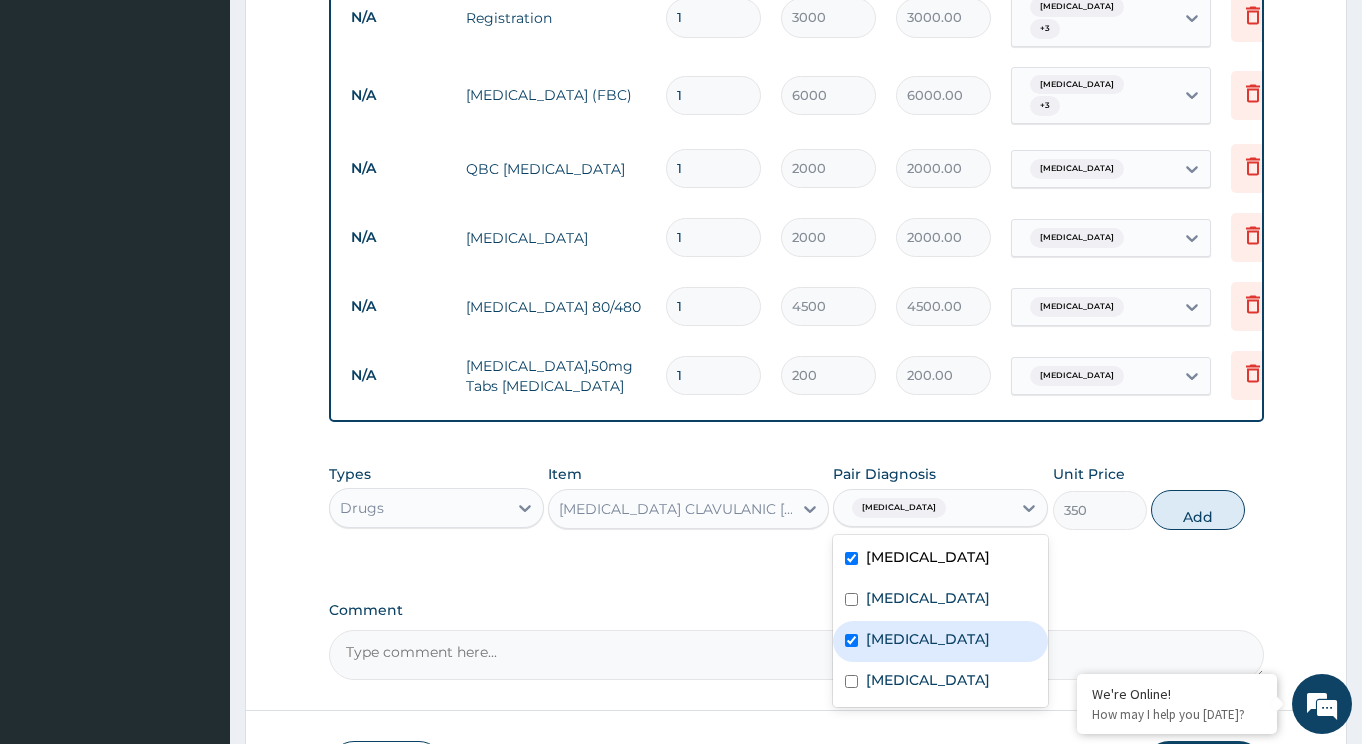 checkbox on "true" 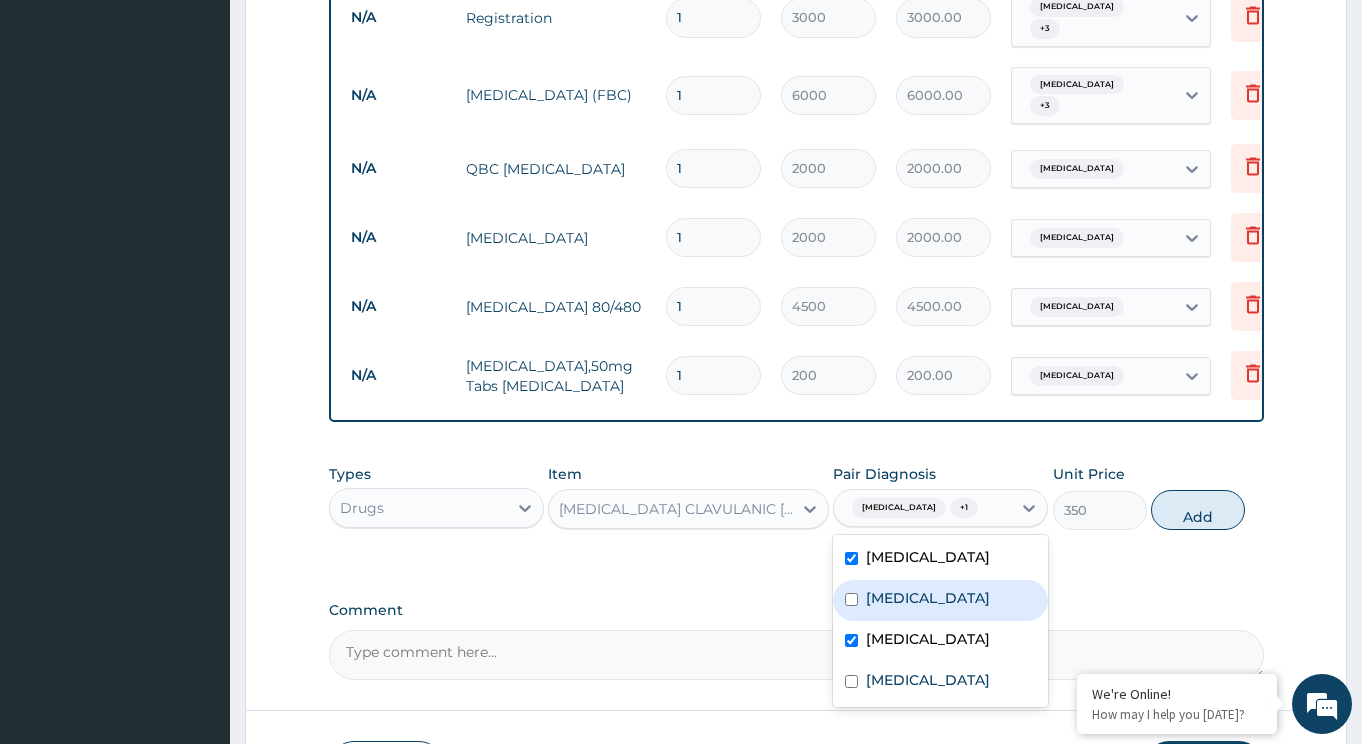 drag, startPoint x: 1201, startPoint y: 521, endPoint x: 756, endPoint y: 555, distance: 446.297 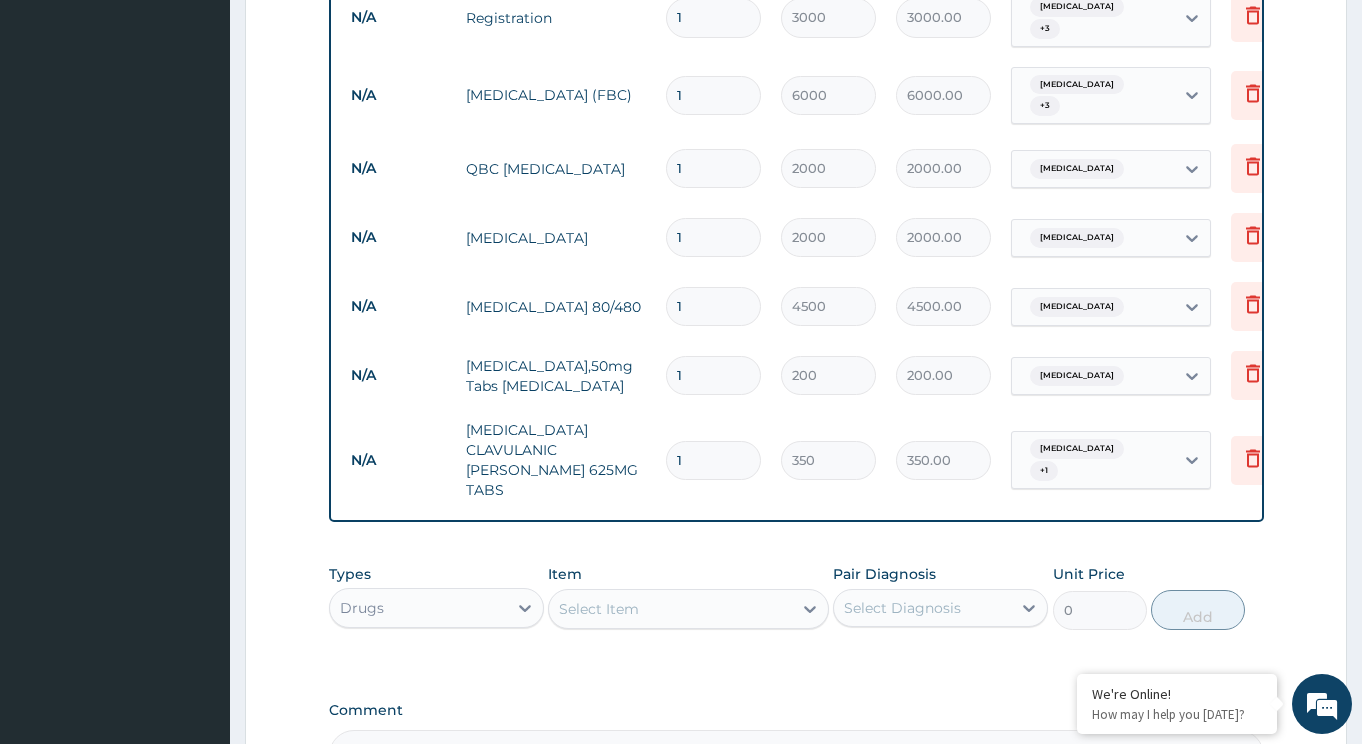 click on "Select Item" at bounding box center [670, 609] 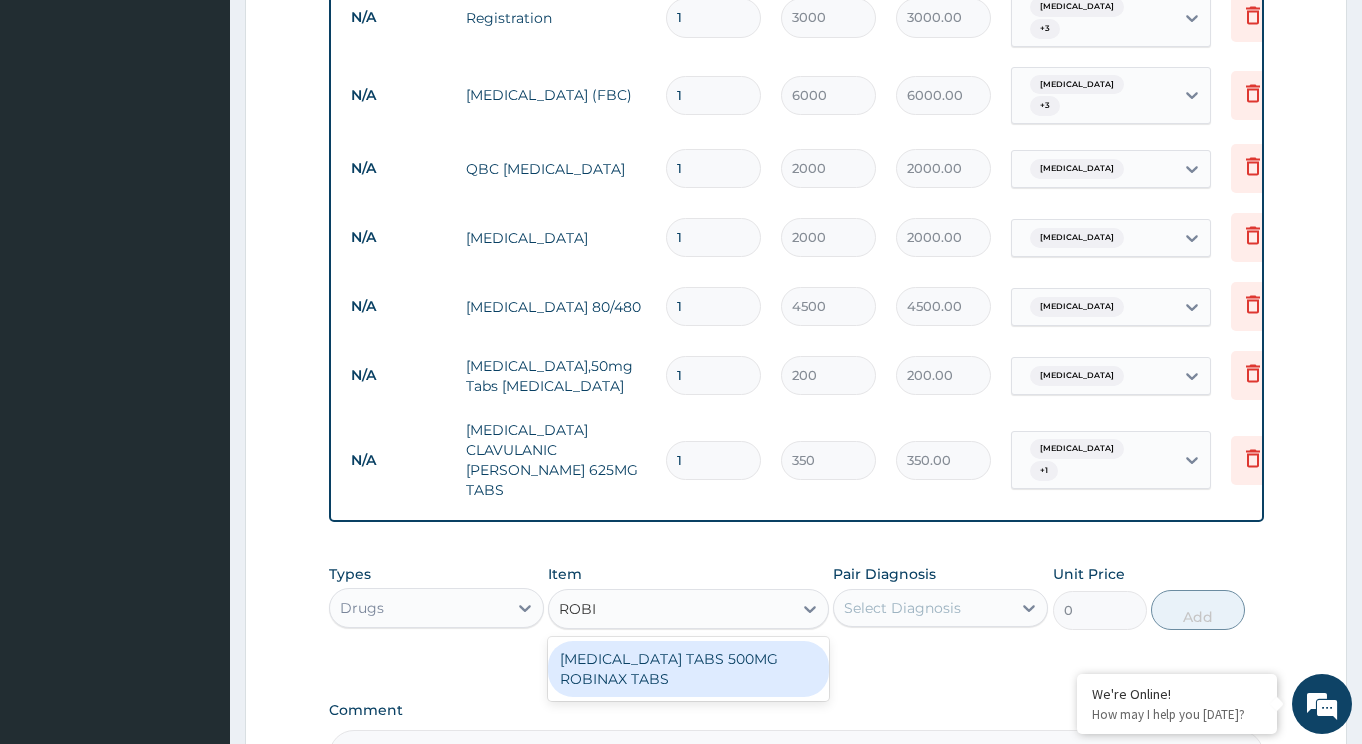 type on "ROBIN" 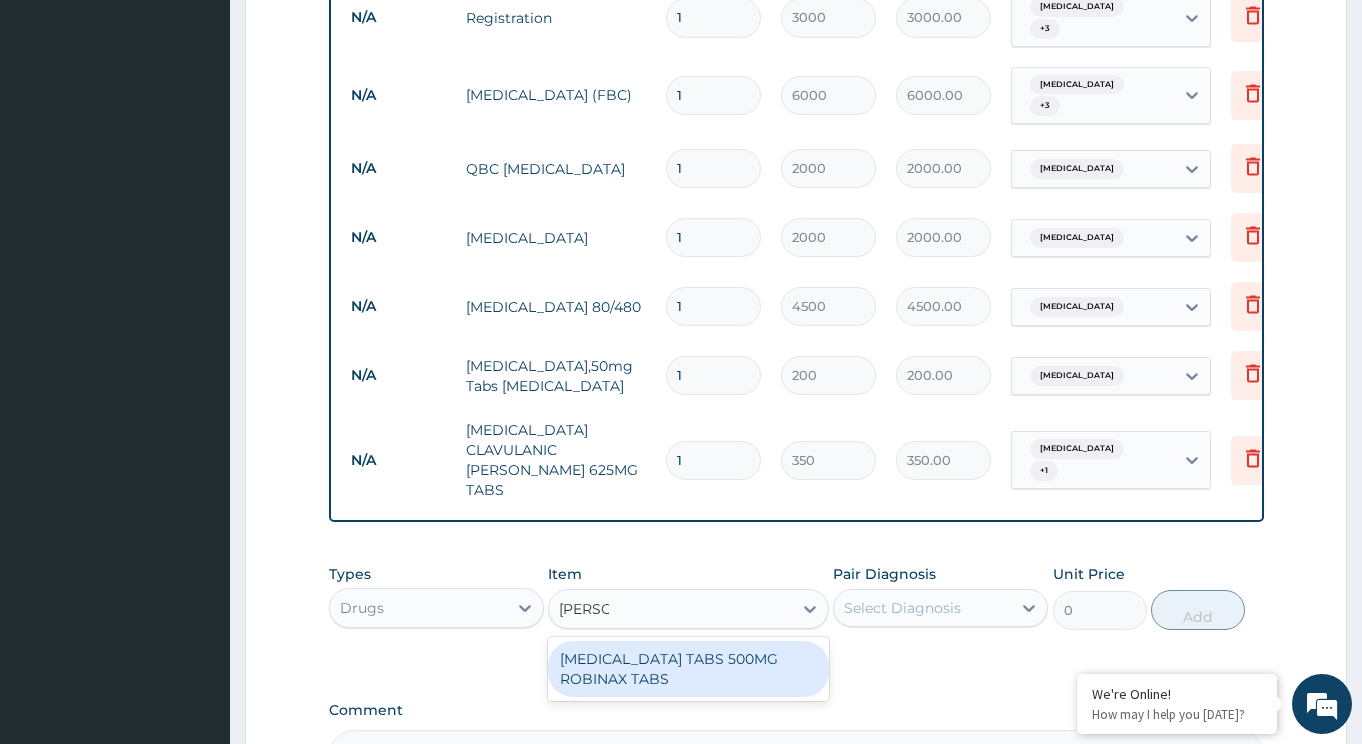 drag, startPoint x: 683, startPoint y: 654, endPoint x: 804, endPoint y: 618, distance: 126.24183 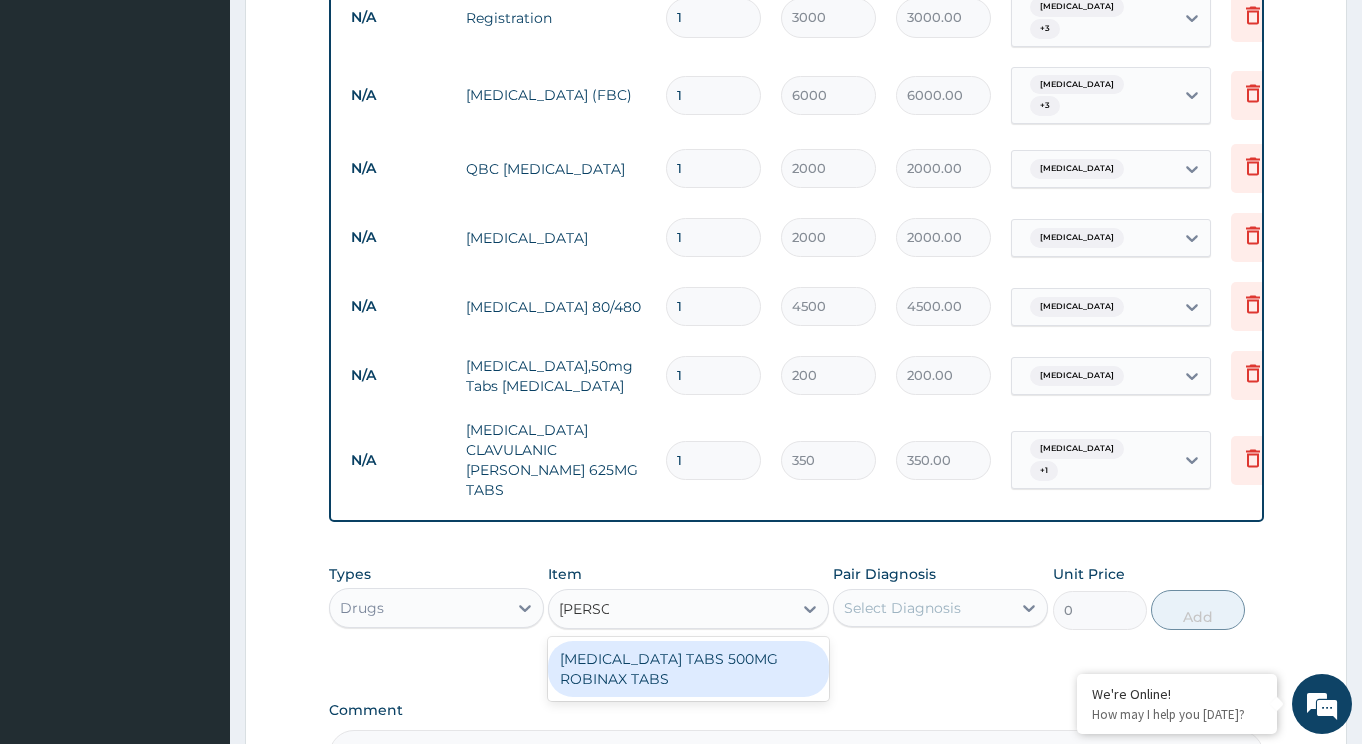 click on "[MEDICAL_DATA] TABS 500MG ROBINAX TABS" at bounding box center [688, 669] 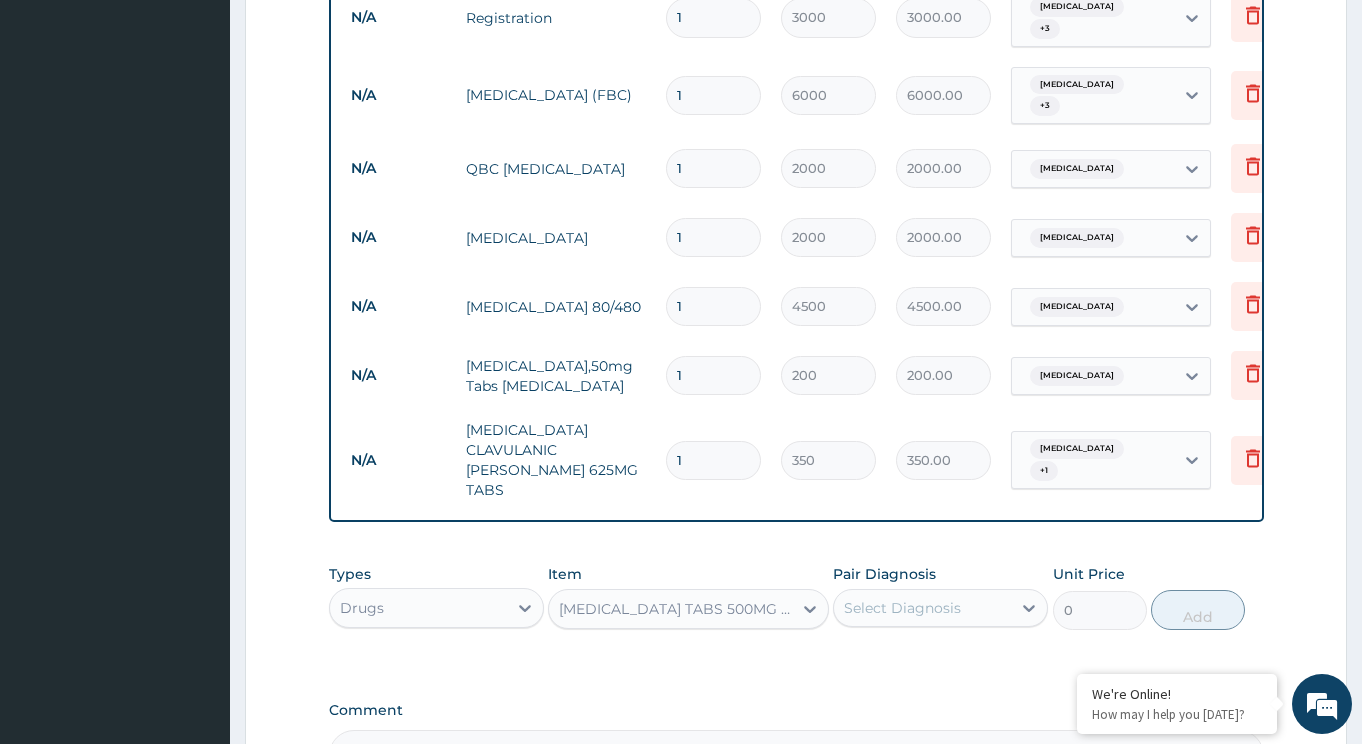 type 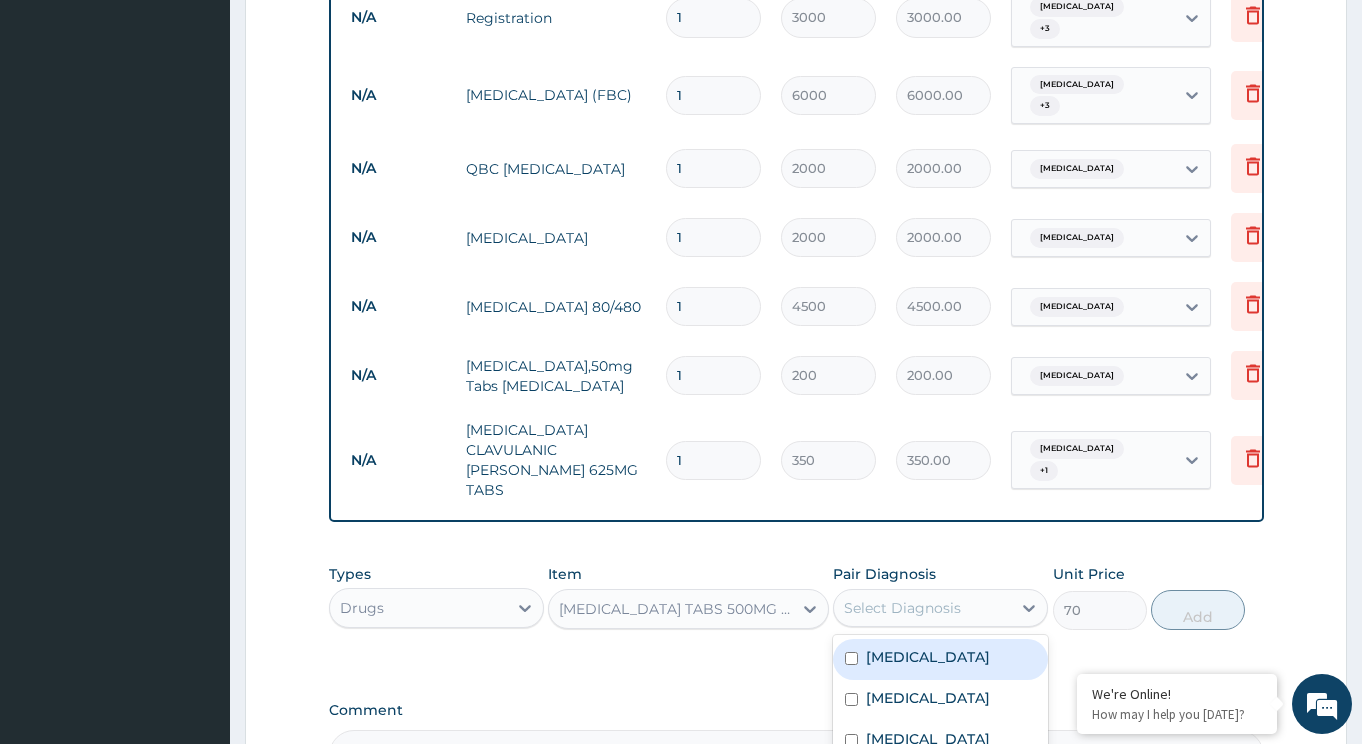 drag, startPoint x: 927, startPoint y: 574, endPoint x: 931, endPoint y: 594, distance: 20.396078 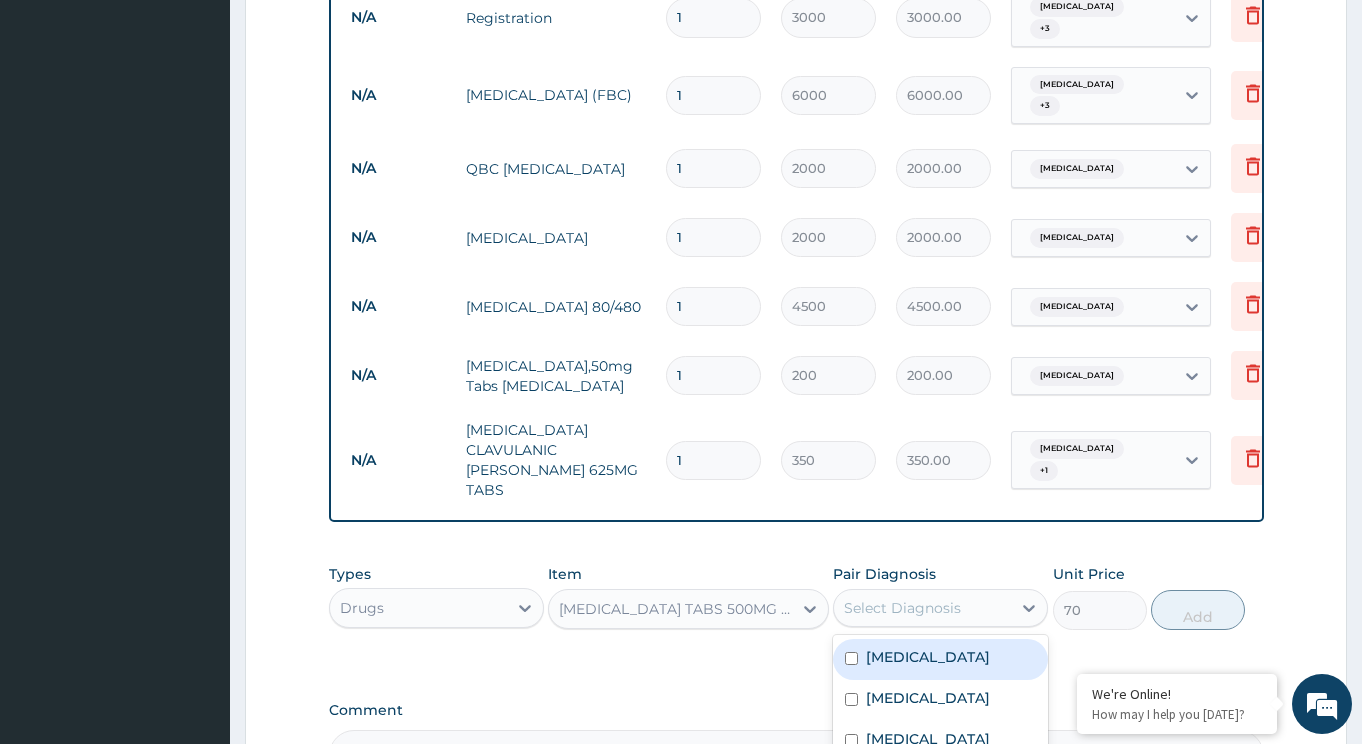 click on "Select Diagnosis" at bounding box center [940, 608] 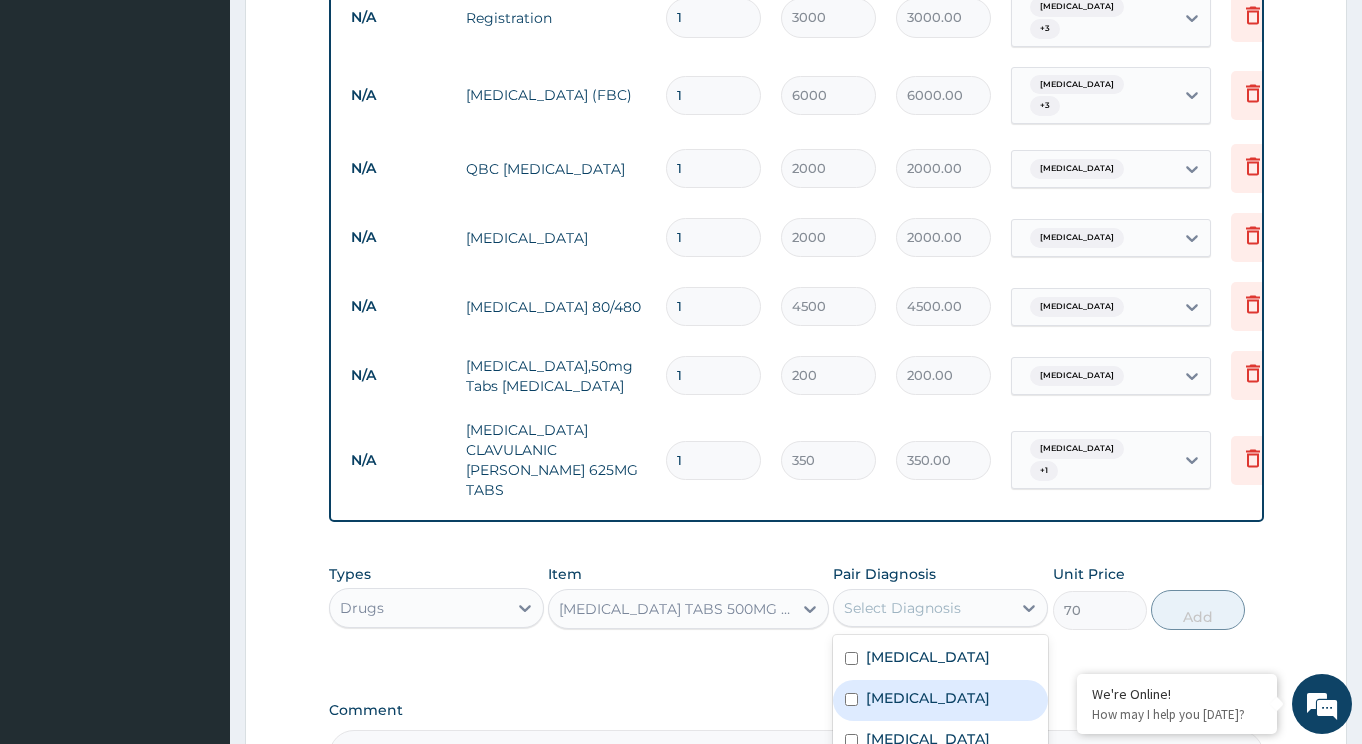 scroll, scrollTop: 1169, scrollLeft: 0, axis: vertical 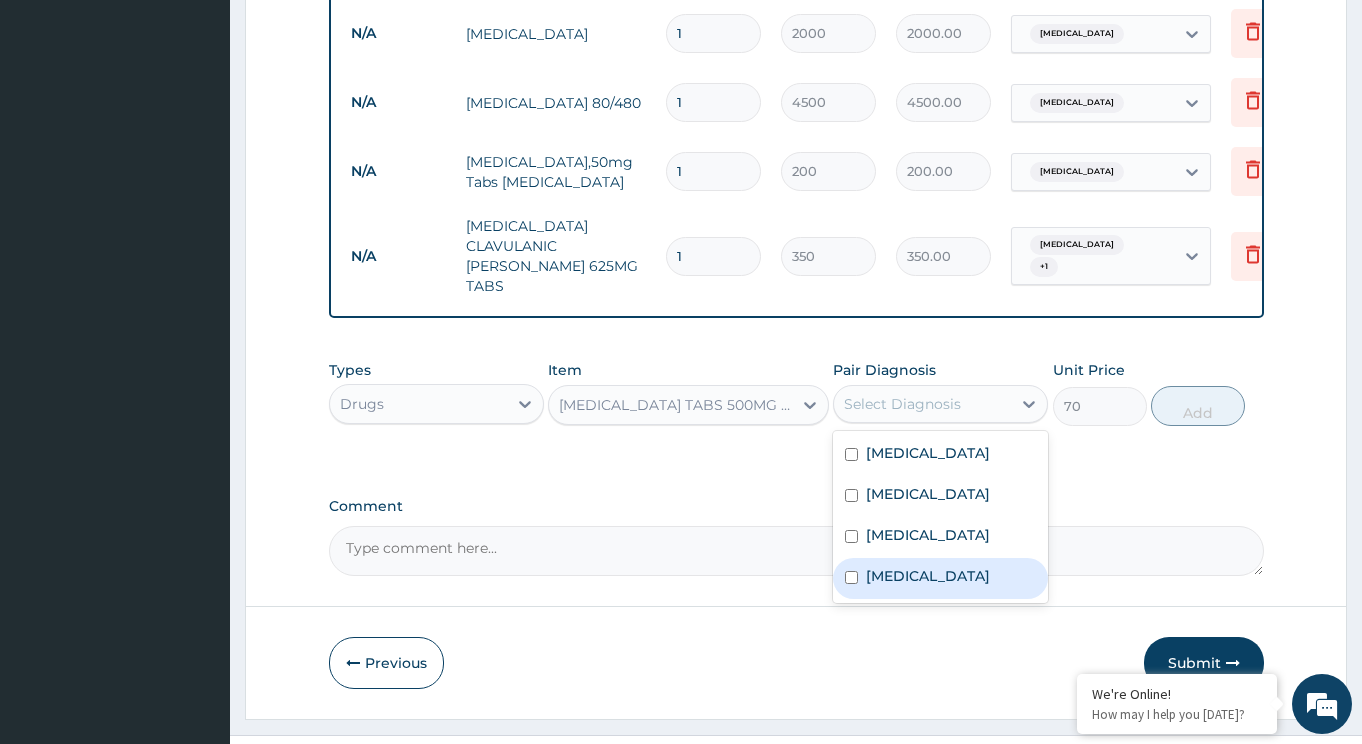 click on "Spondylosis" at bounding box center [928, 576] 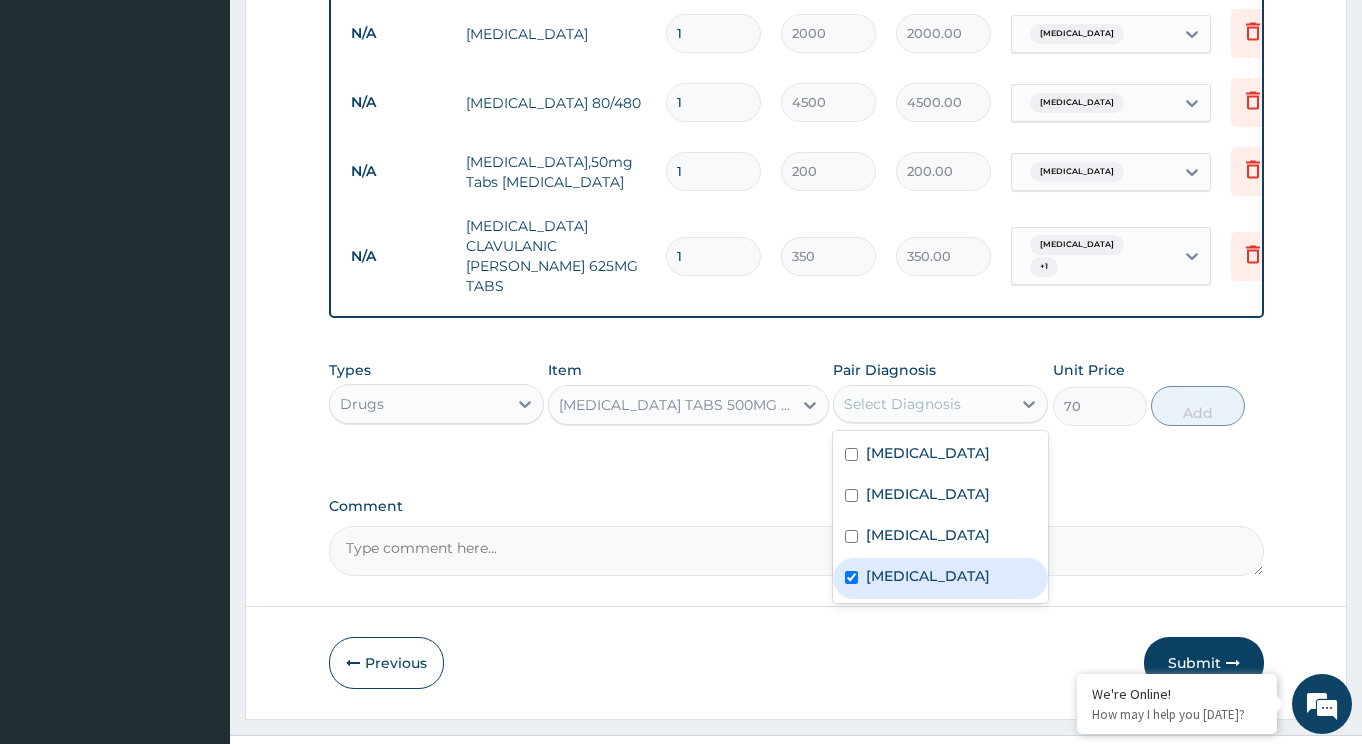 checkbox on "true" 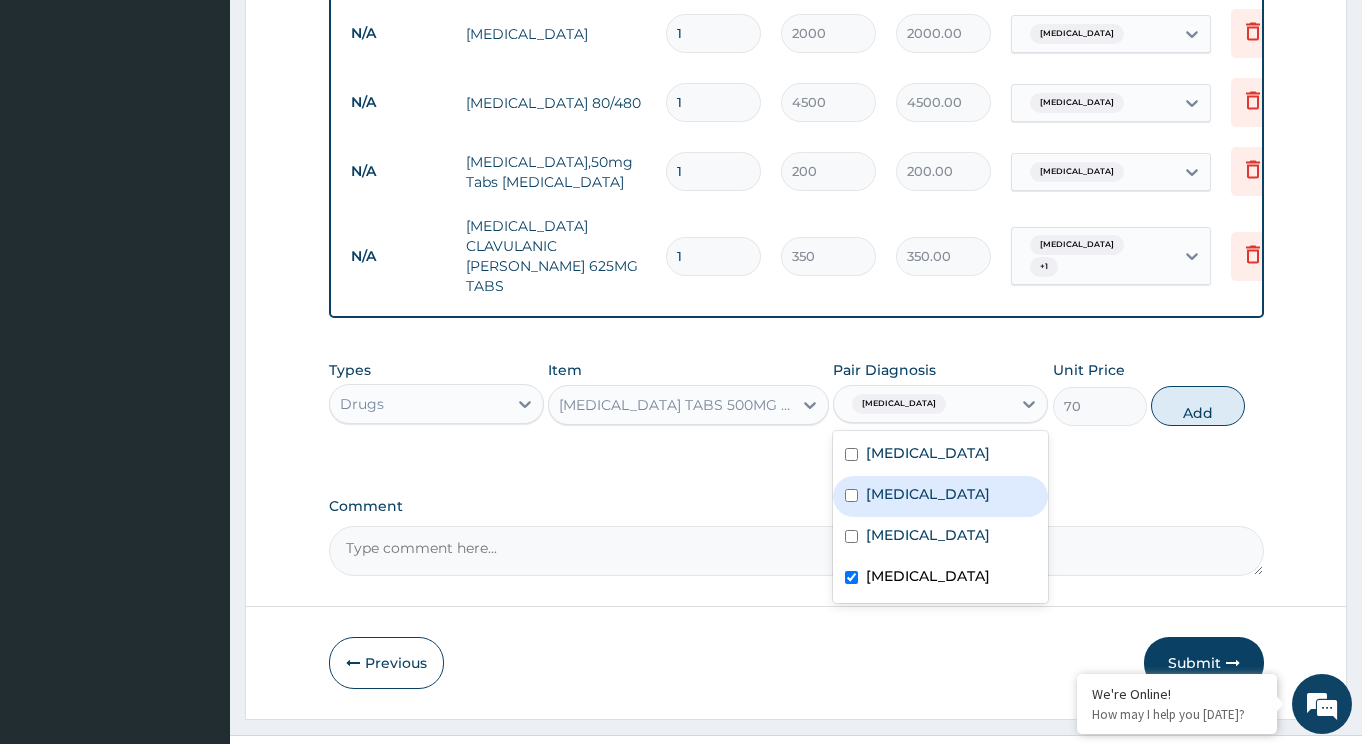 drag, startPoint x: 1204, startPoint y: 394, endPoint x: 846, endPoint y: 409, distance: 358.31412 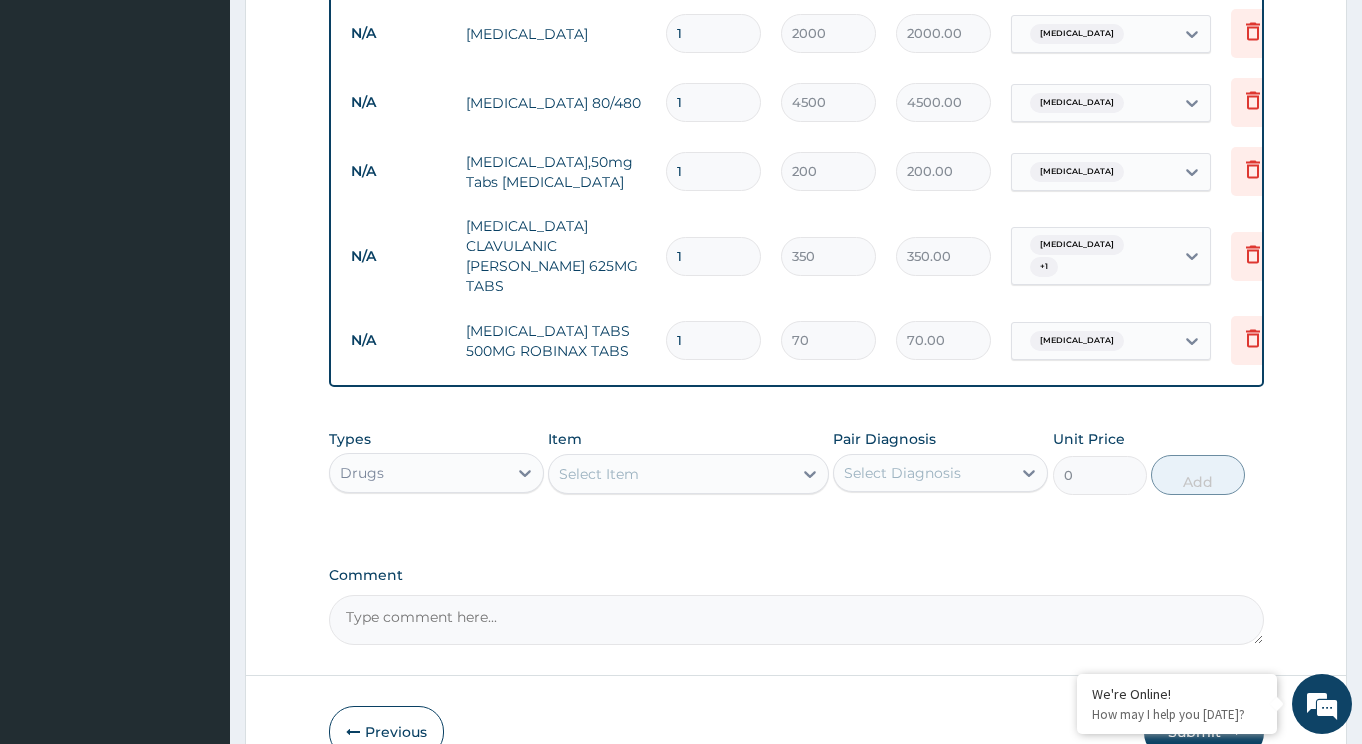 click on "Select Item" at bounding box center (670, 474) 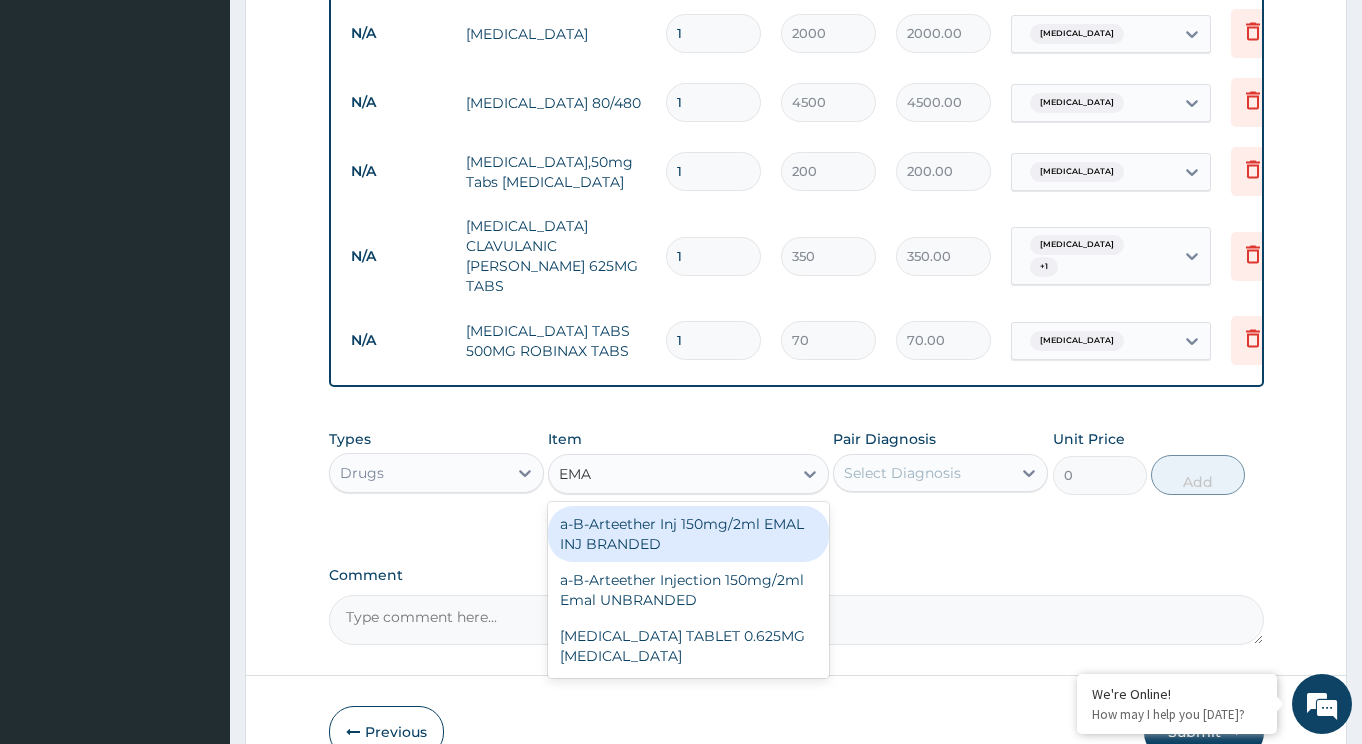 type on "EMAL" 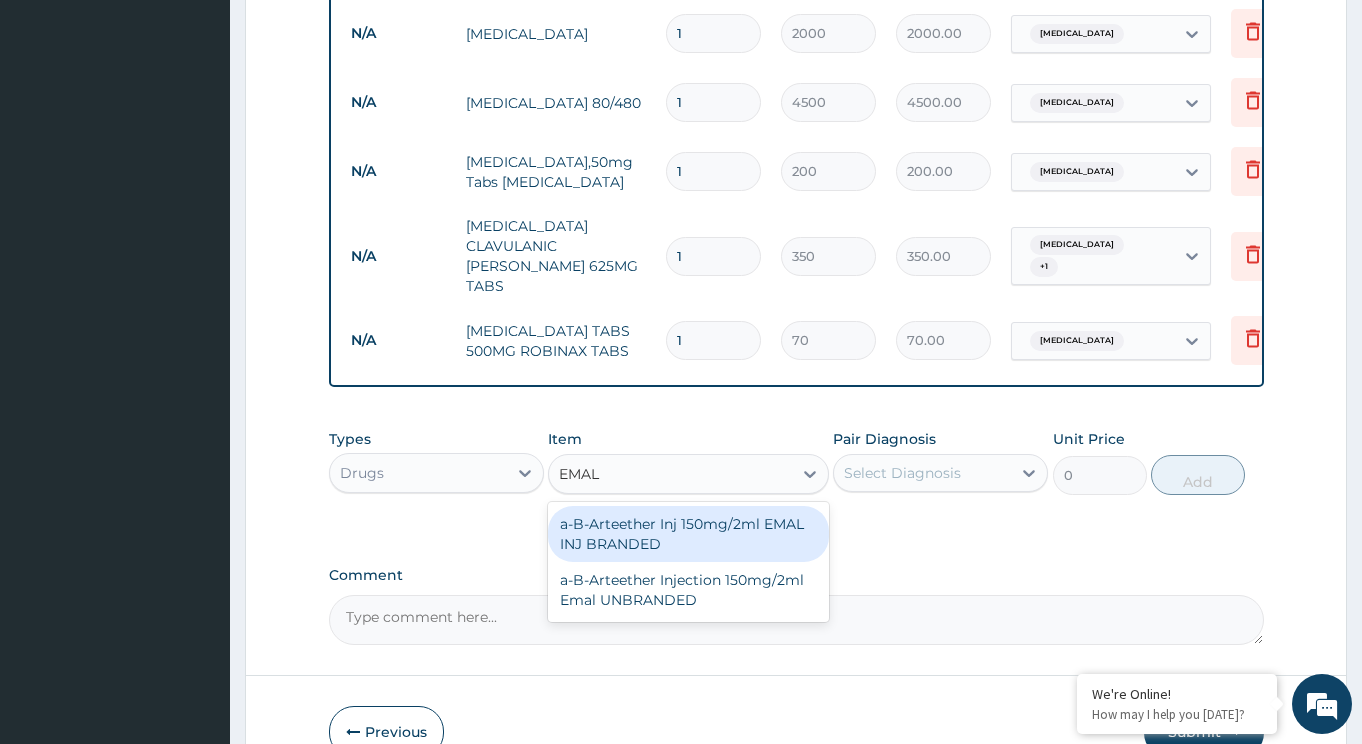 click on "a-B-Arteether Inj 150mg/2ml EMAL INJ BRANDED" at bounding box center [688, 534] 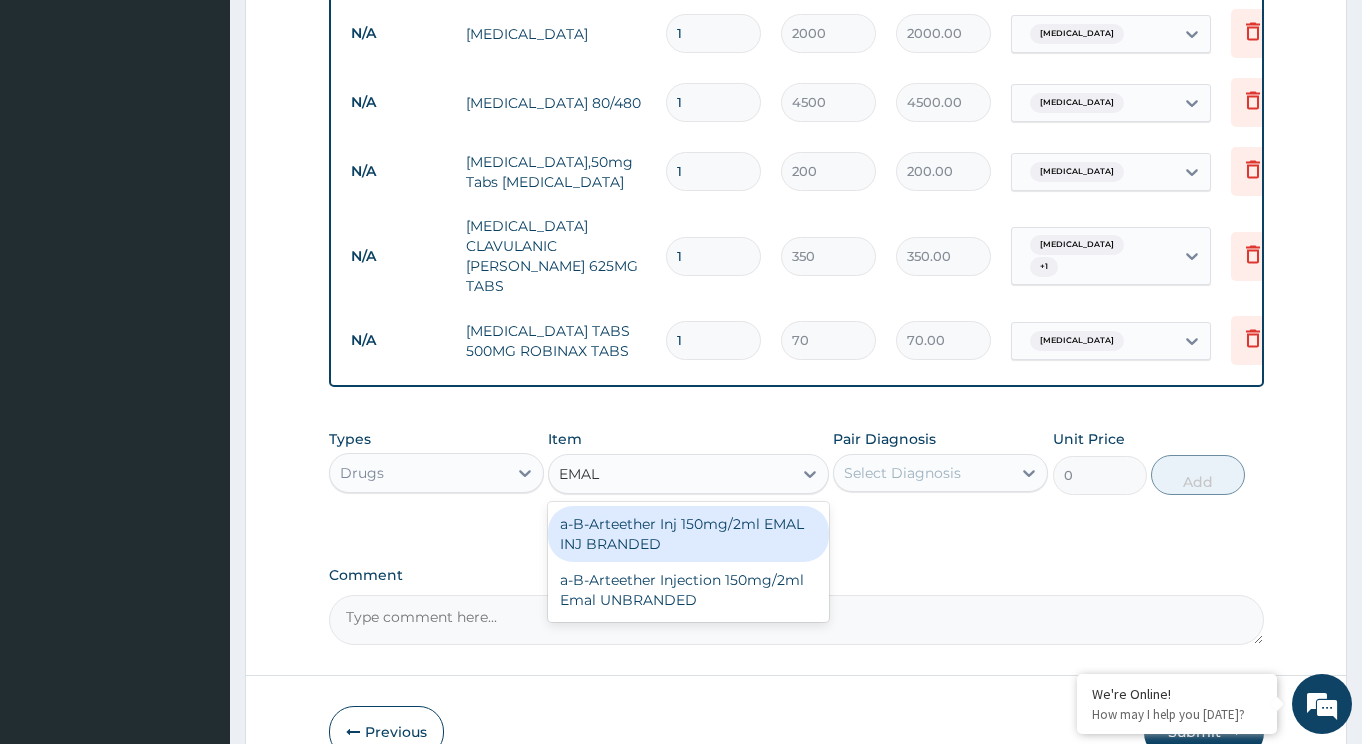 type 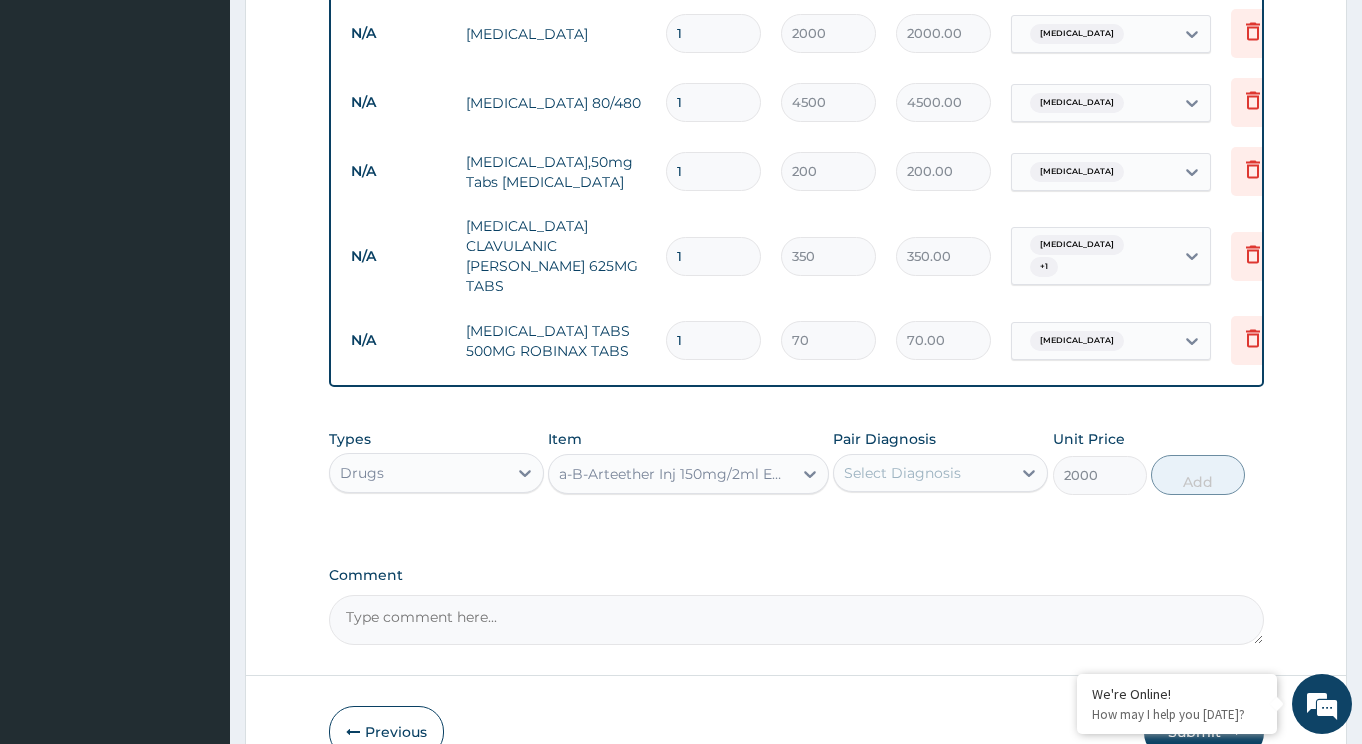 click on "Select Diagnosis" at bounding box center (922, 473) 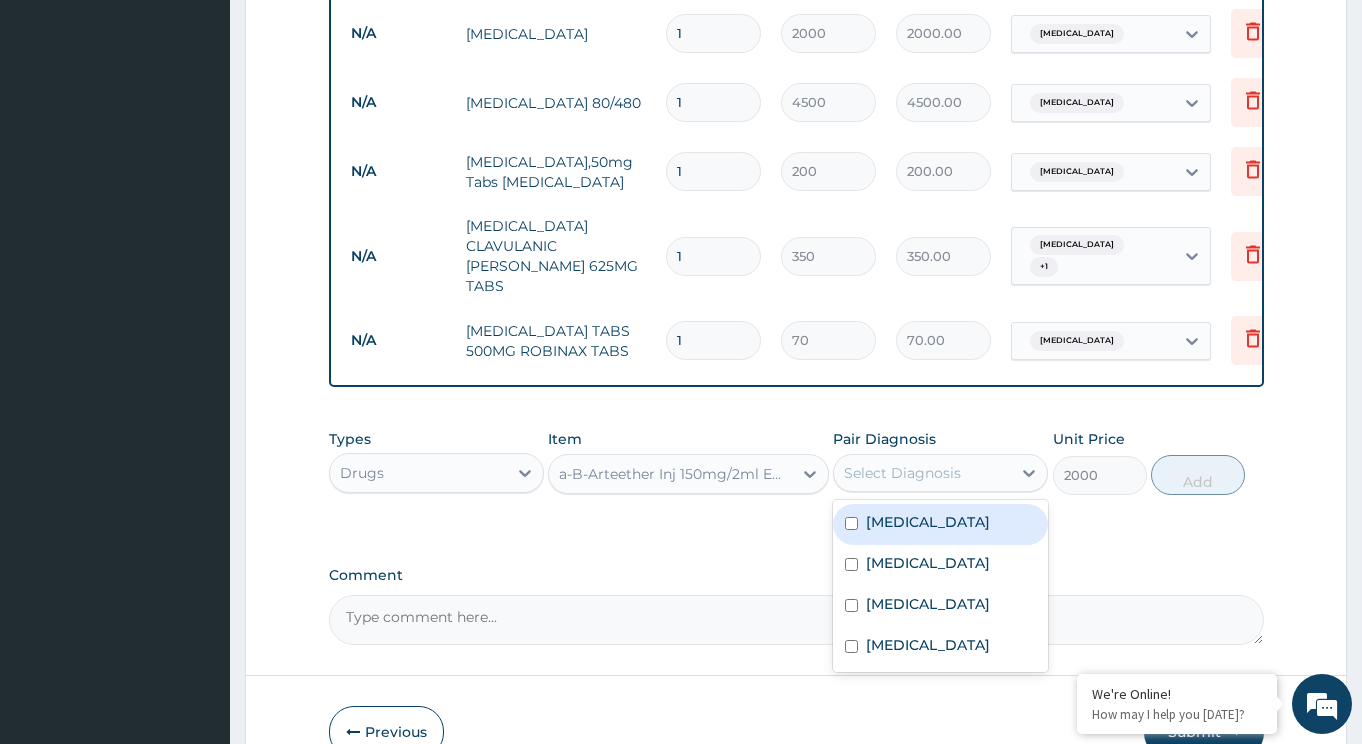 click on "Acute abdomen" at bounding box center [928, 522] 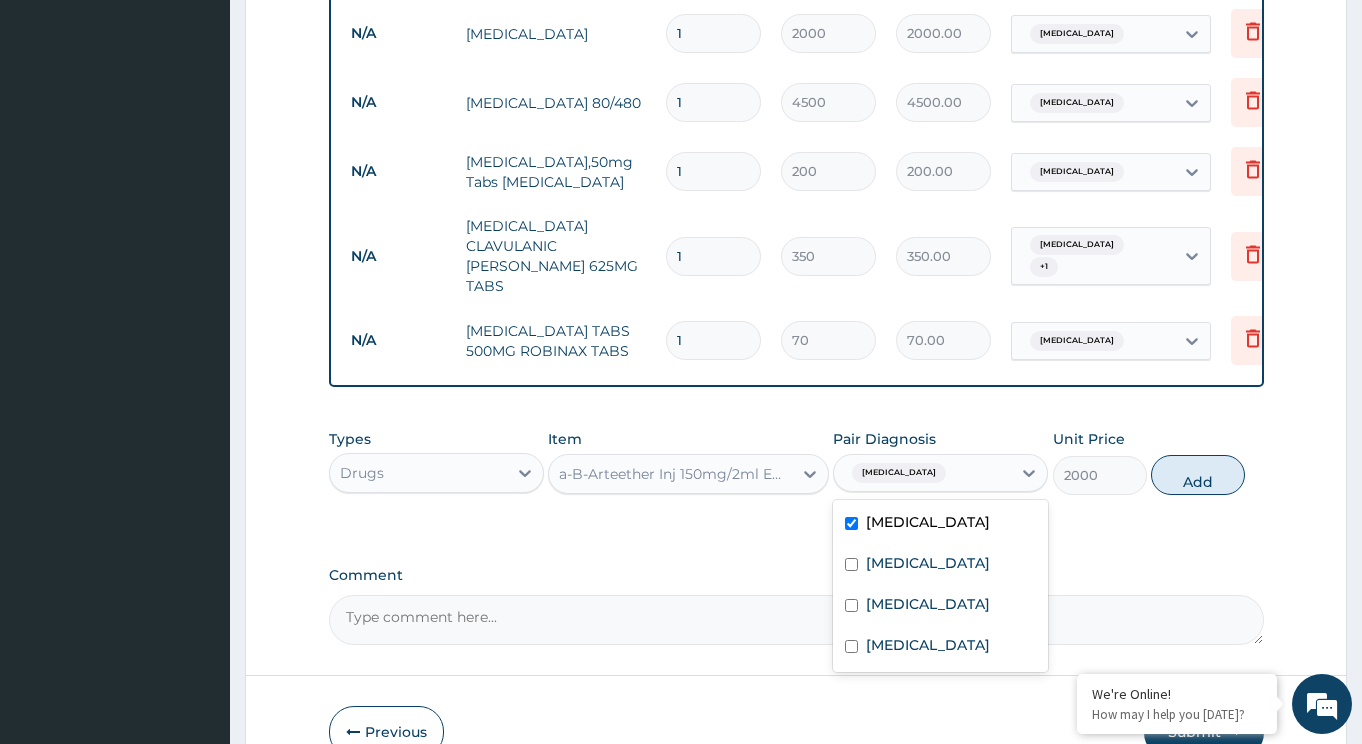 click on "Acute abdomen" at bounding box center [928, 522] 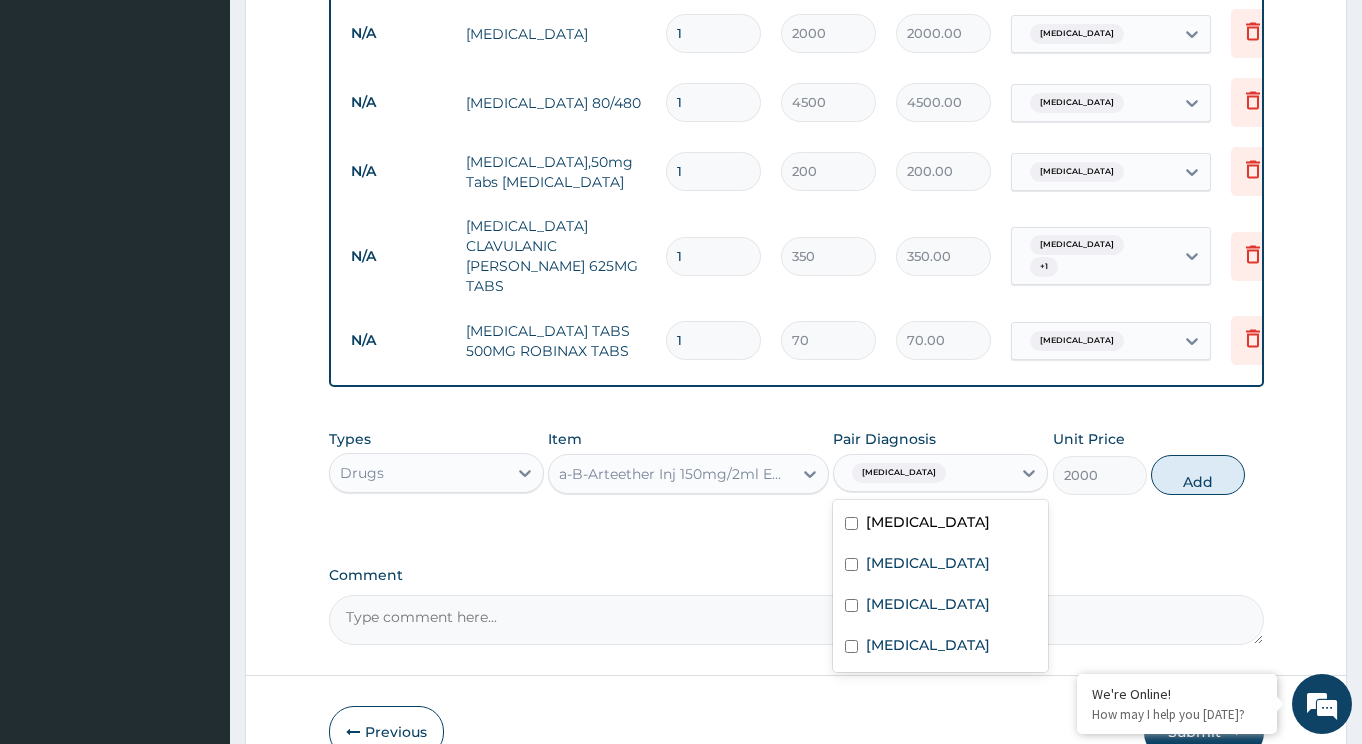 checkbox on "false" 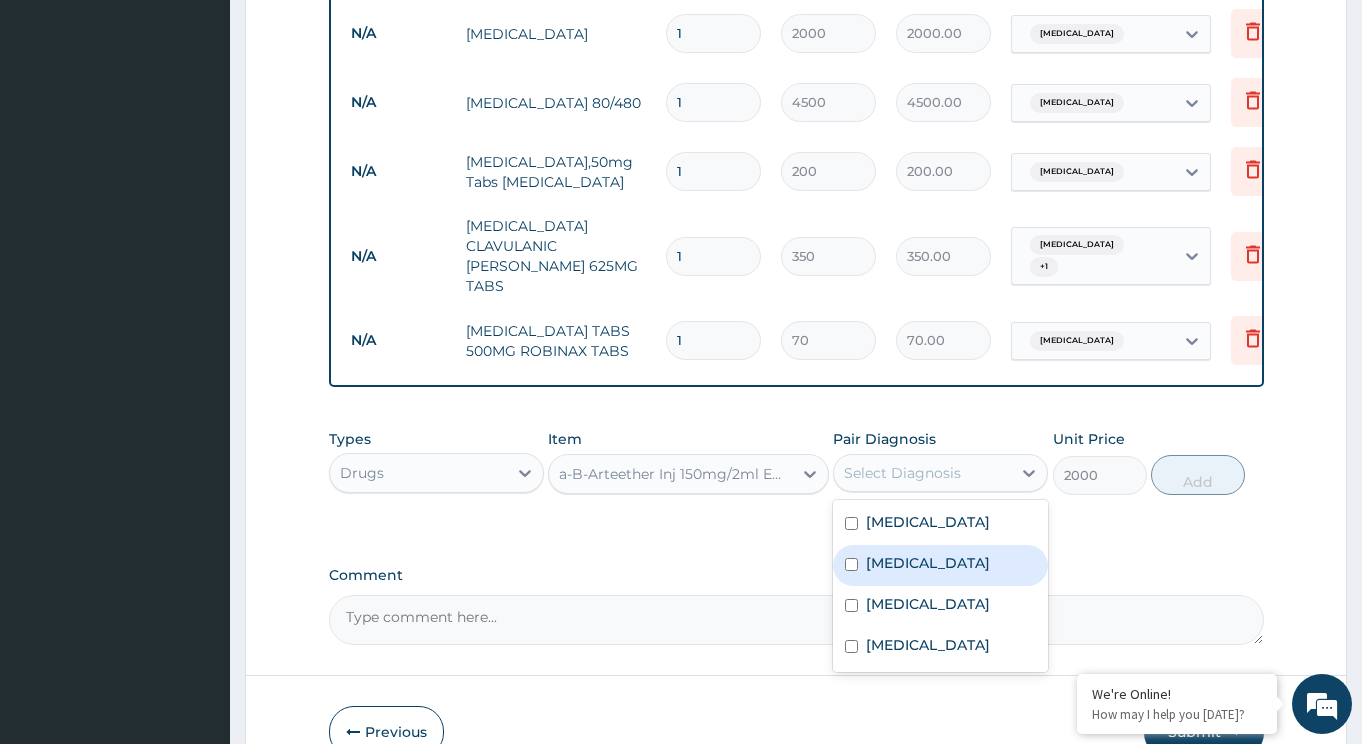 click on "[MEDICAL_DATA]" at bounding box center (928, 563) 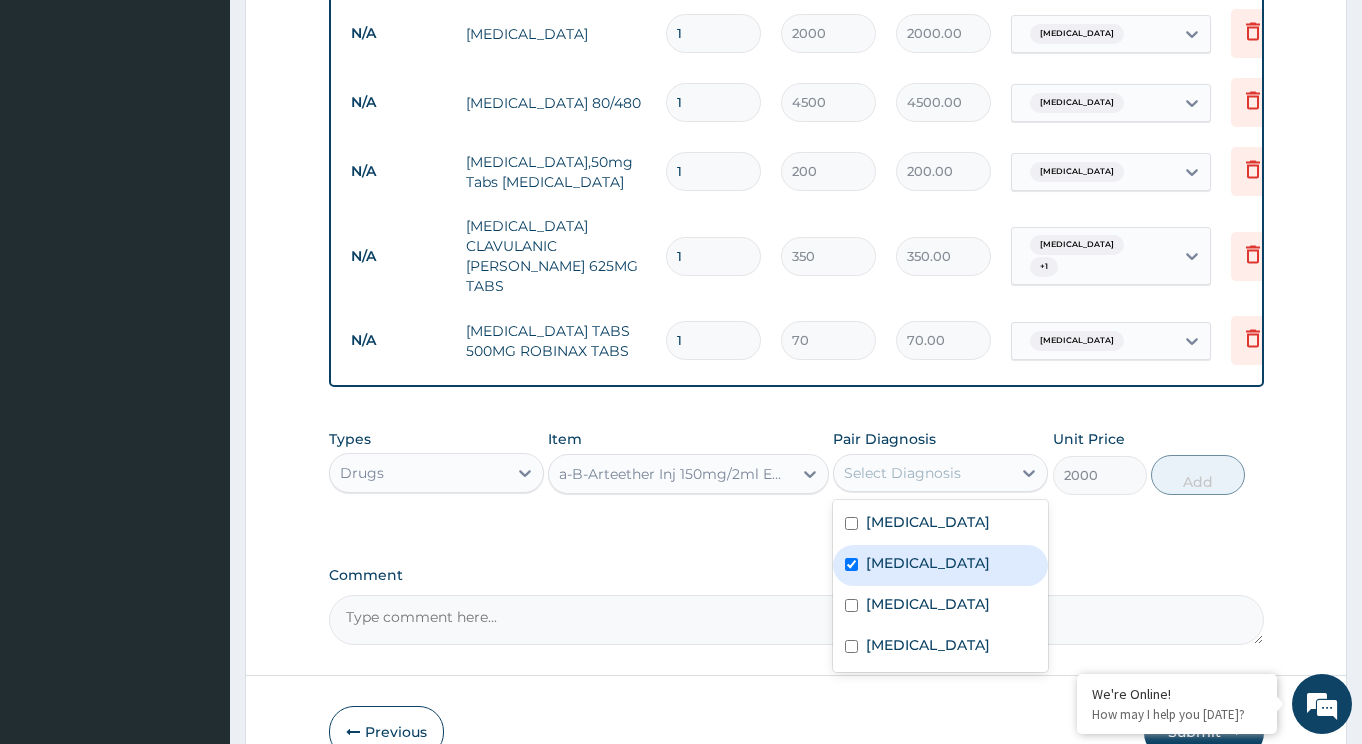 checkbox on "true" 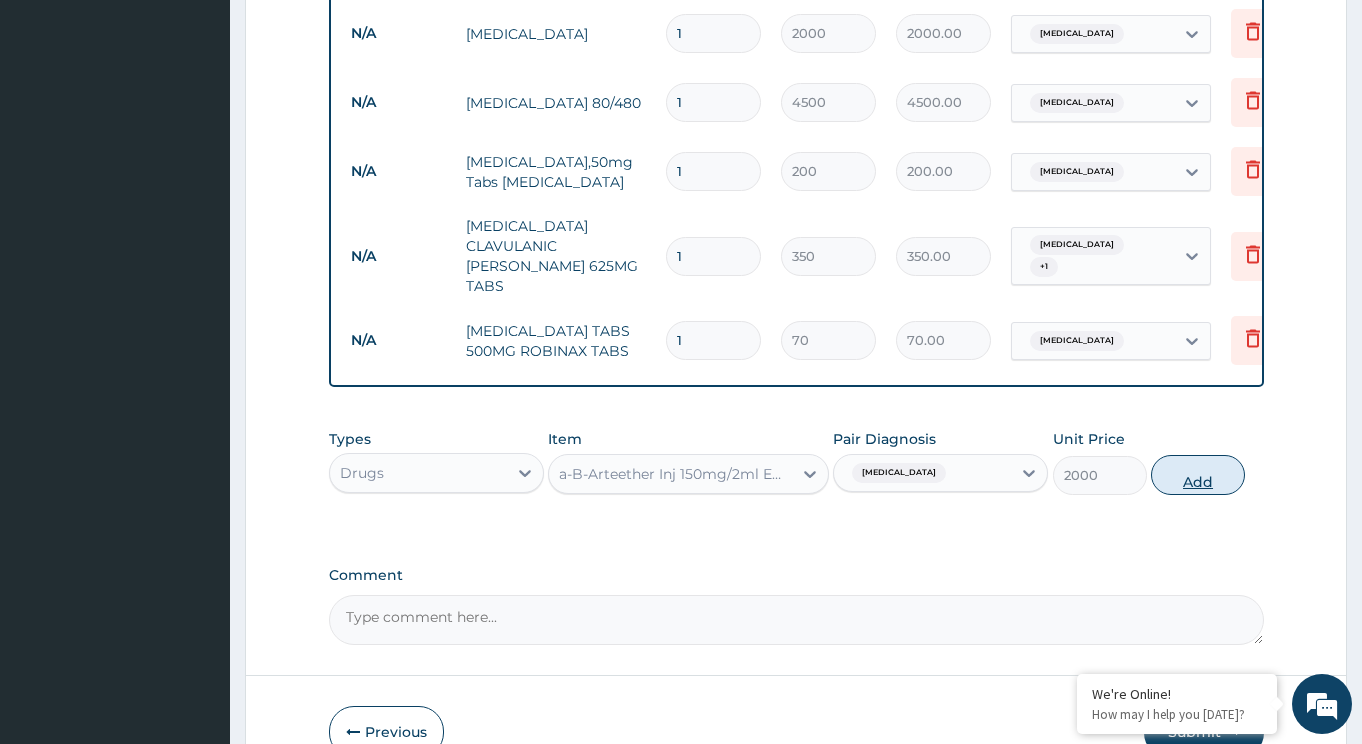 click on "Add" at bounding box center (1198, 475) 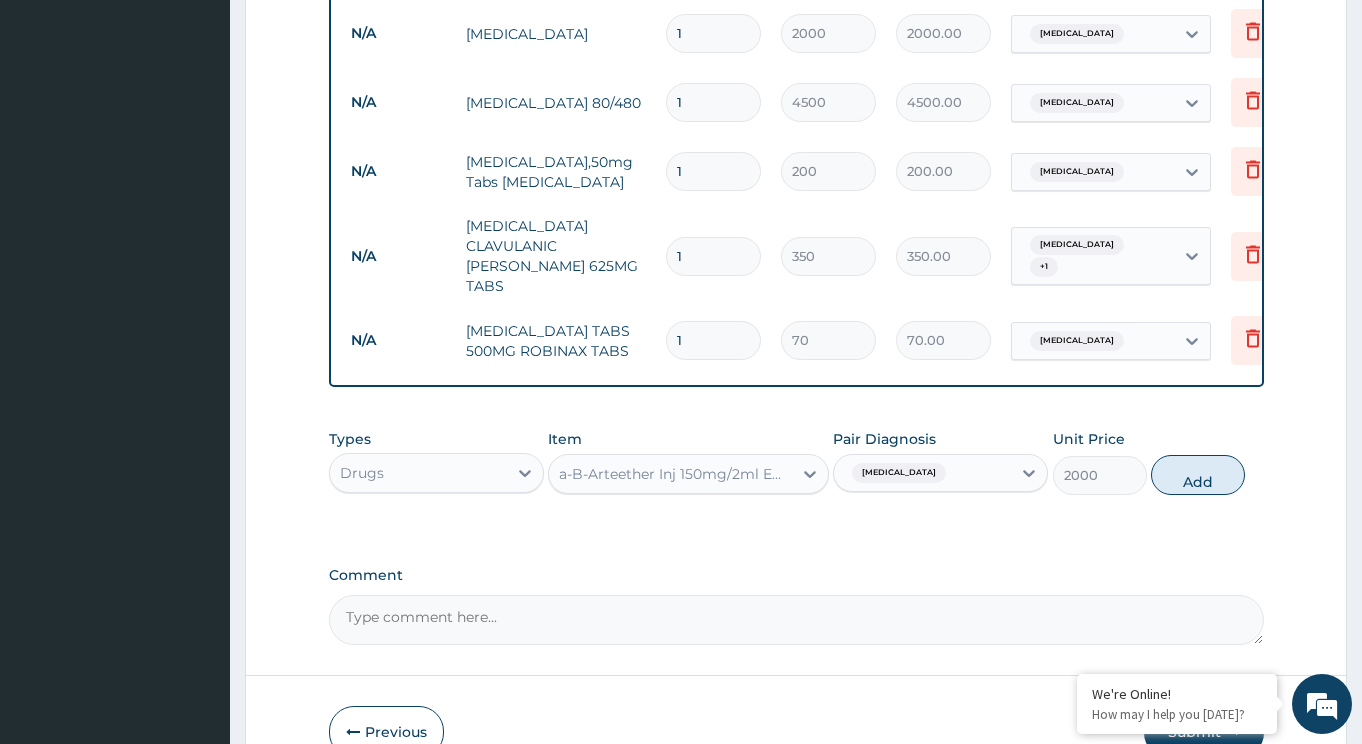 type on "0" 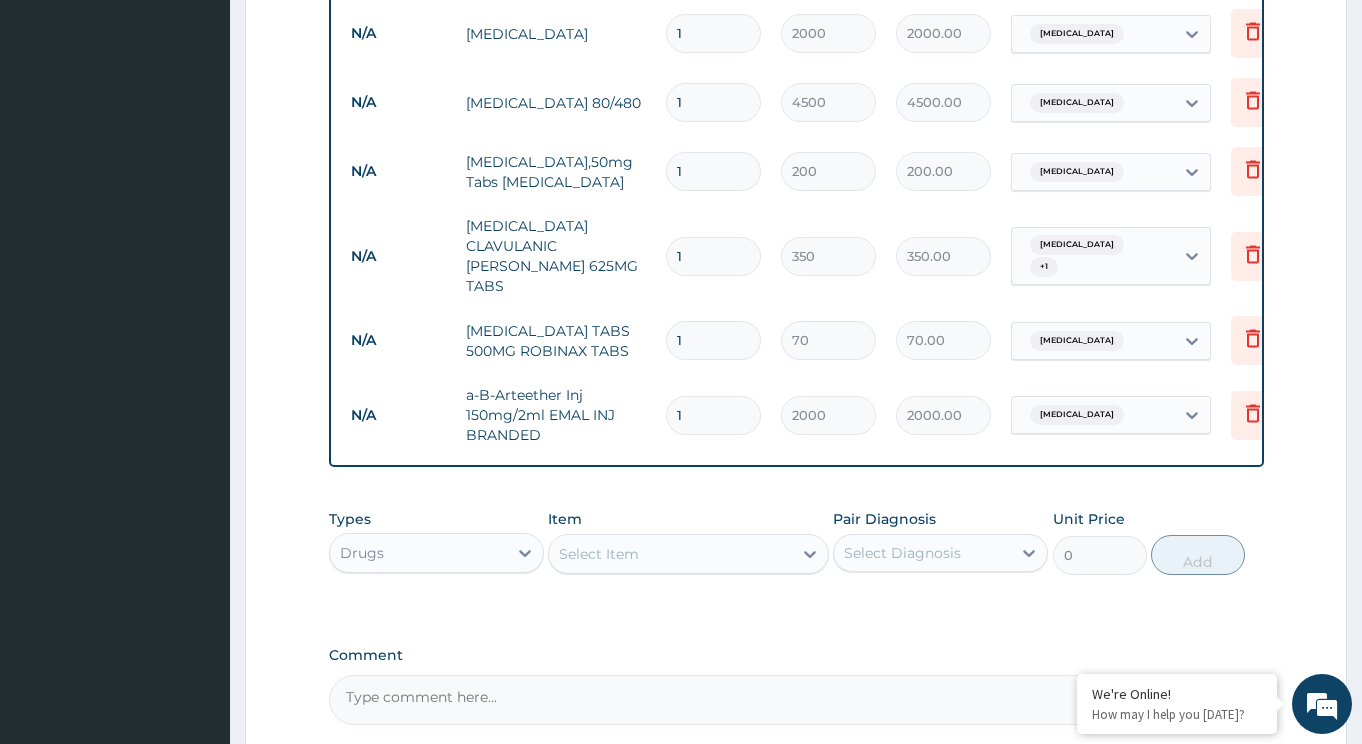 click on "Select Item" at bounding box center (670, 554) 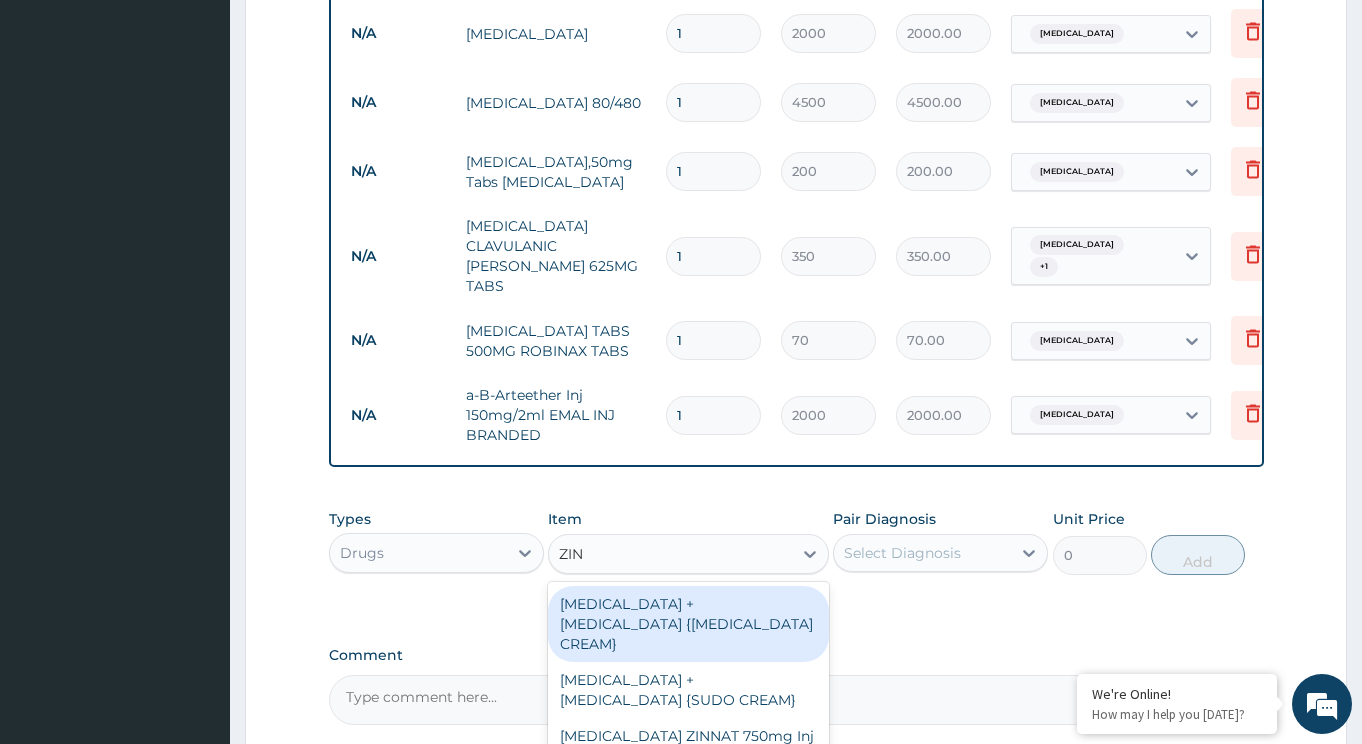 type on "ZINC" 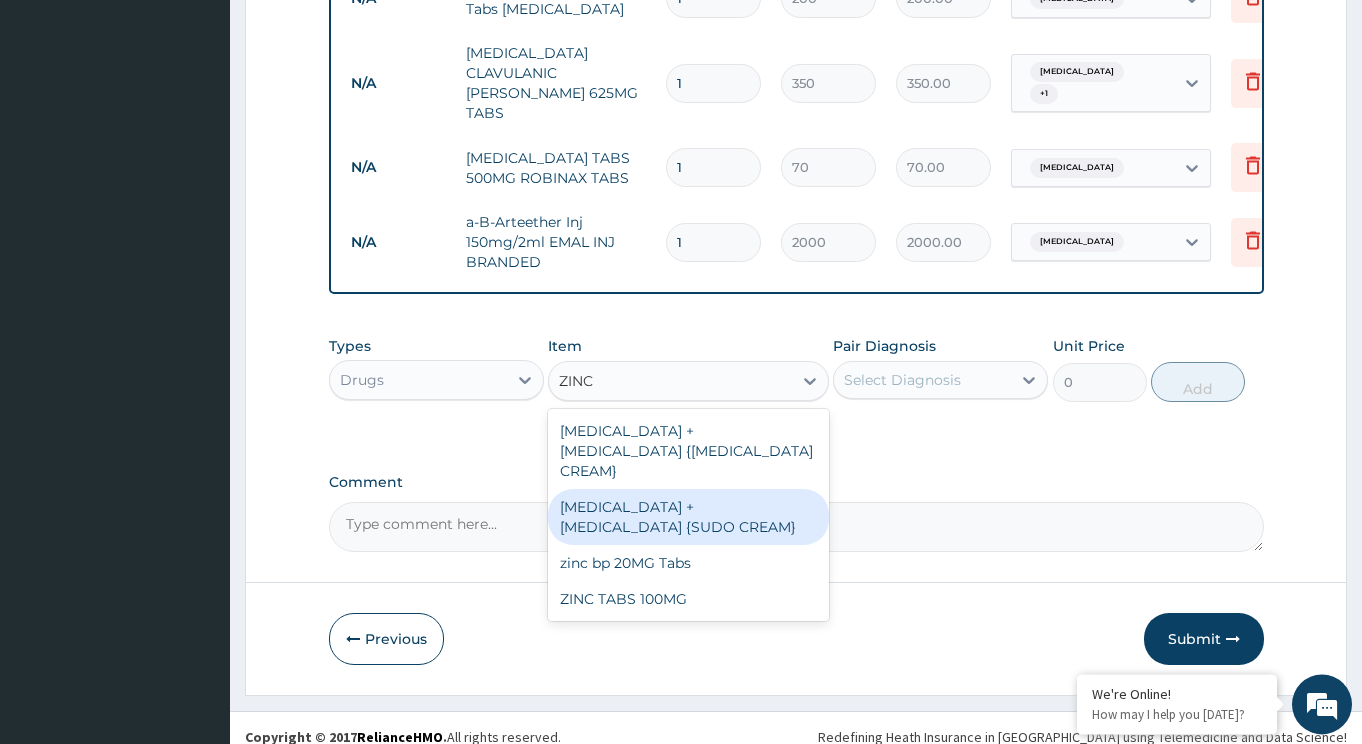 scroll, scrollTop: 1343, scrollLeft: 0, axis: vertical 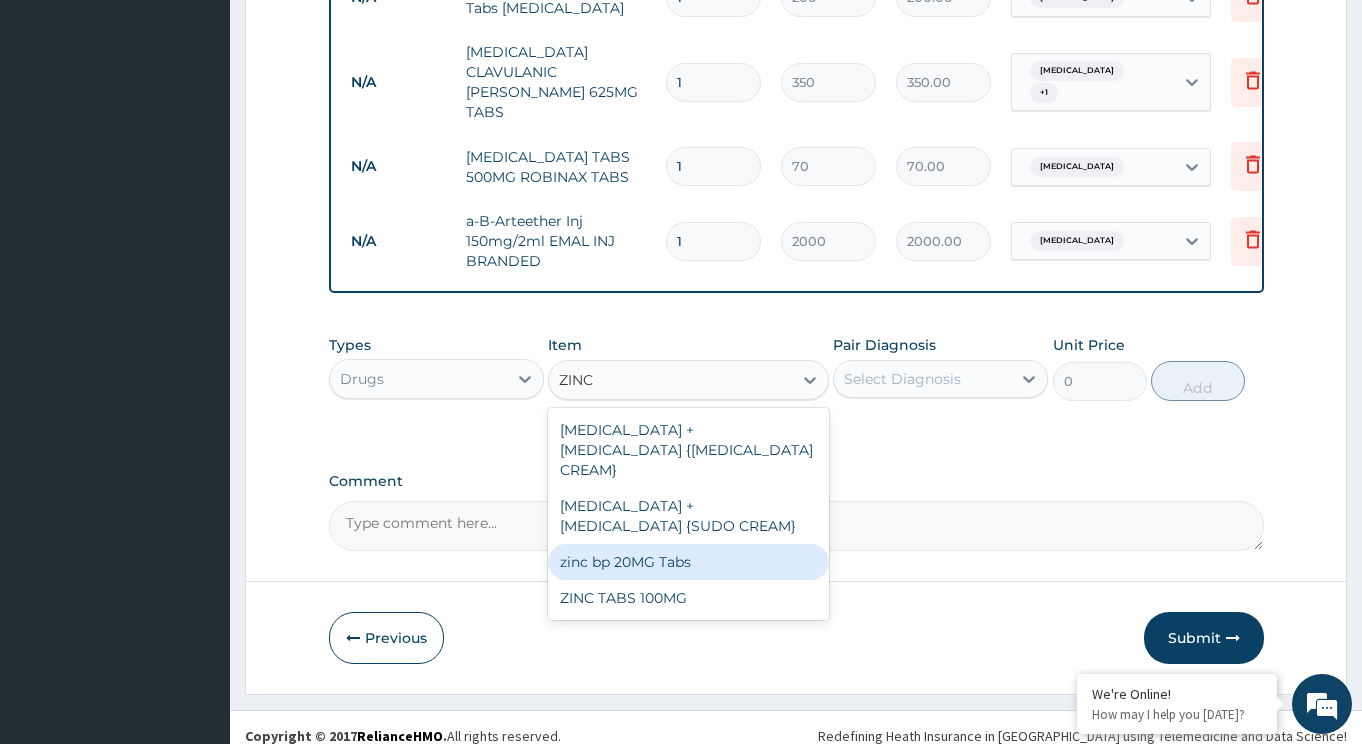 click on "zinc bp 20MG Tabs" at bounding box center (688, 562) 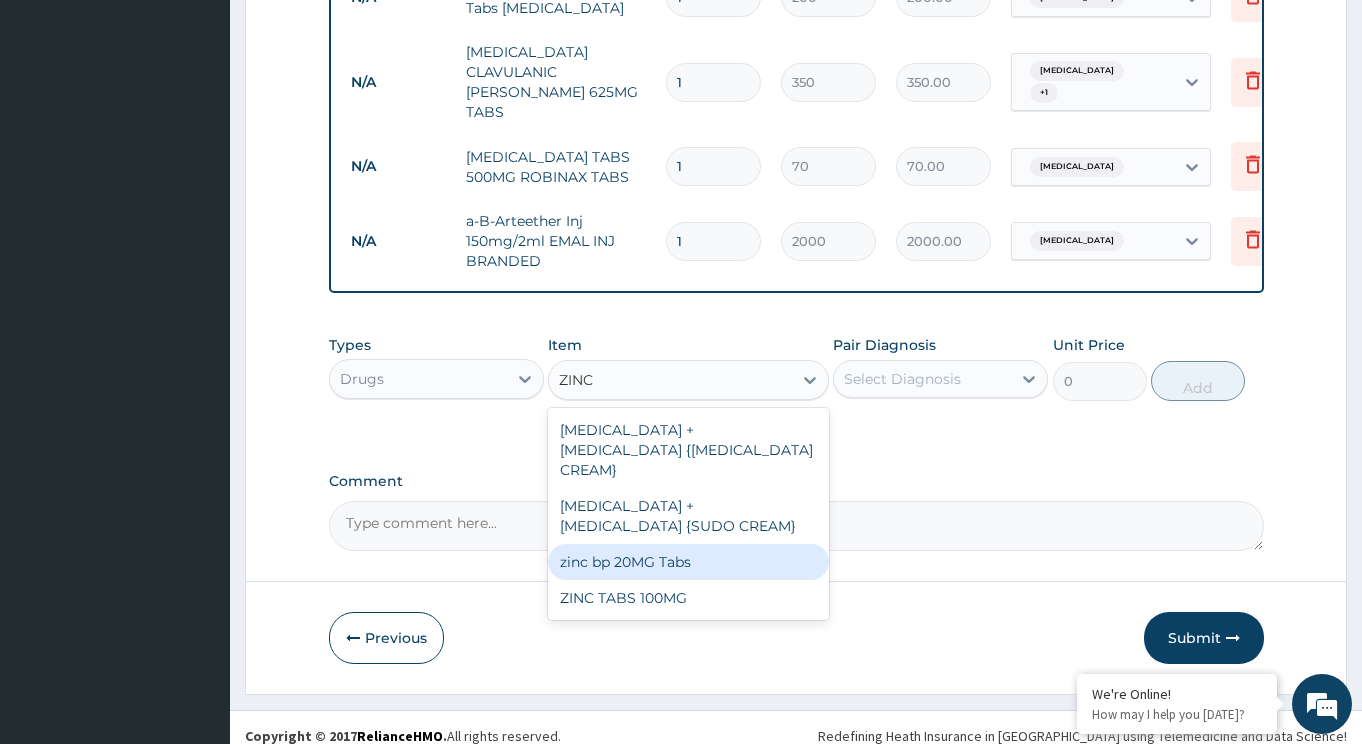 type 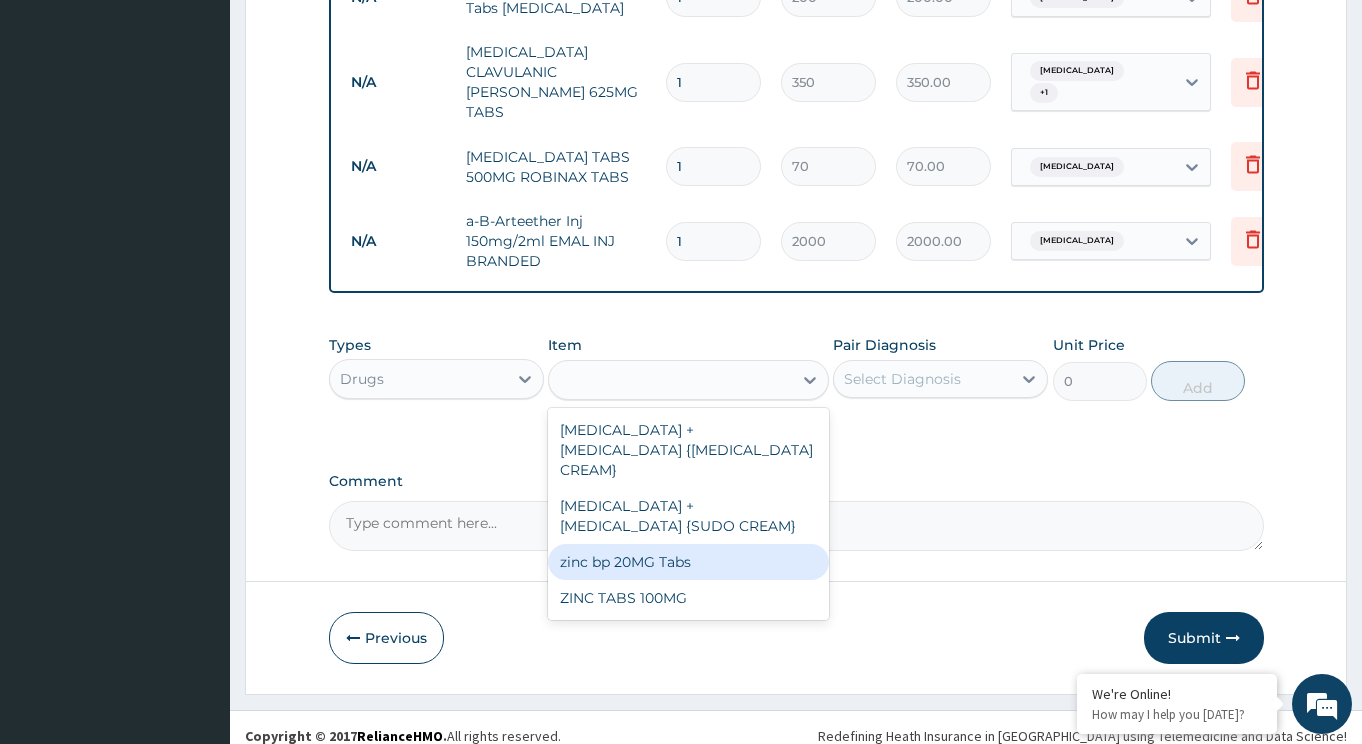 type on "80" 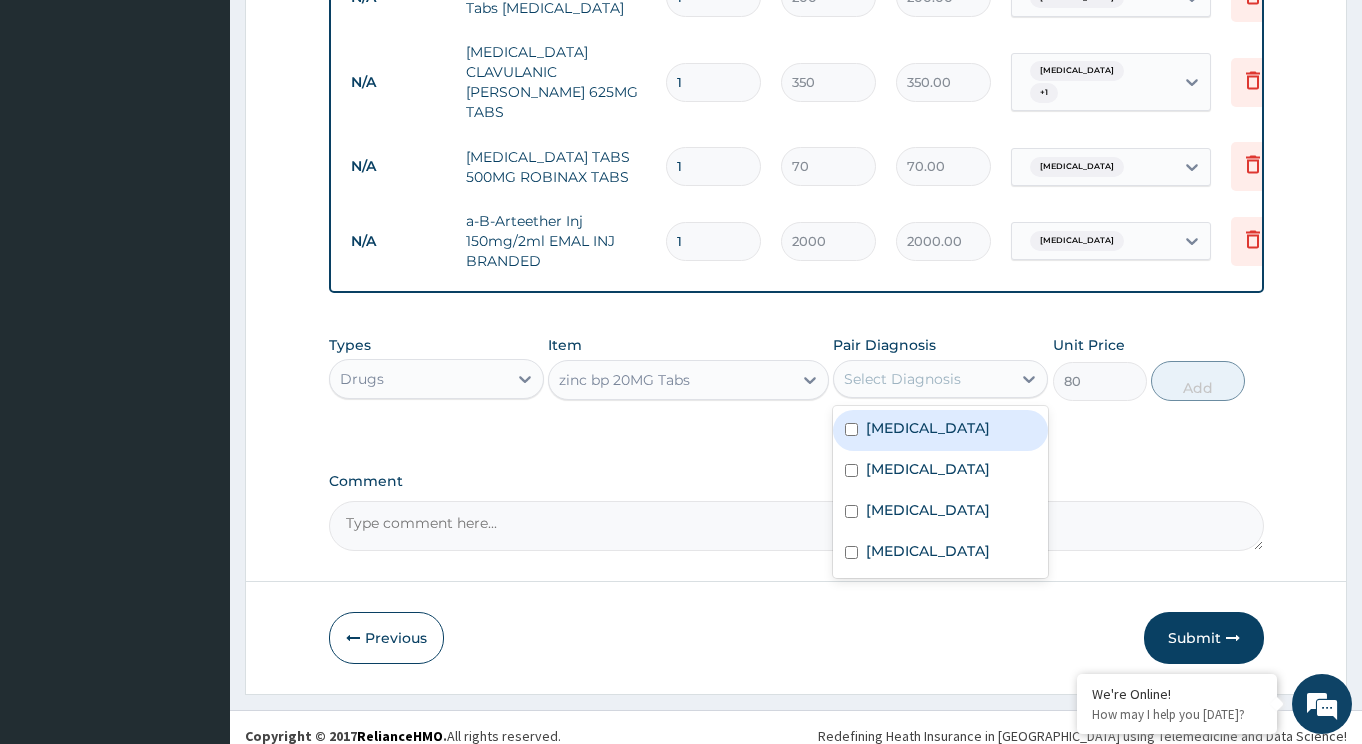 click on "Select Diagnosis" at bounding box center [902, 379] 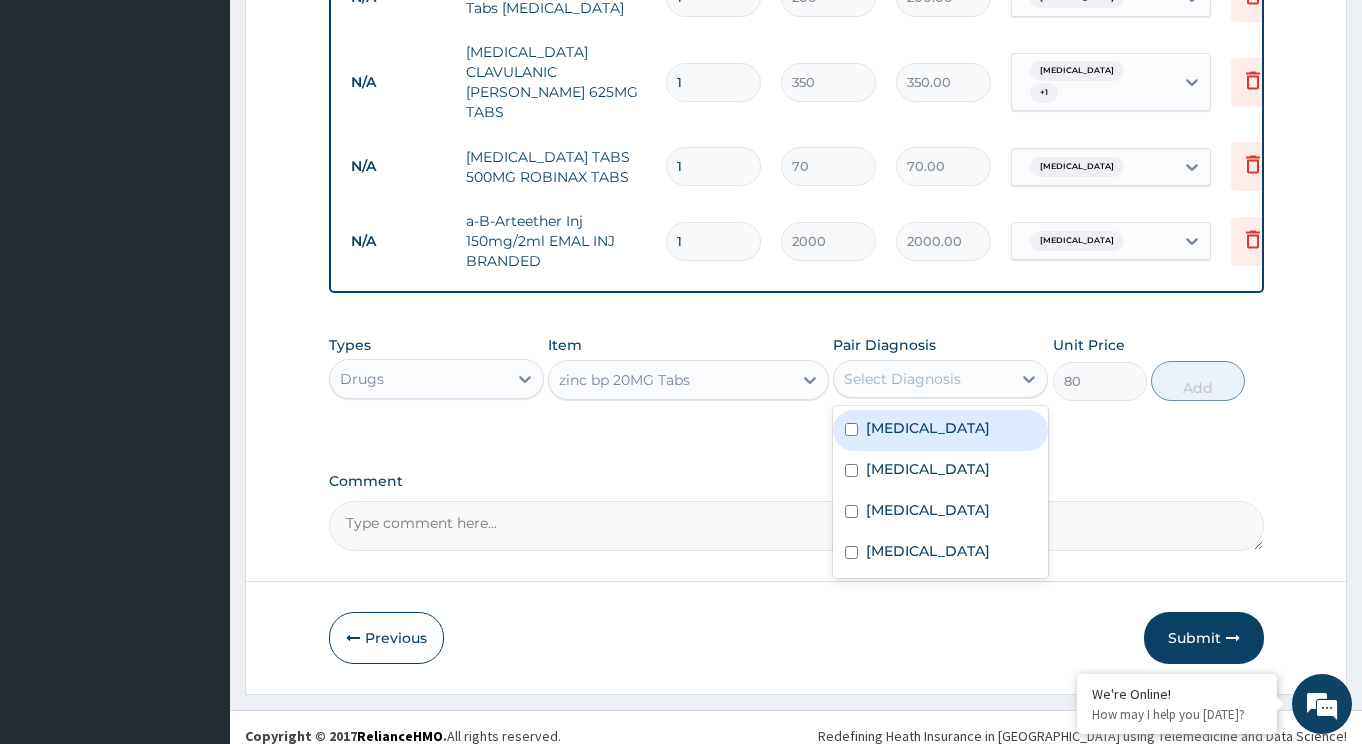 click on "Acute abdomen" at bounding box center (928, 428) 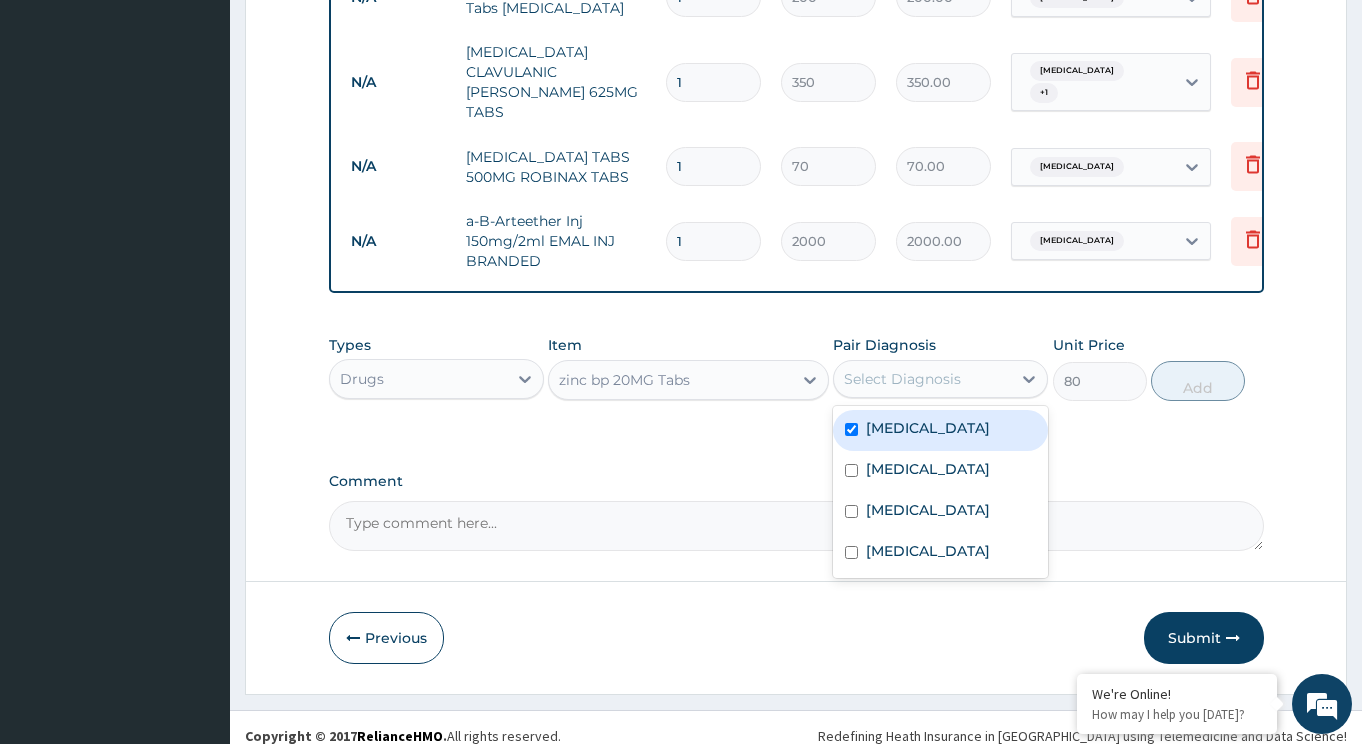 checkbox on "true" 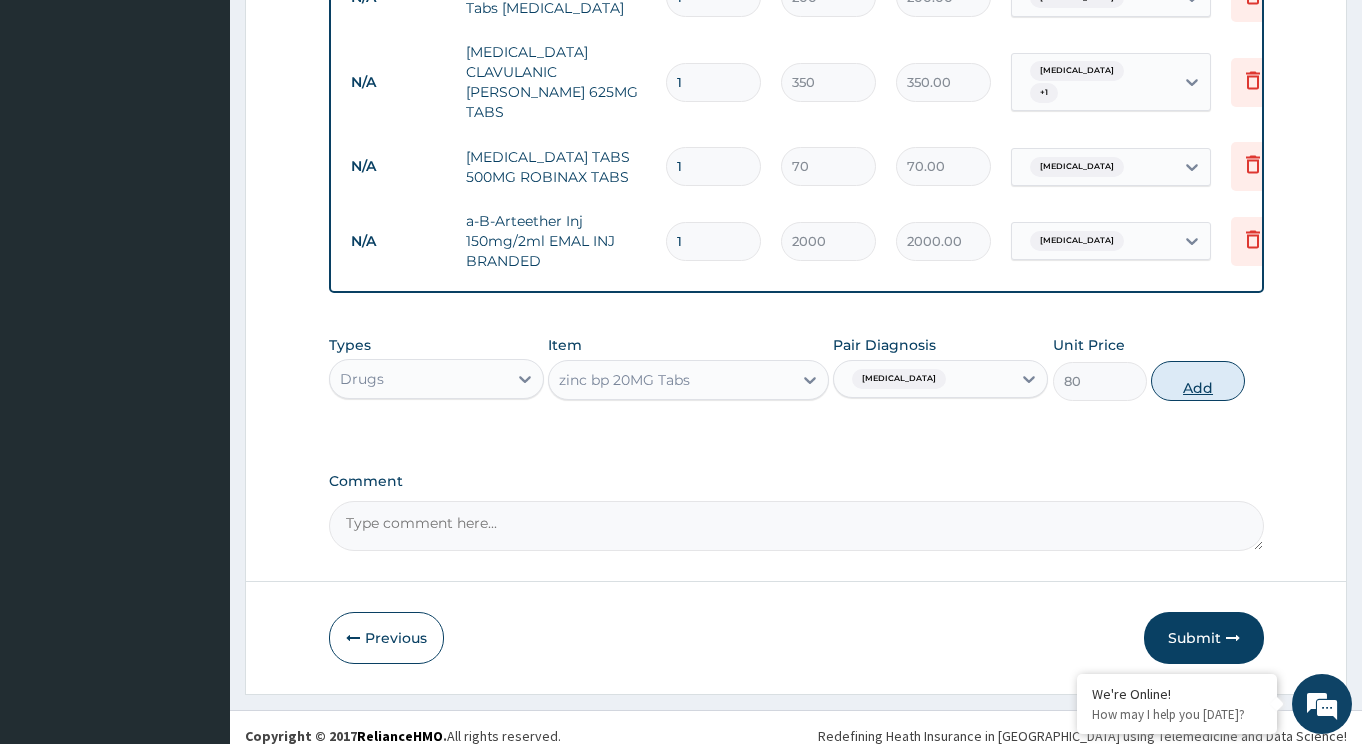 click on "Add" at bounding box center (1198, 381) 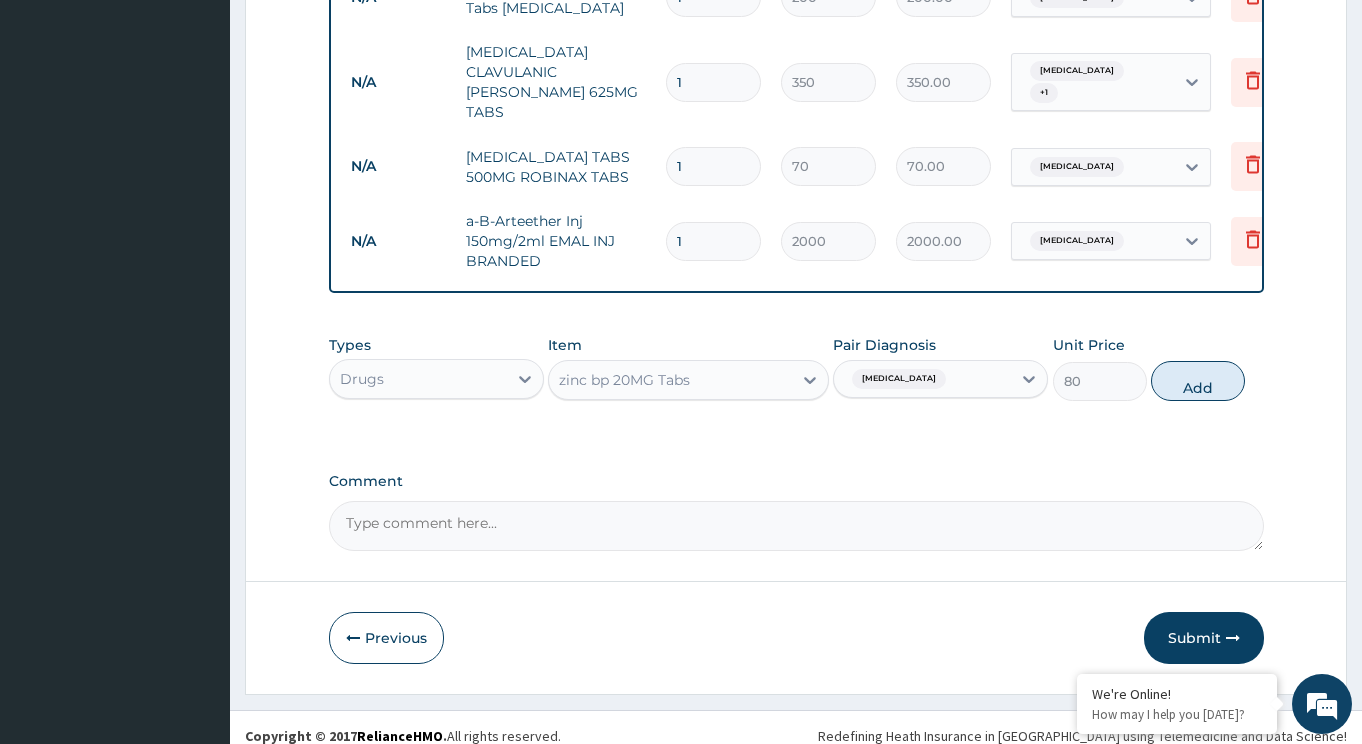 type on "0" 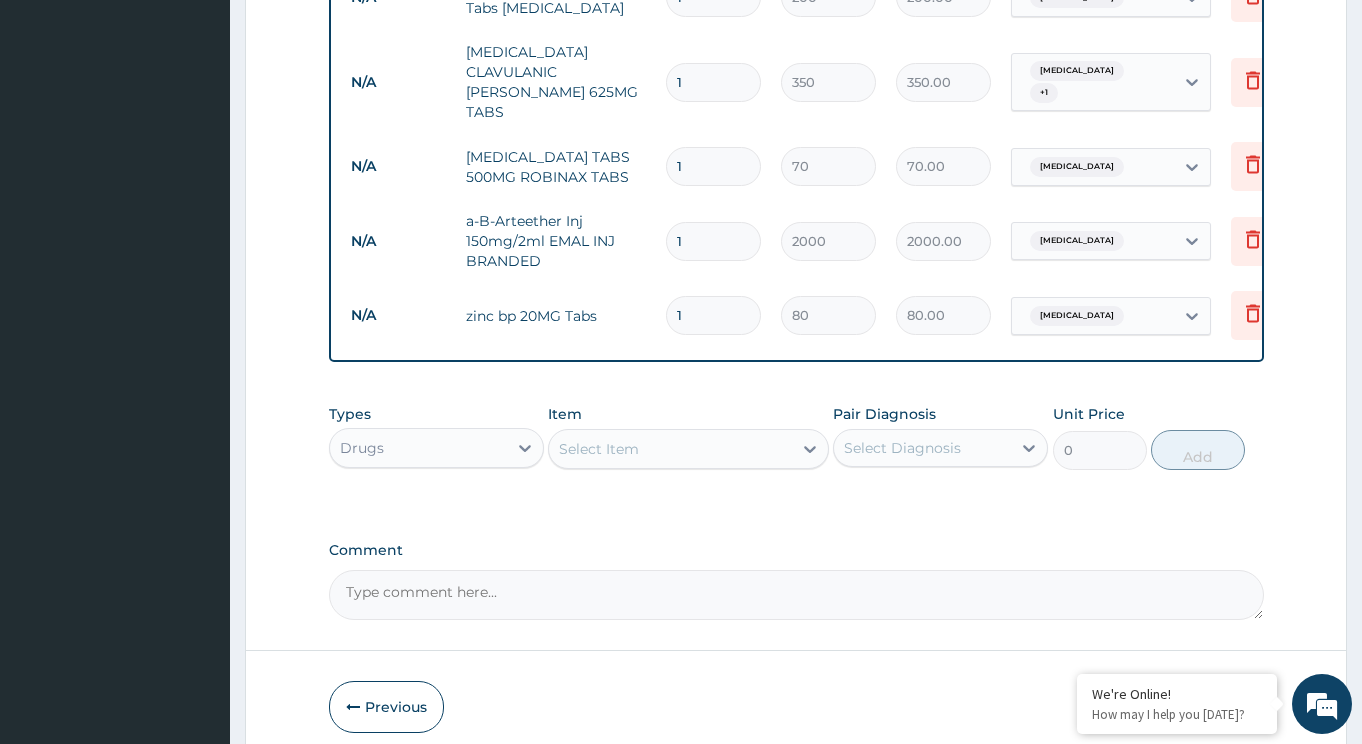 type on "10" 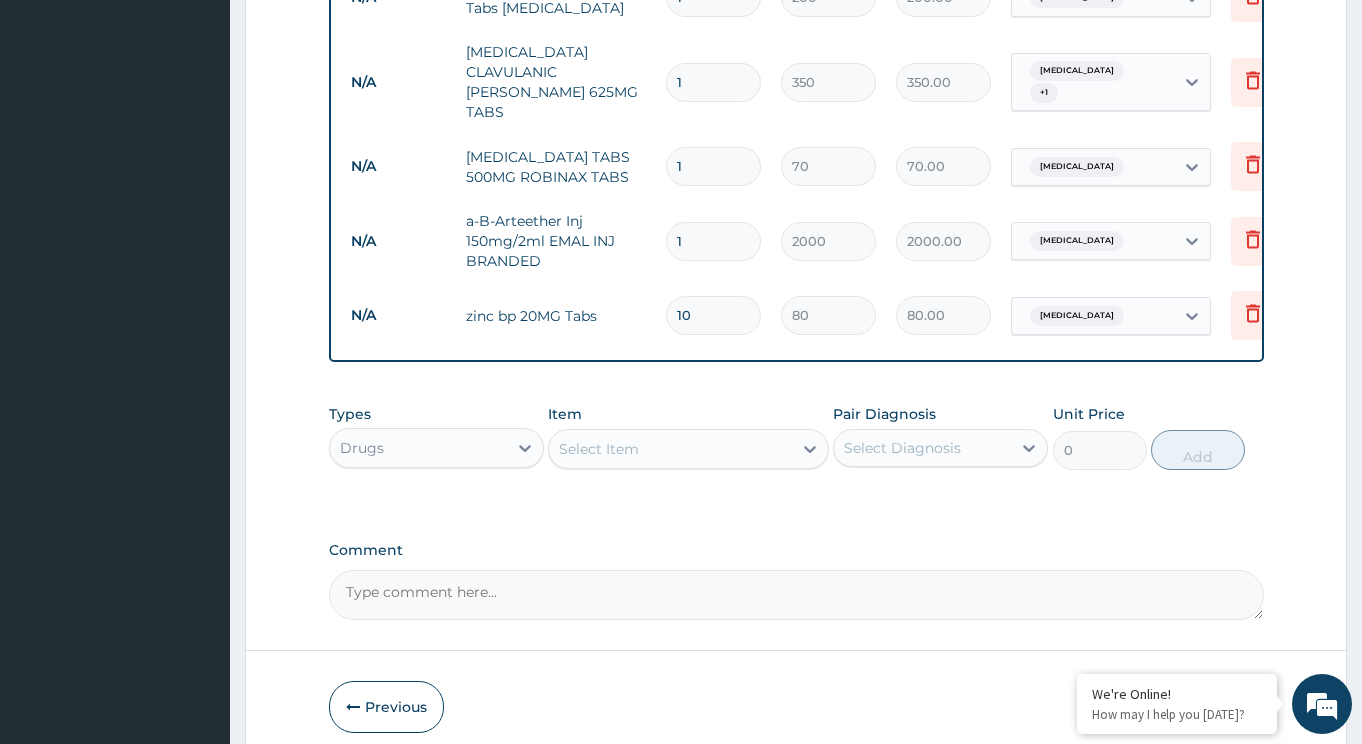 type on "800.00" 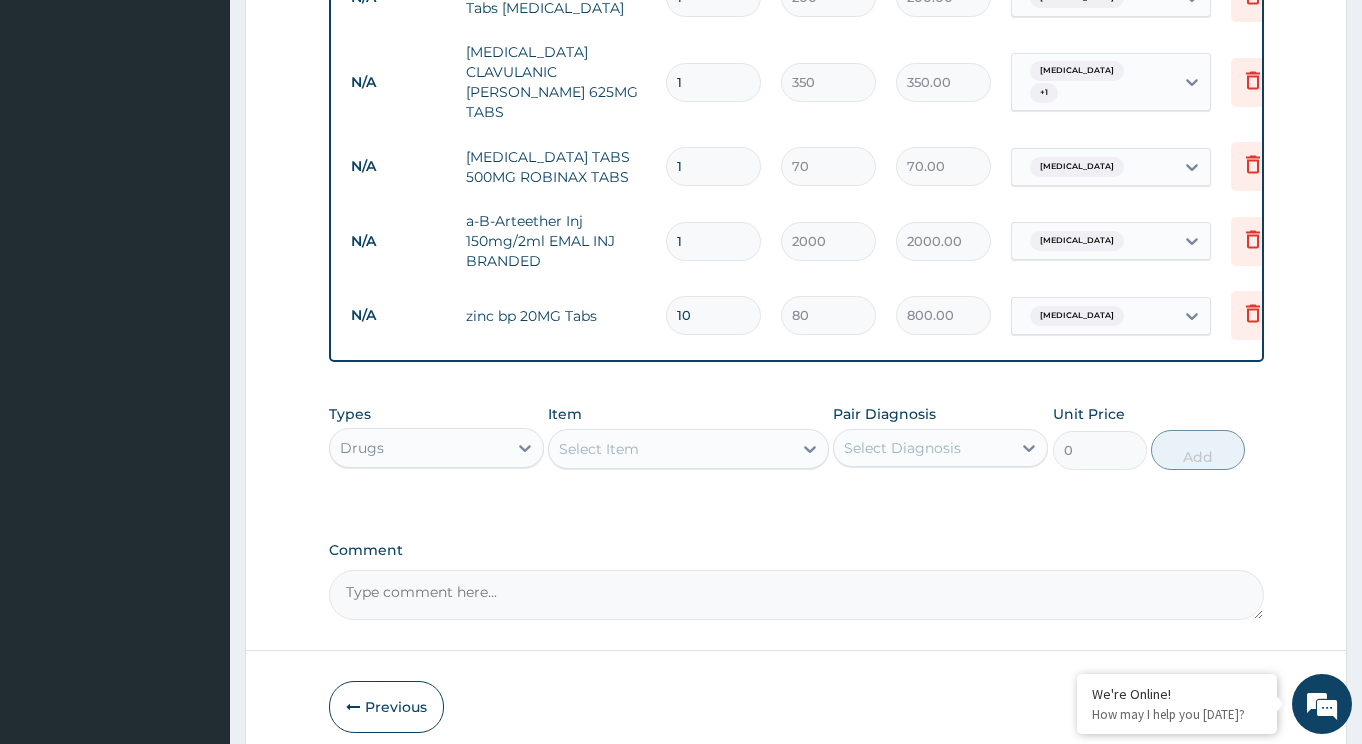 type on "10" 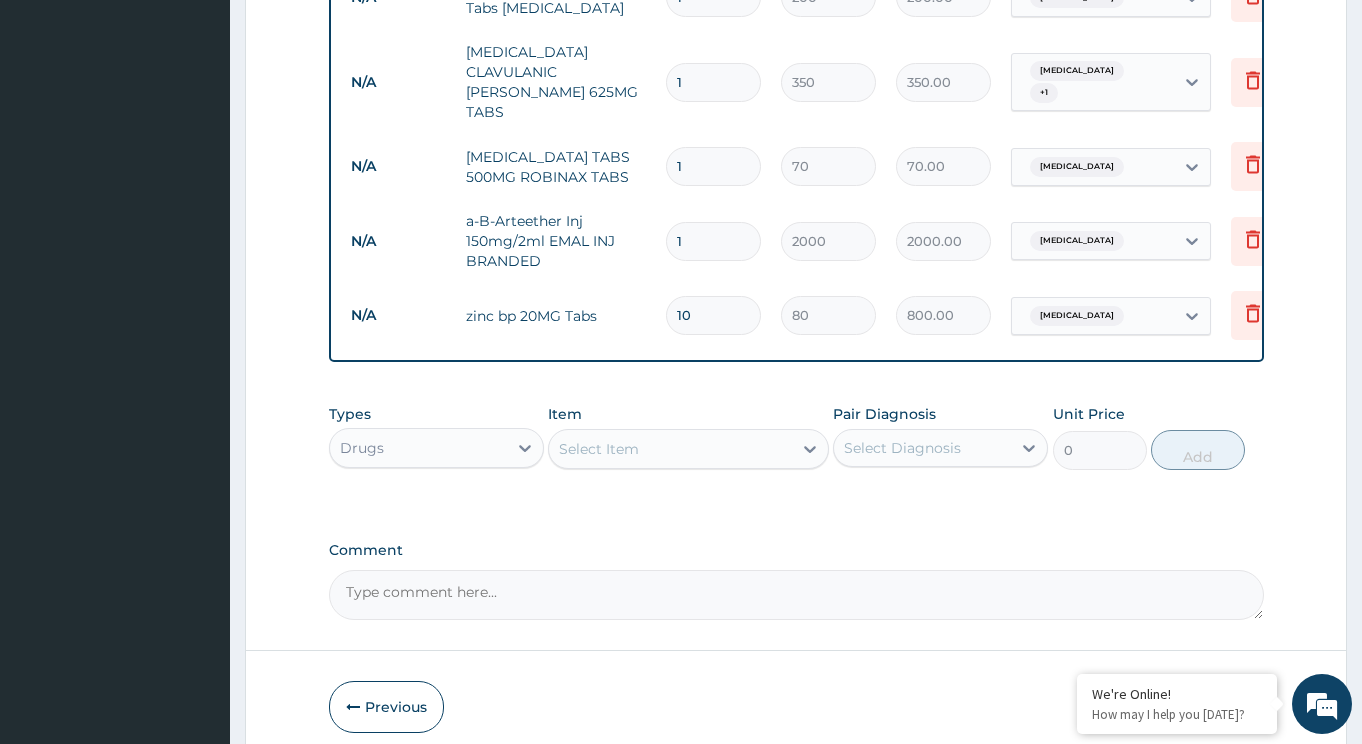 drag, startPoint x: 704, startPoint y: 207, endPoint x: 514, endPoint y: 138, distance: 202.14104 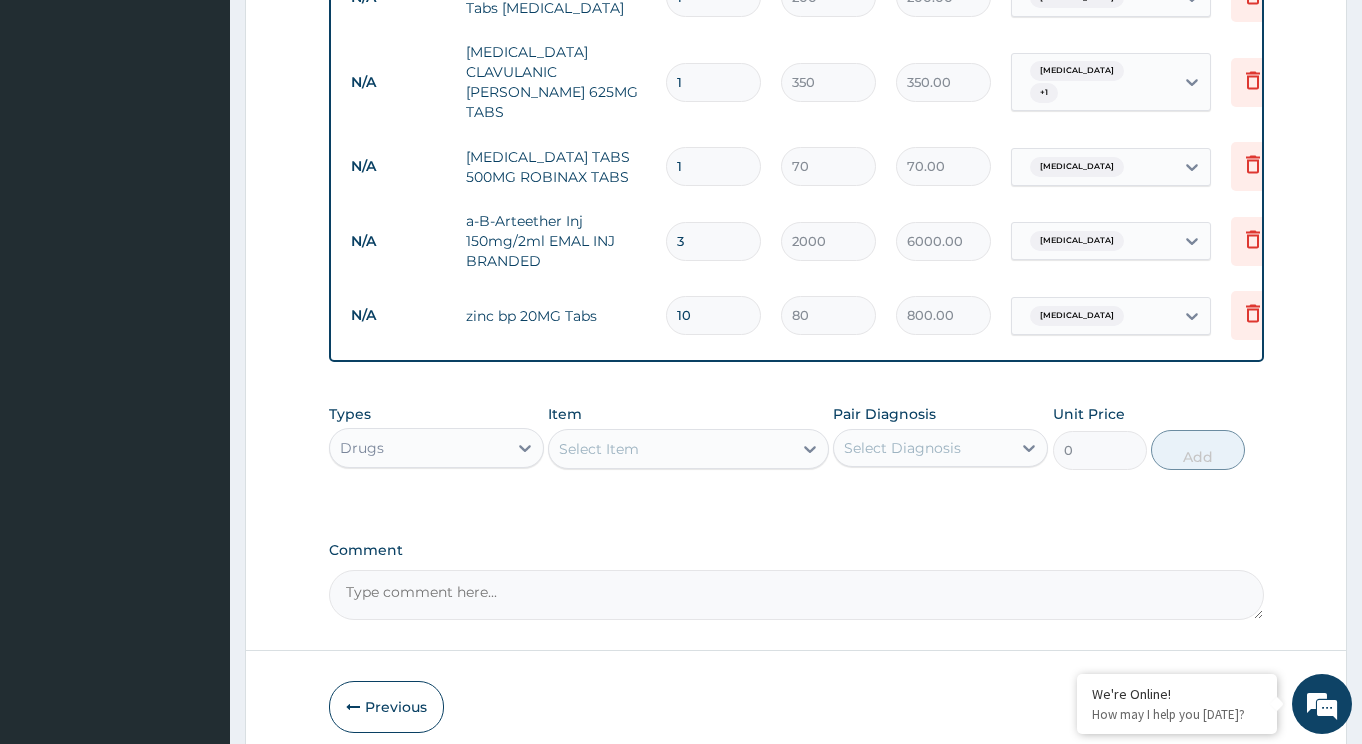 type on "3" 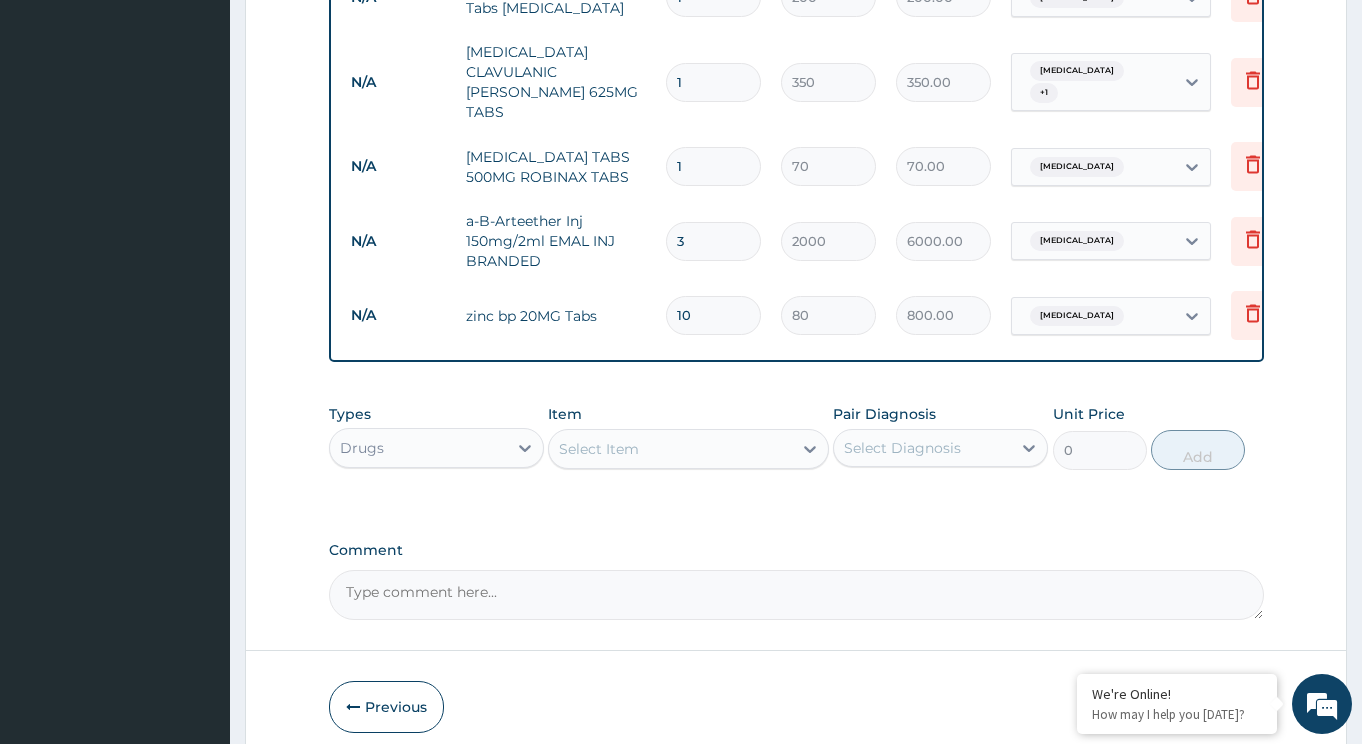 drag, startPoint x: 720, startPoint y: 135, endPoint x: 571, endPoint y: 136, distance: 149.00336 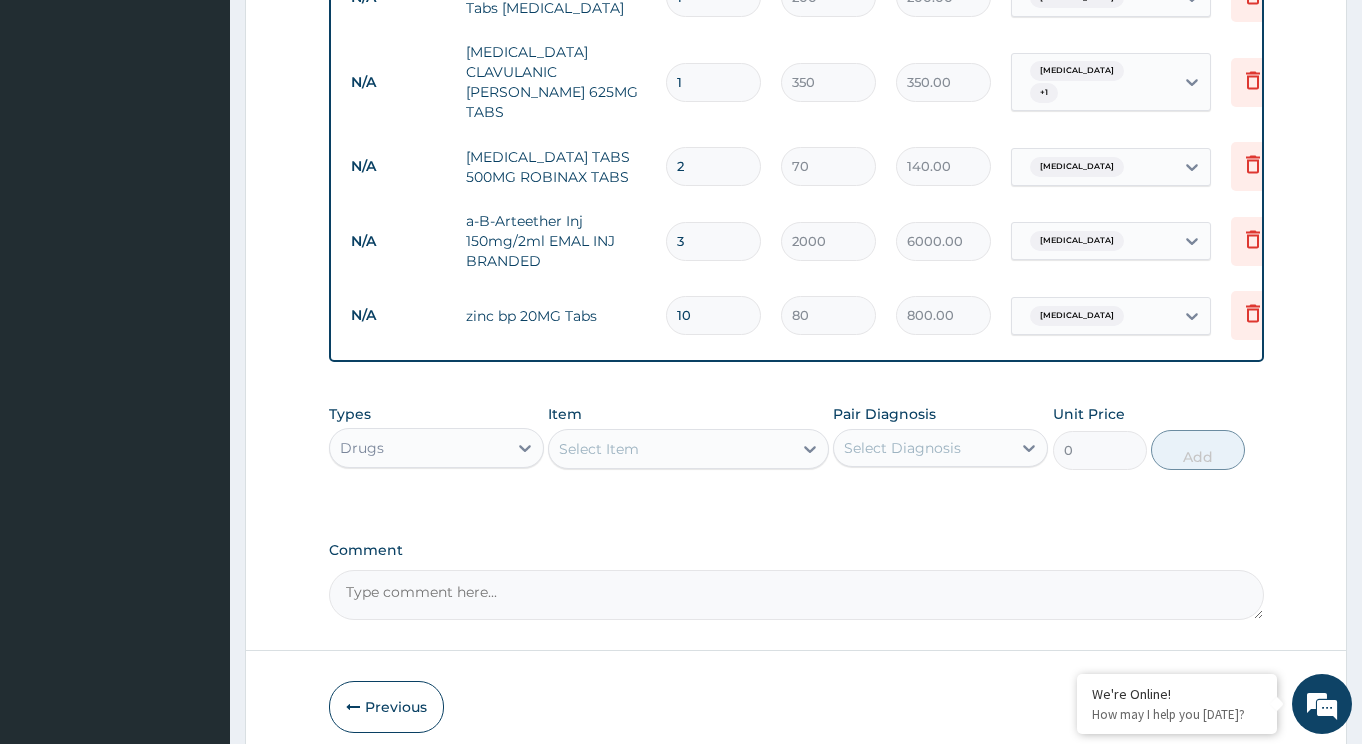 type on "20" 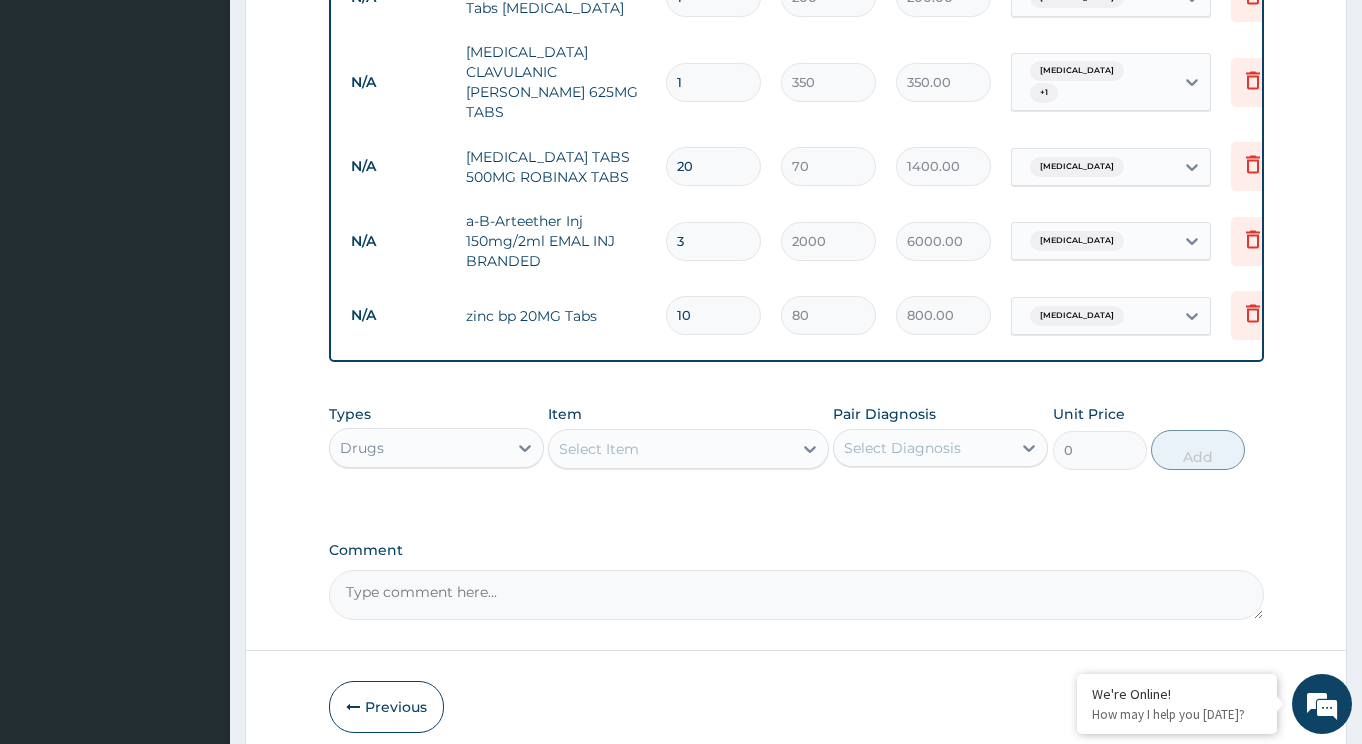 type on "20" 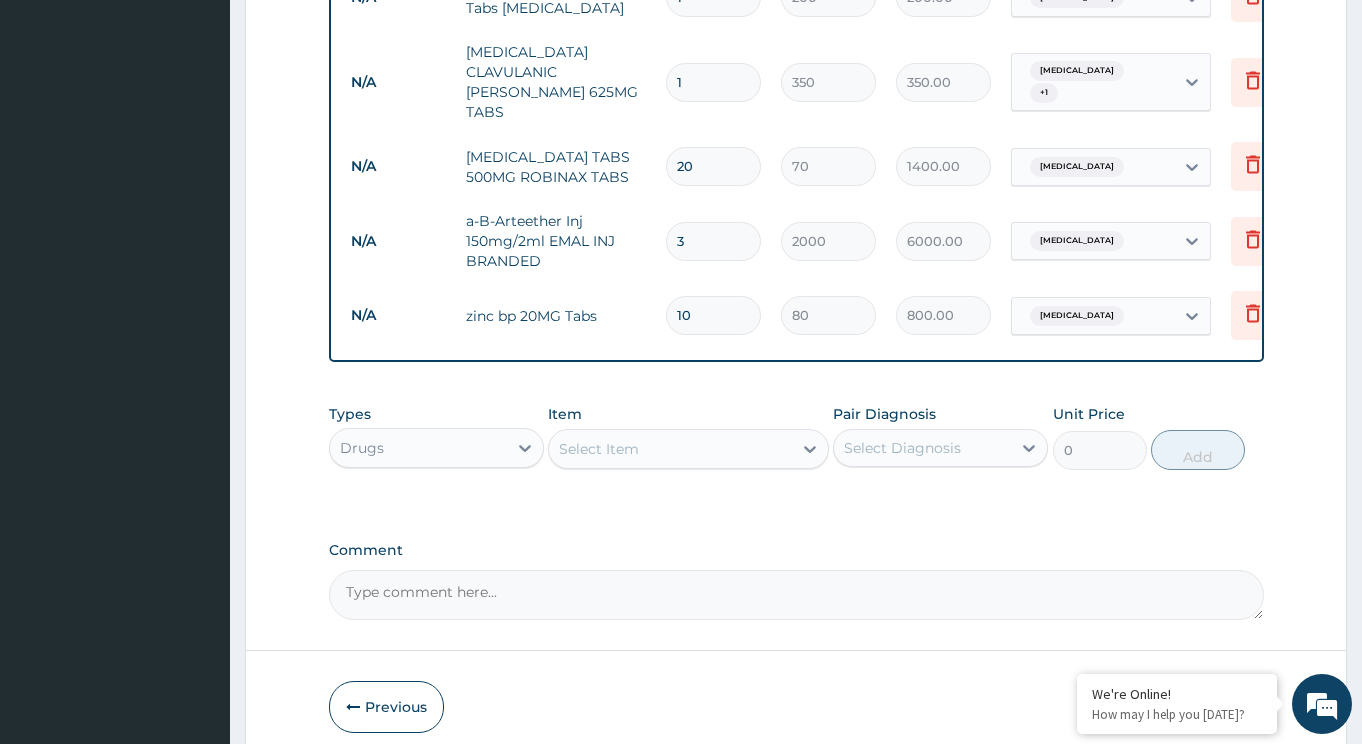 click on "1" at bounding box center [713, 82] 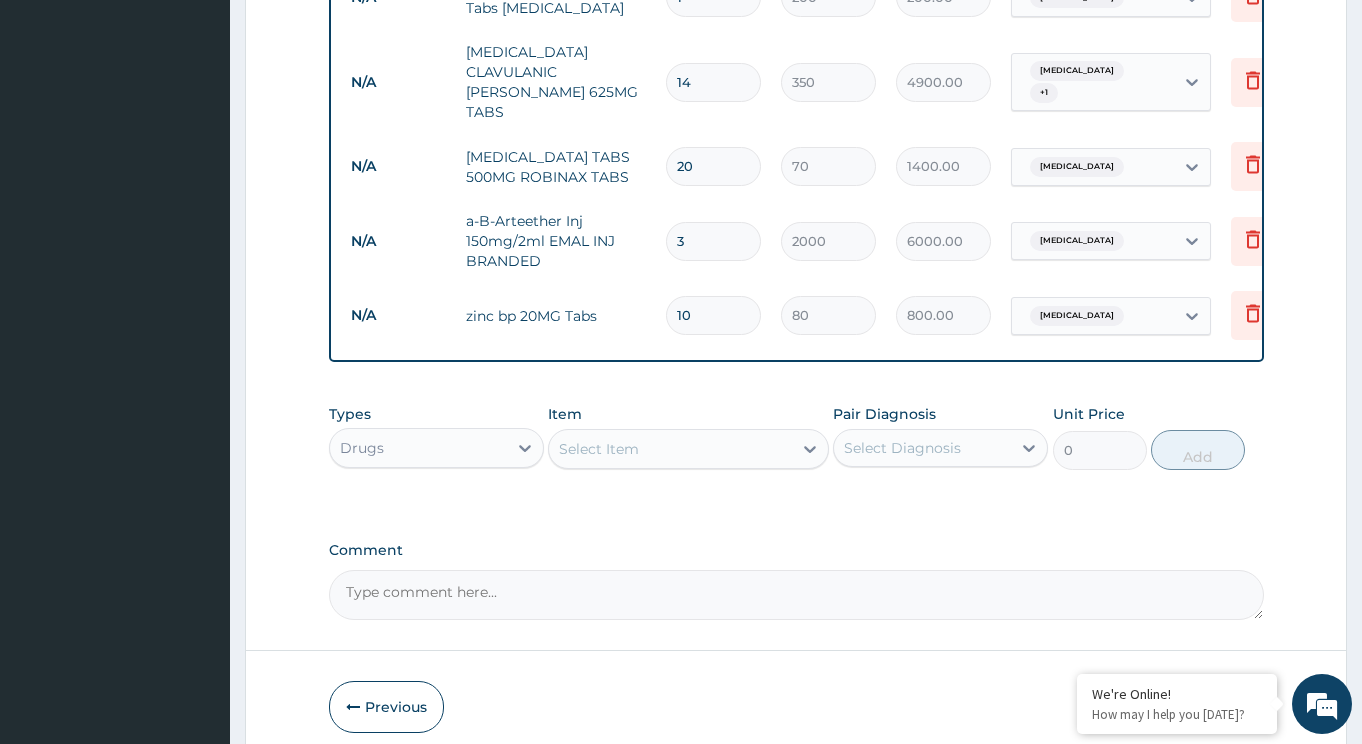 type on "15" 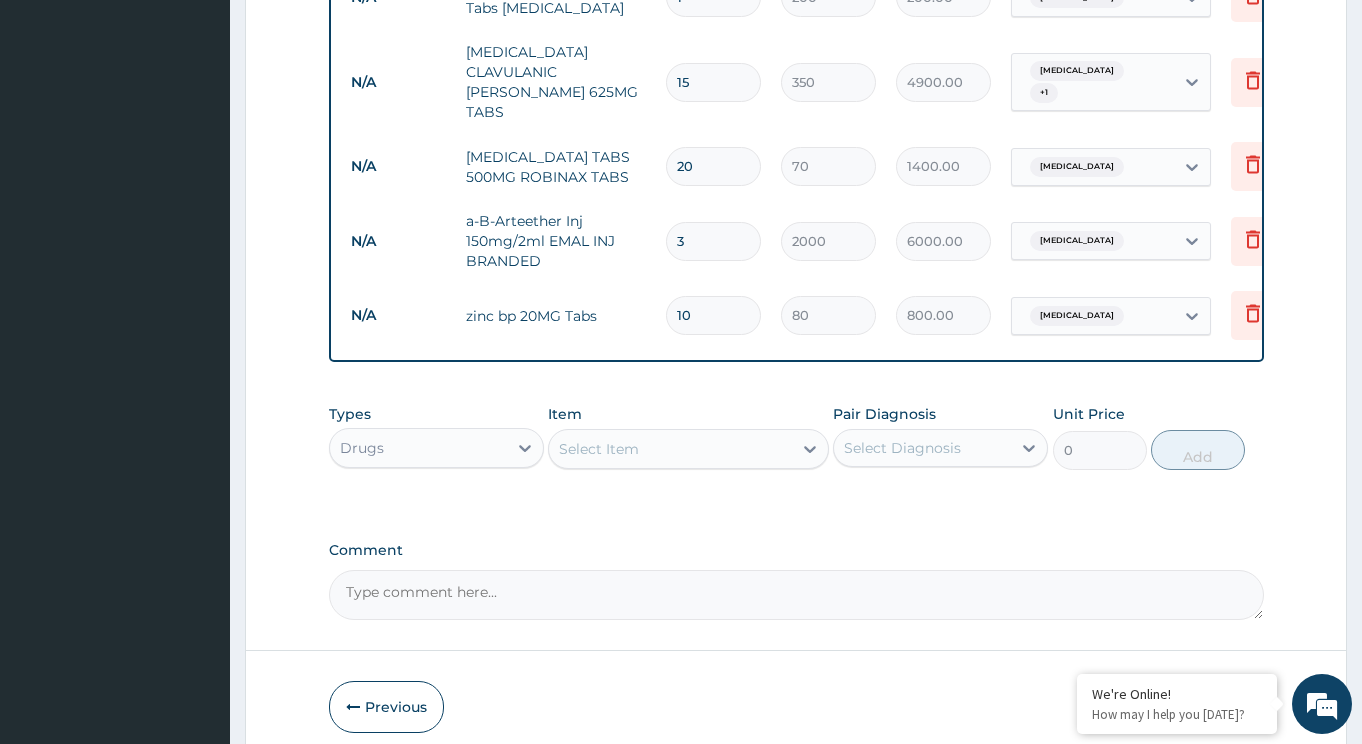 type on "5250.00" 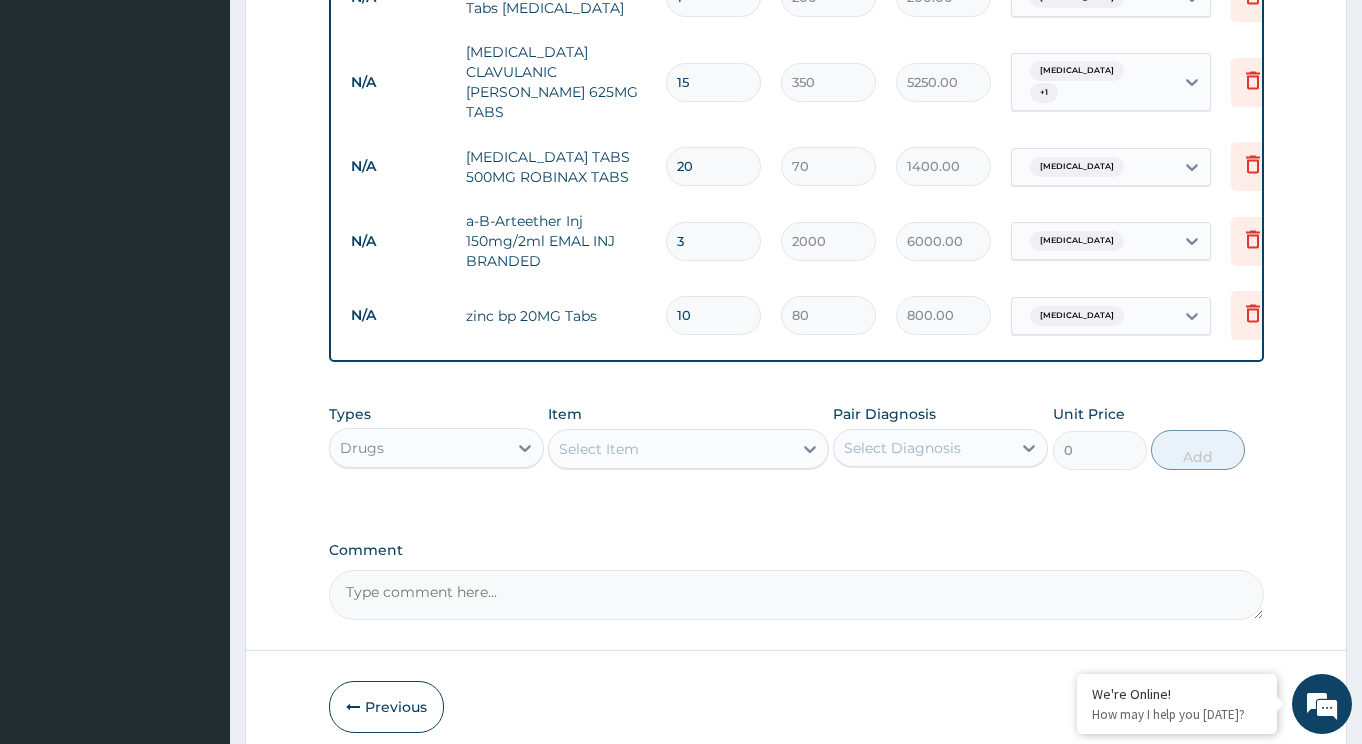 type on "16" 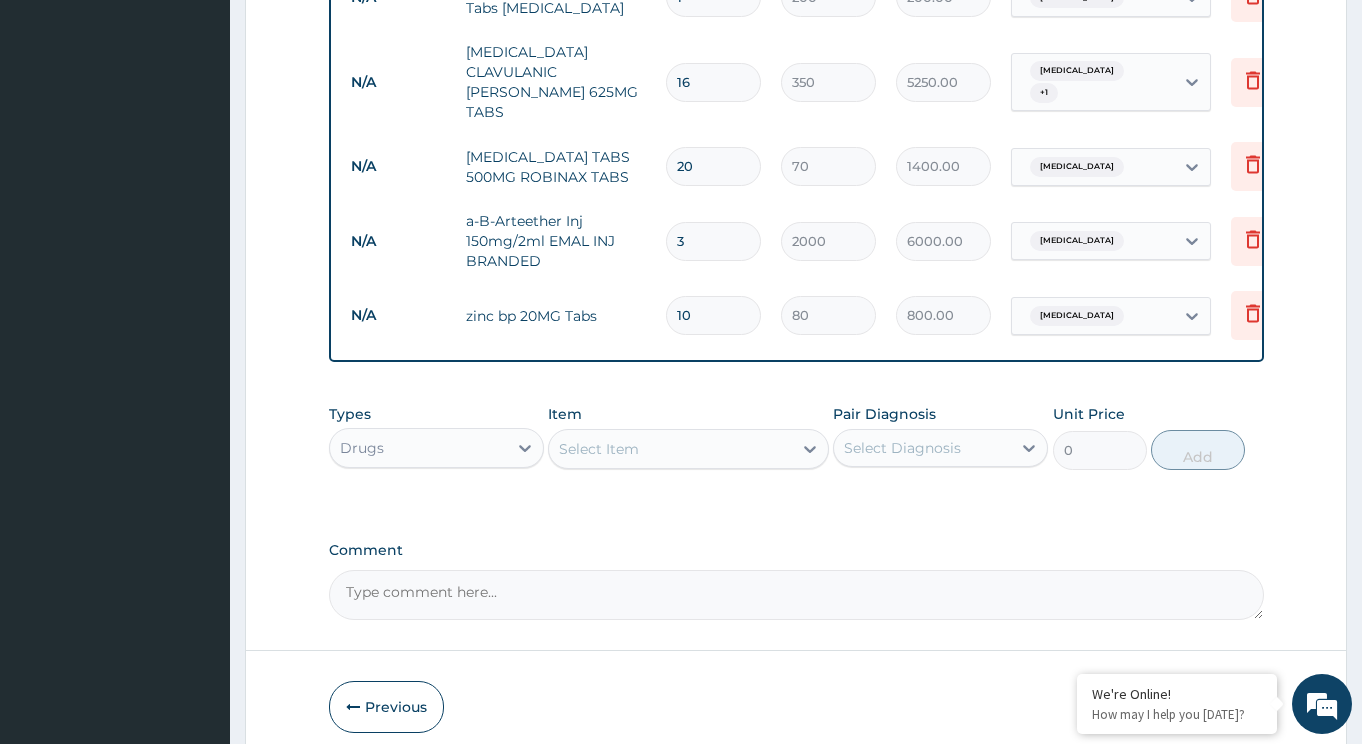 type on "5600.00" 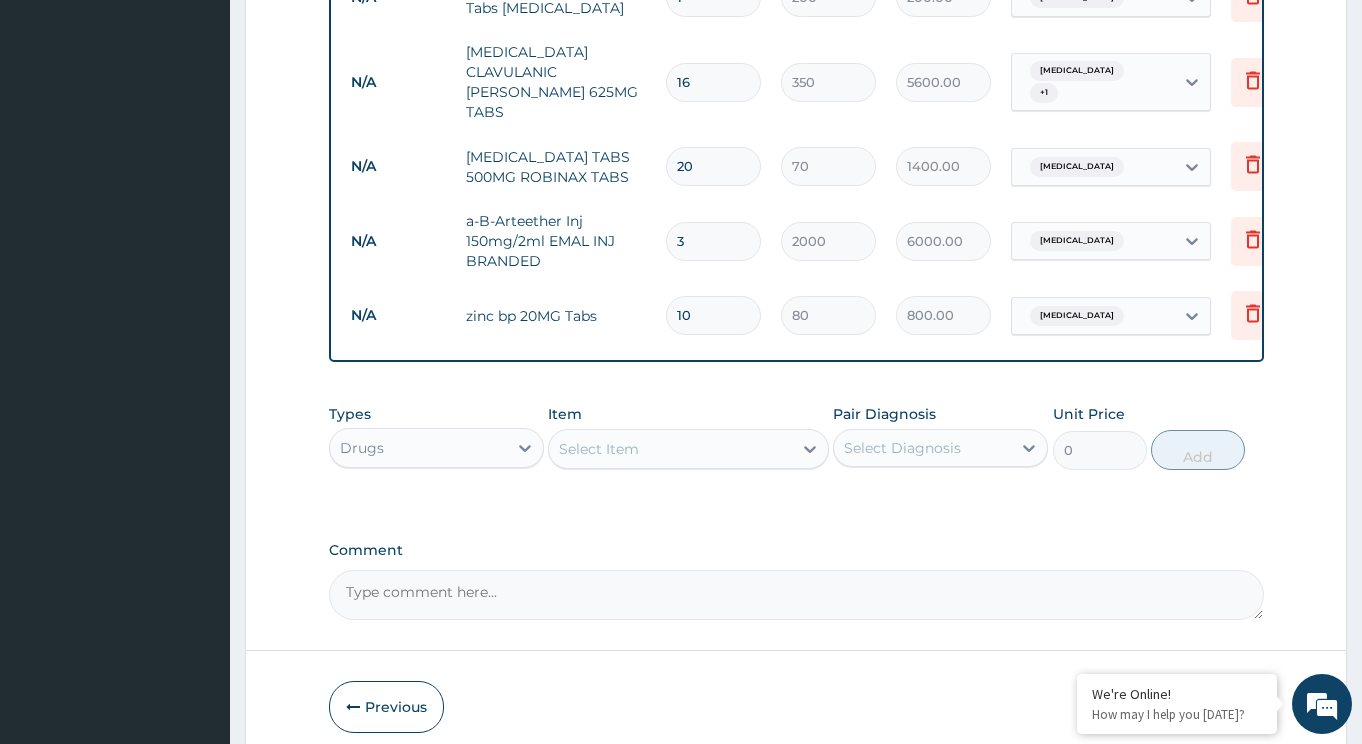 type on "17" 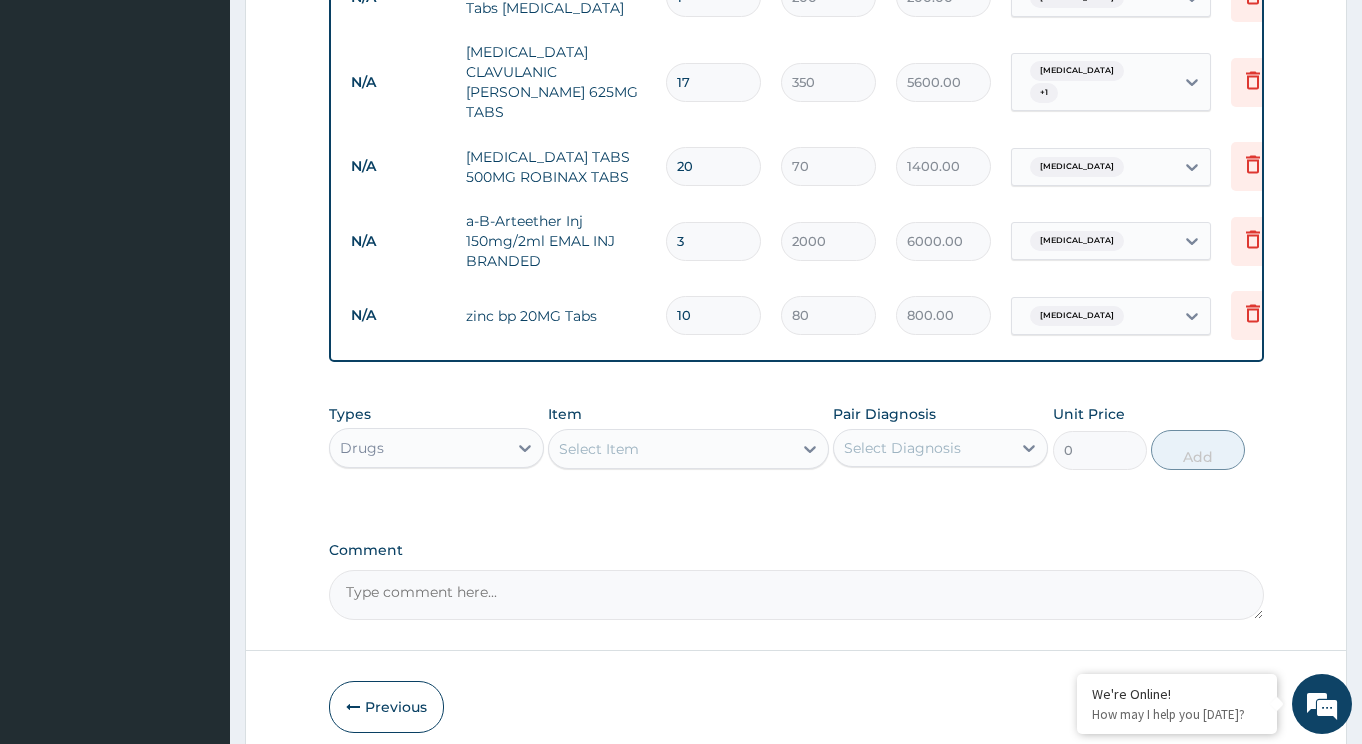 type on "5950.00" 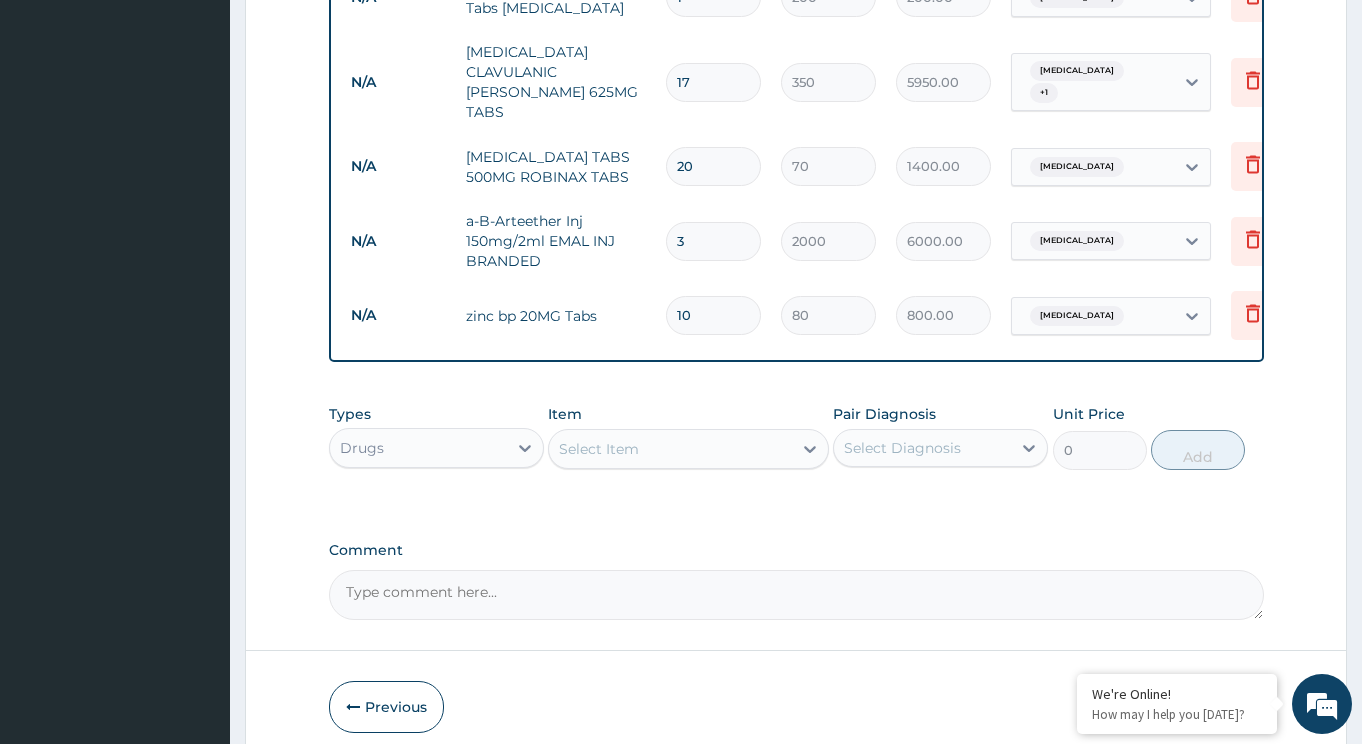 type on "1" 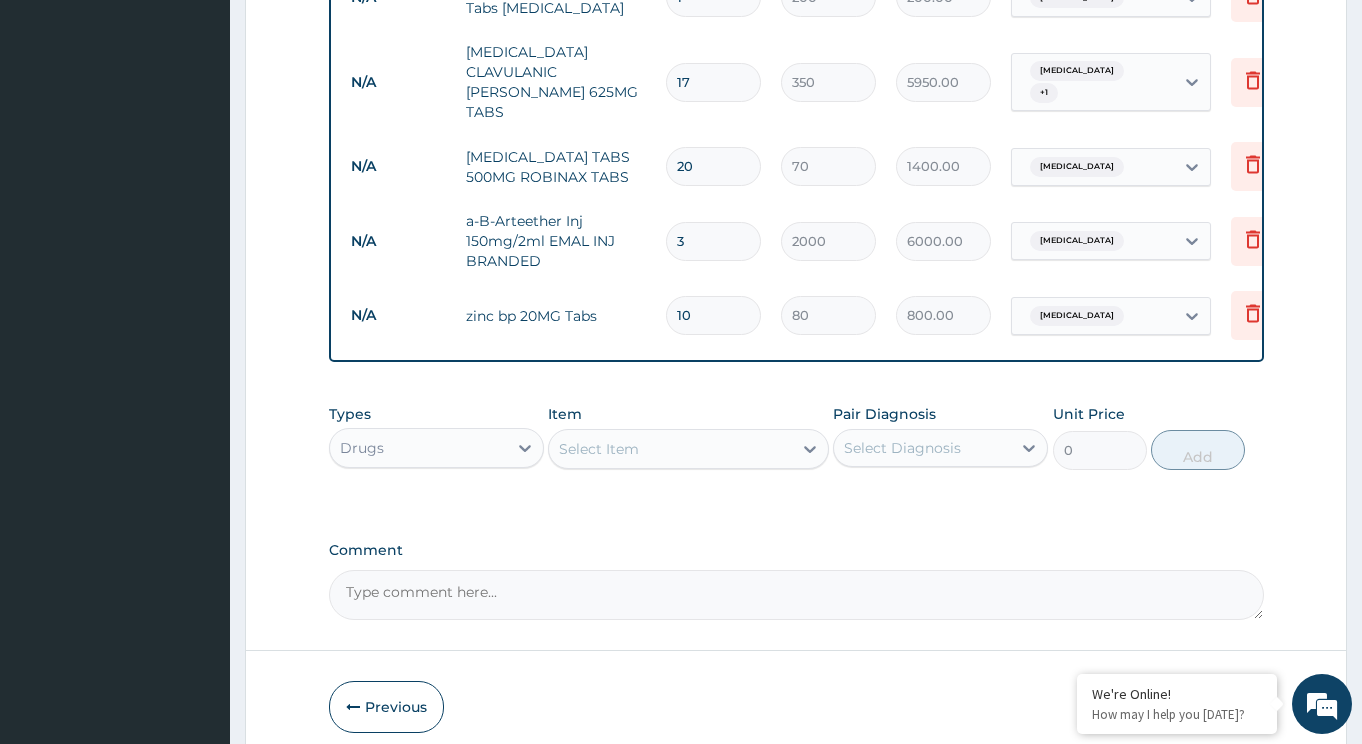 type on "350.00" 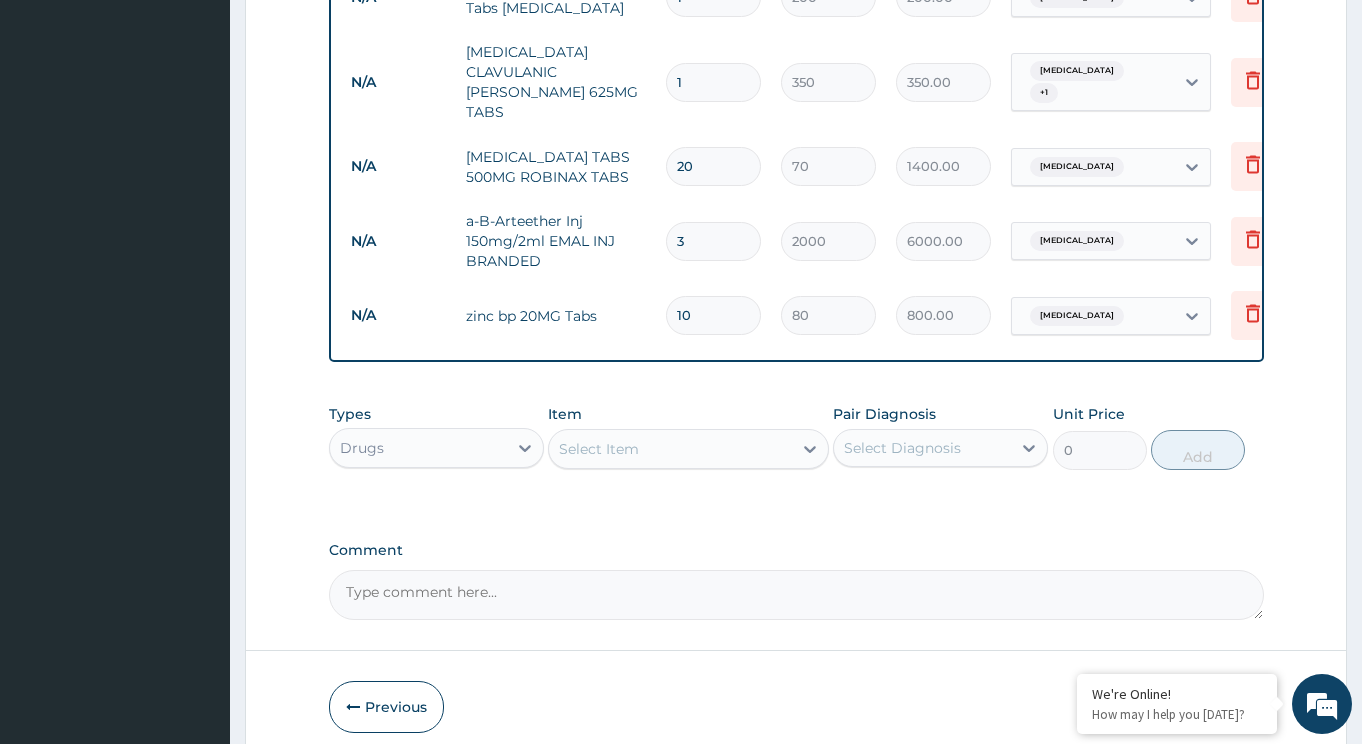 type on "14" 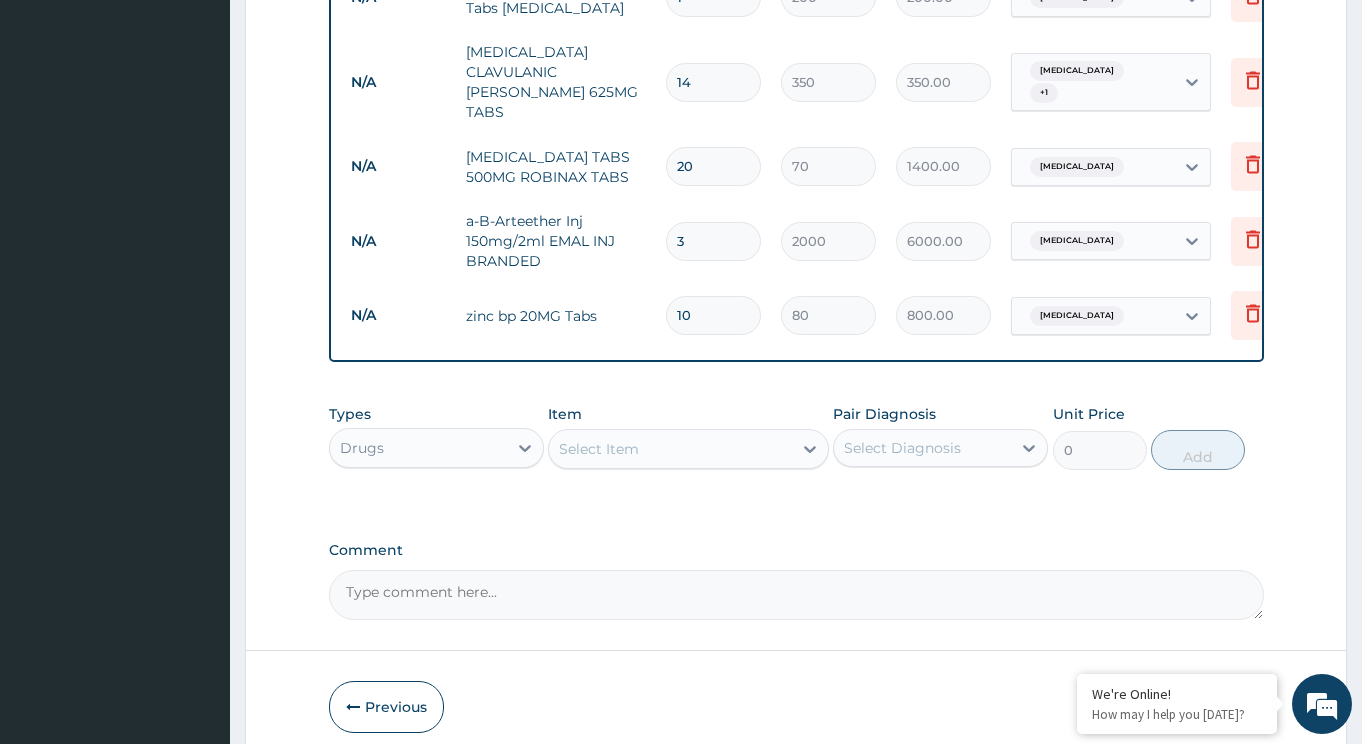 type on "4900.00" 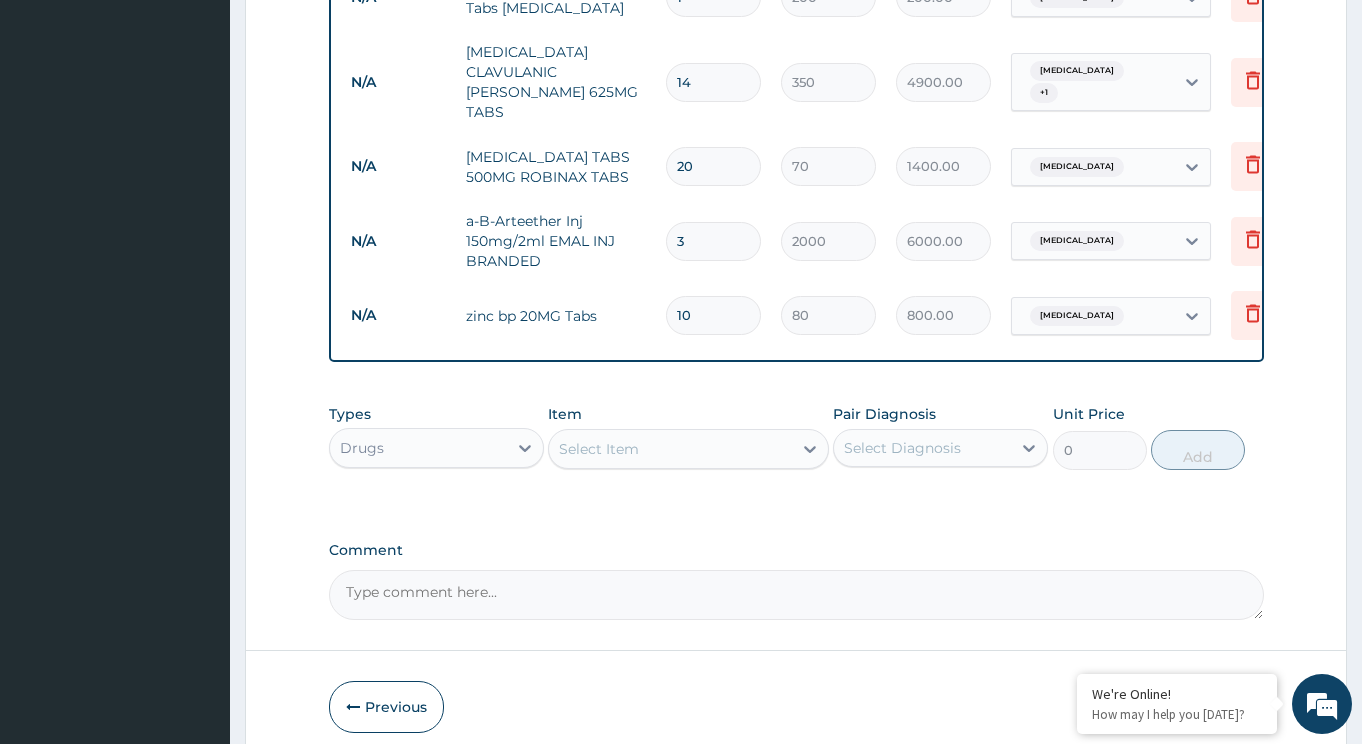 type on "14" 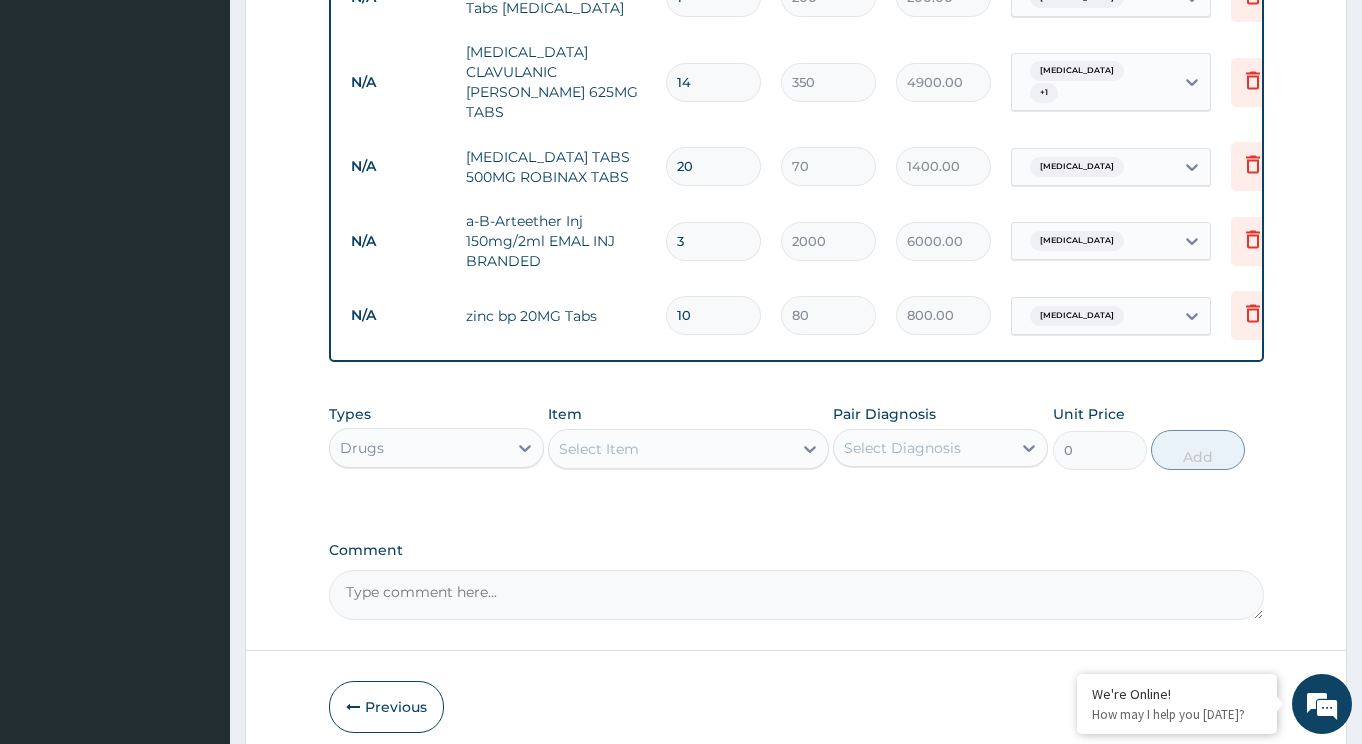 click on "AMOXICILLIN CLAVULANIC FLEMING 625MG TABS" at bounding box center (556, 82) 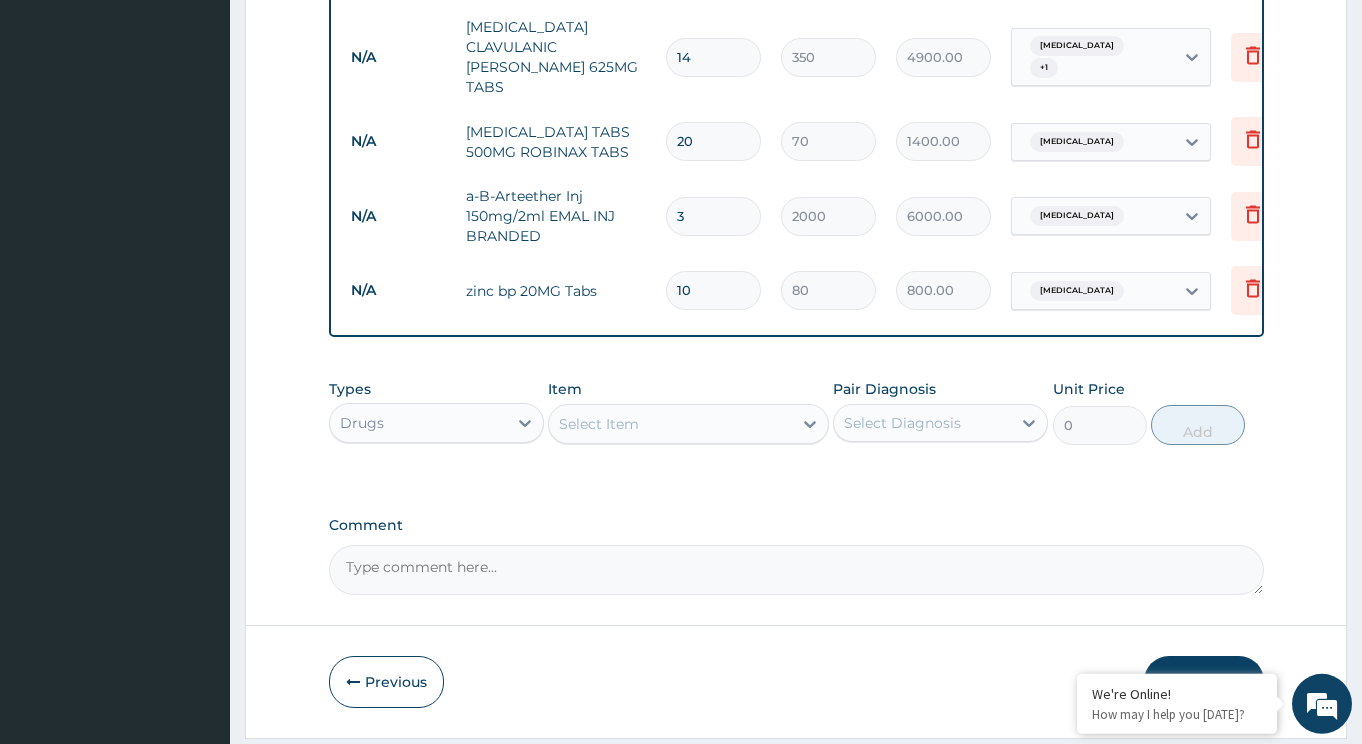 scroll, scrollTop: 1412, scrollLeft: 0, axis: vertical 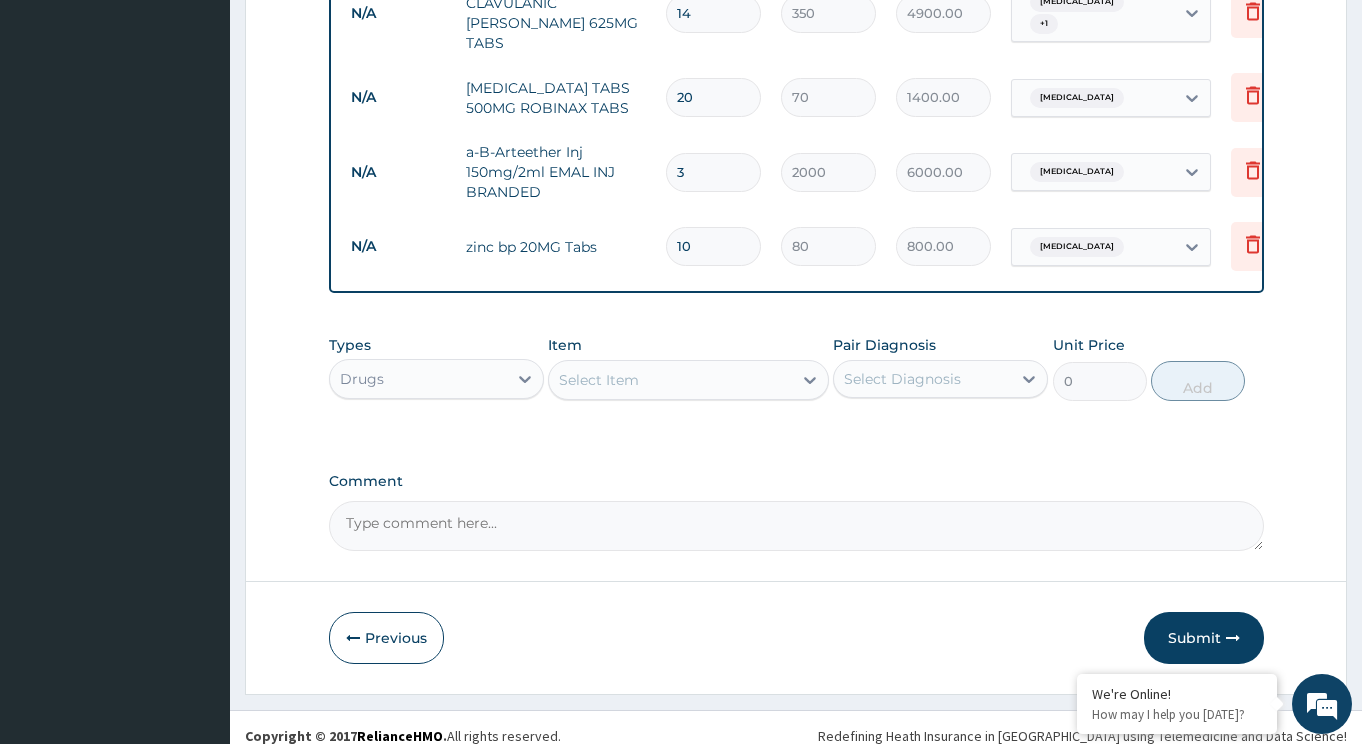 click on "Select Item" at bounding box center (670, 380) 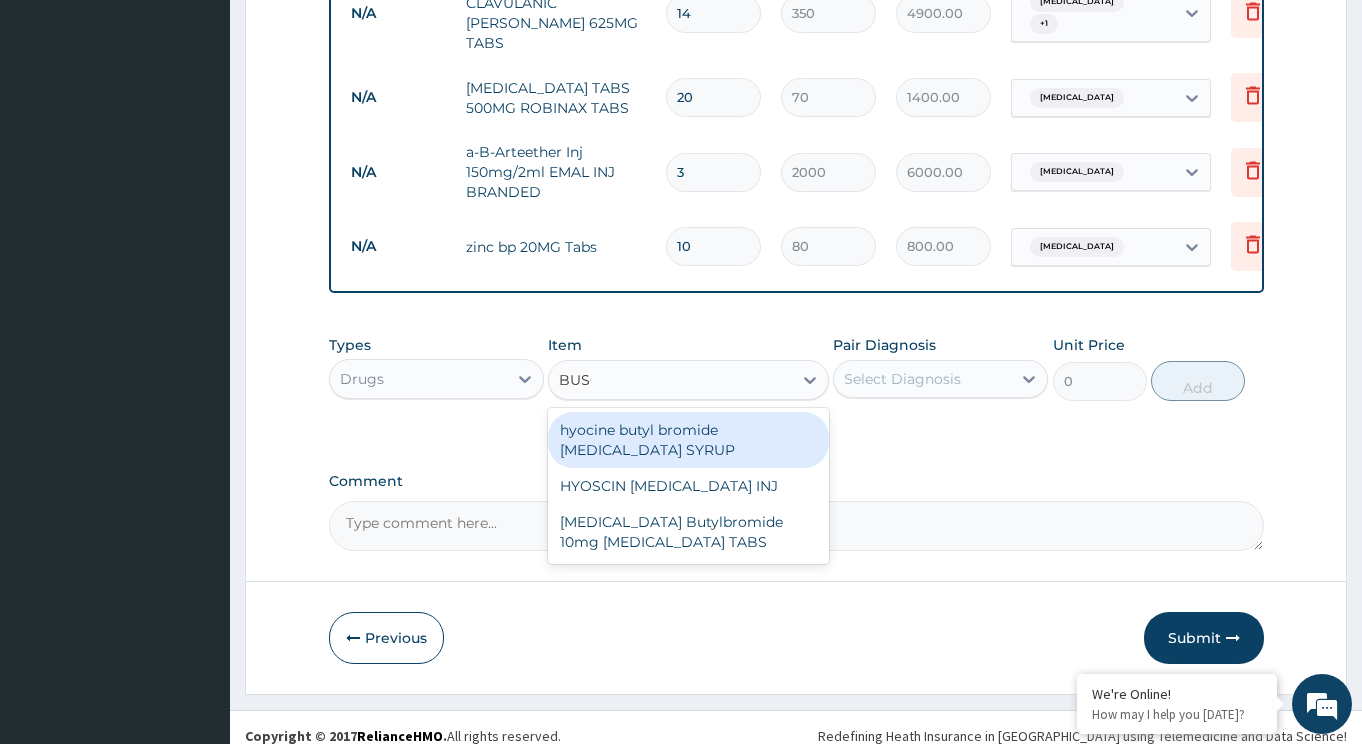 type on "BUSCO" 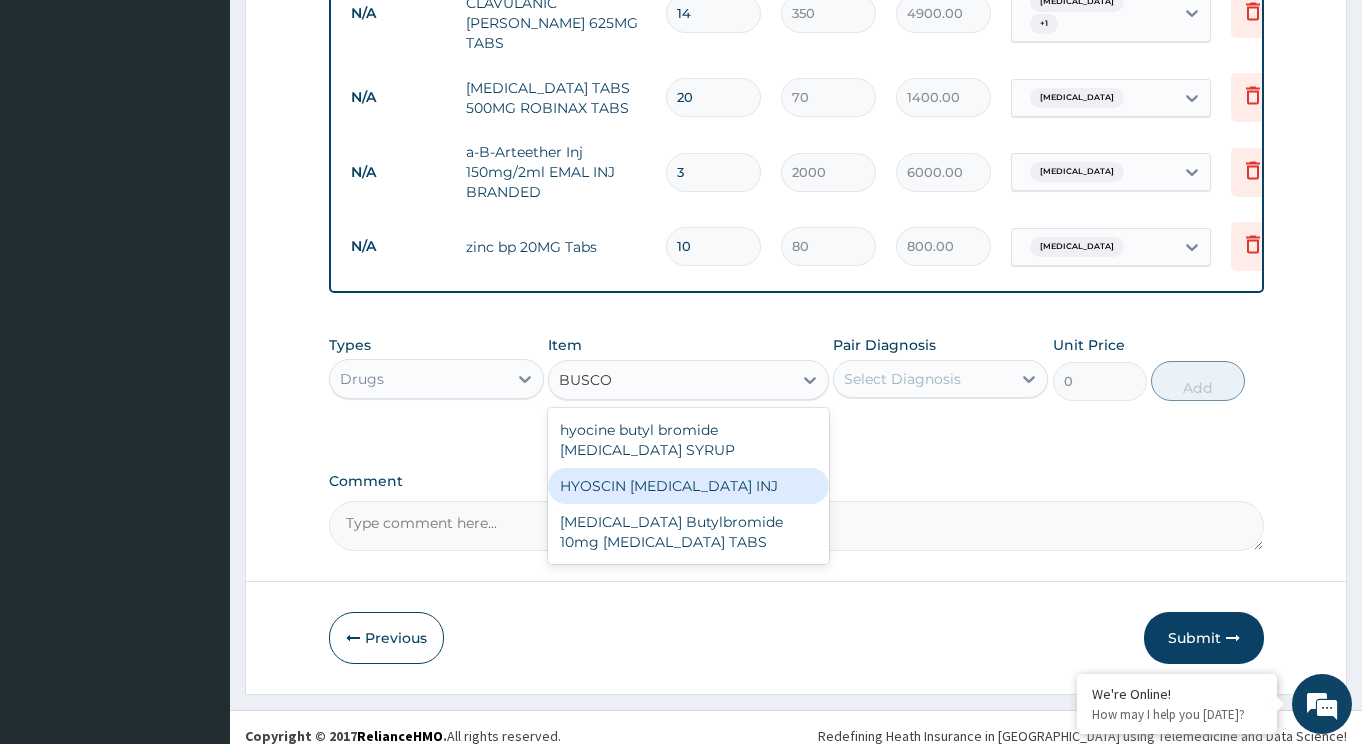 click on "HYOSCIN BUSCOPAN INJ" at bounding box center (688, 486) 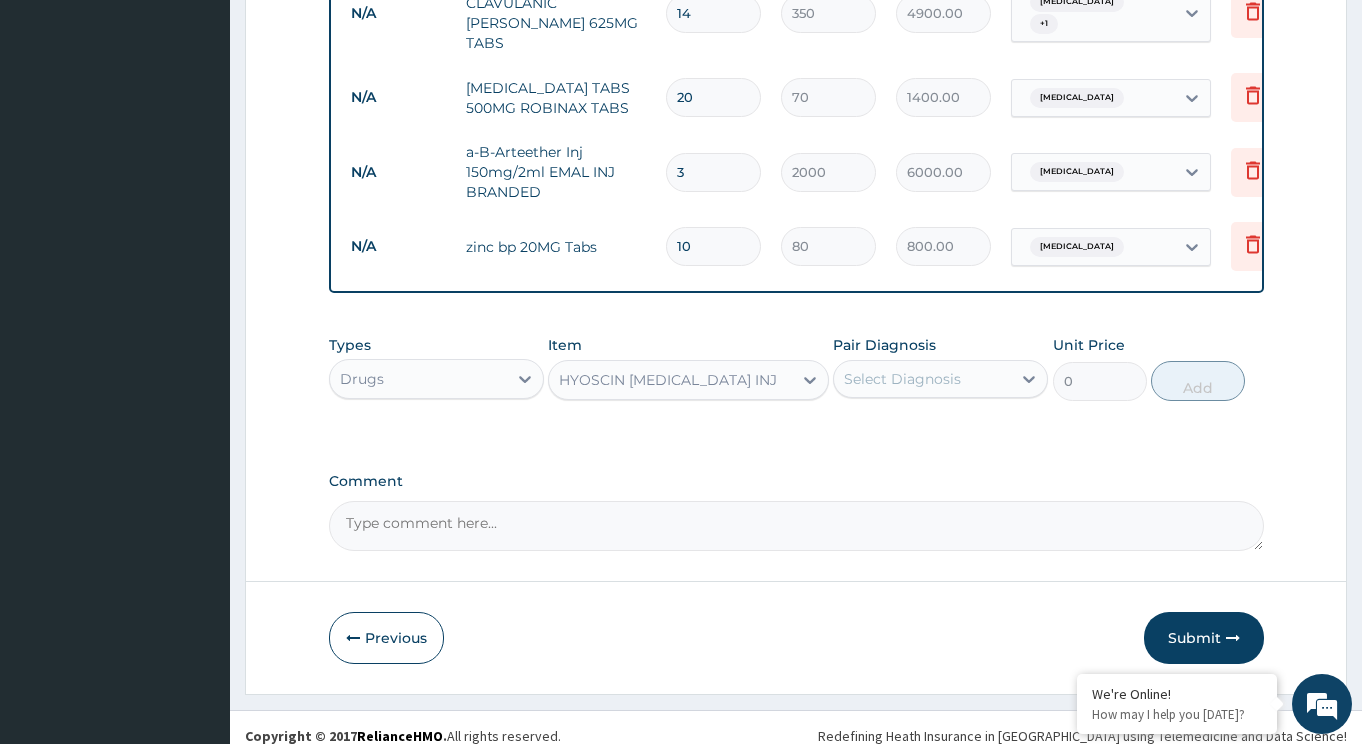 type 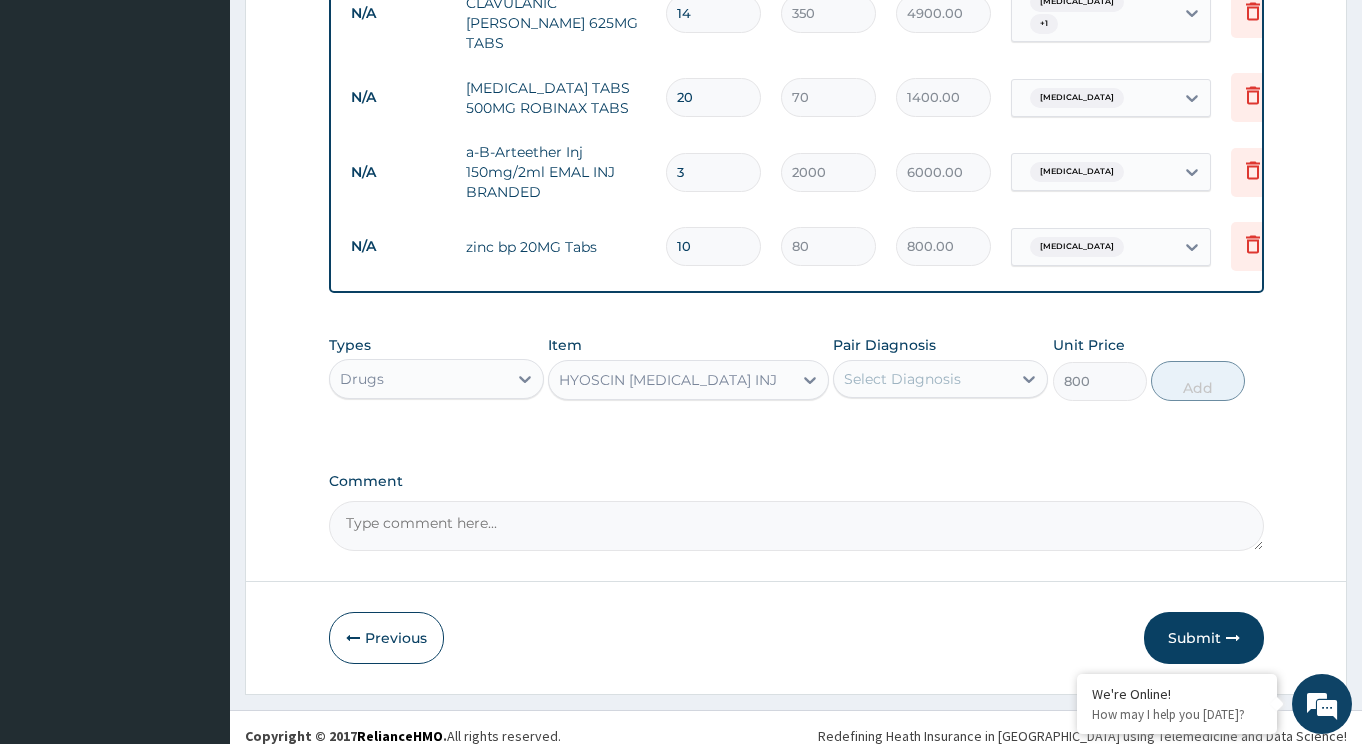 click on "Select Diagnosis" at bounding box center (902, 379) 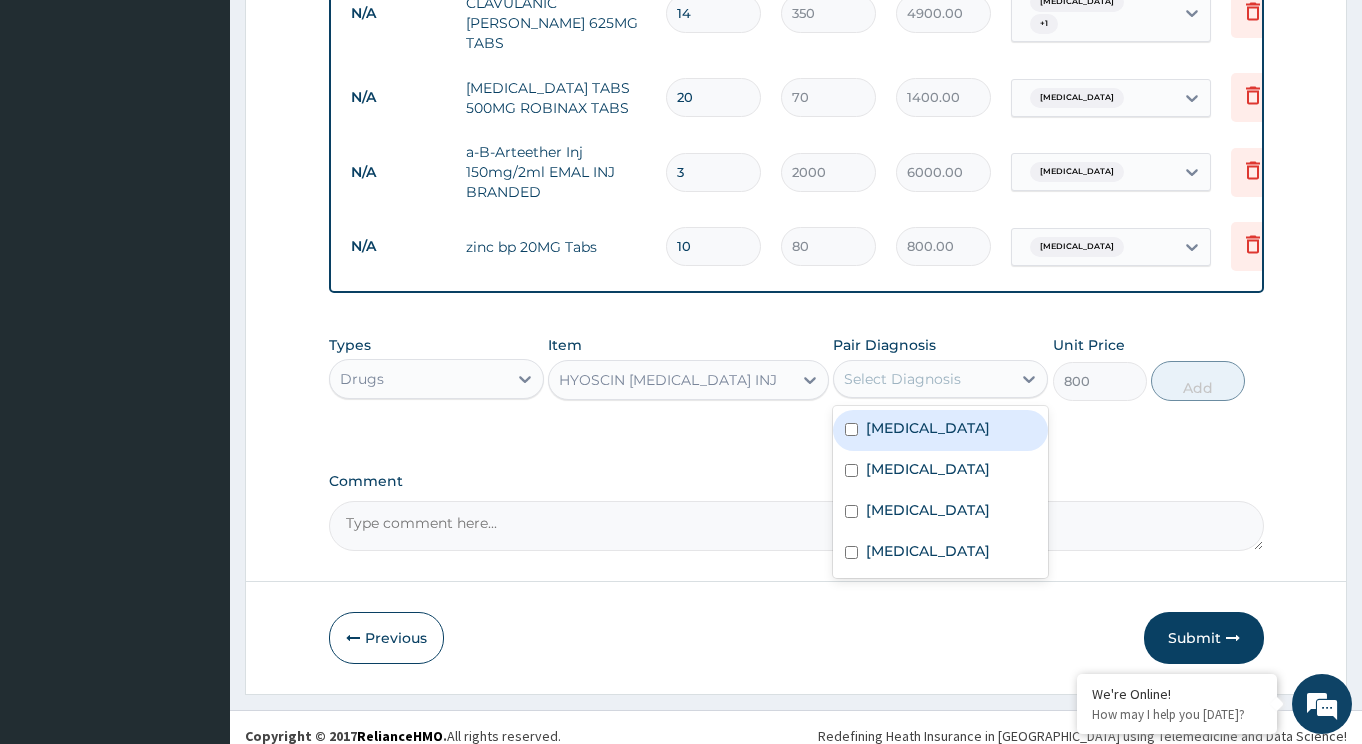 click on "Acute abdomen" at bounding box center (928, 428) 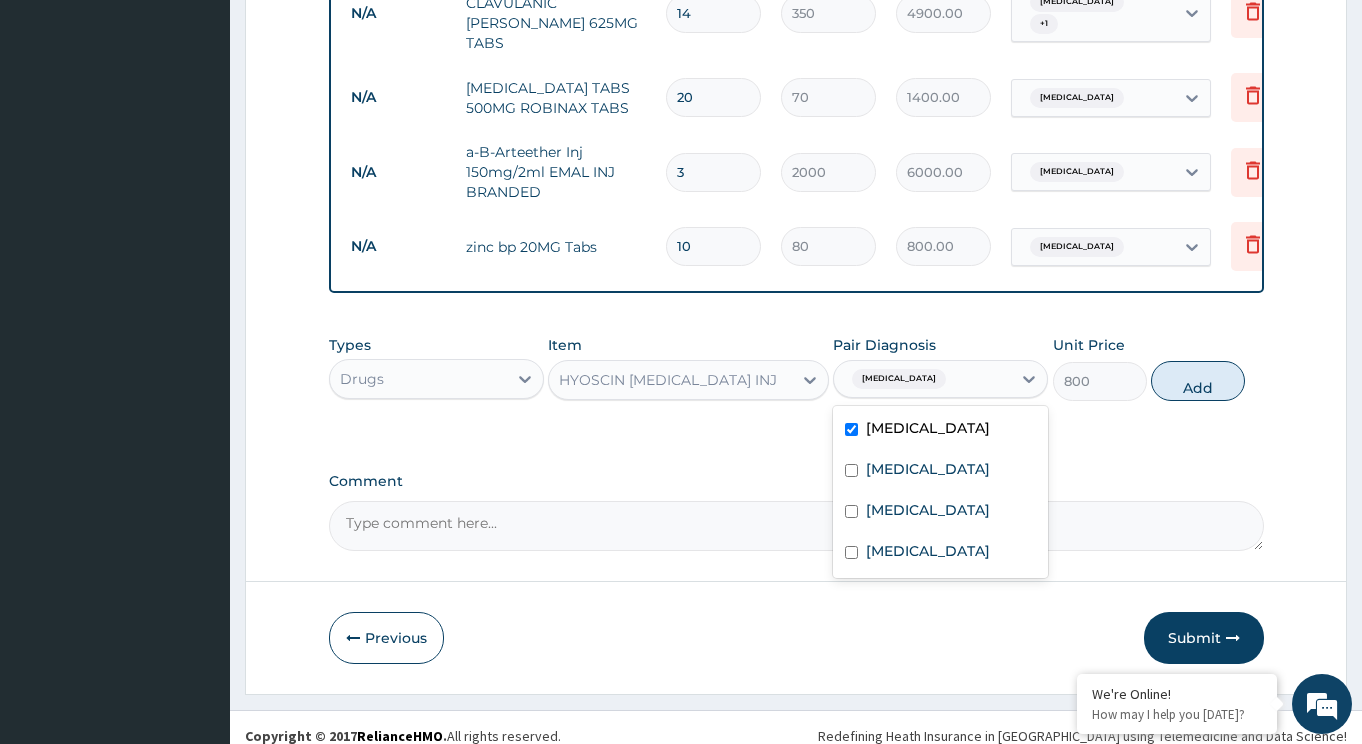 checkbox on "true" 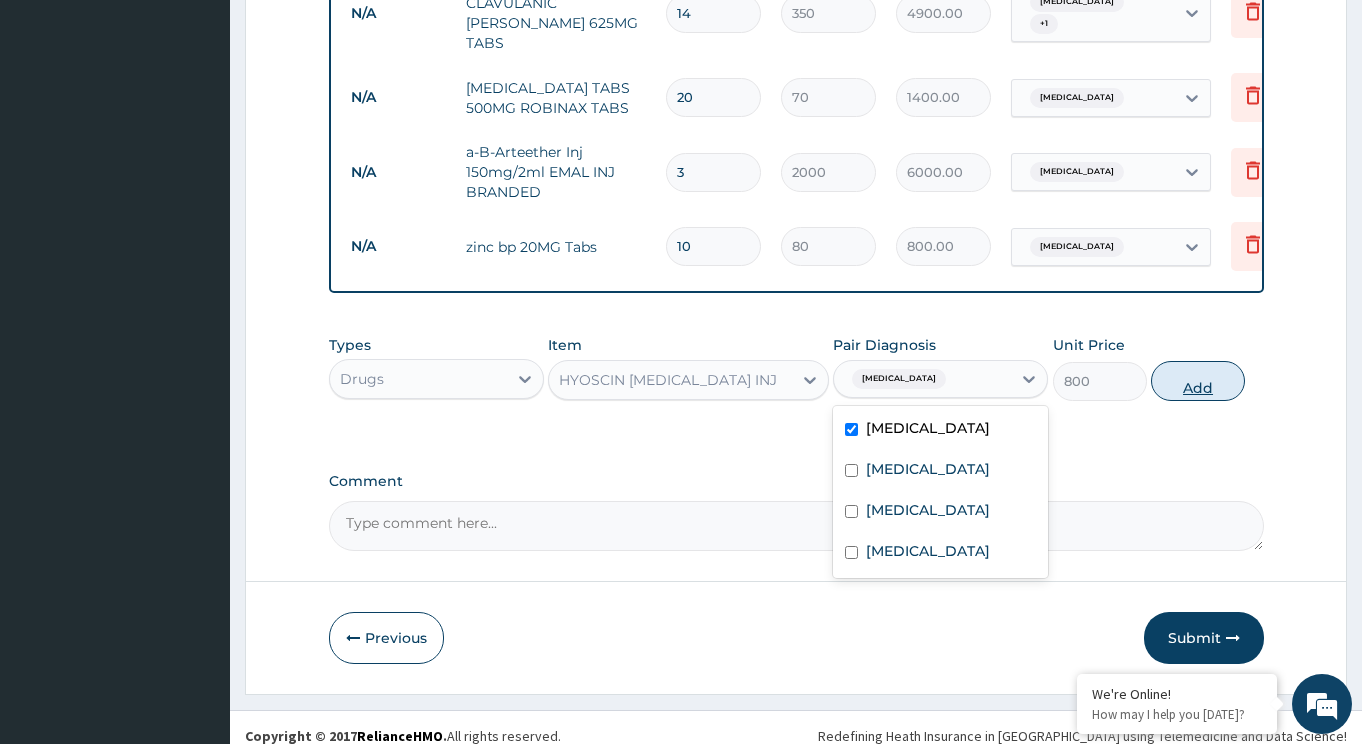 click on "Add" at bounding box center [1198, 381] 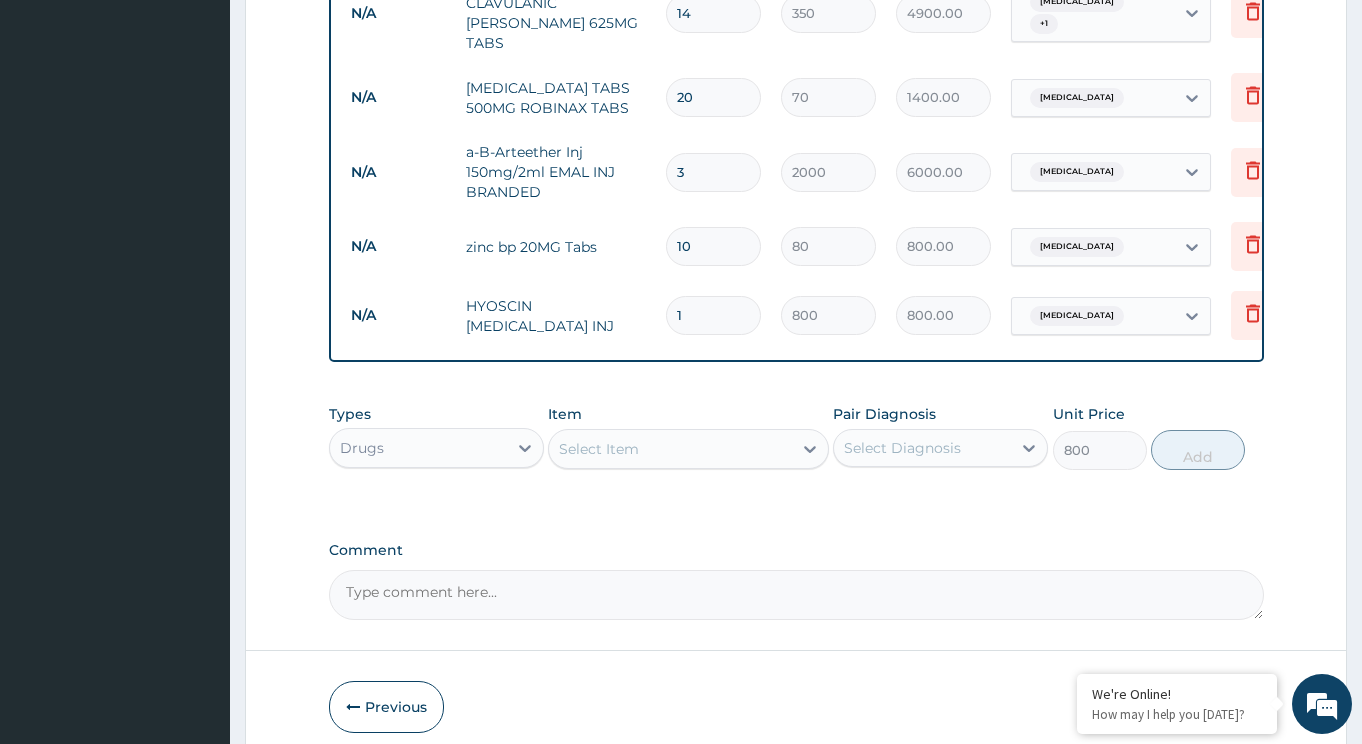 type on "0" 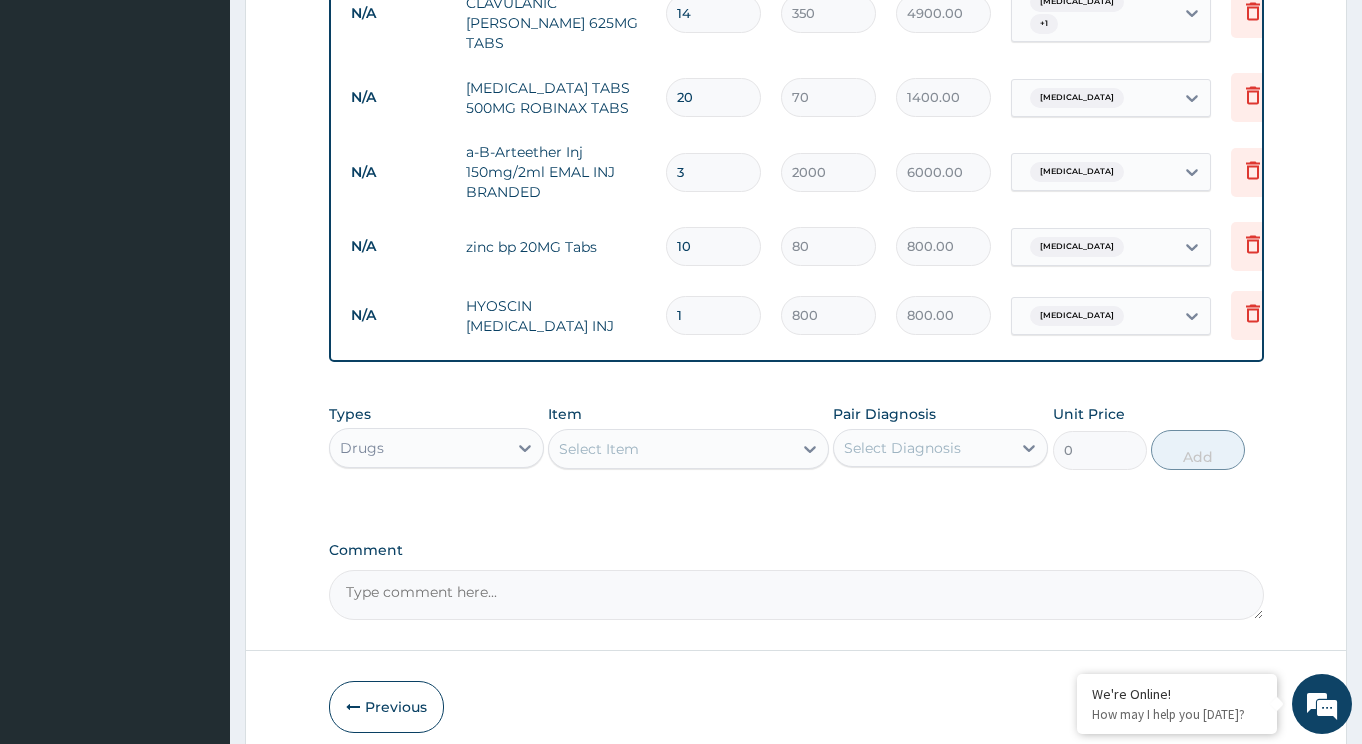 drag, startPoint x: 707, startPoint y: 286, endPoint x: 603, endPoint y: 279, distance: 104.23531 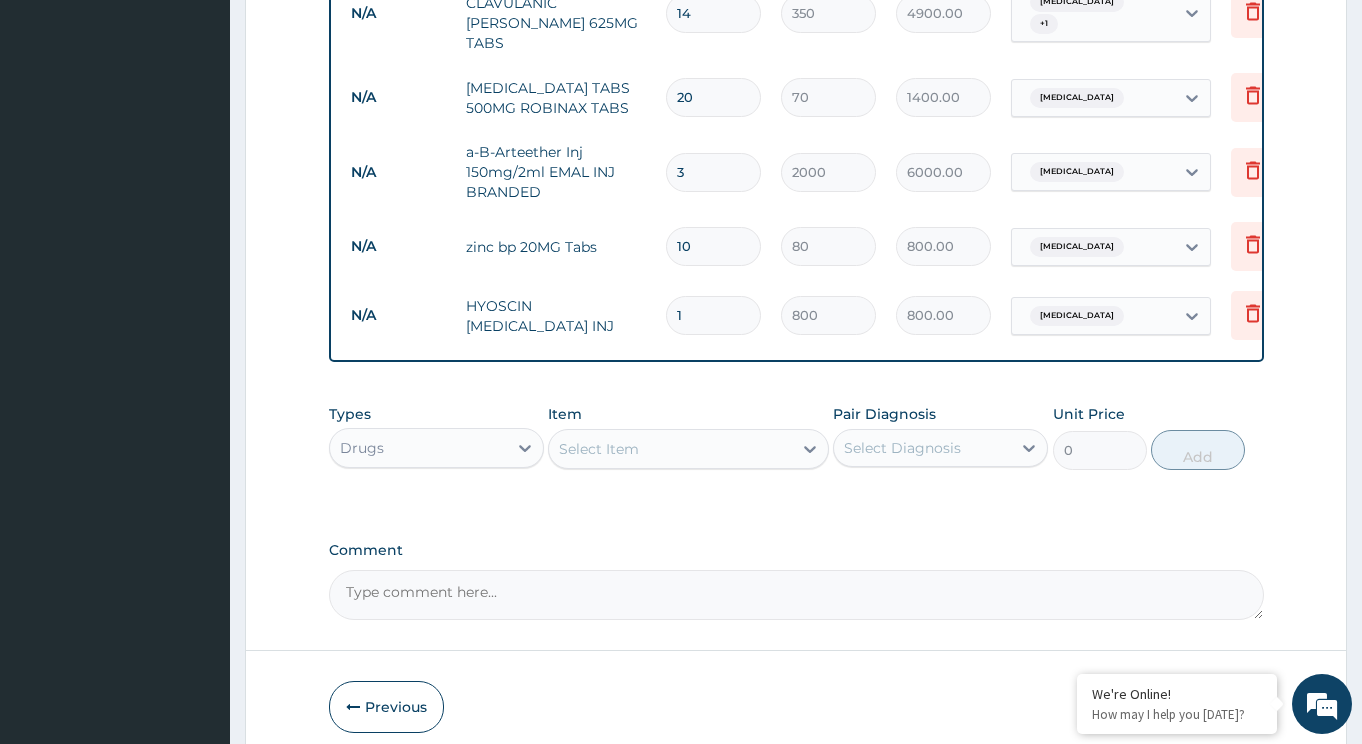 click on "1" at bounding box center [713, 315] 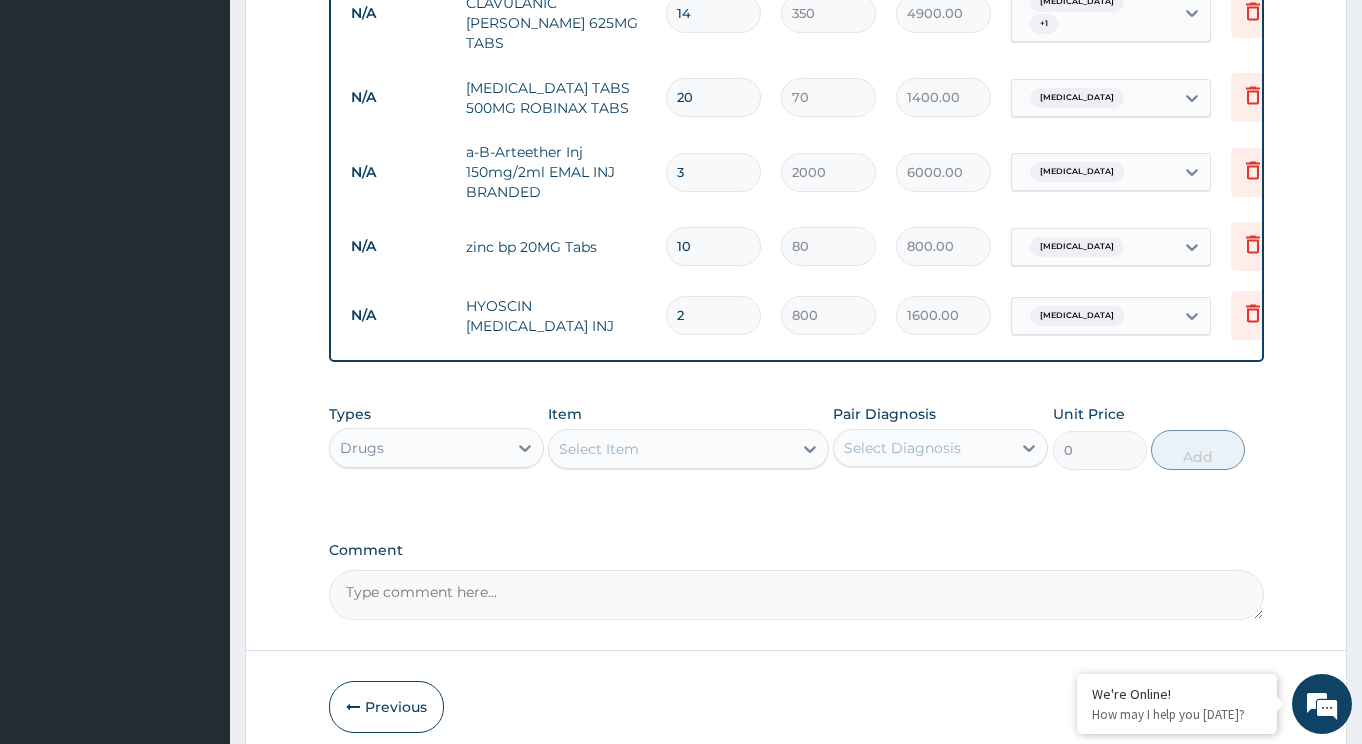 type on "2" 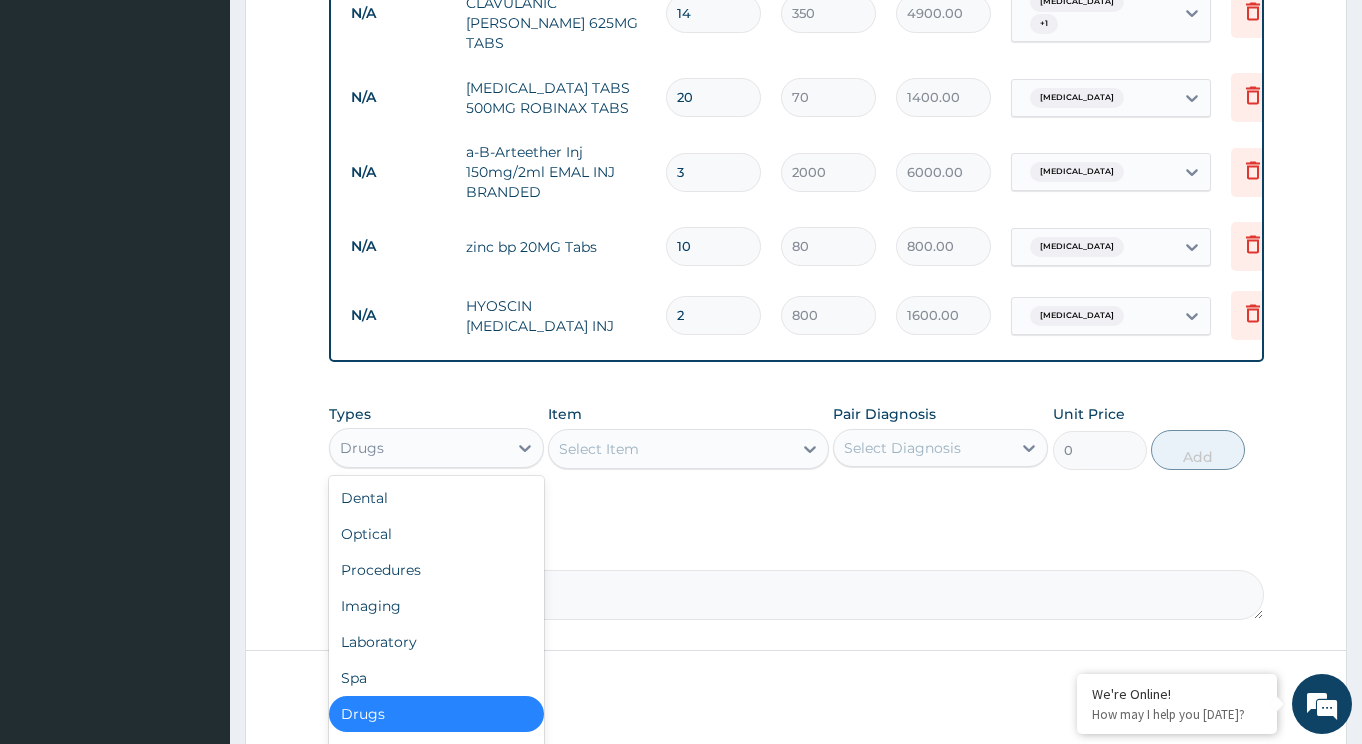 click on "Drugs" at bounding box center [418, 448] 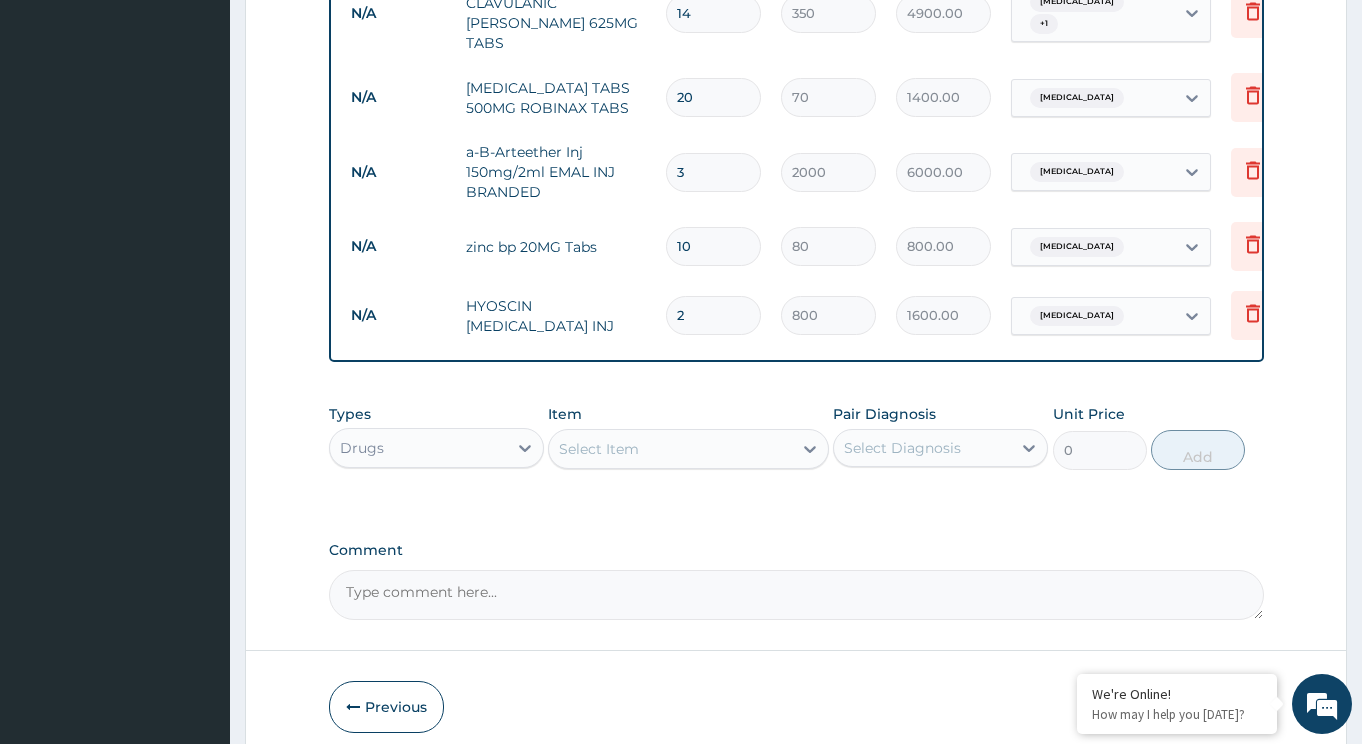 click on "Drugs" at bounding box center [418, 448] 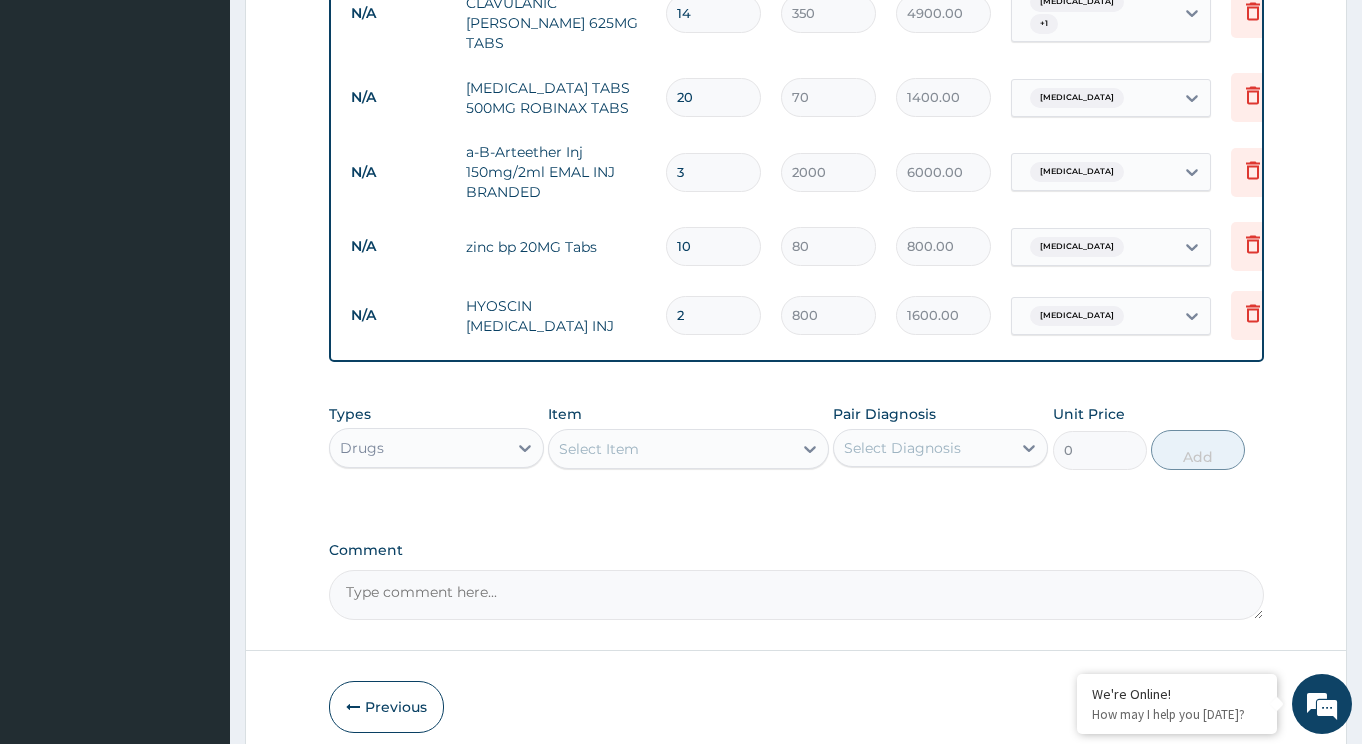 click on "Comment" at bounding box center (796, 595) 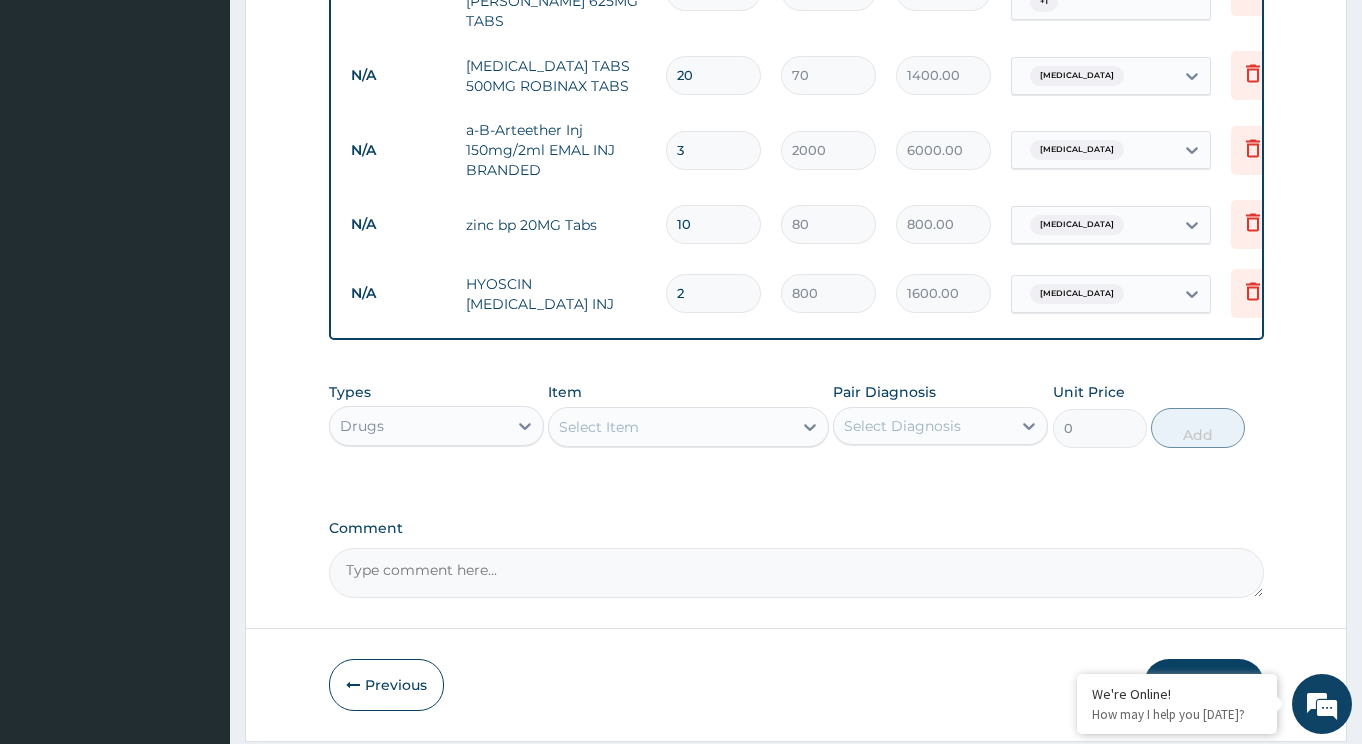 scroll, scrollTop: 1481, scrollLeft: 0, axis: vertical 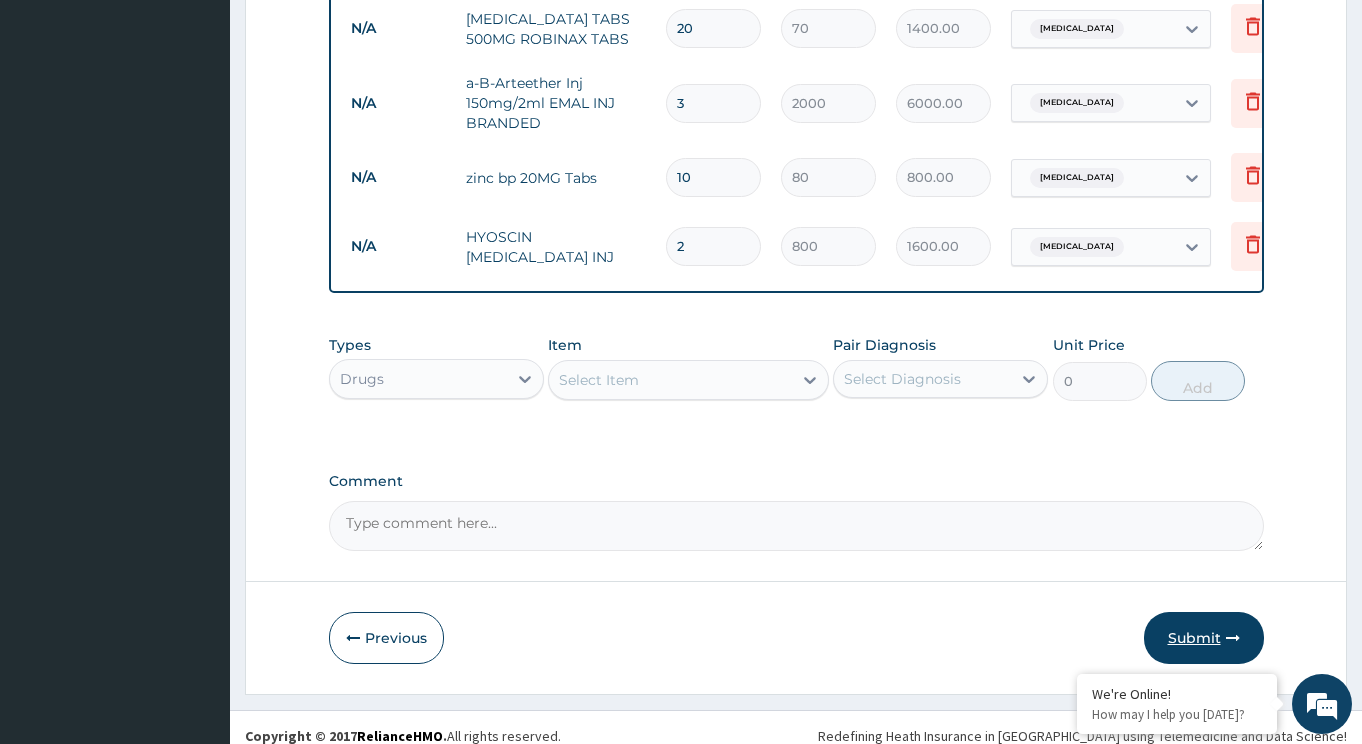 click on "Submit" at bounding box center [1204, 638] 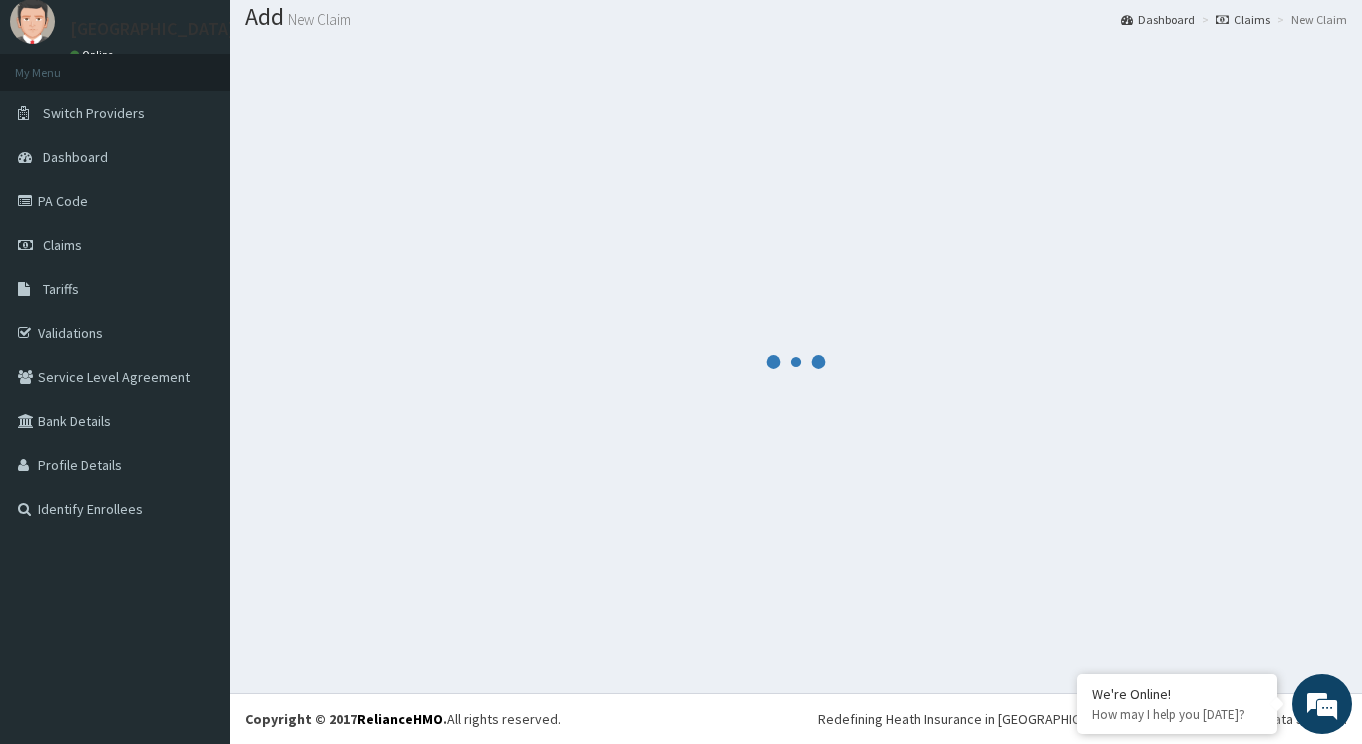 scroll, scrollTop: 61, scrollLeft: 0, axis: vertical 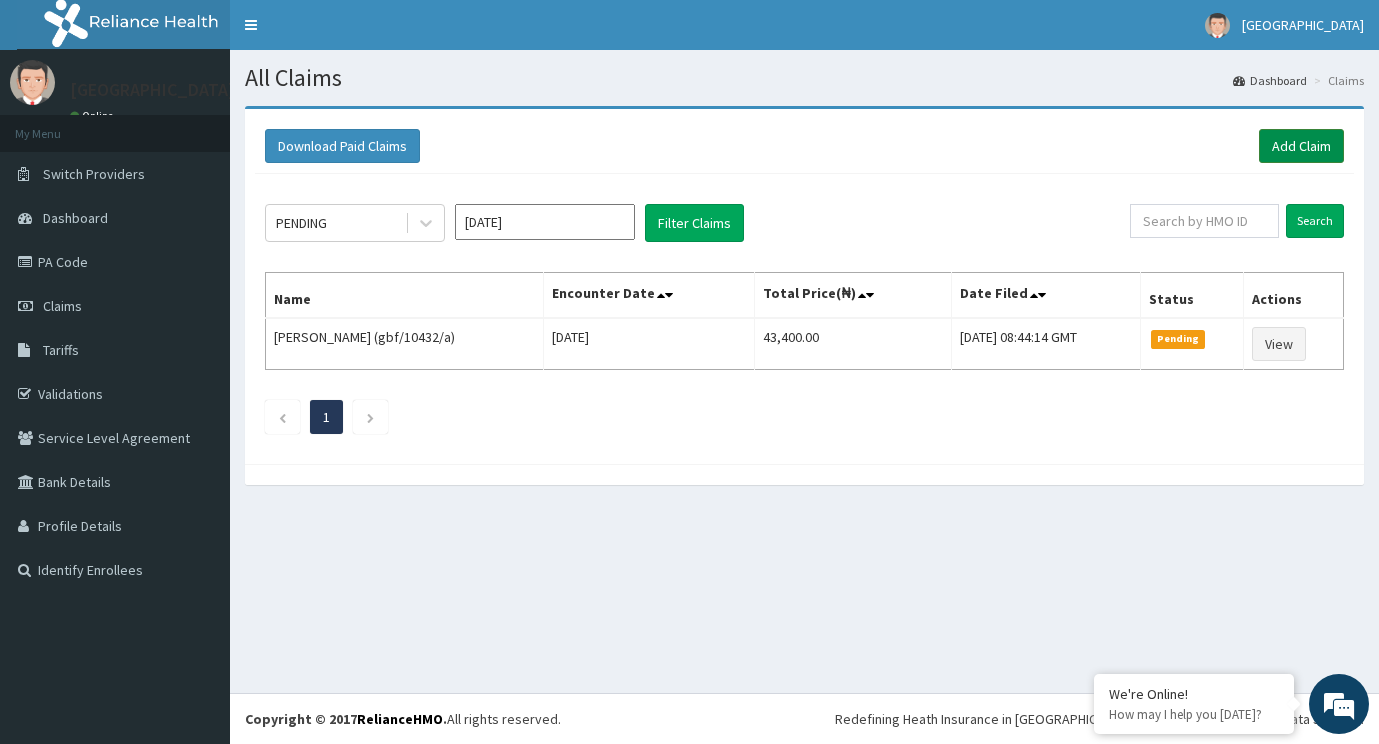 click on "Add Claim" at bounding box center (1301, 146) 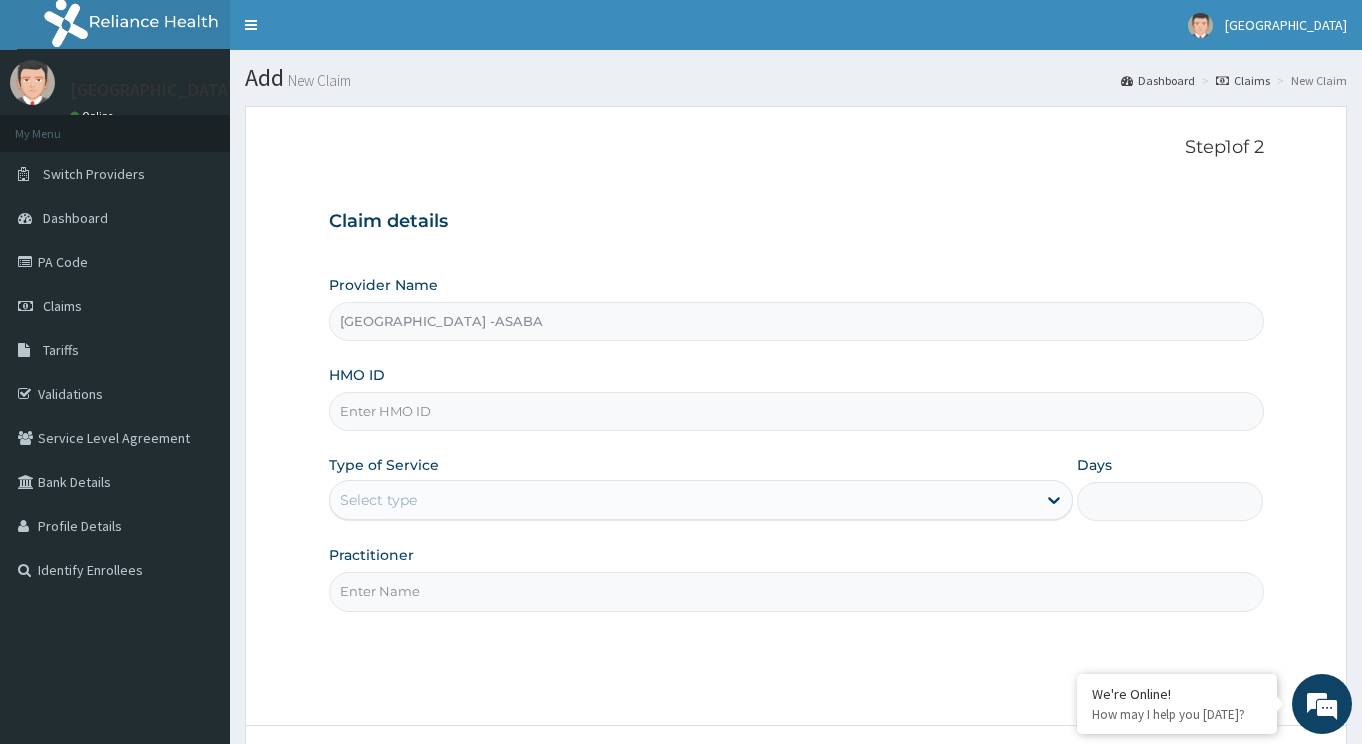 scroll, scrollTop: 0, scrollLeft: 0, axis: both 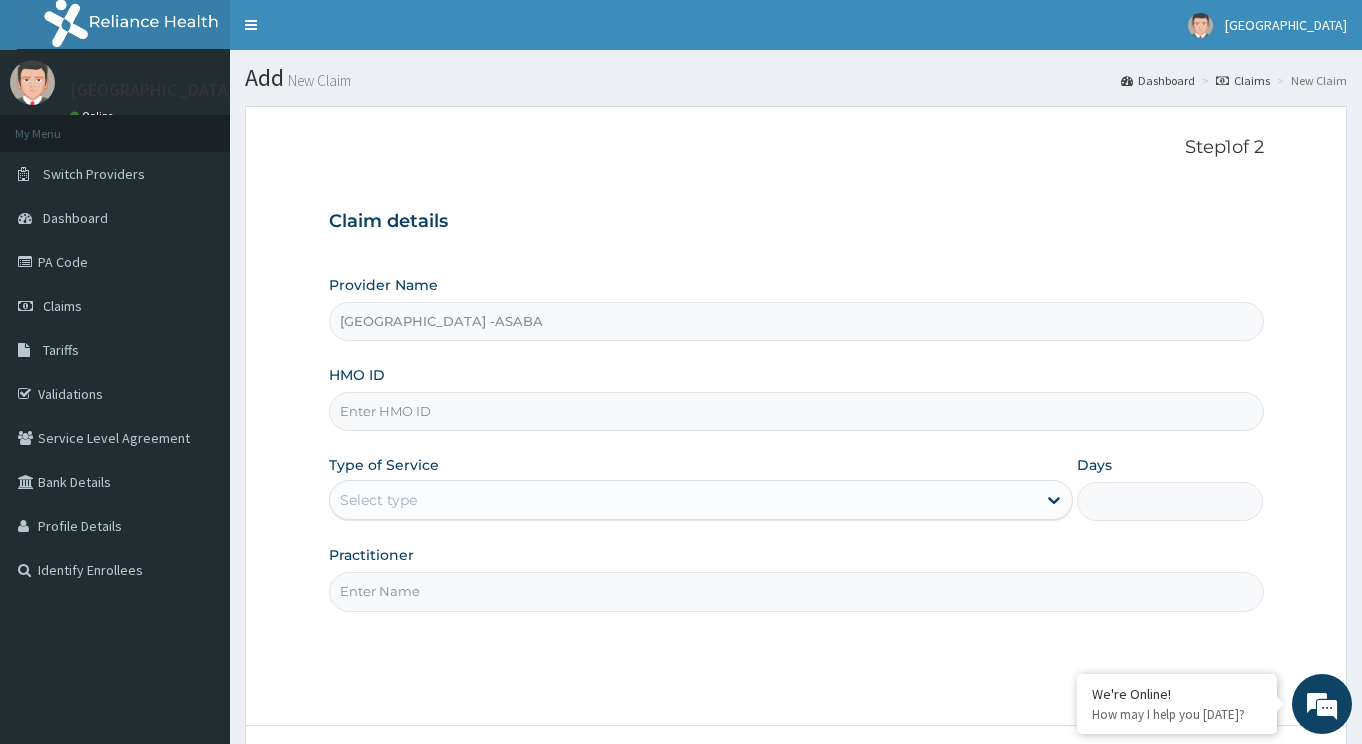 click on "HMO ID" at bounding box center (796, 411) 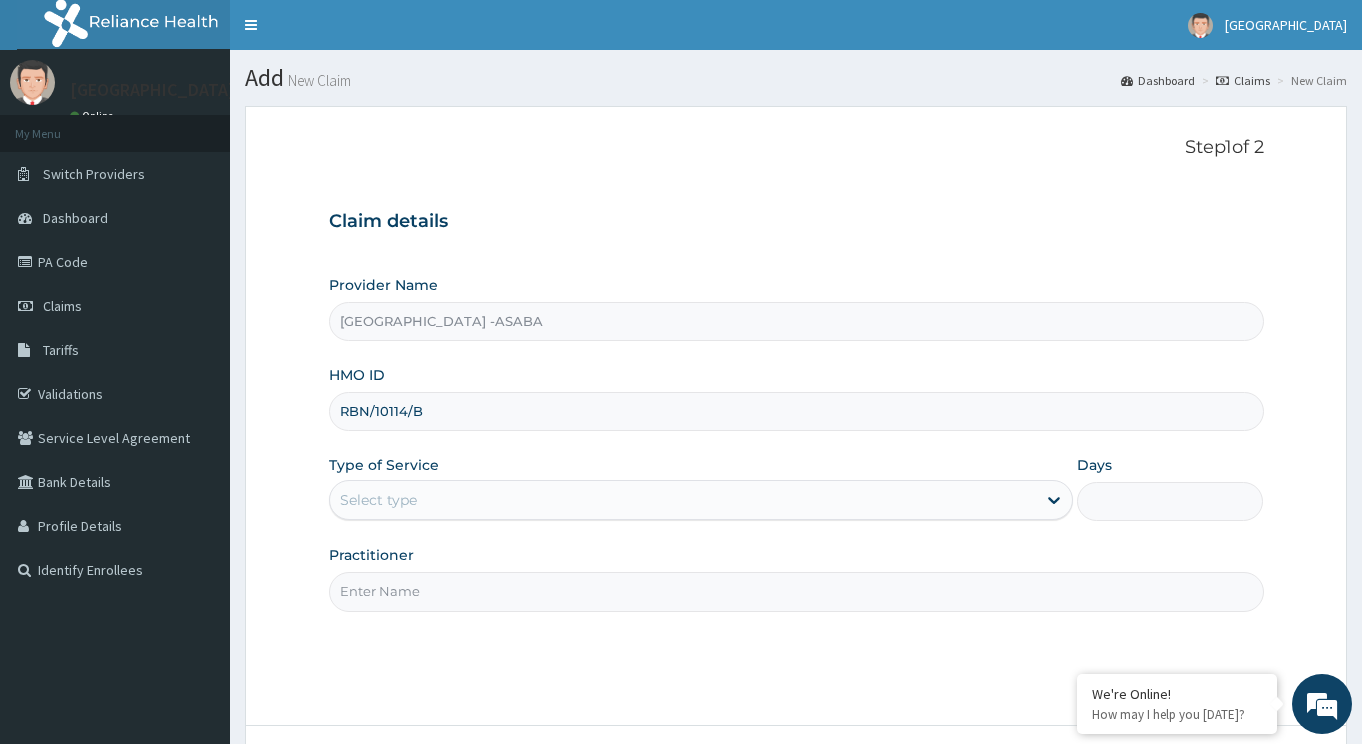 type on "RBN/10114/B" 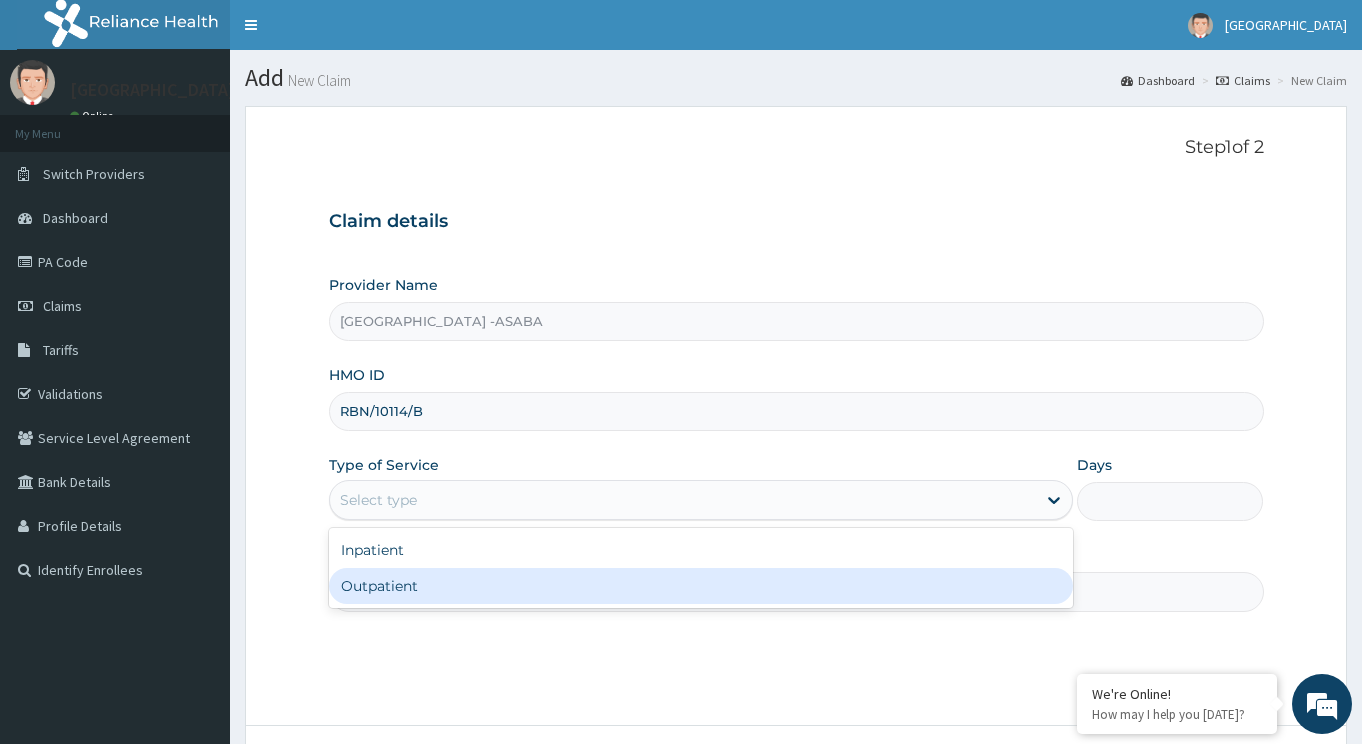 click on "Outpatient" at bounding box center [701, 586] 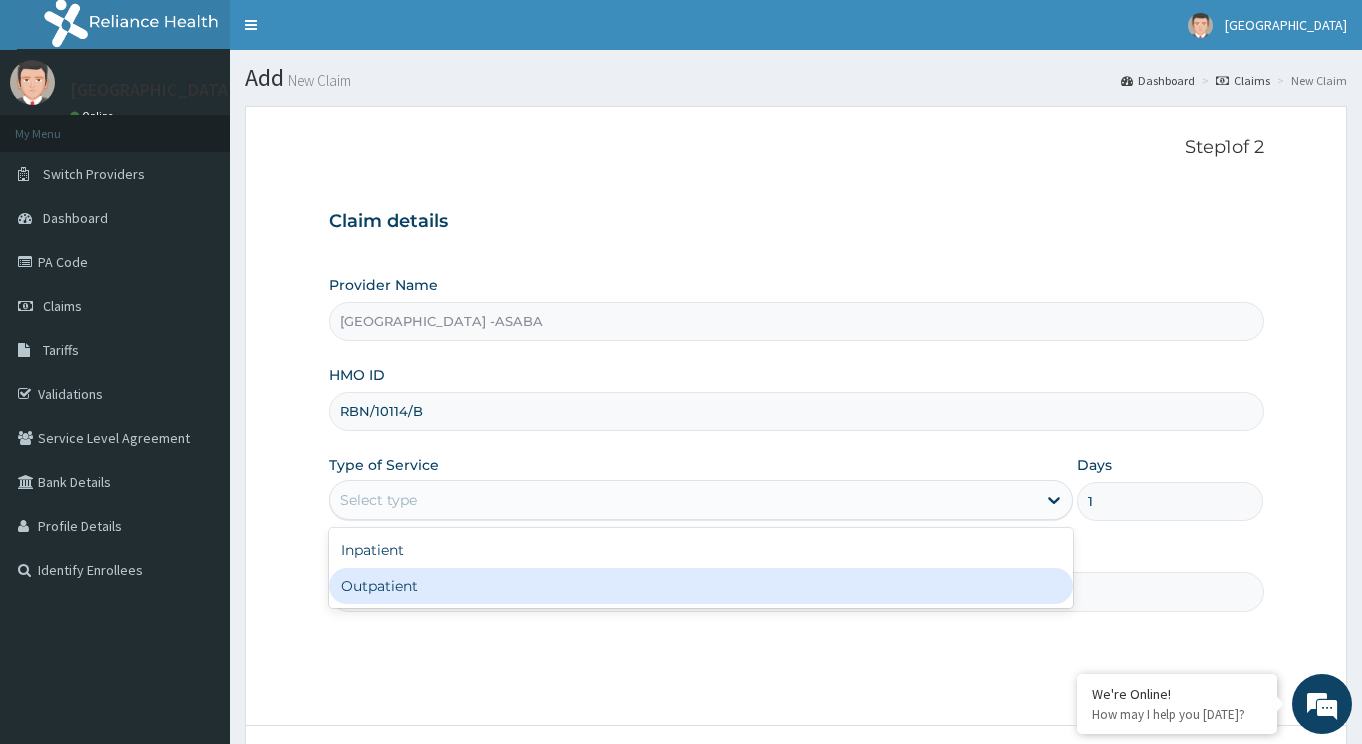 scroll, scrollTop: 0, scrollLeft: 0, axis: both 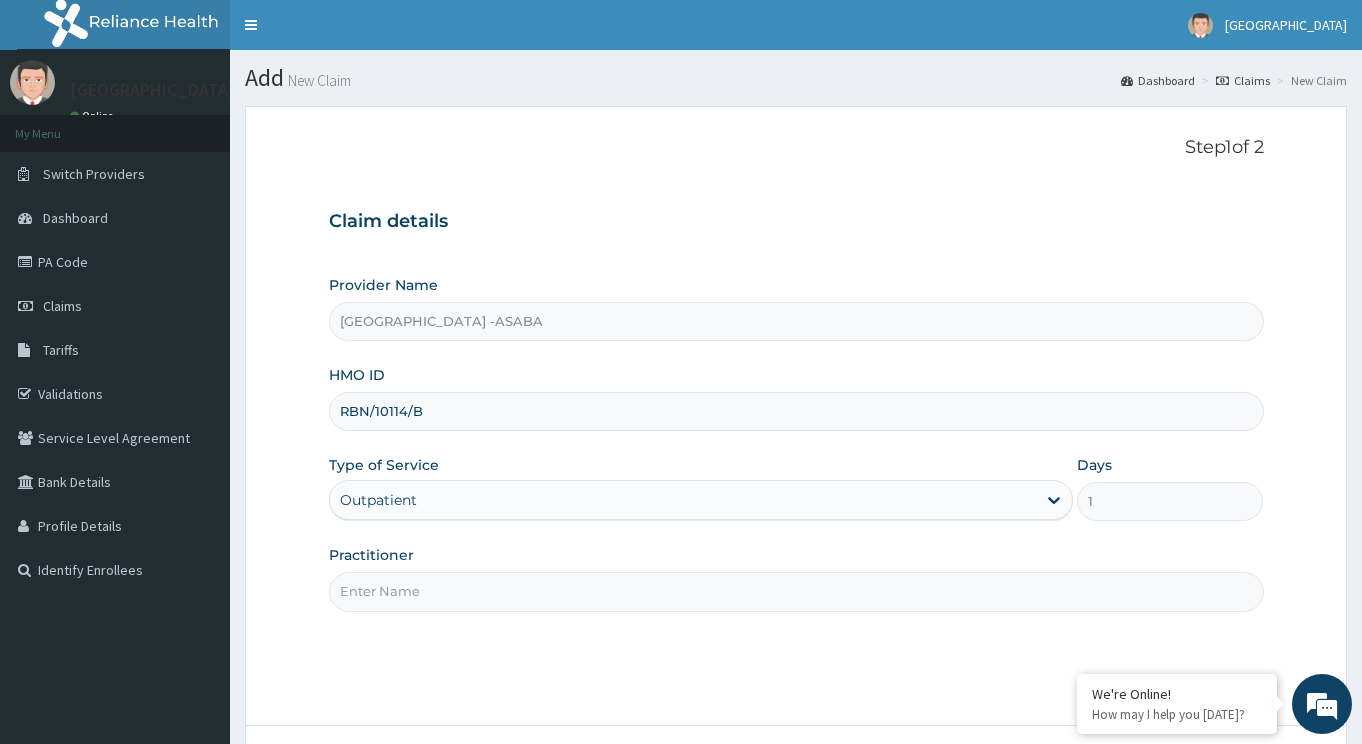 click on "Practitioner" at bounding box center (796, 591) 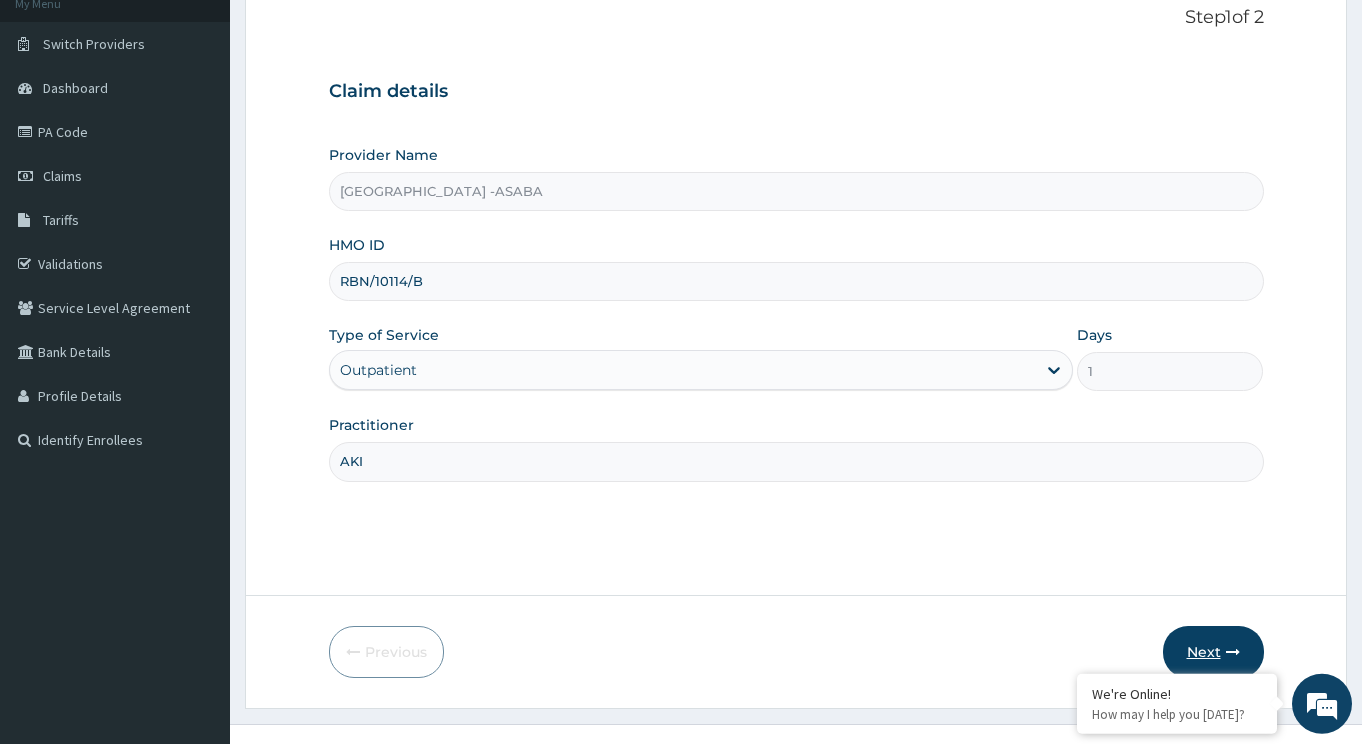 scroll, scrollTop: 161, scrollLeft: 0, axis: vertical 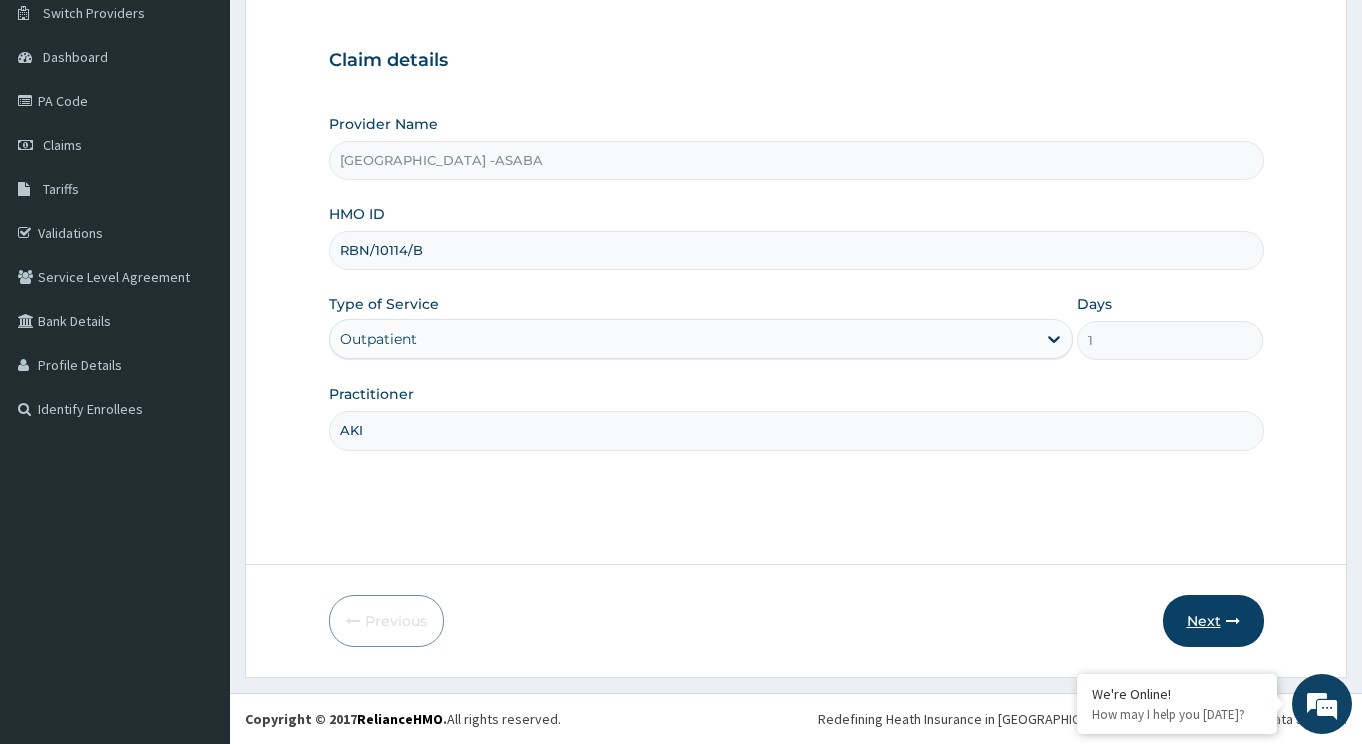 type on "AKI" 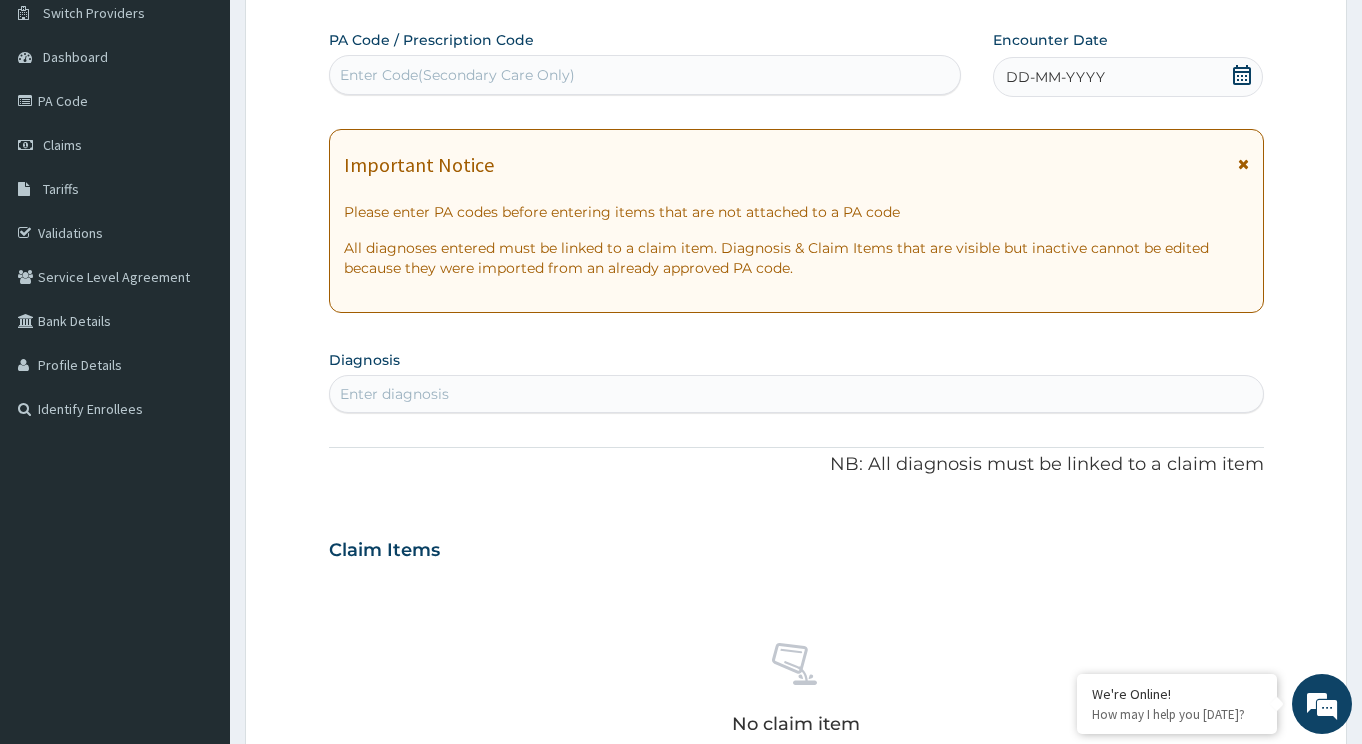 click on "Enter Code(Secondary Care Only)" at bounding box center [457, 75] 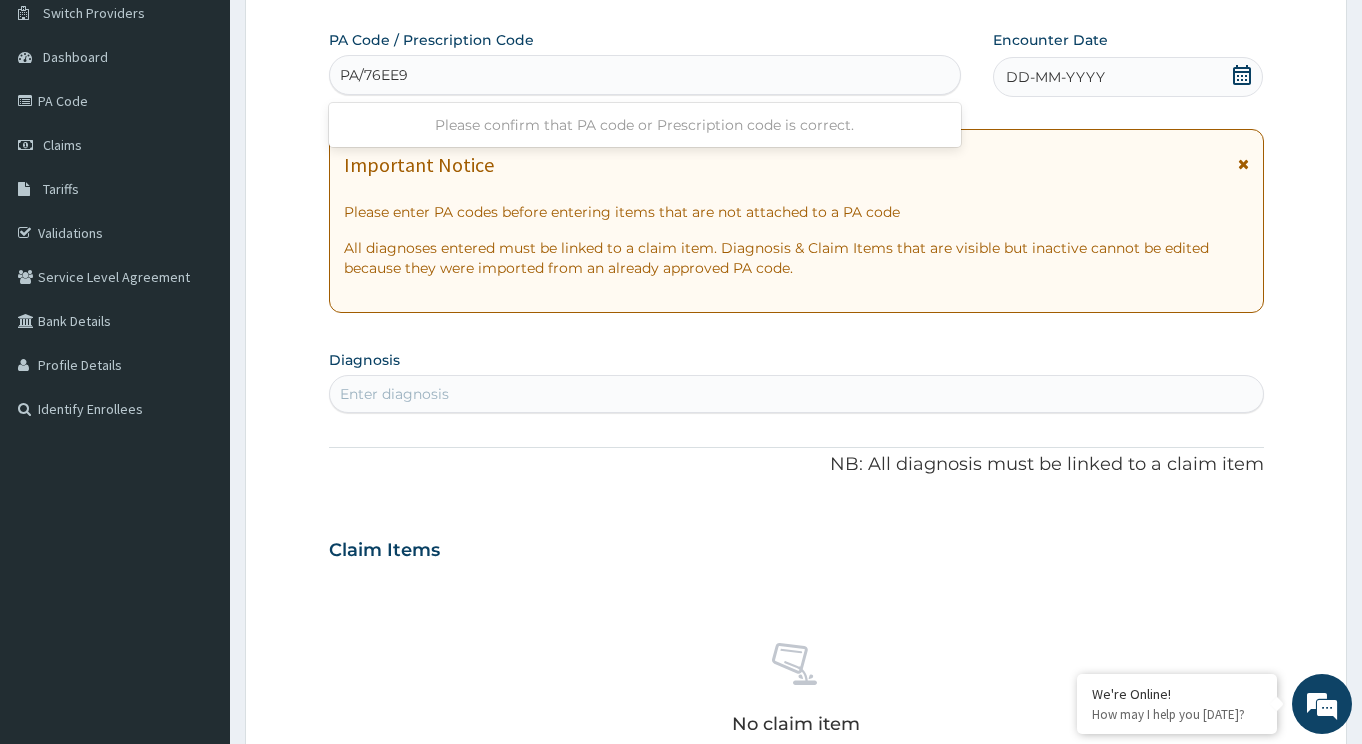 type on "PA/76EE95" 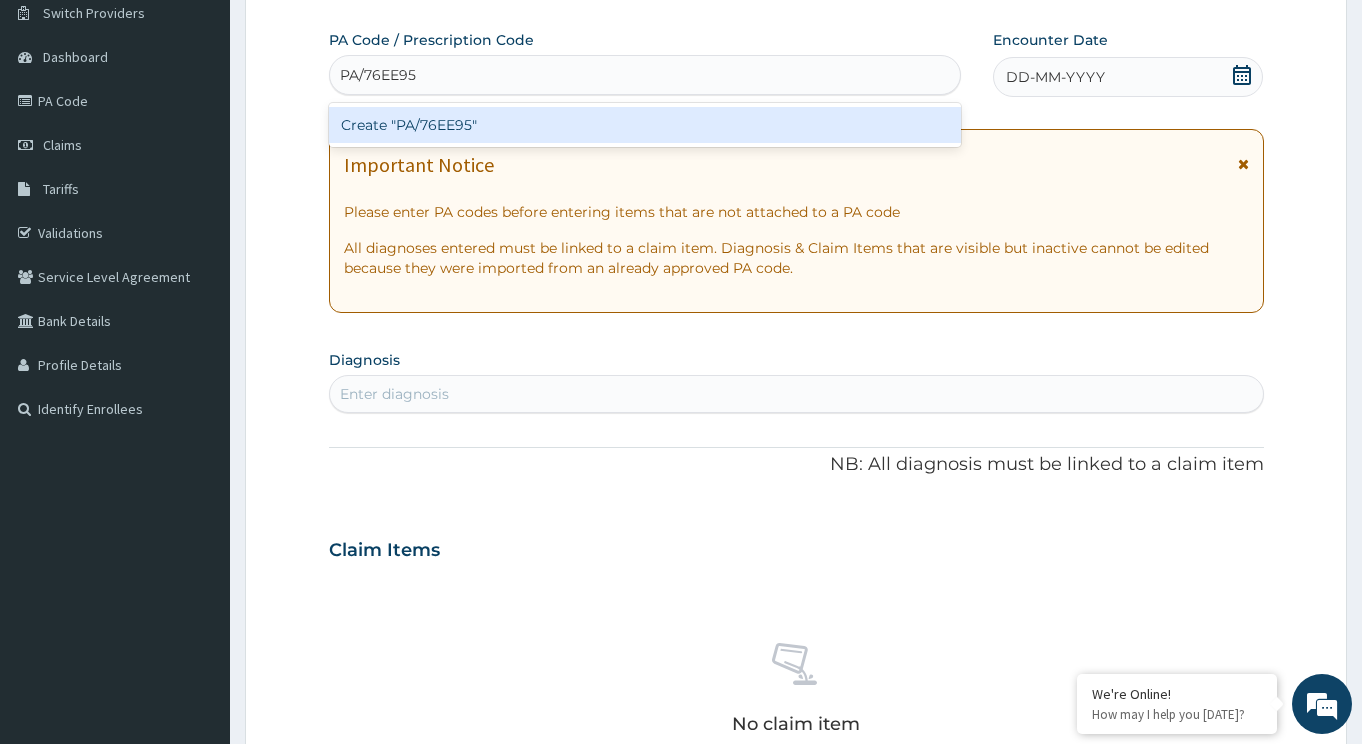 type 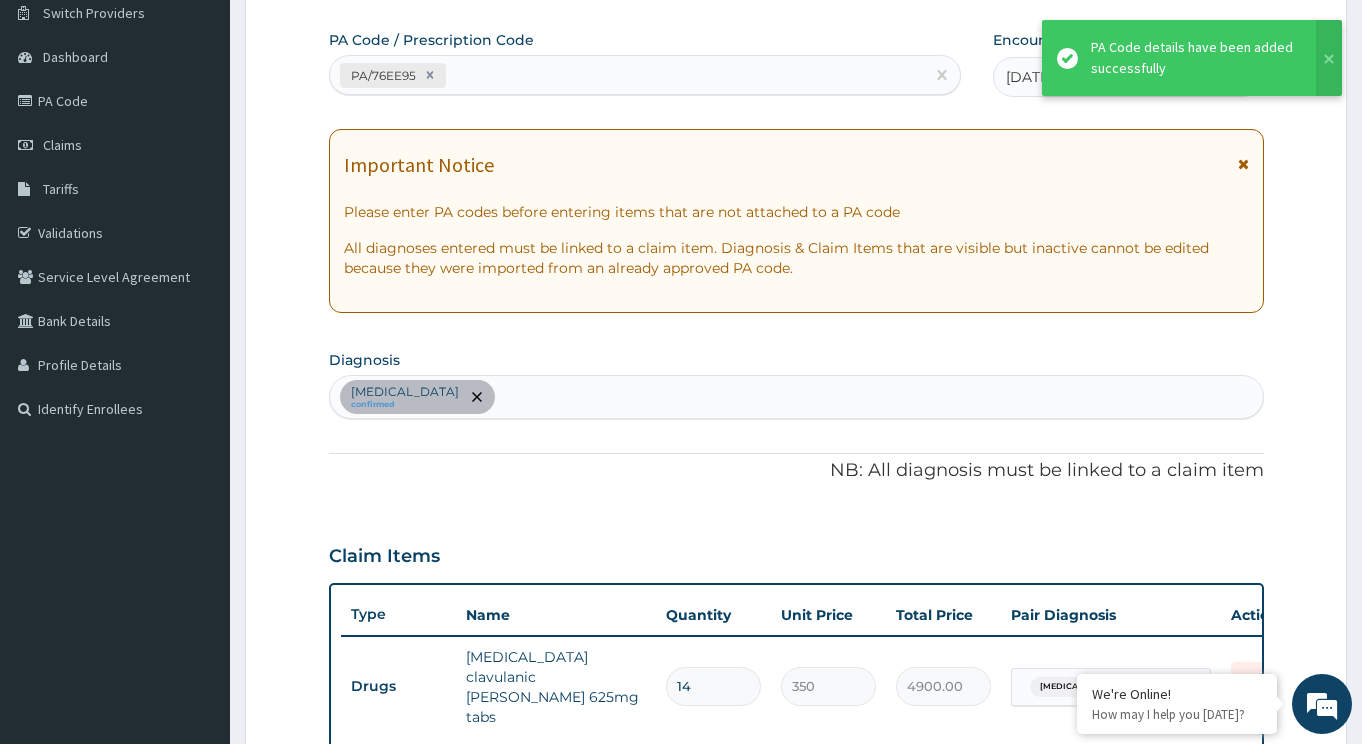 click on "[MEDICAL_DATA] confirmed" at bounding box center [796, 397] 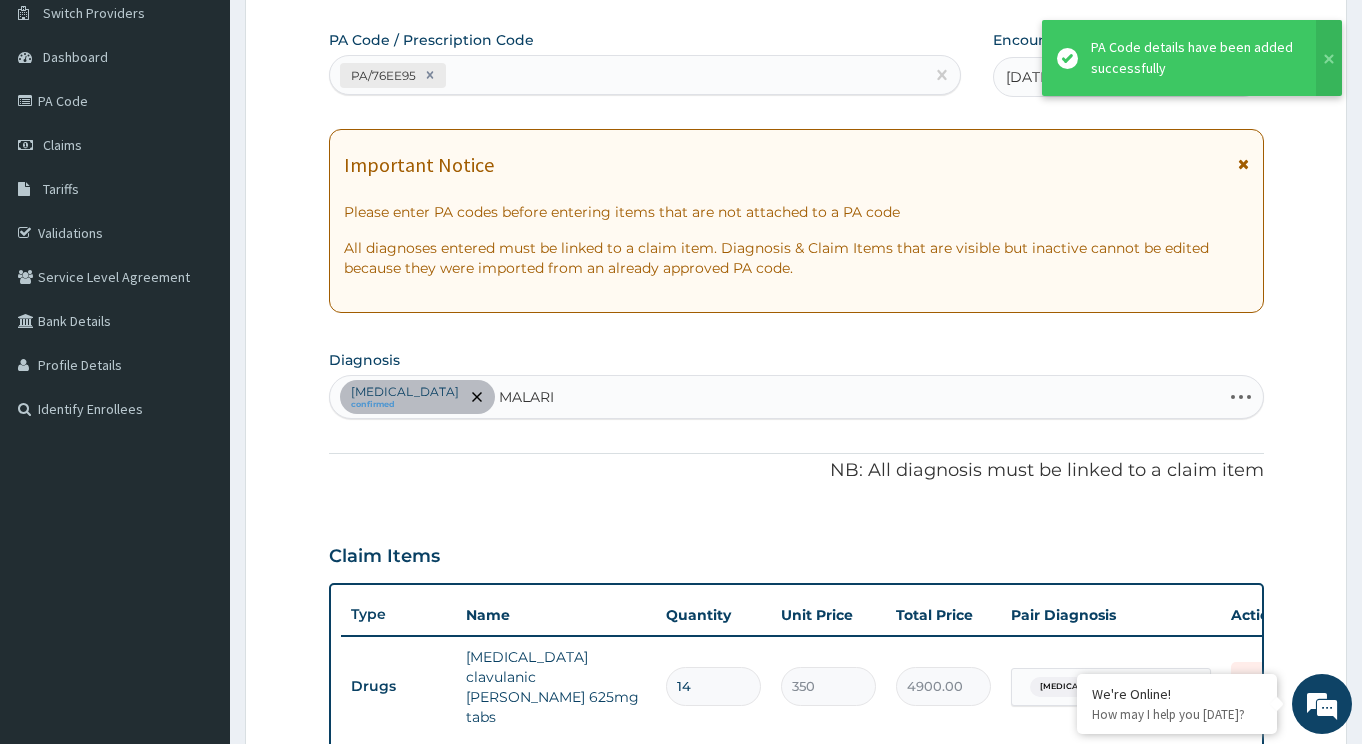 type on "MALARIA" 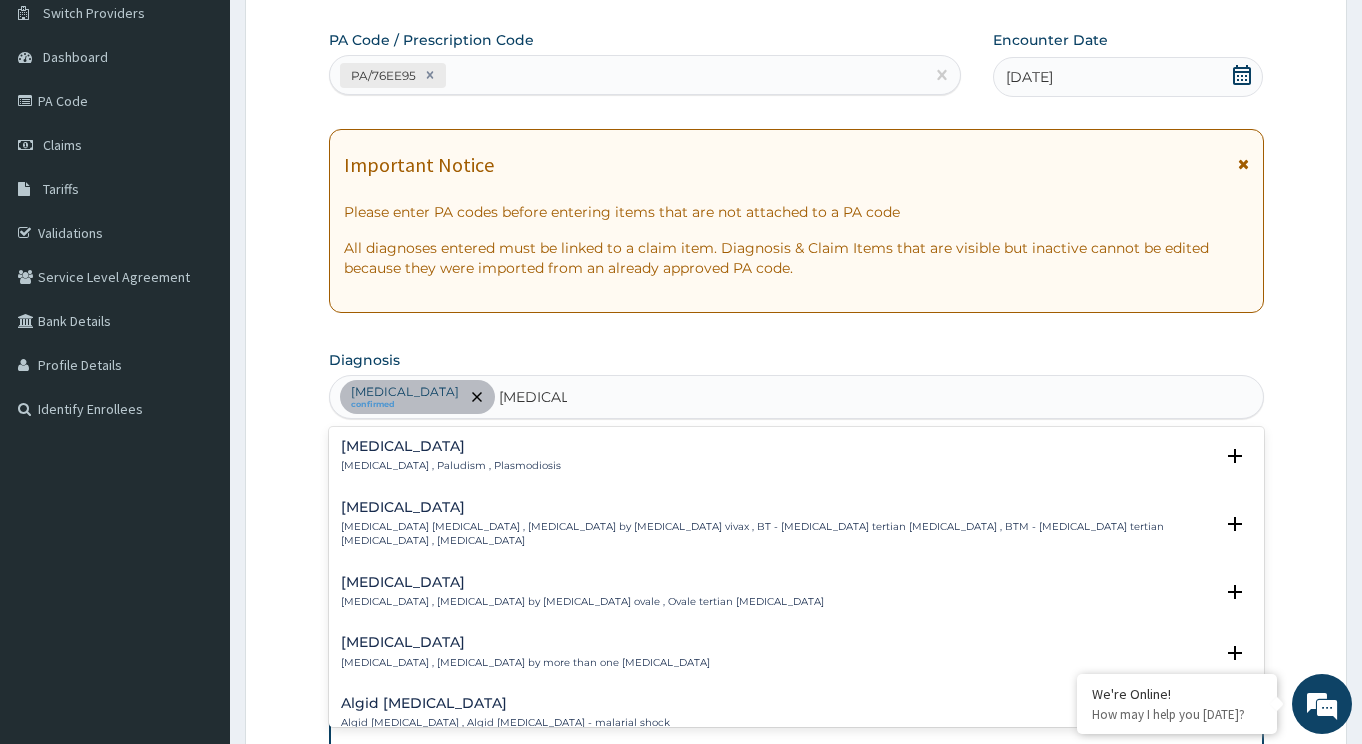 click on "[MEDICAL_DATA]" at bounding box center [451, 446] 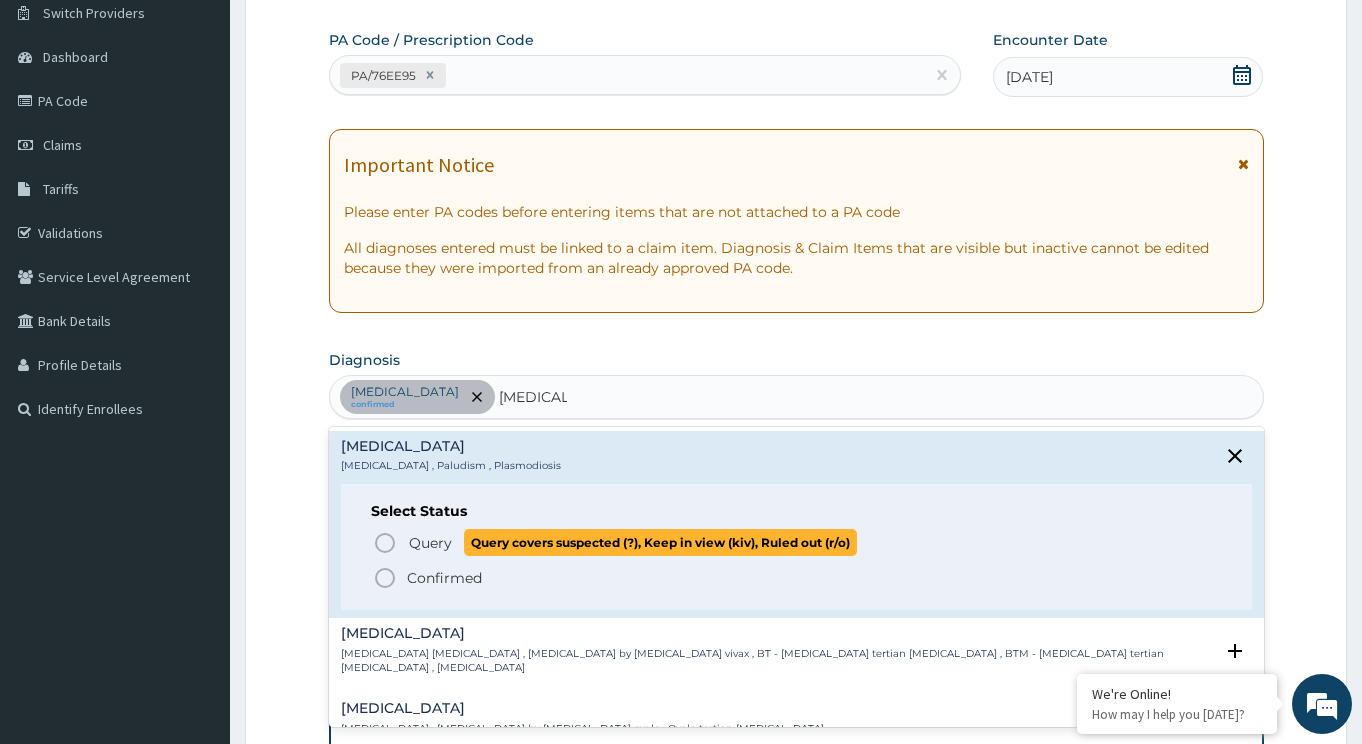 click 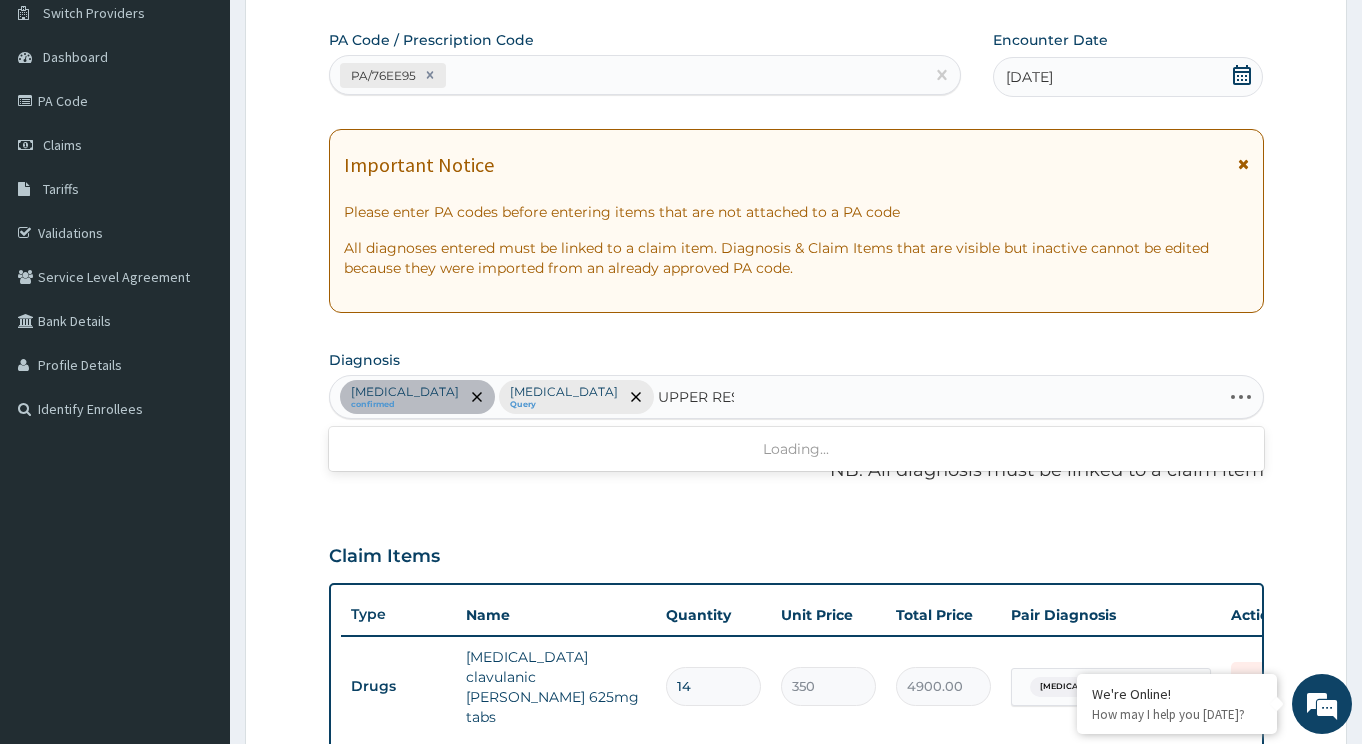 type on "UPPER RESP" 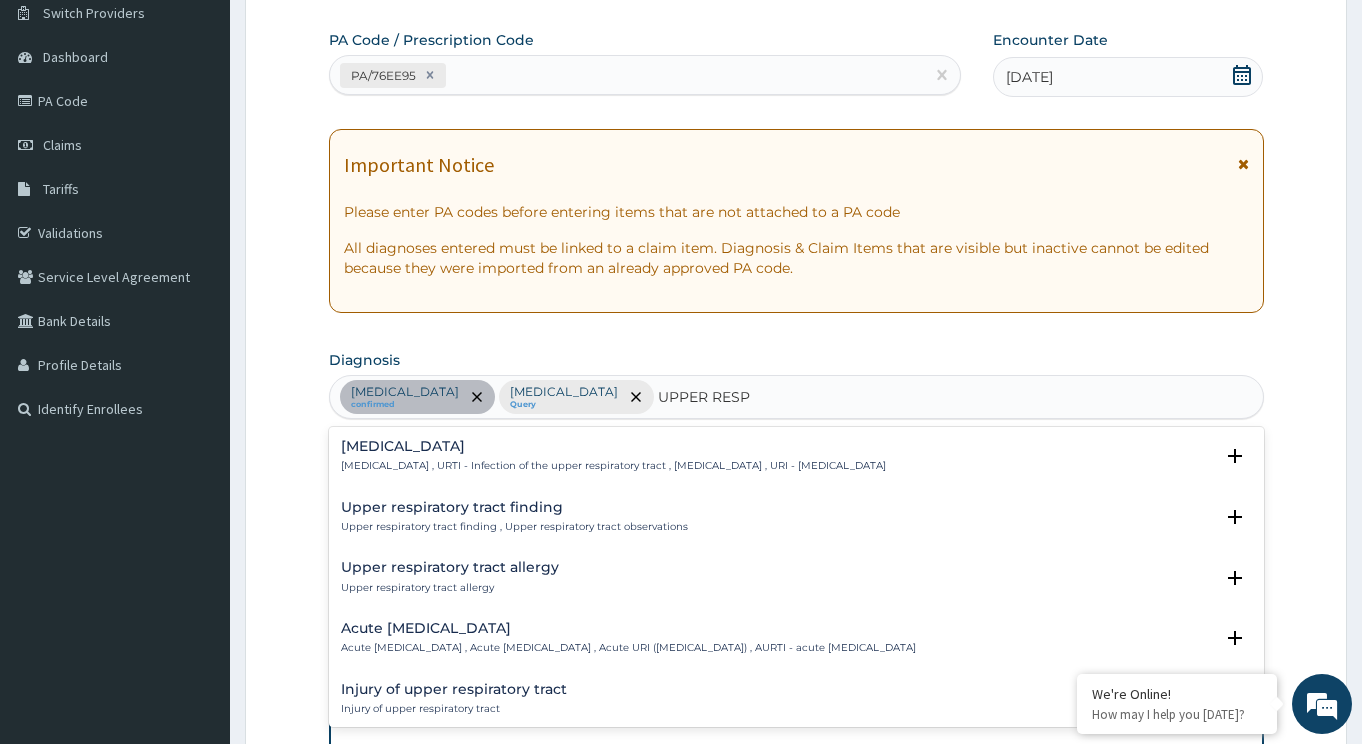 click on "Upper respiratory infection" at bounding box center [613, 446] 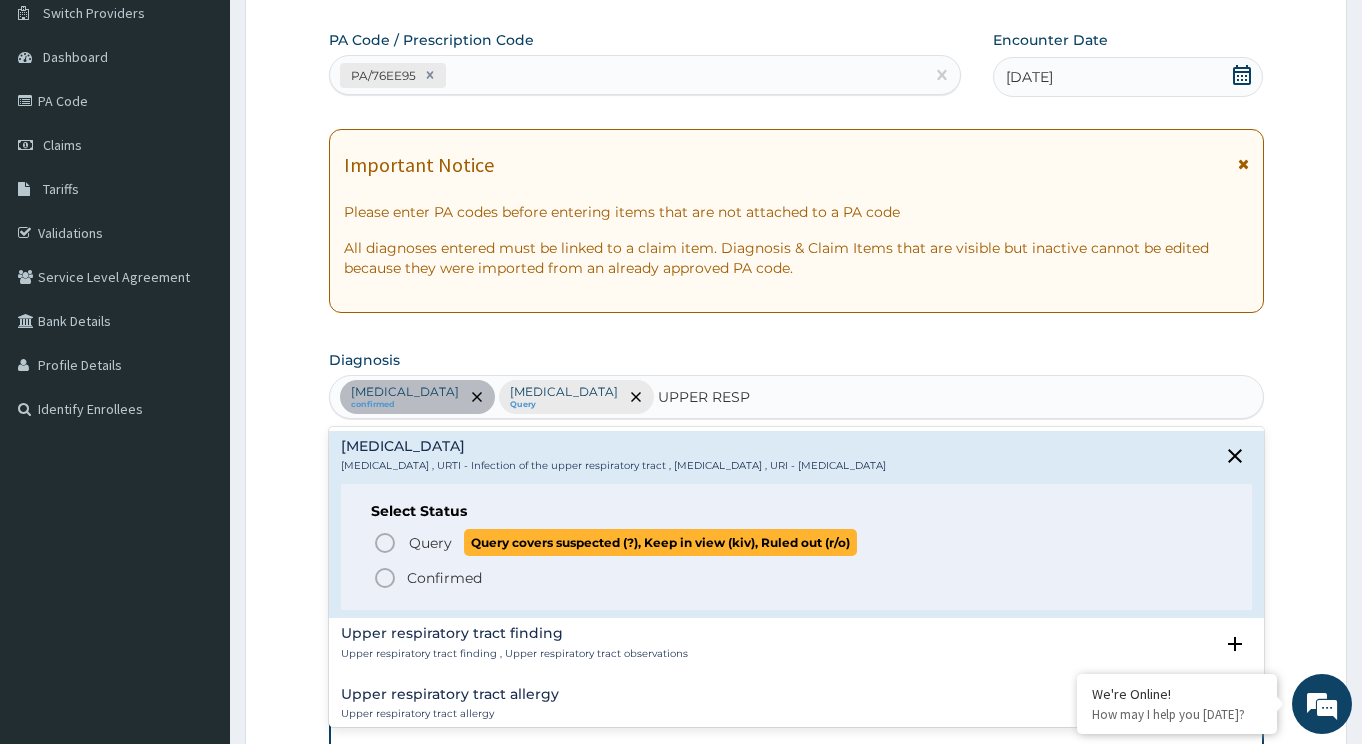click 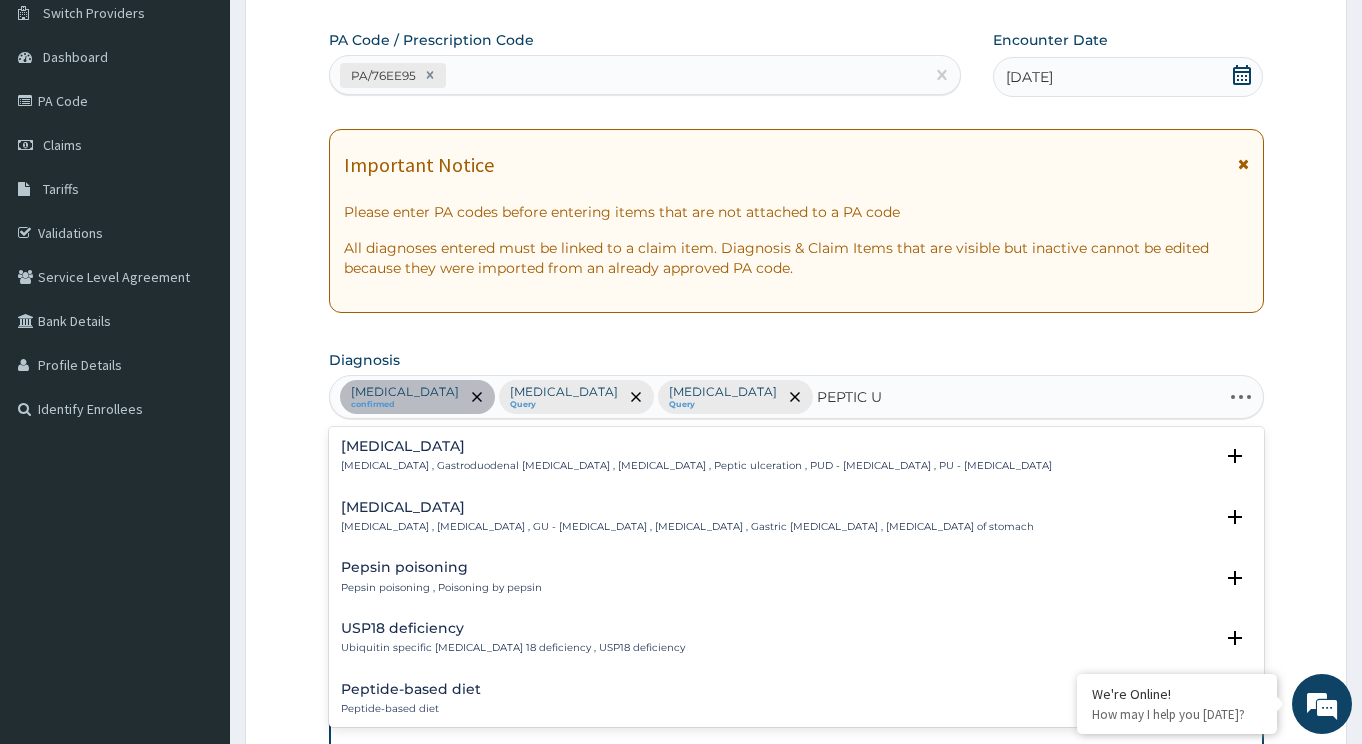 type on "PEPTIC UL" 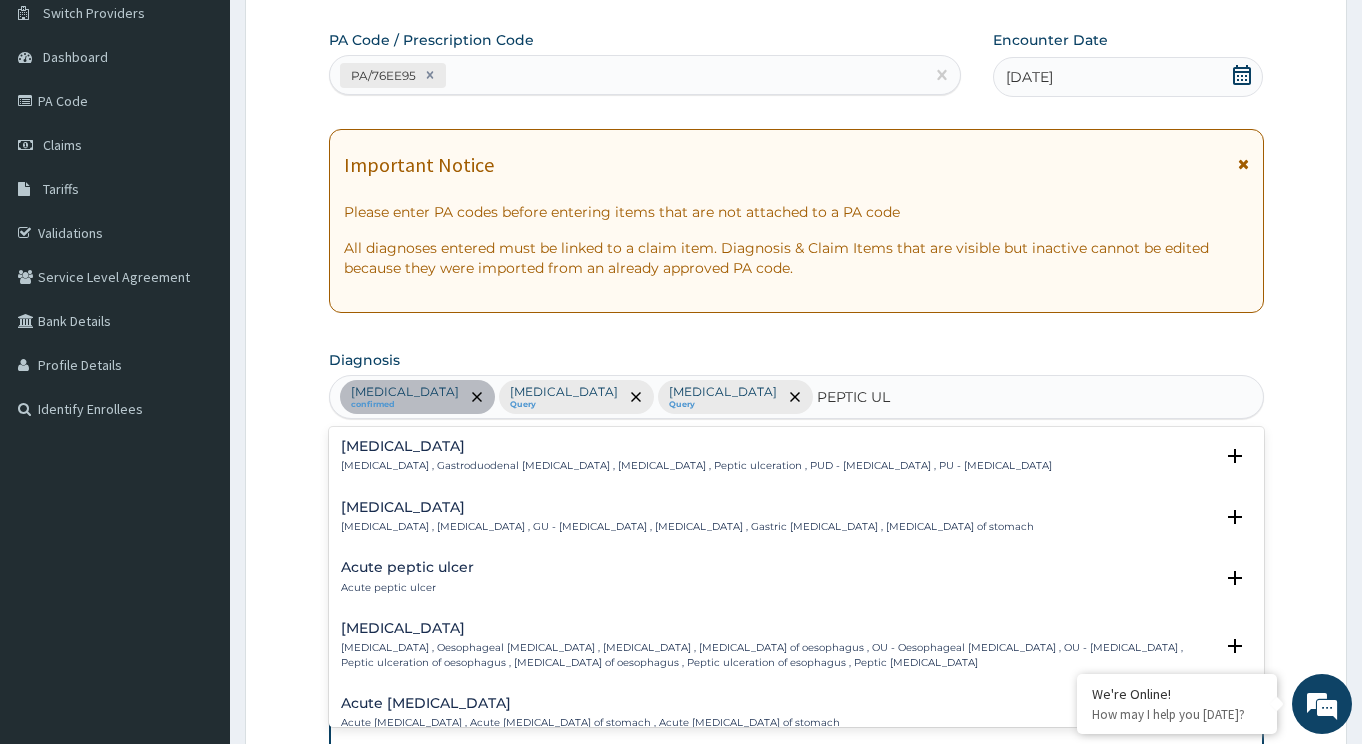 click on "Peptic ulcer" at bounding box center [696, 446] 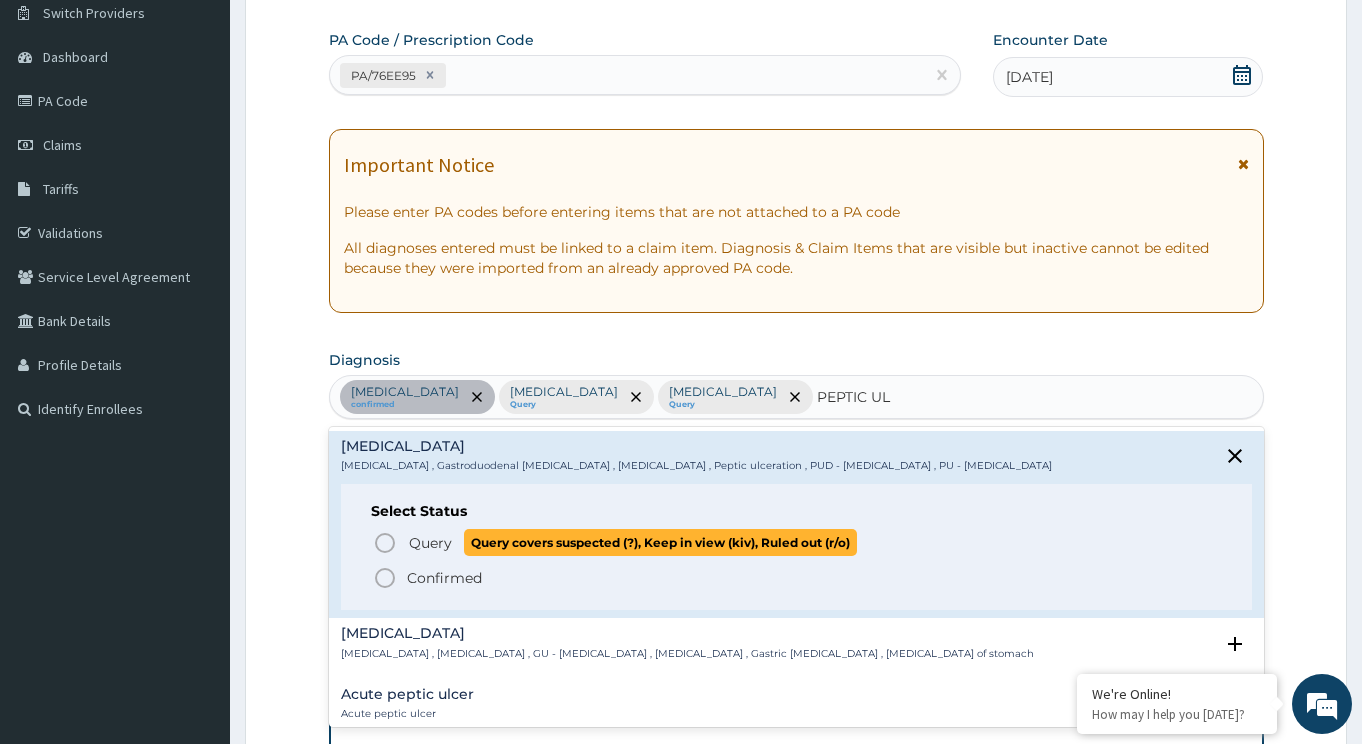 click 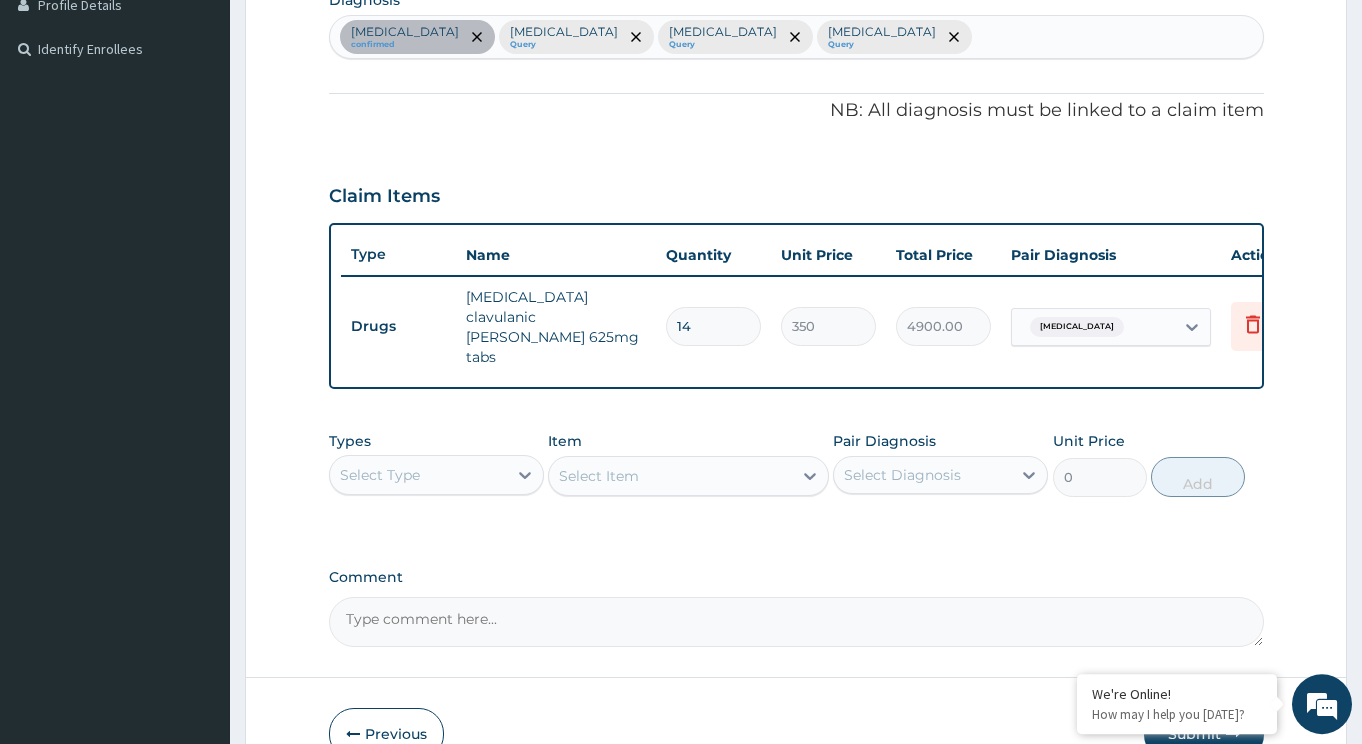 scroll, scrollTop: 569, scrollLeft: 0, axis: vertical 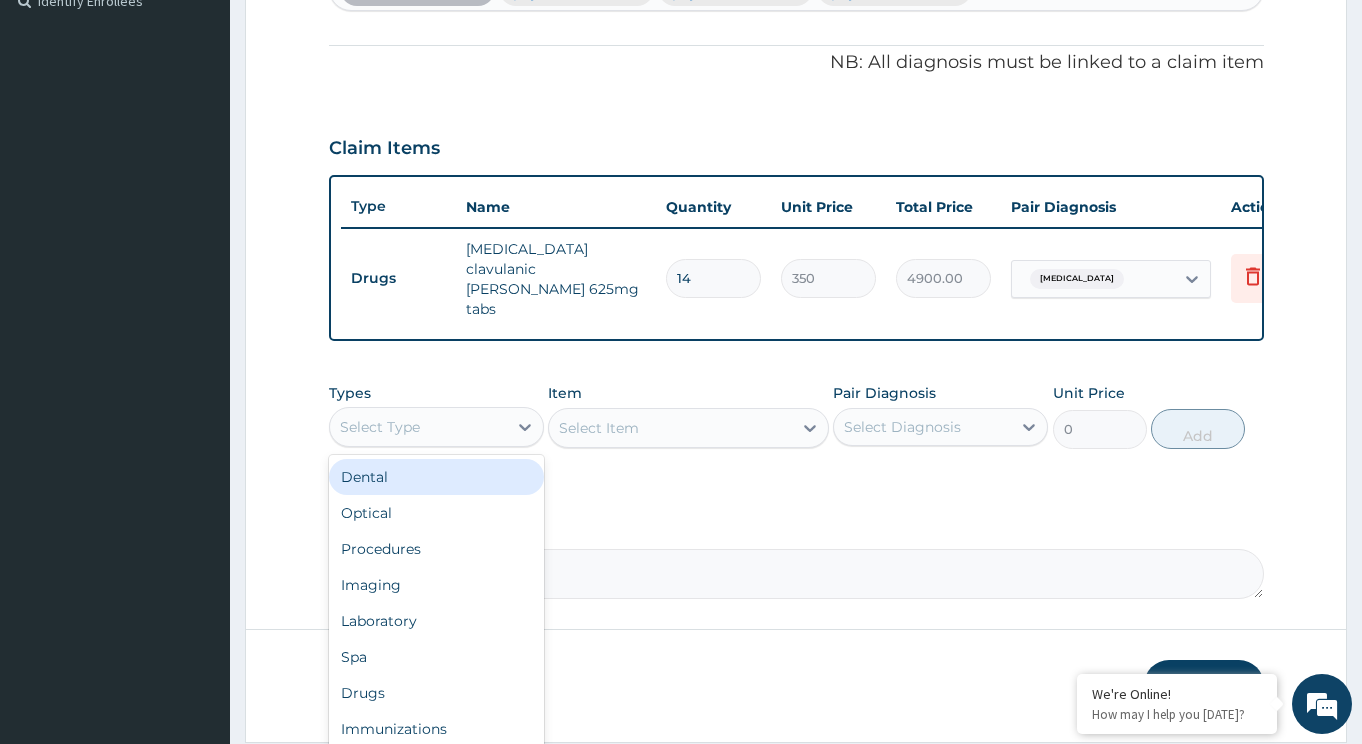 click on "Select Type" at bounding box center [418, 427] 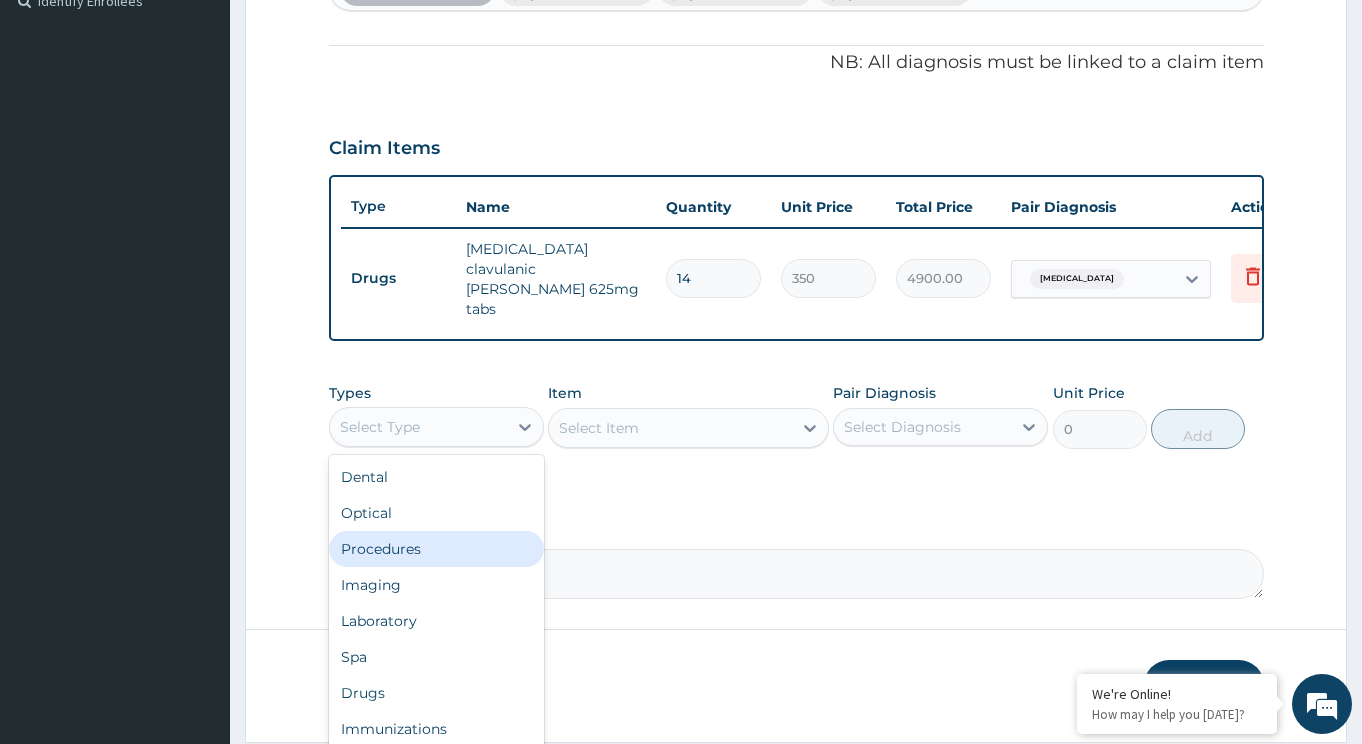 drag, startPoint x: 404, startPoint y: 527, endPoint x: 680, endPoint y: 390, distance: 308.13147 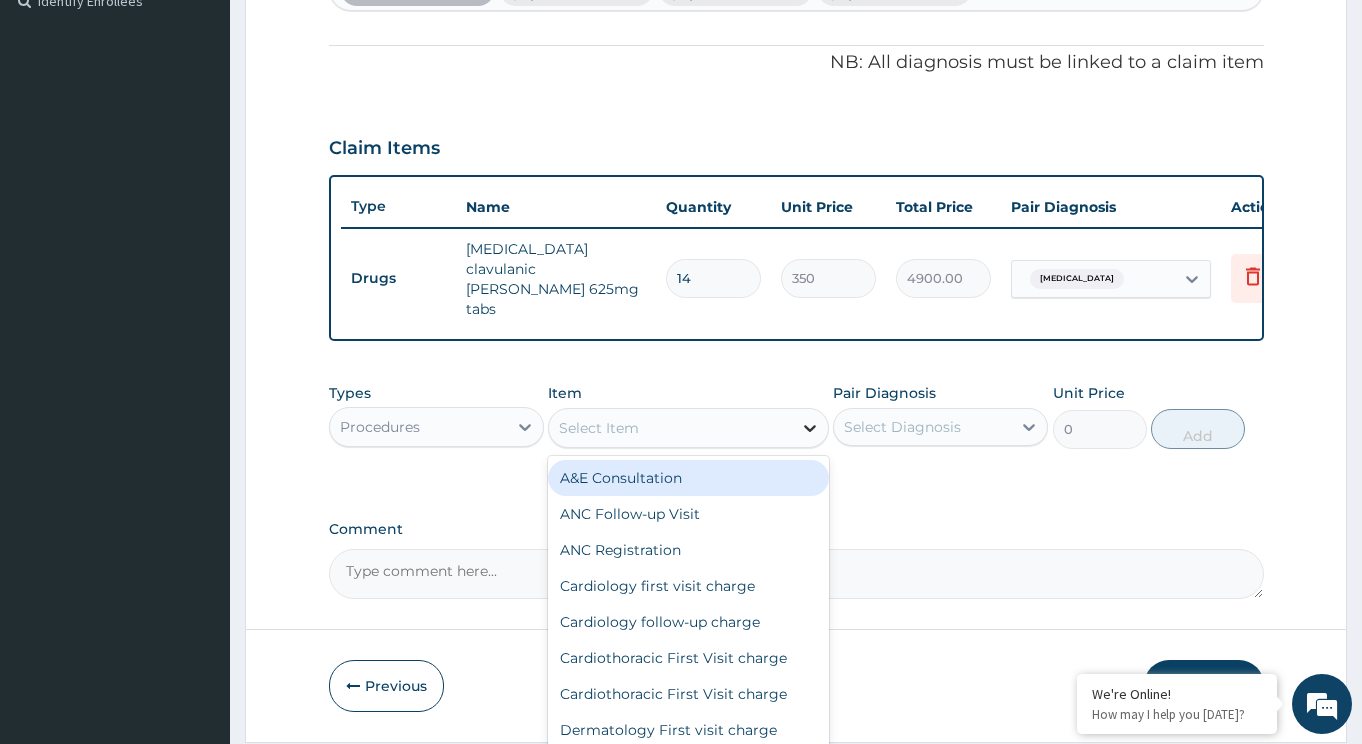 click 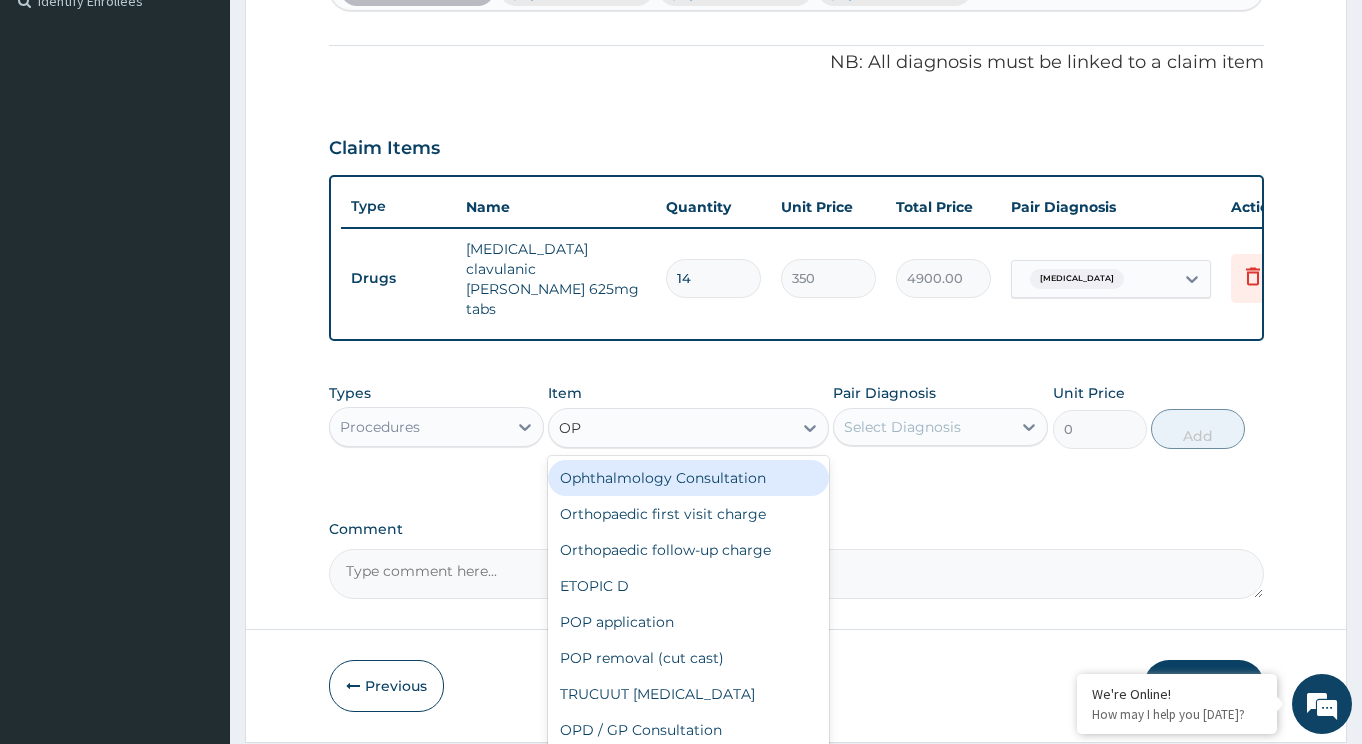 type on "OPD" 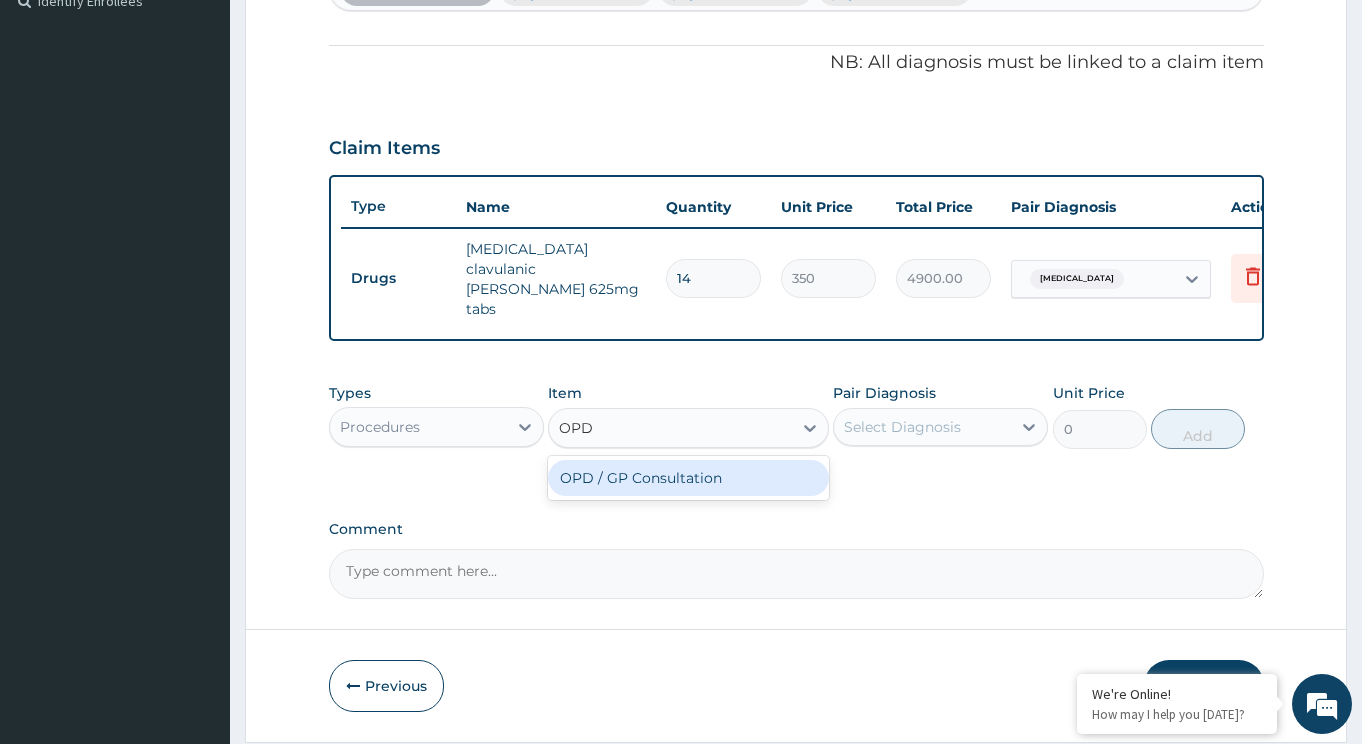 click on "OPD / GP Consultation" at bounding box center [688, 478] 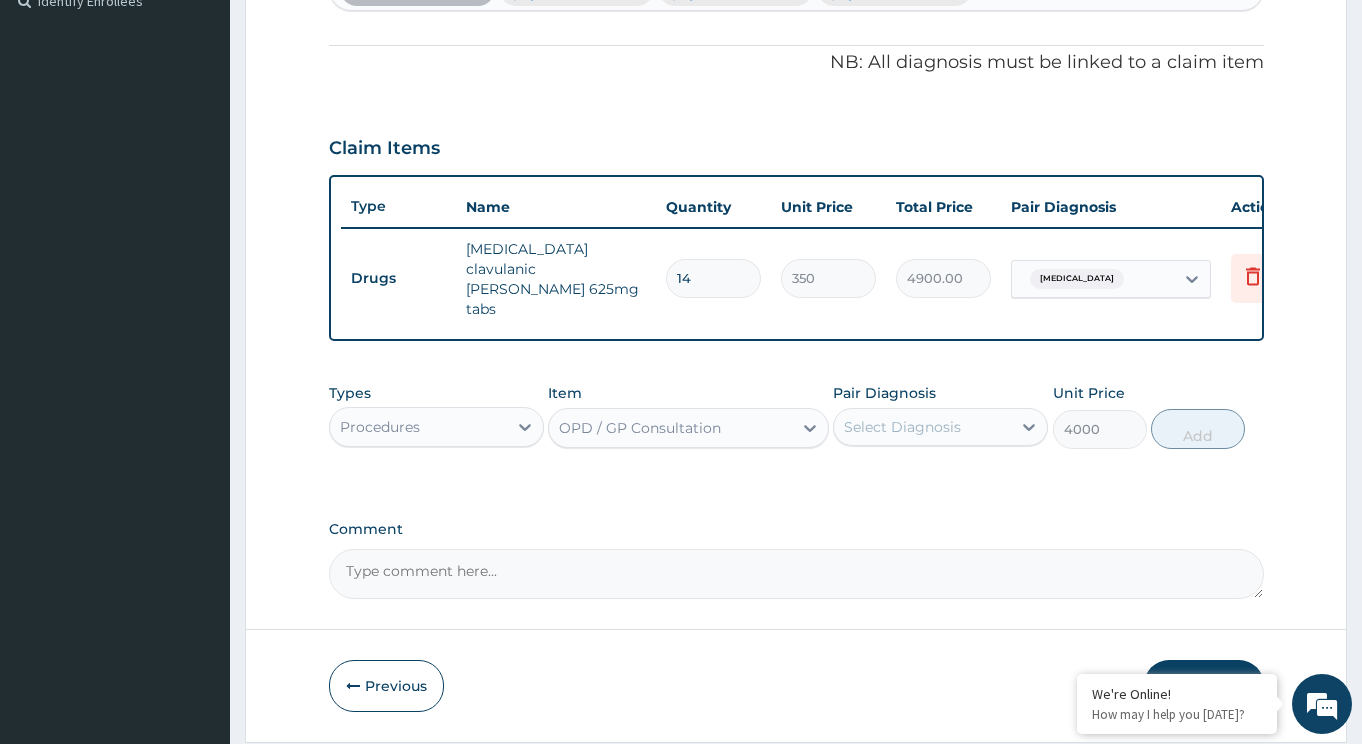 type 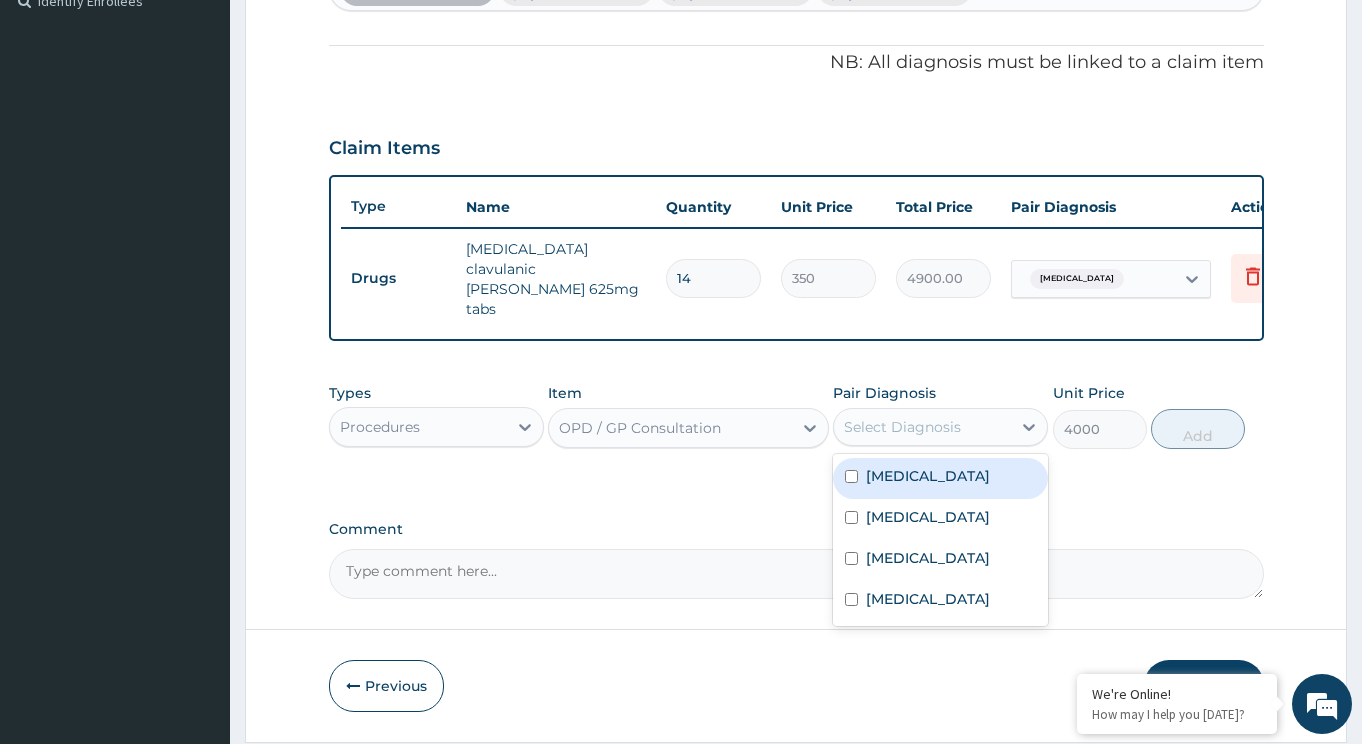 drag, startPoint x: 917, startPoint y: 454, endPoint x: 913, endPoint y: 476, distance: 22.36068 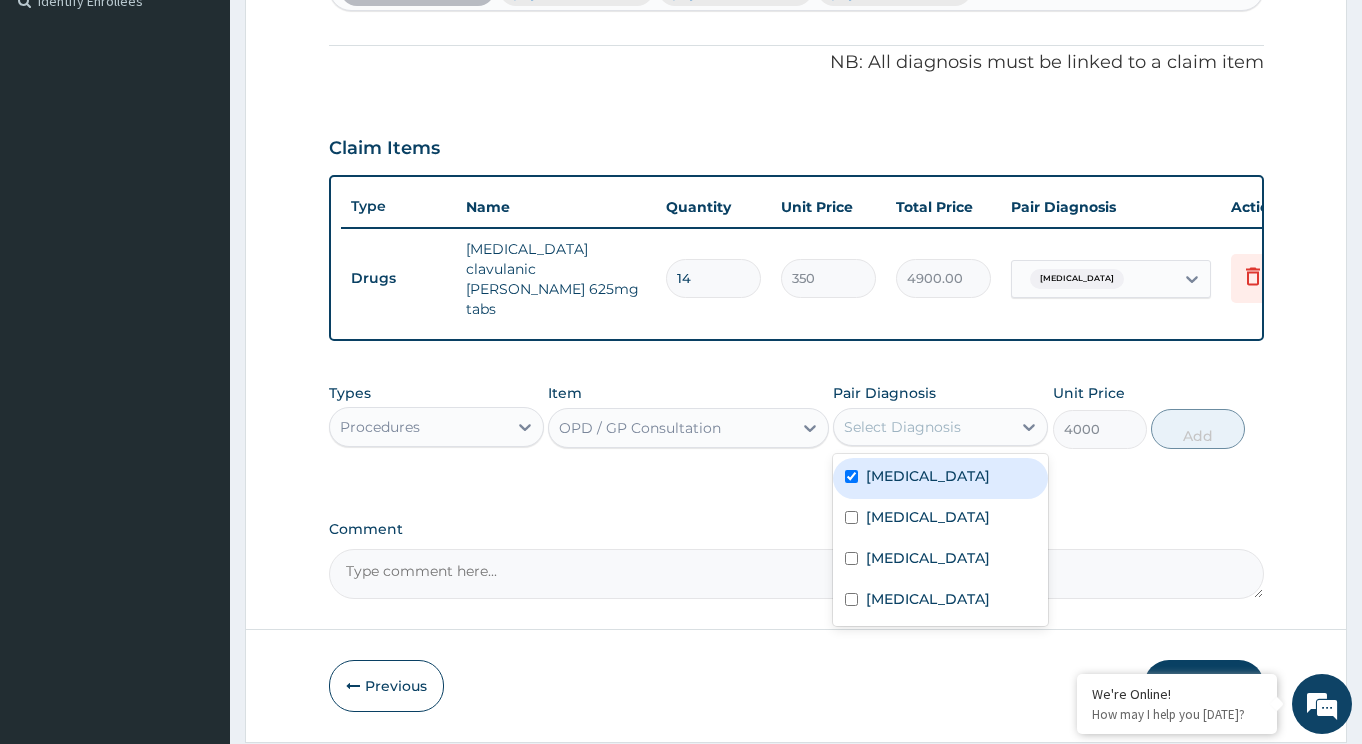 checkbox on "true" 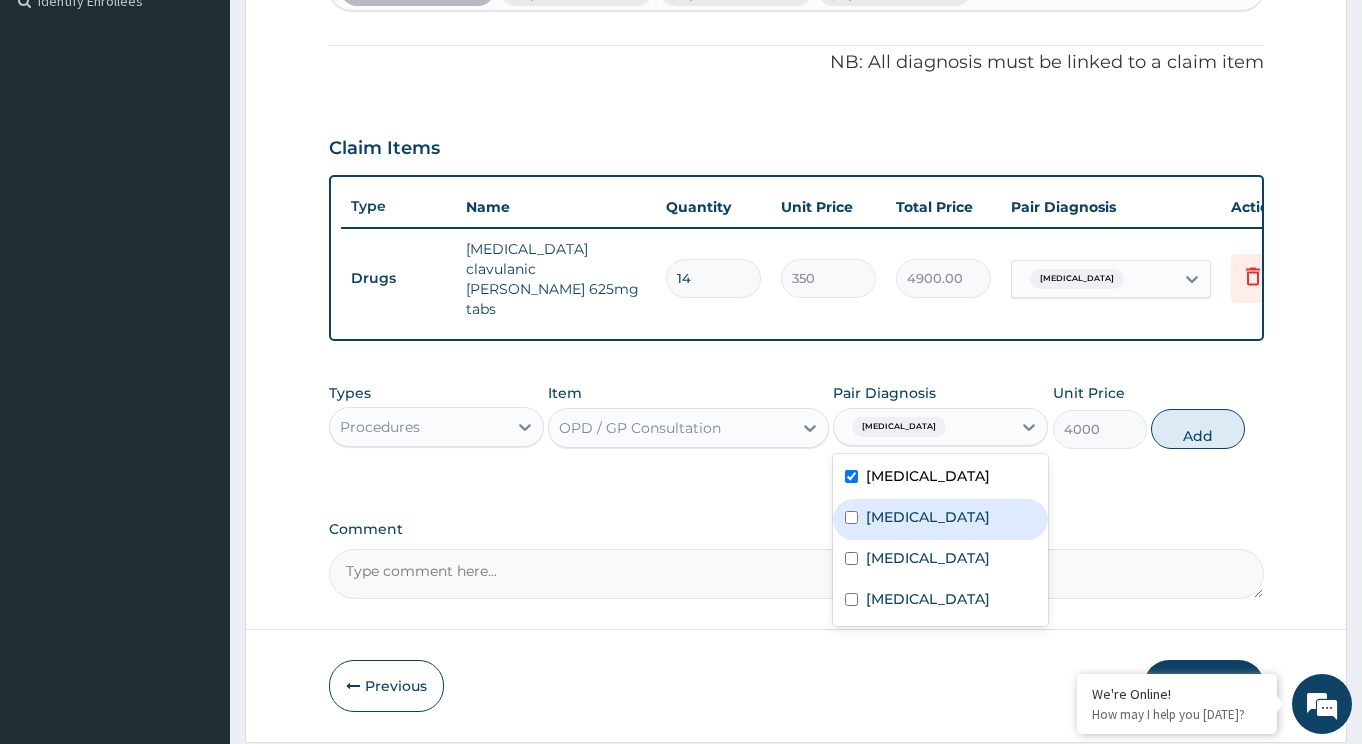 click on "Malaria" at bounding box center [928, 517] 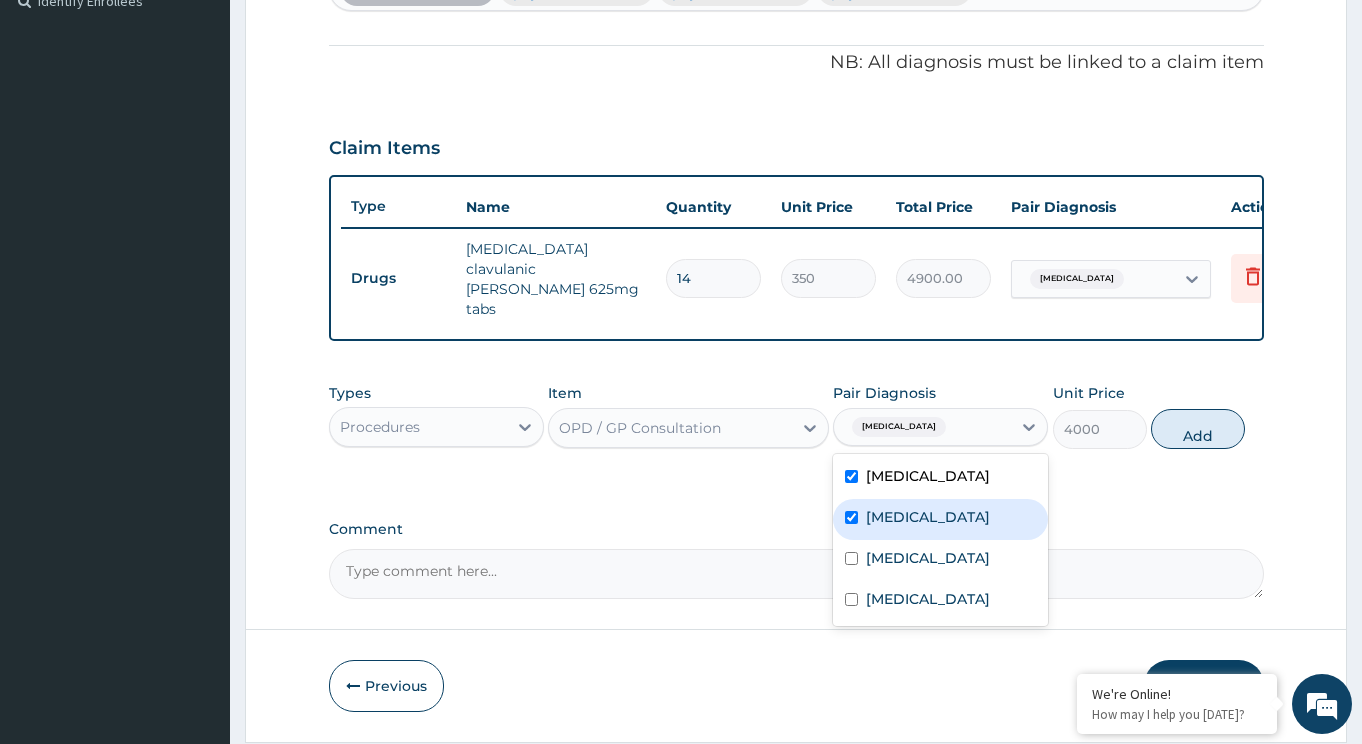 checkbox on "true" 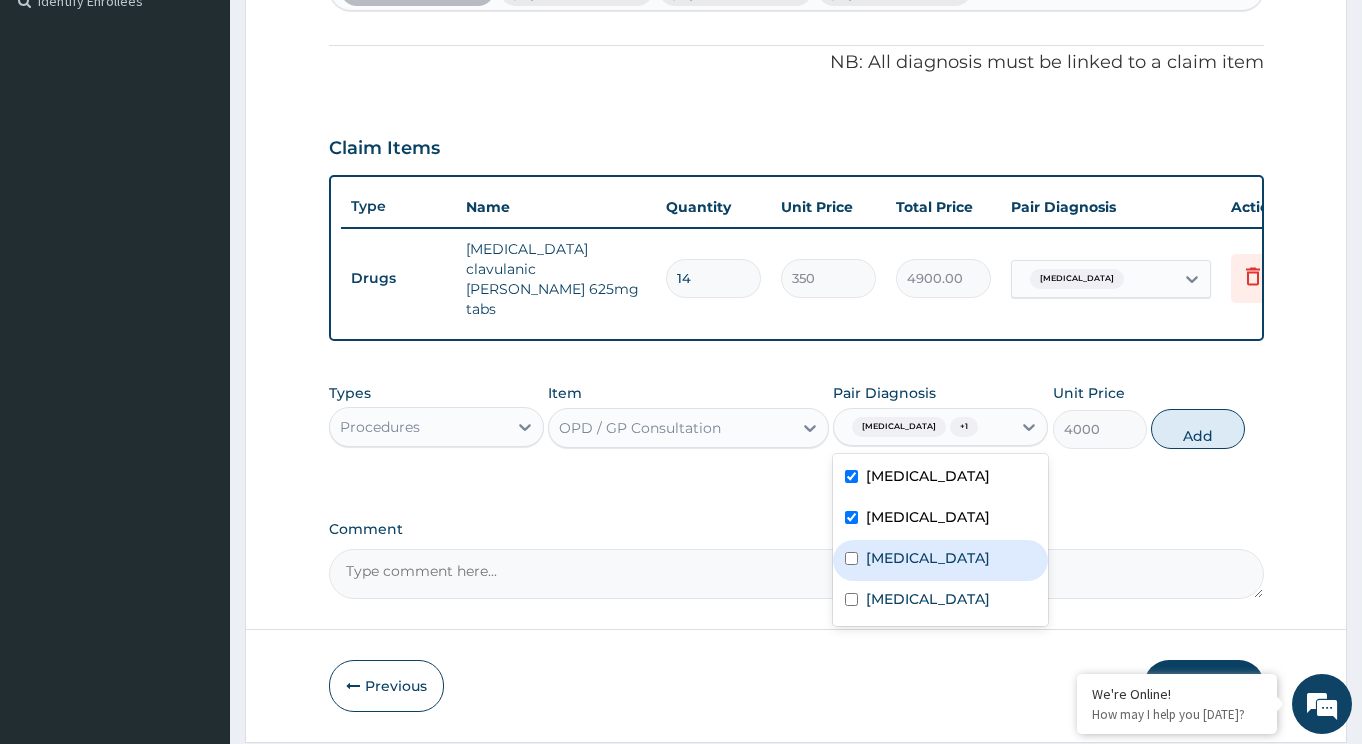 drag, startPoint x: 906, startPoint y: 540, endPoint x: 908, endPoint y: 597, distance: 57.035076 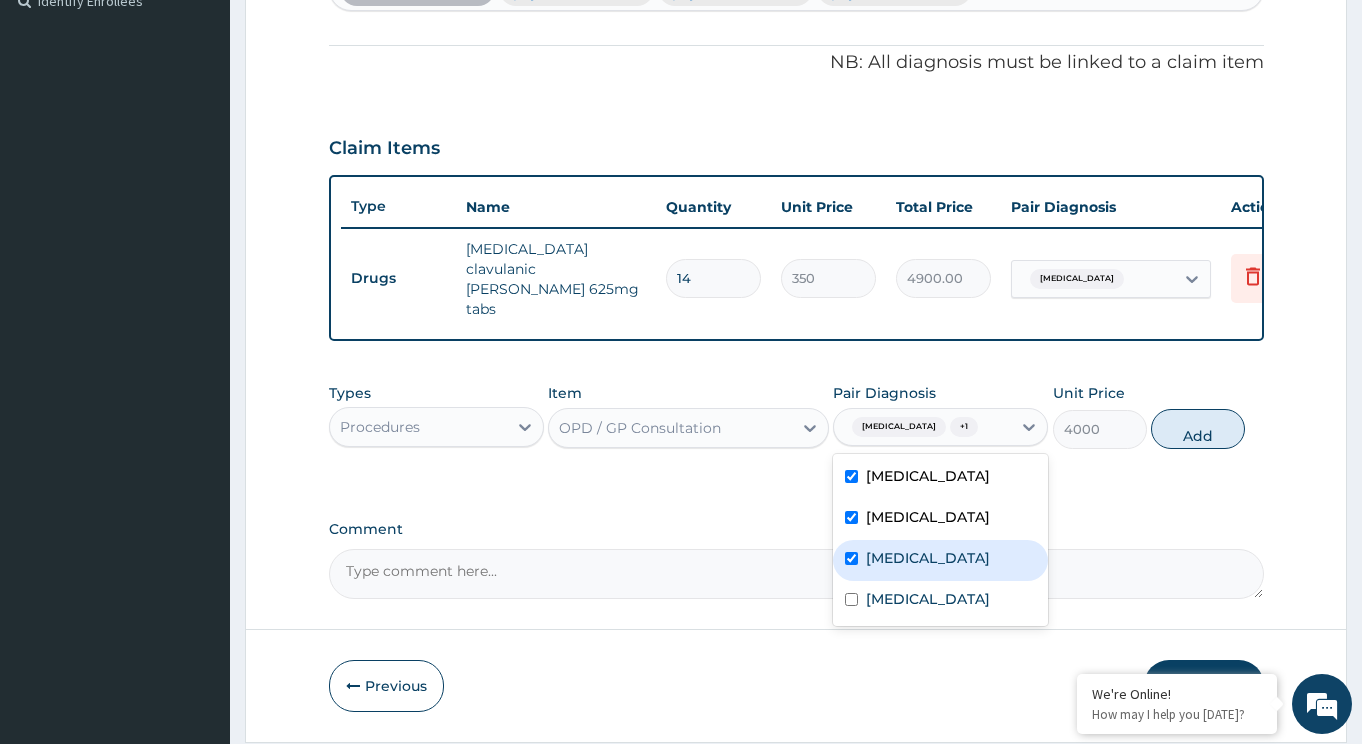 checkbox on "true" 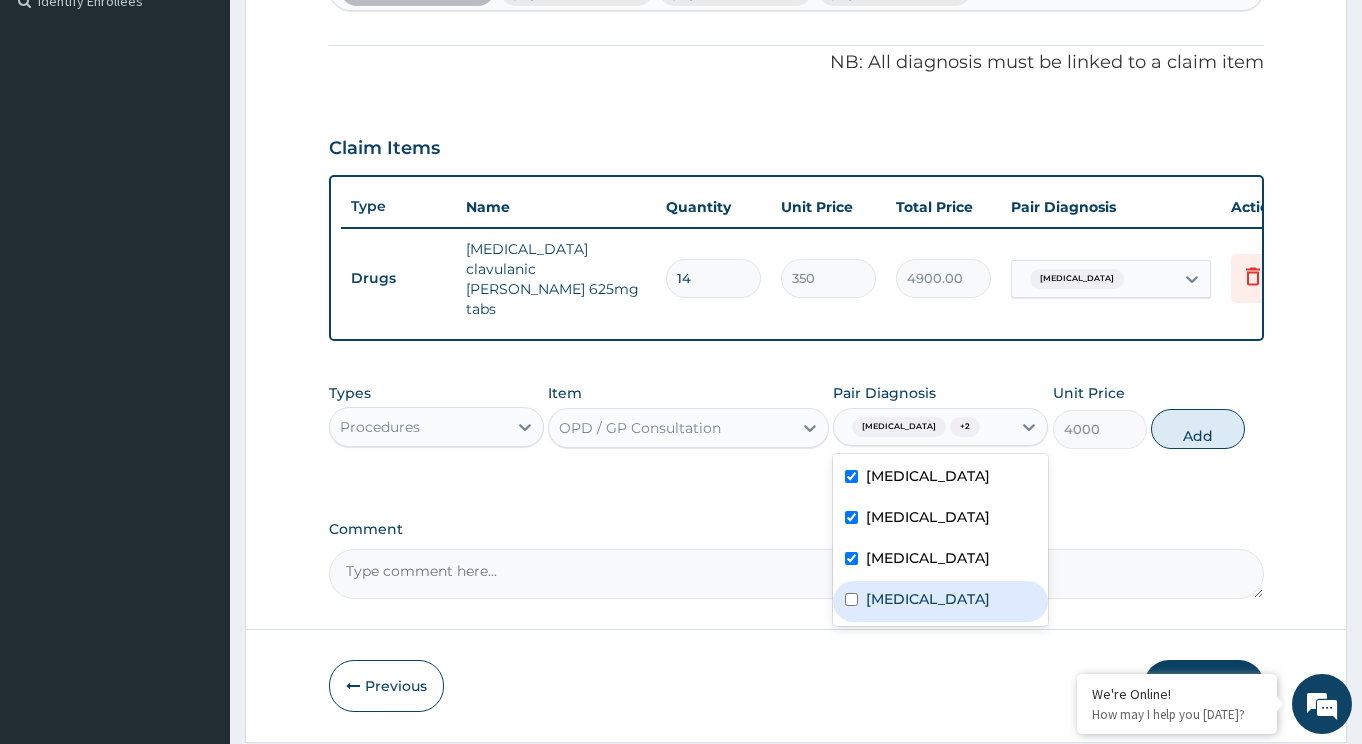 click on "Peptic ulcer" at bounding box center (928, 599) 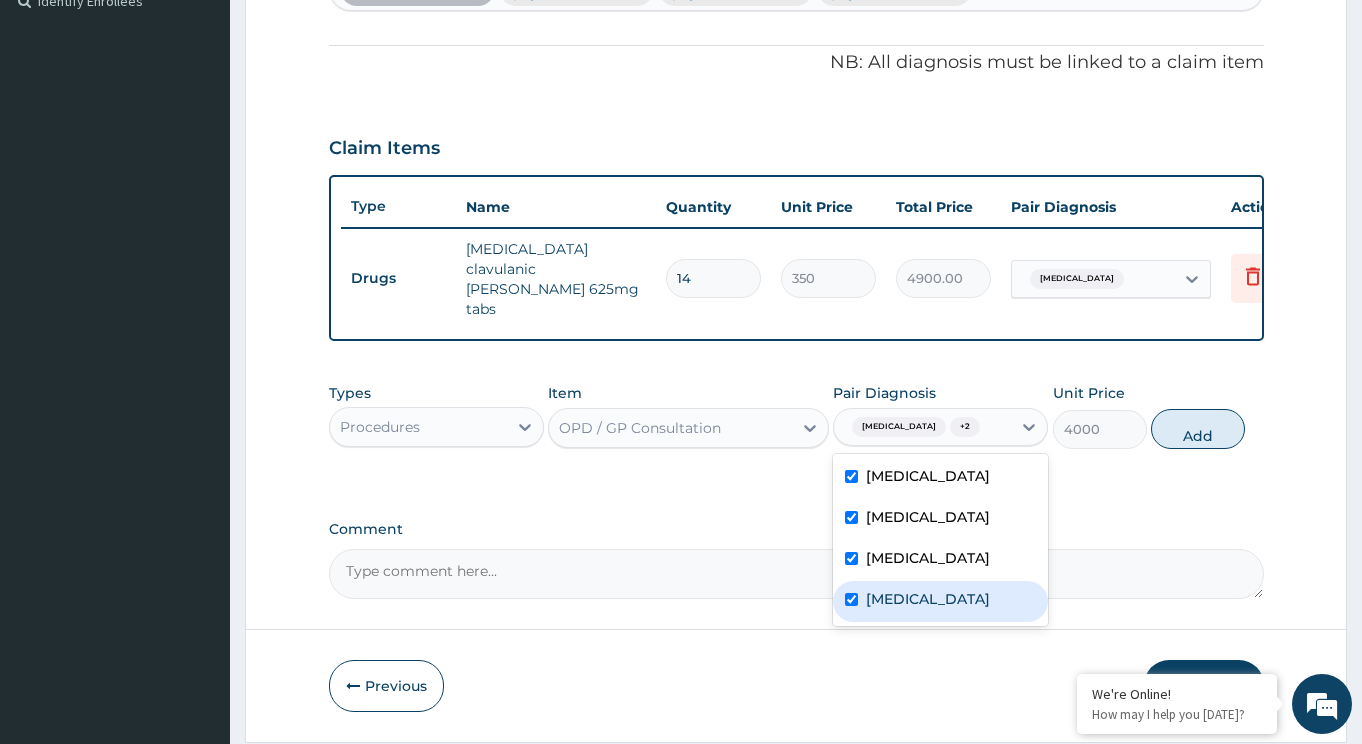 checkbox on "true" 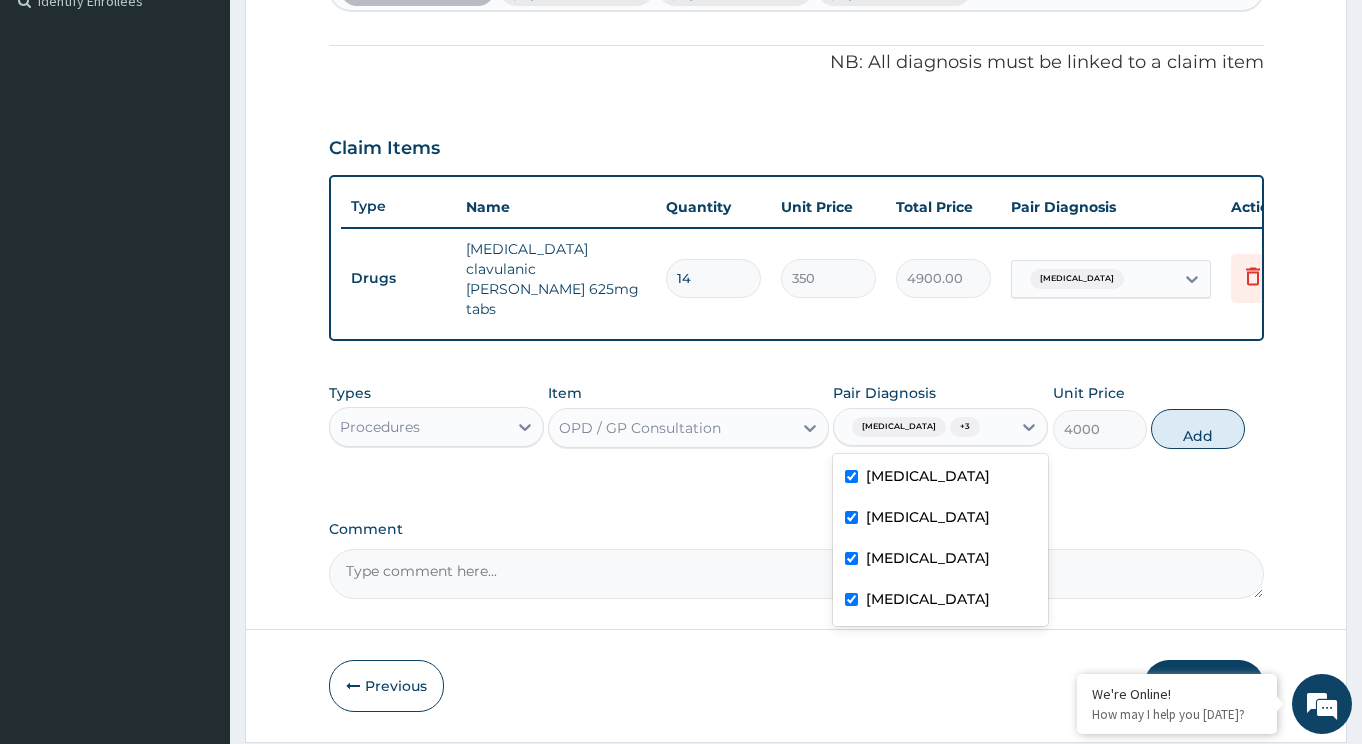 click on "Add" at bounding box center (1198, 429) 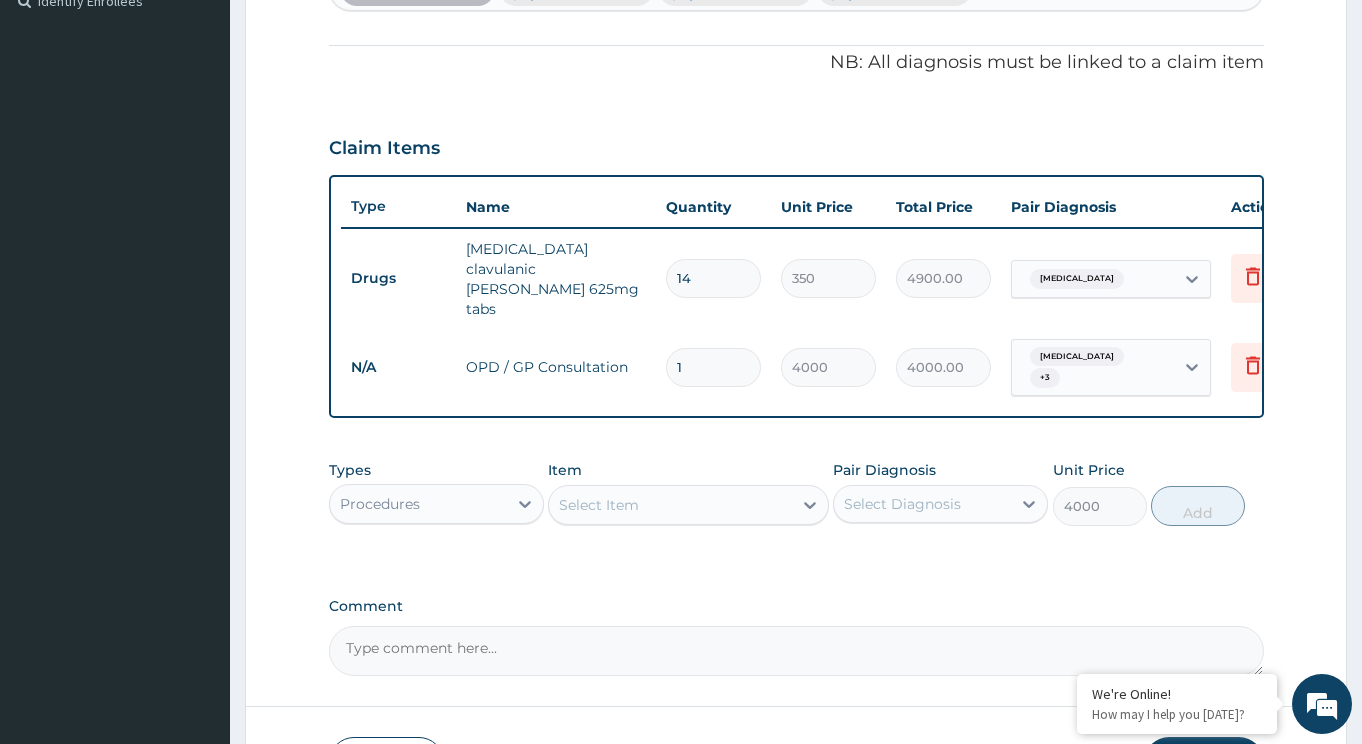type on "0" 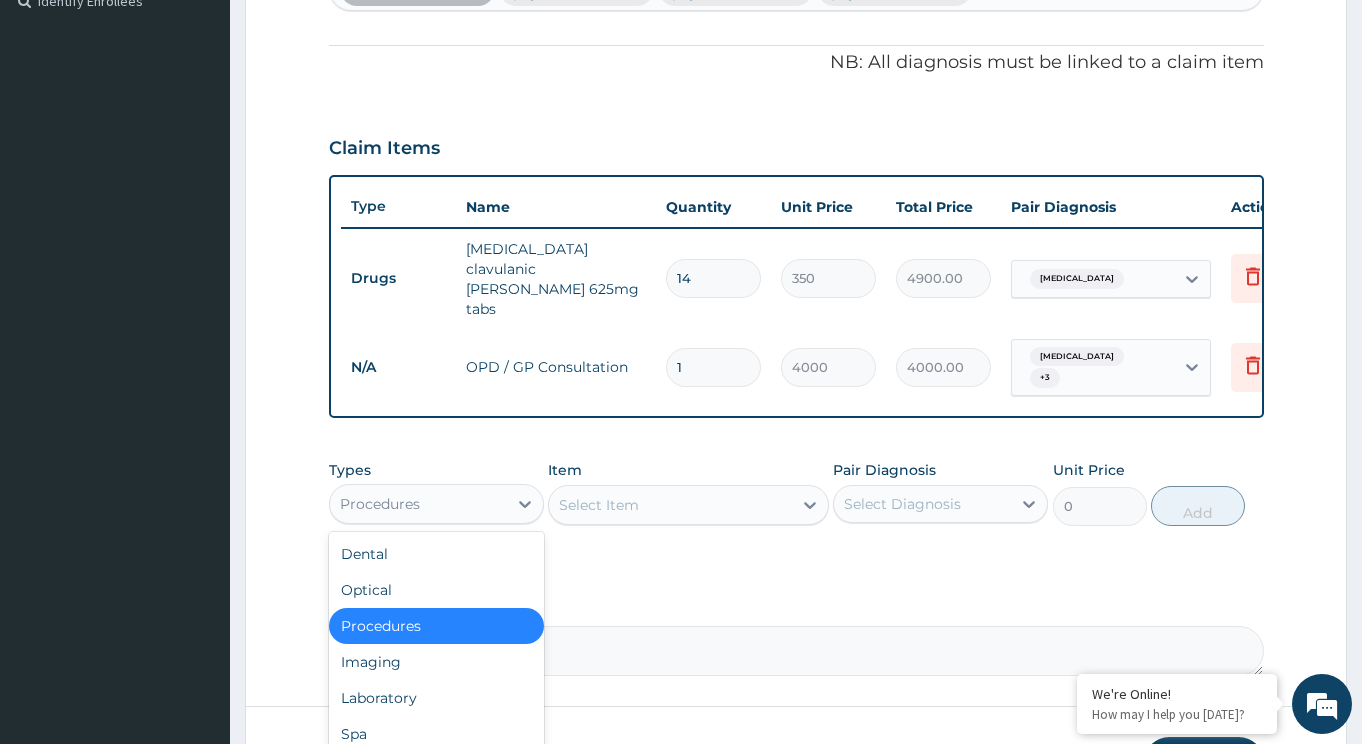 drag, startPoint x: 480, startPoint y: 485, endPoint x: 481, endPoint y: 529, distance: 44.011364 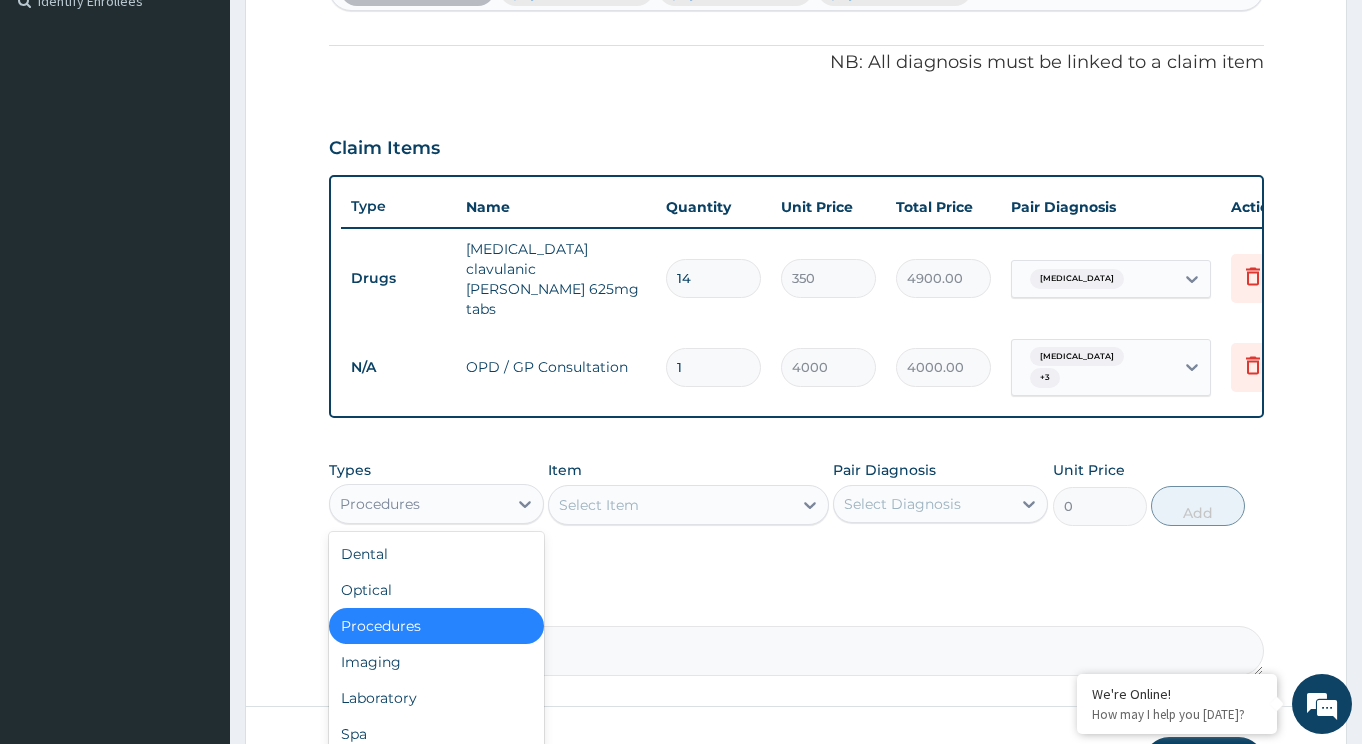 click on "Procedures" at bounding box center (418, 504) 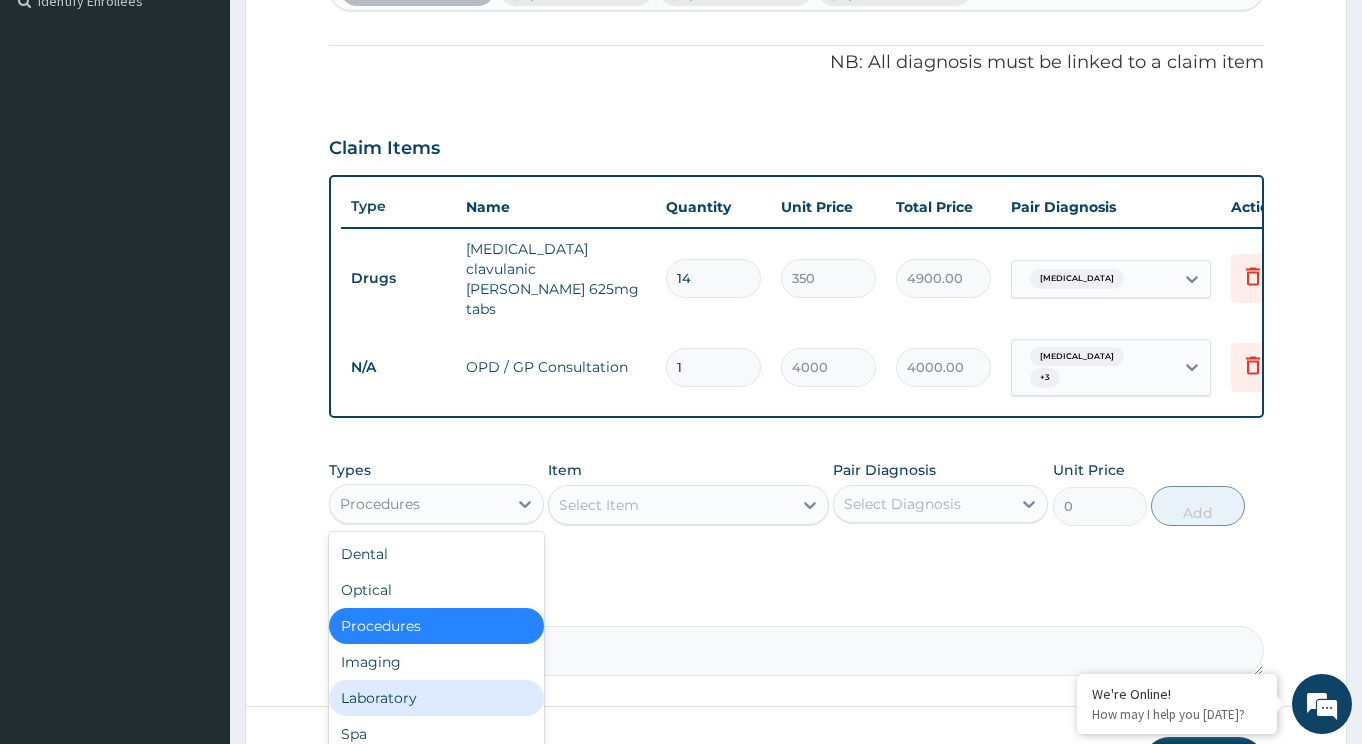 drag, startPoint x: 427, startPoint y: 670, endPoint x: 677, endPoint y: 536, distance: 283.64767 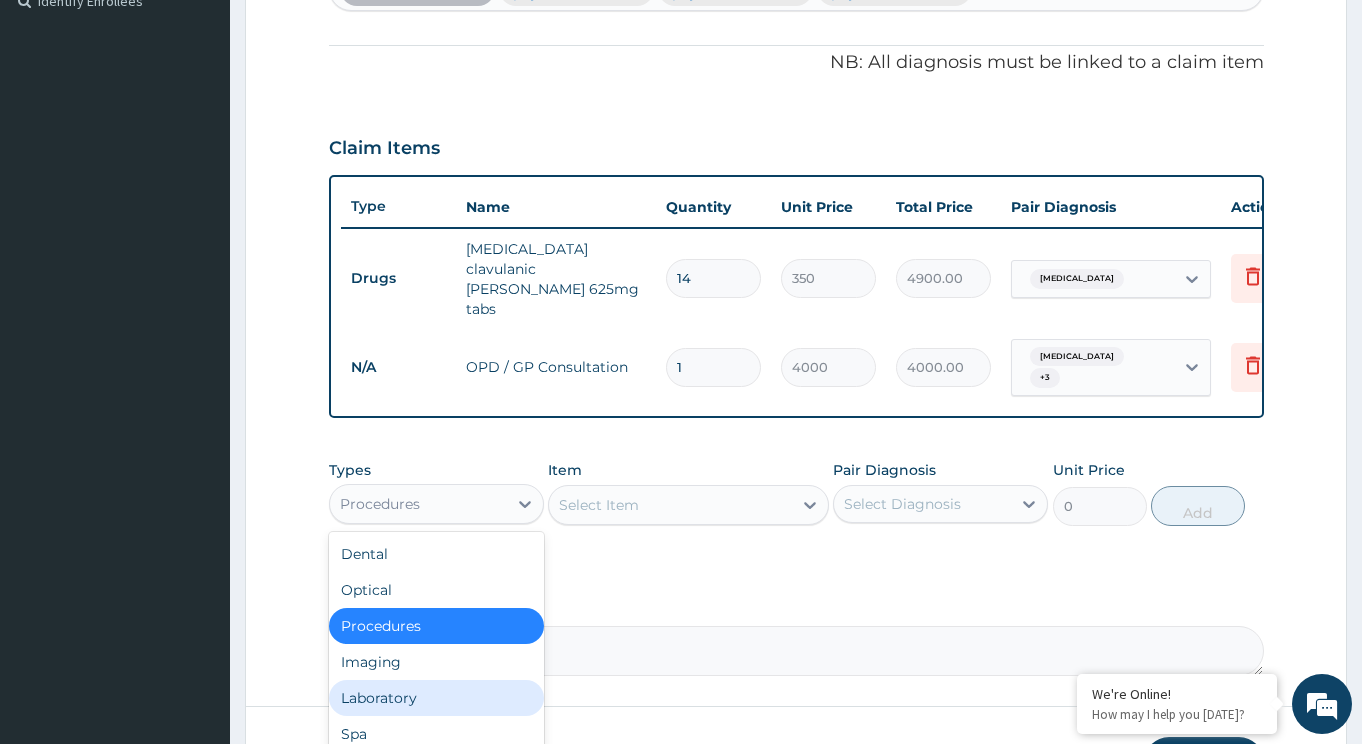 click on "Laboratory" at bounding box center (436, 698) 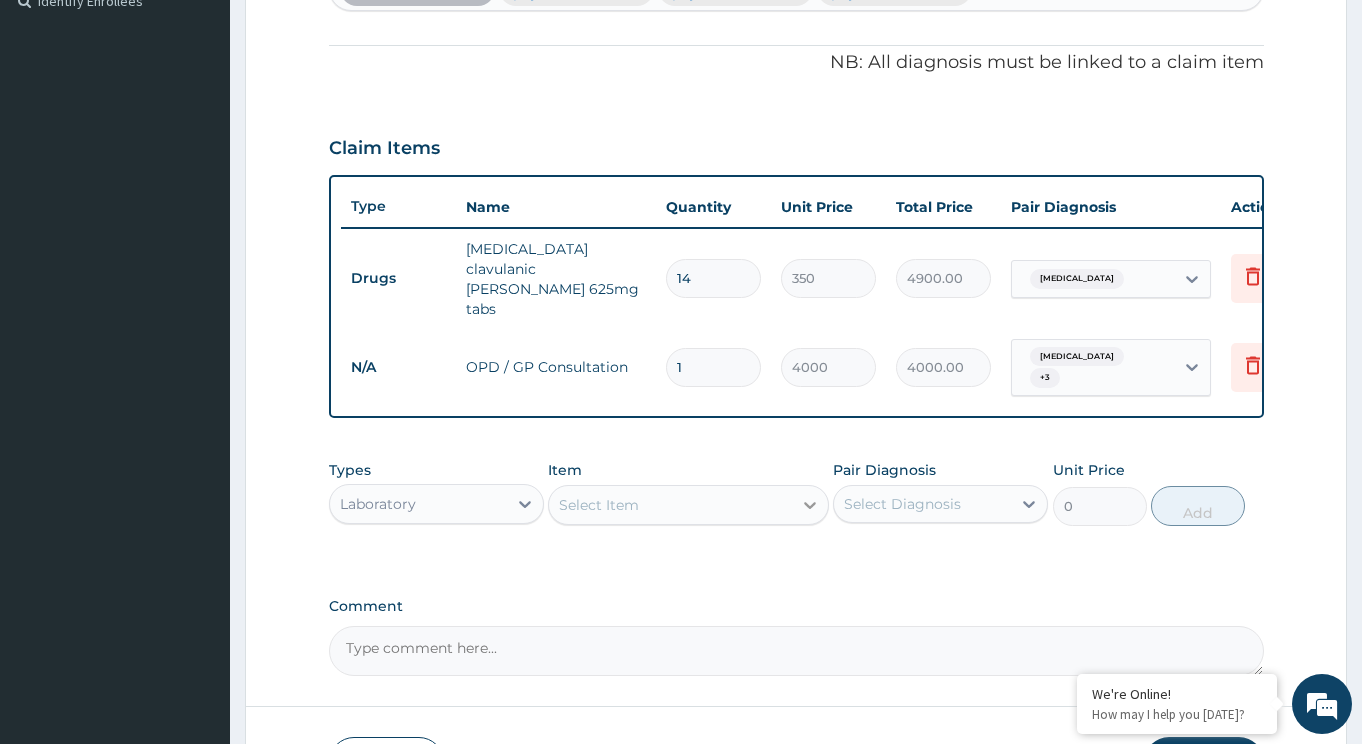 click 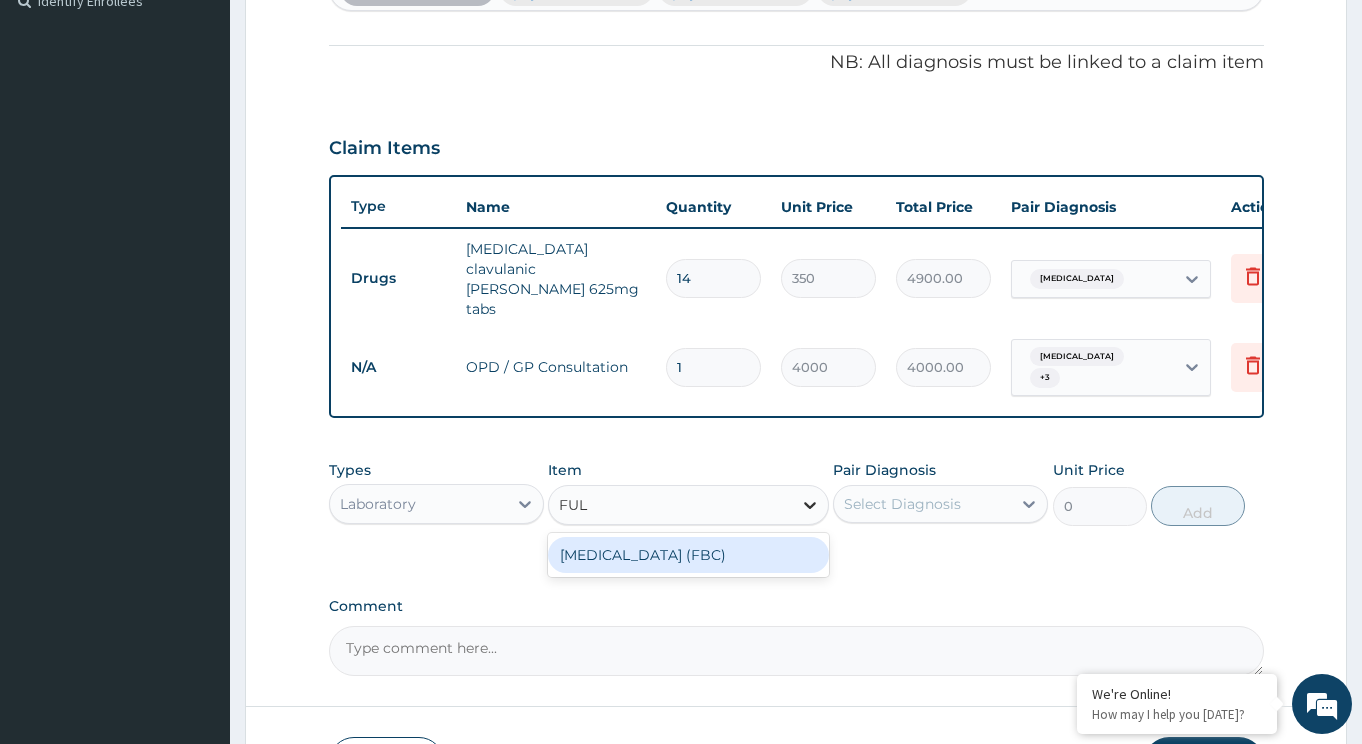 type on "FULL" 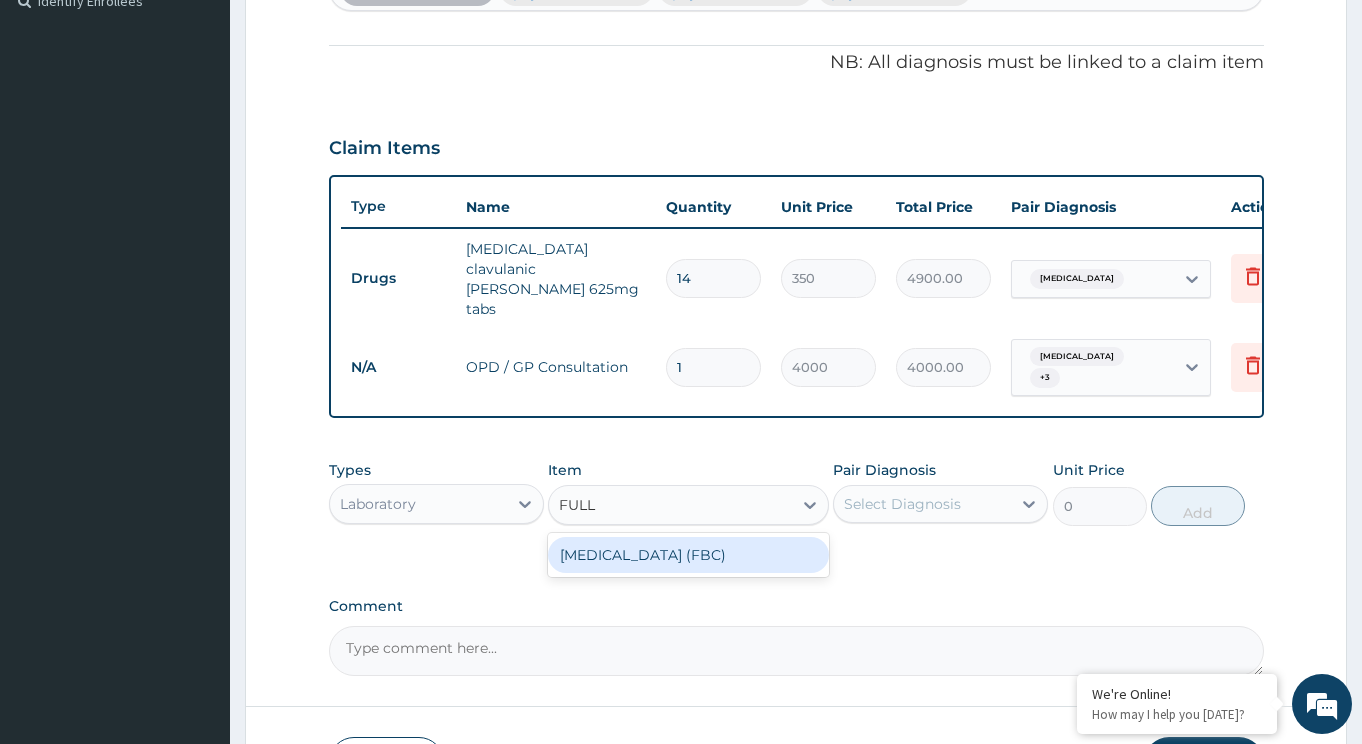 click on "Full Blood Count (FBC)" at bounding box center (688, 555) 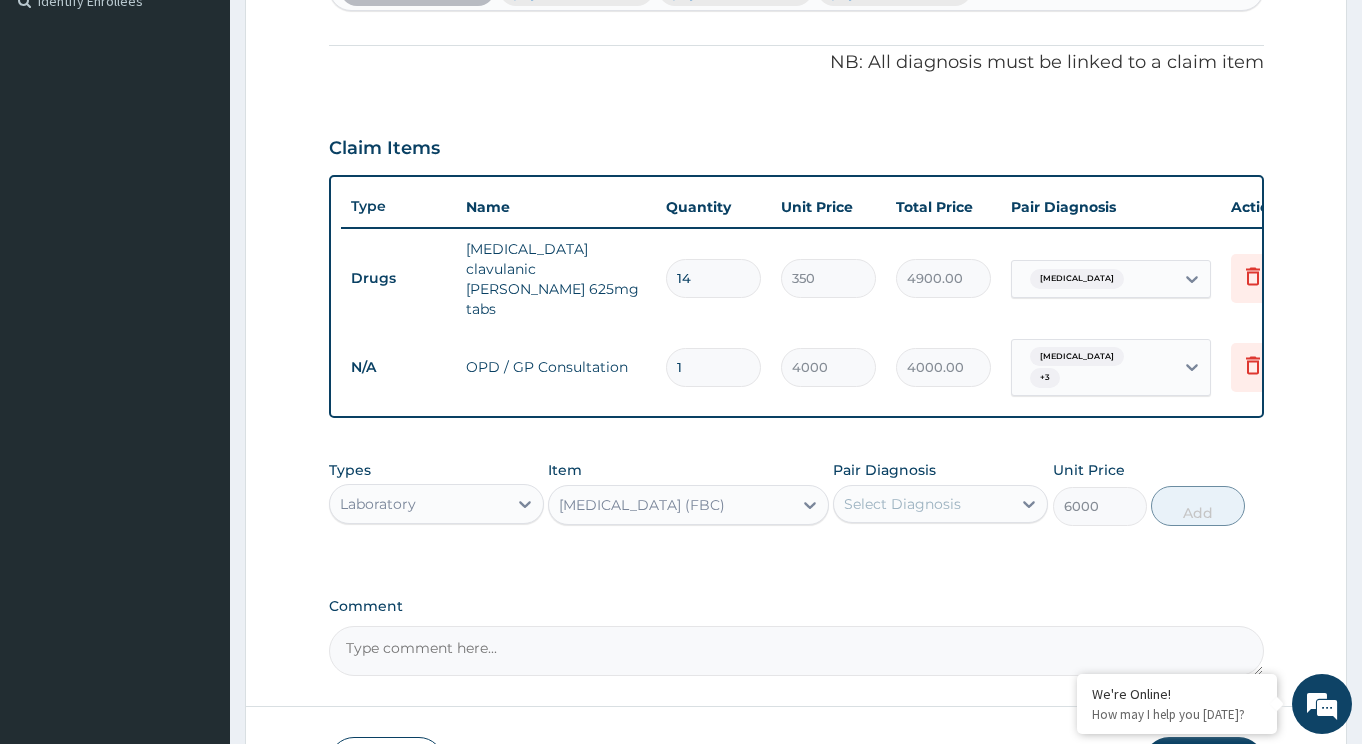click on "Select Diagnosis" at bounding box center (902, 504) 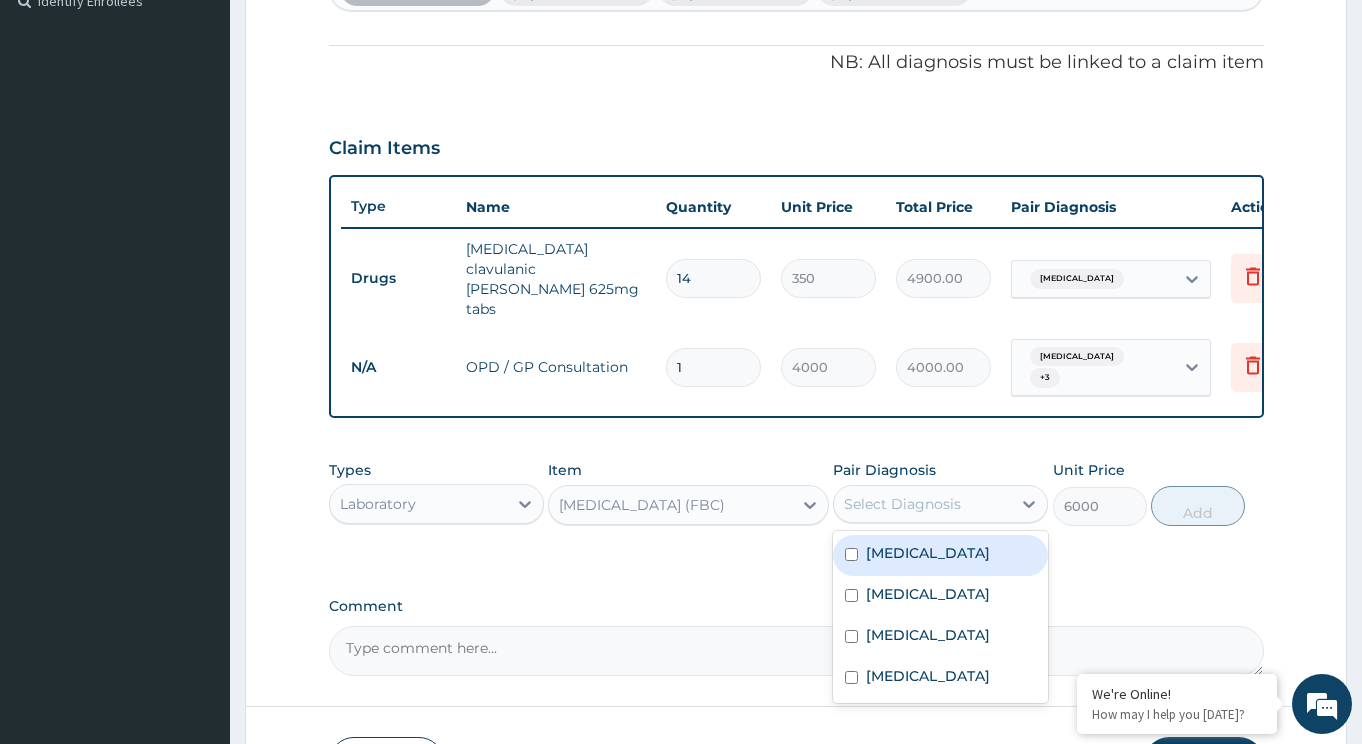 click on "Sepsis" at bounding box center (928, 553) 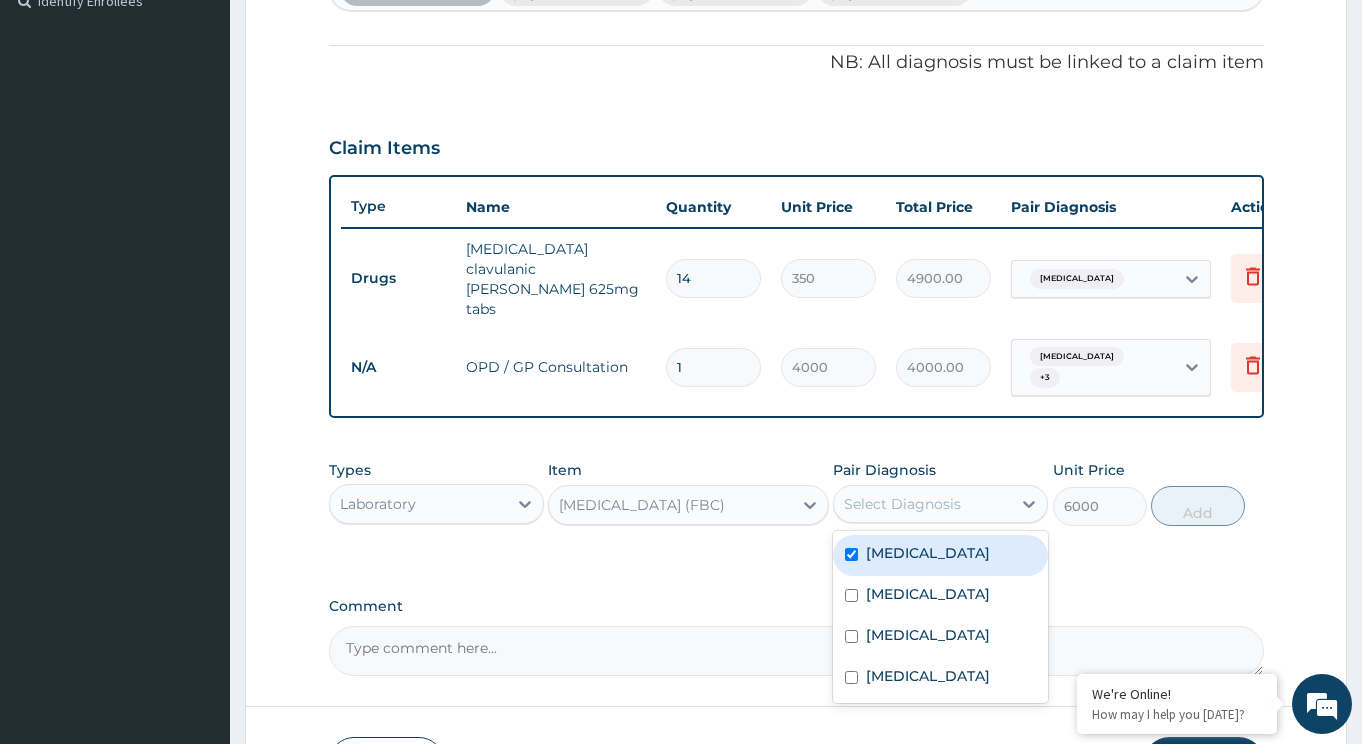 checkbox on "true" 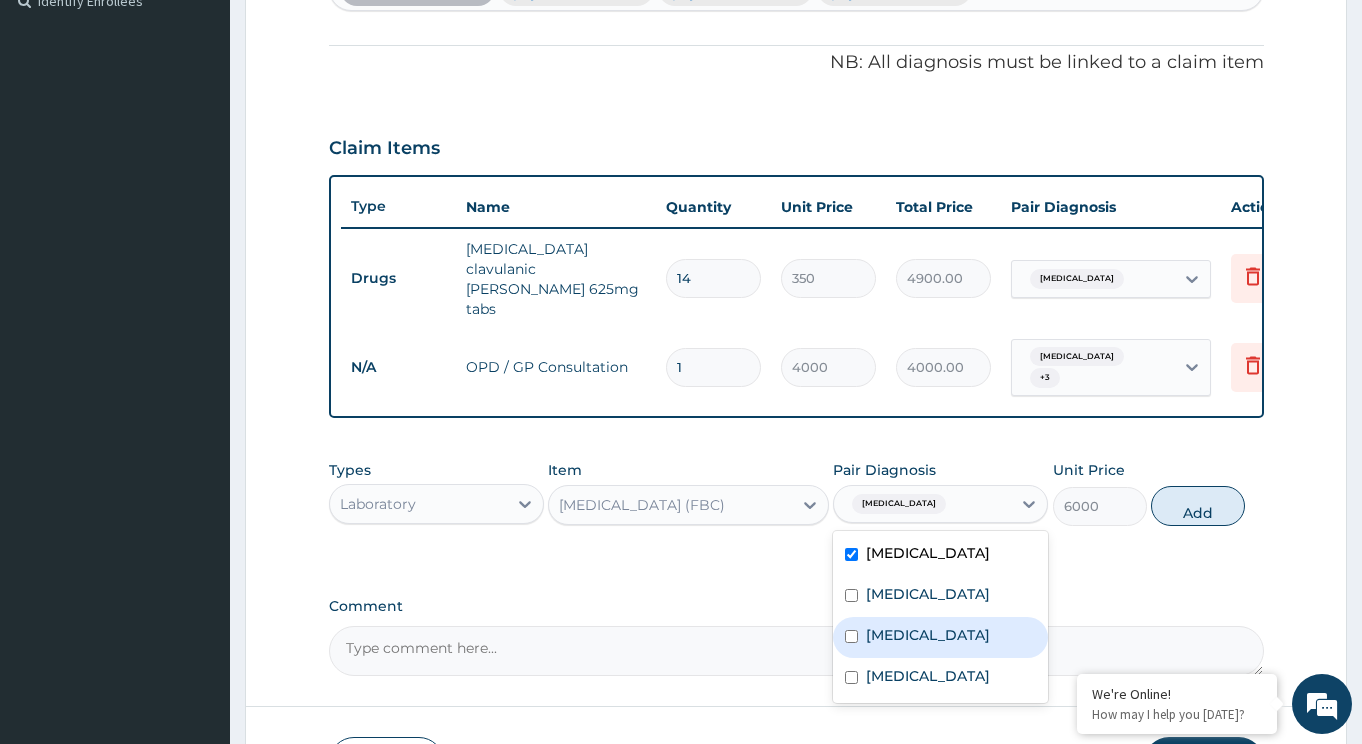 click on "Upper respiratory infection" at bounding box center [928, 635] 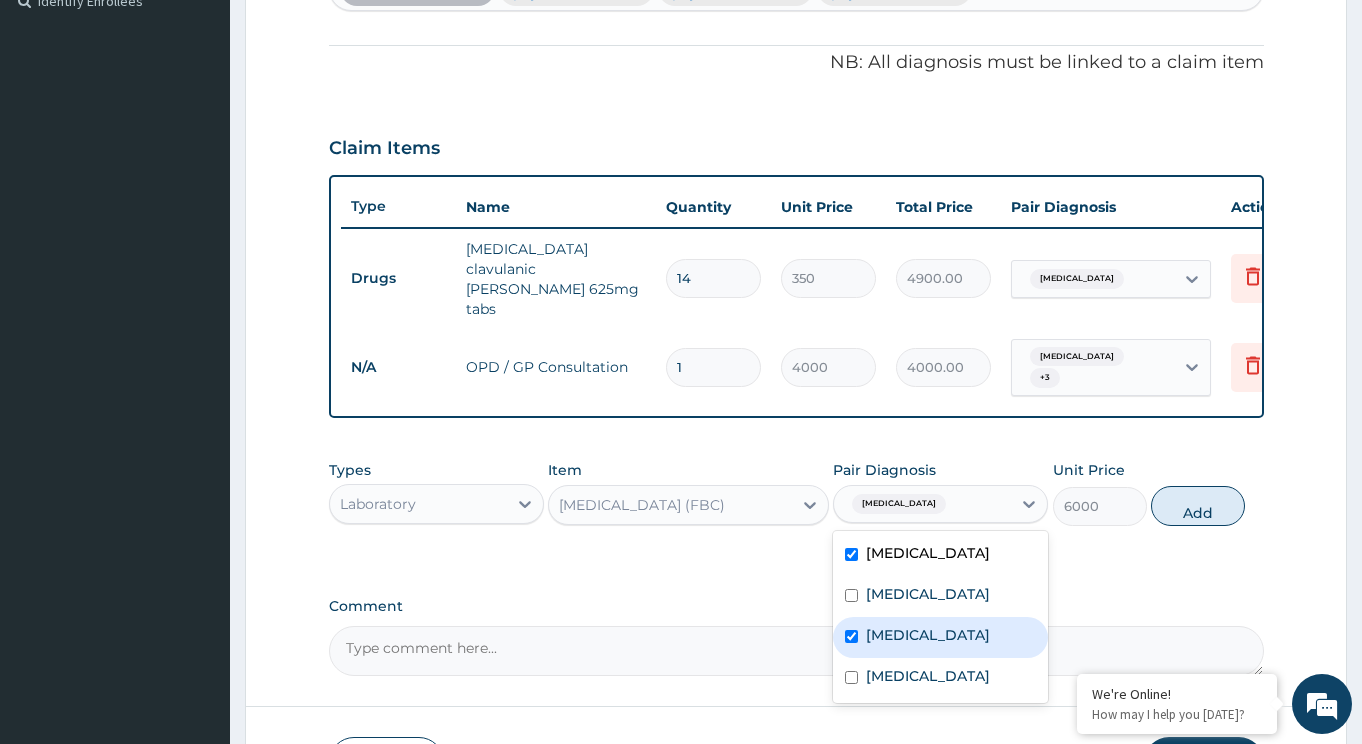 checkbox on "true" 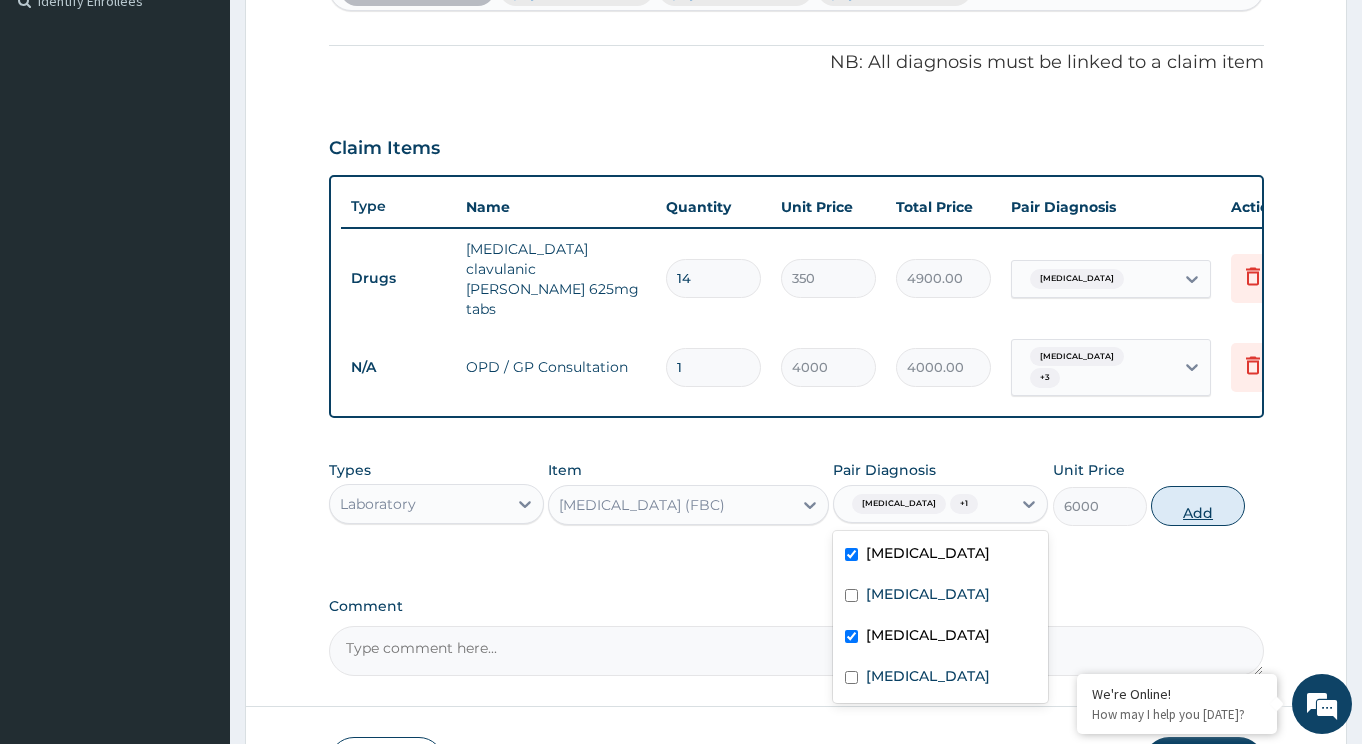 click on "Add" at bounding box center (1198, 506) 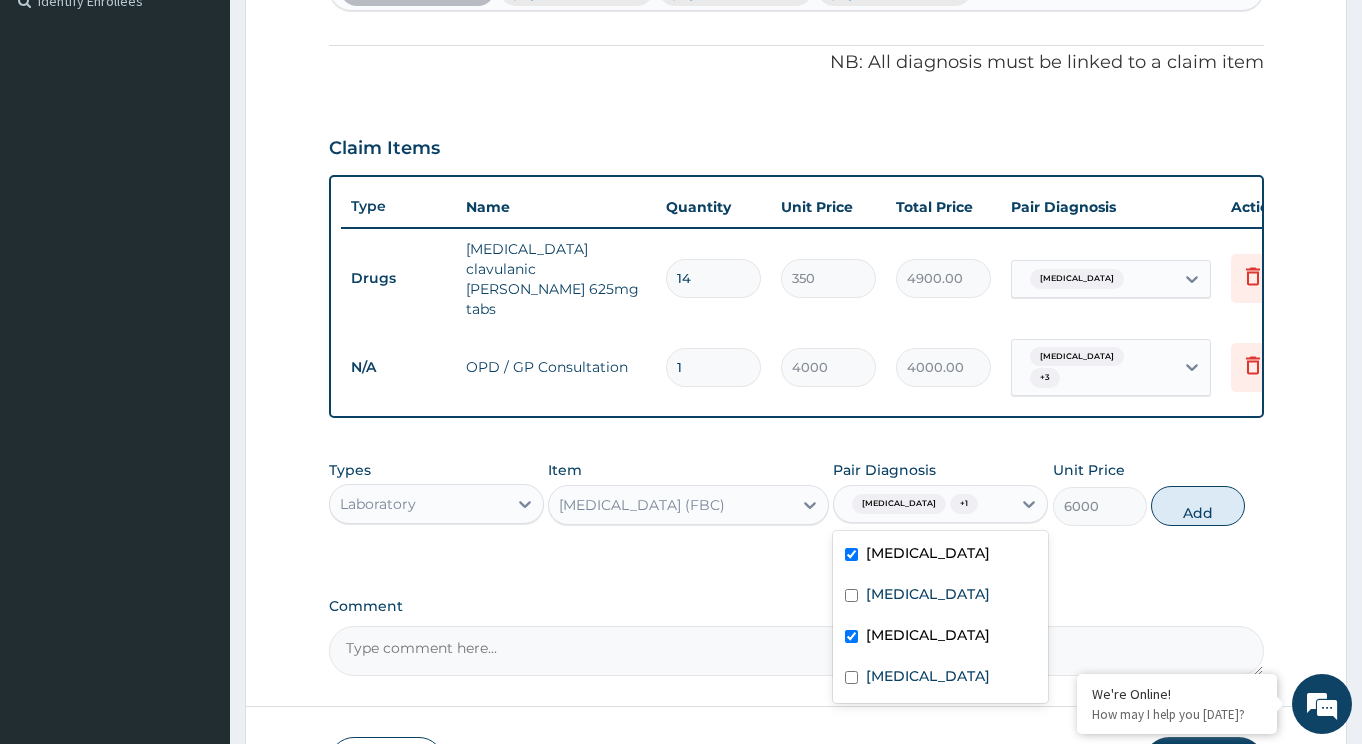 type on "0" 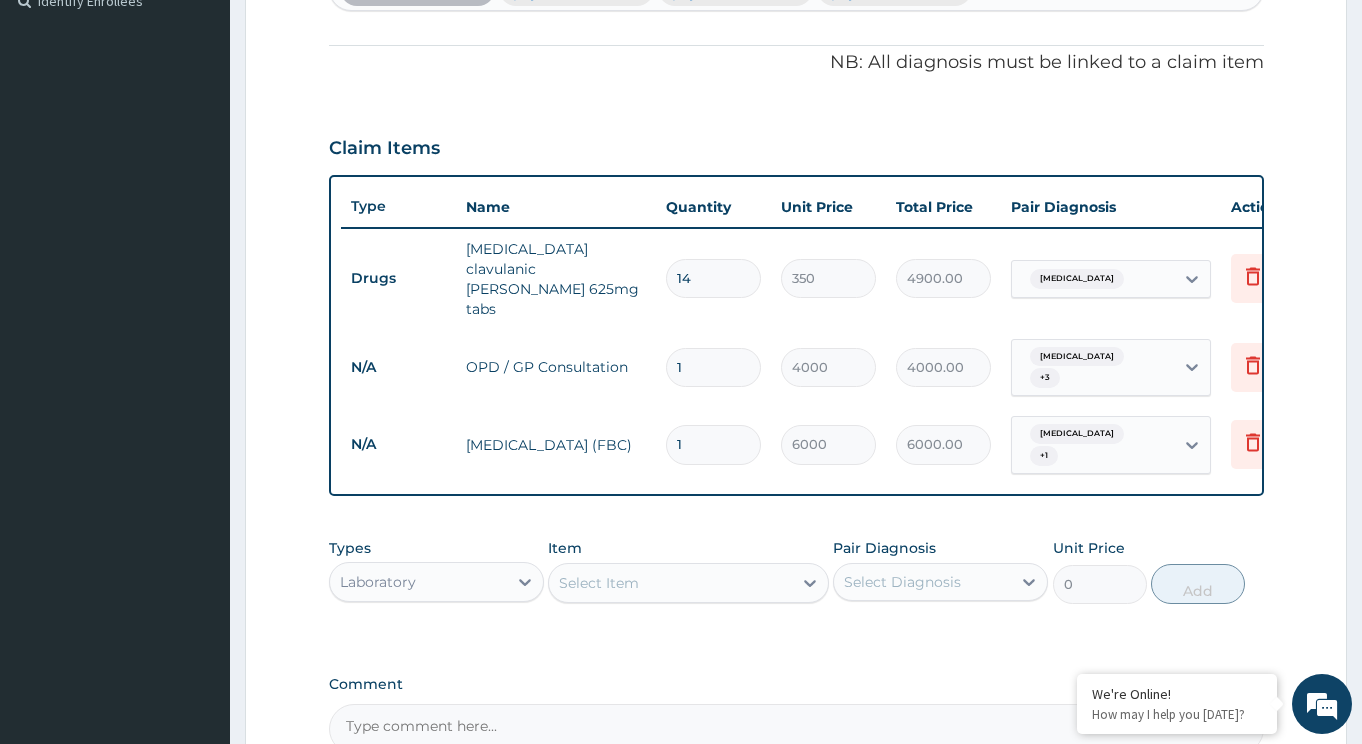 click on "Select Item" at bounding box center [670, 583] 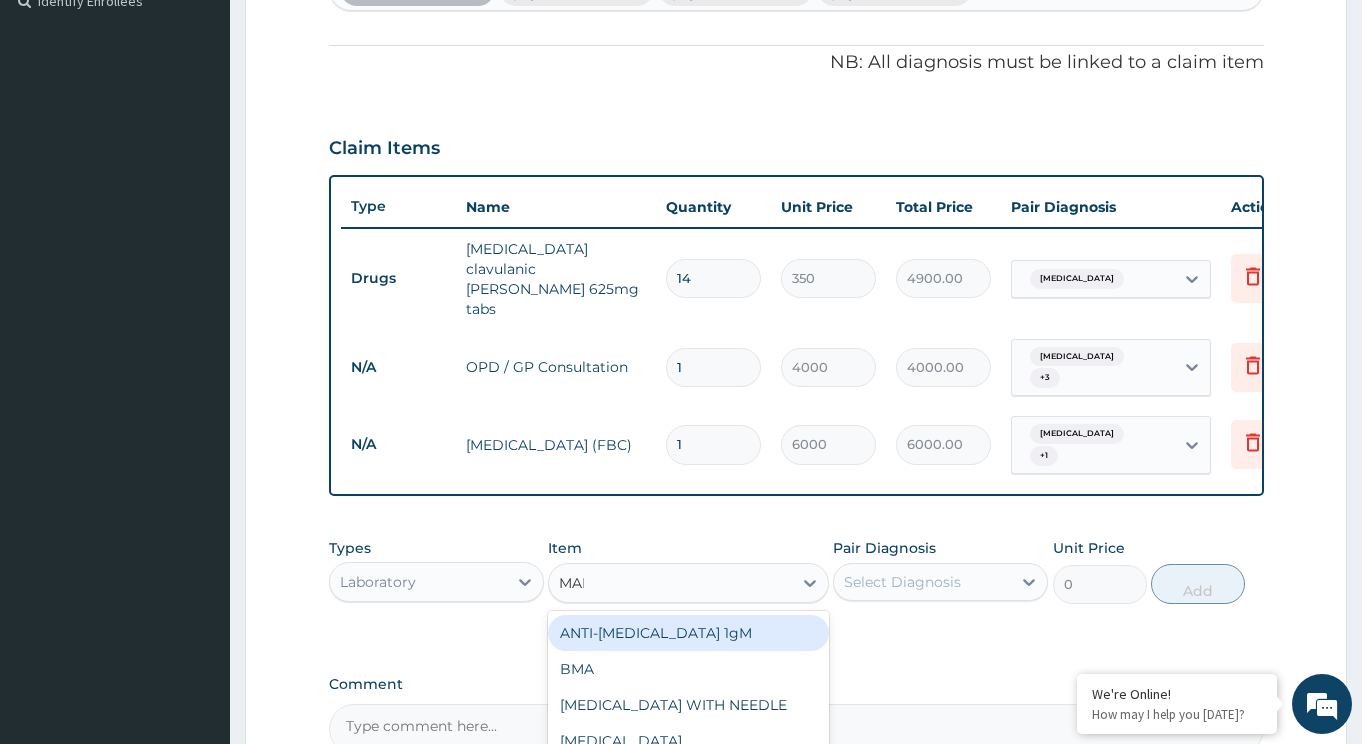 type on "MALA" 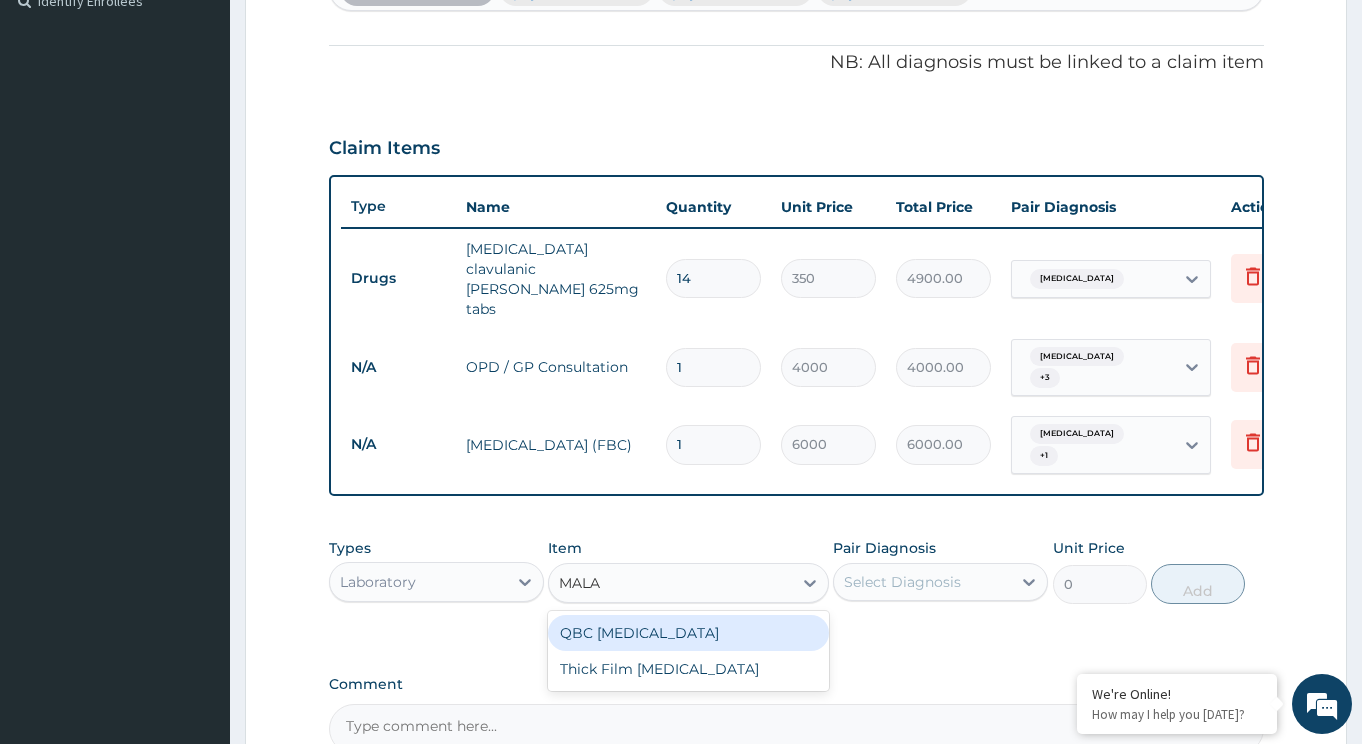 drag, startPoint x: 729, startPoint y: 611, endPoint x: 850, endPoint y: 598, distance: 121.69634 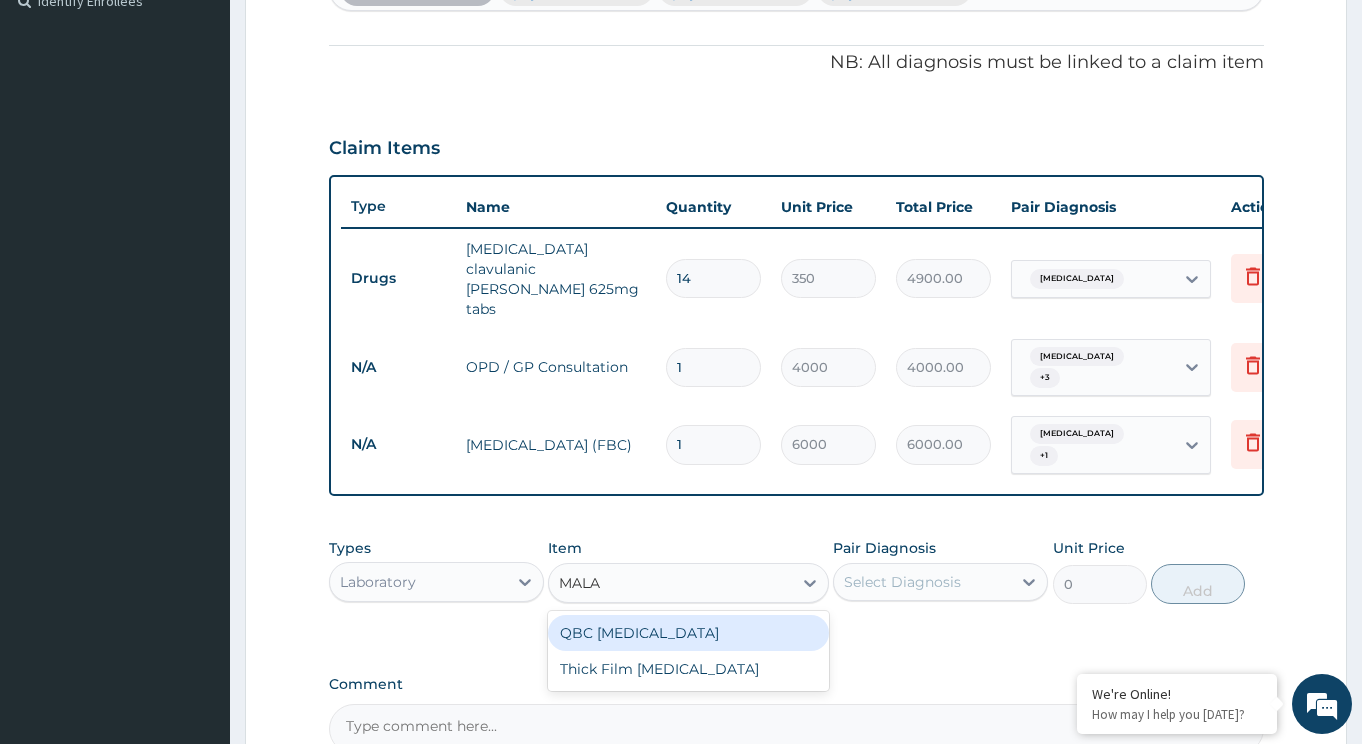 click on "QBC [MEDICAL_DATA]" at bounding box center [688, 633] 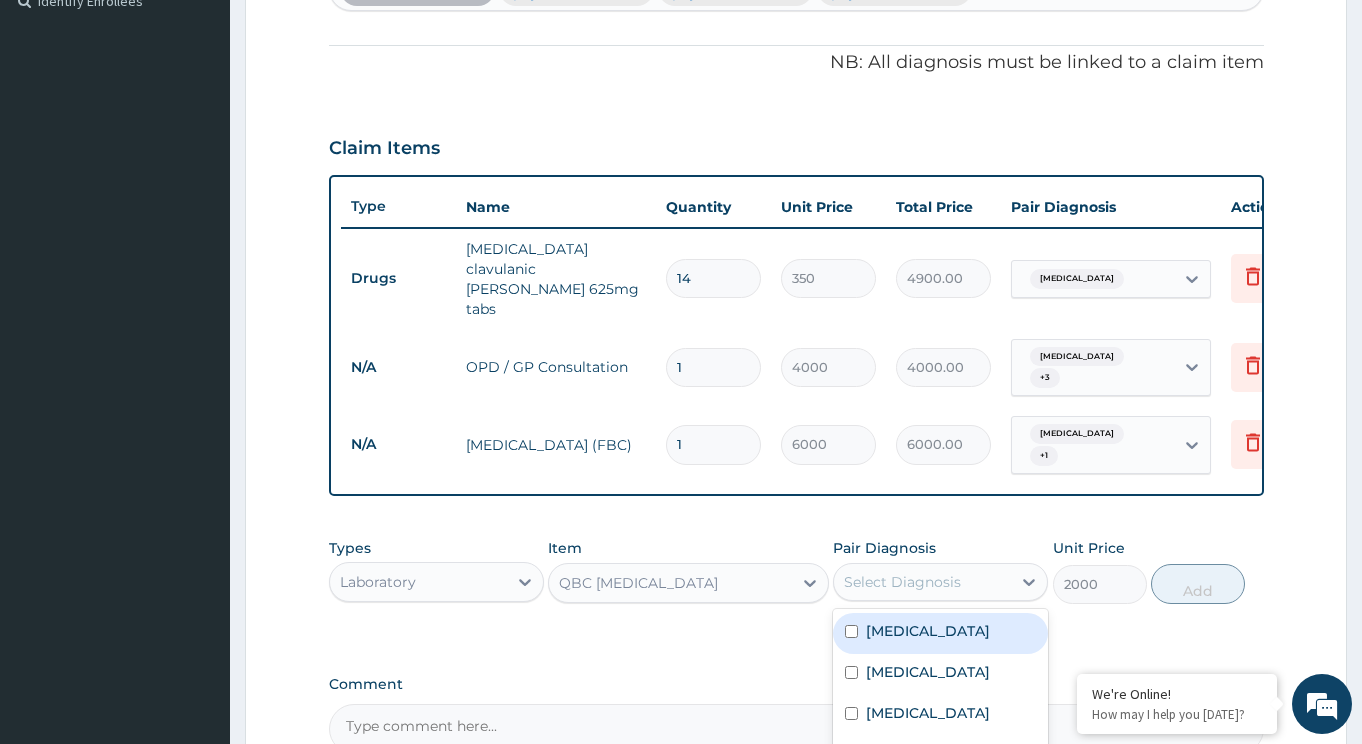 drag, startPoint x: 902, startPoint y: 556, endPoint x: 922, endPoint y: 561, distance: 20.615528 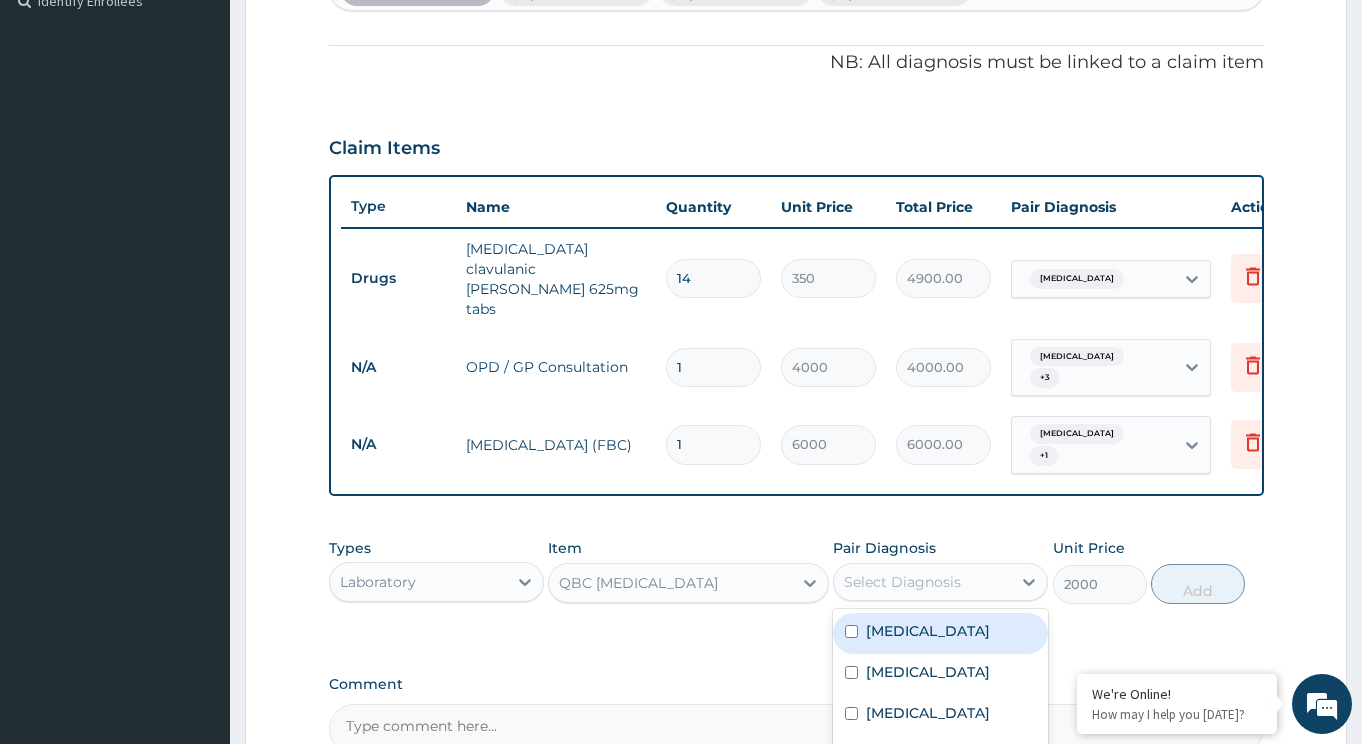 click on "Select Diagnosis" at bounding box center (902, 582) 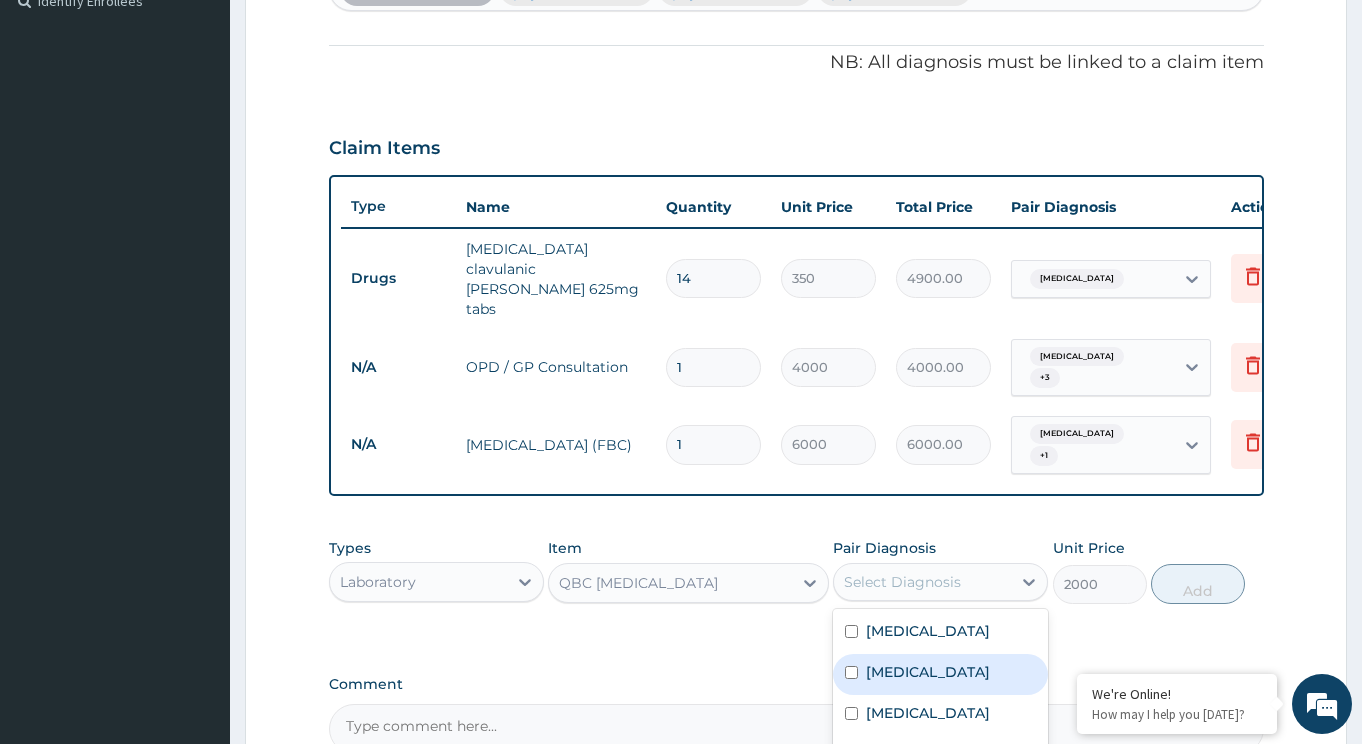 click on "[MEDICAL_DATA]" at bounding box center (940, 674) 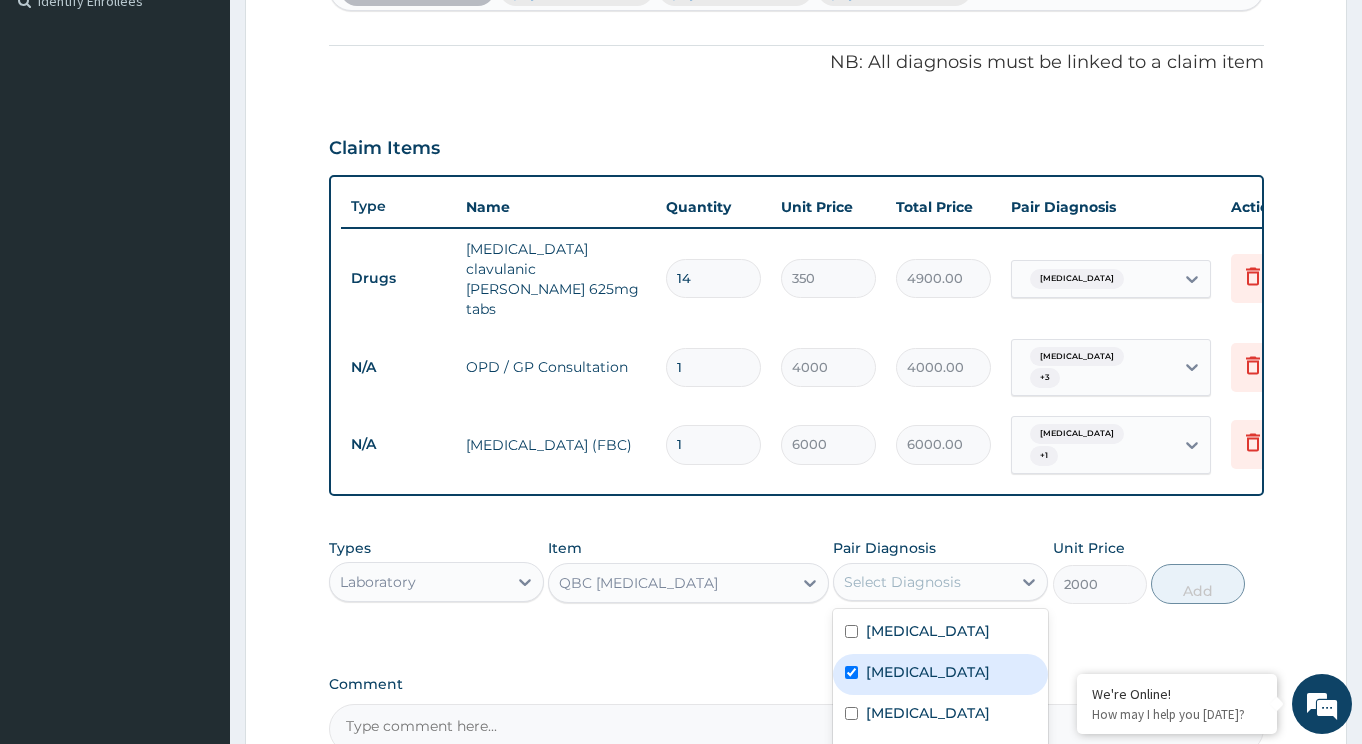 checkbox on "true" 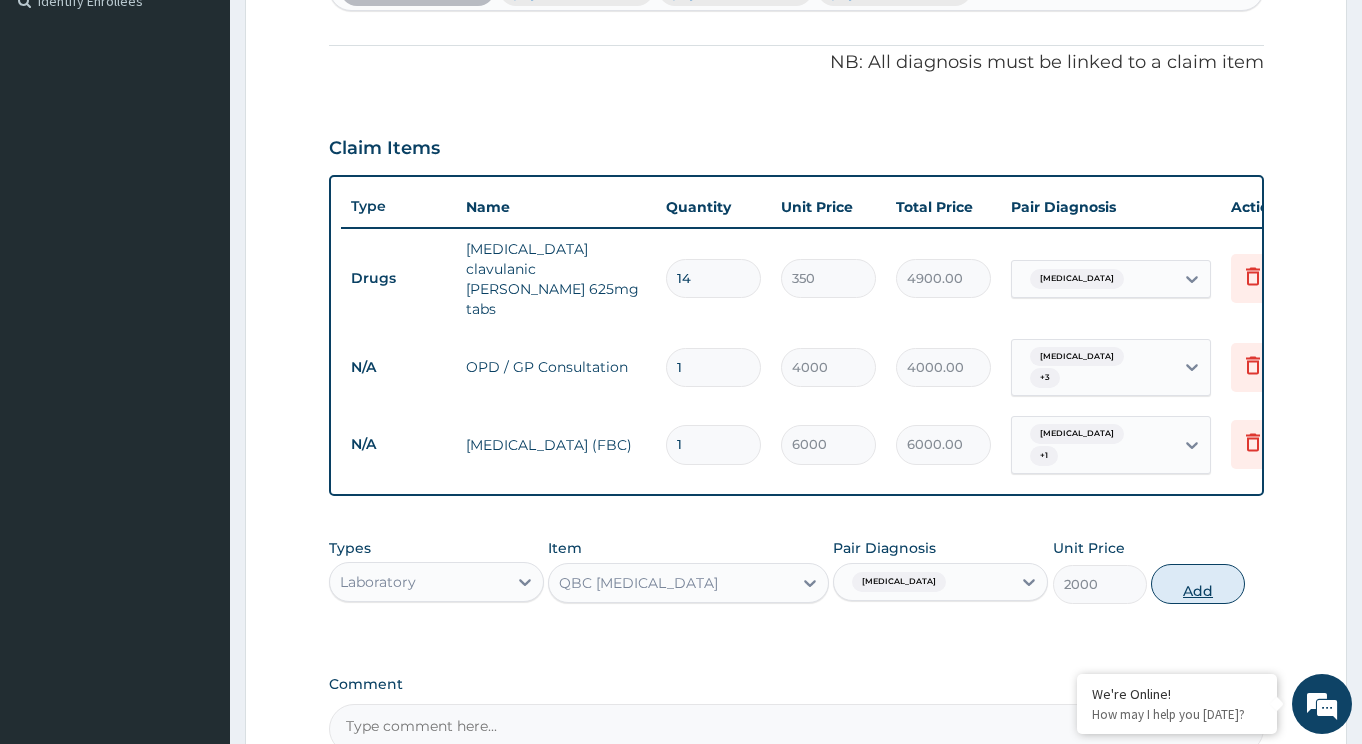 click on "Add" at bounding box center (1198, 584) 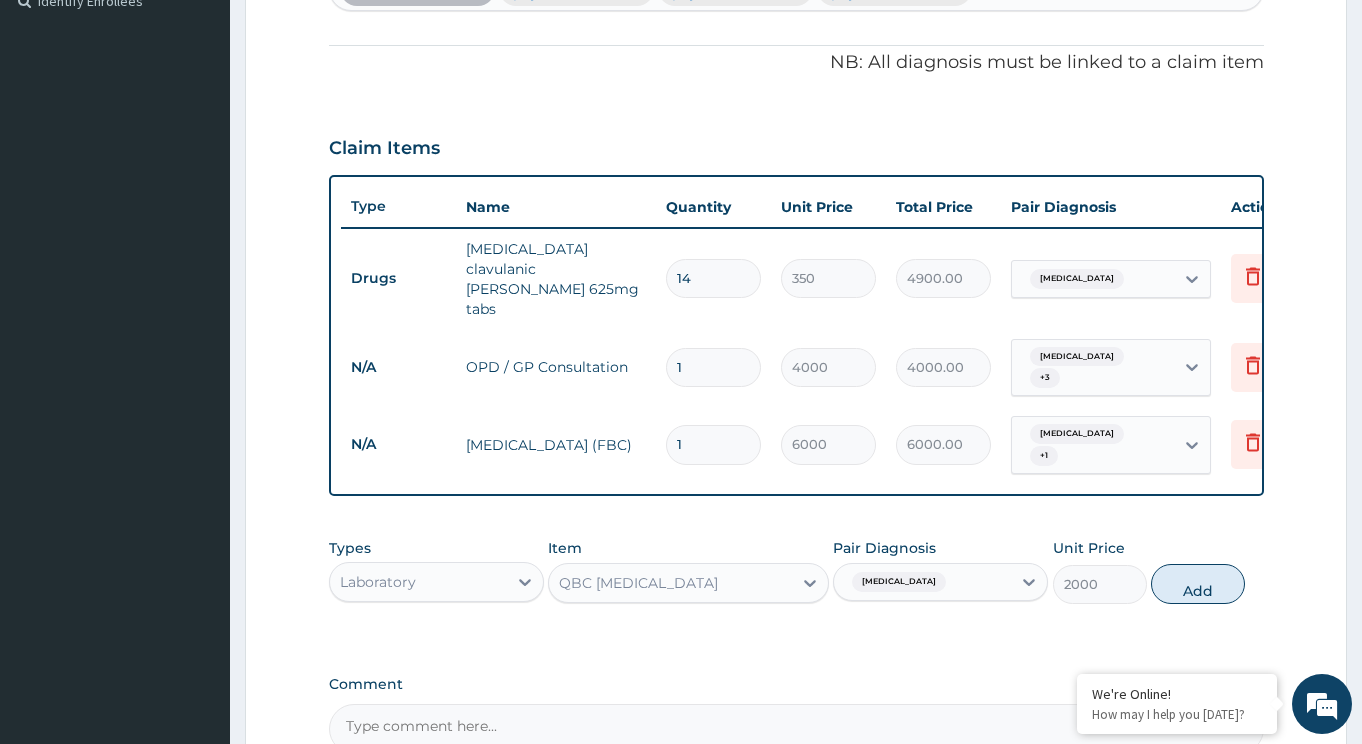 type on "0" 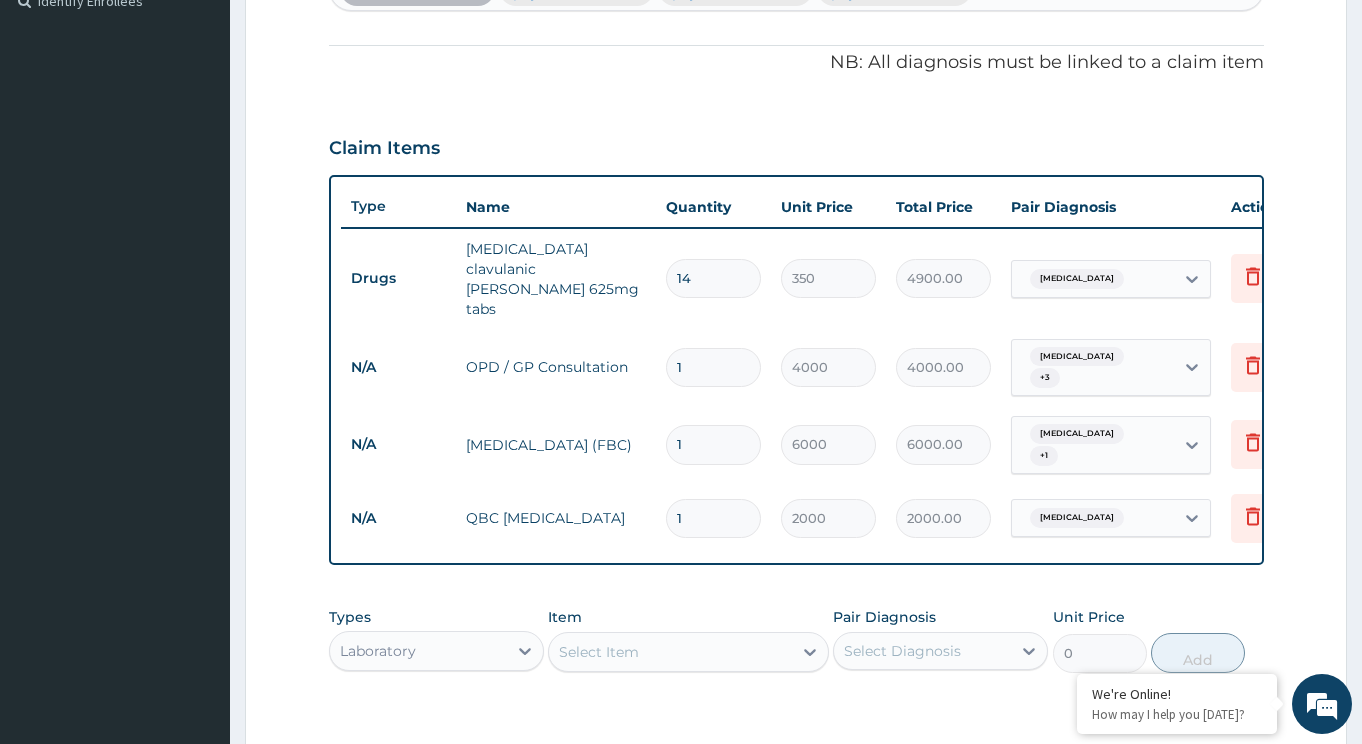 scroll, scrollTop: 827, scrollLeft: 0, axis: vertical 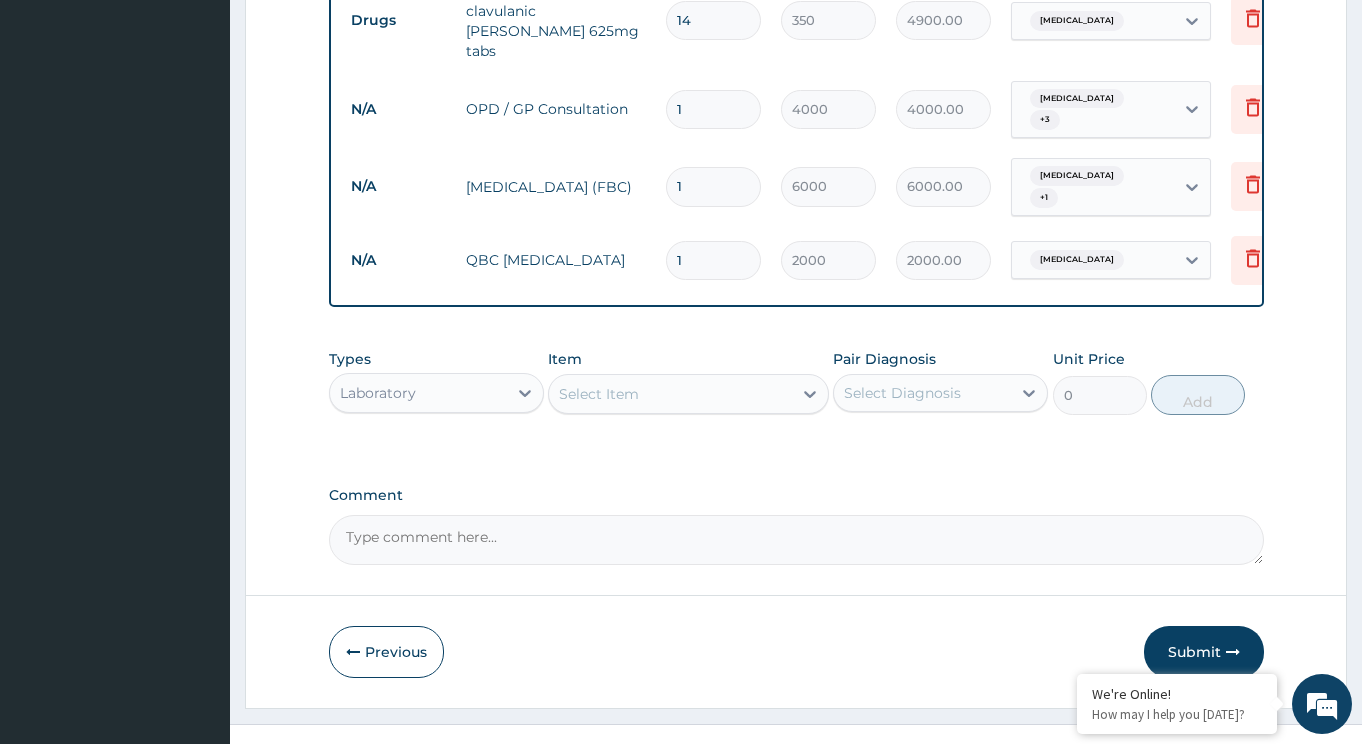 click on "Select Item" at bounding box center (670, 394) 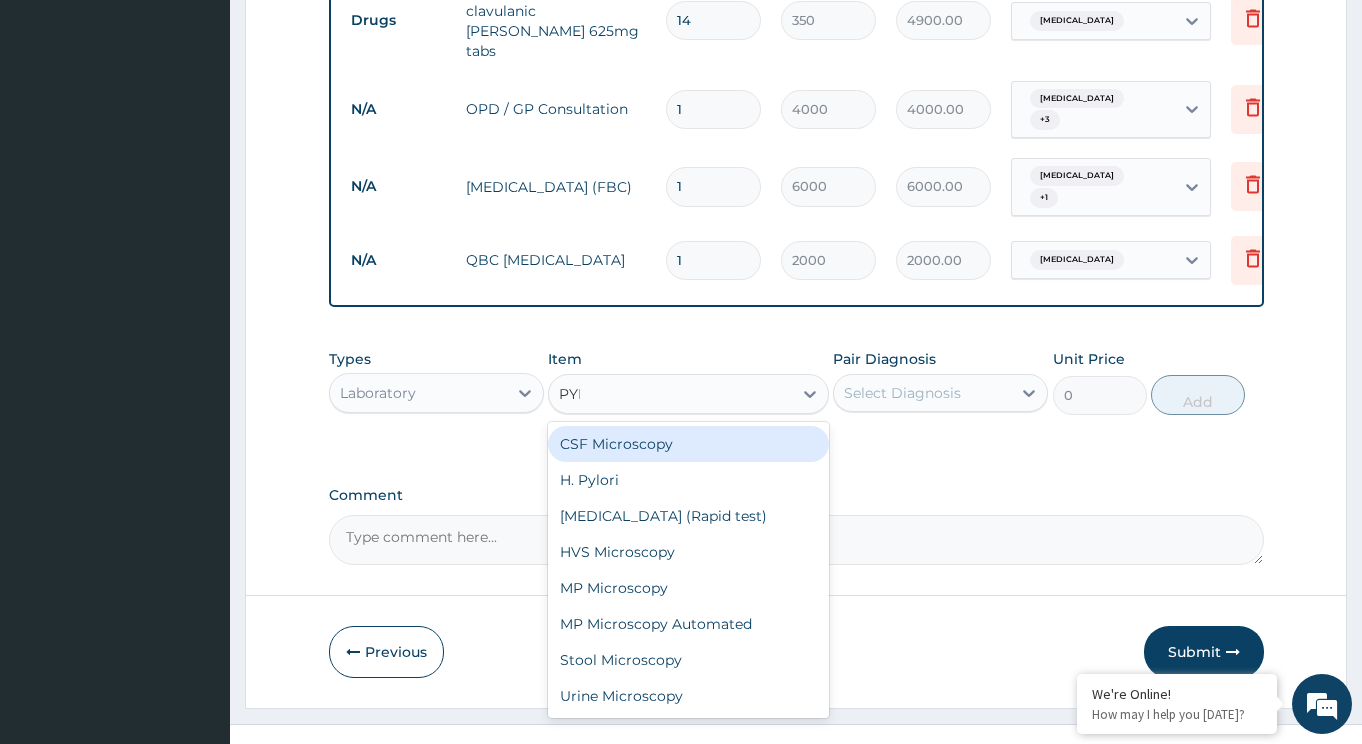 type on "PYLO" 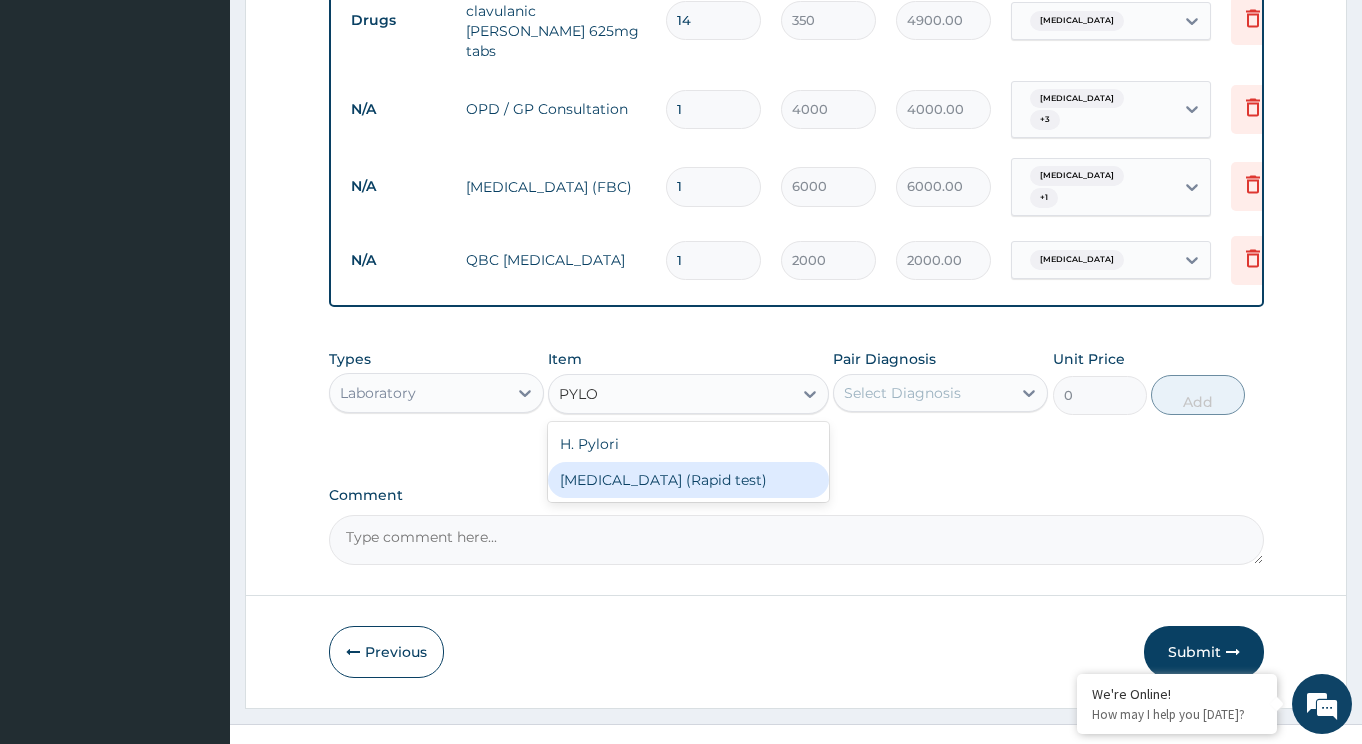 drag, startPoint x: 741, startPoint y: 462, endPoint x: 878, endPoint y: 388, distance: 155.70805 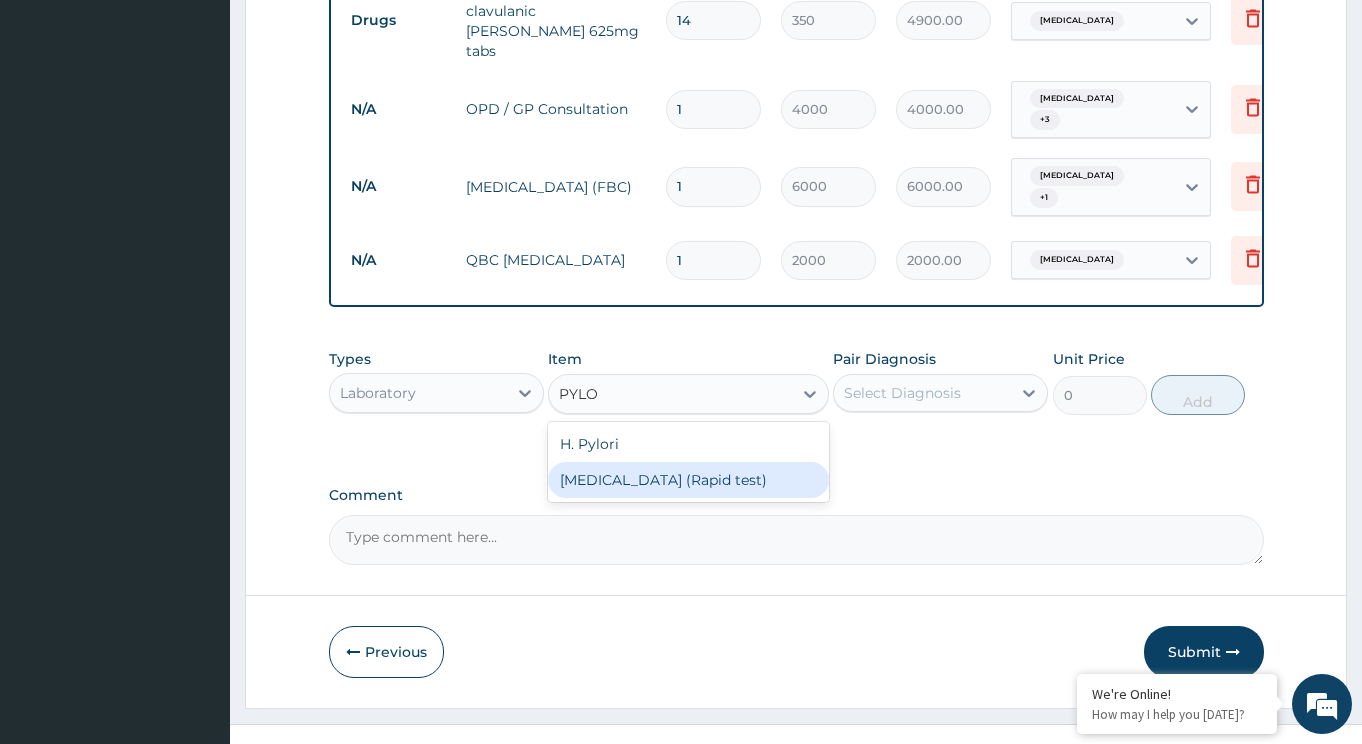 click on "[MEDICAL_DATA] (Rapid test)" at bounding box center [688, 480] 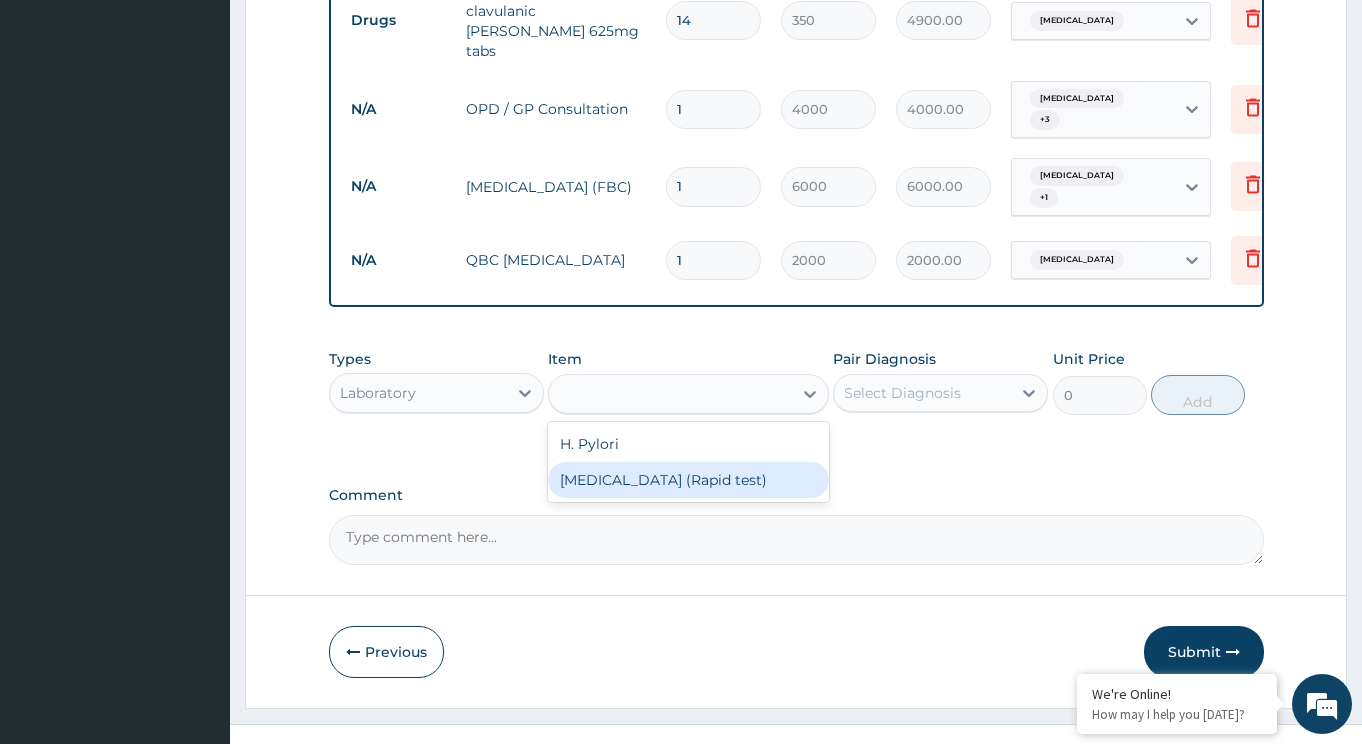 type on "3000" 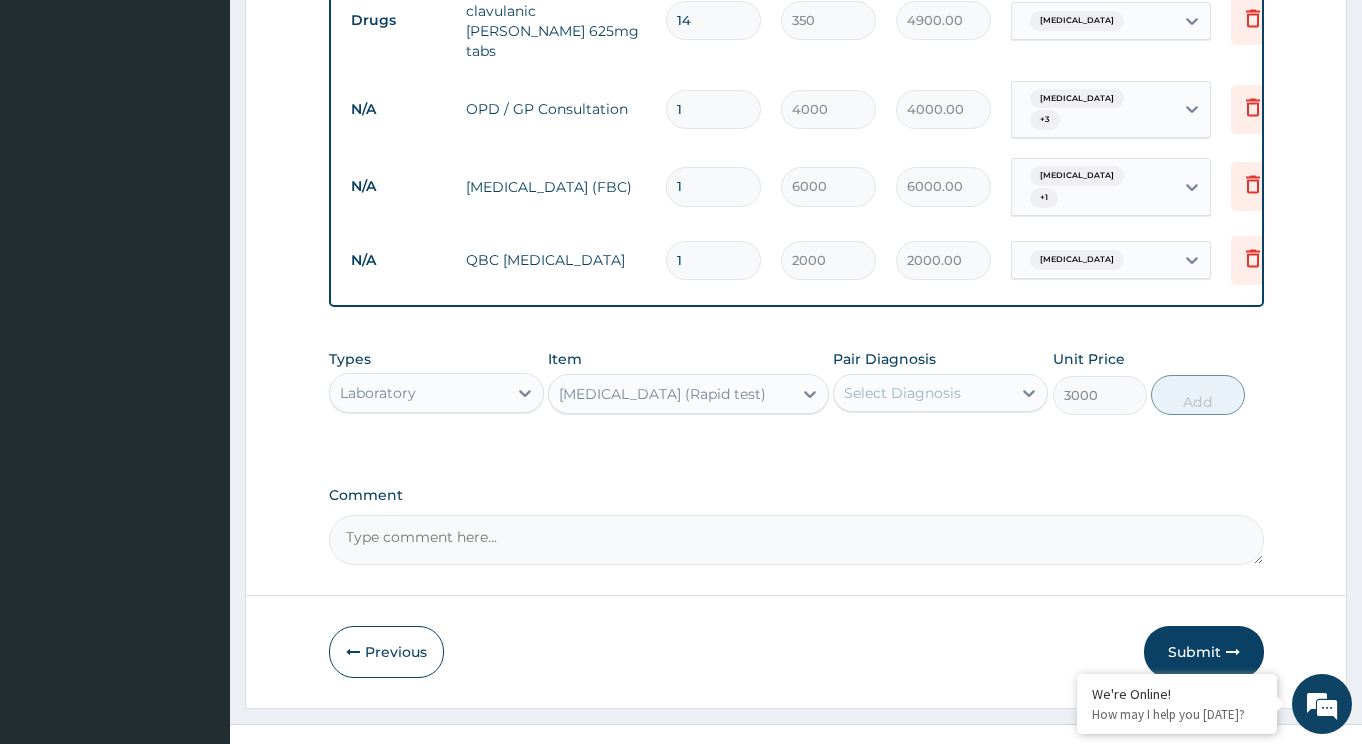 drag, startPoint x: 900, startPoint y: 374, endPoint x: 914, endPoint y: 387, distance: 19.104973 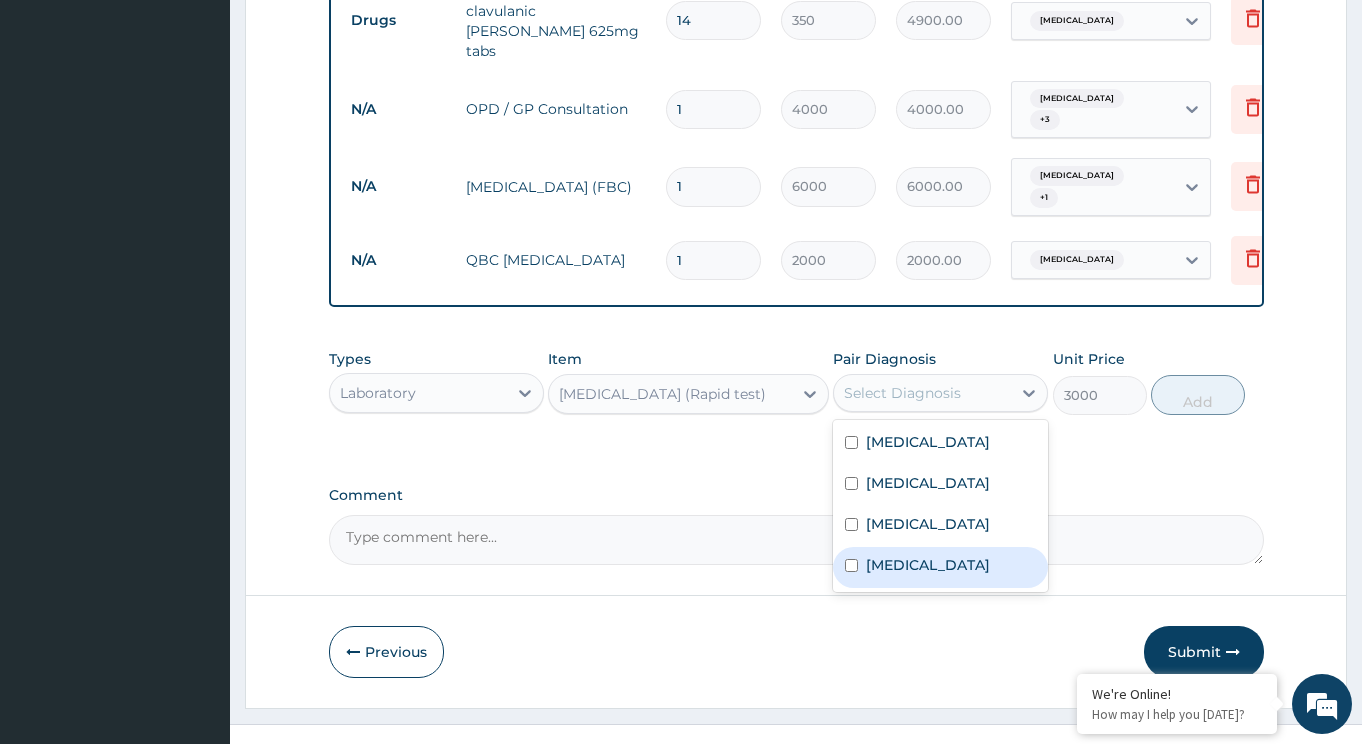 click on "Peptic ulcer" at bounding box center (940, 567) 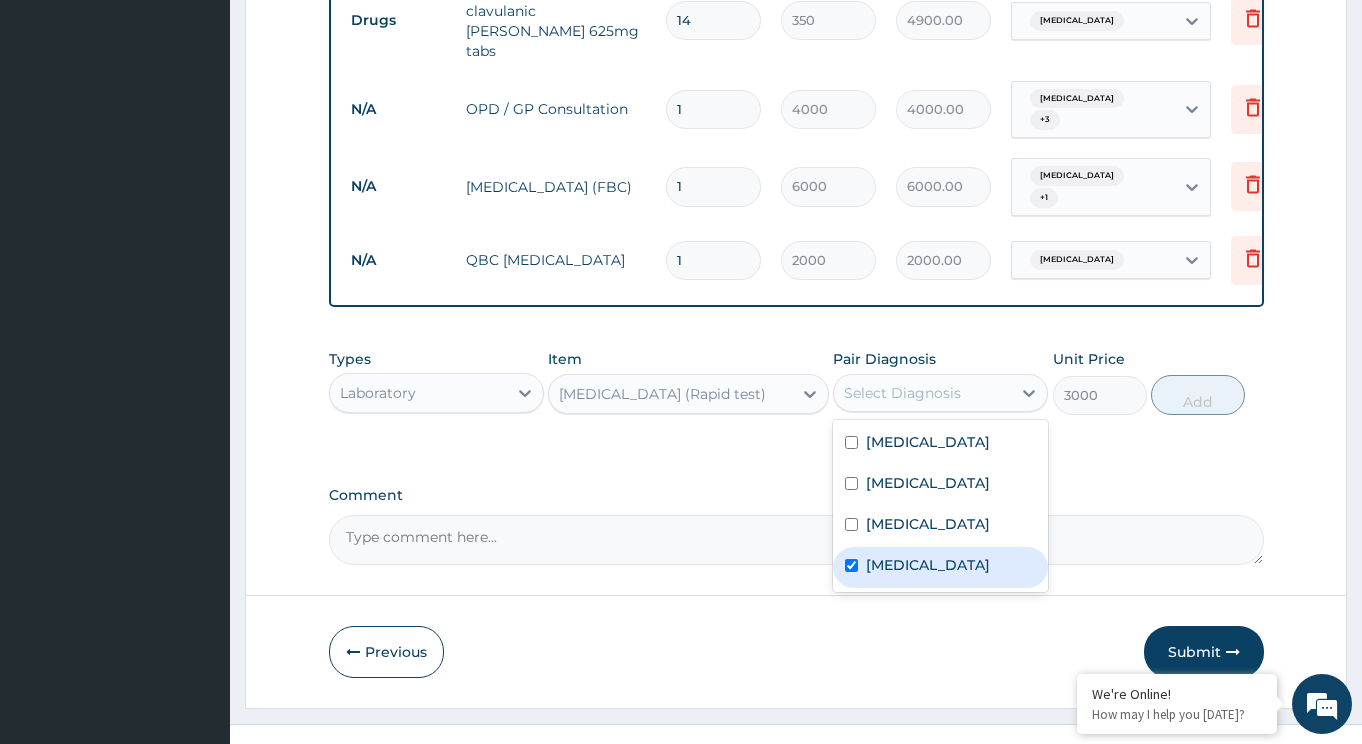 checkbox on "true" 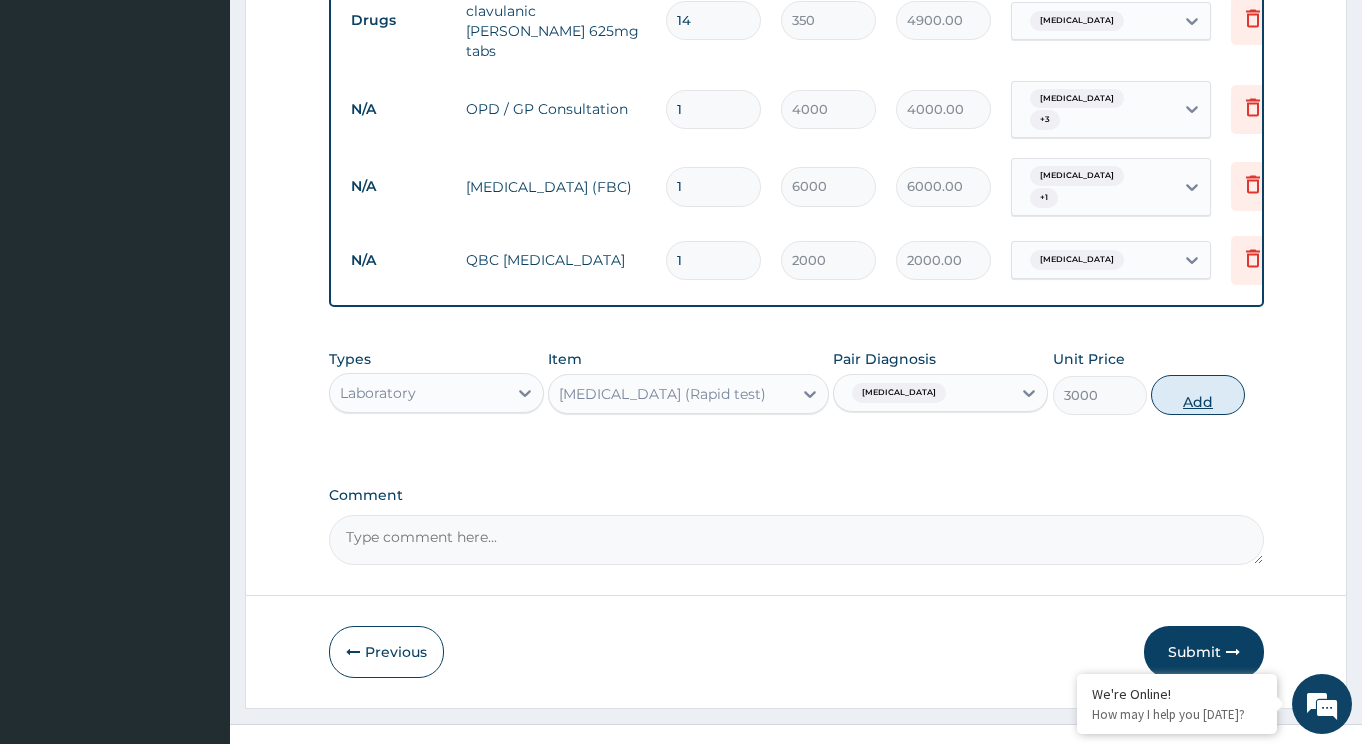 click on "Add" at bounding box center [1198, 395] 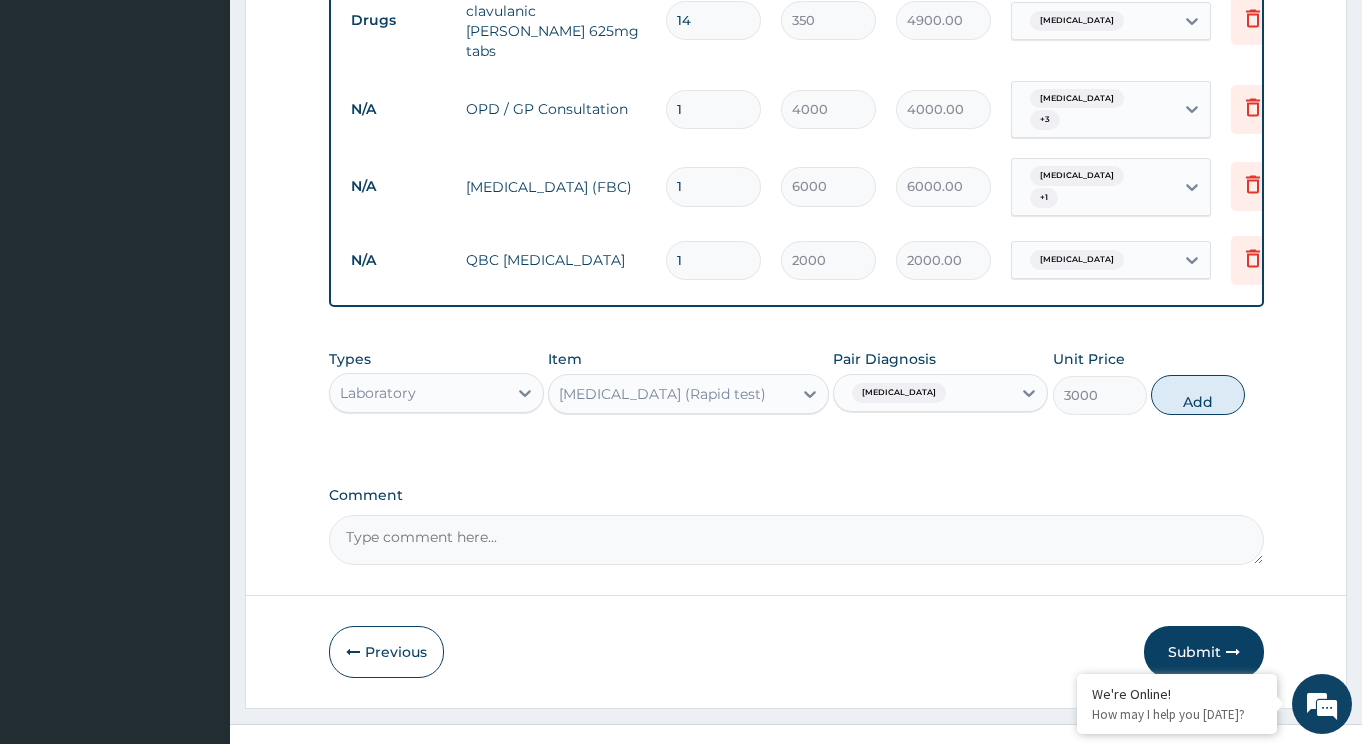 type on "0" 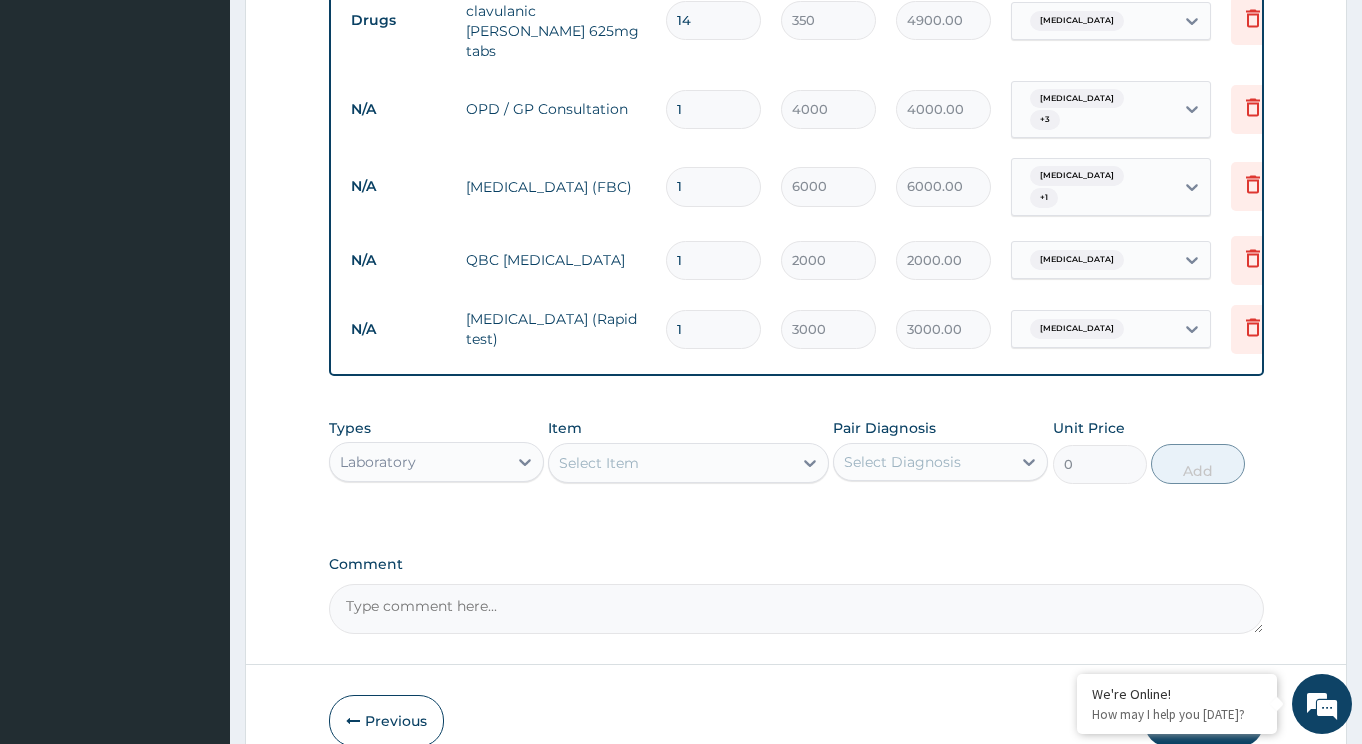 click on "Laboratory" at bounding box center [418, 462] 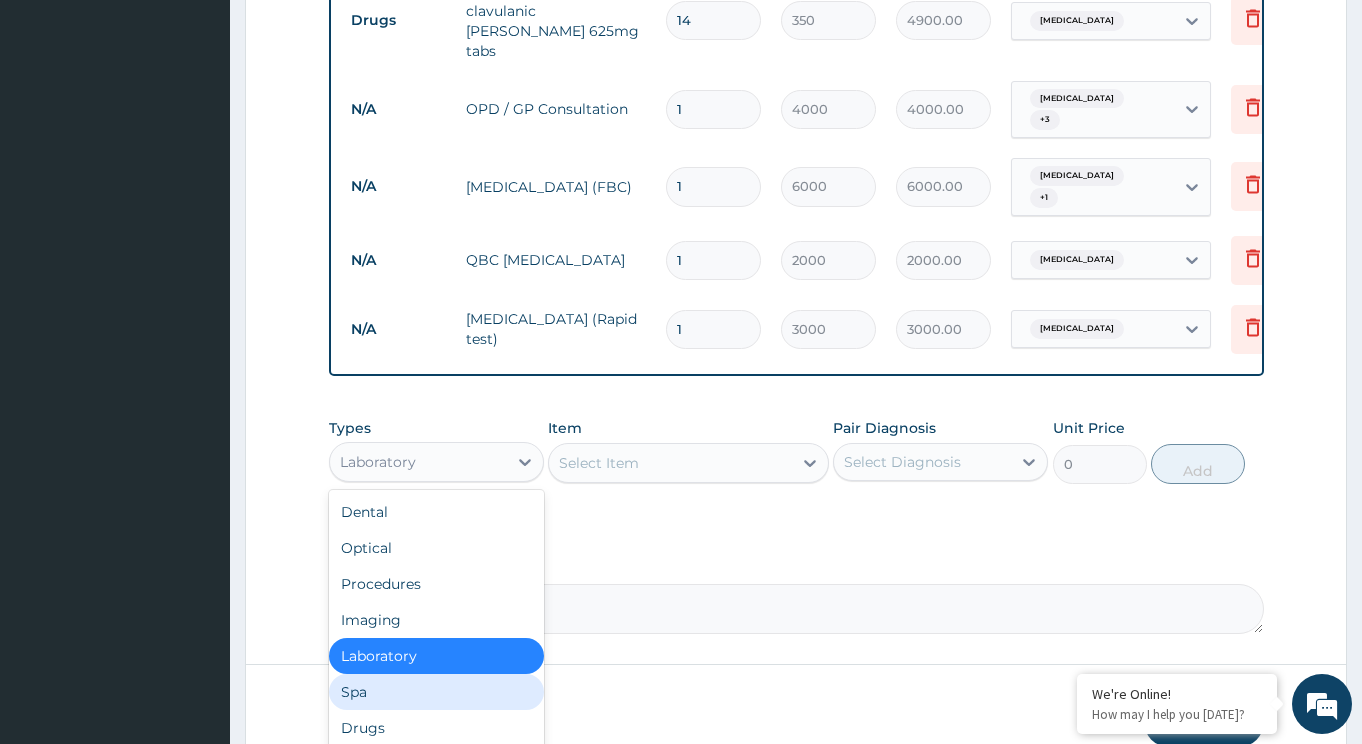 click on "Spa" at bounding box center [436, 692] 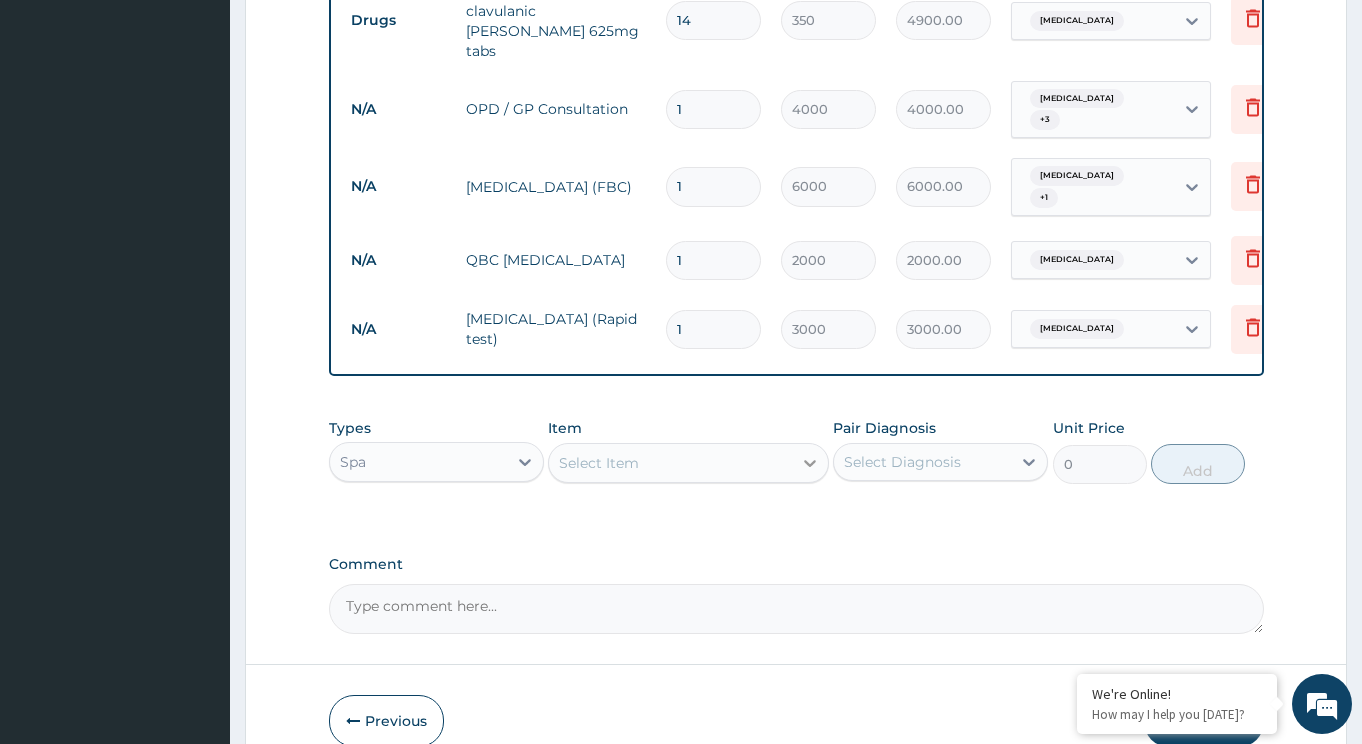 click 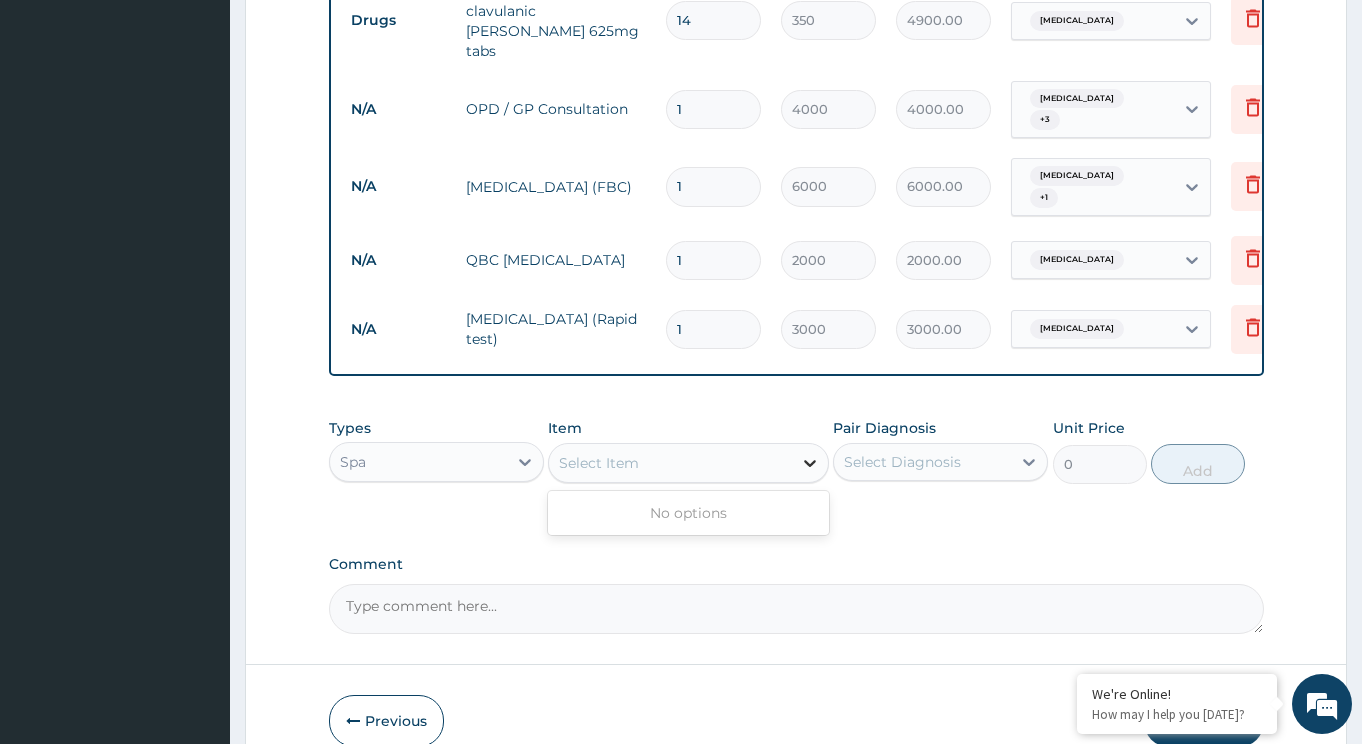 click 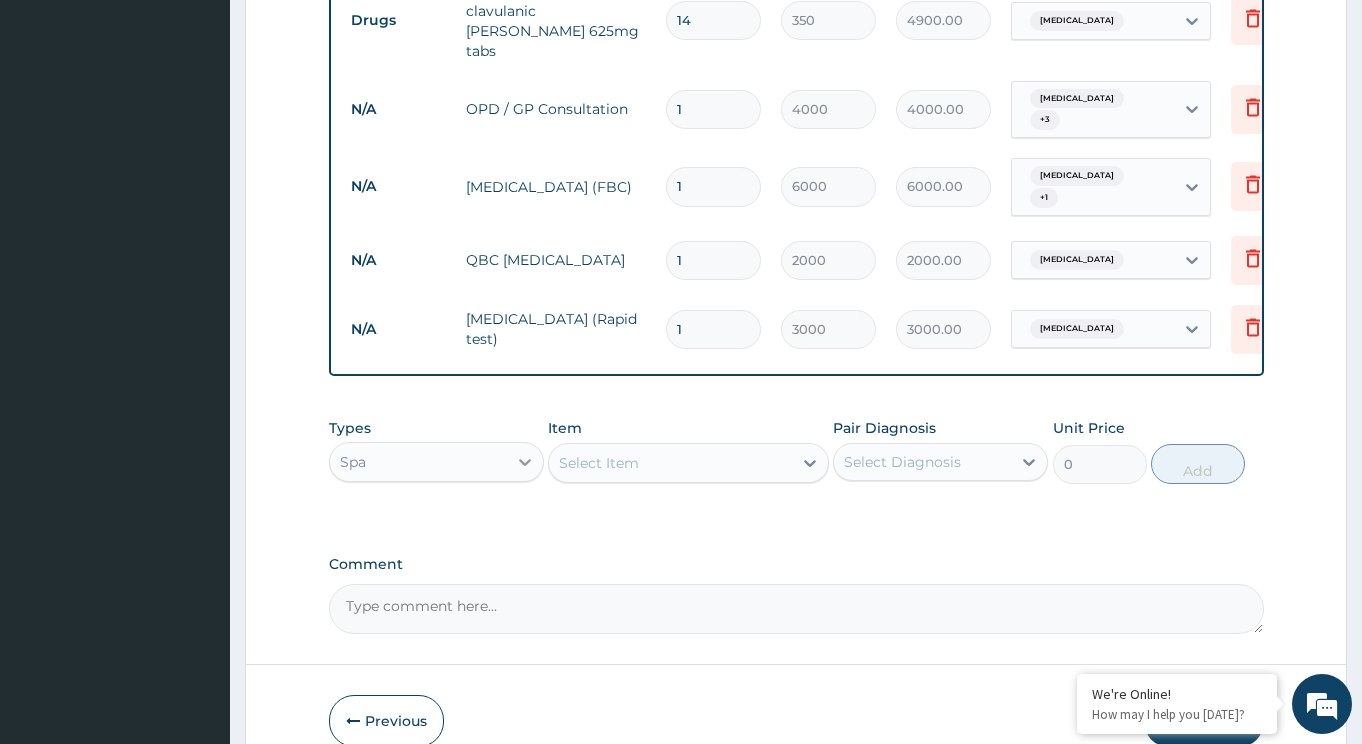 click 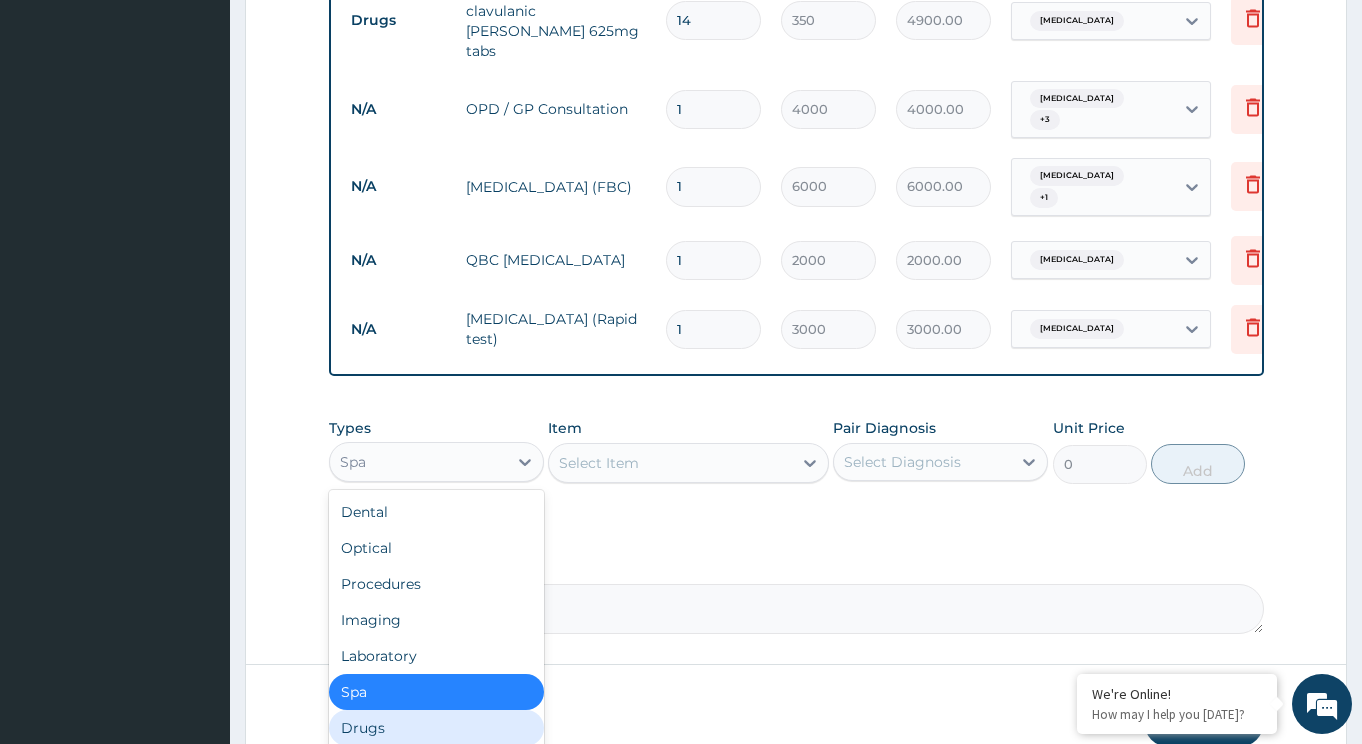 drag, startPoint x: 405, startPoint y: 694, endPoint x: 492, endPoint y: 654, distance: 95.7549 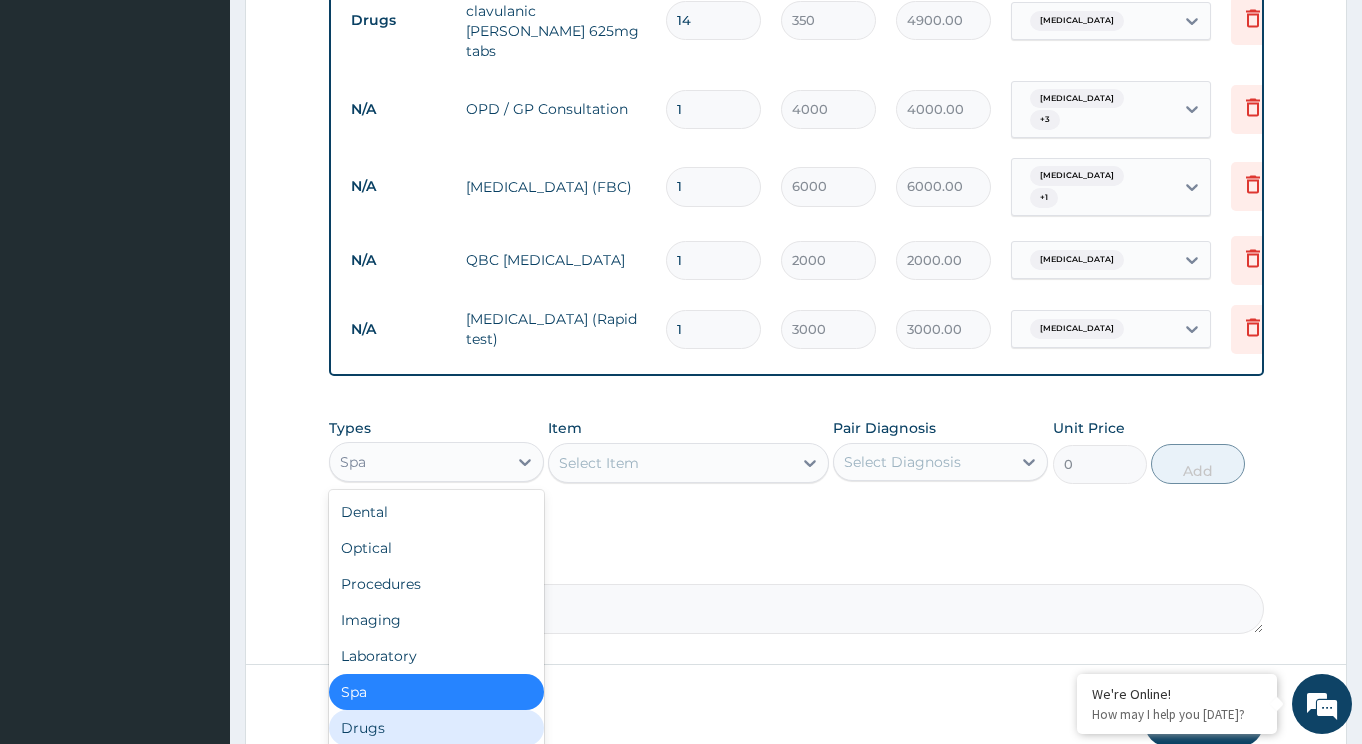 click on "Drugs" at bounding box center (436, 728) 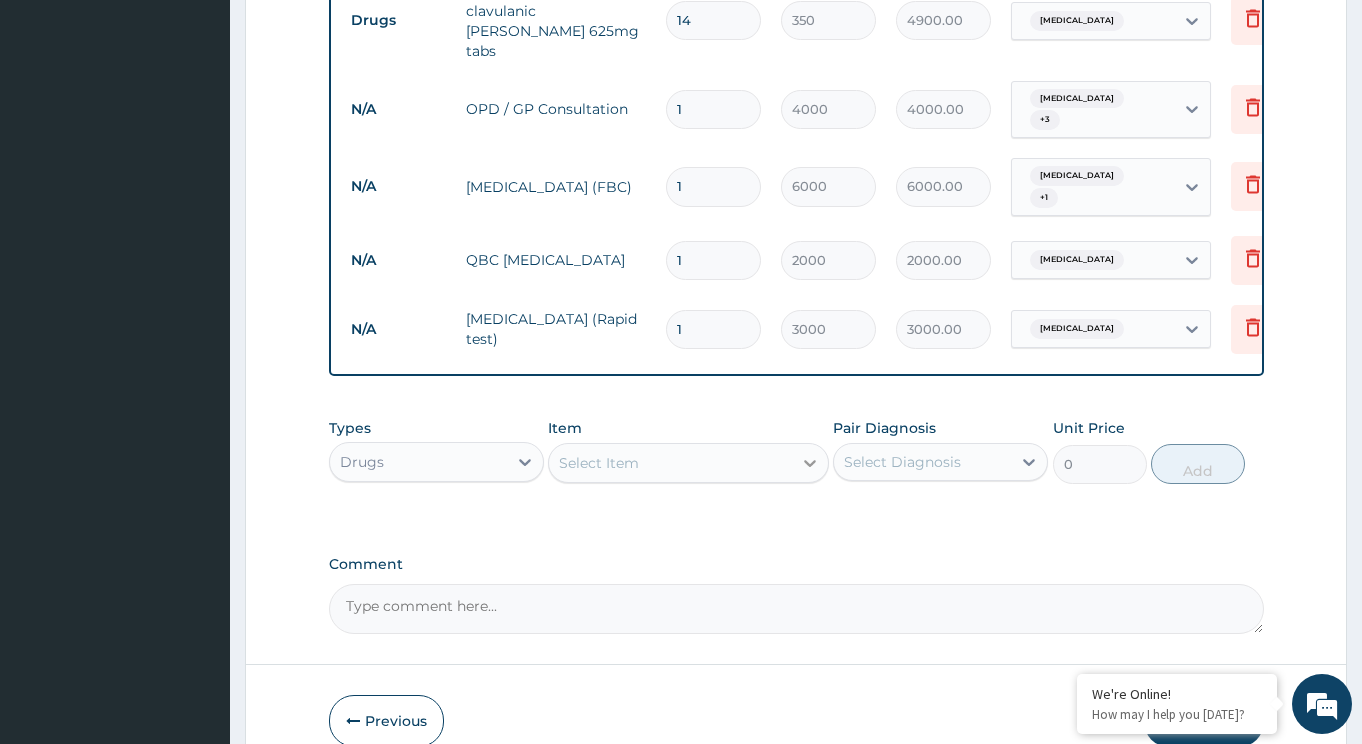 click 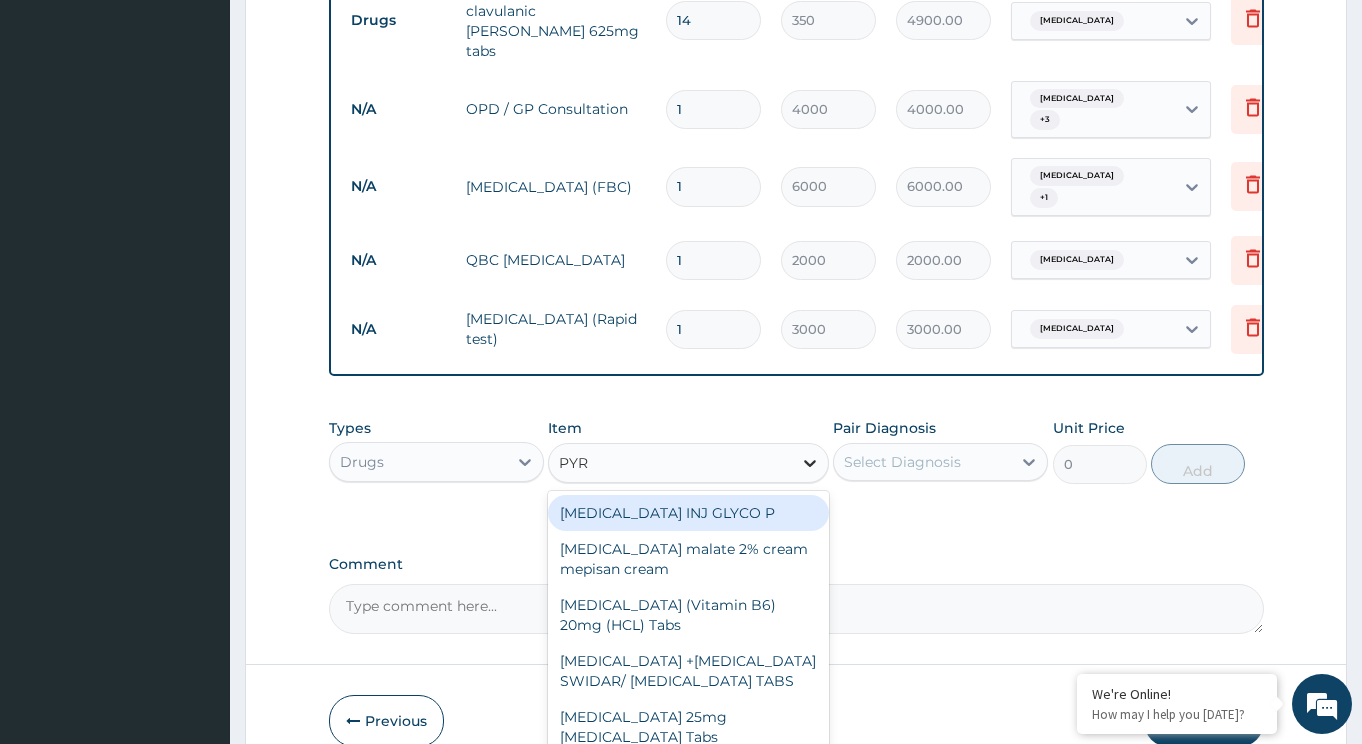 type on "PYRO" 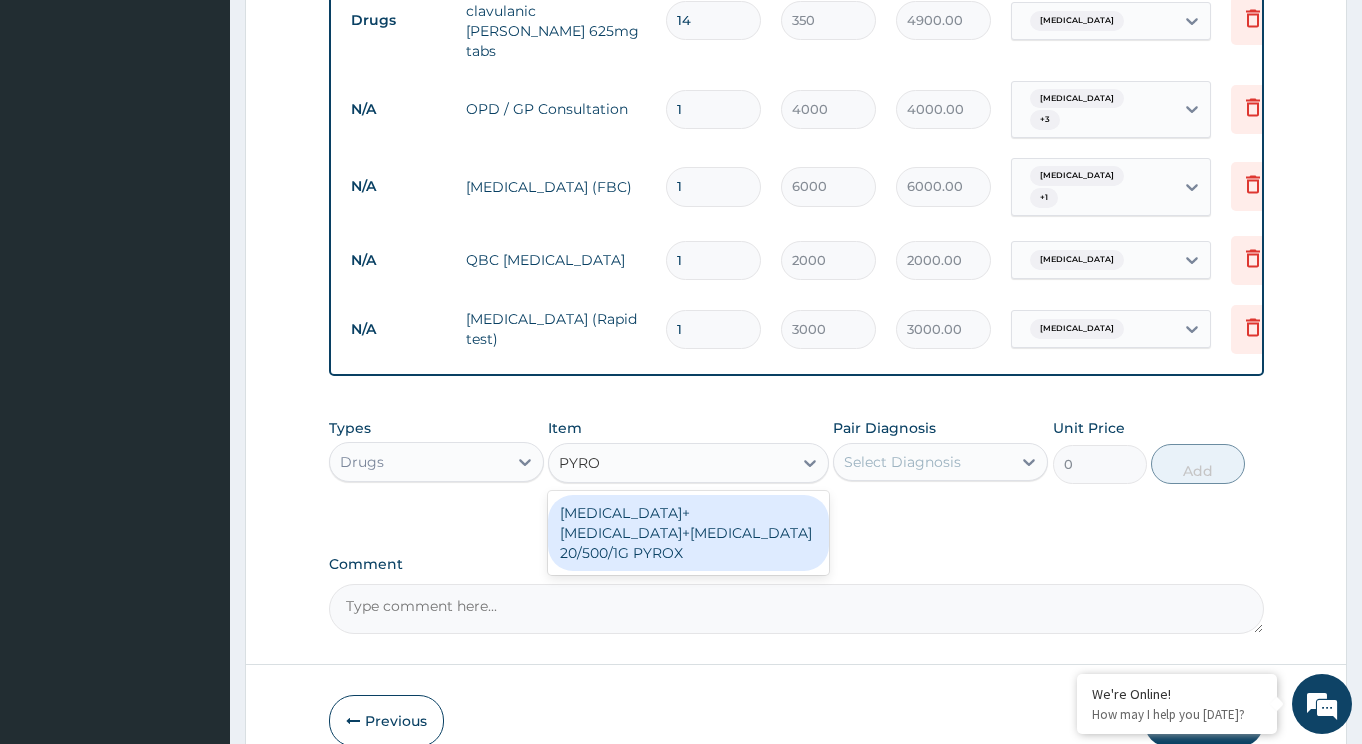 click on "[MEDICAL_DATA]+[MEDICAL_DATA]+[MEDICAL_DATA] 20/500/1G PYROX" at bounding box center [688, 533] 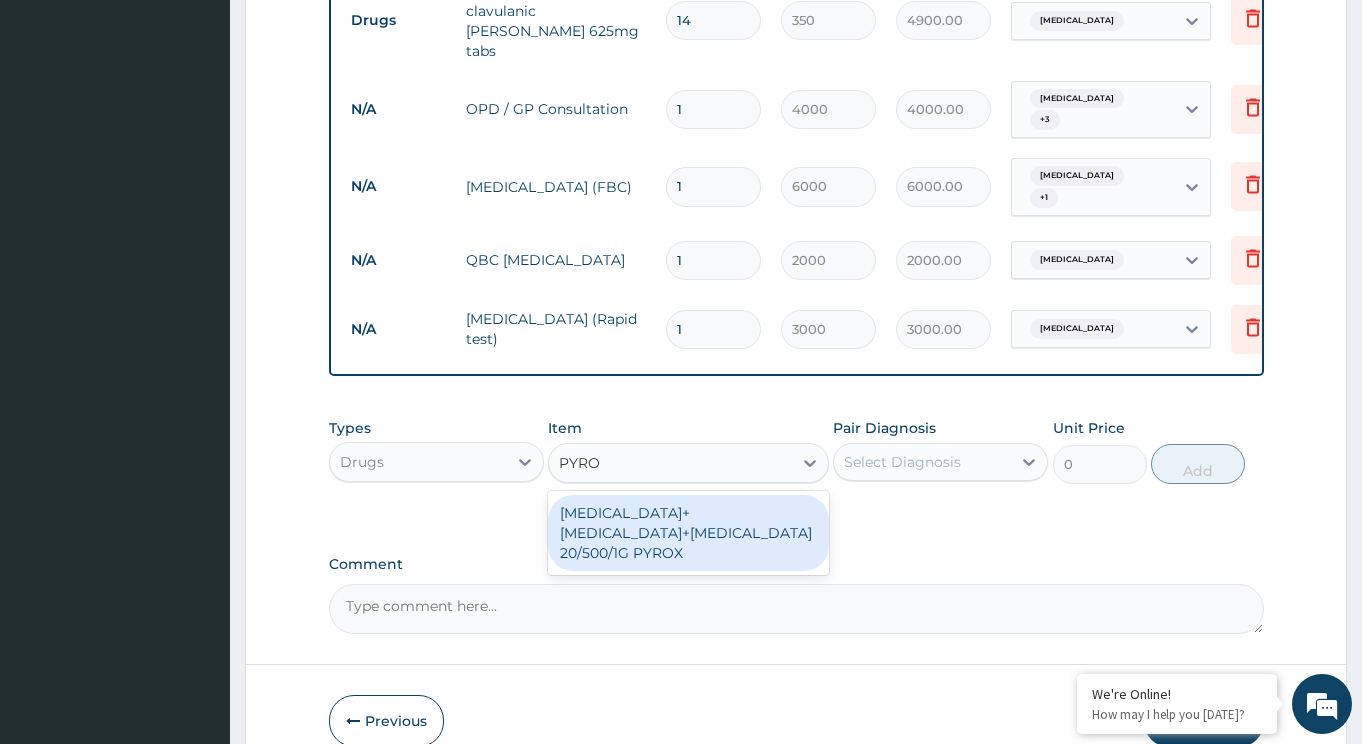 type 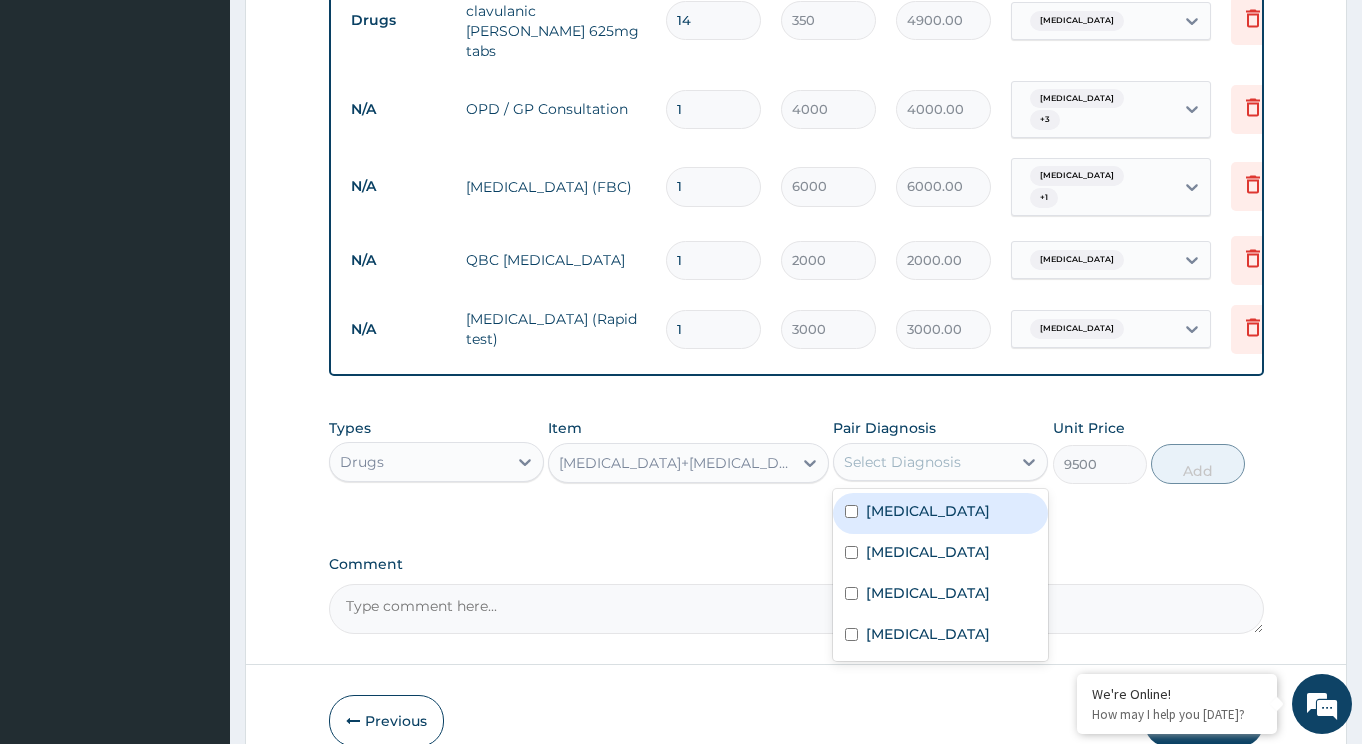 click on "Select Diagnosis" at bounding box center [902, 462] 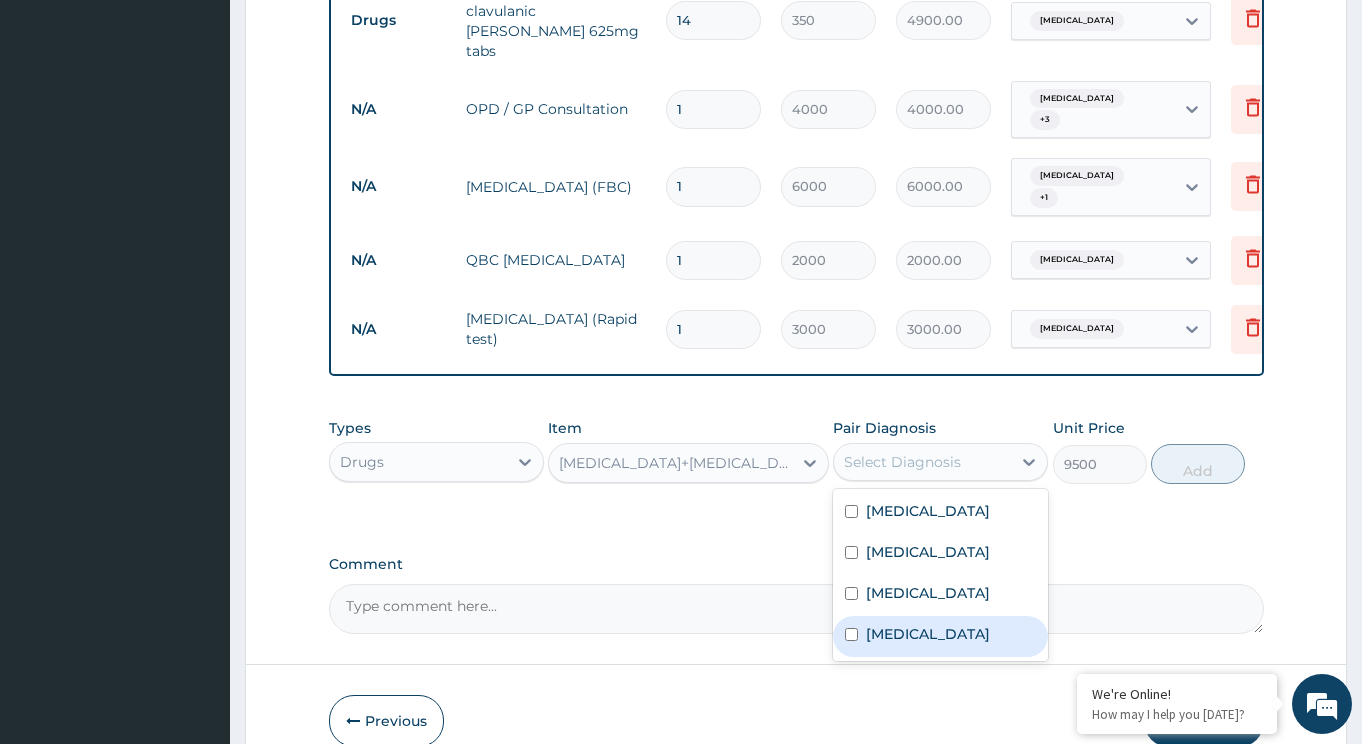 click on "Peptic ulcer" at bounding box center (928, 634) 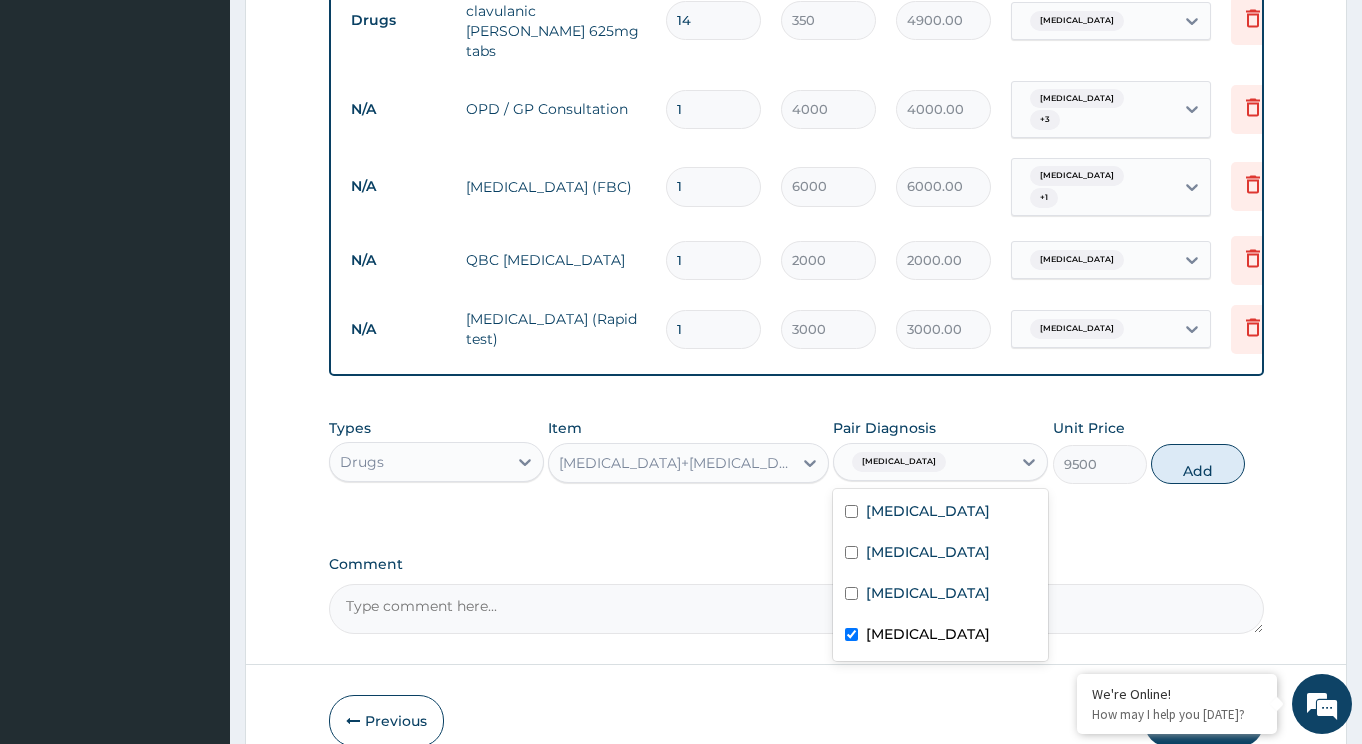 checkbox on "true" 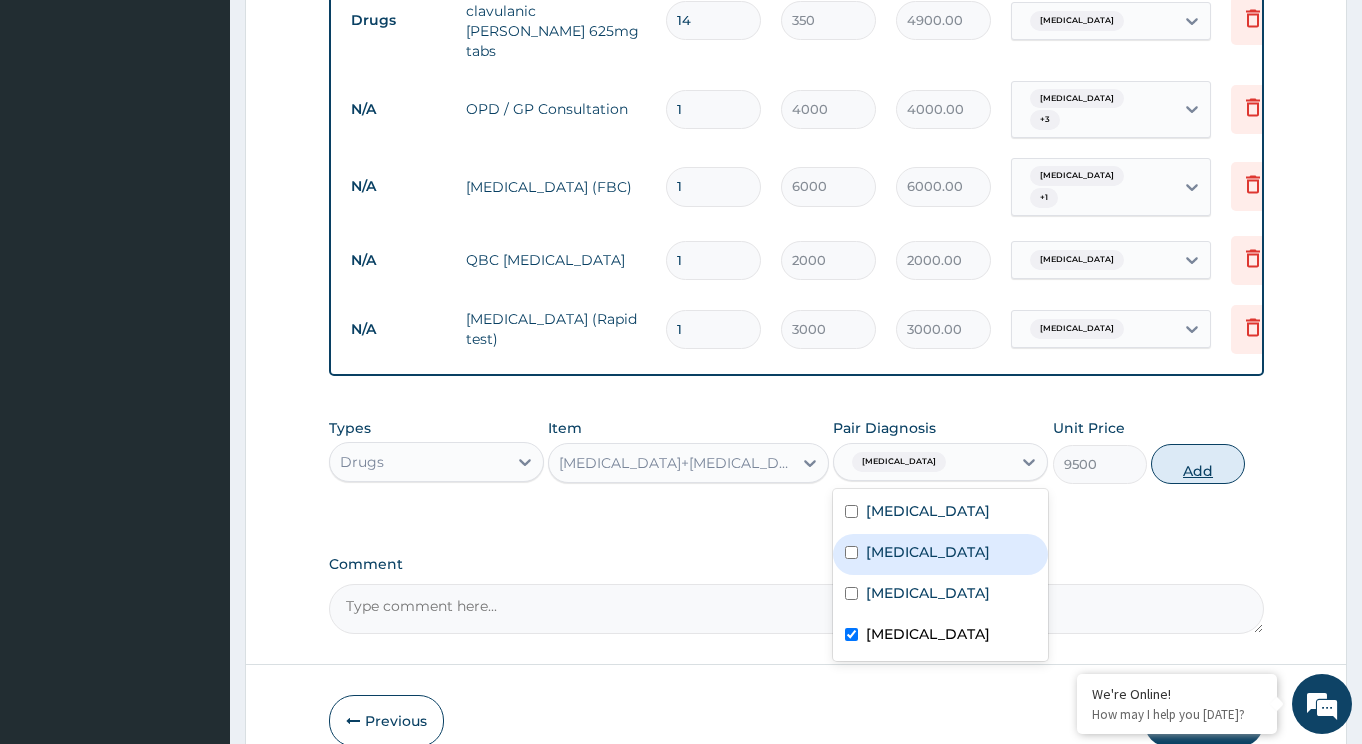 click on "Add" at bounding box center (1198, 464) 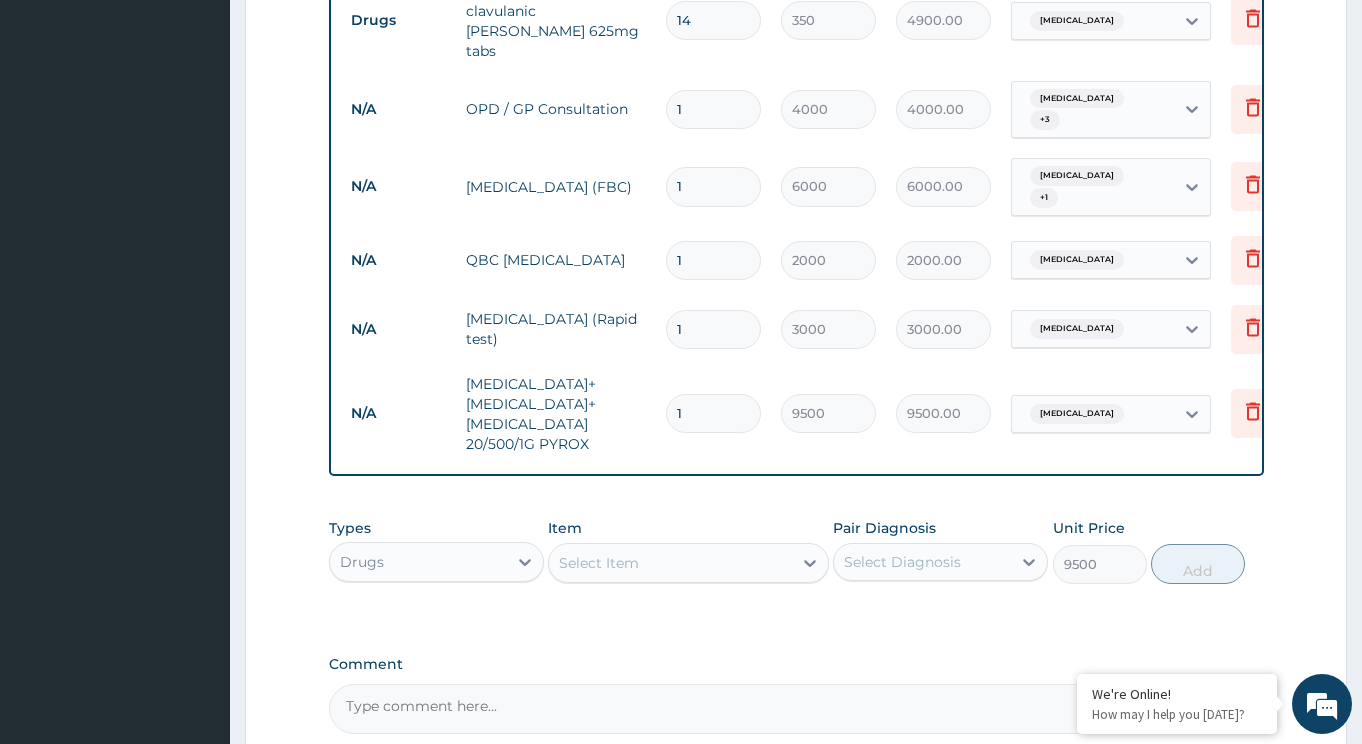 type on "0" 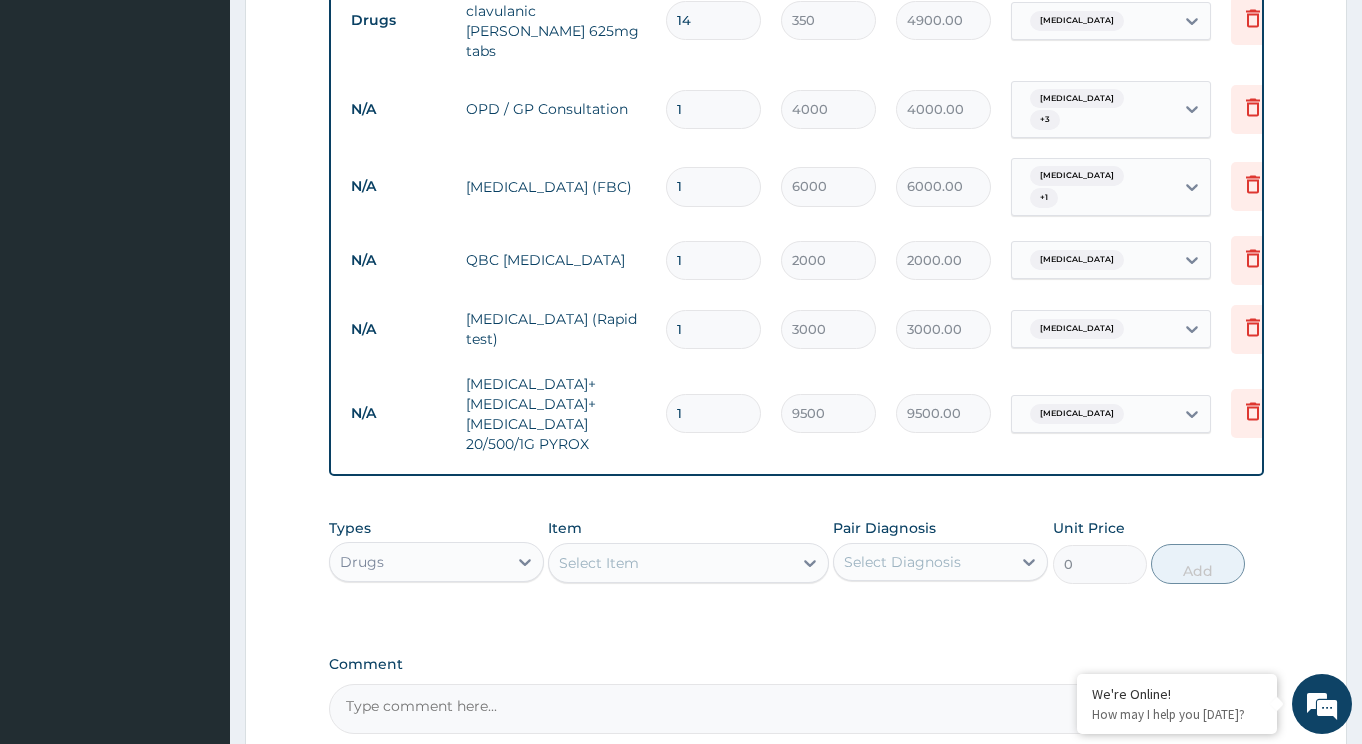 drag, startPoint x: 701, startPoint y: 348, endPoint x: 618, endPoint y: 355, distance: 83.294655 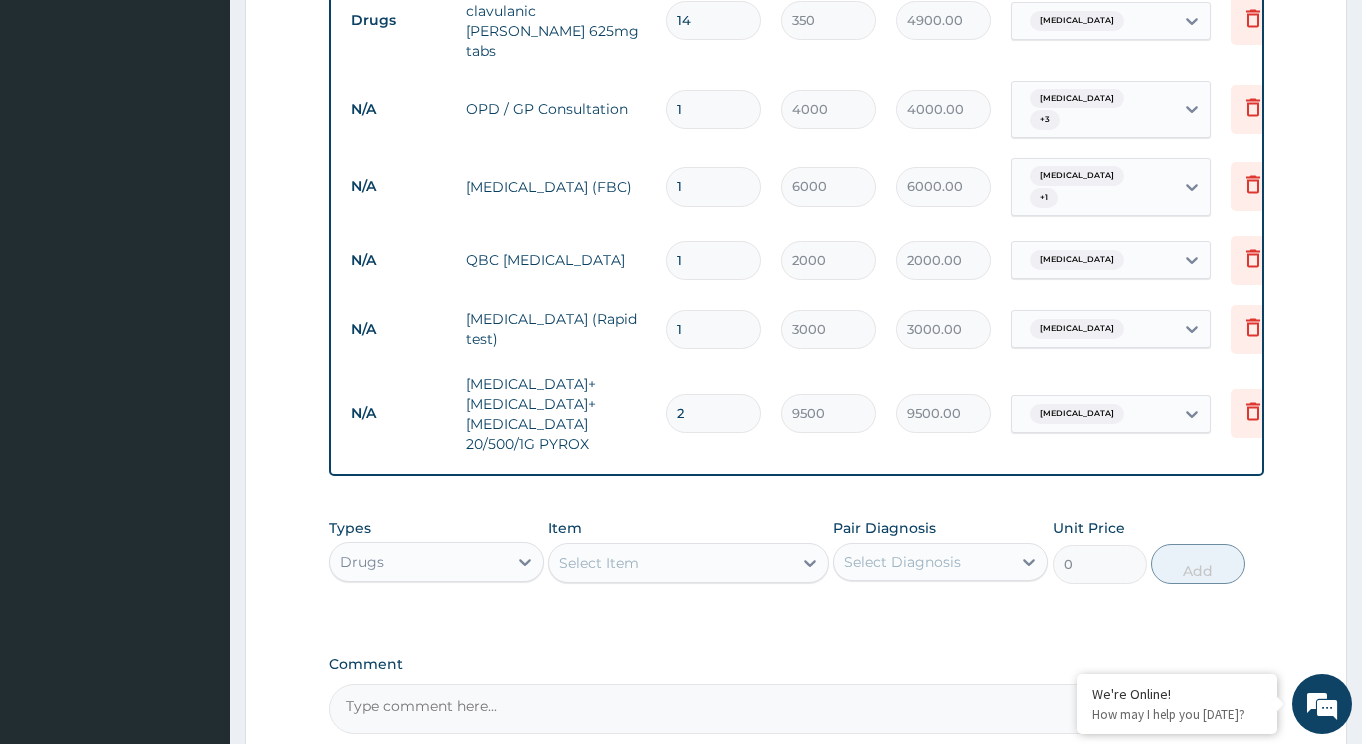 type on "19000.00" 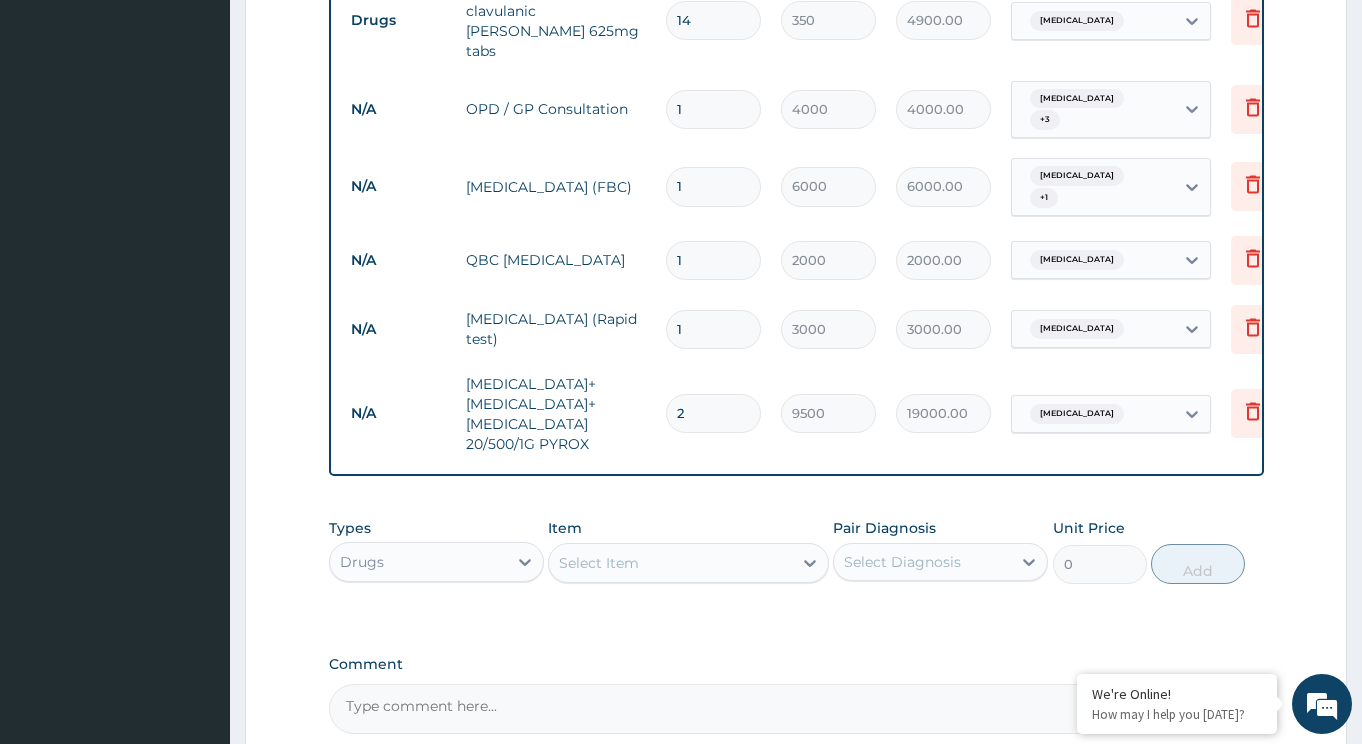 type on "2" 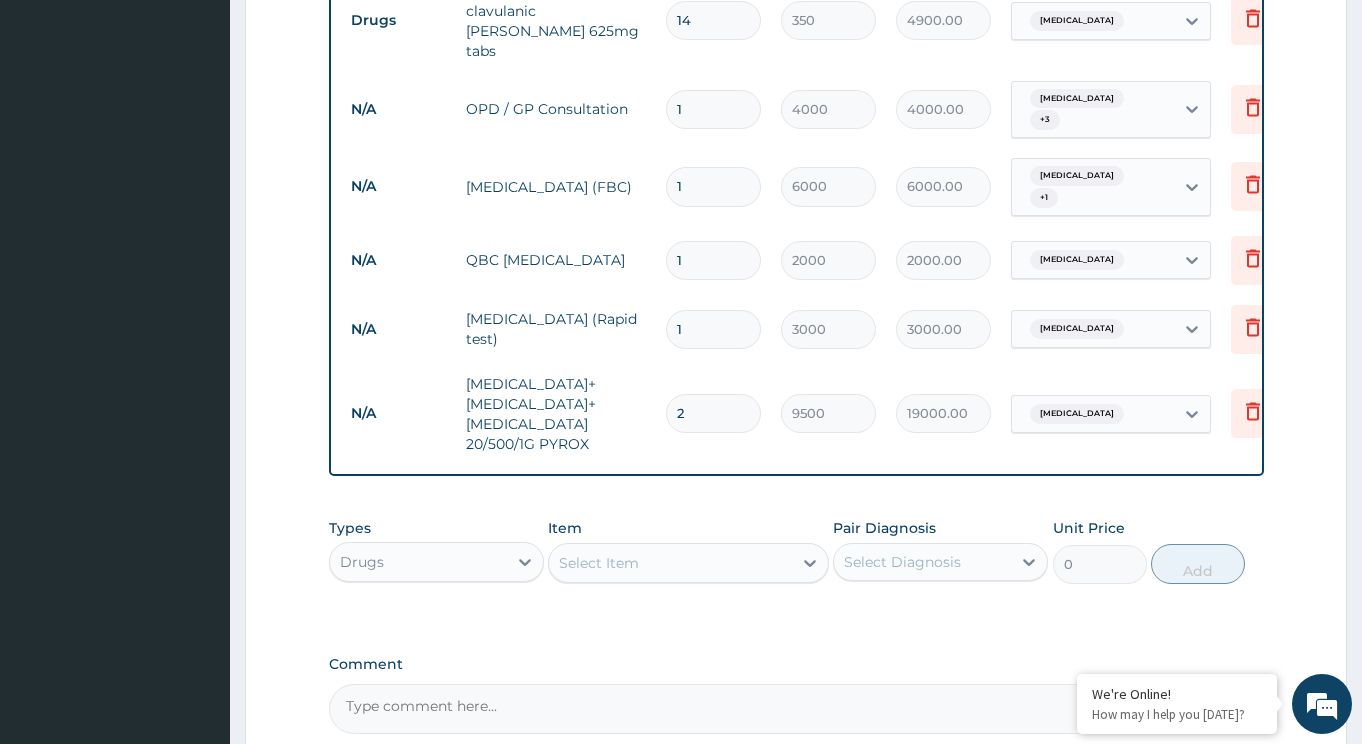 click on "Select Item" at bounding box center (670, 563) 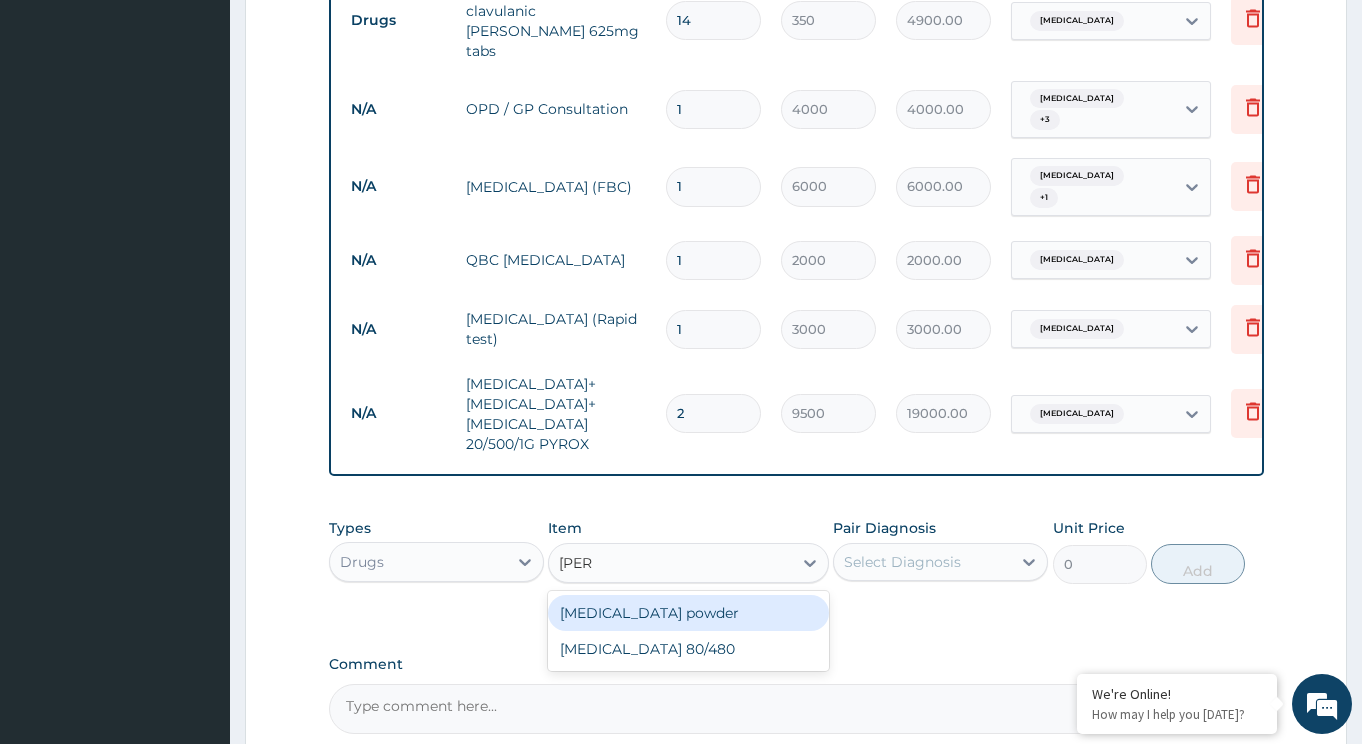 type on "COART" 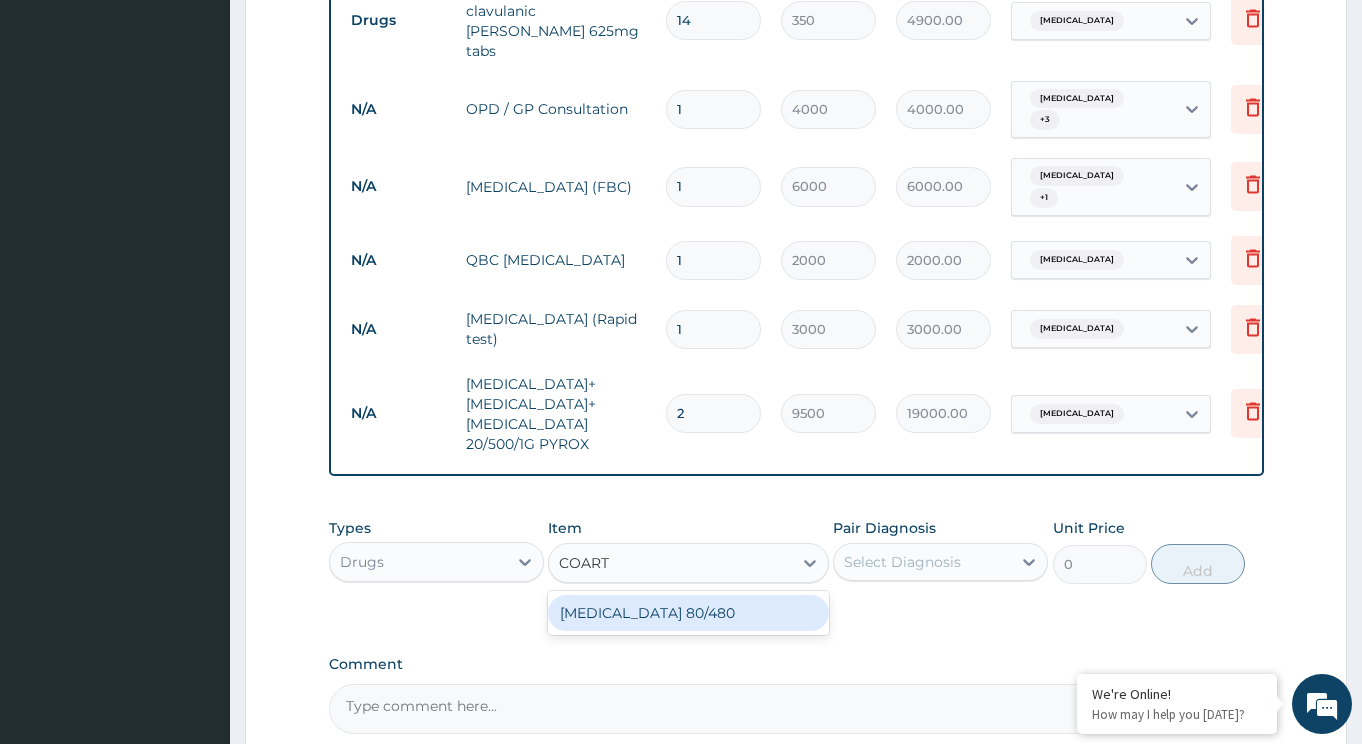 click on "[MEDICAL_DATA] 80/480" at bounding box center [688, 613] 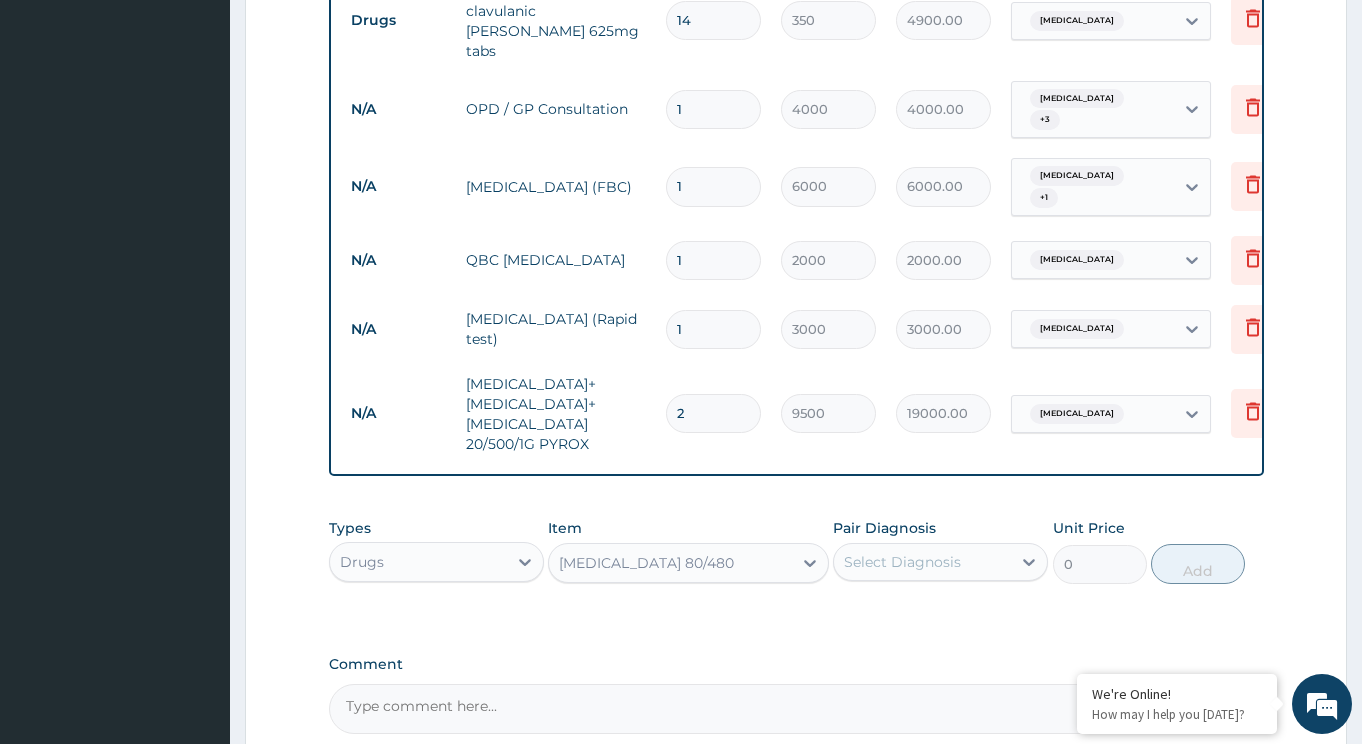 type 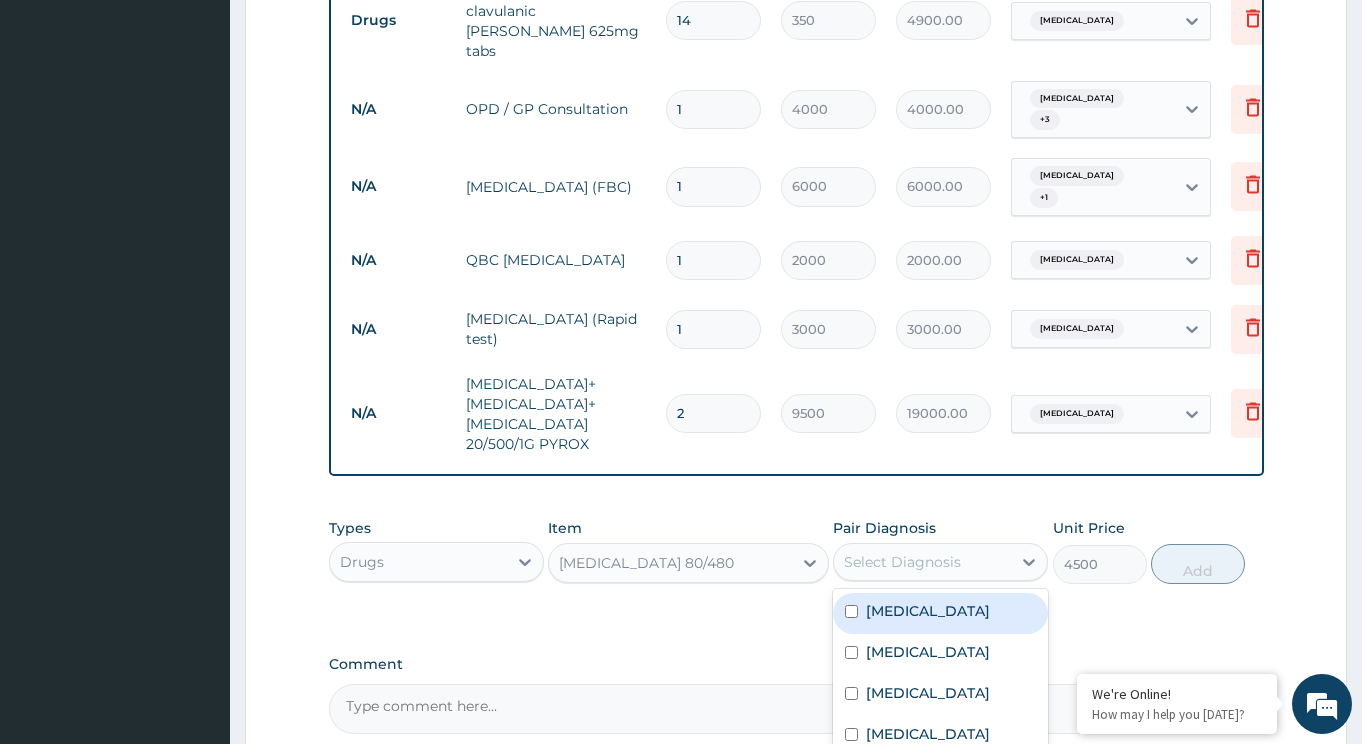 click on "Select Diagnosis" at bounding box center [902, 562] 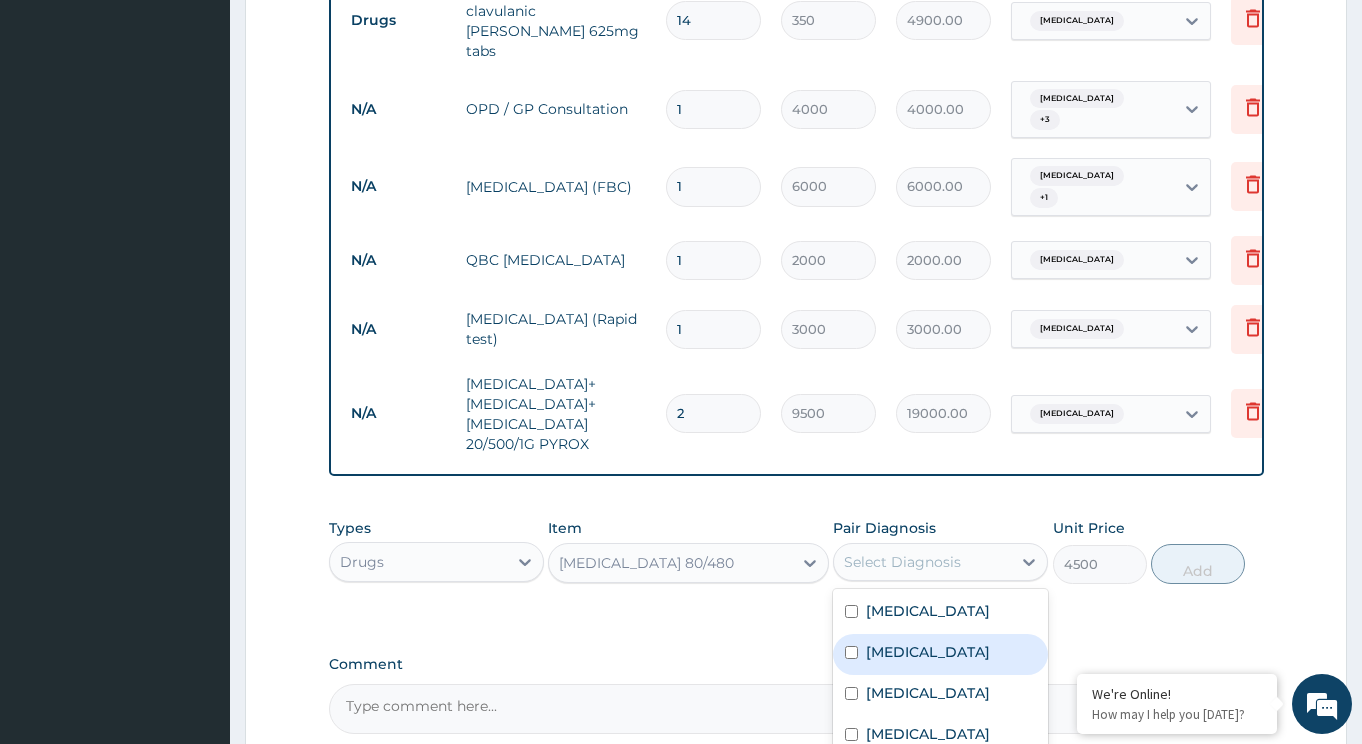 click on "[MEDICAL_DATA]" at bounding box center (940, 654) 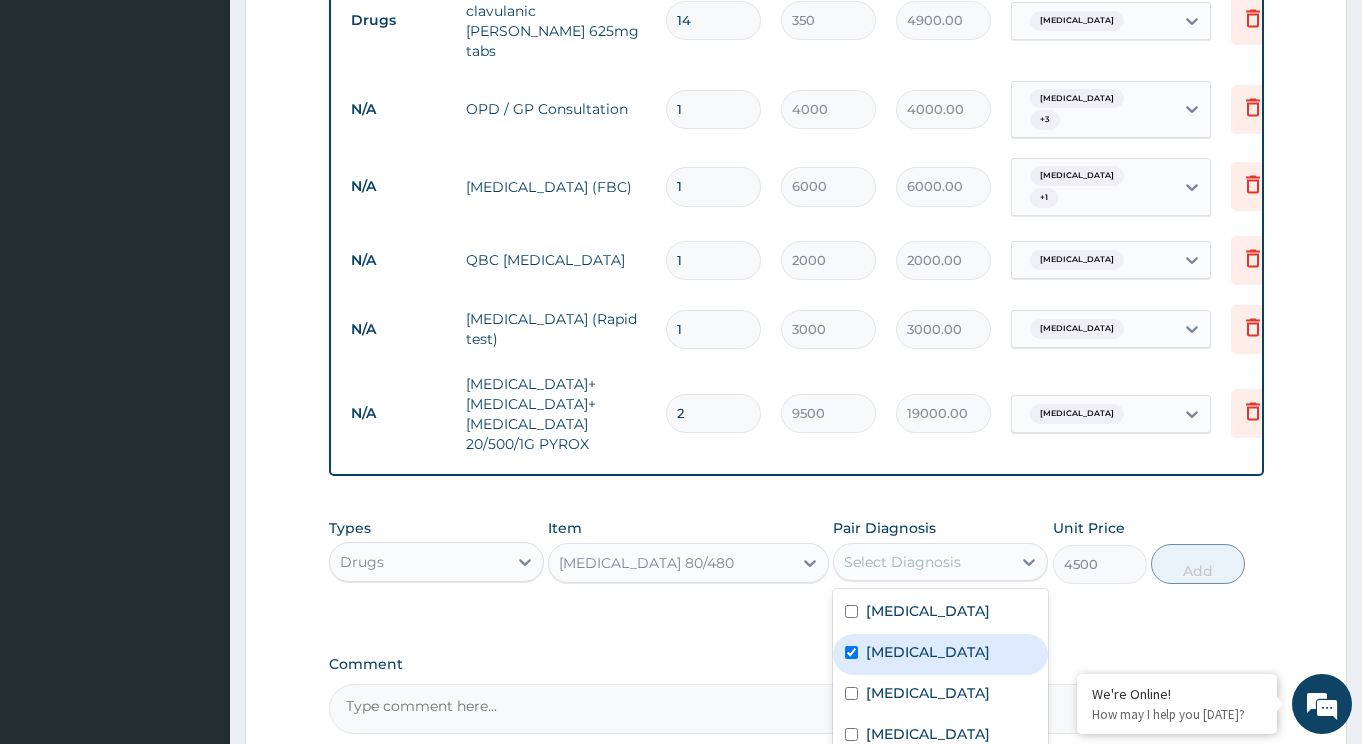 checkbox on "true" 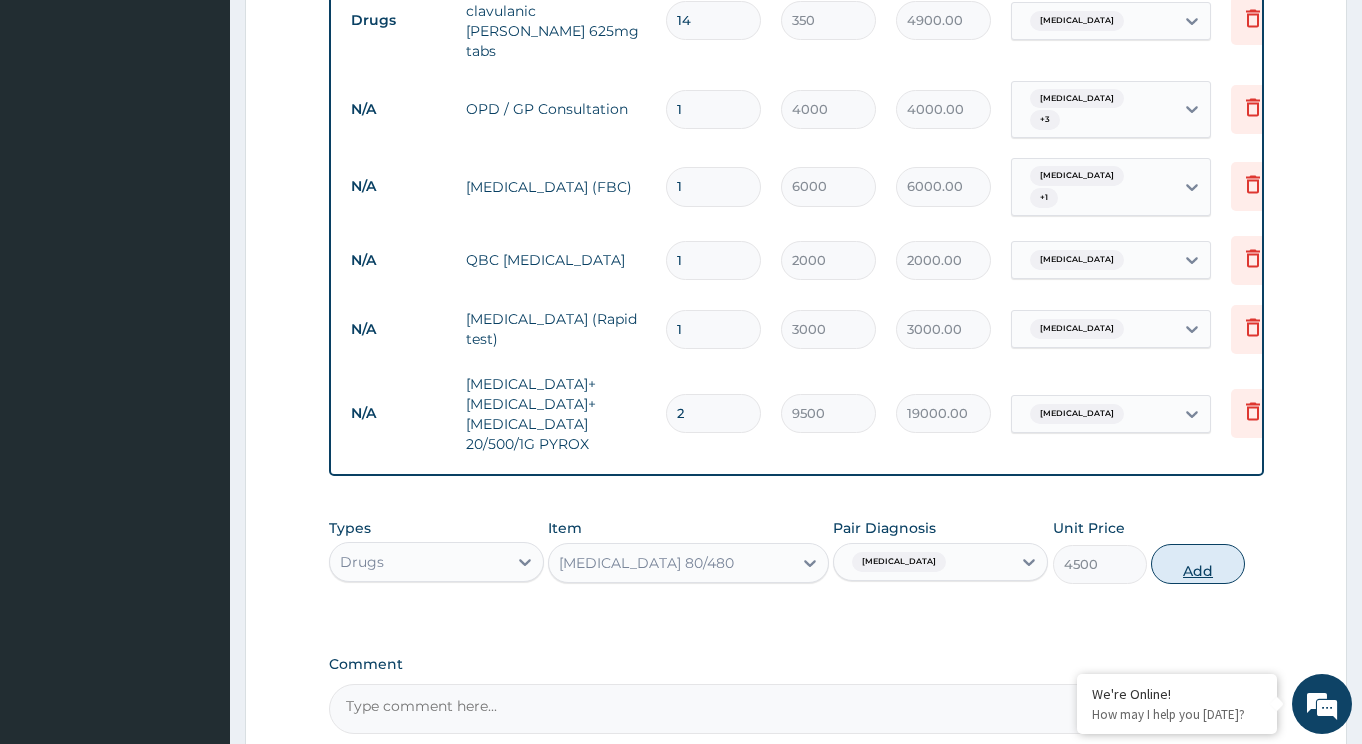 click on "Add" at bounding box center (1198, 564) 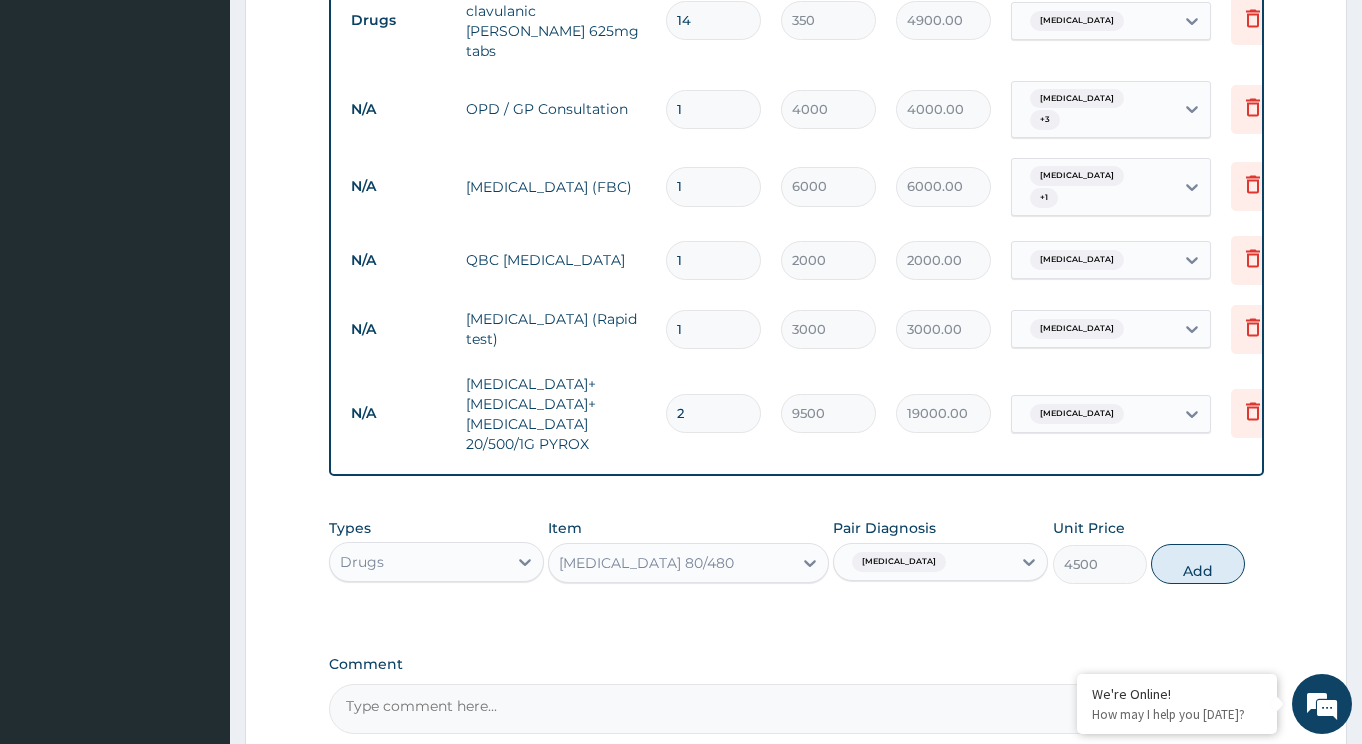 type on "0" 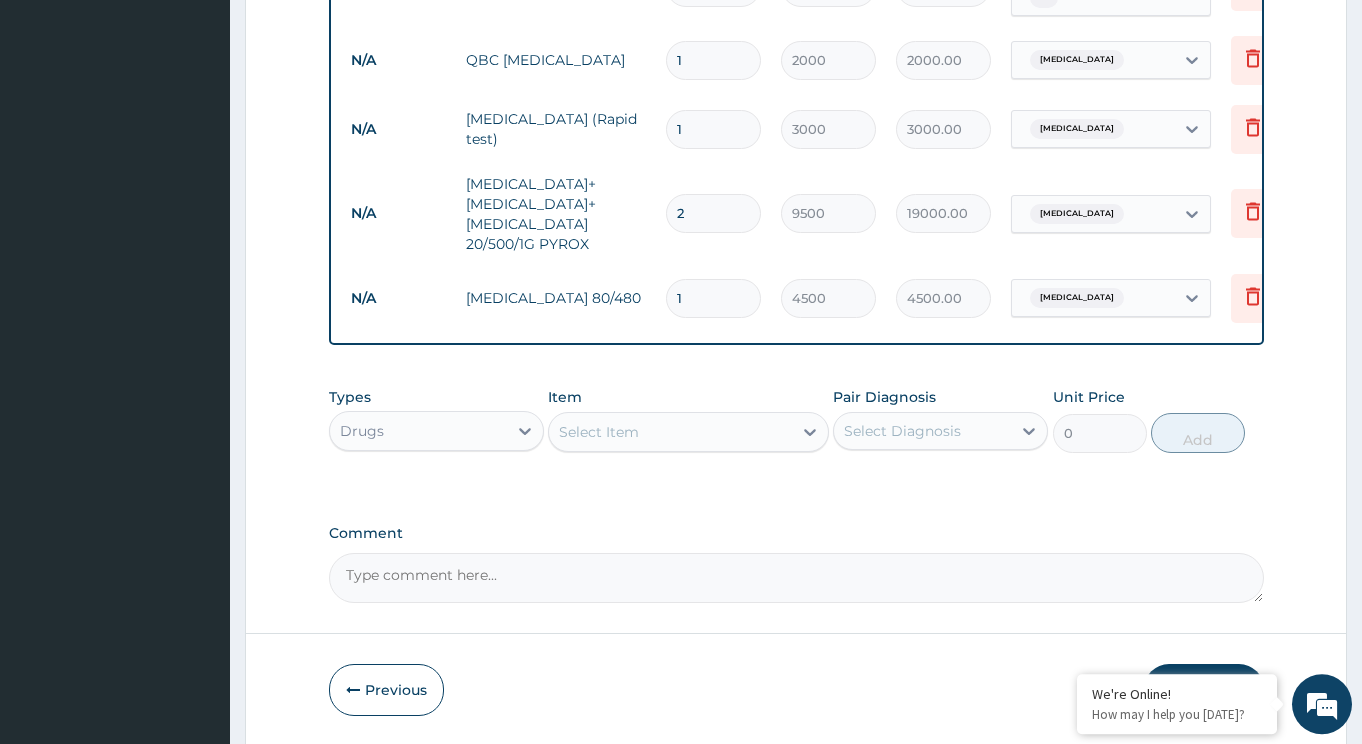 scroll, scrollTop: 1045, scrollLeft: 0, axis: vertical 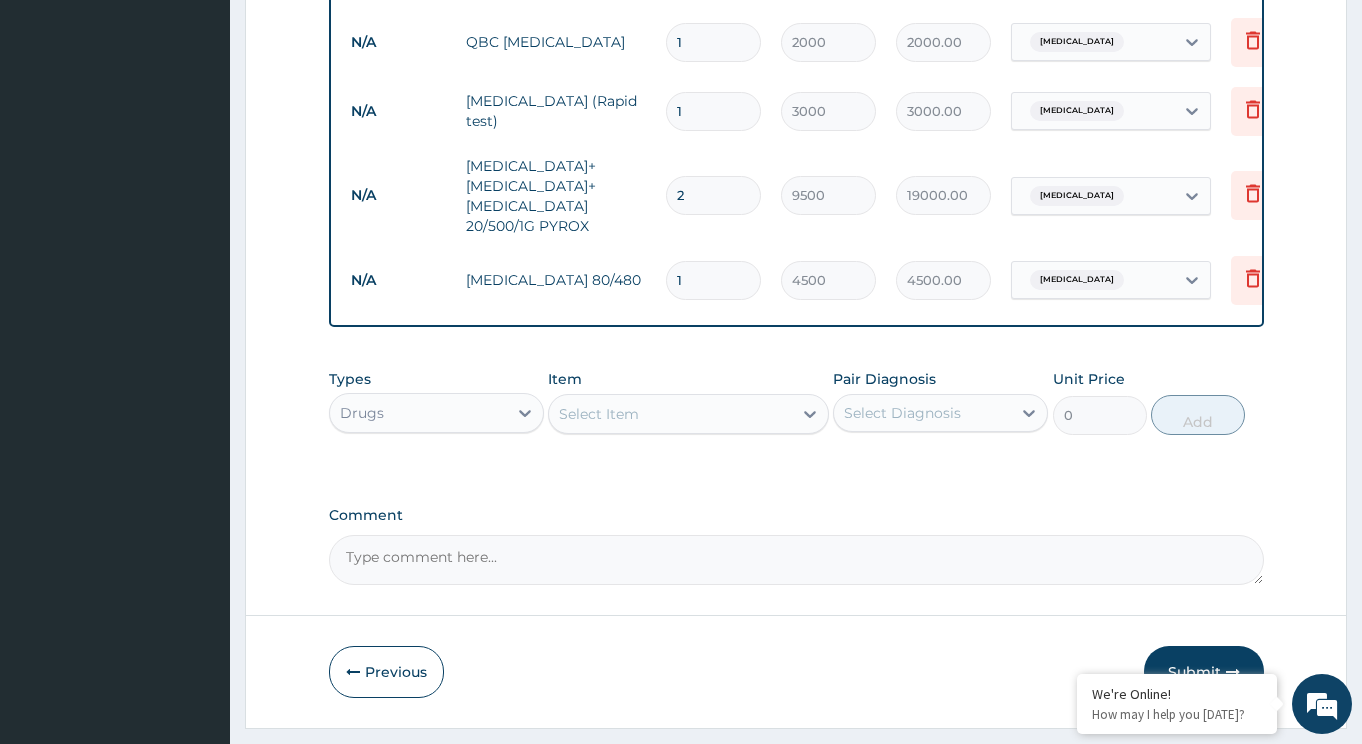 click on "Select Item" at bounding box center [670, 414] 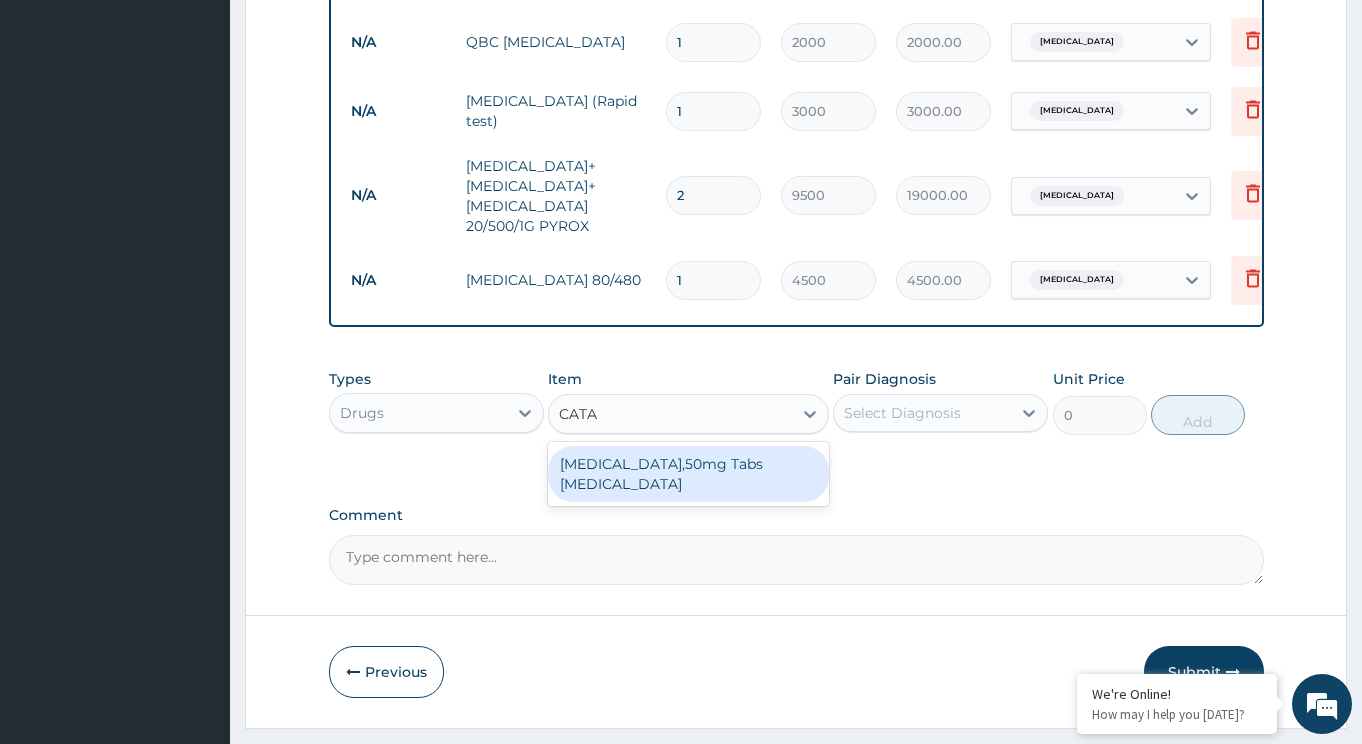 type on "CATAF" 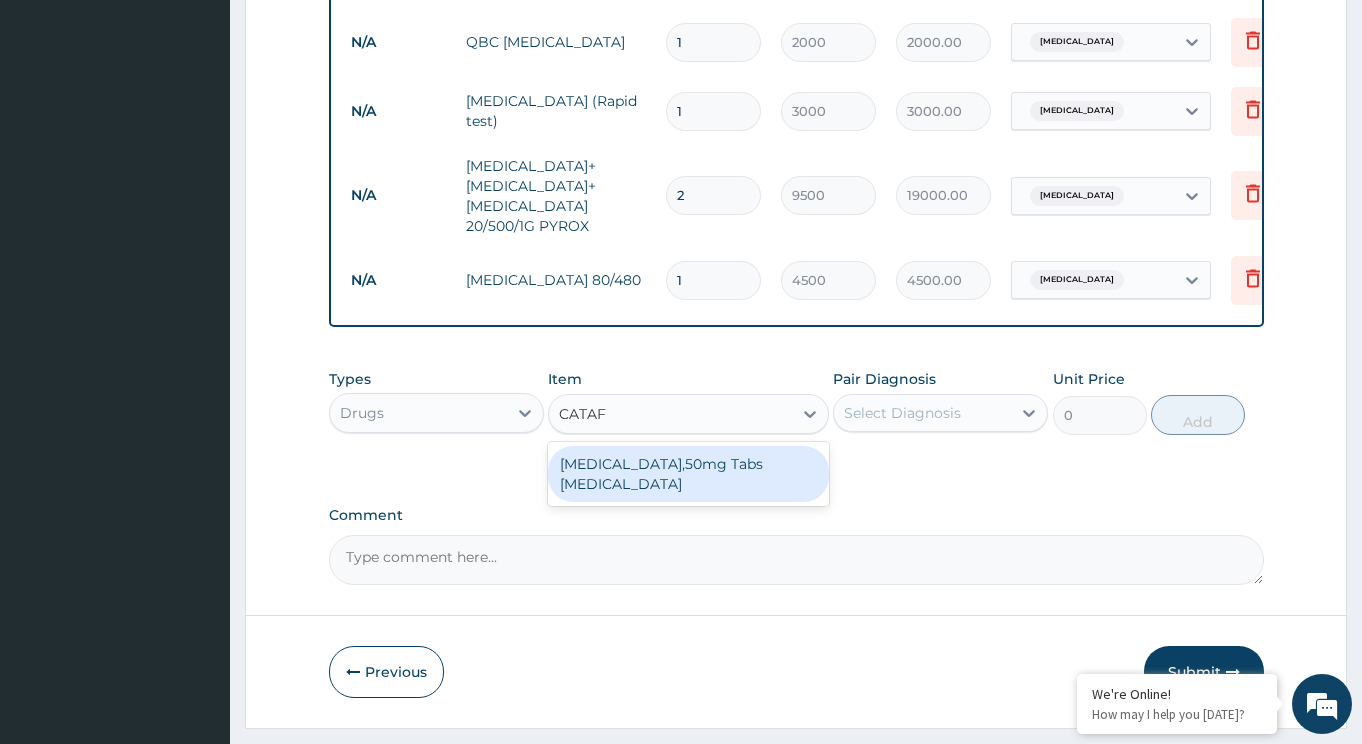 click on "[MEDICAL_DATA],50mg Tabs [MEDICAL_DATA]" at bounding box center (688, 474) 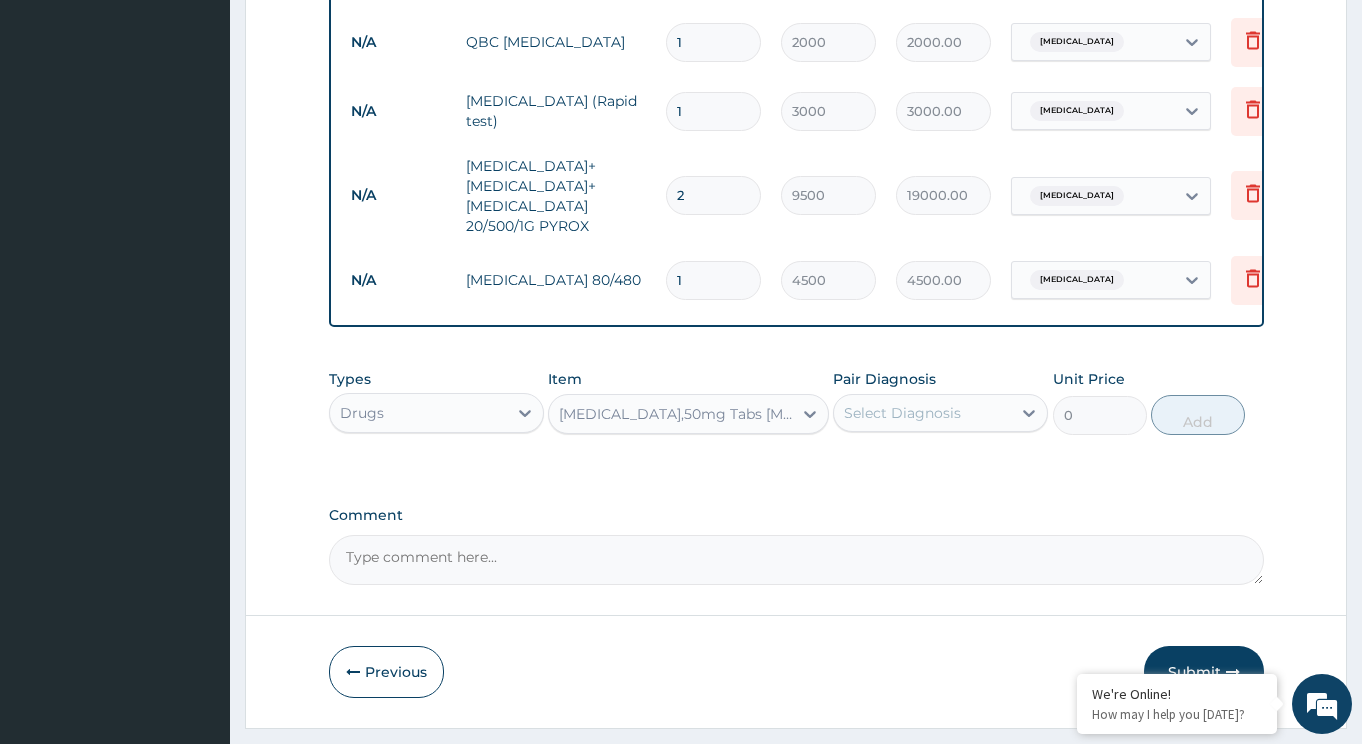 type 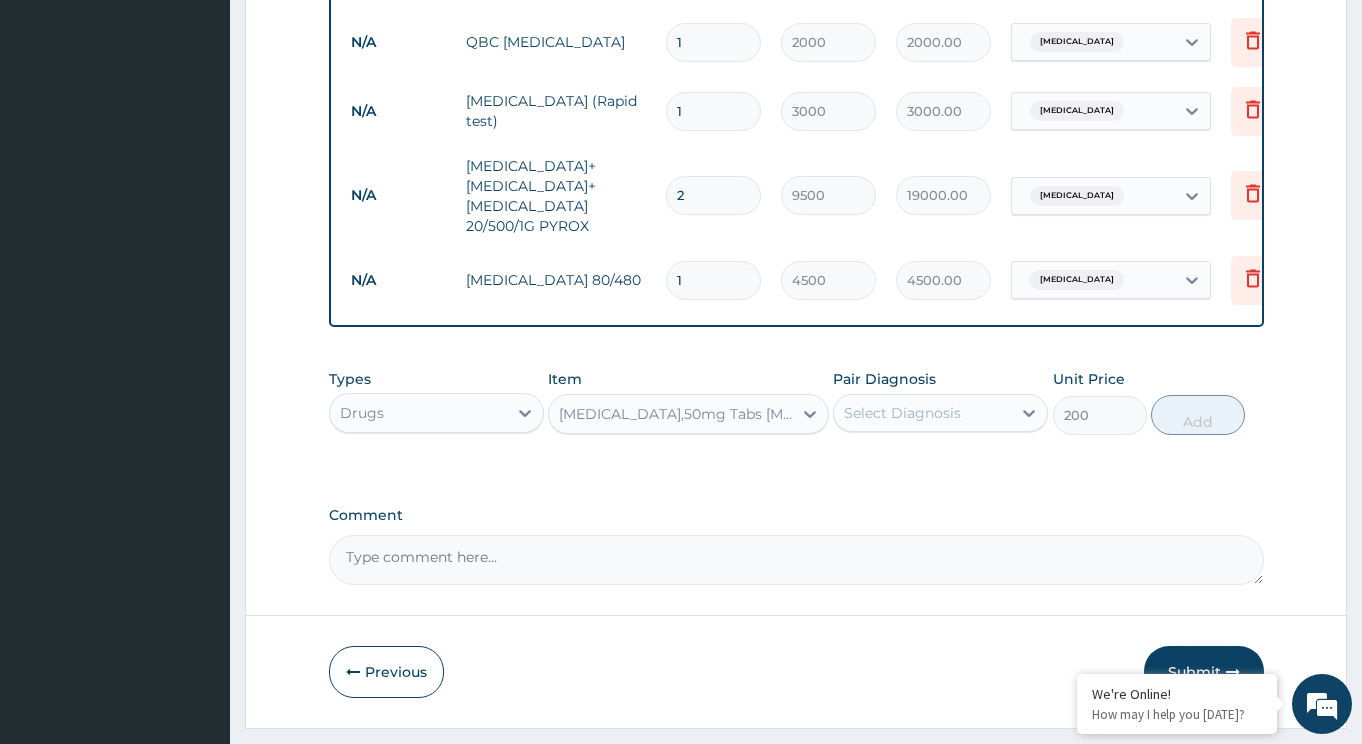 click on "Select Diagnosis" at bounding box center (902, 413) 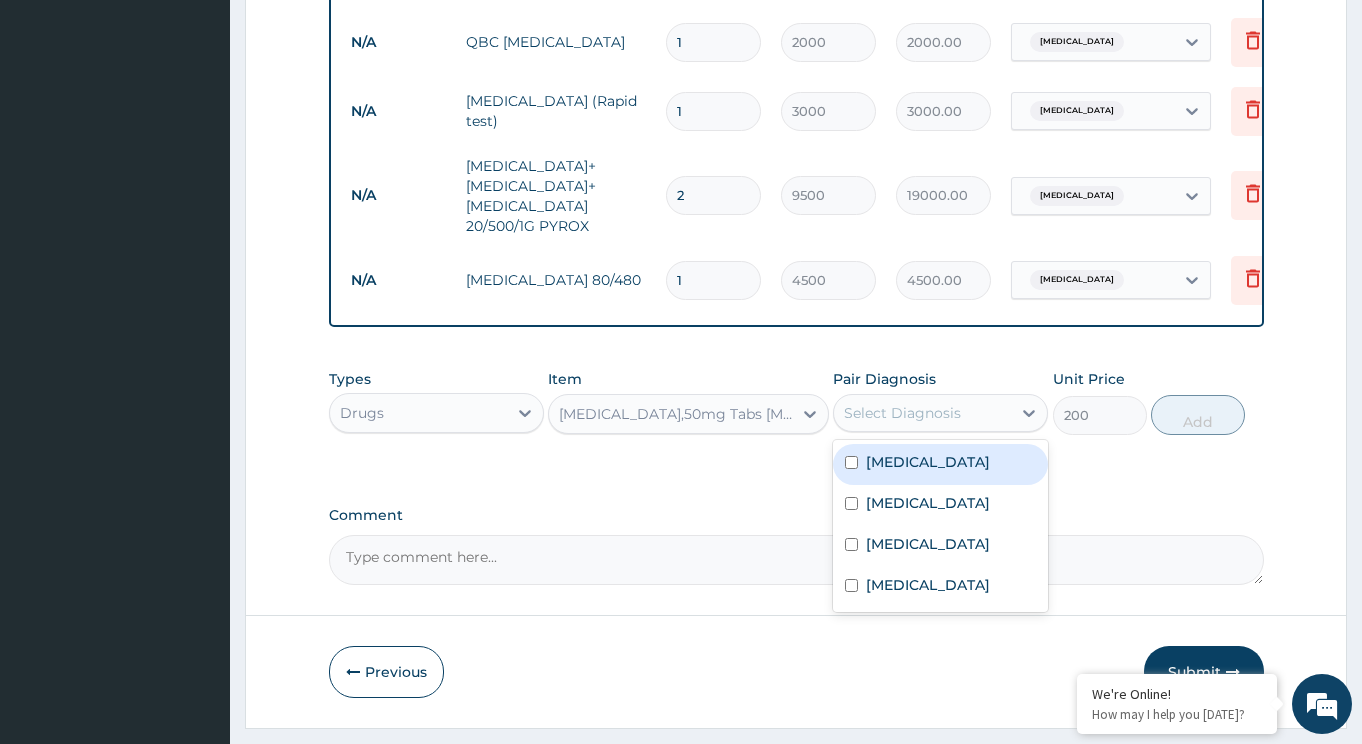 drag, startPoint x: 914, startPoint y: 409, endPoint x: 1116, endPoint y: 425, distance: 202.63268 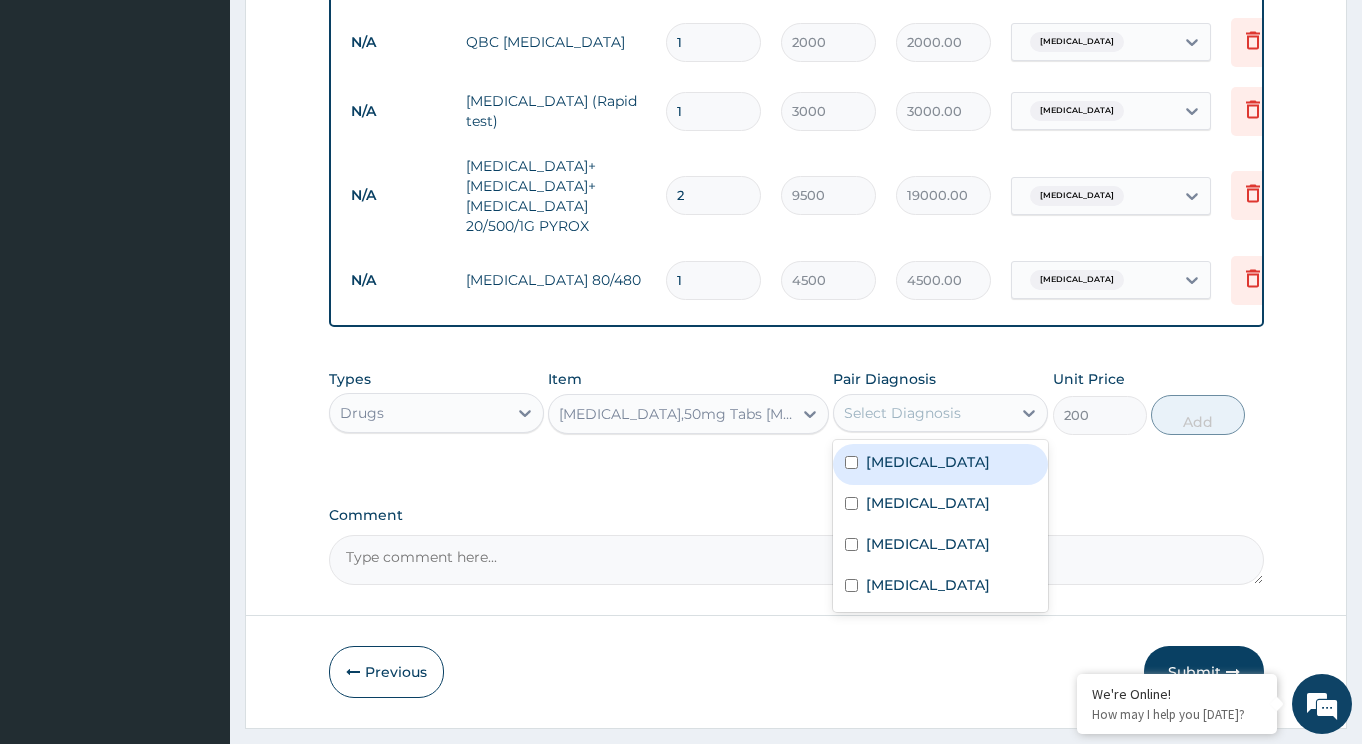 click on "Sepsis" at bounding box center (940, 464) 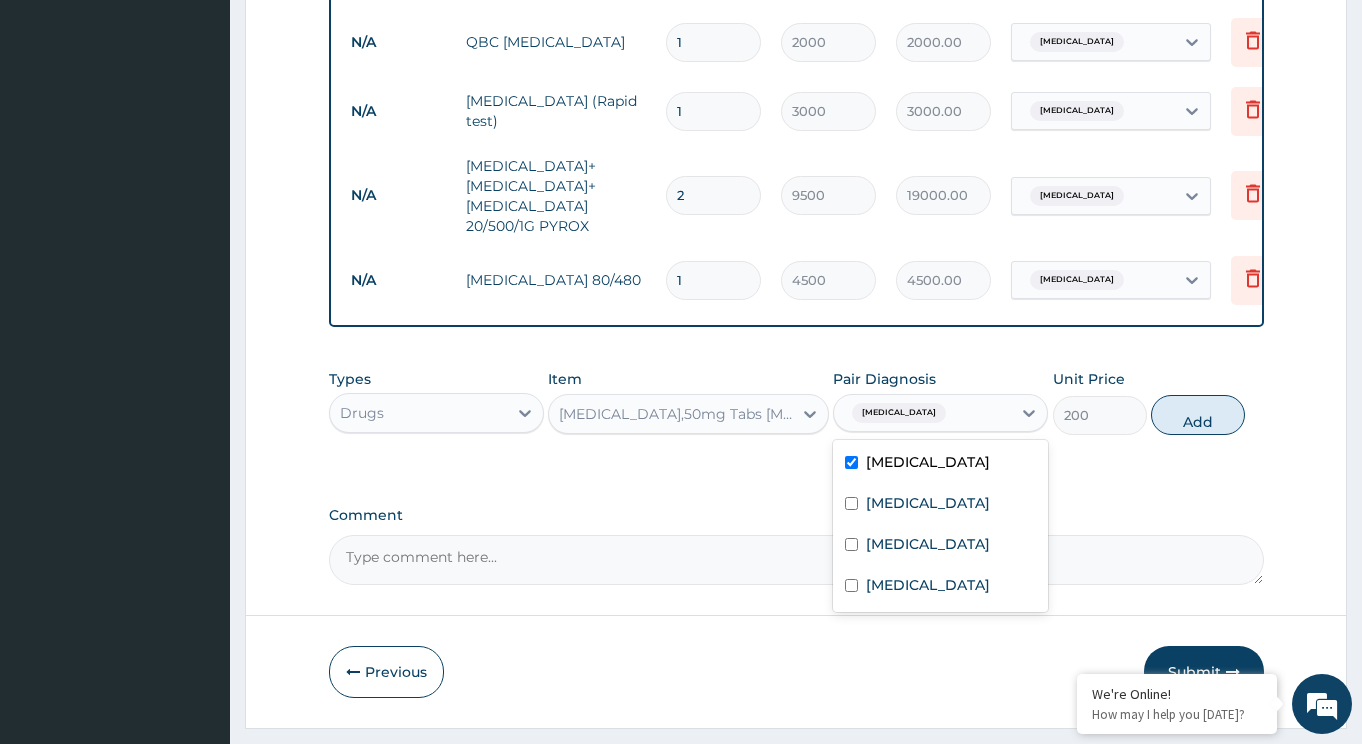 checkbox on "true" 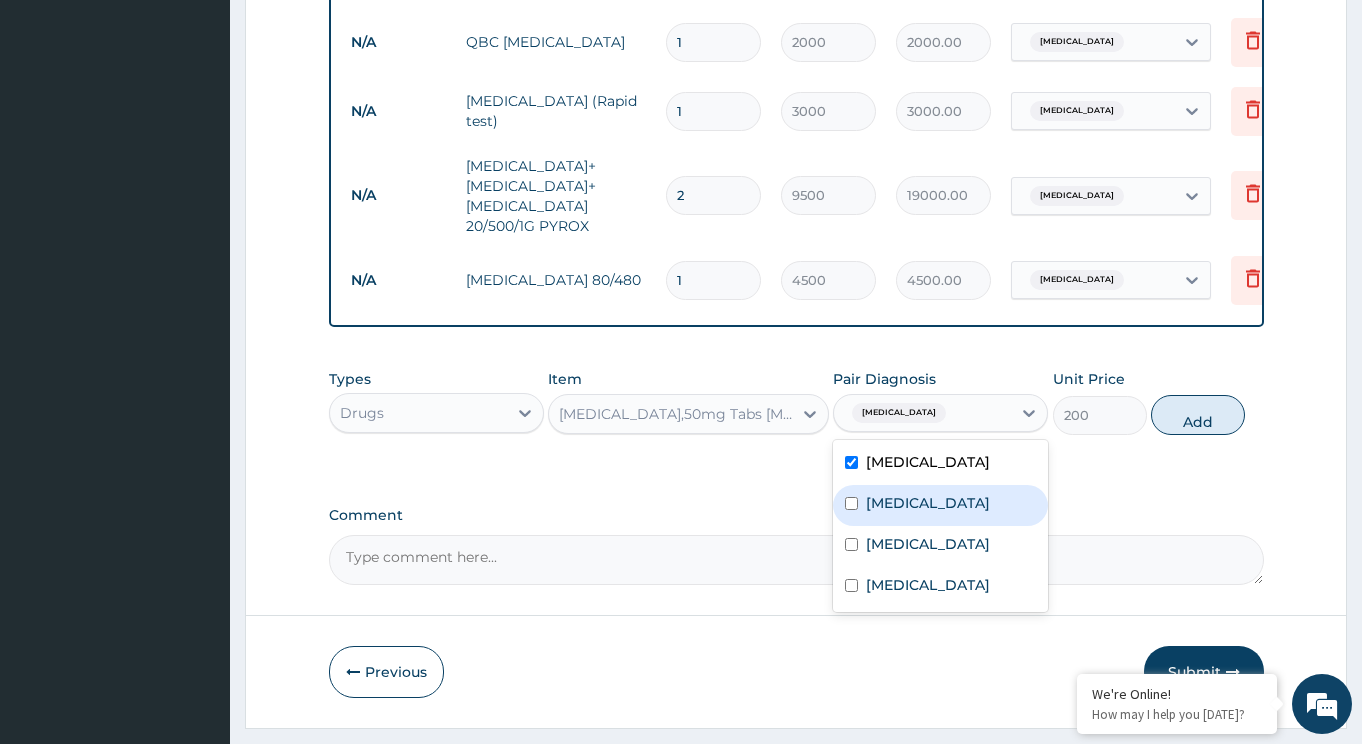 drag, startPoint x: 927, startPoint y: 463, endPoint x: 1160, endPoint y: 407, distance: 239.63513 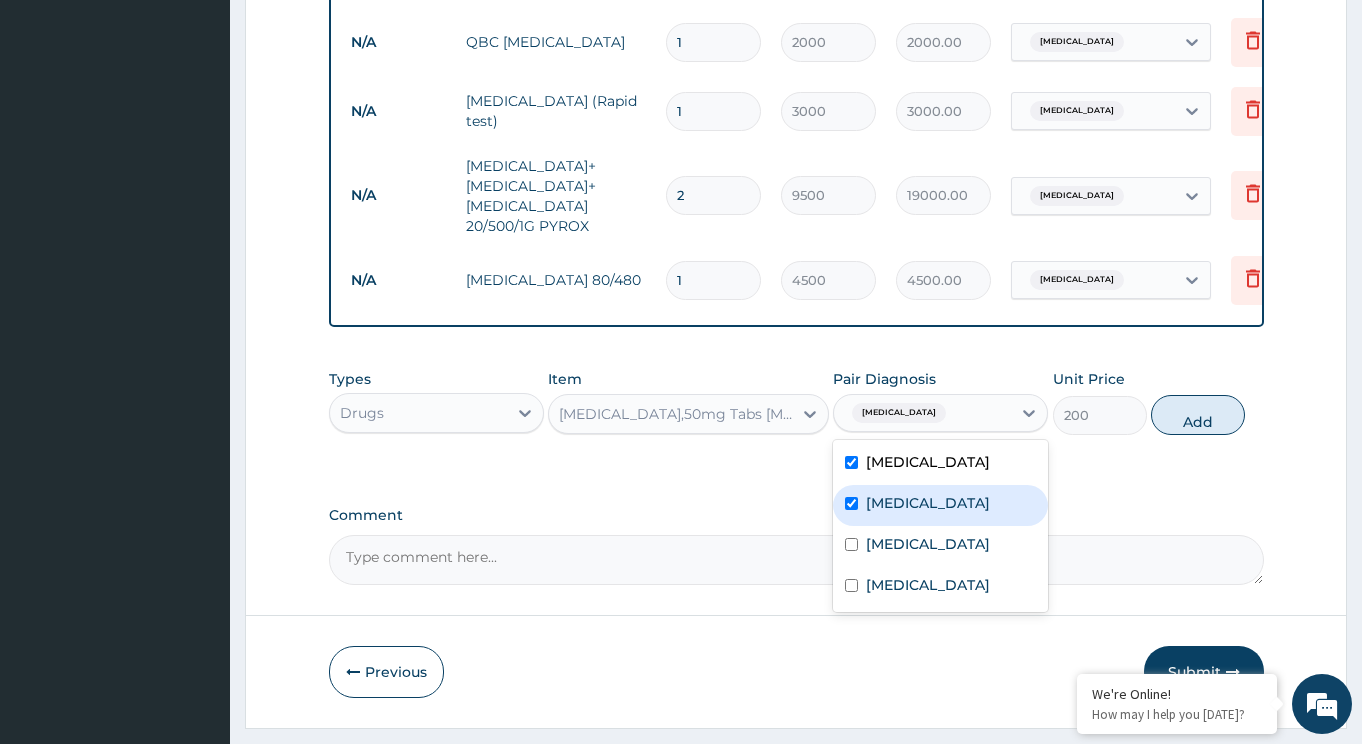 checkbox on "true" 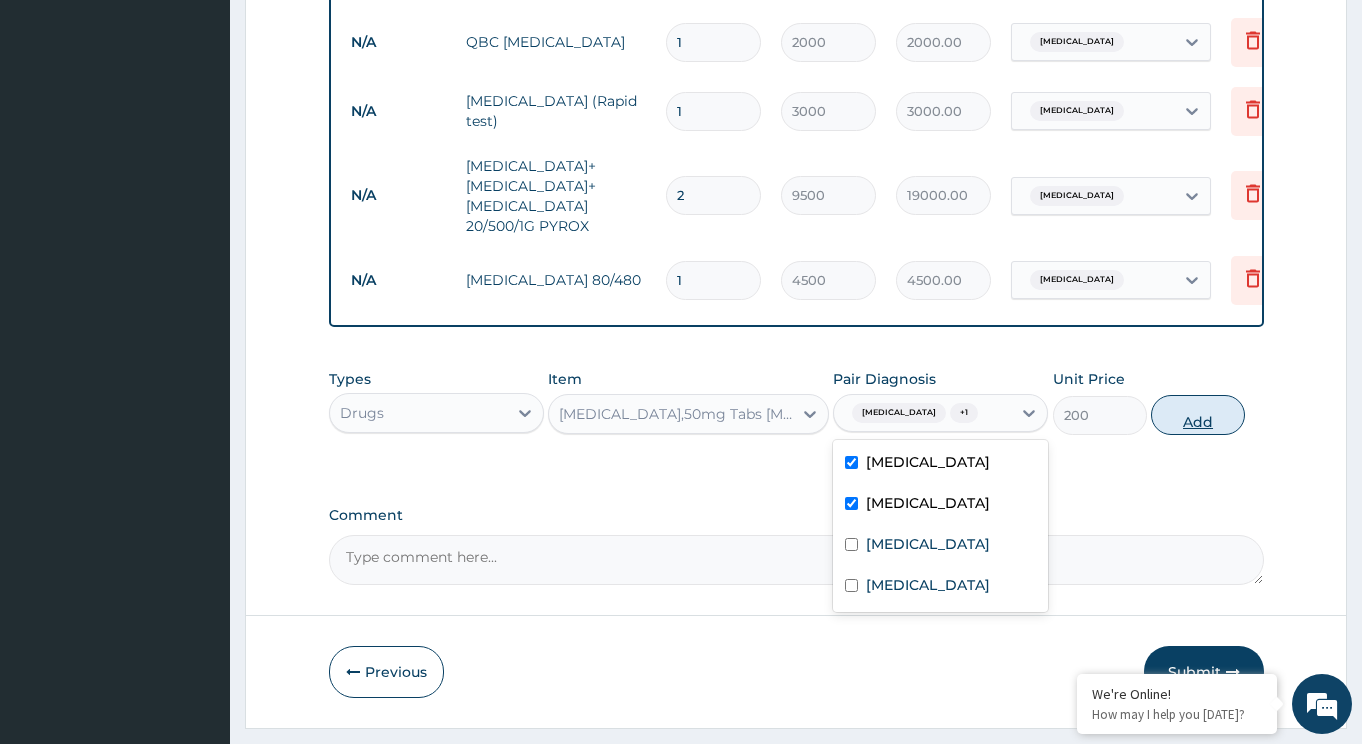 click on "Add" at bounding box center (1198, 415) 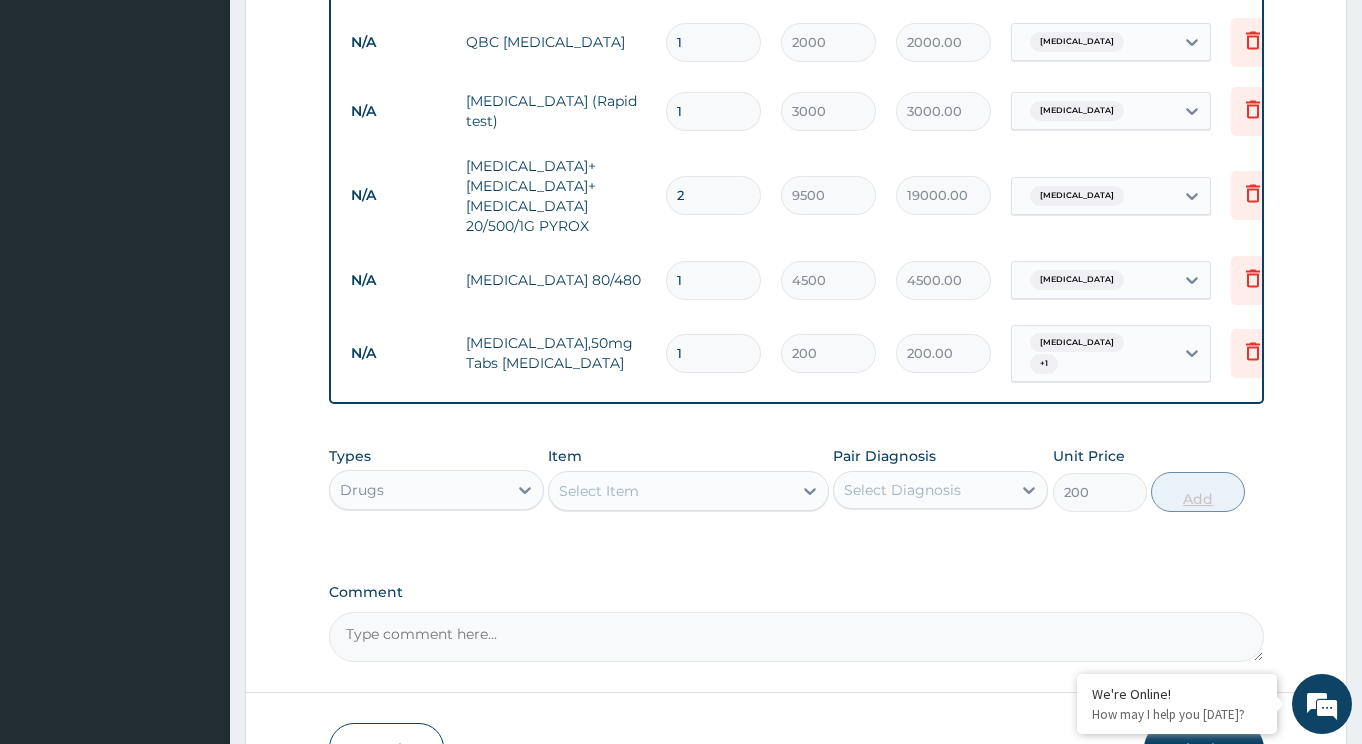 type on "0" 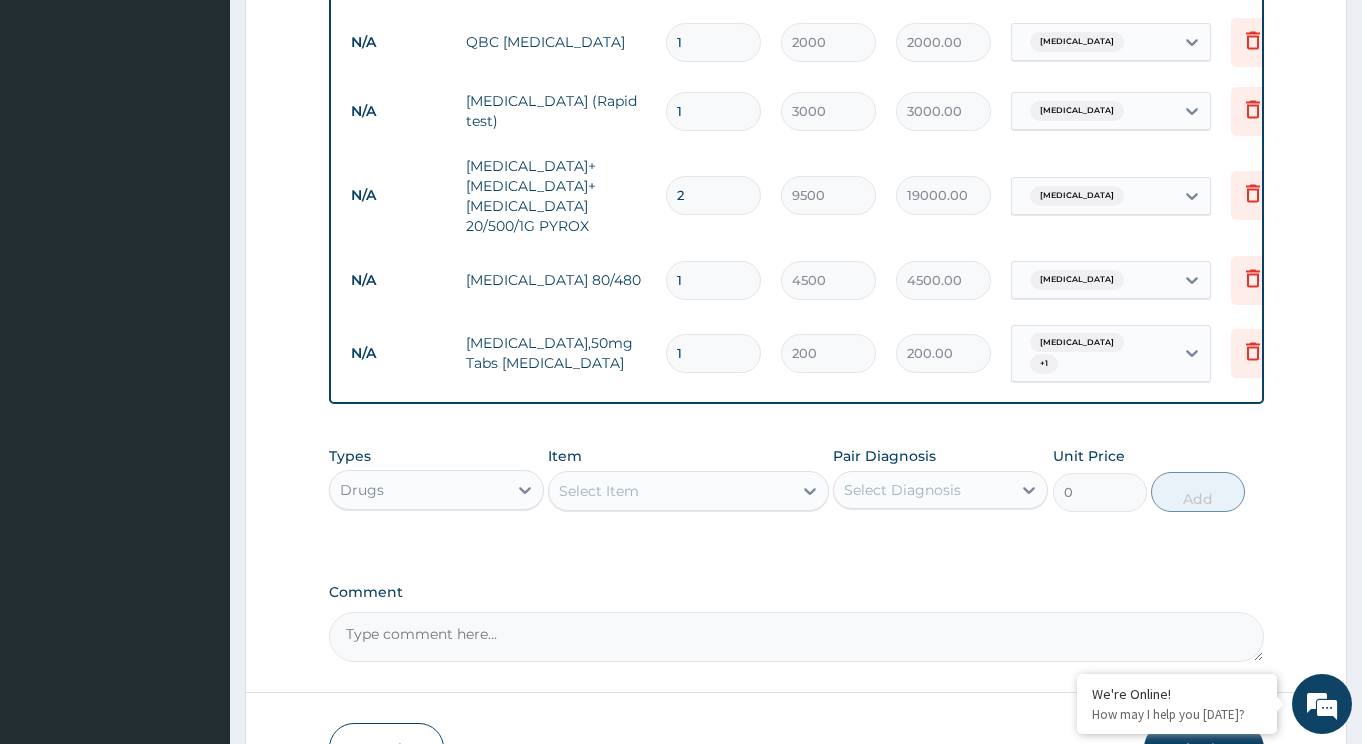 type on "10" 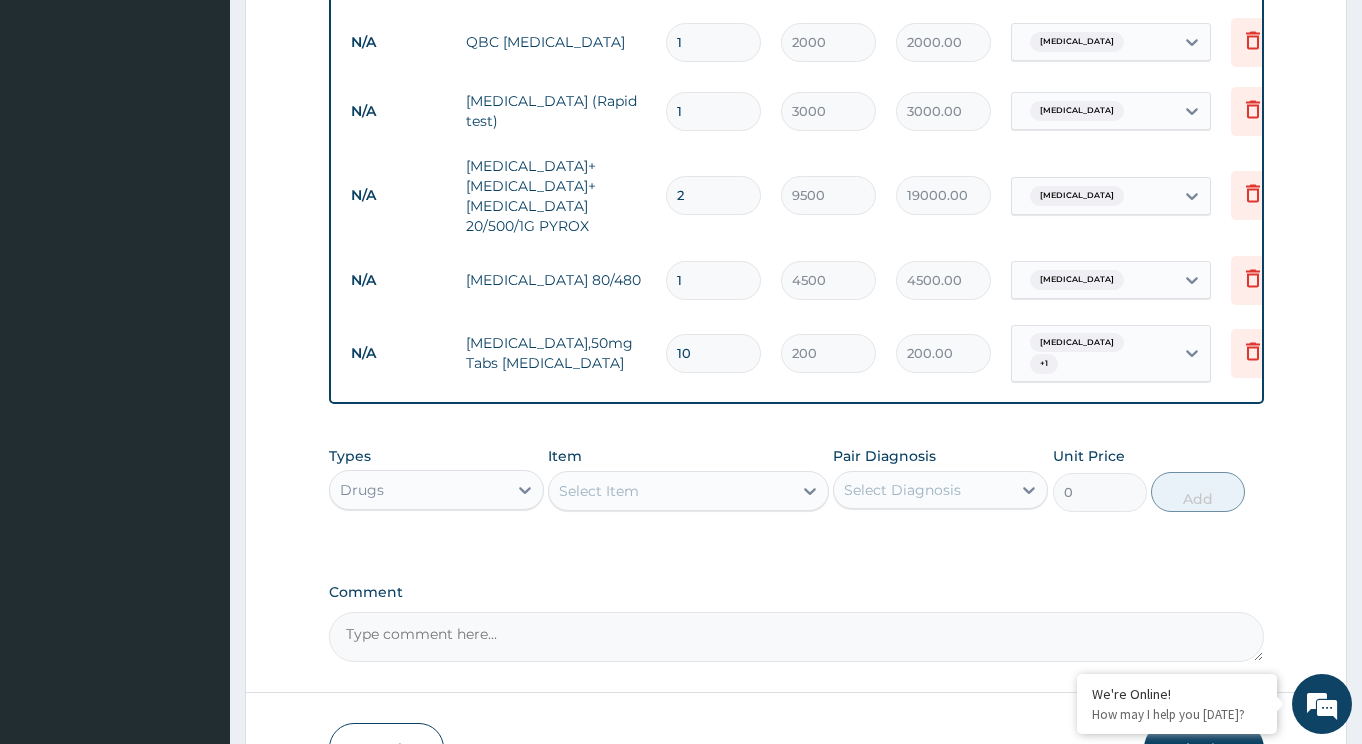 type on "2000.00" 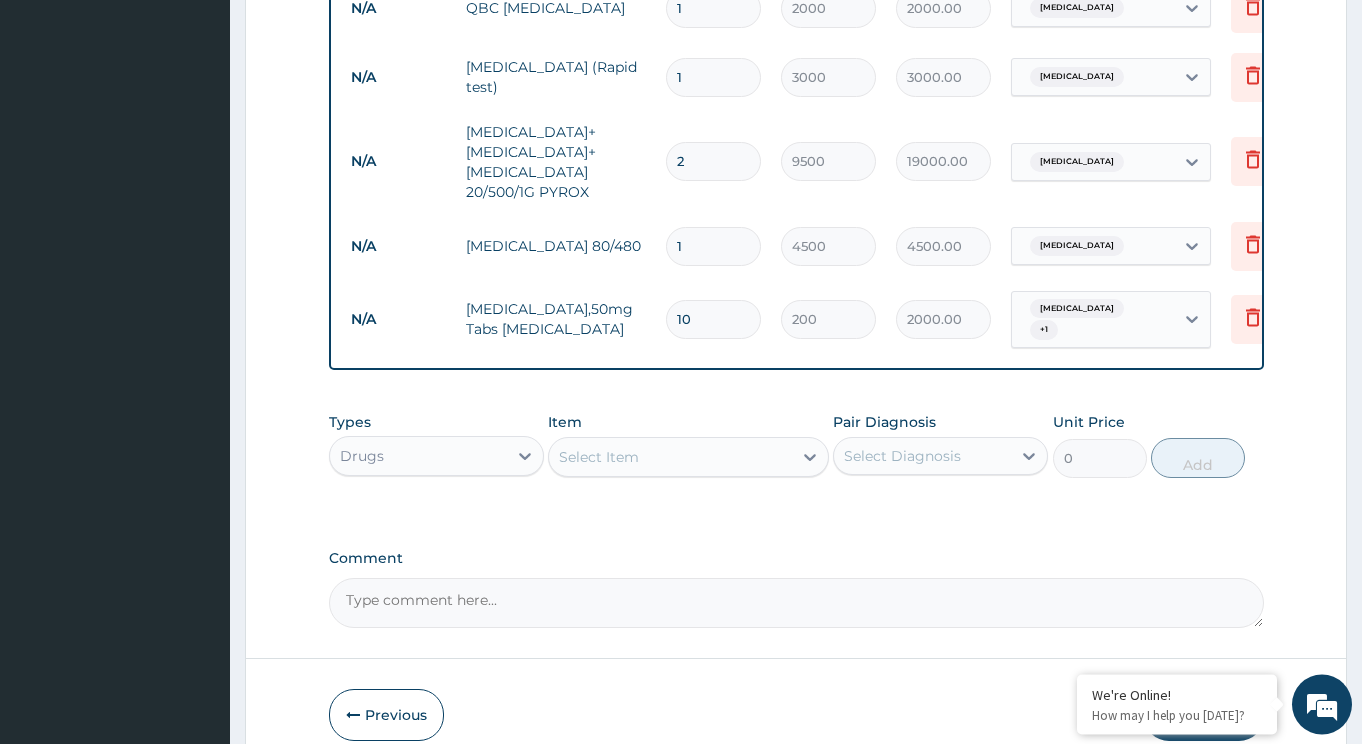 scroll, scrollTop: 1125, scrollLeft: 0, axis: vertical 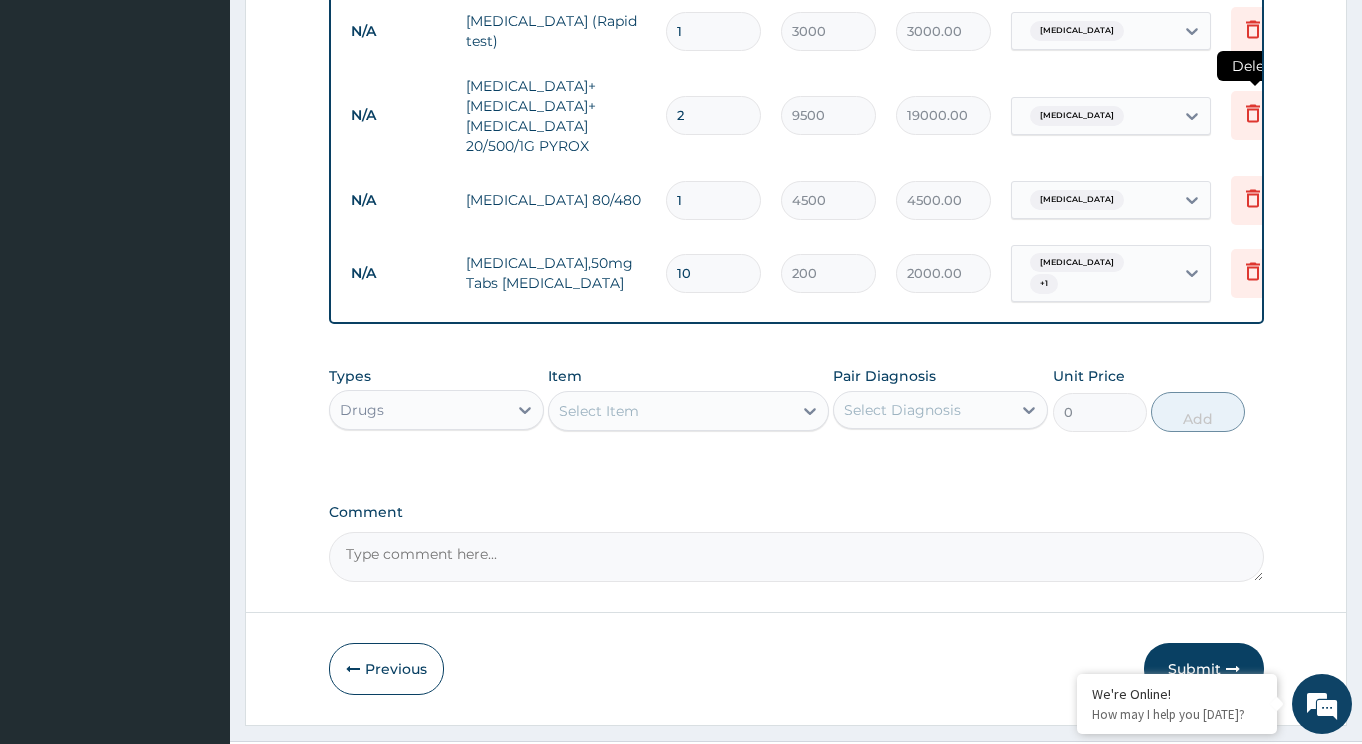 type on "10" 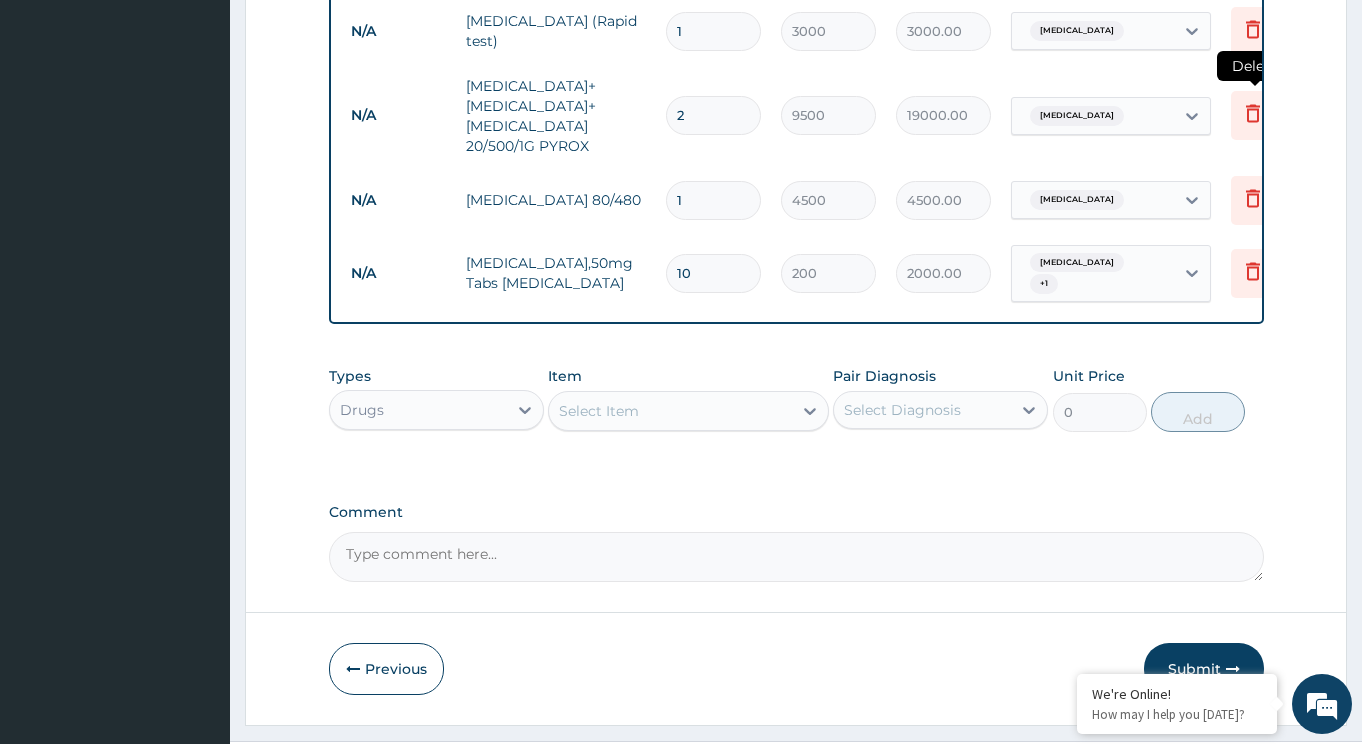 click 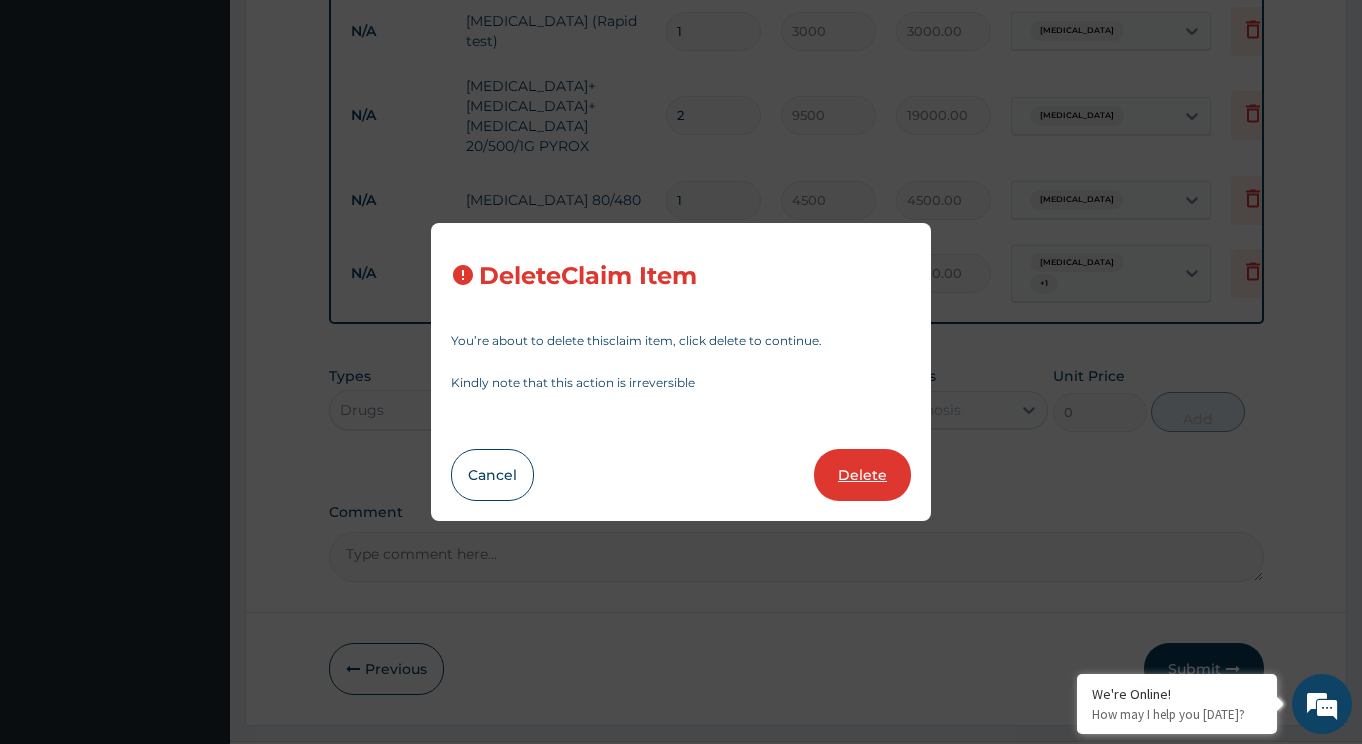 click on "Delete" at bounding box center (862, 475) 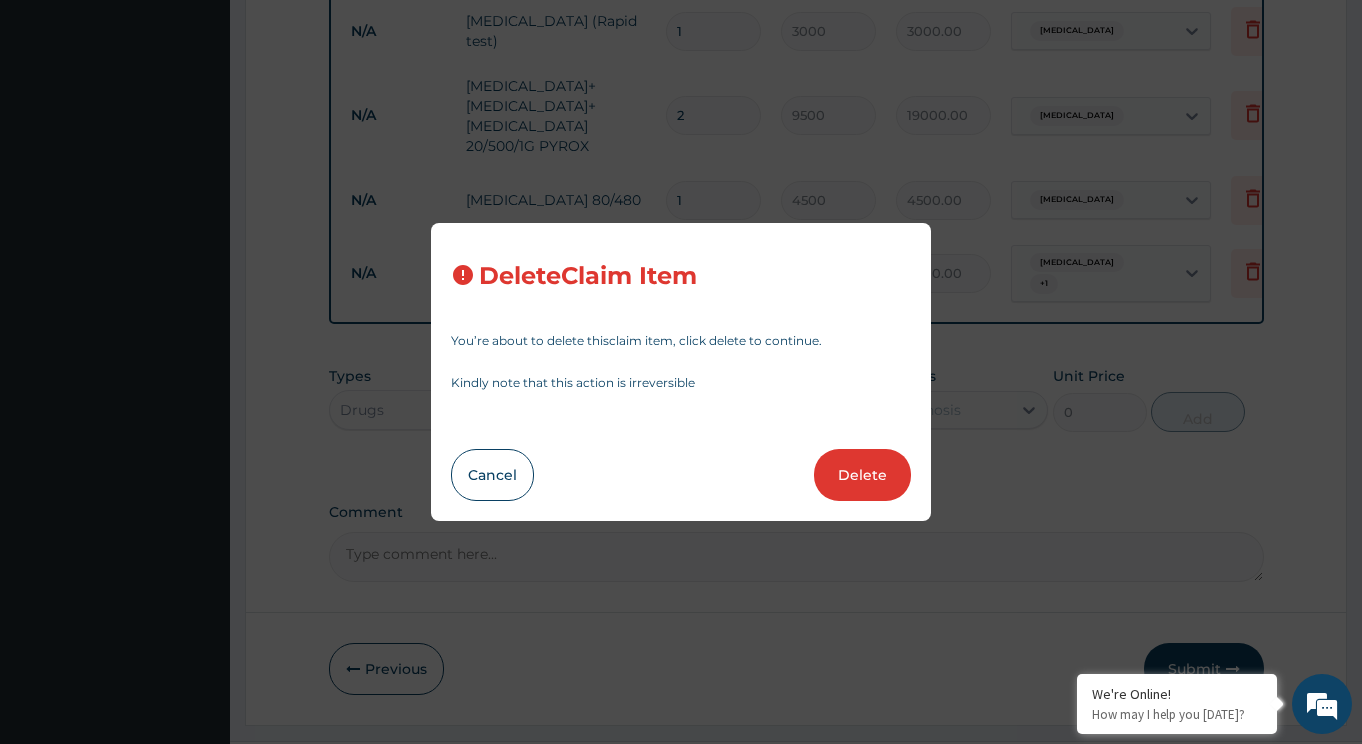 type on "1" 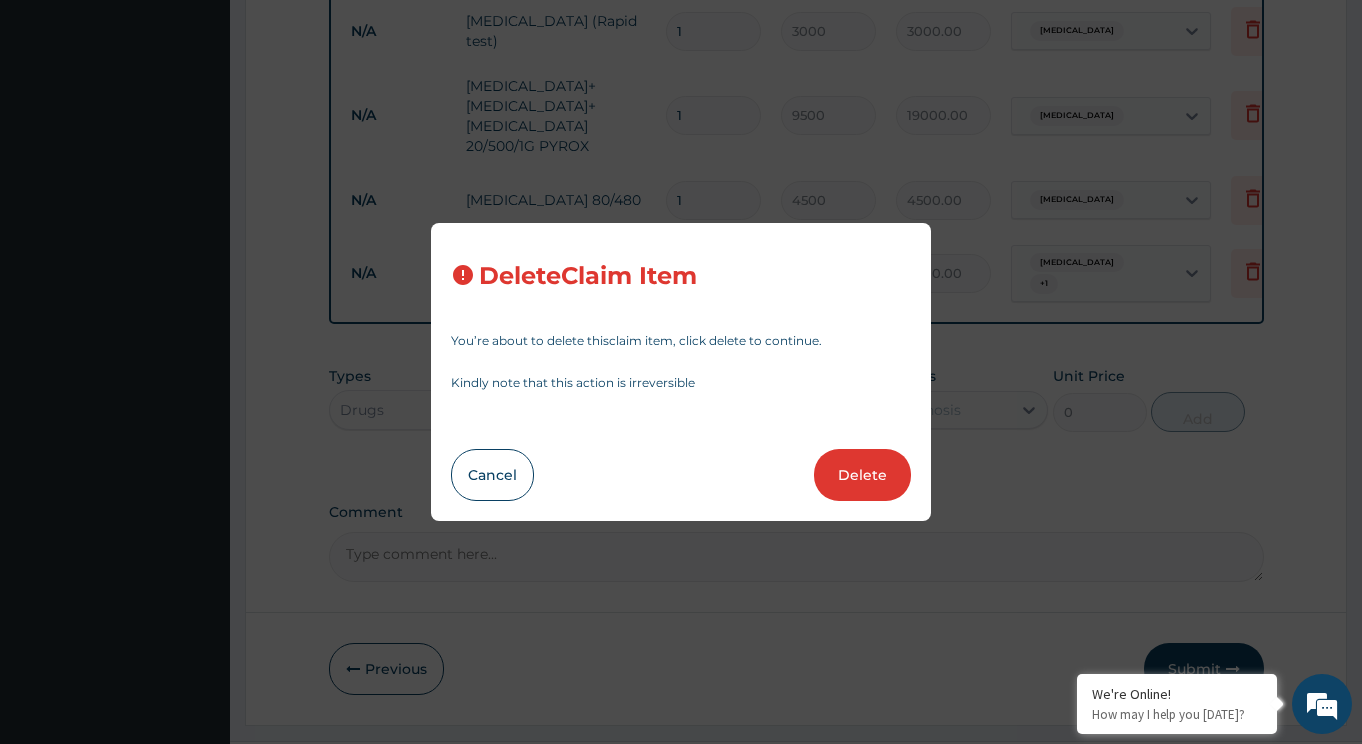 type on "4500" 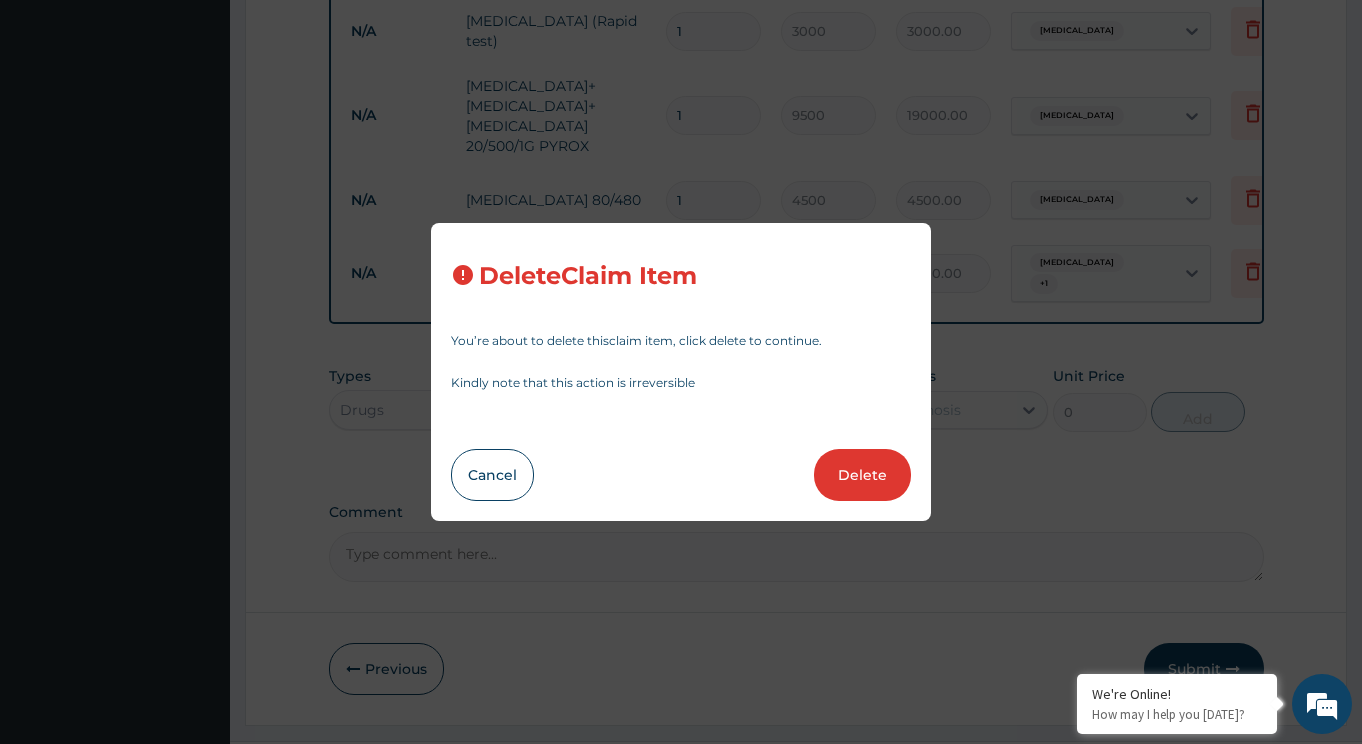 type on "4500.00" 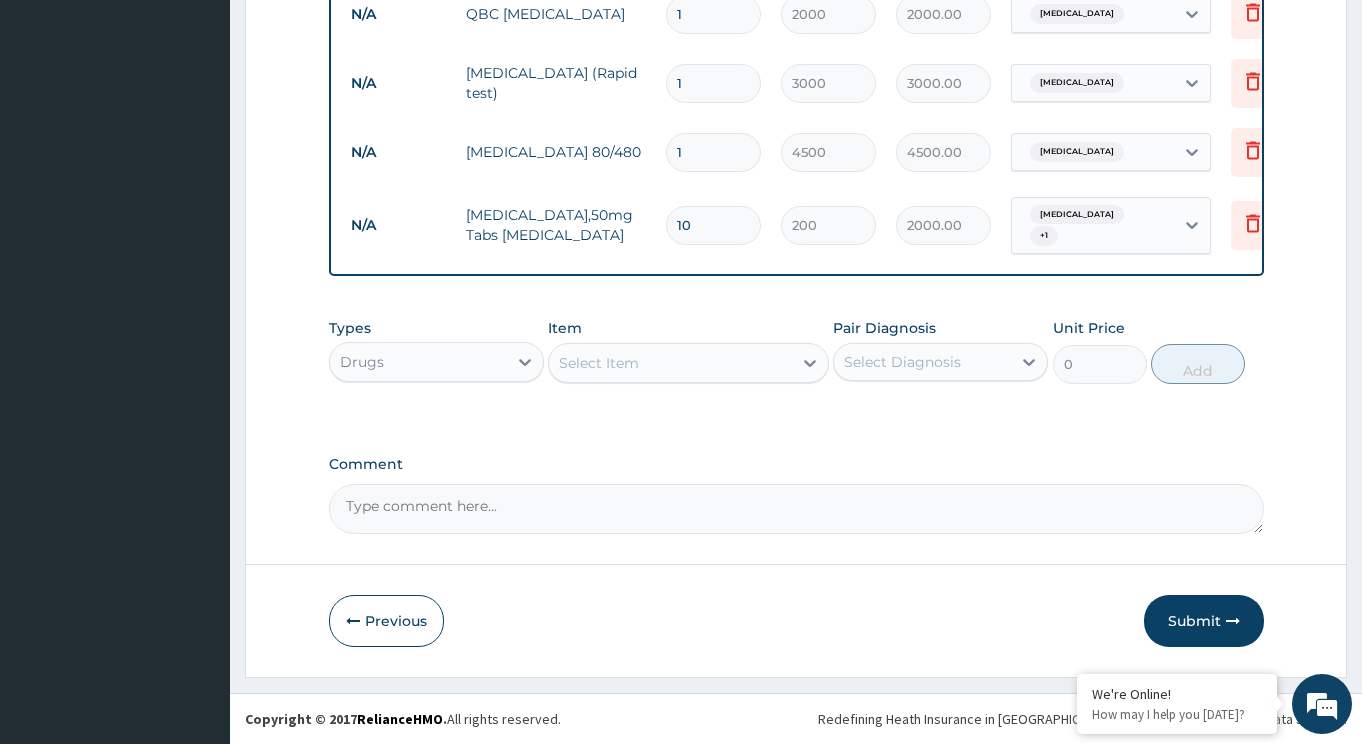 scroll, scrollTop: 1045, scrollLeft: 0, axis: vertical 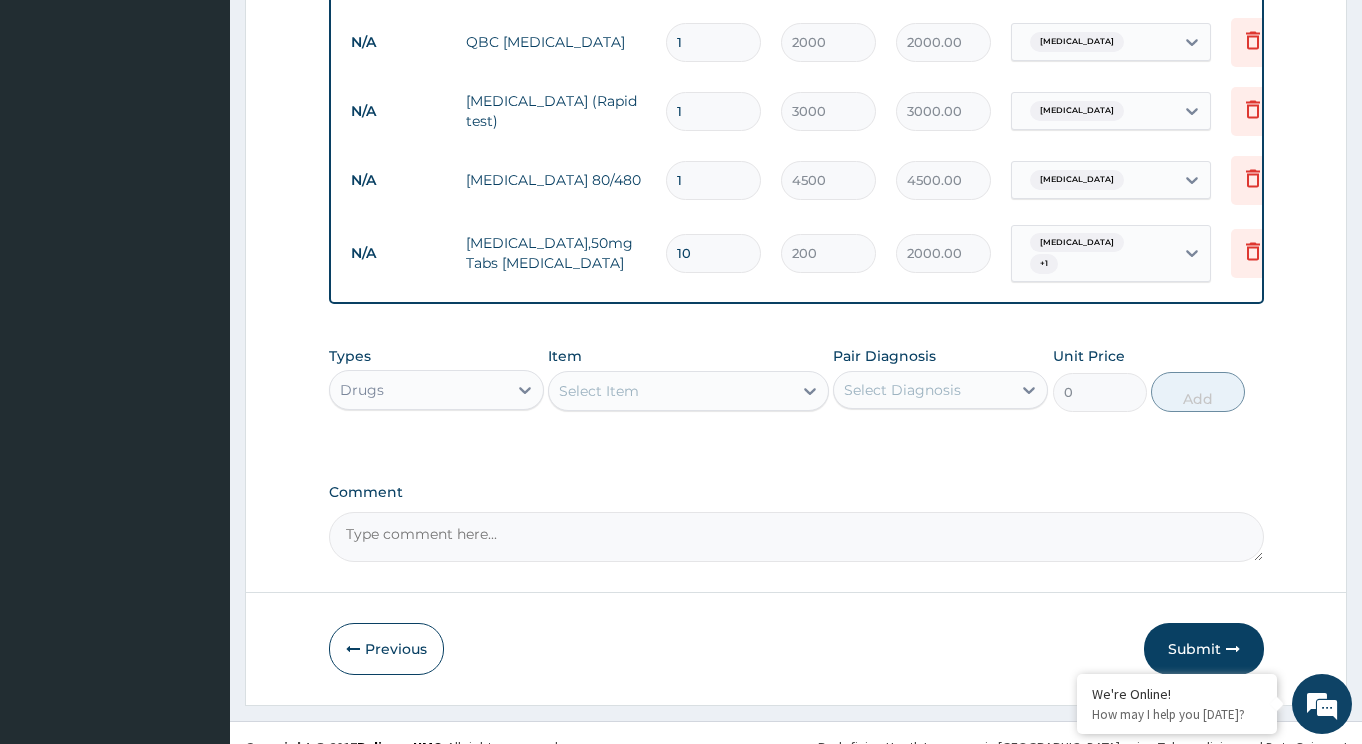 click on "Select Item" at bounding box center [599, 391] 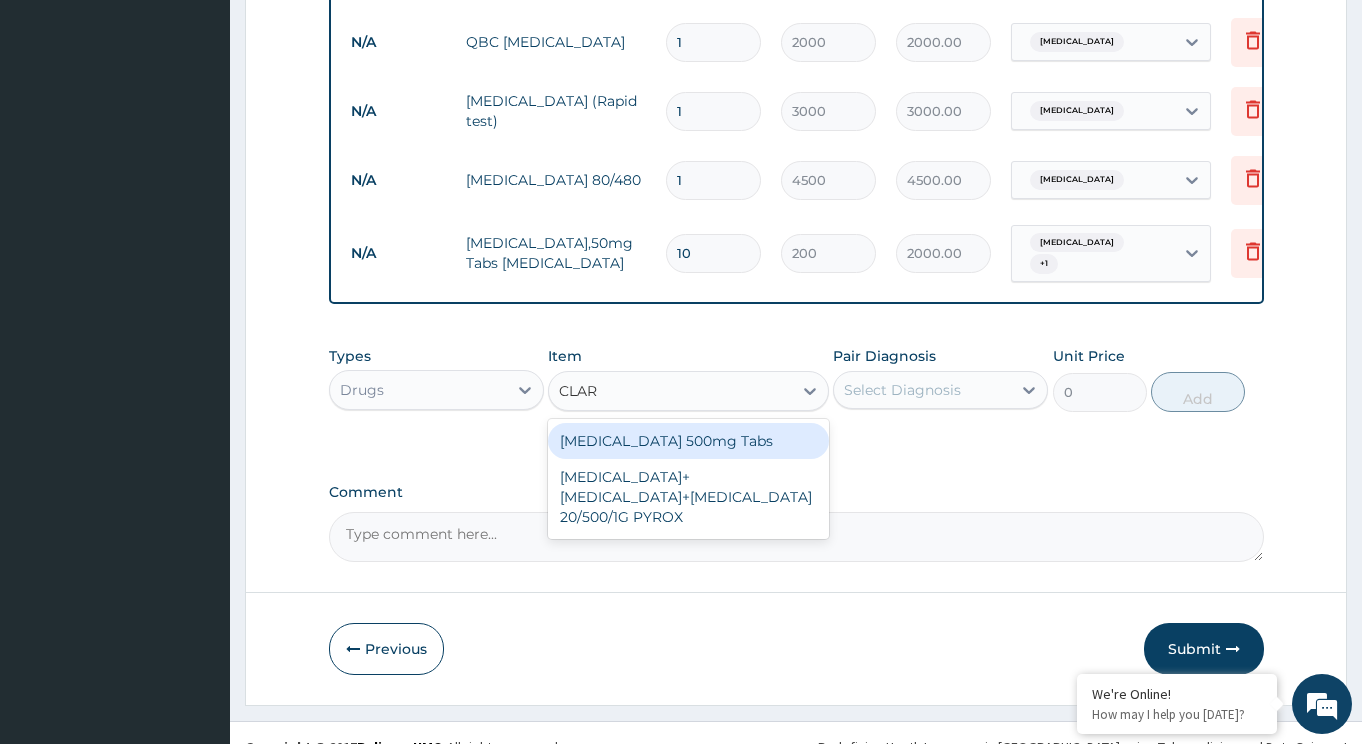 type on "CLARI" 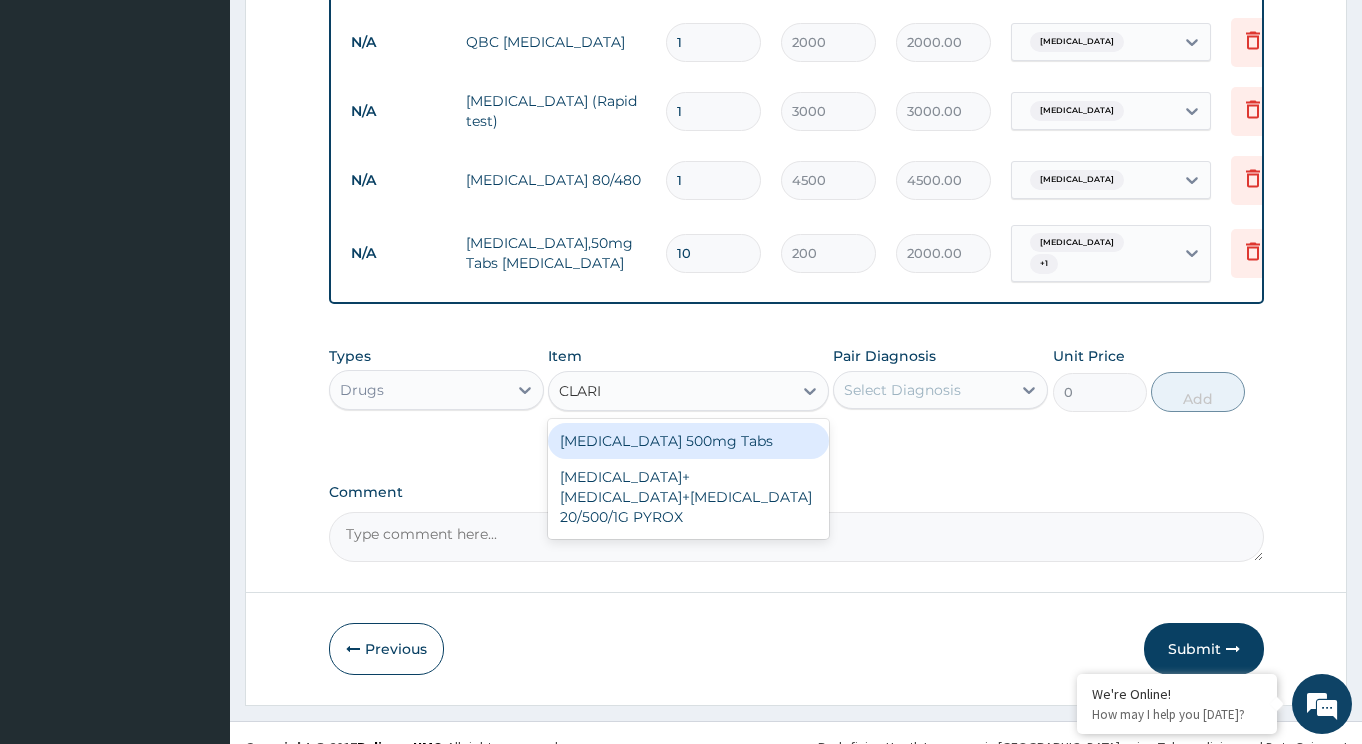 drag, startPoint x: 709, startPoint y: 408, endPoint x: 920, endPoint y: 404, distance: 211.03792 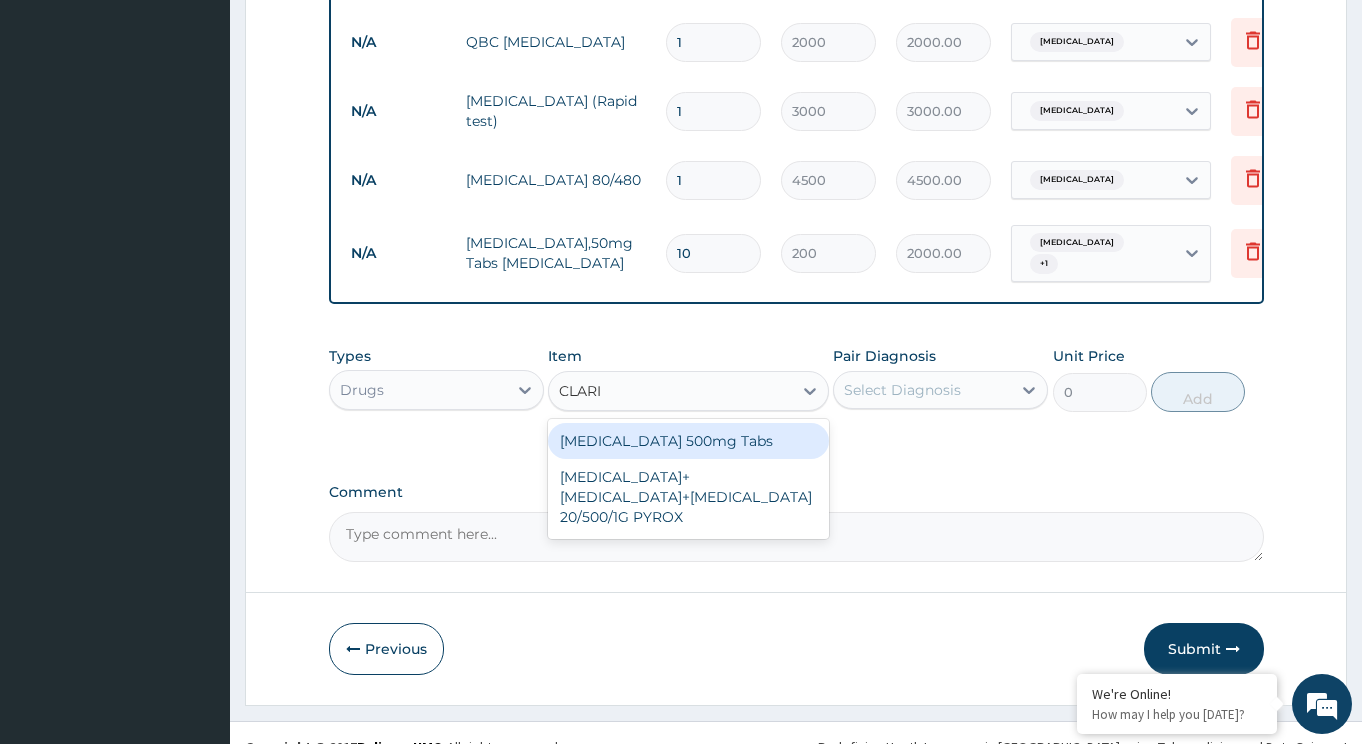 click on "[MEDICAL_DATA] 500mg Tabs" at bounding box center [688, 441] 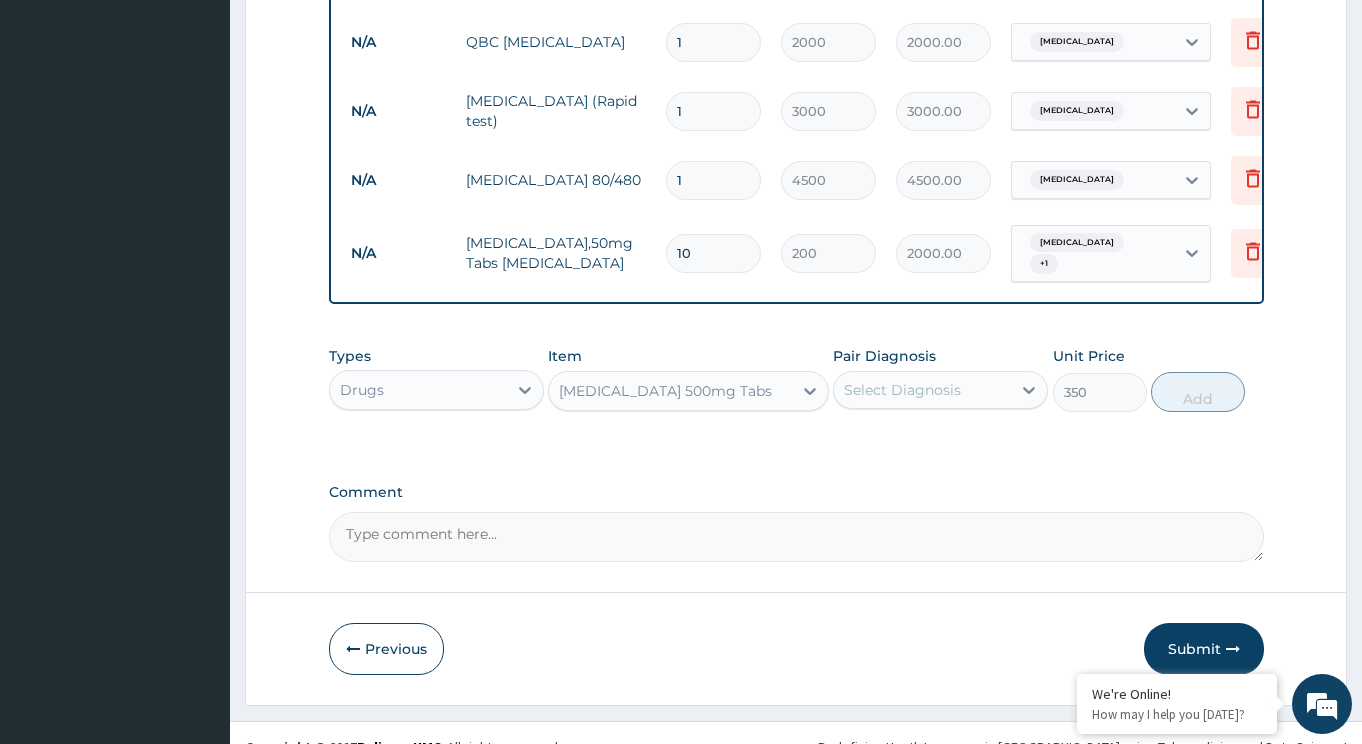 click on "Select Diagnosis" at bounding box center (922, 390) 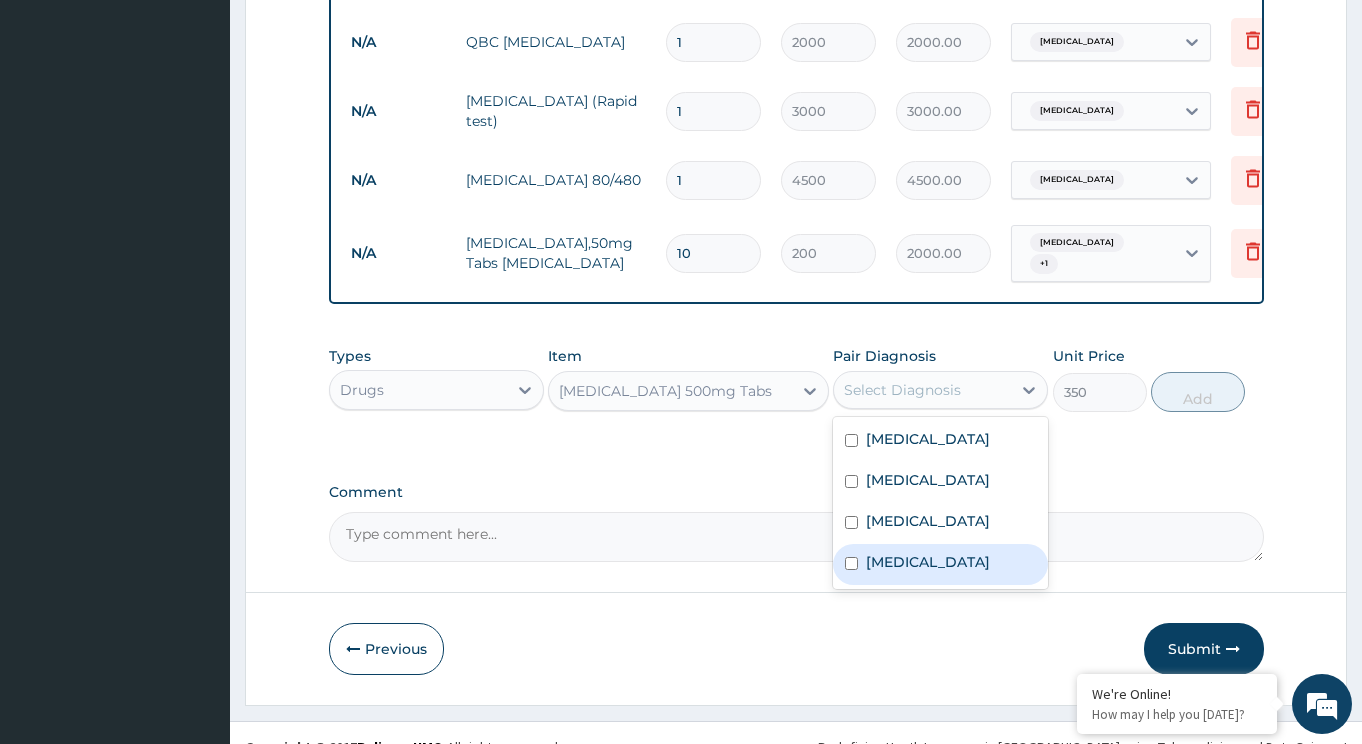 drag, startPoint x: 927, startPoint y: 552, endPoint x: 1070, endPoint y: 501, distance: 151.82227 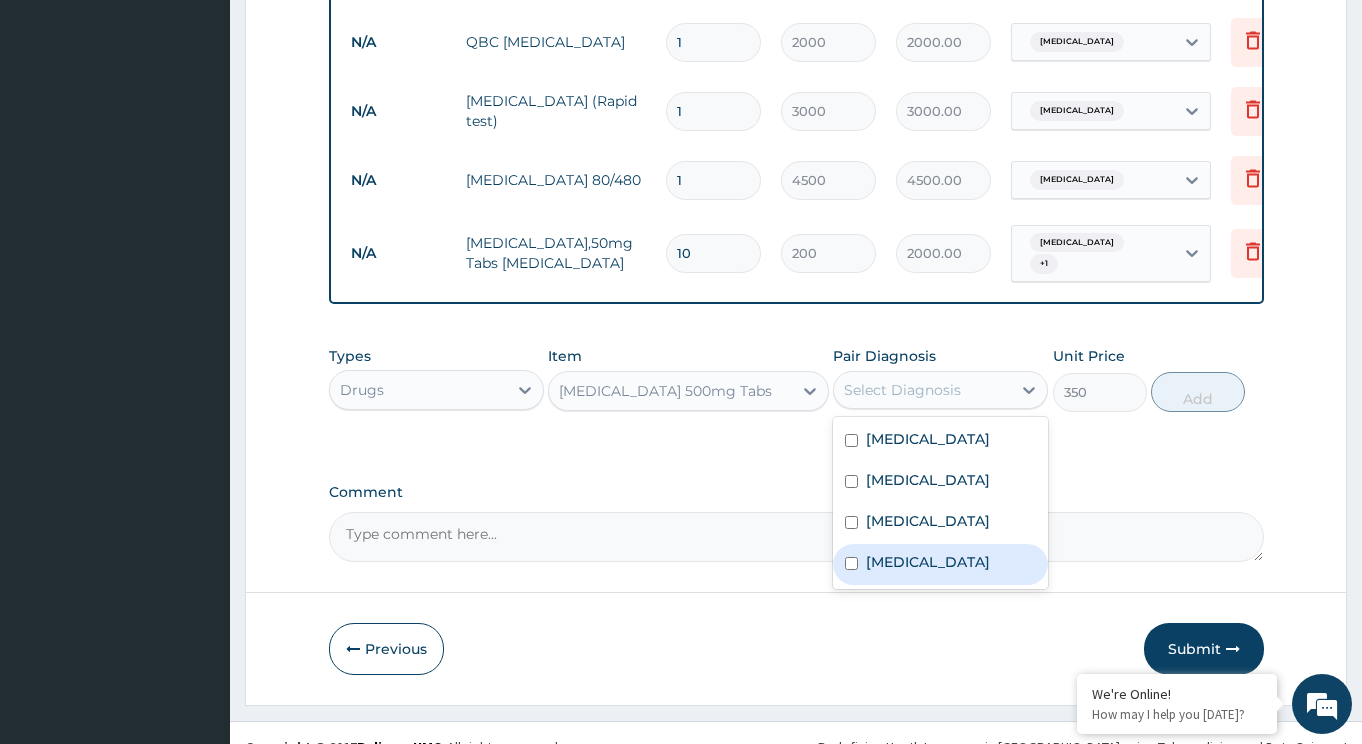 click on "Peptic ulcer" at bounding box center [928, 562] 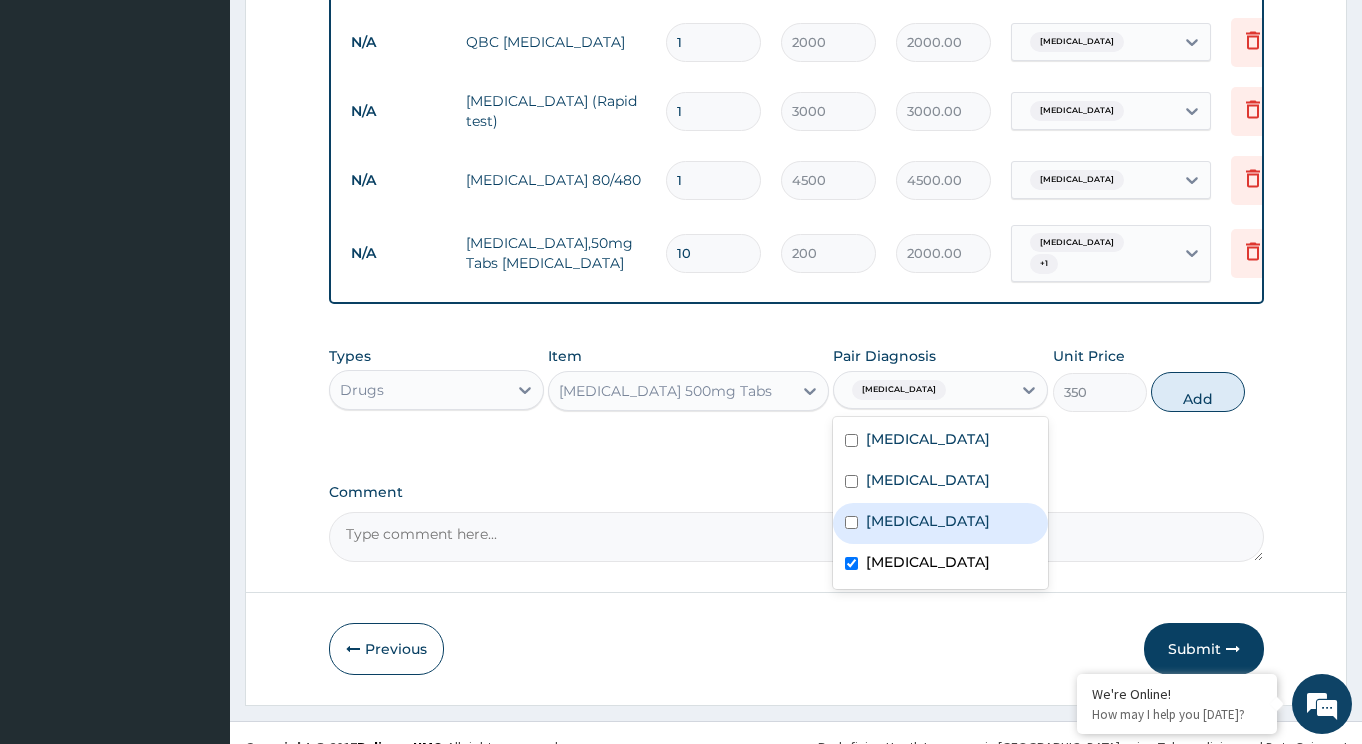 checkbox on "true" 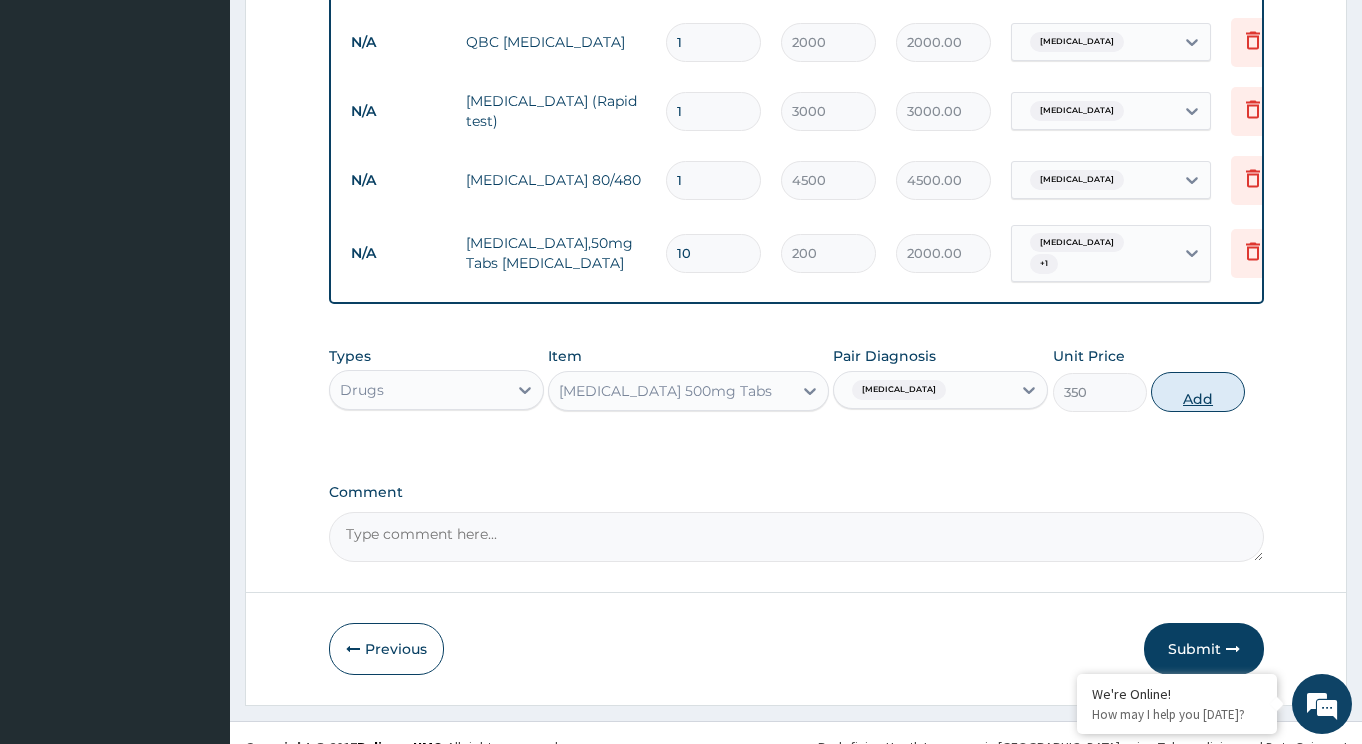 click on "Add" at bounding box center [1198, 392] 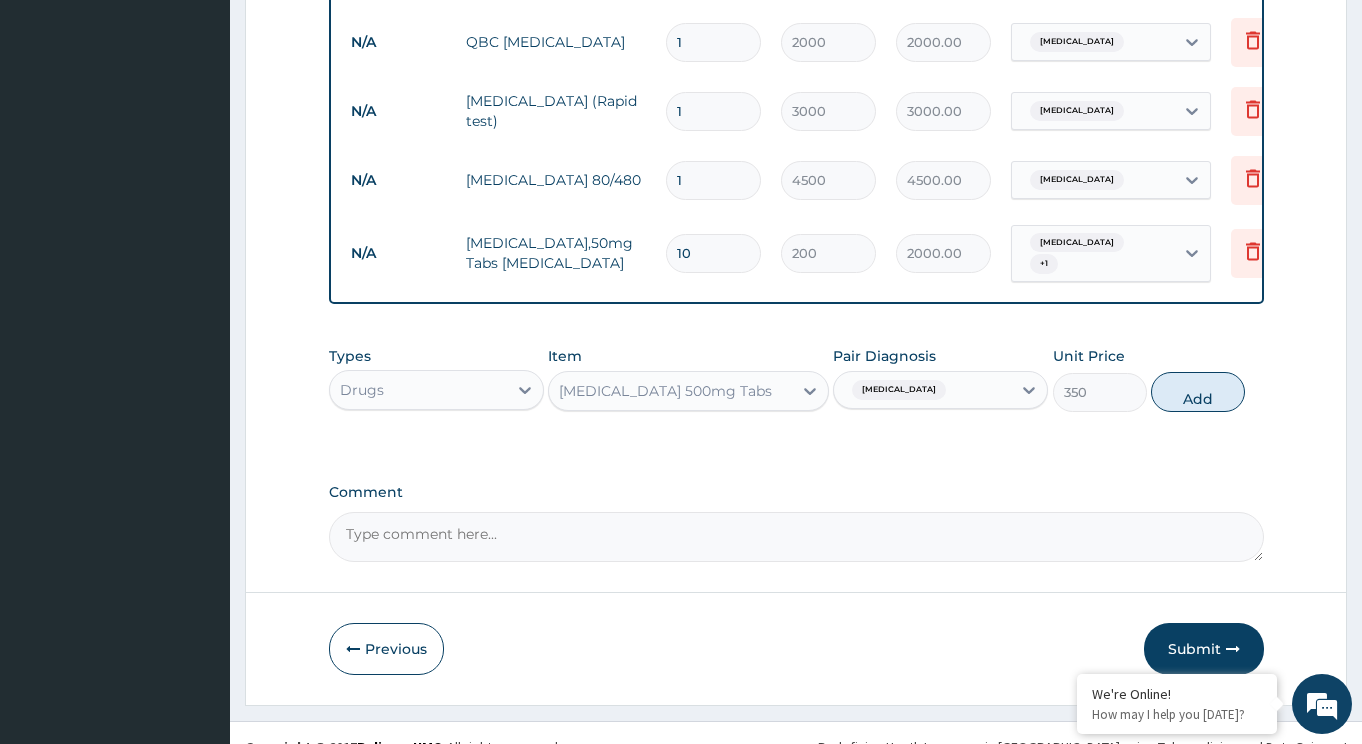 type on "0" 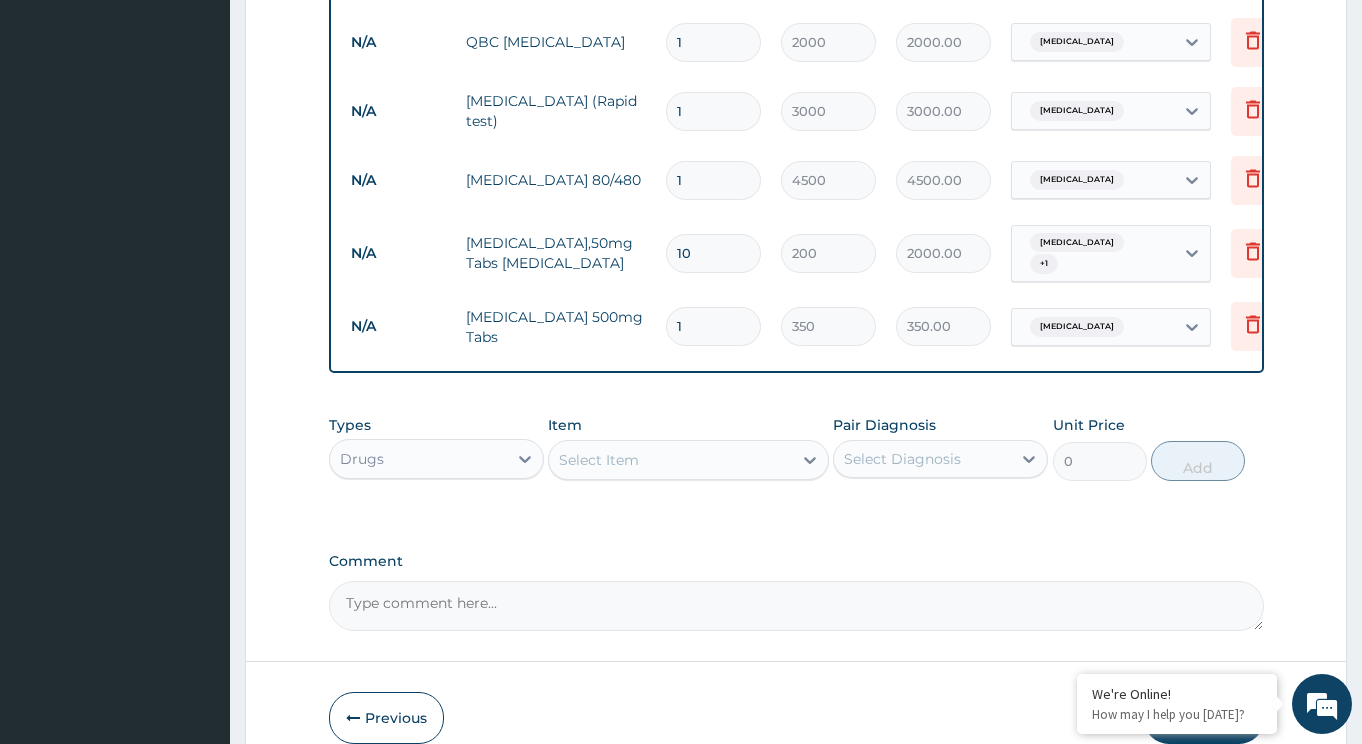 drag, startPoint x: 726, startPoint y: 280, endPoint x: 602, endPoint y: 275, distance: 124.10077 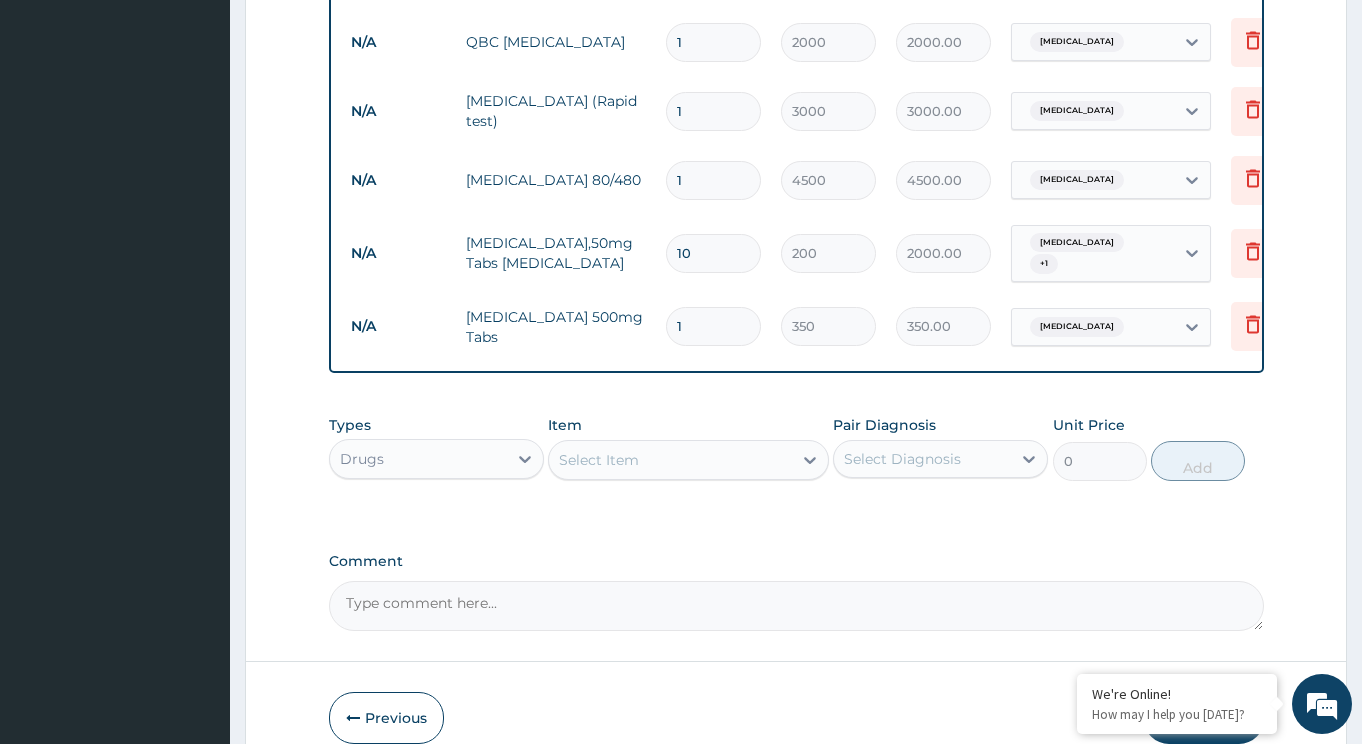 click on "1" at bounding box center (713, 326) 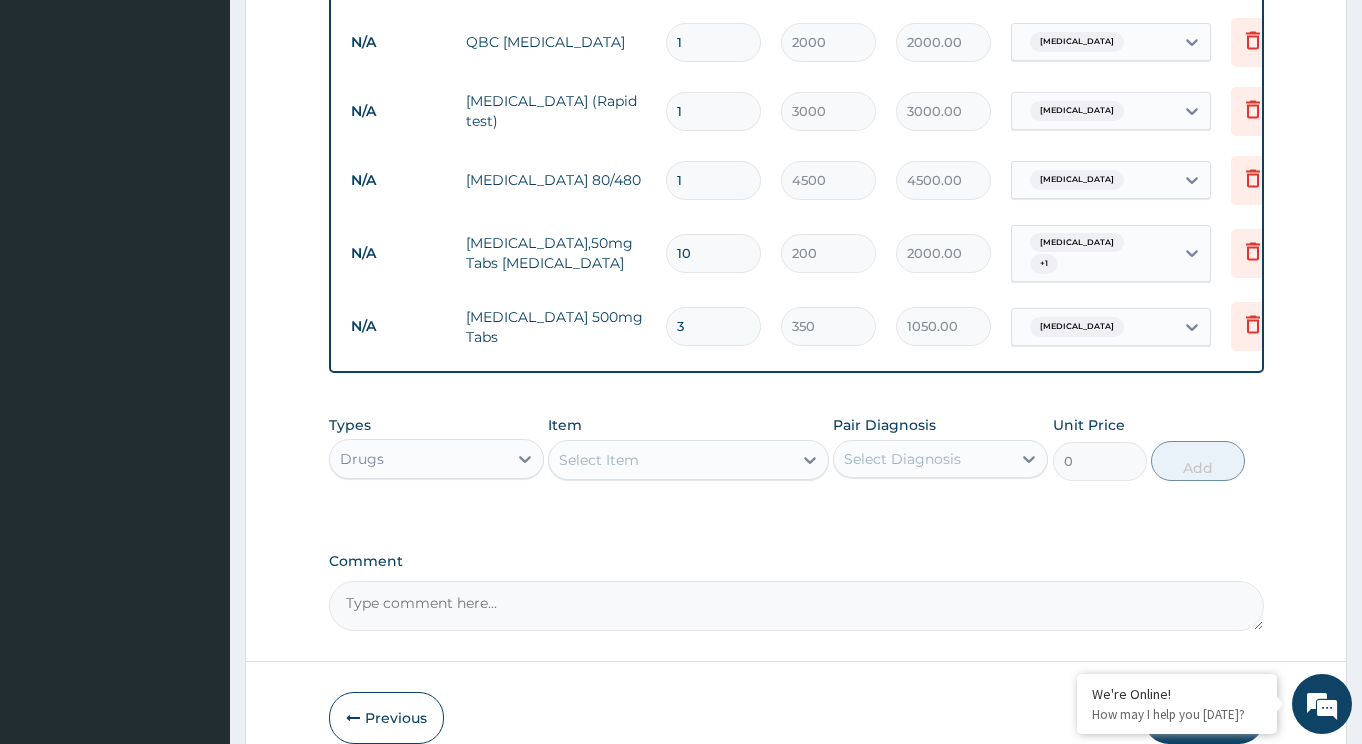 type on "30" 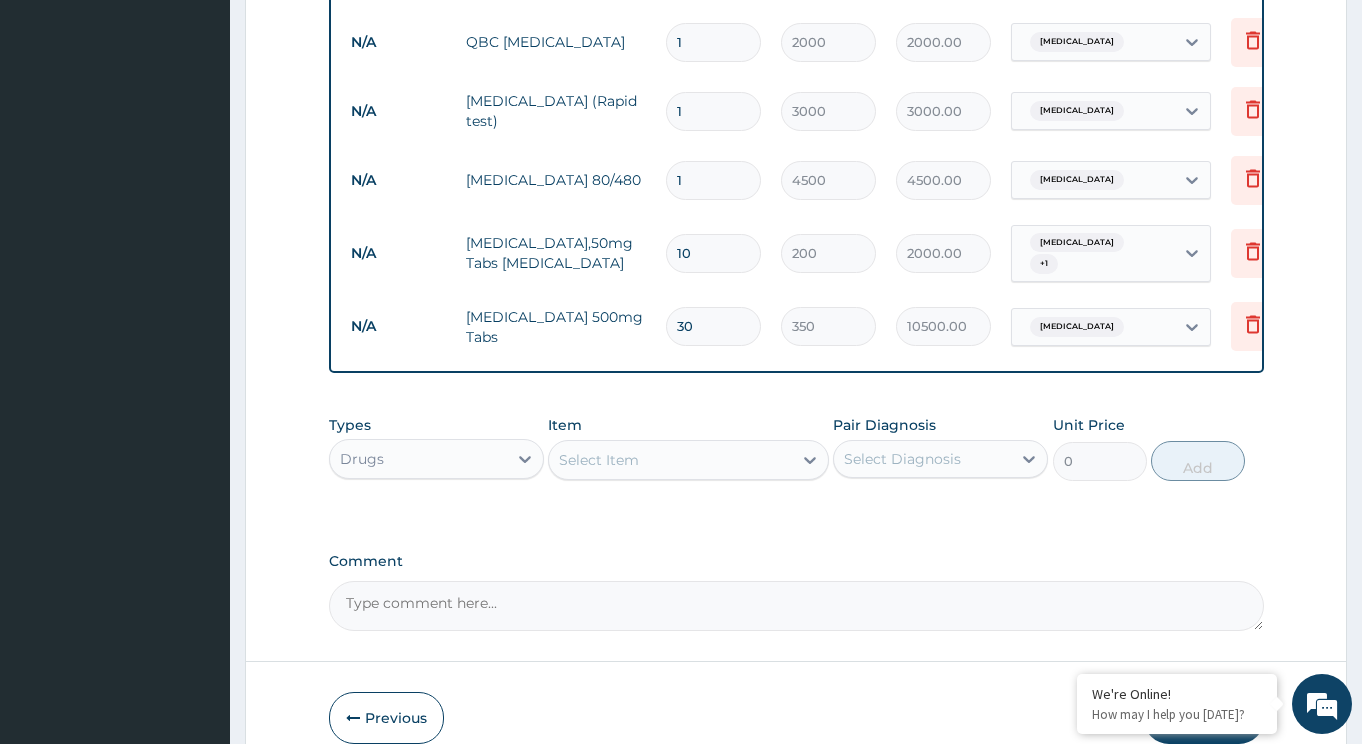 type on "30" 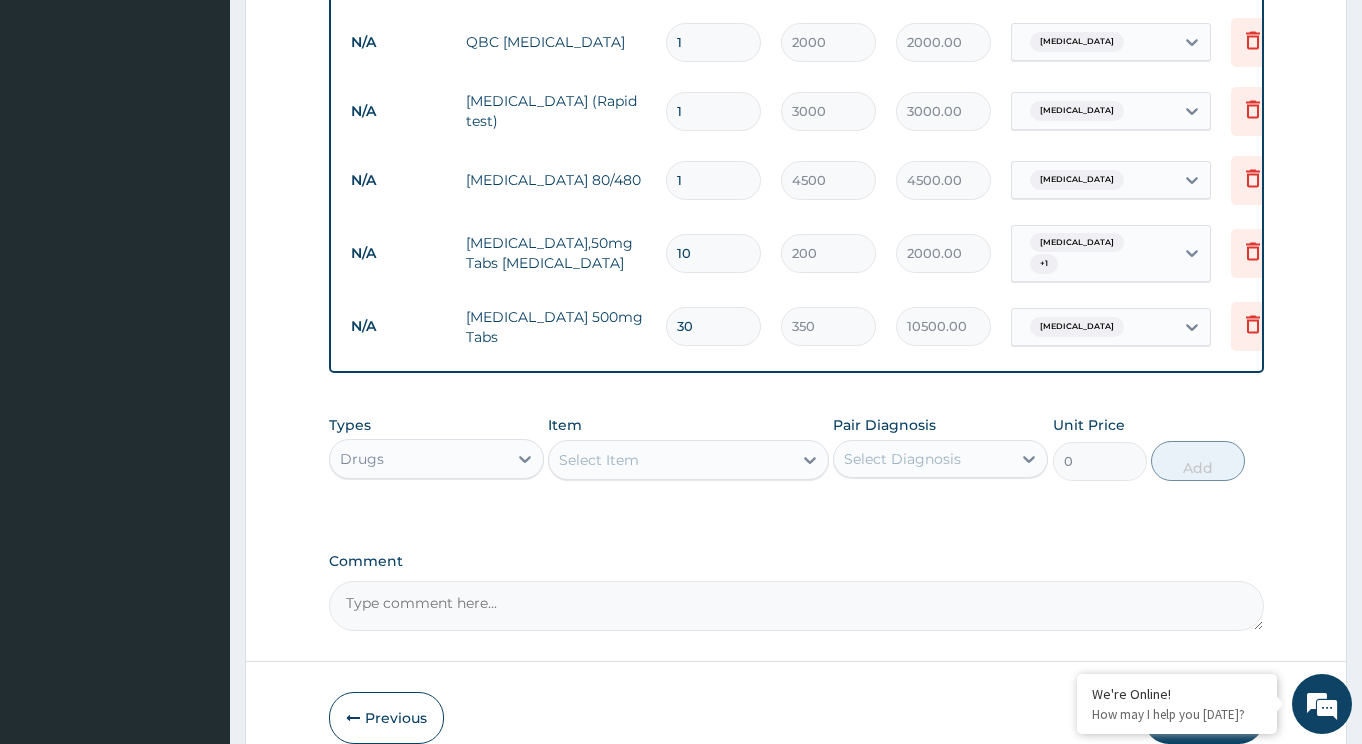 click on "Select Item" at bounding box center [670, 460] 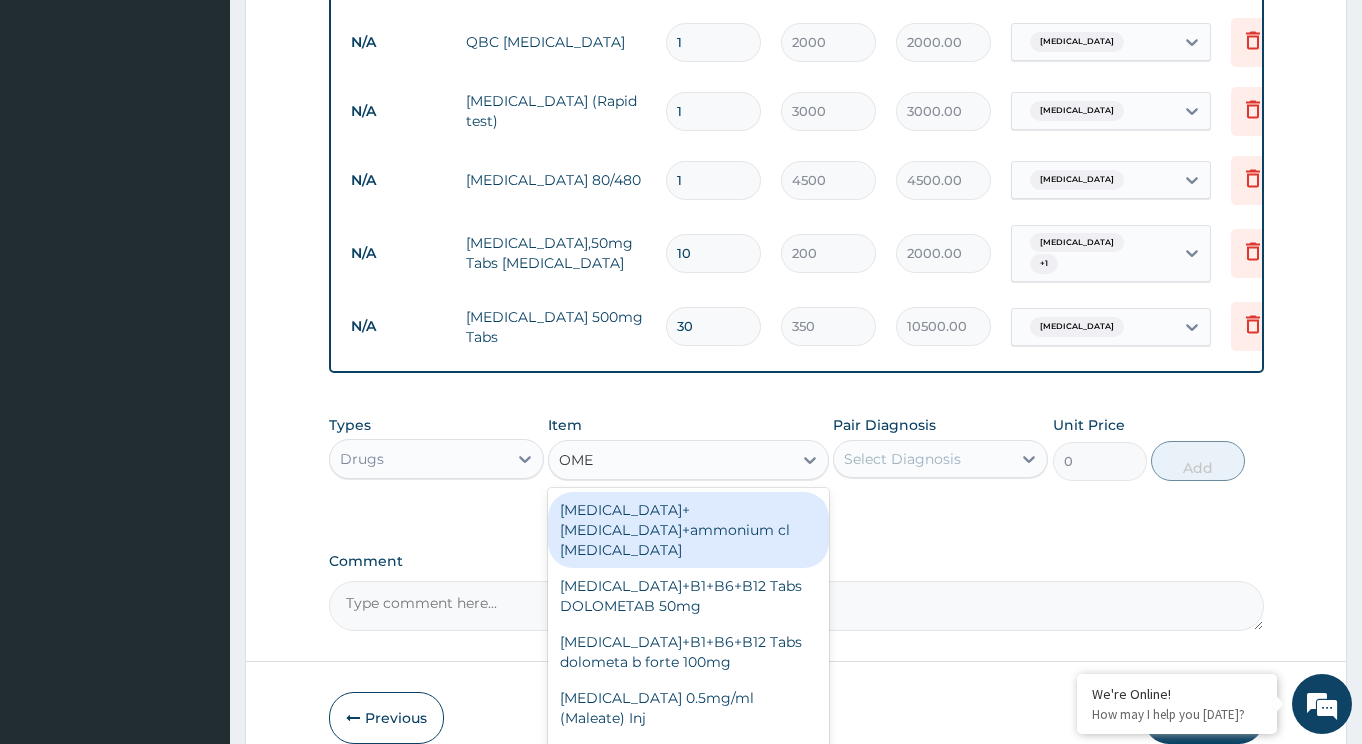 type on "OMEP" 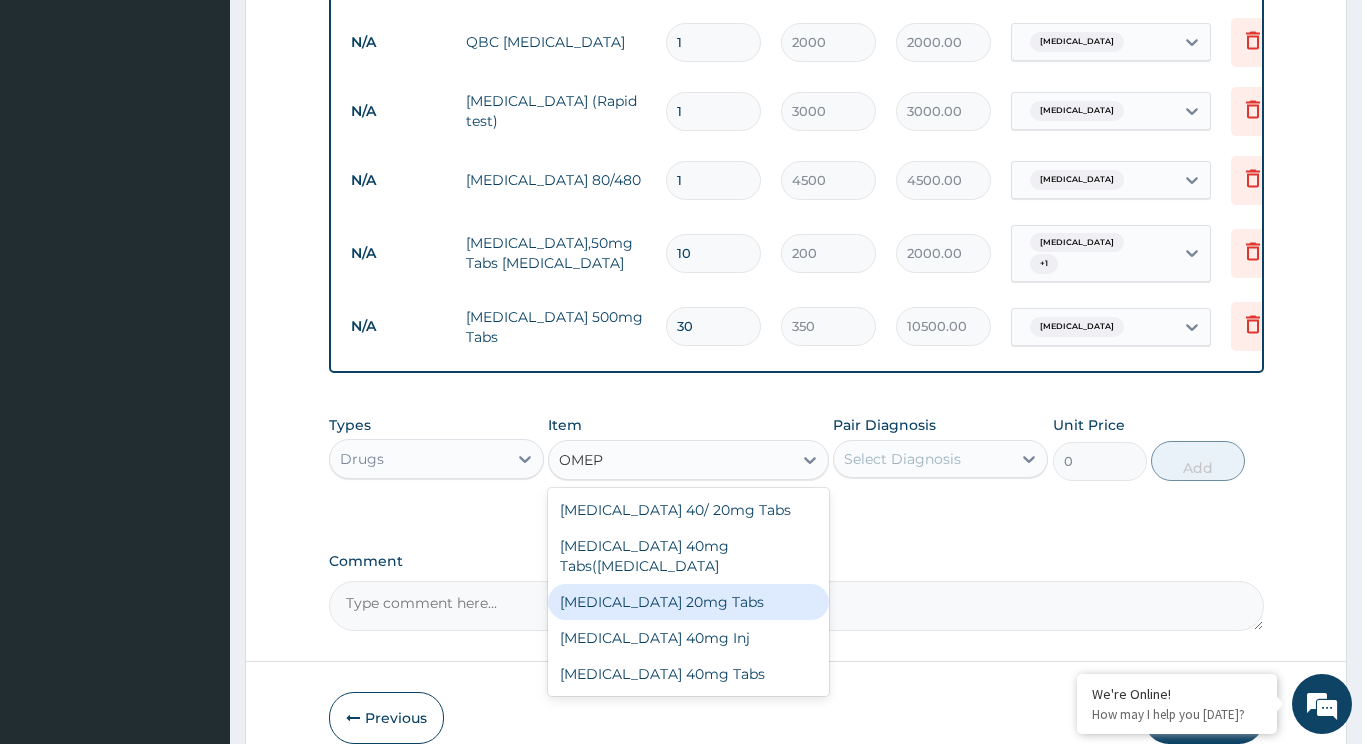 click on "[MEDICAL_DATA] 20mg Tabs" at bounding box center [688, 602] 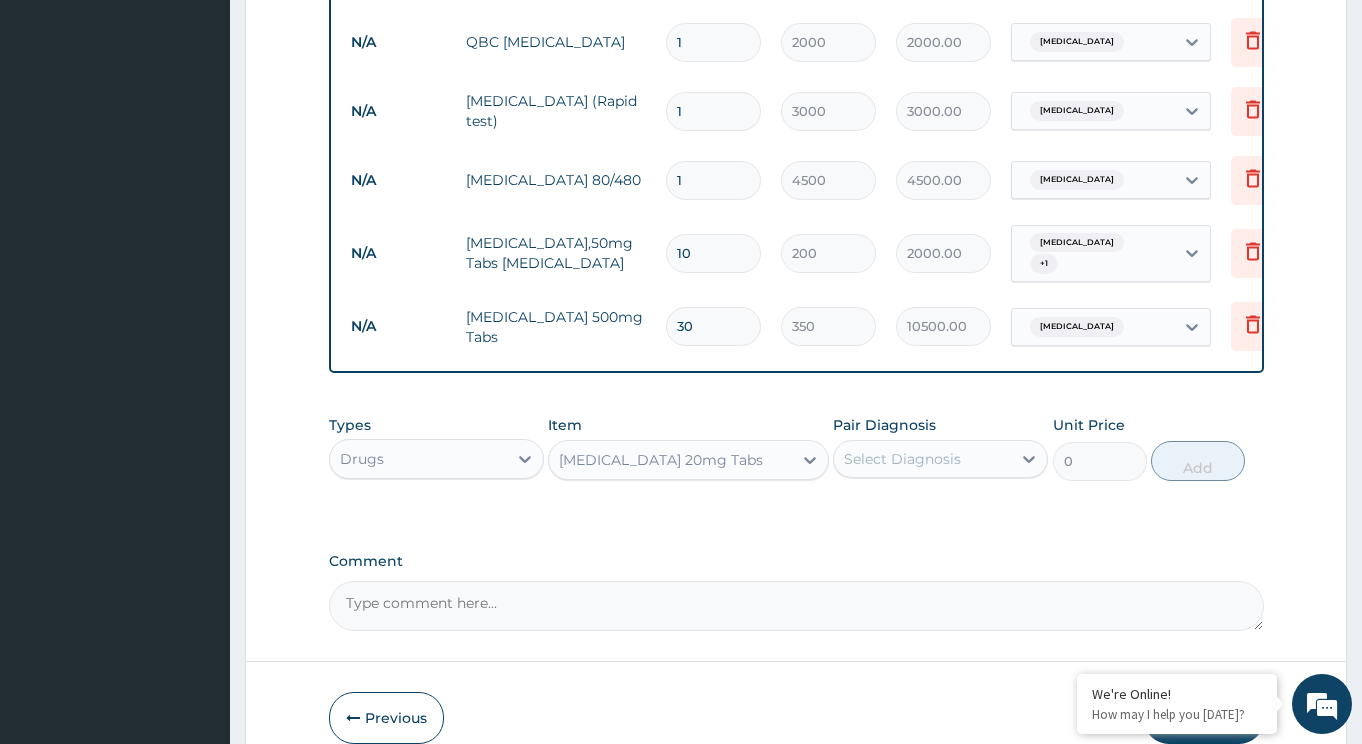 type 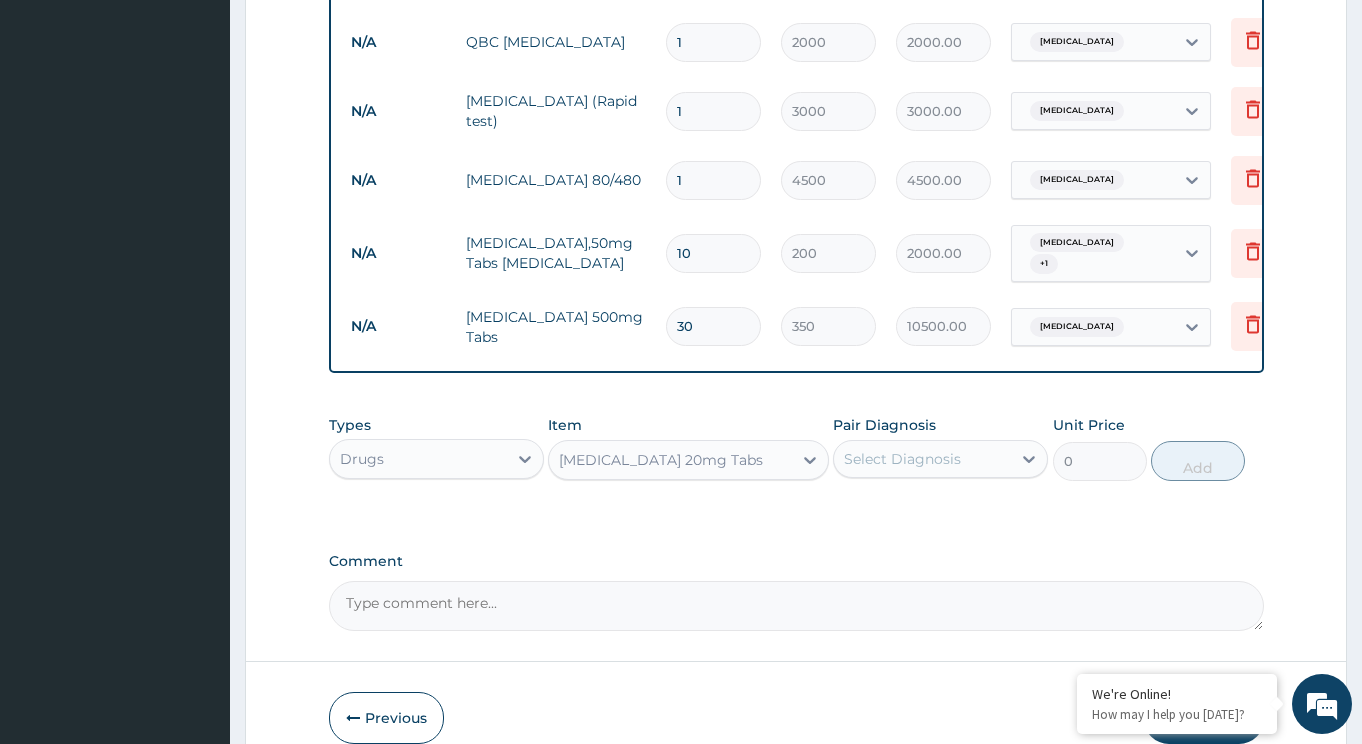 type on "100" 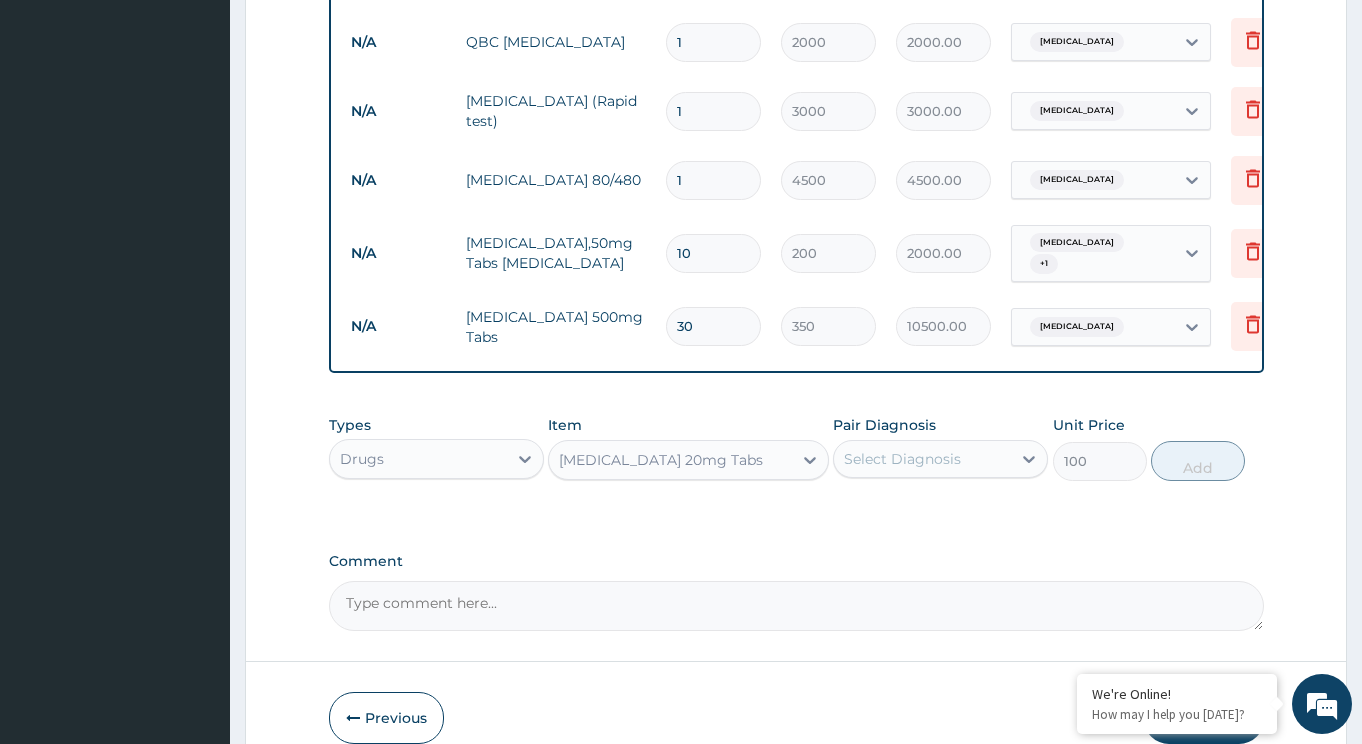 drag, startPoint x: 891, startPoint y: 429, endPoint x: 916, endPoint y: 452, distance: 33.970577 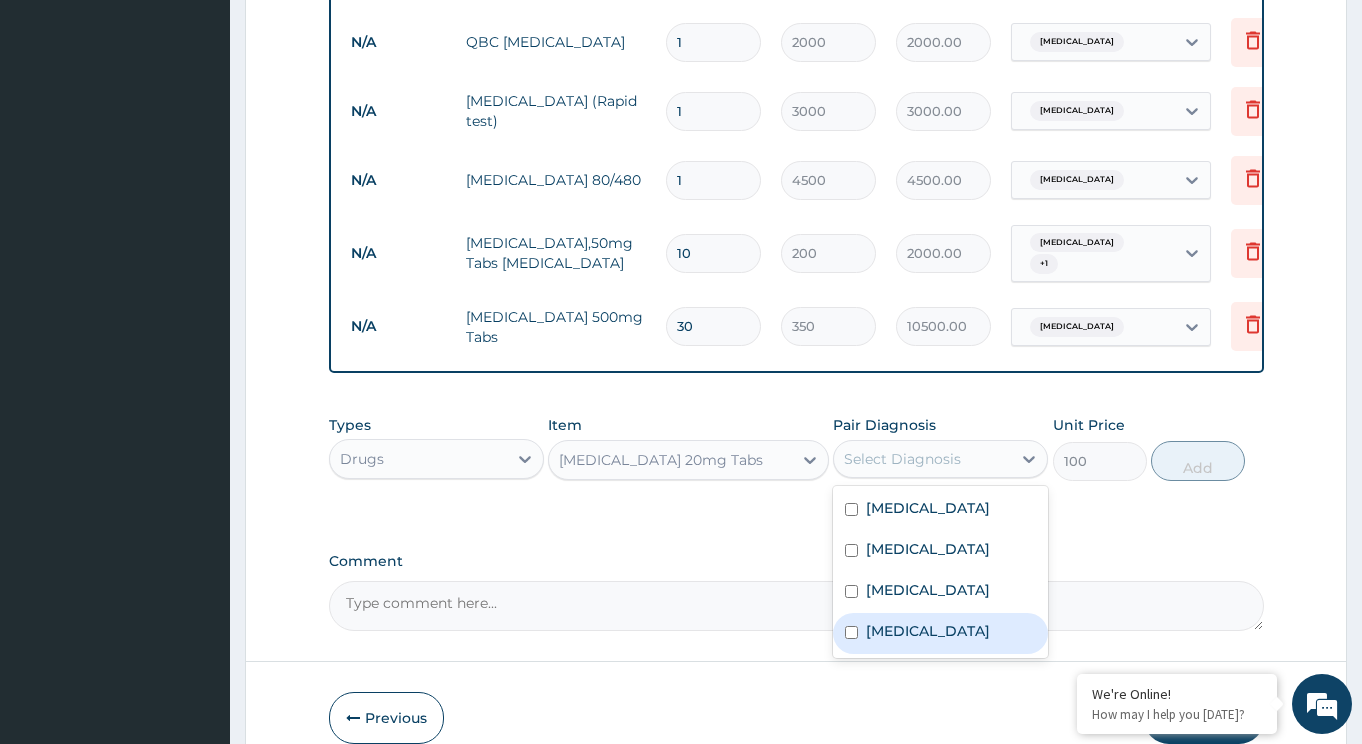 click on "Peptic ulcer" at bounding box center [928, 631] 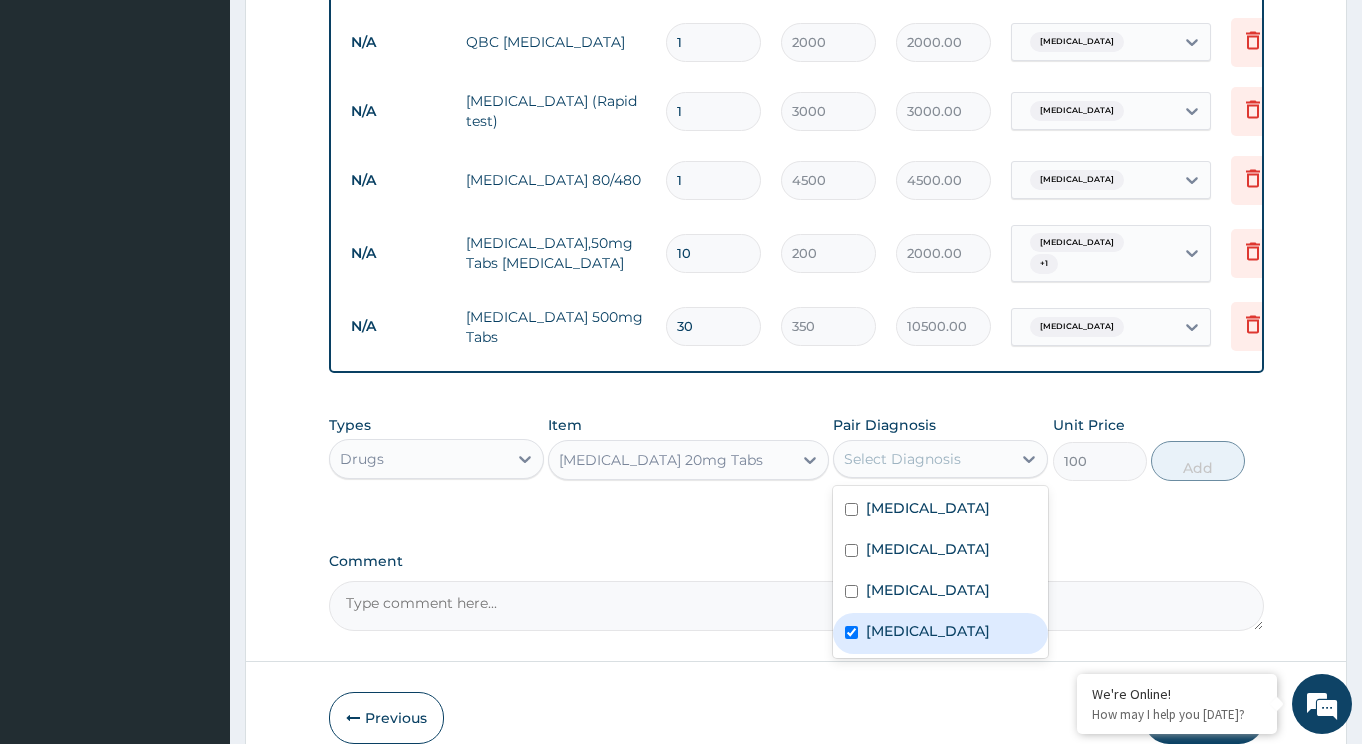 checkbox on "true" 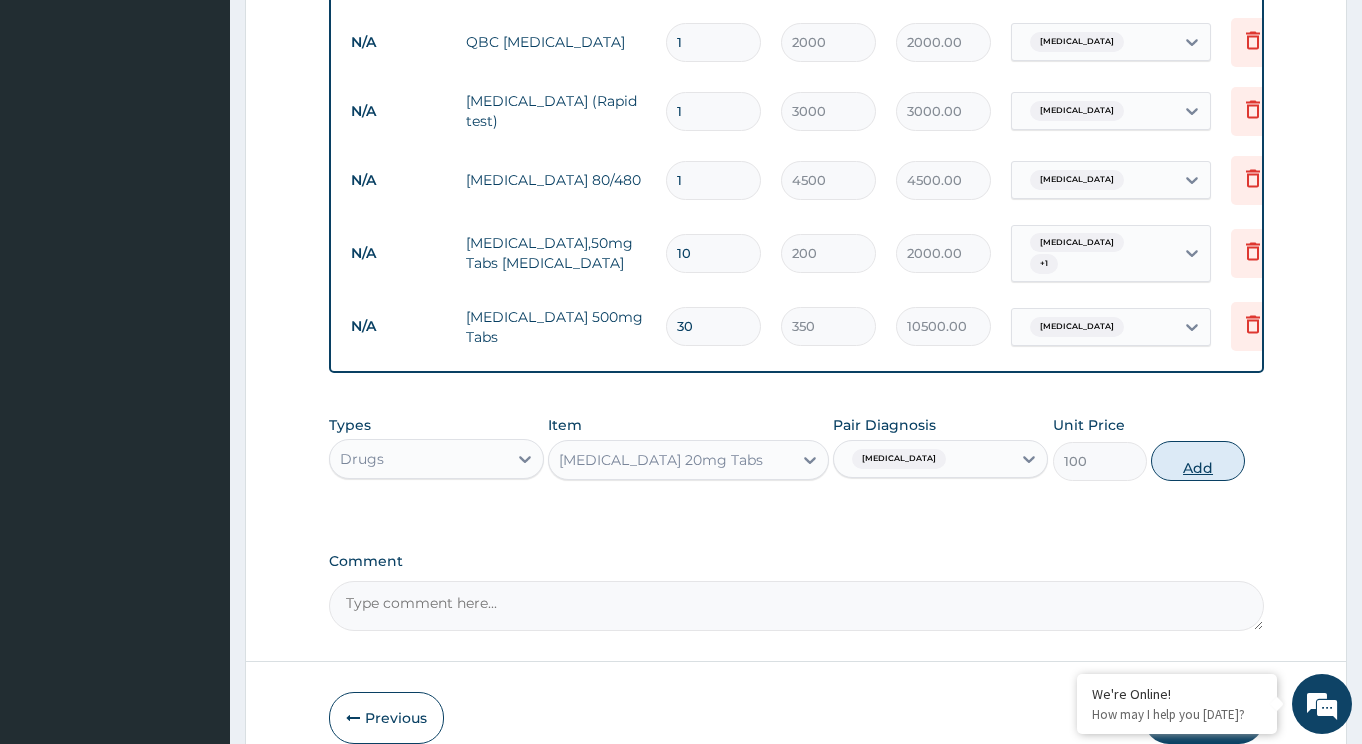 click on "Add" at bounding box center (1198, 461) 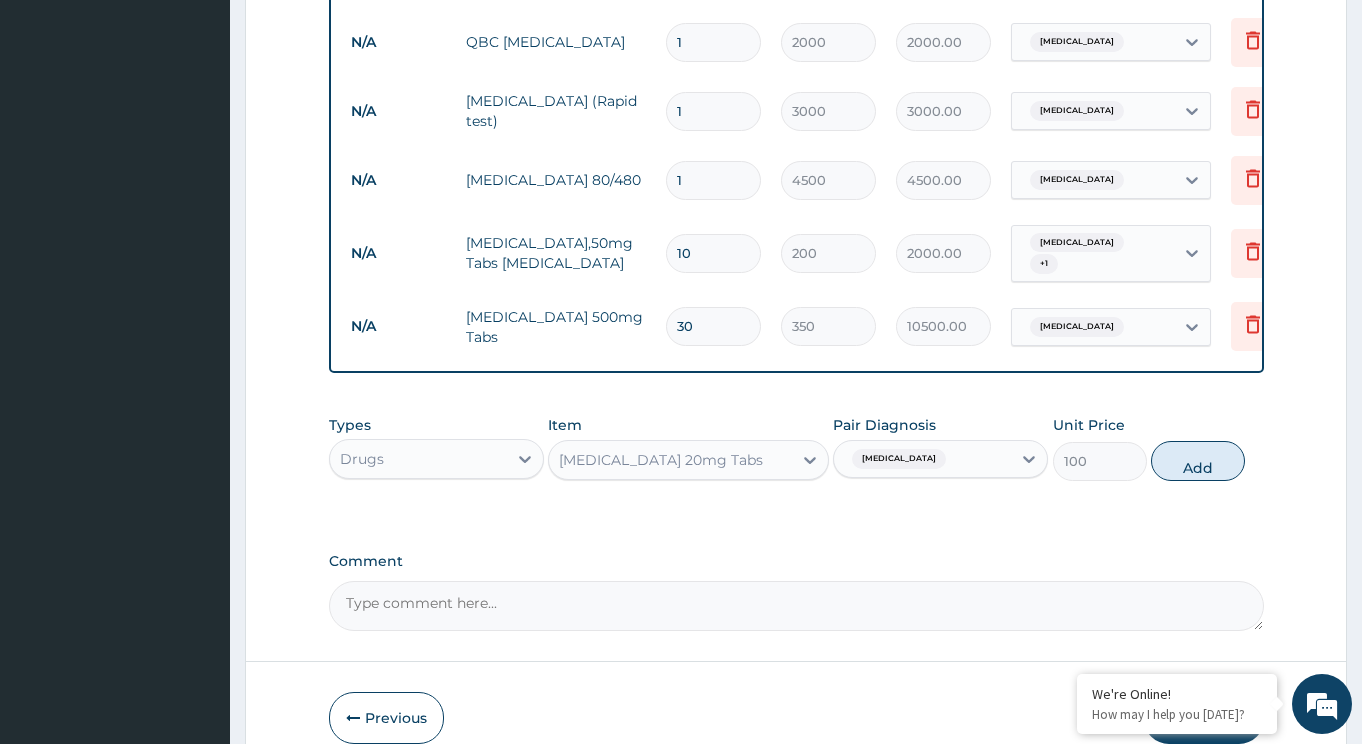type on "0" 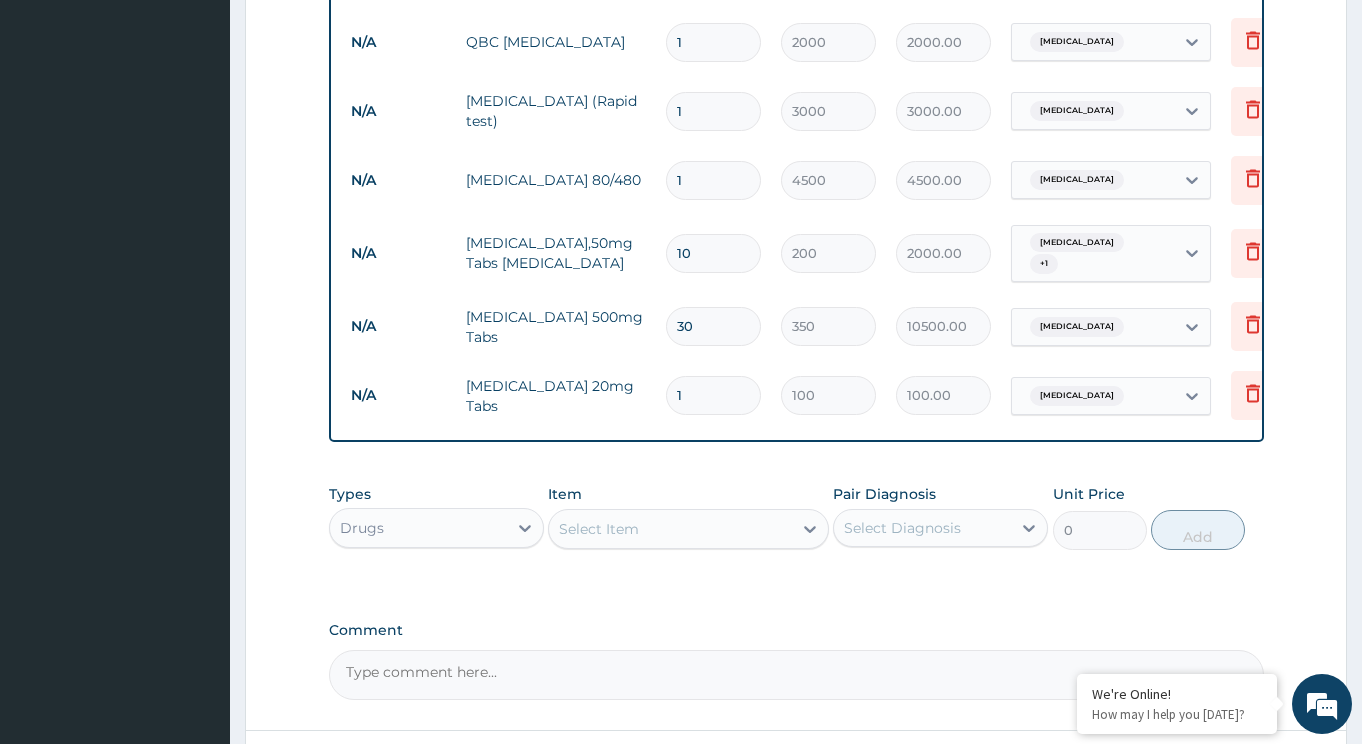 drag, startPoint x: 706, startPoint y: 350, endPoint x: 503, endPoint y: 316, distance: 205.82759 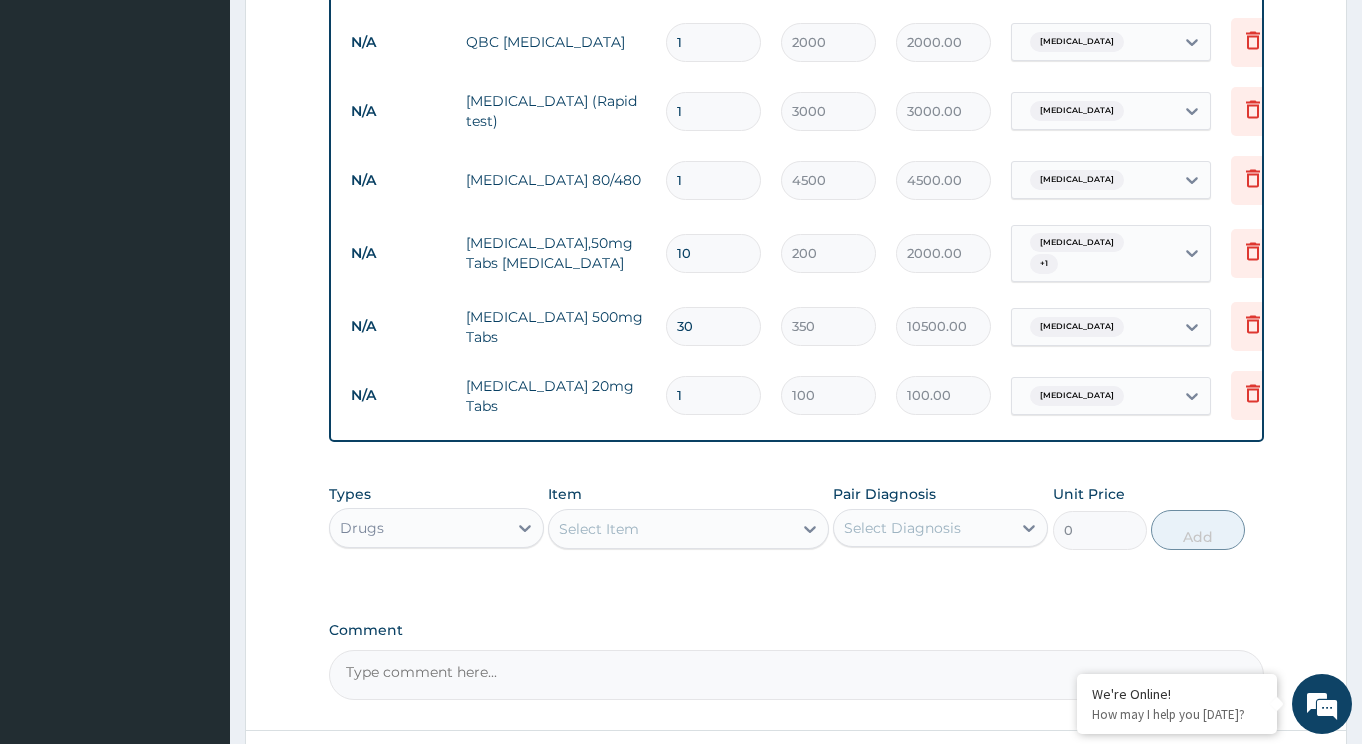 click on "1" at bounding box center (713, 395) 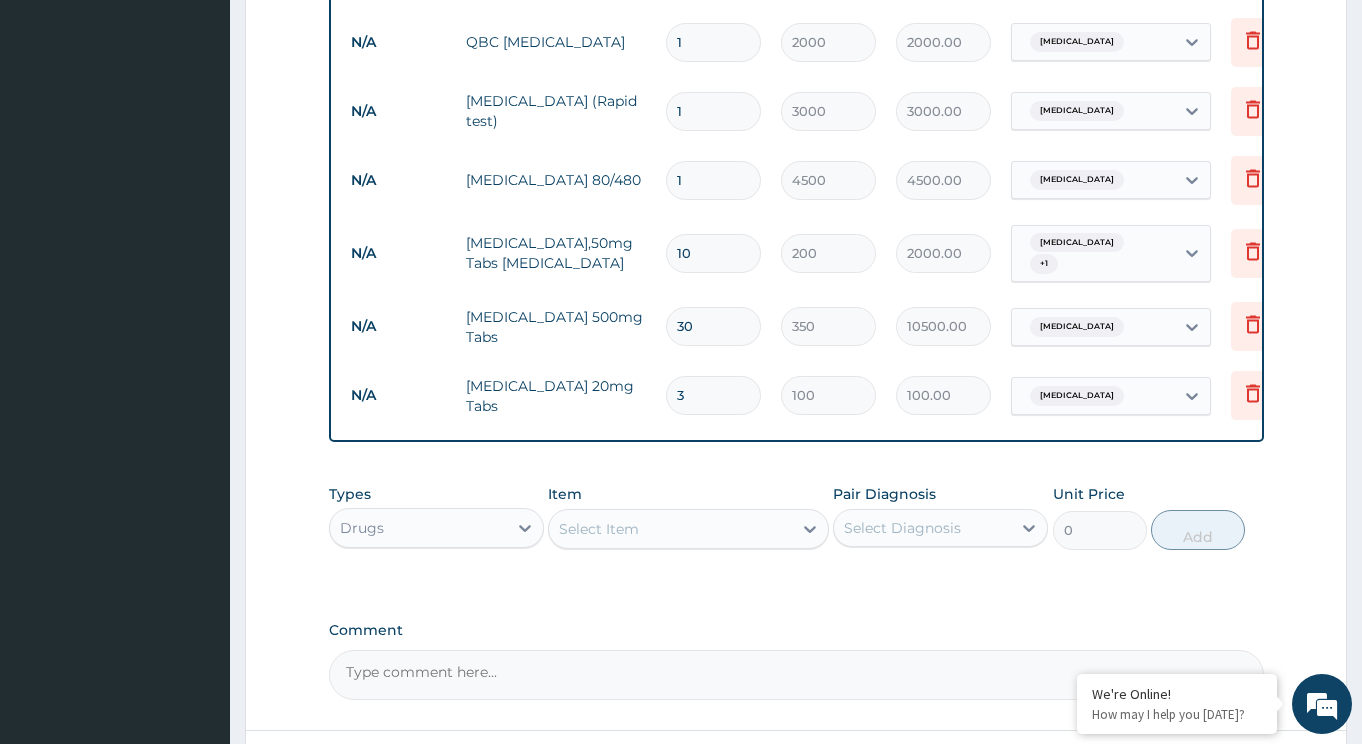 type on "300.00" 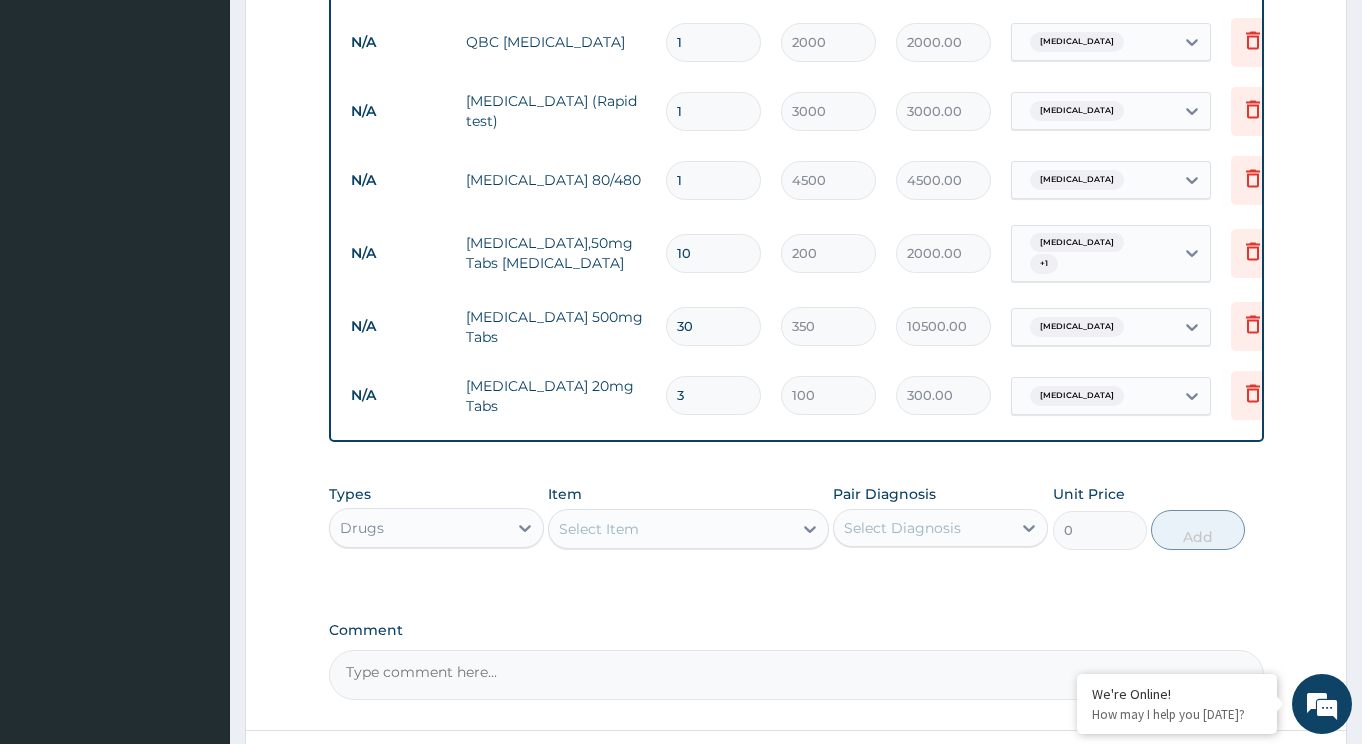 type on "30" 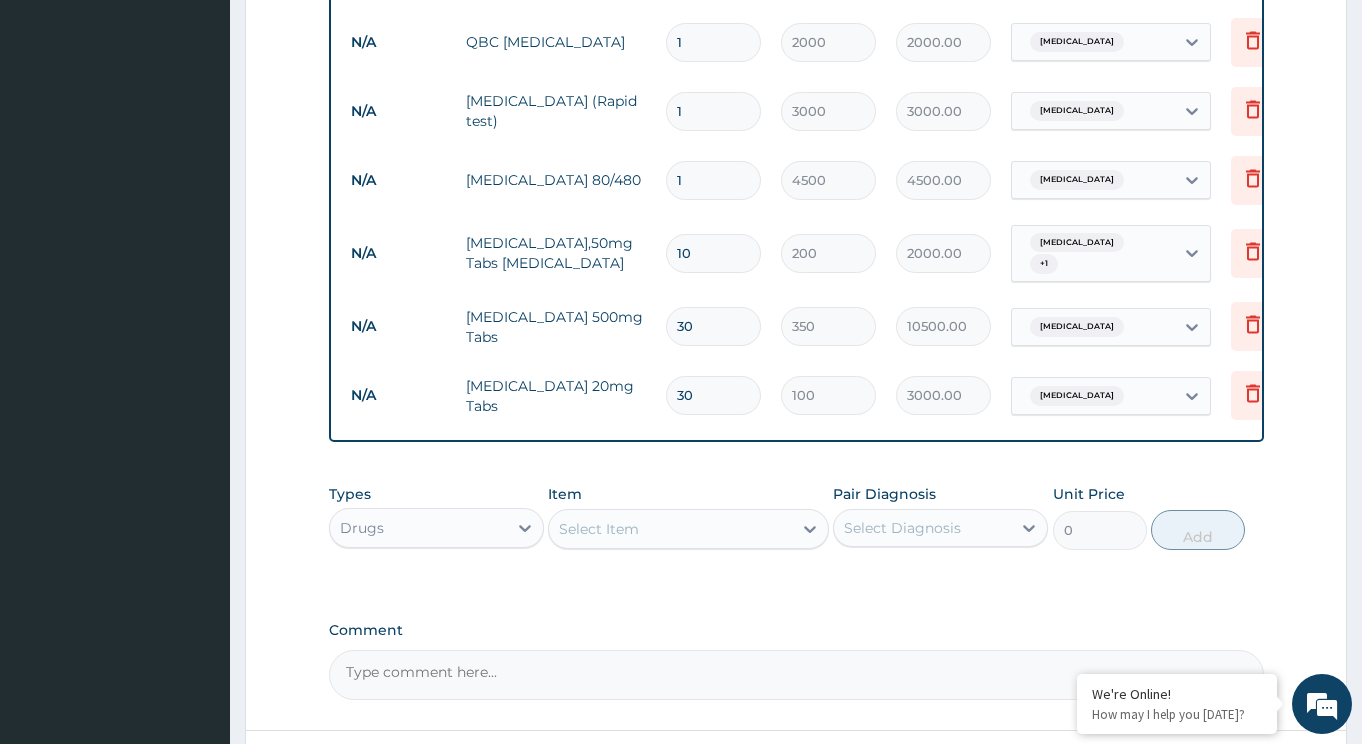 type on "30" 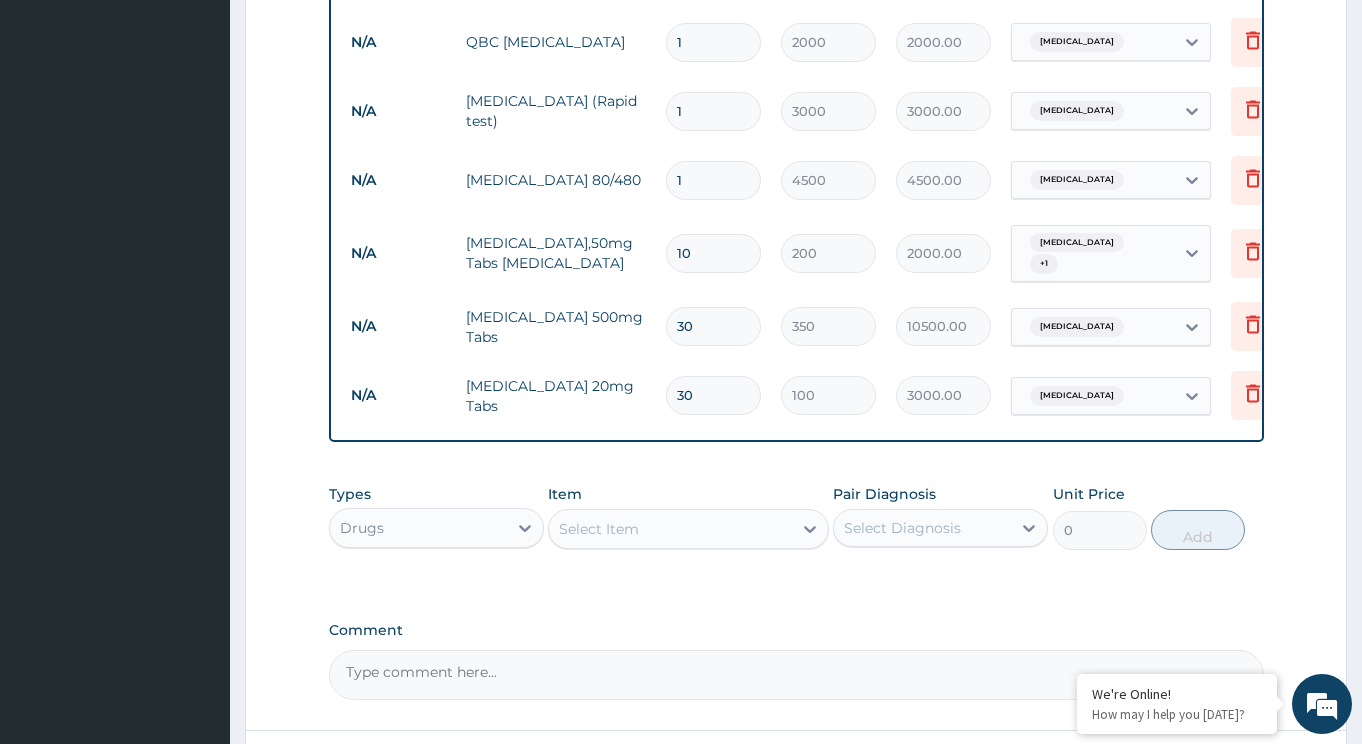 click on "Select Item" at bounding box center [670, 529] 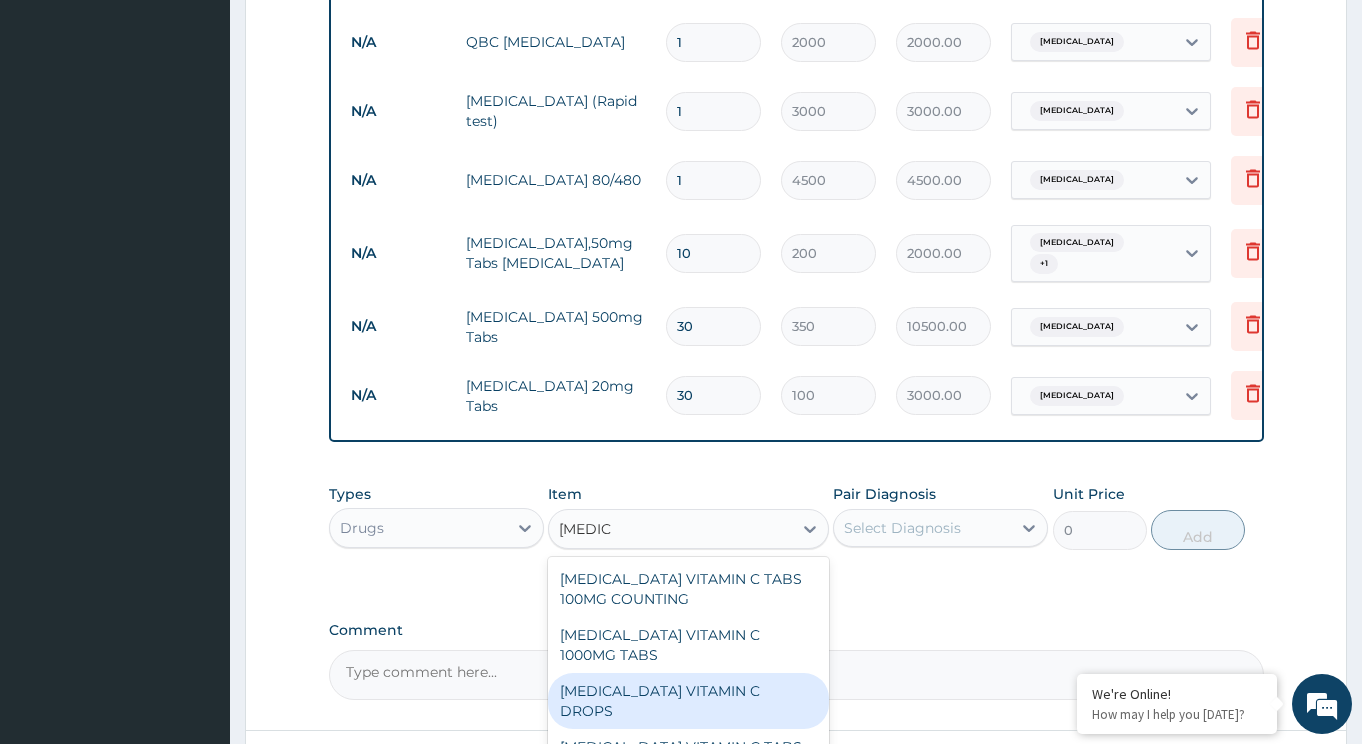 type on "ASCORE" 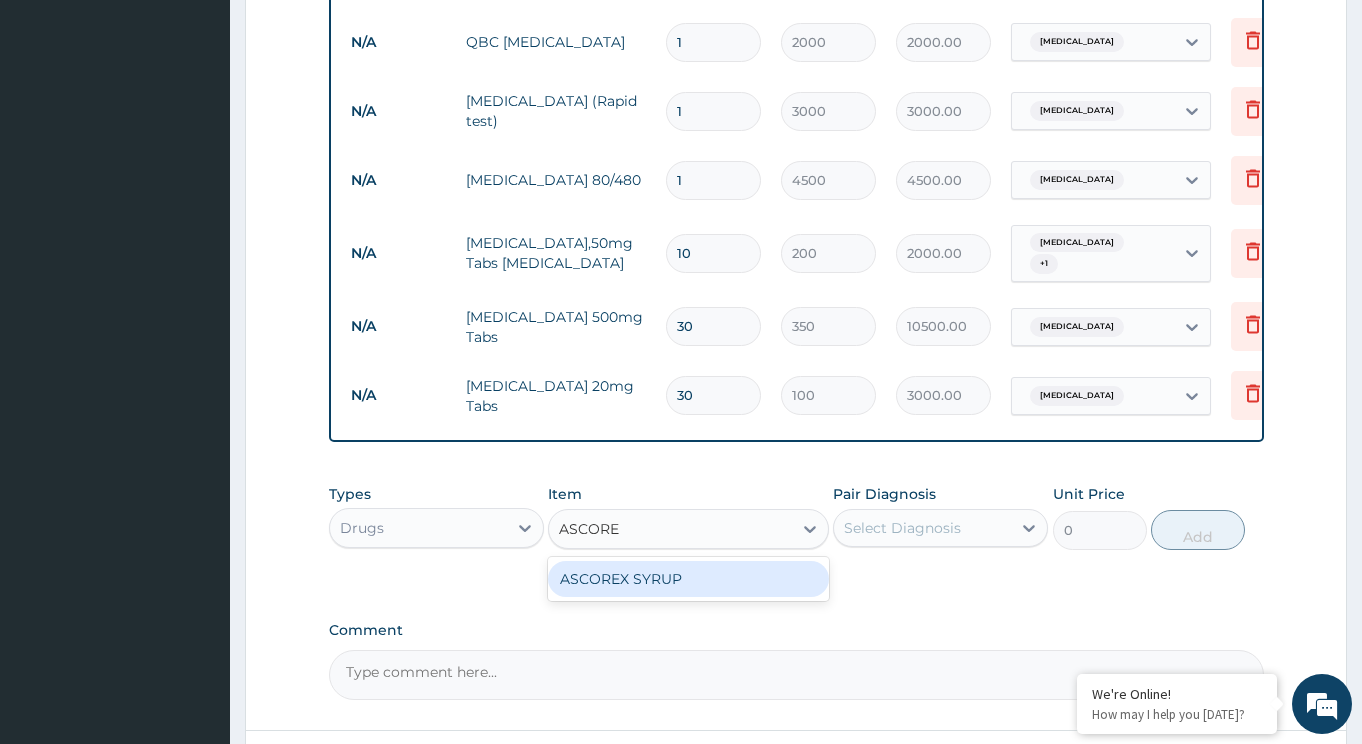 drag, startPoint x: 661, startPoint y: 550, endPoint x: 868, endPoint y: 503, distance: 212.26869 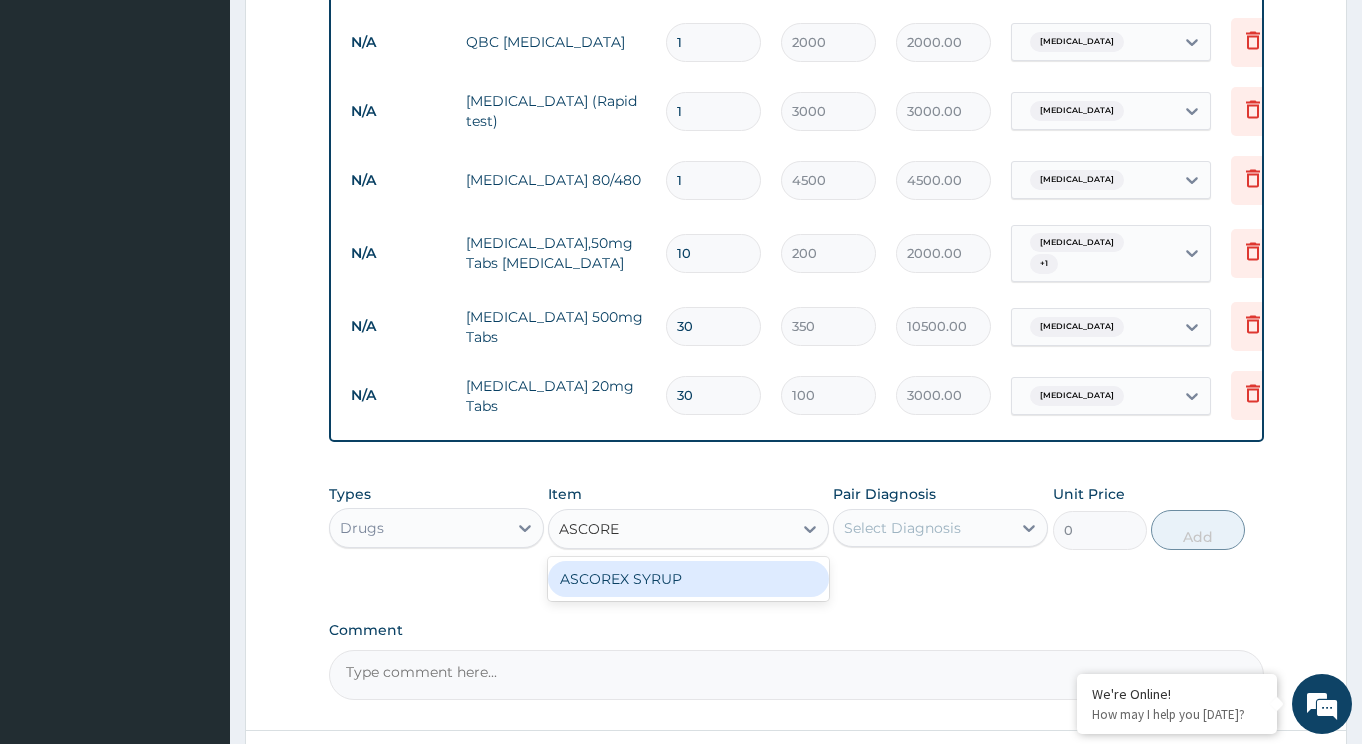 click on "ASCOREX SYRUP" at bounding box center [688, 579] 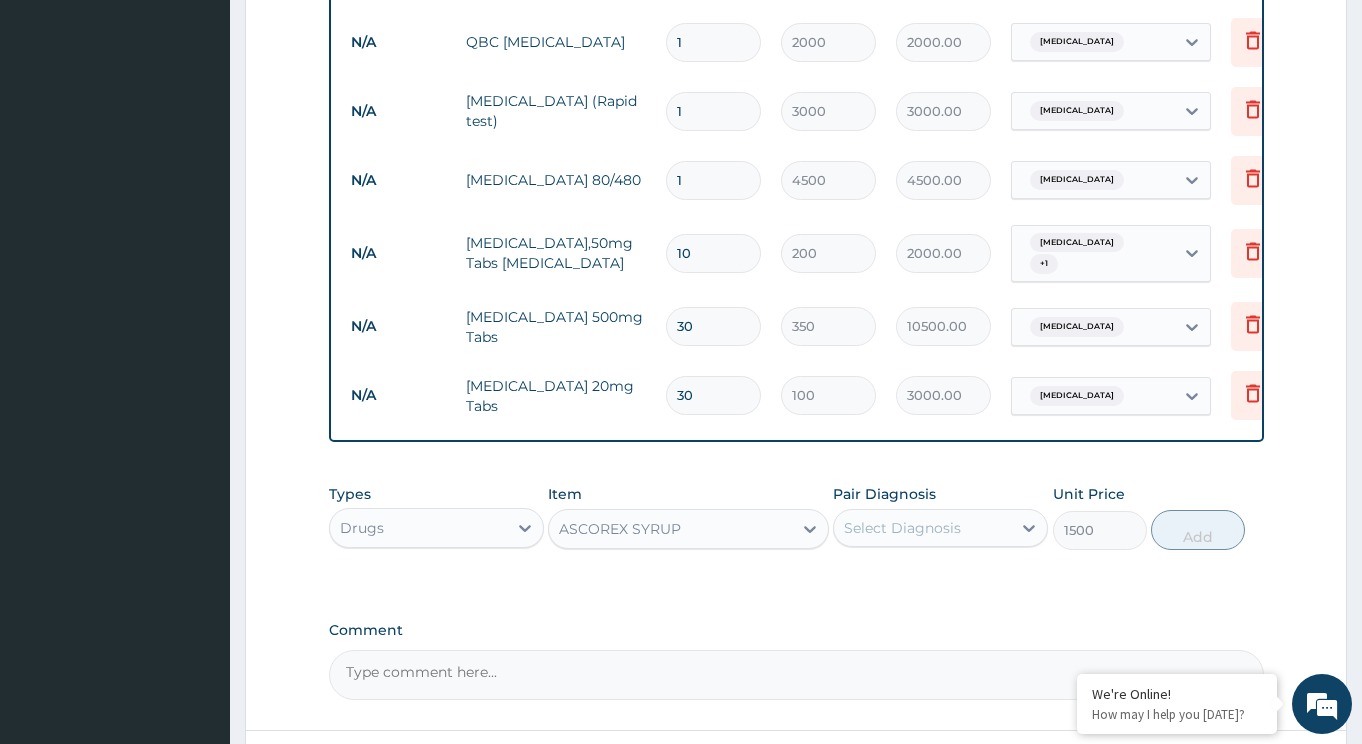 drag, startPoint x: 937, startPoint y: 484, endPoint x: 935, endPoint y: 499, distance: 15.132746 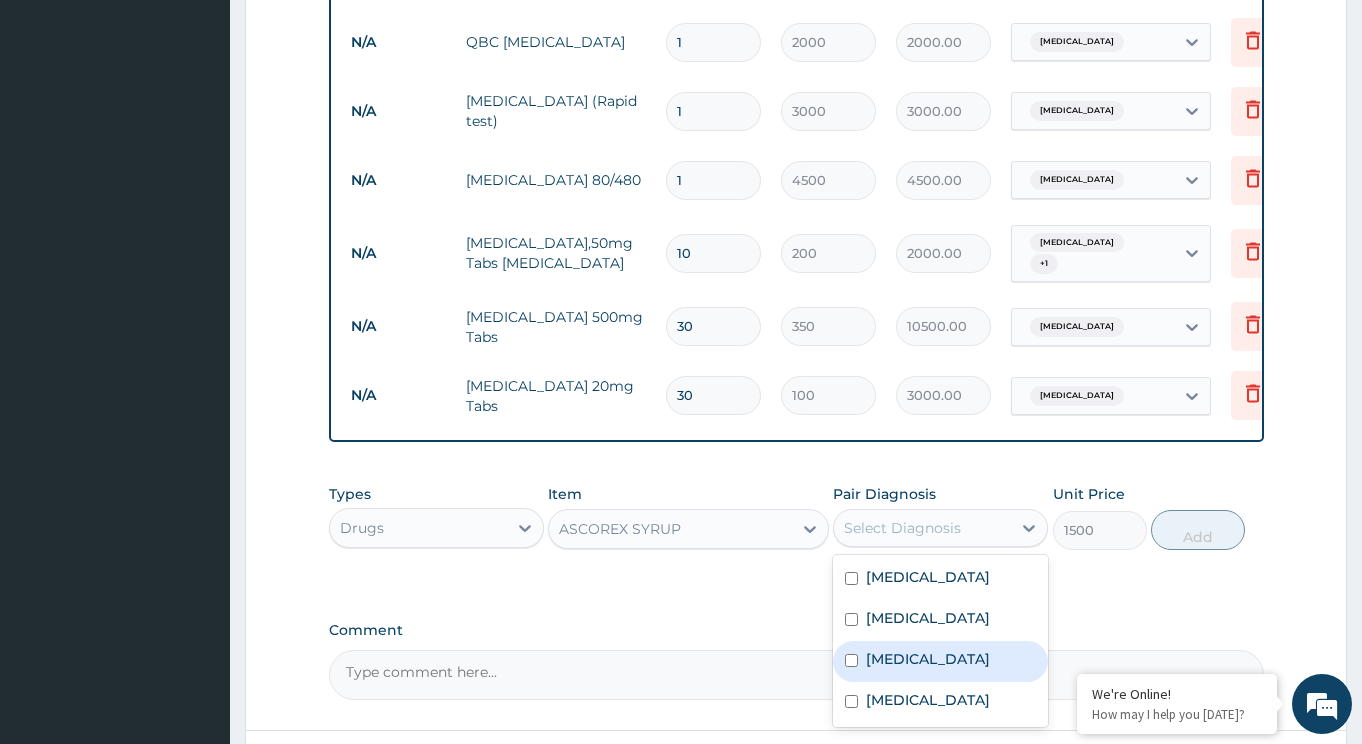 click on "Upper respiratory infection" at bounding box center [928, 659] 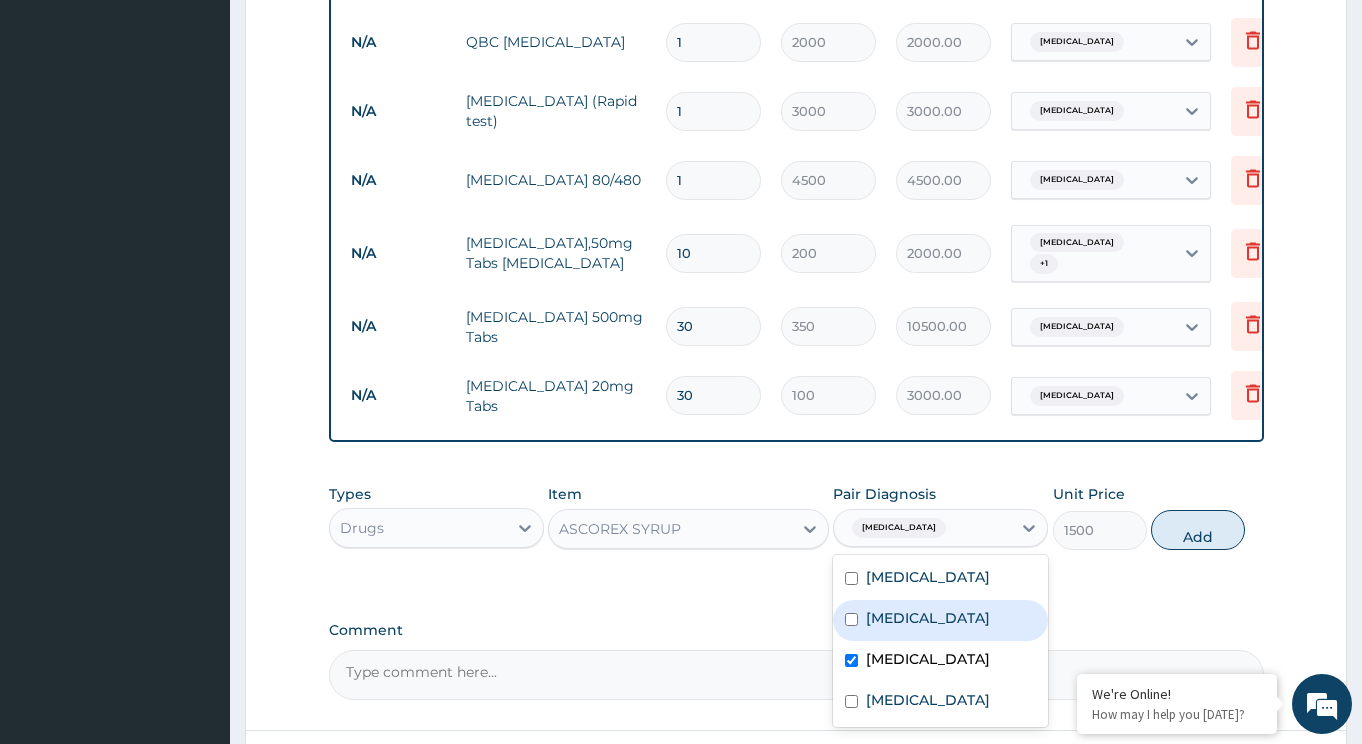 checkbox on "true" 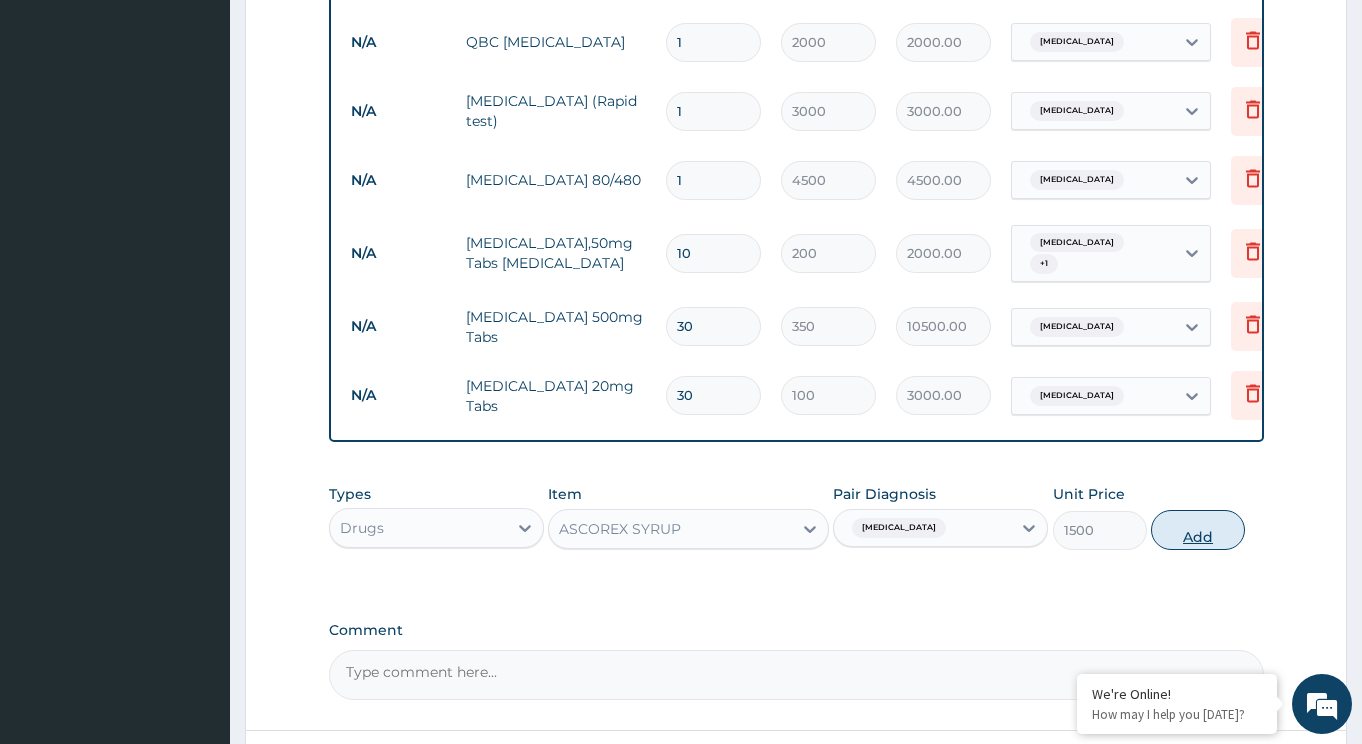 click on "Add" at bounding box center [1198, 530] 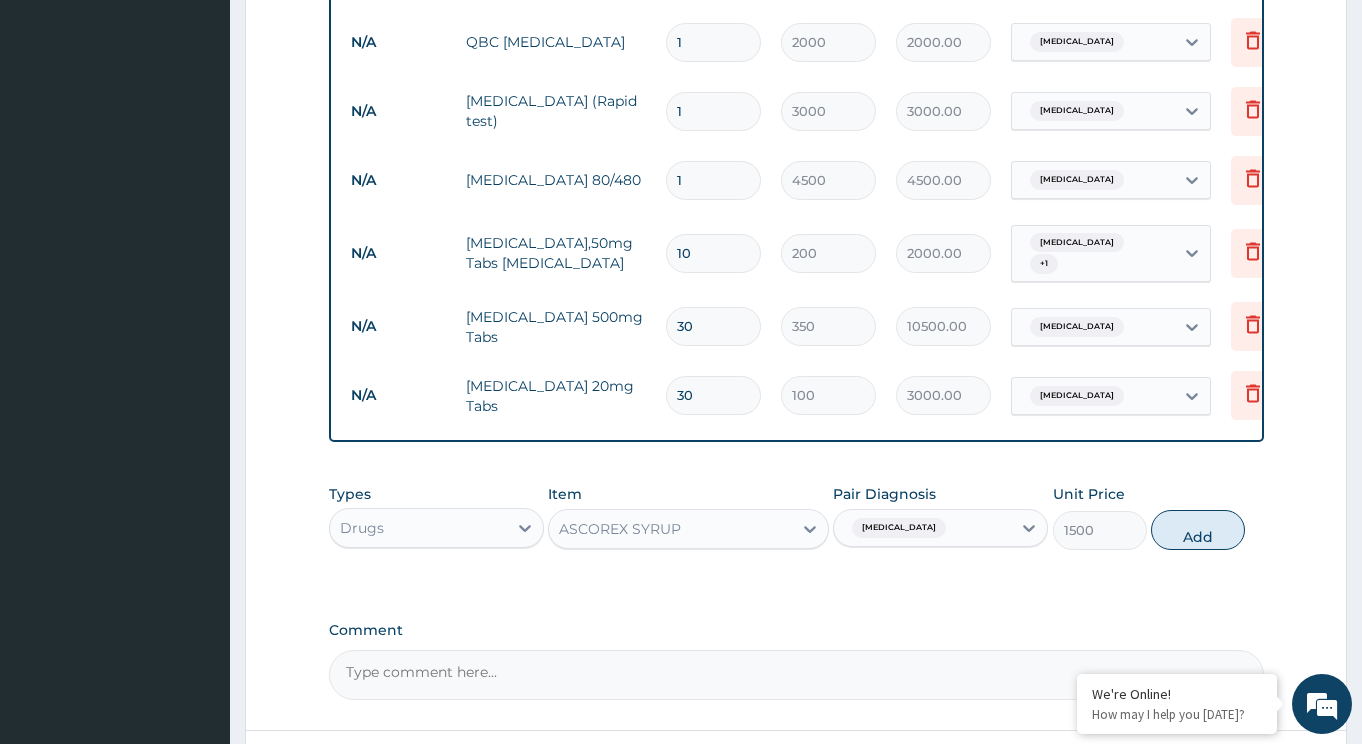 type on "0" 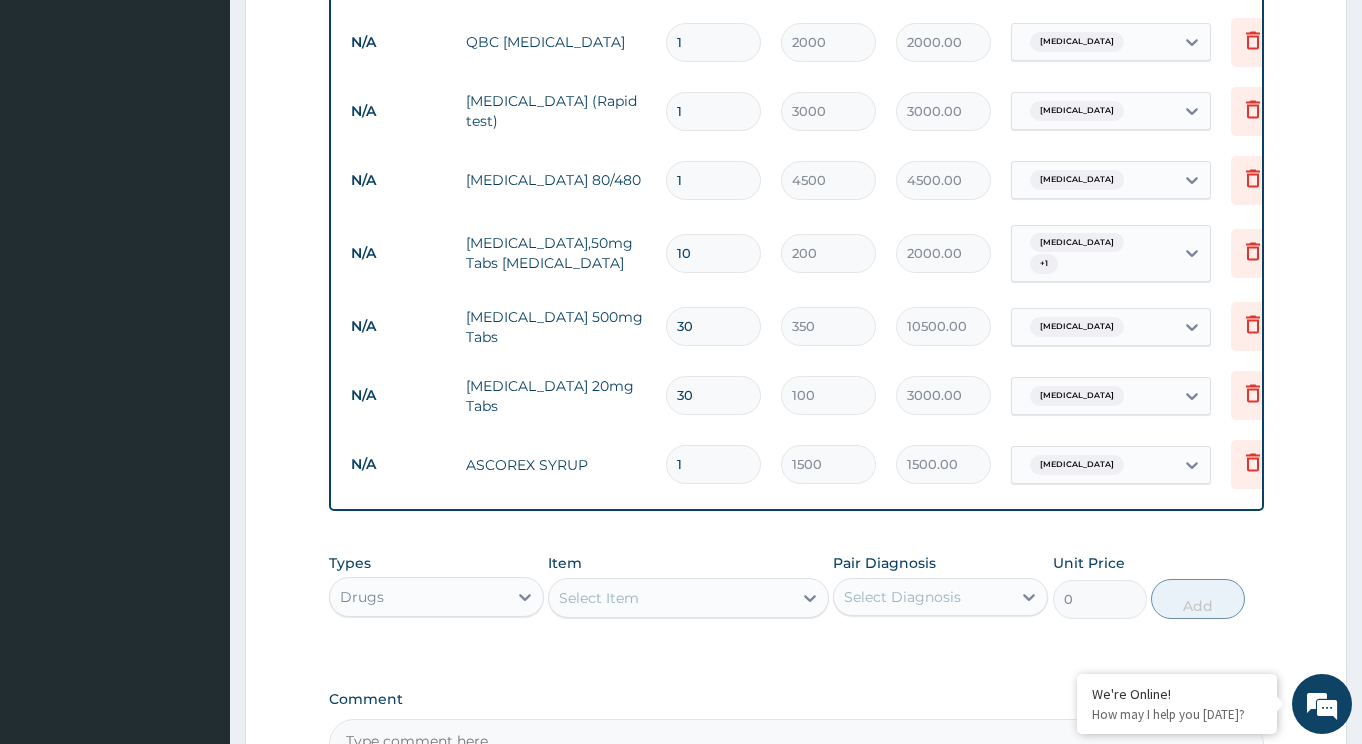 click on "Select Item" at bounding box center (599, 598) 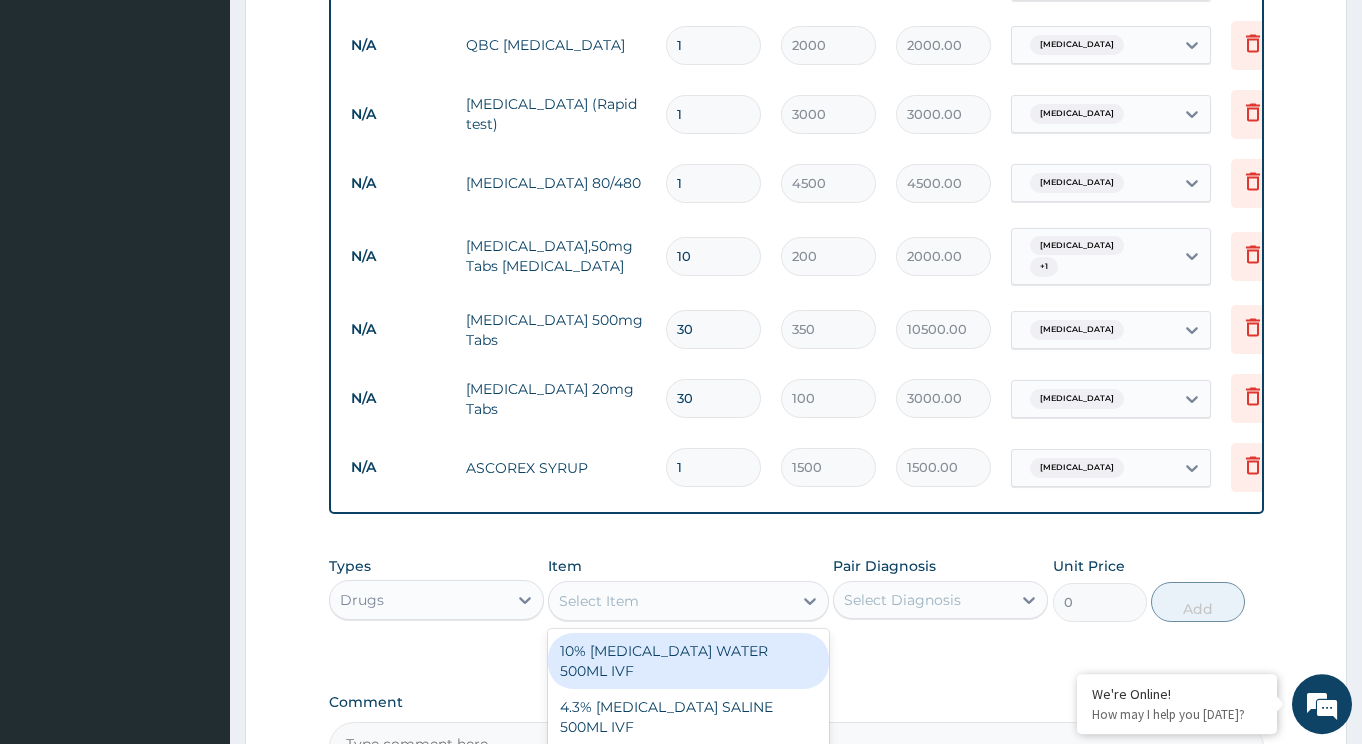 scroll, scrollTop: 1045, scrollLeft: 0, axis: vertical 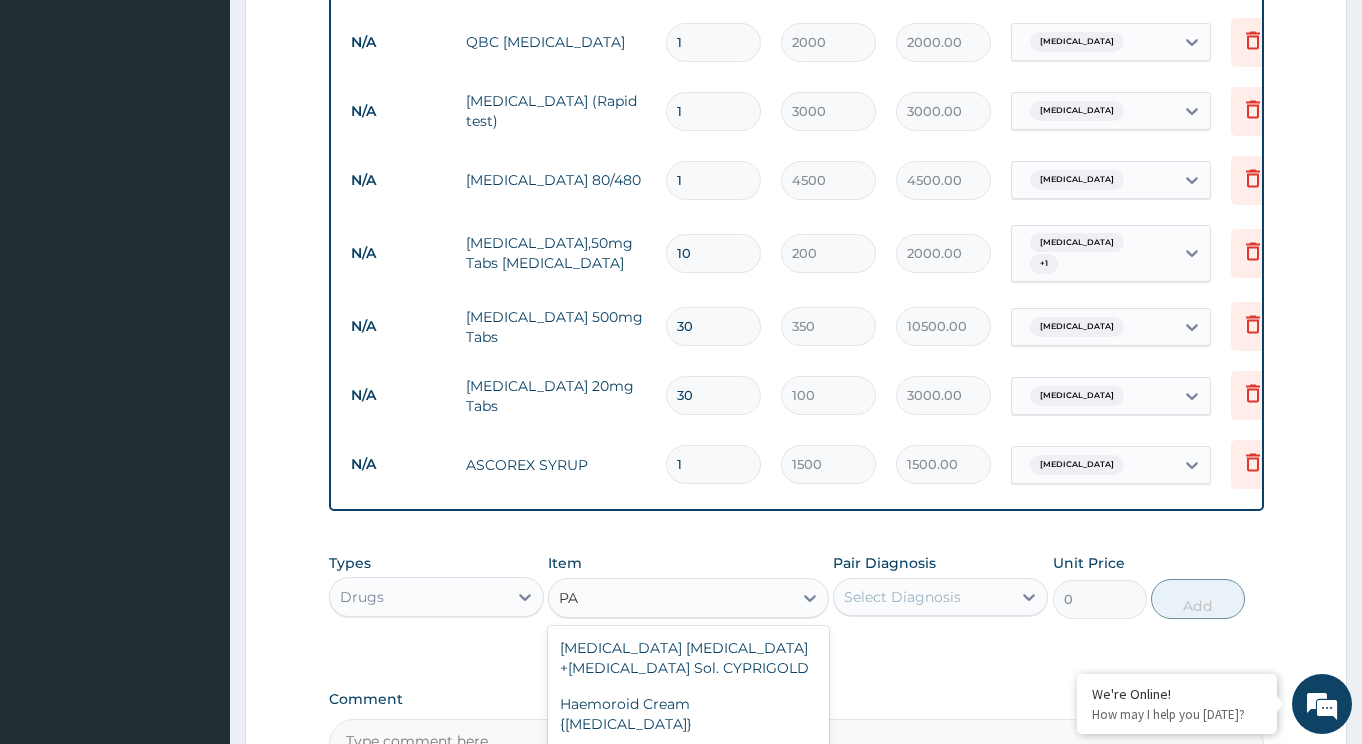 type on "P" 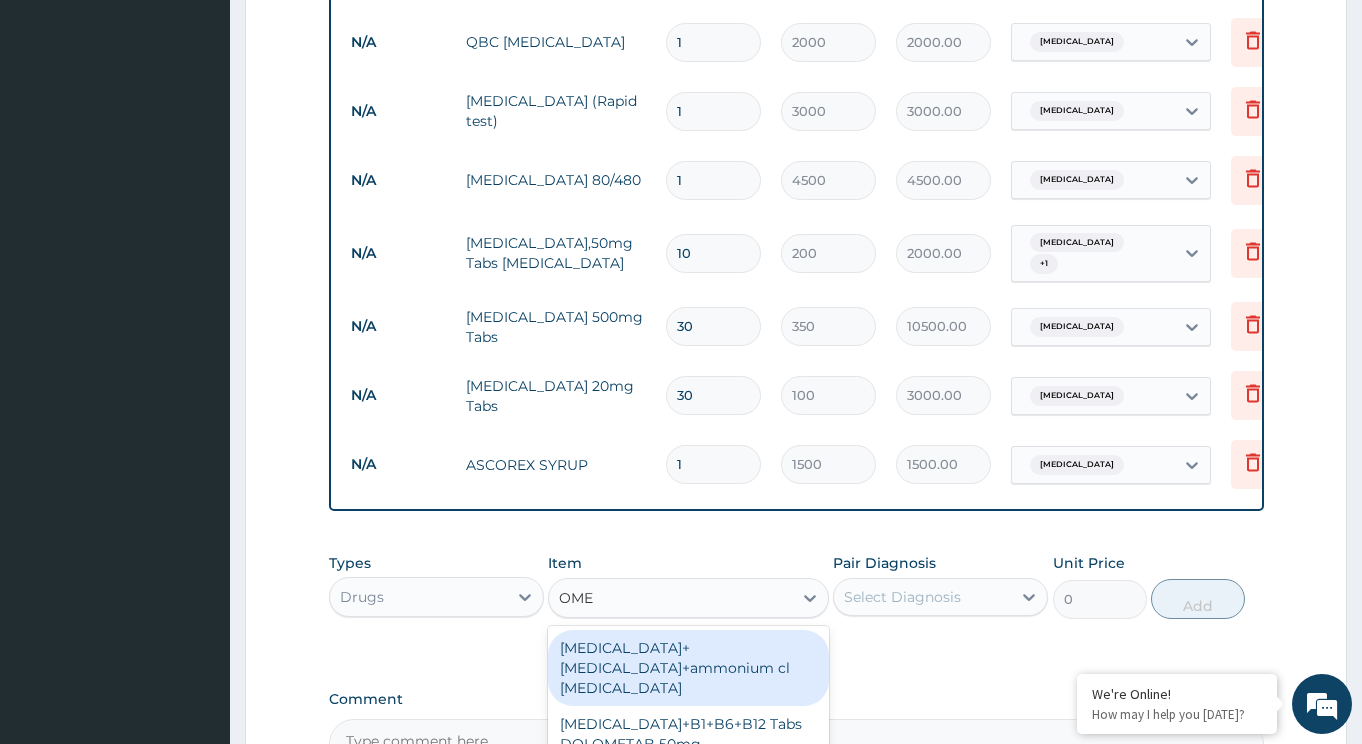 type on "OMEP" 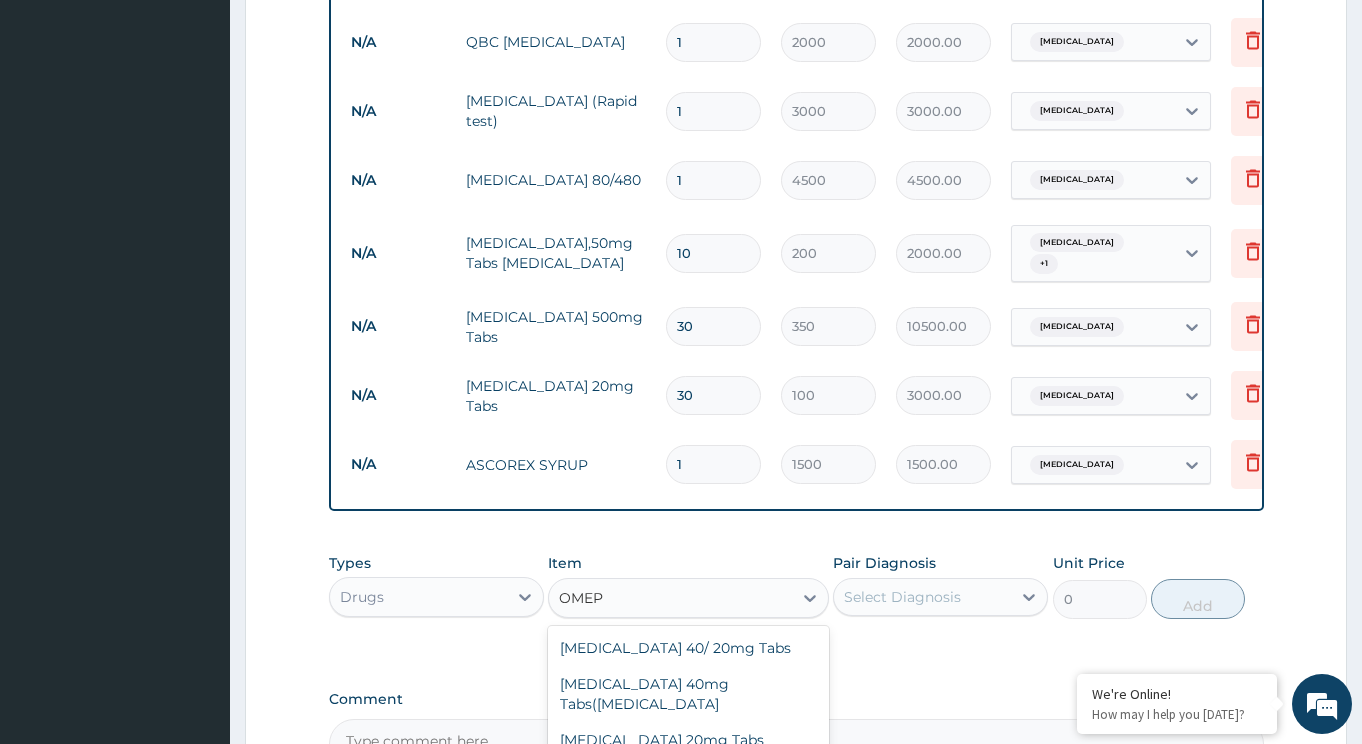 click on "[MEDICAL_DATA] 40mg Inj" at bounding box center [688, 776] 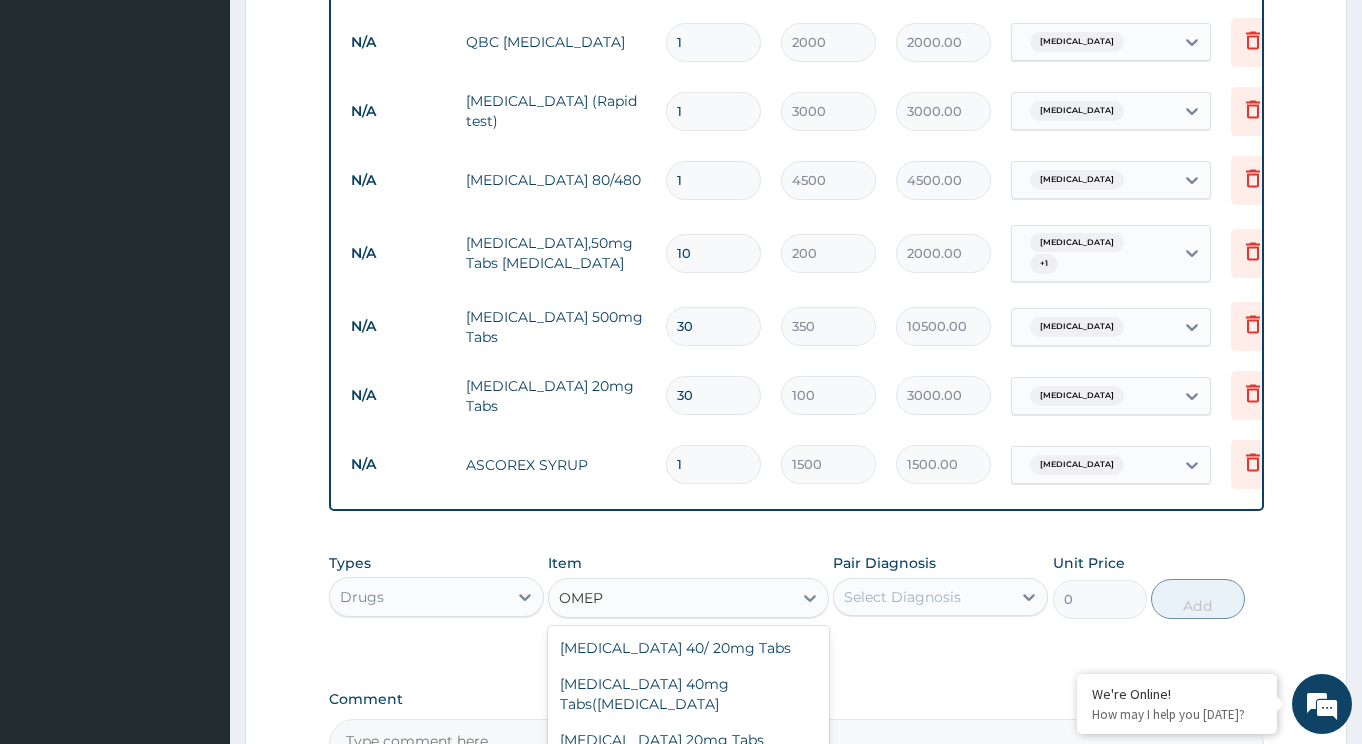 type 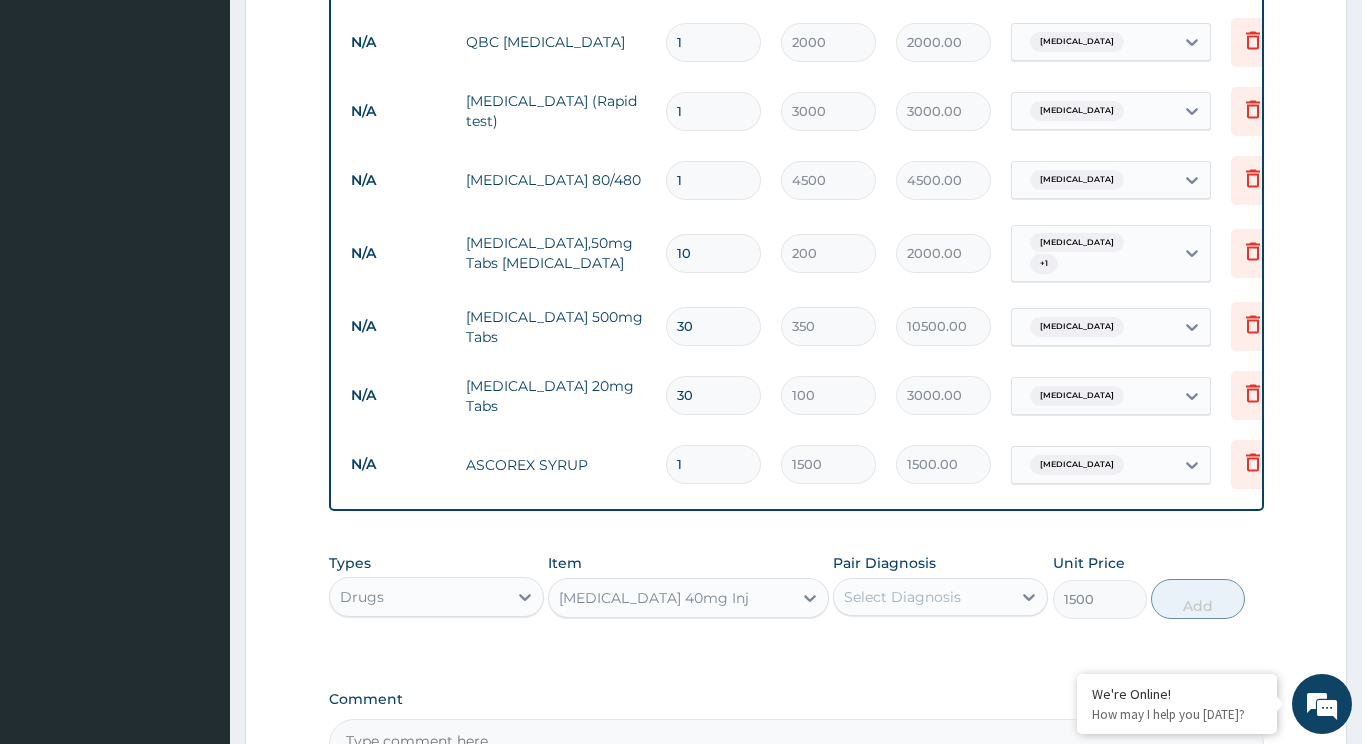 click on "Select Diagnosis" at bounding box center (902, 597) 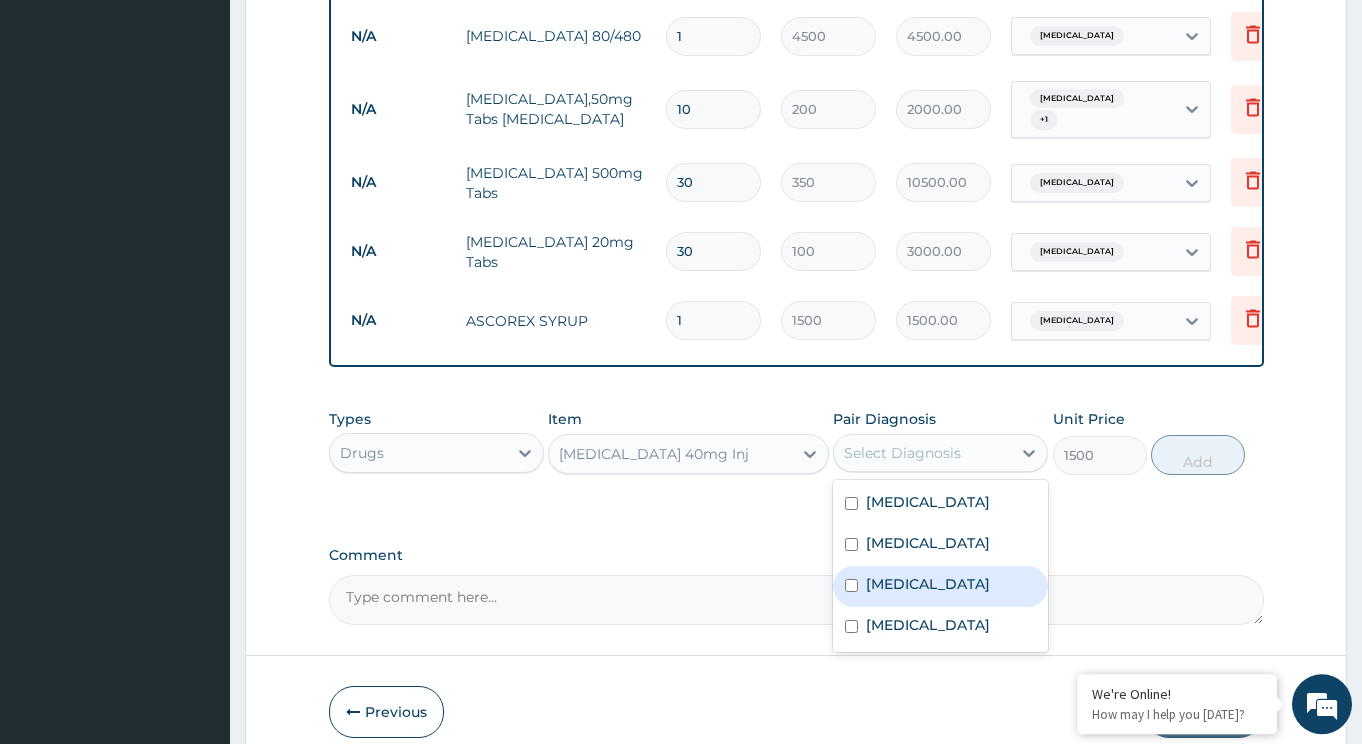 scroll, scrollTop: 1252, scrollLeft: 0, axis: vertical 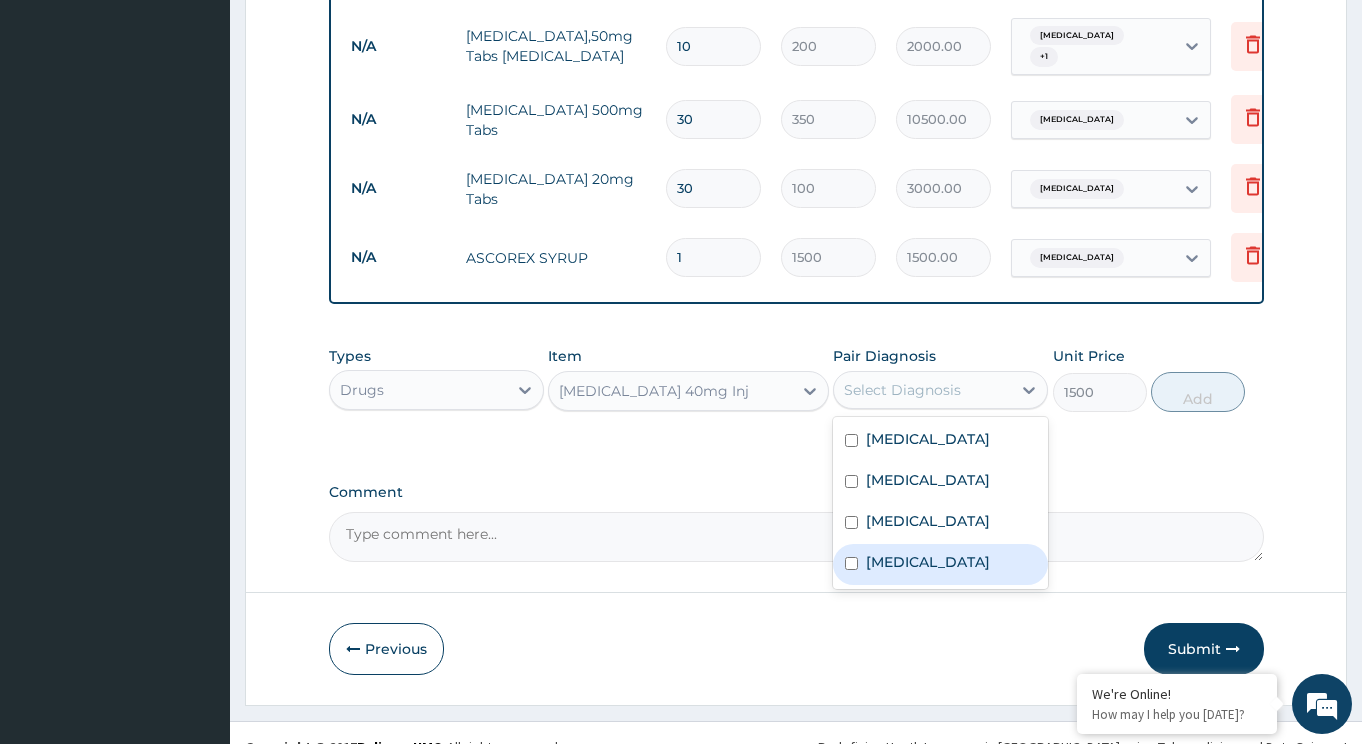 click on "Peptic ulcer" at bounding box center [928, 562] 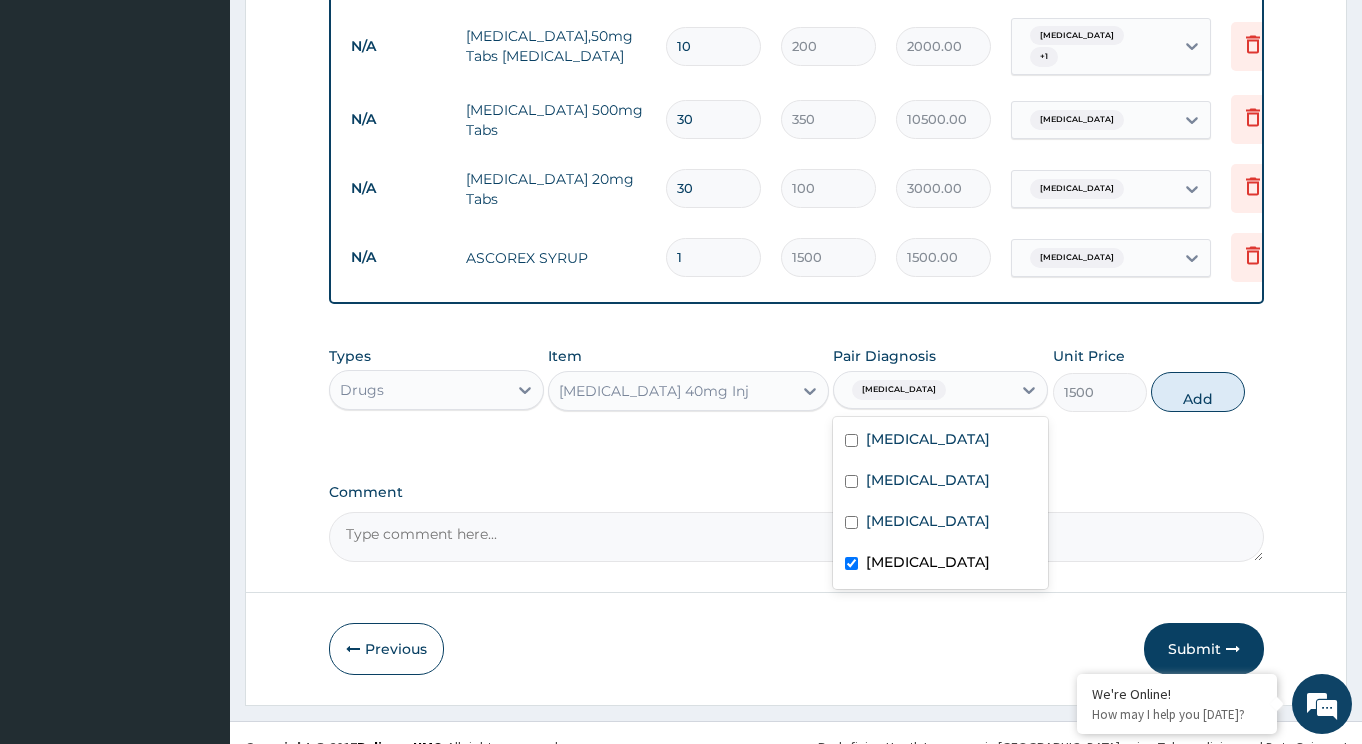checkbox on "true" 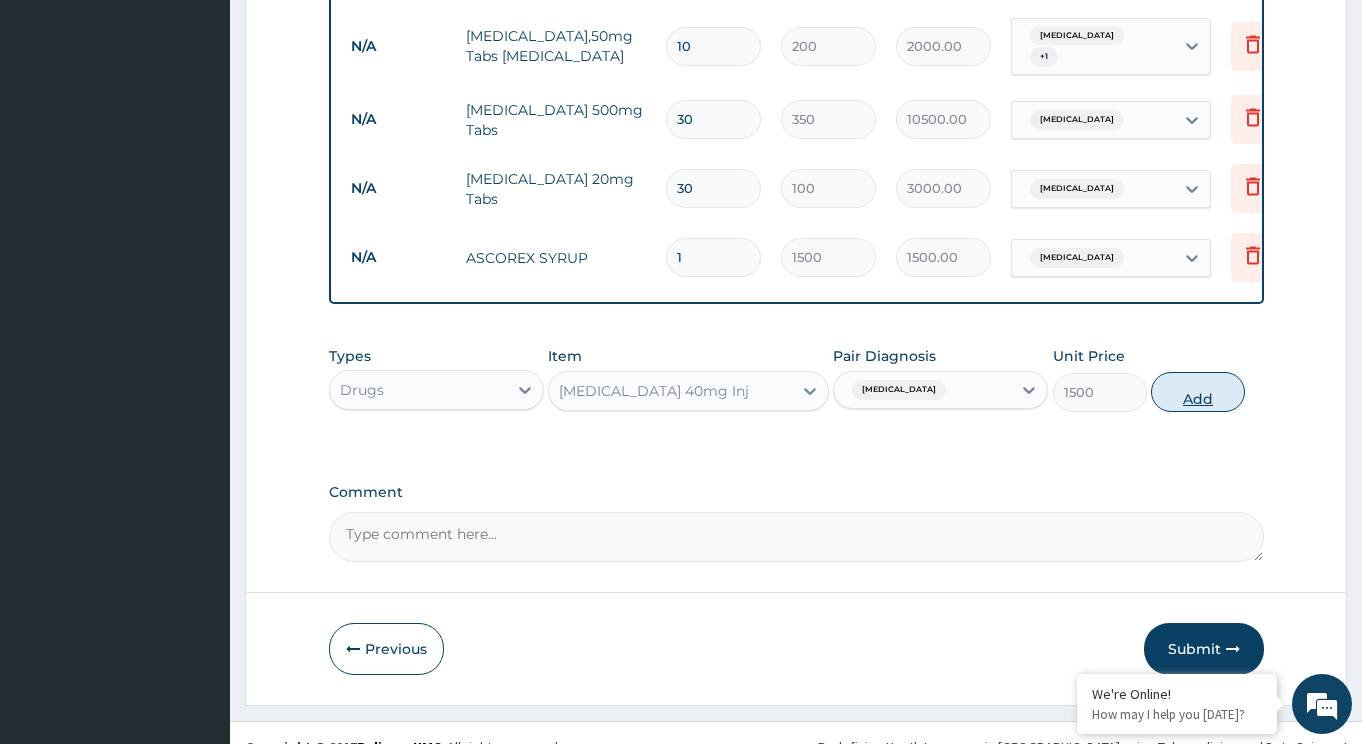 click on "Add" at bounding box center [1198, 392] 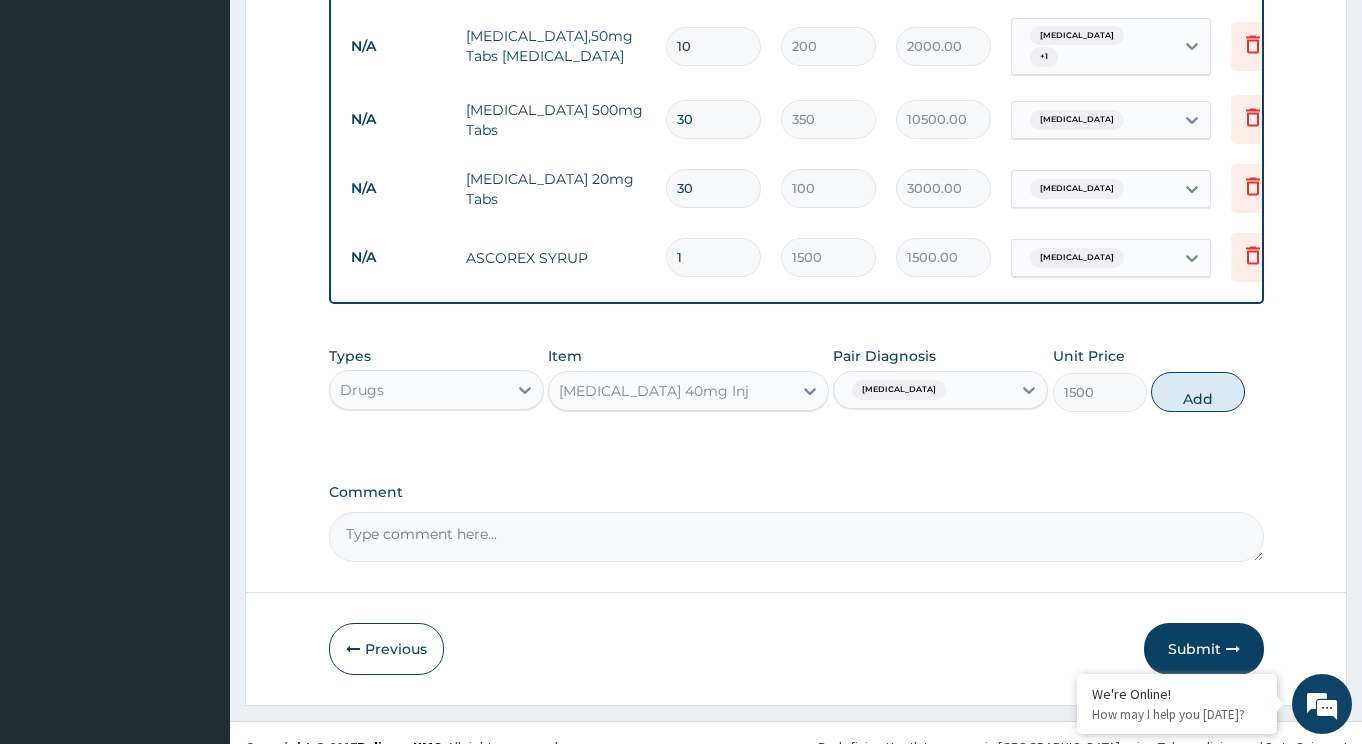 type on "0" 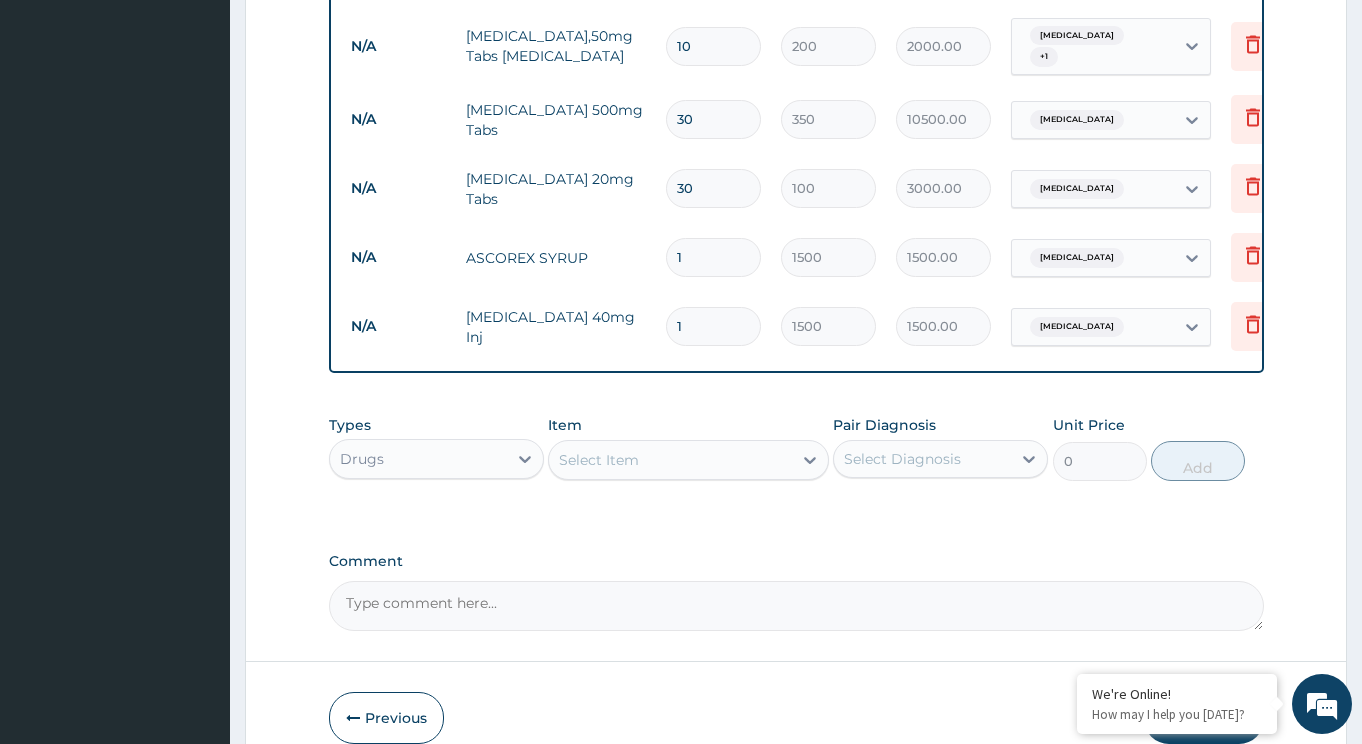 scroll, scrollTop: 1321, scrollLeft: 0, axis: vertical 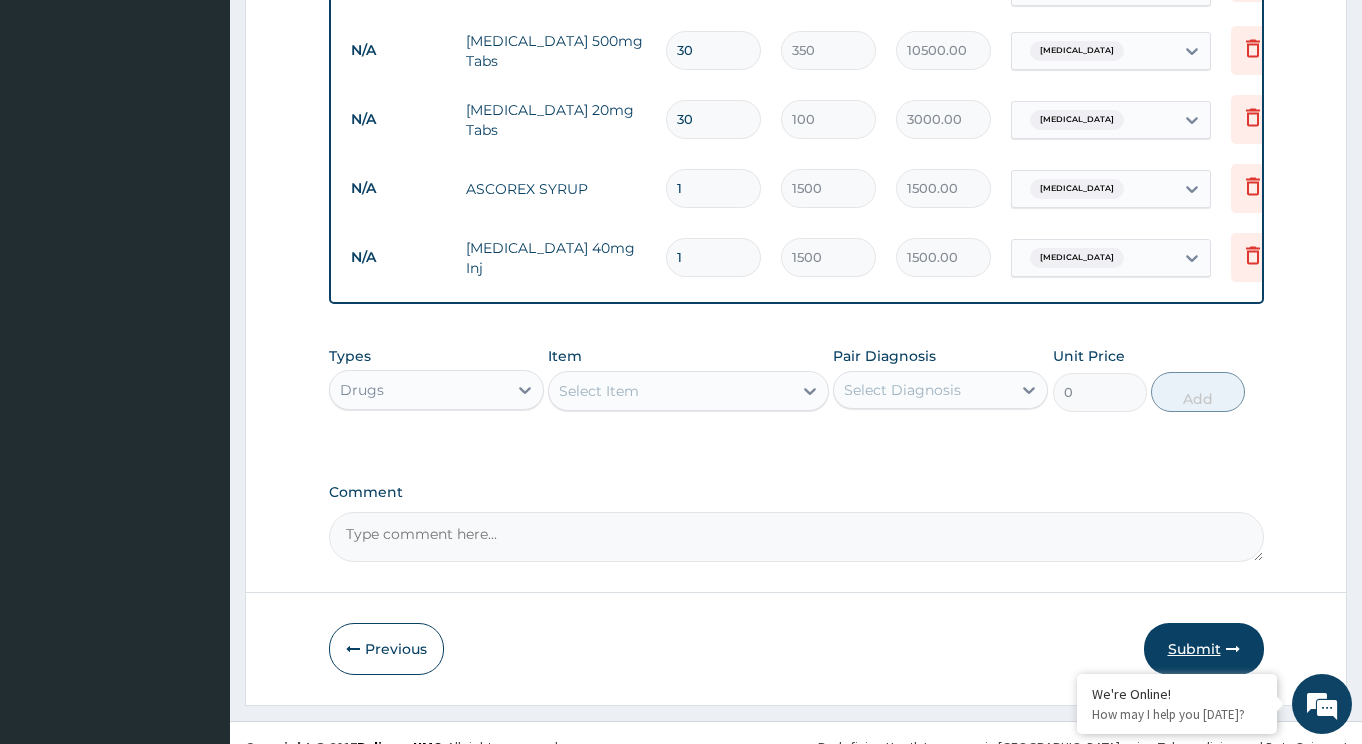 click on "Submit" at bounding box center (1204, 649) 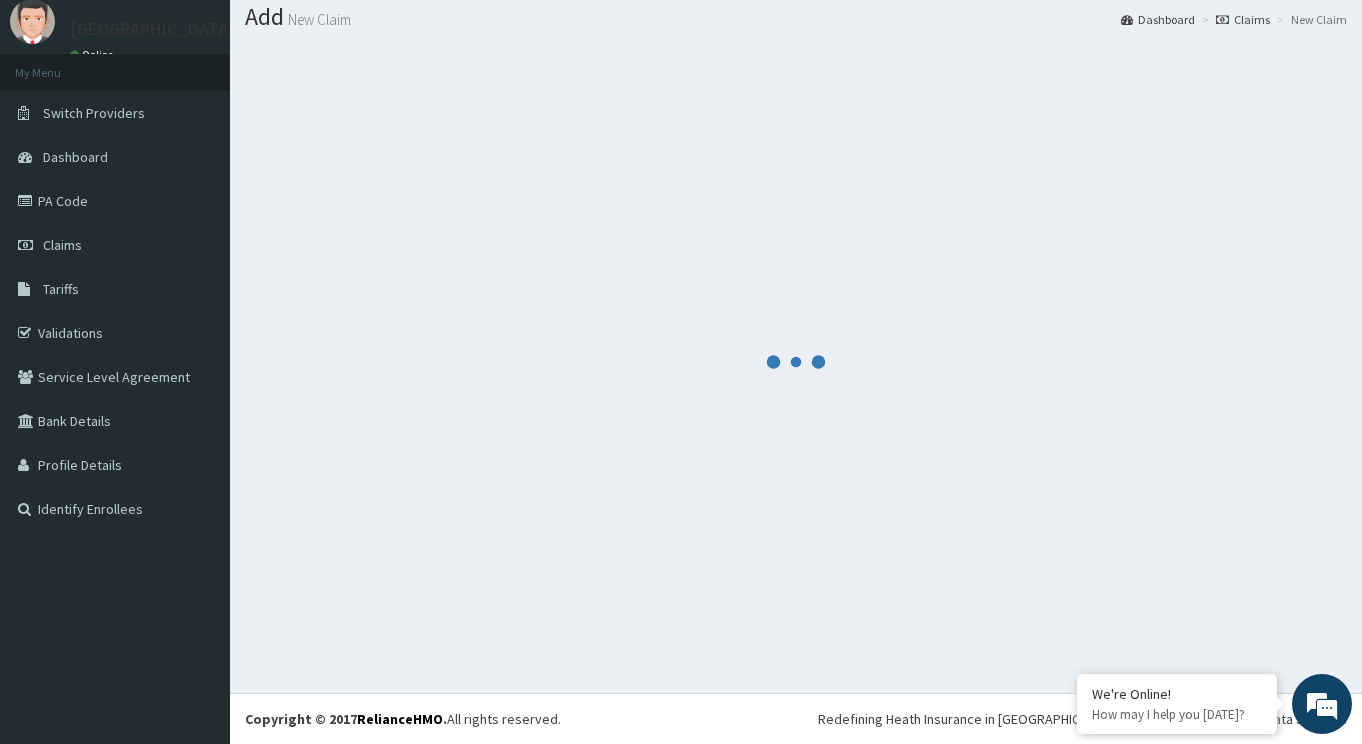 scroll, scrollTop: 61, scrollLeft: 0, axis: vertical 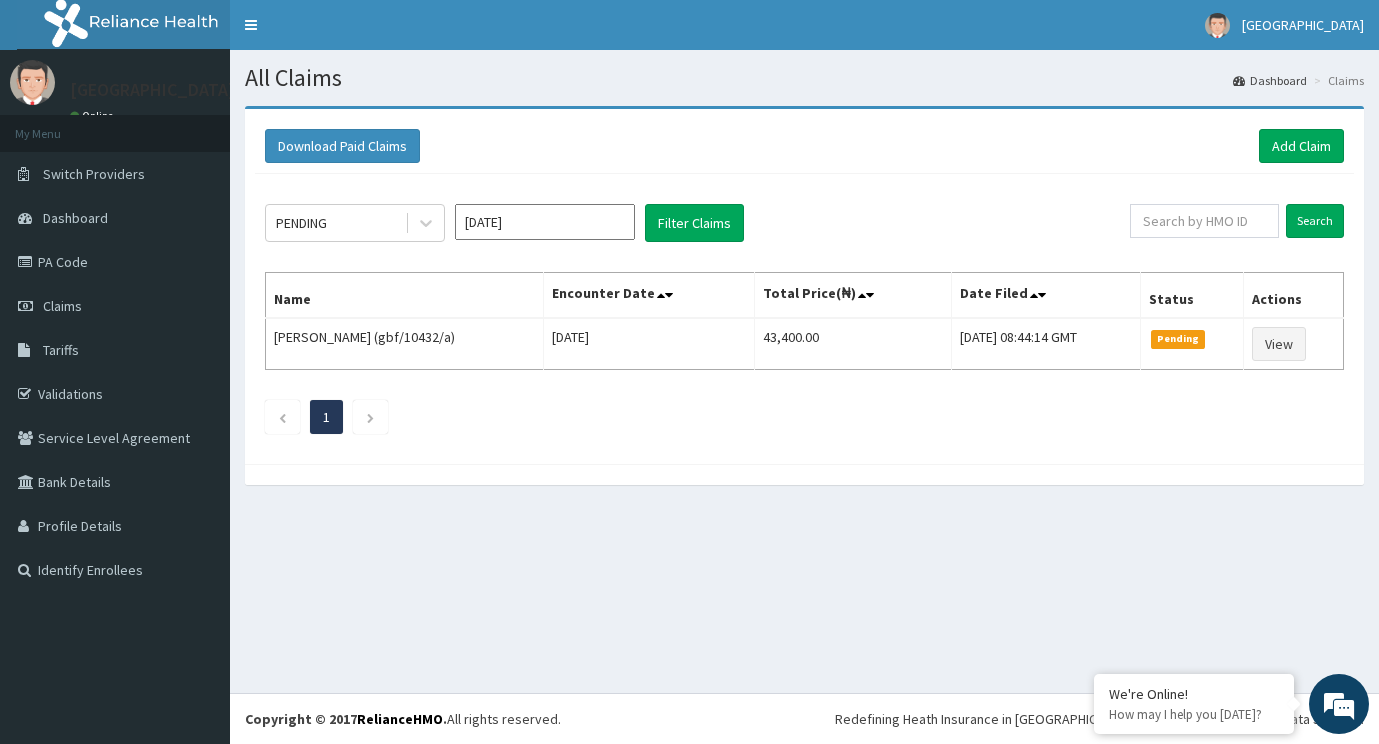 click 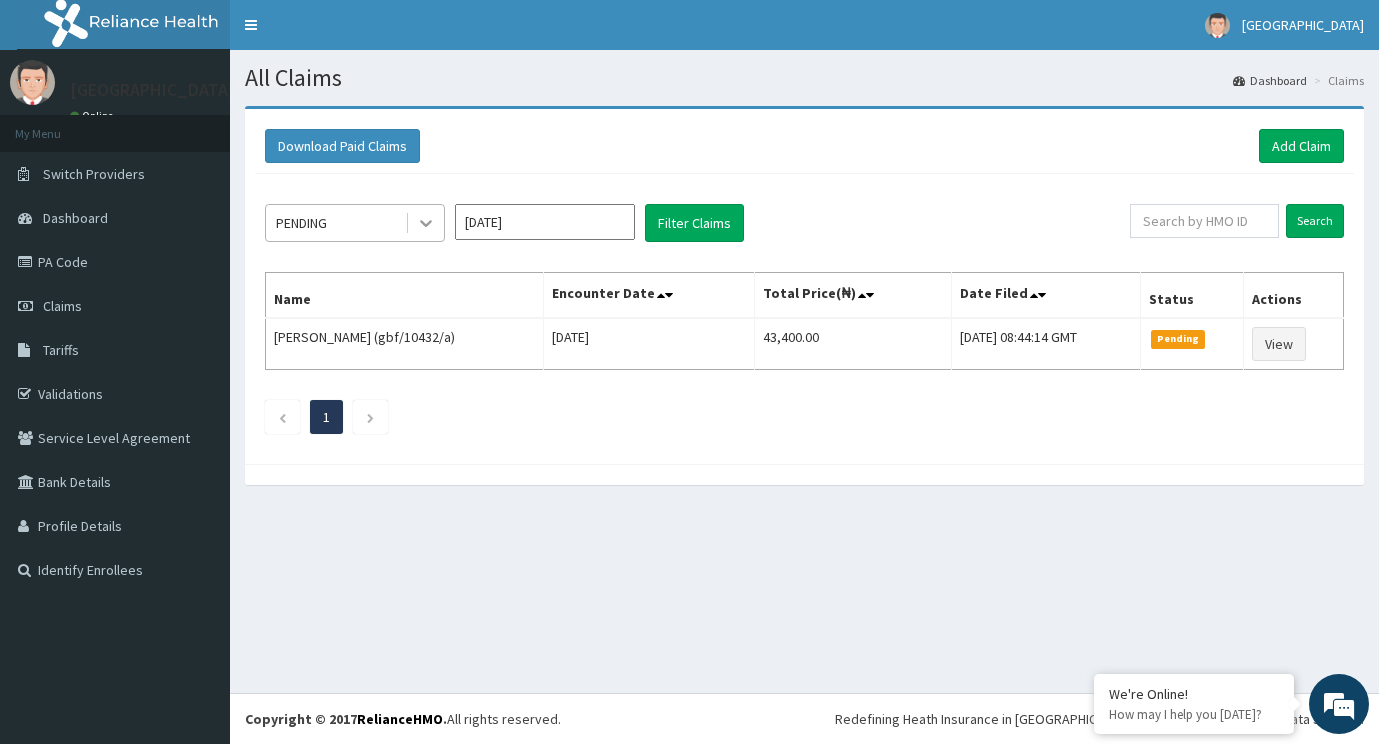scroll, scrollTop: 0, scrollLeft: 0, axis: both 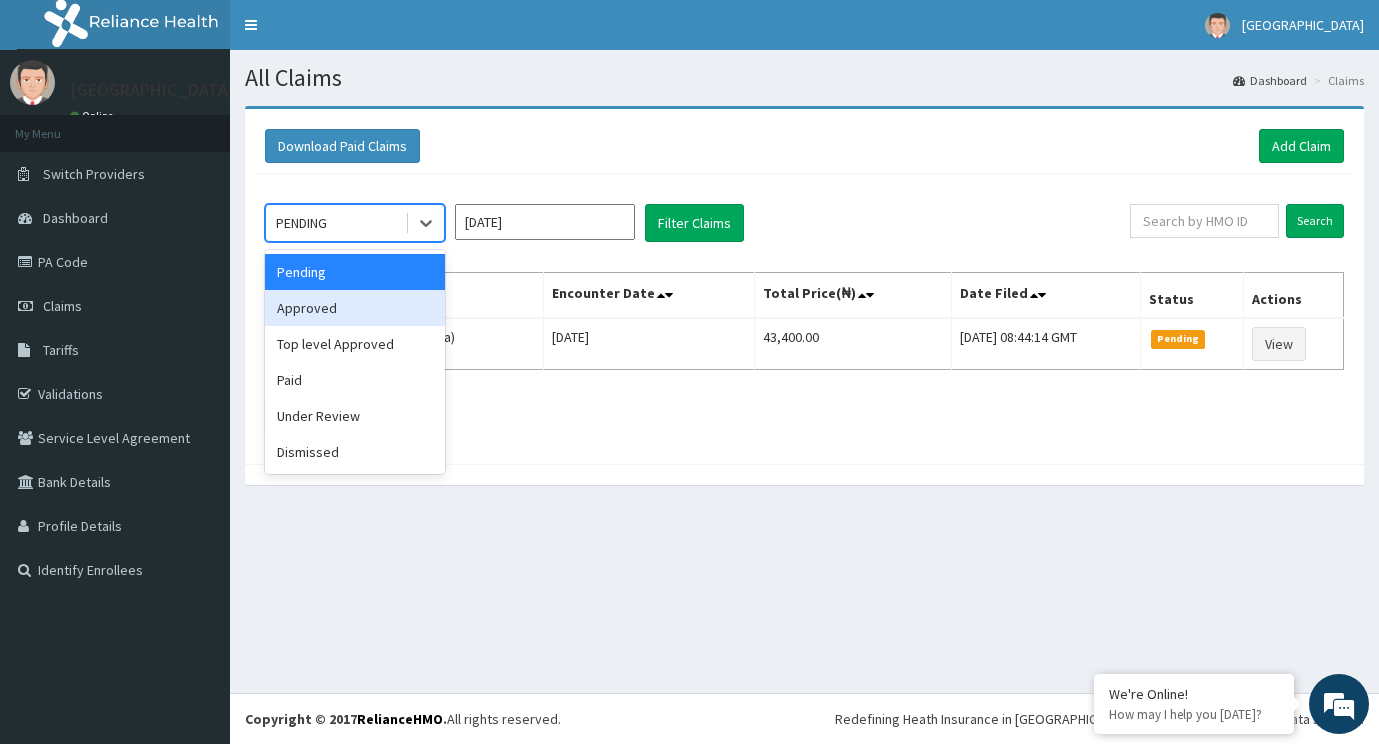 click on "Approved" at bounding box center (355, 308) 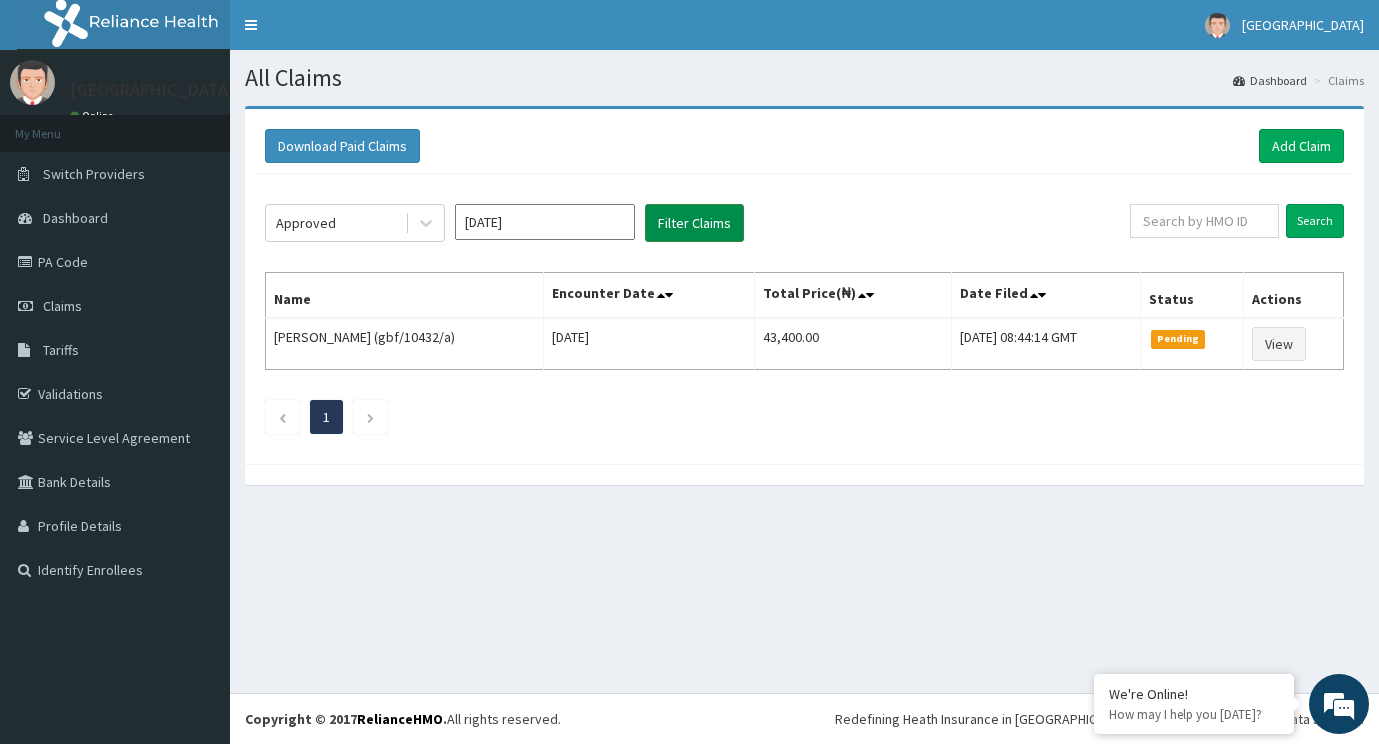 click on "Filter Claims" at bounding box center (694, 223) 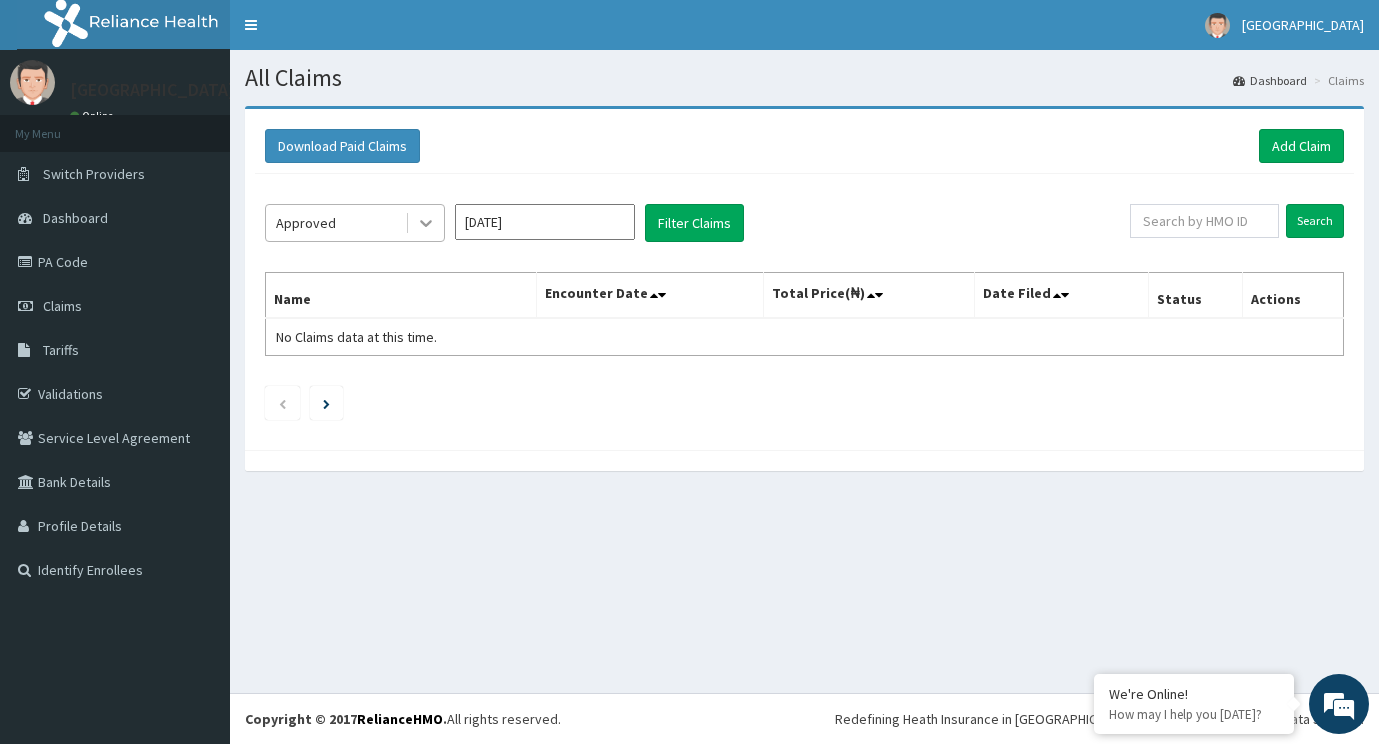 click 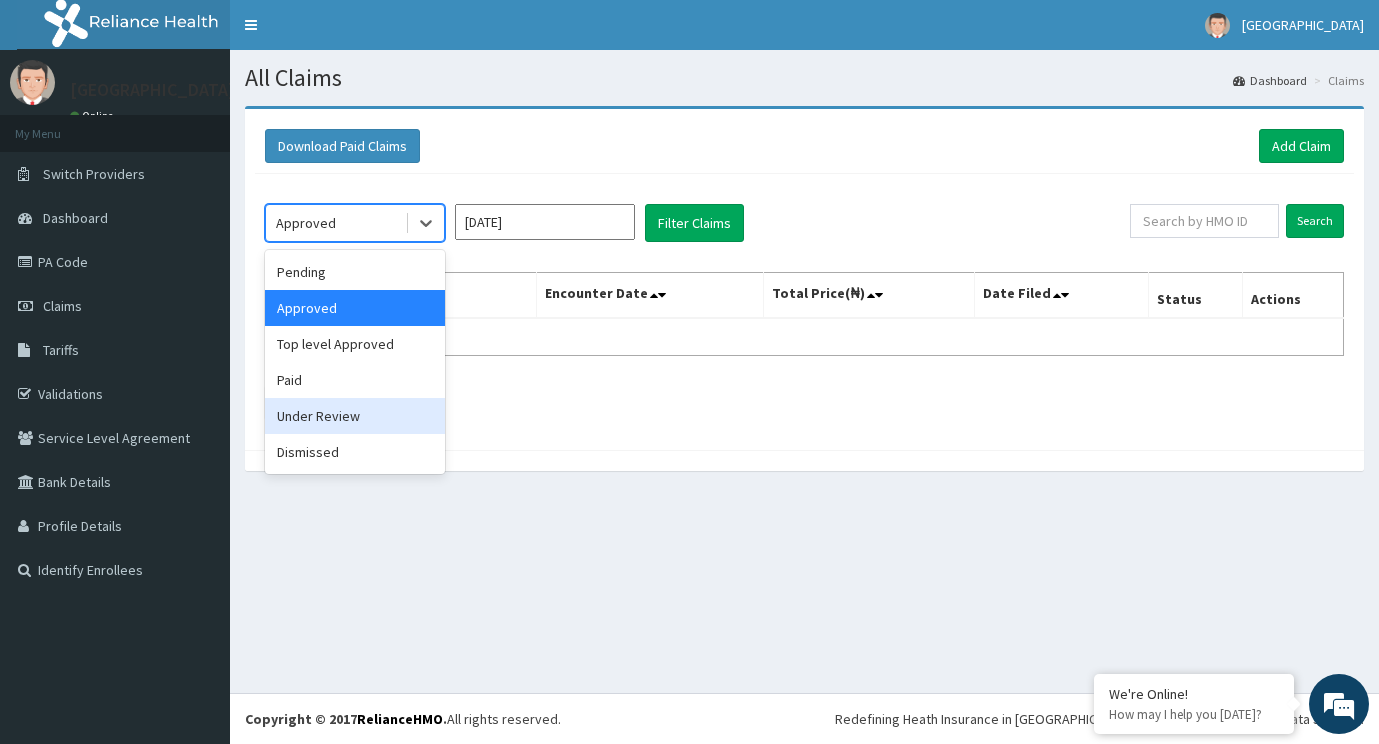 click on "Under Review" at bounding box center [355, 416] 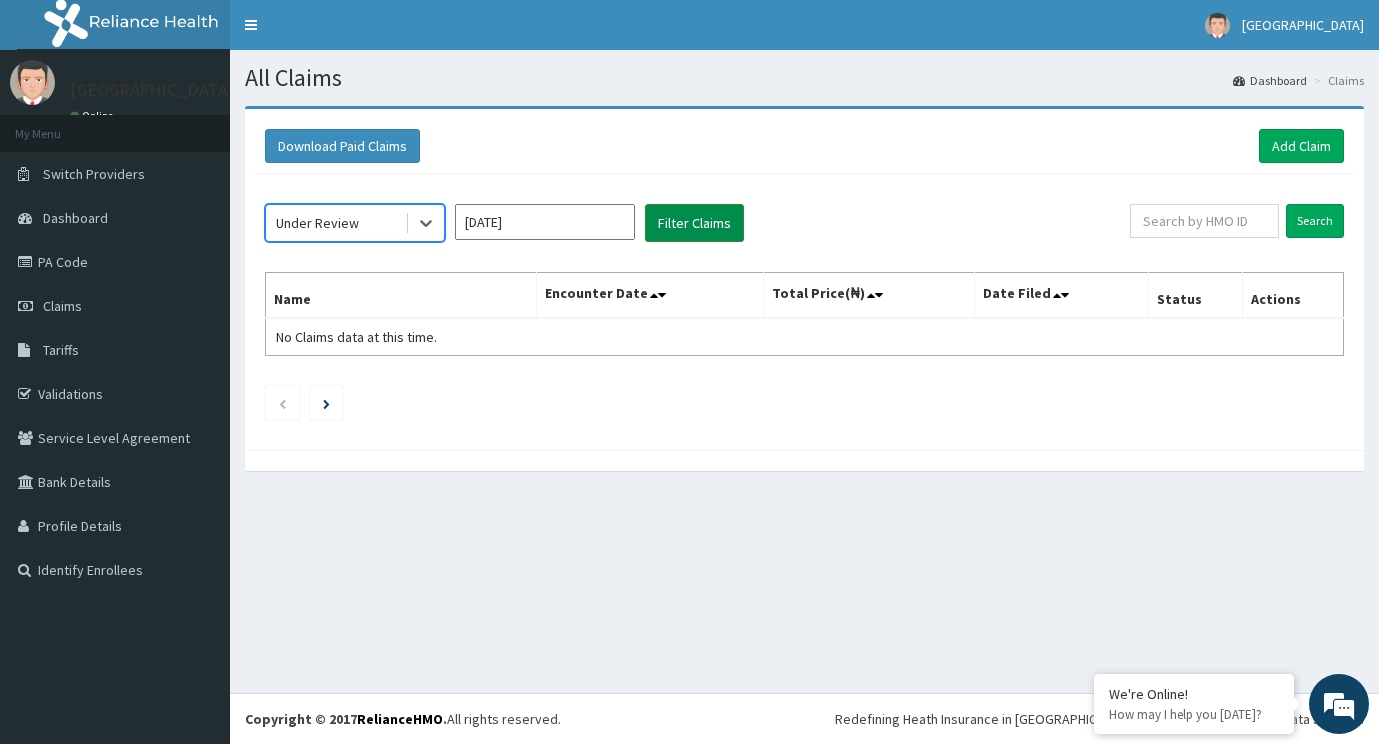 click on "Filter Claims" at bounding box center [694, 223] 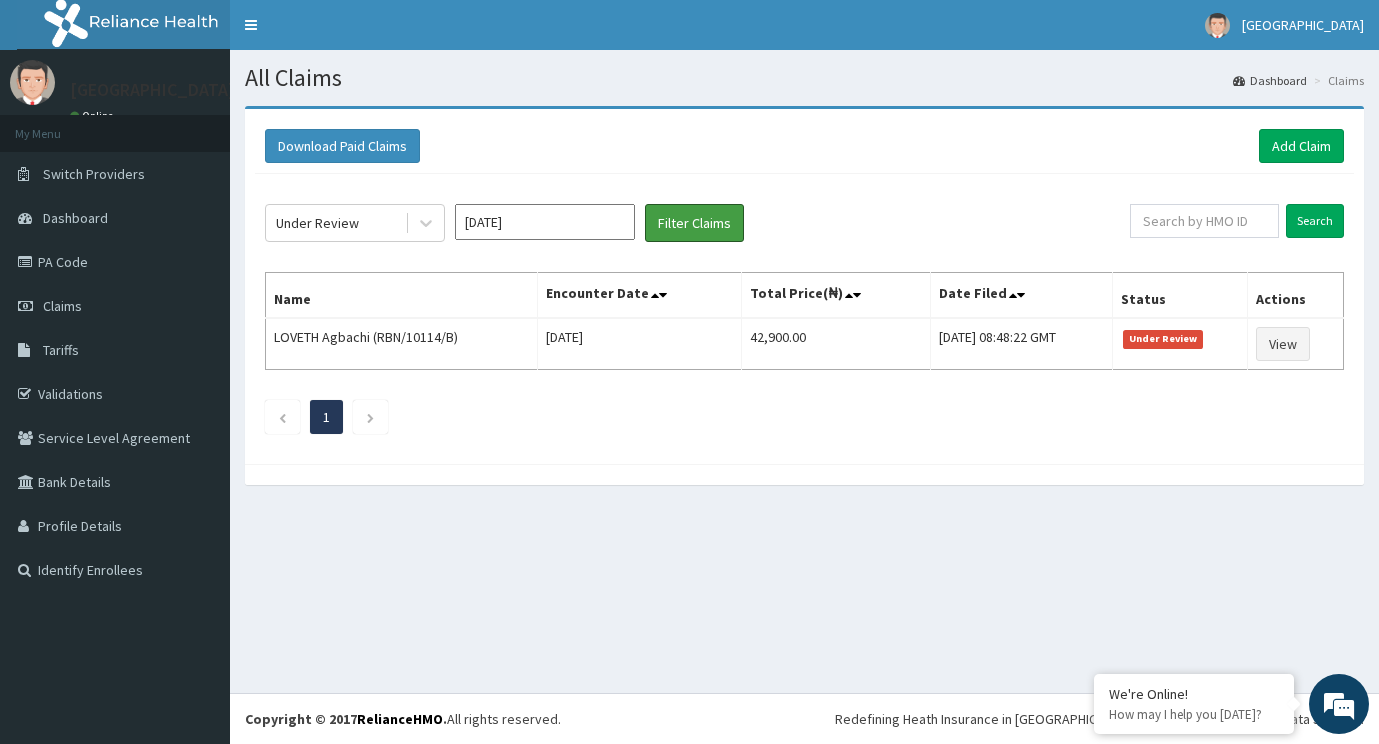scroll, scrollTop: 0, scrollLeft: 0, axis: both 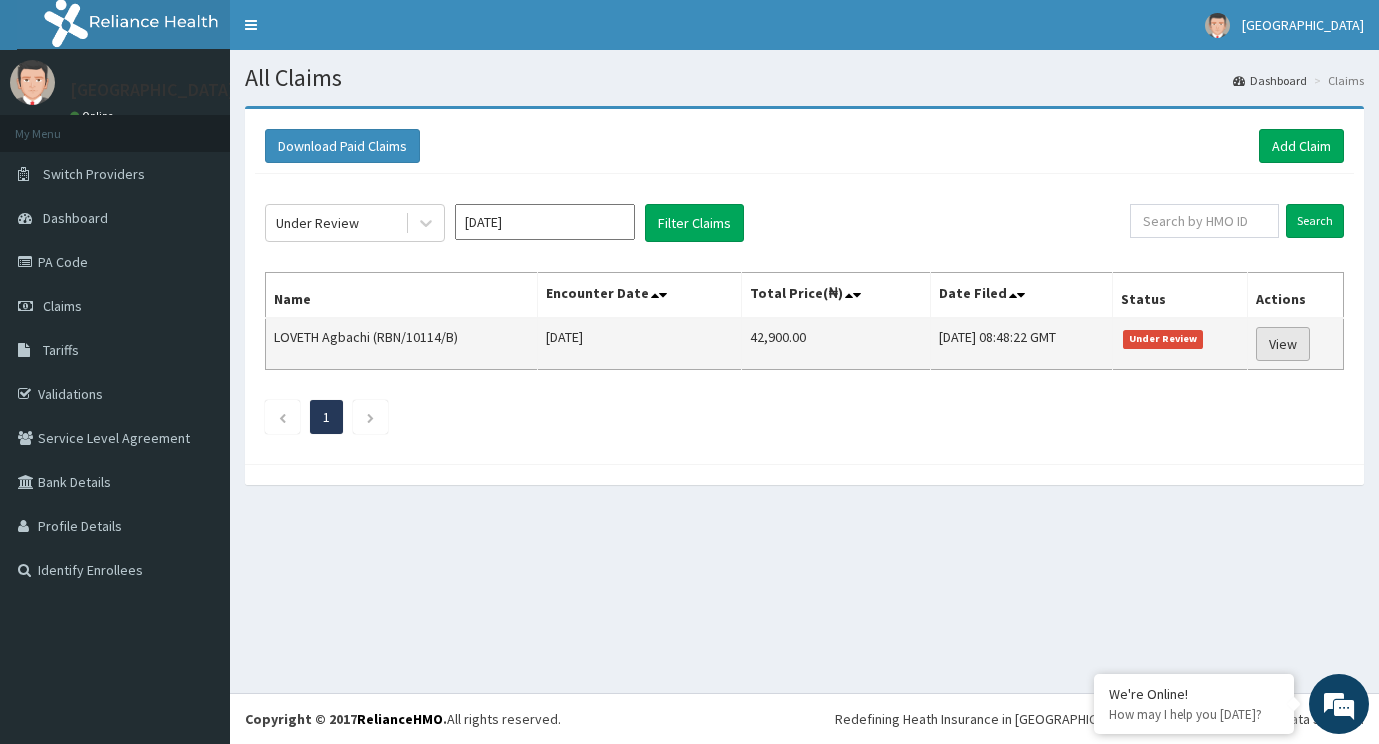 click on "View" at bounding box center [1283, 344] 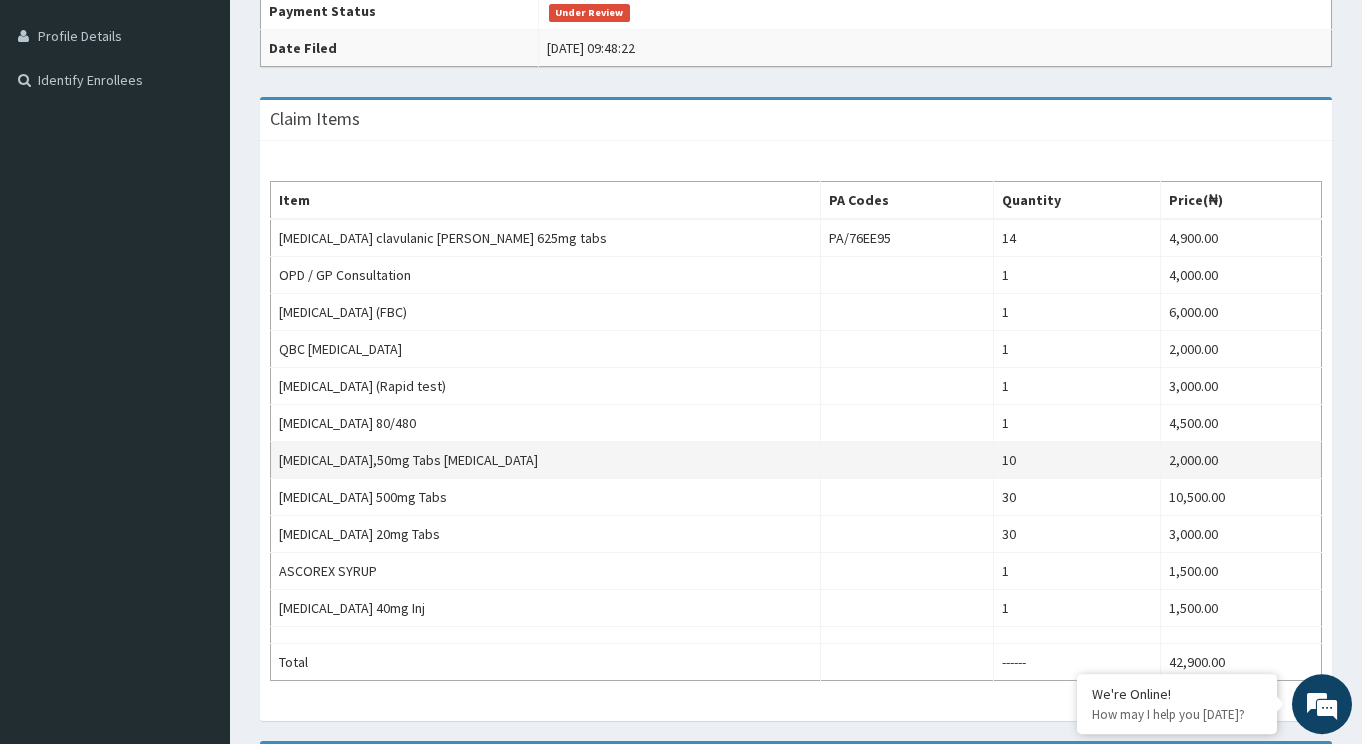 scroll, scrollTop: 440, scrollLeft: 0, axis: vertical 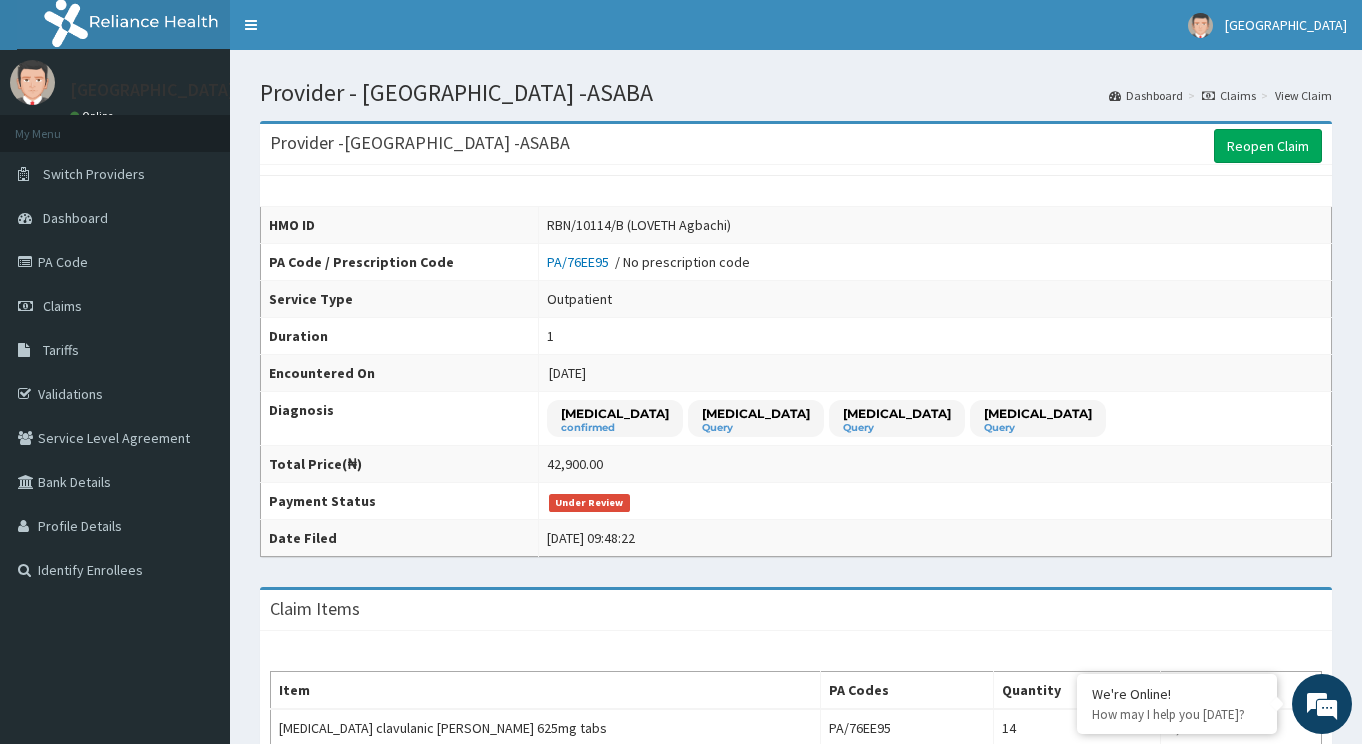 click on "Claims" at bounding box center [1229, 95] 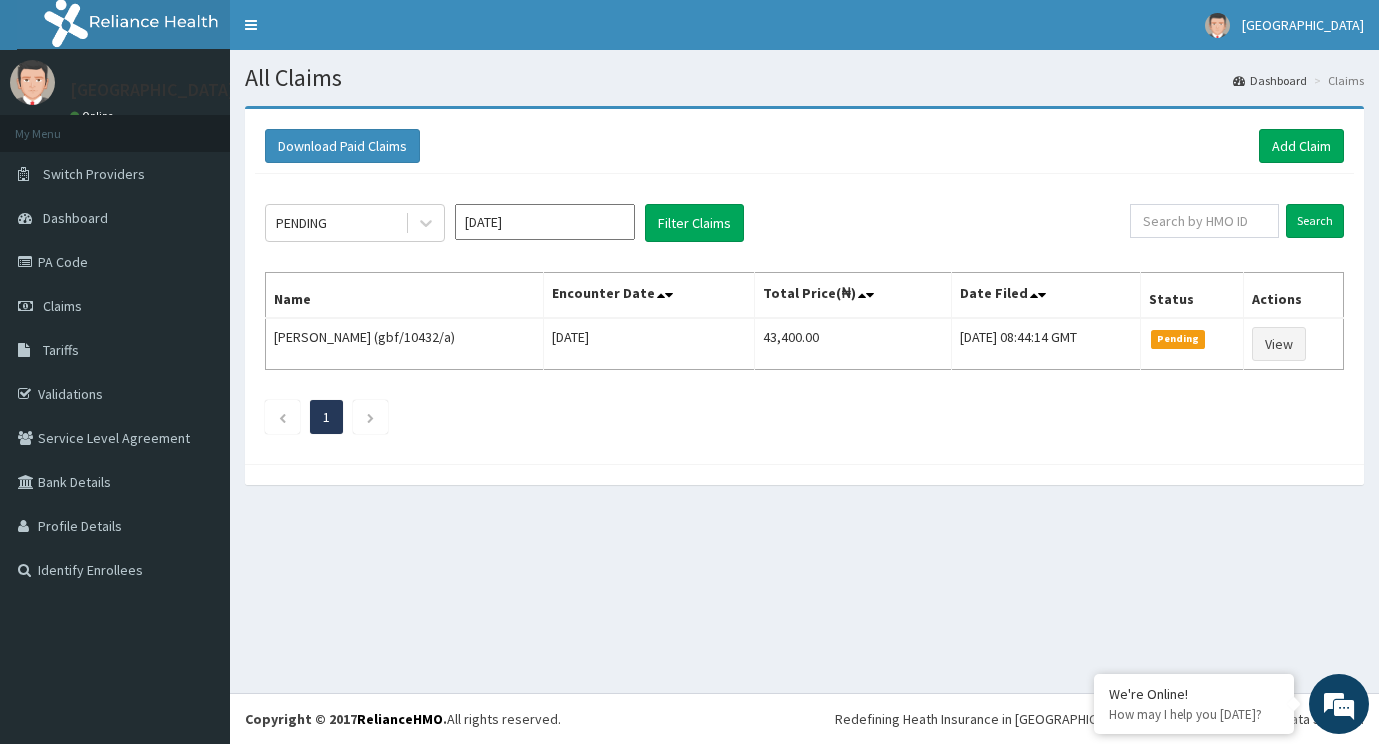 scroll, scrollTop: 0, scrollLeft: 0, axis: both 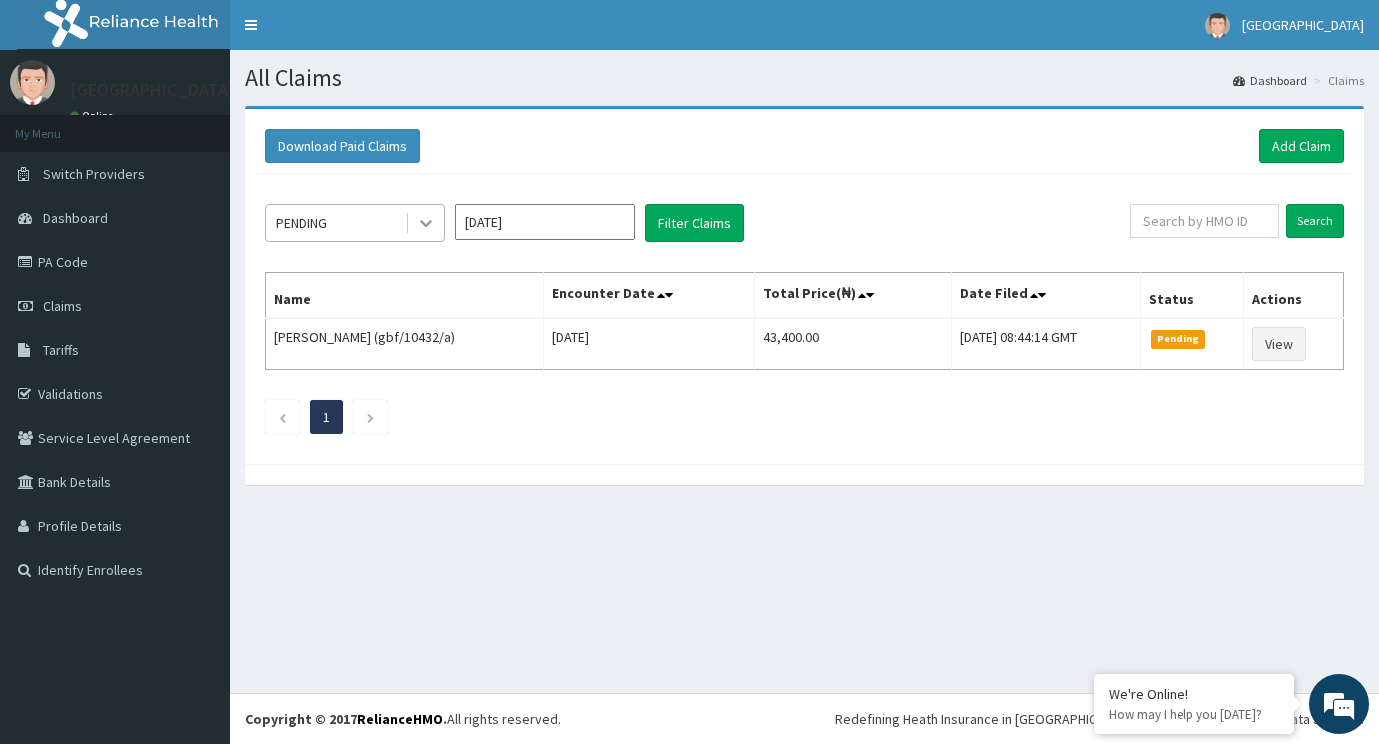 click 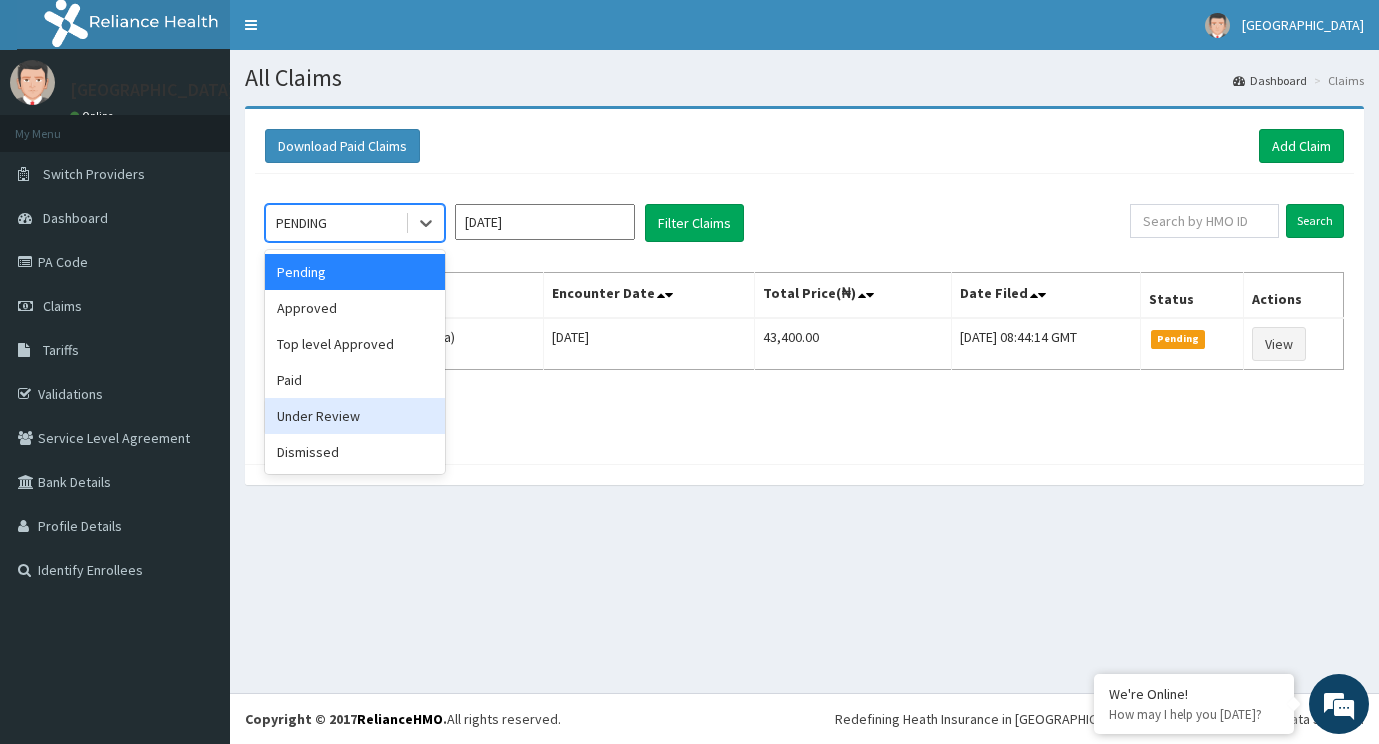scroll, scrollTop: 0, scrollLeft: 0, axis: both 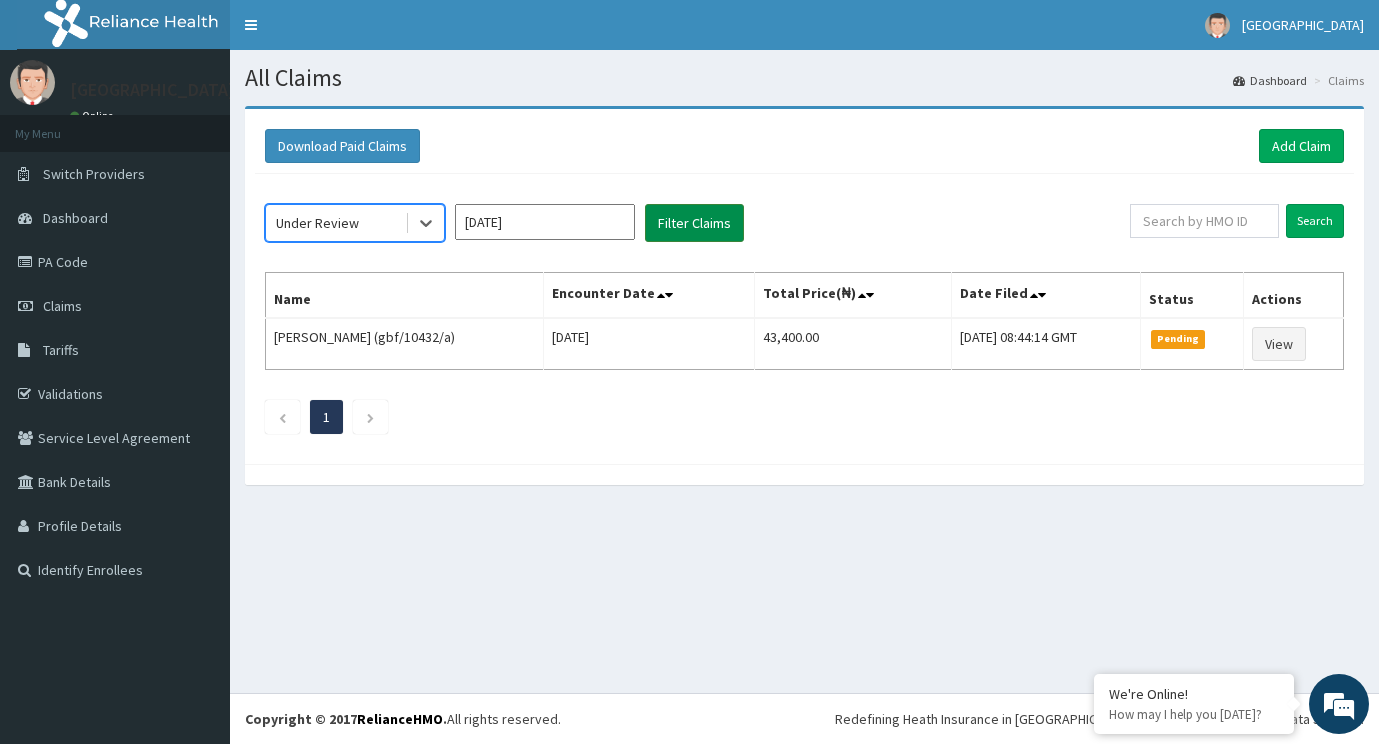 click on "Filter Claims" at bounding box center [694, 223] 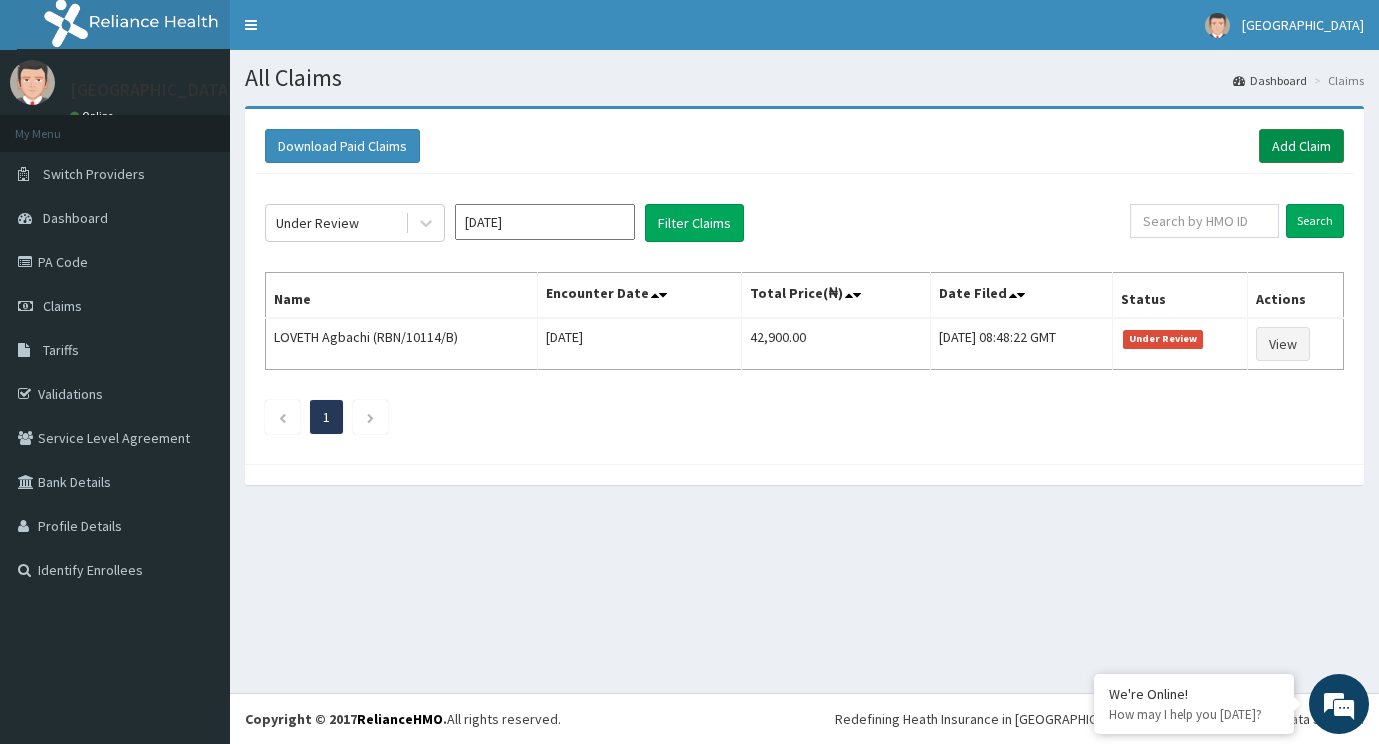 click on "Add Claim" at bounding box center [1301, 146] 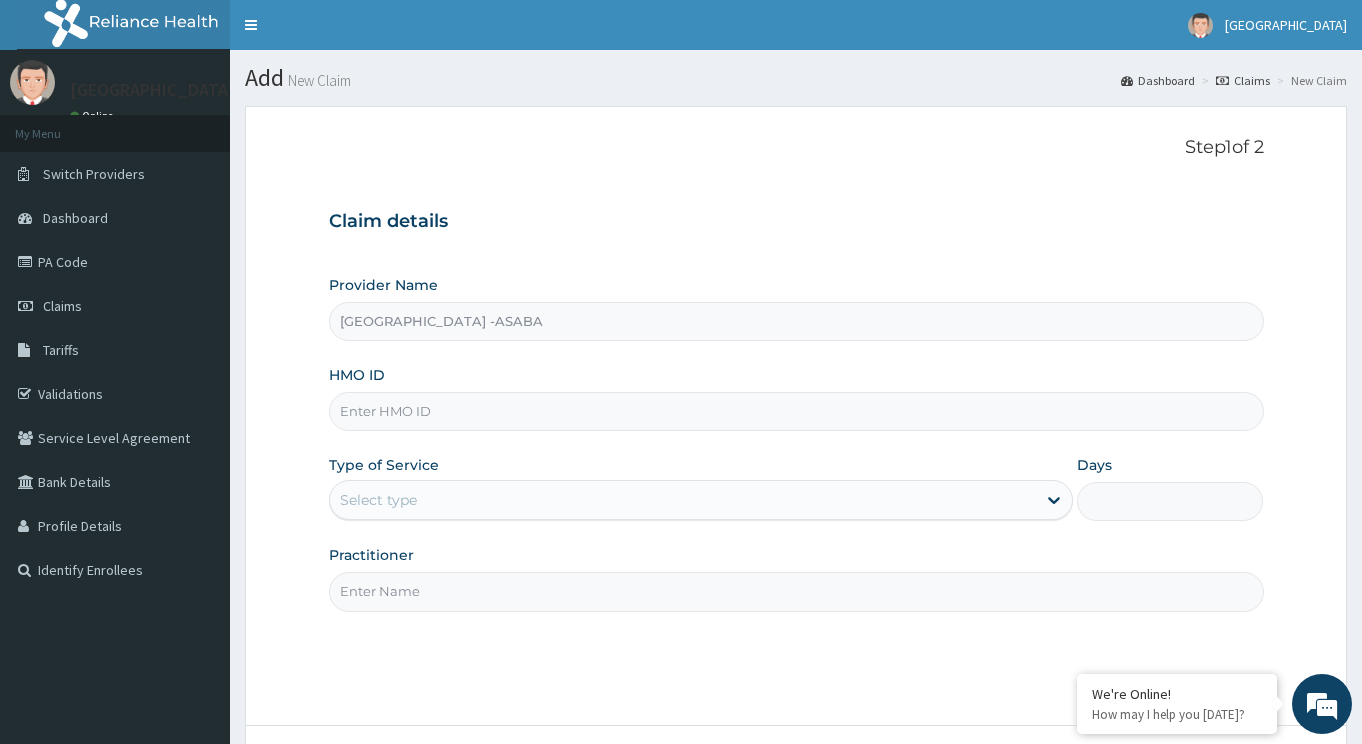 scroll, scrollTop: 0, scrollLeft: 0, axis: both 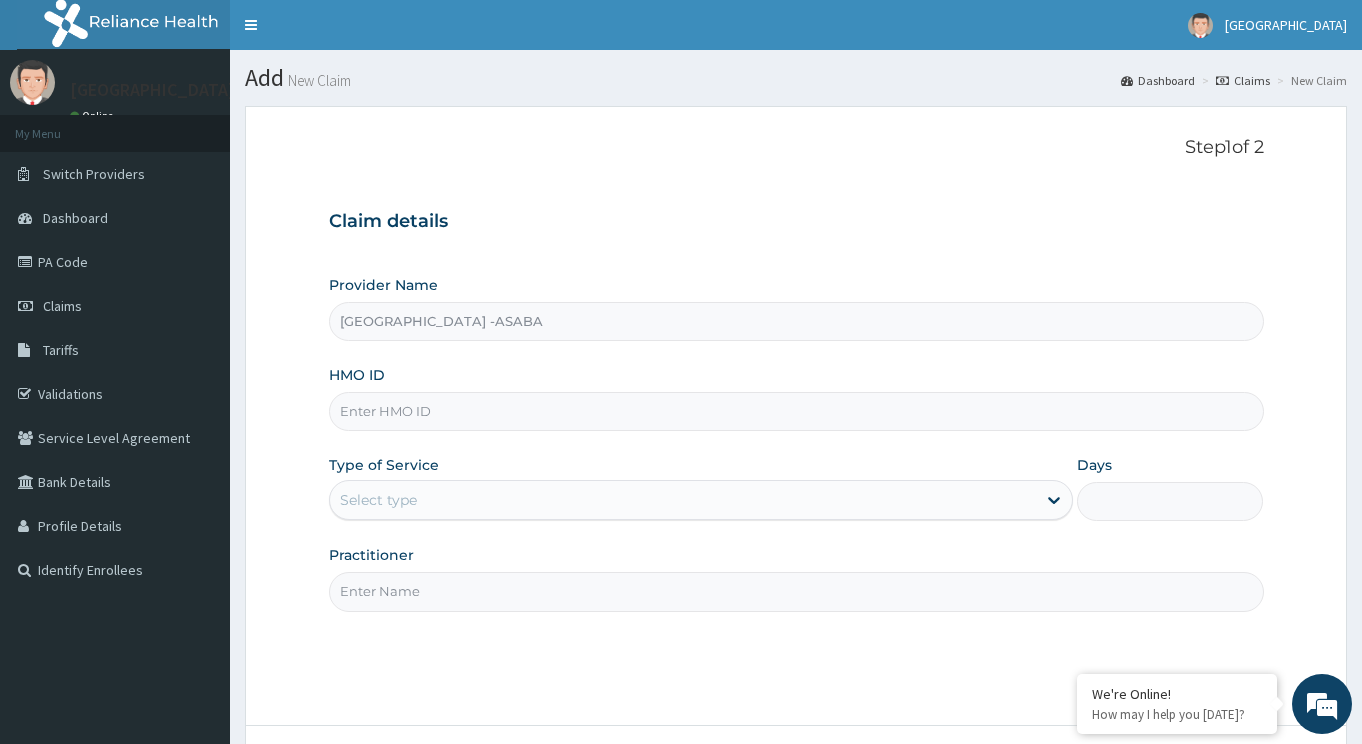 click on "HMO ID" at bounding box center [796, 411] 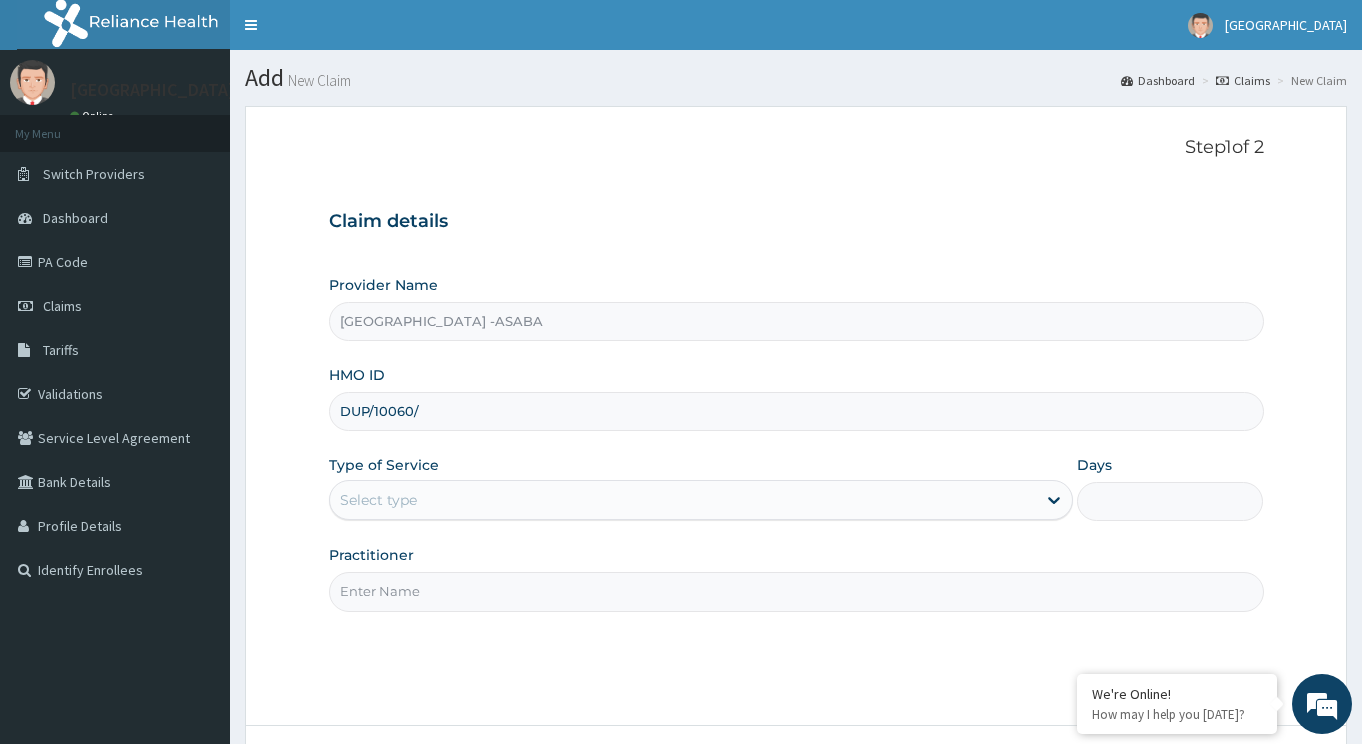 scroll, scrollTop: 0, scrollLeft: 0, axis: both 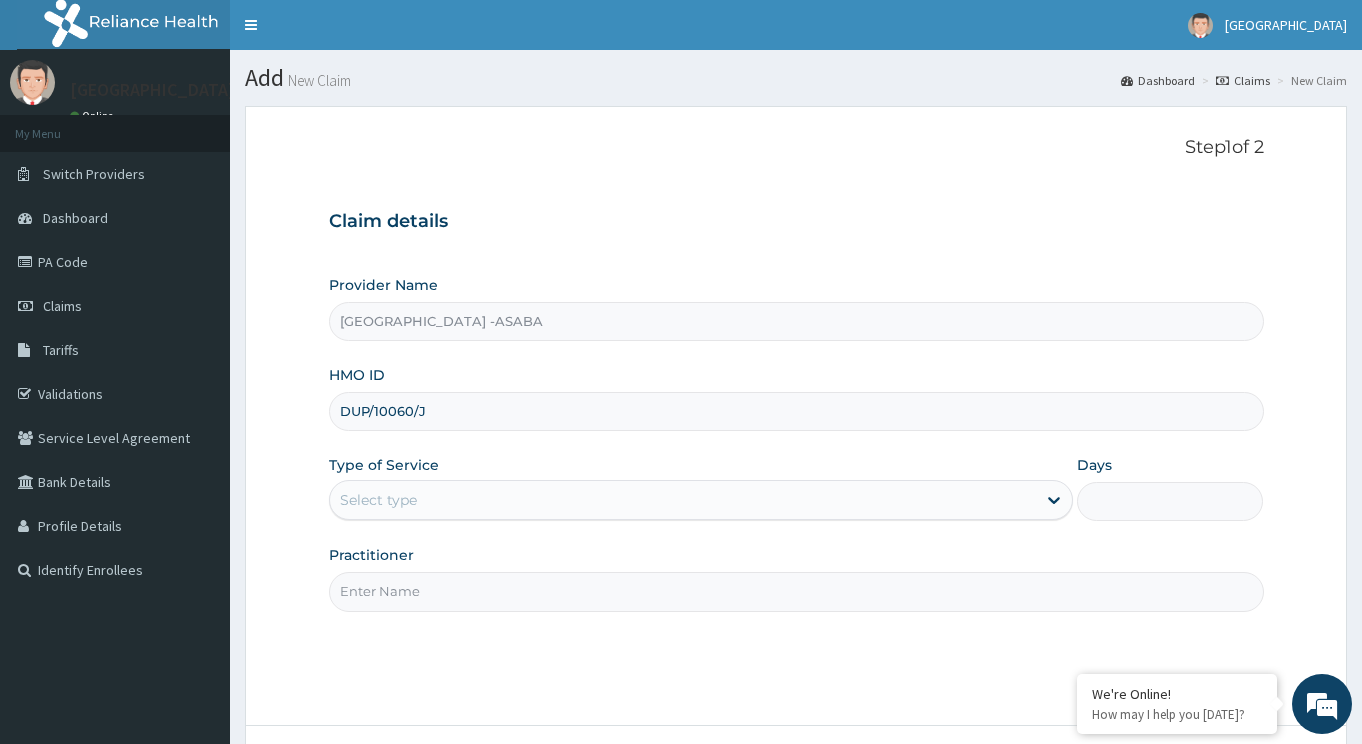 type on "DUP/10060/J" 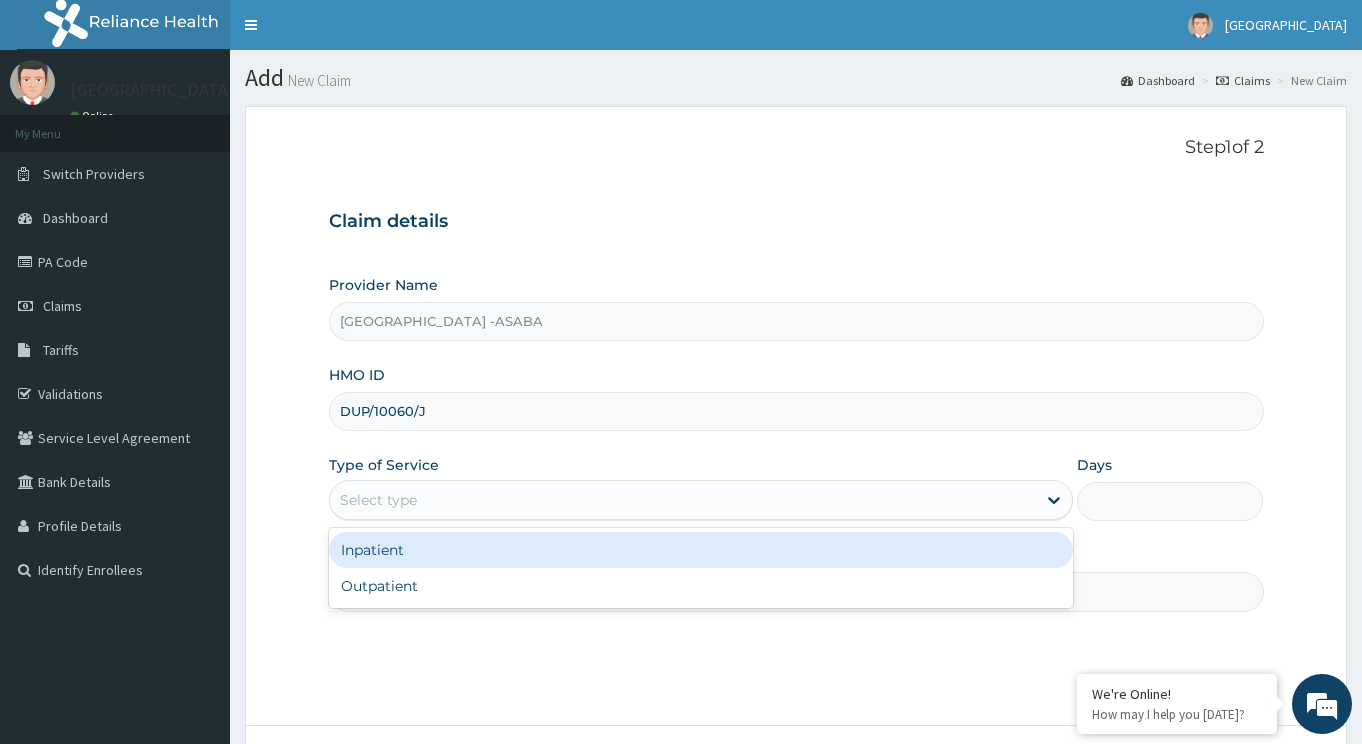 click on "Select type" at bounding box center (683, 500) 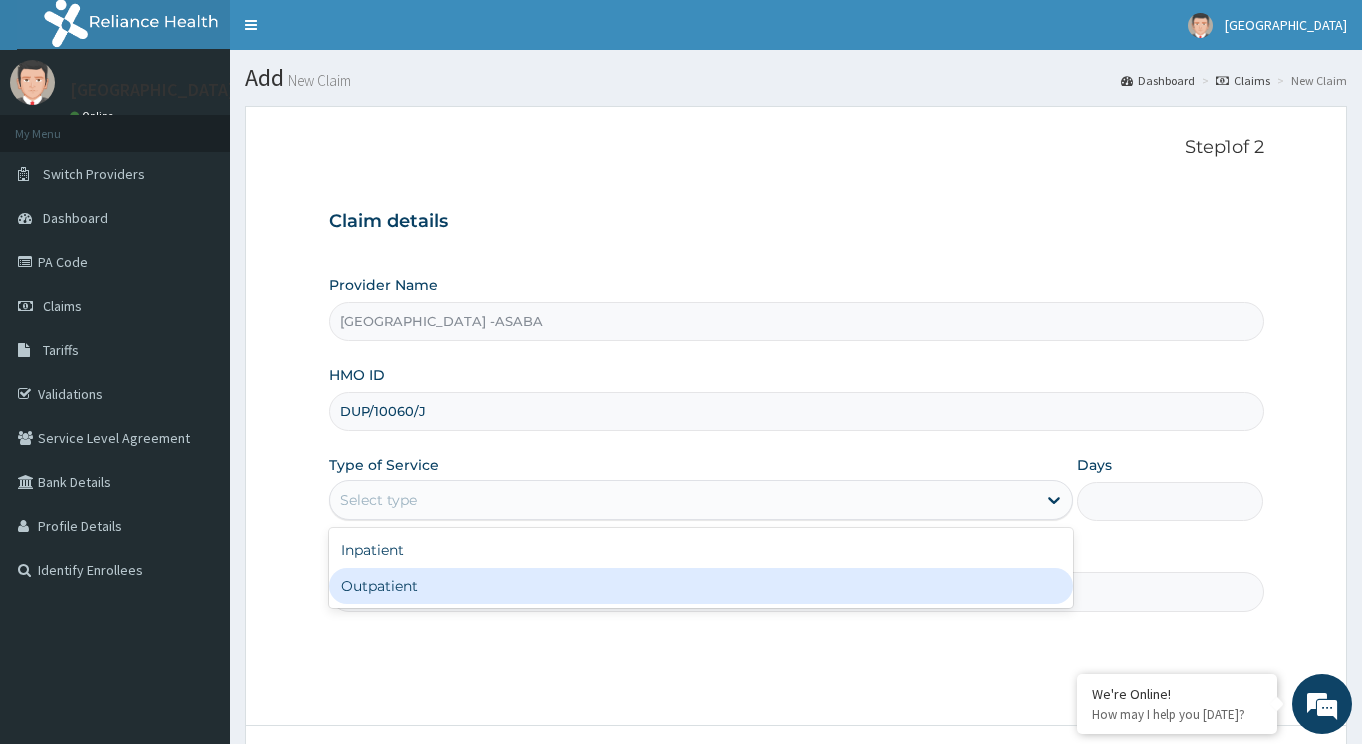 click on "Outpatient" at bounding box center [701, 586] 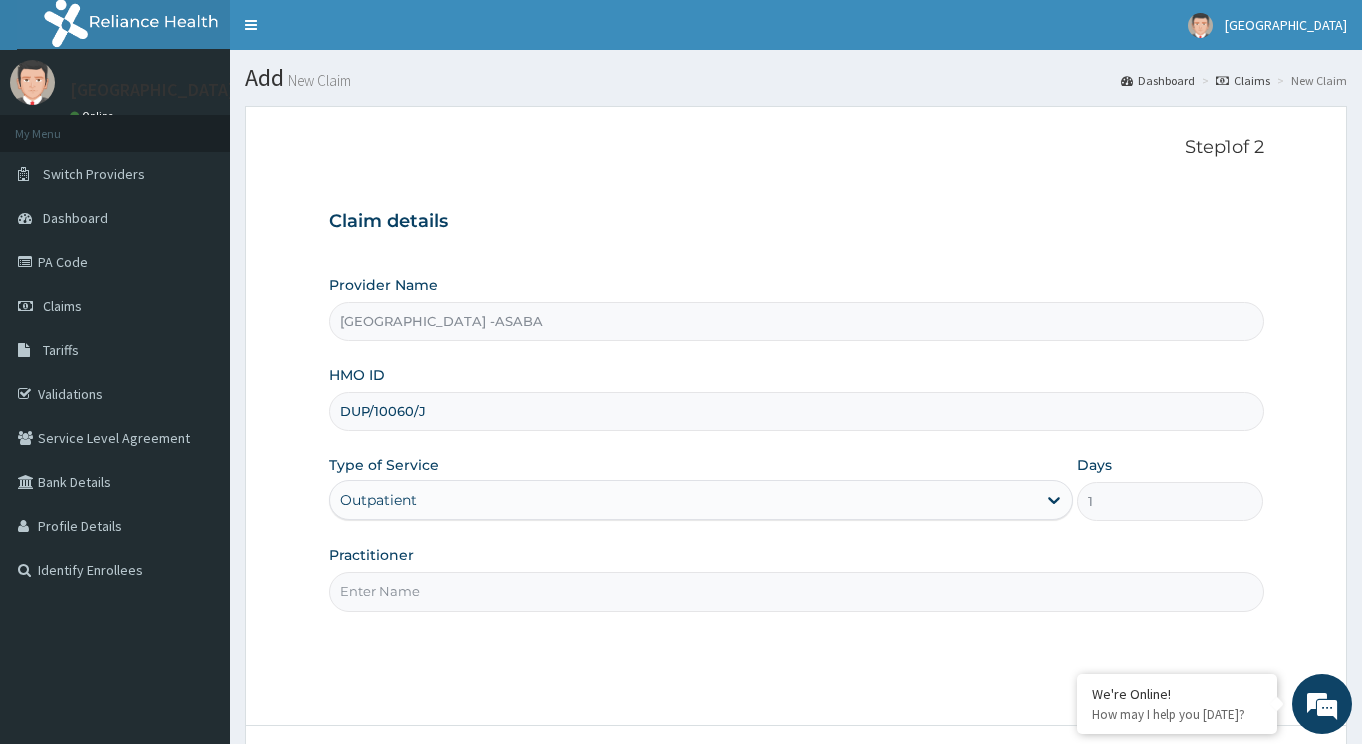 click on "Practitioner" at bounding box center [796, 591] 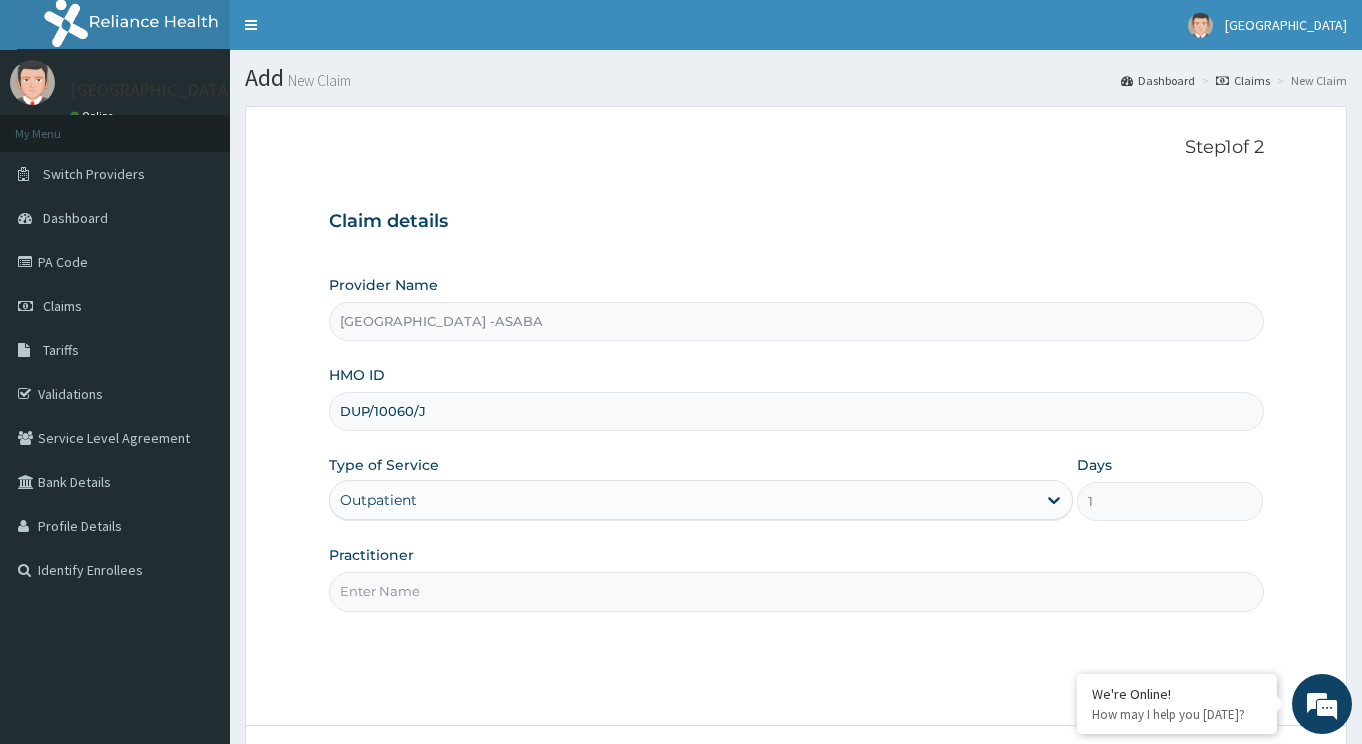 click on "Practitioner" at bounding box center [796, 591] 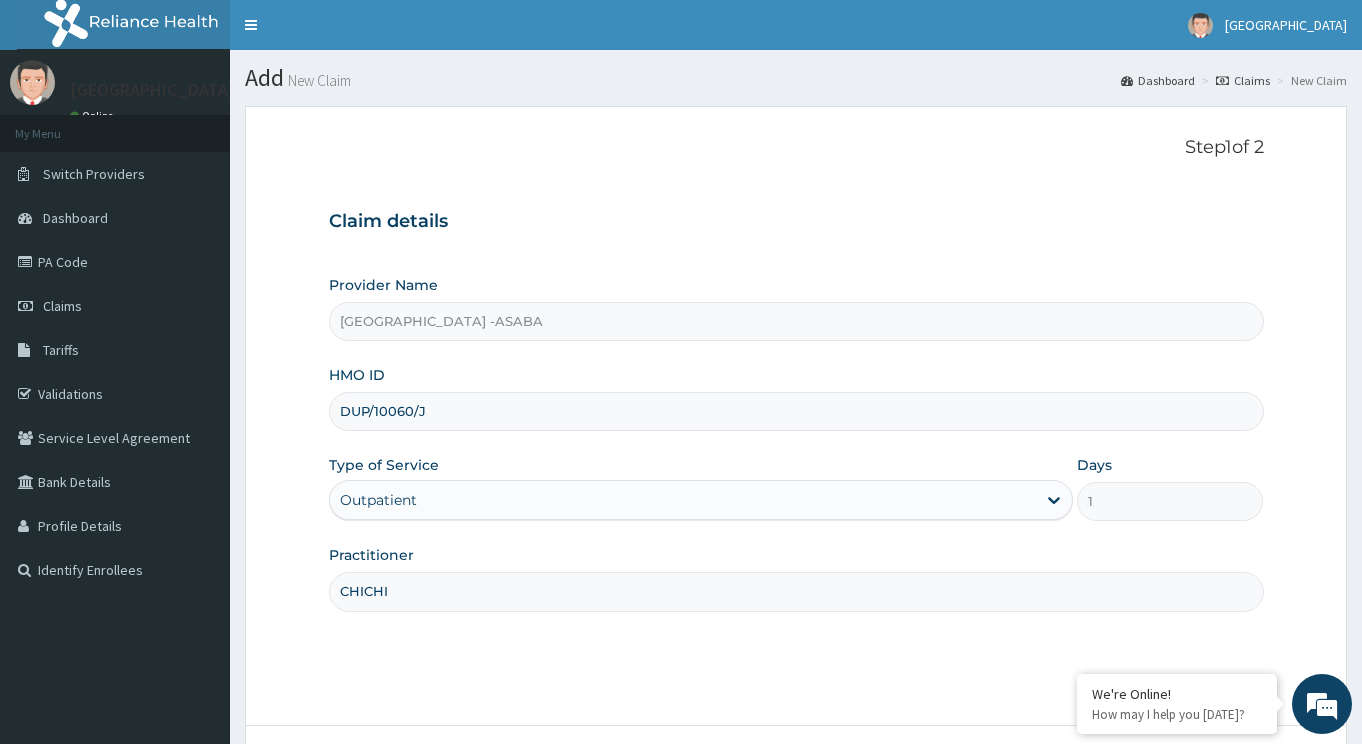 scroll, scrollTop: 161, scrollLeft: 0, axis: vertical 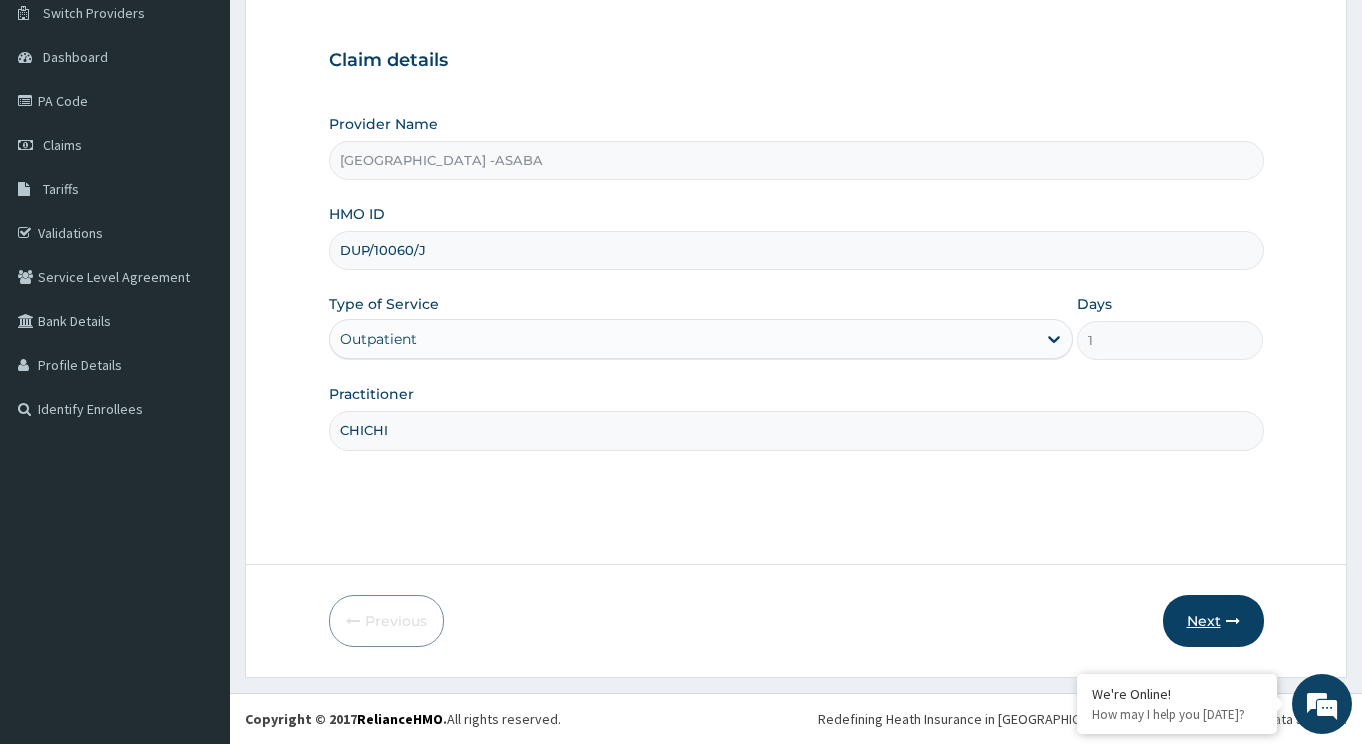 type on "CHICHI" 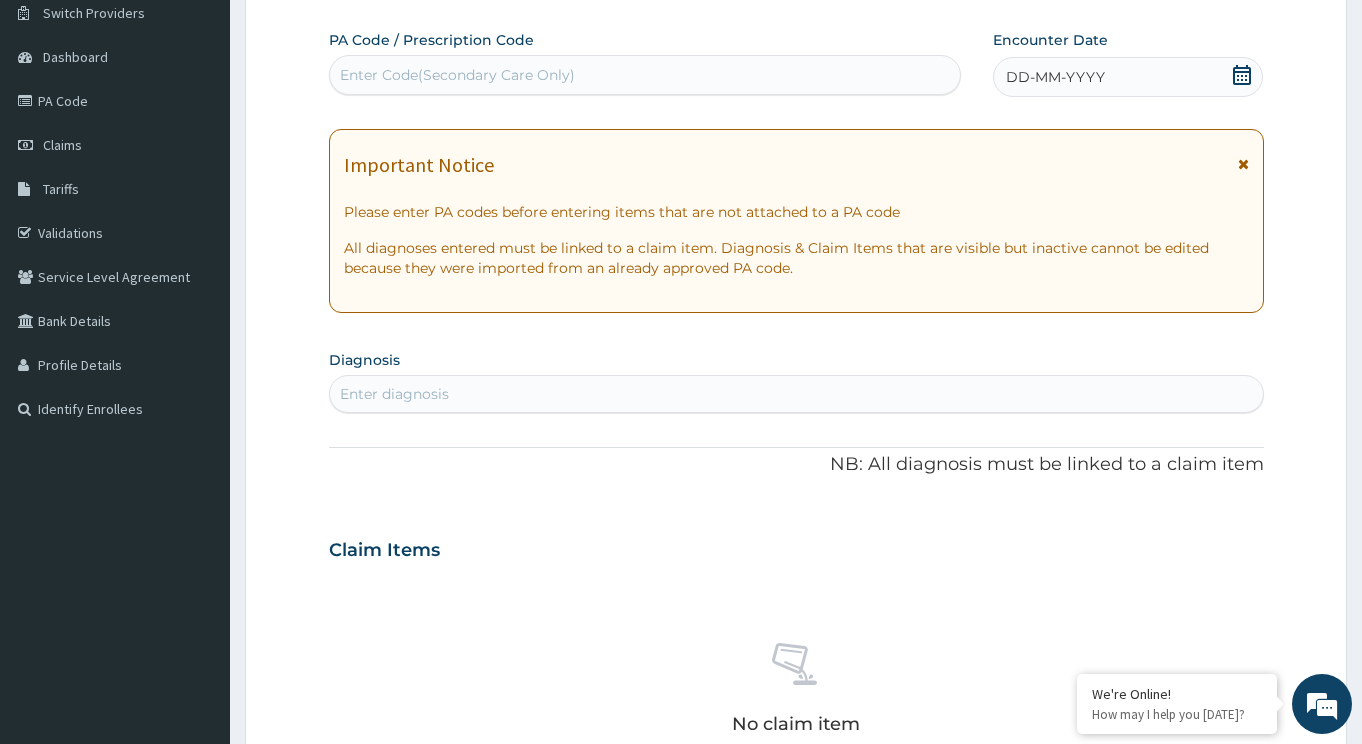 click on "Enter Code(Secondary Care Only)" at bounding box center [457, 75] 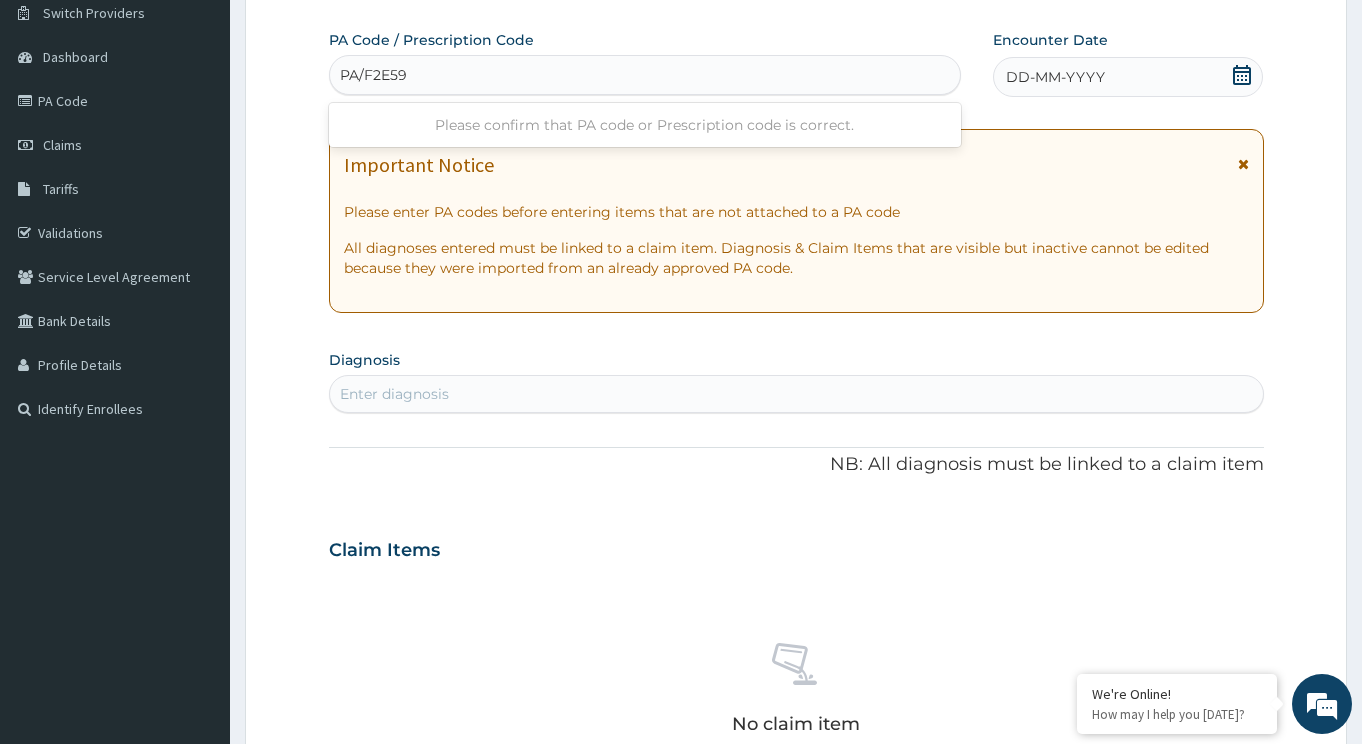type on "PA/F2E59D" 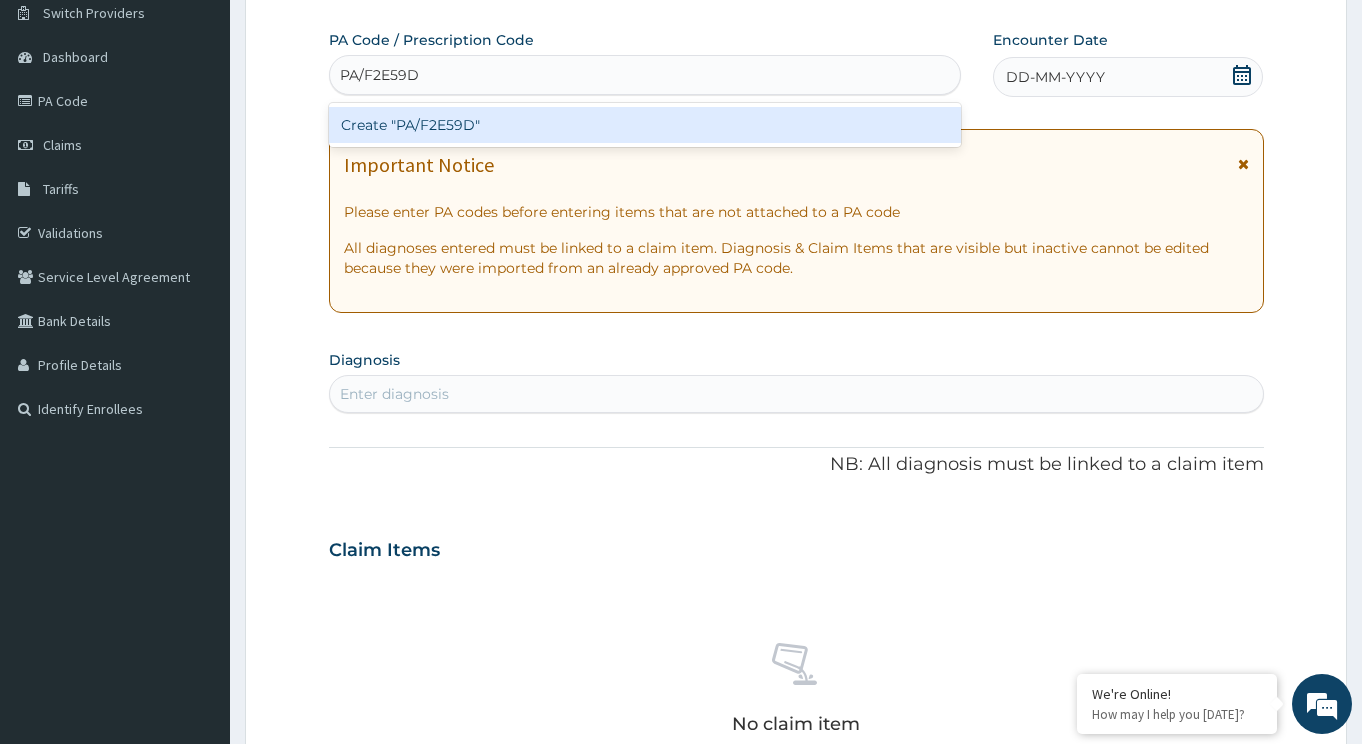 type 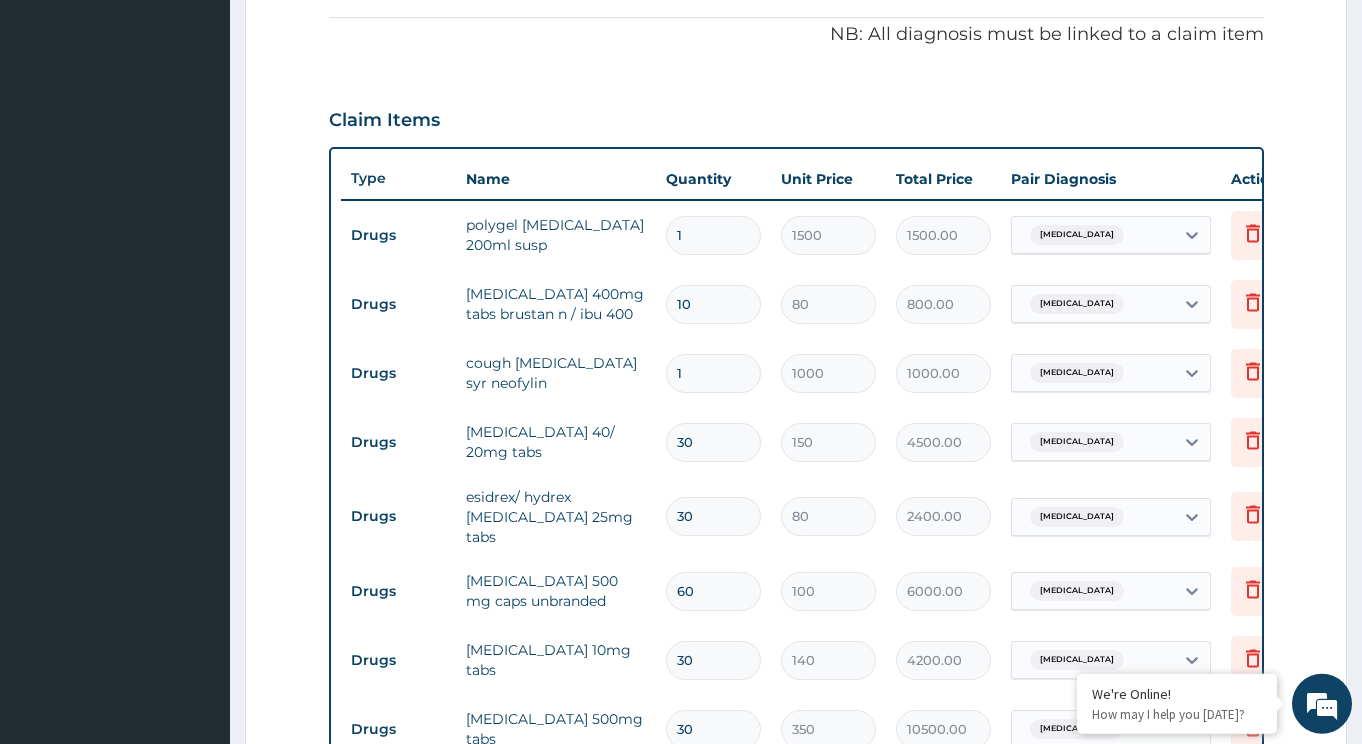 scroll, scrollTop: 1114, scrollLeft: 0, axis: vertical 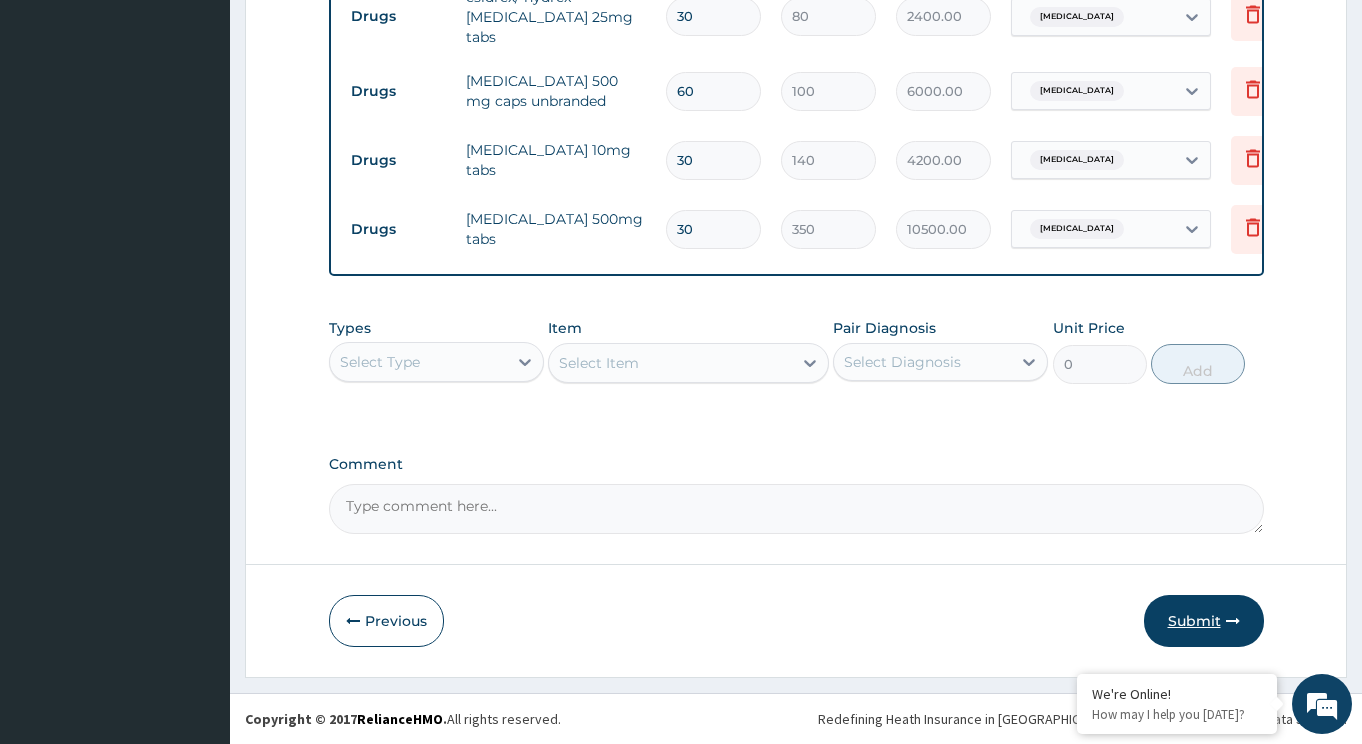 click on "Submit" at bounding box center [1204, 621] 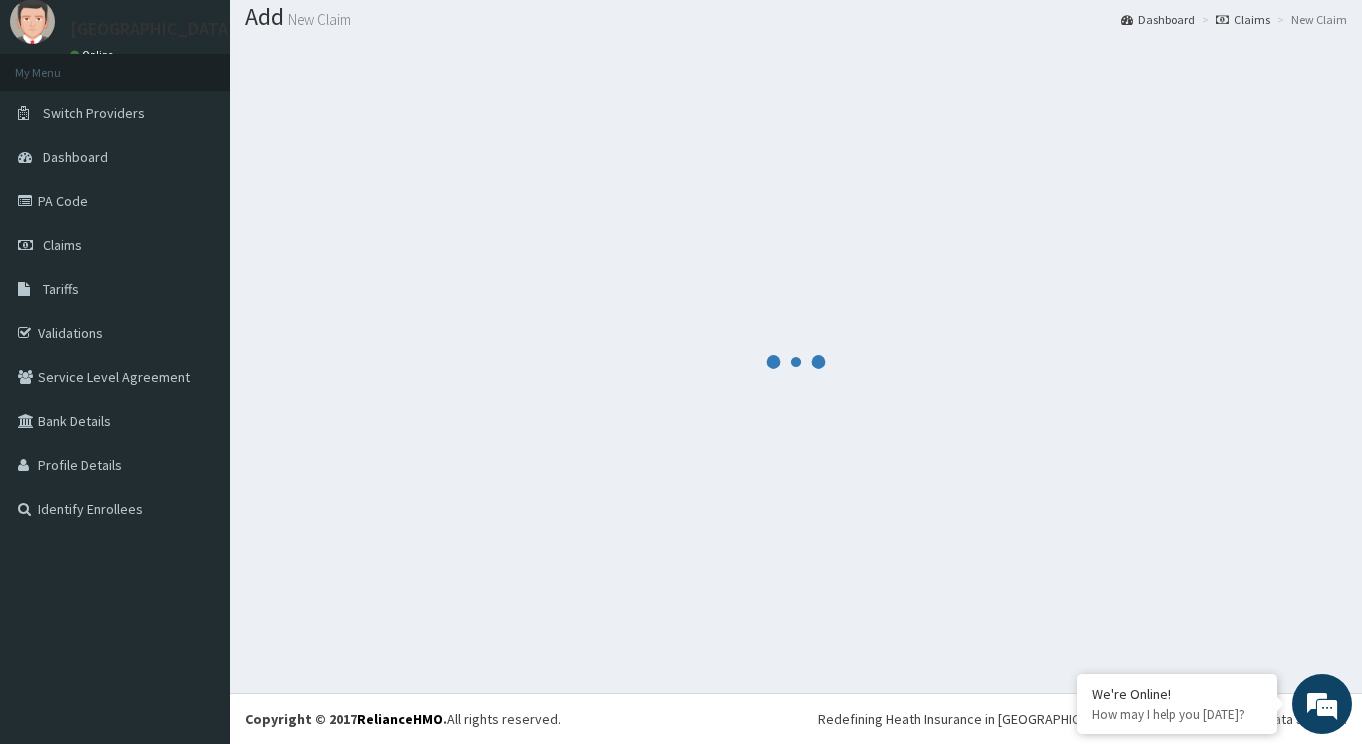 scroll, scrollTop: 61, scrollLeft: 0, axis: vertical 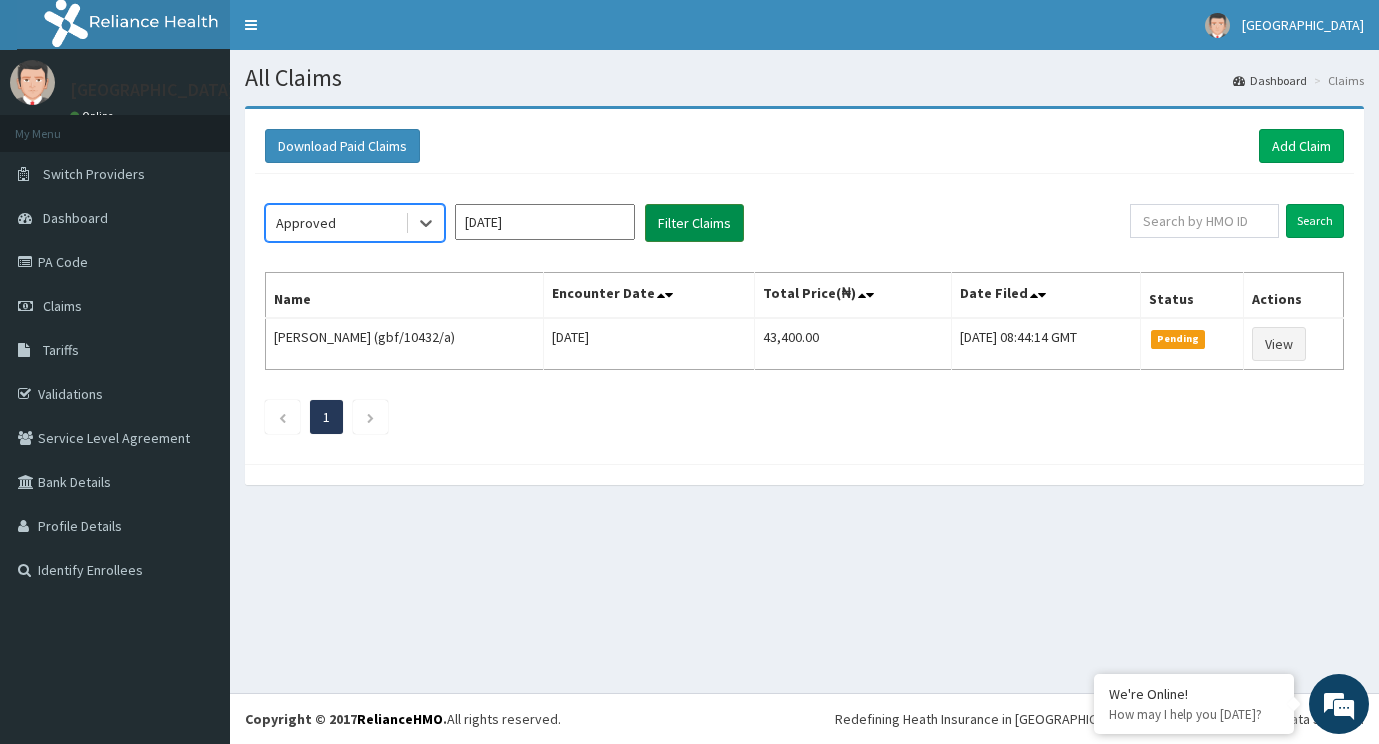 click on "Filter Claims" at bounding box center [694, 223] 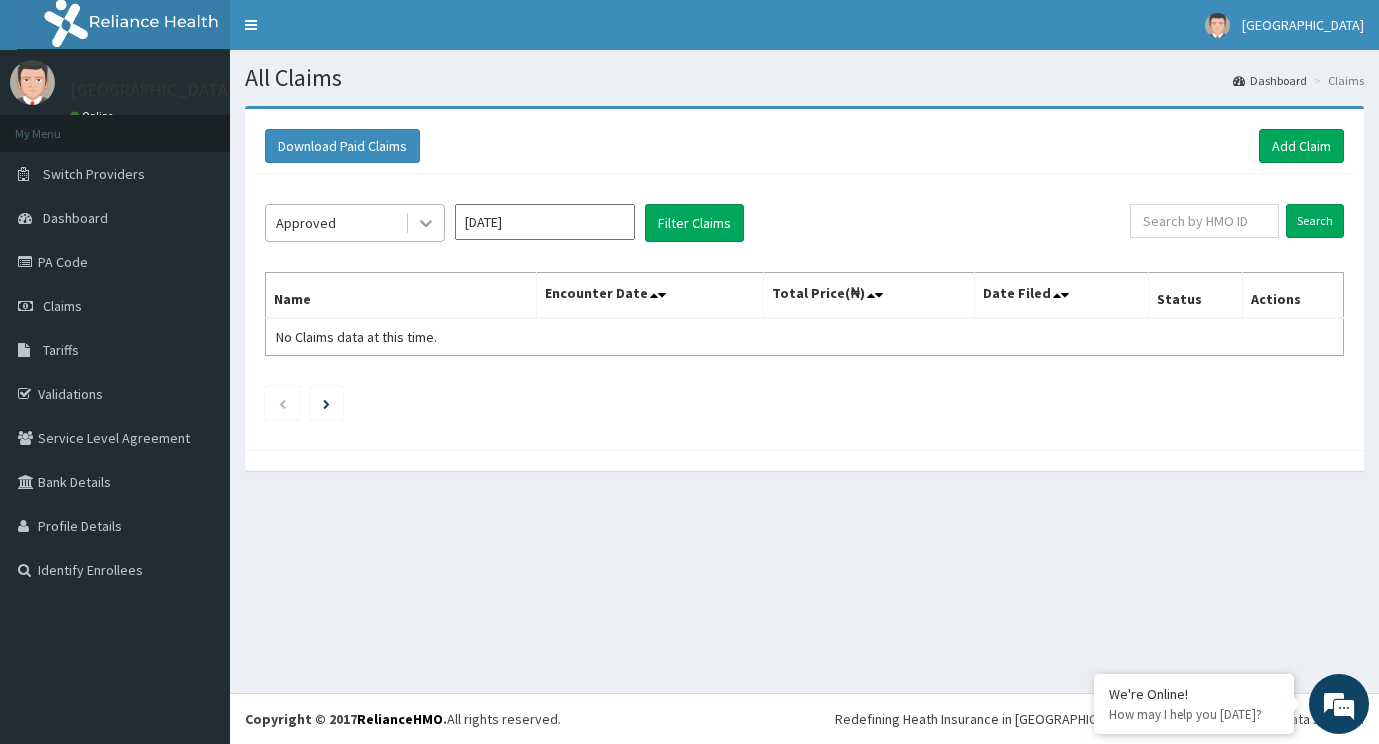 click 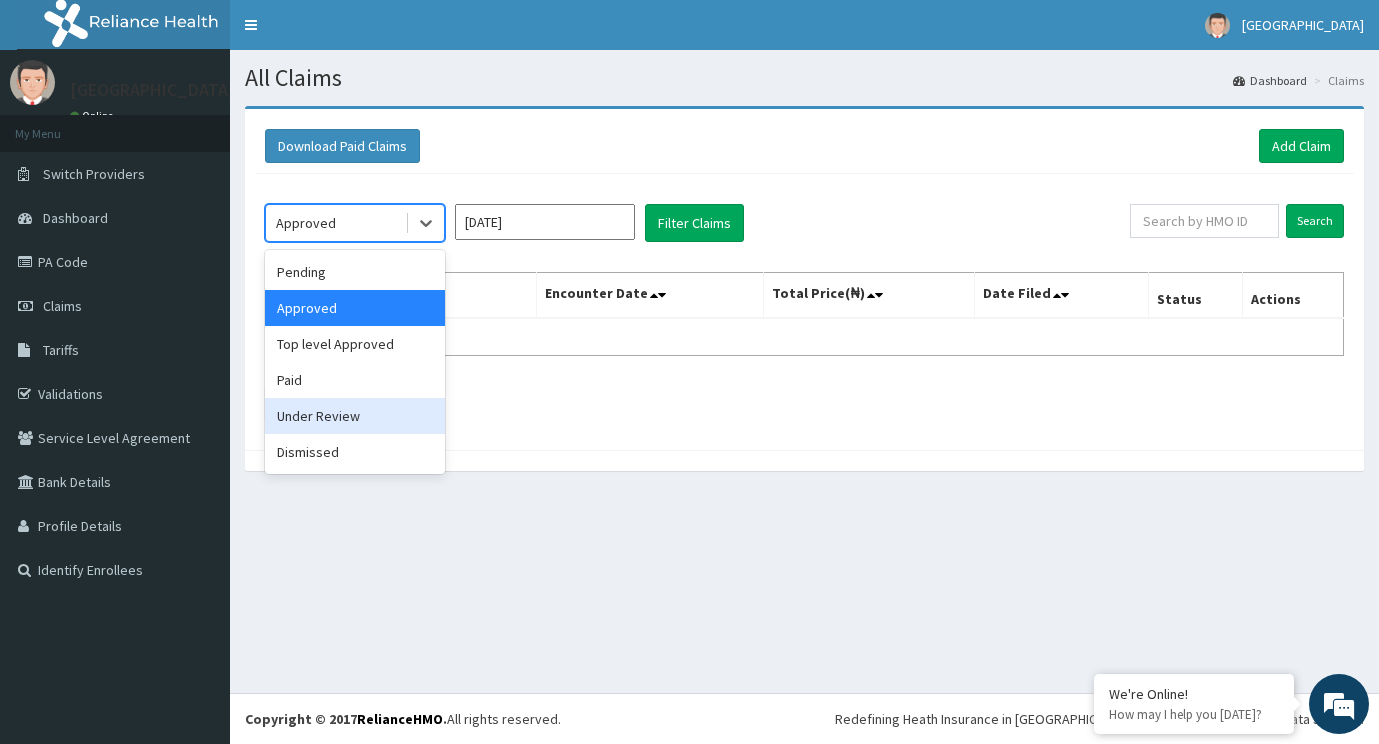 click on "Under Review" at bounding box center [355, 416] 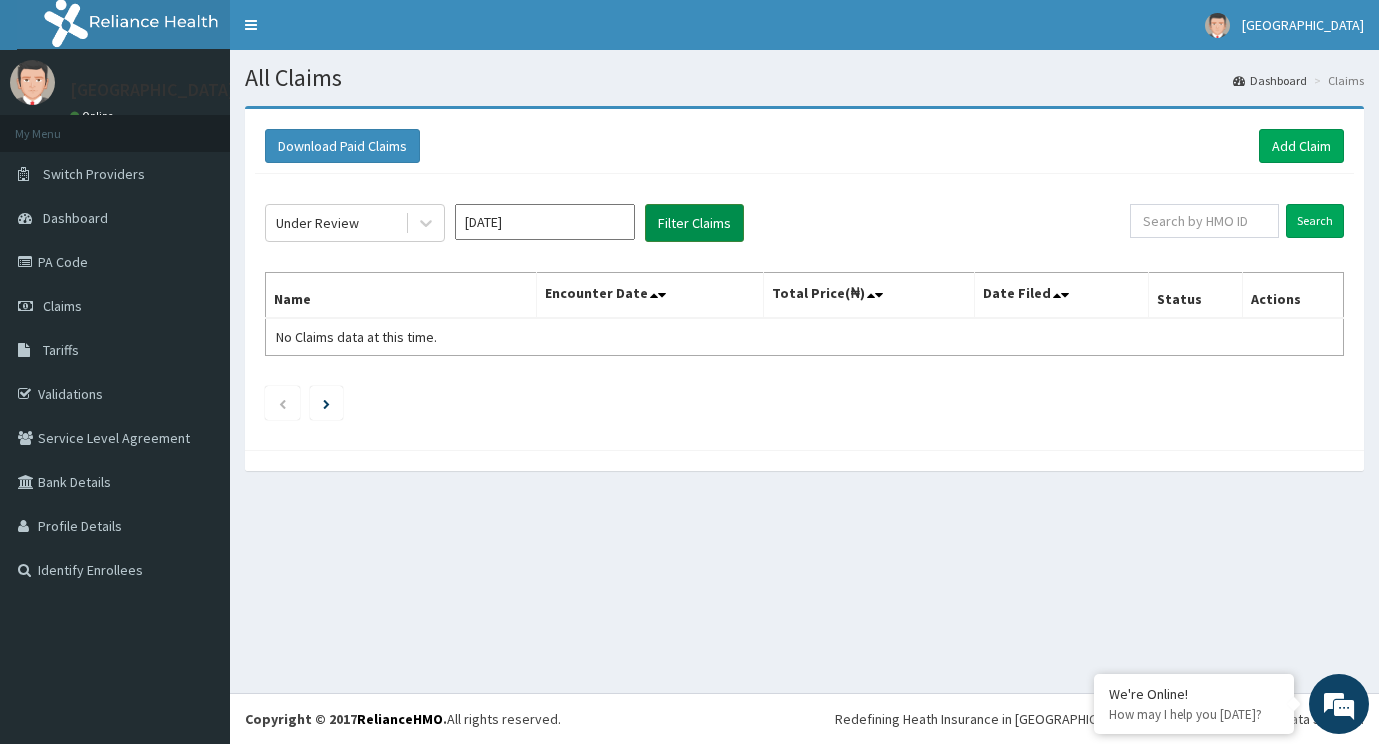 click on "Filter Claims" at bounding box center [694, 223] 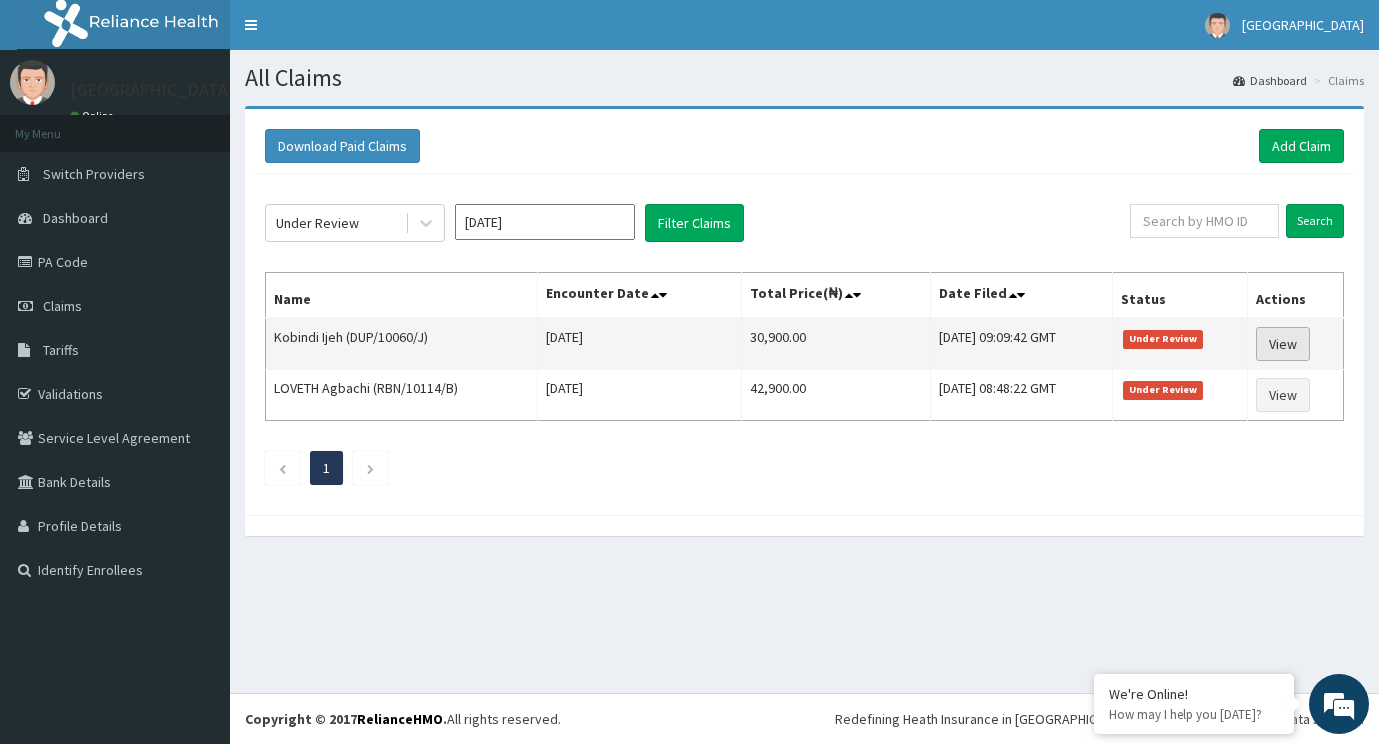 click on "View" at bounding box center [1283, 344] 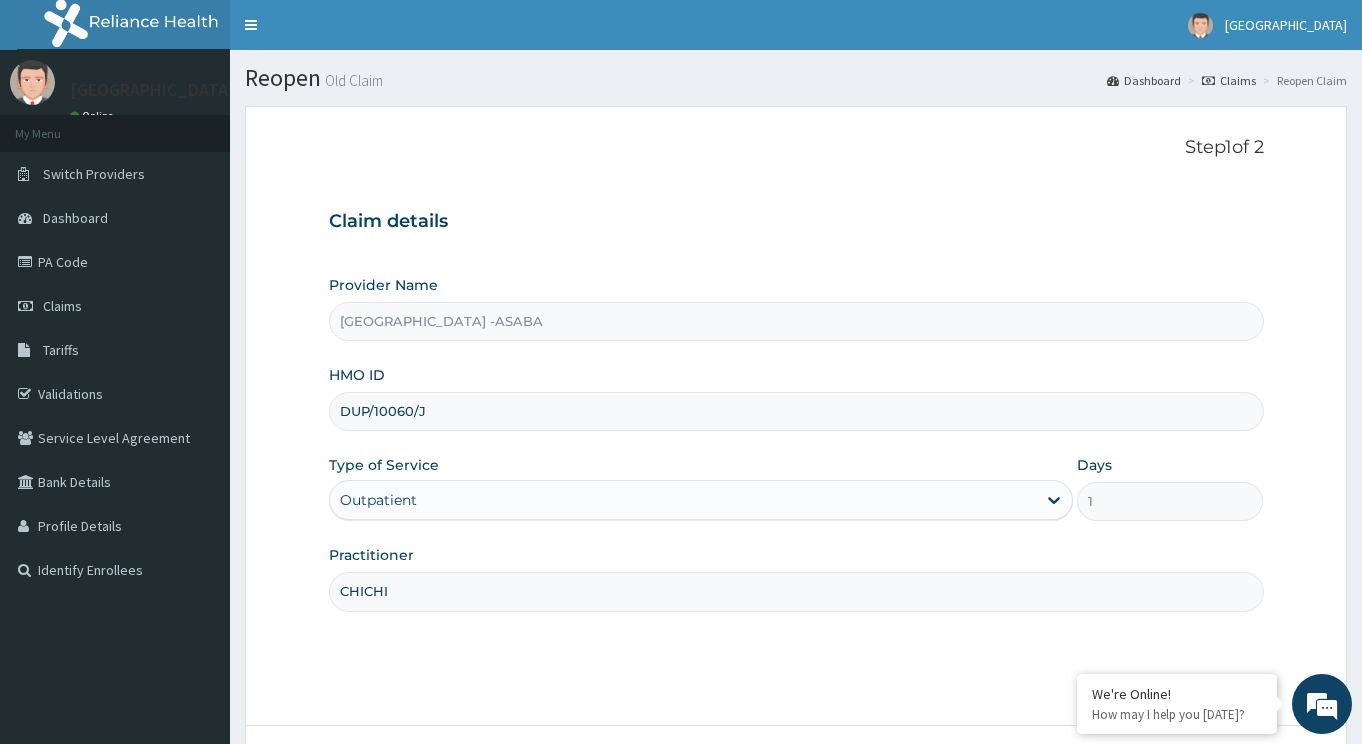 scroll, scrollTop: 161, scrollLeft: 0, axis: vertical 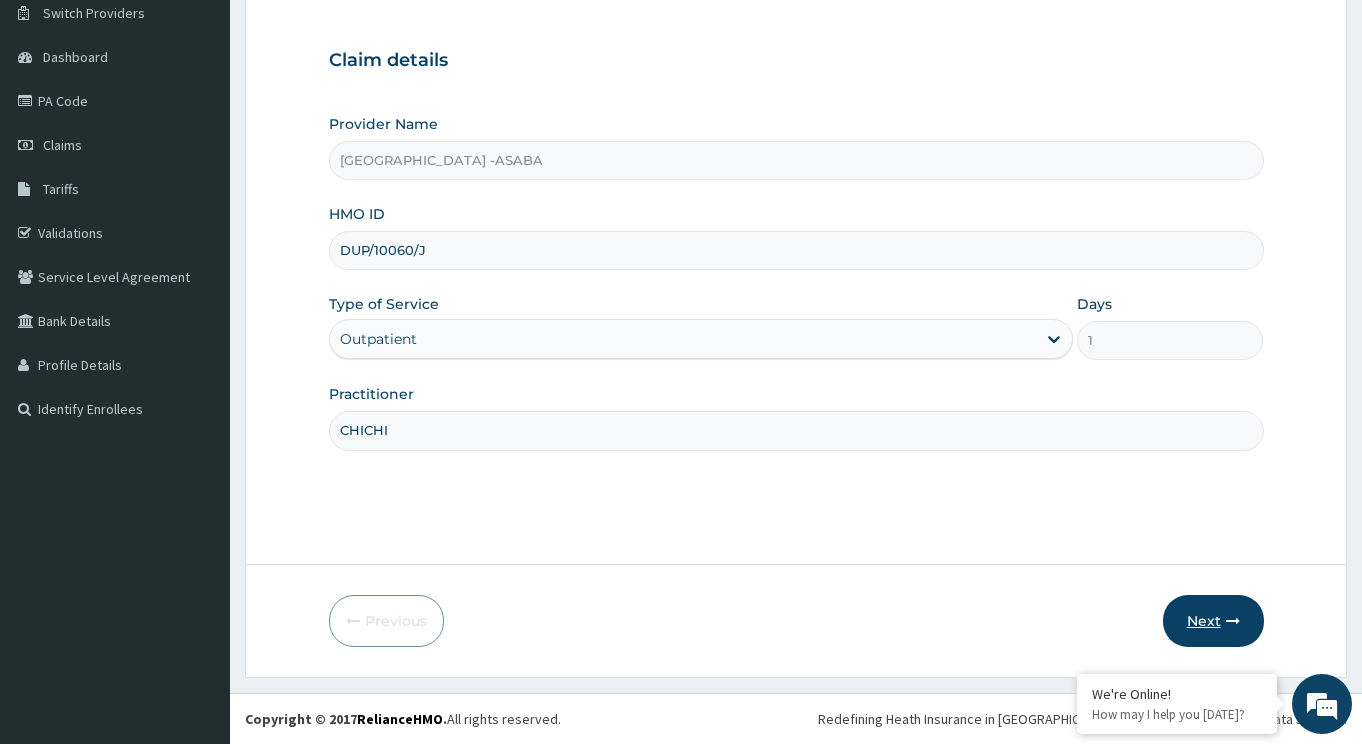 click on "Next" at bounding box center (1213, 621) 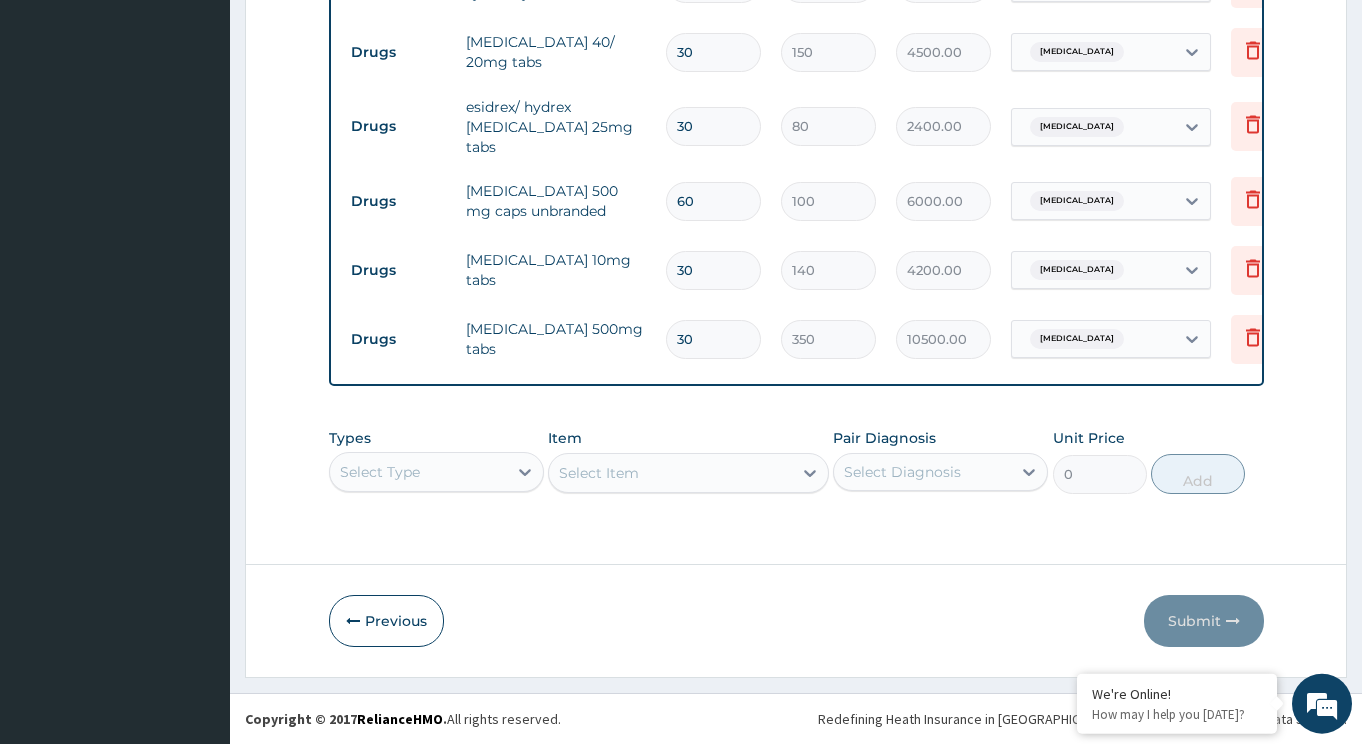 scroll, scrollTop: 1004, scrollLeft: 0, axis: vertical 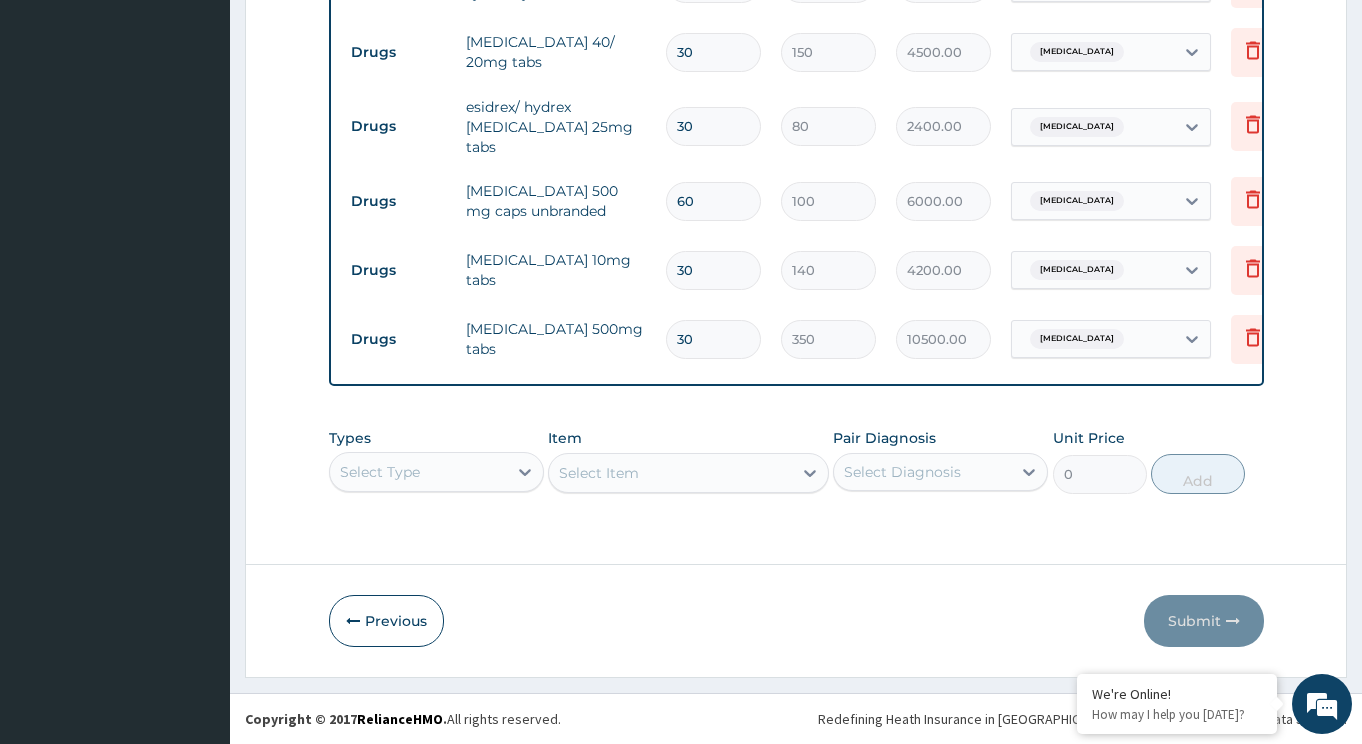 click on "Types Select Type Item Select Item Pair Diagnosis Select Diagnosis Unit Price 0 Add" at bounding box center [796, 461] 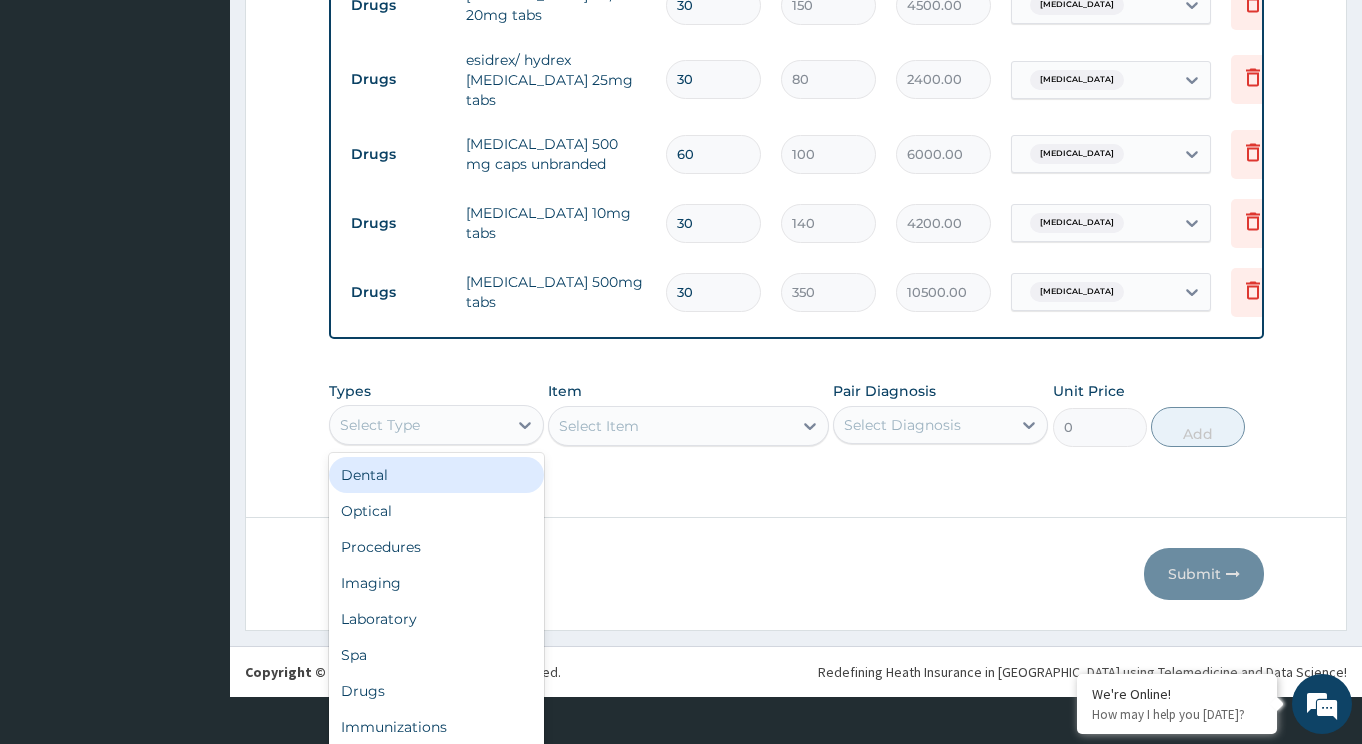 scroll, scrollTop: 55, scrollLeft: 0, axis: vertical 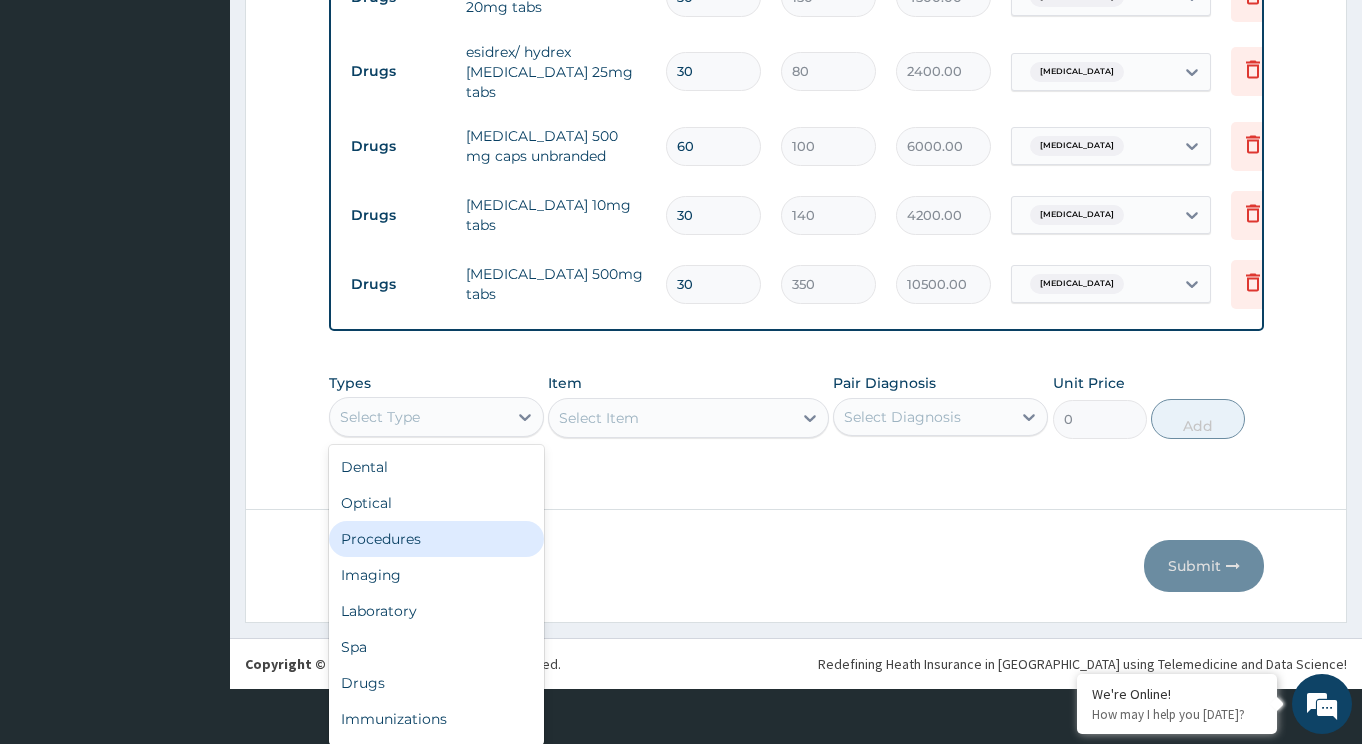 drag, startPoint x: 424, startPoint y: 530, endPoint x: 627, endPoint y: 489, distance: 207.09901 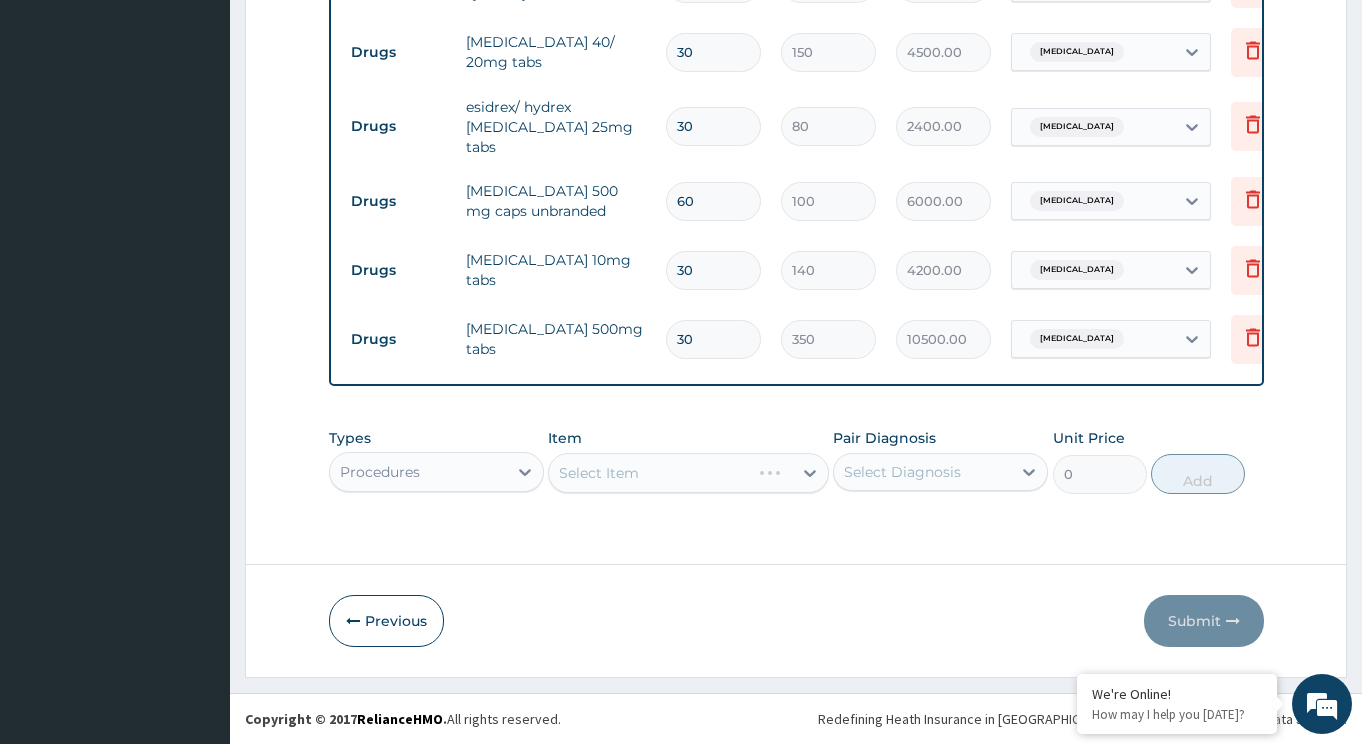 scroll, scrollTop: 0, scrollLeft: 0, axis: both 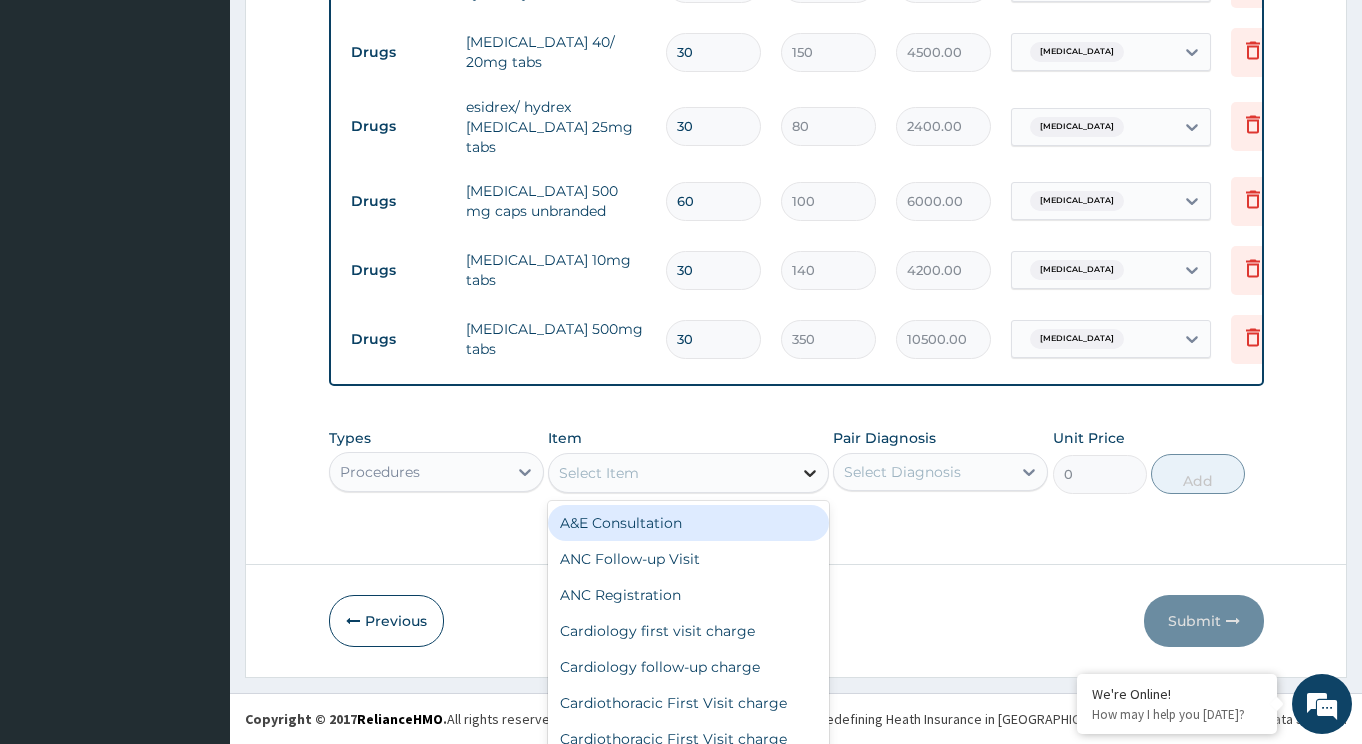 click on "option A&E Consultation focused, 1 of 140. 140 results available. Use Up and Down to choose options, press Enter to select the currently focused option, press Escape to exit the menu, press Tab to select the option and exit the menu. Select Item A&E Consultation ANC Follow-up Visit ANC Registration Cardiology first visit charge Cardiology follow-up charge Cardiothoracic First Visit charge Cardiothoracic First Visit charge Dermatology First visit charge Dermatology Follow up charge Dialysis first visit charge Dialysis follow-up charge ENT First Visit Charge ENT Followup Charge family medicine Follow up charges family medicine 1st visit FAMILY MEDICINE WARD ROUND Gastroenterology first visit charge Gastroenterology follow-up charge General Surgery Consultation Haematology First Visit Charge Haematology Follow up Charge Maxilliofacial First Visit Charge Maxilliofacial Follow Up Charge Nephrology Consultation Neurology Consultation Neurosurgery Consultation O /G First Visit Charge O /G Follow up Charge C- Section" at bounding box center [688, 473] 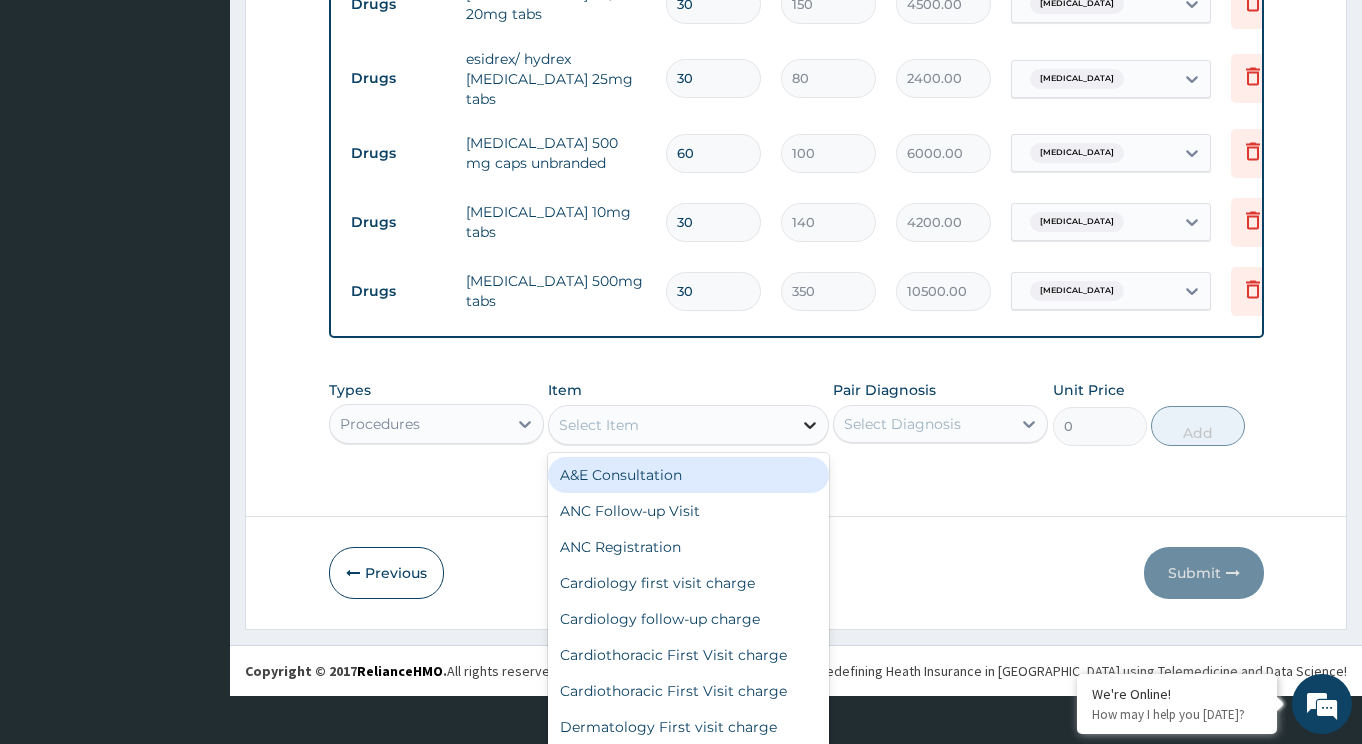 scroll, scrollTop: 57, scrollLeft: 0, axis: vertical 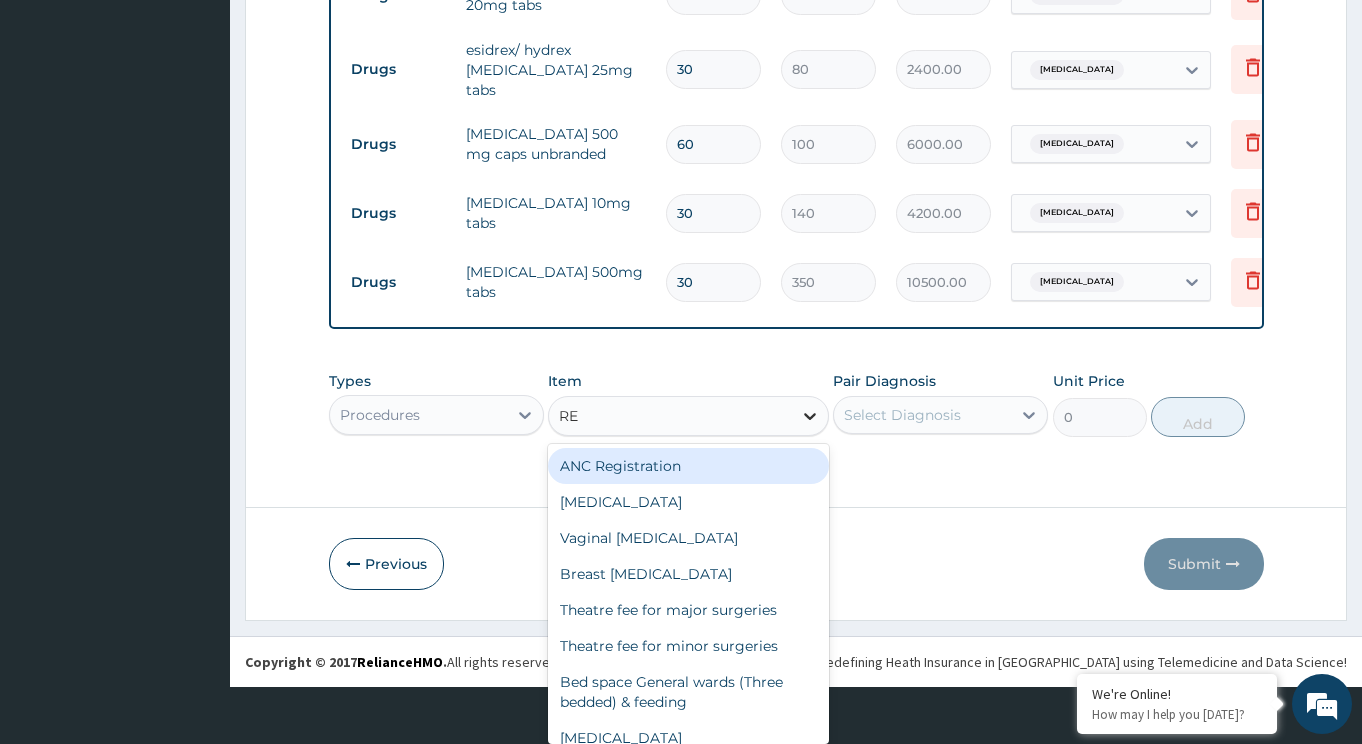 type on "REG" 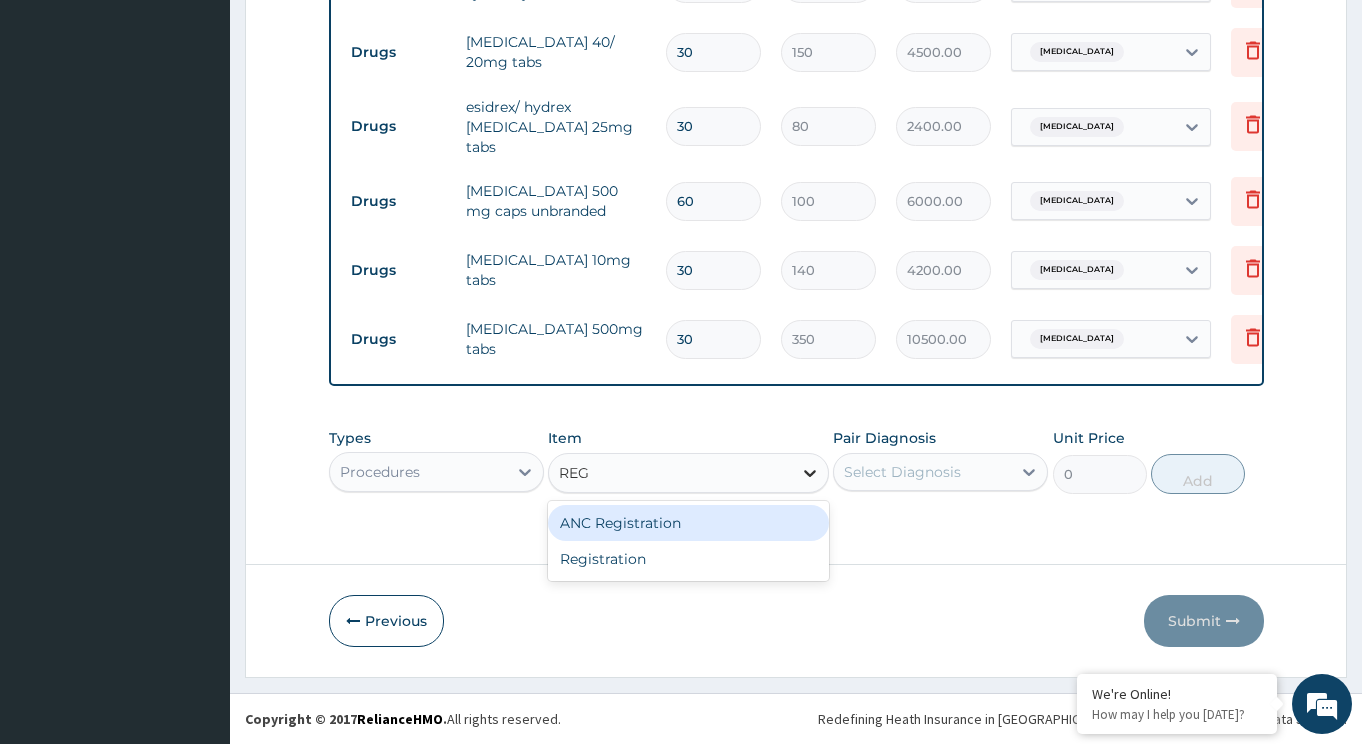 scroll, scrollTop: 0, scrollLeft: 0, axis: both 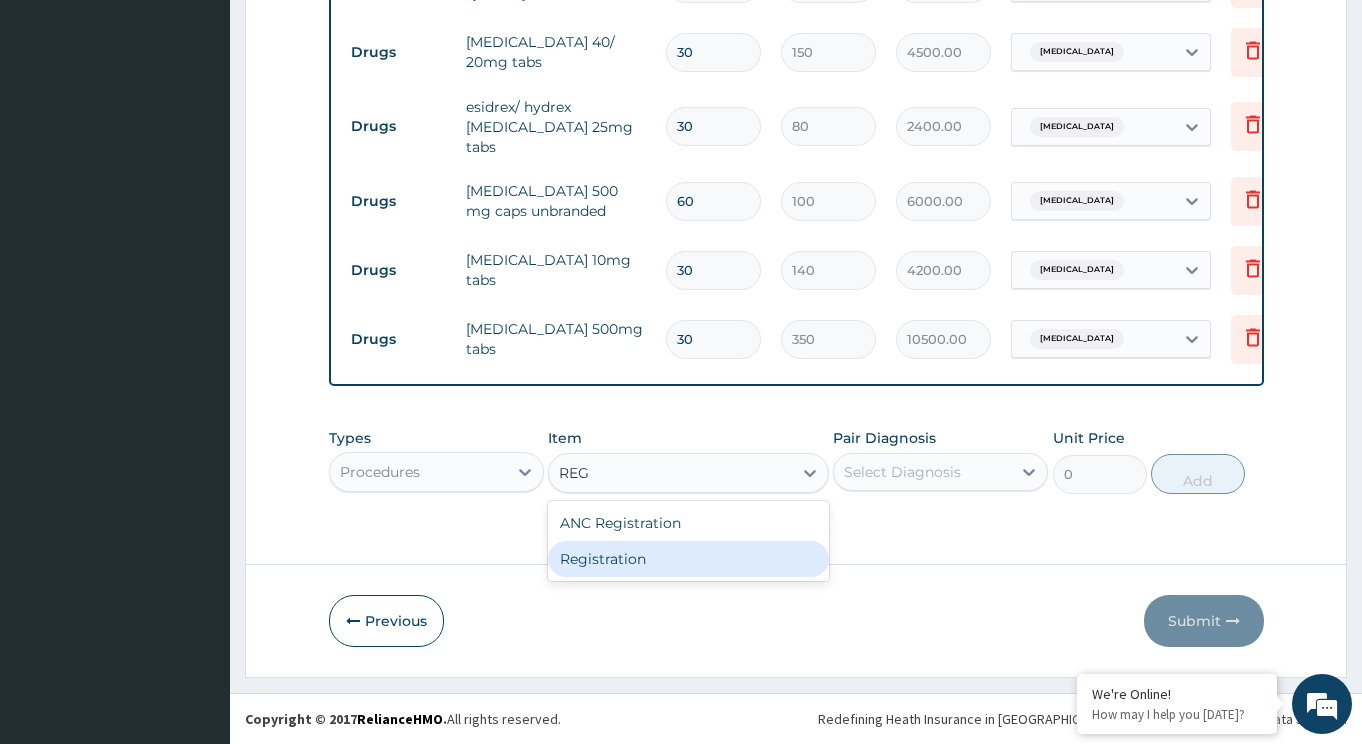 click on "Registration" at bounding box center [688, 559] 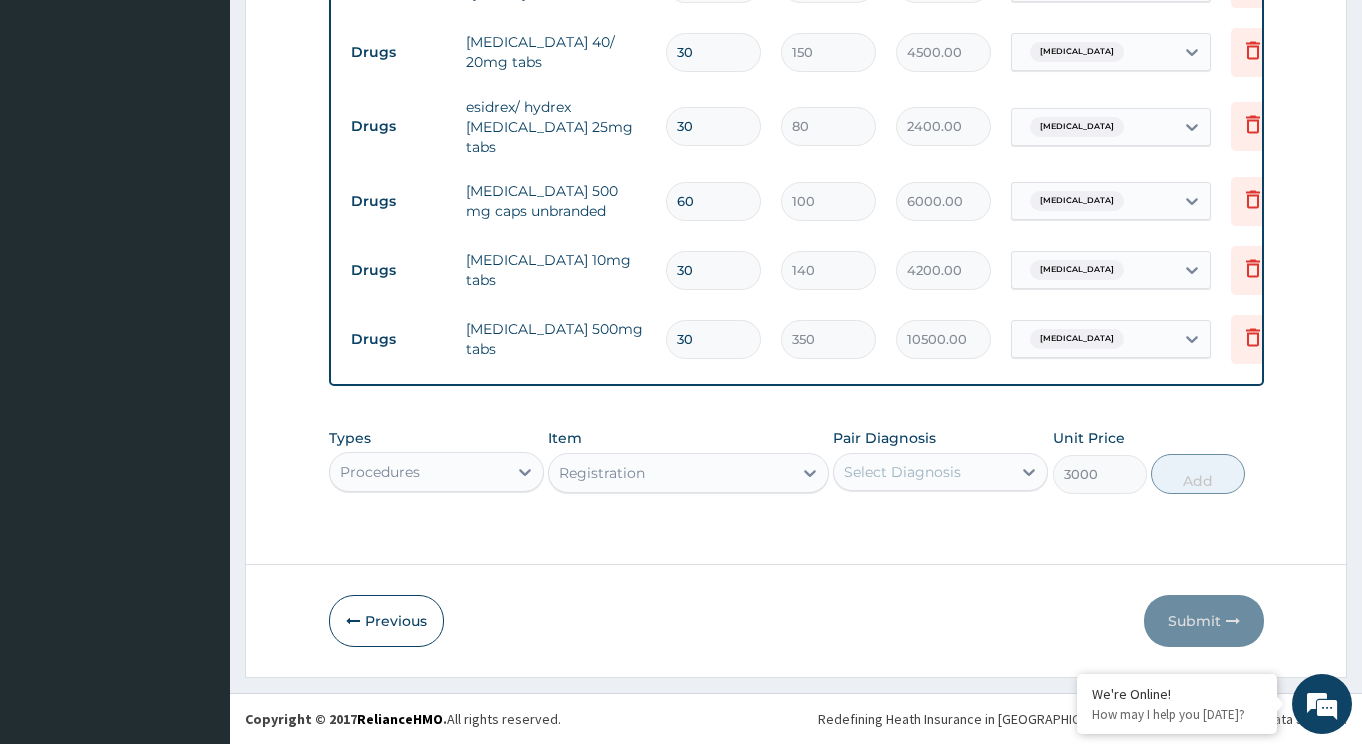 type 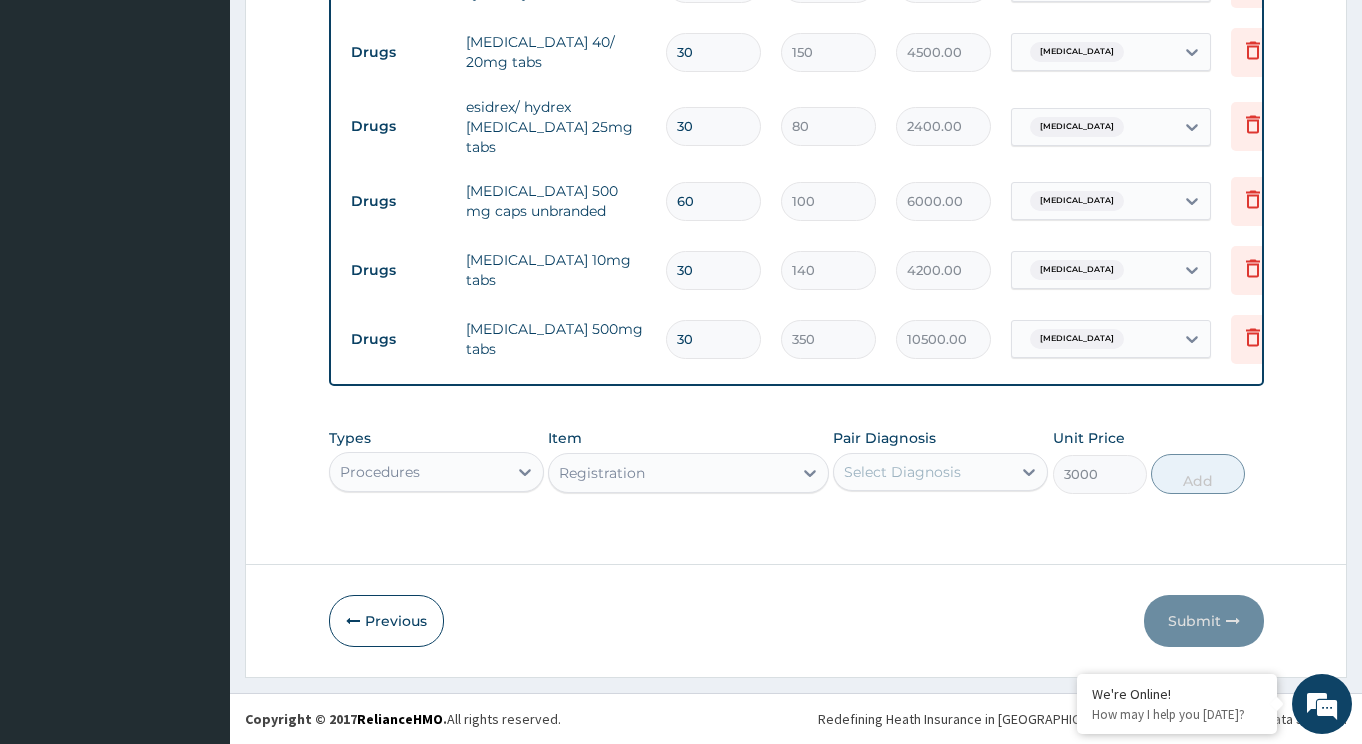 type on "3000" 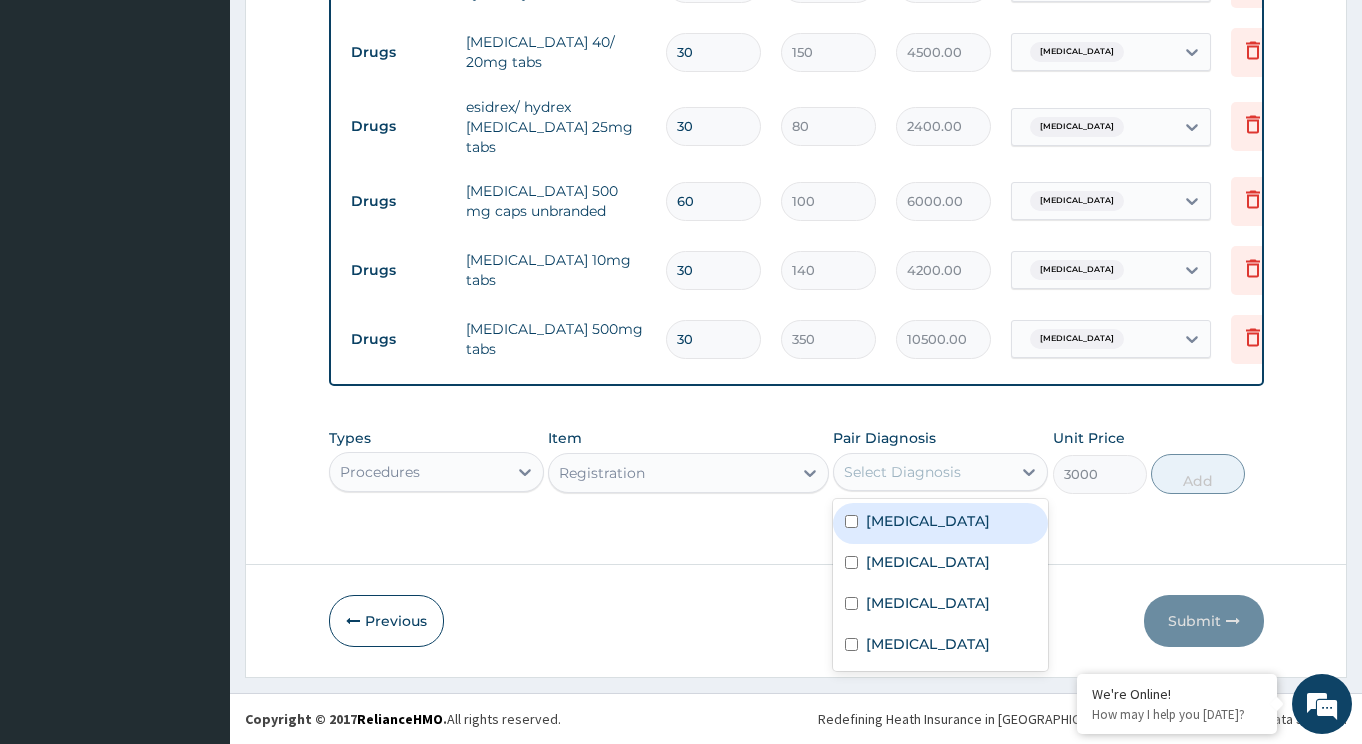 click on "Select Diagnosis" at bounding box center [902, 472] 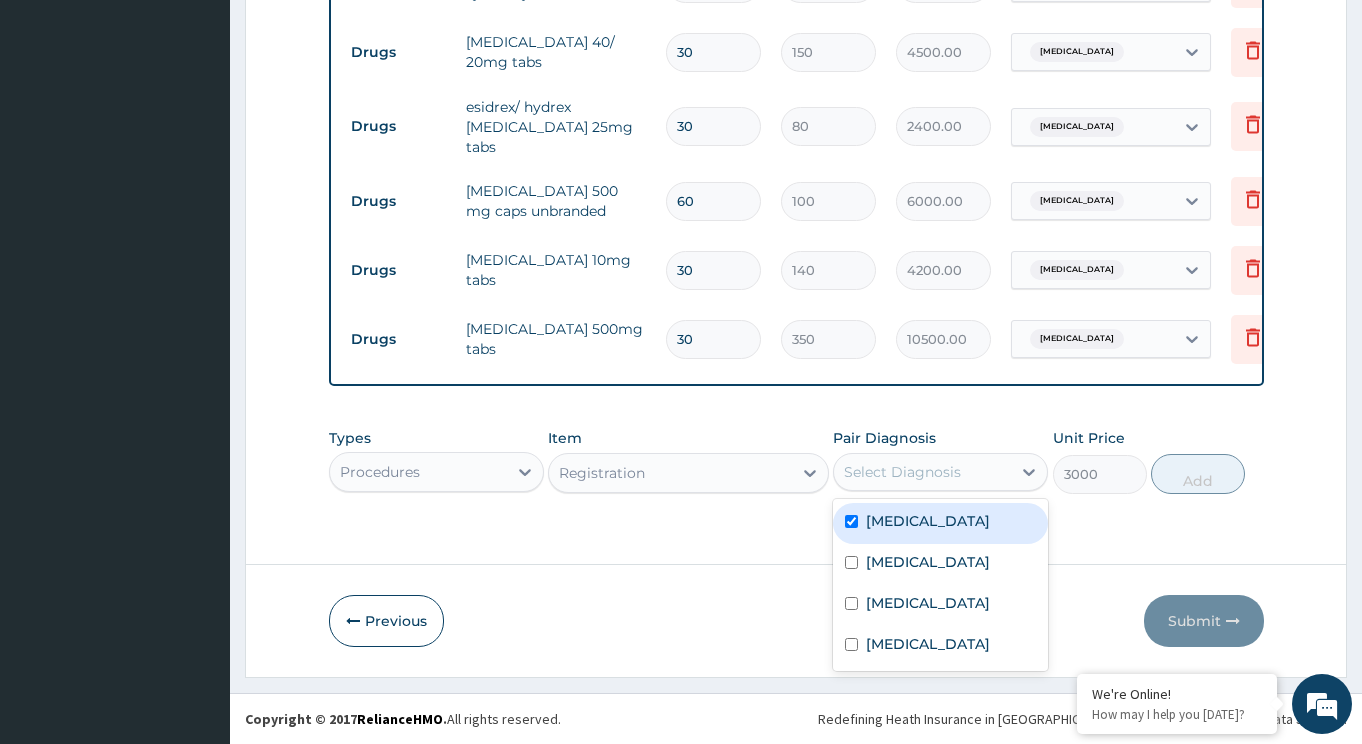 checkbox on "true" 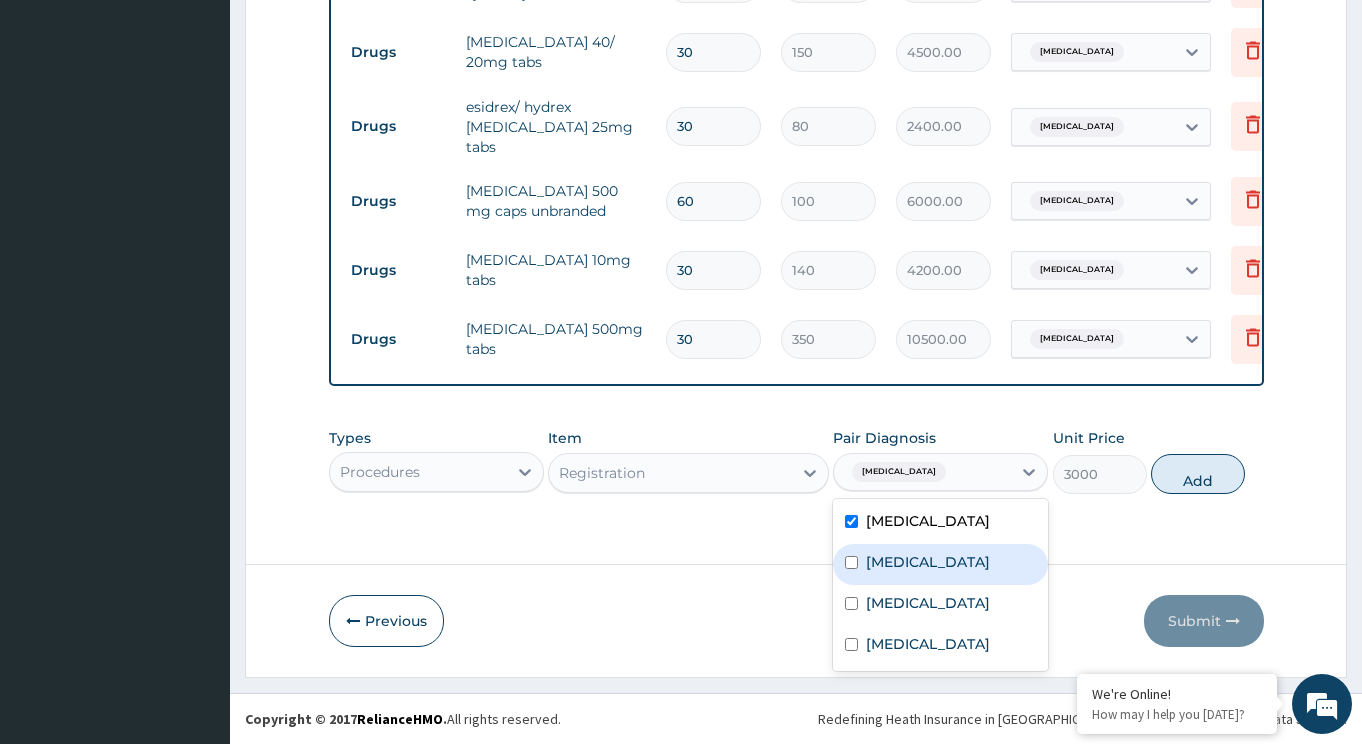 drag, startPoint x: 925, startPoint y: 552, endPoint x: 929, endPoint y: 592, distance: 40.1995 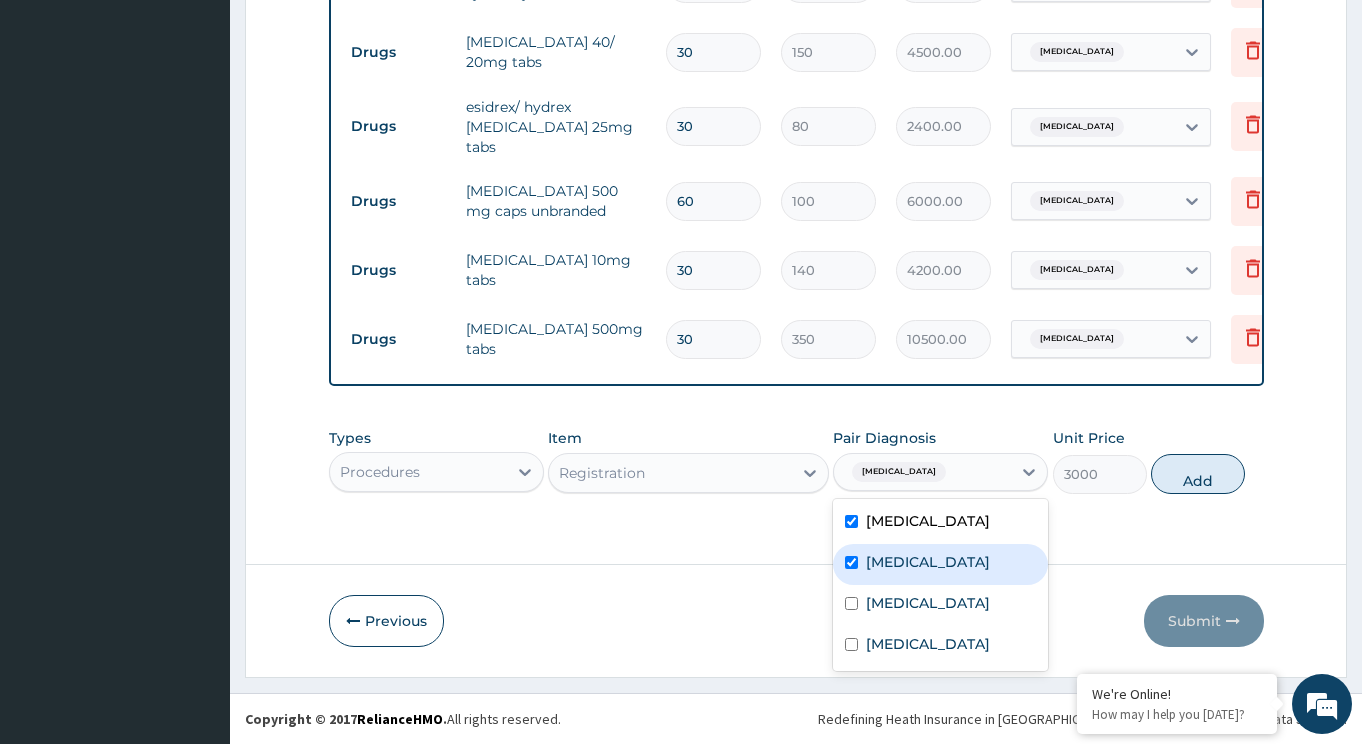 checkbox on "true" 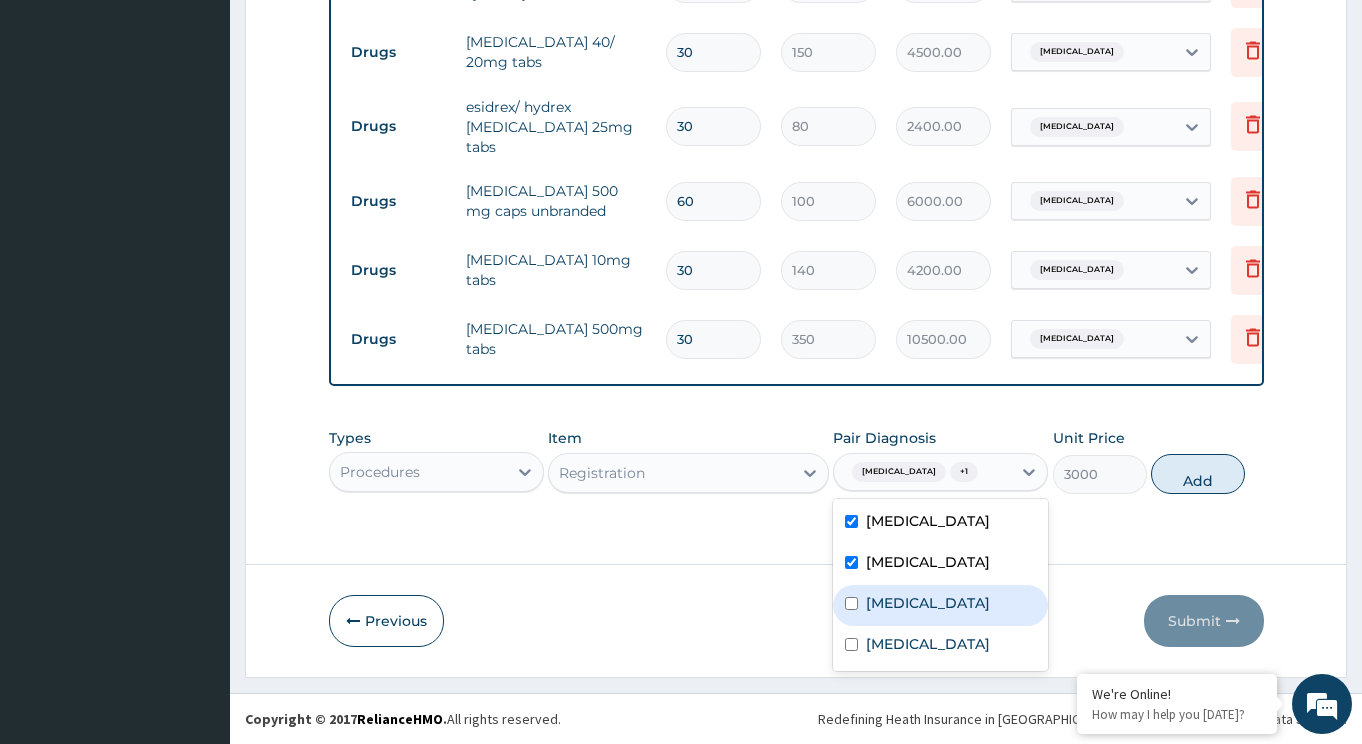 drag, startPoint x: 931, startPoint y: 602, endPoint x: 950, endPoint y: 675, distance: 75.43209 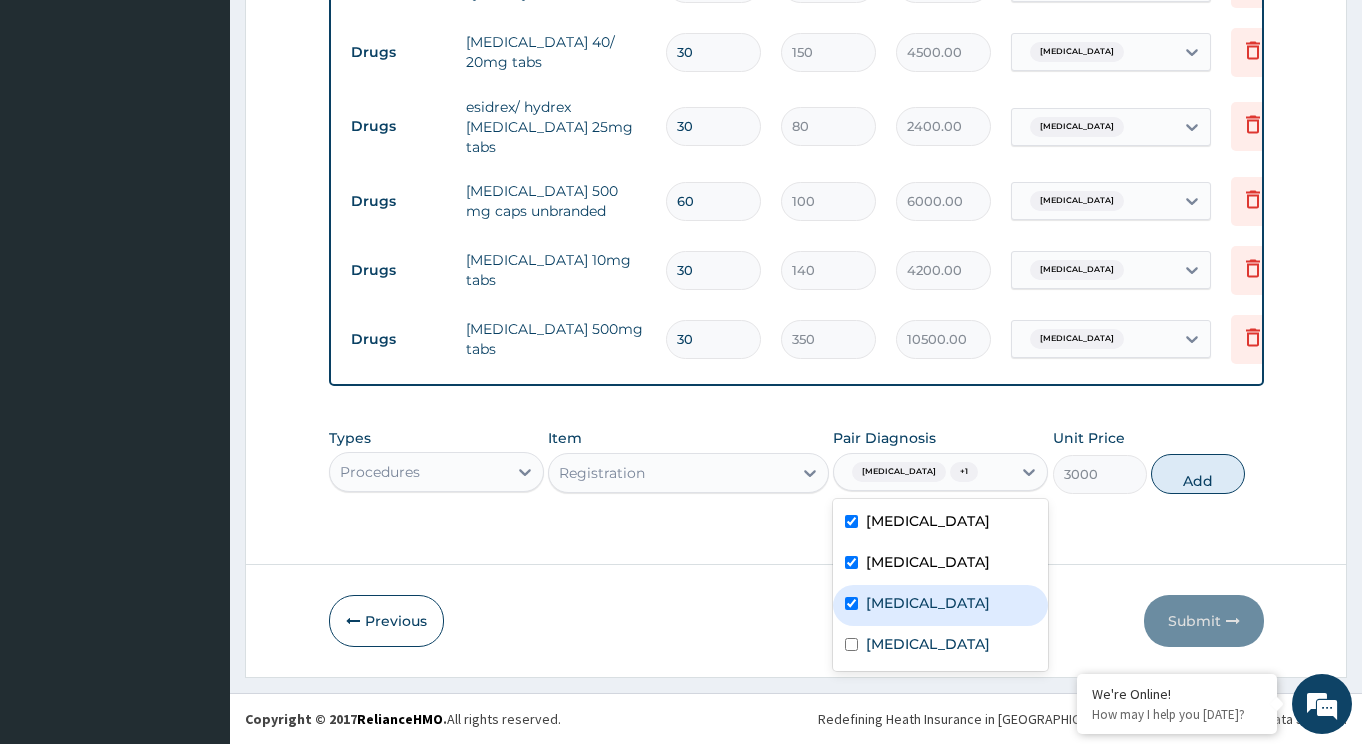 checkbox on "true" 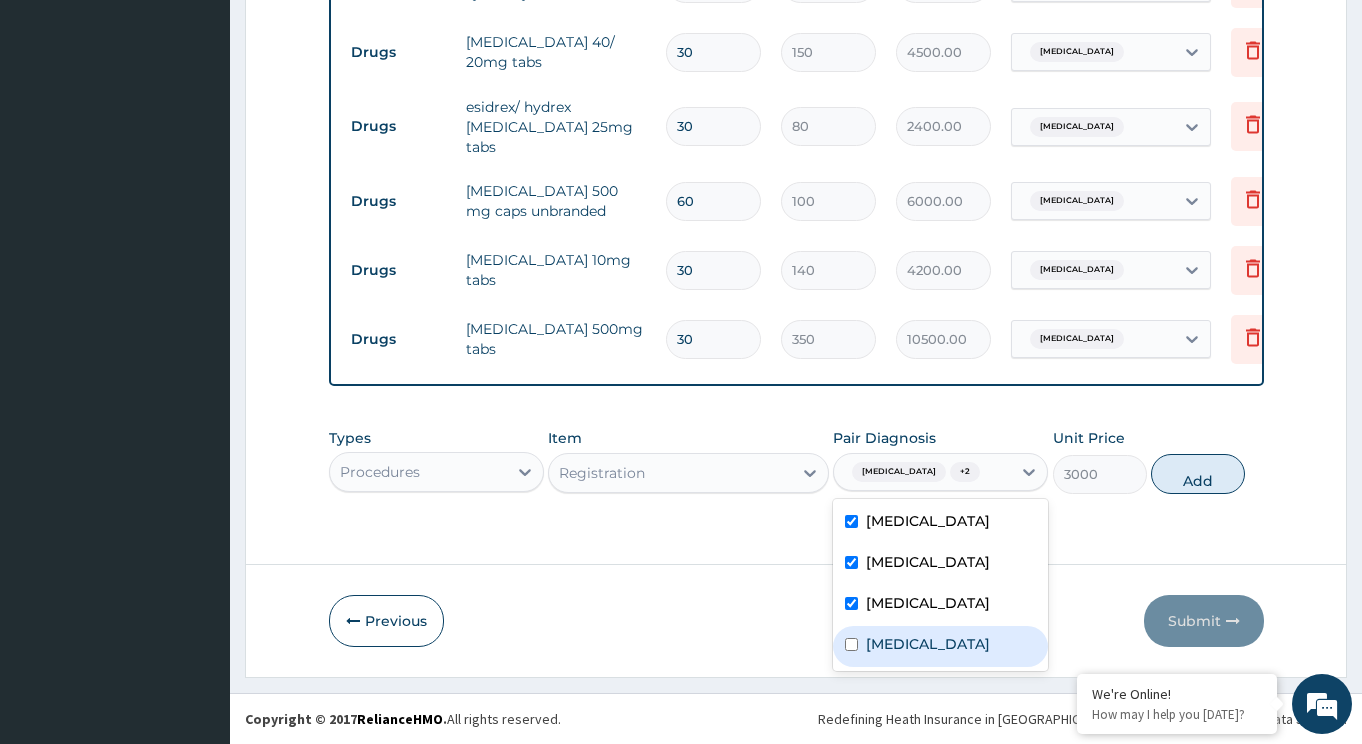 click on "[MEDICAL_DATA]" at bounding box center [928, 644] 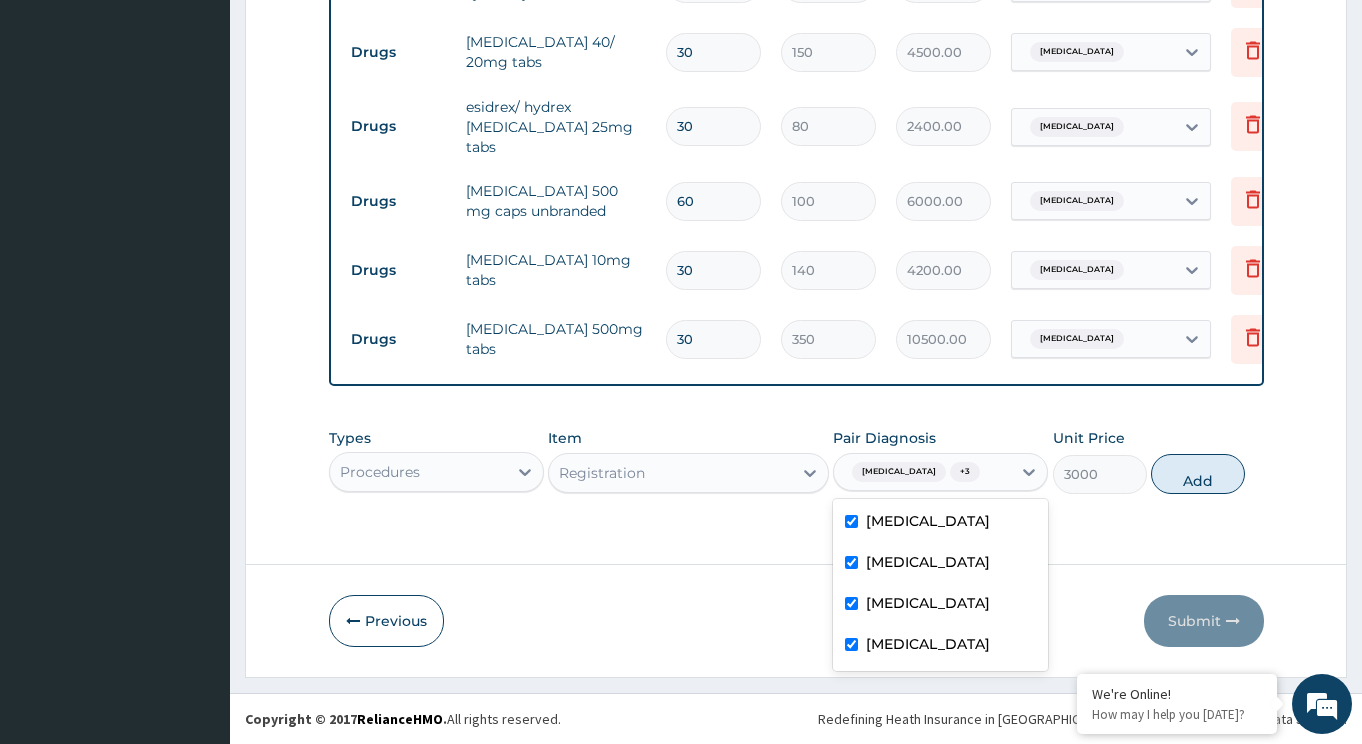 checkbox on "true" 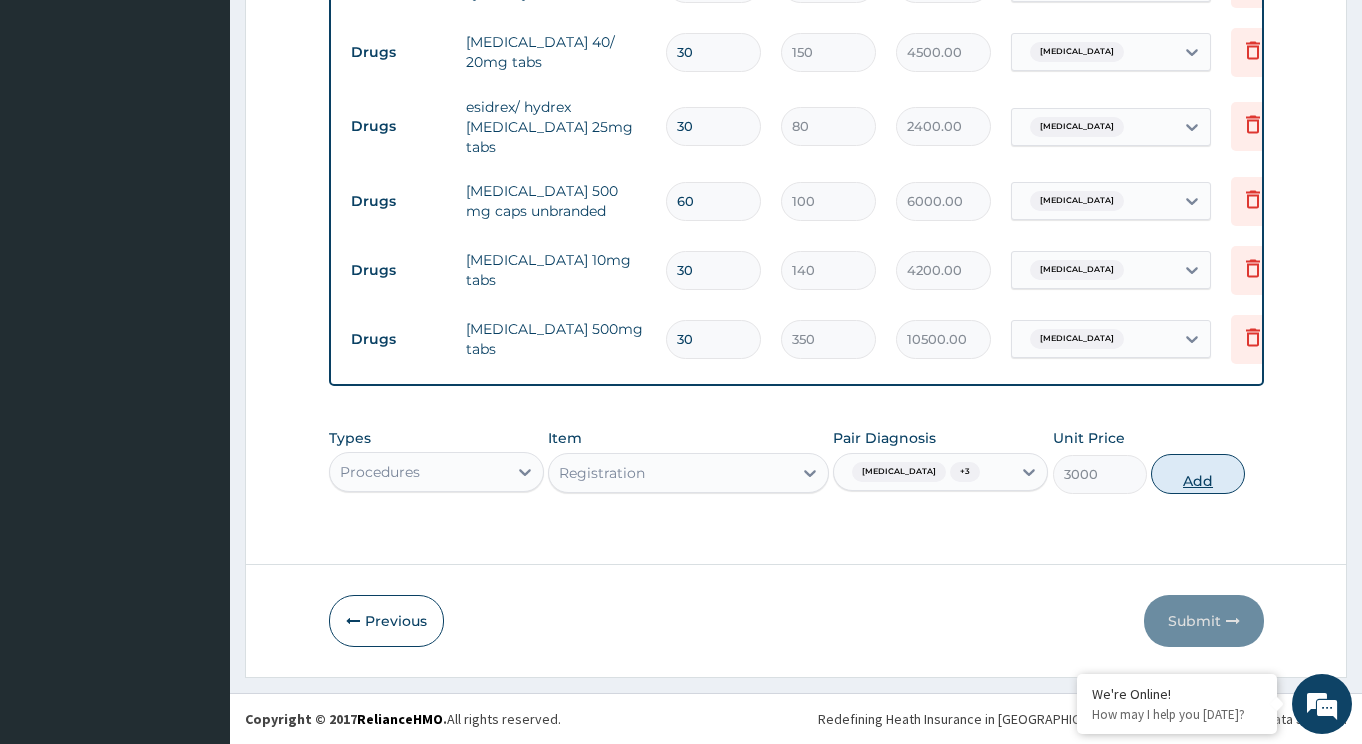 click on "Add" at bounding box center [1198, 474] 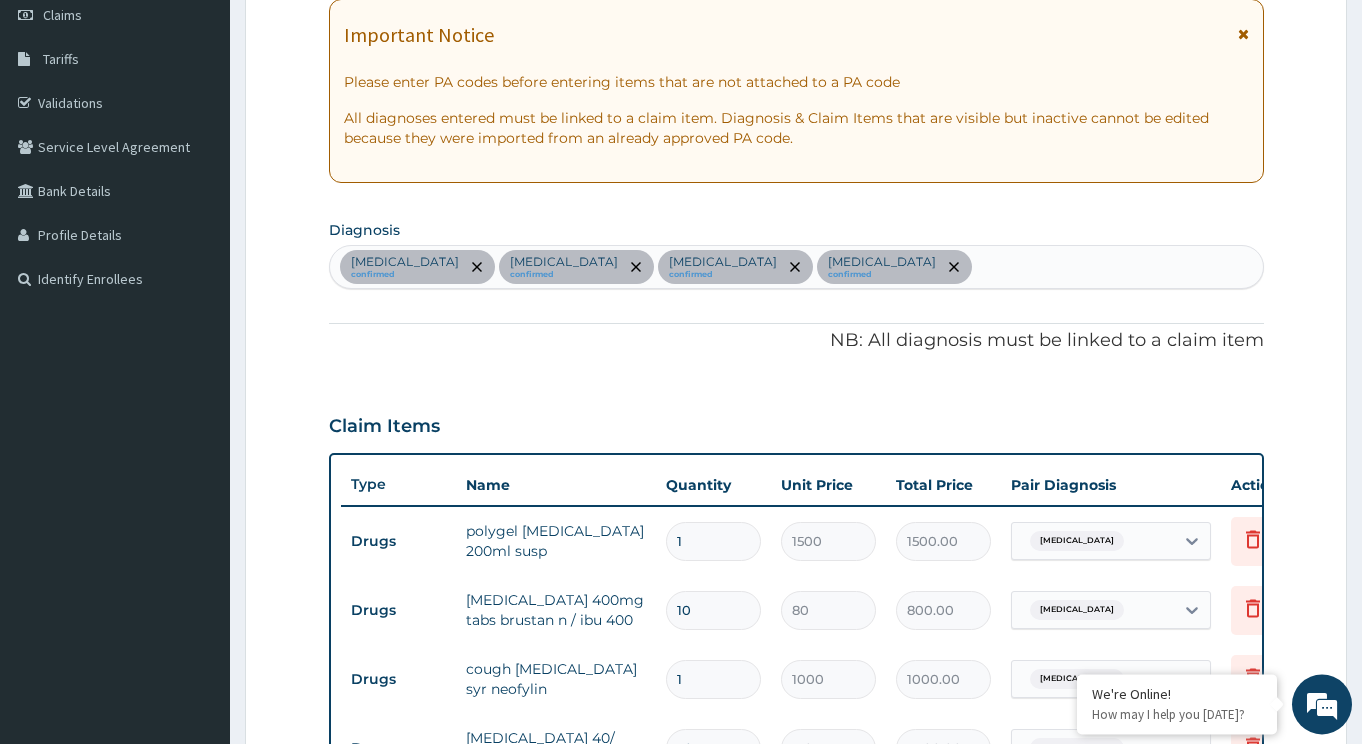 scroll, scrollTop: 290, scrollLeft: 0, axis: vertical 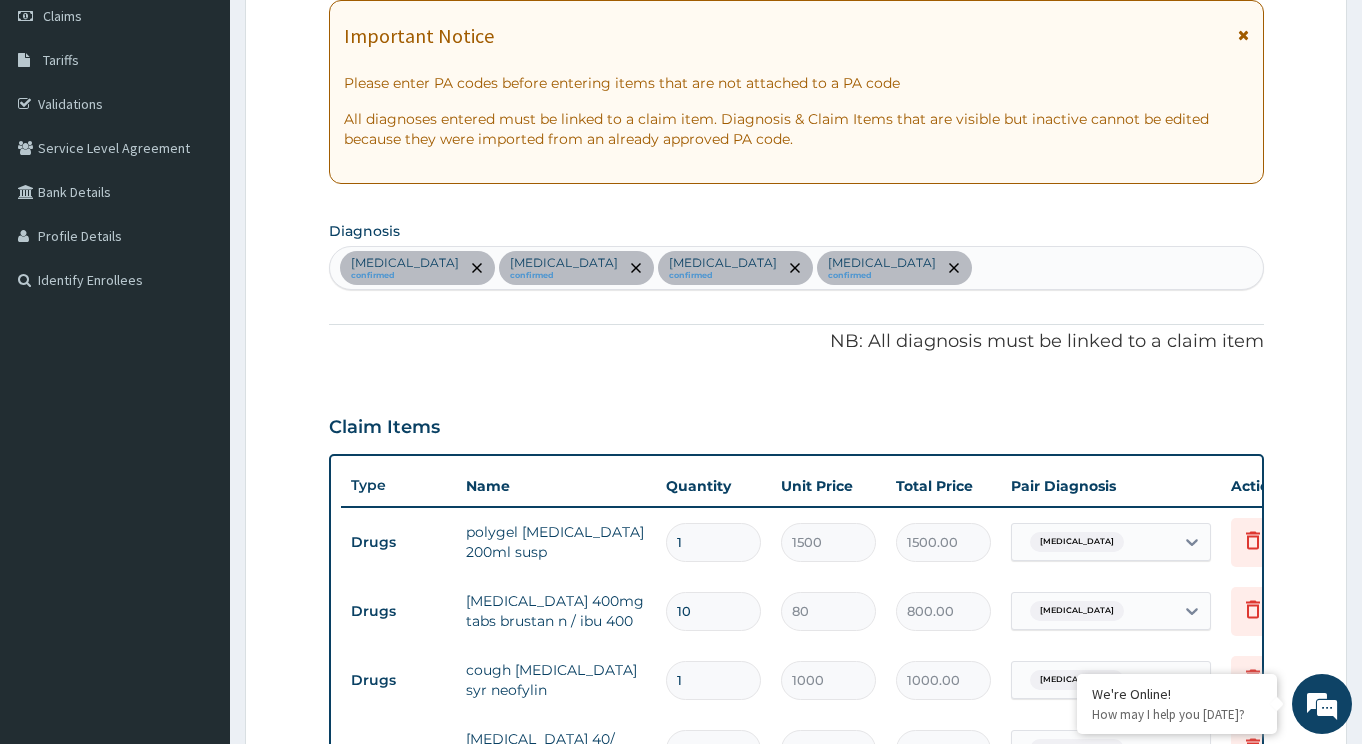click on "Peptic ulcer confirmed Musculoskeletal pain confirmed Upper respiratory infection confirmed Essential hypertension confirmed" at bounding box center (796, 268) 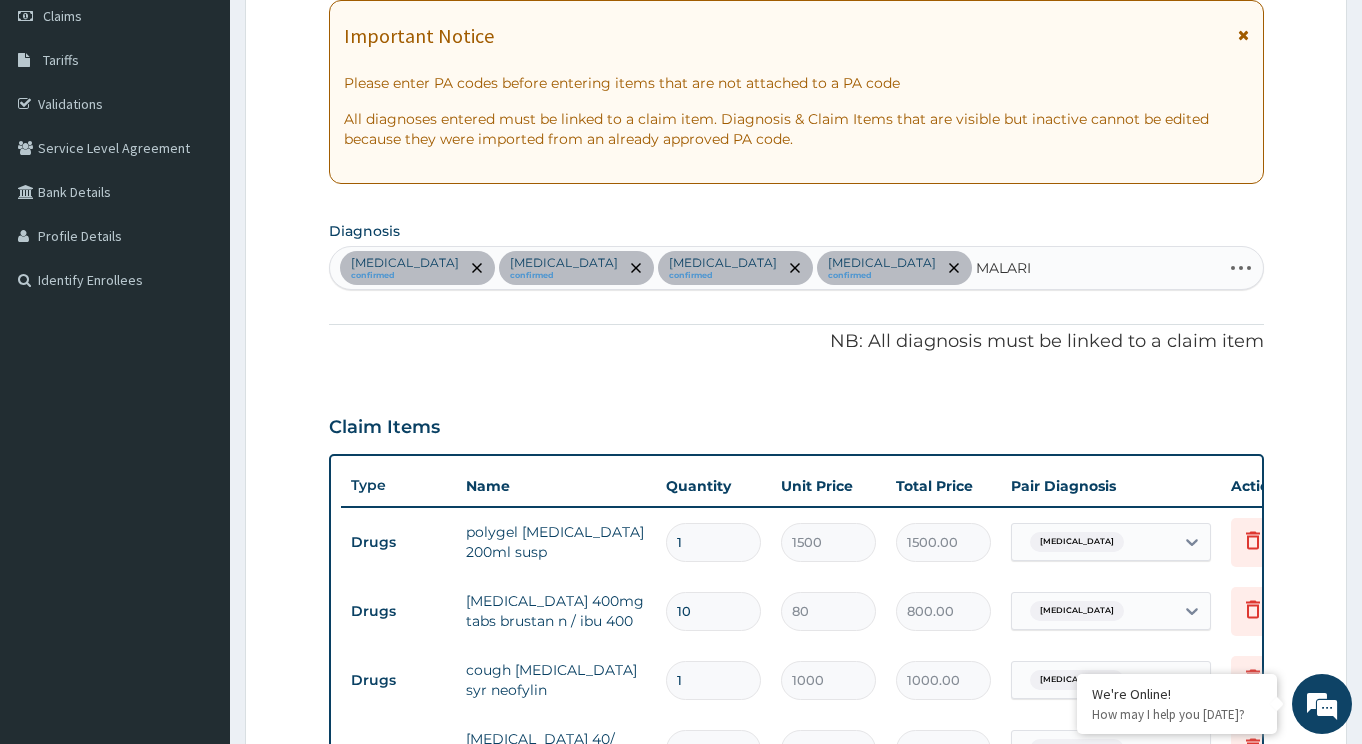 type on "[MEDICAL_DATA]" 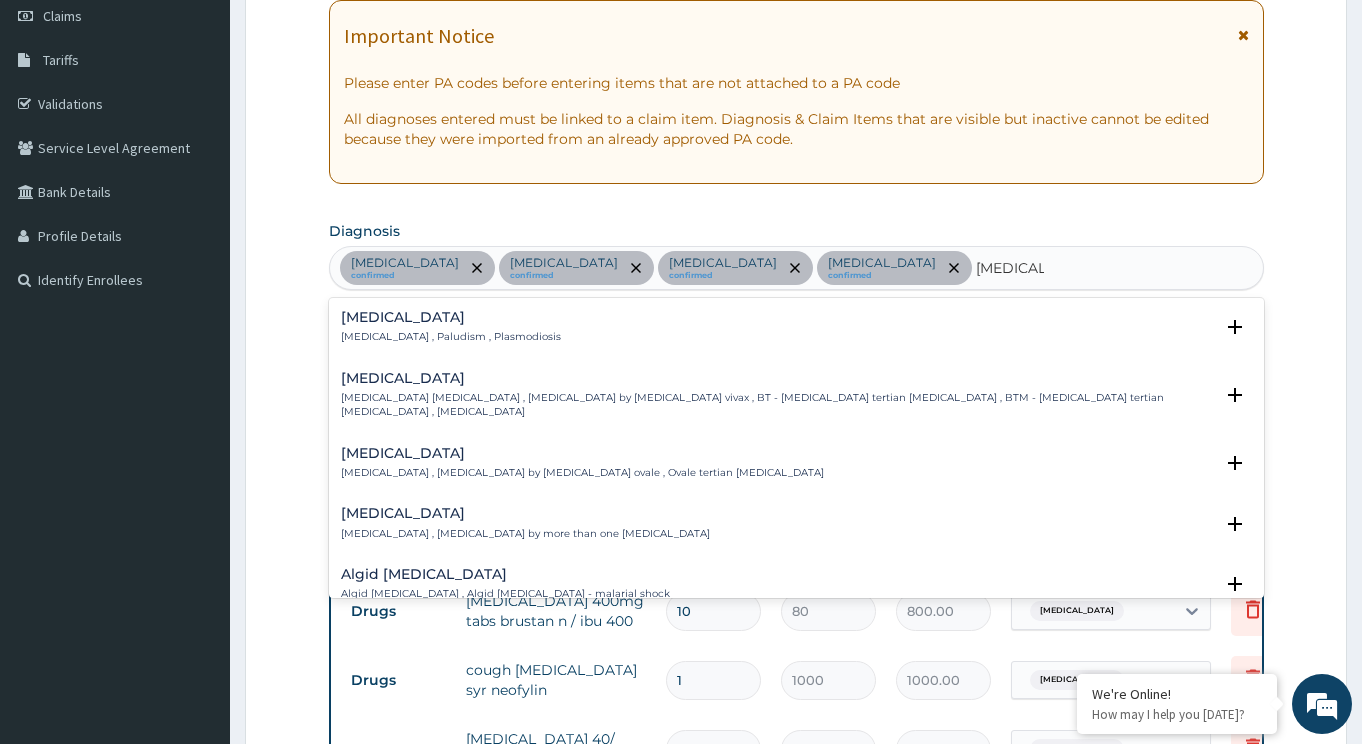 click on "[MEDICAL_DATA]" at bounding box center [451, 317] 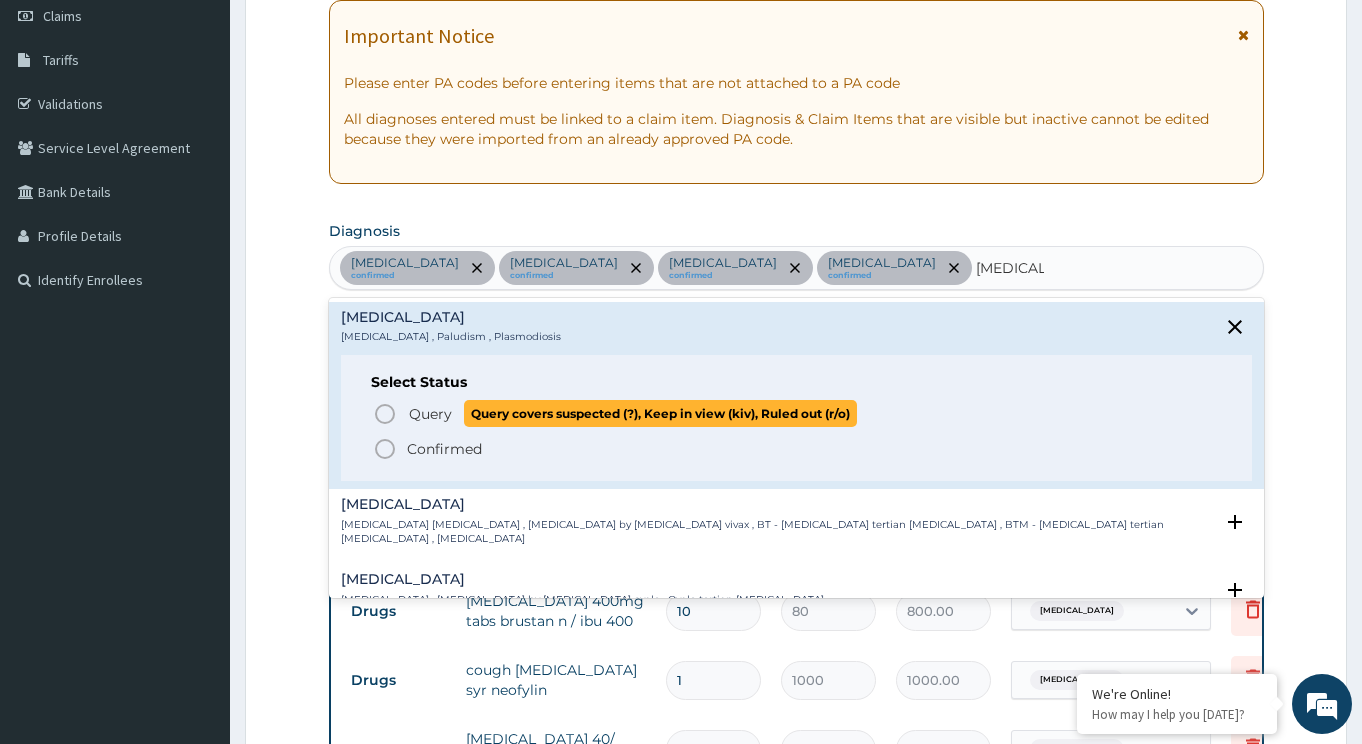 click 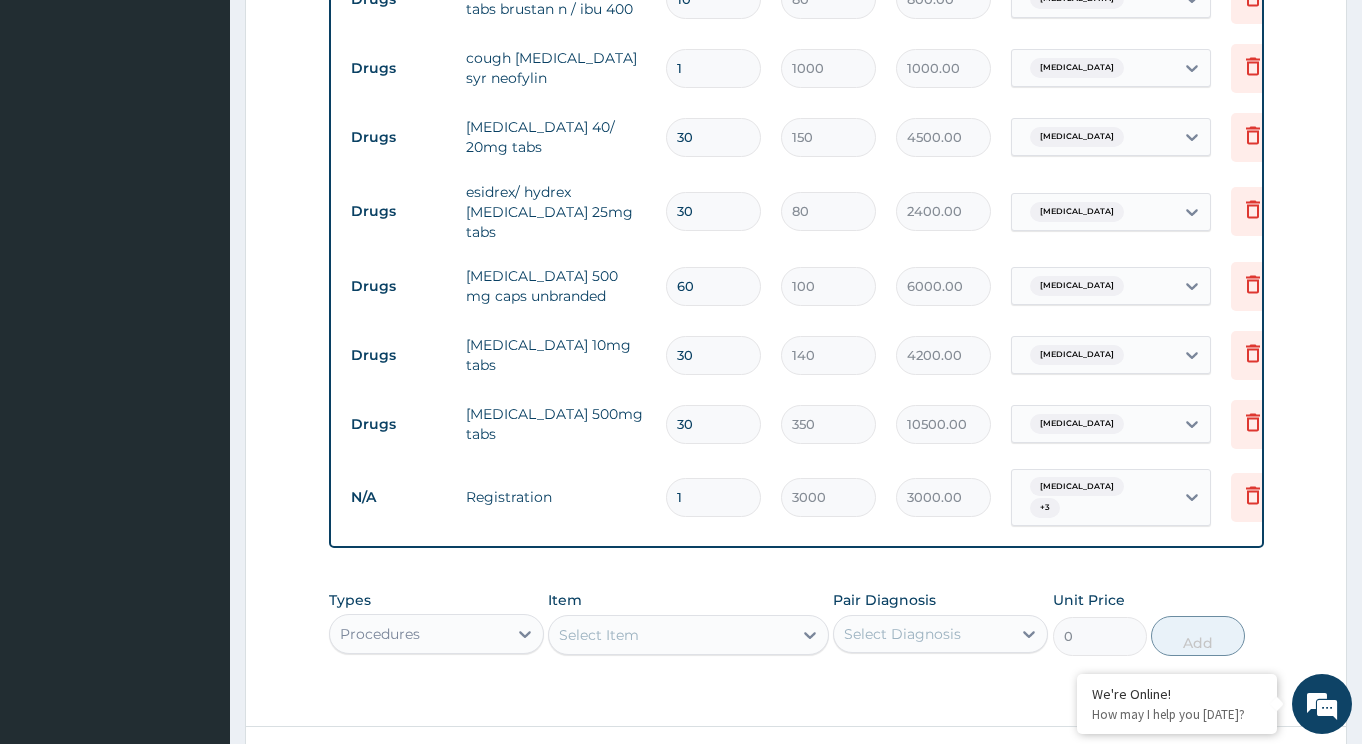scroll, scrollTop: 1073, scrollLeft: 0, axis: vertical 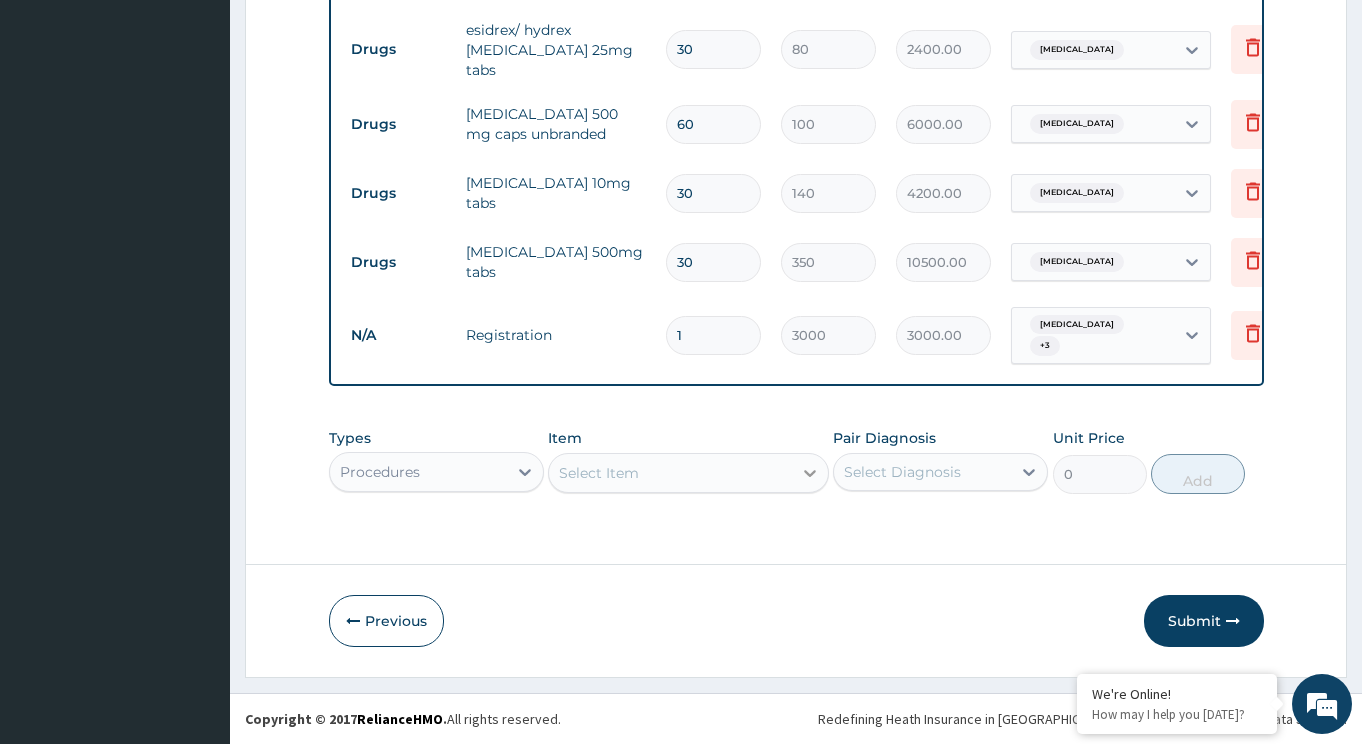 click on "Select Item" at bounding box center [688, 473] 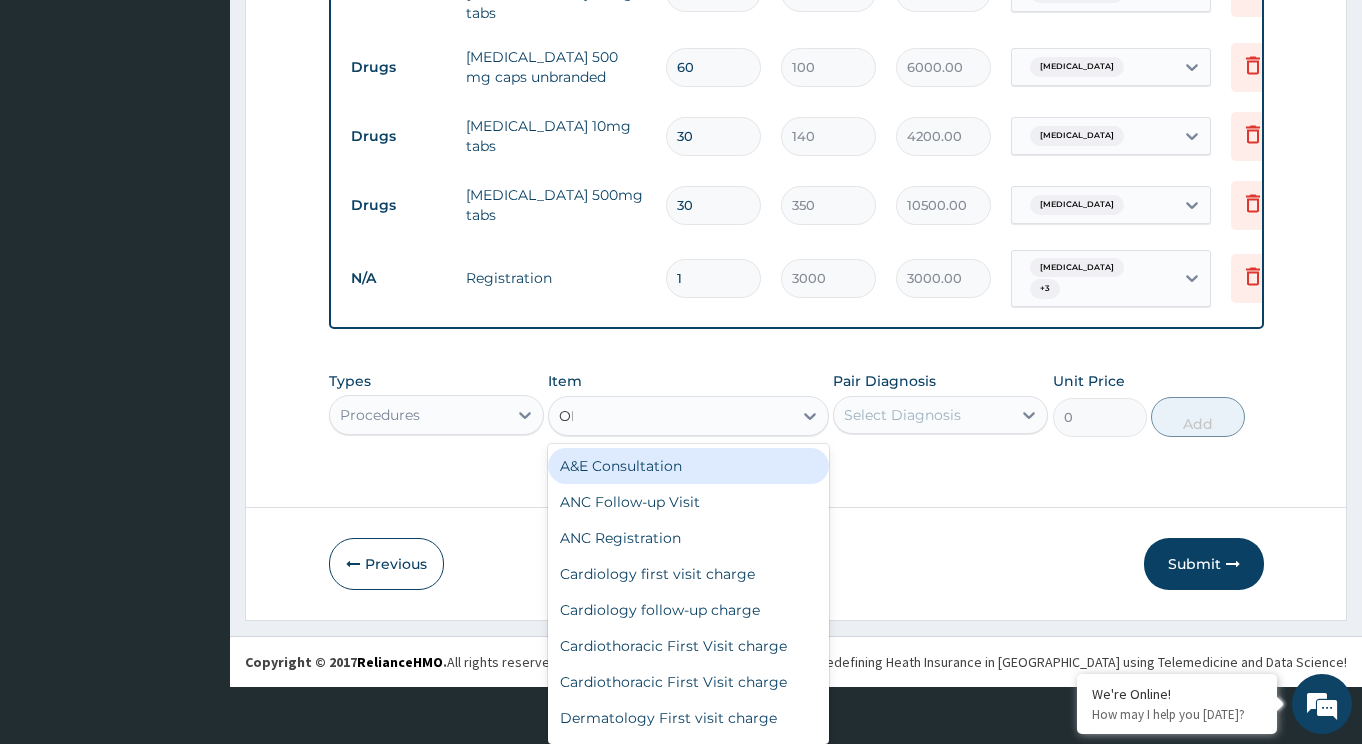scroll, scrollTop: 53, scrollLeft: 0, axis: vertical 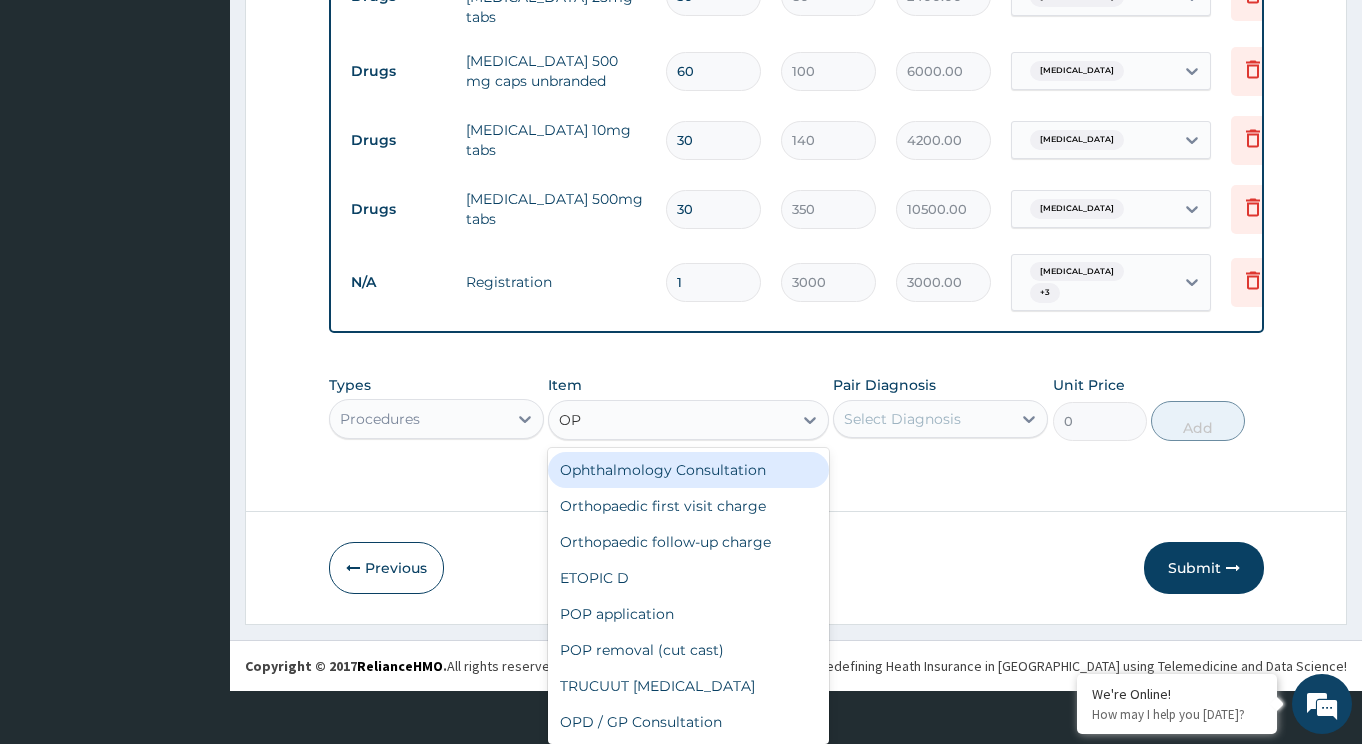type on "OPD" 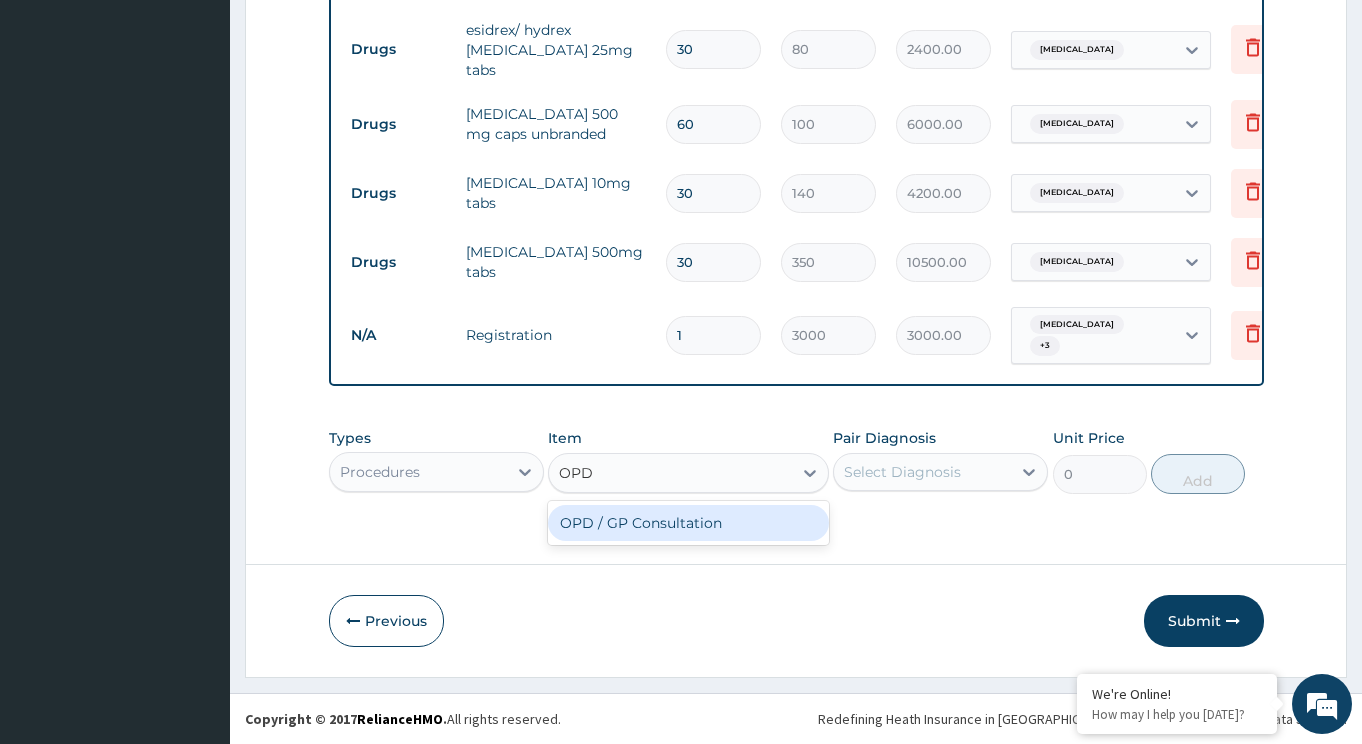 scroll, scrollTop: 0, scrollLeft: 0, axis: both 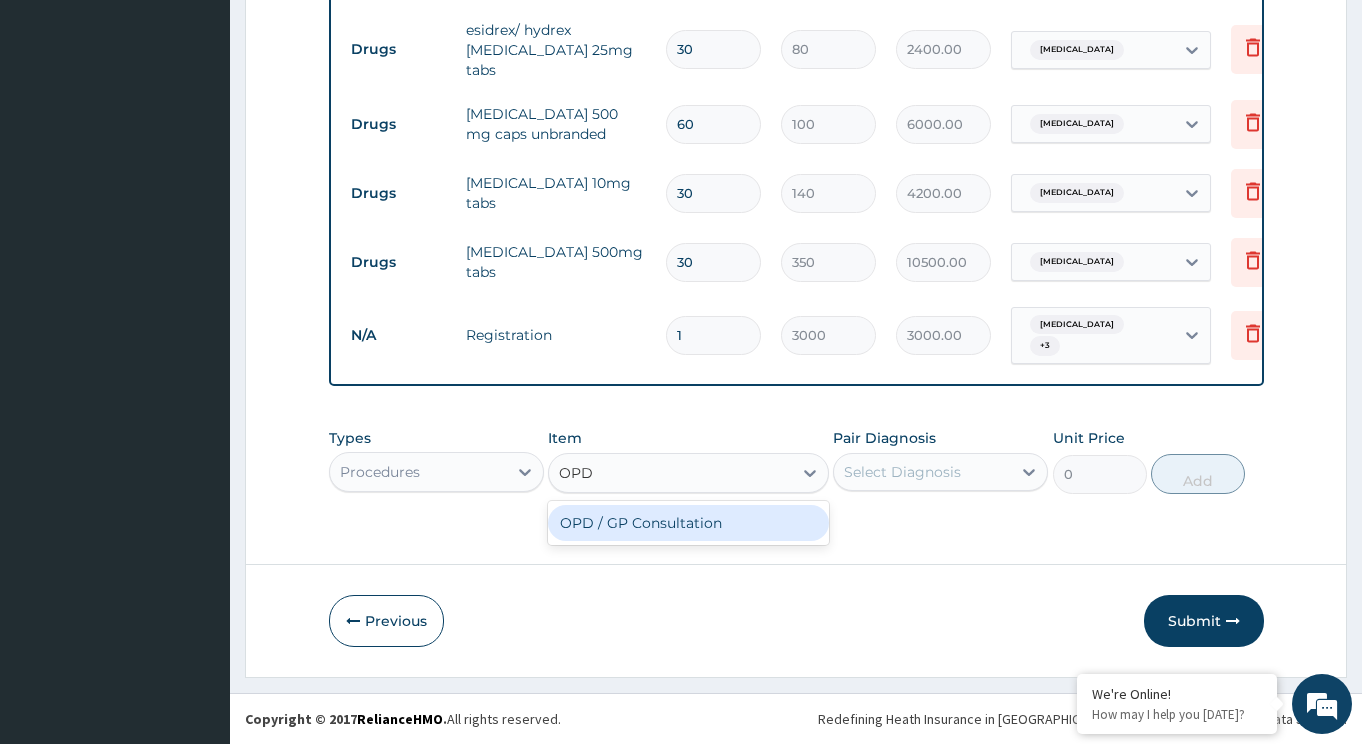 click on "OPD / GP Consultation" at bounding box center (688, 523) 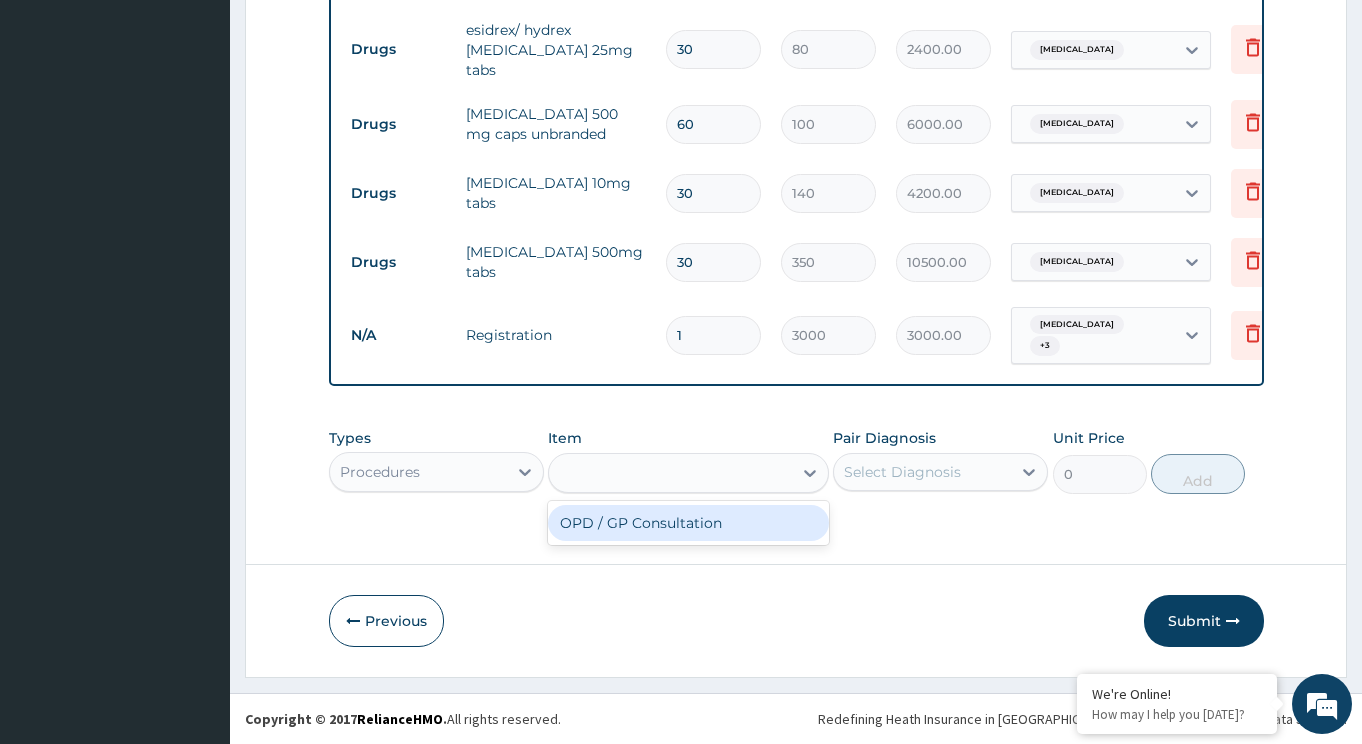 type on "4000" 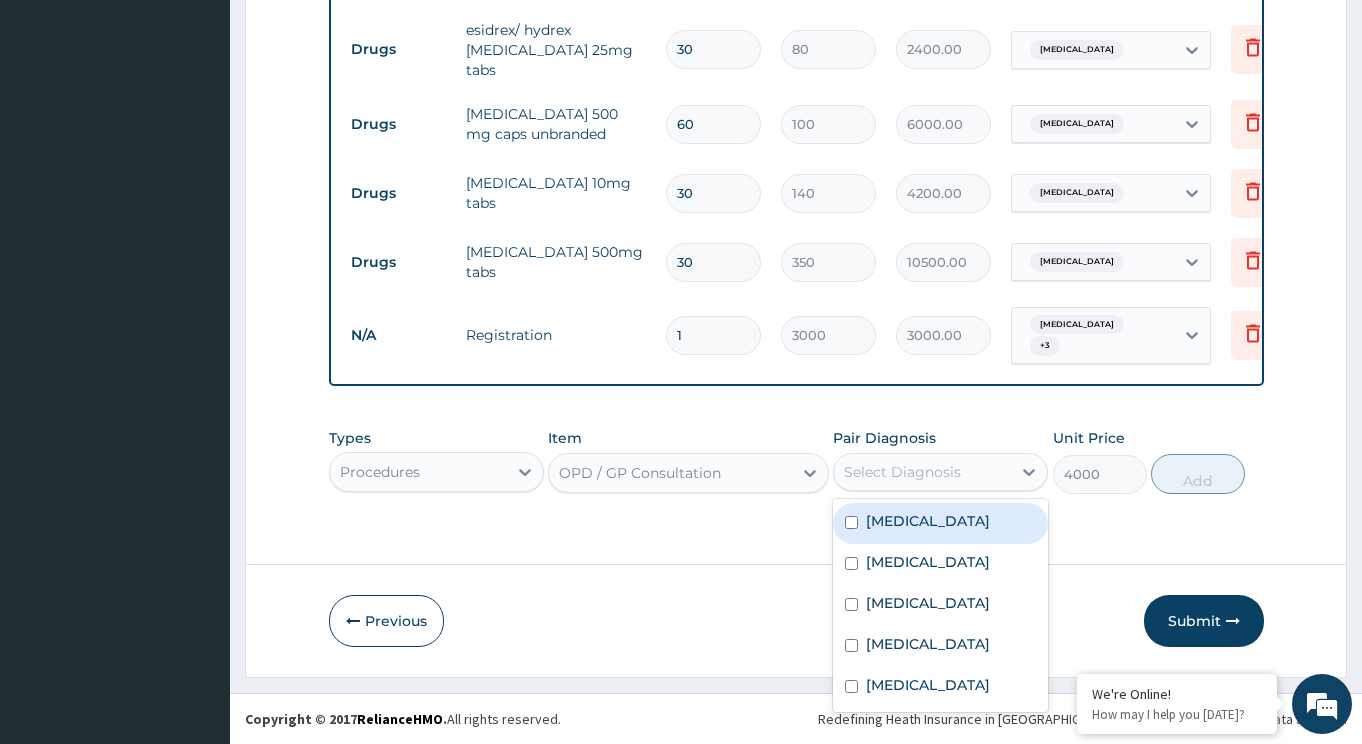click on "Select Diagnosis" at bounding box center [902, 472] 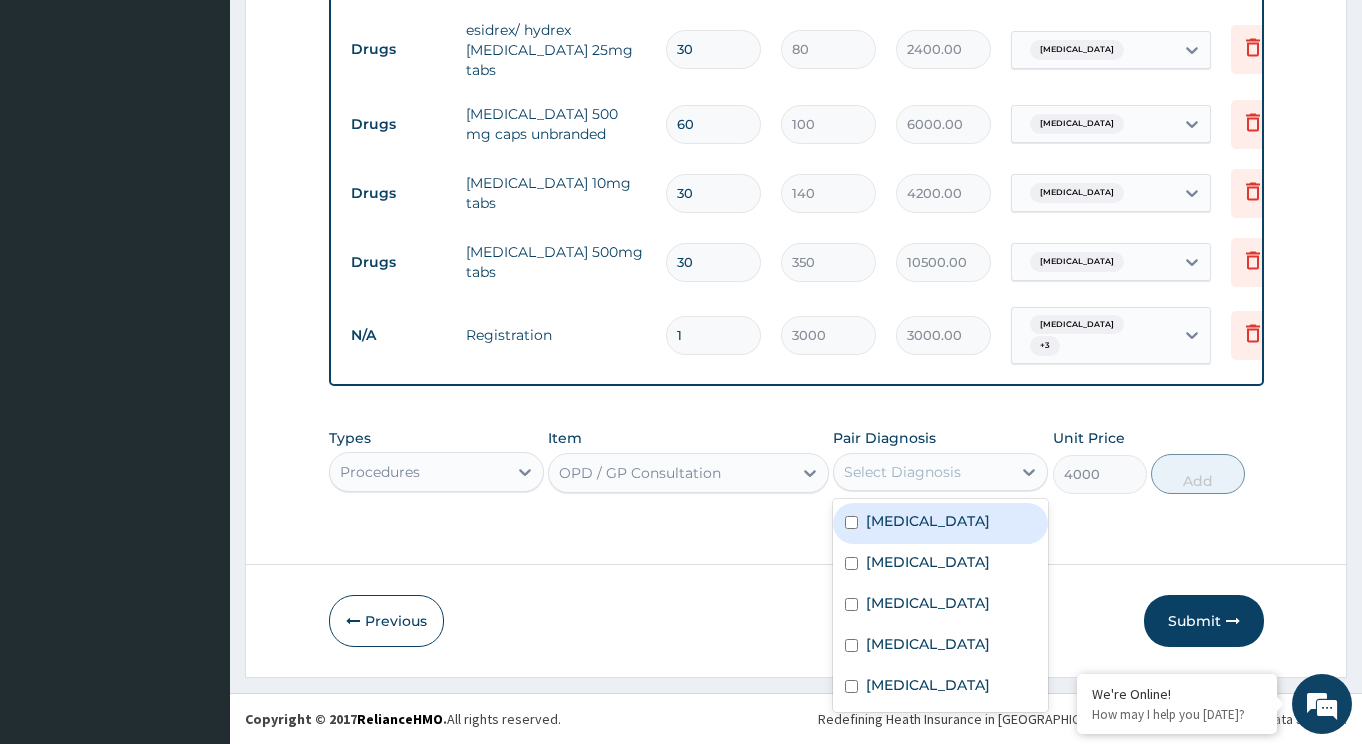 drag, startPoint x: 940, startPoint y: 517, endPoint x: 944, endPoint y: 546, distance: 29.274563 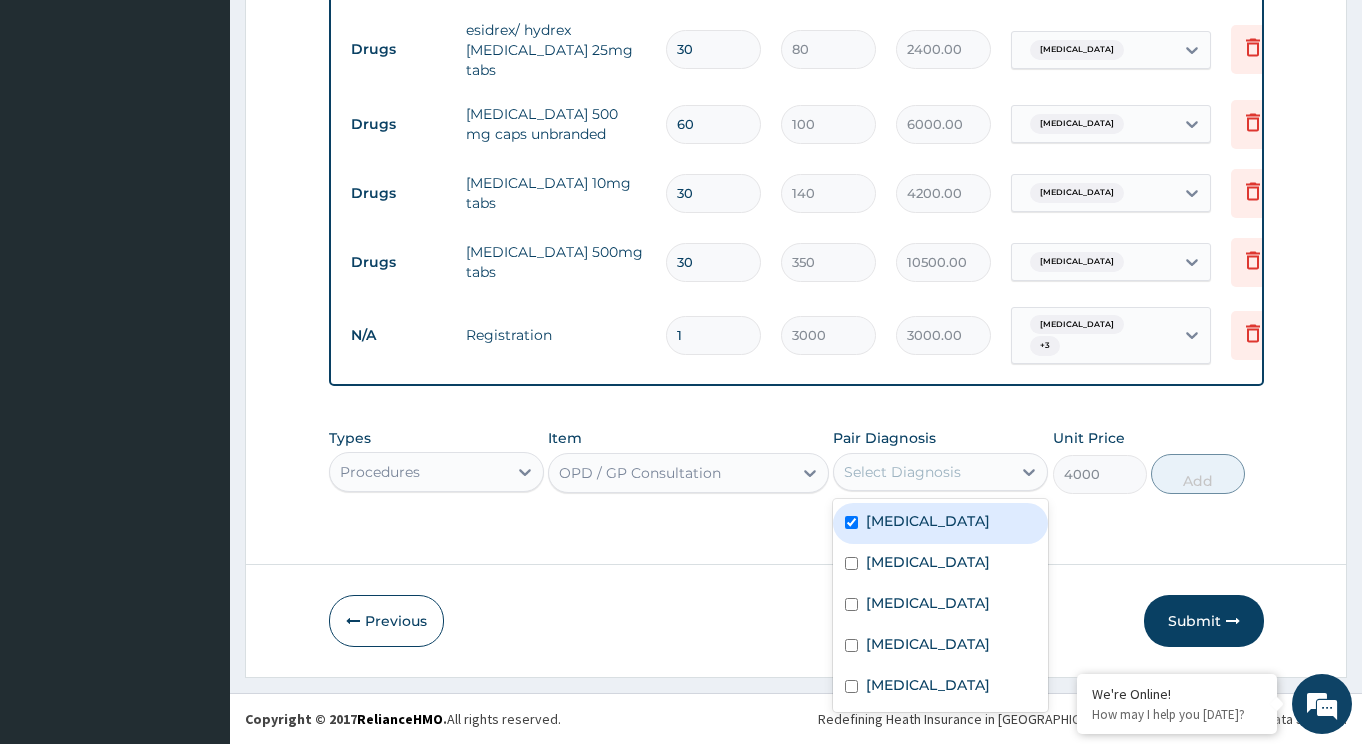 checkbox on "true" 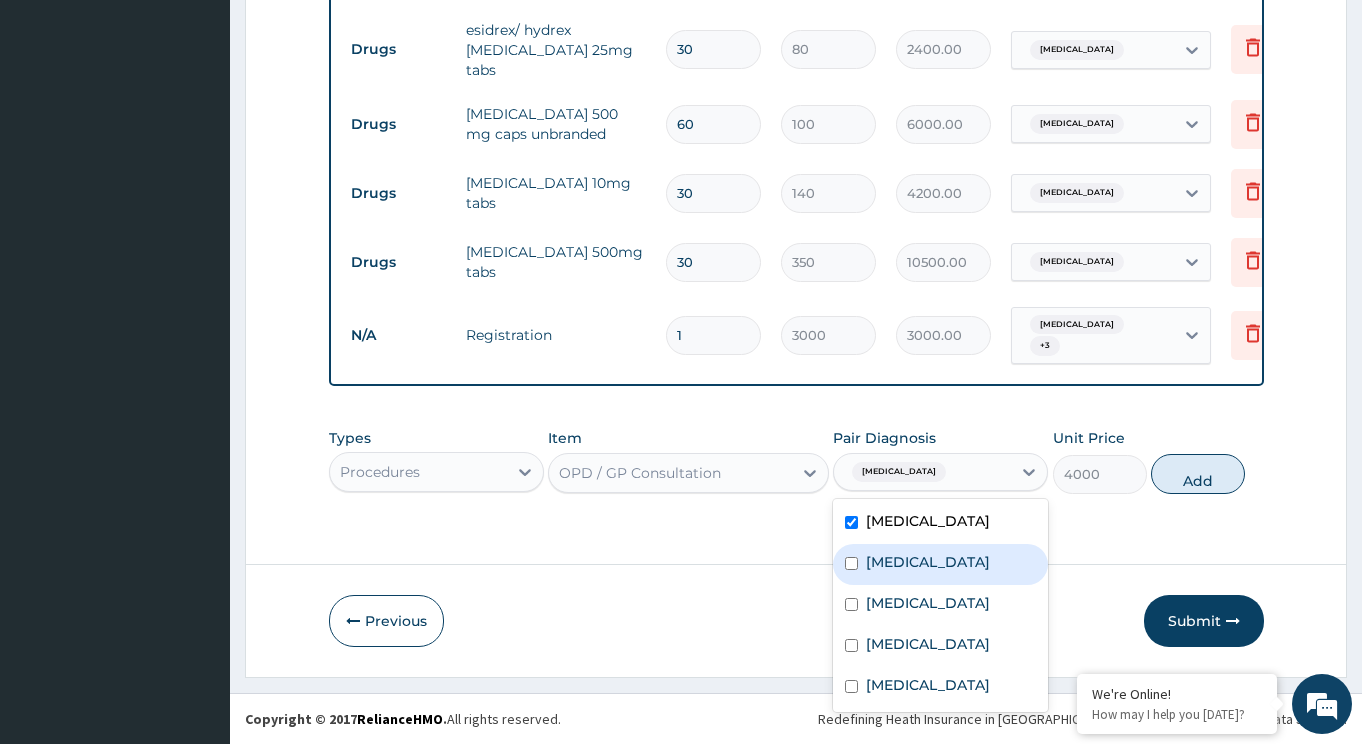 drag, startPoint x: 944, startPoint y: 546, endPoint x: 944, endPoint y: 566, distance: 20 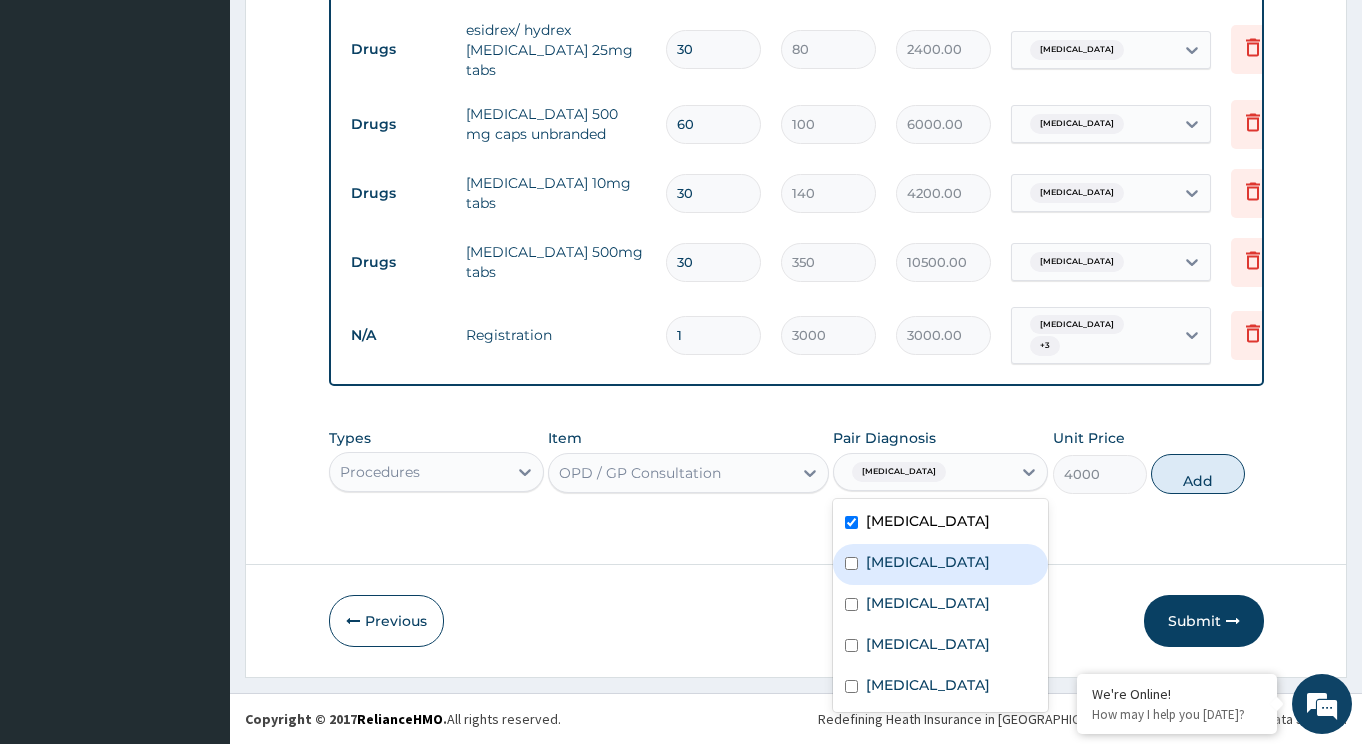 click on "Musculoskeletal pain" at bounding box center (940, 564) 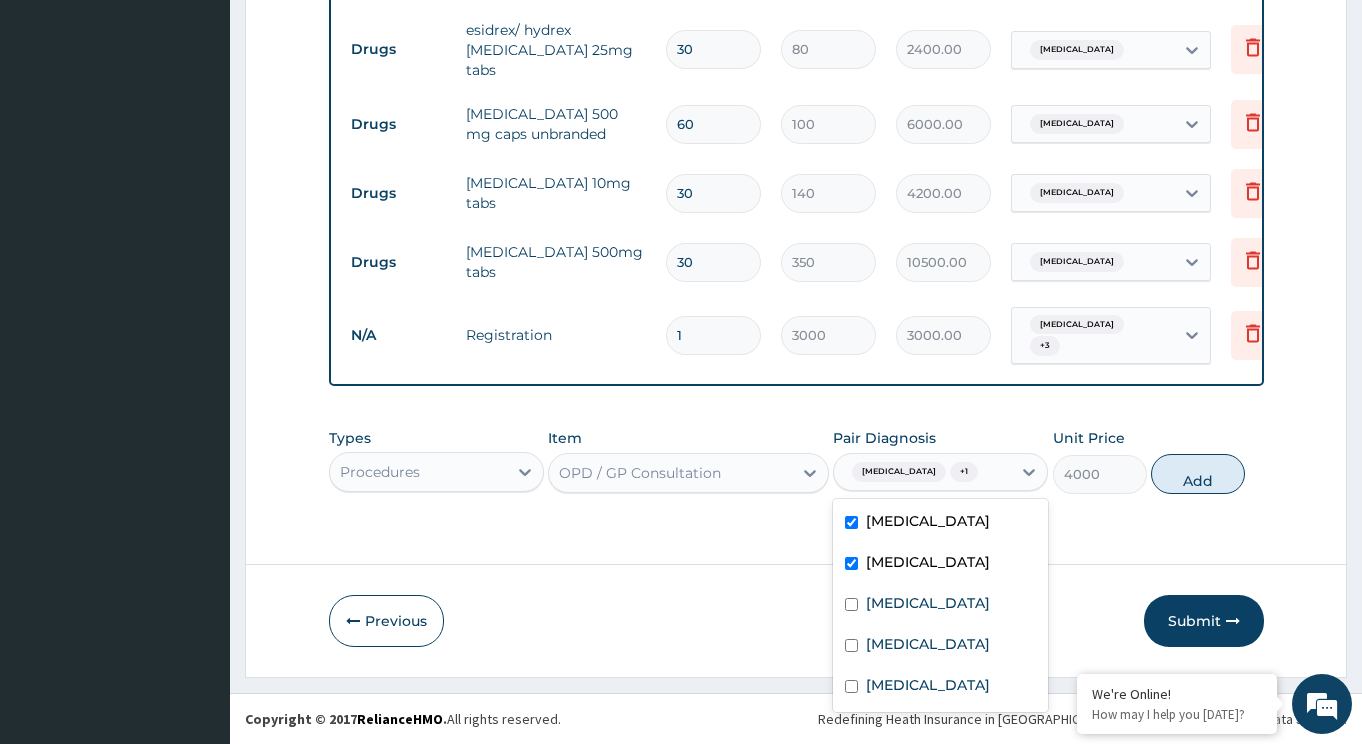 checkbox on "true" 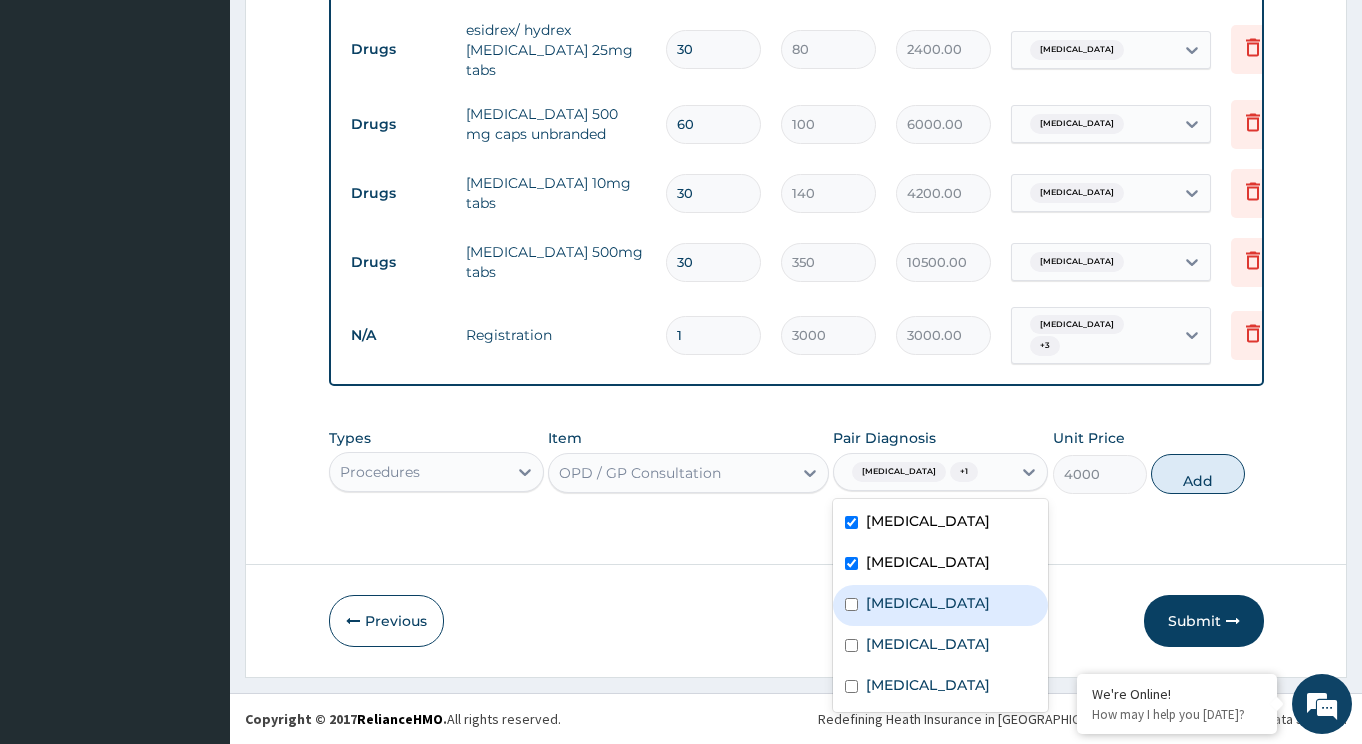 drag, startPoint x: 944, startPoint y: 618, endPoint x: 936, endPoint y: 653, distance: 35.902645 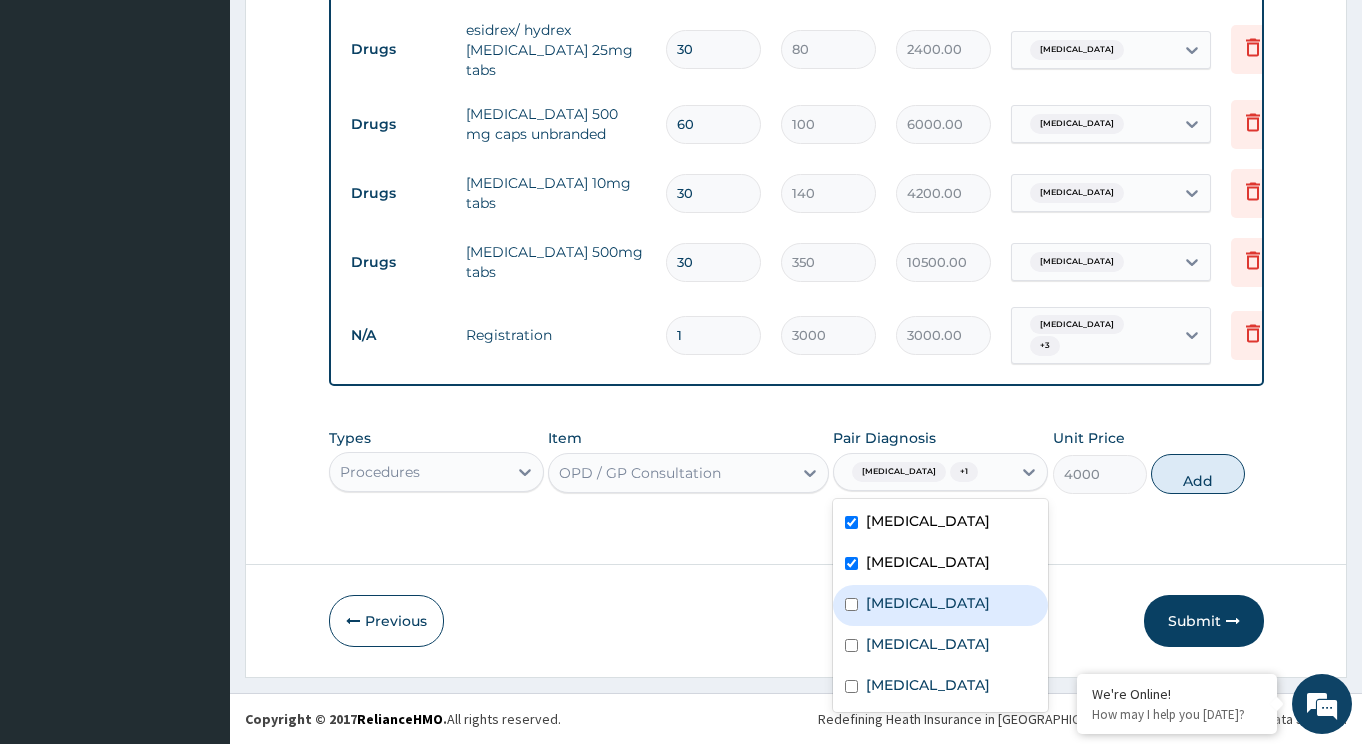click on "Upper respiratory infection" at bounding box center [928, 603] 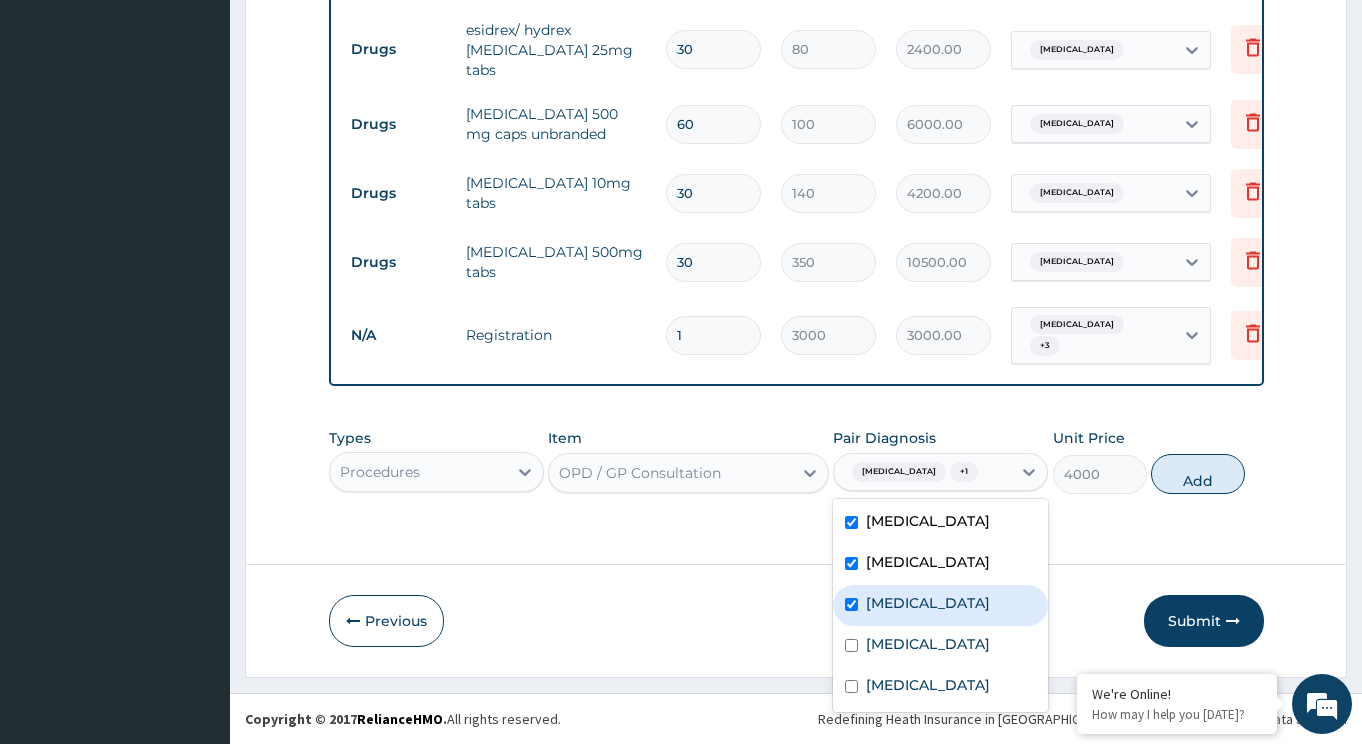 checkbox on "true" 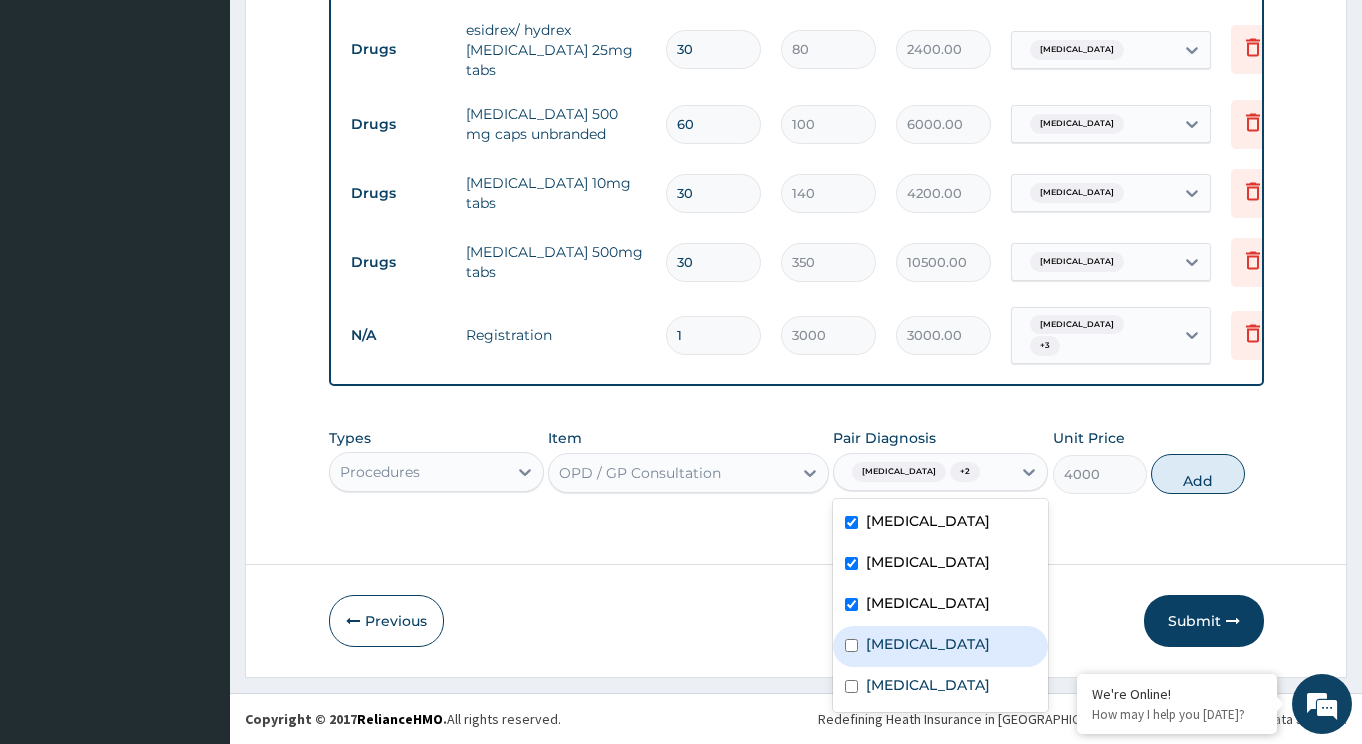 drag, startPoint x: 926, startPoint y: 662, endPoint x: 925, endPoint y: 695, distance: 33.01515 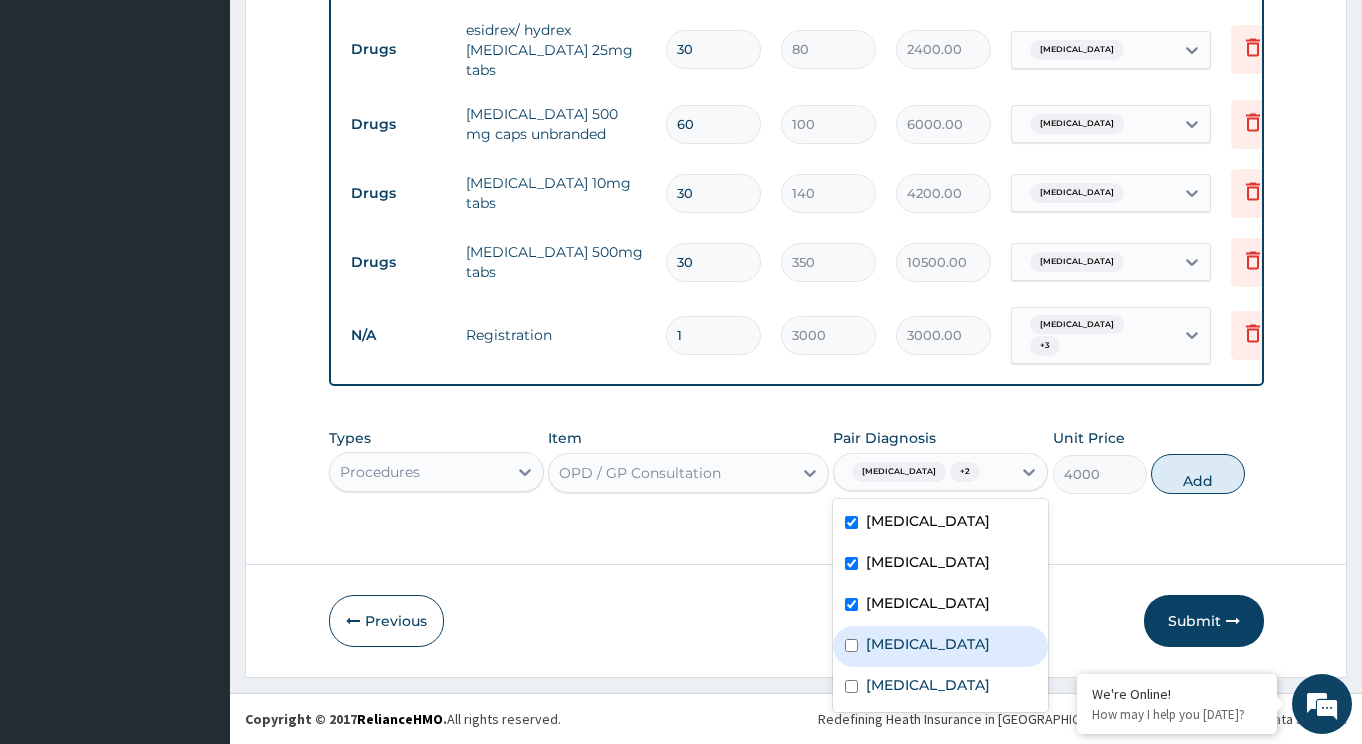 click on "[MEDICAL_DATA]" at bounding box center (928, 644) 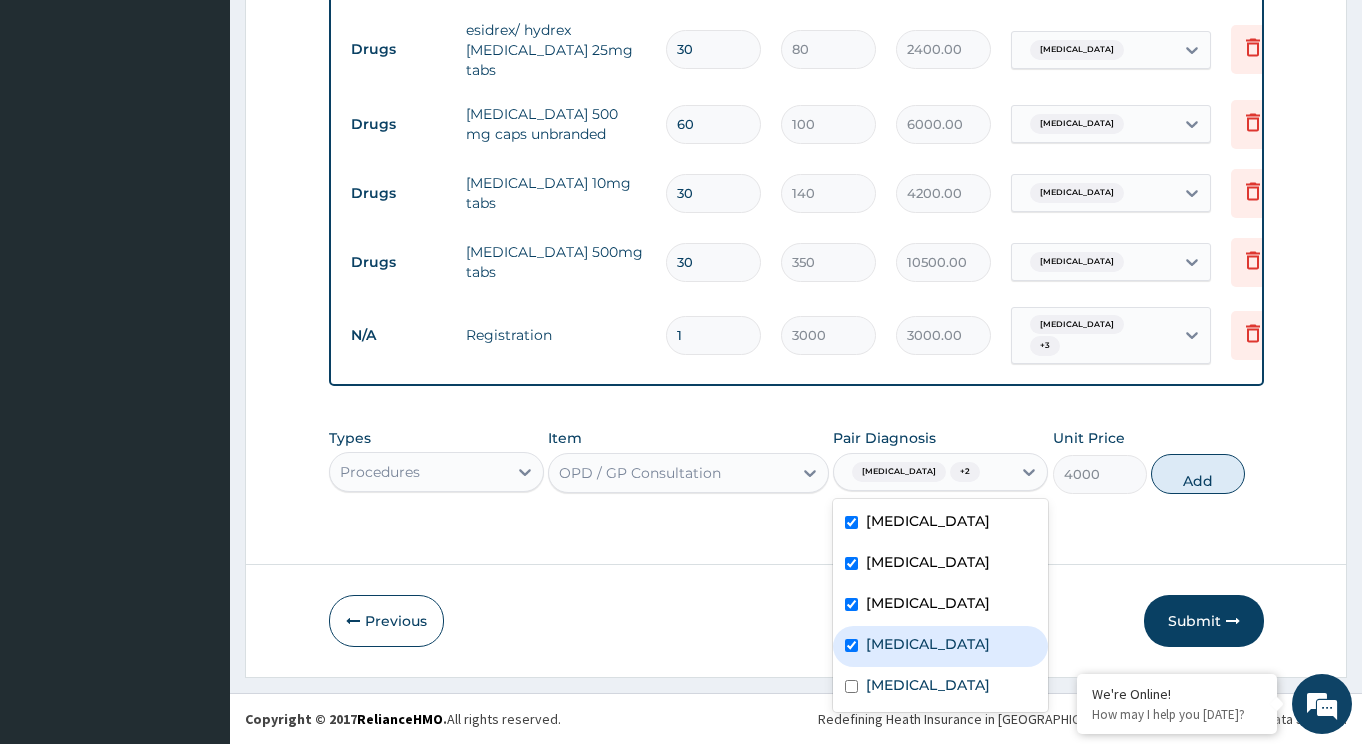 checkbox on "true" 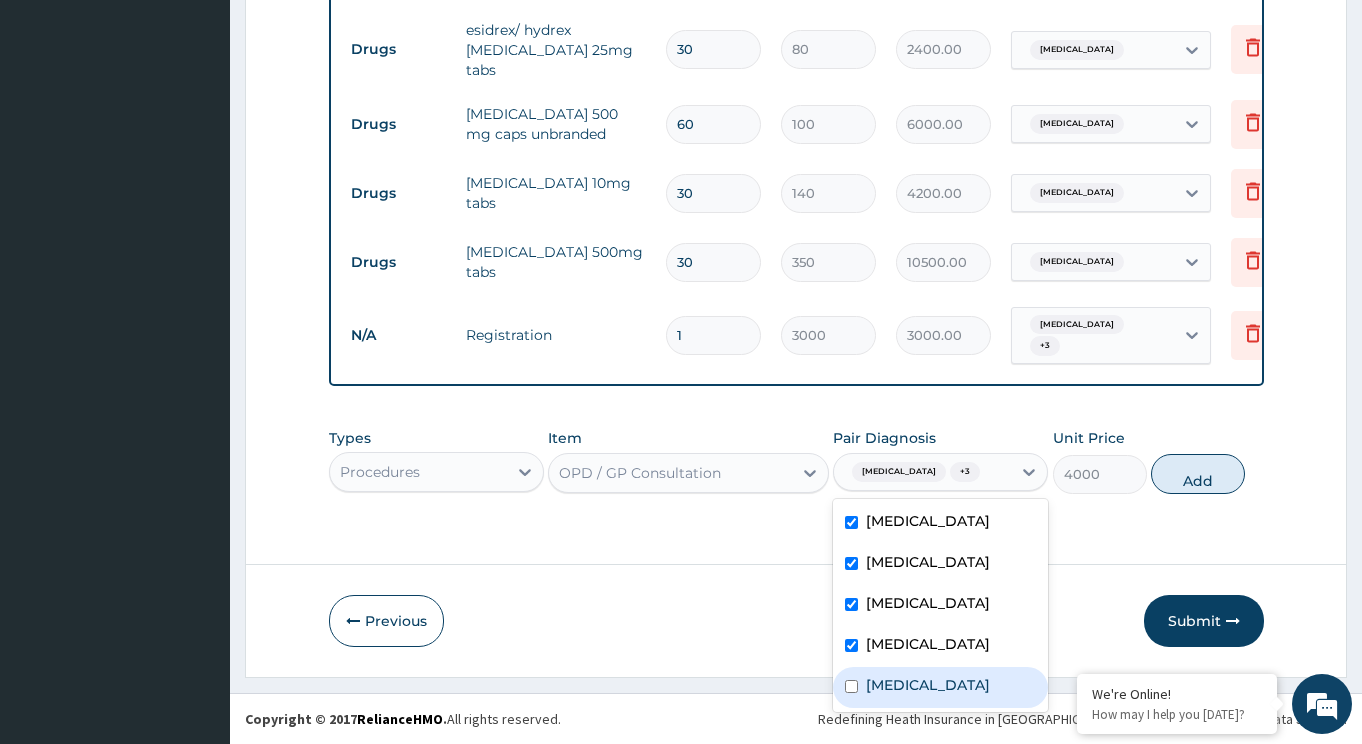 drag, startPoint x: 924, startPoint y: 703, endPoint x: 1134, endPoint y: 620, distance: 225.80743 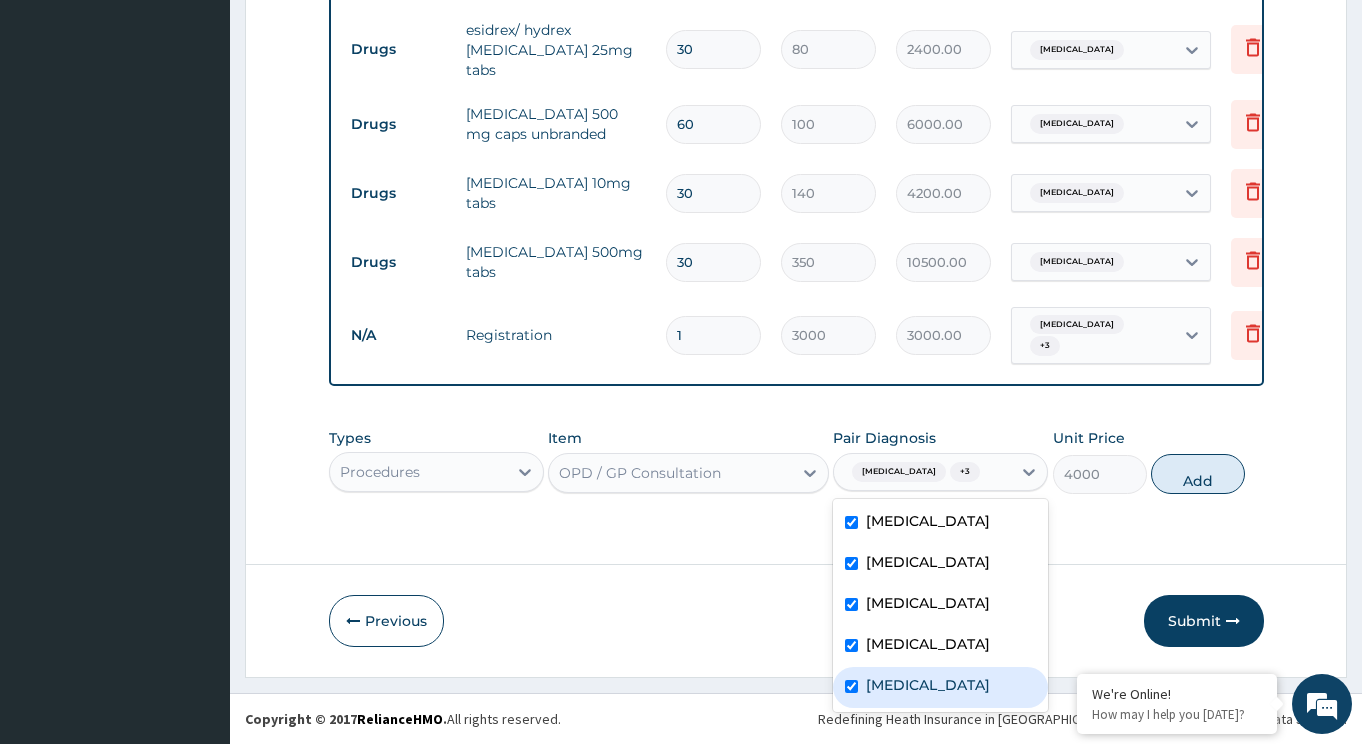 checkbox on "true" 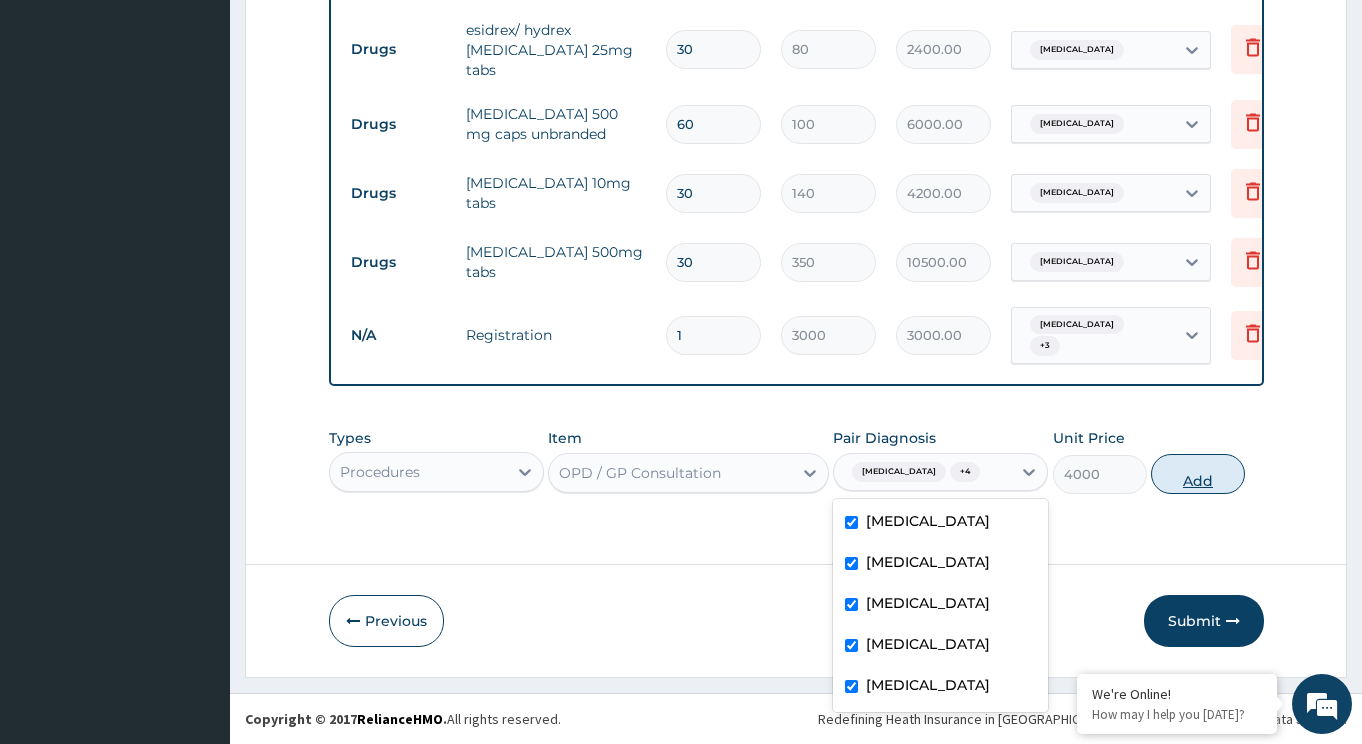 click on "Add" at bounding box center [1198, 474] 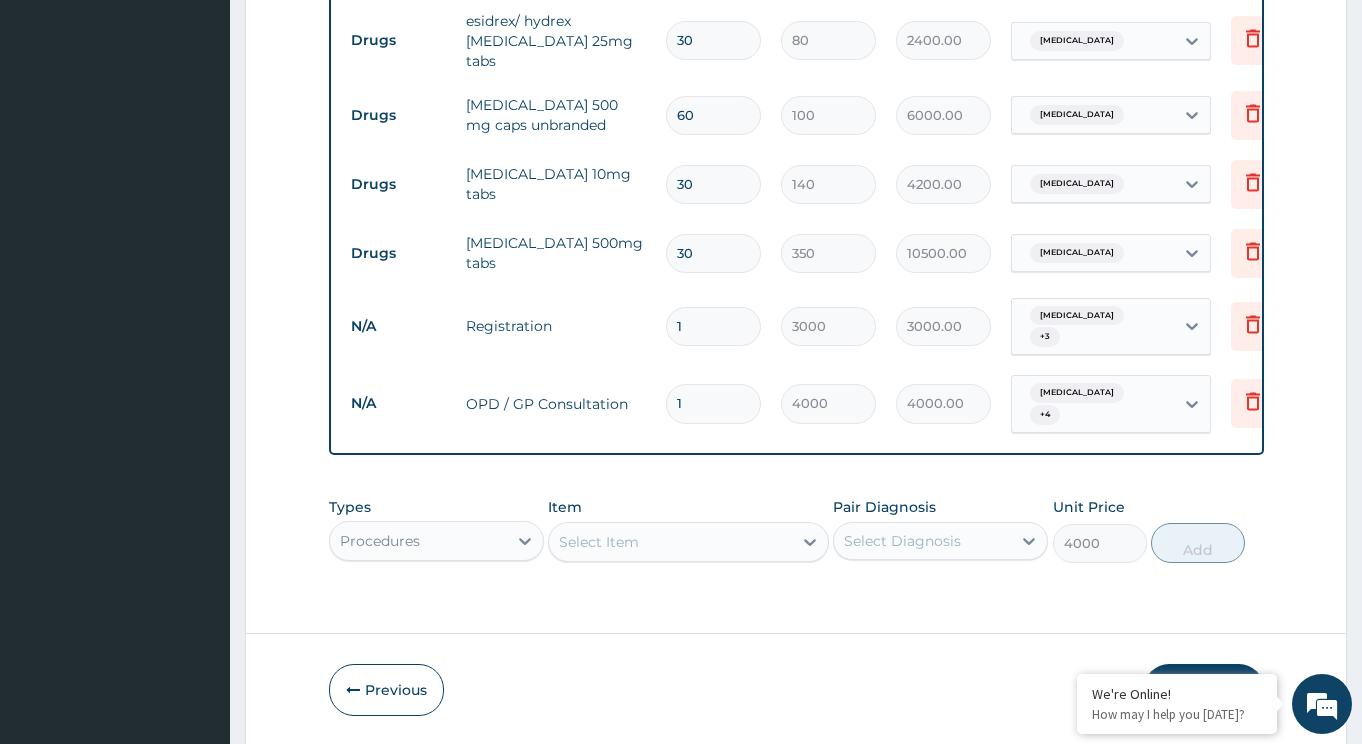 type on "0" 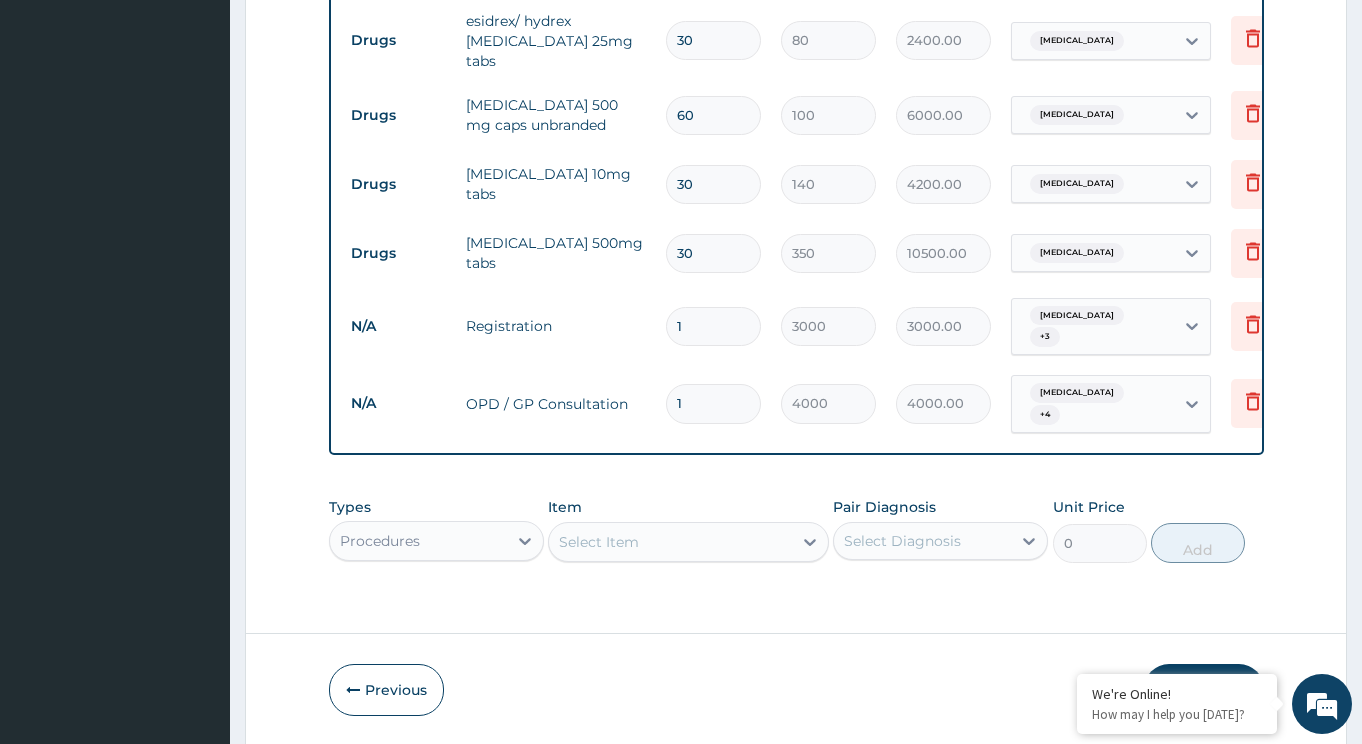 click on "Procedures" at bounding box center (436, 541) 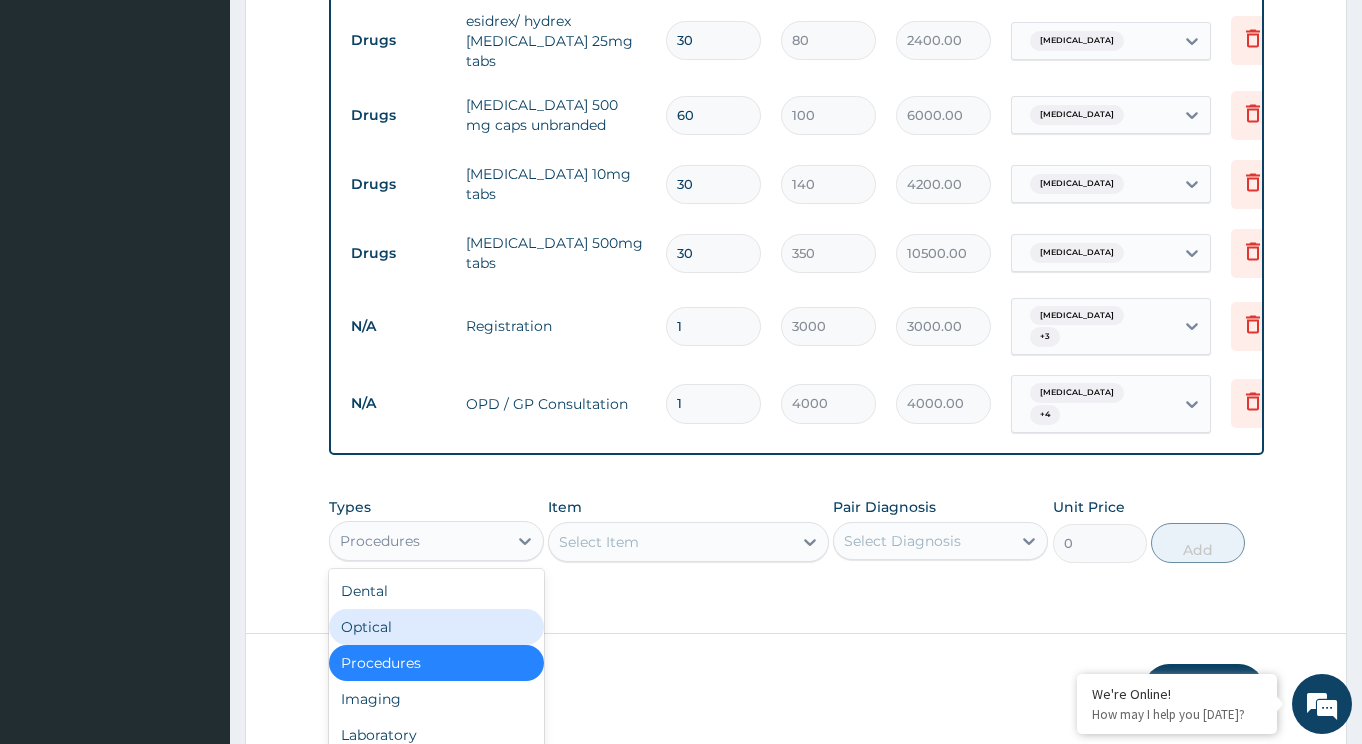 scroll, scrollTop: 55, scrollLeft: 0, axis: vertical 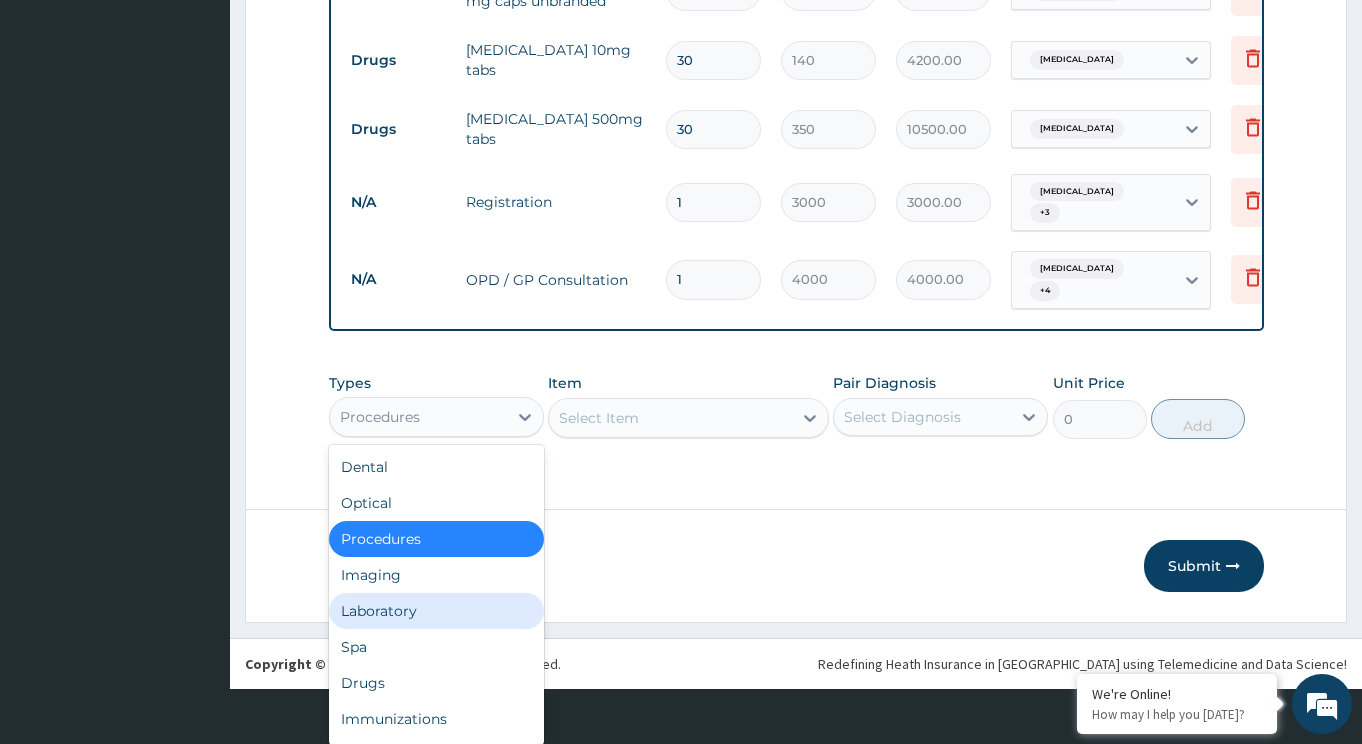 drag, startPoint x: 423, startPoint y: 617, endPoint x: 627, endPoint y: 534, distance: 220.23851 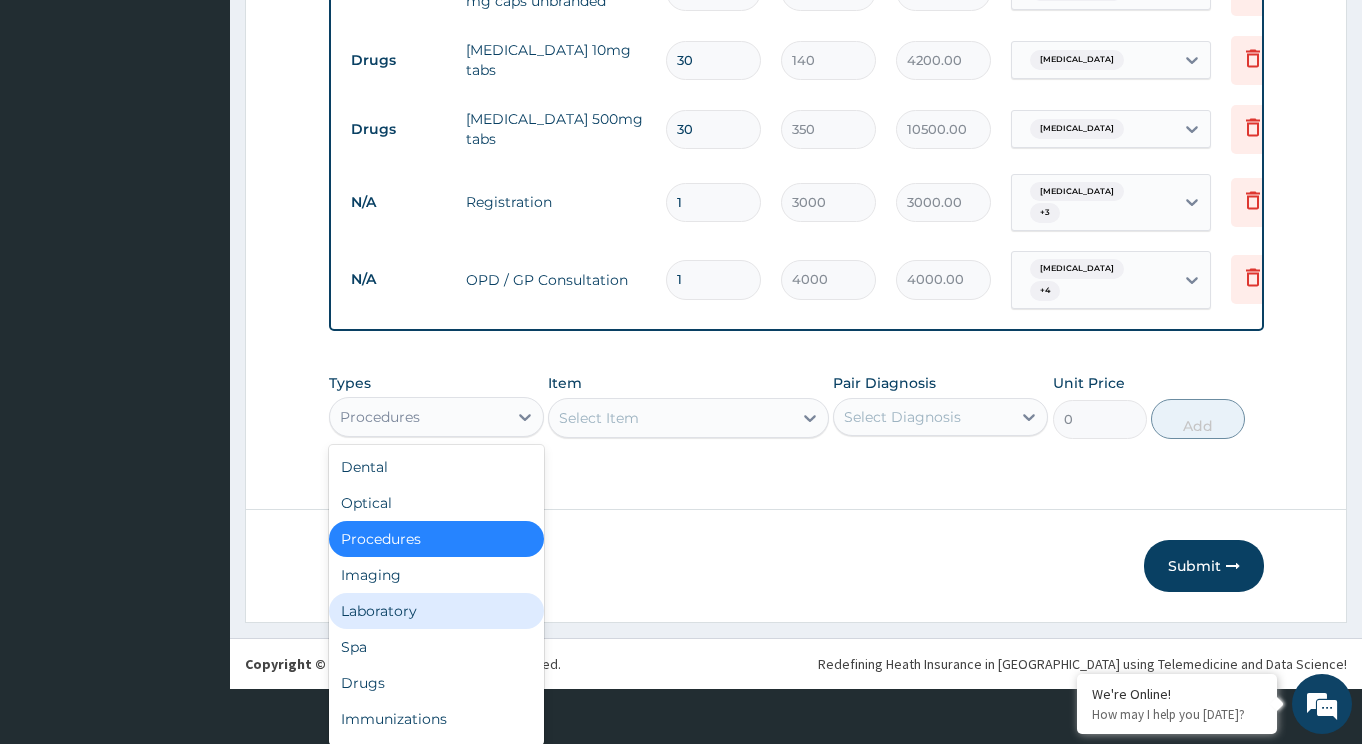 click on "Laboratory" at bounding box center (436, 611) 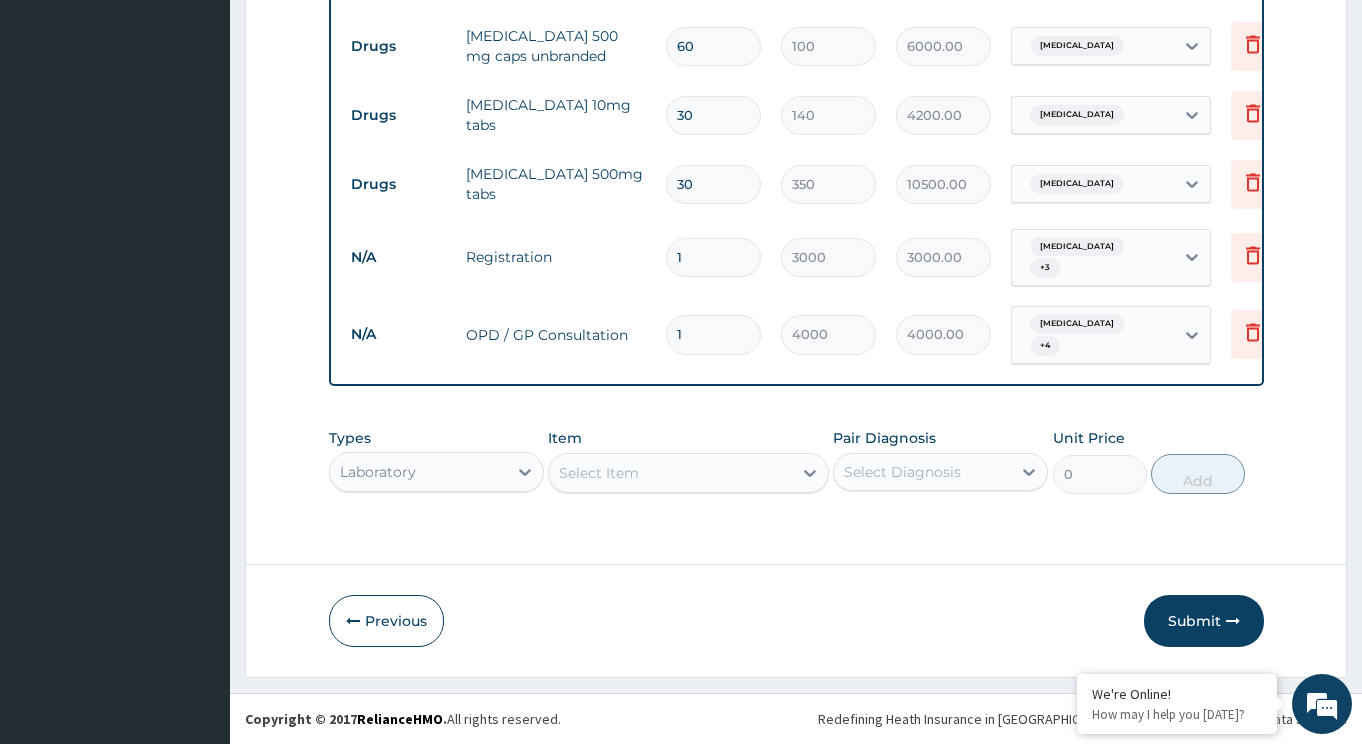 scroll, scrollTop: 0, scrollLeft: 0, axis: both 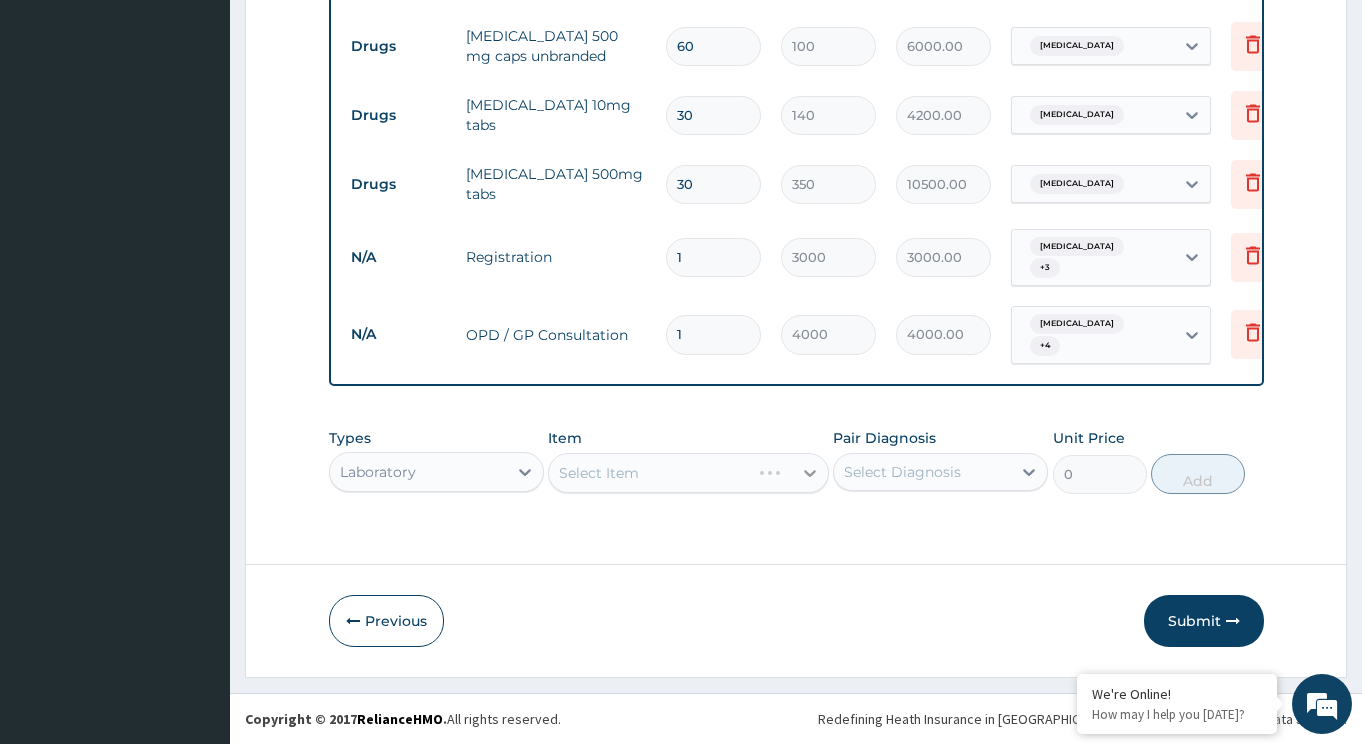 click on "Select Item" at bounding box center [688, 473] 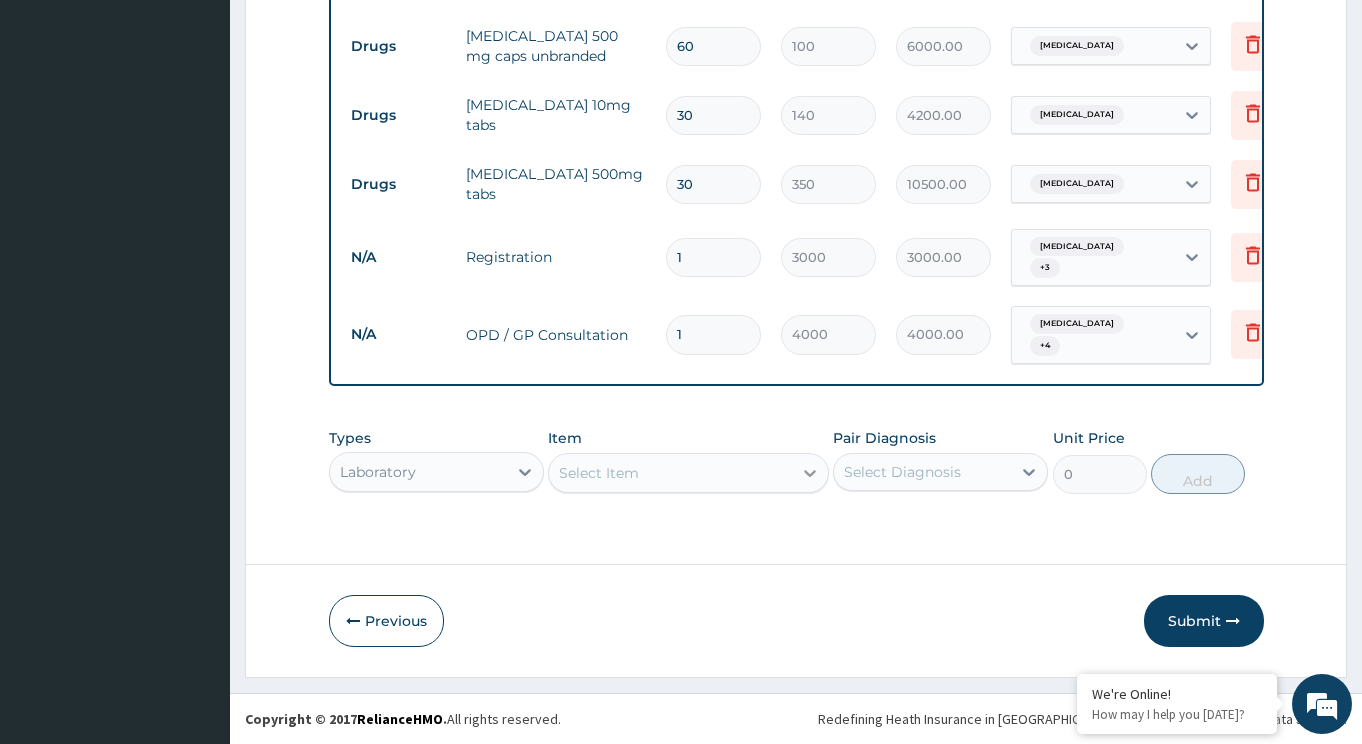 click 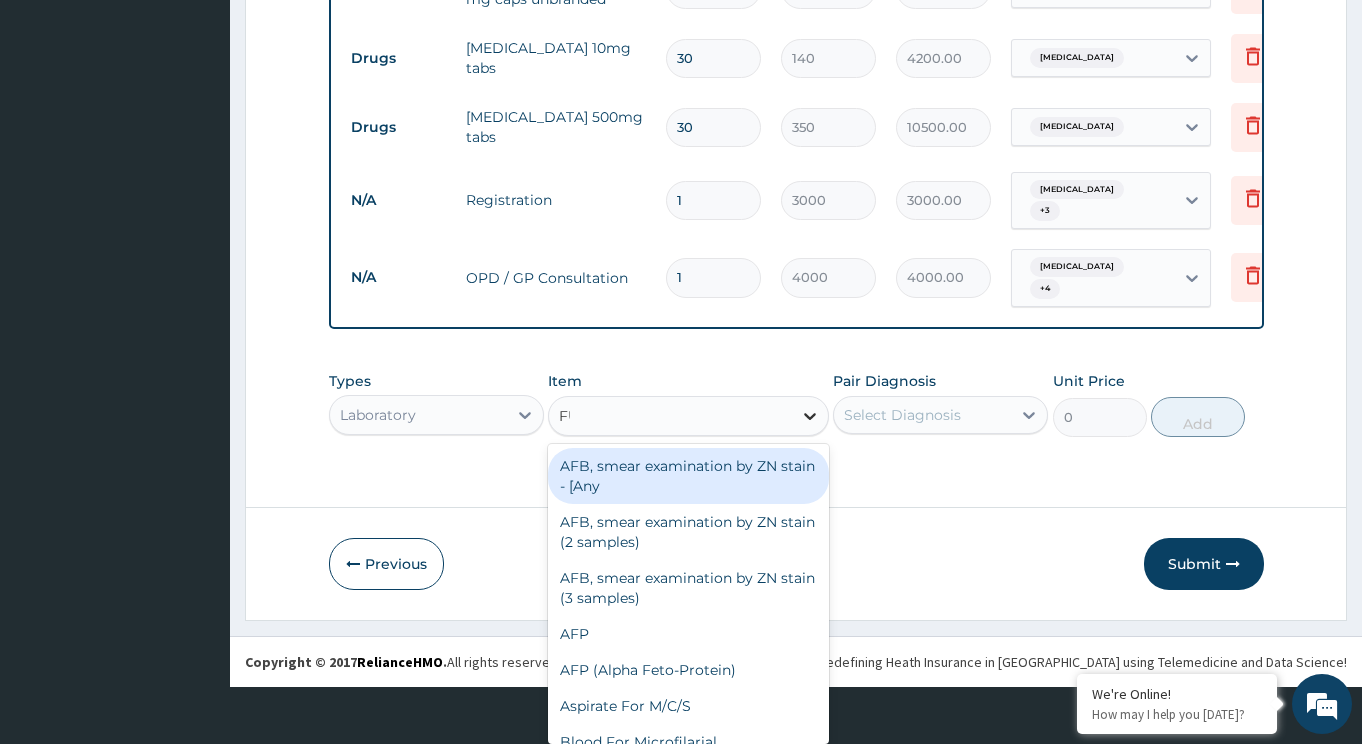 scroll, scrollTop: 0, scrollLeft: 0, axis: both 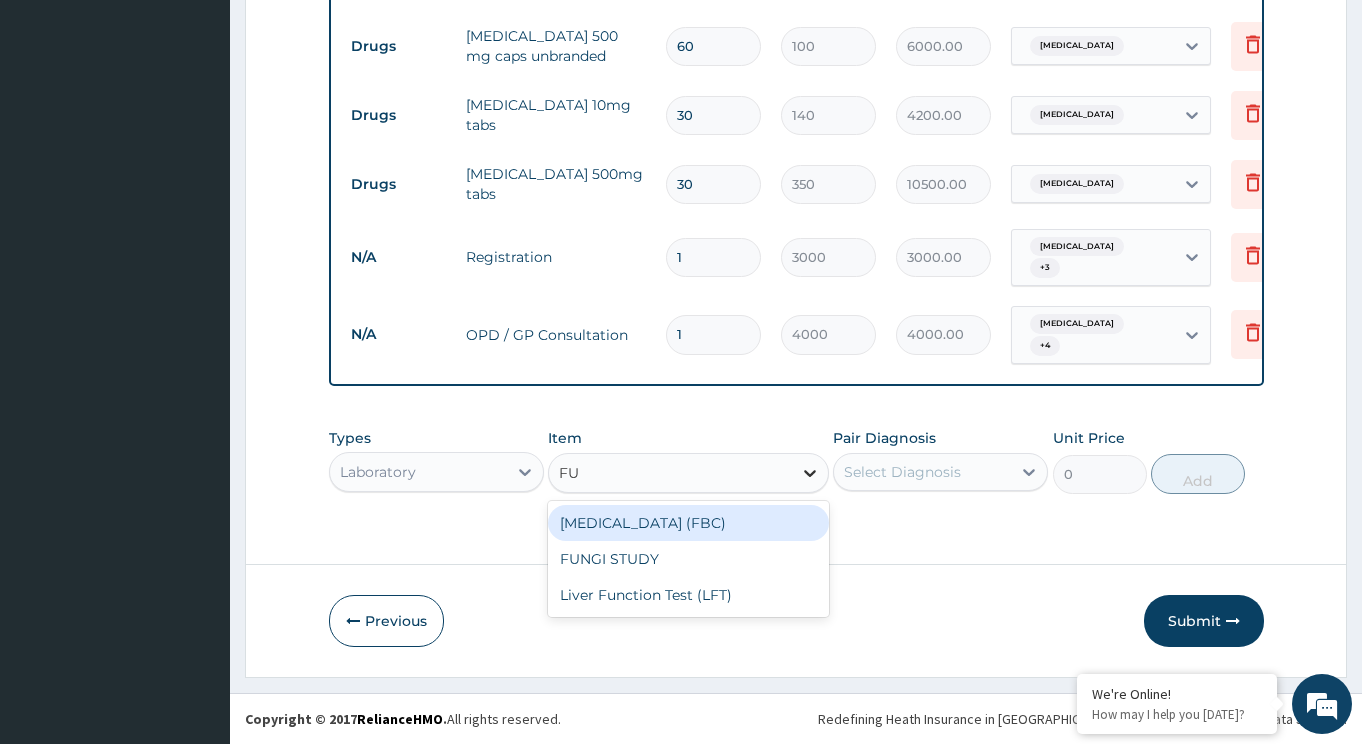 type on "FUL" 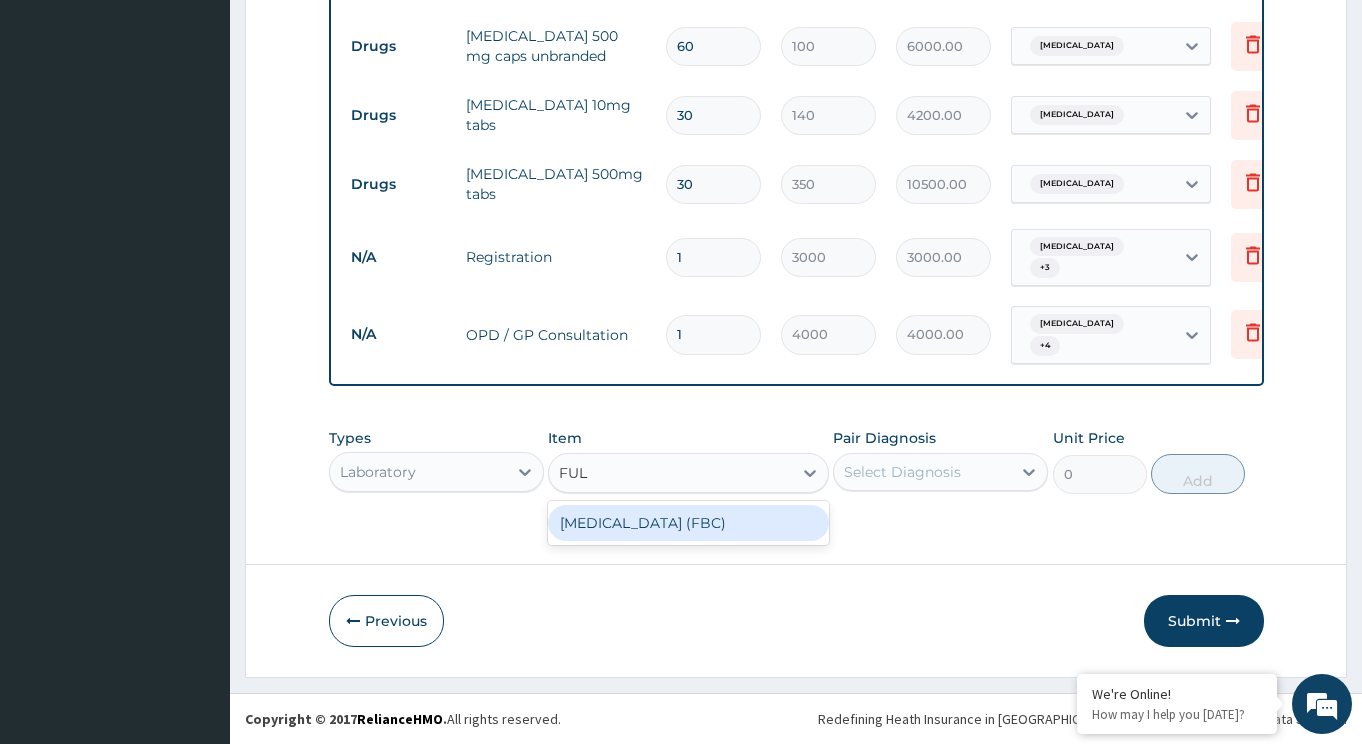 click on "[MEDICAL_DATA] (FBC)" at bounding box center (688, 523) 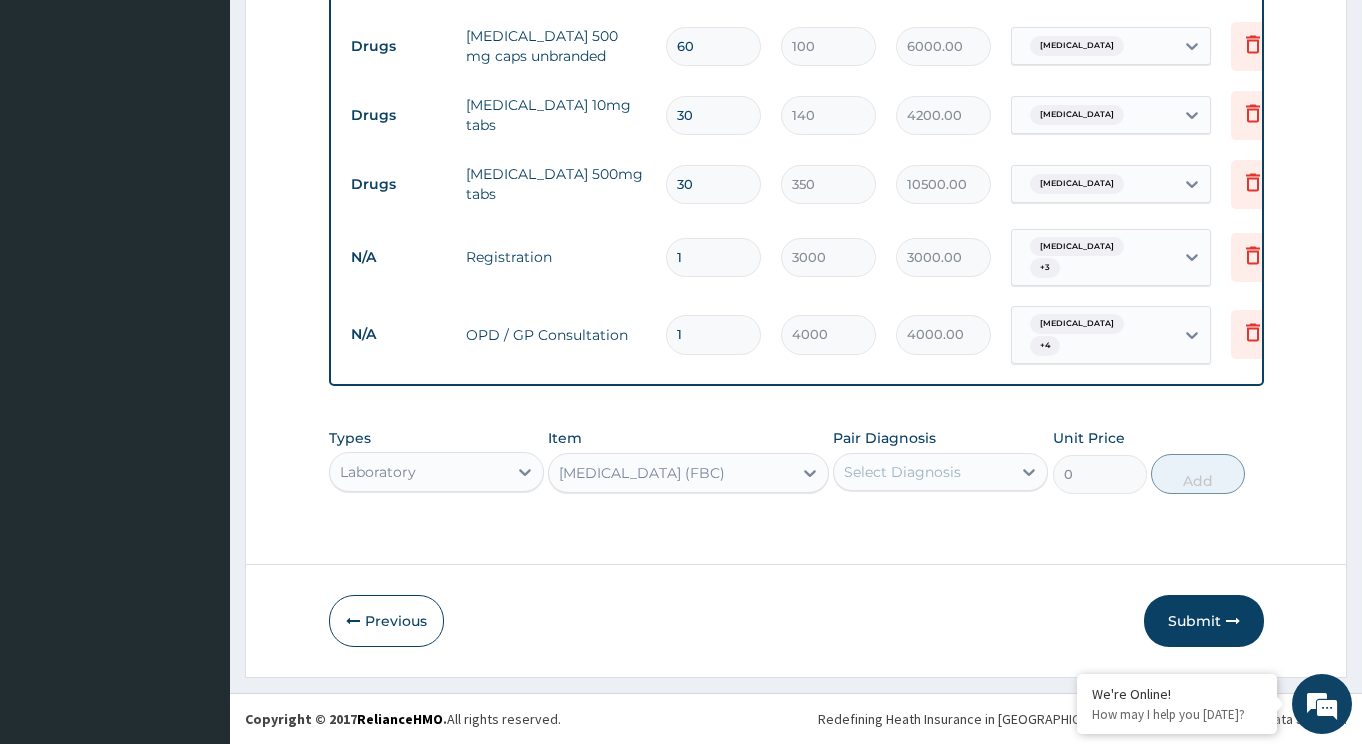 type 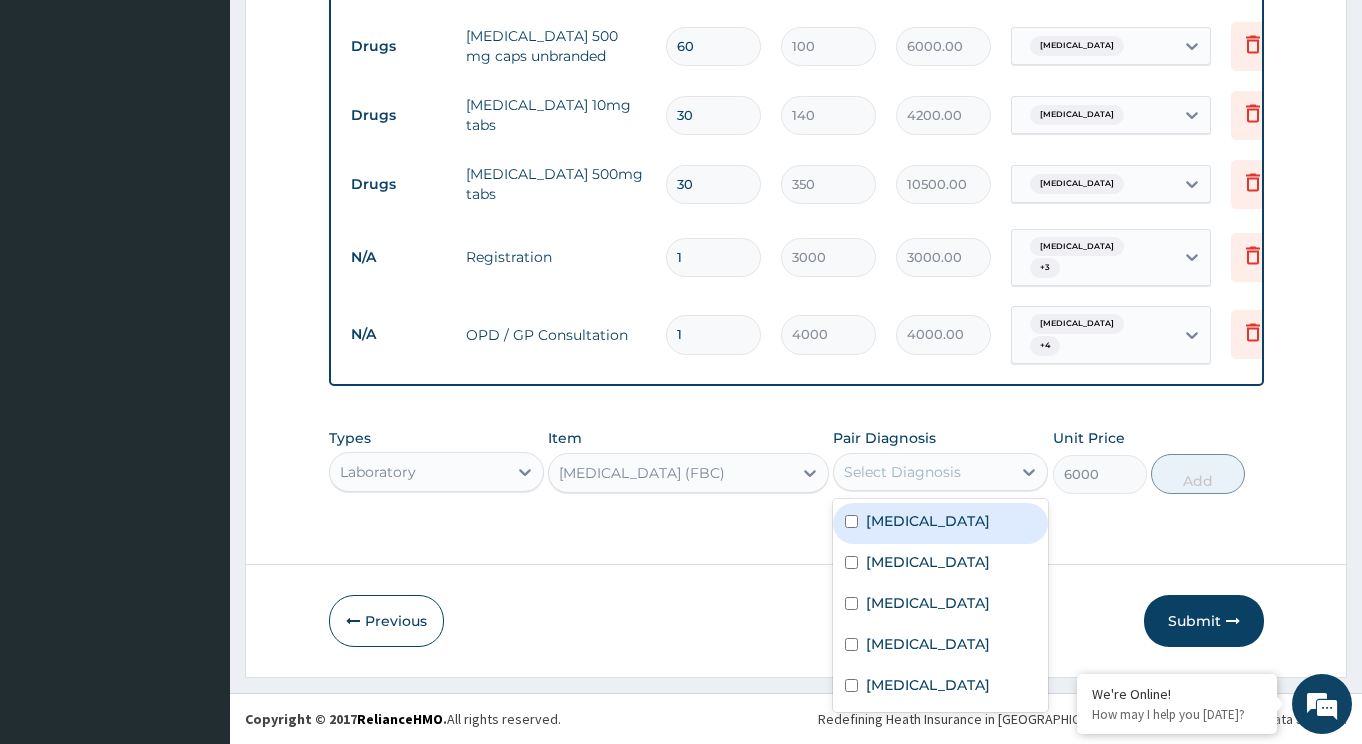 drag, startPoint x: 945, startPoint y: 462, endPoint x: 941, endPoint y: 512, distance: 50.159744 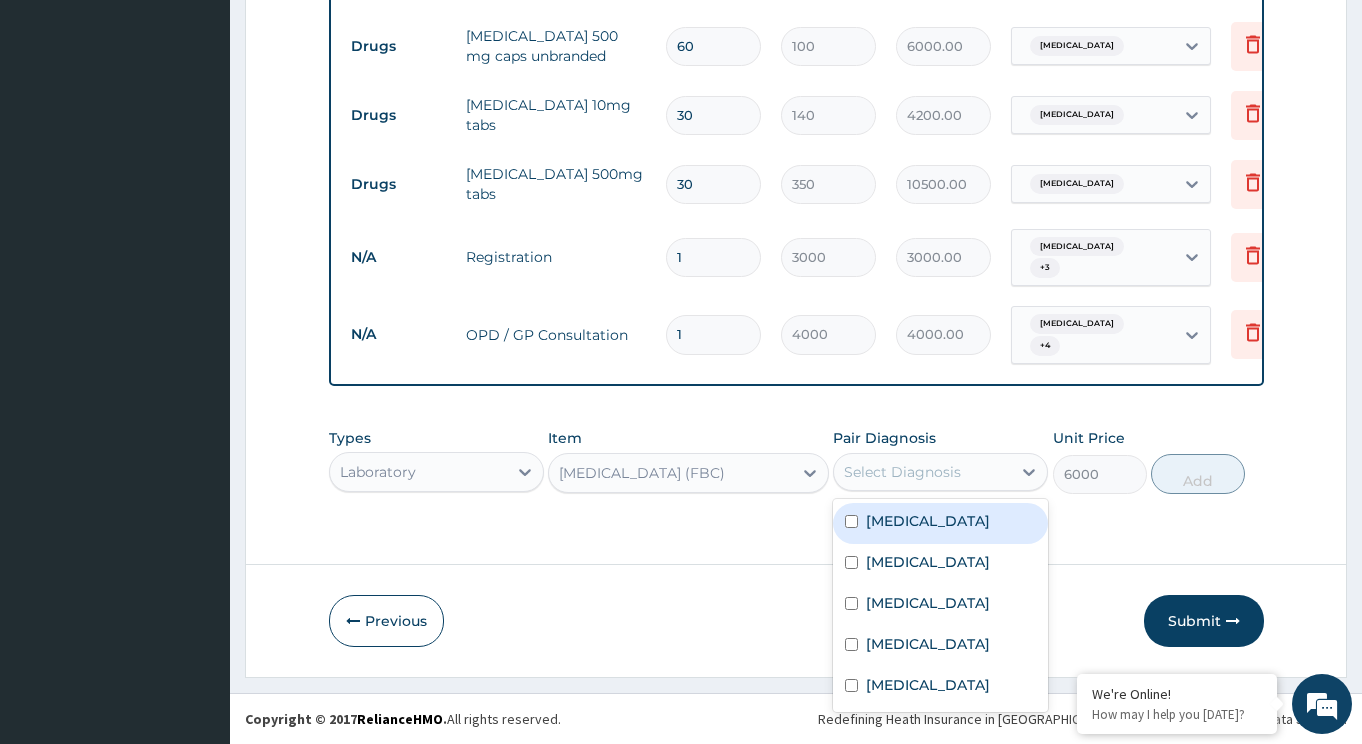 click on "Select Diagnosis" at bounding box center [902, 472] 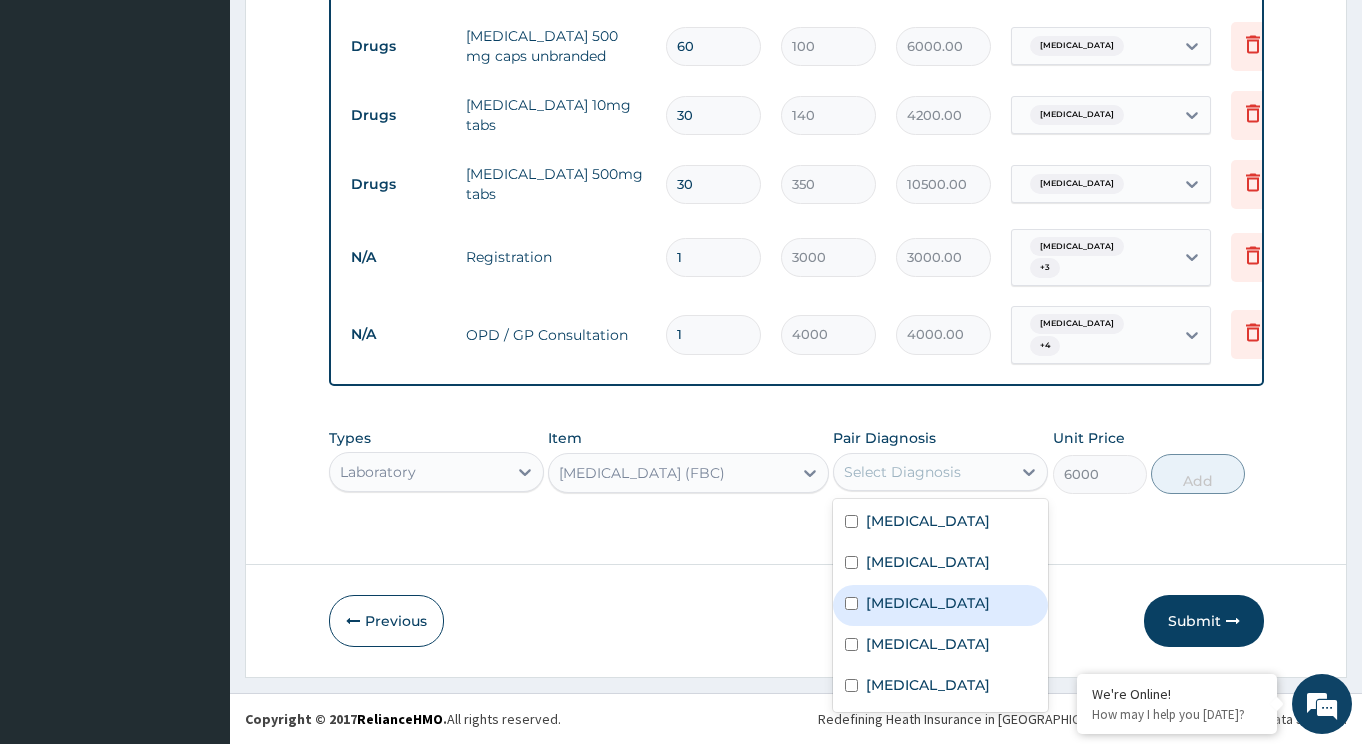 click on "Upper respiratory infection" at bounding box center (928, 603) 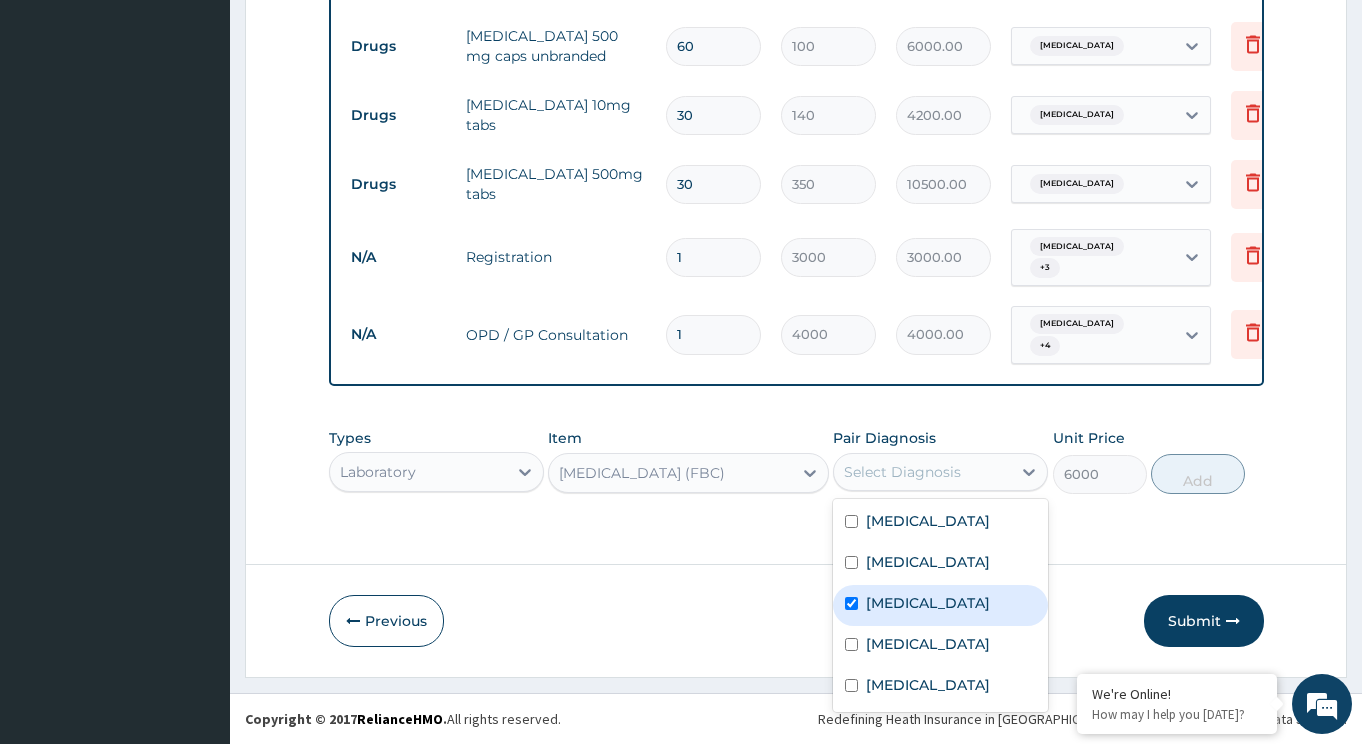 checkbox on "true" 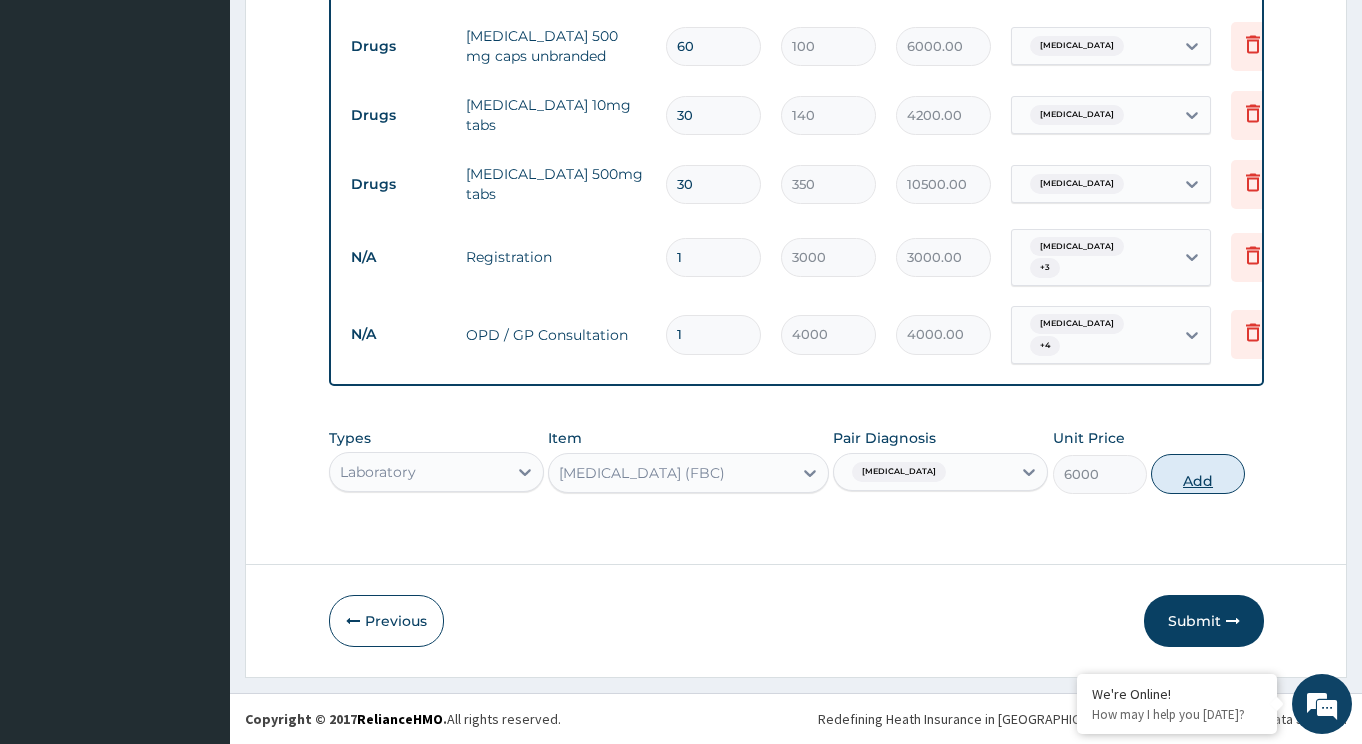 click on "Add" at bounding box center (1198, 474) 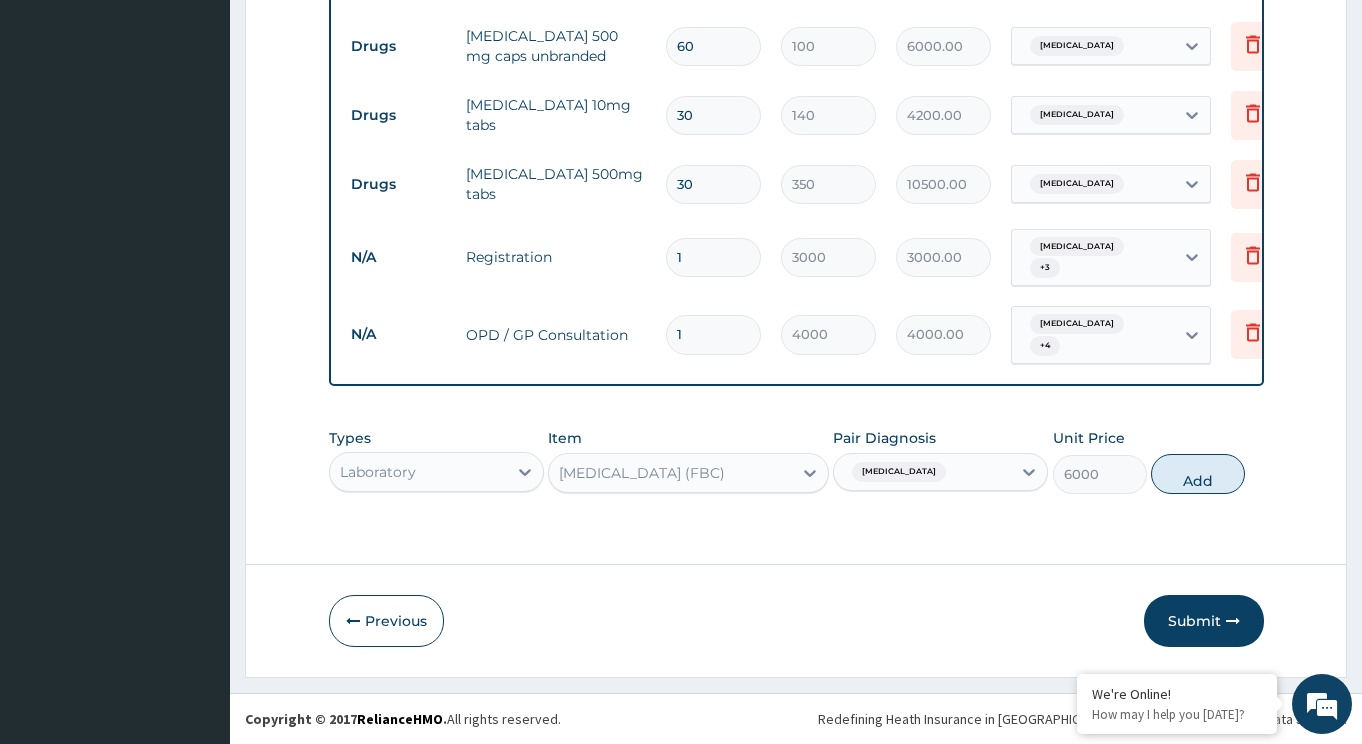 type on "0" 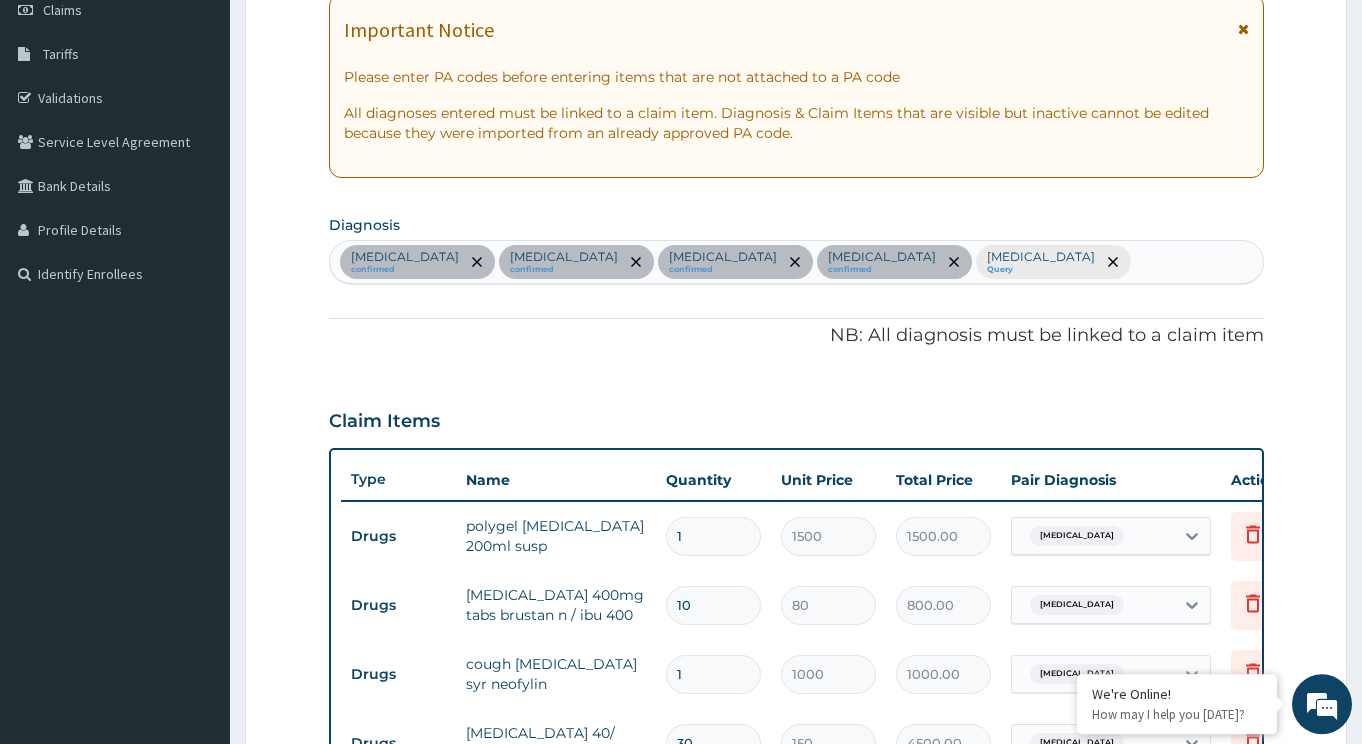 scroll, scrollTop: 224, scrollLeft: 0, axis: vertical 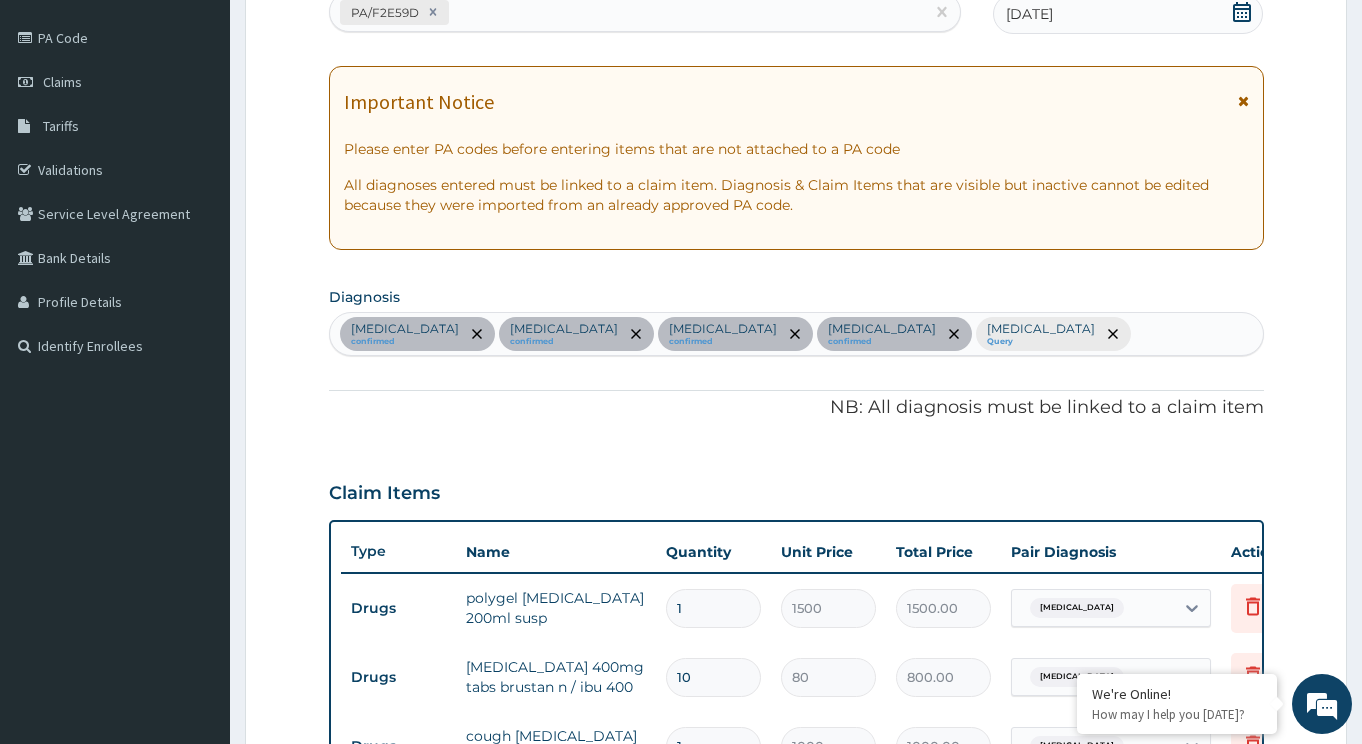 click on "Peptic ulcer confirmed Musculoskeletal pain confirmed Upper respiratory infection confirmed Essential hypertension confirmed Malaria Query" at bounding box center [796, 334] 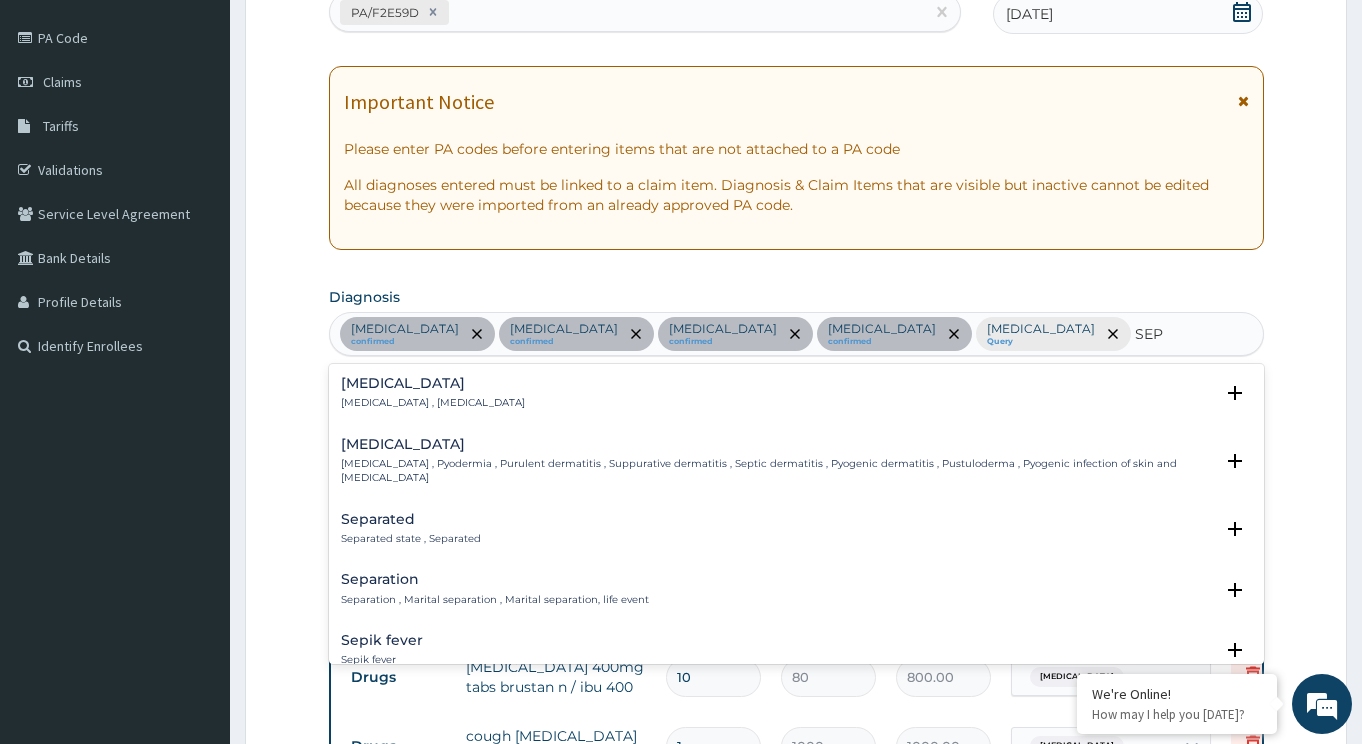 type on "SEPS" 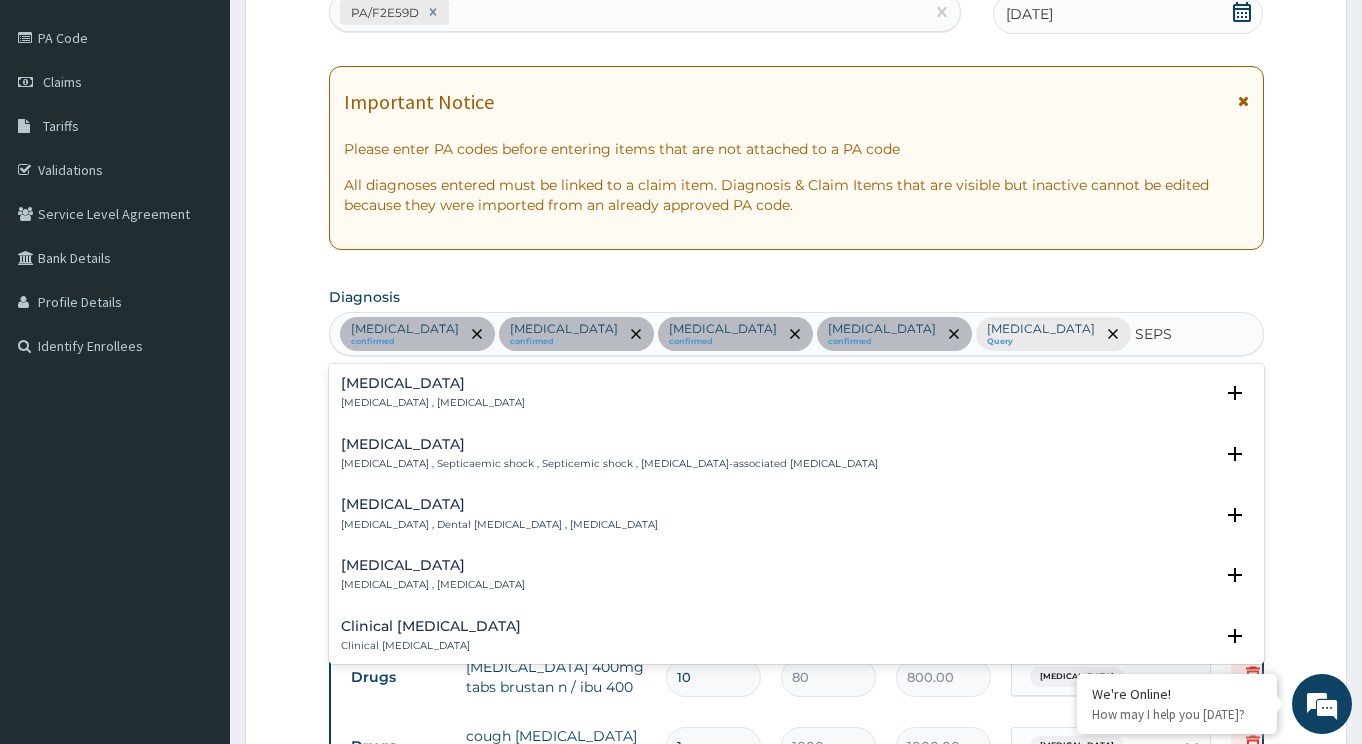click on "Sepsis" at bounding box center (433, 383) 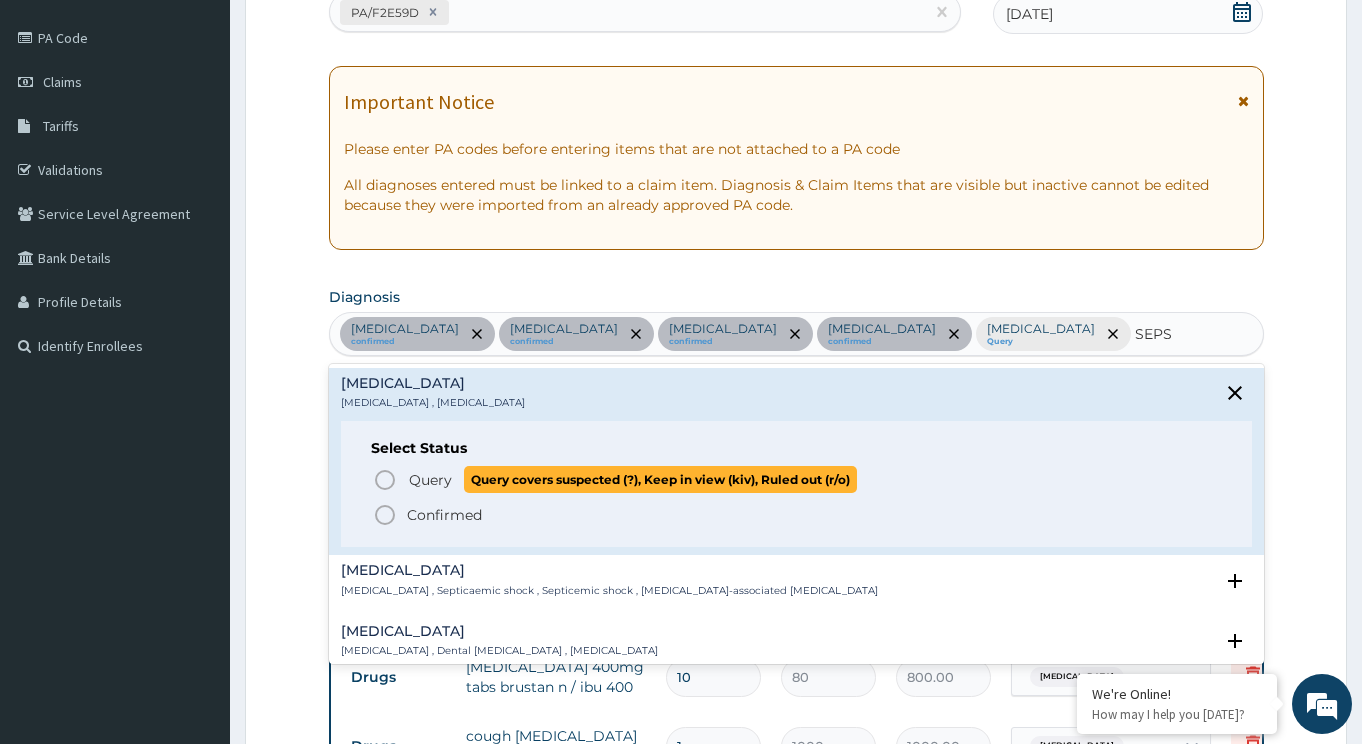 click 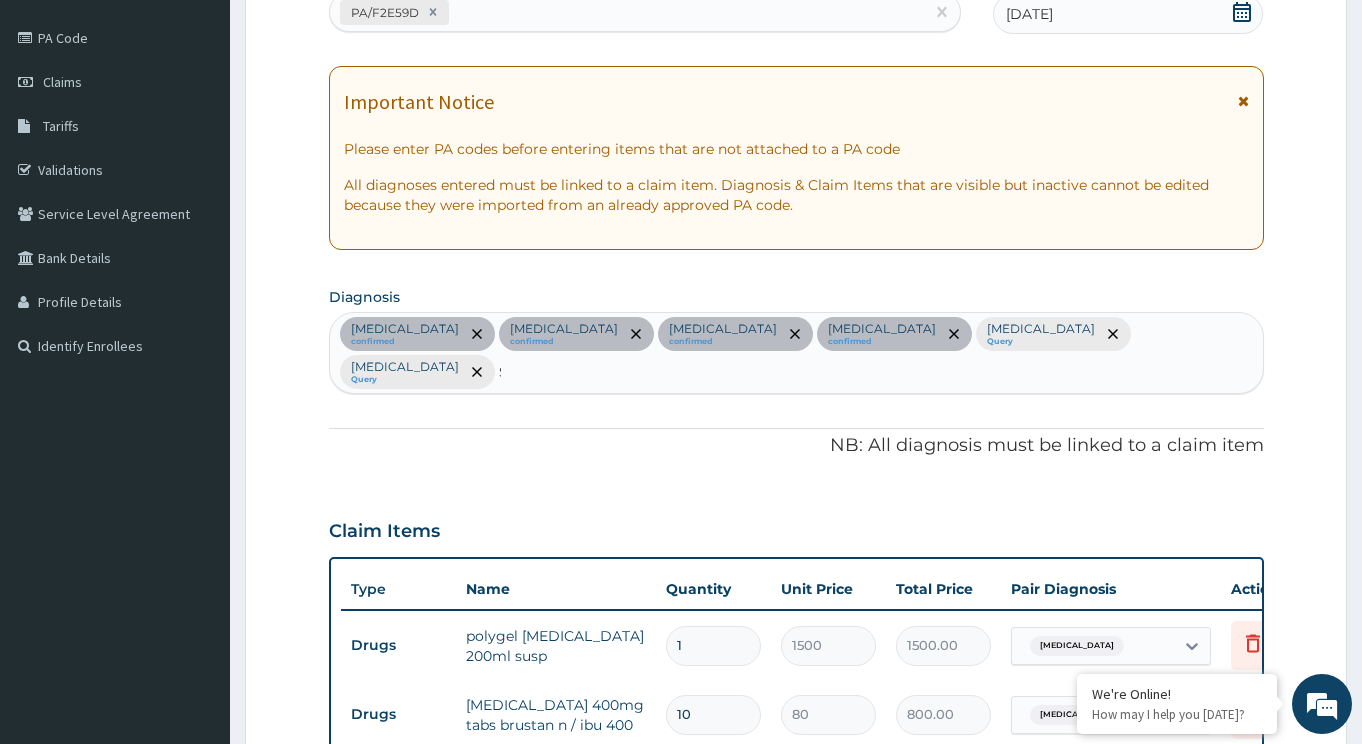 type 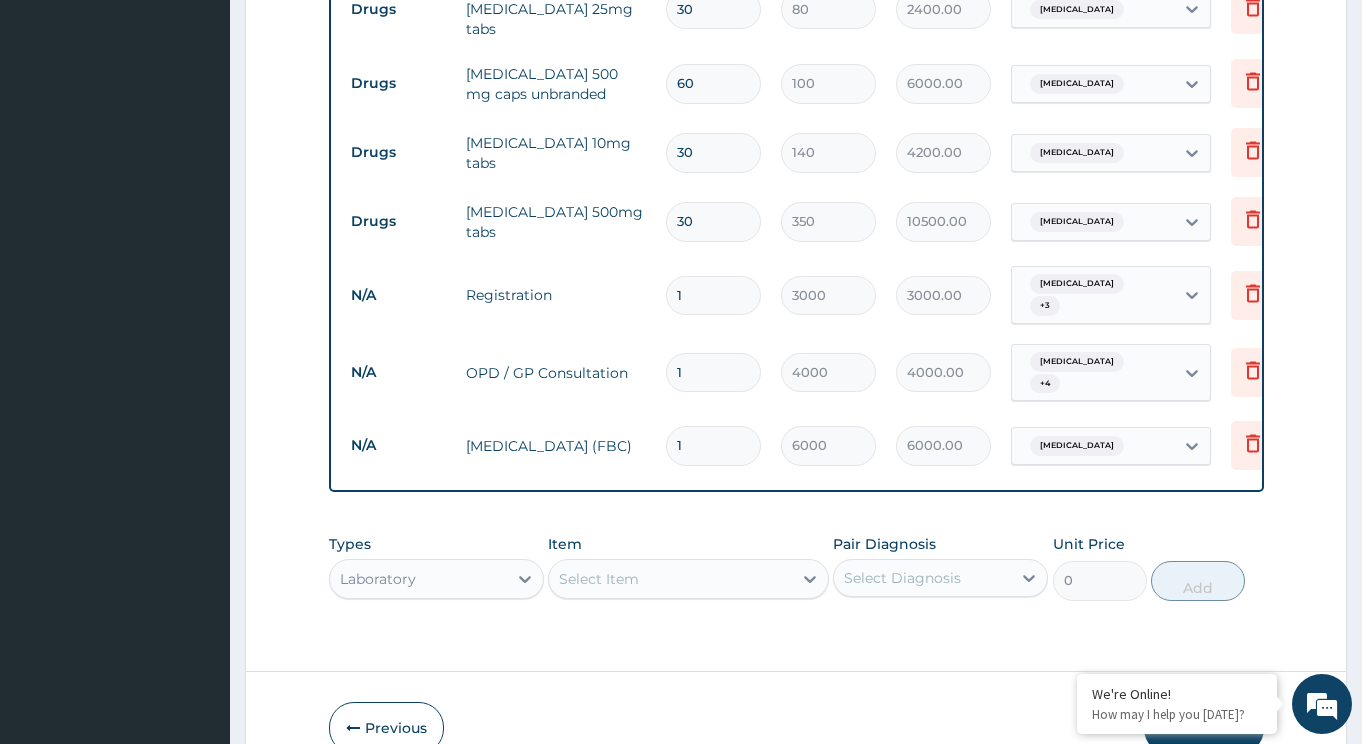 scroll, scrollTop: 1211, scrollLeft: 0, axis: vertical 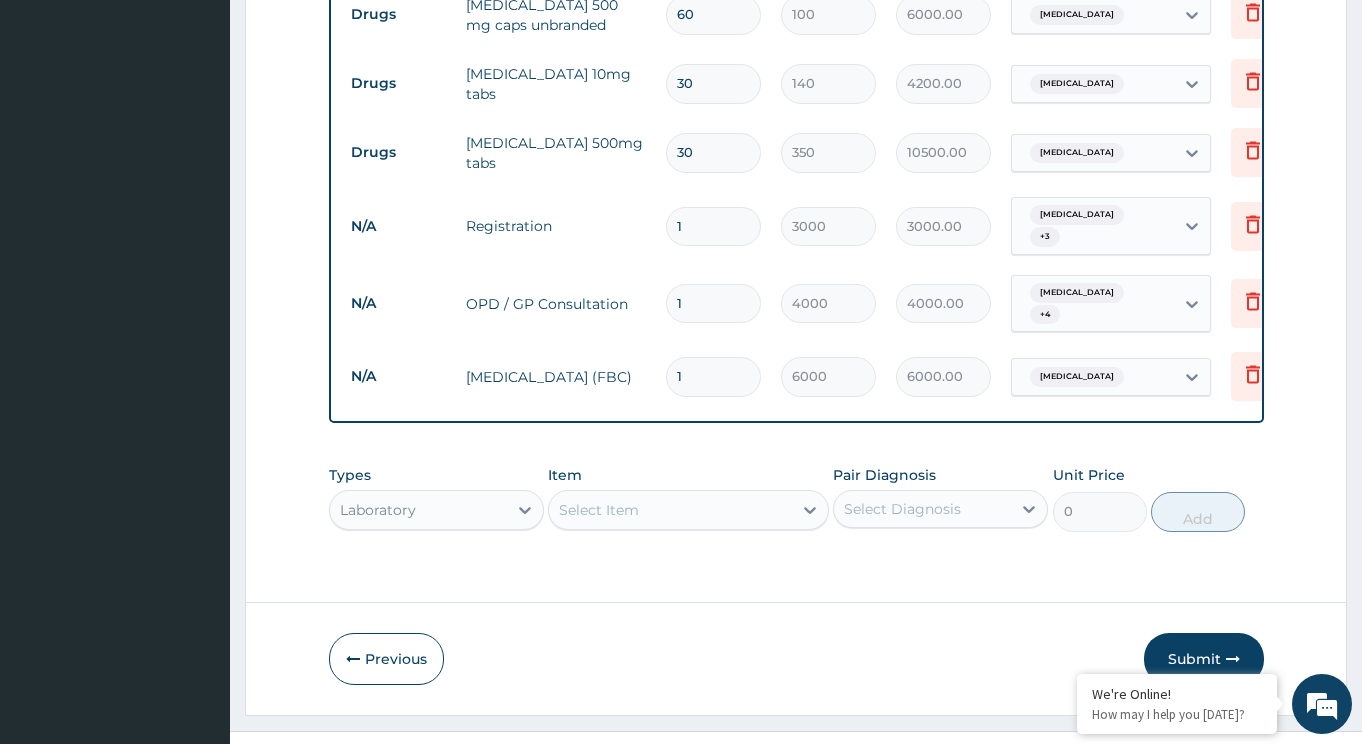 click on "Select Item" at bounding box center (688, 510) 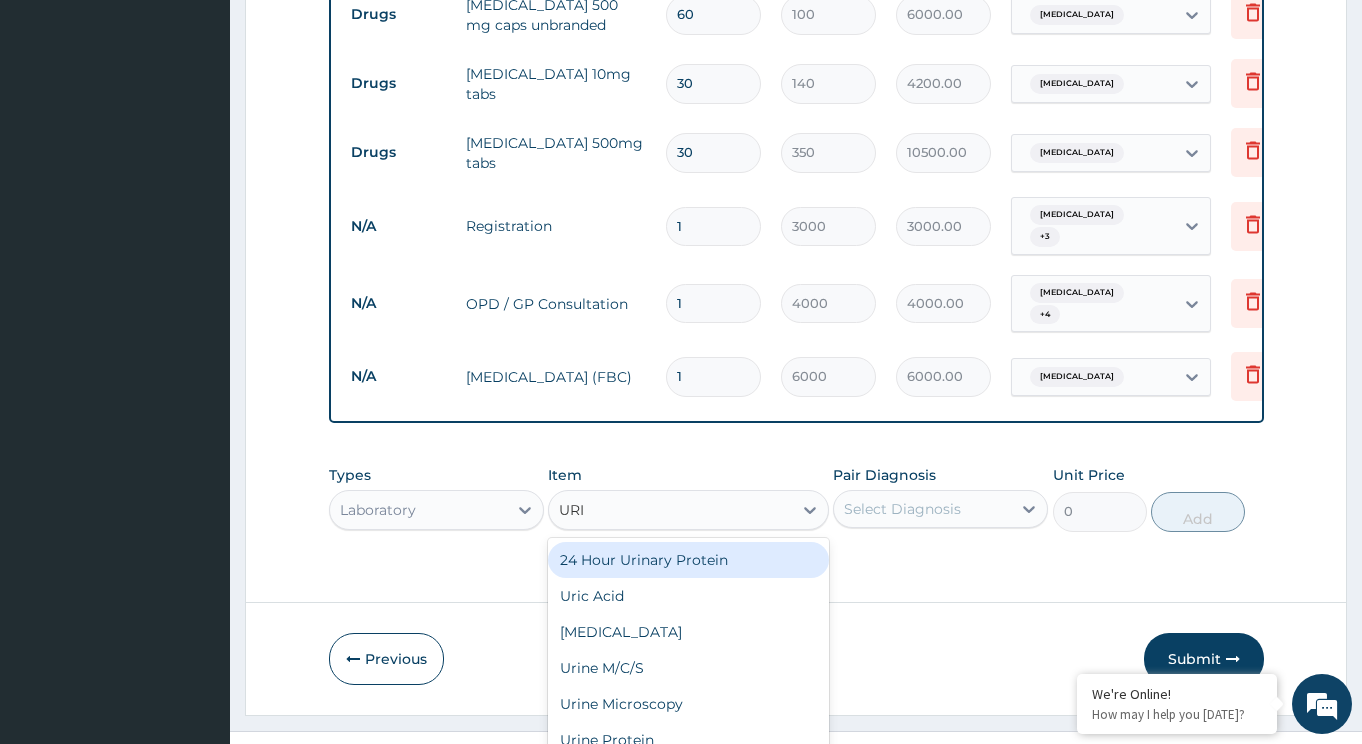 scroll, scrollTop: 0, scrollLeft: 0, axis: both 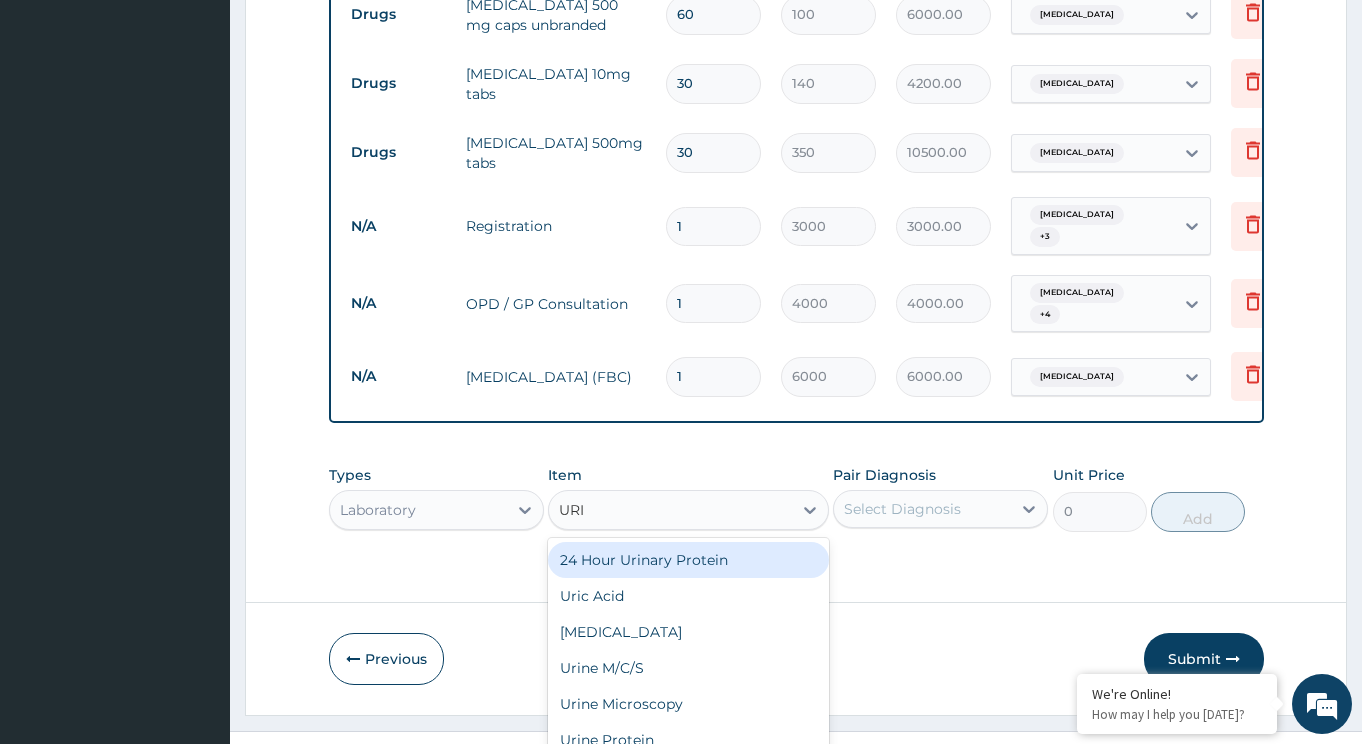 type on "URIN" 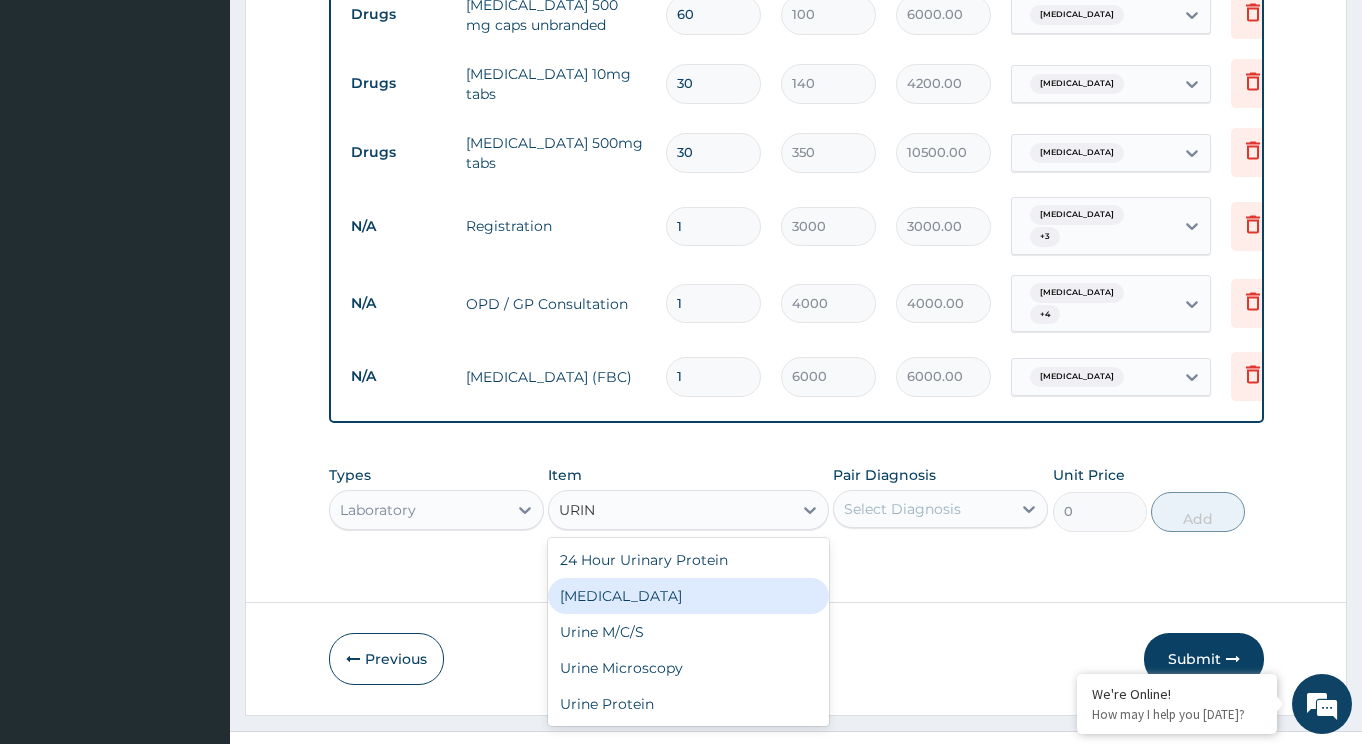 click on "[MEDICAL_DATA]" at bounding box center [688, 596] 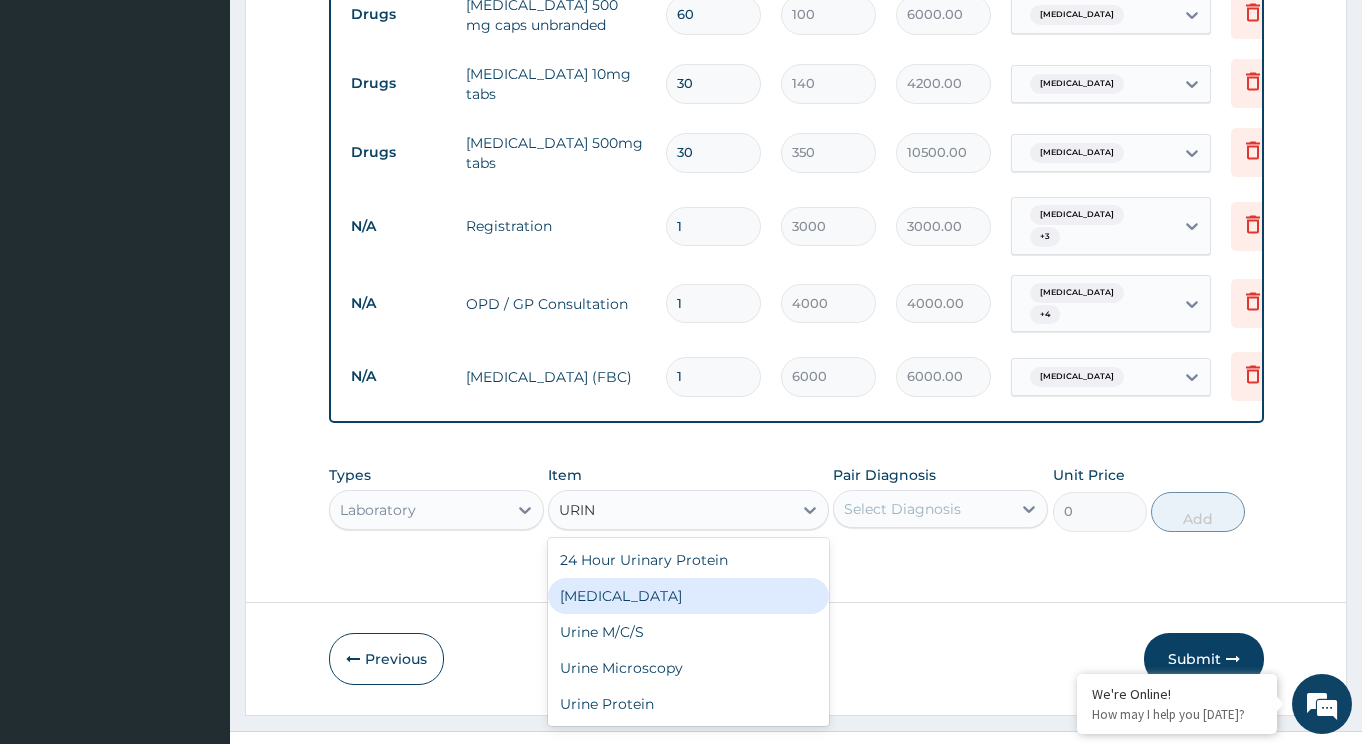 type 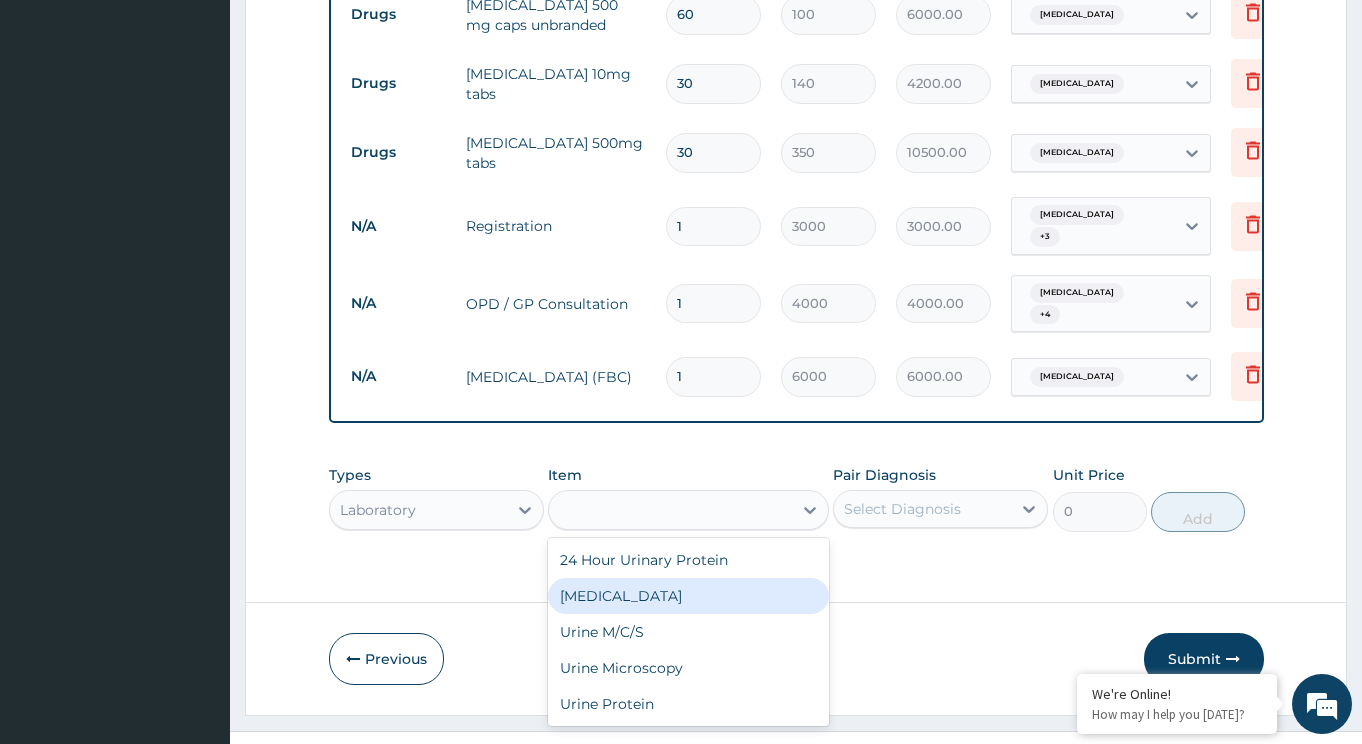 type on "2000" 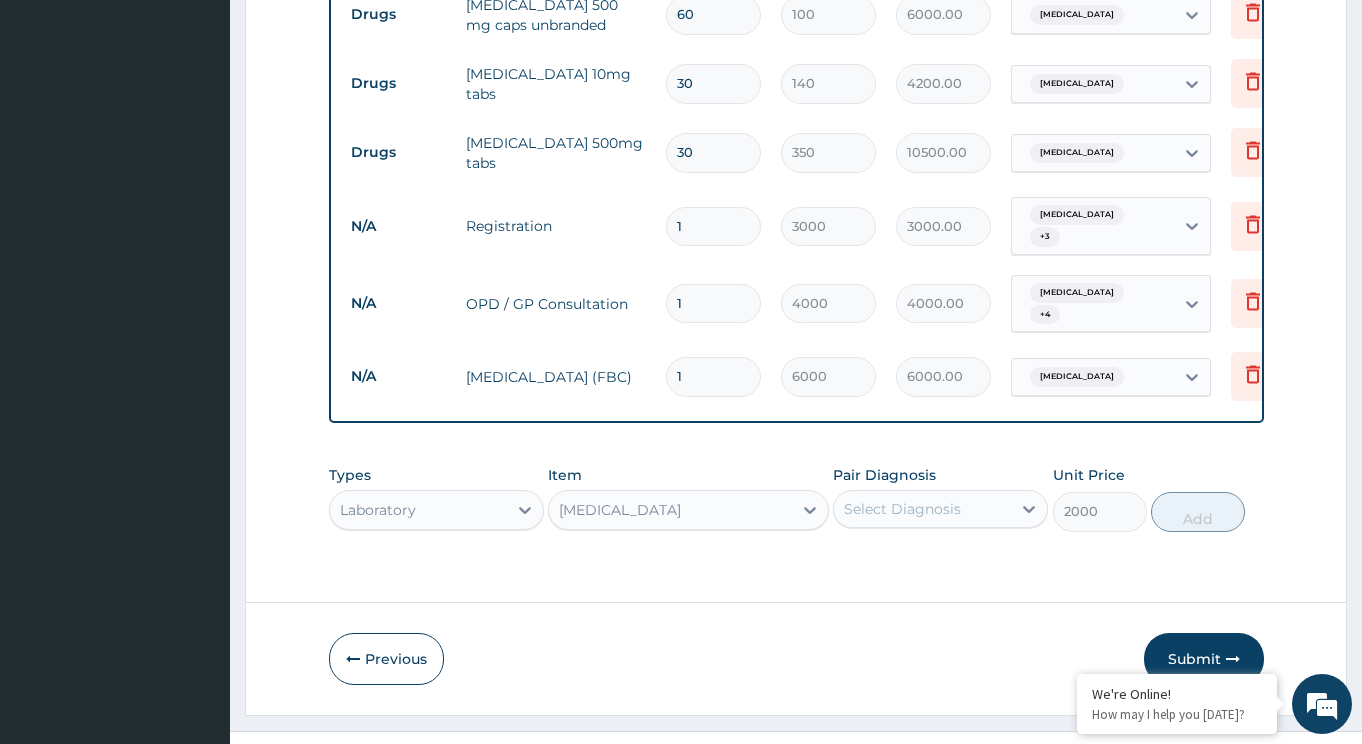 click on "Select Diagnosis" at bounding box center (922, 509) 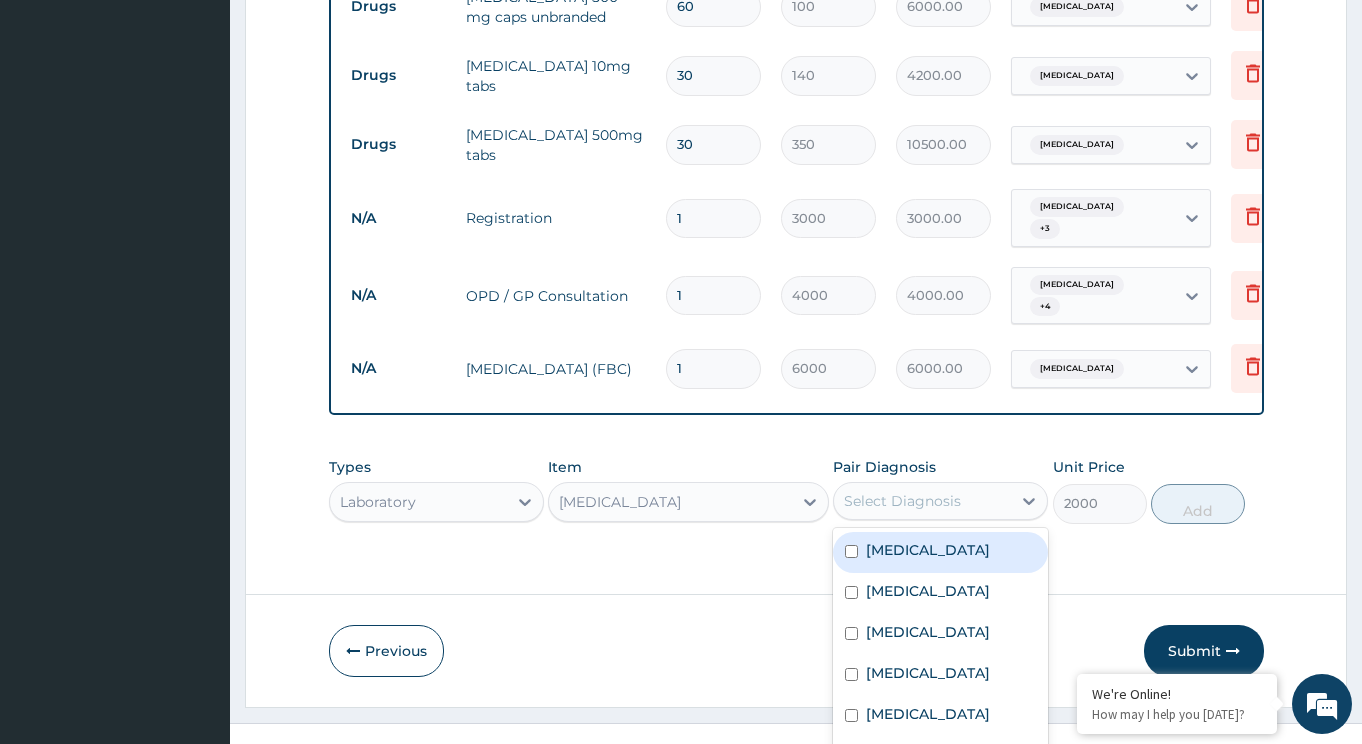 scroll, scrollTop: 29, scrollLeft: 0, axis: vertical 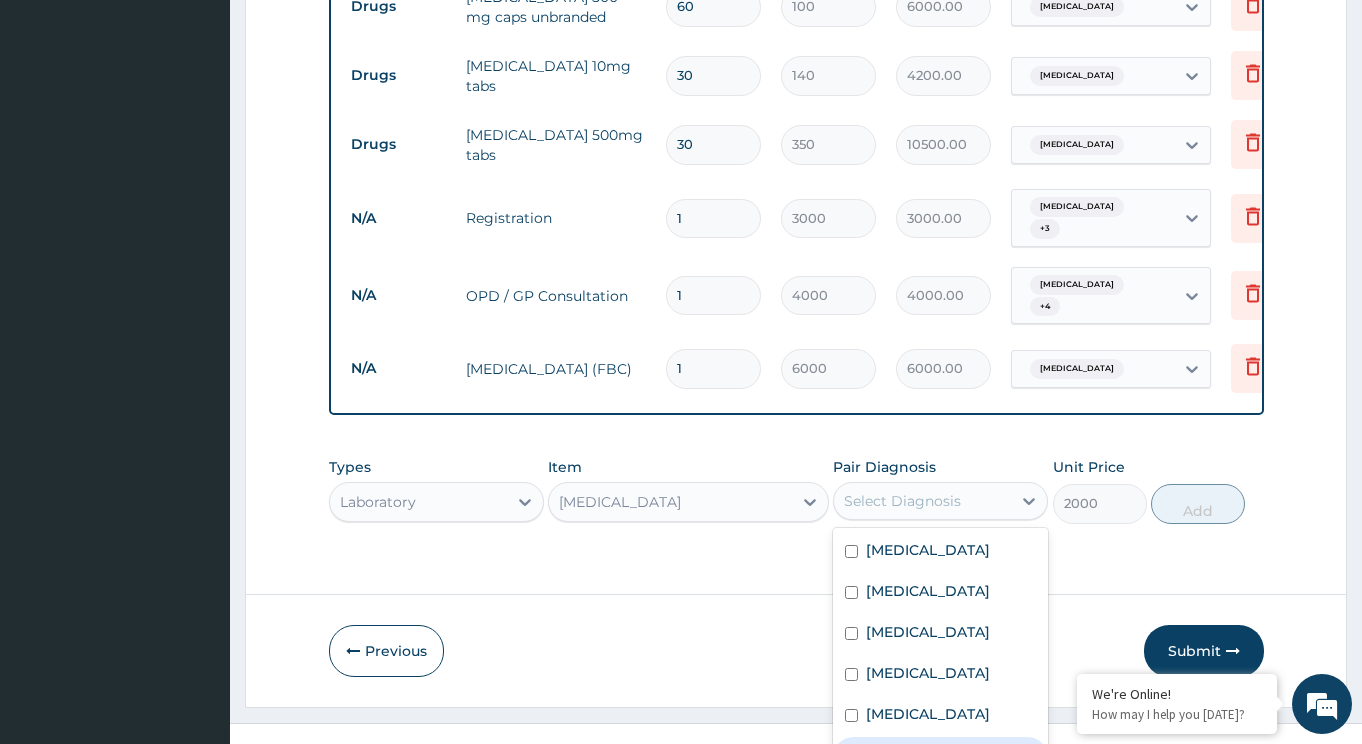 click on "Sepsis" at bounding box center (940, 757) 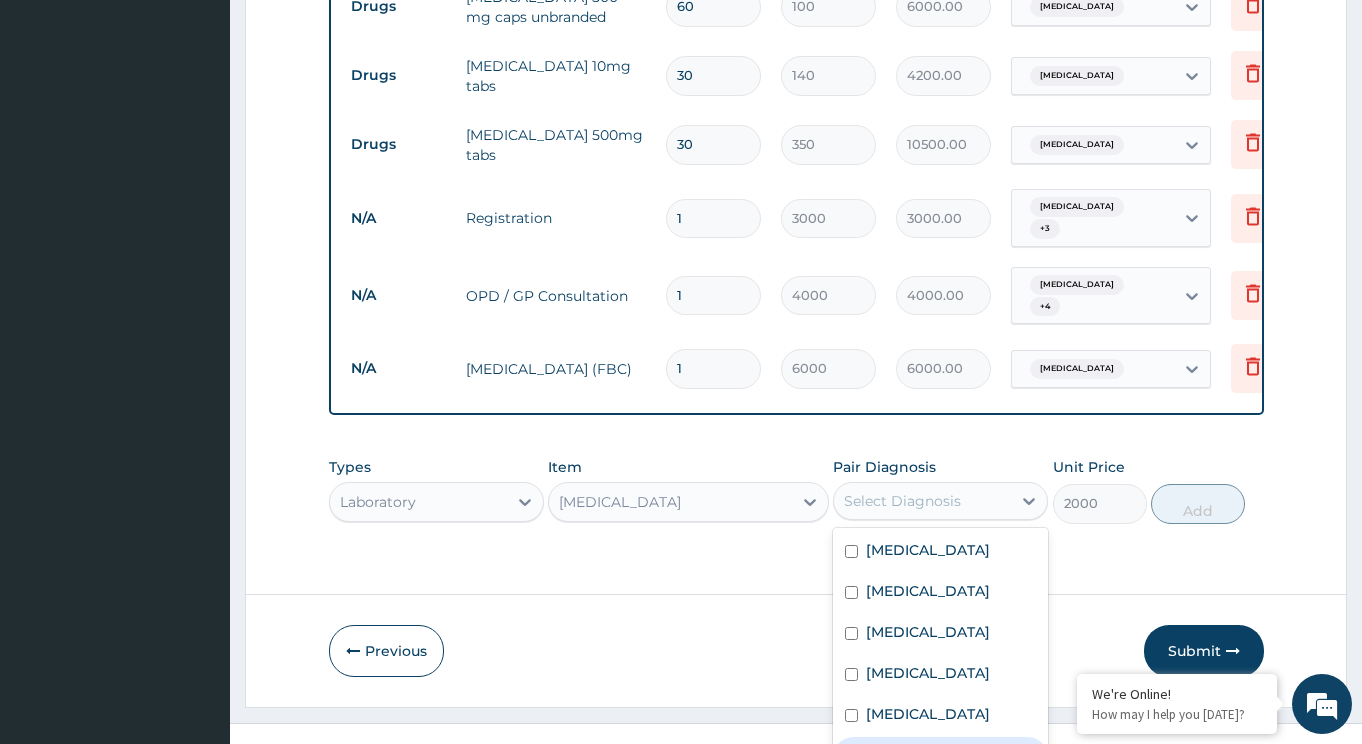 checkbox on "true" 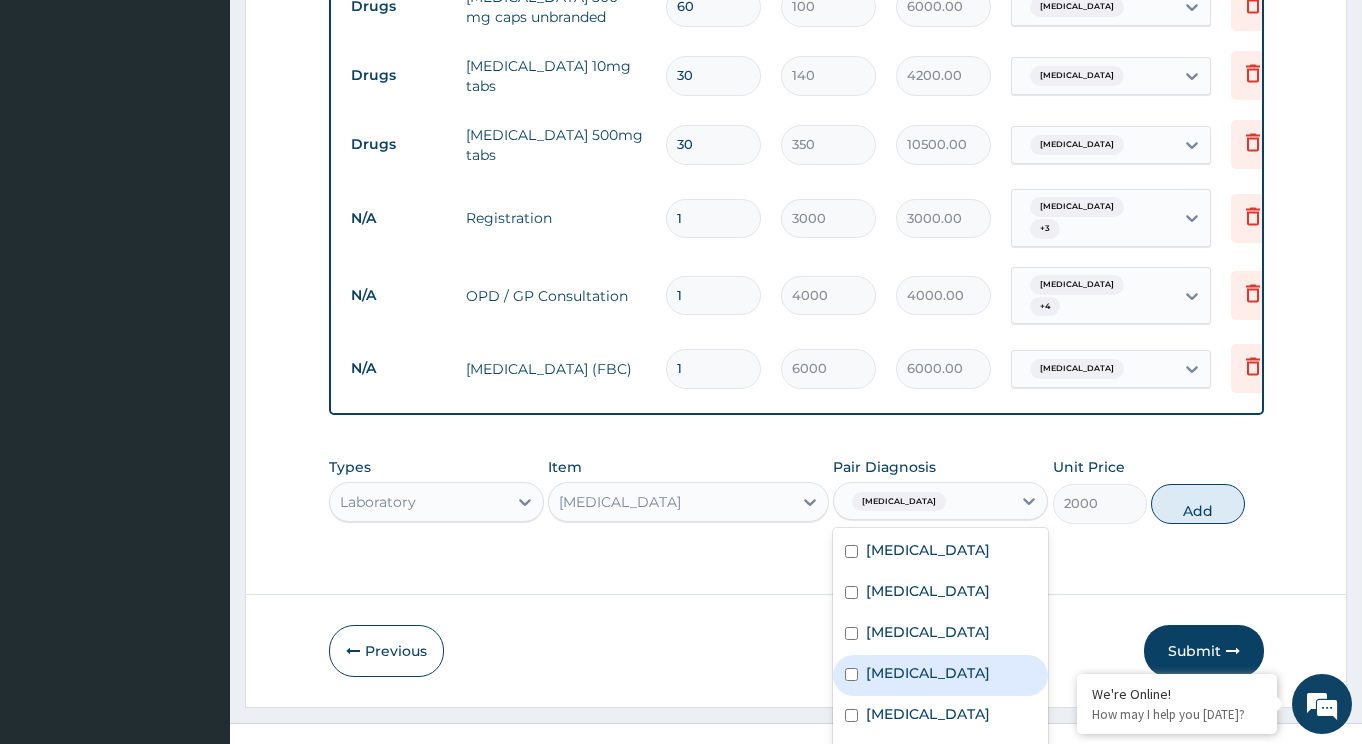 drag, startPoint x: 945, startPoint y: 637, endPoint x: 1030, endPoint y: 597, distance: 93.941475 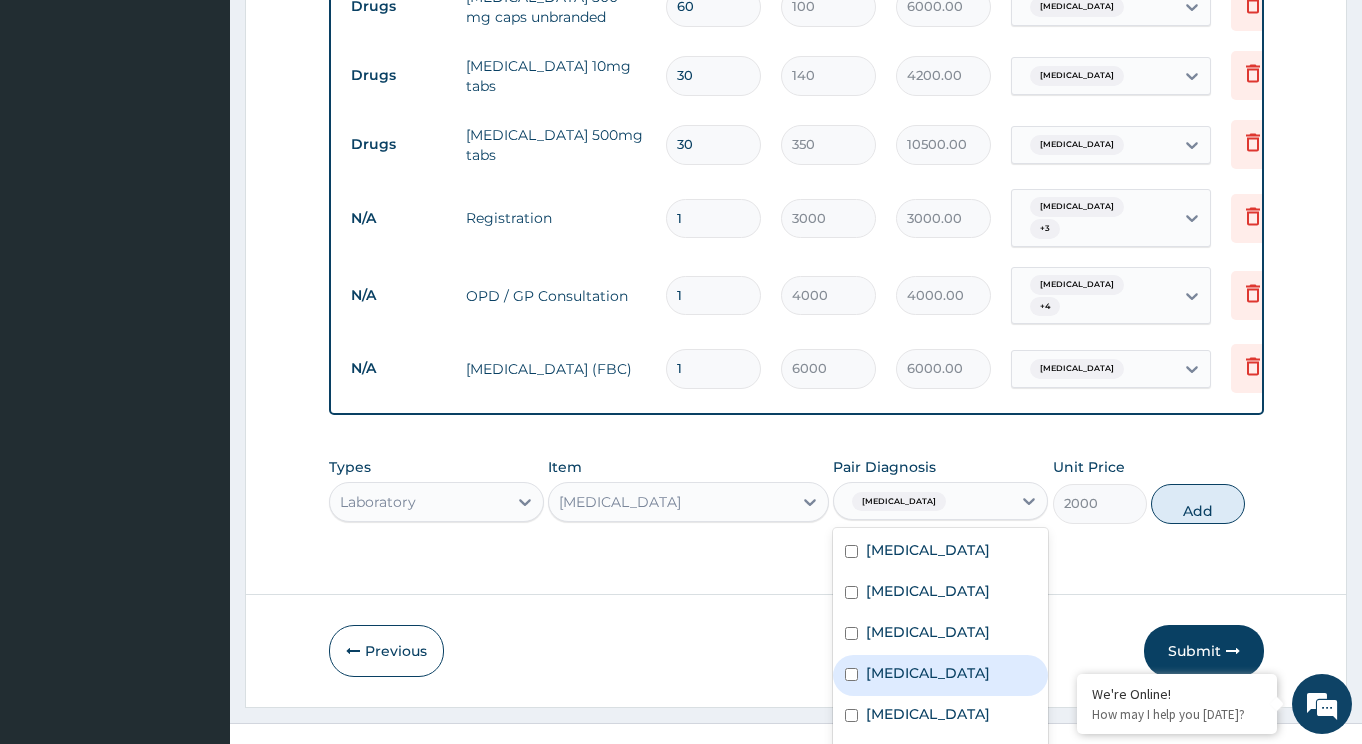 click on "[MEDICAL_DATA]" at bounding box center (928, 673) 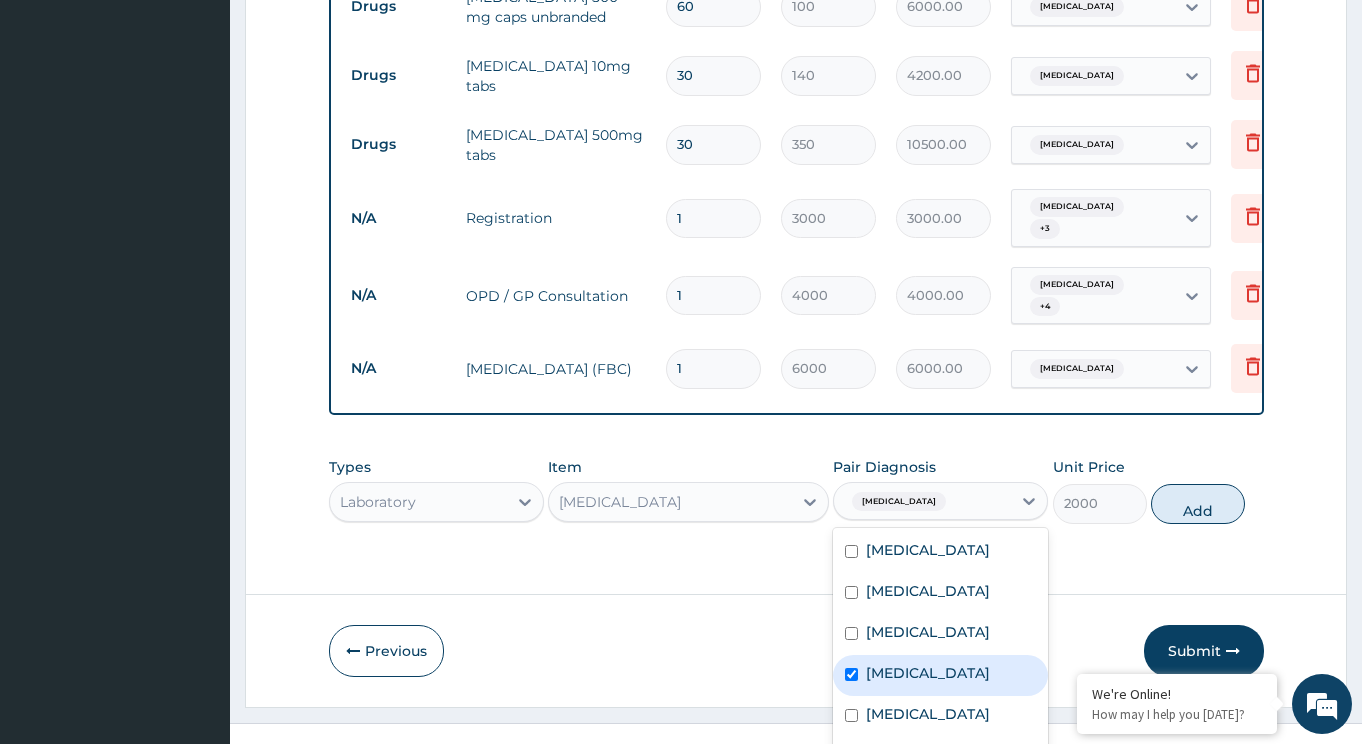 checkbox on "true" 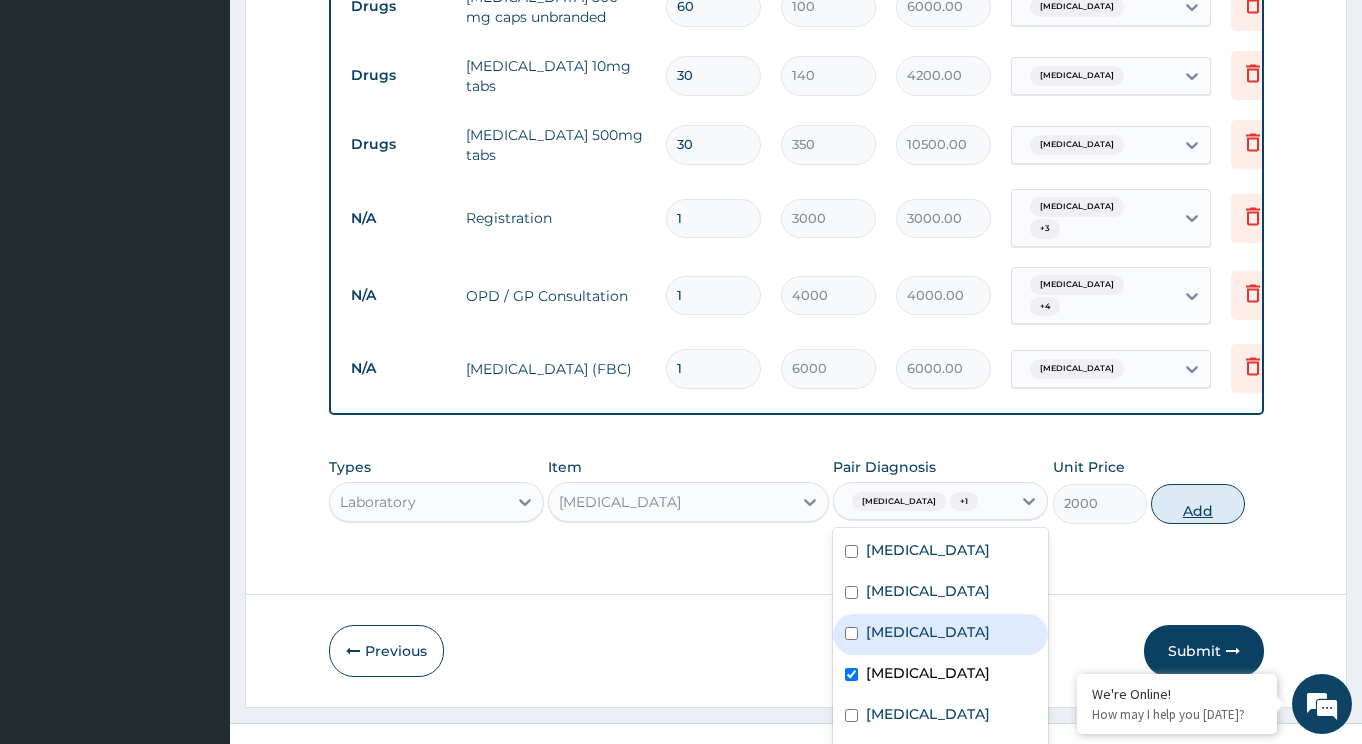 scroll, scrollTop: 0, scrollLeft: 0, axis: both 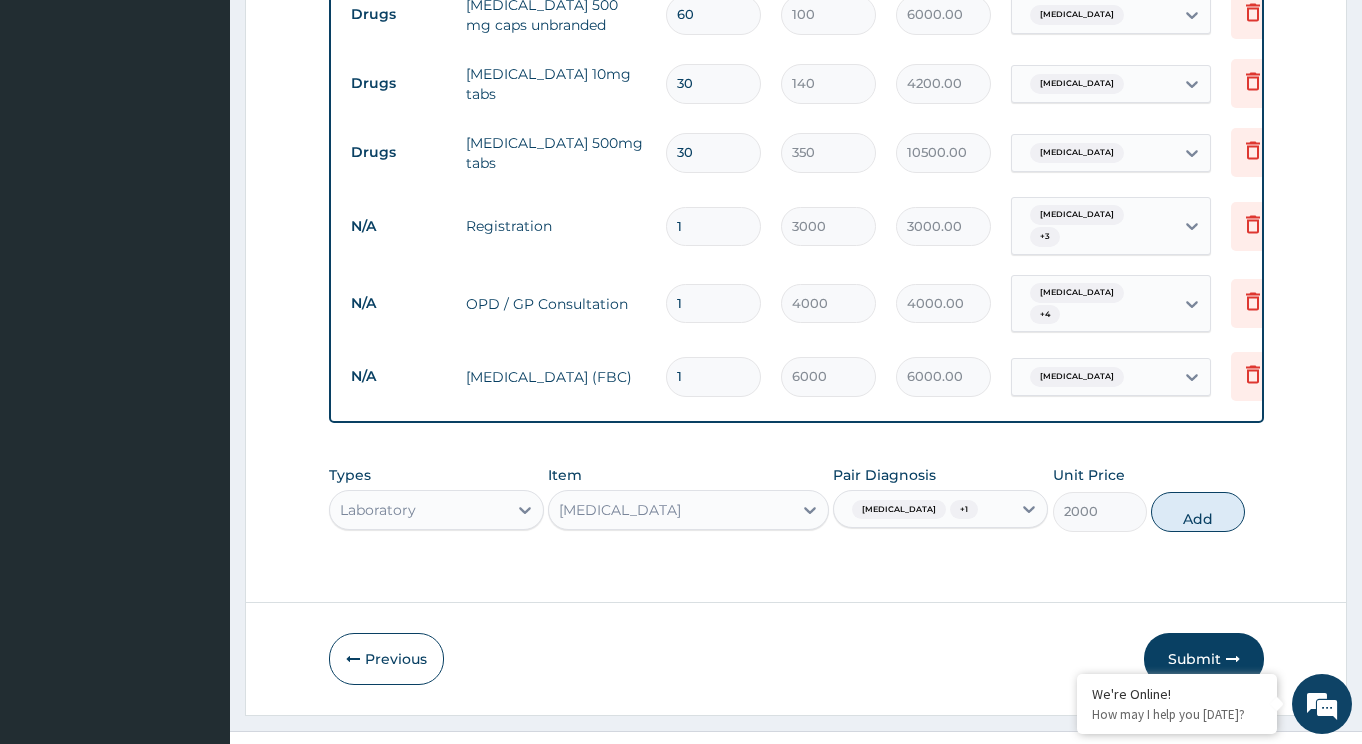 click on "Urinalysis" at bounding box center [688, 510] 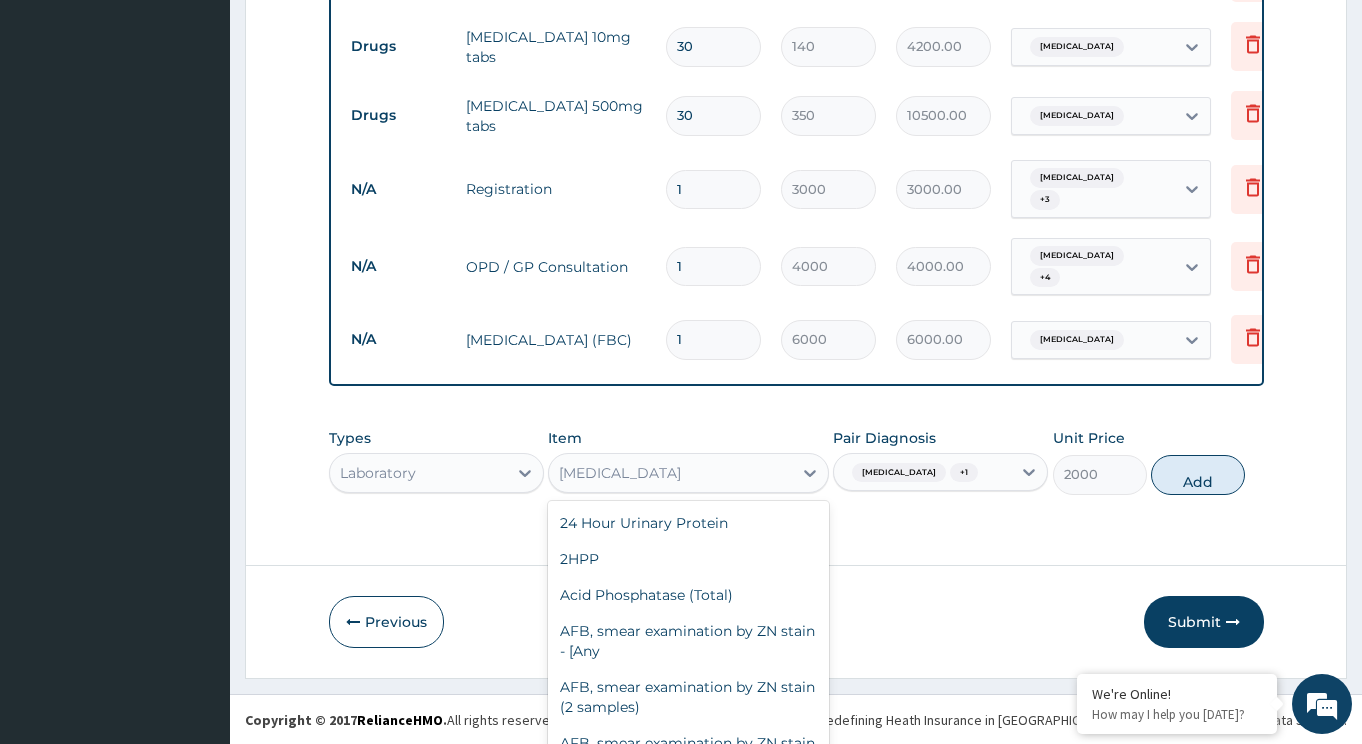 scroll, scrollTop: 53, scrollLeft: 0, axis: vertical 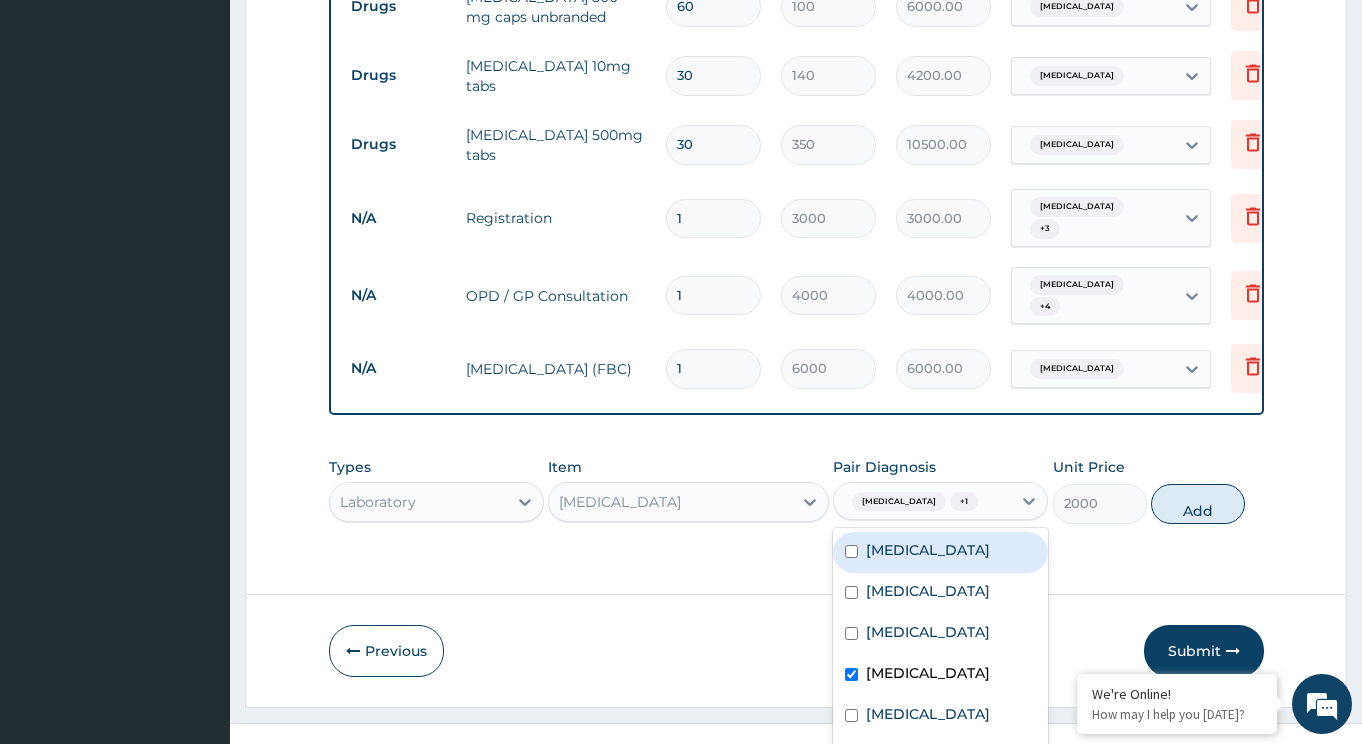 click on "option Essential hypertension, selected. option Peptic ulcer focused, 1 of 6. 6 results available. Use Up and Down to choose options, press Enter to select the currently focused option, press Escape to exit the menu, press Tab to select the option and exit the menu. Sepsis  + 1 Peptic ulcer Musculoskeletal pain Upper respiratory infection Essential hypertension Malaria Sepsis" at bounding box center (940, 501) 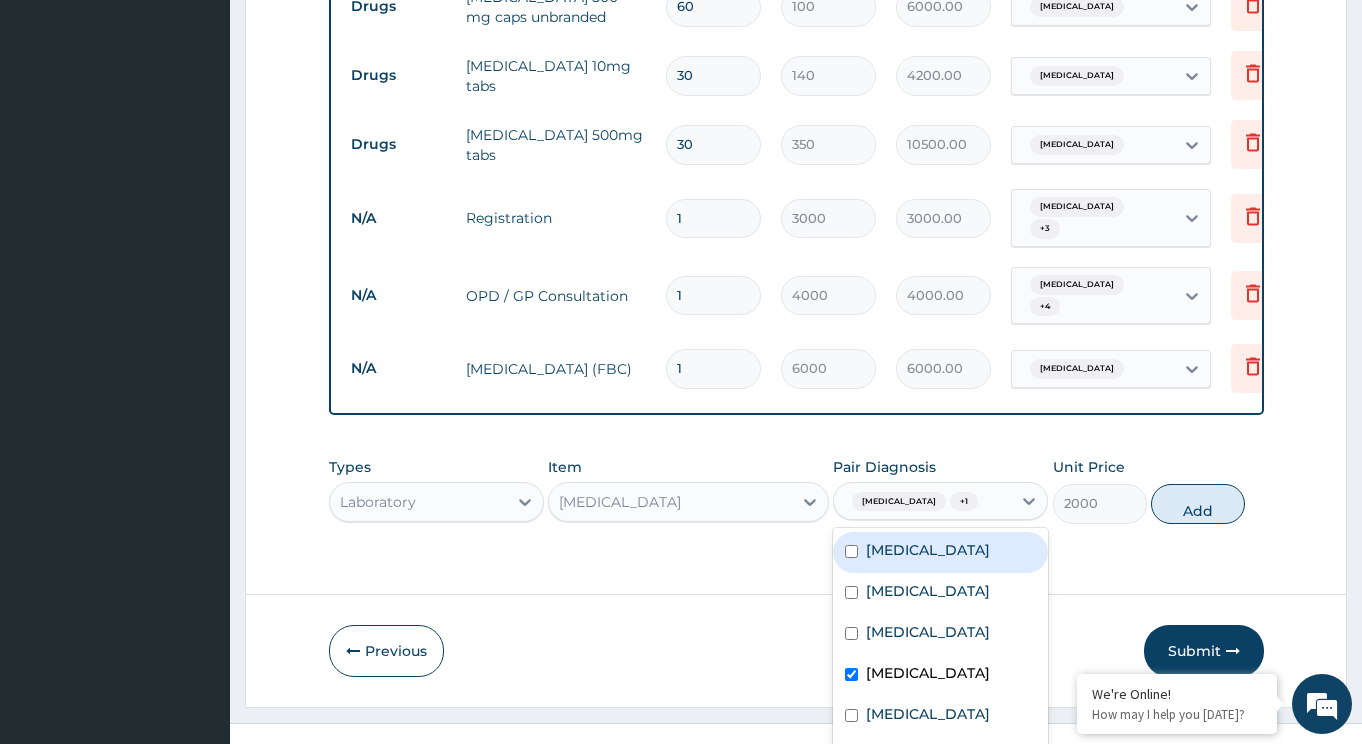 scroll, scrollTop: 29, scrollLeft: 0, axis: vertical 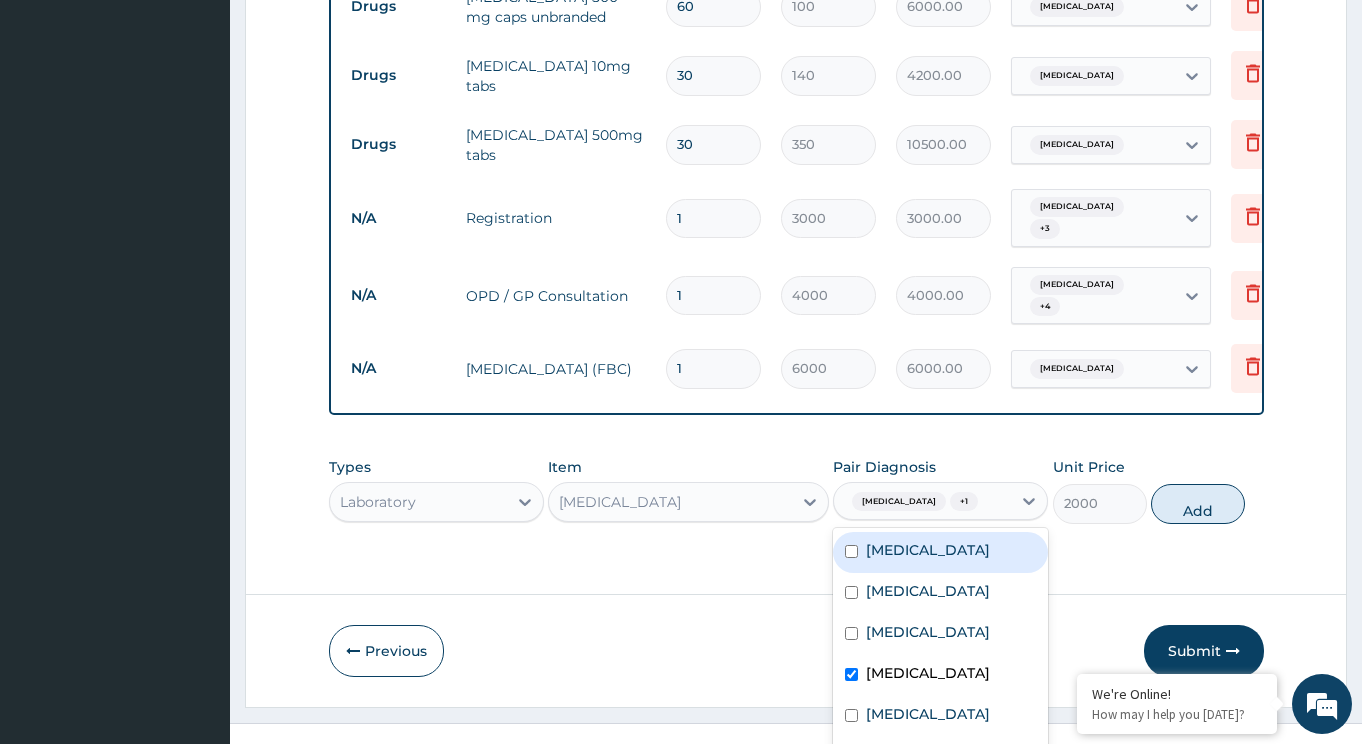 click on "Peptic ulcer Musculoskeletal pain Upper respiratory infection Essential hypertension Malaria Sepsis" at bounding box center [940, 655] 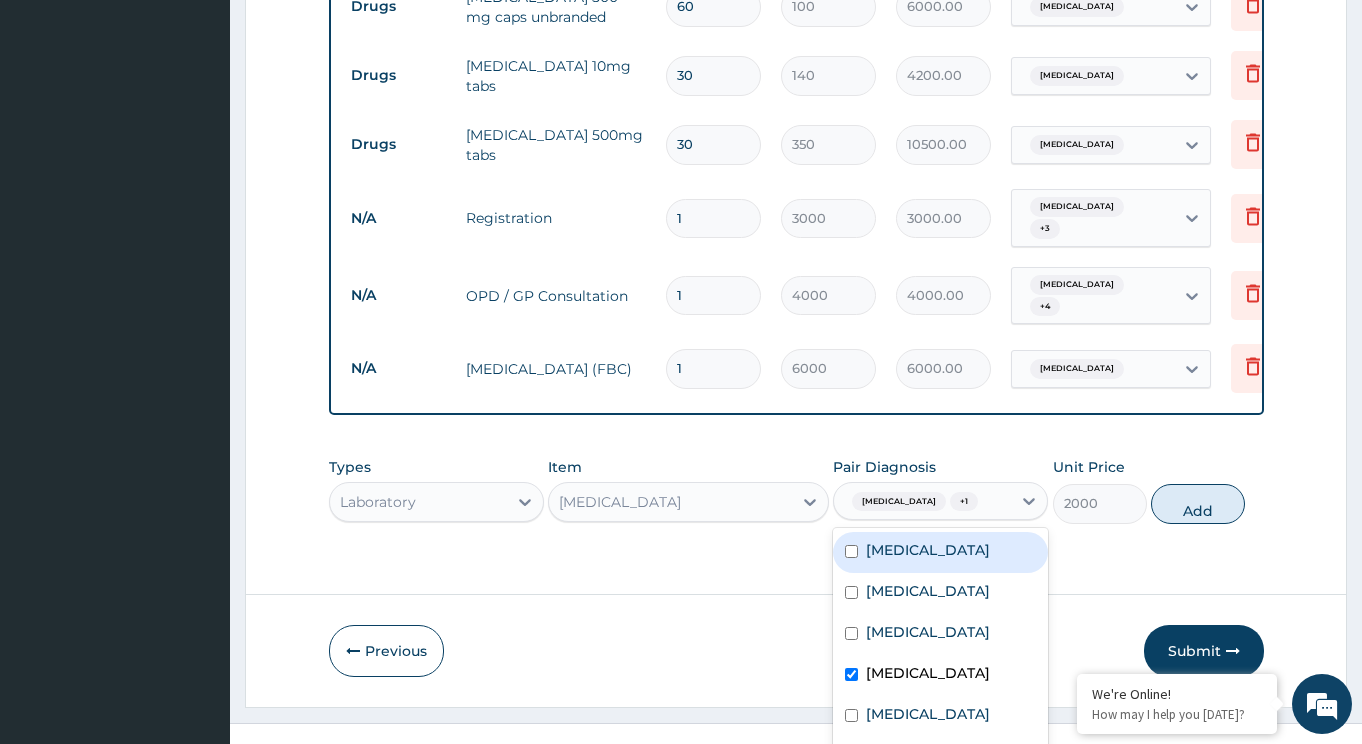 click on "Peptic ulcer" at bounding box center (940, 552) 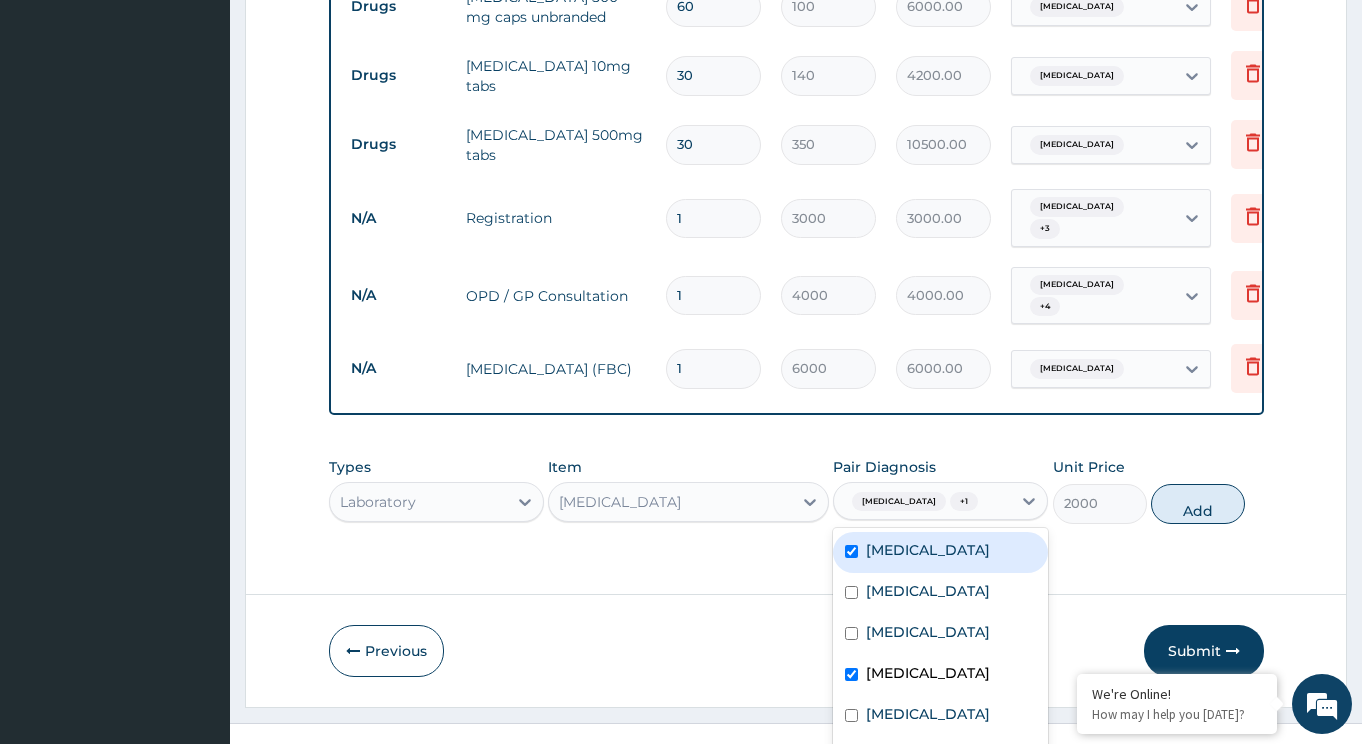 checkbox on "true" 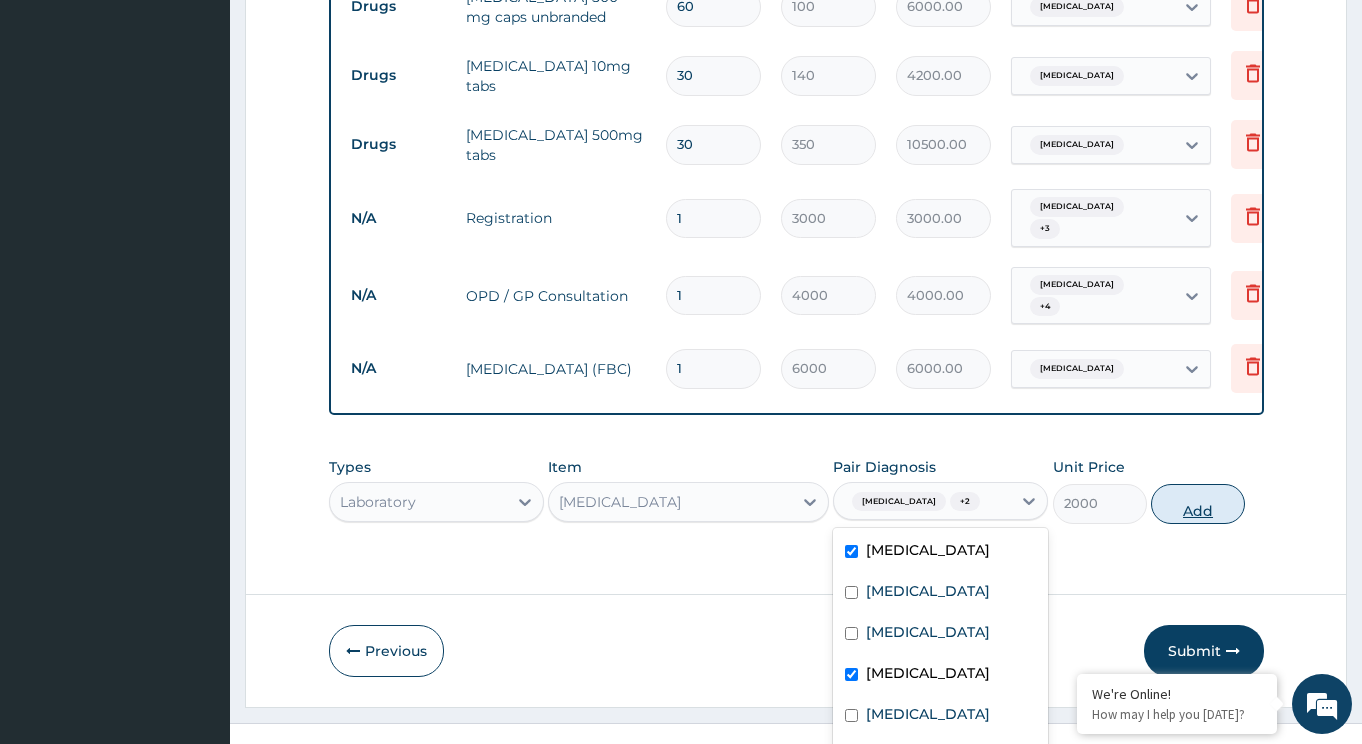scroll, scrollTop: 0, scrollLeft: 0, axis: both 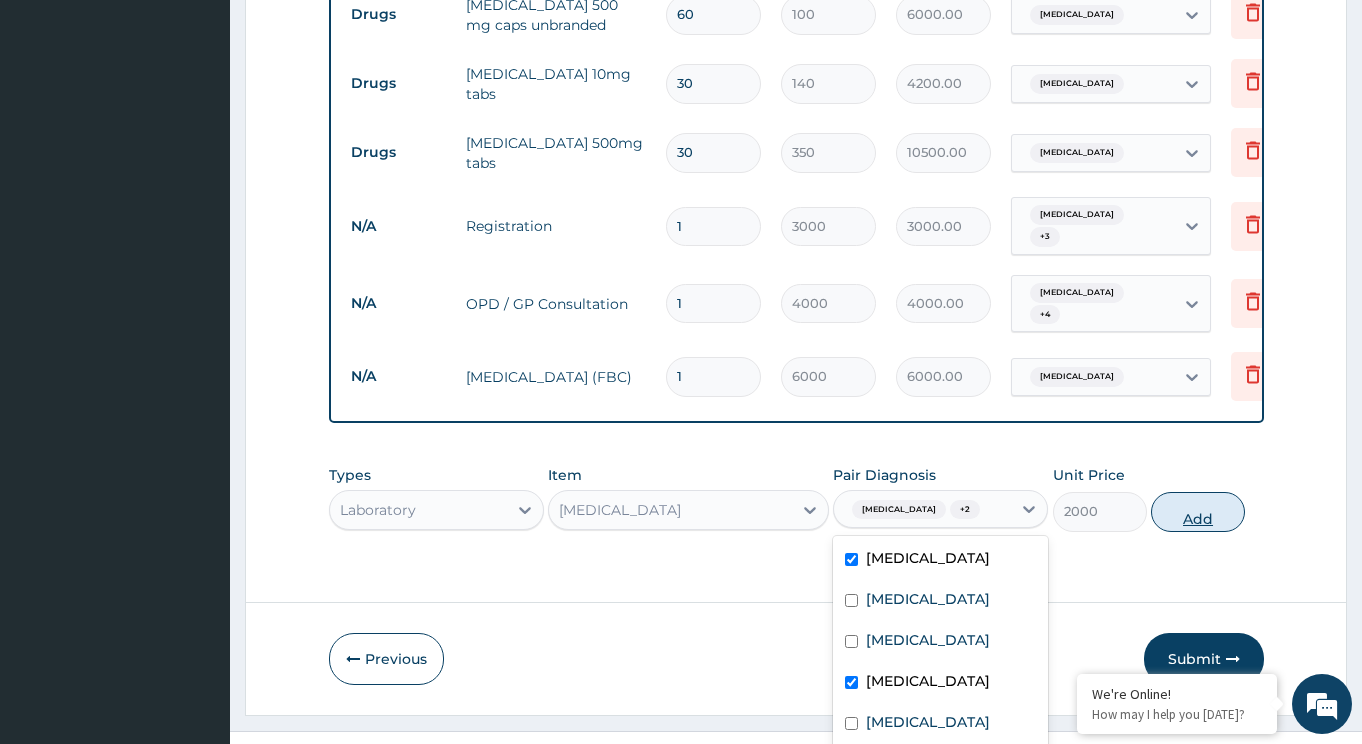 click on "Add" at bounding box center (1198, 512) 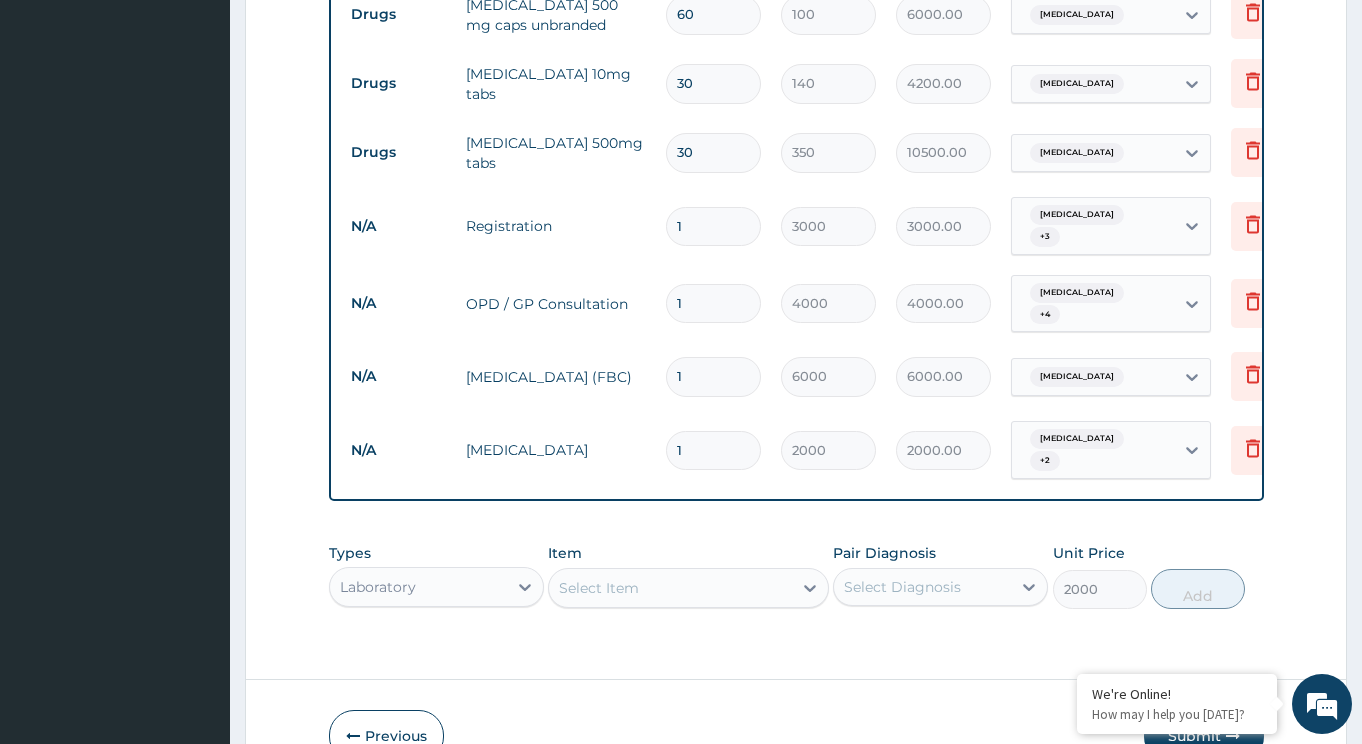 type on "0" 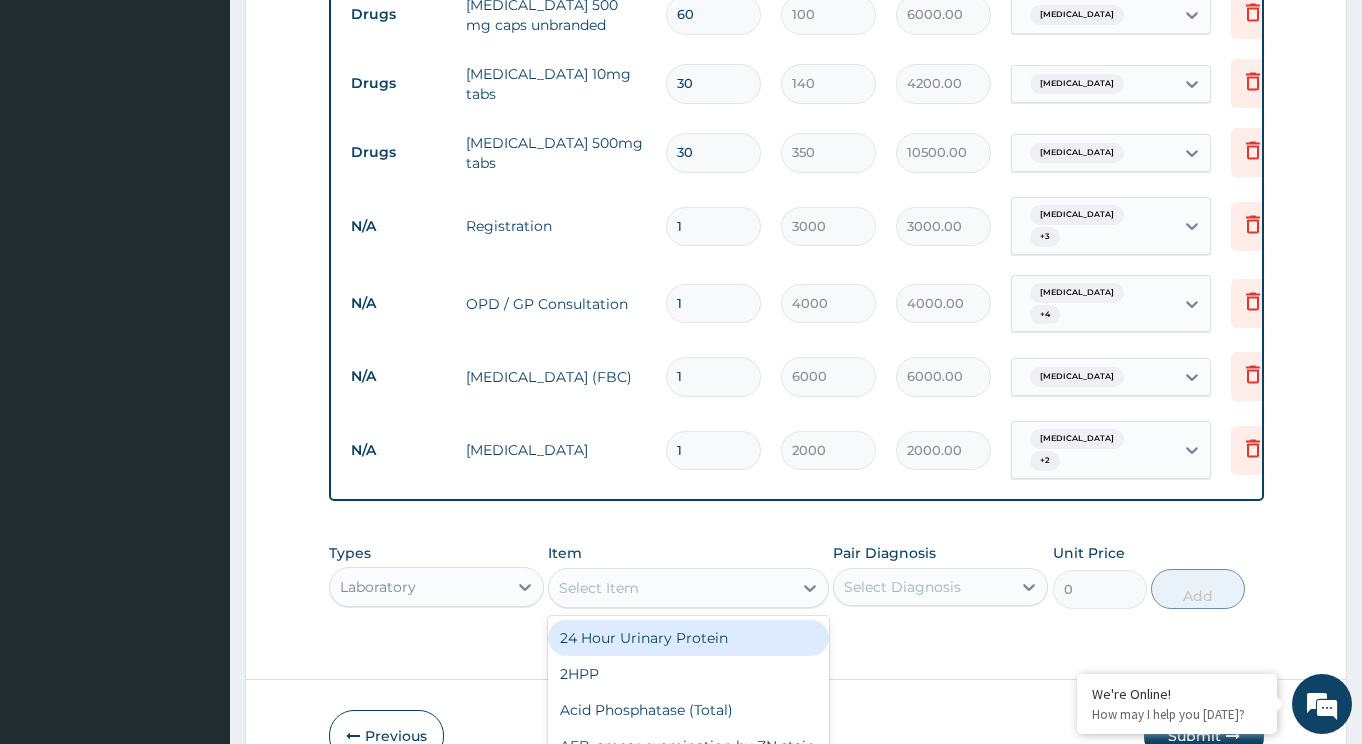 click on "option Urinalysis, selected. option  24 Hour Urinary Protein focused, 1 of 212. 212 results available. Use Up and Down to choose options, press Enter to select the currently focused option, press Escape to exit the menu, press Tab to select the option and exit the menu. Select Item  24 Hour Urinary Protein  2HPP  Acid Phosphatase (Total)  AFB, smear examination by ZN stain - [Any  AFB, smear examination by ZN stain (2 samples)  AFB, smear examination by ZN stain (3 samples)  AFP  AFP (Alpha Feto-Protein)  Albumin  ALP (PHOS)  ALPHA AMYLASE  ANTIBODY TO HEPATITIS B {ANTI-HBs}  ANTIBODY TO HEPATITIS B CORE ANTIGEN {ANTI-HBc}  ANTIBODY TO HEPATITIS Be {ANTI-HBe}  Anti-Cytomegalovirus 1gG  ANTI-HSV2 IgMG  ANTI-HSVI IgM  ANTI-RUBELLA VIRUS 1gM  ANTI-TOXOPLASMA 1gM  Aso Titre  Aspirate For M/C/S  Beta HCG  b-HCG (Quantitative)  Bicarbonate HC03  Bleeding Time  Blood Culture  Blood For Microfilarial  Blood Group  Blood, Gases(Acid Base)  BMA  BONE MARROW BIOPSY WITH NEEDLE  C.S.F Chloride  C.S.F Protein  CA-125 HCV" at bounding box center [688, 588] 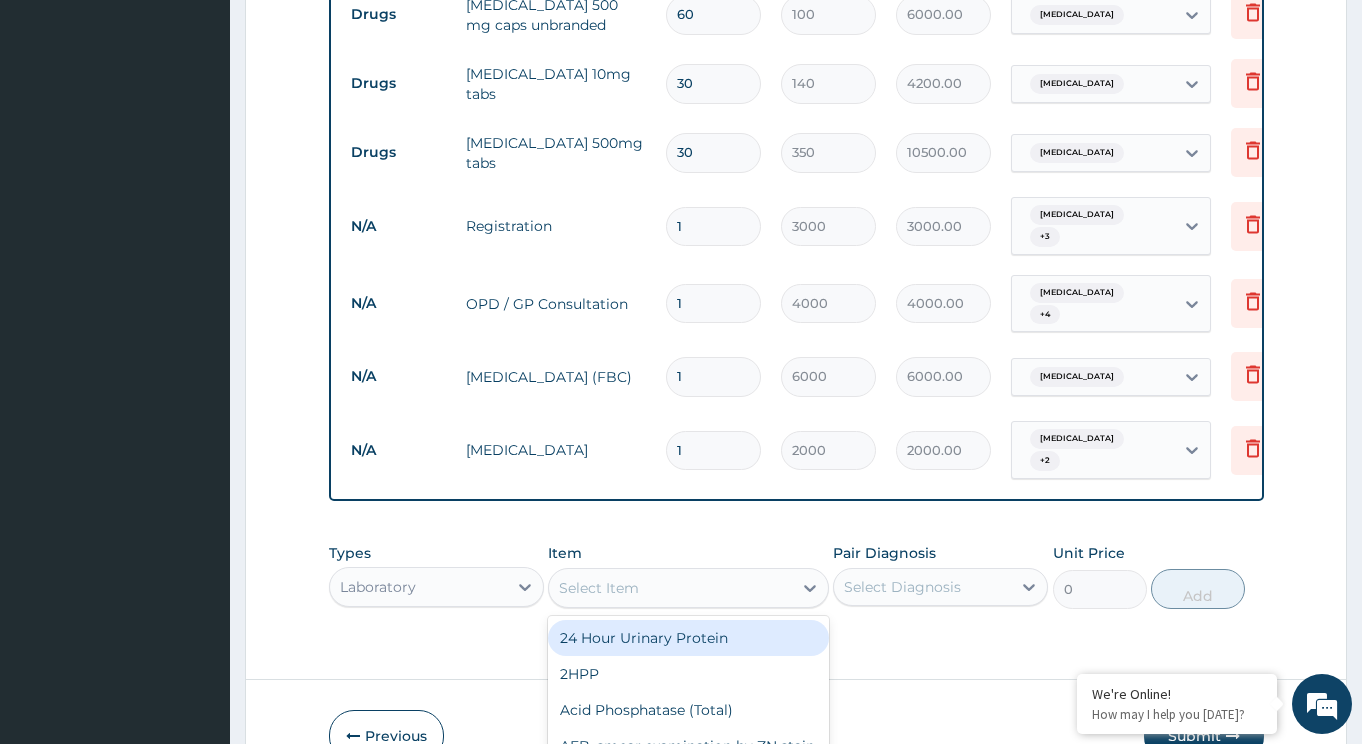 scroll, scrollTop: 57, scrollLeft: 0, axis: vertical 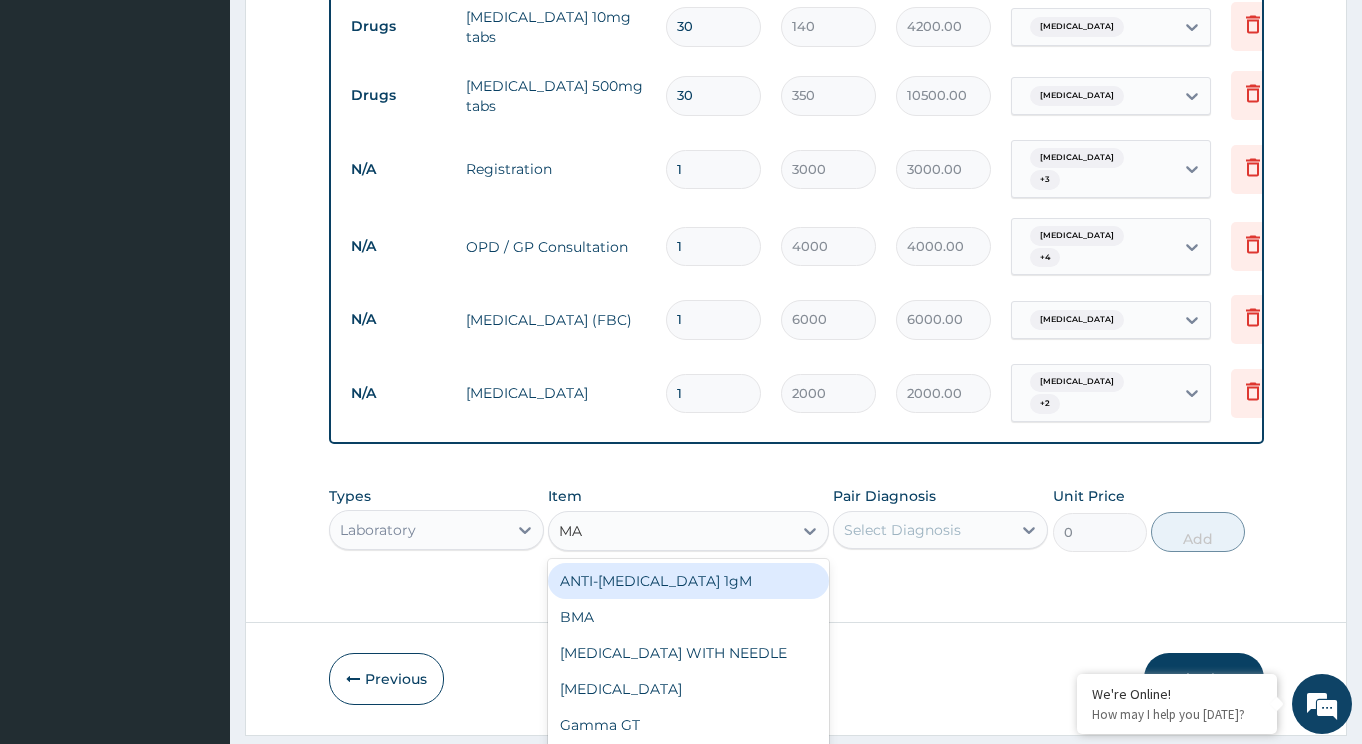 type on "MAL" 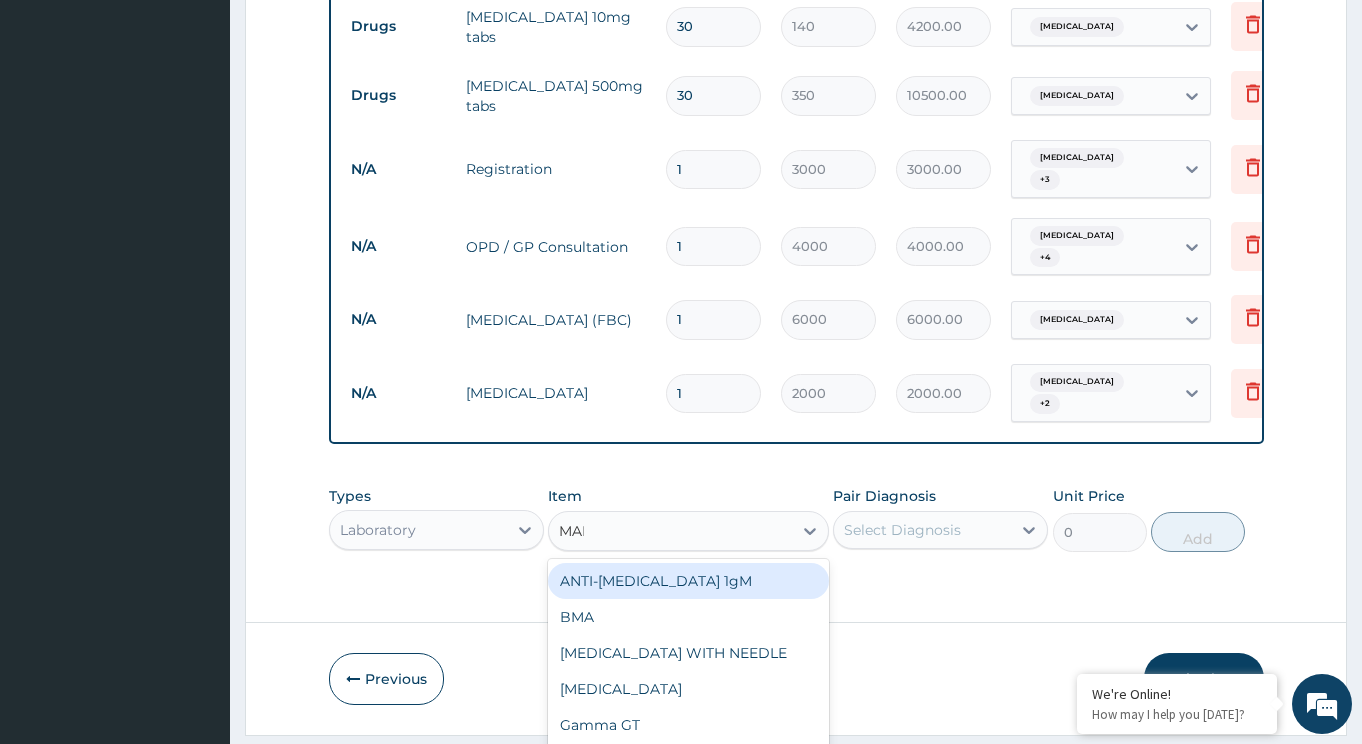 scroll, scrollTop: 0, scrollLeft: 0, axis: both 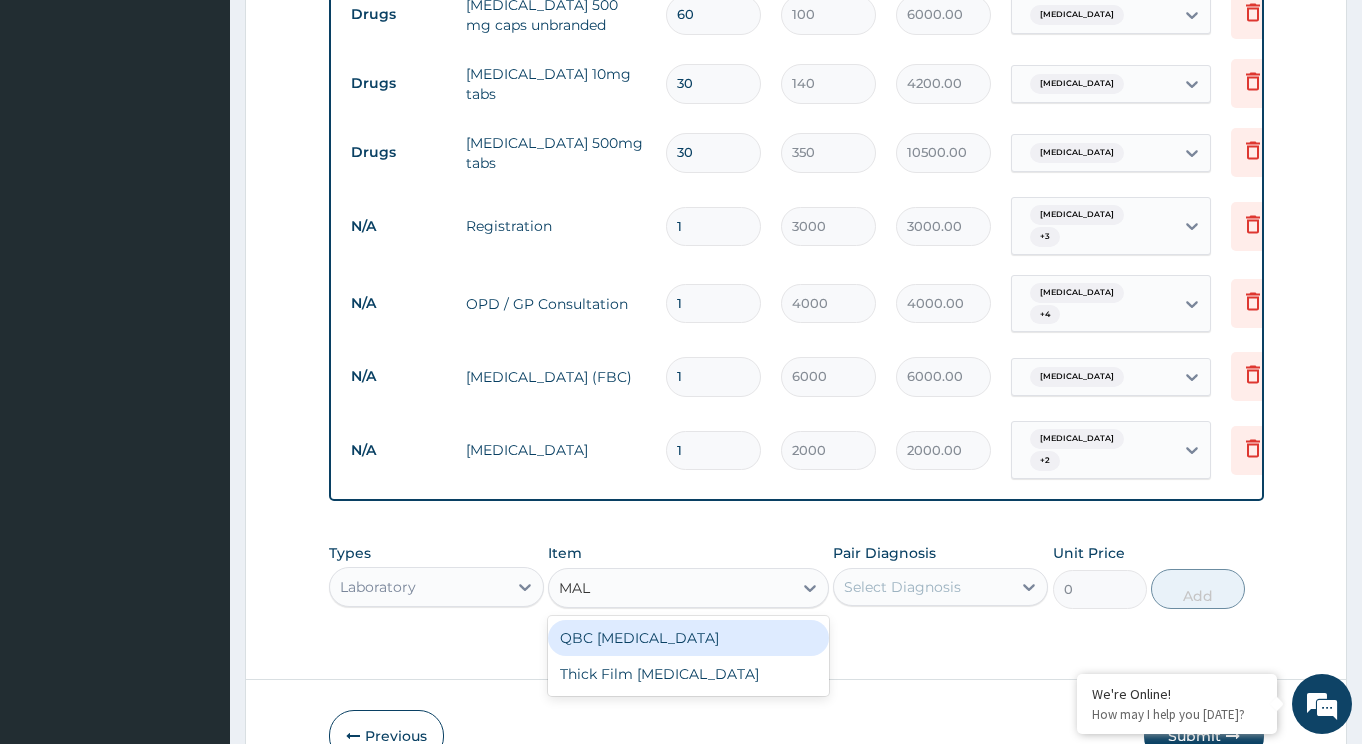 click on "QBC Malaria" at bounding box center [688, 638] 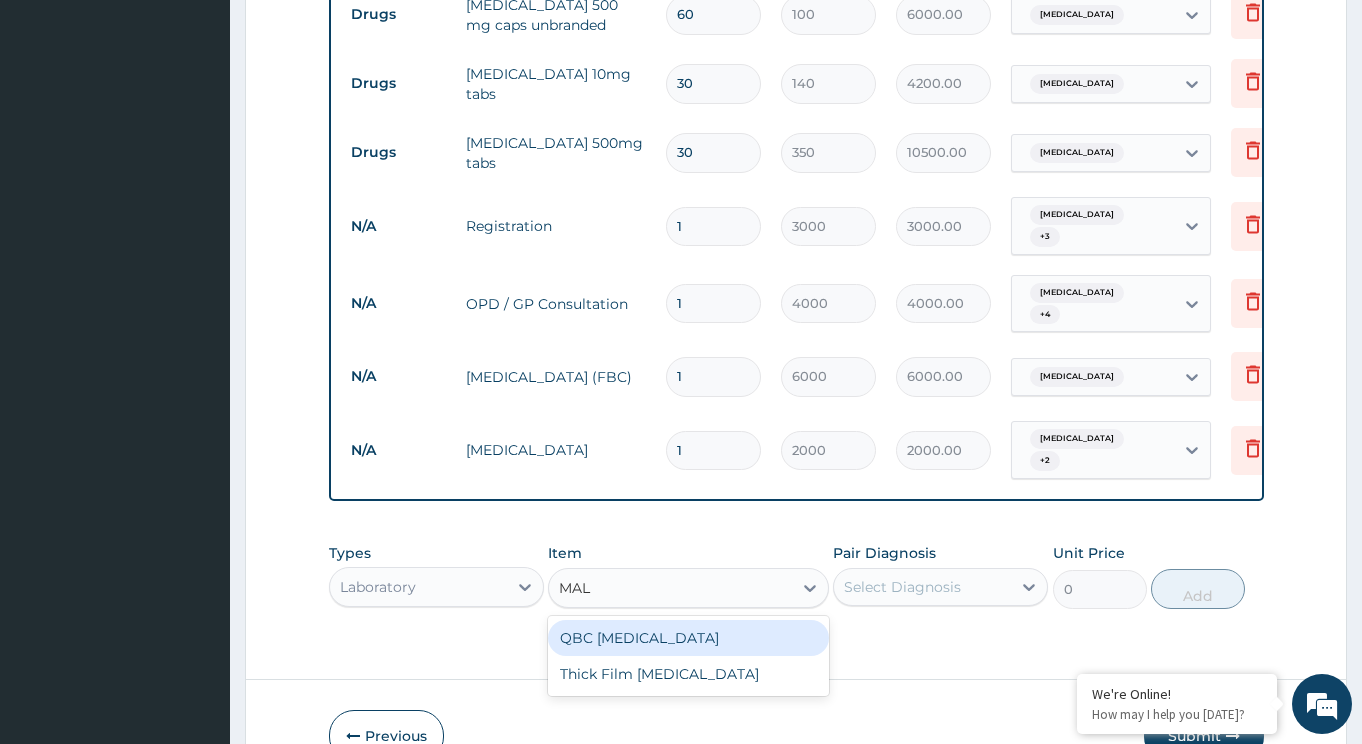 type 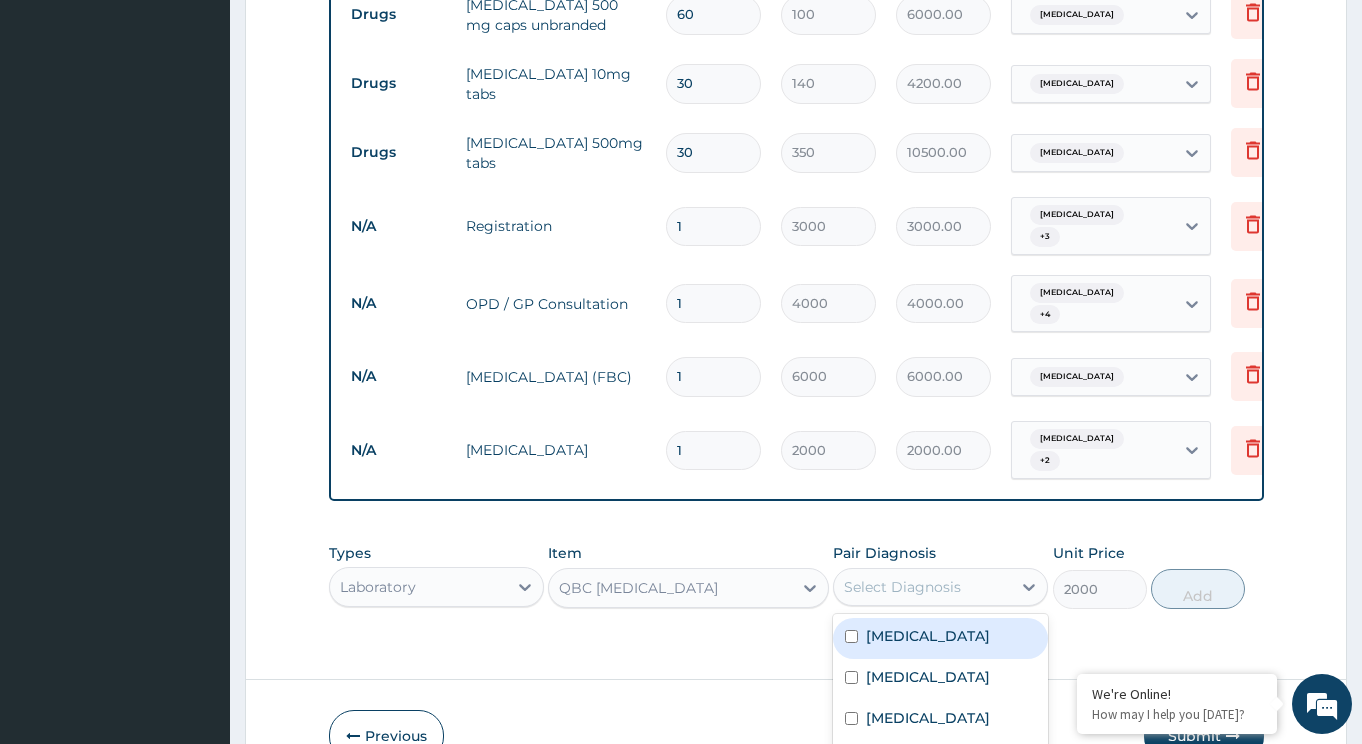 scroll, scrollTop: 29, scrollLeft: 0, axis: vertical 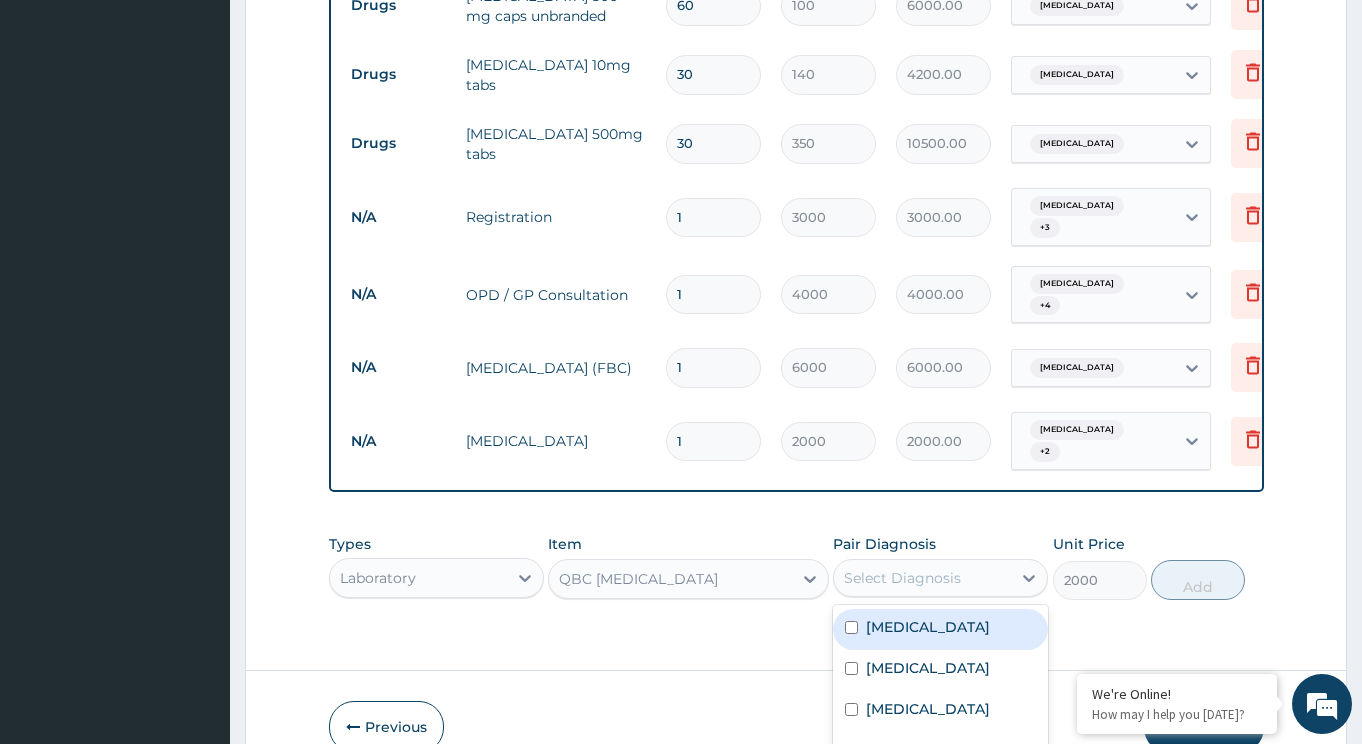 click on "option Peptic ulcer, selected. option Peptic ulcer focused, 1 of 6. 6 results available. Use Up and Down to choose options, press Enter to select the currently focused option, press Escape to exit the menu, press Tab to select the option and exit the menu. Select Diagnosis Peptic ulcer Musculoskeletal pain Upper respiratory infection Essential hypertension Malaria Sepsis" at bounding box center [940, 578] 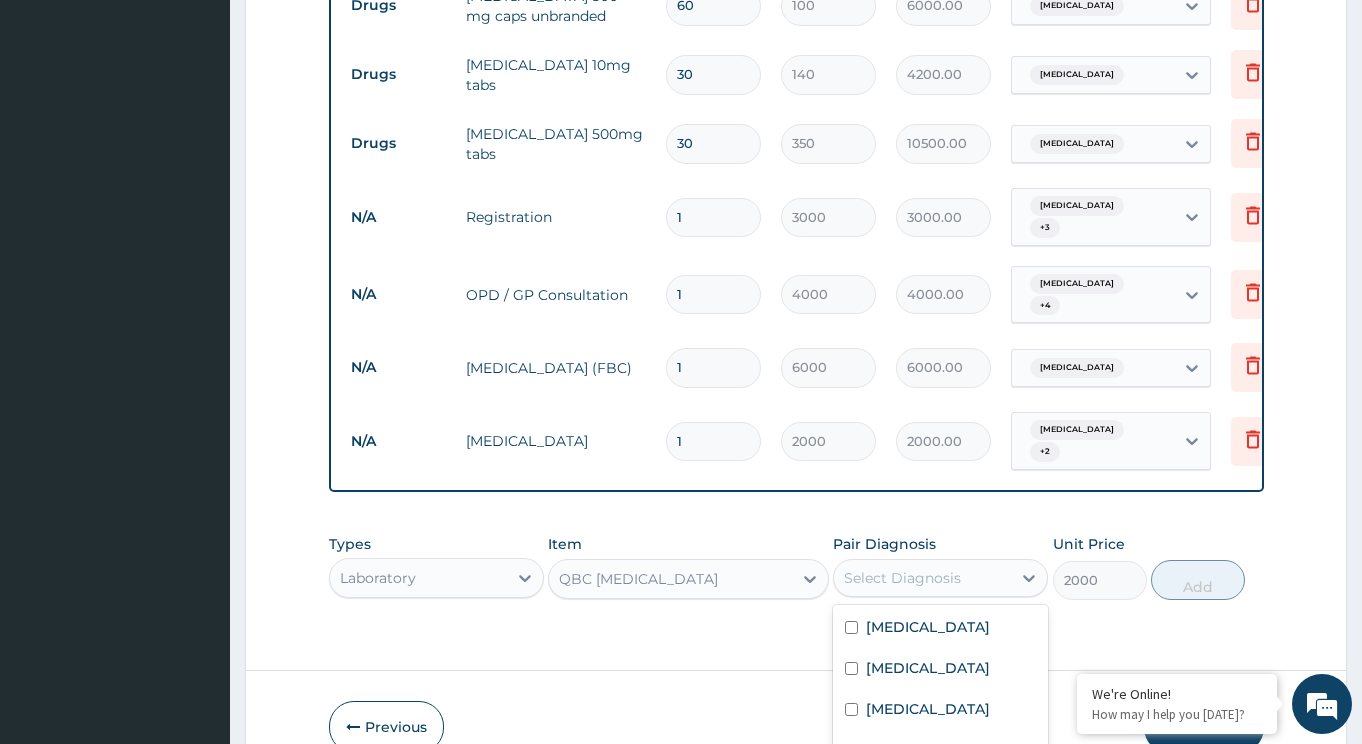 click on "Malaria" at bounding box center (940, 793) 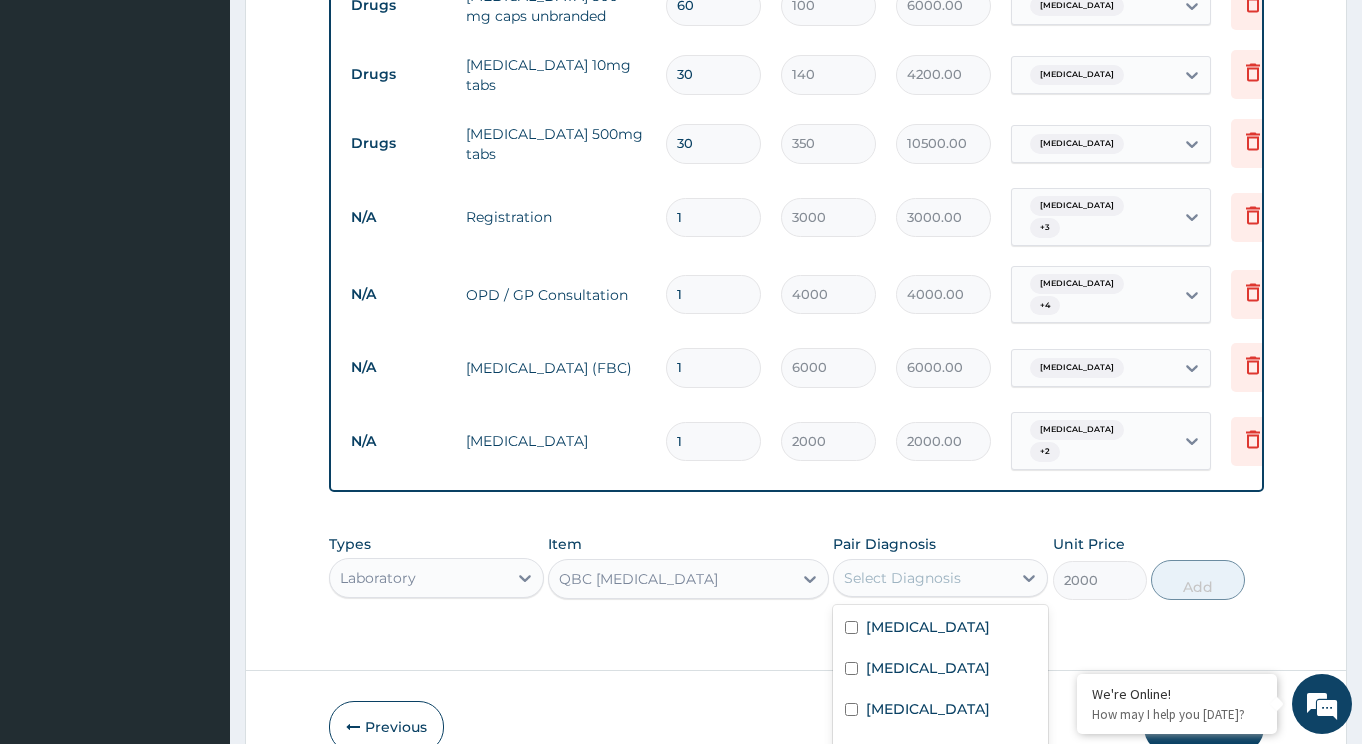 checkbox on "true" 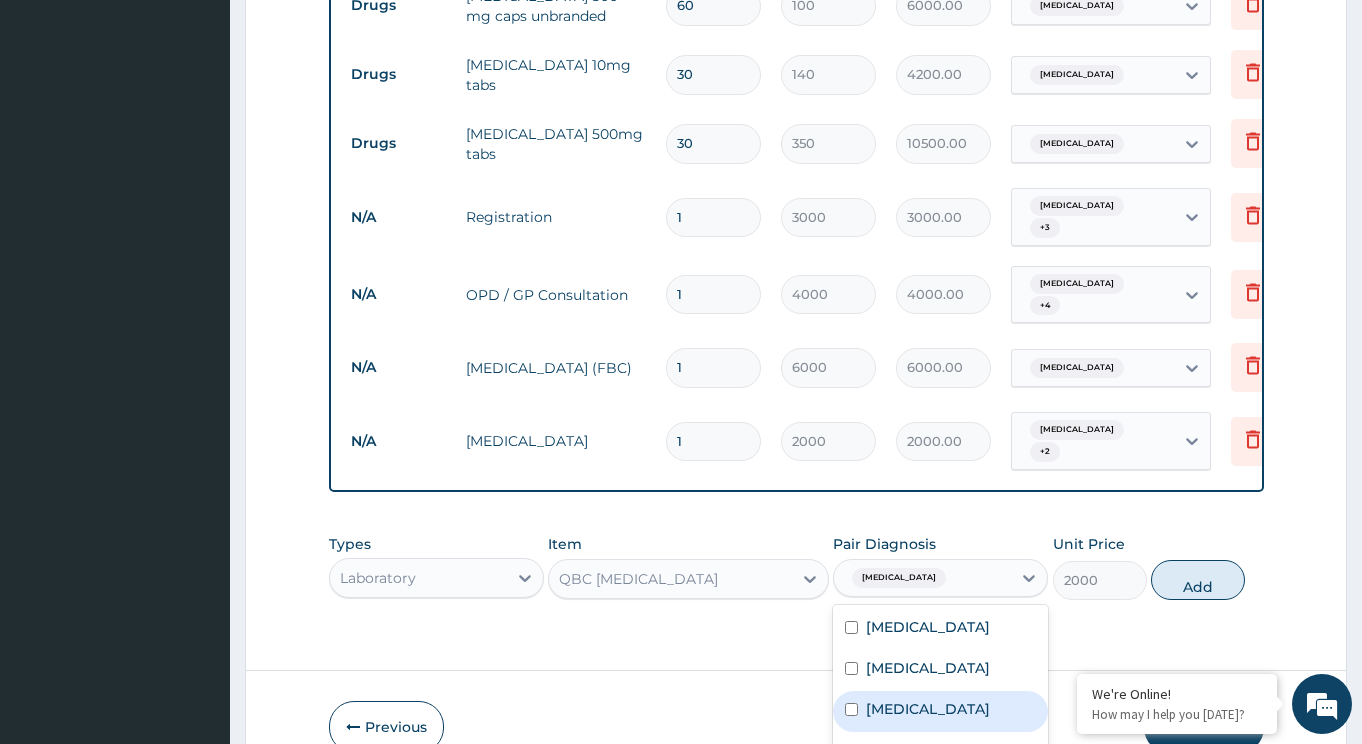 drag, startPoint x: 1165, startPoint y: 520, endPoint x: 988, endPoint y: 528, distance: 177.1807 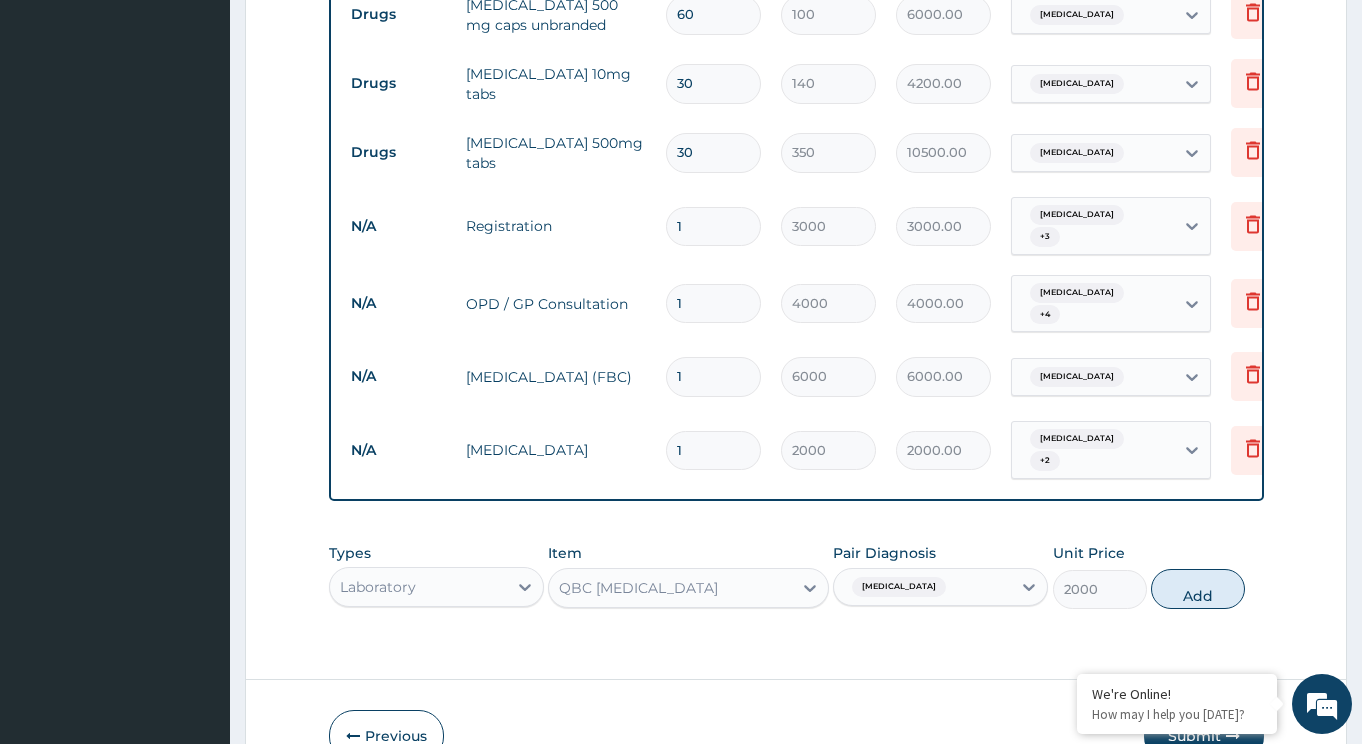 click on "Types Laboratory Item QBC Malaria Pair Diagnosis Malaria Unit Price 2000 Add" at bounding box center [796, 576] 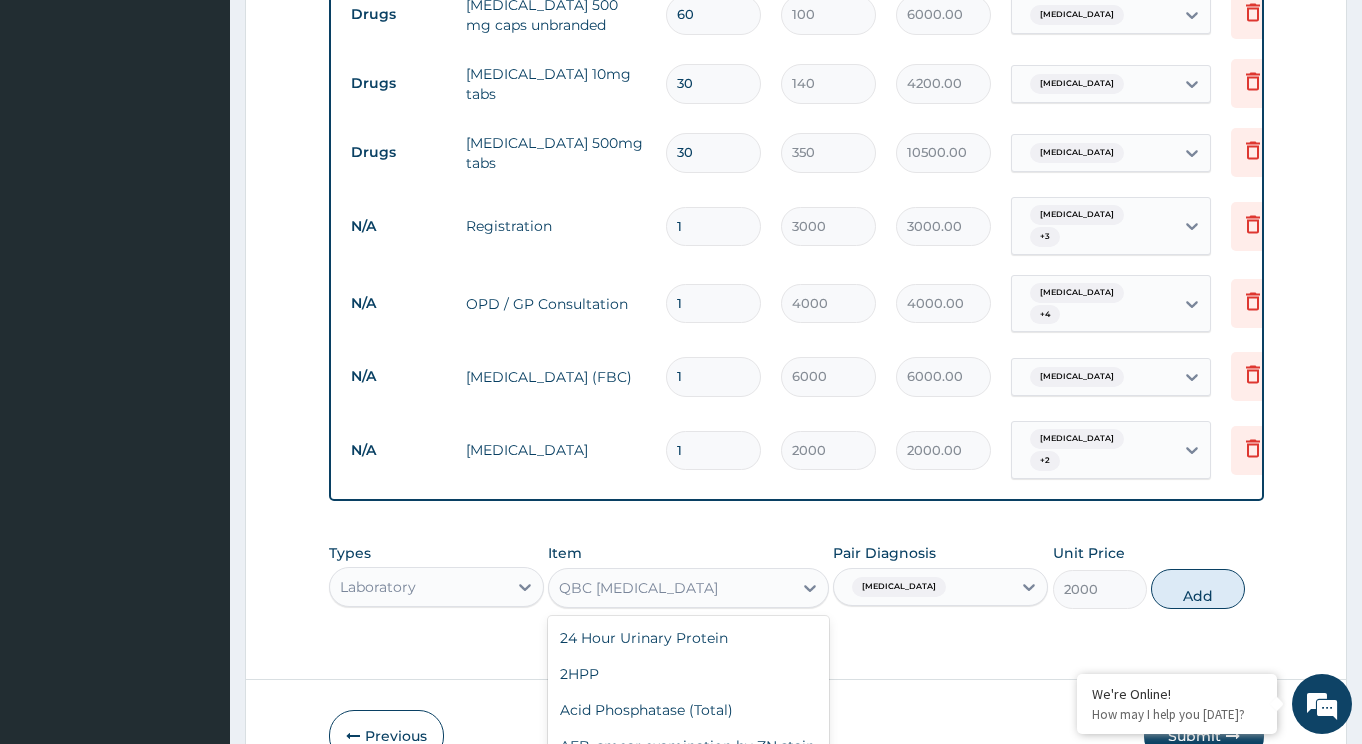 scroll, scrollTop: 57, scrollLeft: 0, axis: vertical 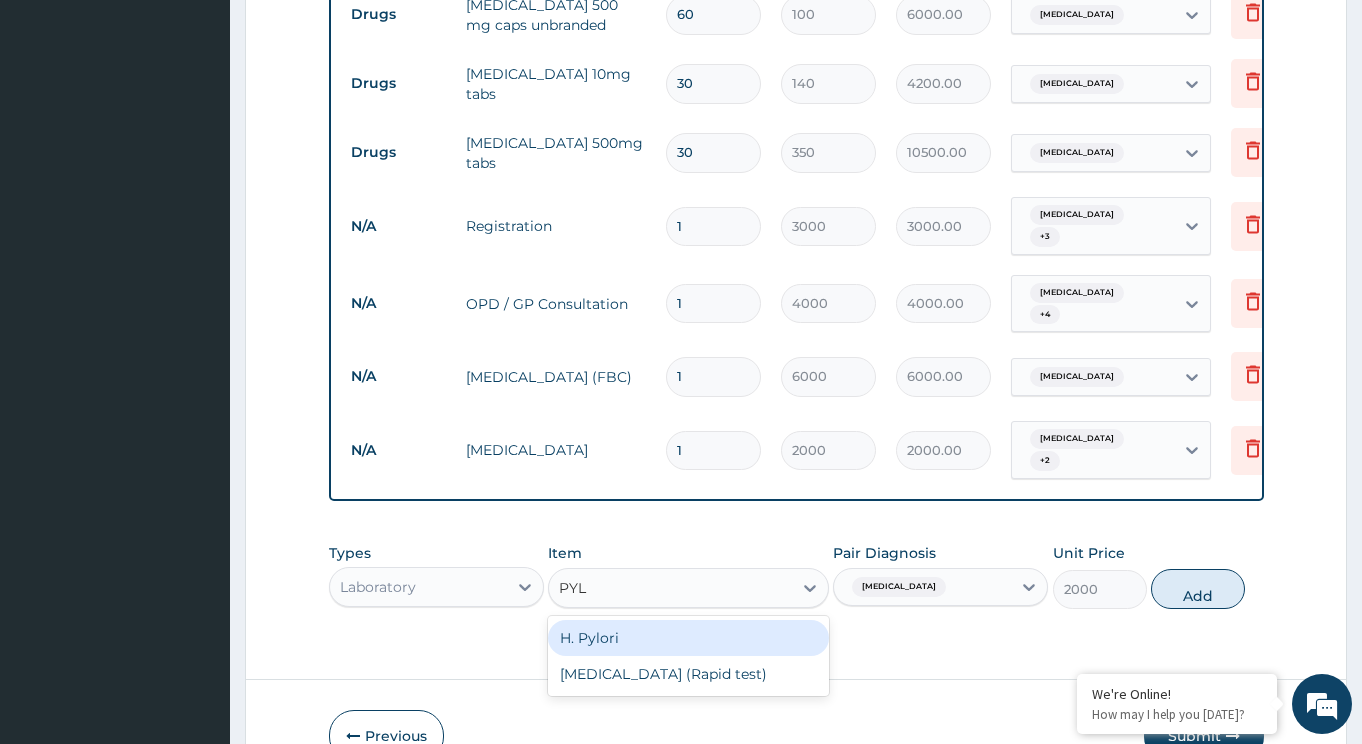 type on "PYLO" 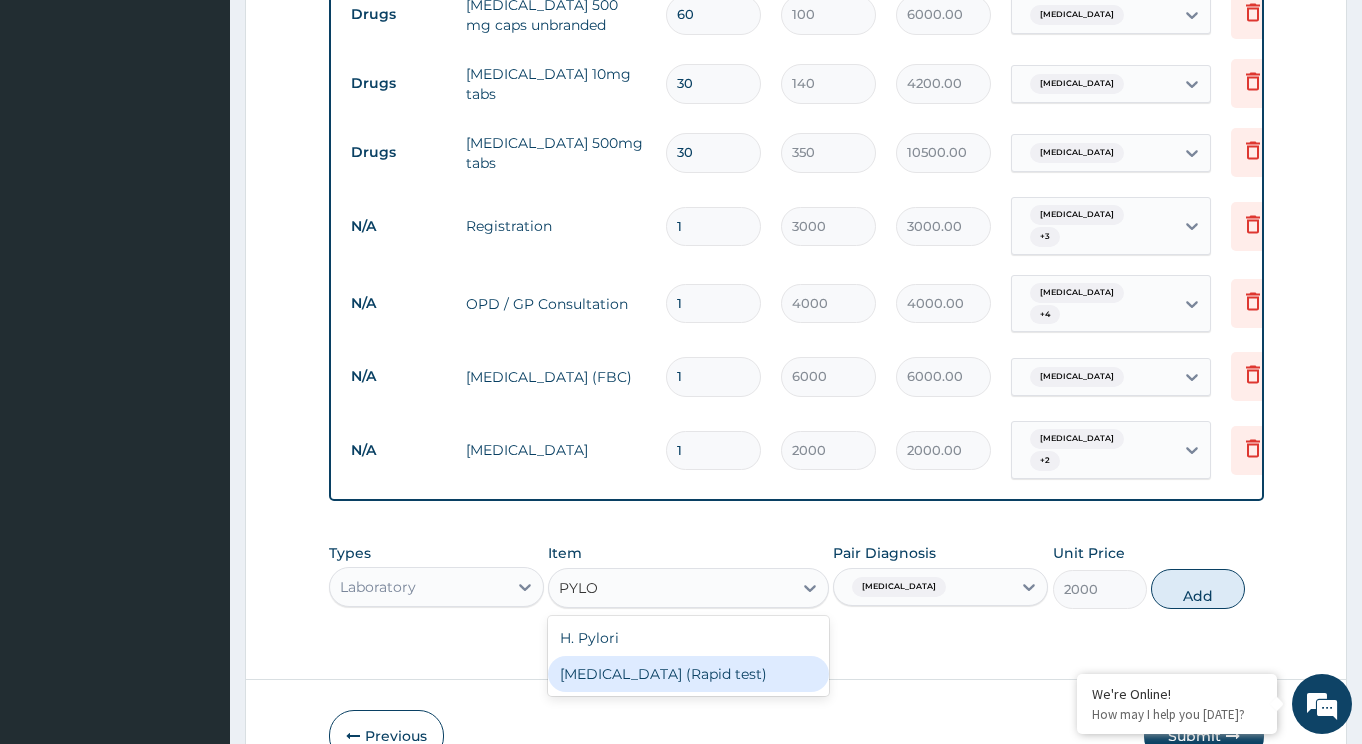 drag, startPoint x: 704, startPoint y: 626, endPoint x: 910, endPoint y: 583, distance: 210.44002 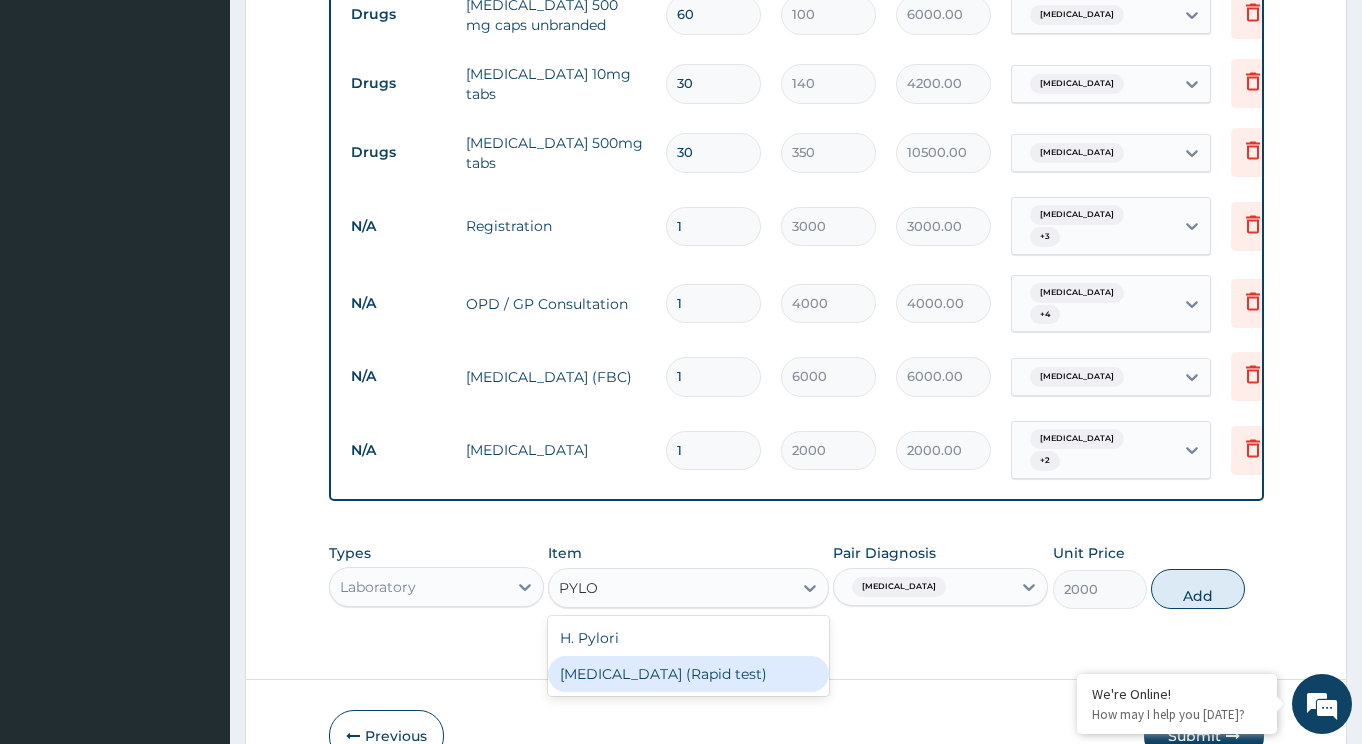 click on "Helicobacter Pylori (Rapid test)" at bounding box center [688, 674] 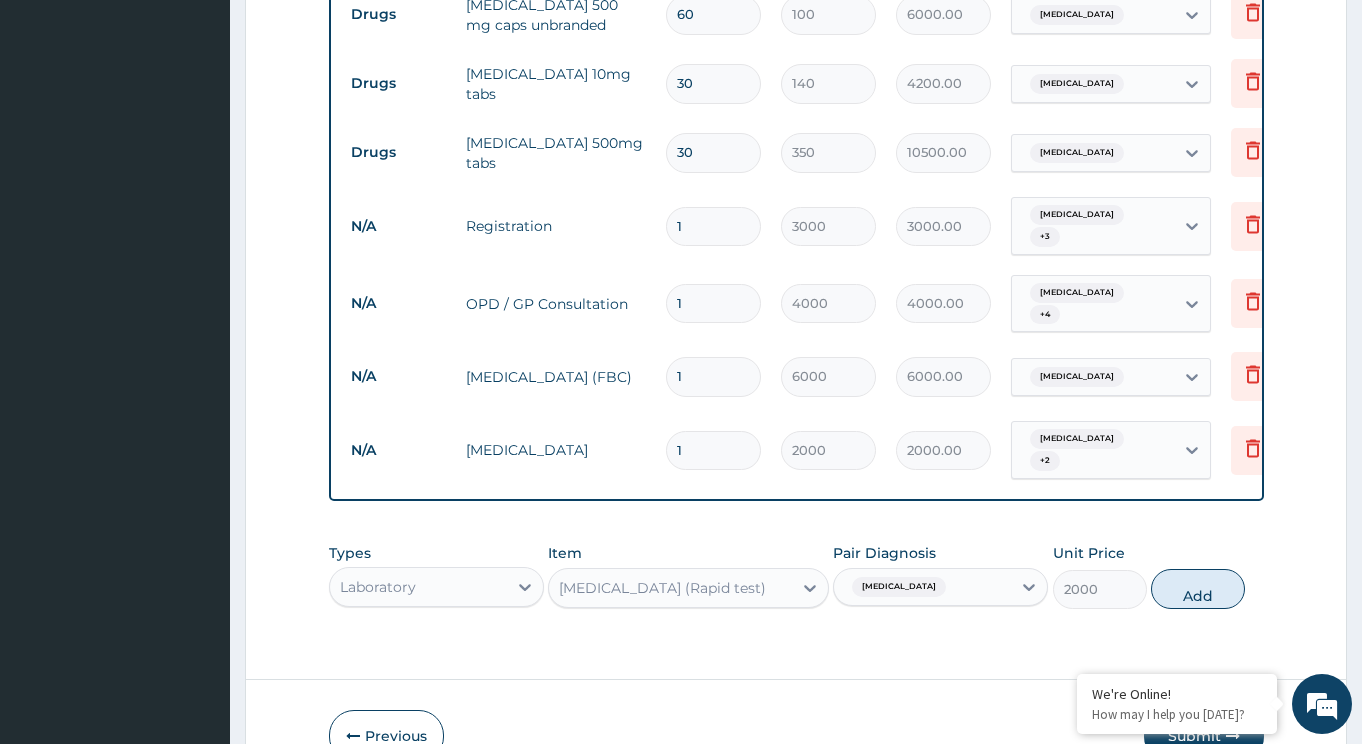 type 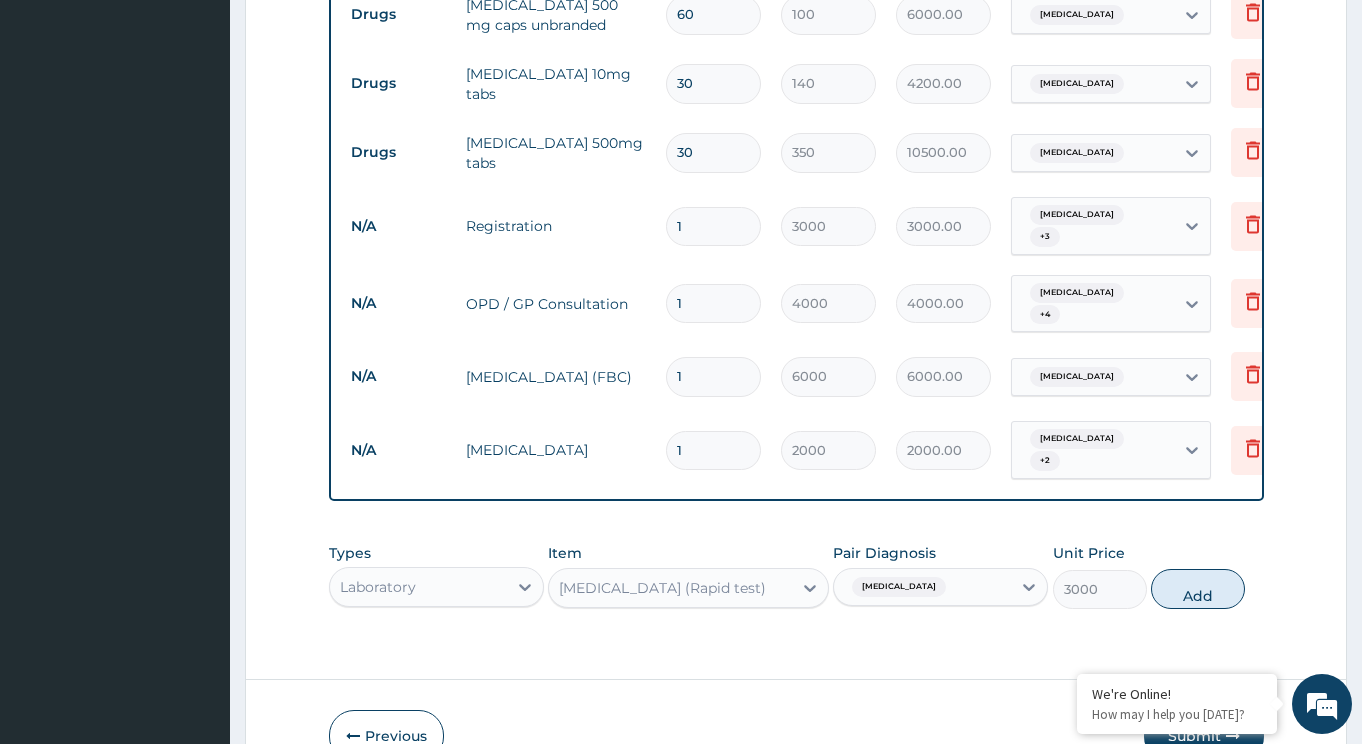 click on "Types Laboratory Item option Helicobacter Pylori (Rapid test), selected.   Select is focused ,type to refine list, press Down to open the menu,  Helicobacter Pylori (Rapid test) Pair Diagnosis Malaria Unit Price 3000 Add" at bounding box center [796, 576] 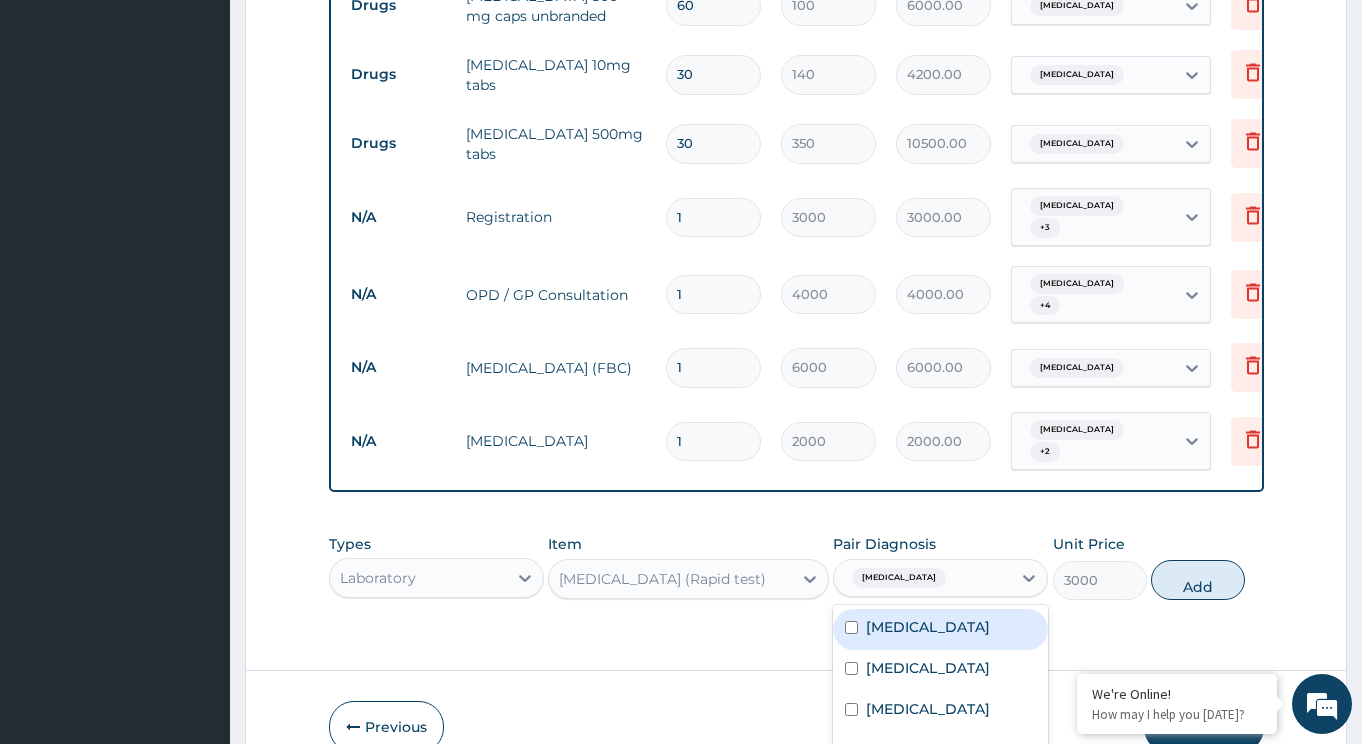 click on "Peptic ulcer" at bounding box center (928, 627) 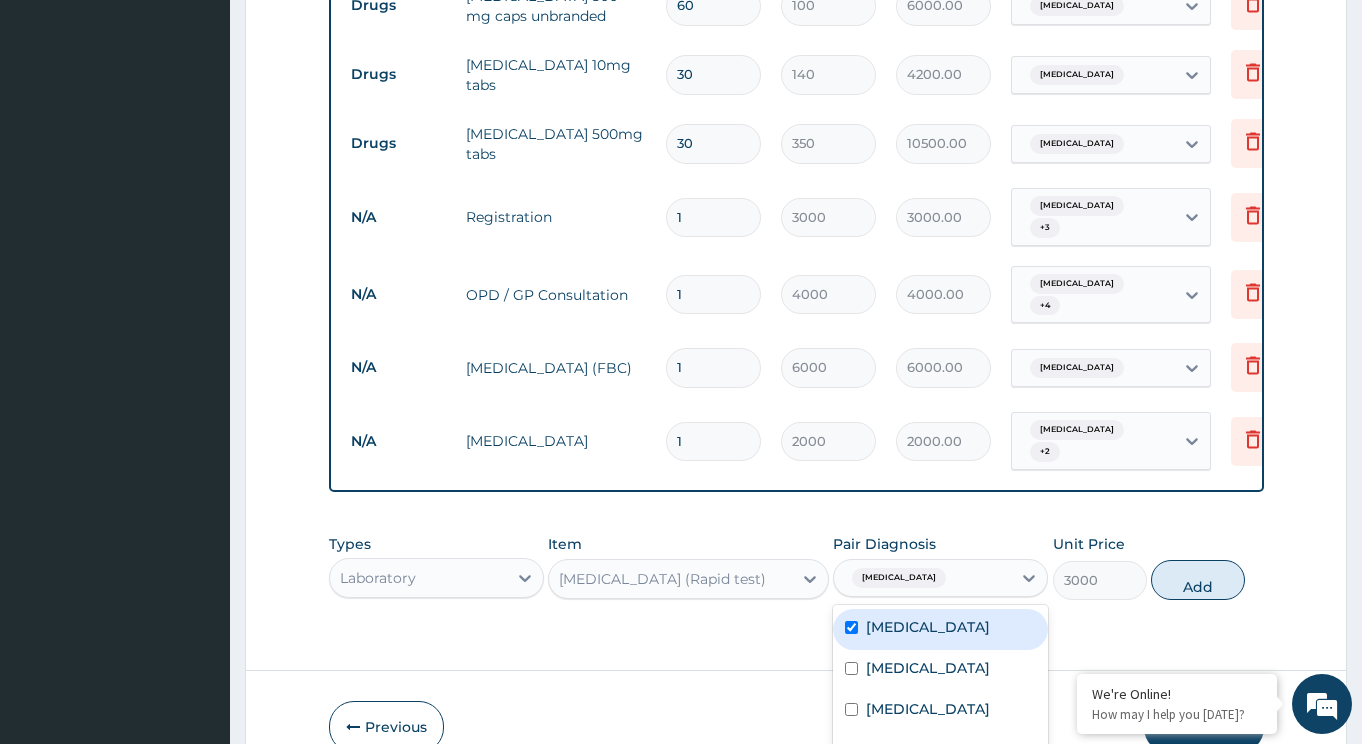 checkbox on "true" 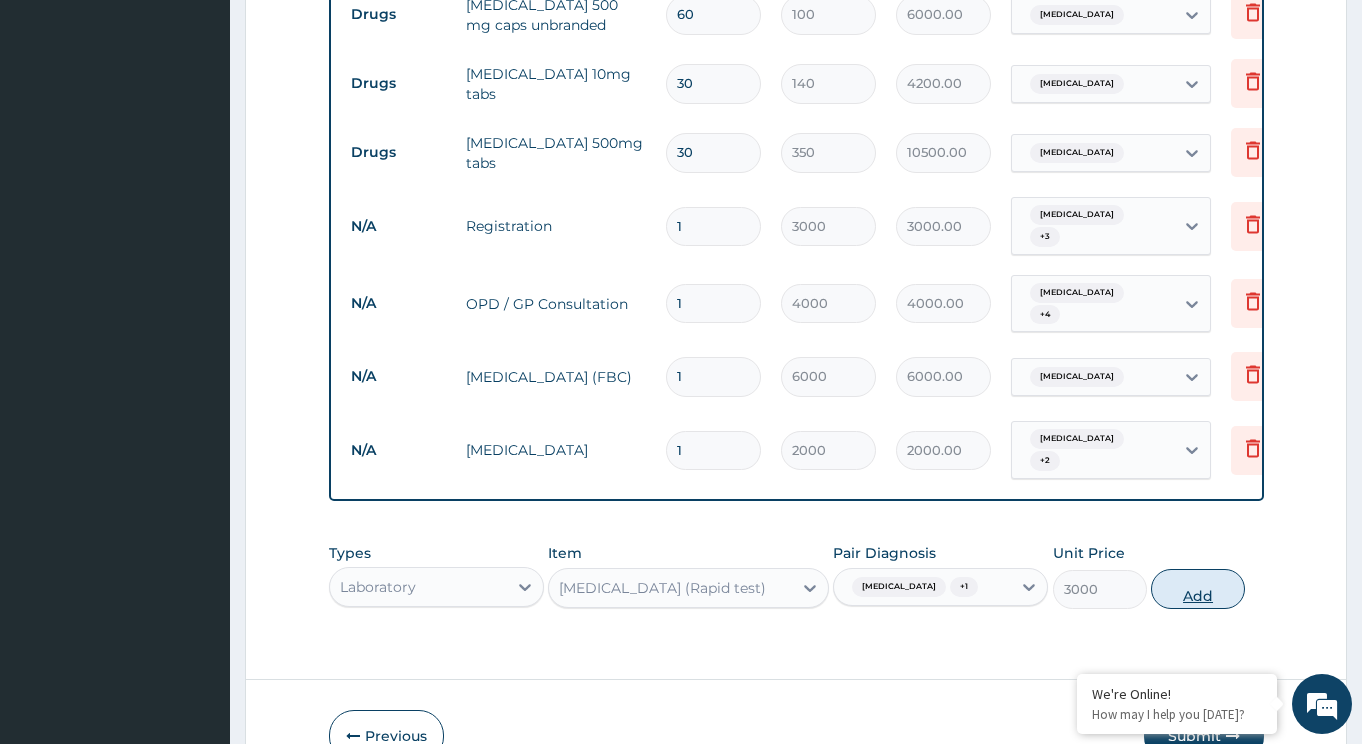scroll, scrollTop: 0, scrollLeft: 0, axis: both 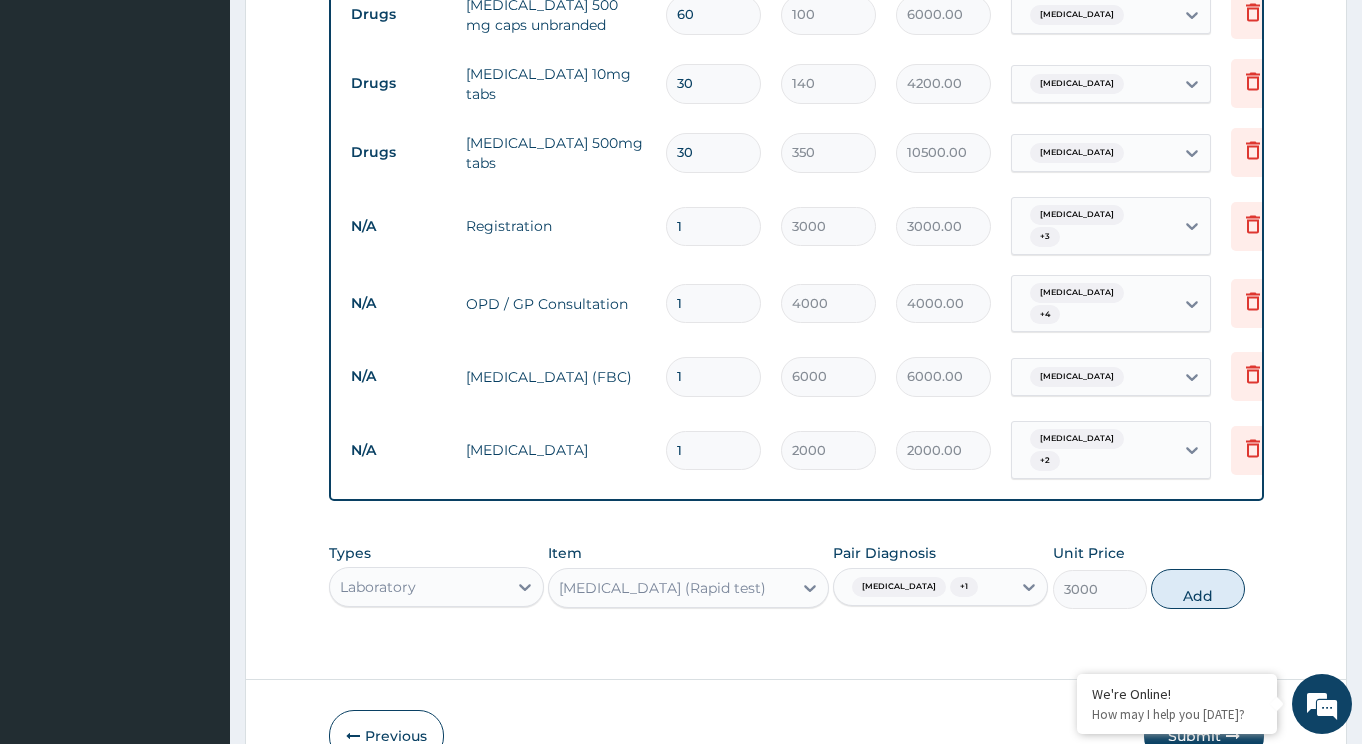 type on "0" 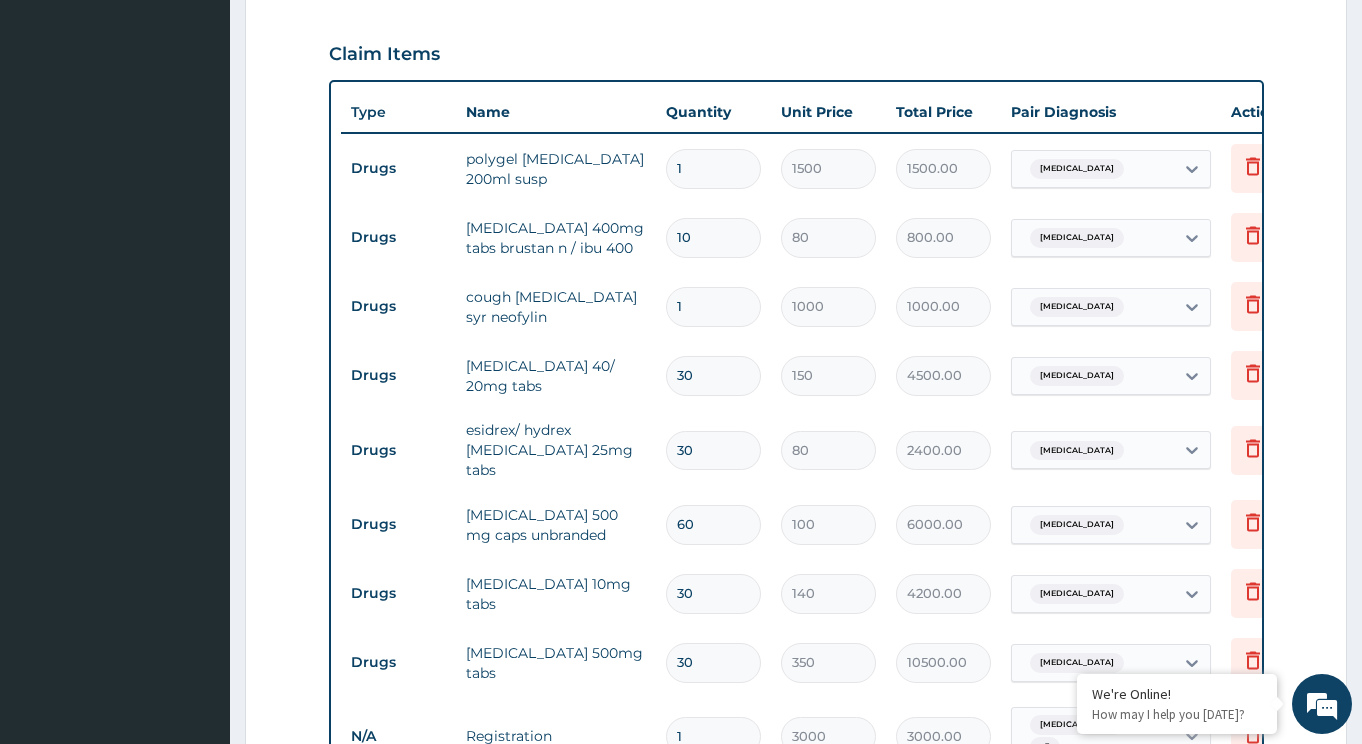 scroll, scrollTop: 1211, scrollLeft: 0, axis: vertical 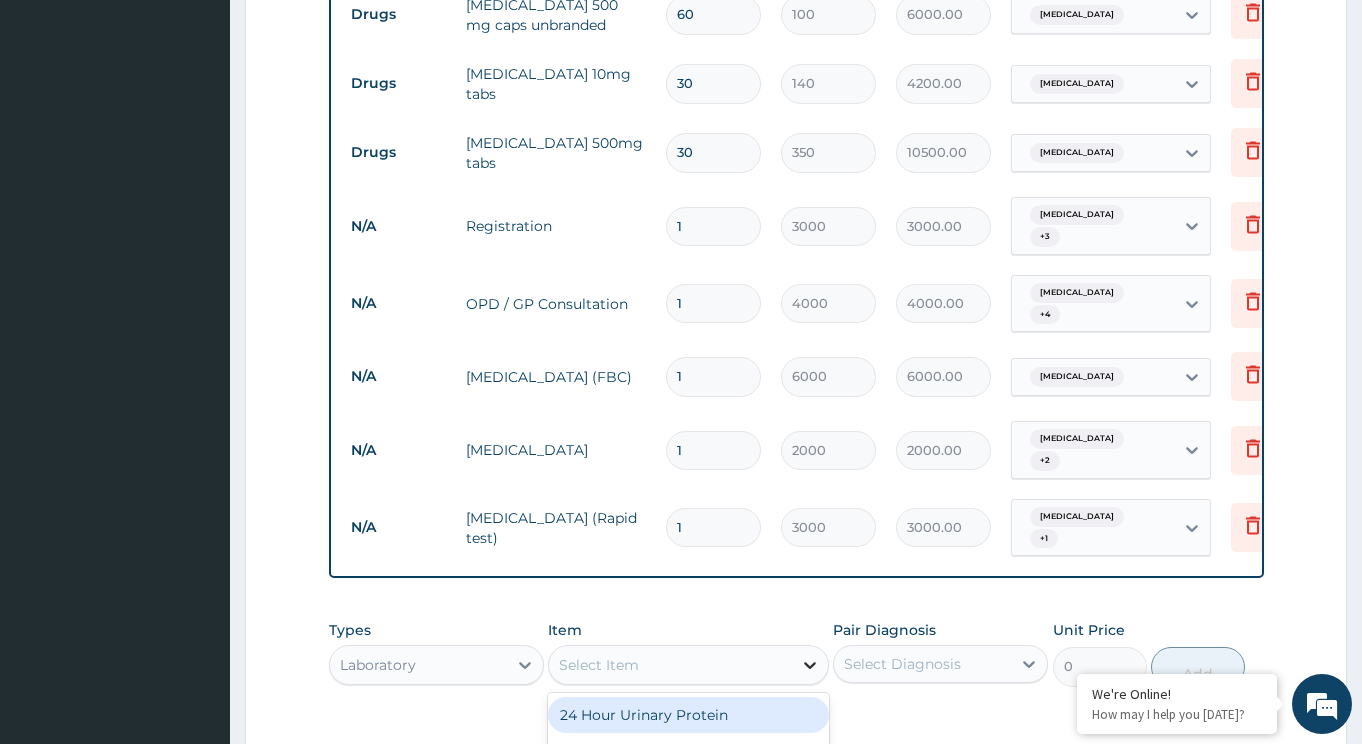 click on "option Helicobacter Pylori (Rapid test), selected. option  24 Hour Urinary Protein focused, 1 of 212. 212 results available. Use Up and Down to choose options, press Enter to select the currently focused option, press Escape to exit the menu, press Tab to select the option and exit the menu. Select Item  24 Hour Urinary Protein  2HPP  Acid Phosphatase (Total)  AFB, smear examination by ZN stain - [Any  AFB, smear examination by ZN stain (2 samples)  AFB, smear examination by ZN stain (3 samples)  AFP  AFP (Alpha Feto-Protein)  Albumin  ALP (PHOS)  ALPHA AMYLASE  ANTIBODY TO HEPATITIS B {ANTI-HBs}  ANTIBODY TO HEPATITIS B CORE ANTIGEN {ANTI-HBc}  ANTIBODY TO HEPATITIS Be {ANTI-HBe}  Anti-Cytomegalovirus 1gG  ANTI-HSV2 IgMG  ANTI-HSVI IgM  ANTI-RUBELLA VIRUS 1gM  ANTI-TOXOPLASMA 1gM  Aso Titre  Aspirate For M/C/S  Beta HCG  b-HCG (Quantitative)  Bicarbonate HC03  Bleeding Time  Blood Culture  Blood For Microfilarial  Blood Group  Blood, Gases(Acid Base)  BMA  BONE MARROW BIOPSY WITH NEEDLE  C.S.F Chloride F.B.S" at bounding box center (688, 665) 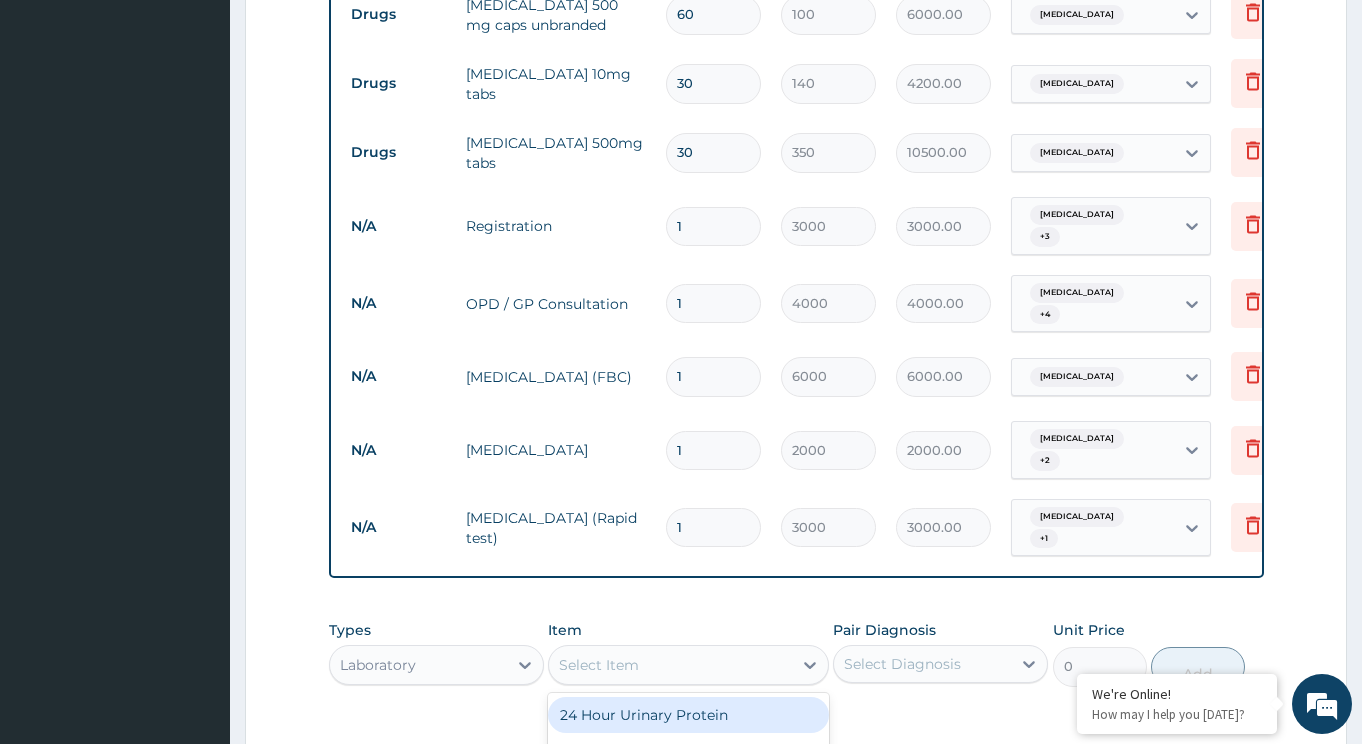 scroll, scrollTop: 57, scrollLeft: 0, axis: vertical 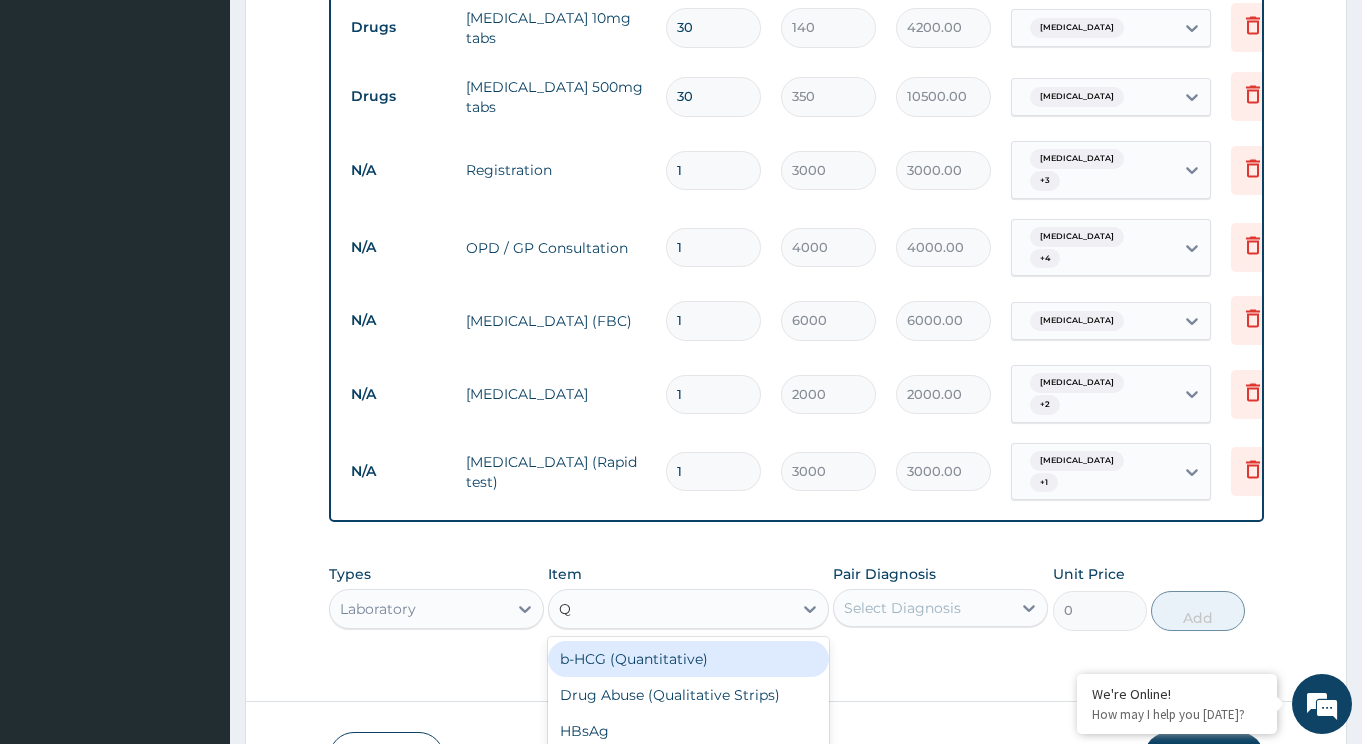 type on "QB" 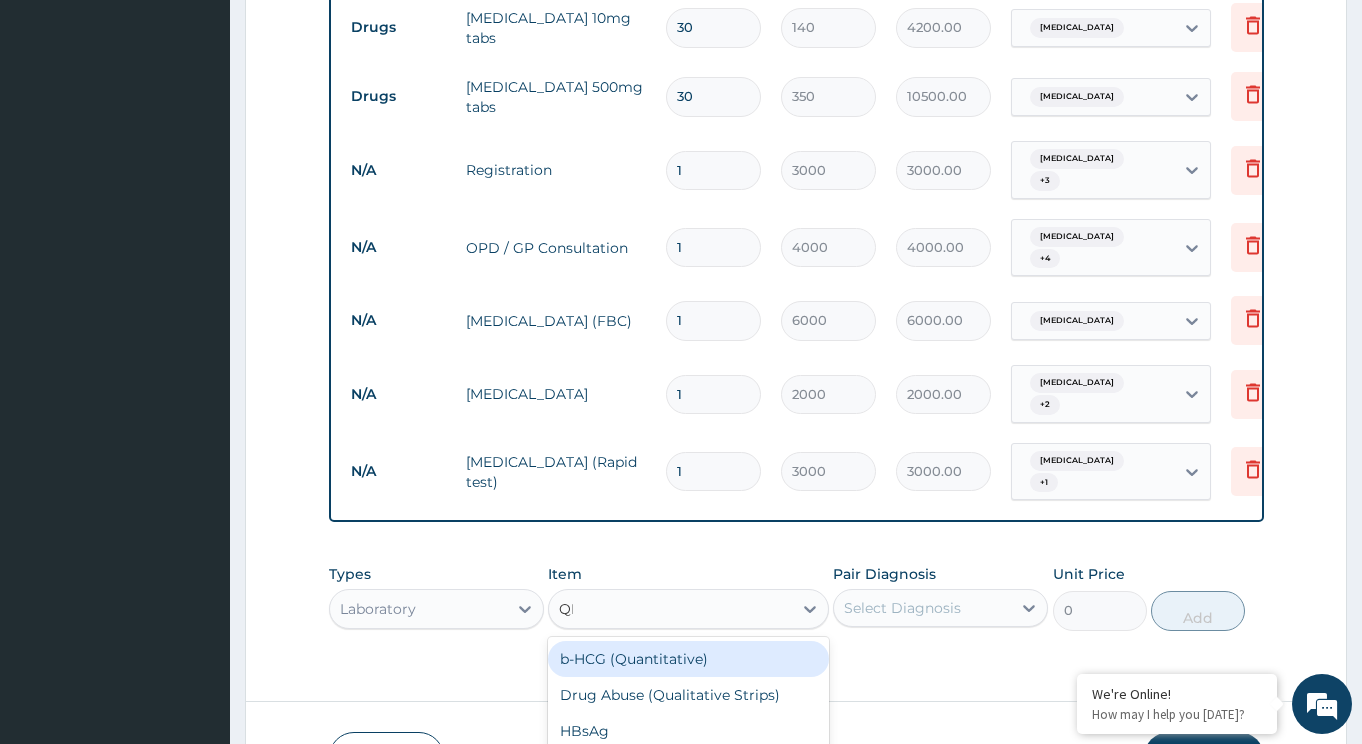 scroll, scrollTop: 0, scrollLeft: 0, axis: both 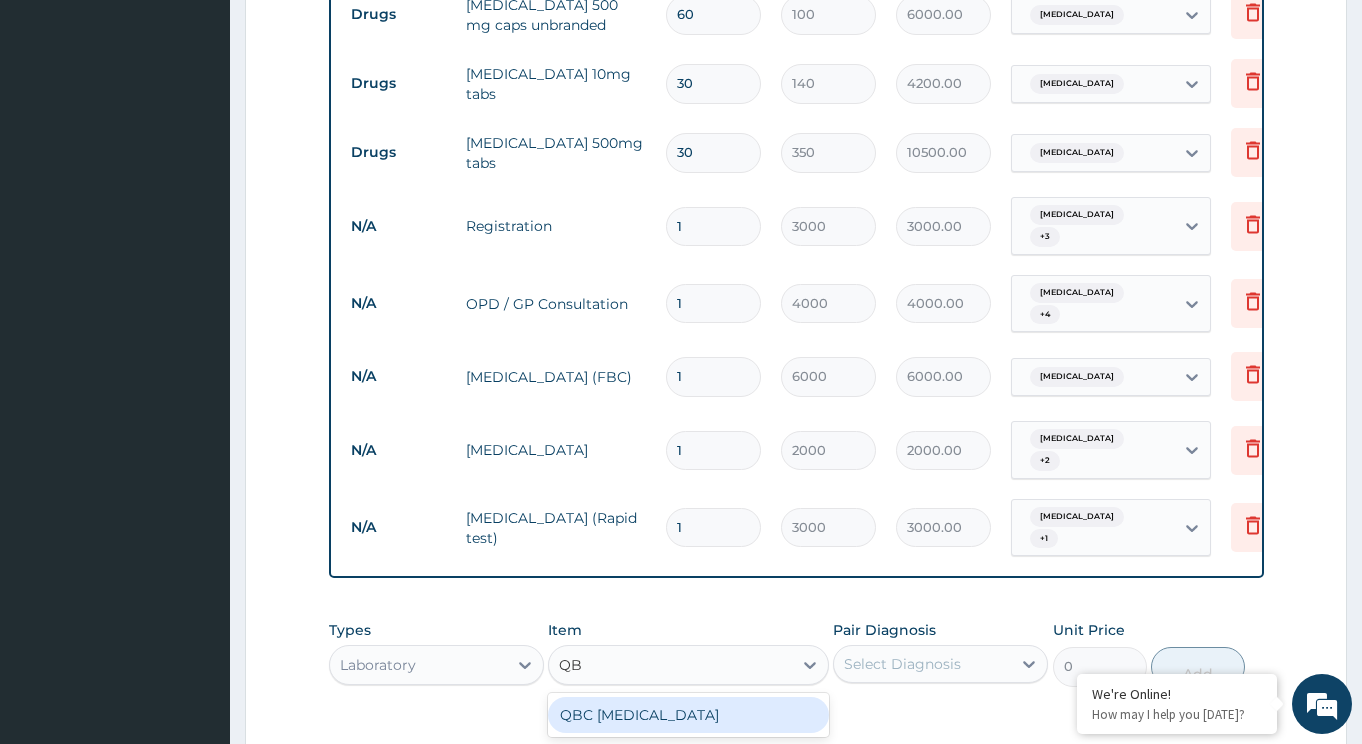 click on "QBC Malaria" at bounding box center [688, 715] 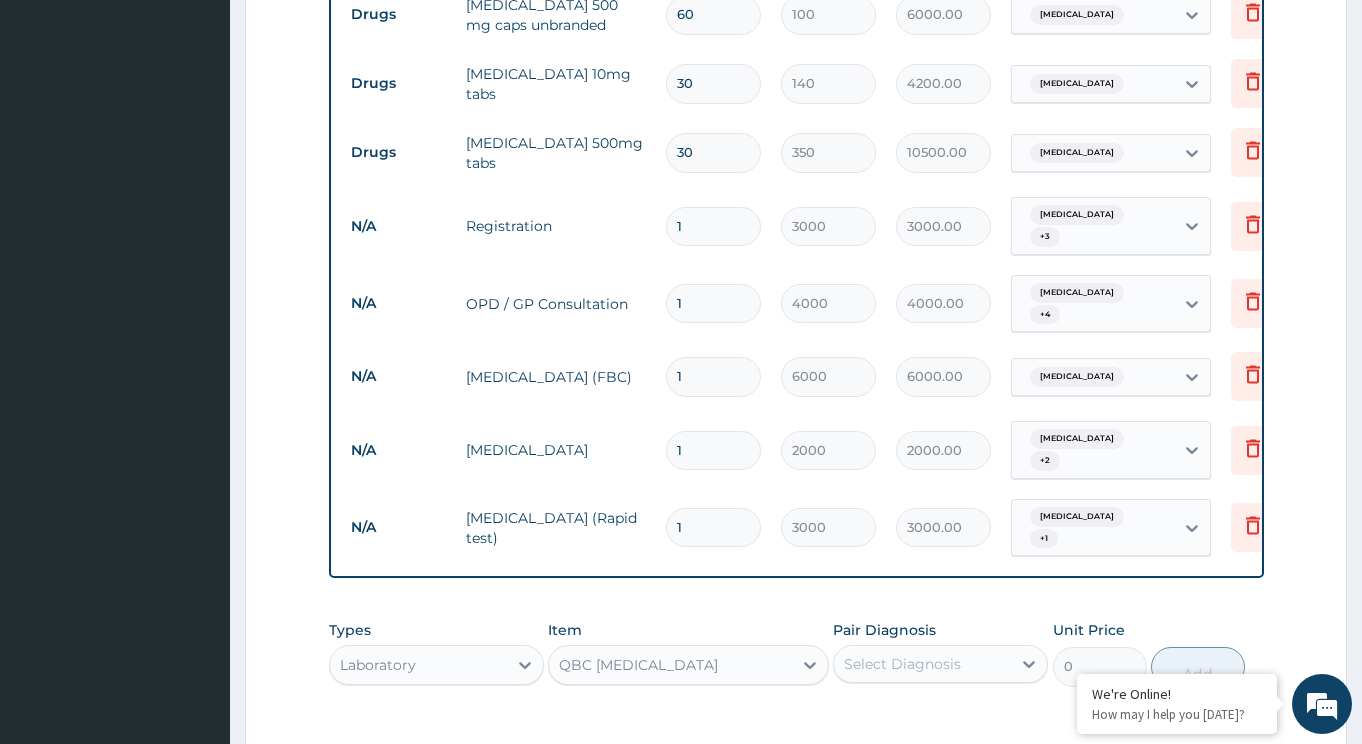 type 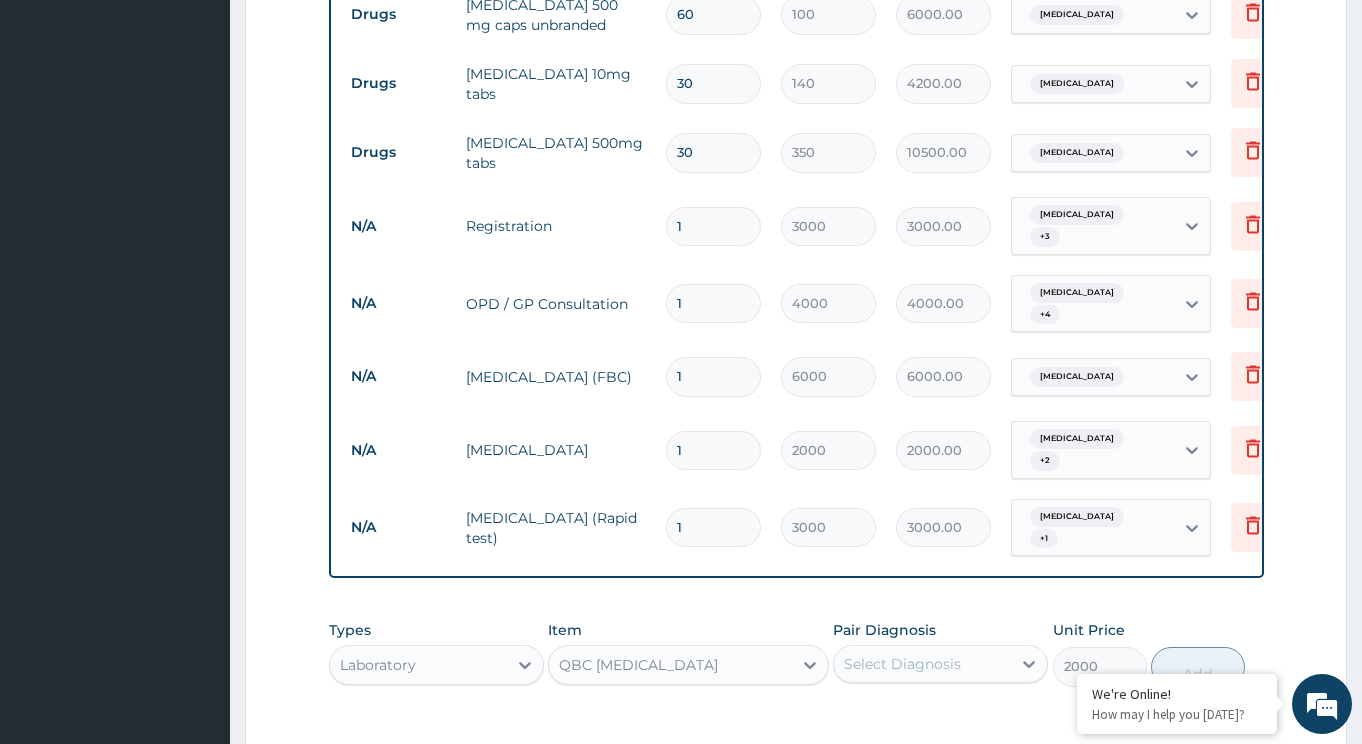click on "Select Diagnosis" at bounding box center (940, 664) 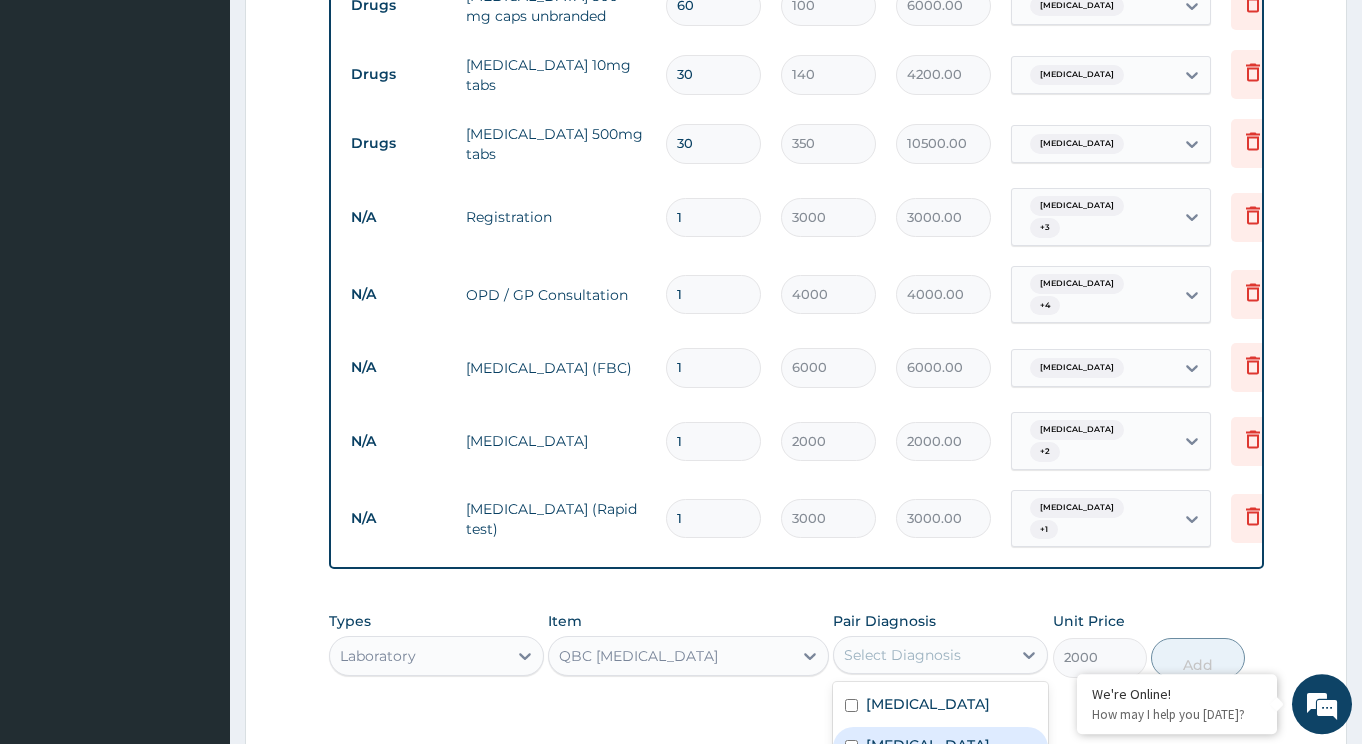 scroll, scrollTop: 1349, scrollLeft: 0, axis: vertical 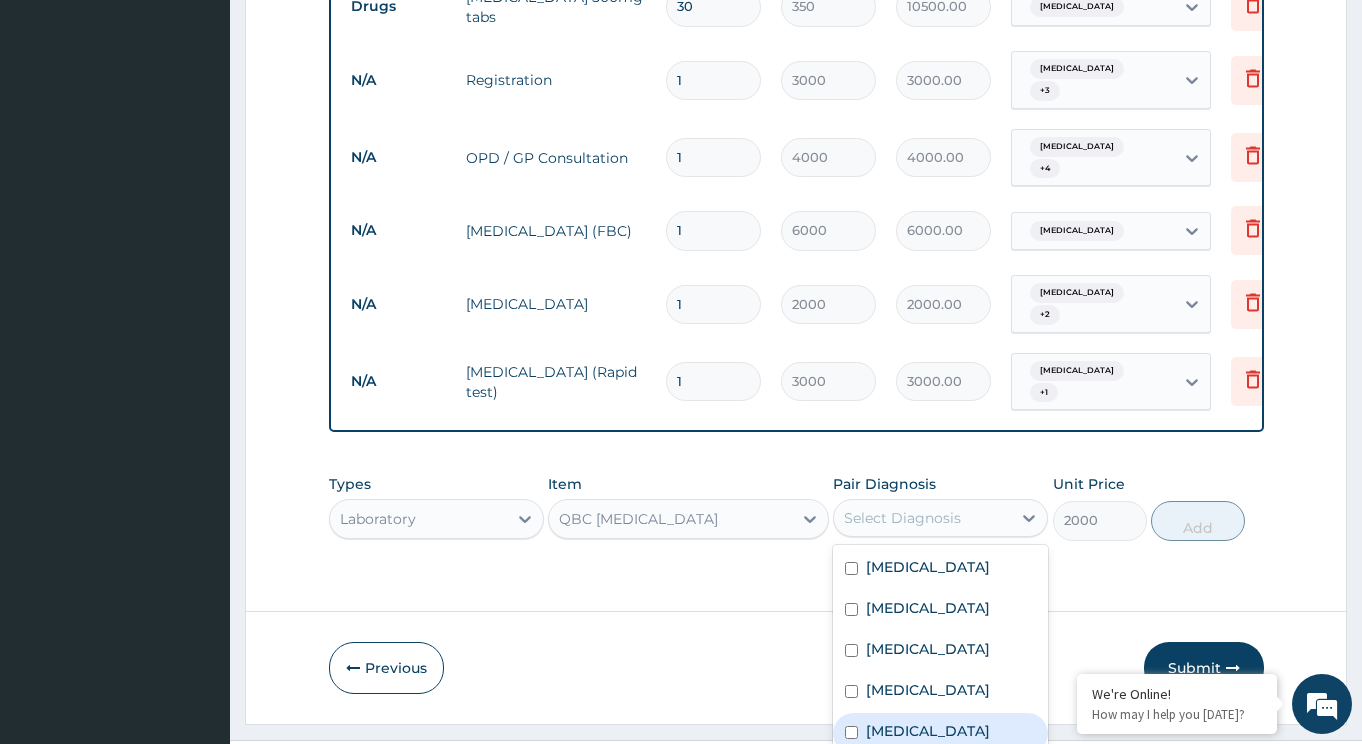 click on "Malaria" at bounding box center (940, 733) 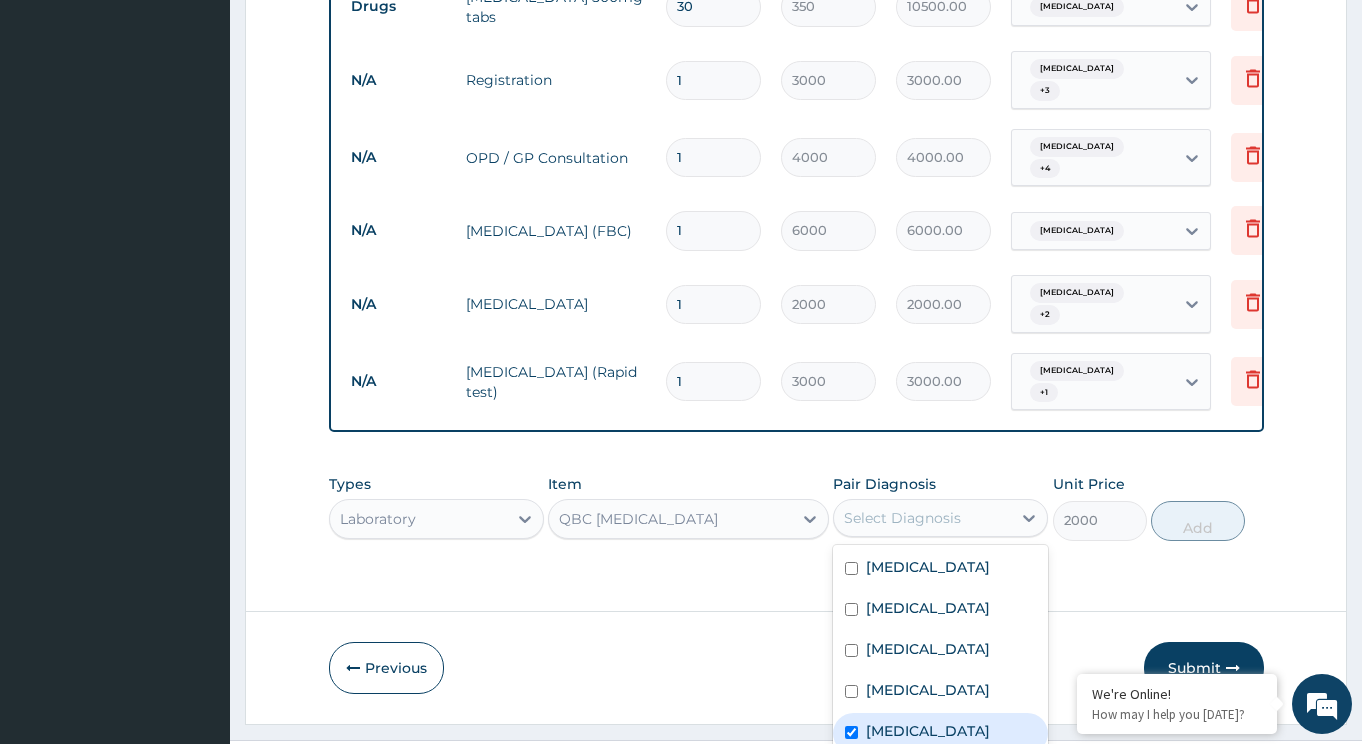 checkbox on "true" 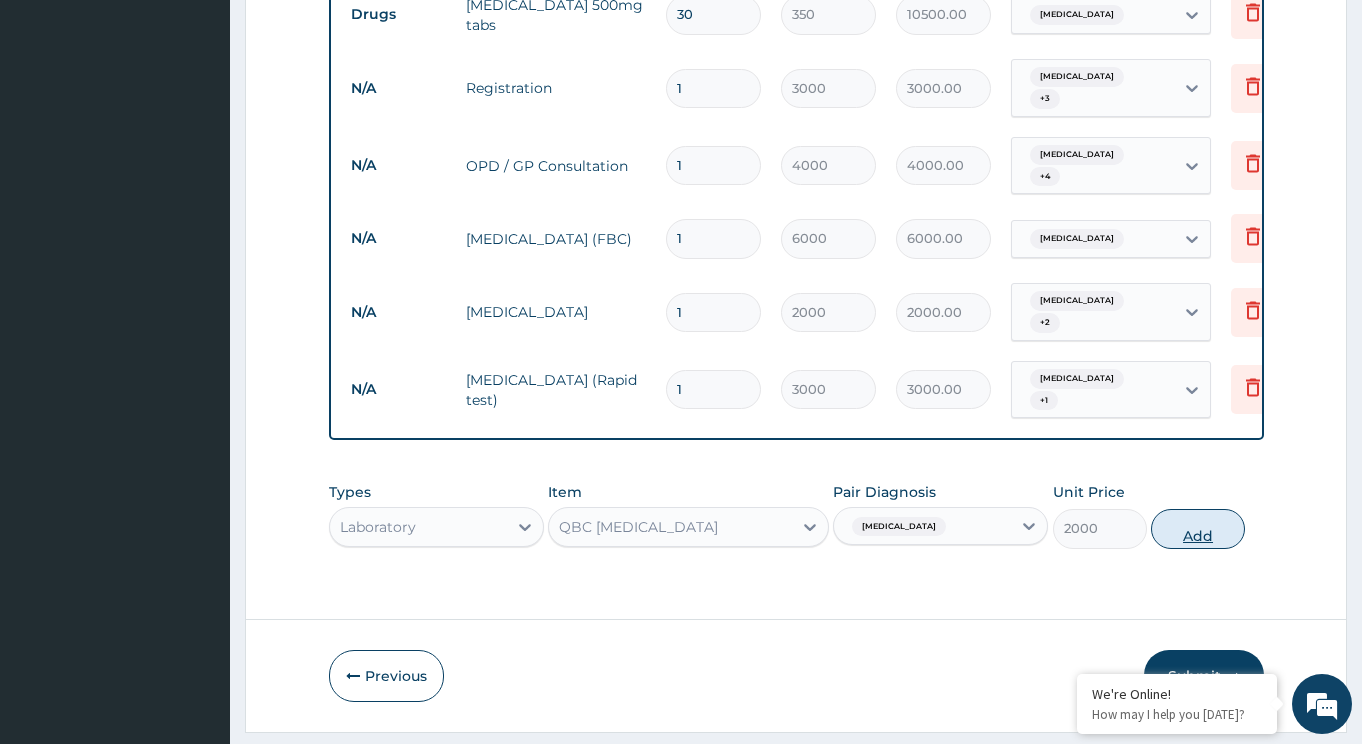 scroll, scrollTop: 0, scrollLeft: 0, axis: both 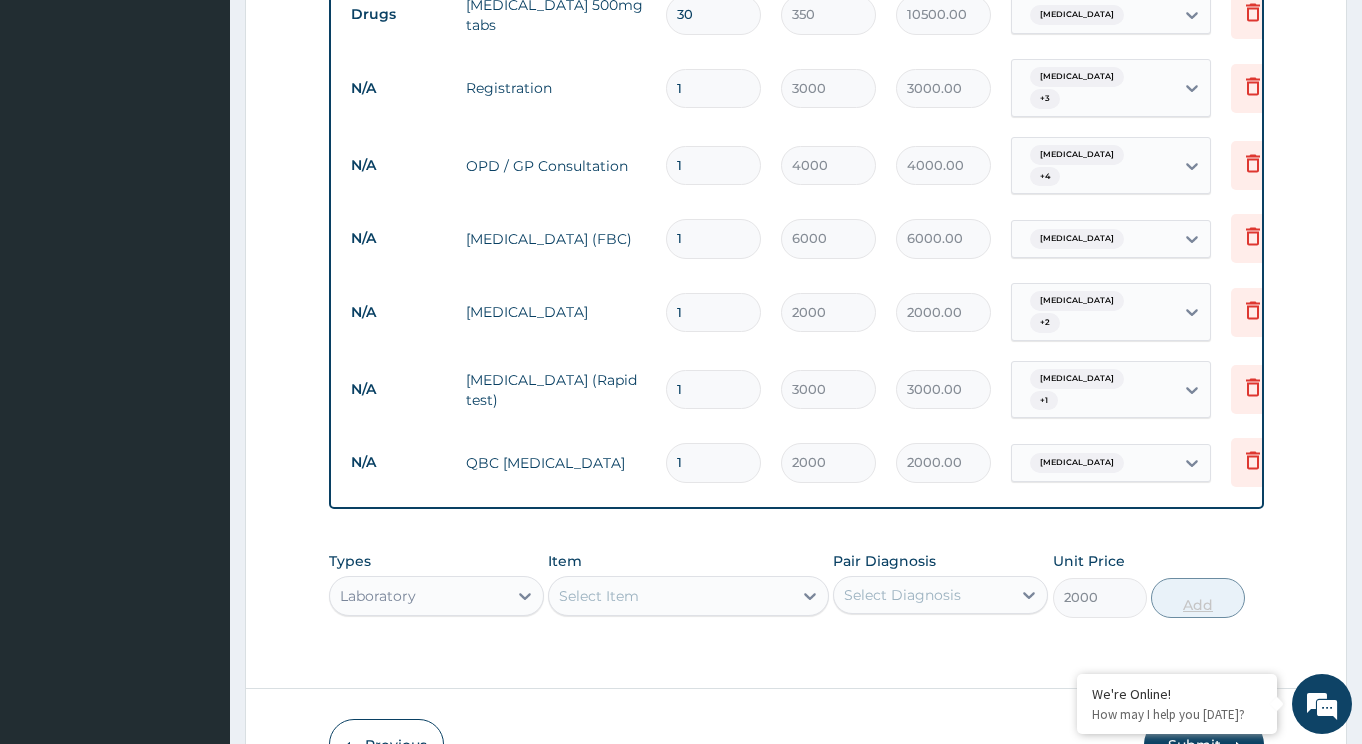 type on "0" 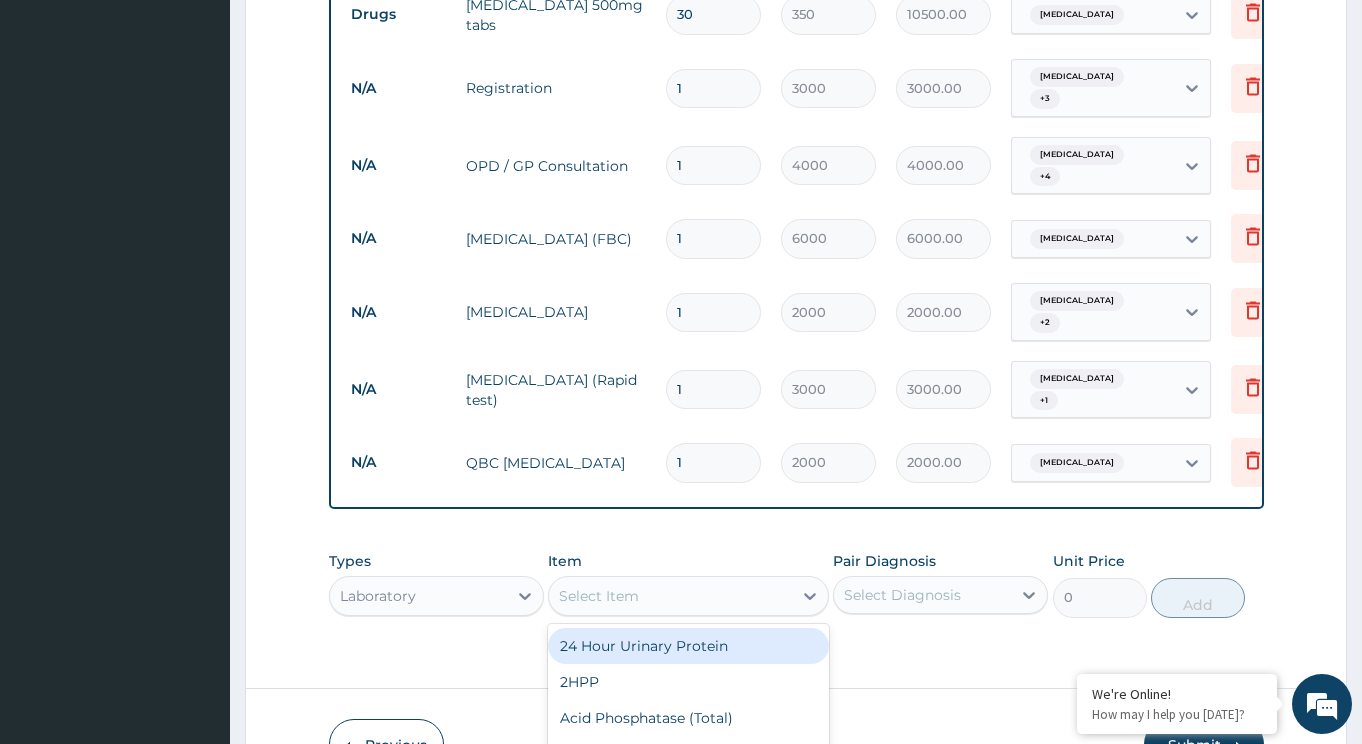 click on "option QBC Malaria, selected. option  24 Hour Urinary Protein focused, 1 of 212. 212 results available. Use Up and Down to choose options, press Enter to select the currently focused option, press Escape to exit the menu, press Tab to select the option and exit the menu. Select Item  24 Hour Urinary Protein  2HPP  Acid Phosphatase (Total)  AFB, smear examination by ZN stain - [Any  AFB, smear examination by ZN stain (2 samples)  AFB, smear examination by ZN stain (3 samples)  AFP  AFP (Alpha Feto-Protein)  Albumin  ALP (PHOS)  ALPHA AMYLASE  ANTIBODY TO HEPATITIS B {ANTI-HBs}  ANTIBODY TO HEPATITIS B CORE ANTIGEN {ANTI-HBc}  ANTIBODY TO HEPATITIS Be {ANTI-HBe}  Anti-Cytomegalovirus 1gG  ANTI-HSV2 IgMG  ANTI-HSVI IgM  ANTI-RUBELLA VIRUS 1gM  ANTI-TOXOPLASMA 1gM  Aso Titre  Aspirate For M/C/S  Beta HCG  b-HCG (Quantitative)  Bicarbonate HC03  Bleeding Time  Blood Culture  Blood For Microfilarial  Blood Group  Blood, Gases(Acid Base)  BMA  BONE MARROW BIOPSY WITH NEEDLE  C.S.F Chloride  C.S.F Protein  CA-125 HCV" at bounding box center [688, 596] 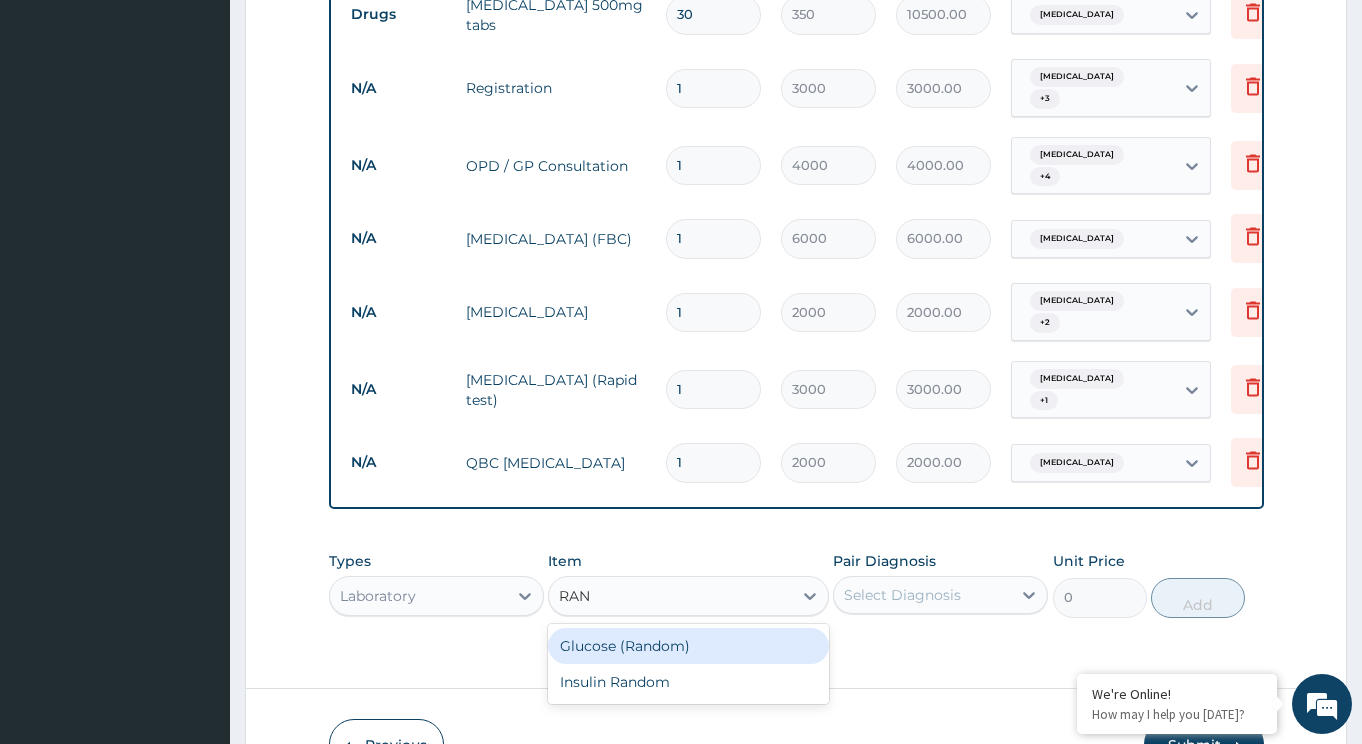 scroll, scrollTop: 0, scrollLeft: 0, axis: both 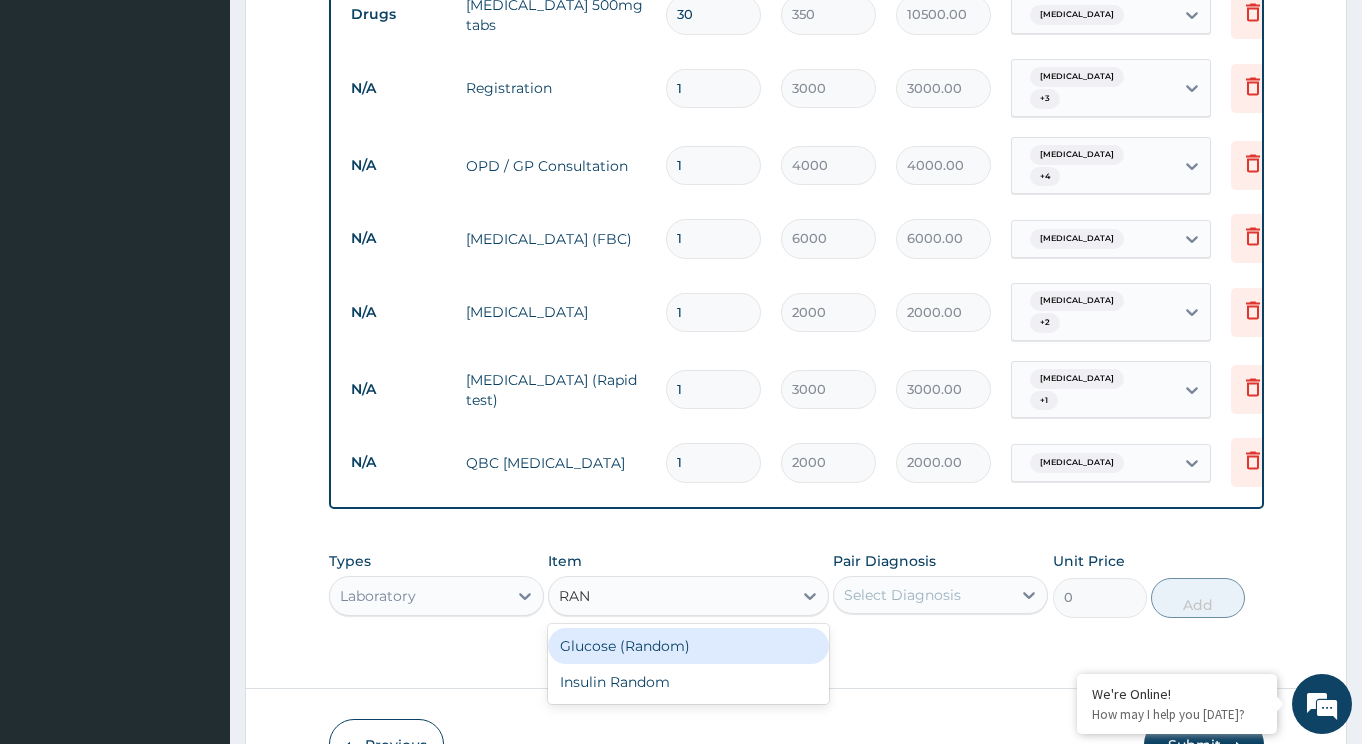 type on "RAND" 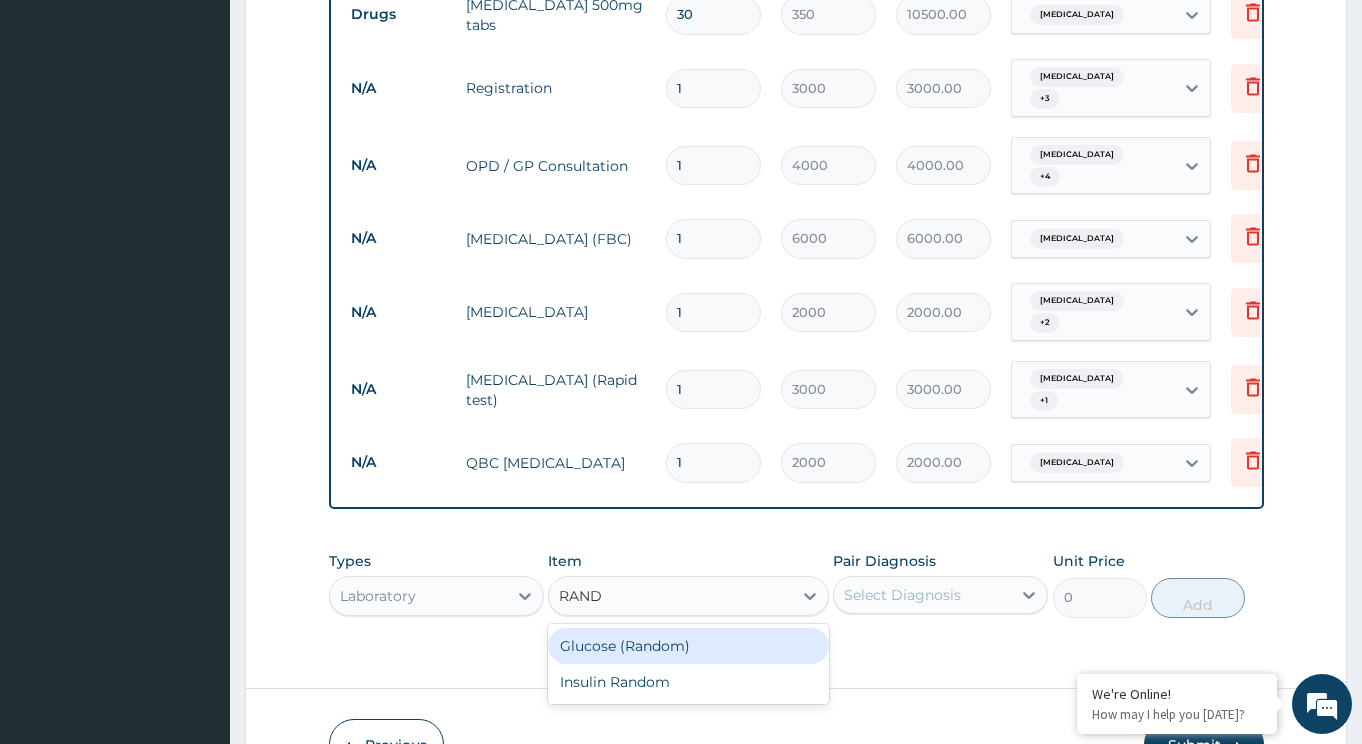 drag, startPoint x: 671, startPoint y: 596, endPoint x: 801, endPoint y: 588, distance: 130.24593 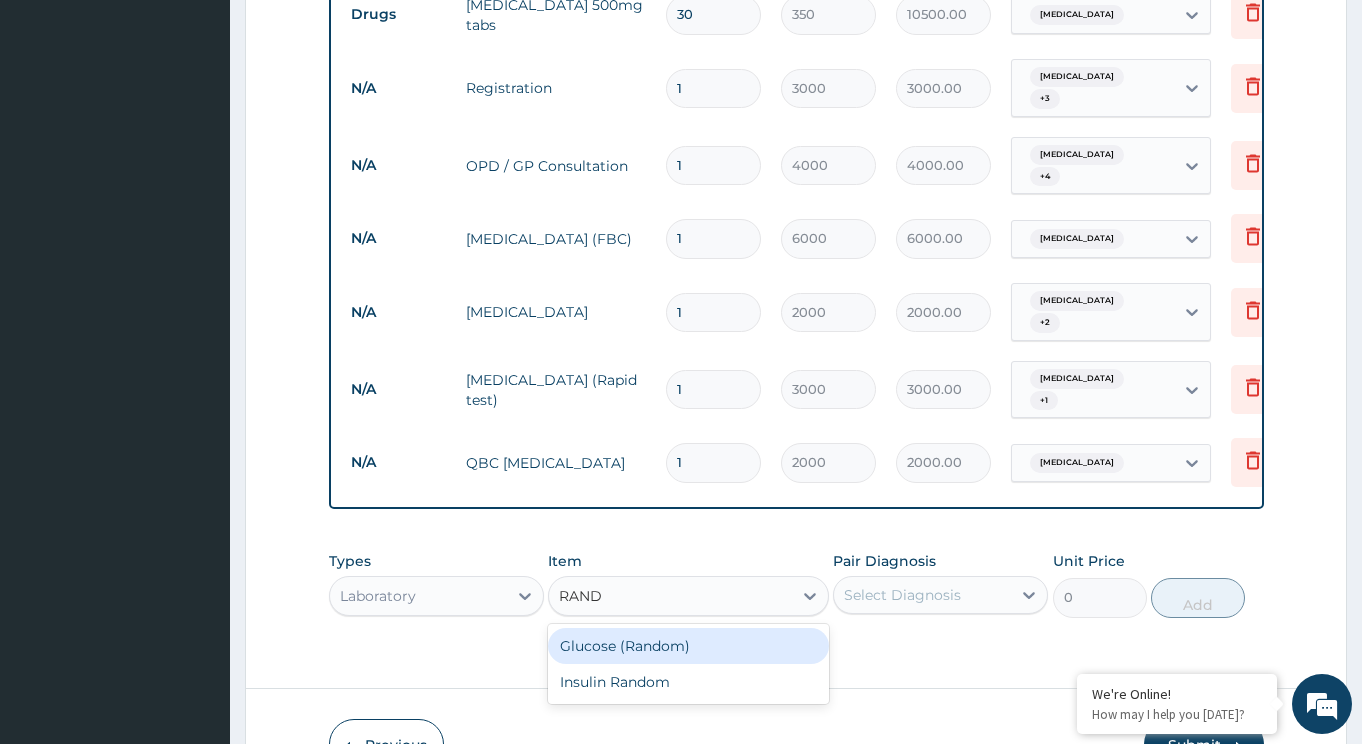 click on "Glucose (Random)" at bounding box center (688, 646) 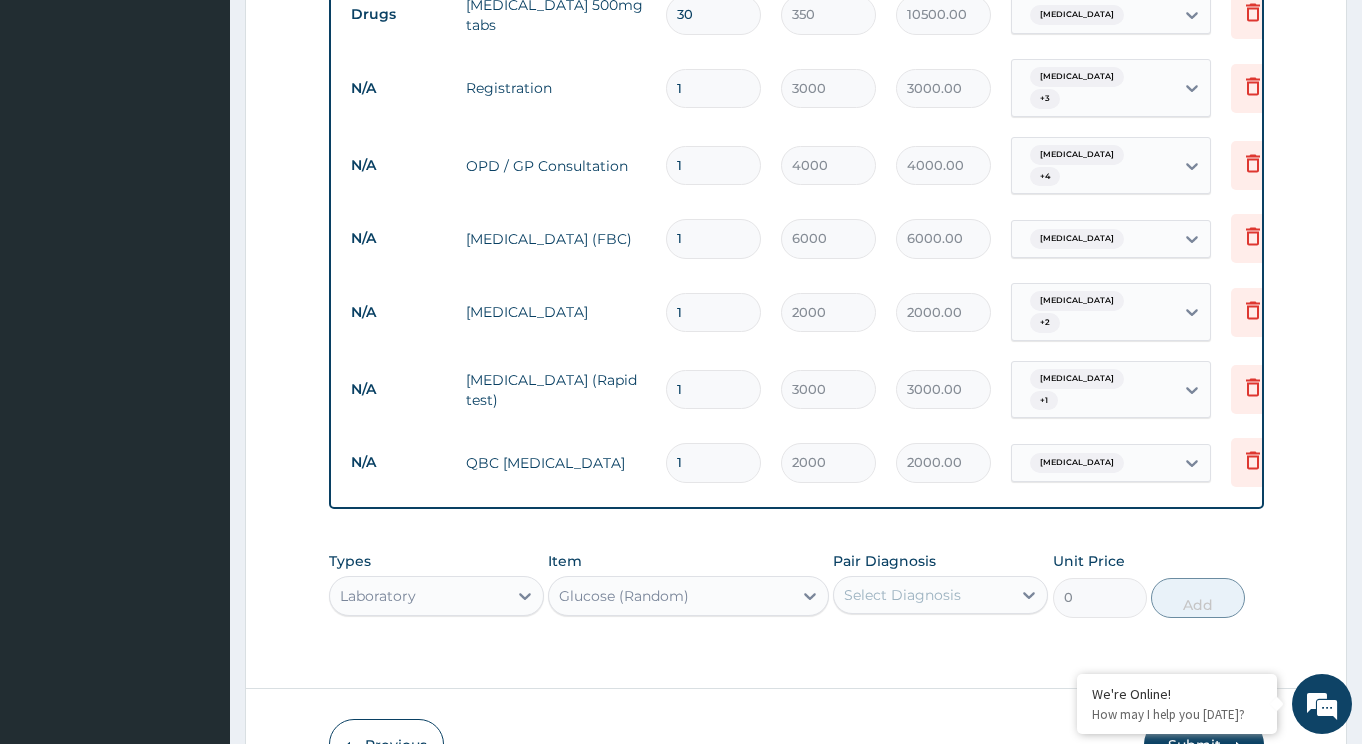 type 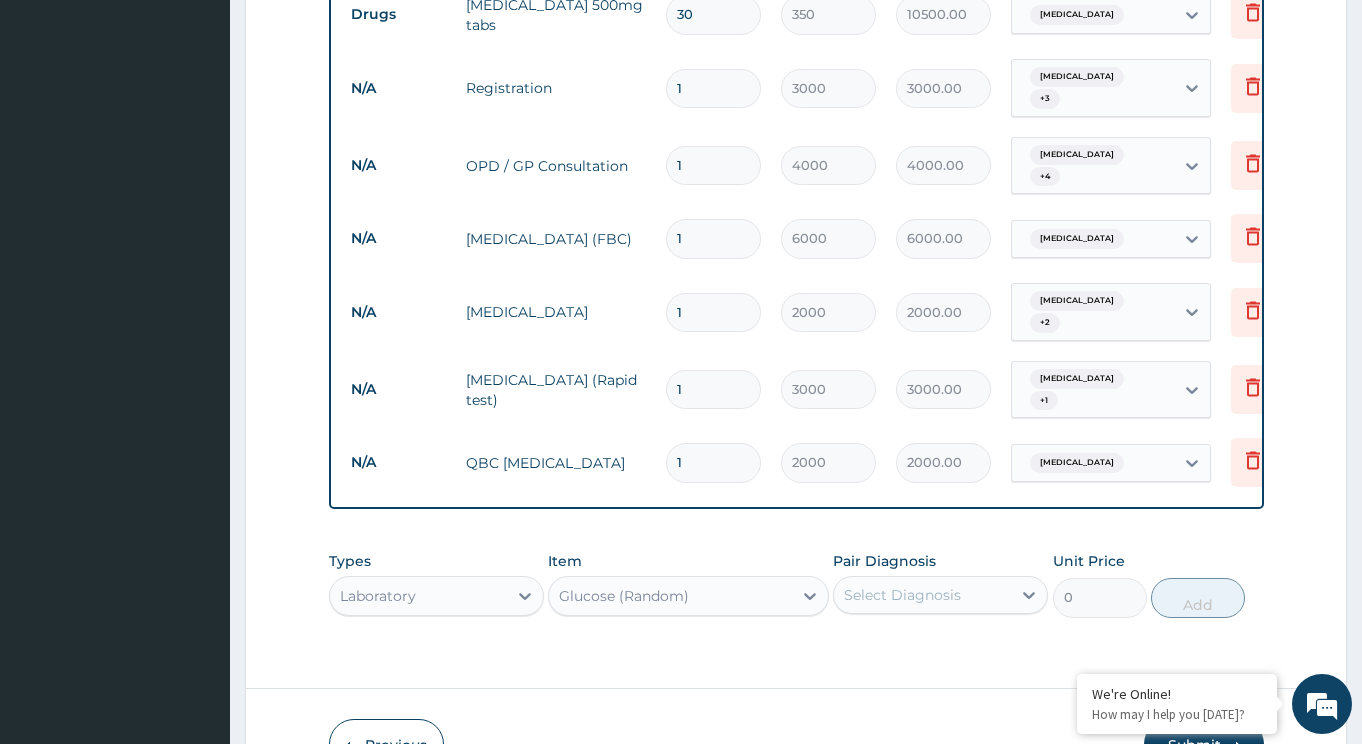 type on "1800" 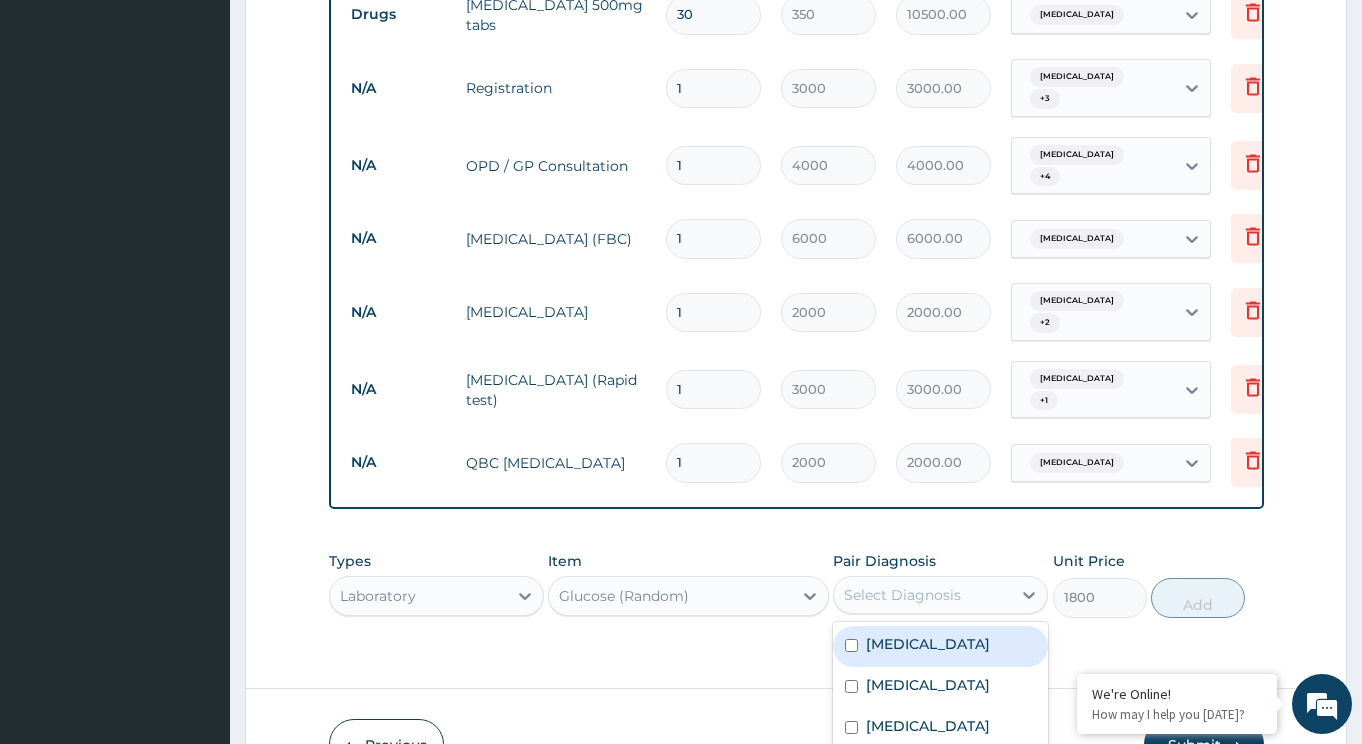 scroll, scrollTop: 29, scrollLeft: 0, axis: vertical 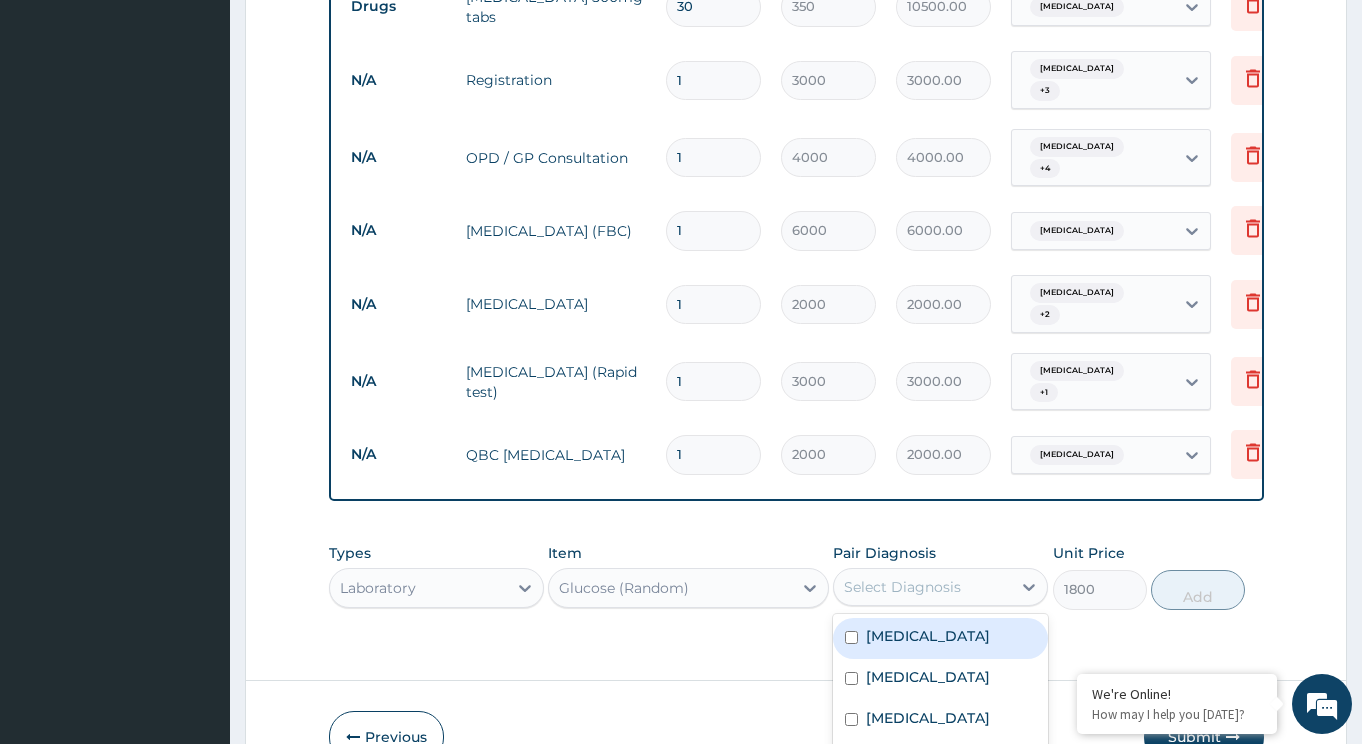 click on "option Malaria, selected. option Peptic ulcer focused, 1 of 6. 6 results available. Use Up and Down to choose options, press Enter to select the currently focused option, press Escape to exit the menu, press Tab to select the option and exit the menu. Select Diagnosis Peptic ulcer Musculoskeletal pain Upper respiratory infection Essential hypertension Malaria Sepsis" at bounding box center [940, 587] 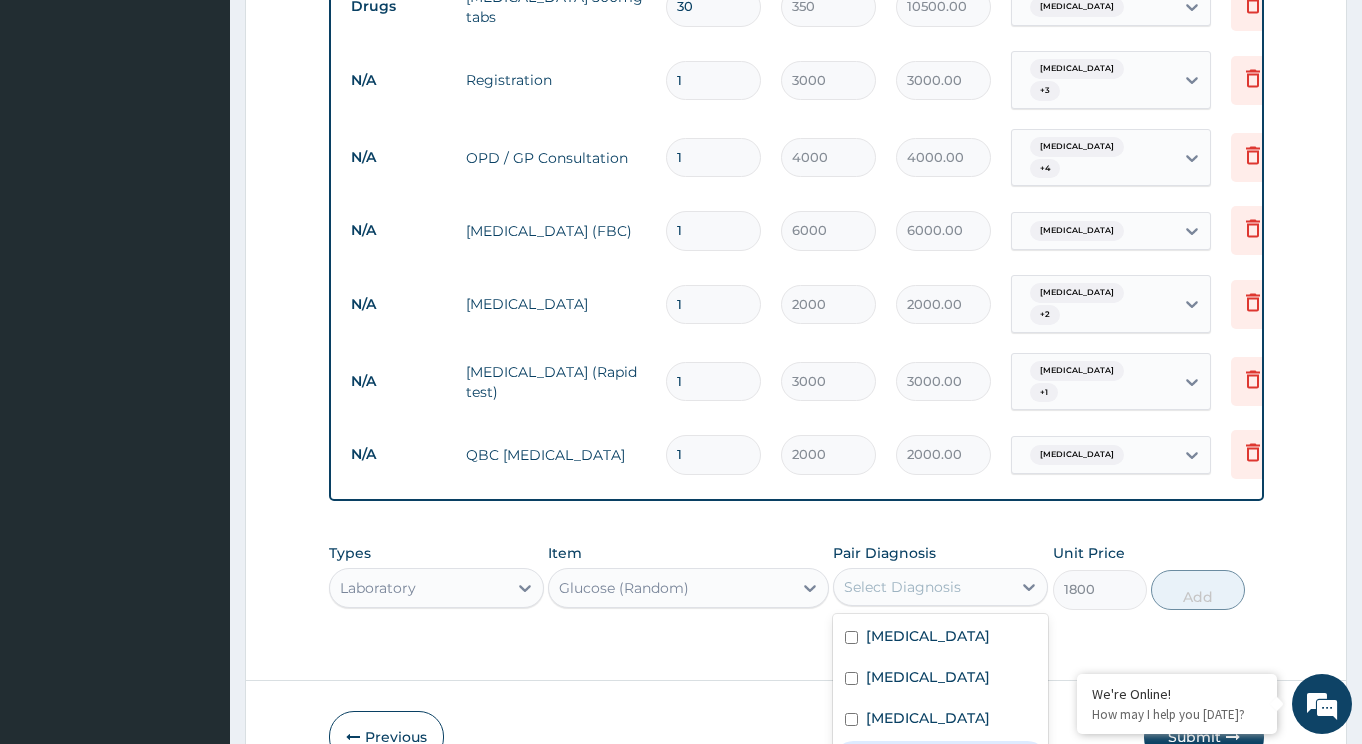 drag, startPoint x: 940, startPoint y: 708, endPoint x: 939, endPoint y: 697, distance: 11.045361 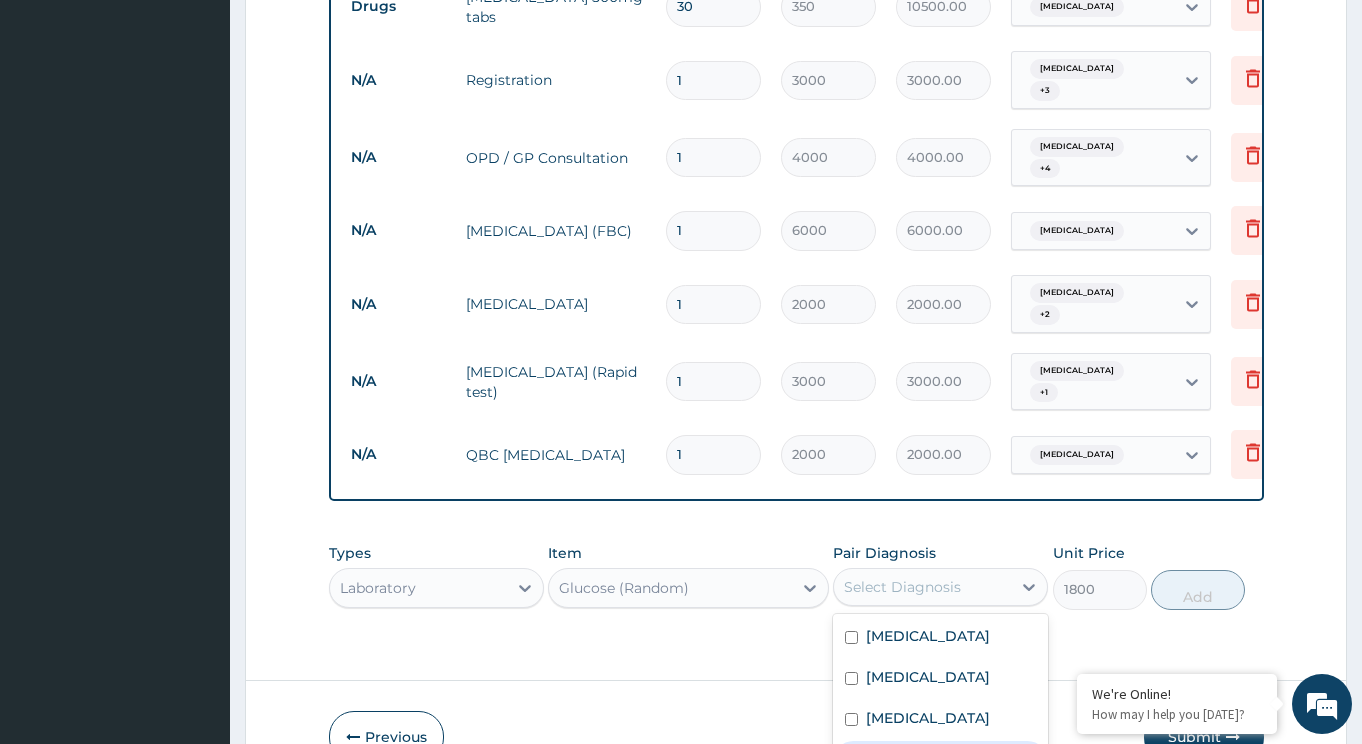 click on "Essential hypertension" at bounding box center (928, 759) 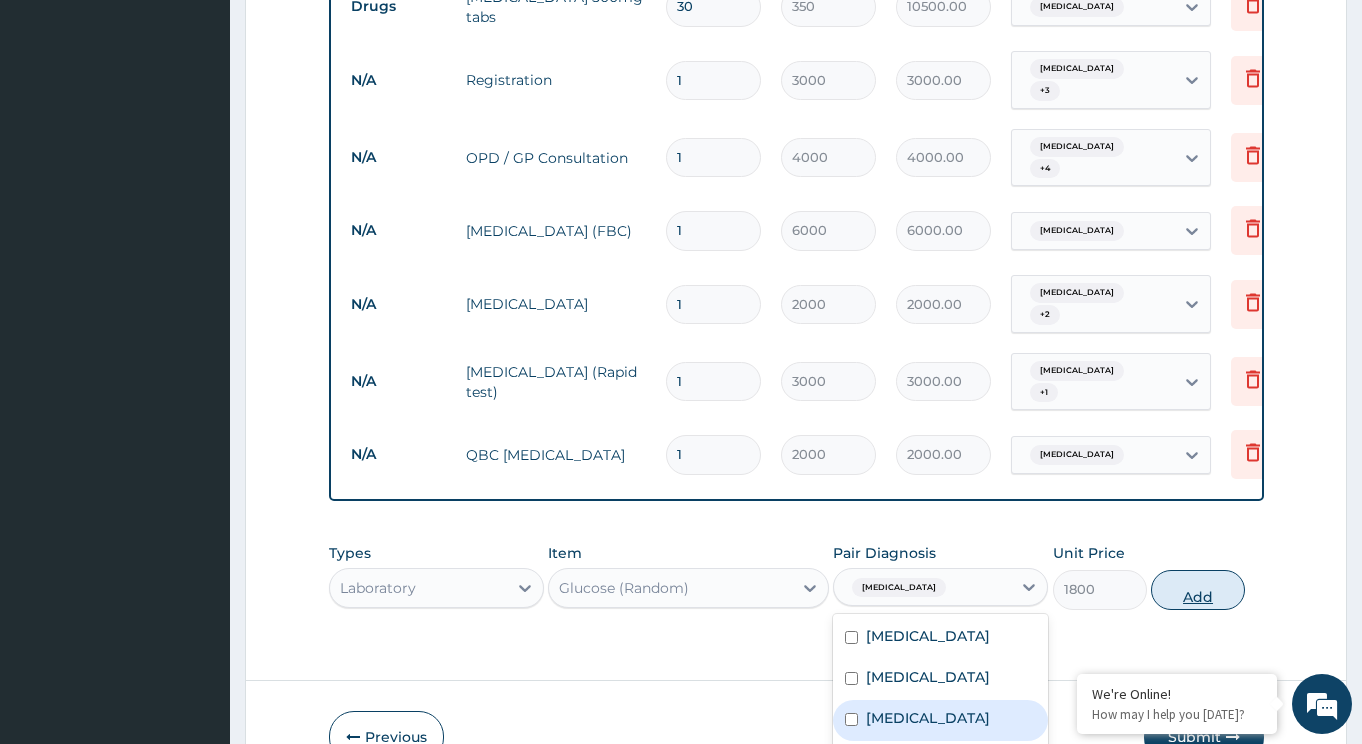 scroll, scrollTop: 0, scrollLeft: 0, axis: both 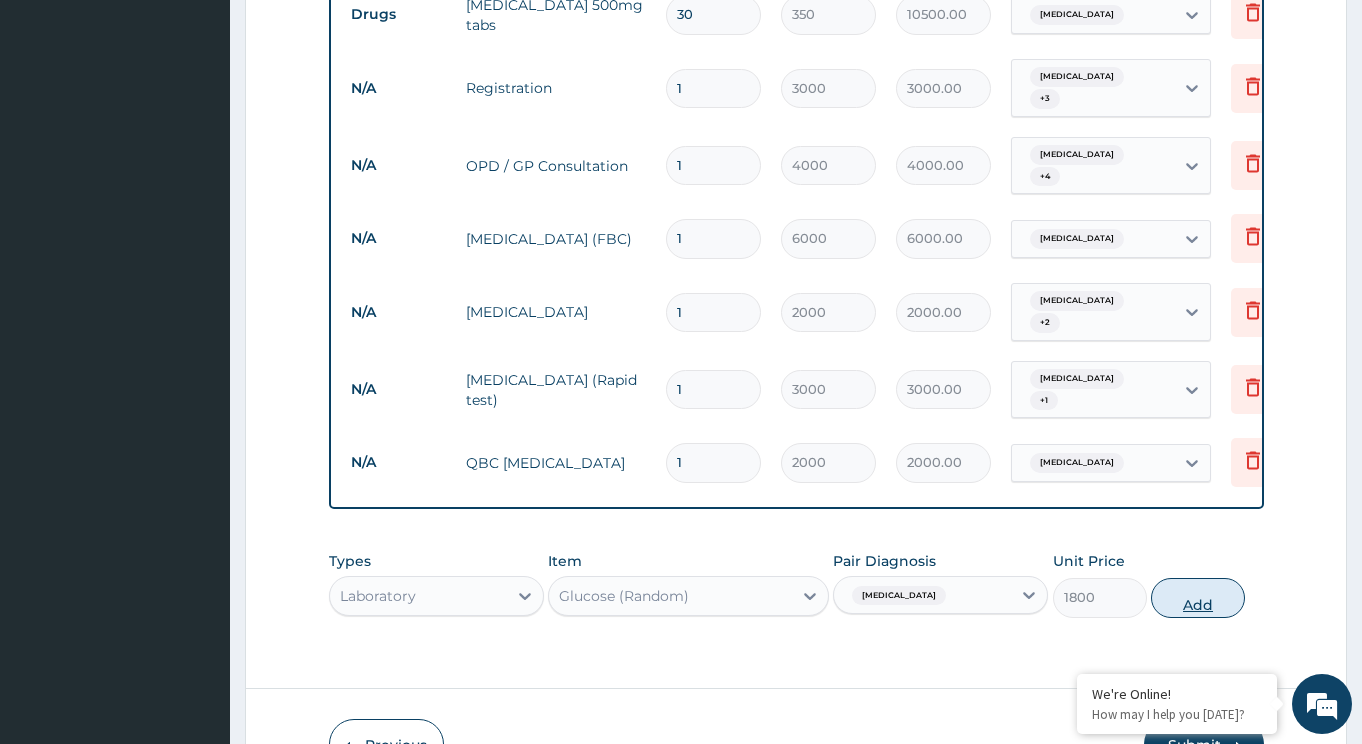 click on "Add" at bounding box center (1198, 598) 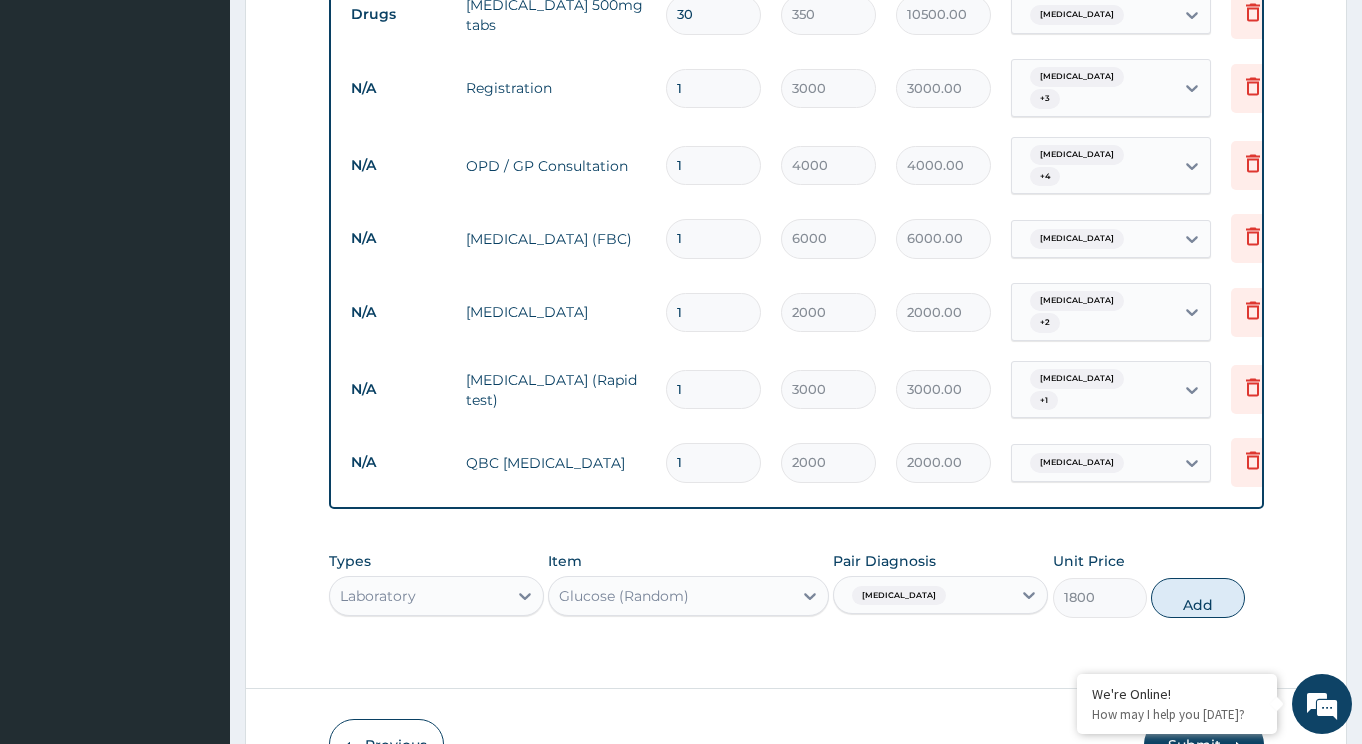type on "0" 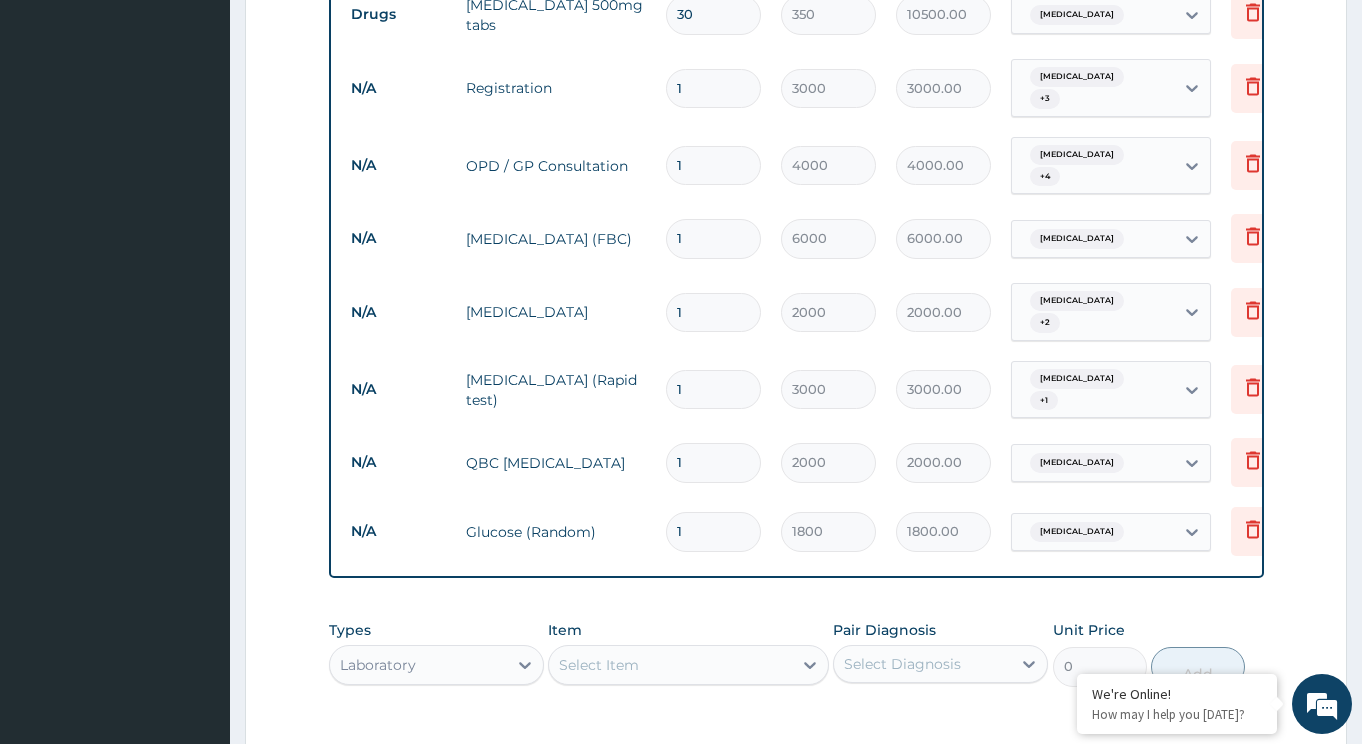 type on "0" 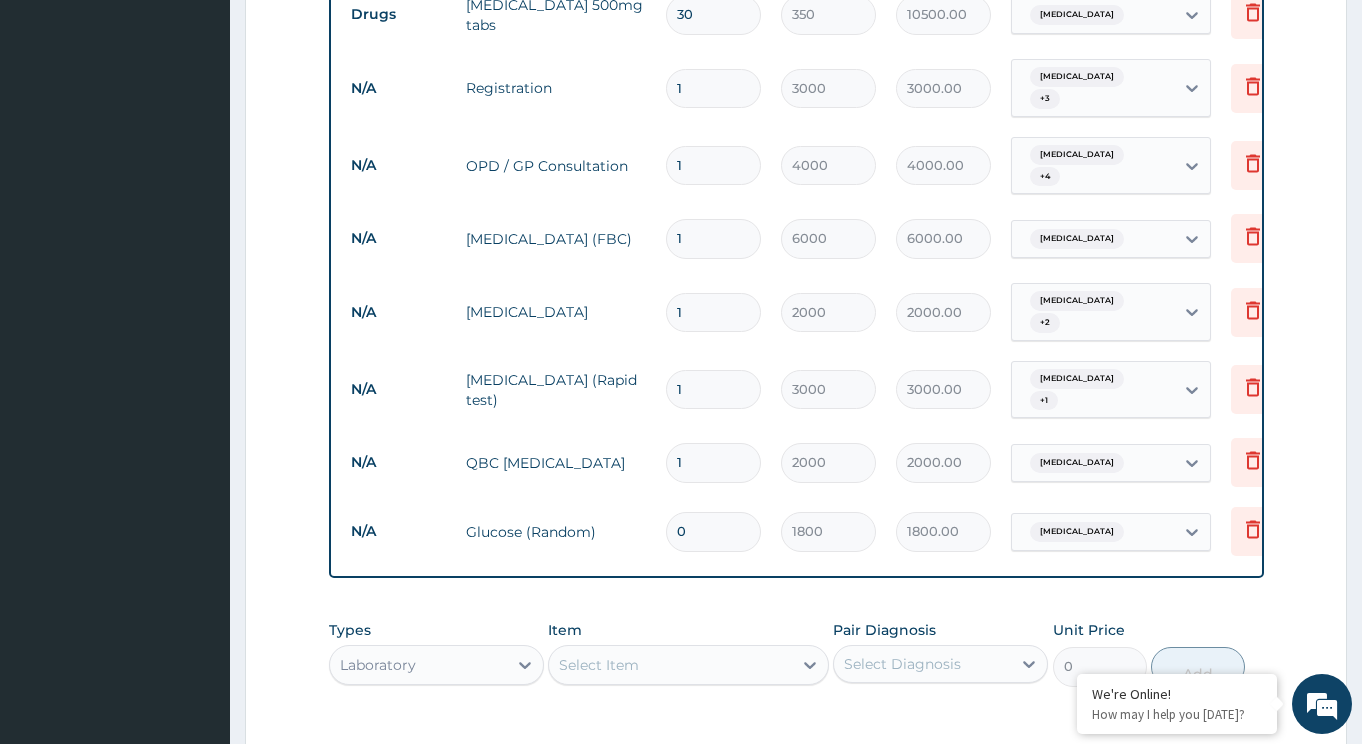 type on "0.00" 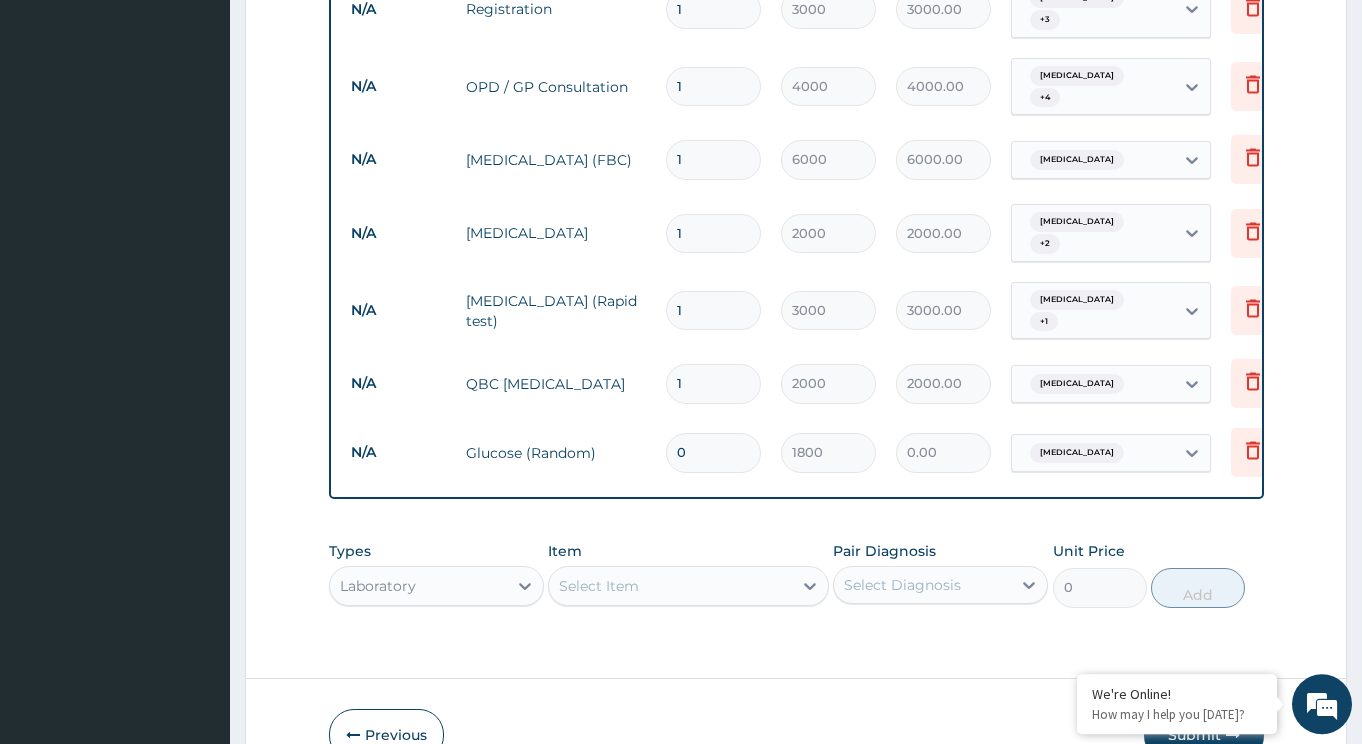 scroll, scrollTop: 1487, scrollLeft: 0, axis: vertical 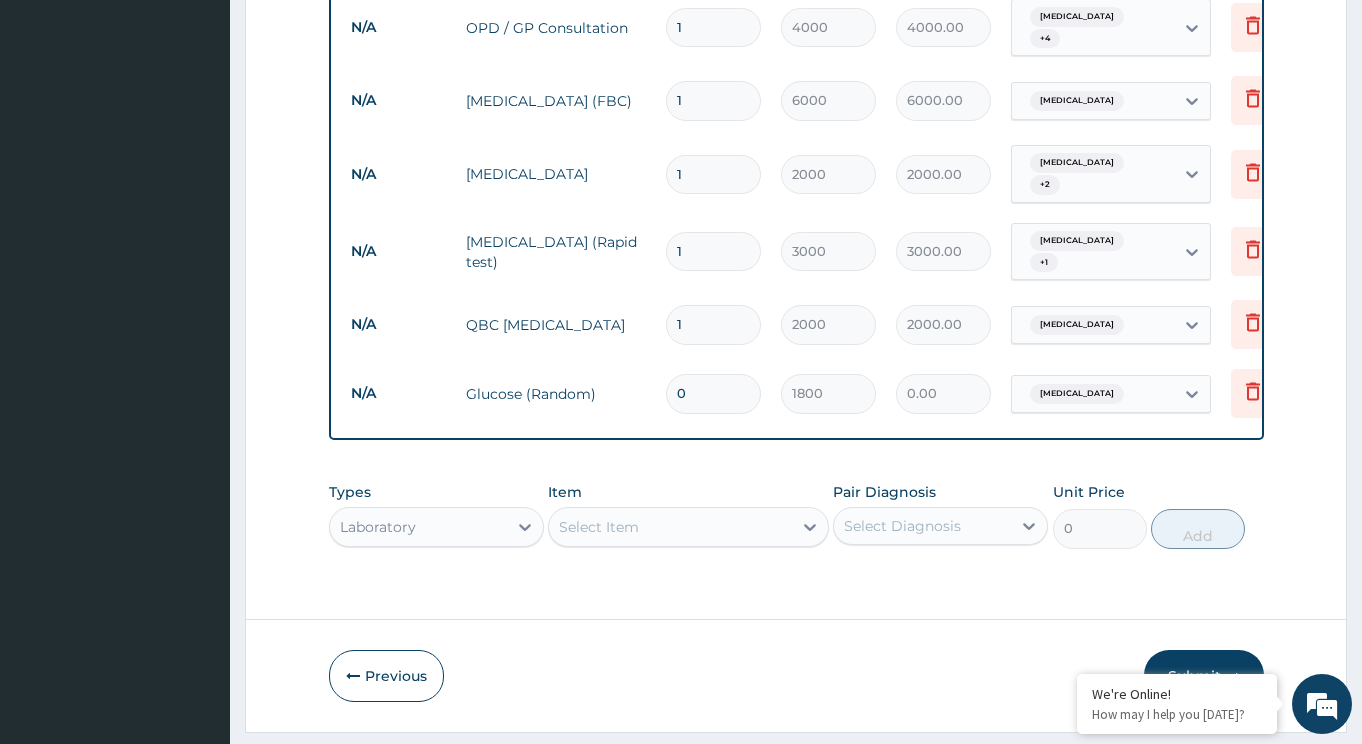 click on "Types Laboratory Item Select Item Pair Diagnosis Select Diagnosis Unit Price 0 Add" at bounding box center [796, 515] 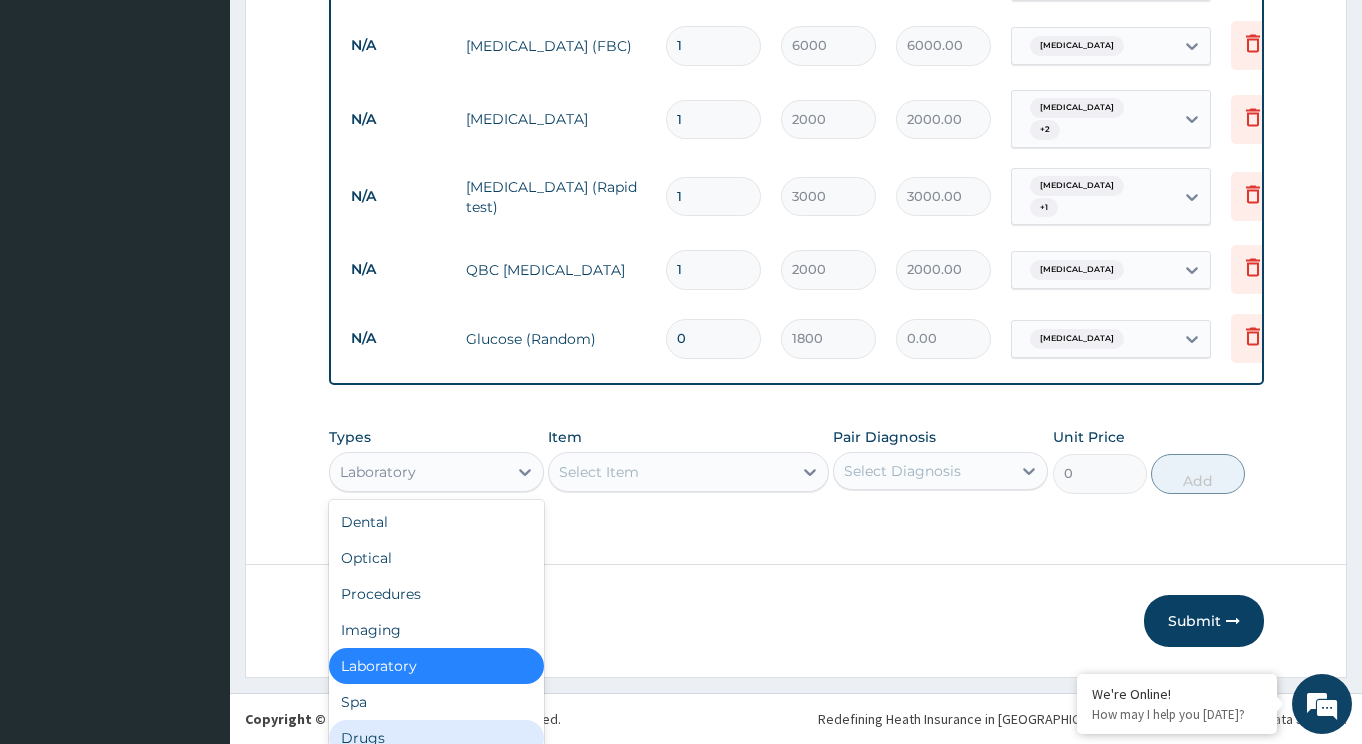 scroll, scrollTop: 55, scrollLeft: 0, axis: vertical 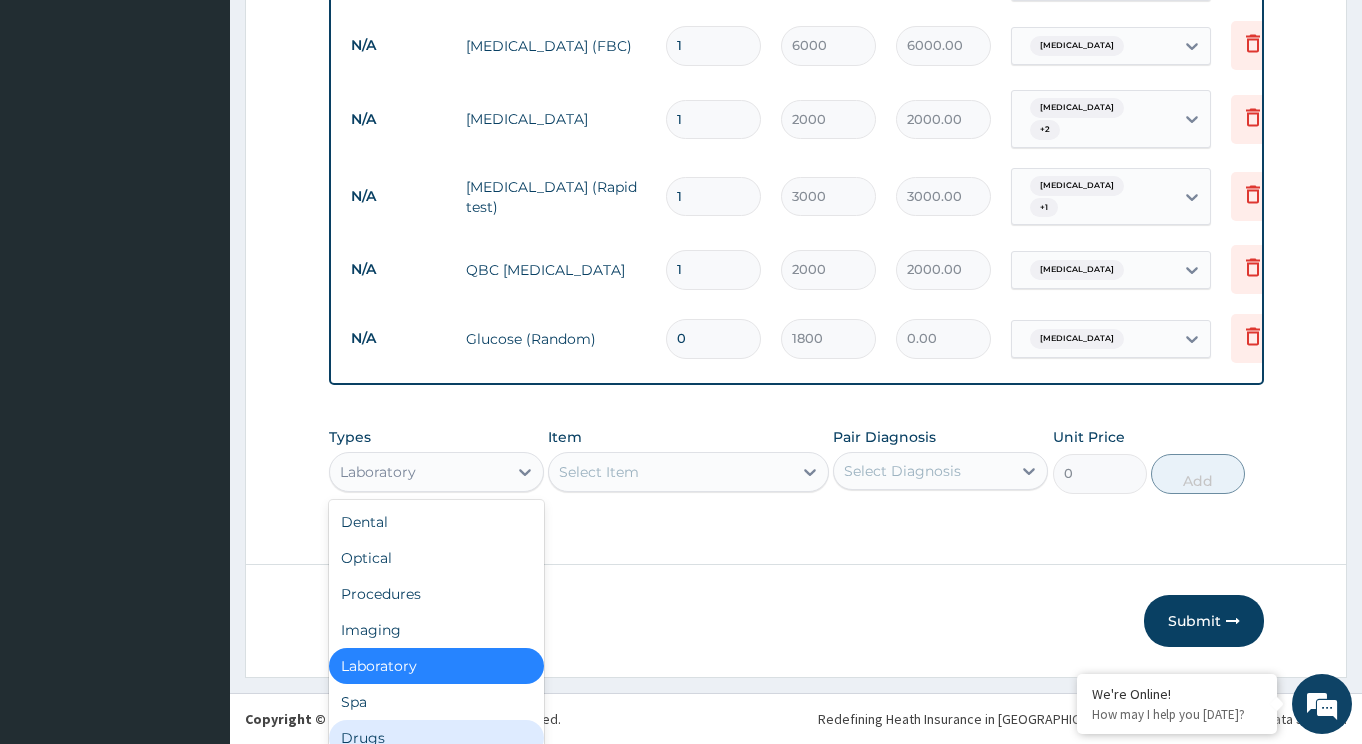 drag, startPoint x: 391, startPoint y: 680, endPoint x: 714, endPoint y: 602, distance: 332.28452 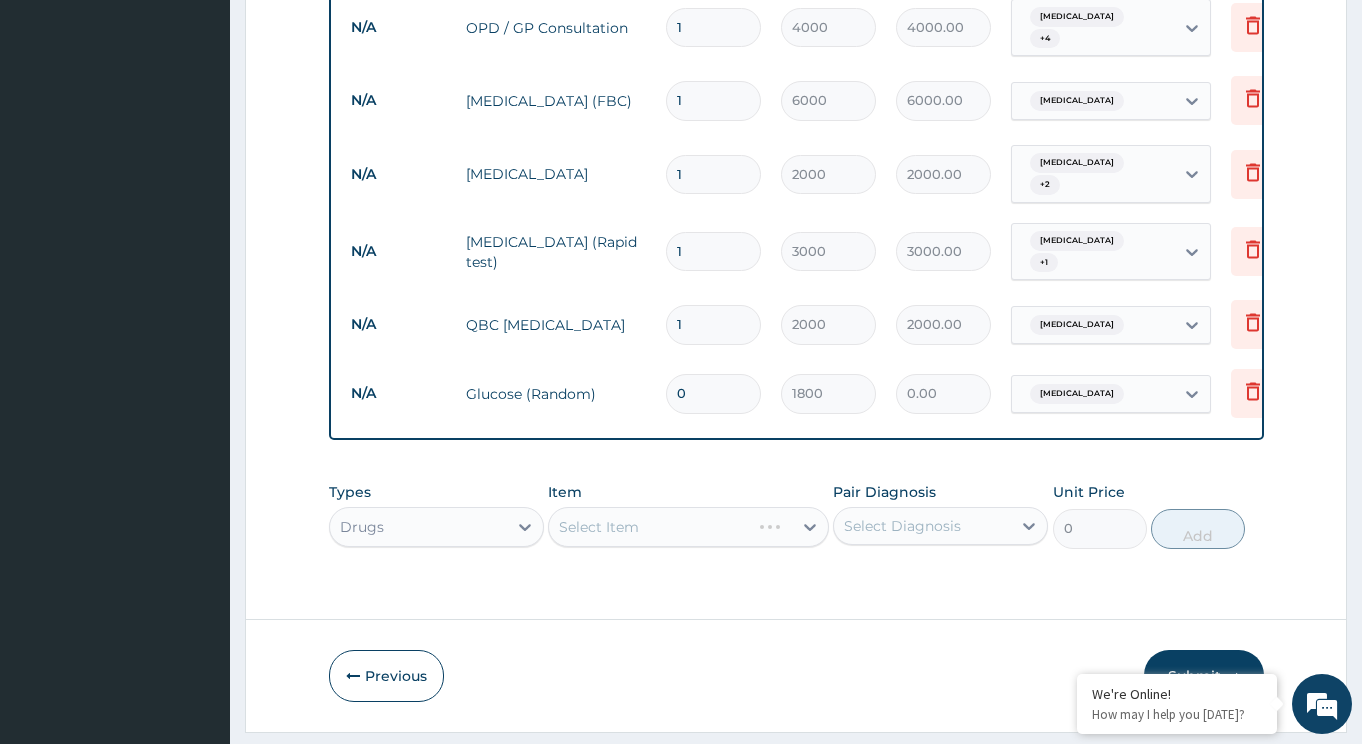 scroll, scrollTop: 0, scrollLeft: 0, axis: both 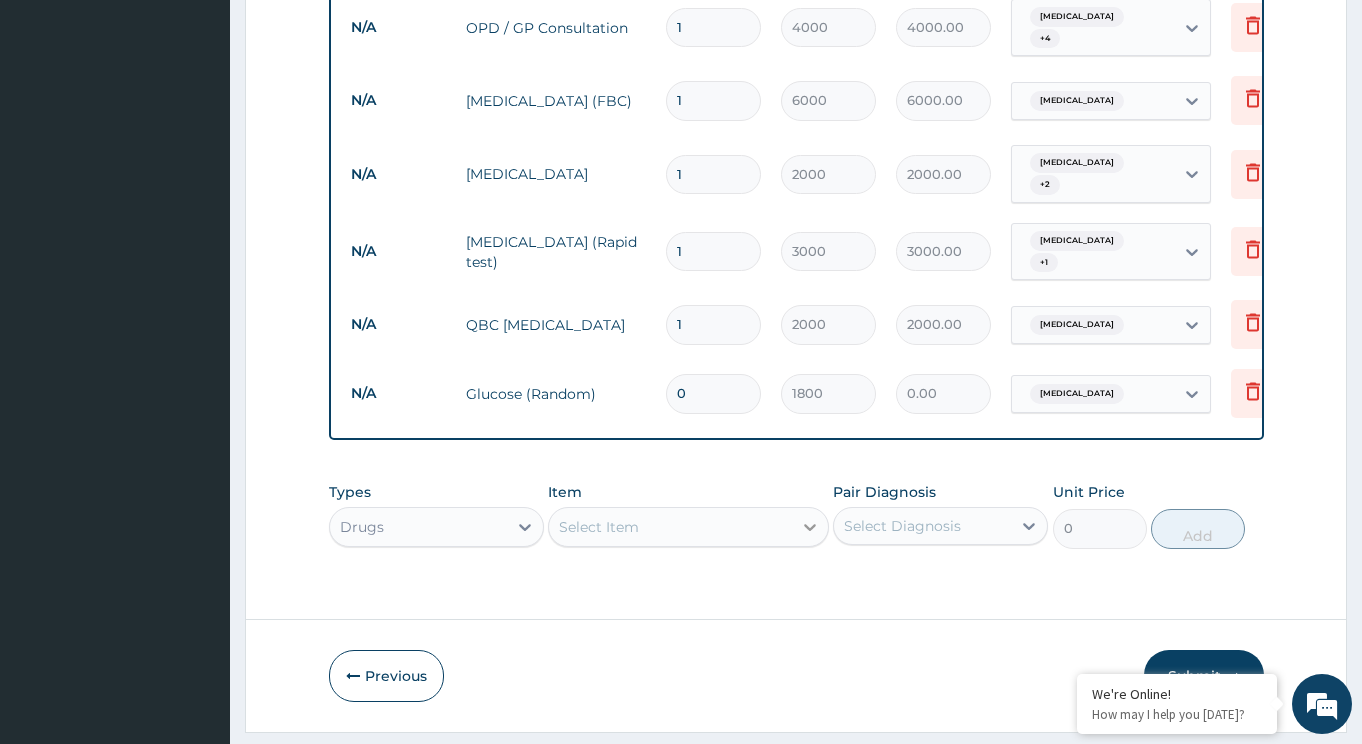click at bounding box center (810, 527) 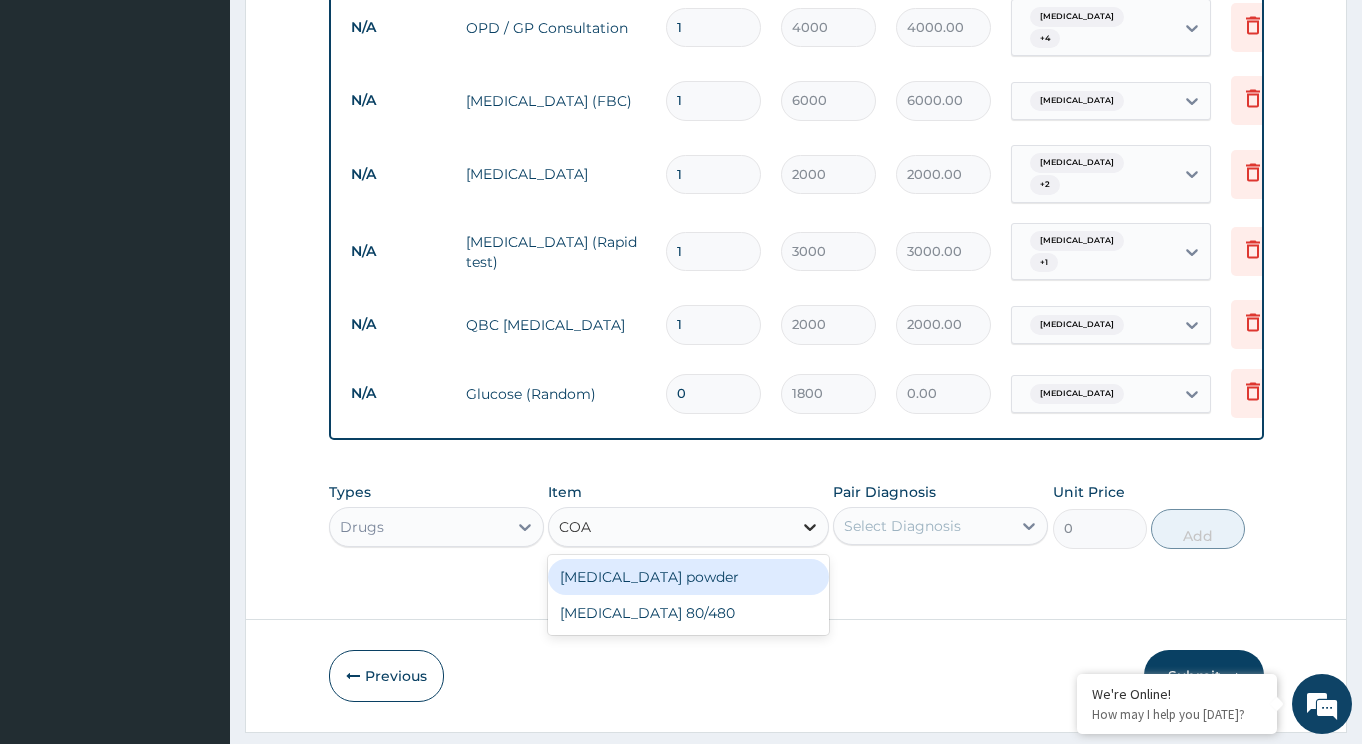 scroll, scrollTop: 0, scrollLeft: 0, axis: both 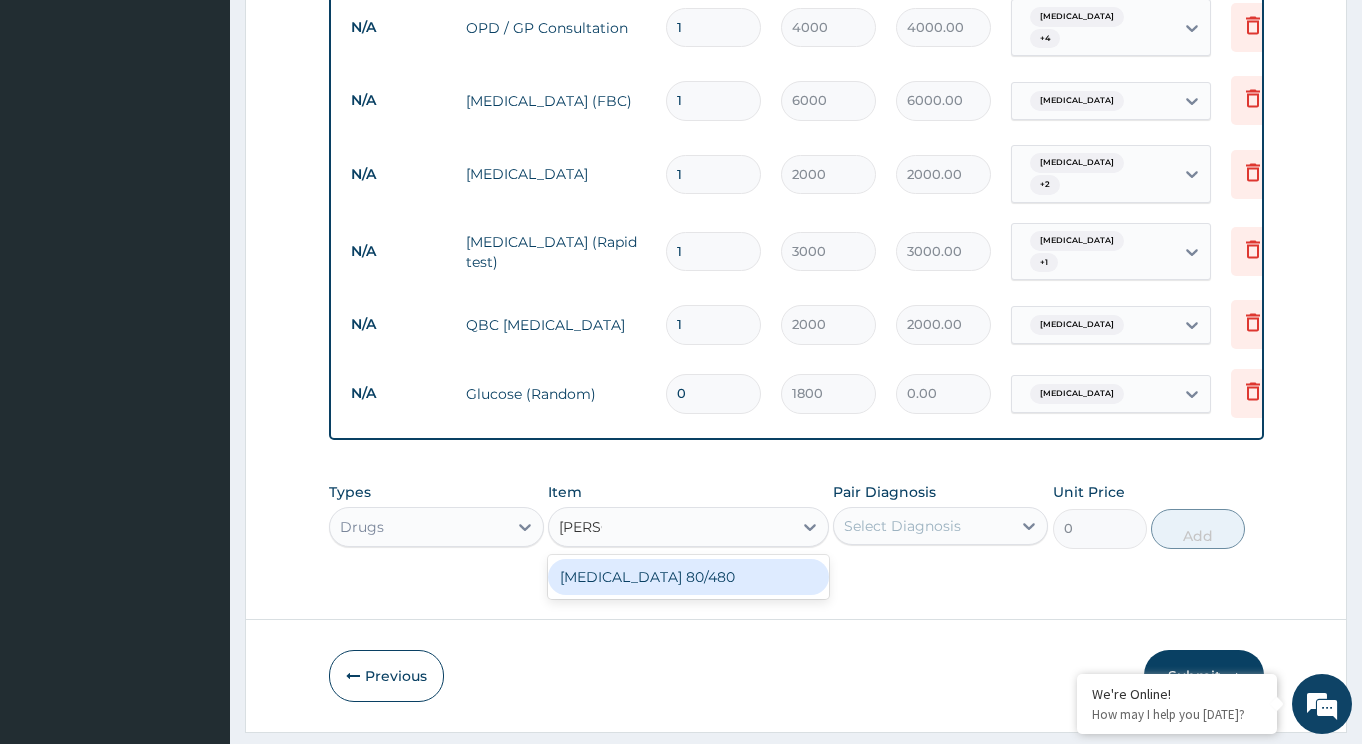 type on "COART" 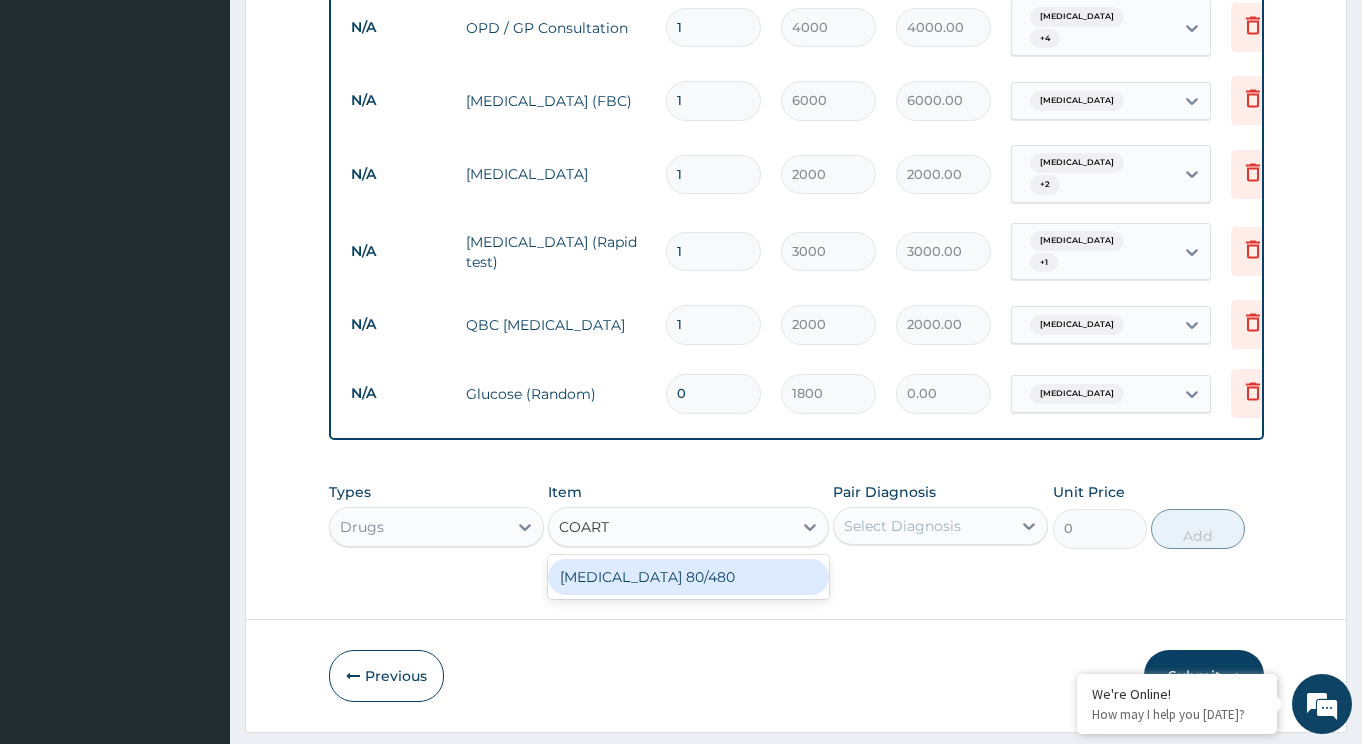click on "COARTEM 80/480" at bounding box center [688, 577] 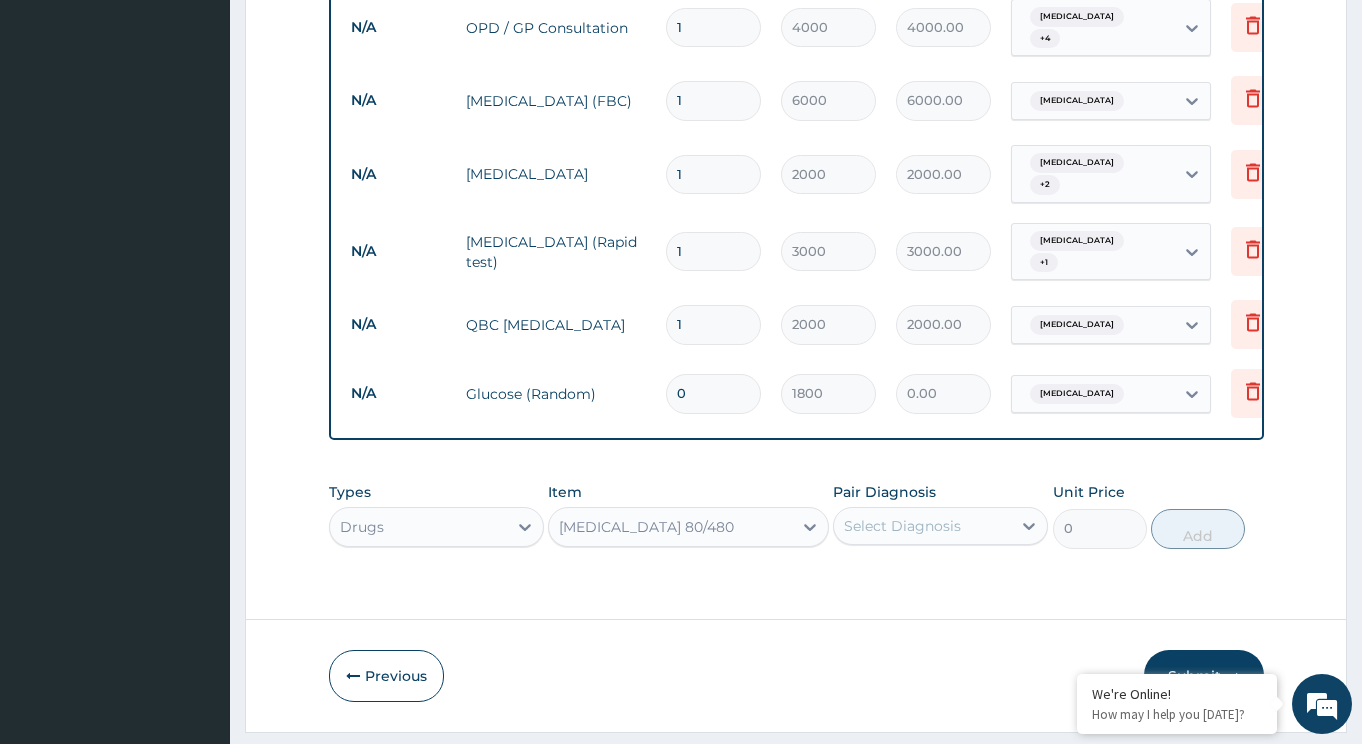 type 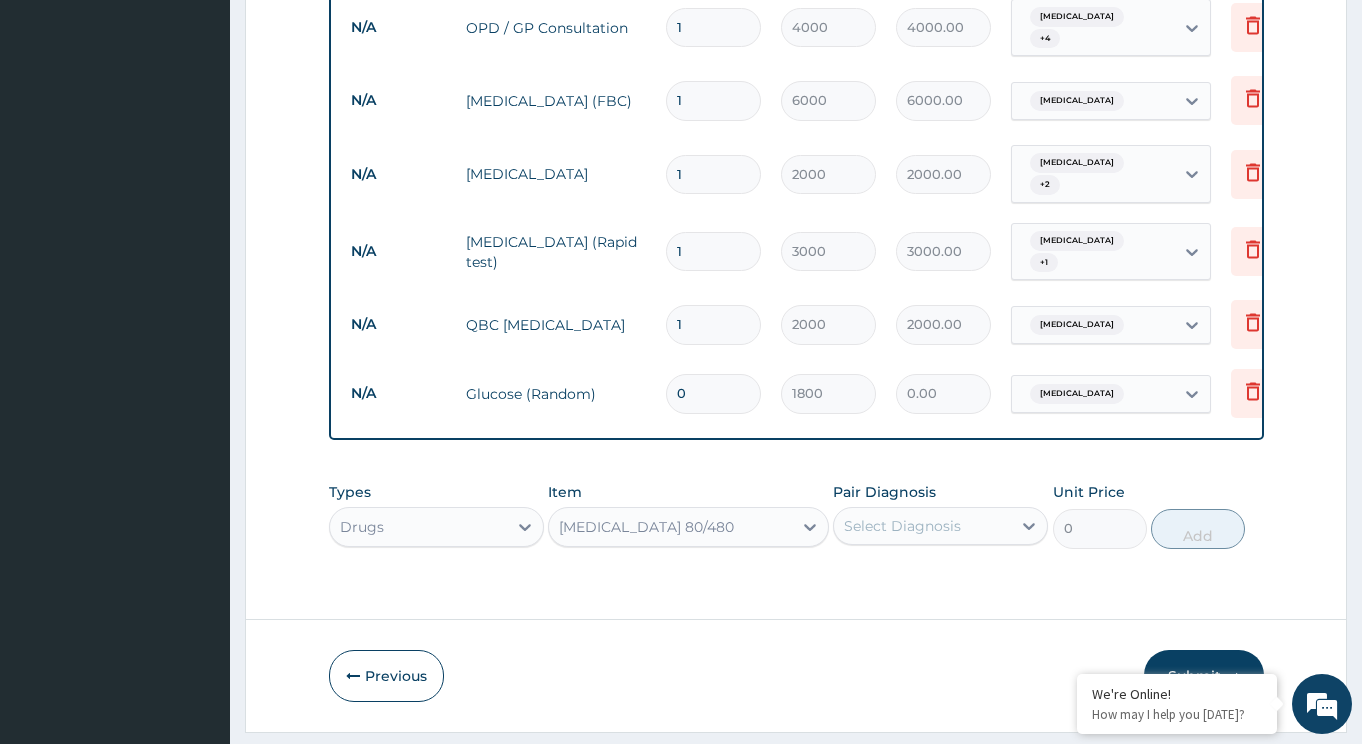 type on "4500" 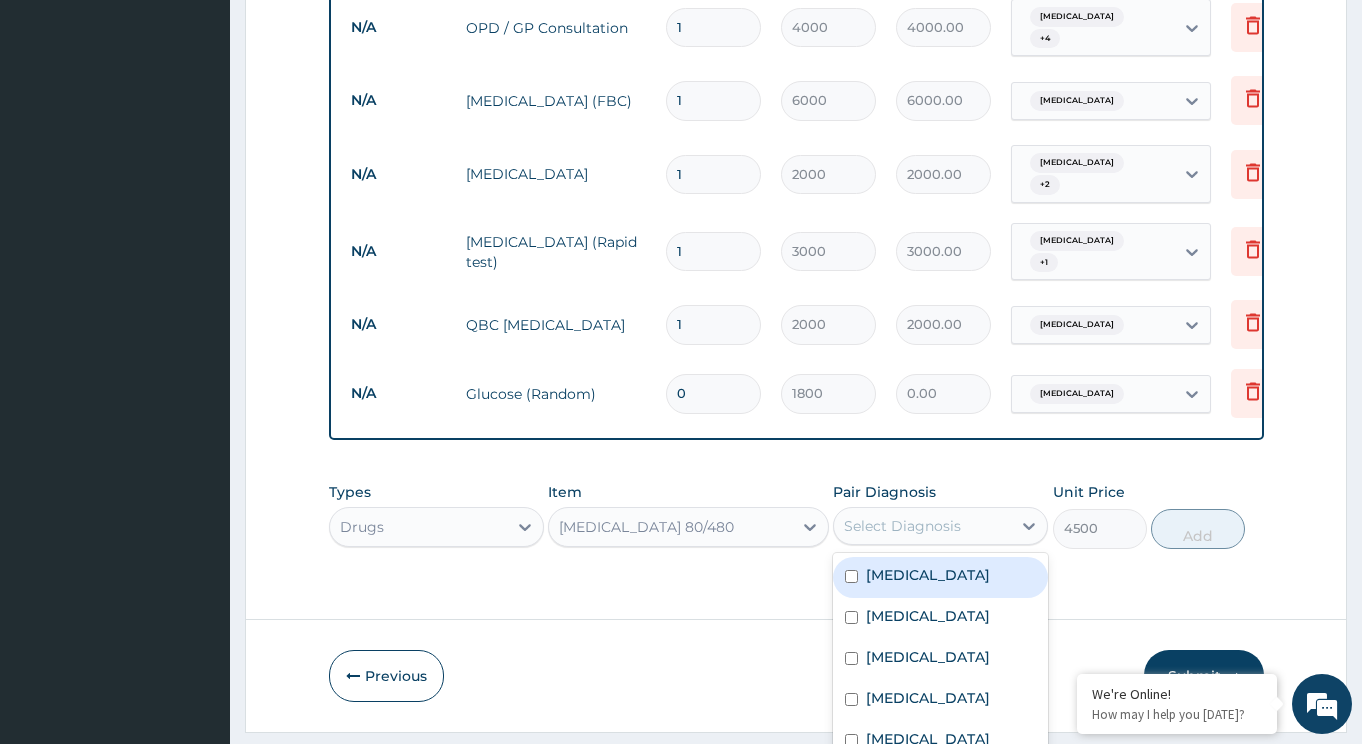 click on "Select Diagnosis" at bounding box center [902, 526] 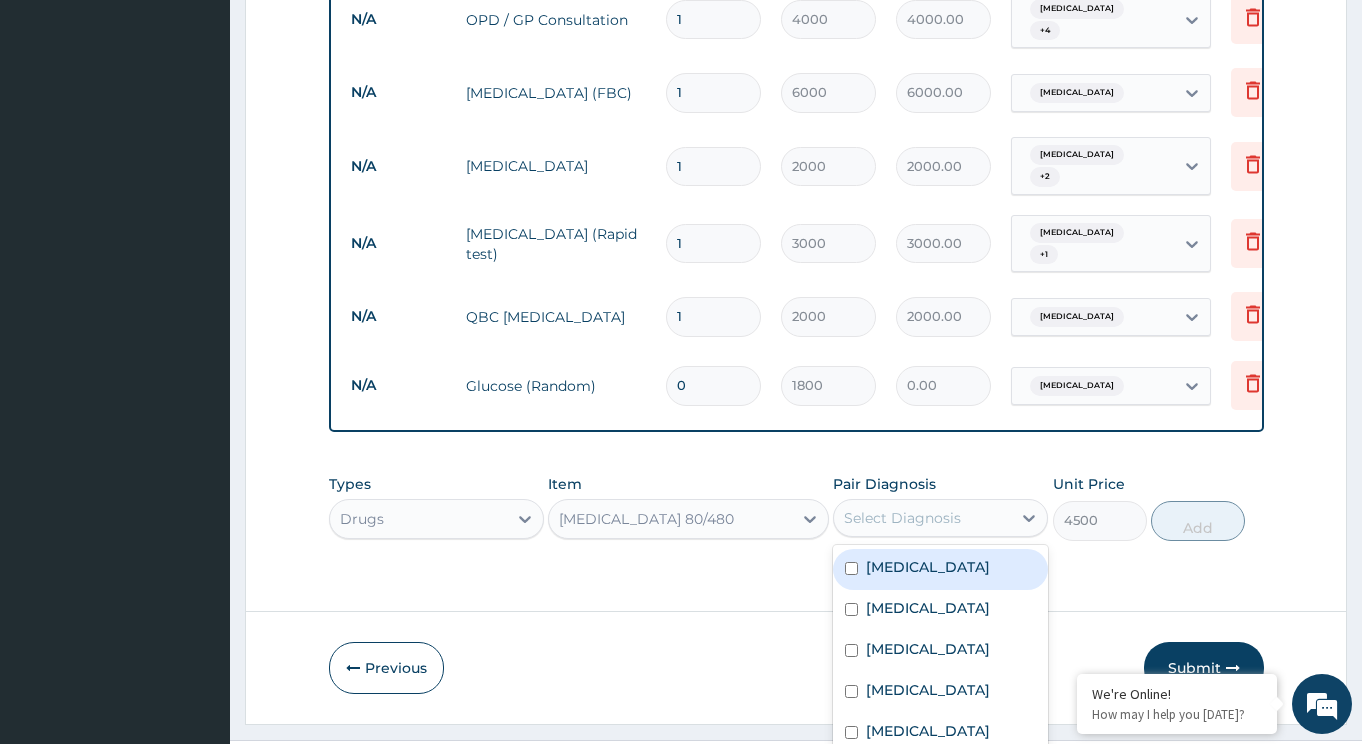 scroll, scrollTop: 29, scrollLeft: 0, axis: vertical 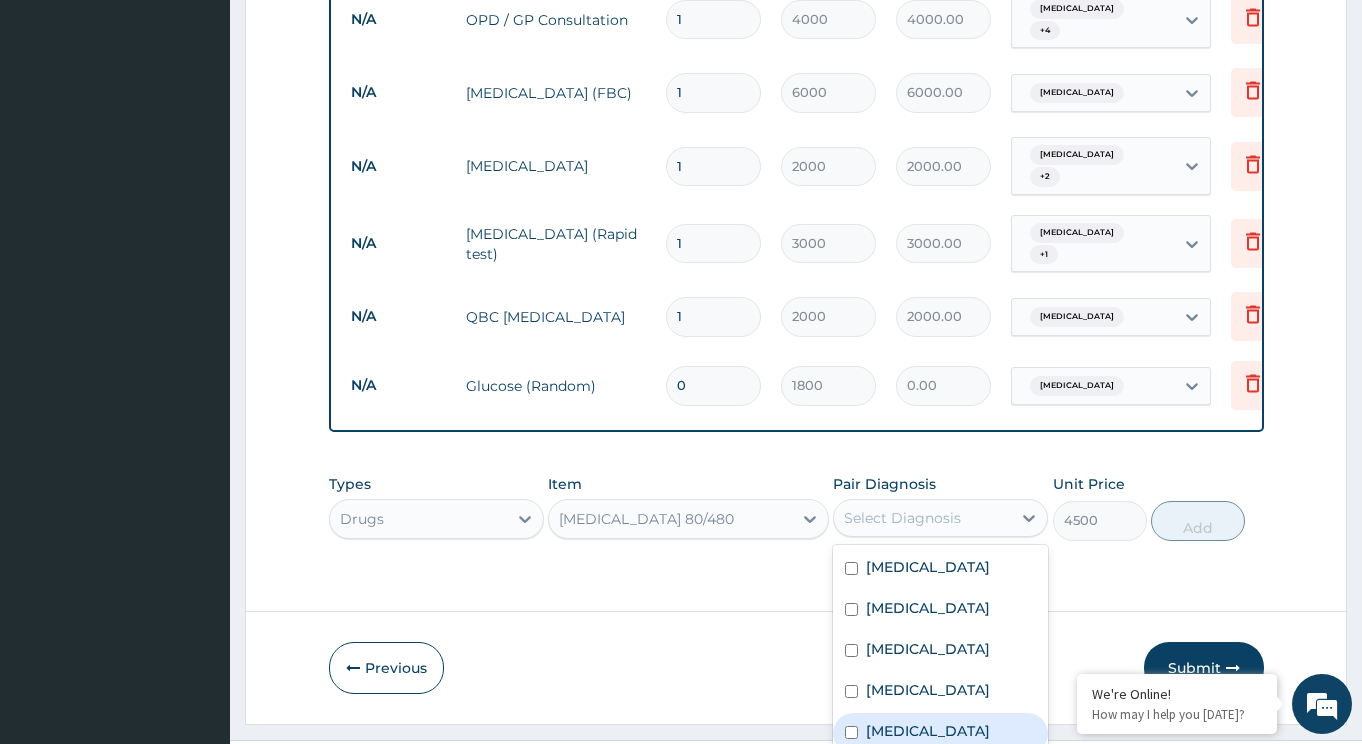 click on "Malaria" at bounding box center [928, 731] 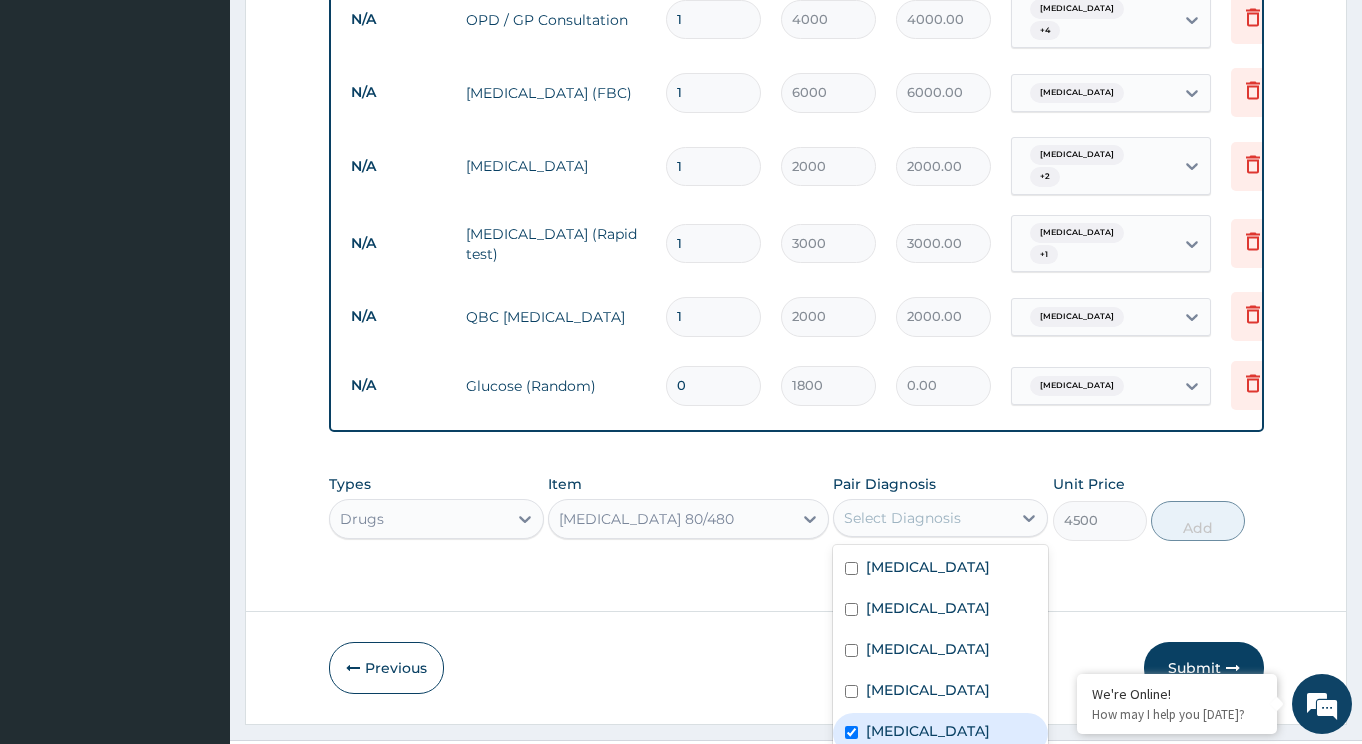 checkbox on "true" 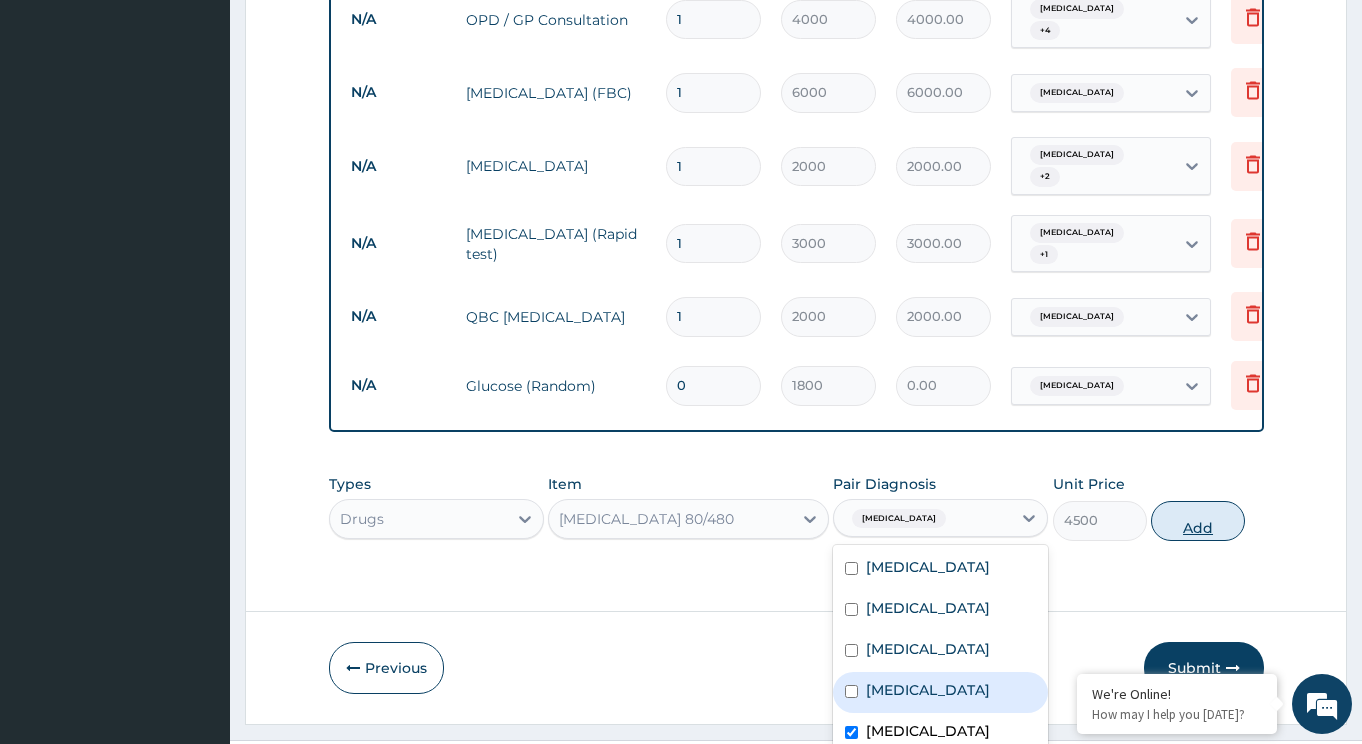 scroll, scrollTop: 0, scrollLeft: 0, axis: both 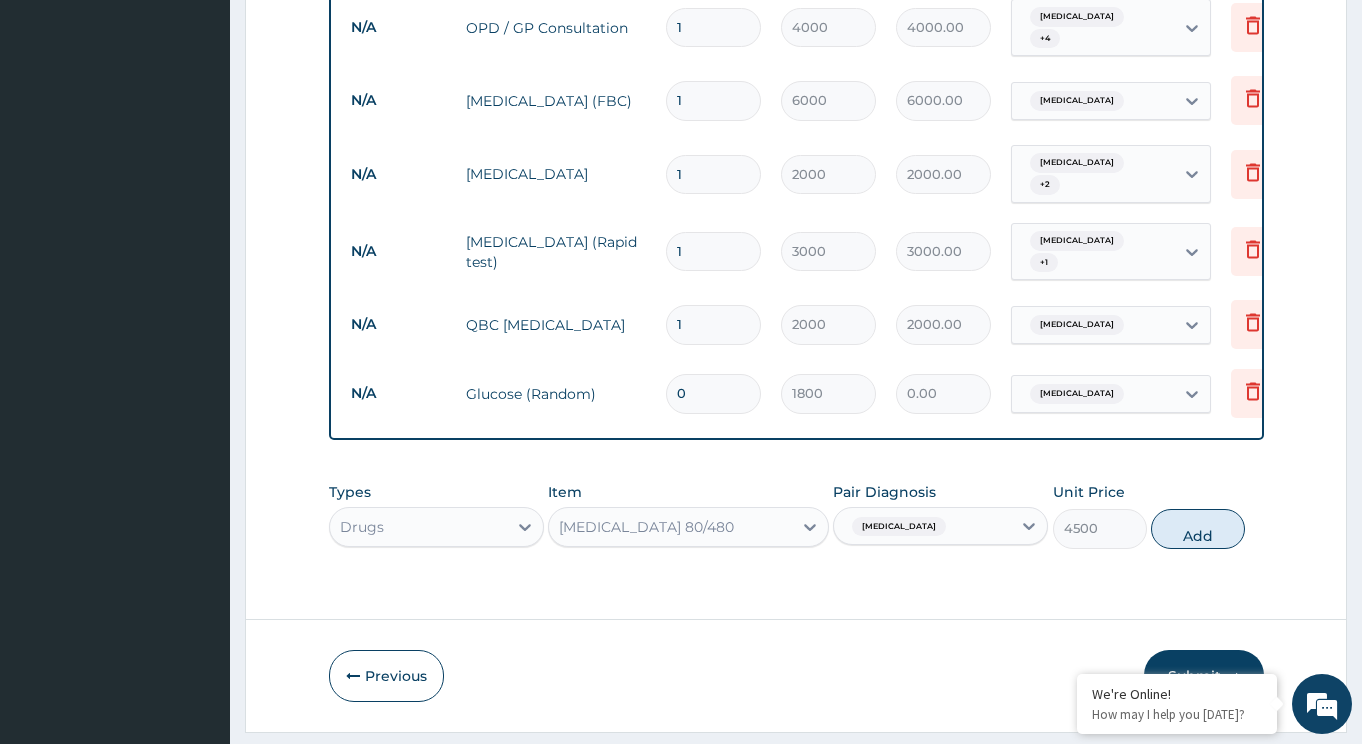 click on "Submit" at bounding box center (1204, 676) 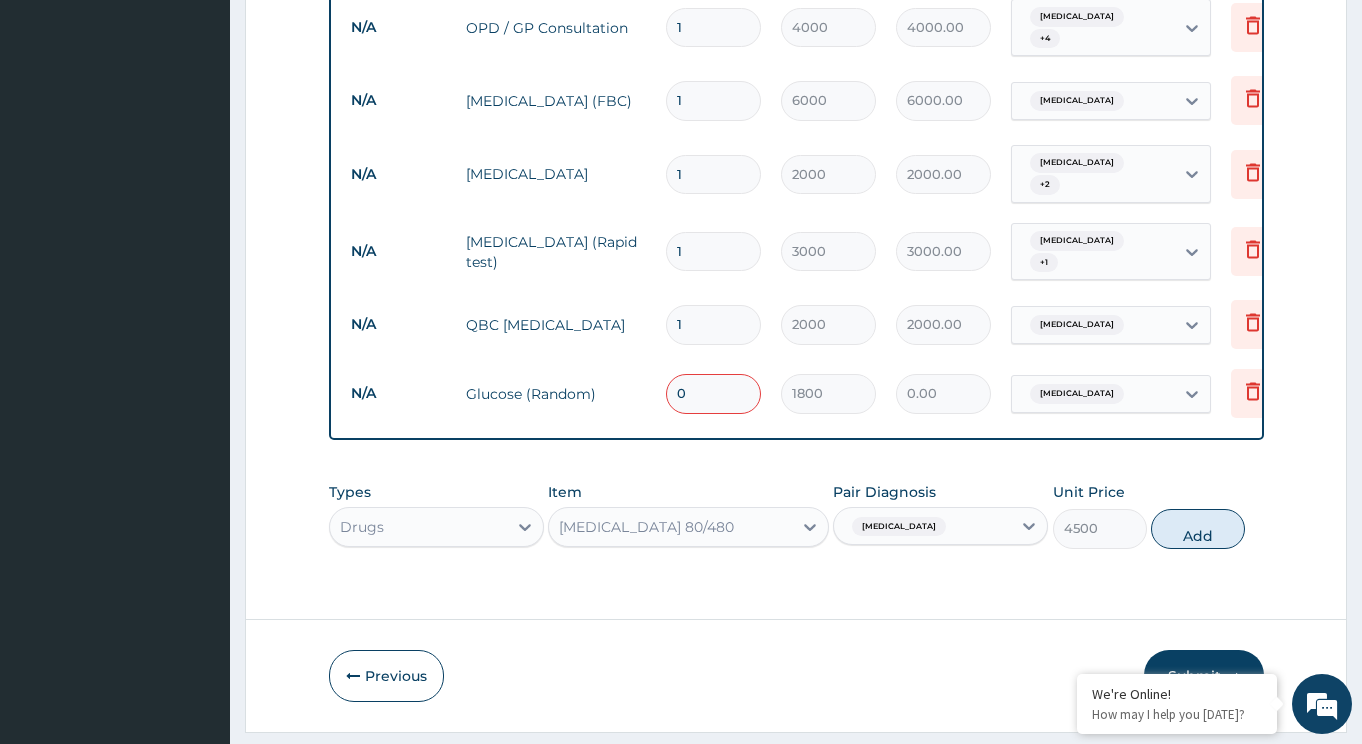 drag, startPoint x: 706, startPoint y: 314, endPoint x: 626, endPoint y: 316, distance: 80.024994 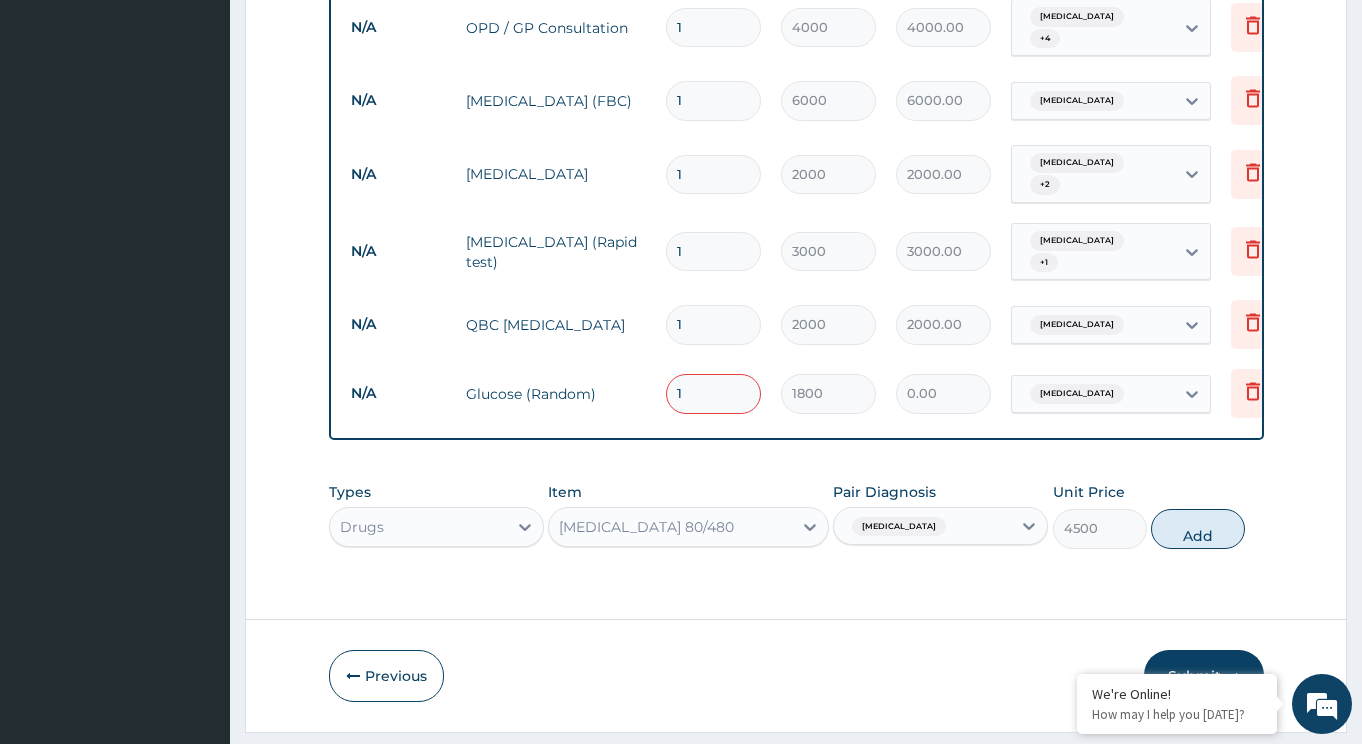 type on "1800.00" 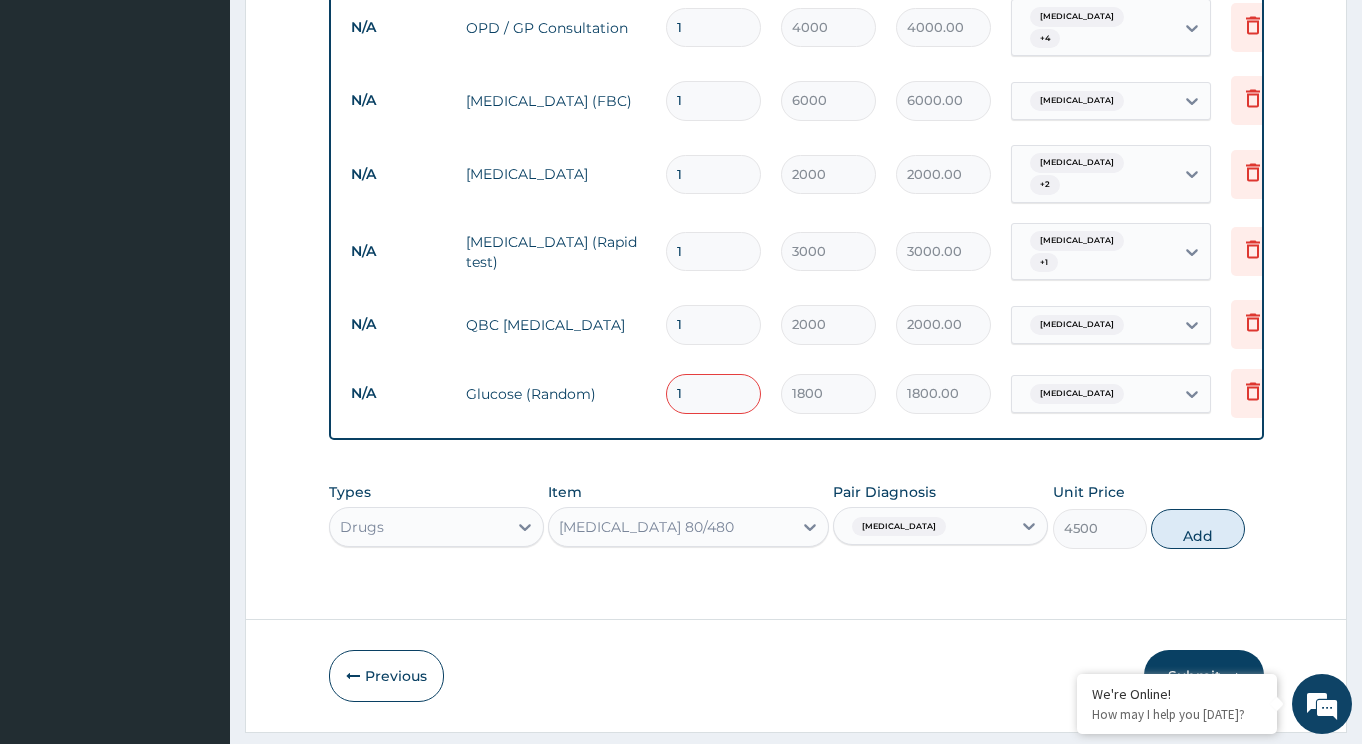 type on "2" 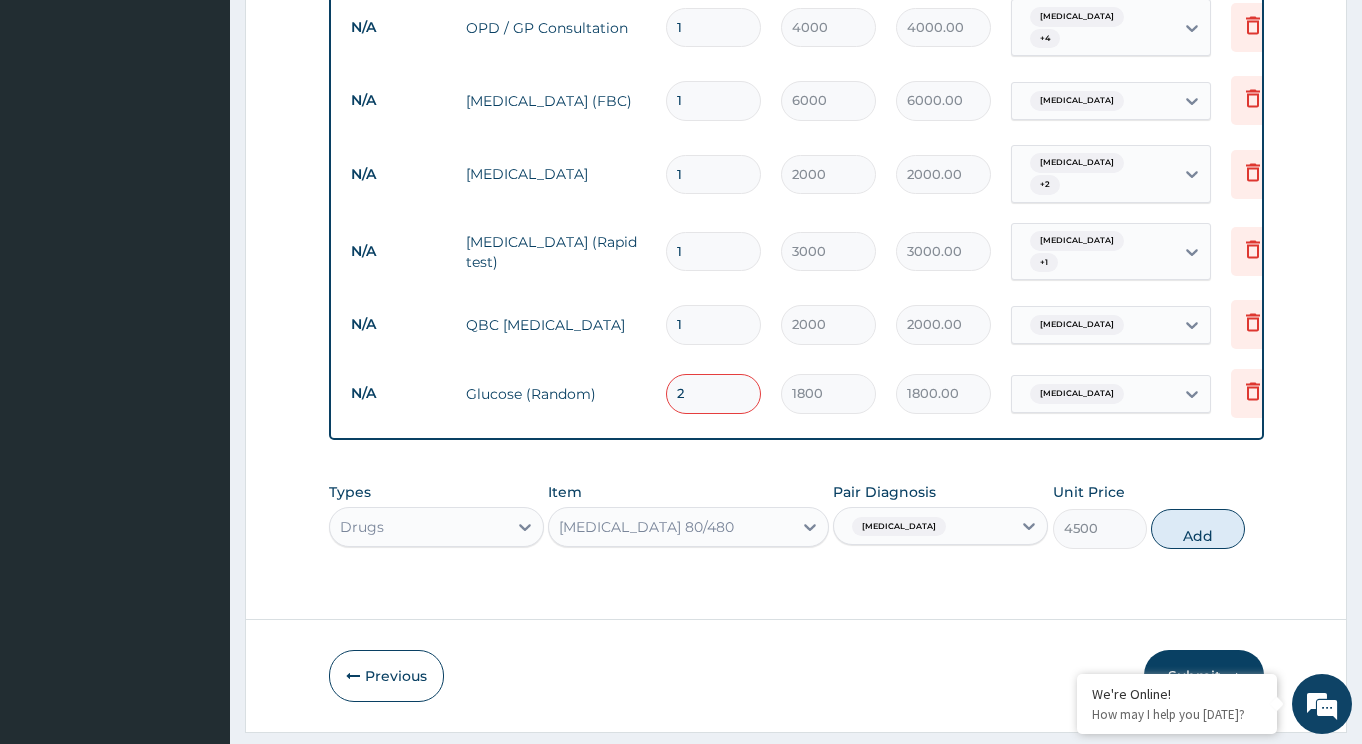 type on "3600.00" 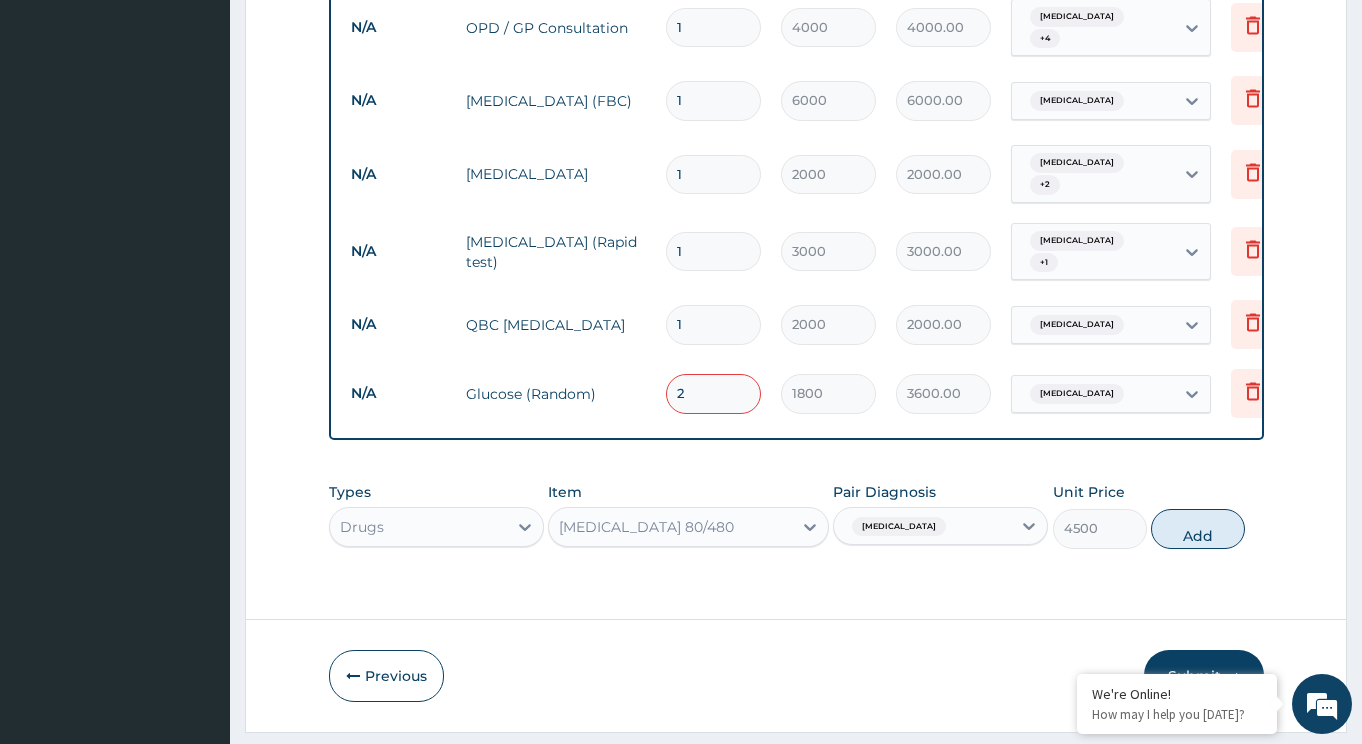 type on "3" 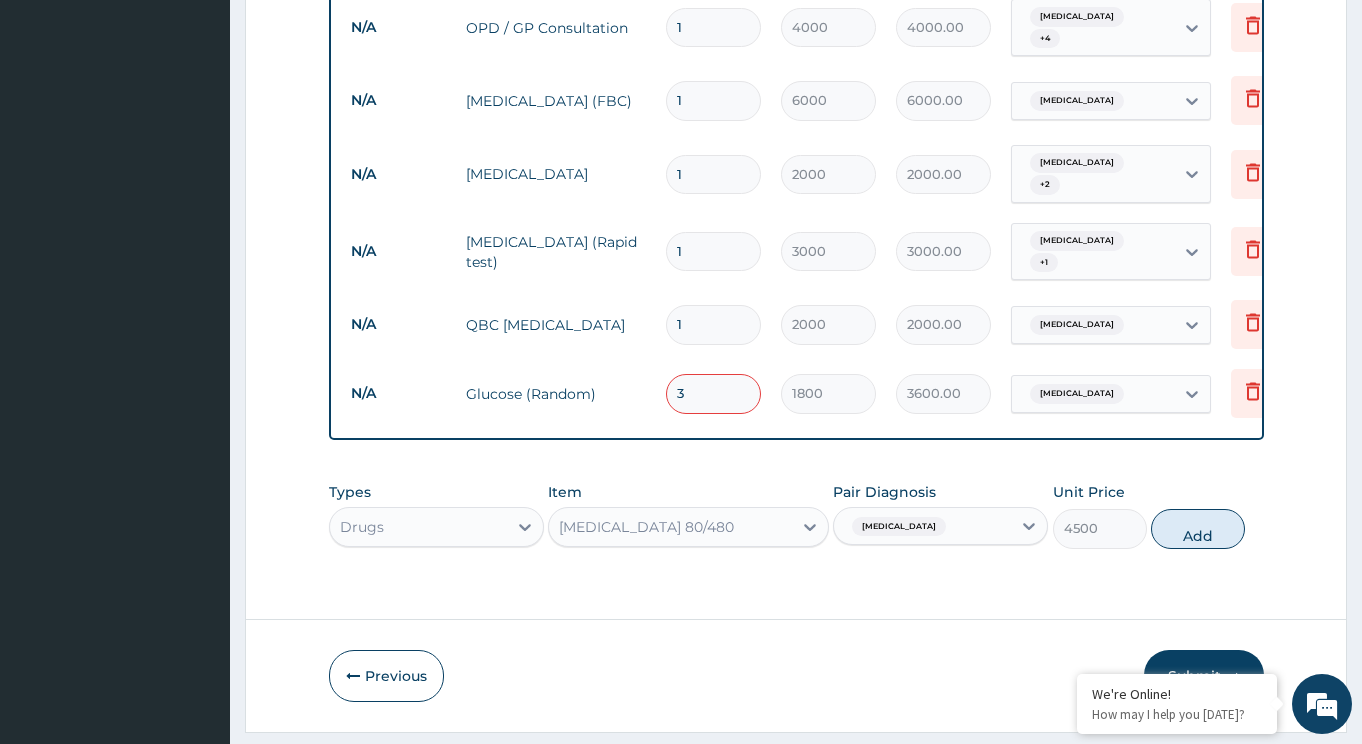 type on "5400.00" 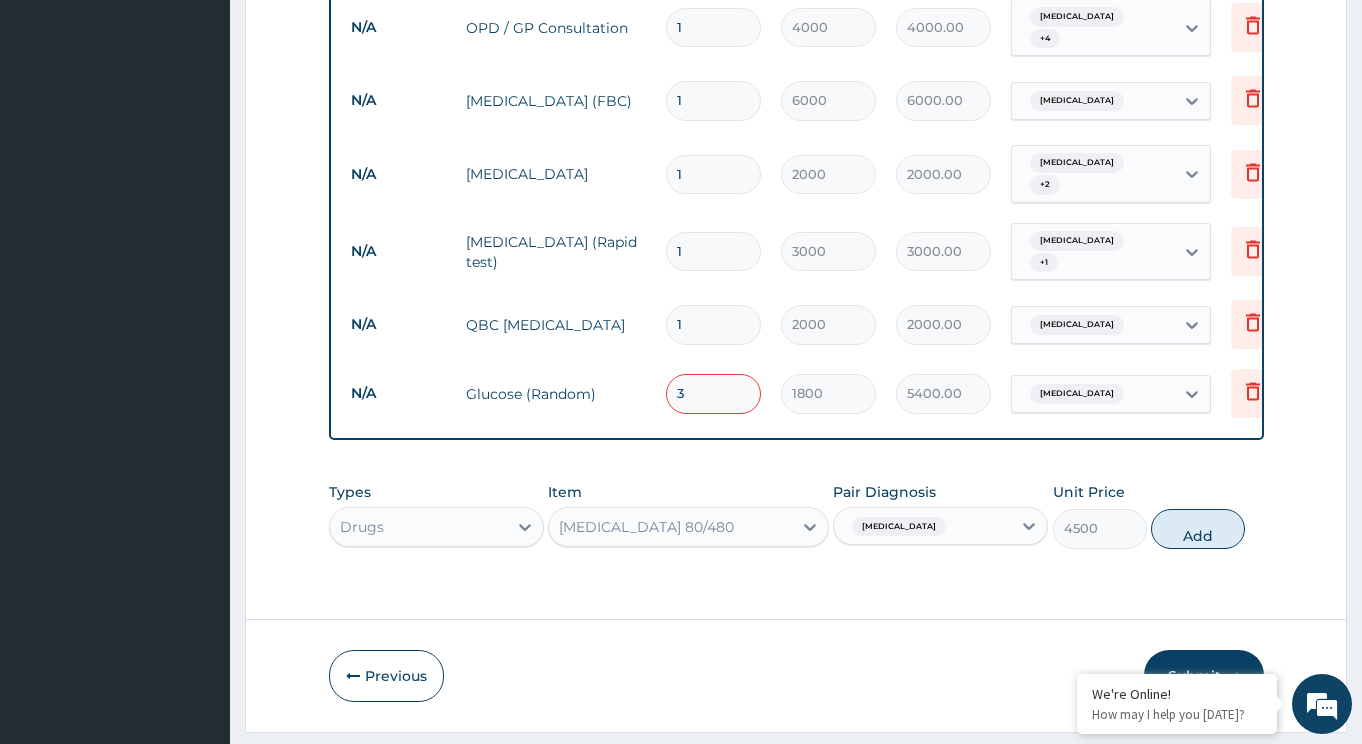 type on "4" 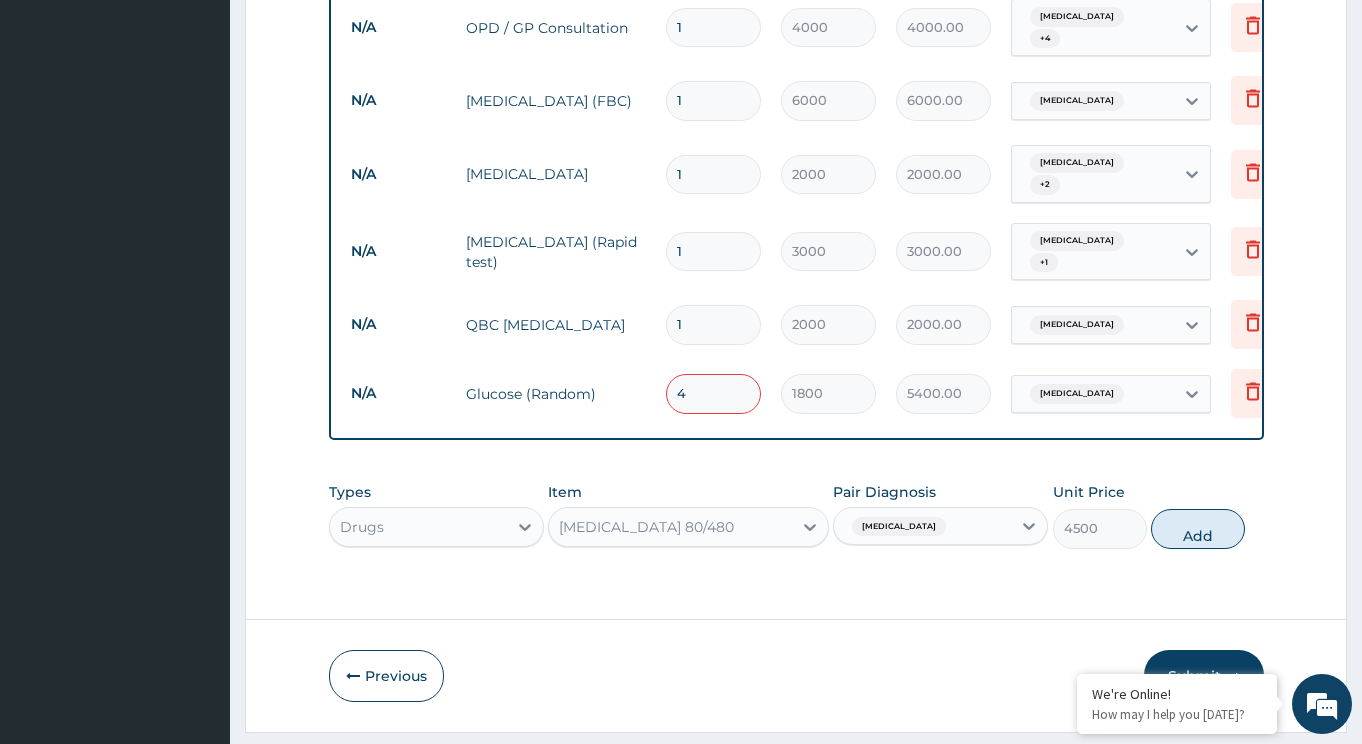 type on "7200.00" 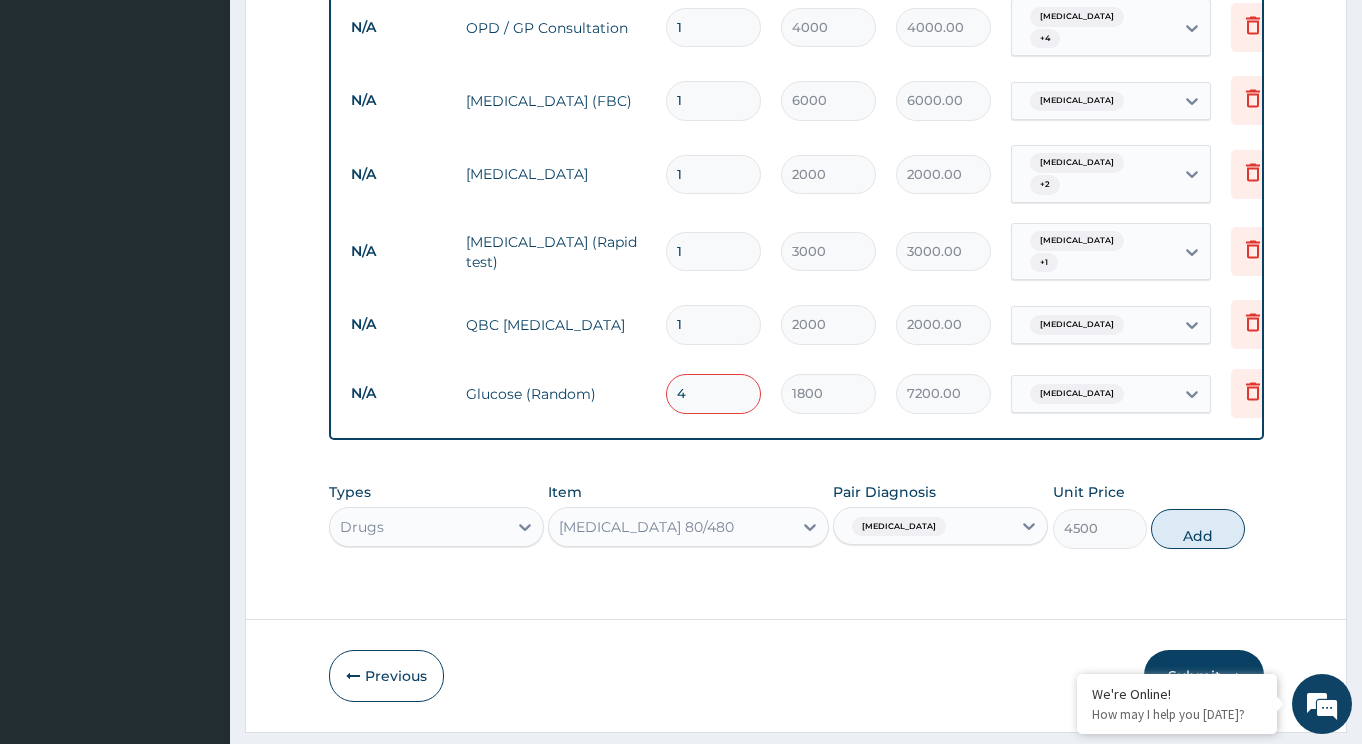 type 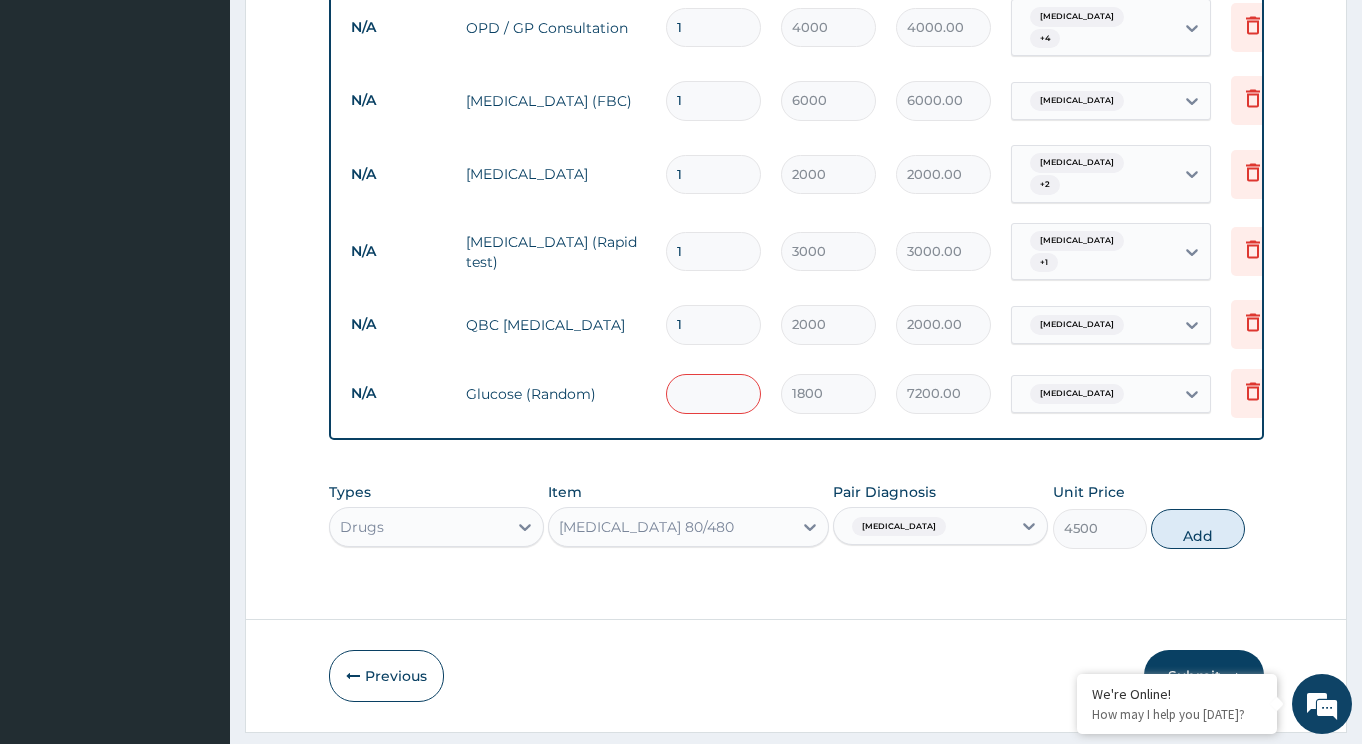 type on "0.00" 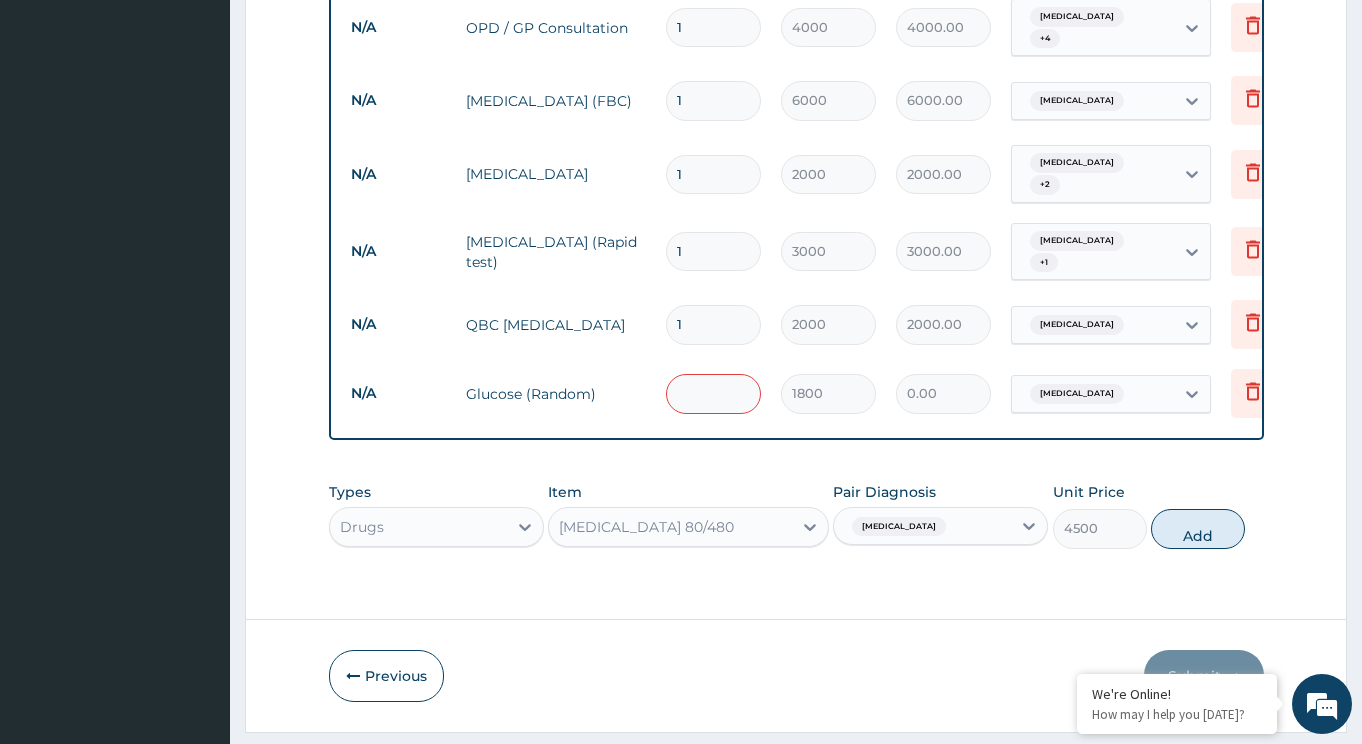 type on "1" 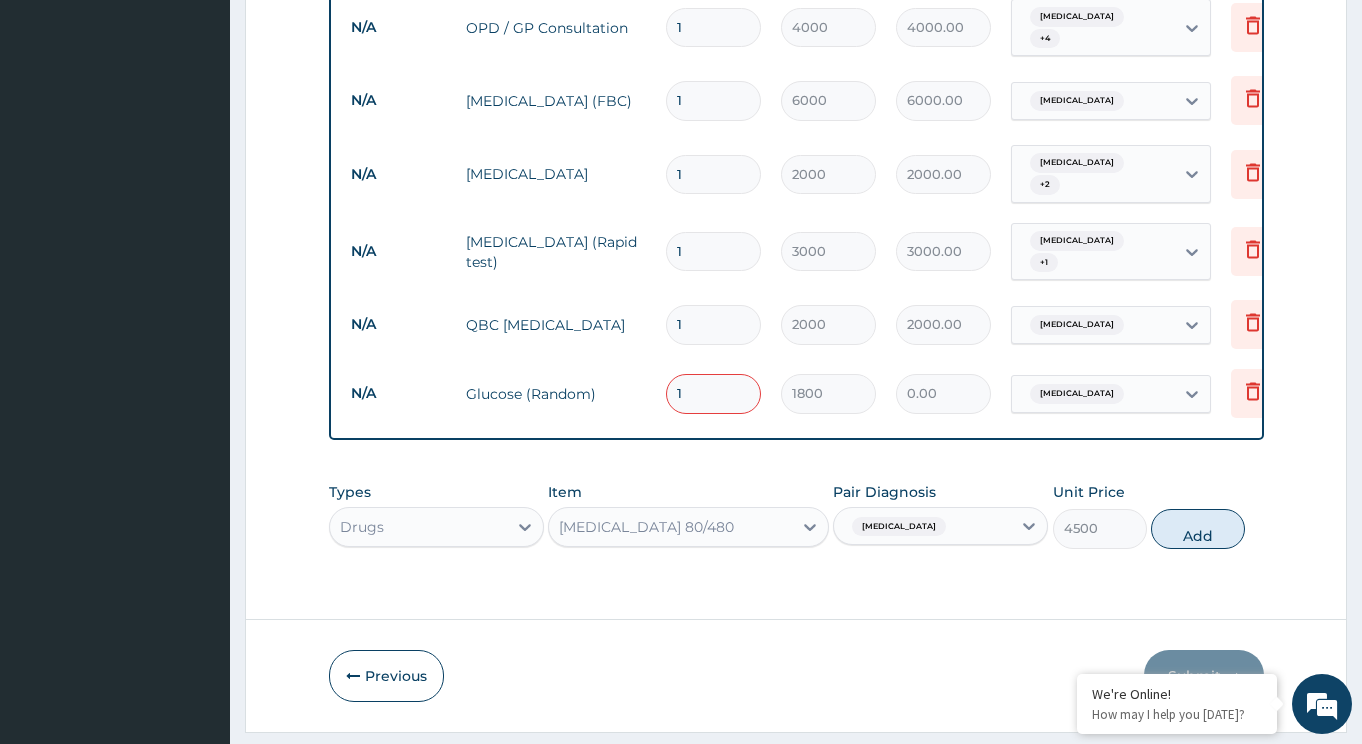 type on "1800.00" 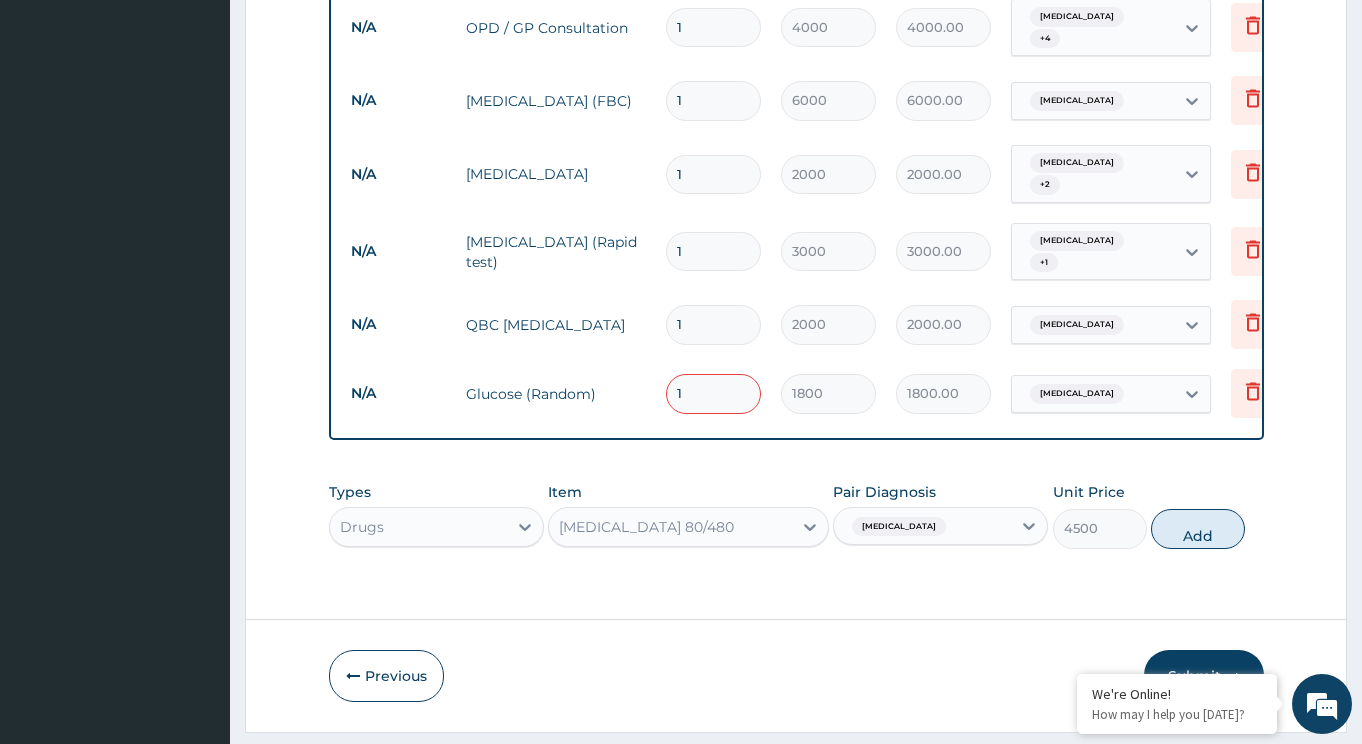 type on "1" 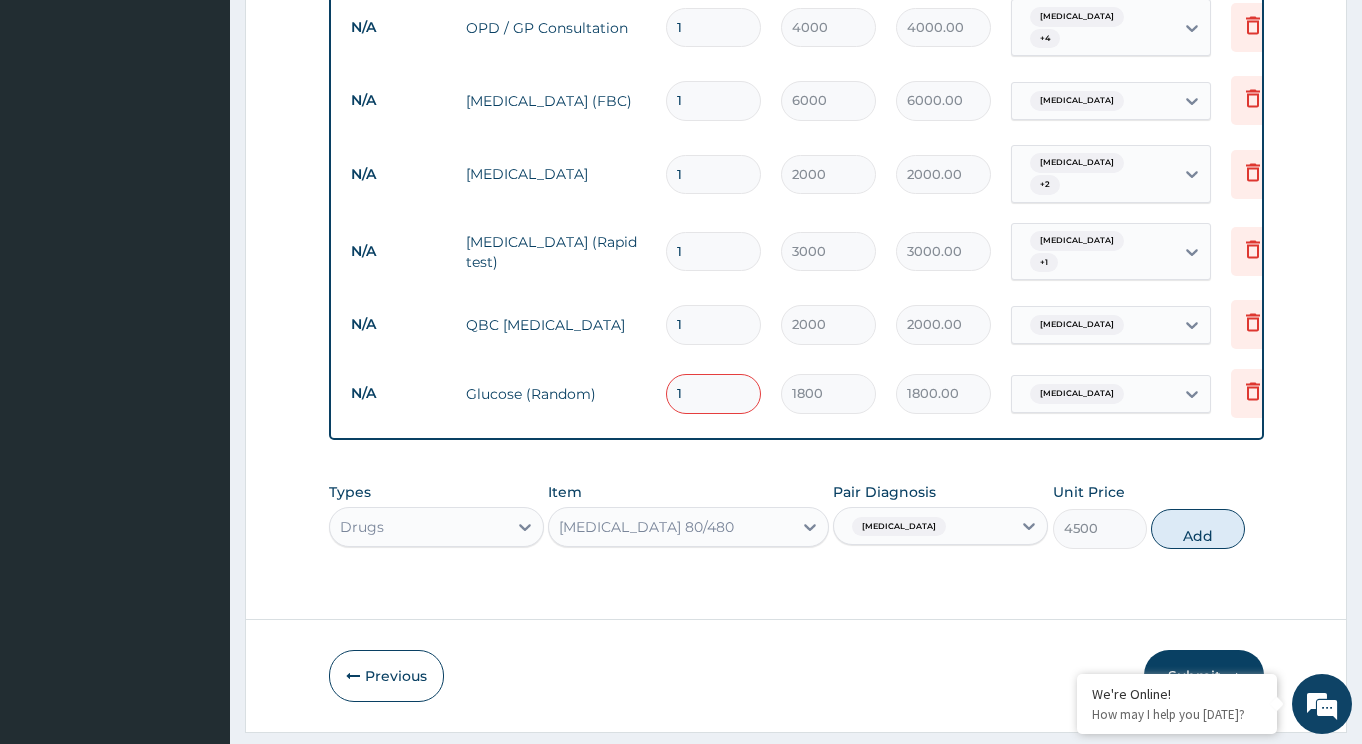 click on "Drugs" at bounding box center [436, 527] 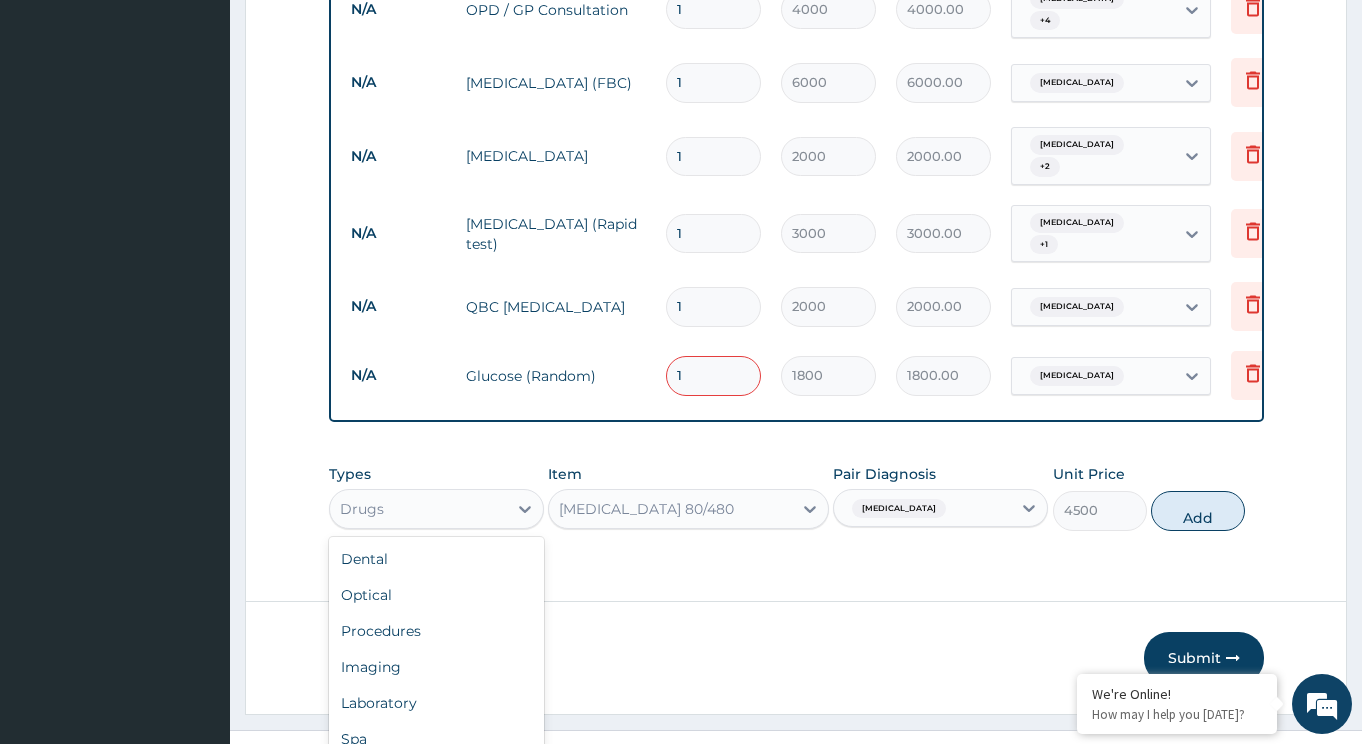 scroll, scrollTop: 0, scrollLeft: 0, axis: both 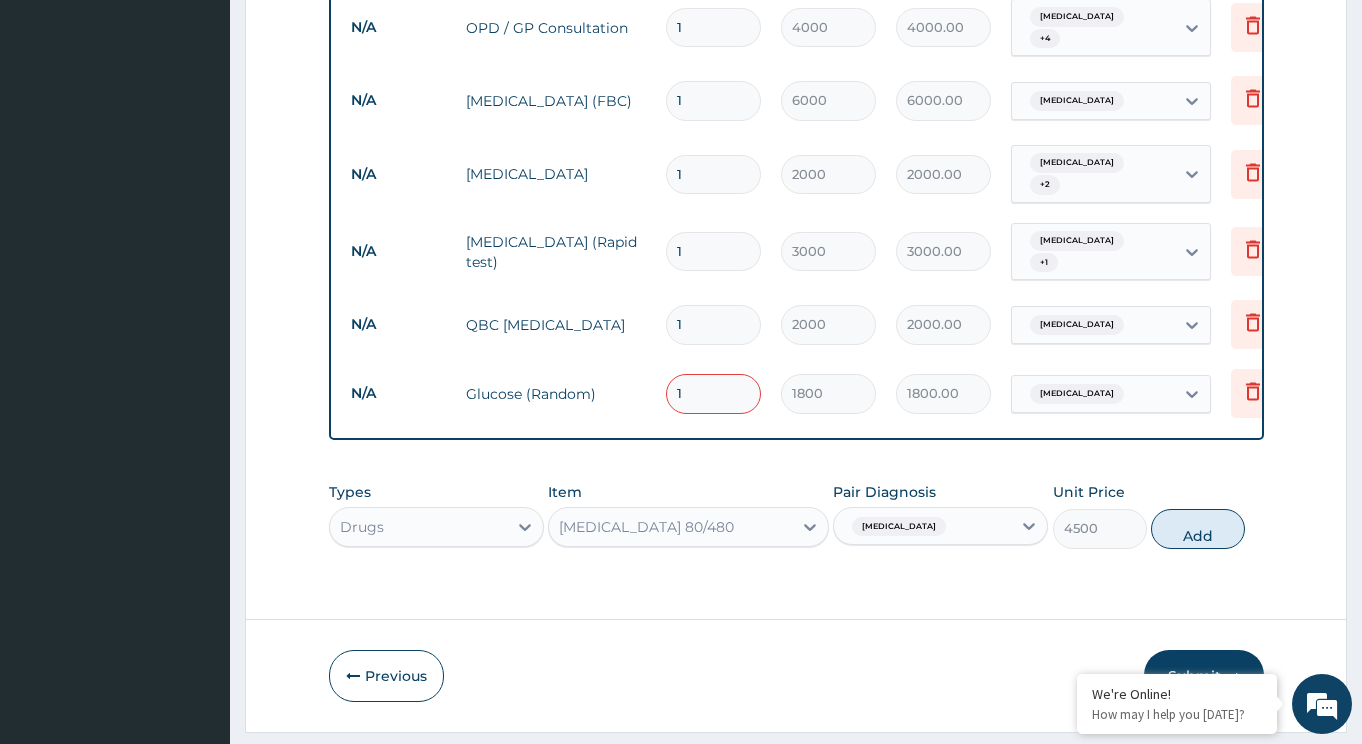 click on "Submit" at bounding box center (1204, 676) 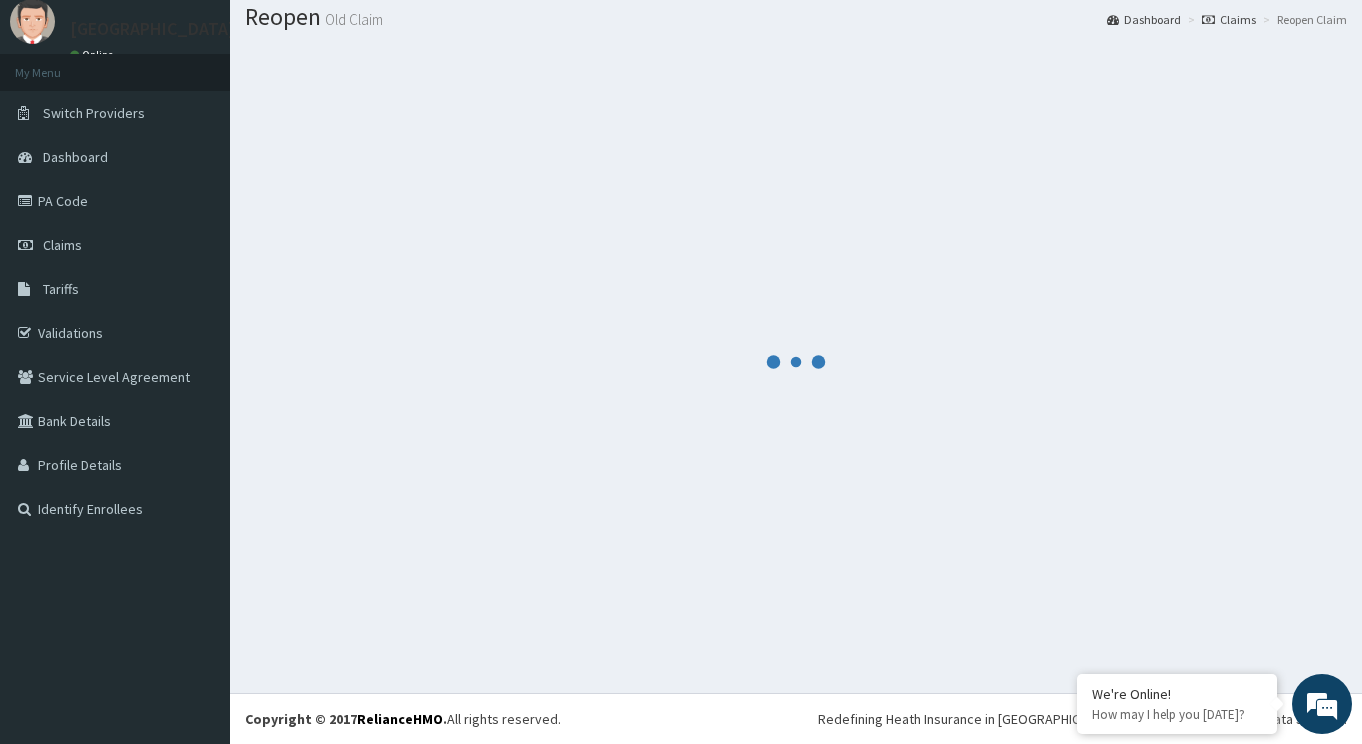 scroll, scrollTop: 61, scrollLeft: 0, axis: vertical 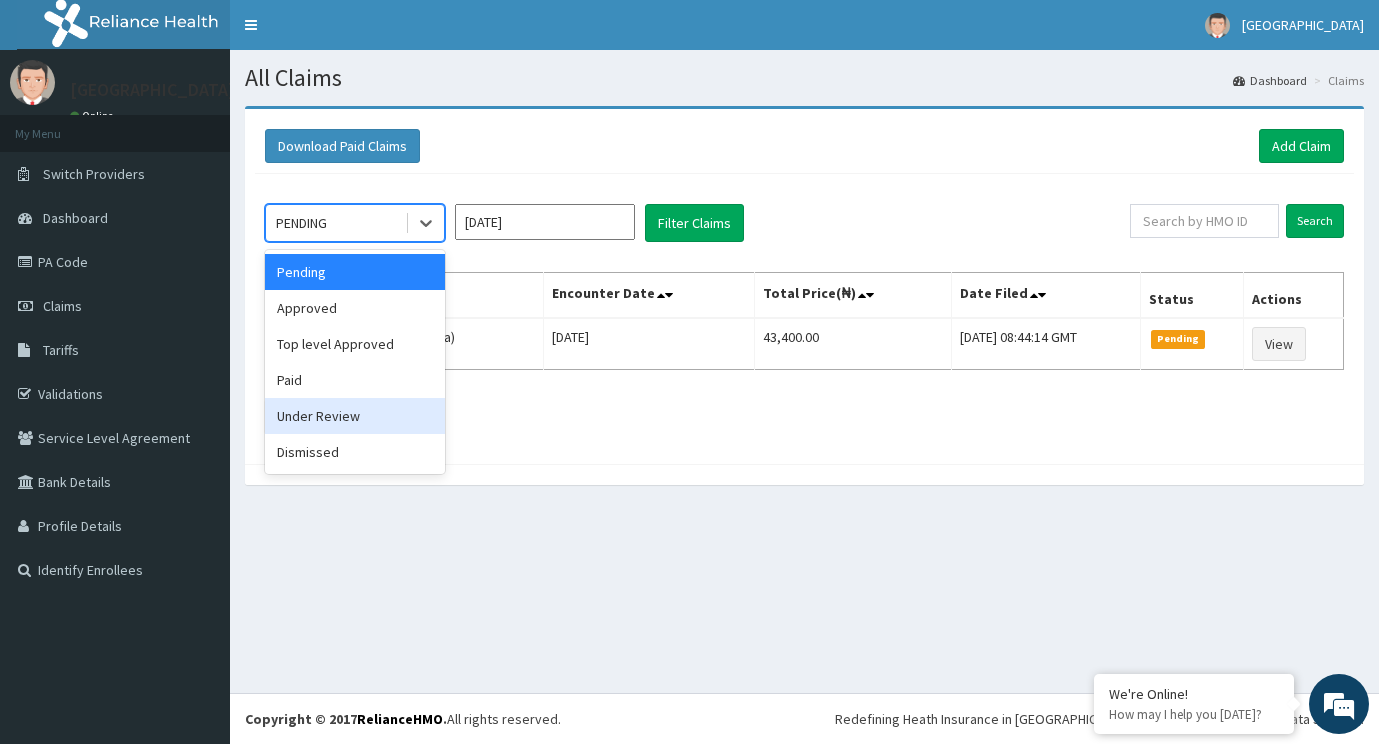 click on "Under Review" at bounding box center [355, 416] 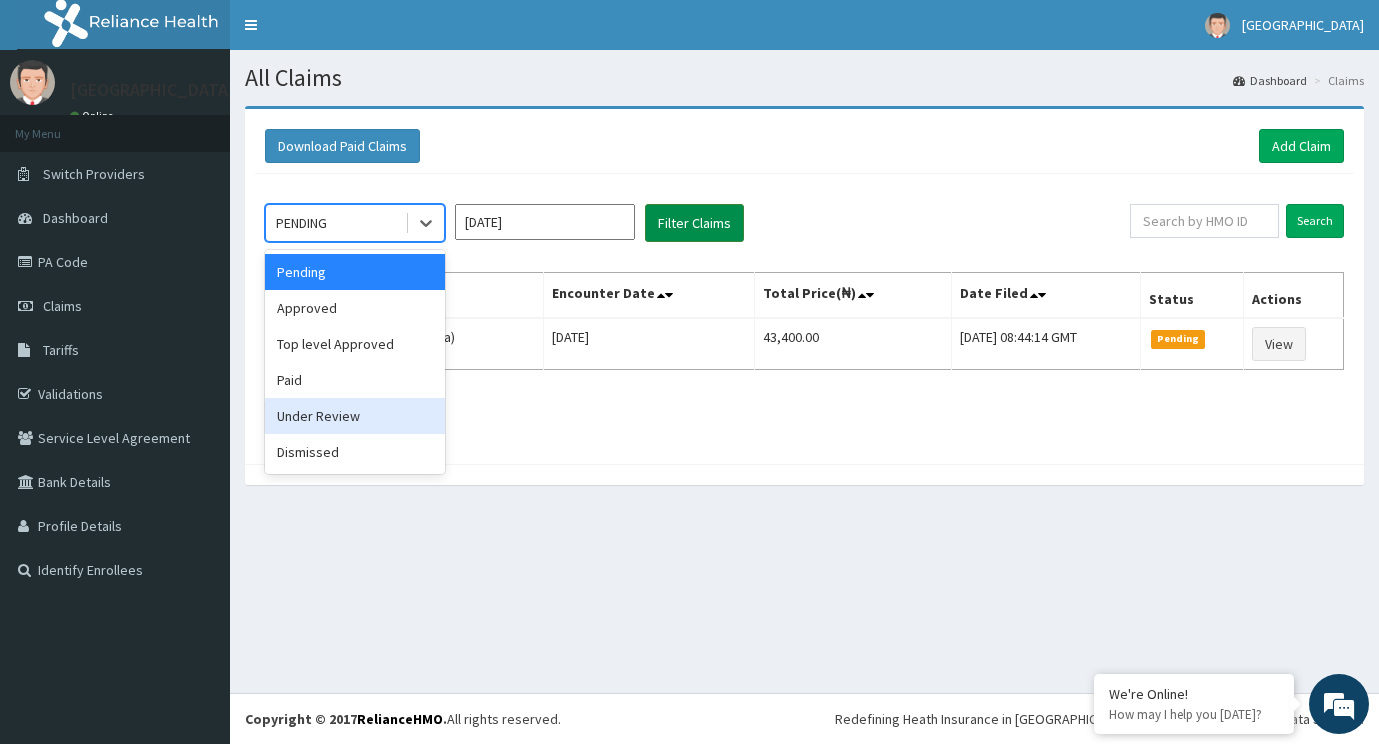 scroll, scrollTop: 0, scrollLeft: 0, axis: both 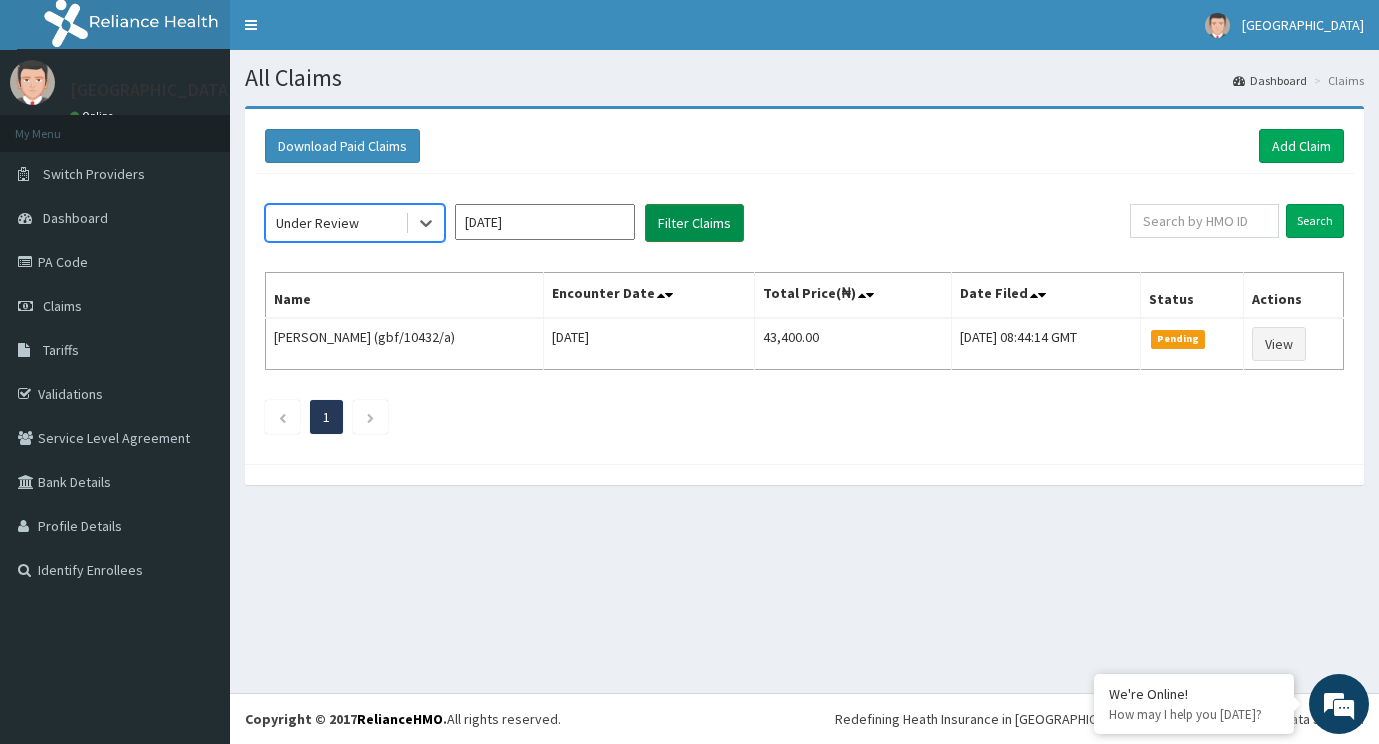 click on "Filter Claims" at bounding box center [694, 223] 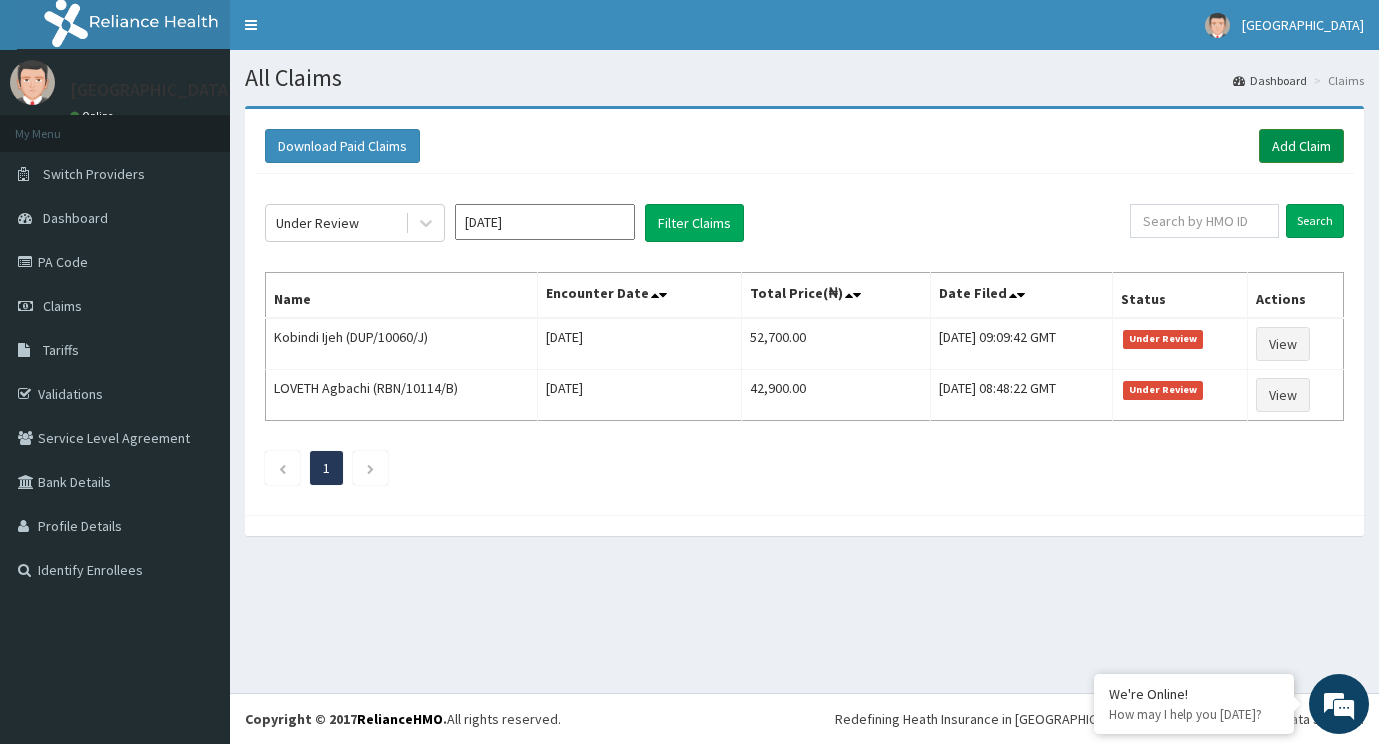 click on "Add Claim" at bounding box center (1301, 146) 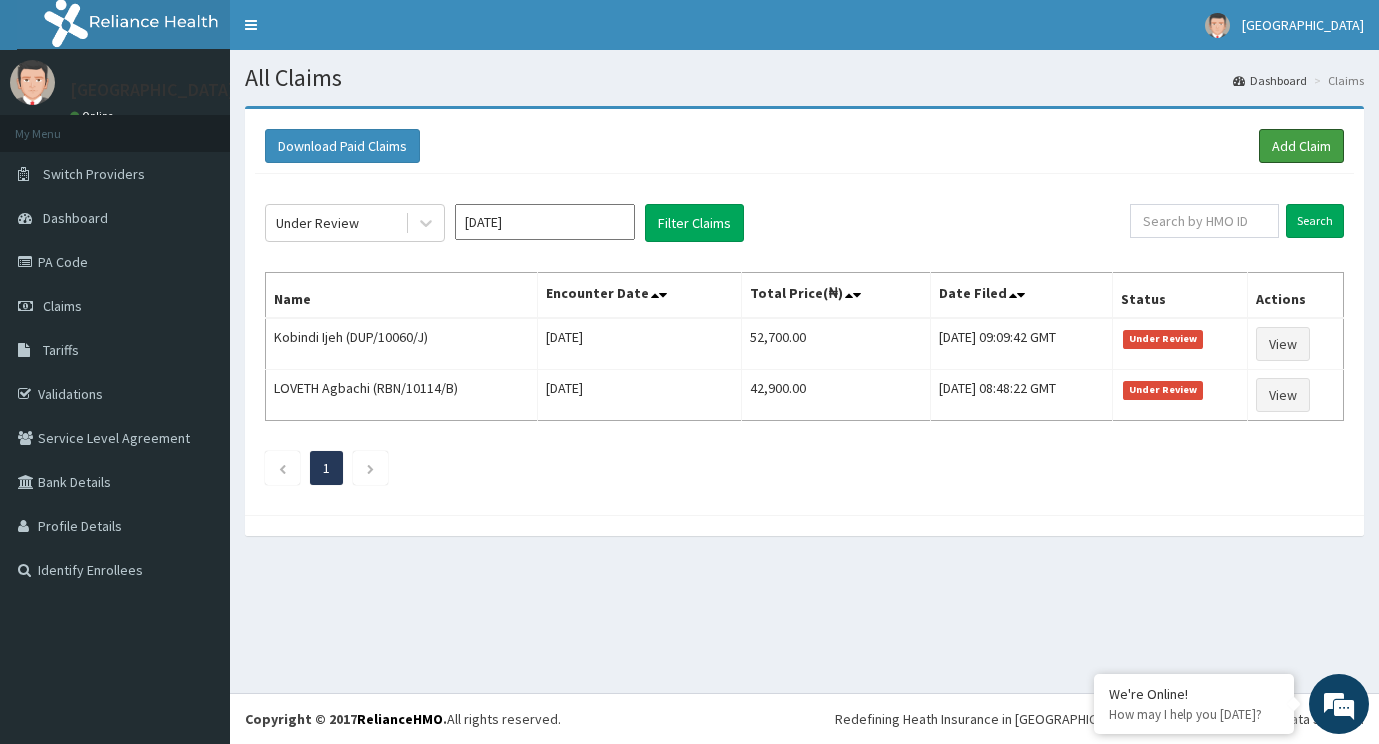 scroll, scrollTop: 0, scrollLeft: 0, axis: both 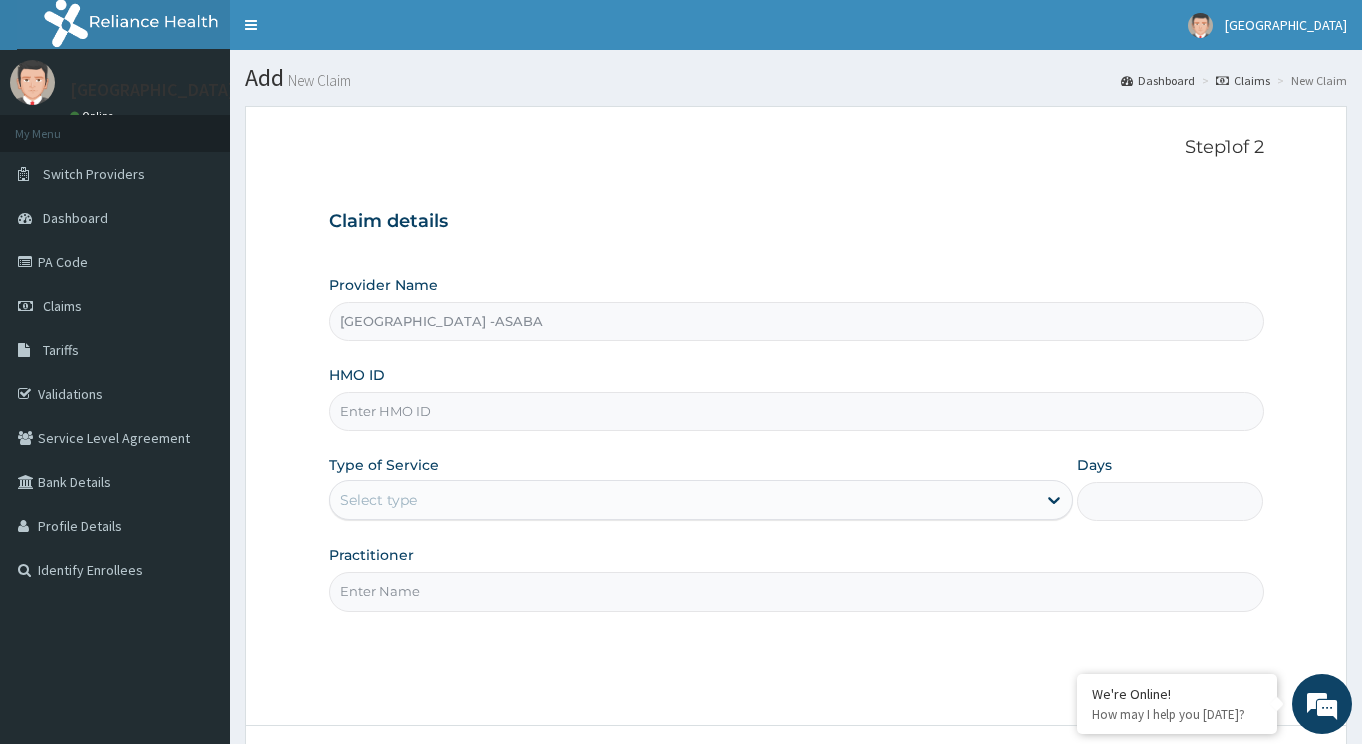 click on "HMO ID" at bounding box center [796, 411] 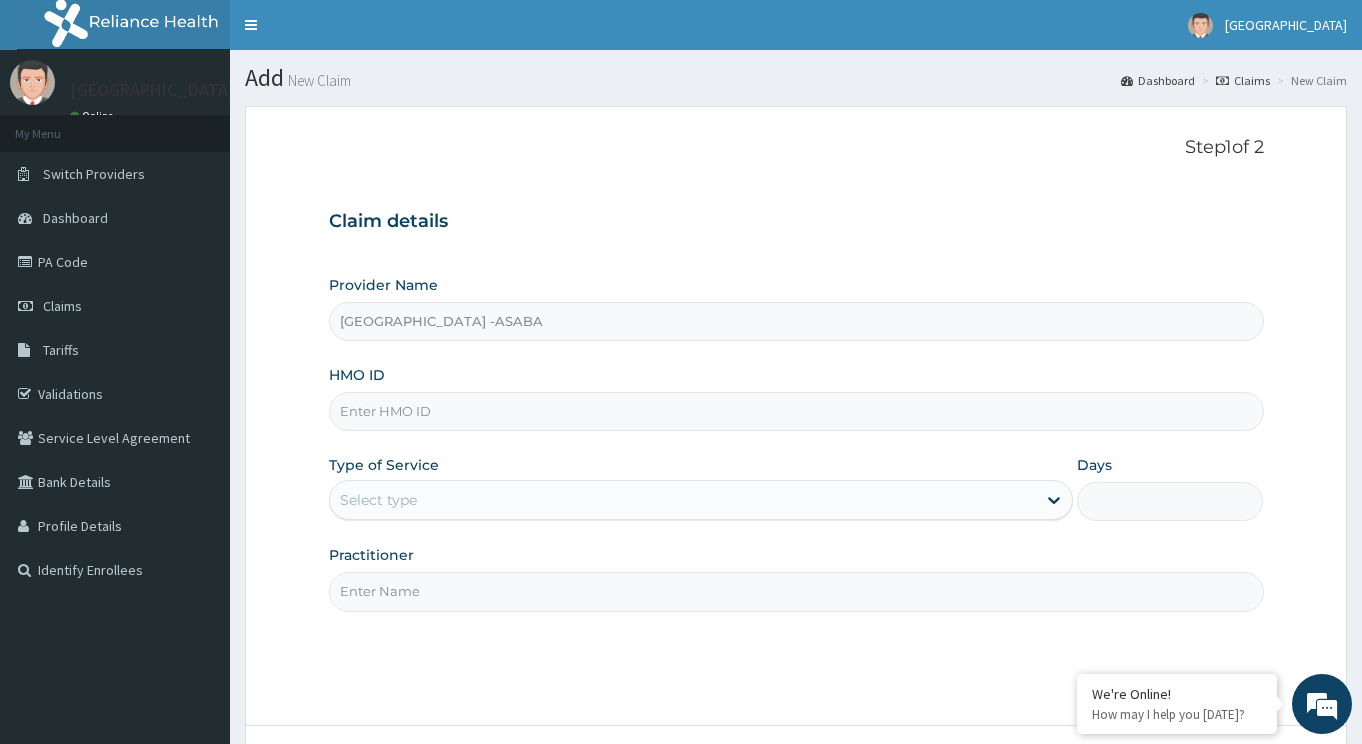 scroll, scrollTop: 0, scrollLeft: 0, axis: both 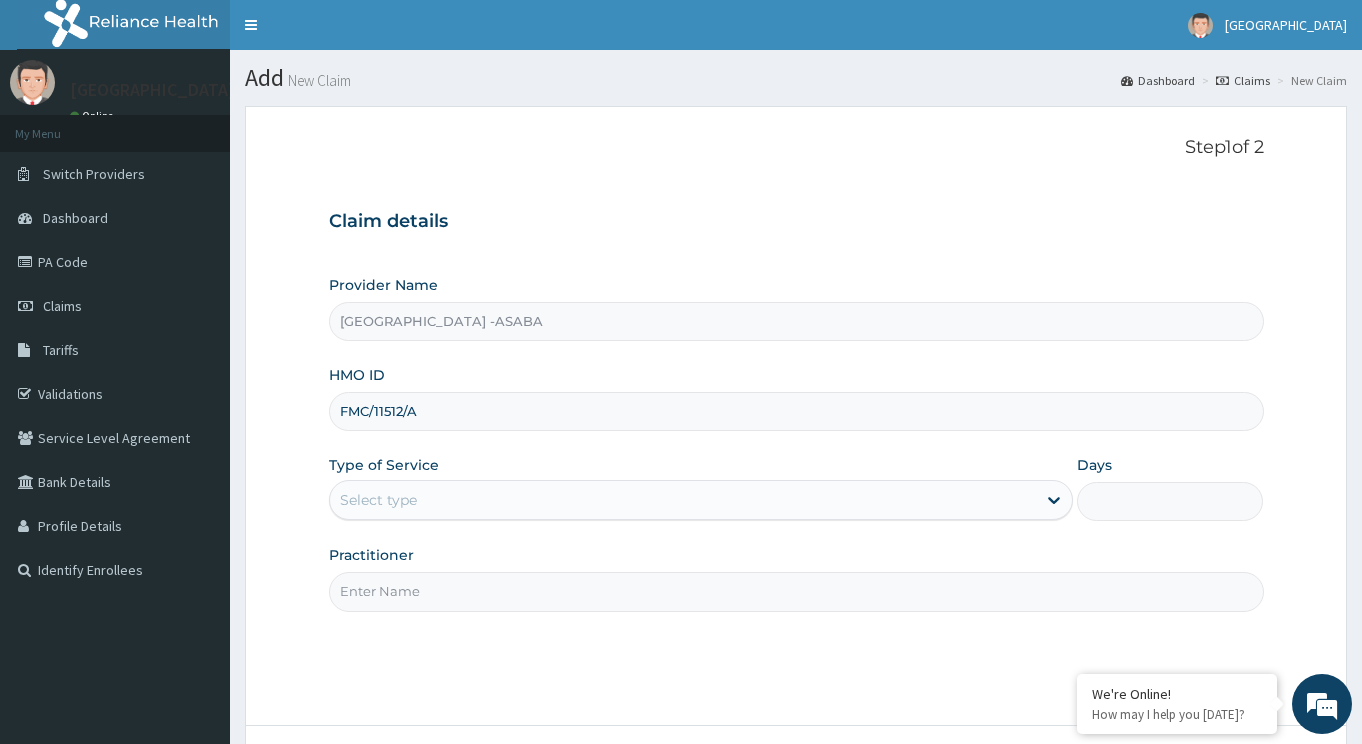 type on "FMC/11512/A" 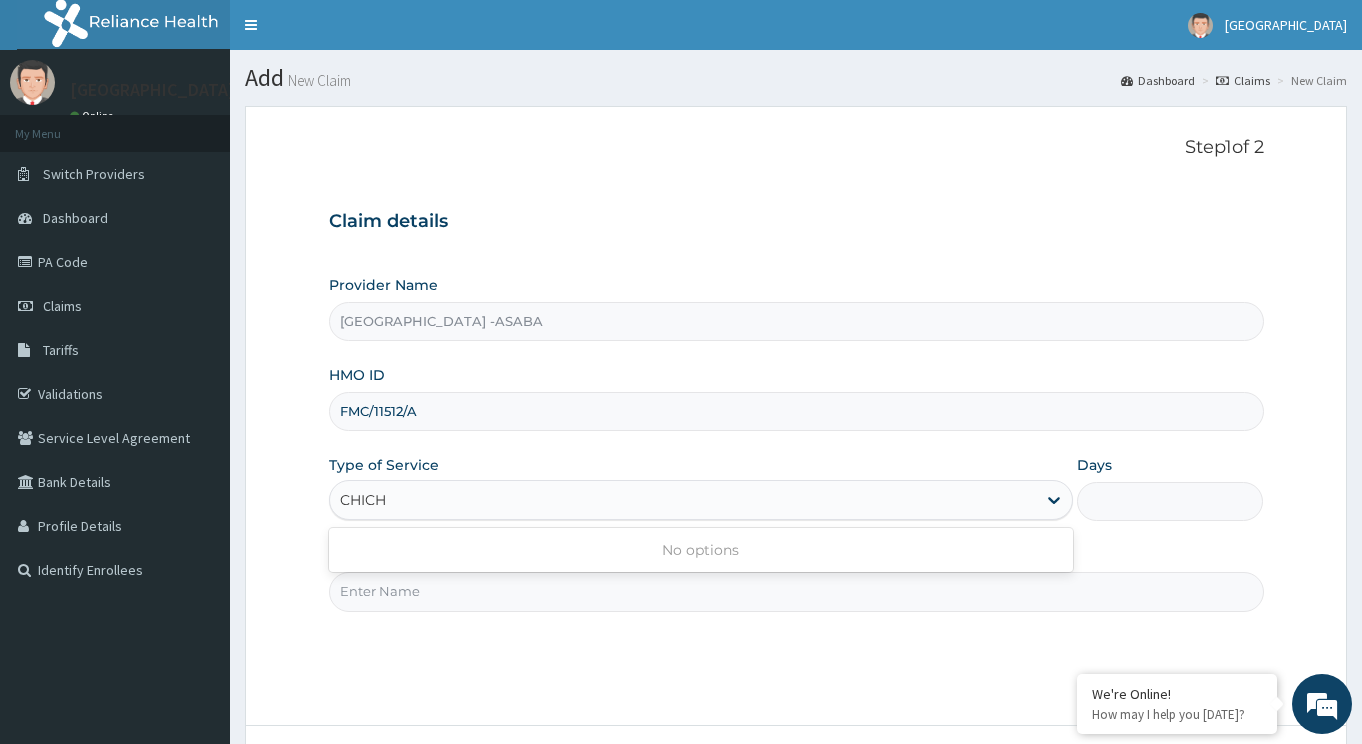 type on "CHICHI" 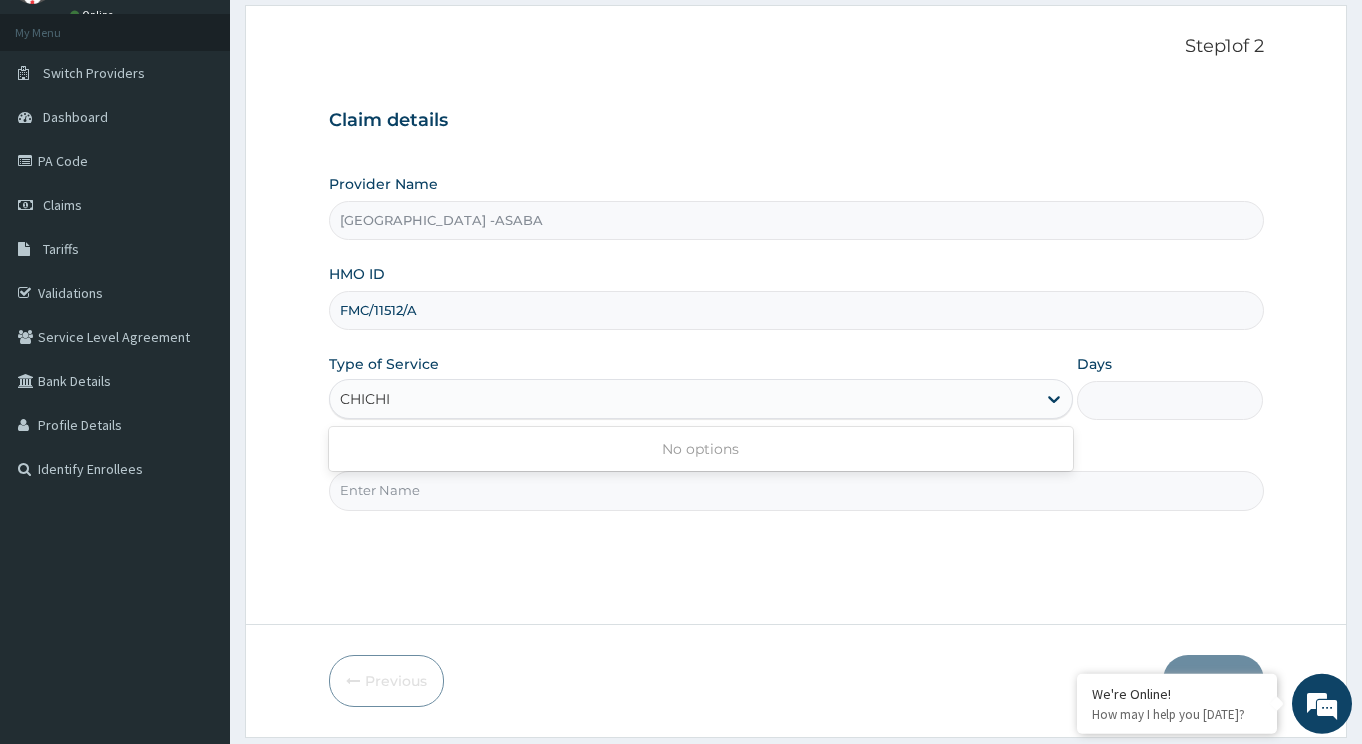 scroll, scrollTop: 161, scrollLeft: 0, axis: vertical 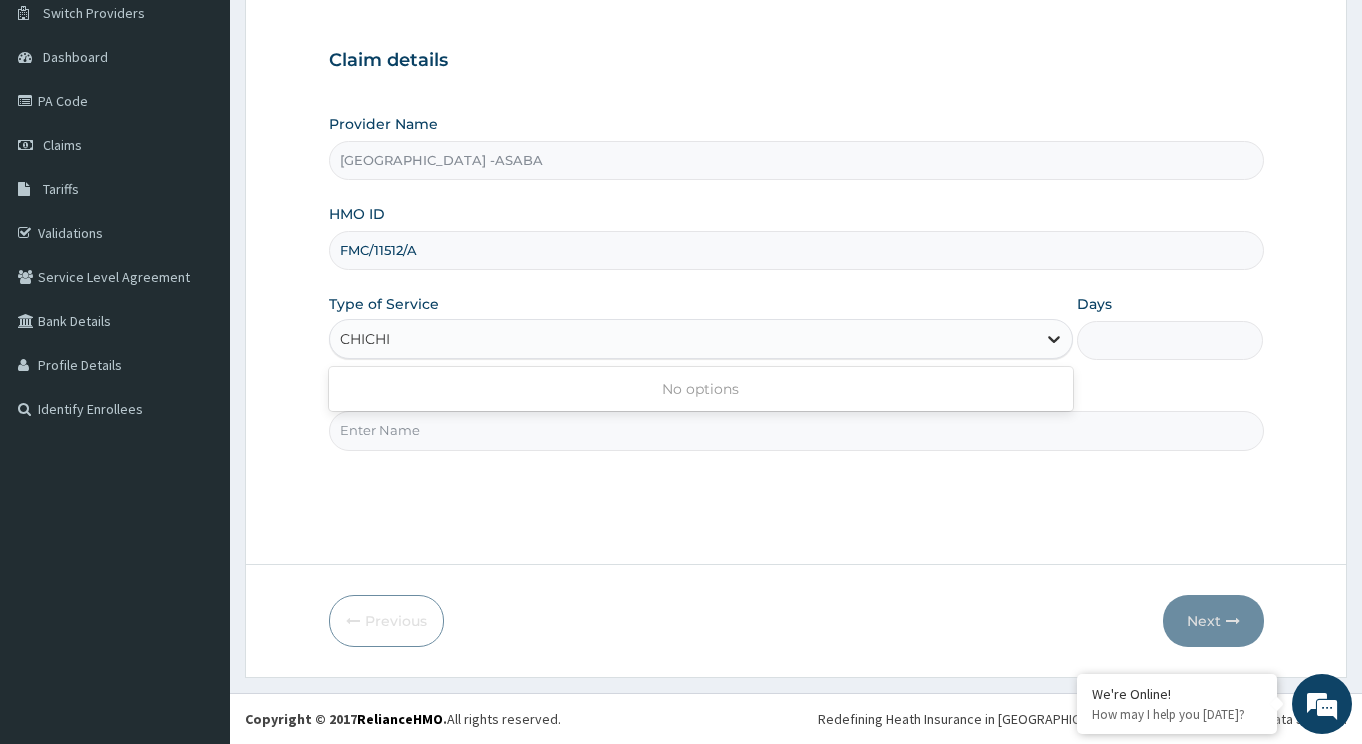 type 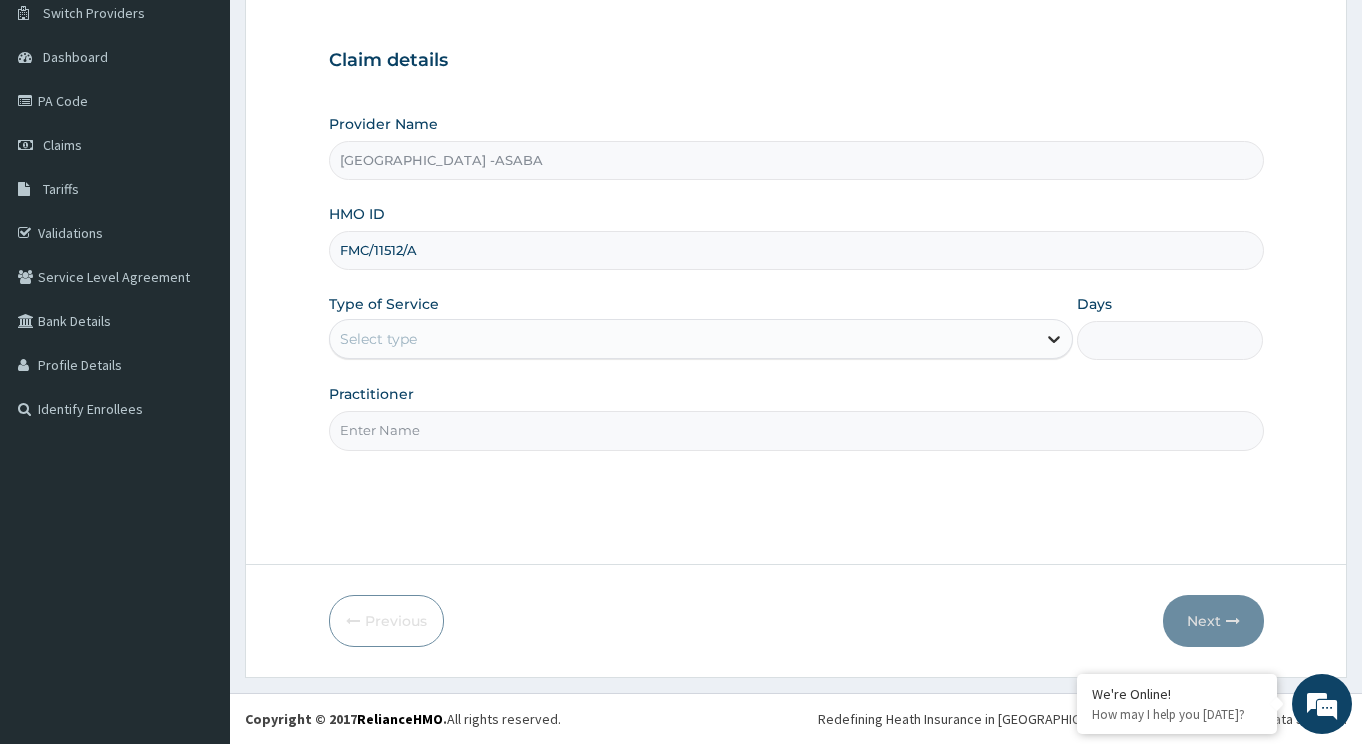 click 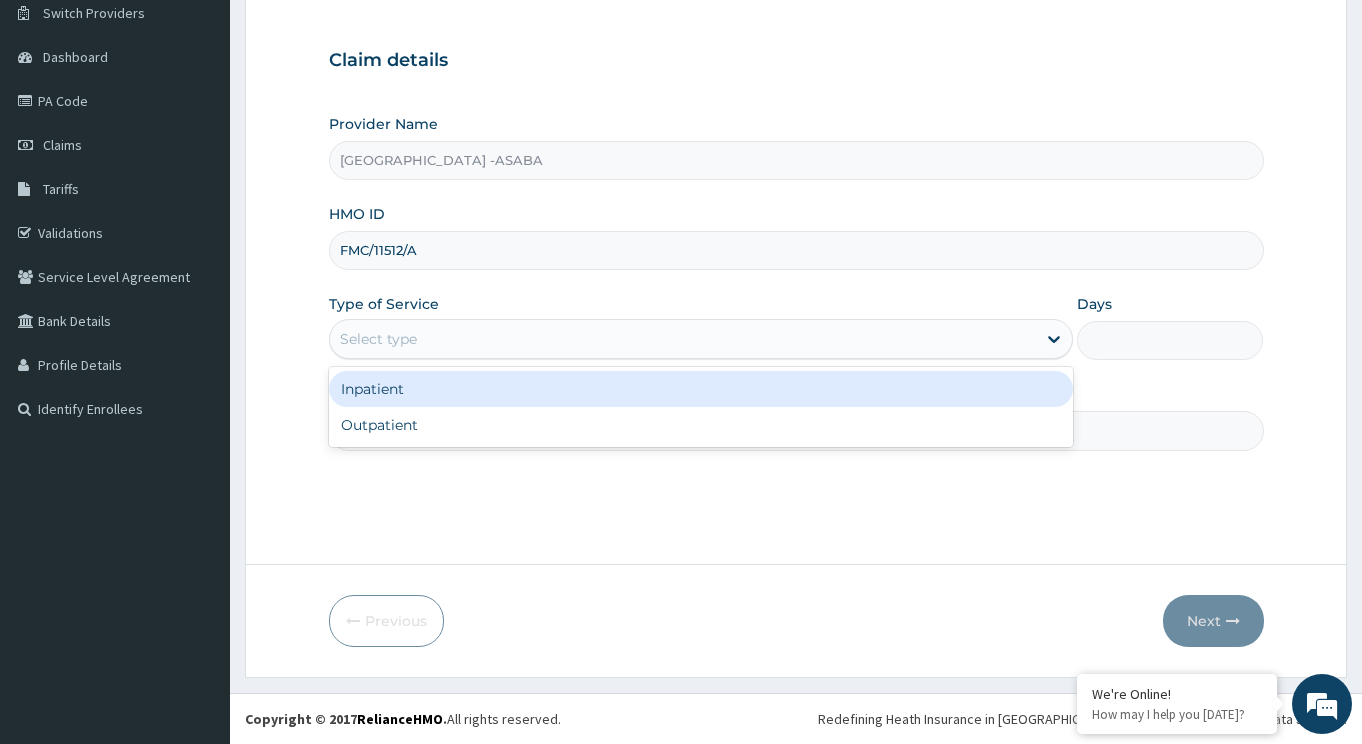 click on "Select type" at bounding box center (683, 339) 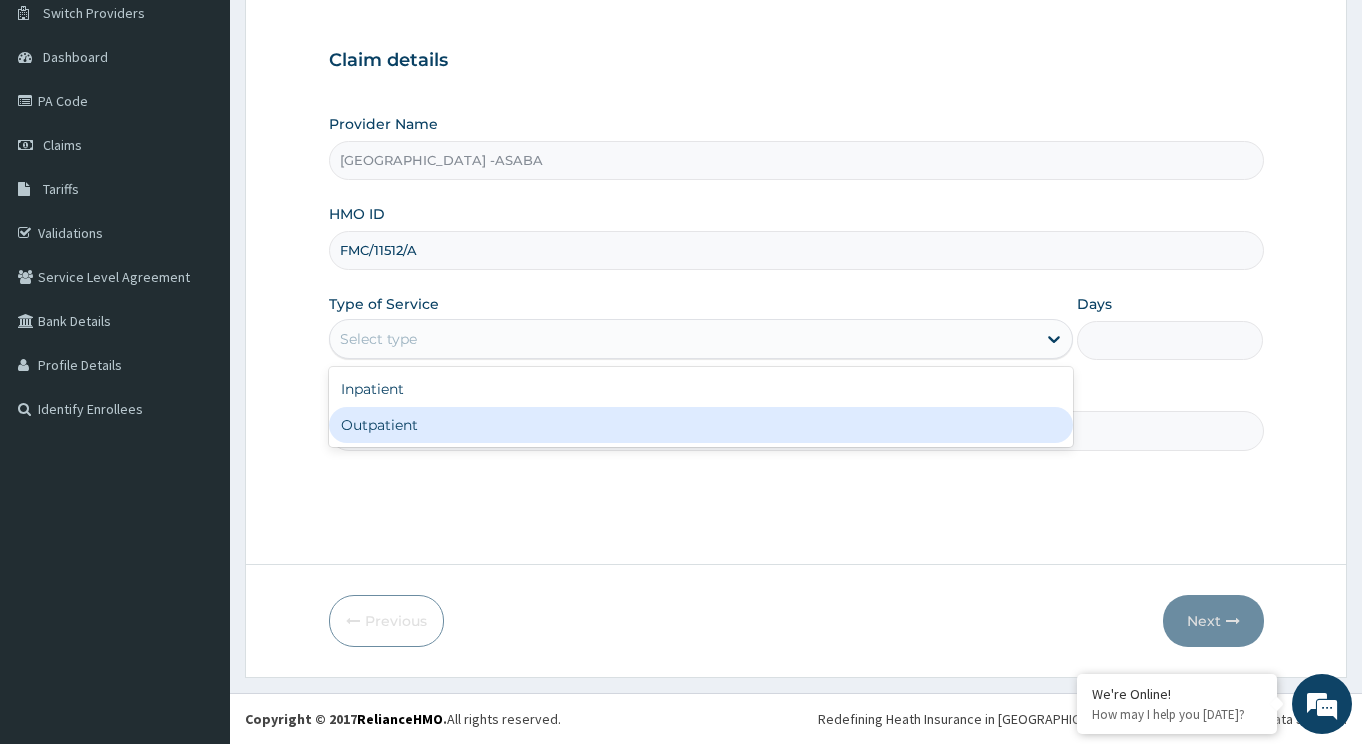 click on "Outpatient" at bounding box center (701, 425) 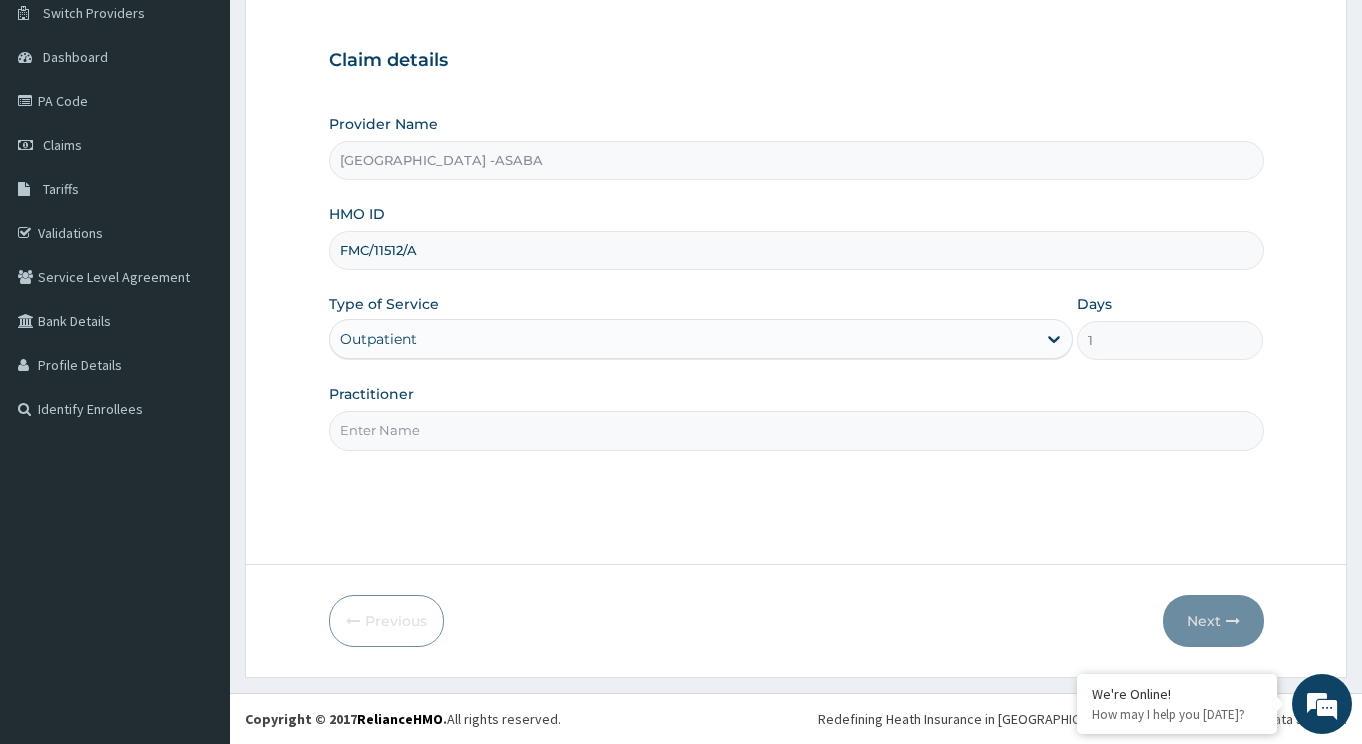 click on "Practitioner" at bounding box center [796, 430] 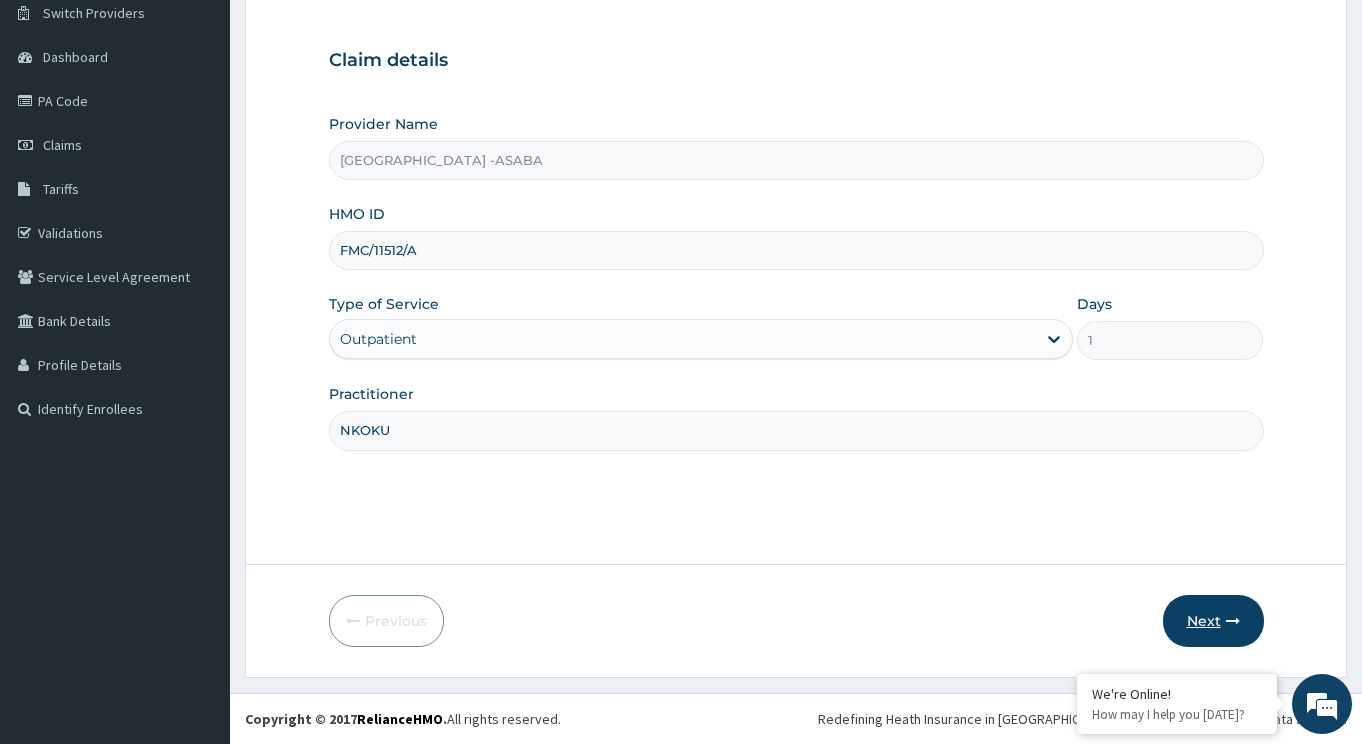 type on "NKOKU" 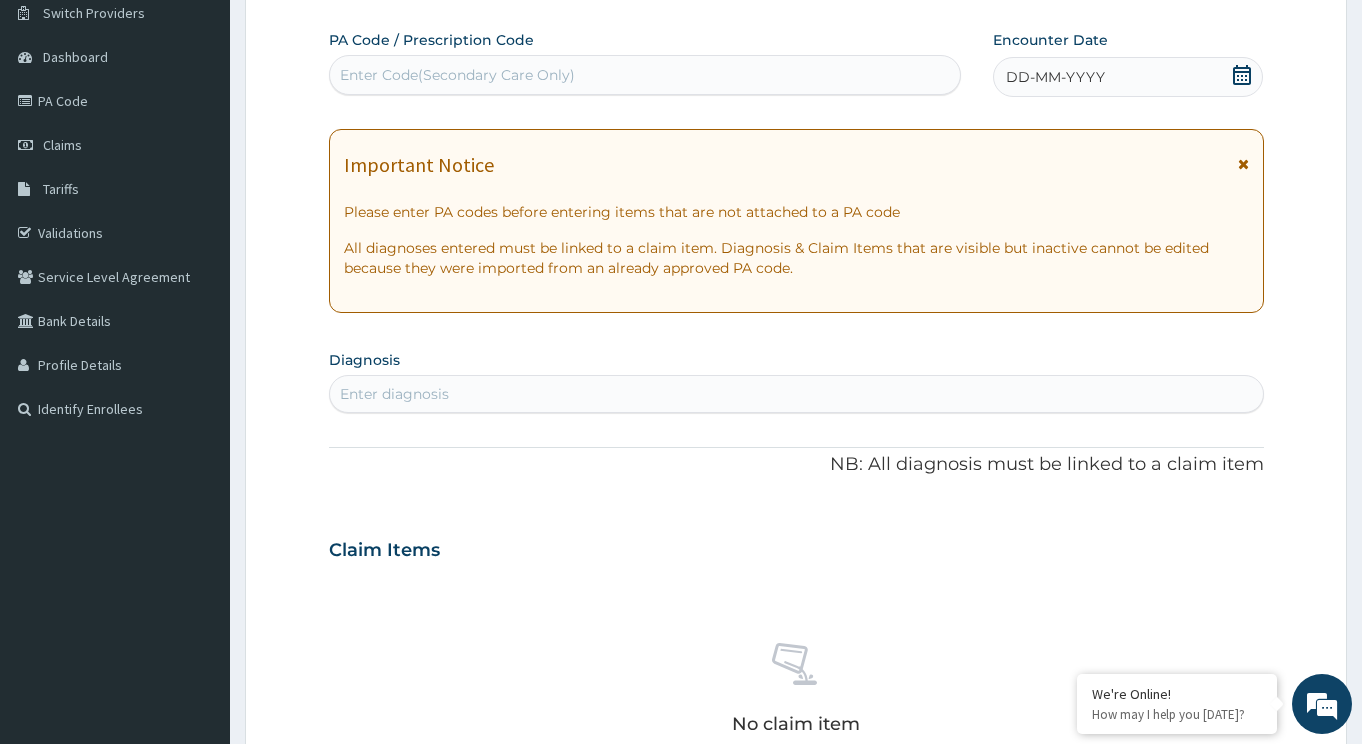 click on "Enter Code(Secondary Care Only)" at bounding box center (457, 75) 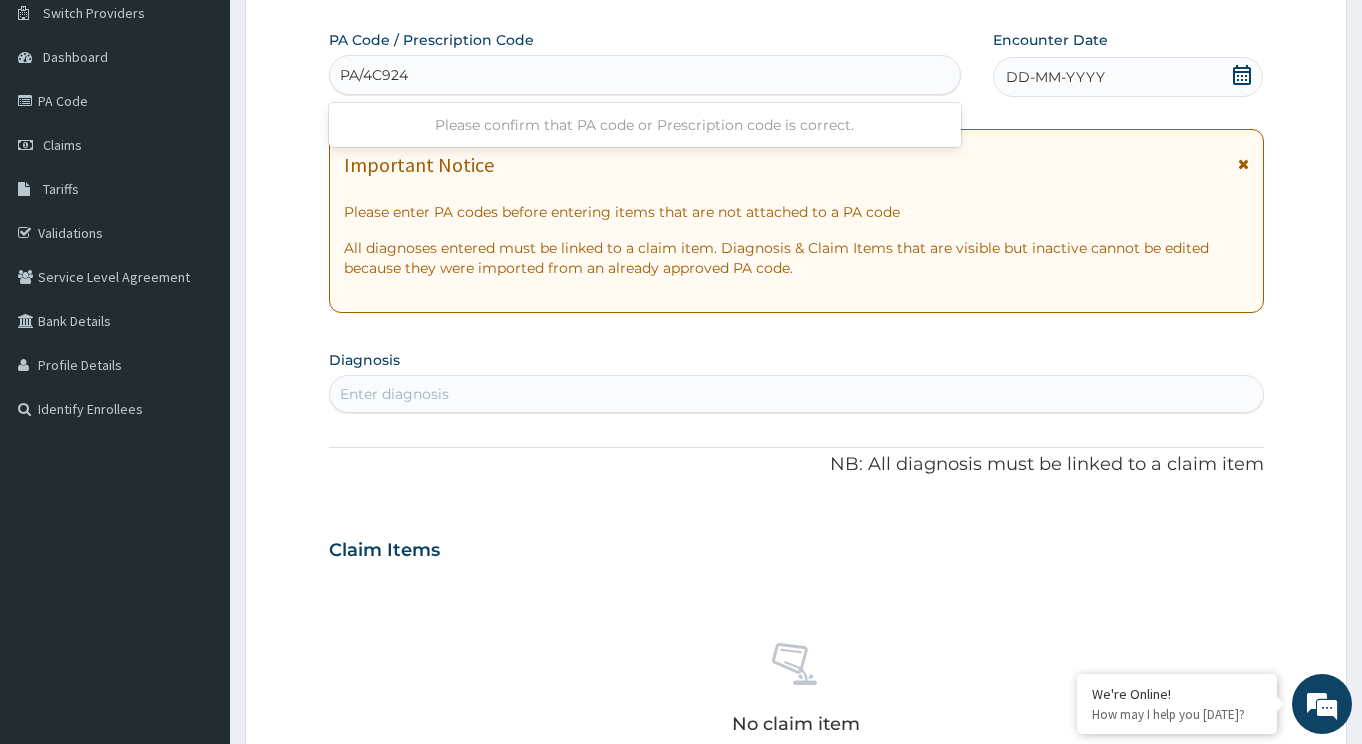 type on "PA/4C9242" 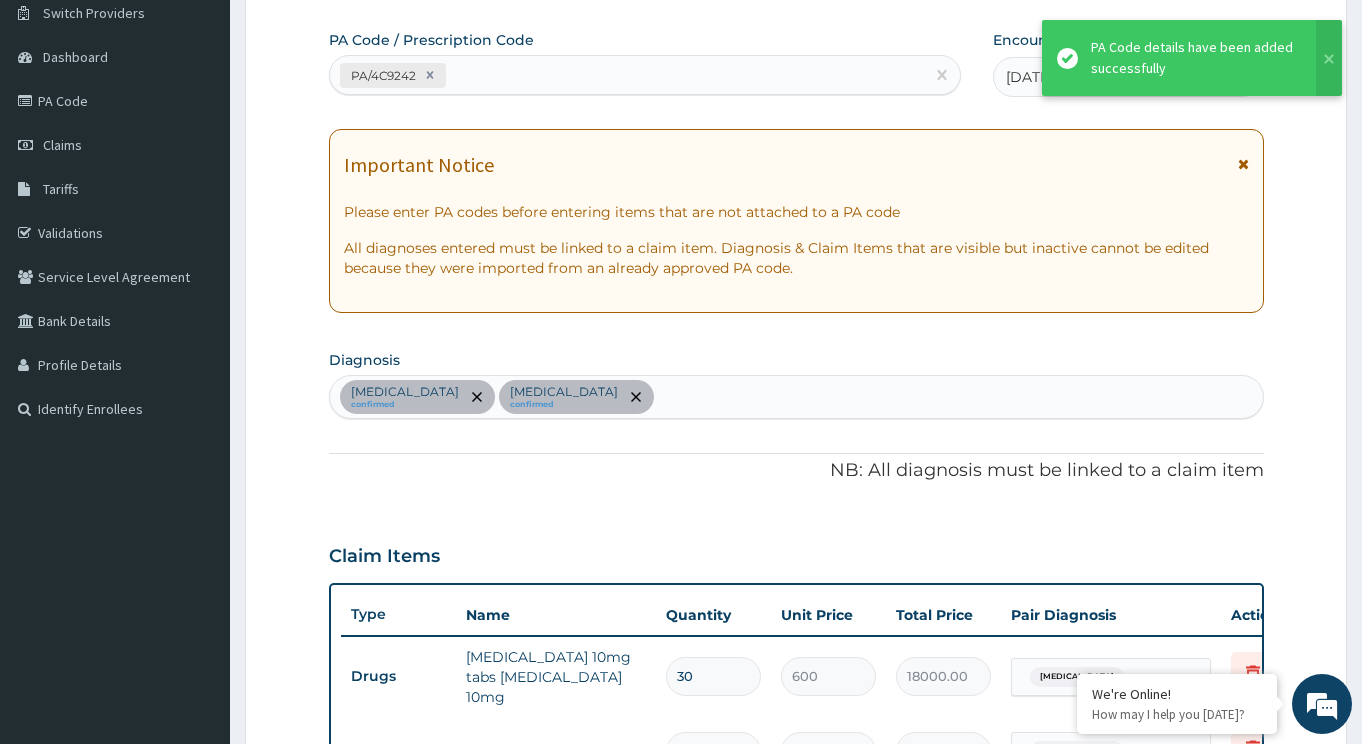 scroll, scrollTop: 165, scrollLeft: 0, axis: vertical 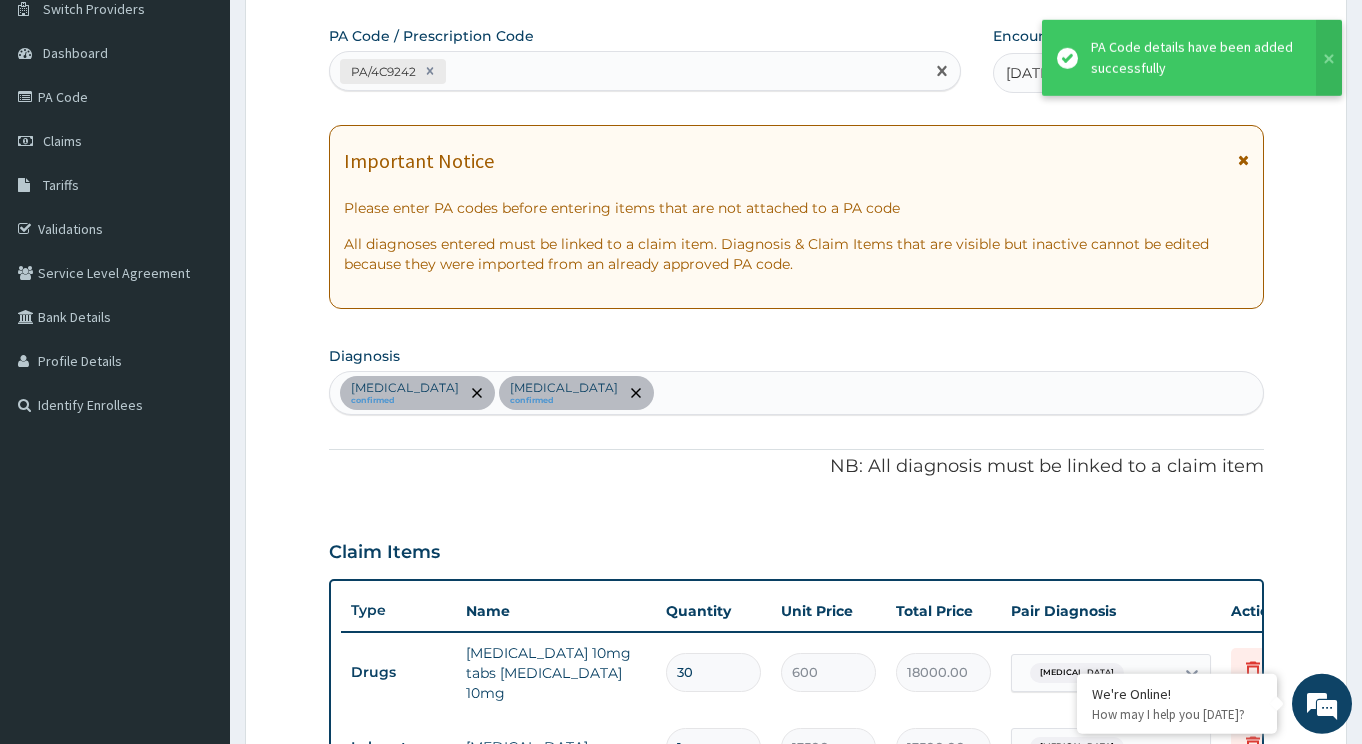 click on "PA/4C9242" at bounding box center [627, 71] 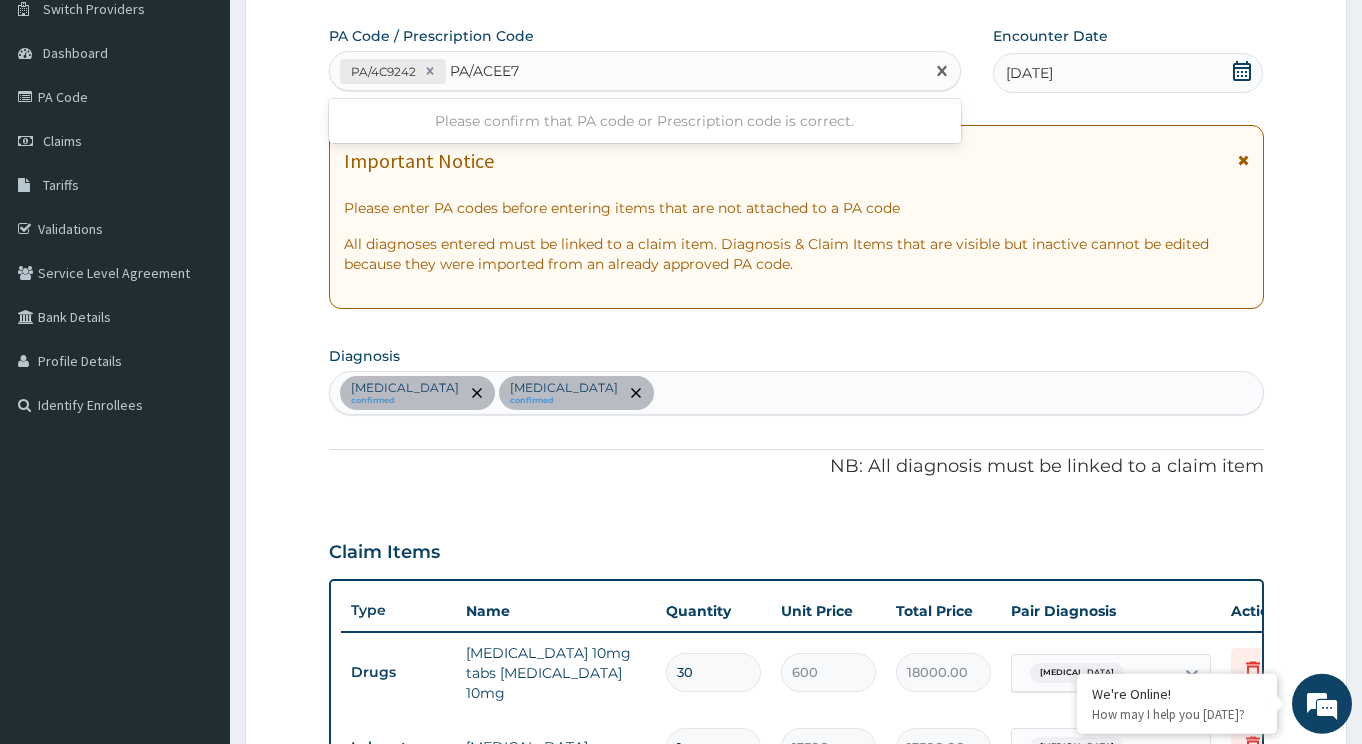 type on "PA/ACEE7A" 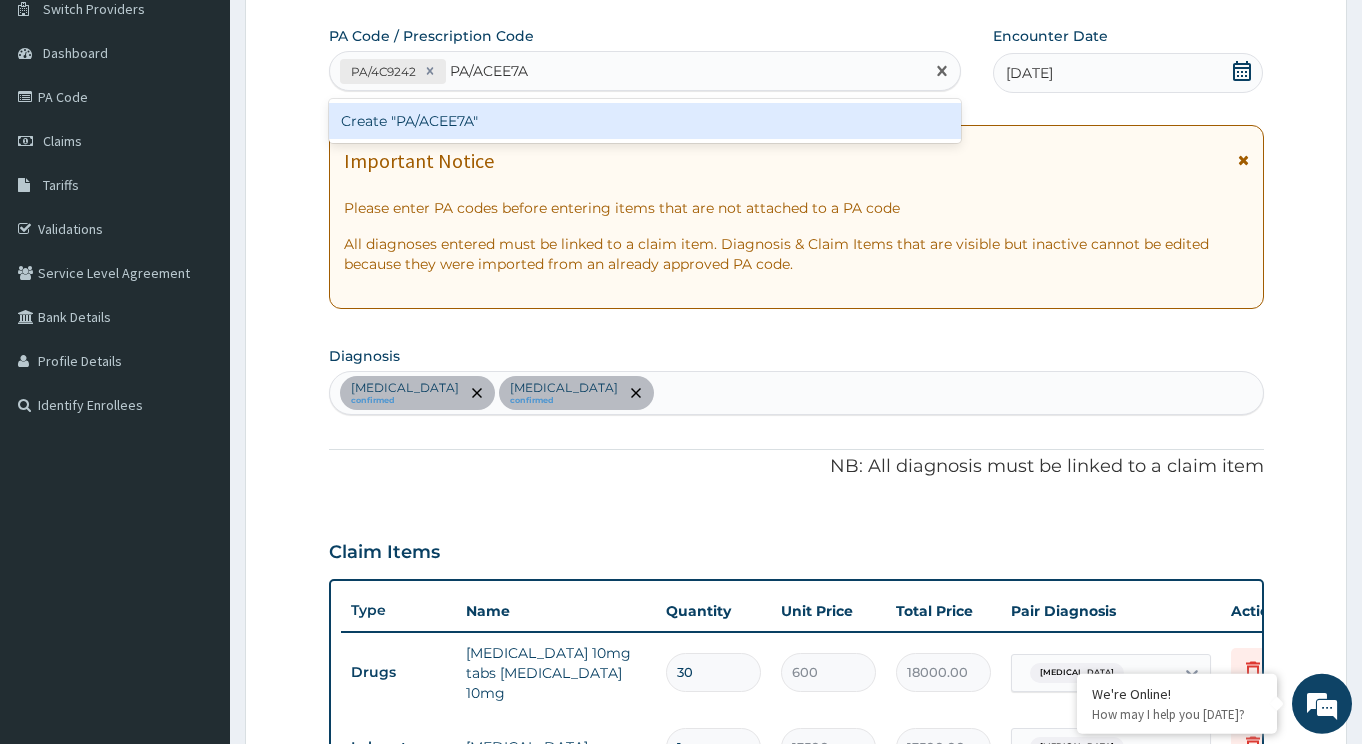 type 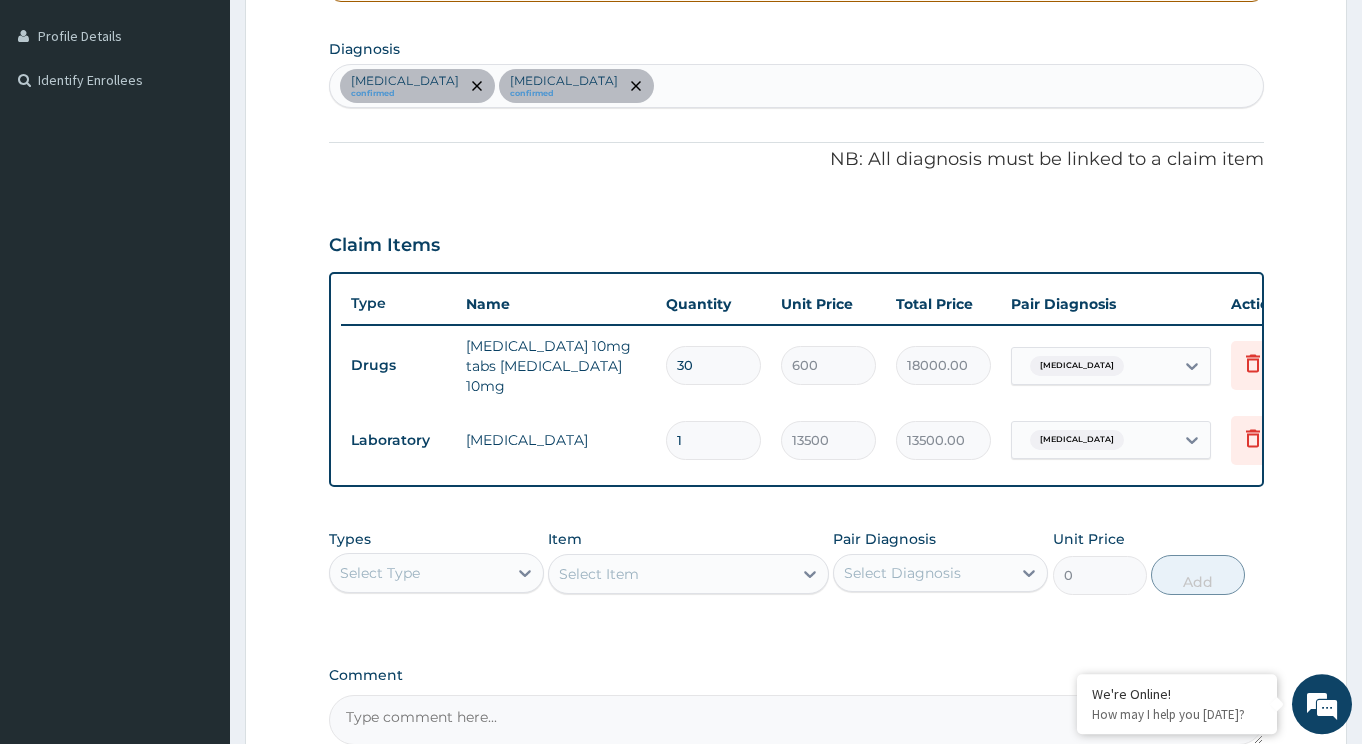 scroll, scrollTop: 501, scrollLeft: 0, axis: vertical 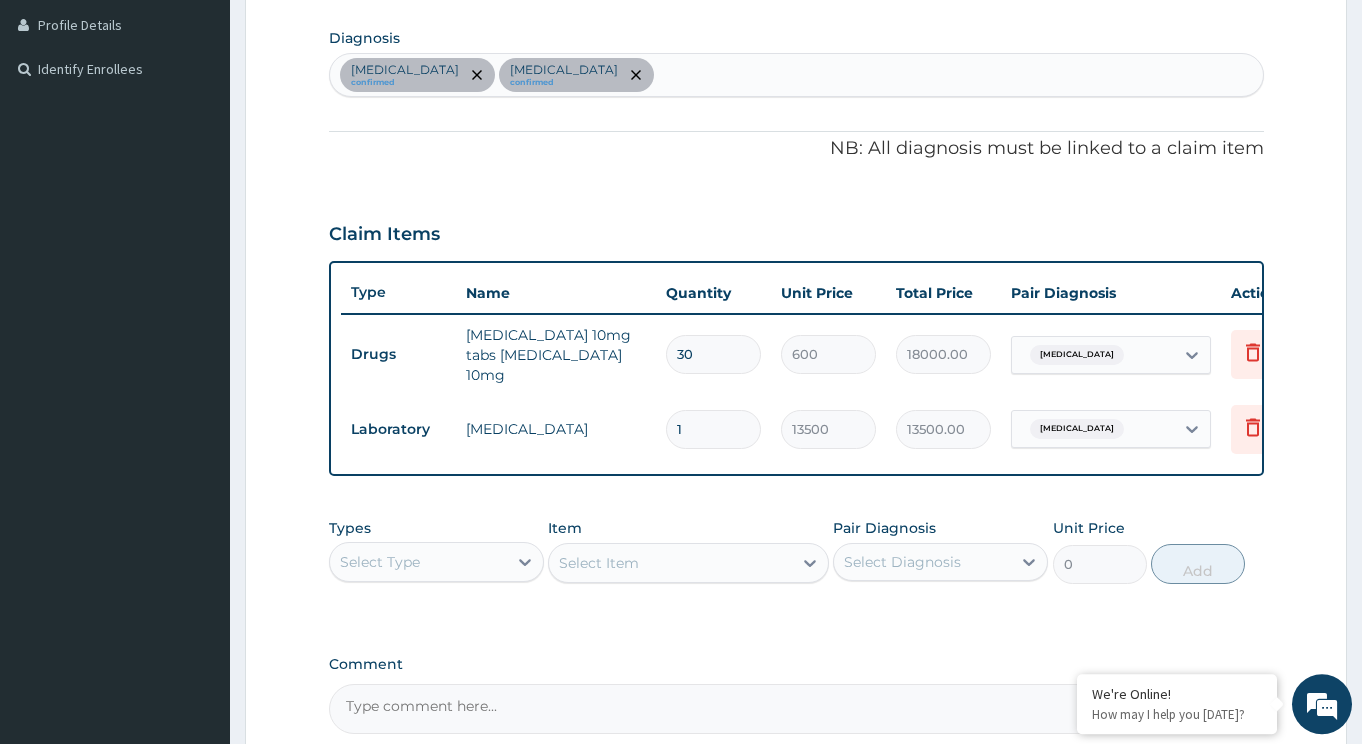 click on "[MEDICAL_DATA] confirmed [MEDICAL_DATA] confirmed" at bounding box center [796, 75] 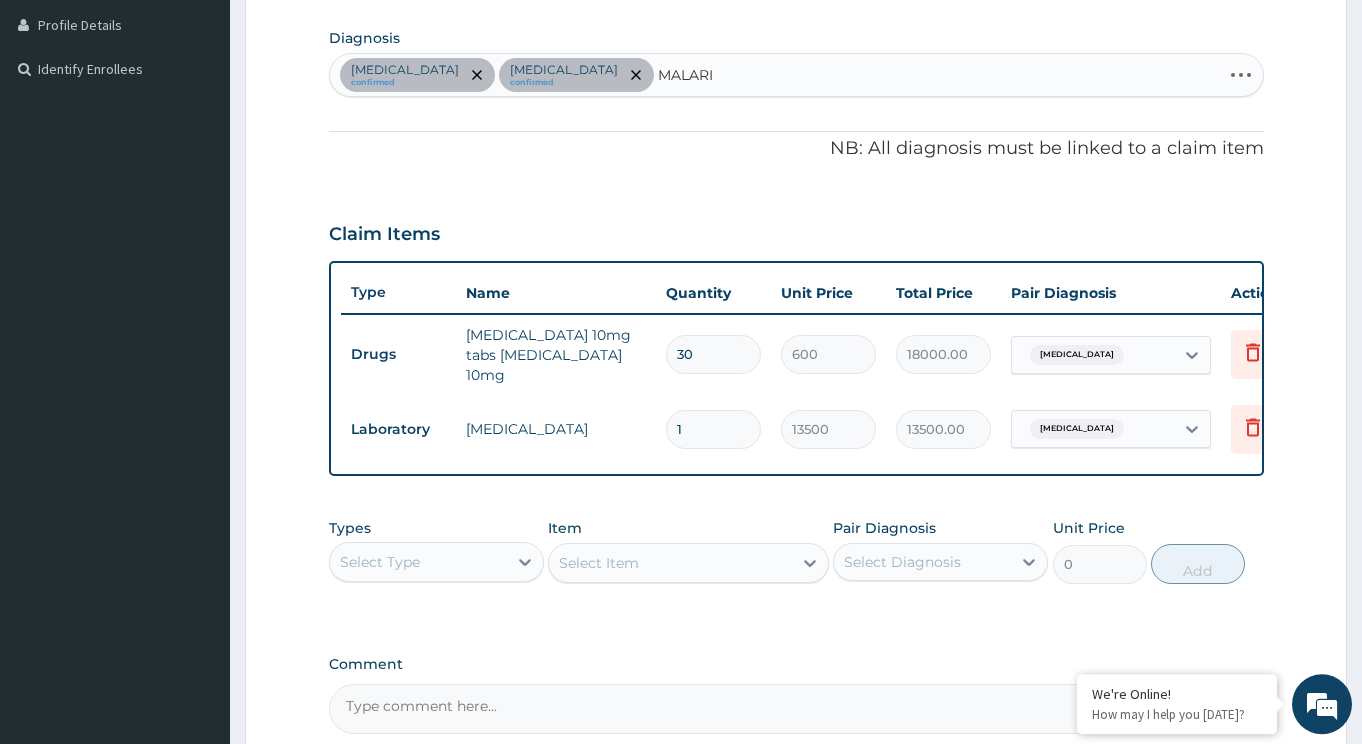 type on "[MEDICAL_DATA]" 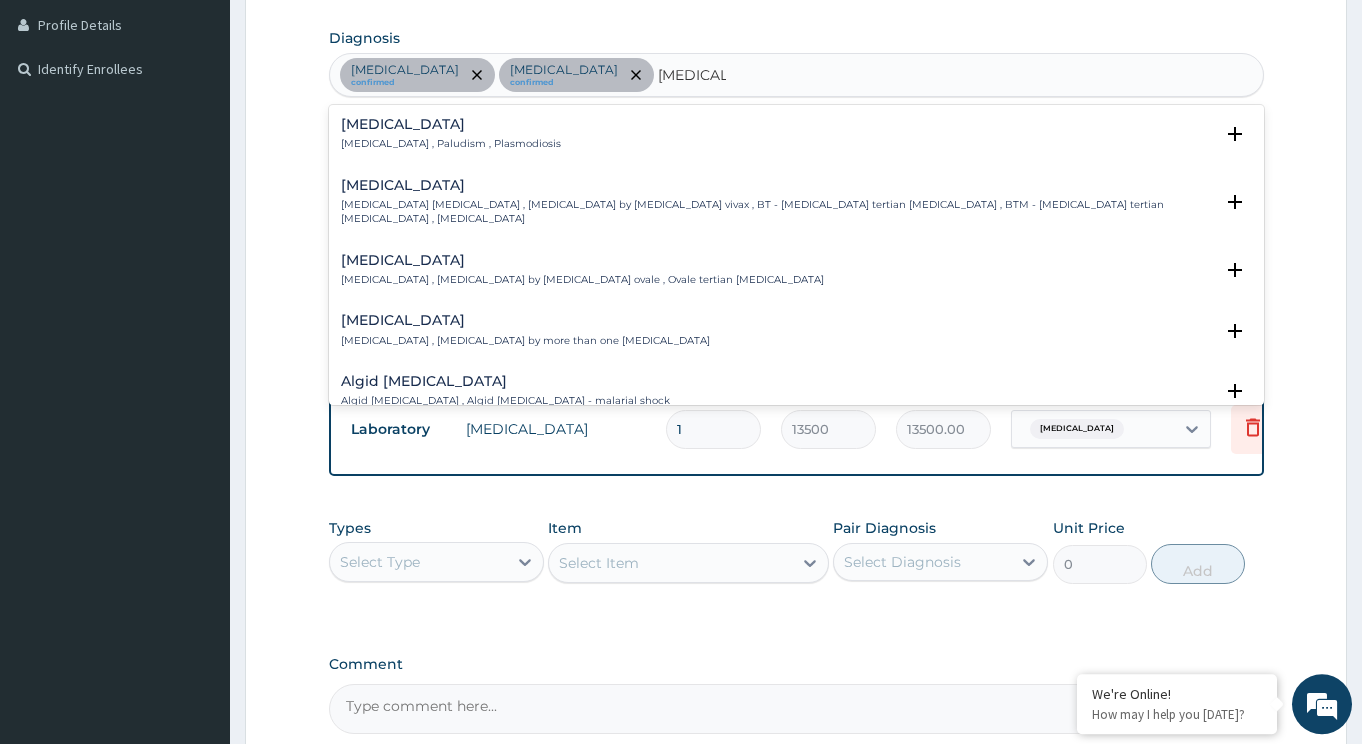 click on "[MEDICAL_DATA] , Paludism , Plasmodiosis" at bounding box center [451, 144] 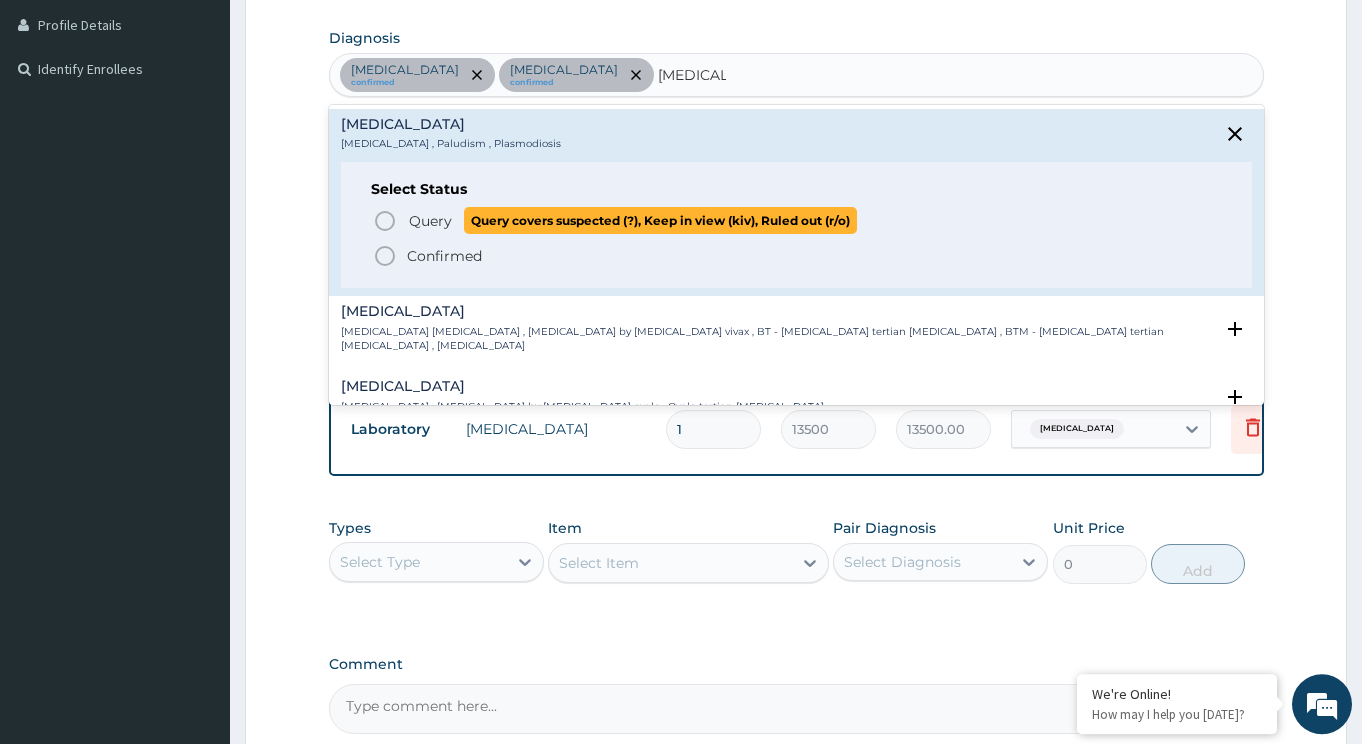 drag, startPoint x: 387, startPoint y: 221, endPoint x: 602, endPoint y: 186, distance: 217.83022 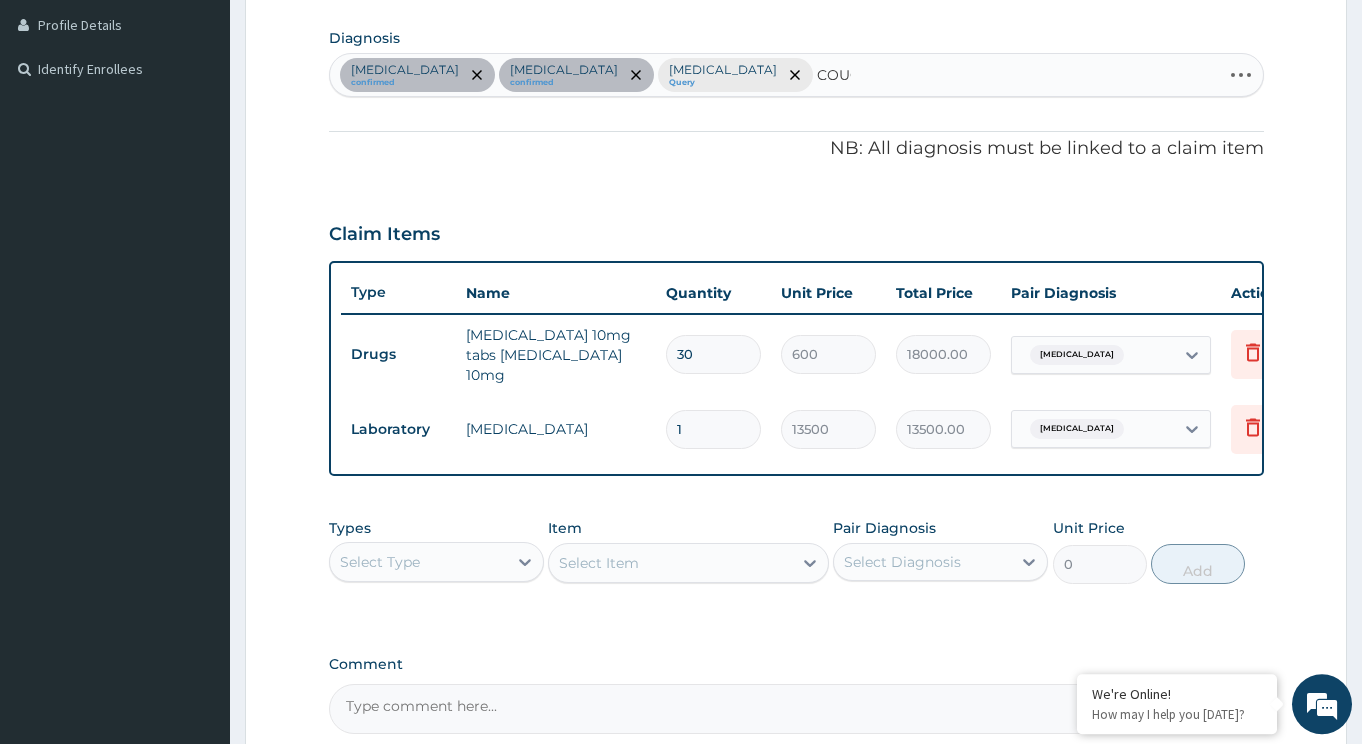 type on "COUGH" 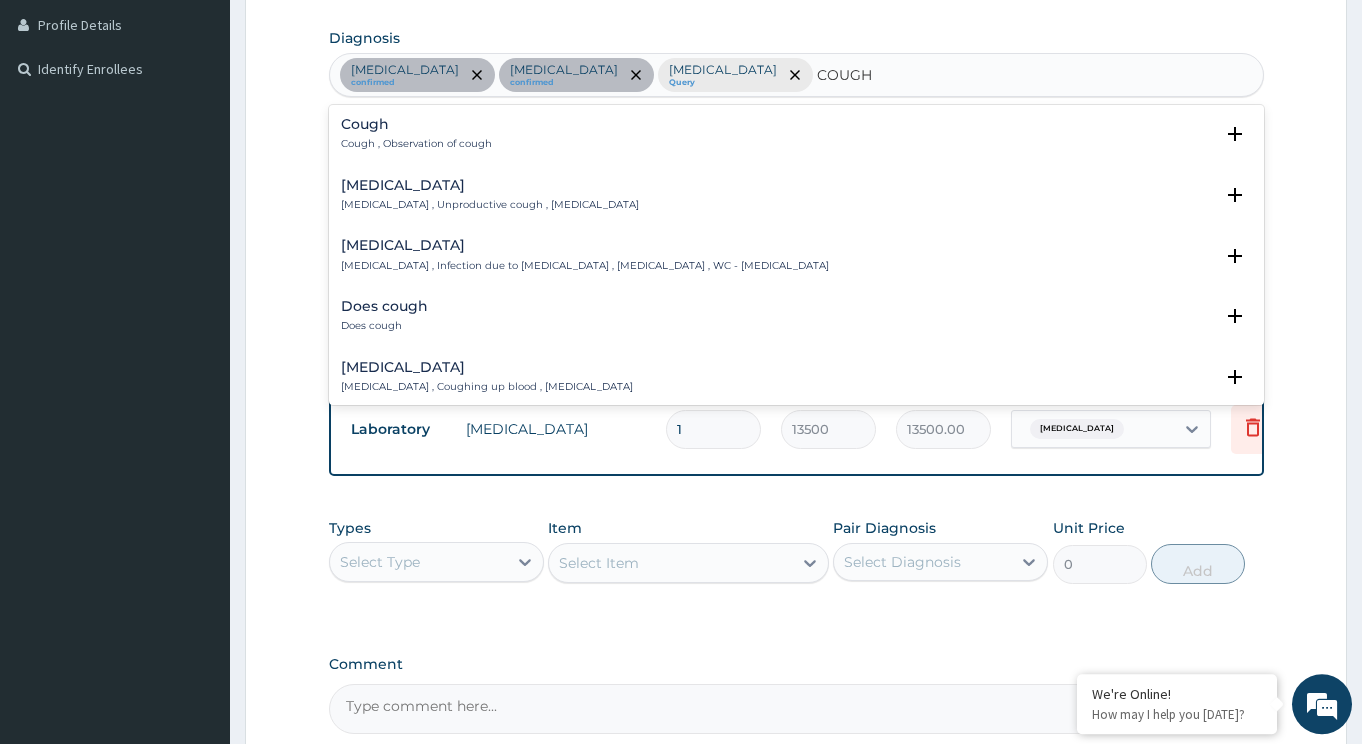 click on "[MEDICAL_DATA] , Unproductive cough , [MEDICAL_DATA]" at bounding box center [490, 205] 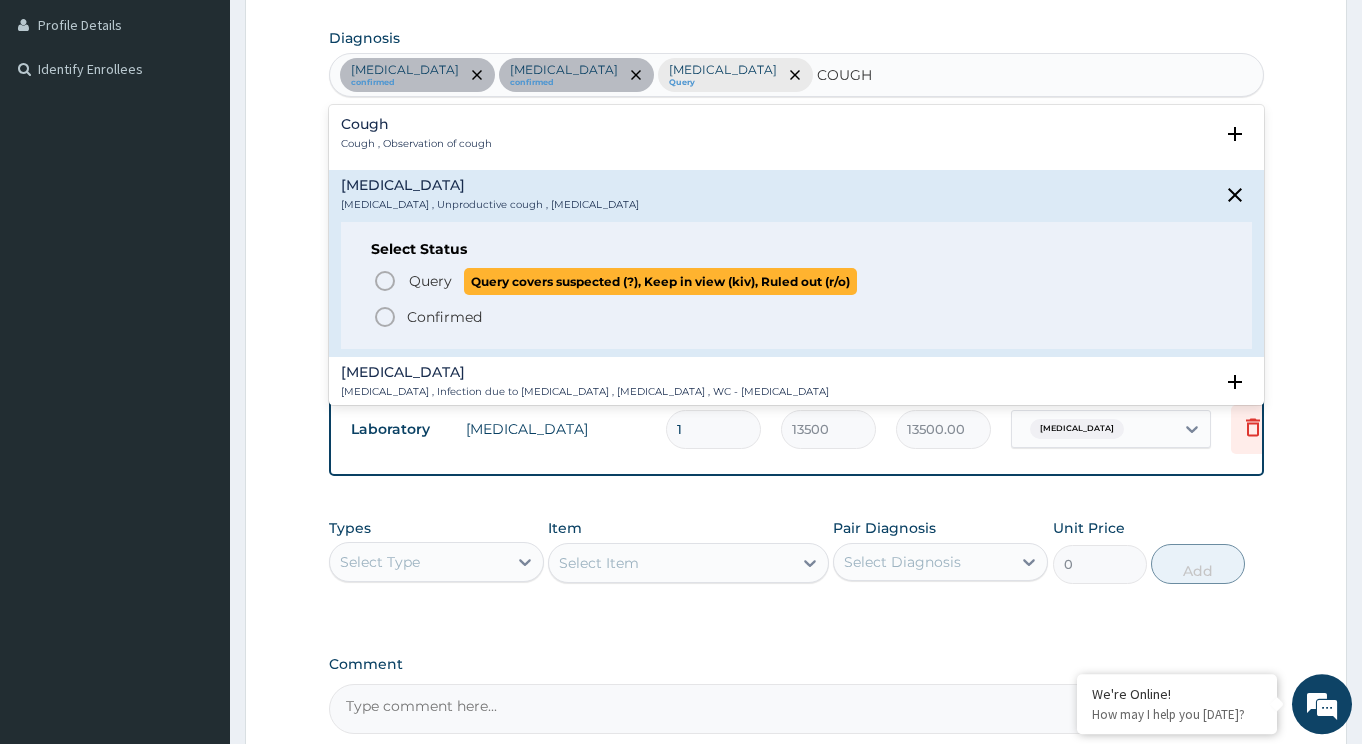 click 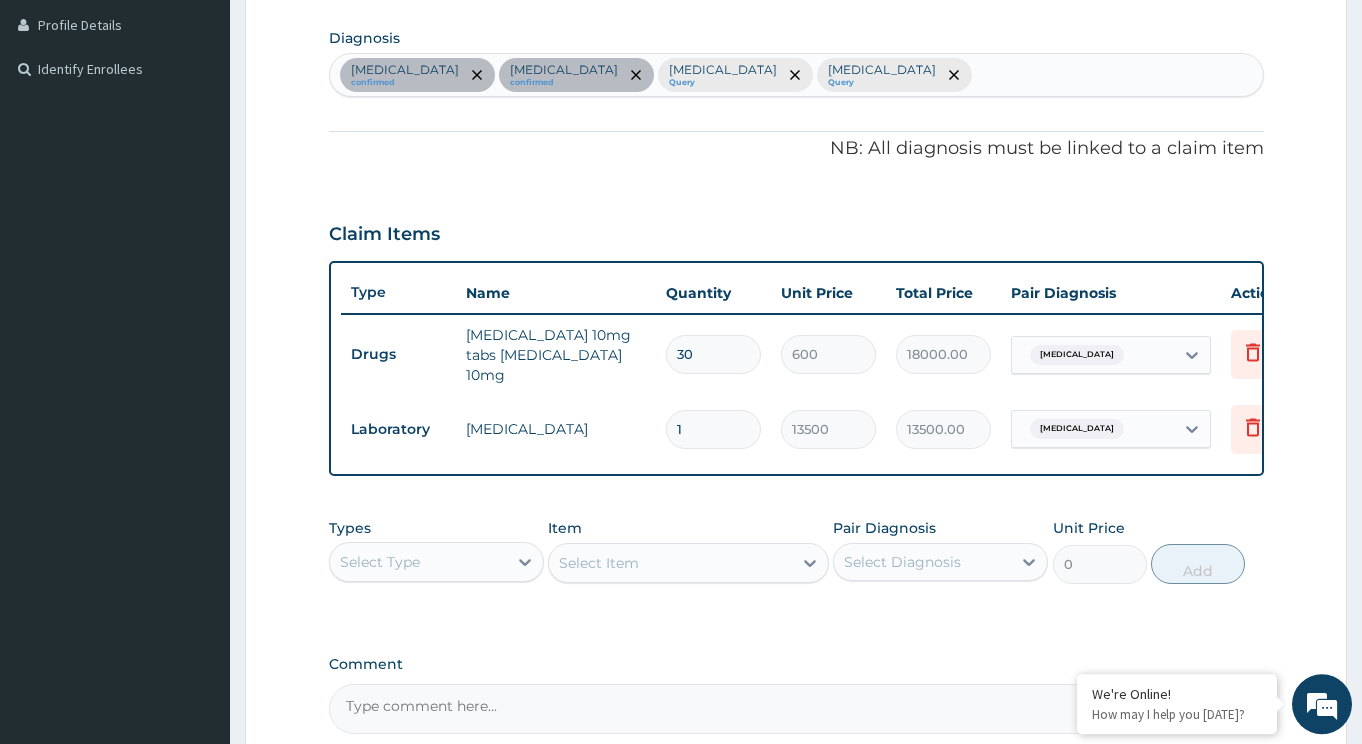 scroll, scrollTop: 707, scrollLeft: 0, axis: vertical 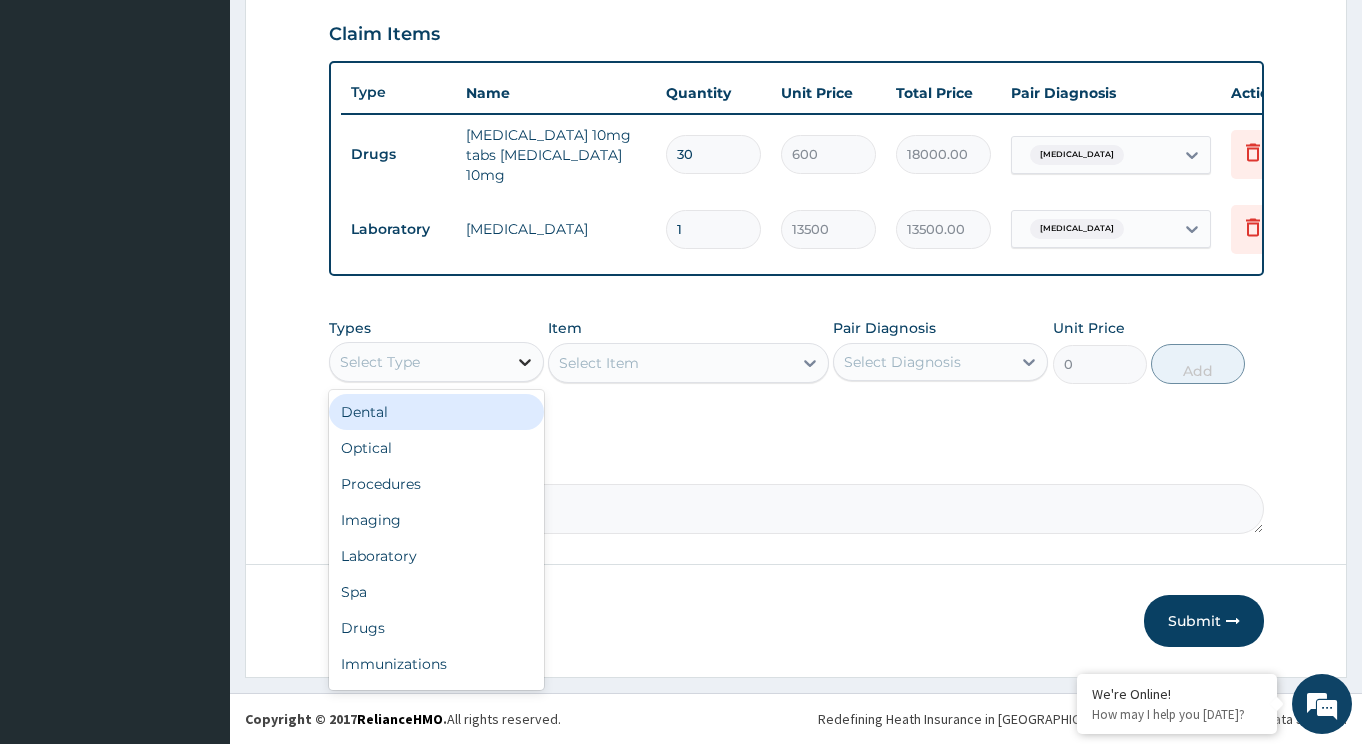 click at bounding box center [525, 362] 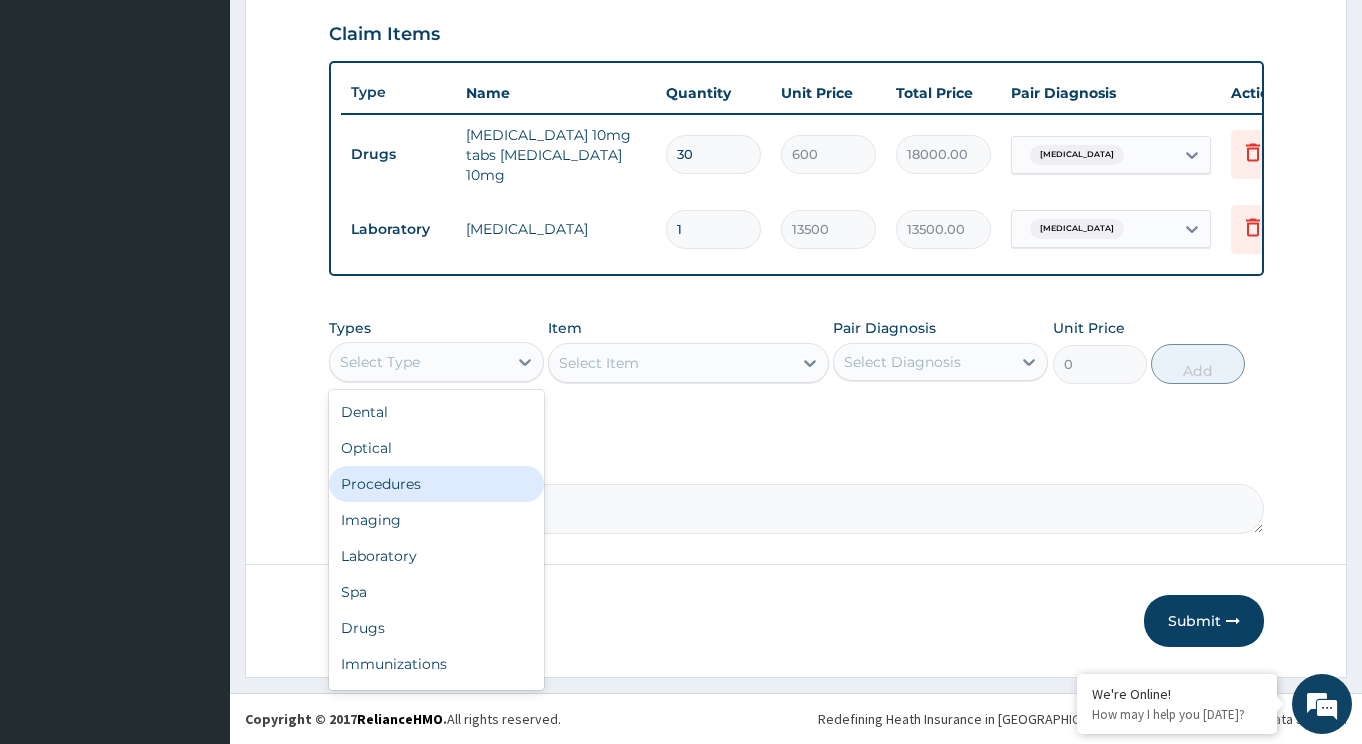 click on "Procedures" at bounding box center [436, 484] 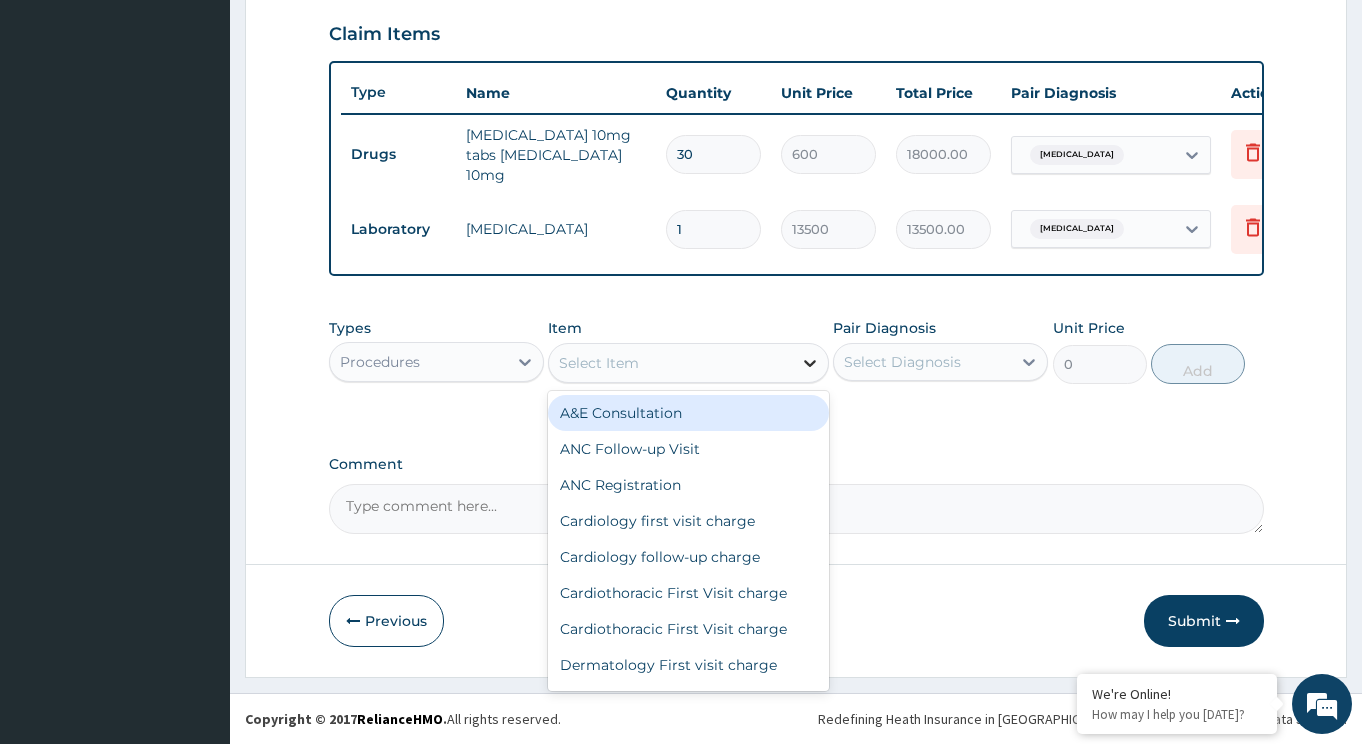 click 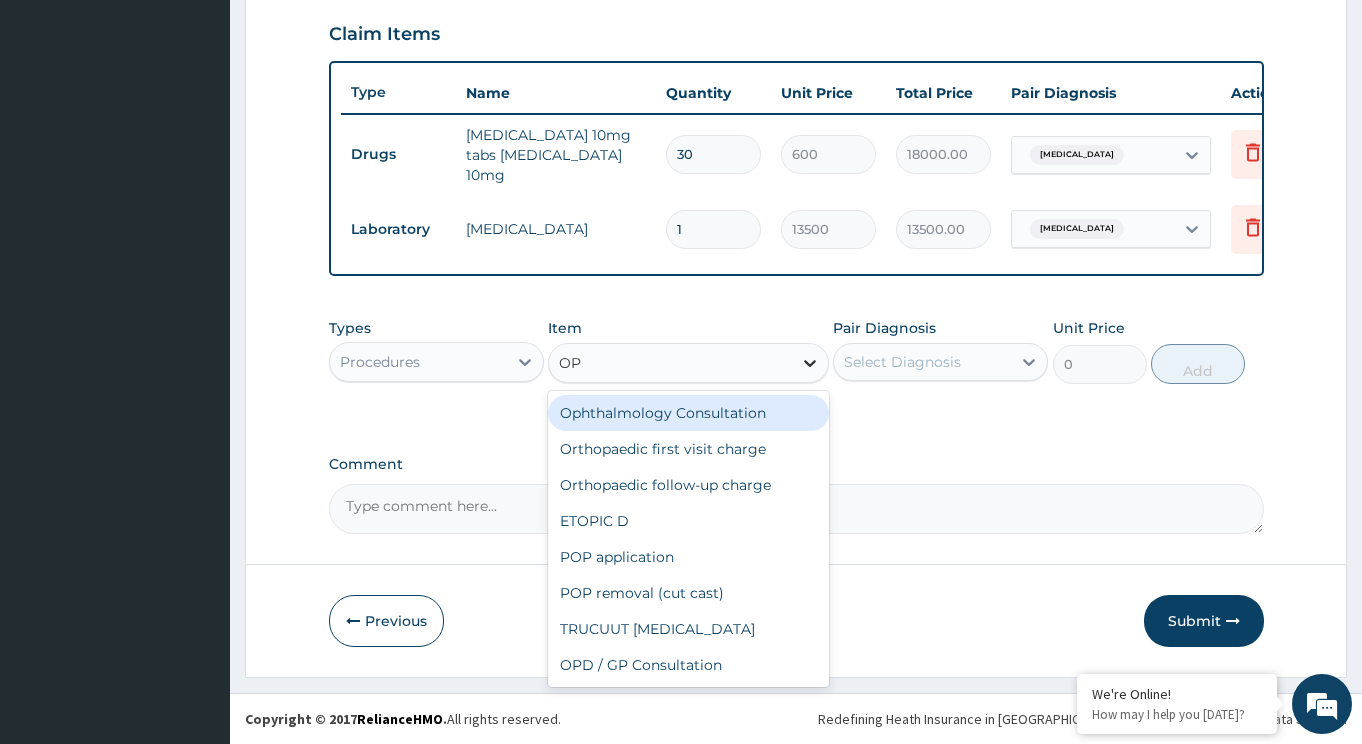 type on "OPD" 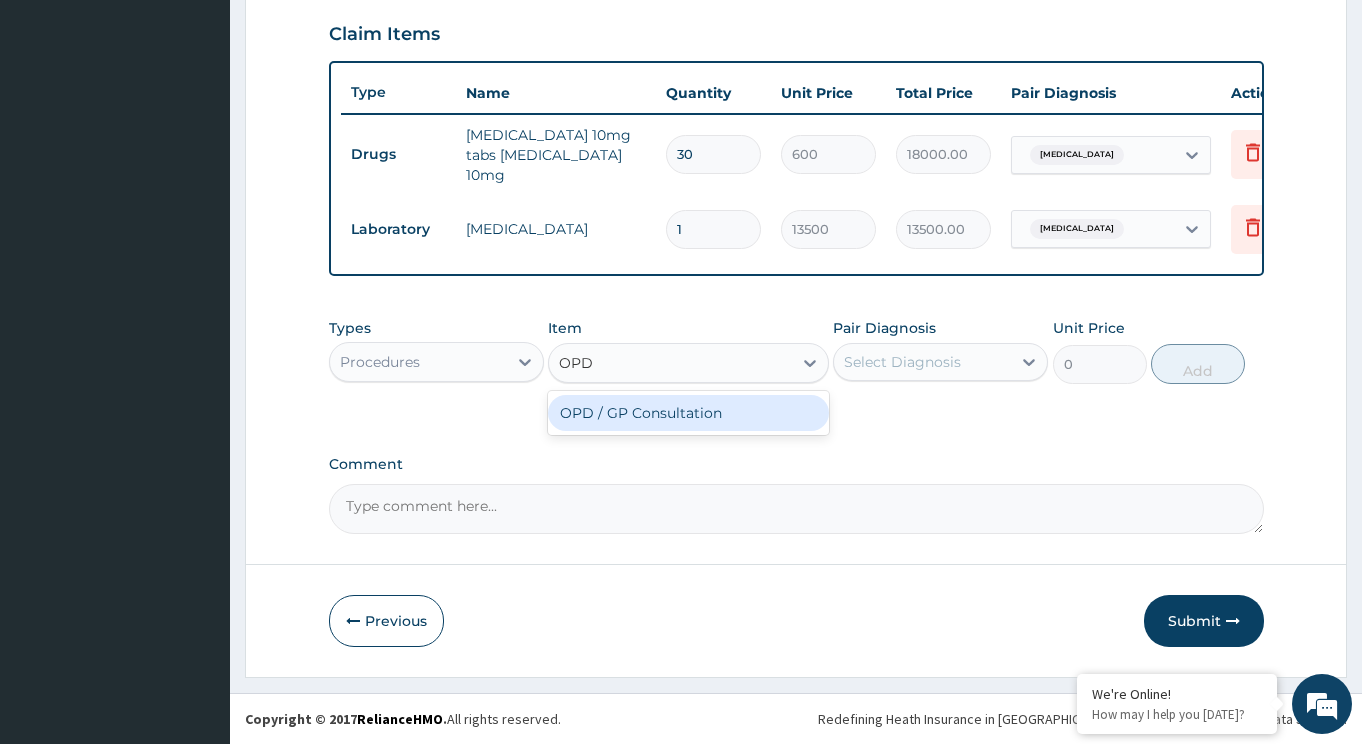 click on "OPD / GP Consultation" at bounding box center [688, 413] 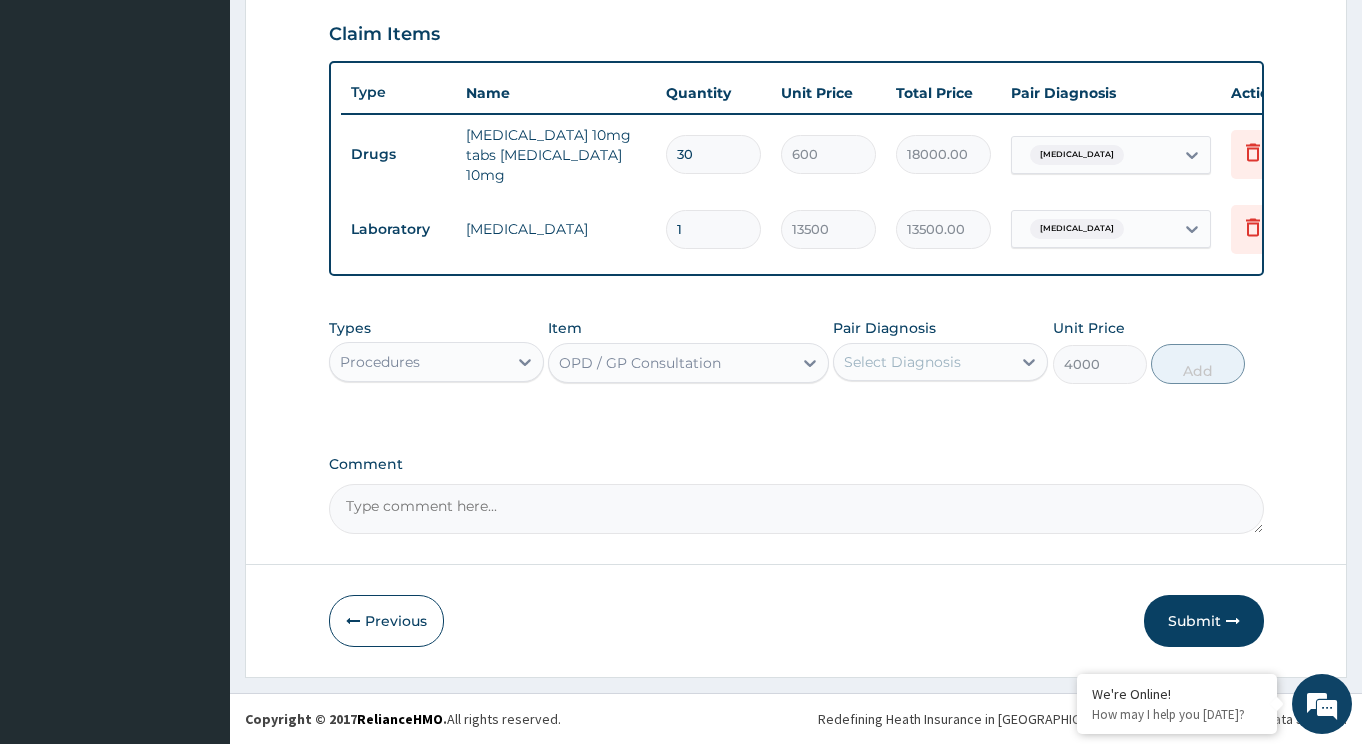 type 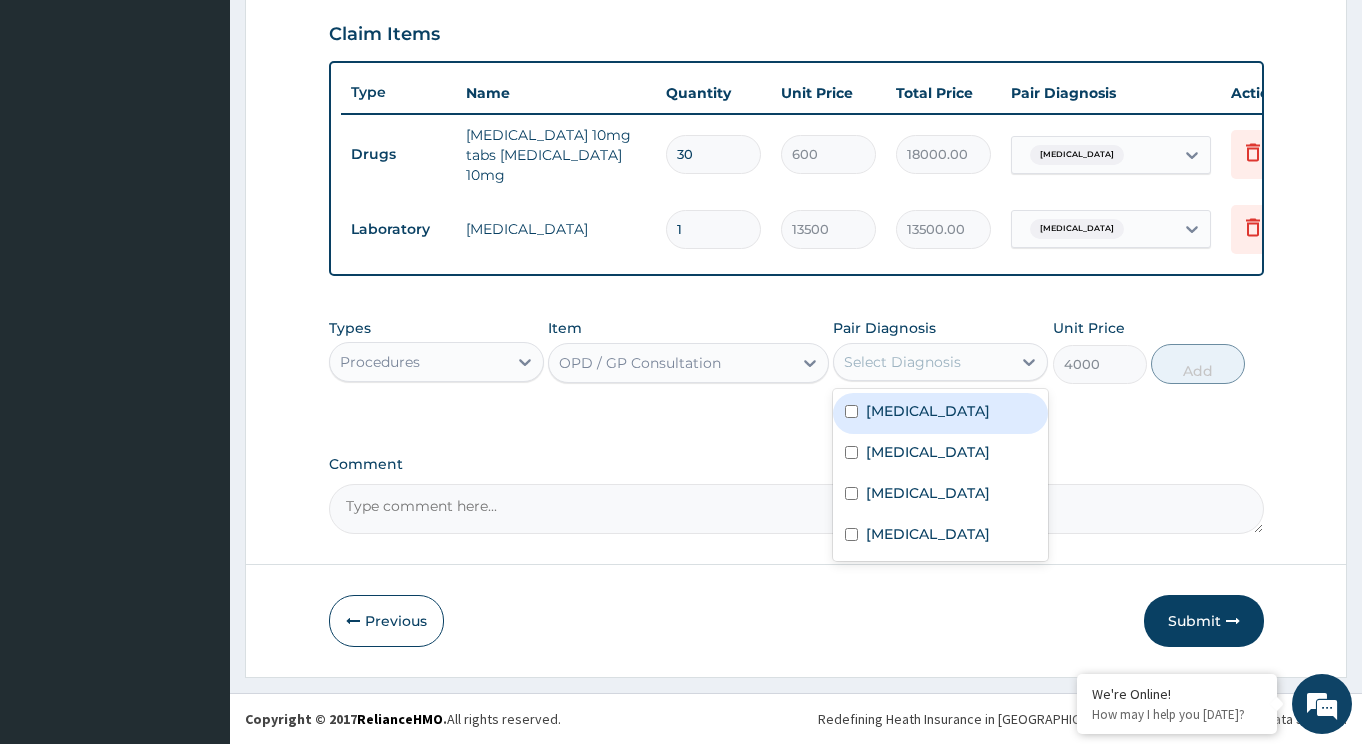 click on "Select Diagnosis" at bounding box center (902, 362) 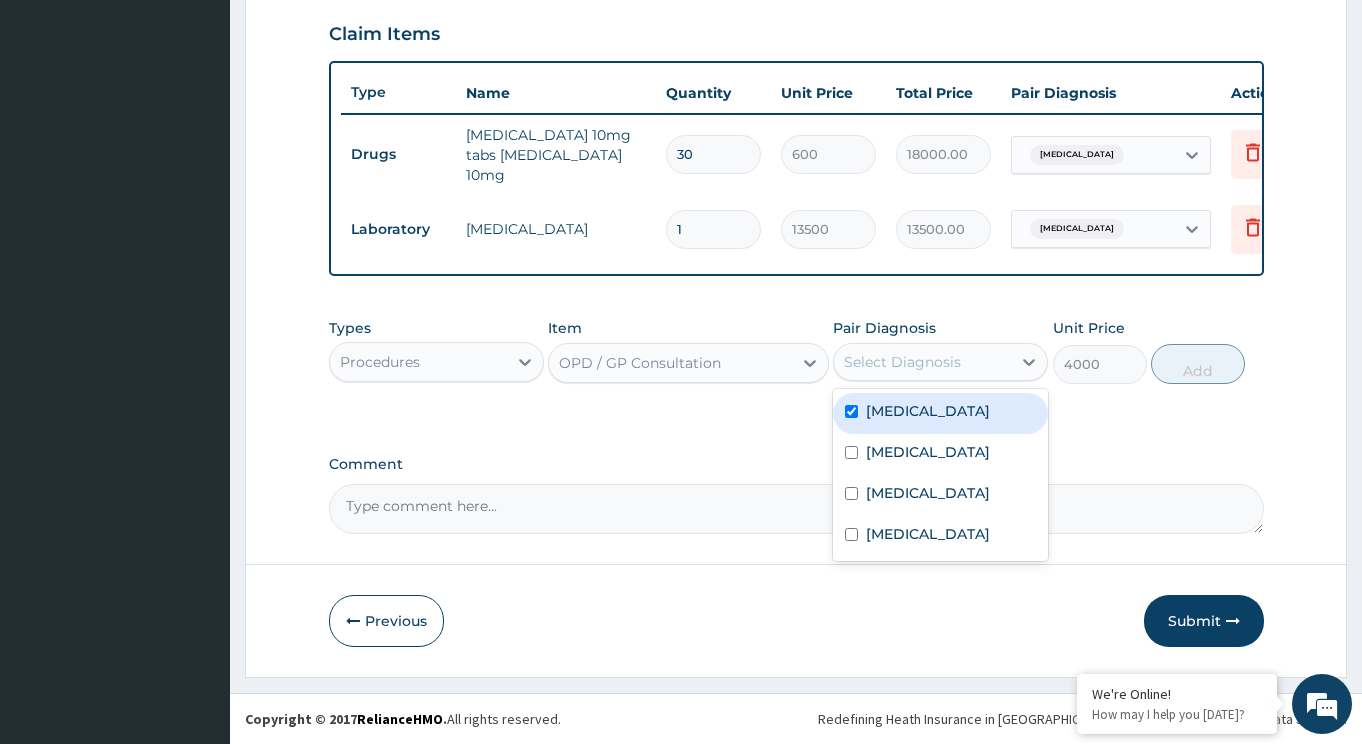 checkbox on "true" 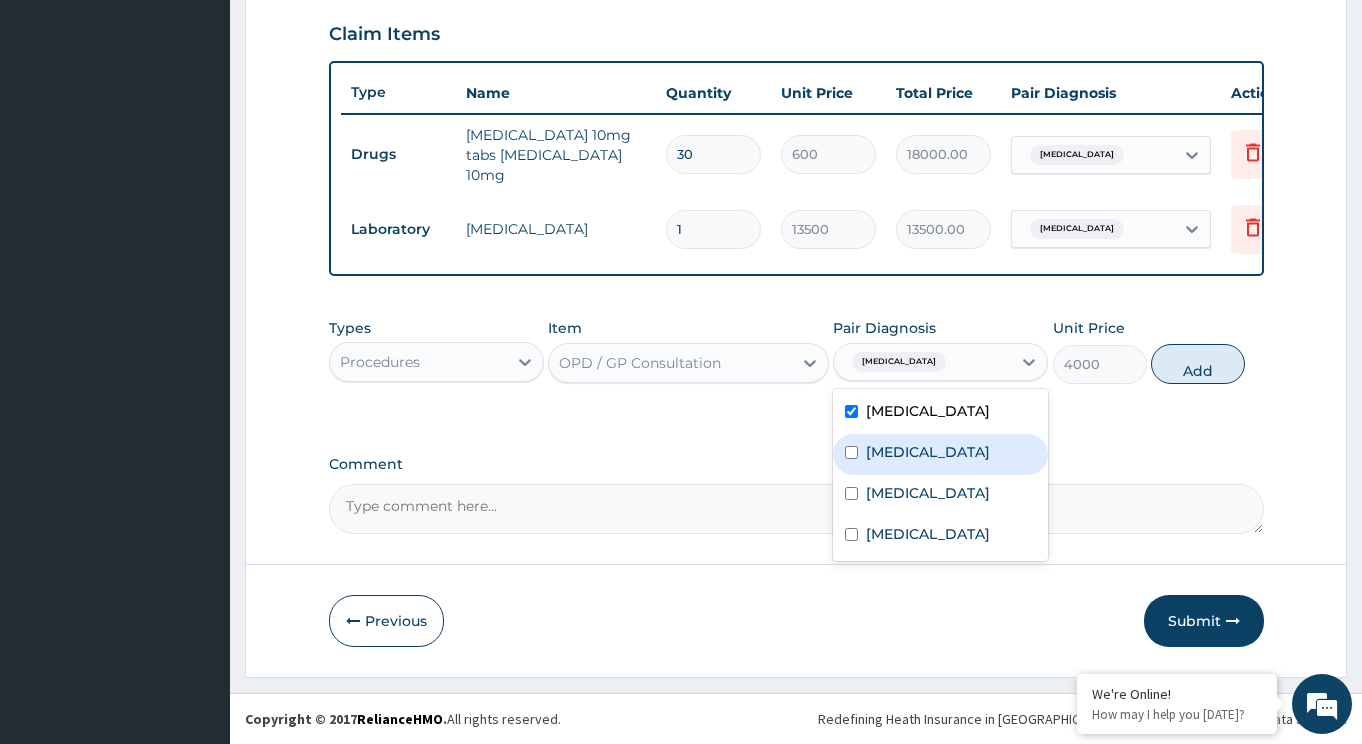 click on "[MEDICAL_DATA]" at bounding box center [928, 452] 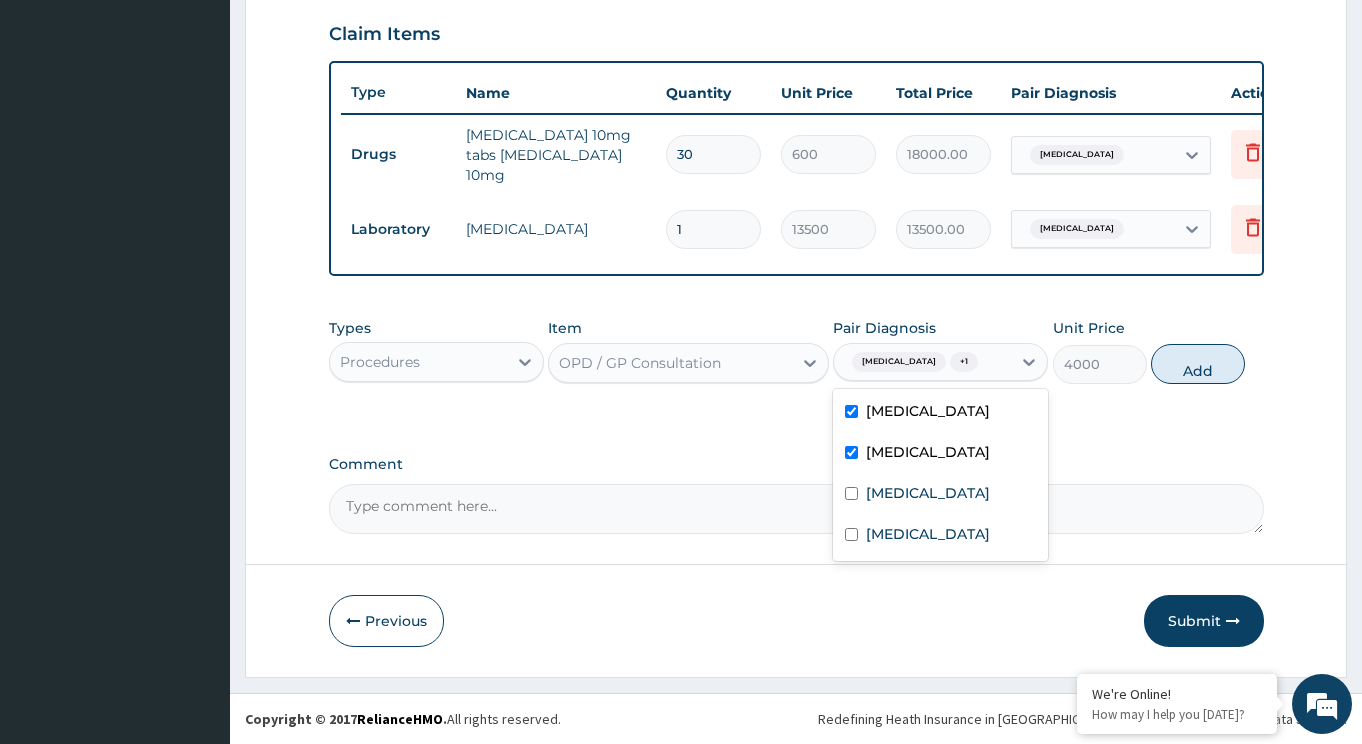 checkbox on "true" 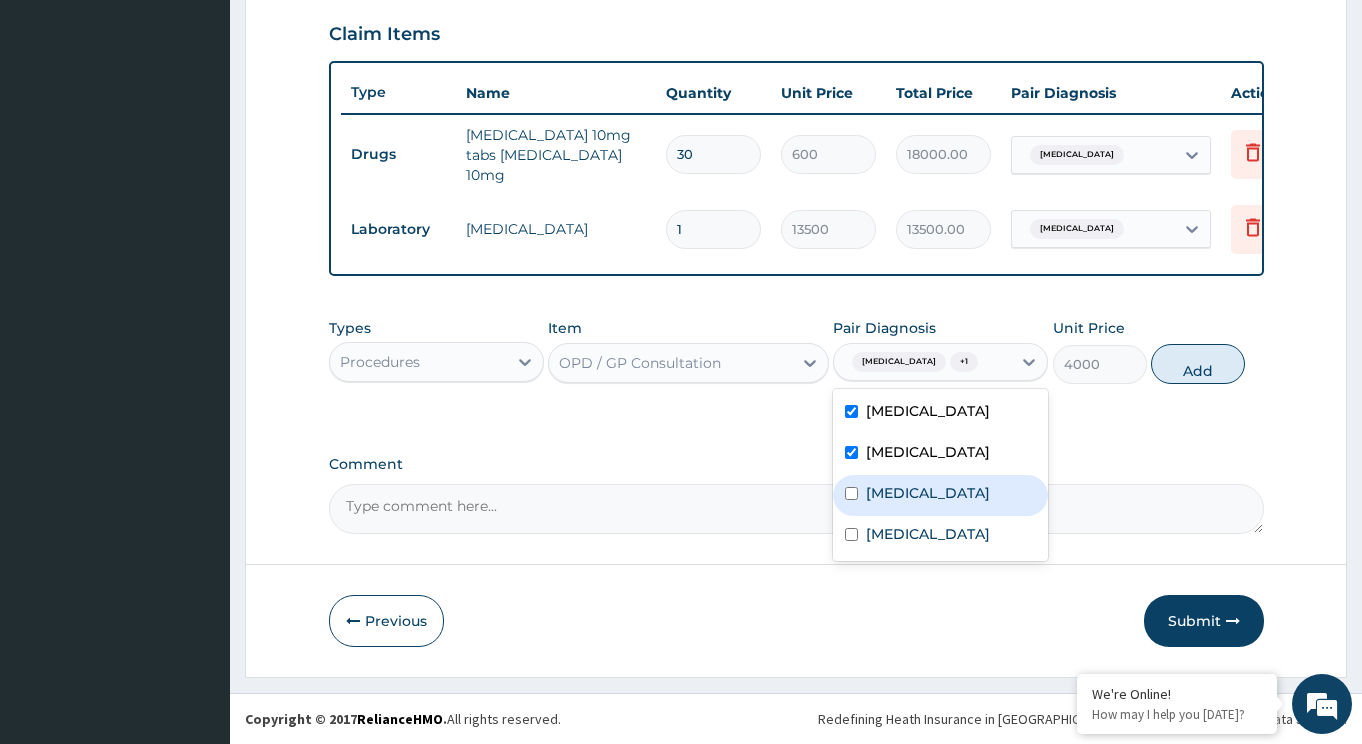 click on "[MEDICAL_DATA]" at bounding box center [940, 495] 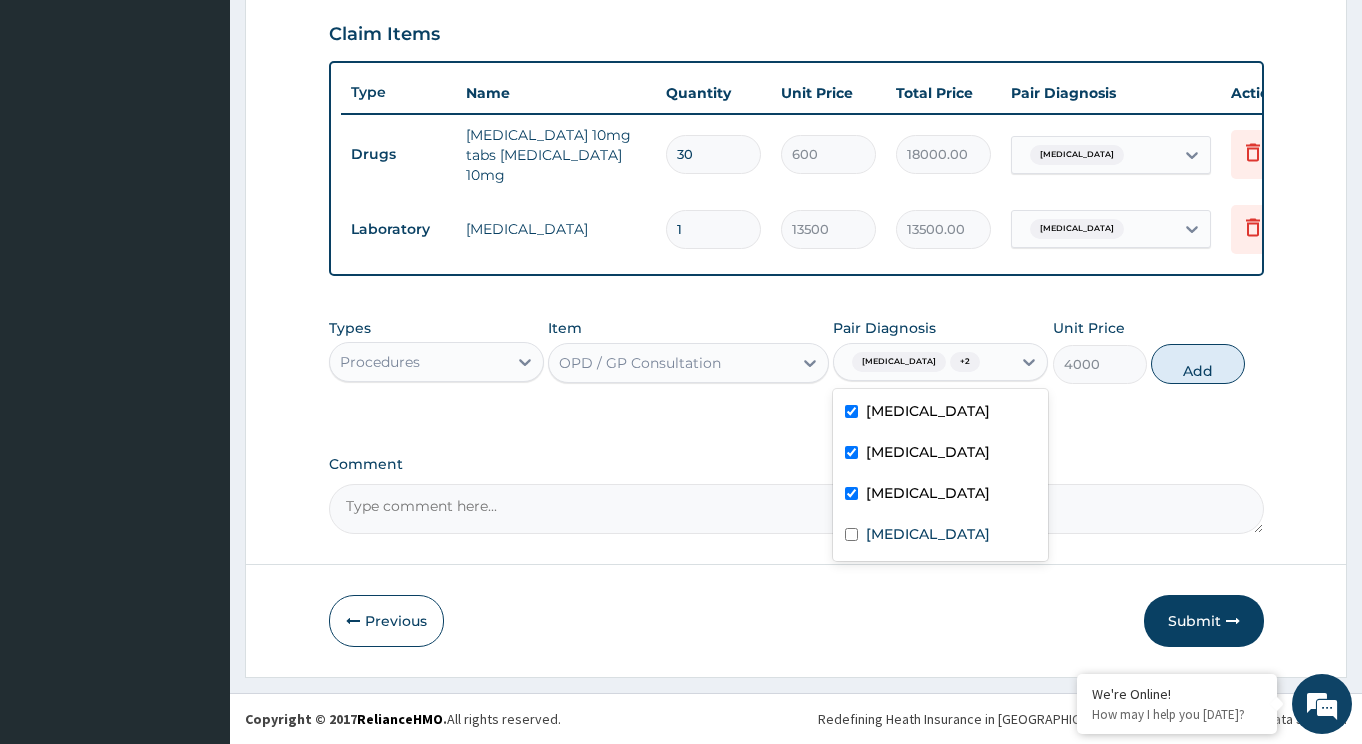 checkbox on "true" 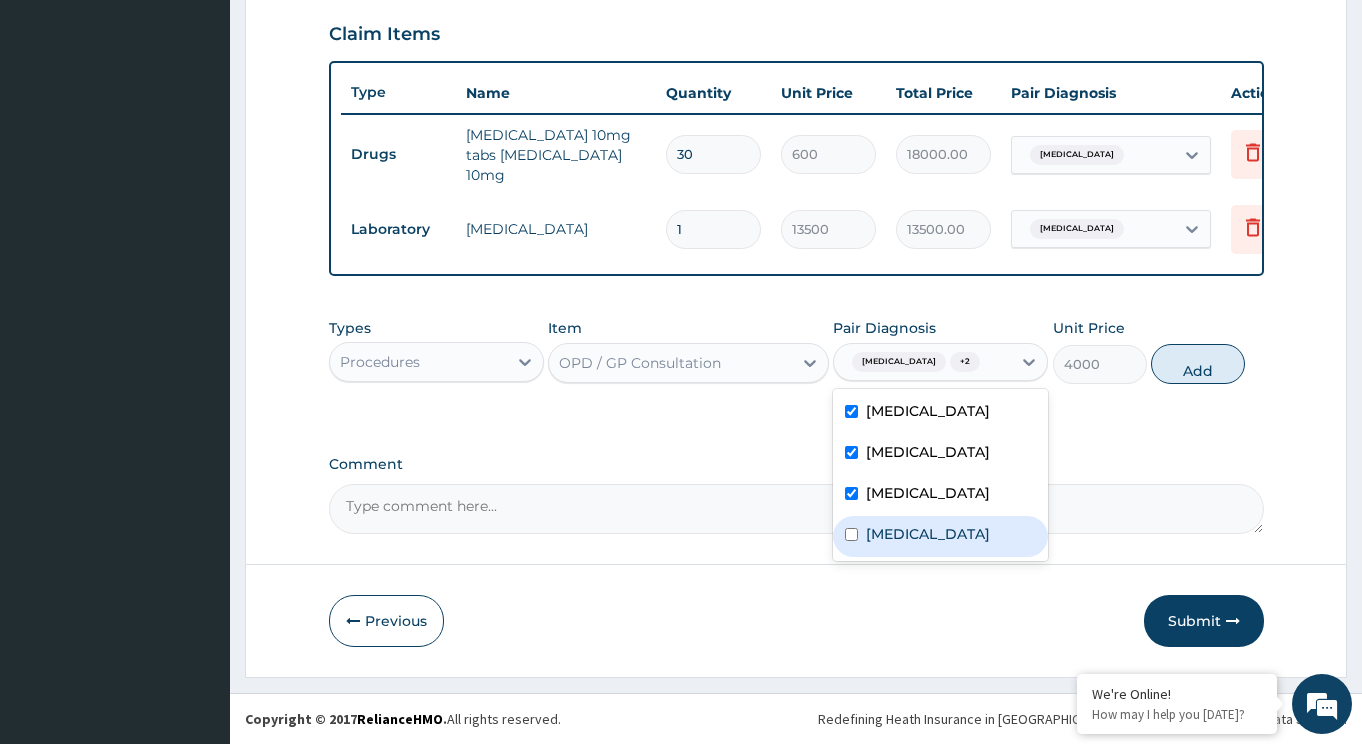 click on "[MEDICAL_DATA]" at bounding box center [940, 536] 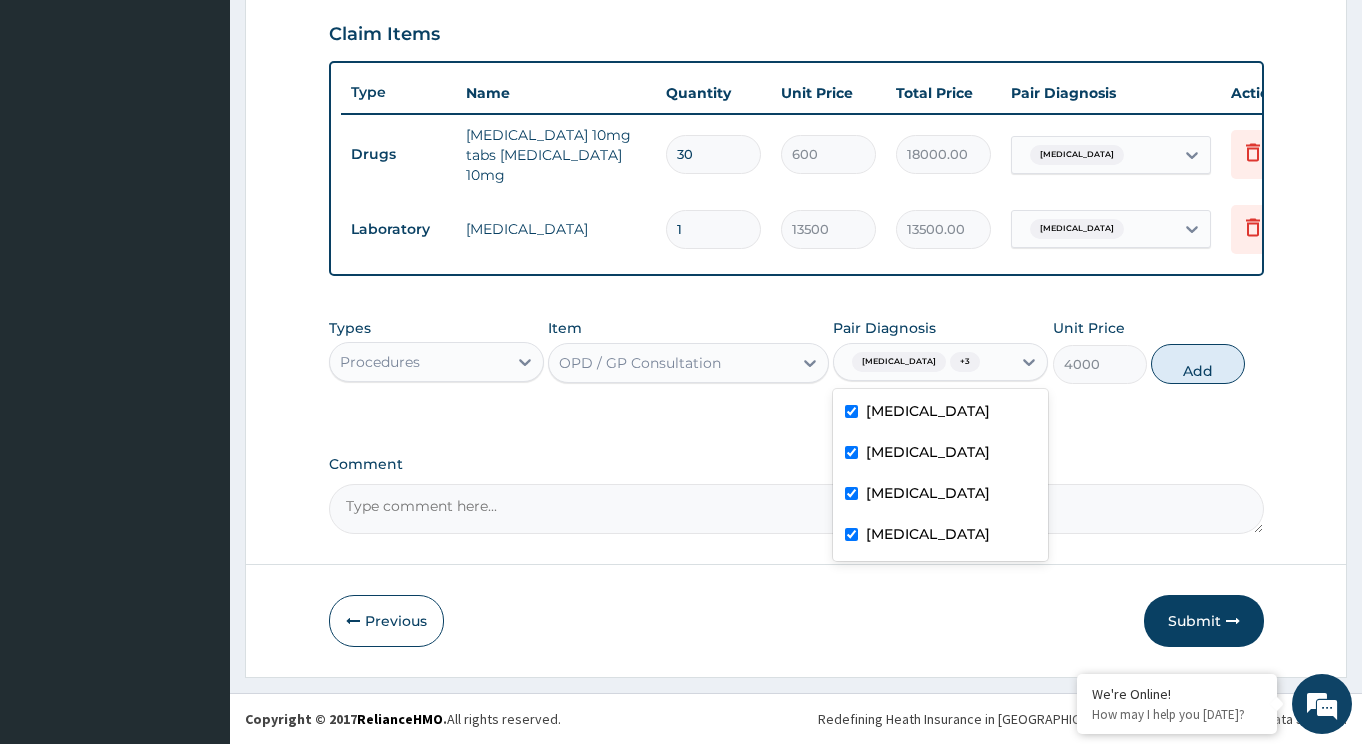 checkbox on "true" 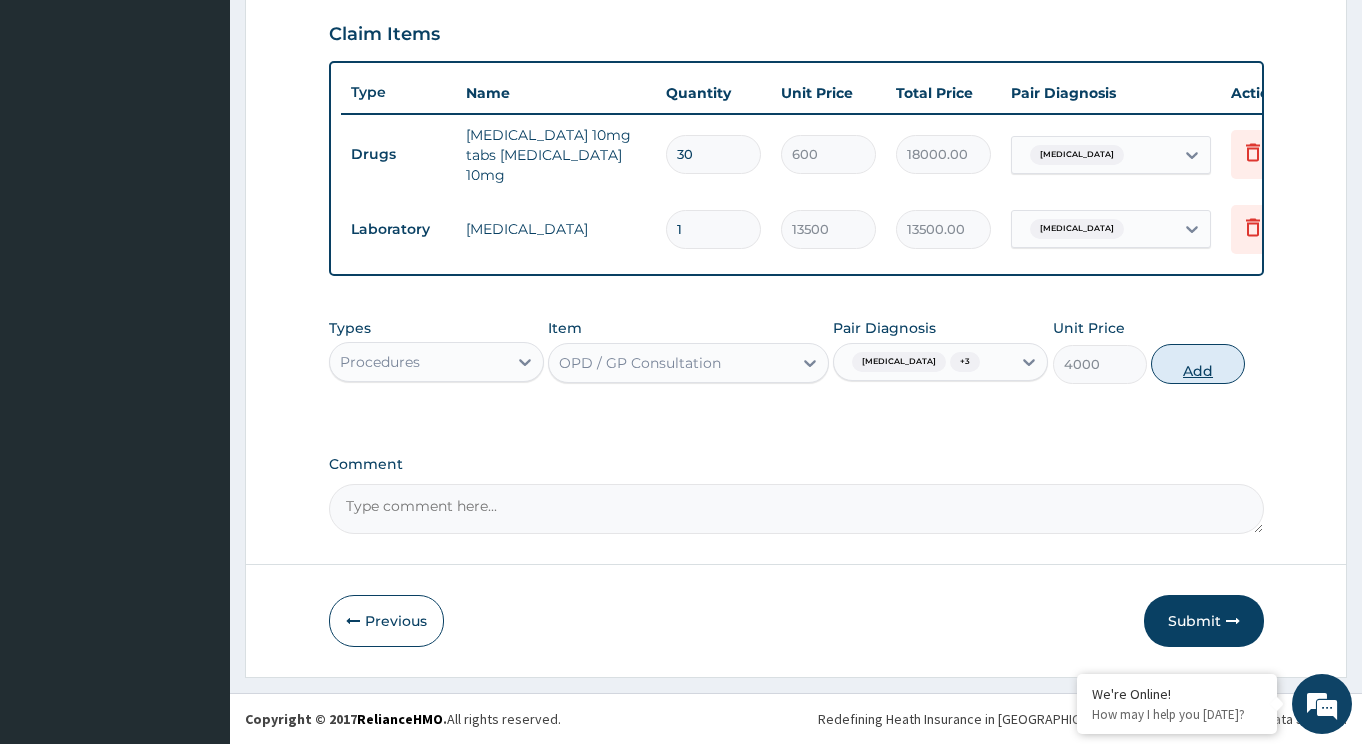 click on "Add" at bounding box center (1198, 364) 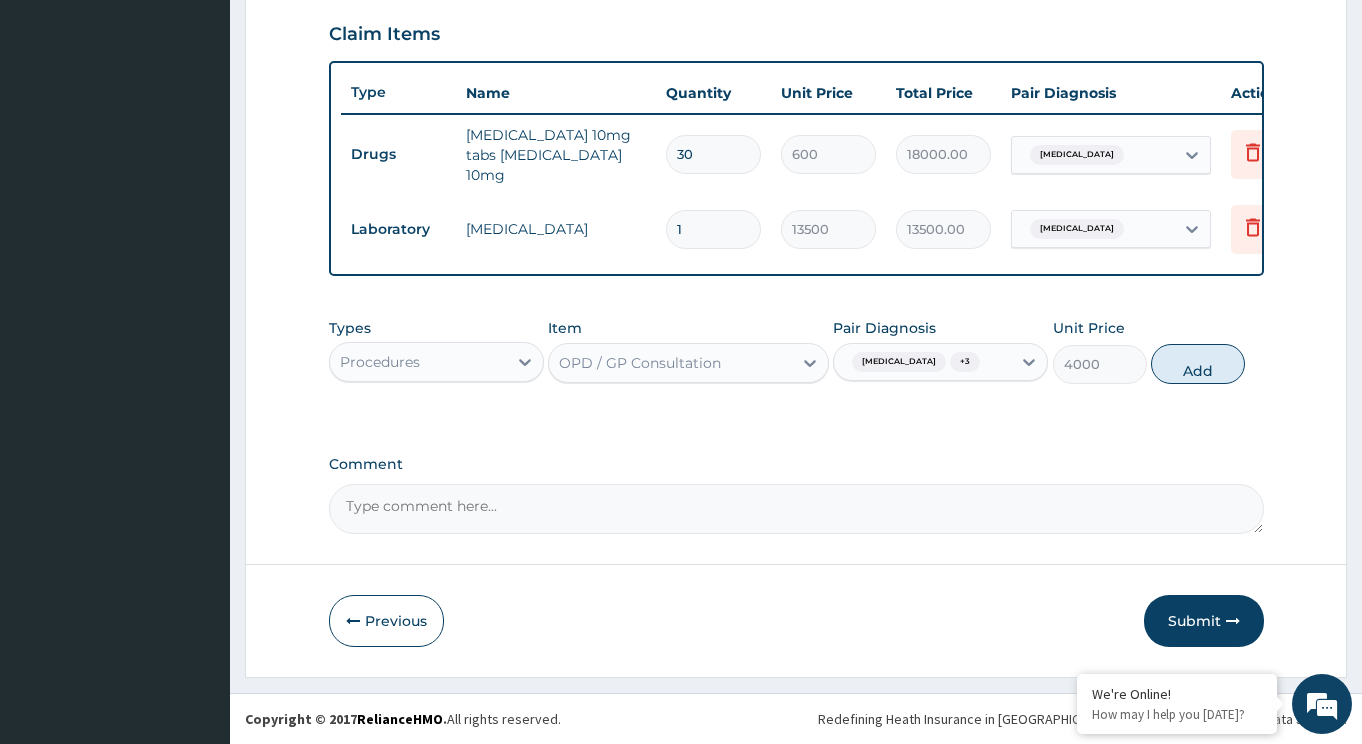 type on "0" 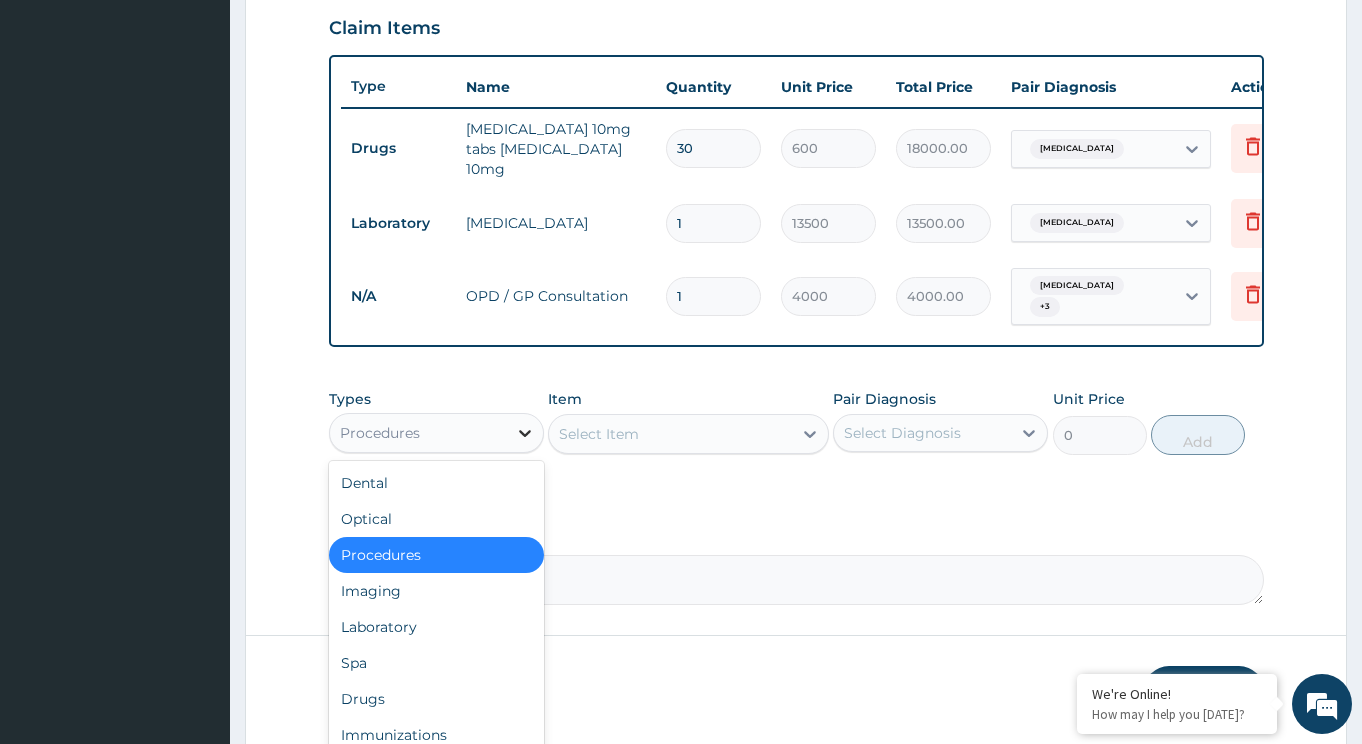 click 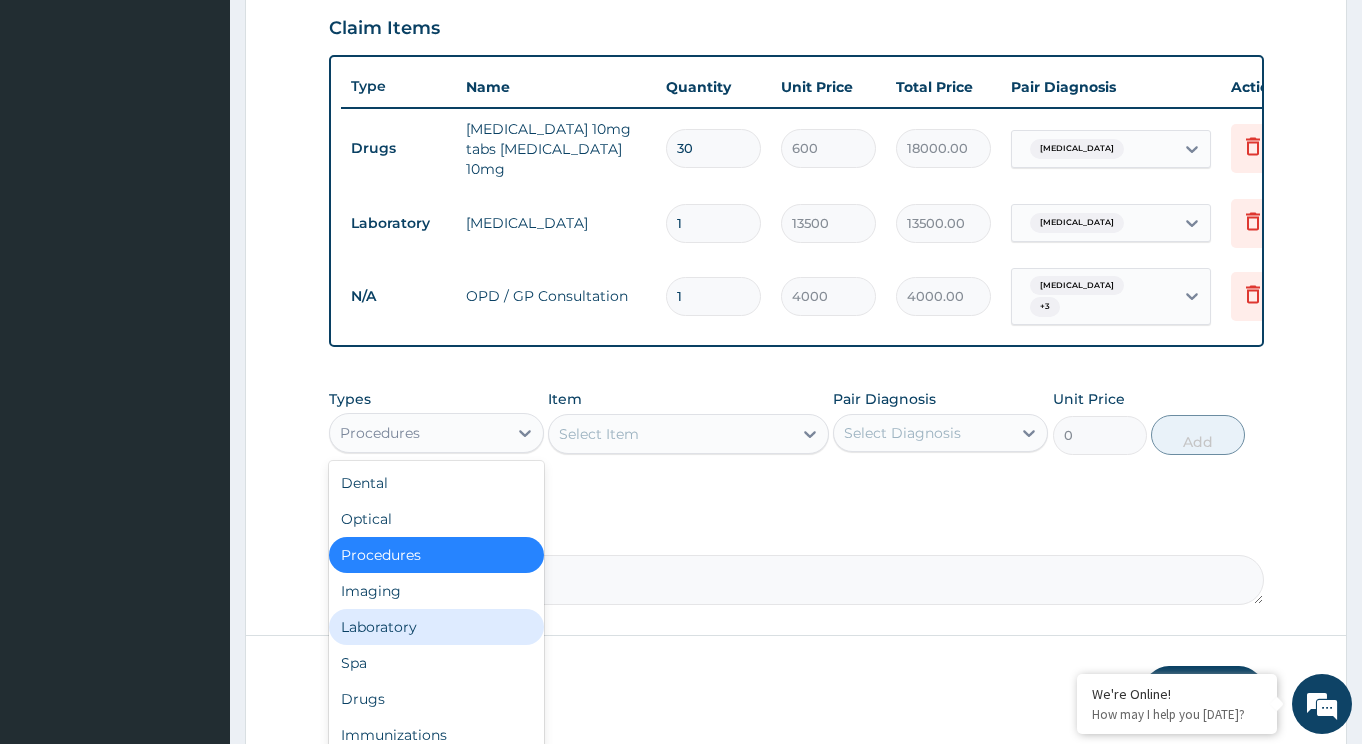 drag, startPoint x: 399, startPoint y: 634, endPoint x: 677, endPoint y: 503, distance: 307.31906 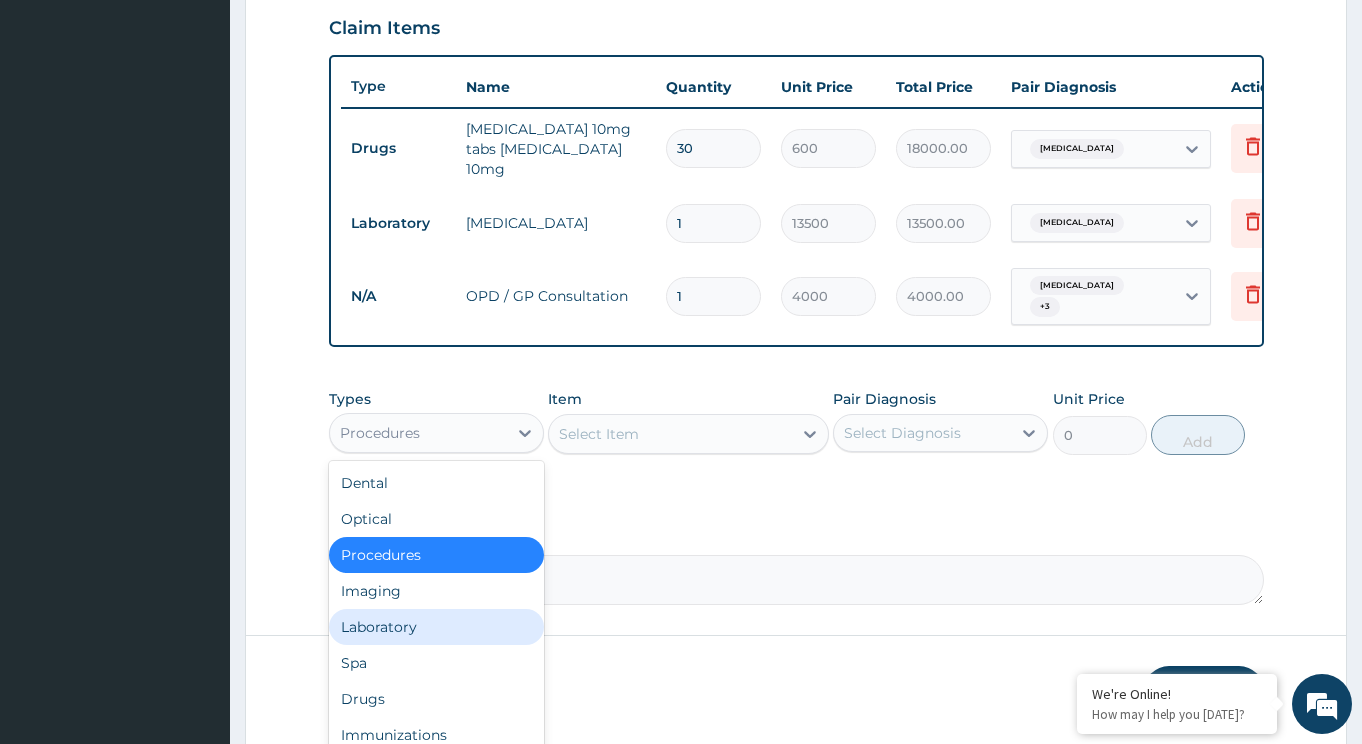 click on "Laboratory" at bounding box center (436, 627) 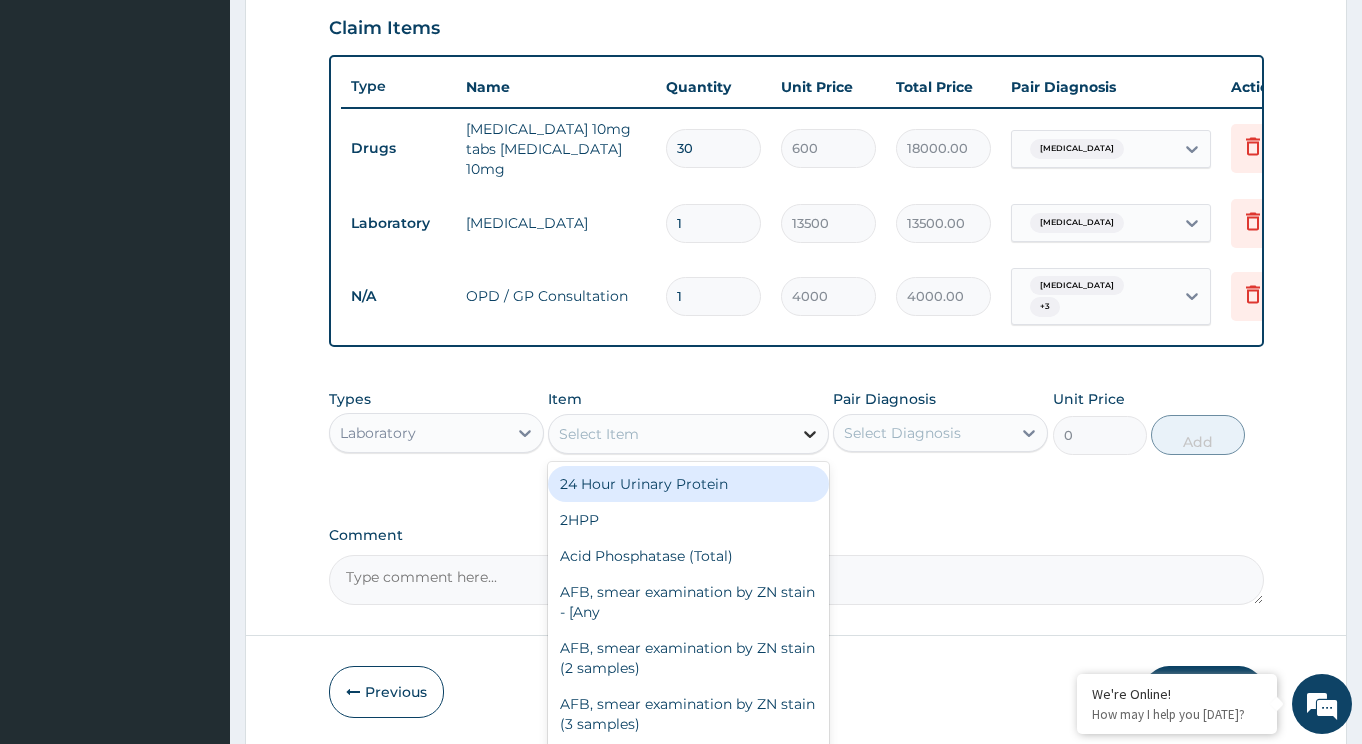 click 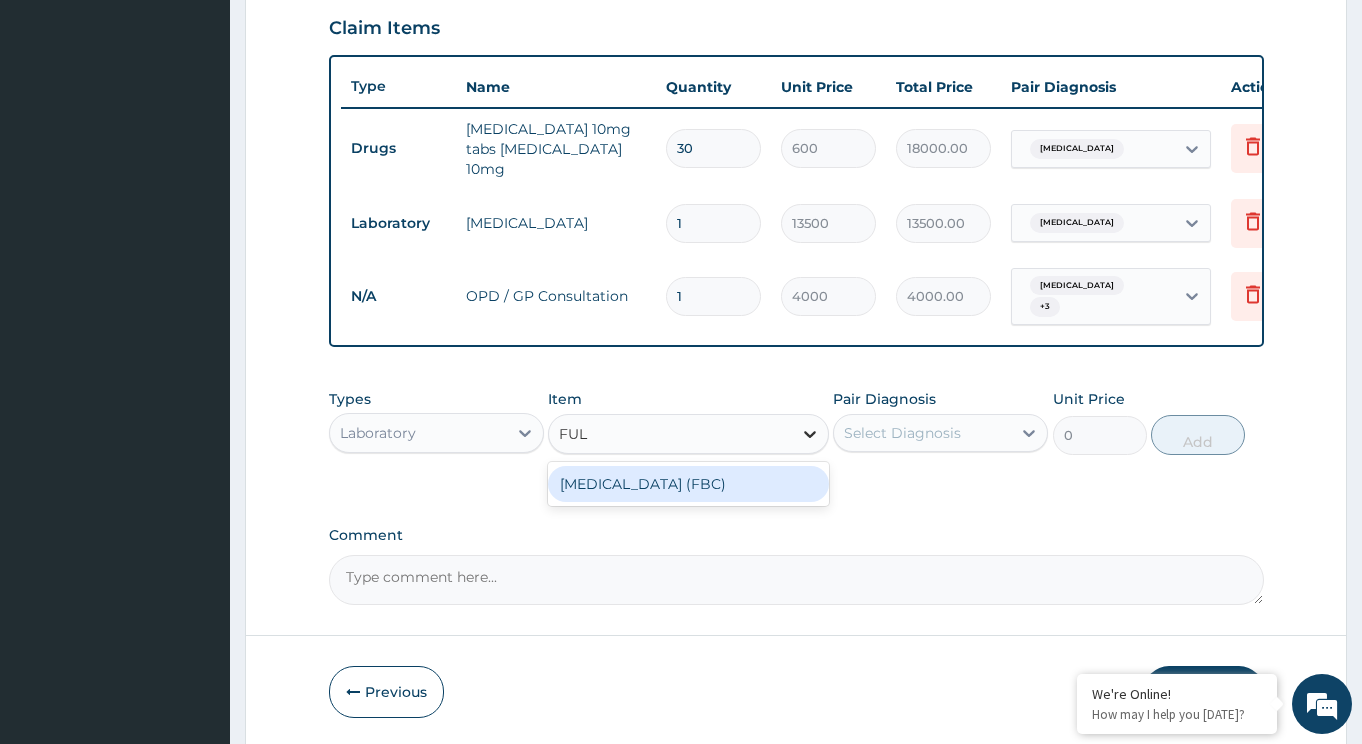 type on "FULL" 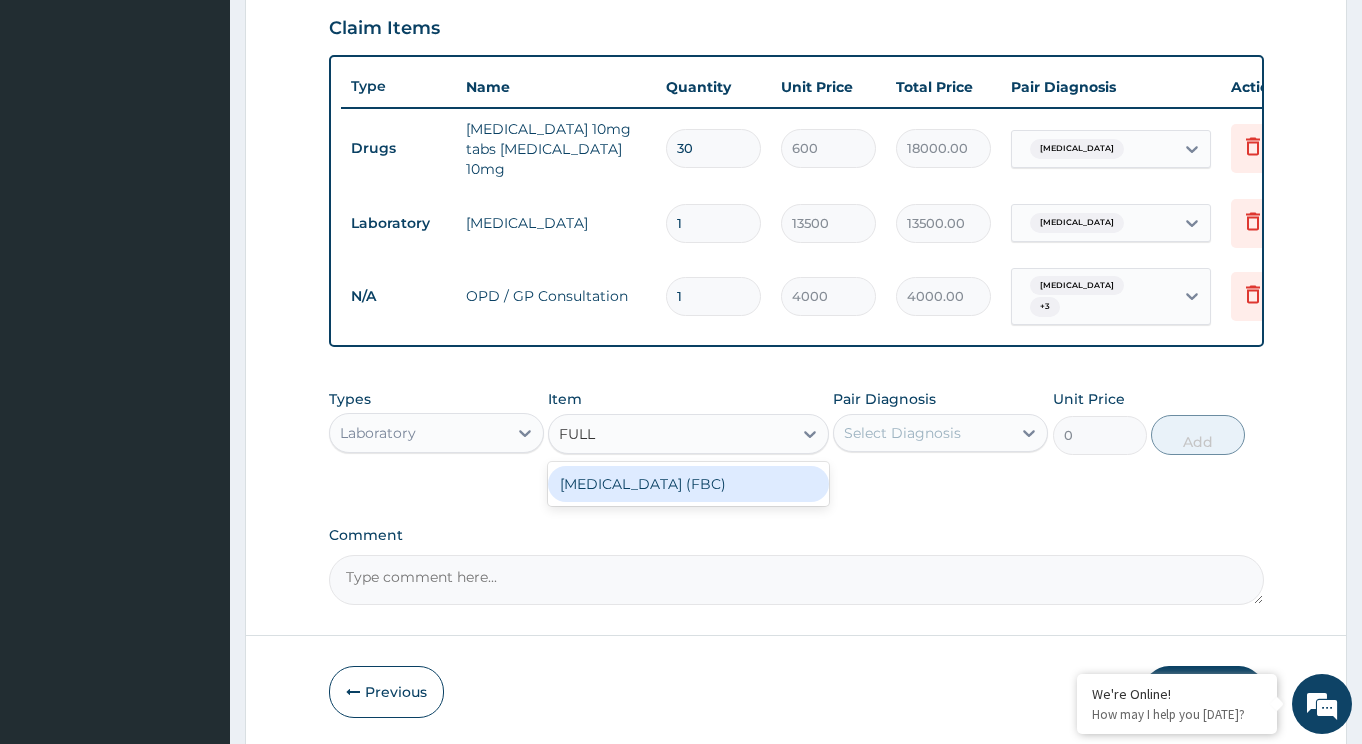 click on "[MEDICAL_DATA] (FBC)" at bounding box center [688, 484] 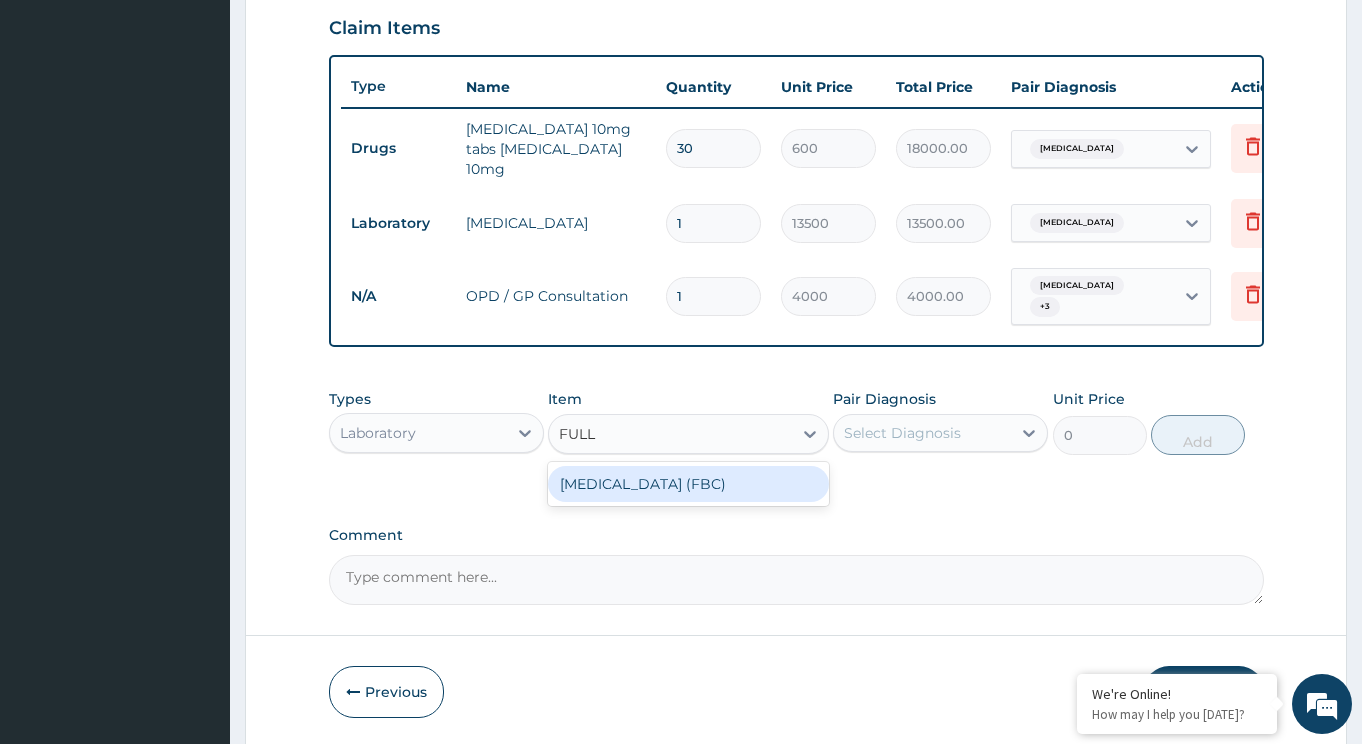 type 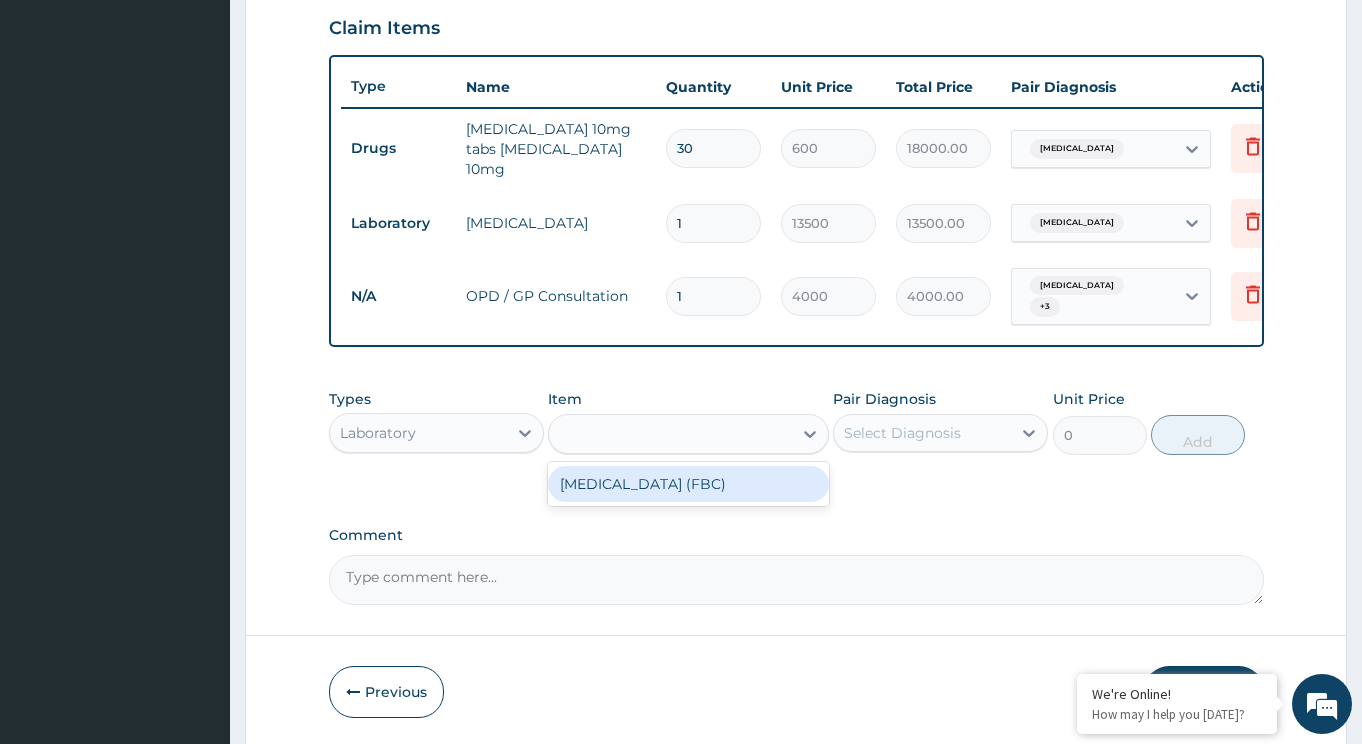 type on "6000" 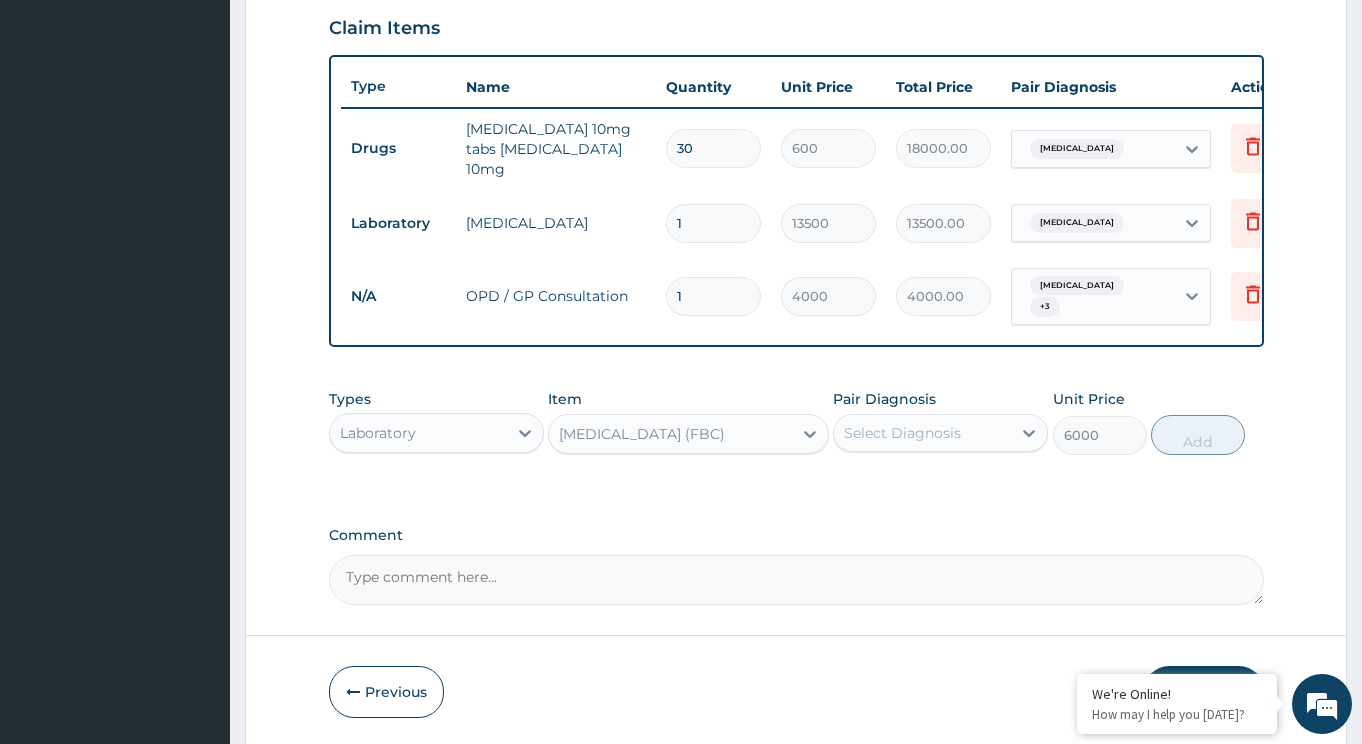 click on "Select Diagnosis" at bounding box center [902, 433] 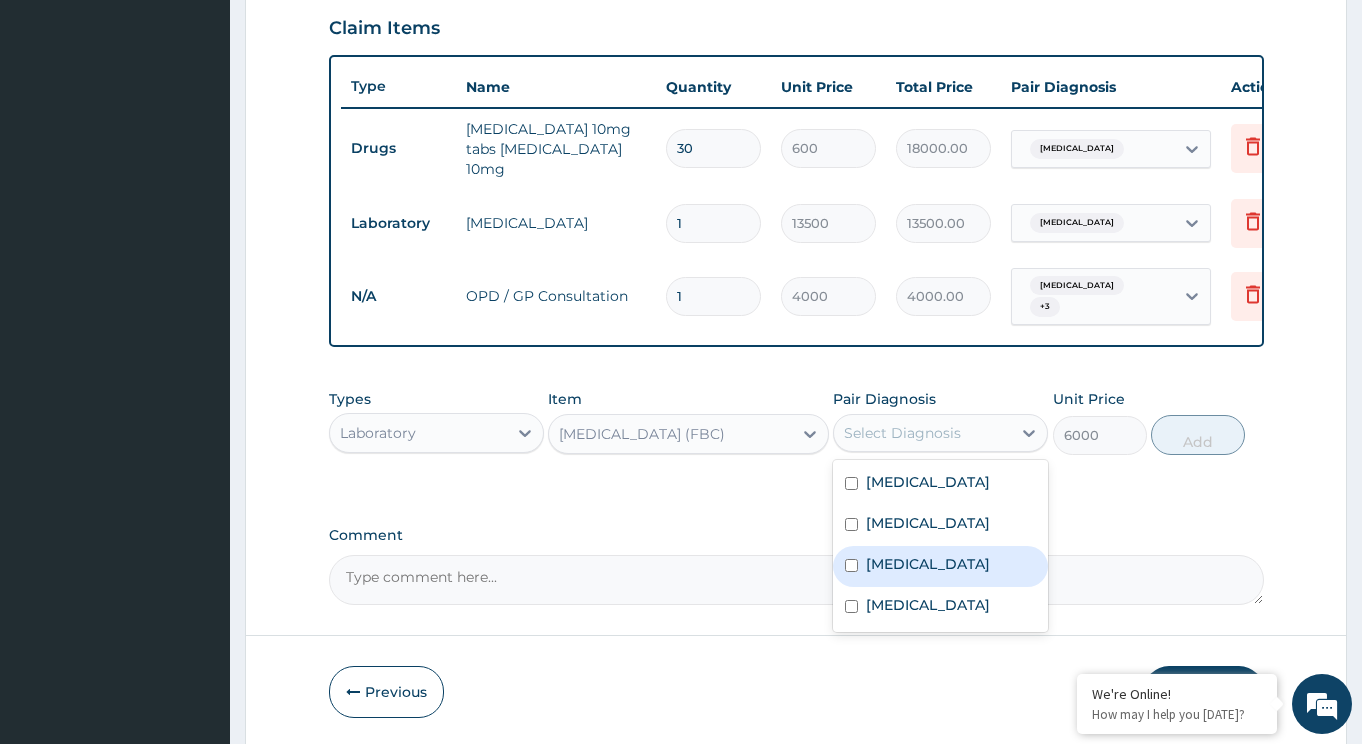 click on "[MEDICAL_DATA]" at bounding box center (940, 566) 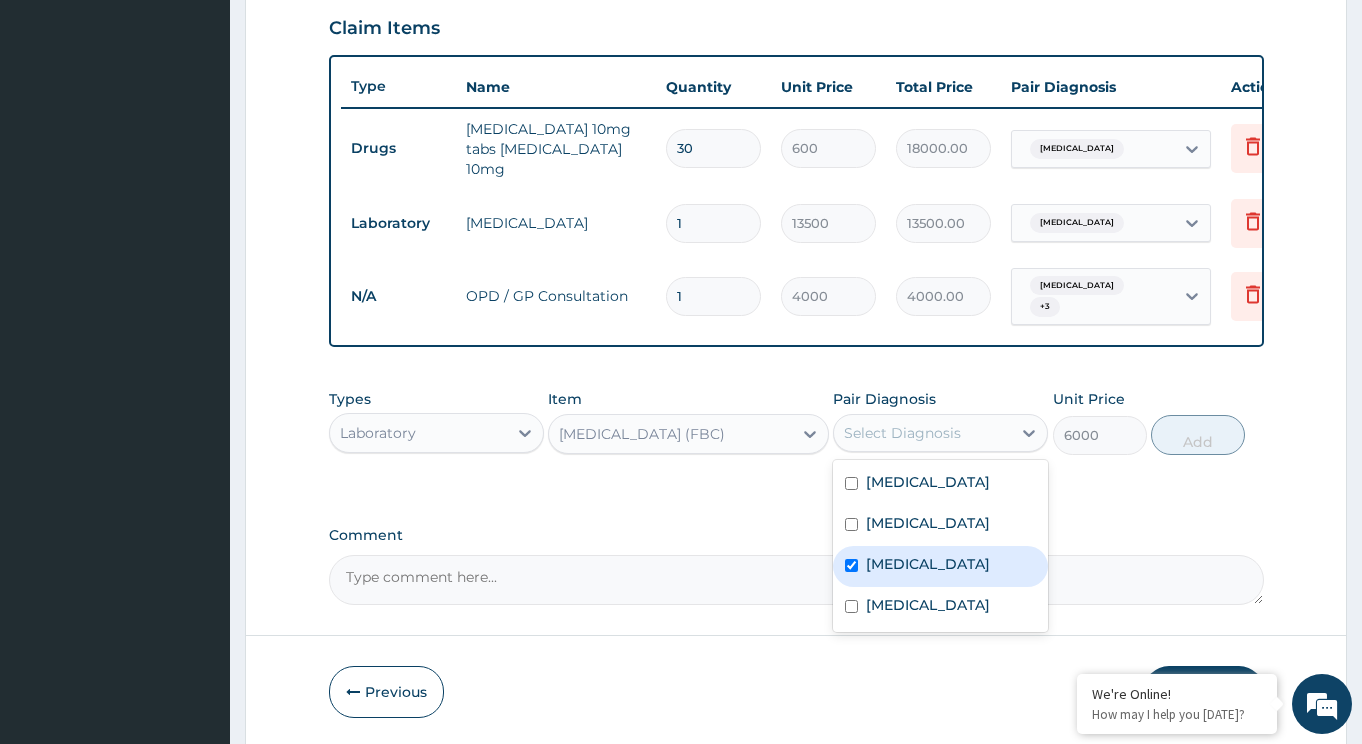 checkbox on "true" 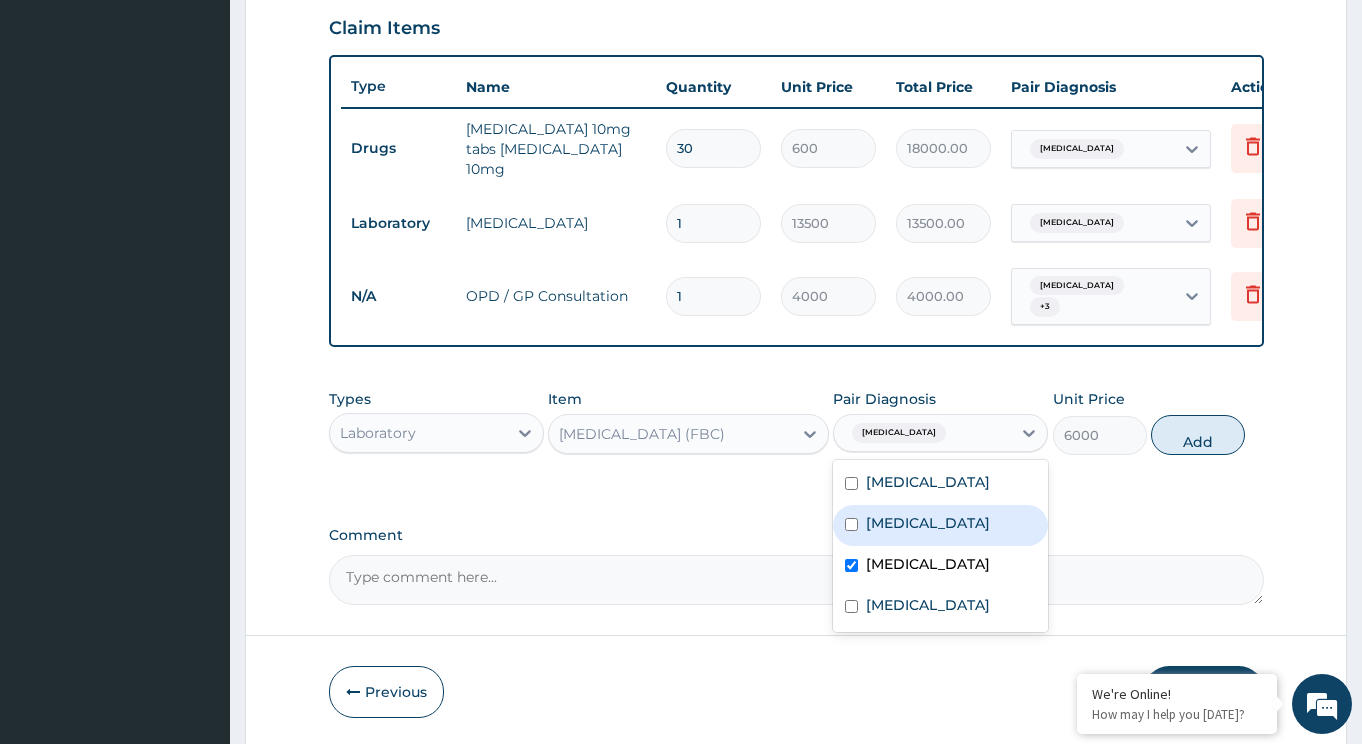 click on "[MEDICAL_DATA]" at bounding box center (940, 525) 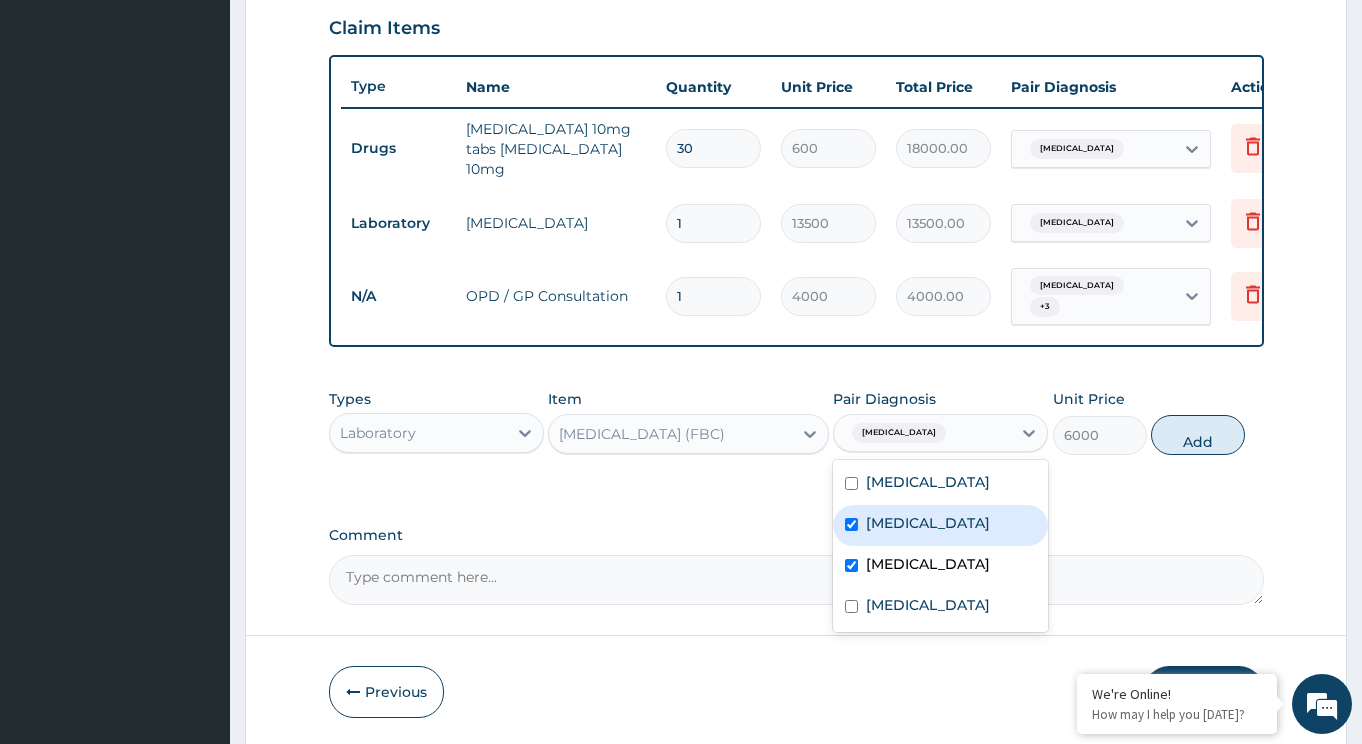 checkbox on "true" 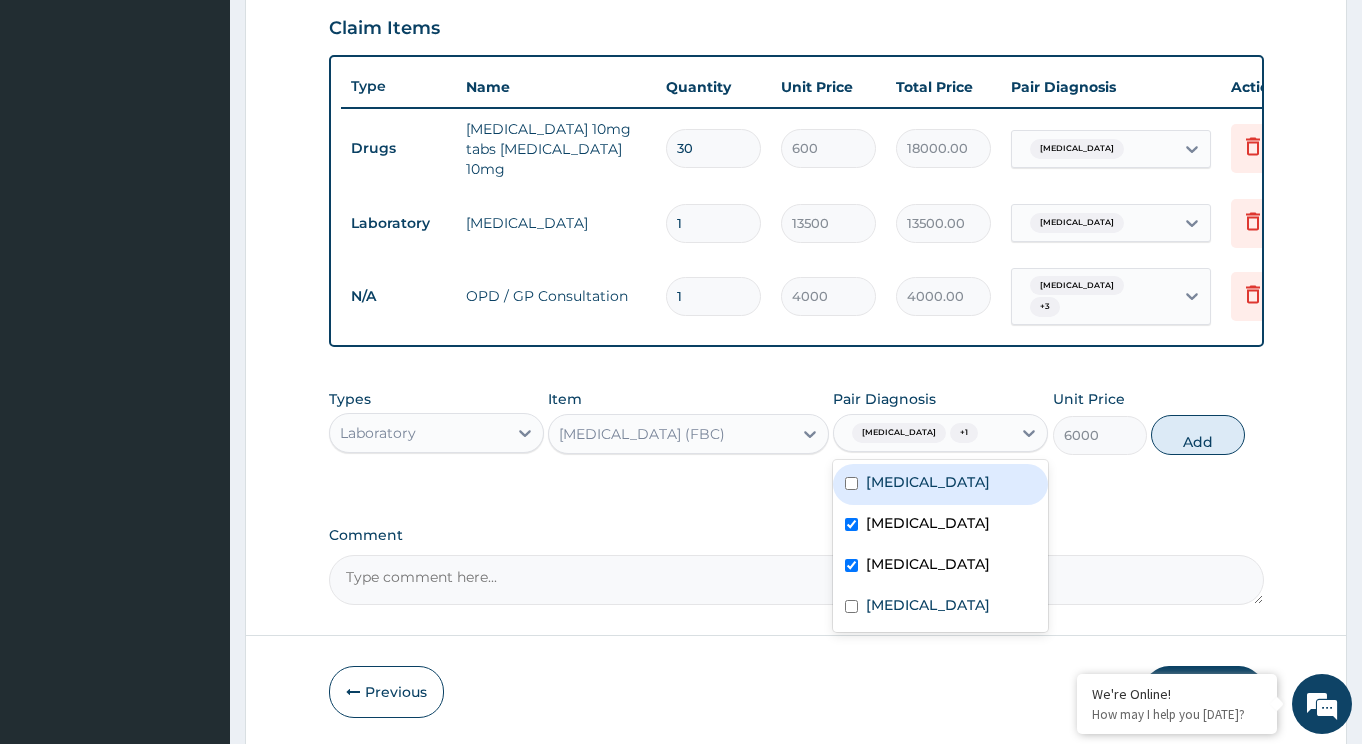 click on "[MEDICAL_DATA]" at bounding box center (928, 482) 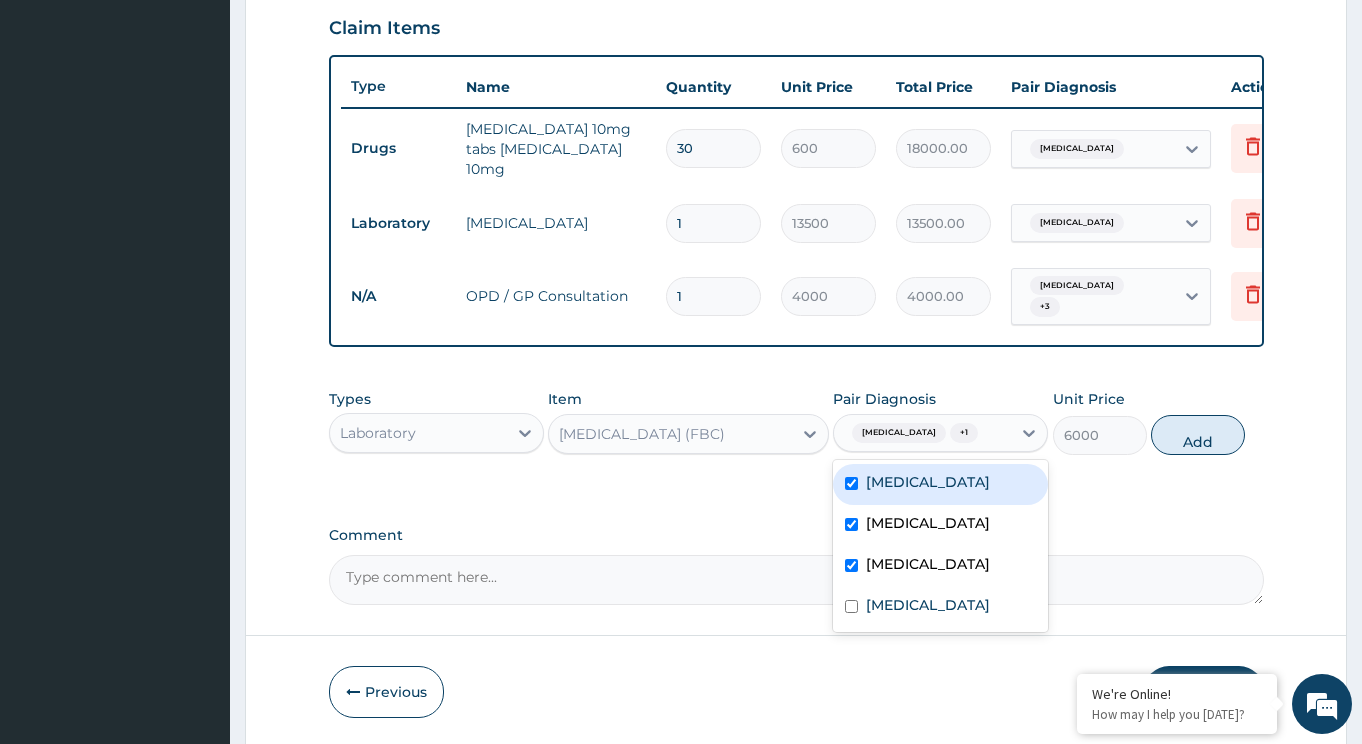 checkbox on "true" 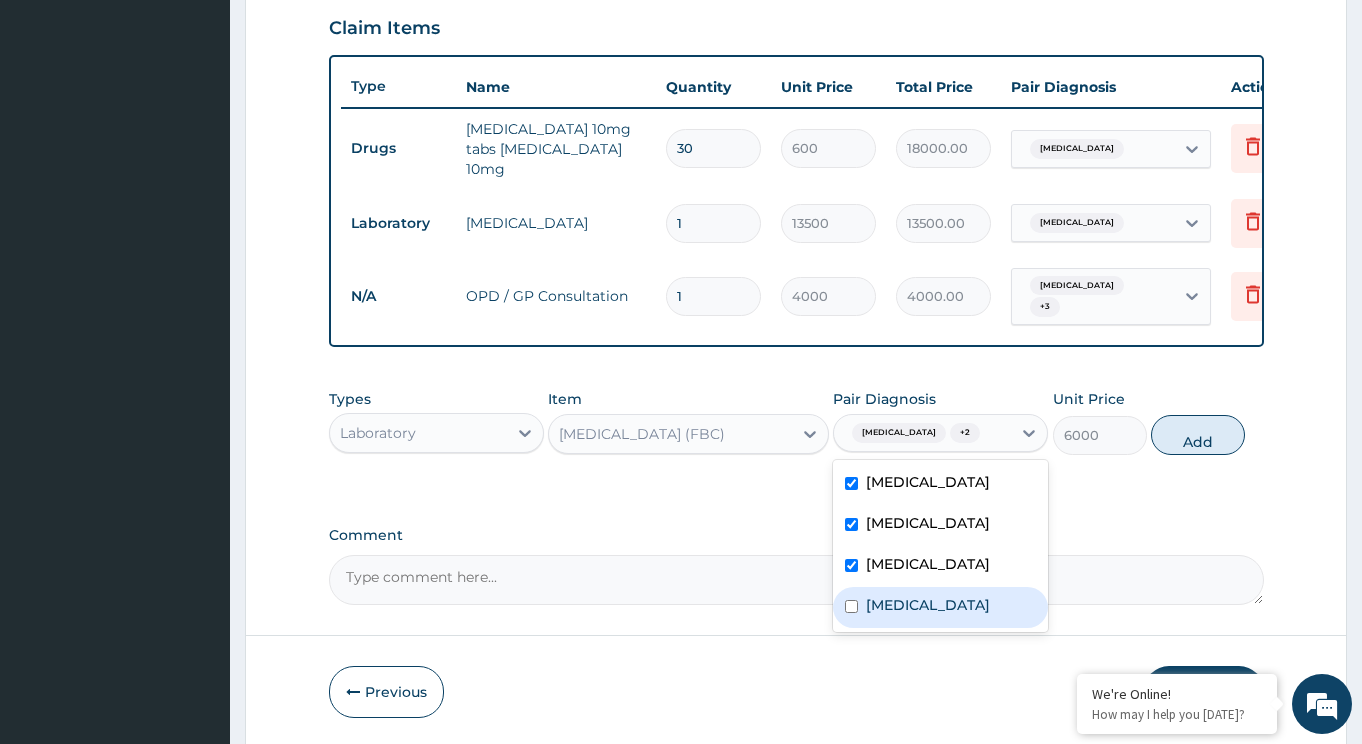drag, startPoint x: 928, startPoint y: 607, endPoint x: 1010, endPoint y: 567, distance: 91.235954 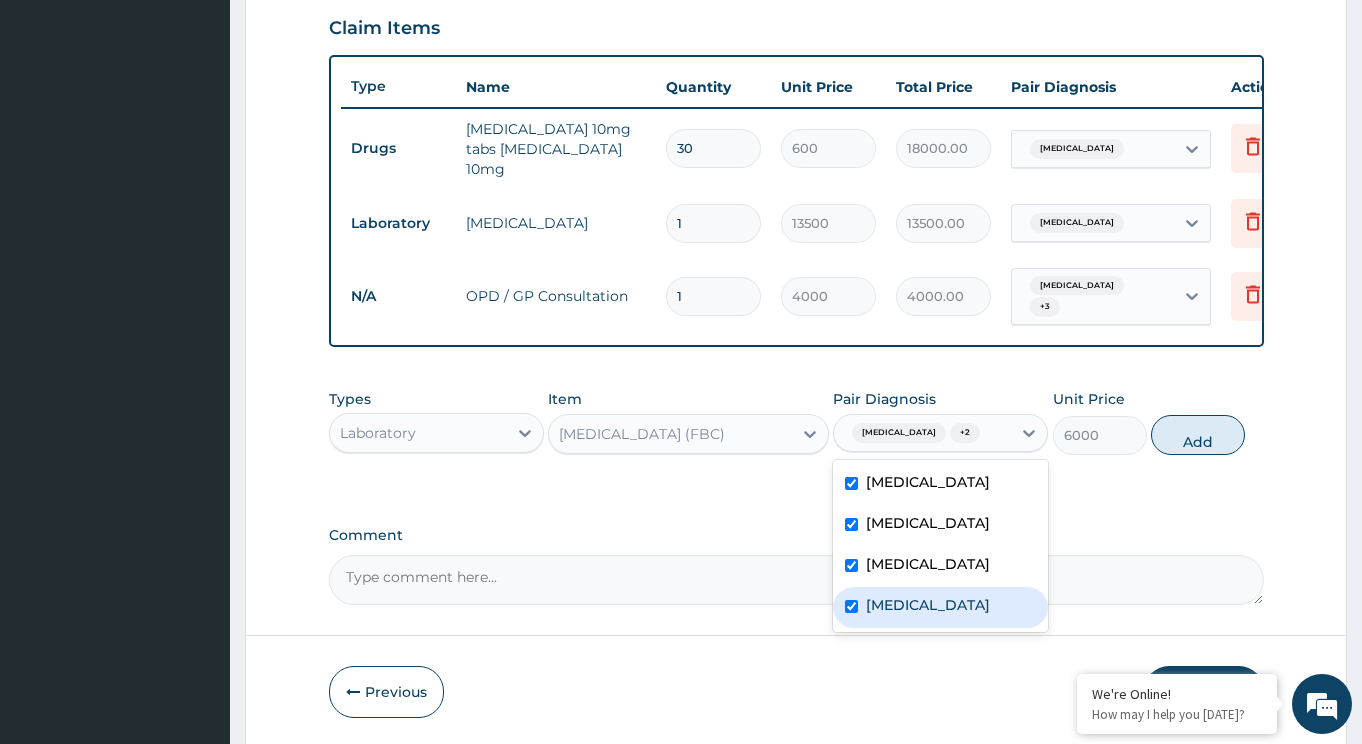 checkbox on "true" 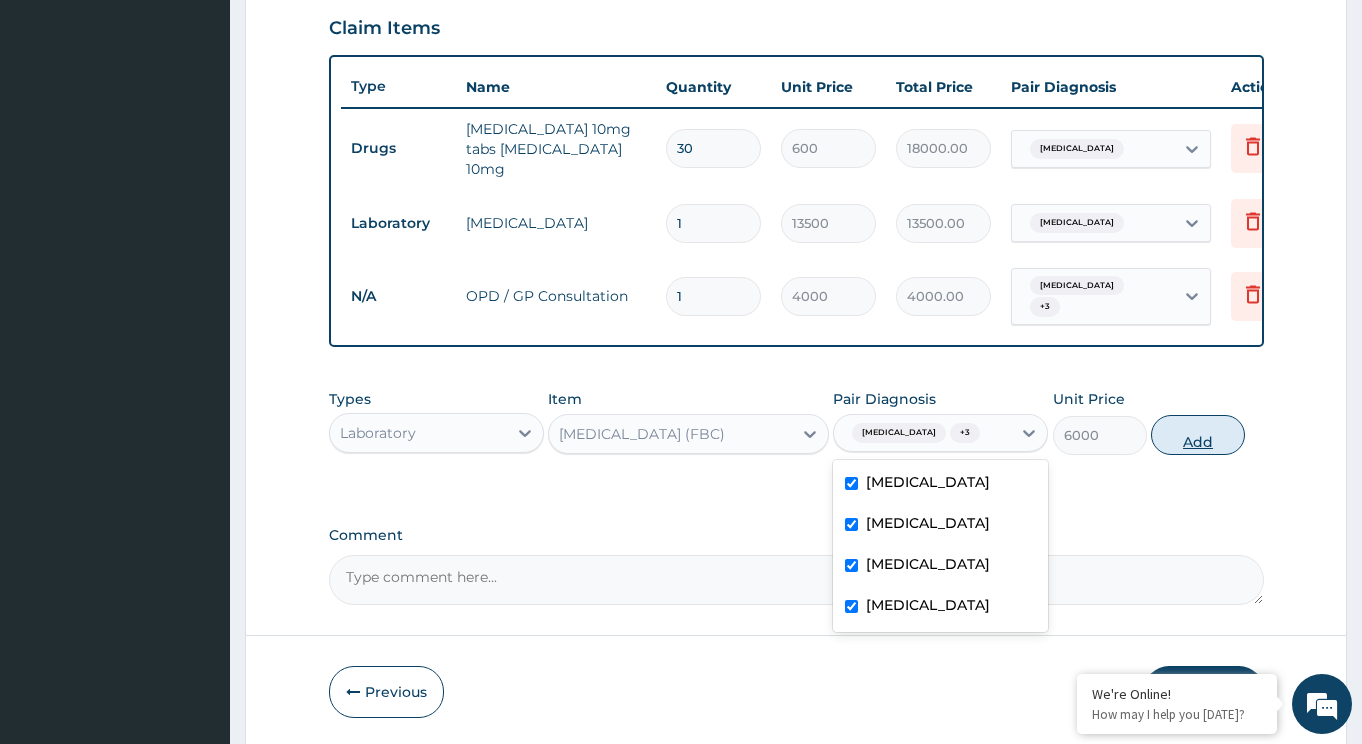 click on "Add" at bounding box center (1198, 435) 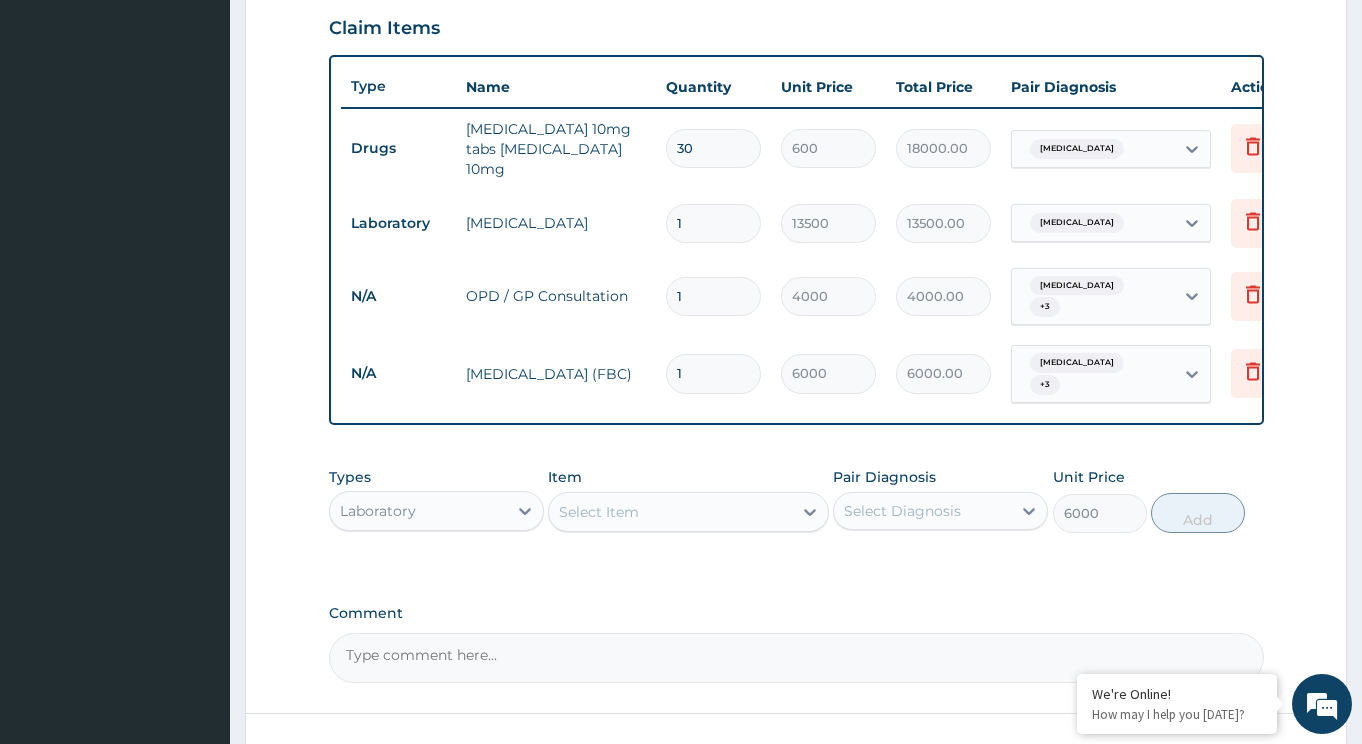 type on "0" 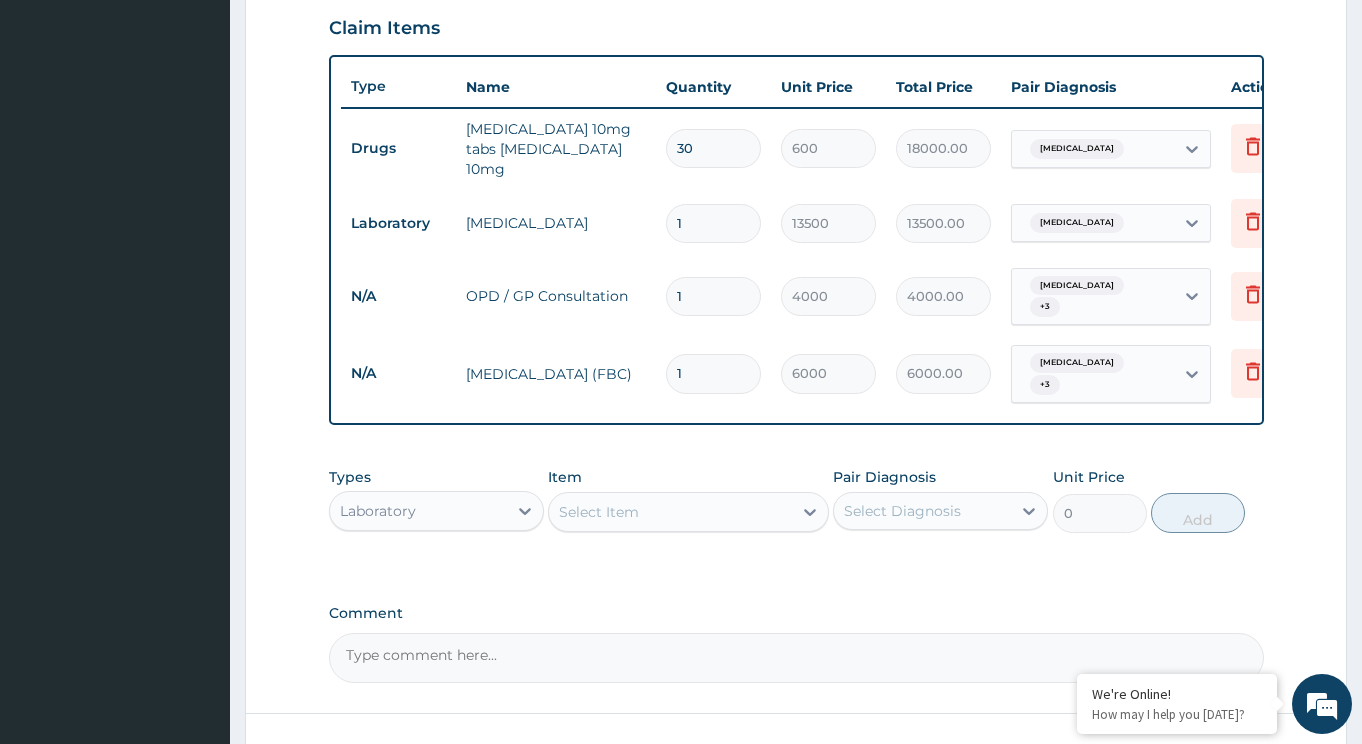 drag, startPoint x: 689, startPoint y: 507, endPoint x: 669, endPoint y: 512, distance: 20.615528 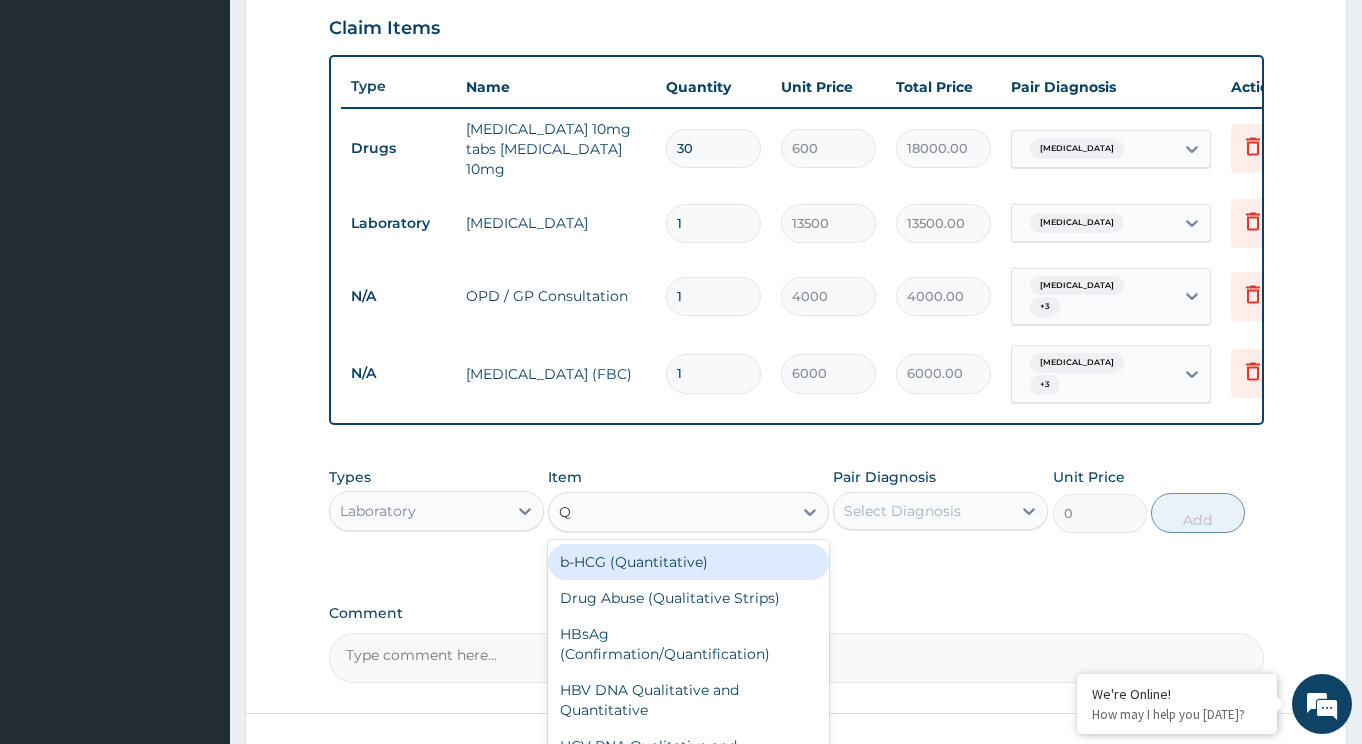 type on "QB" 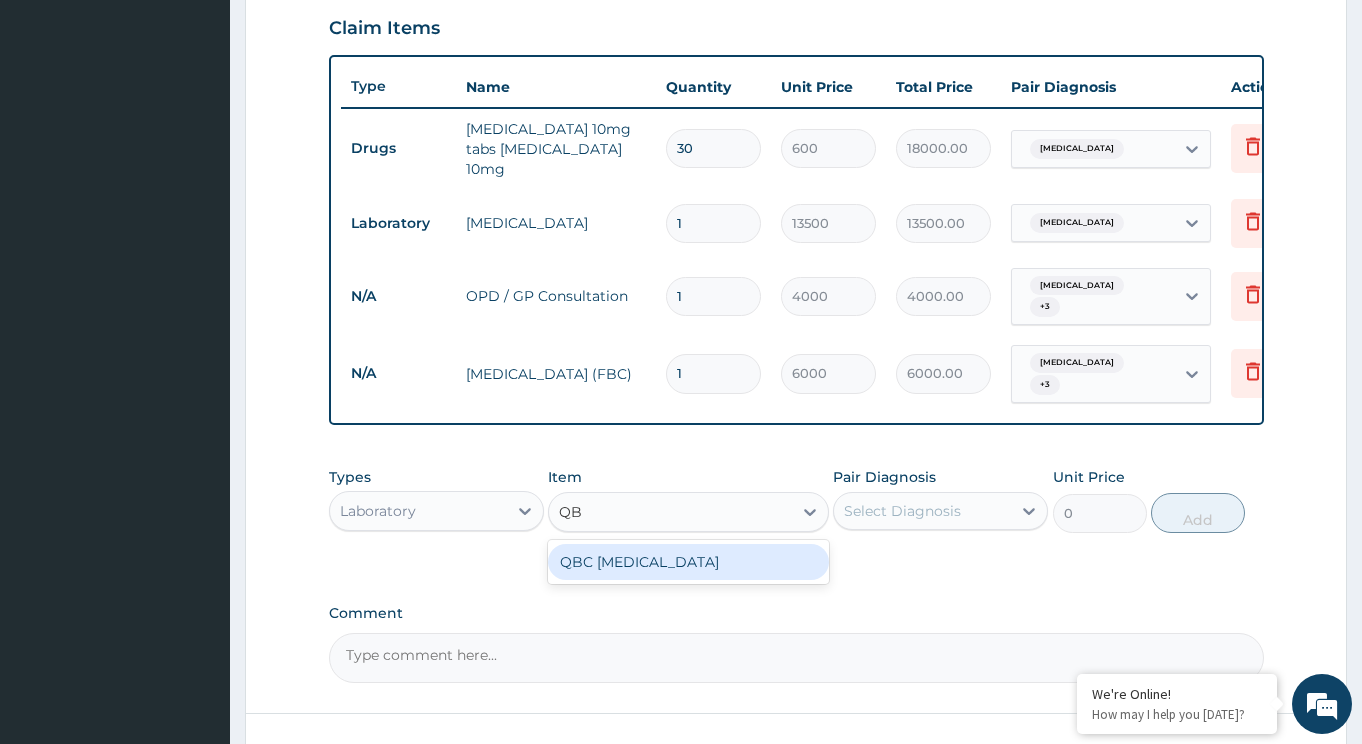 click on "QBC [MEDICAL_DATA]" at bounding box center (688, 562) 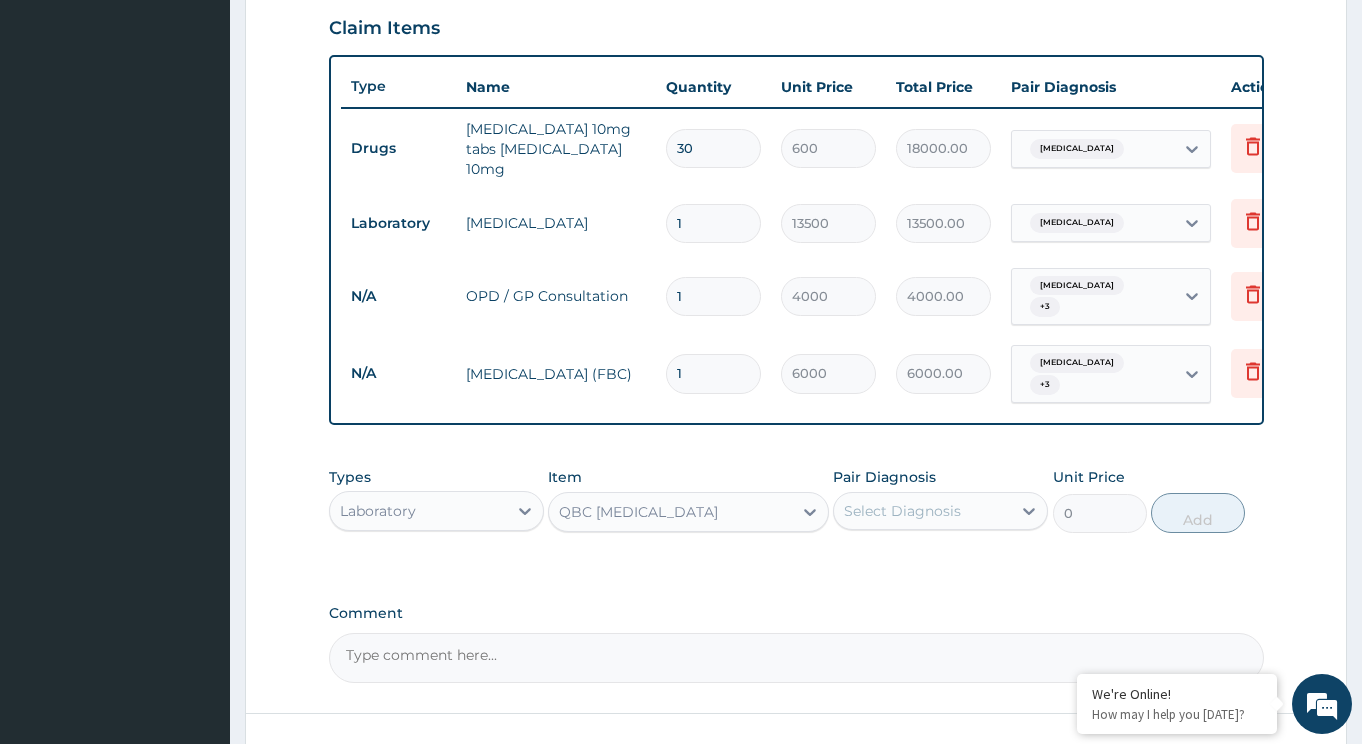 type 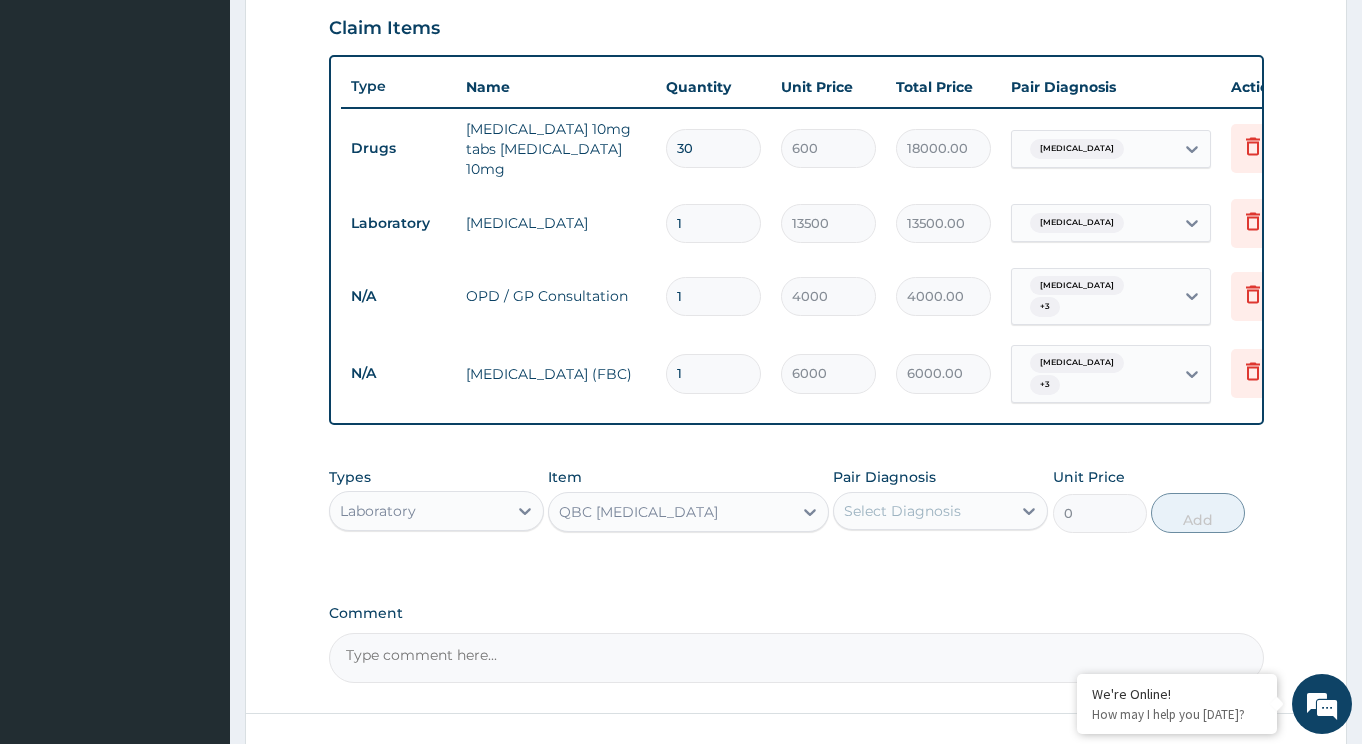 type on "2000" 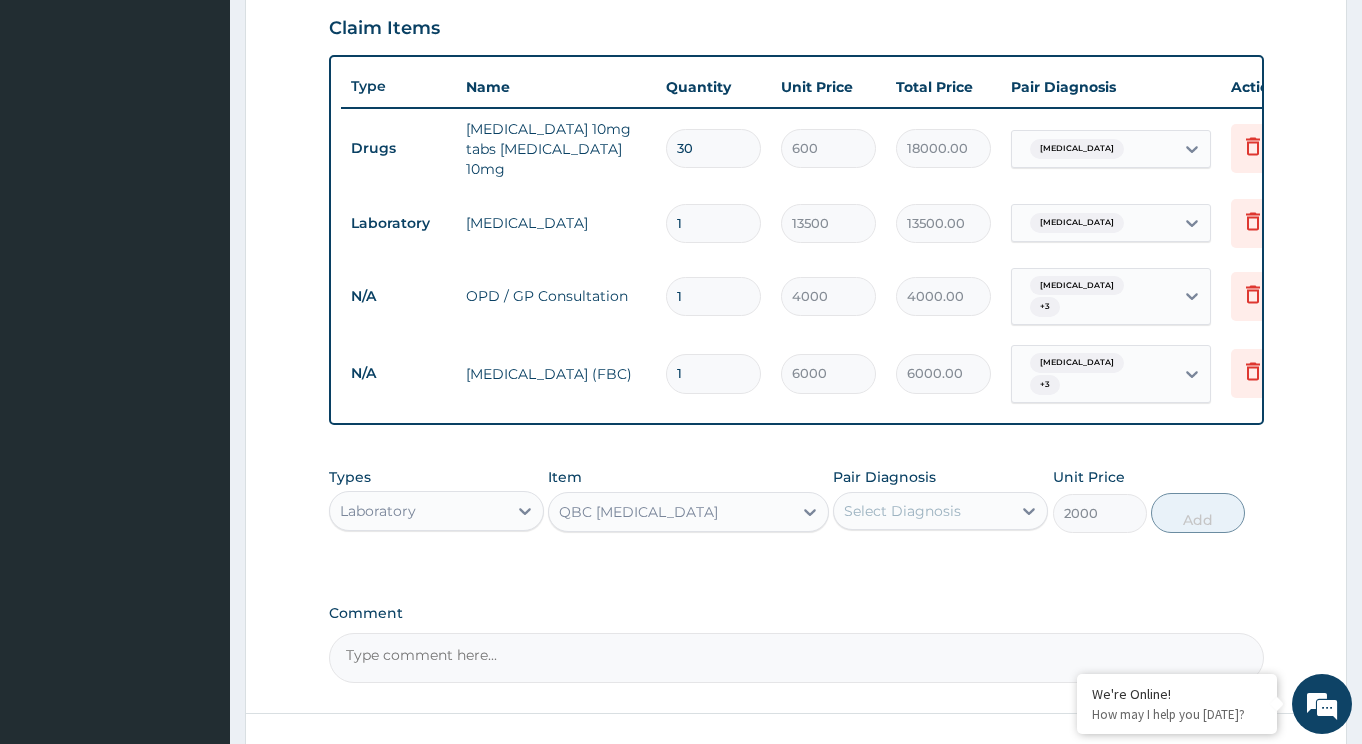 click on "Select Diagnosis" at bounding box center (922, 511) 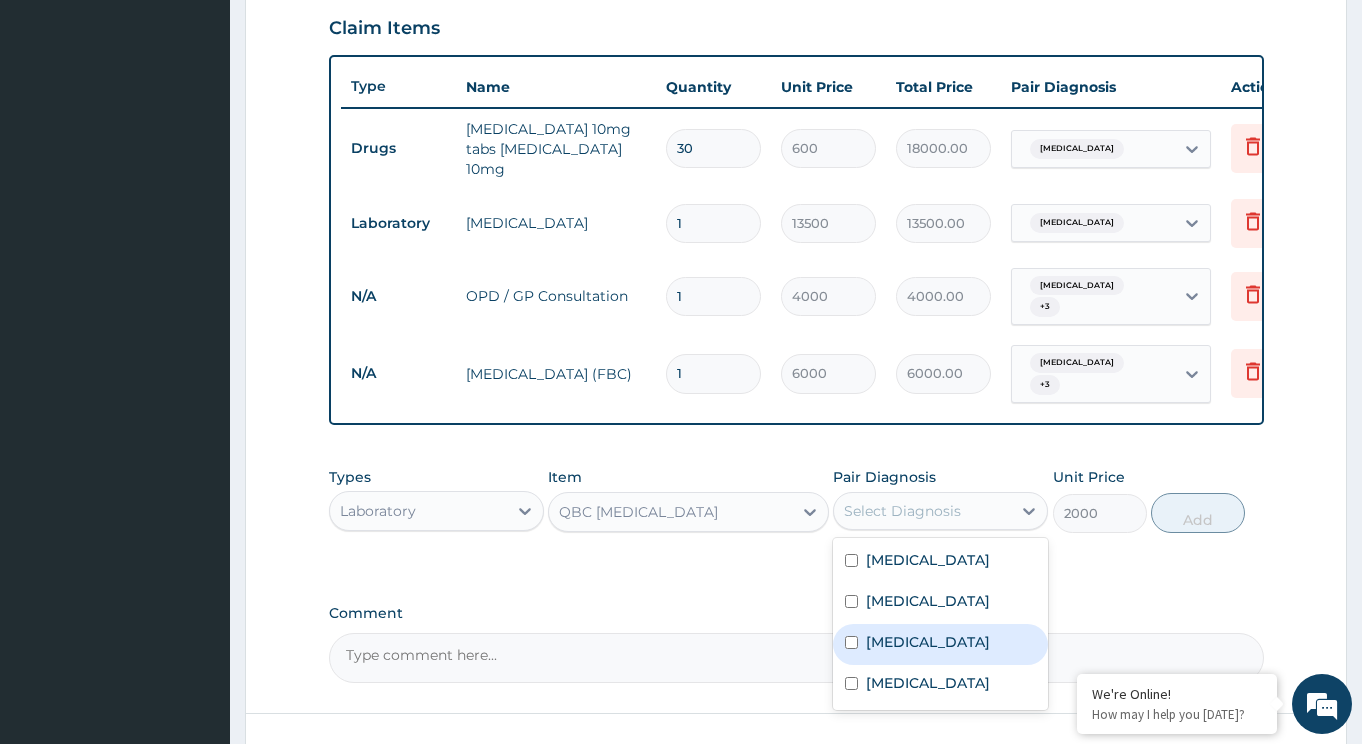 click on "[MEDICAL_DATA]" at bounding box center (940, 644) 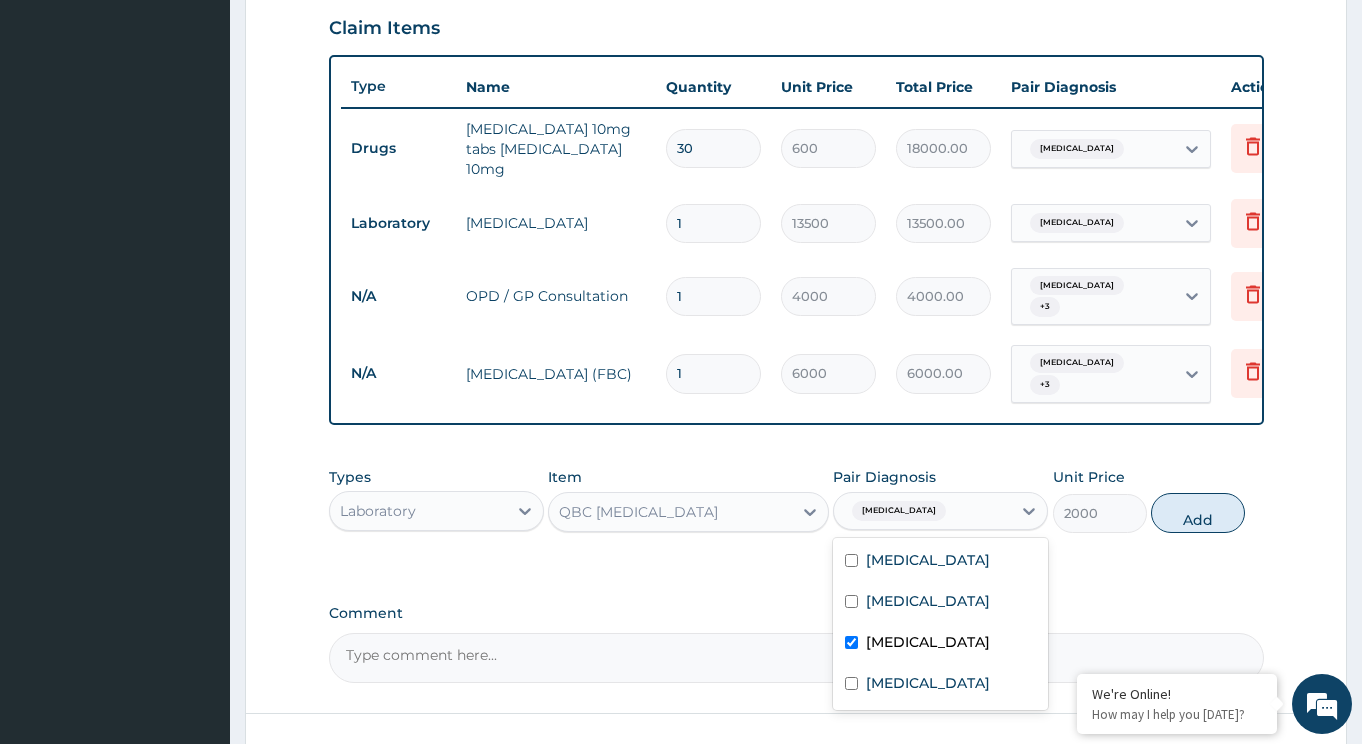 checkbox on "true" 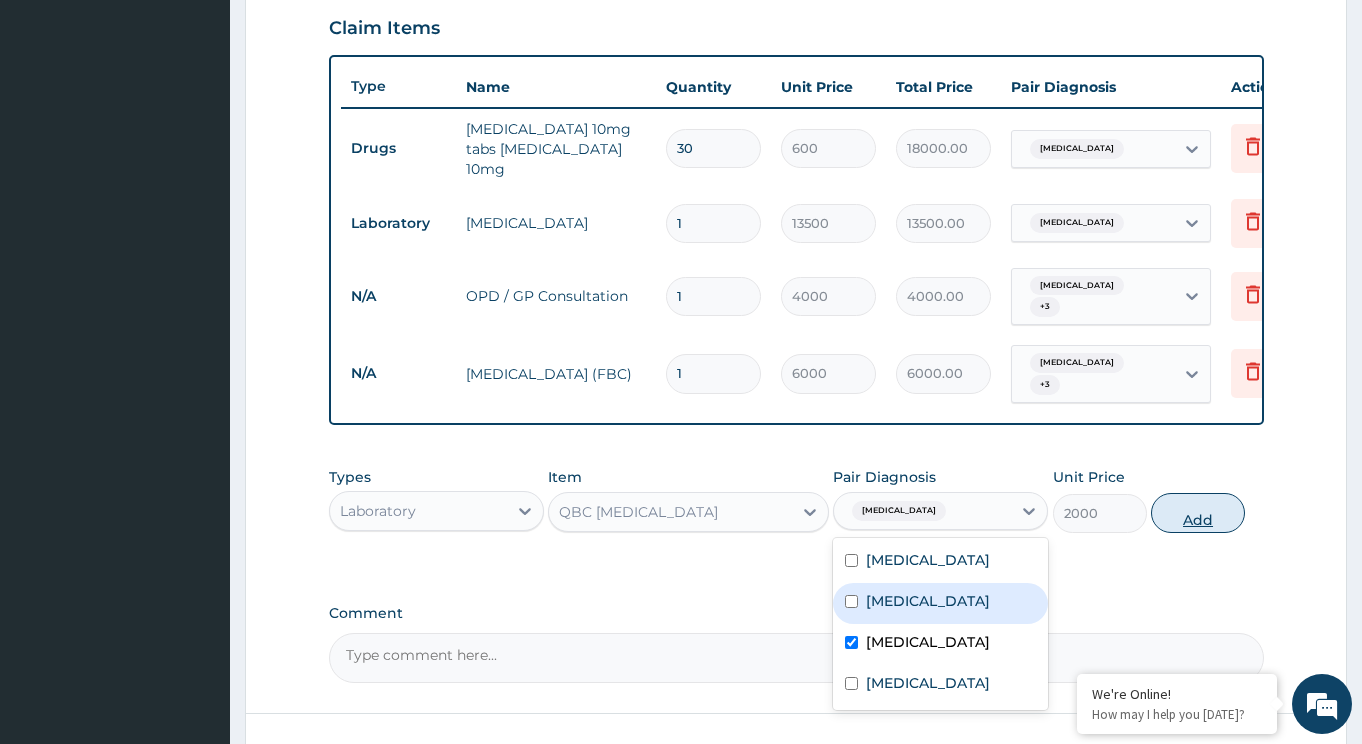 click on "Add" at bounding box center [1198, 513] 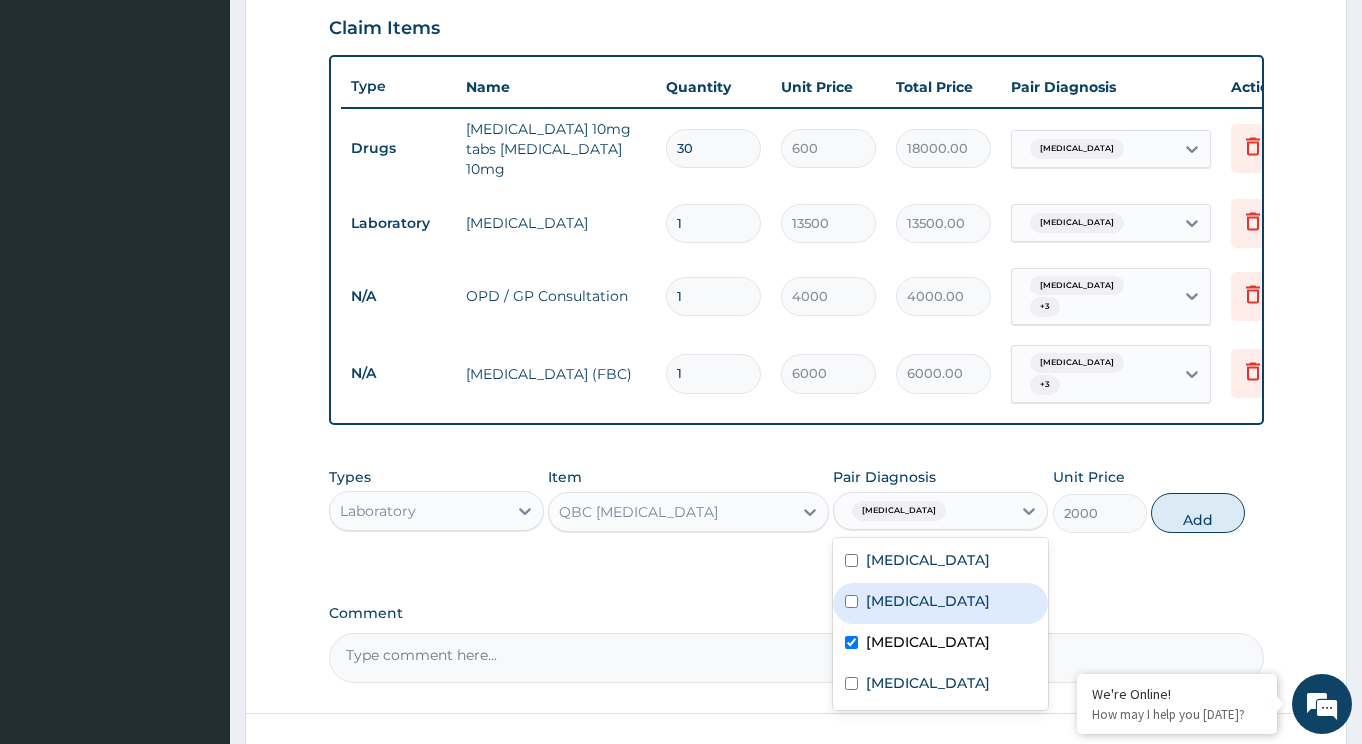type on "0" 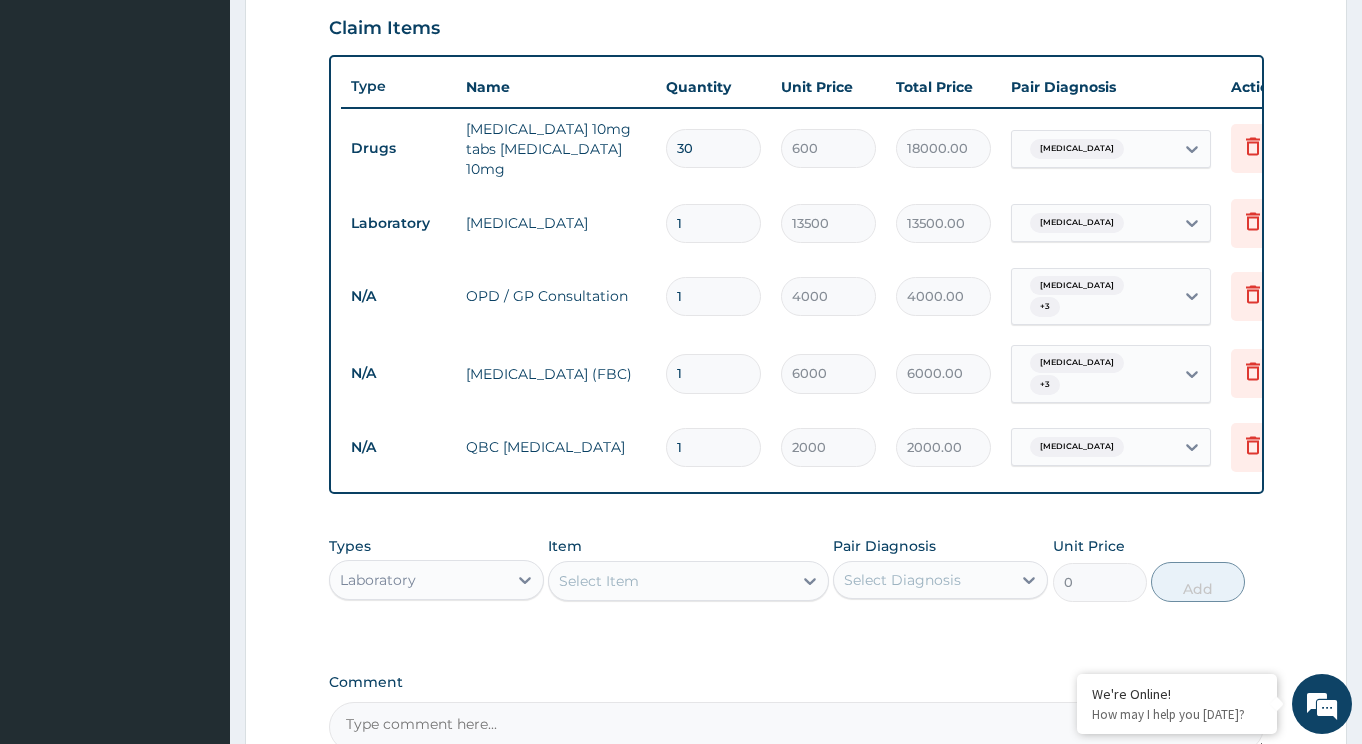 click on "Select Item" at bounding box center [670, 581] 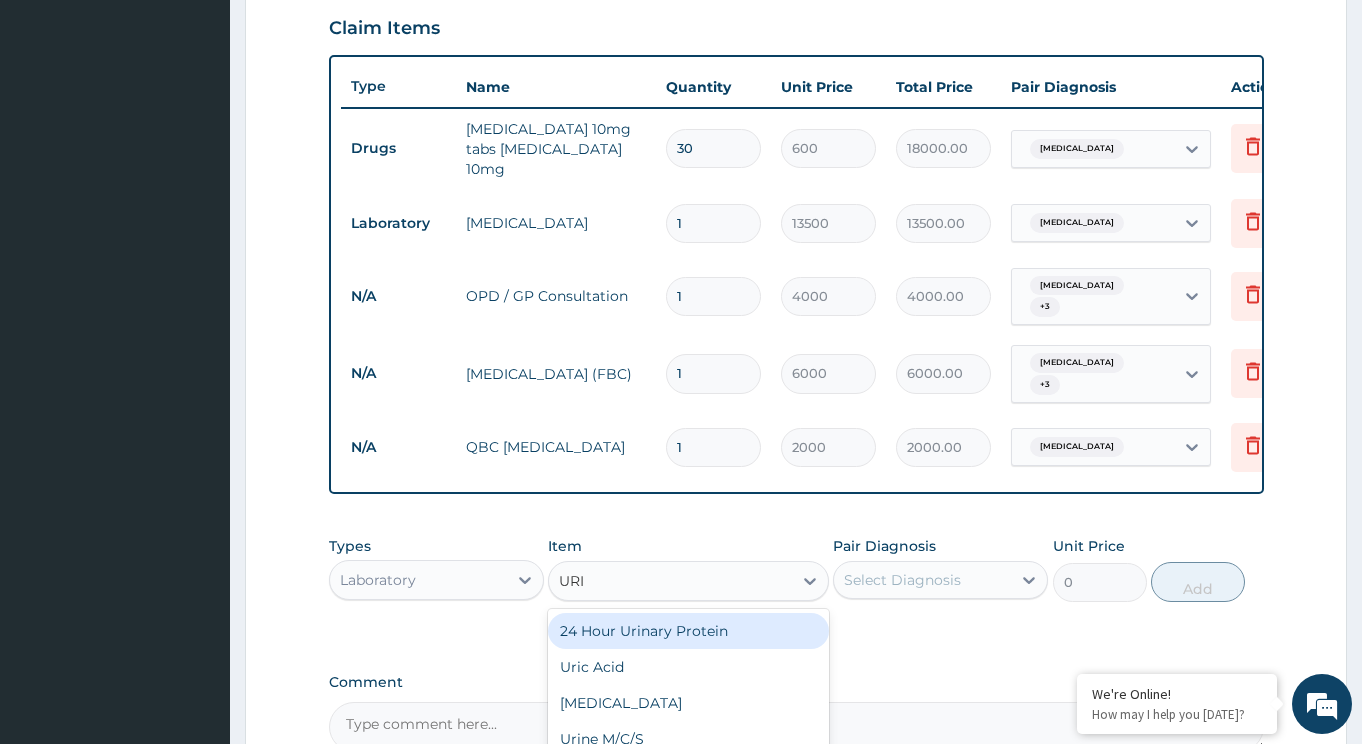 type on "URIN" 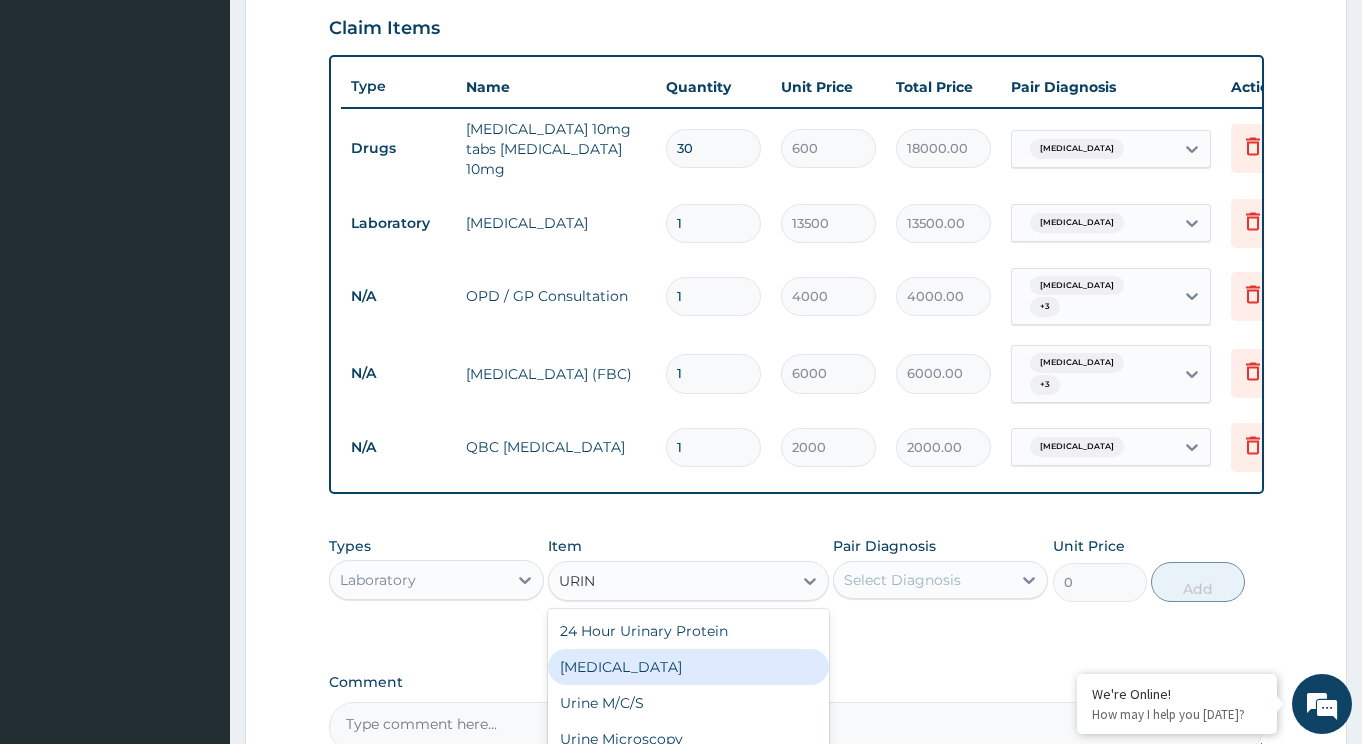 click on "[MEDICAL_DATA]" at bounding box center (688, 667) 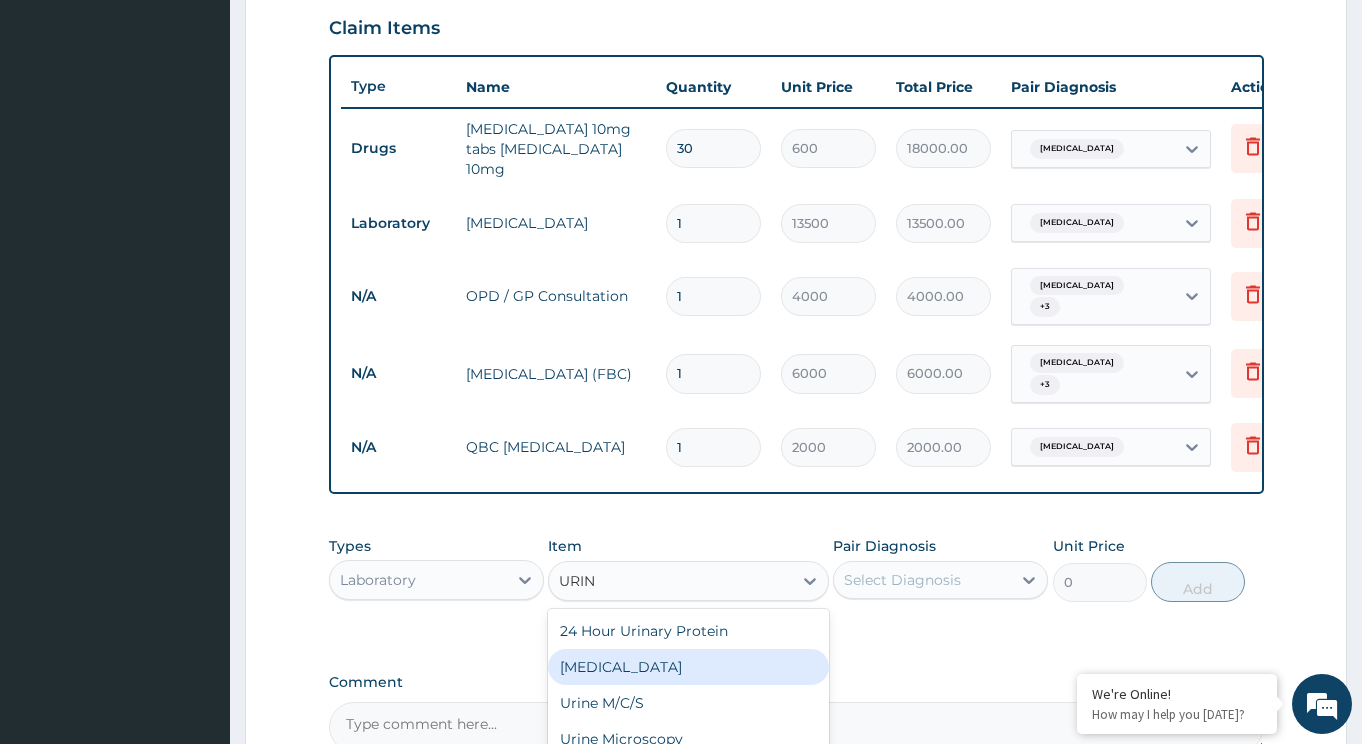 type 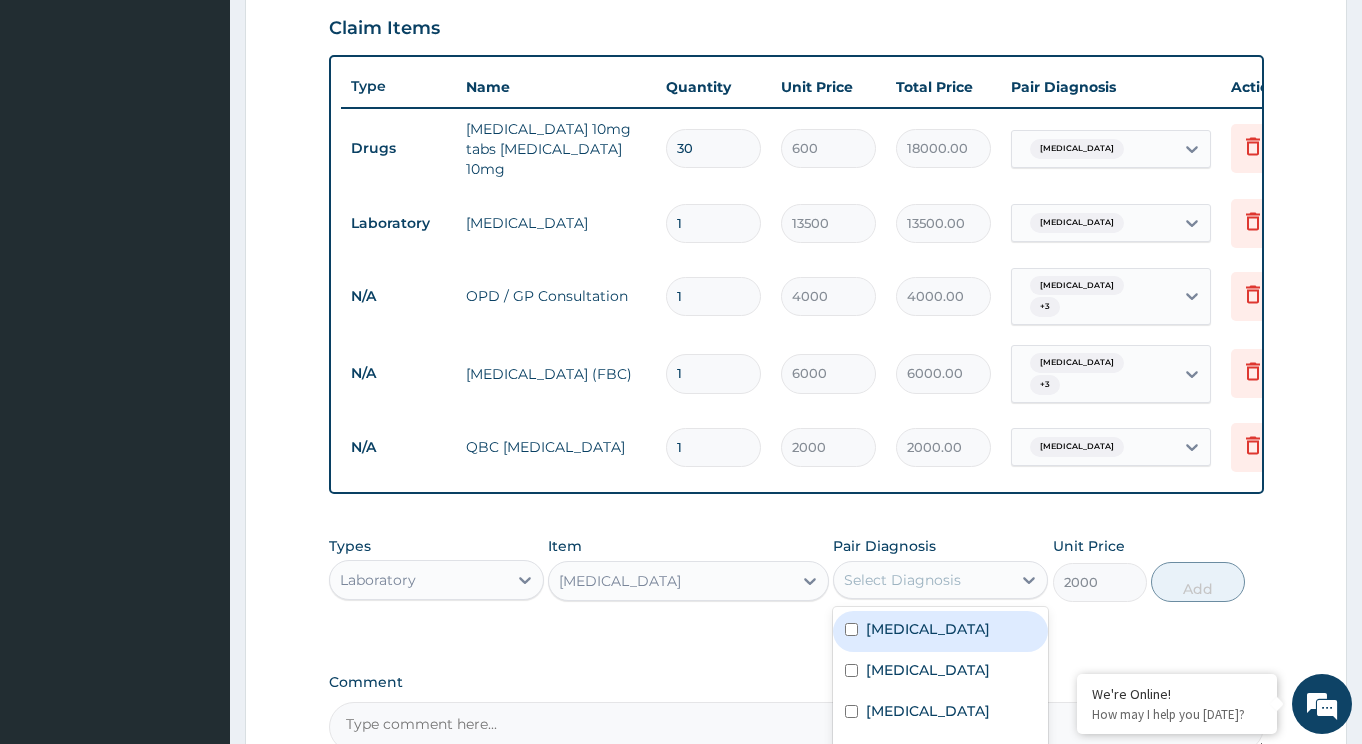 drag, startPoint x: 954, startPoint y: 582, endPoint x: 953, endPoint y: 592, distance: 10.049875 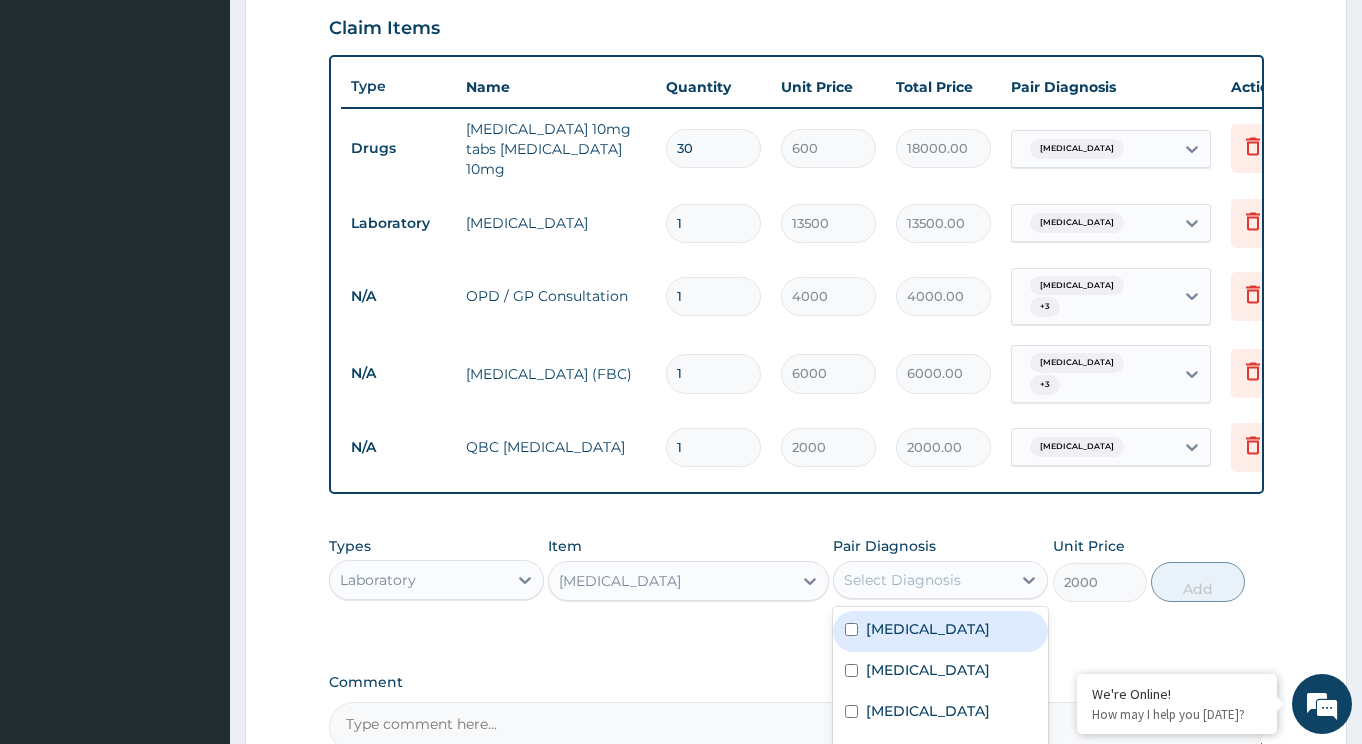 click on "[MEDICAL_DATA]" at bounding box center (928, 629) 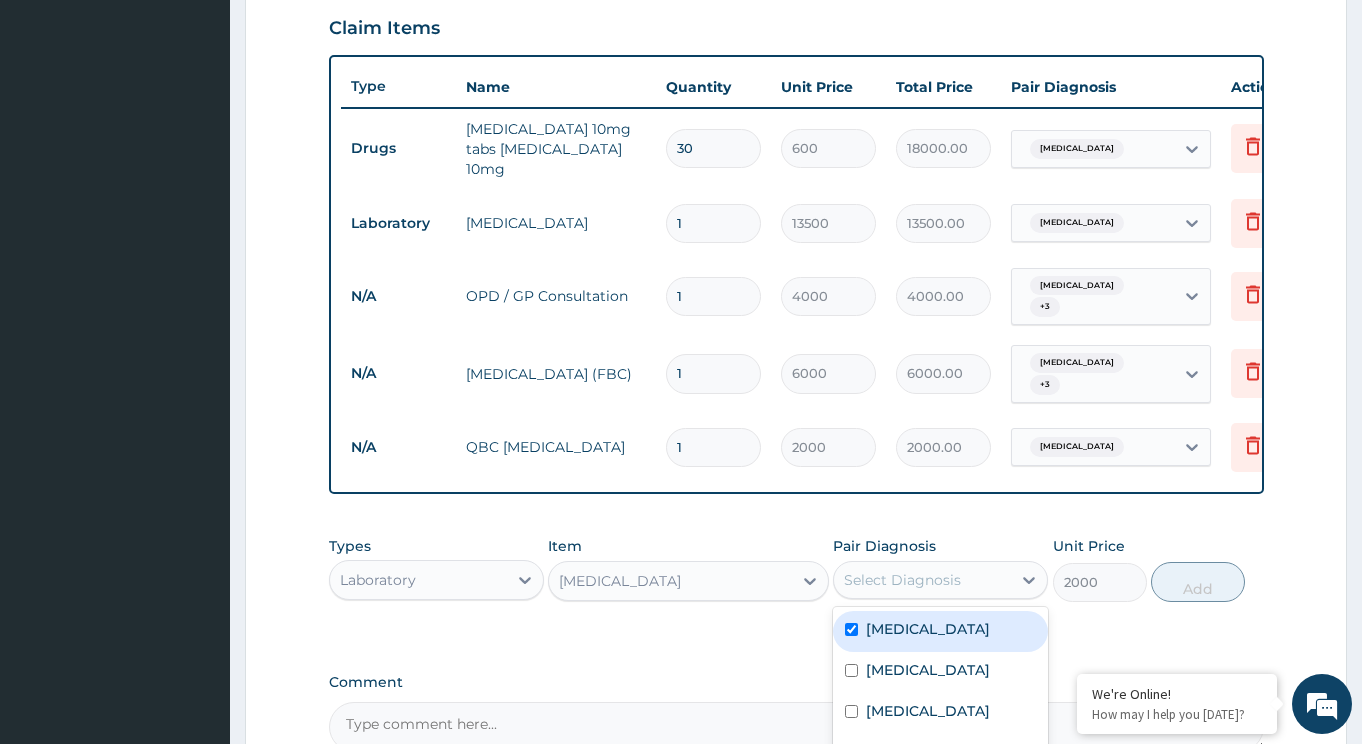 checkbox on "true" 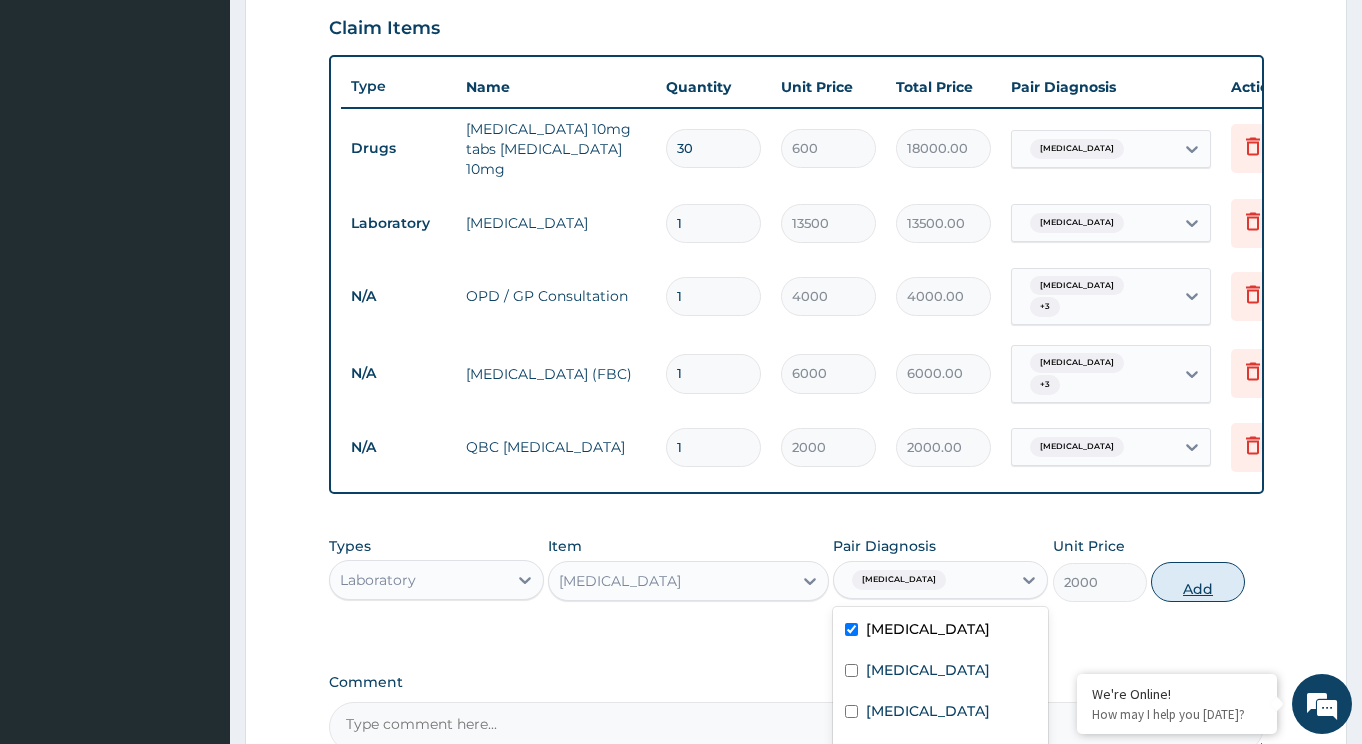 click on "Add" at bounding box center [1198, 582] 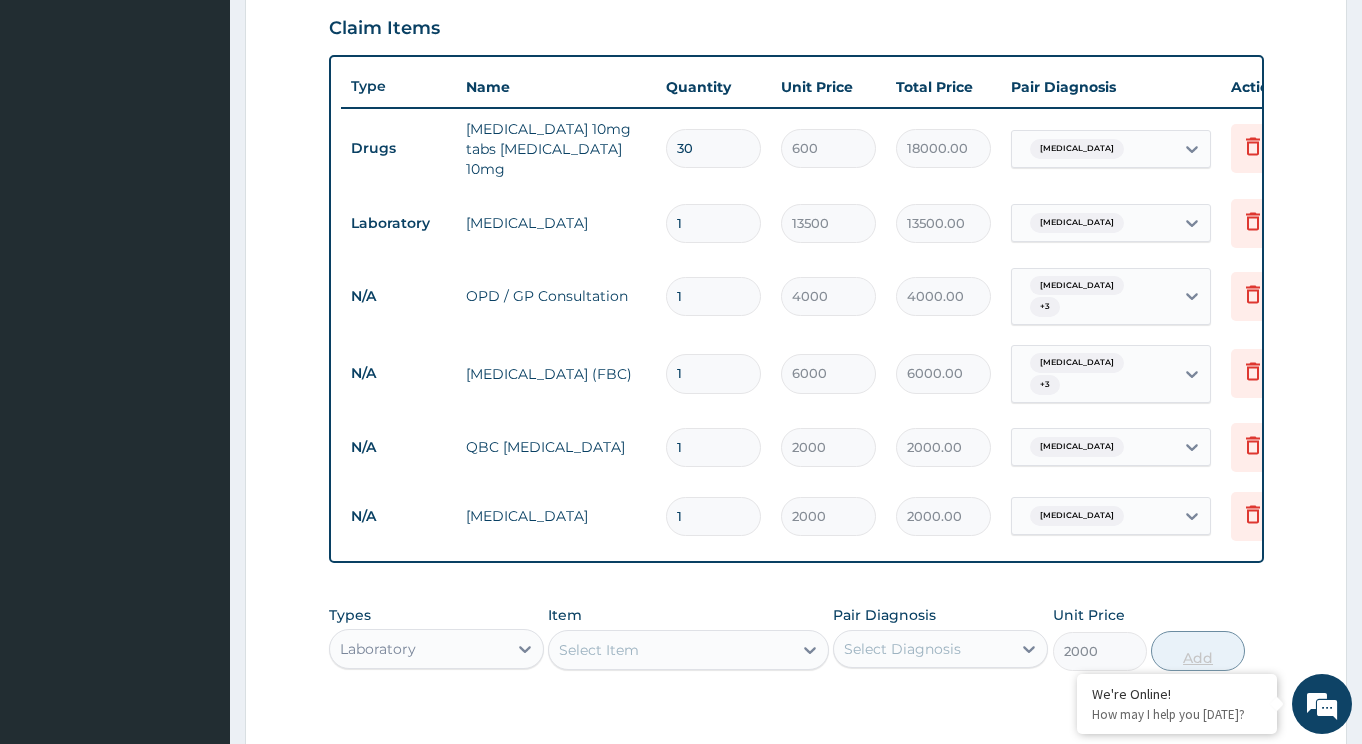 type on "0" 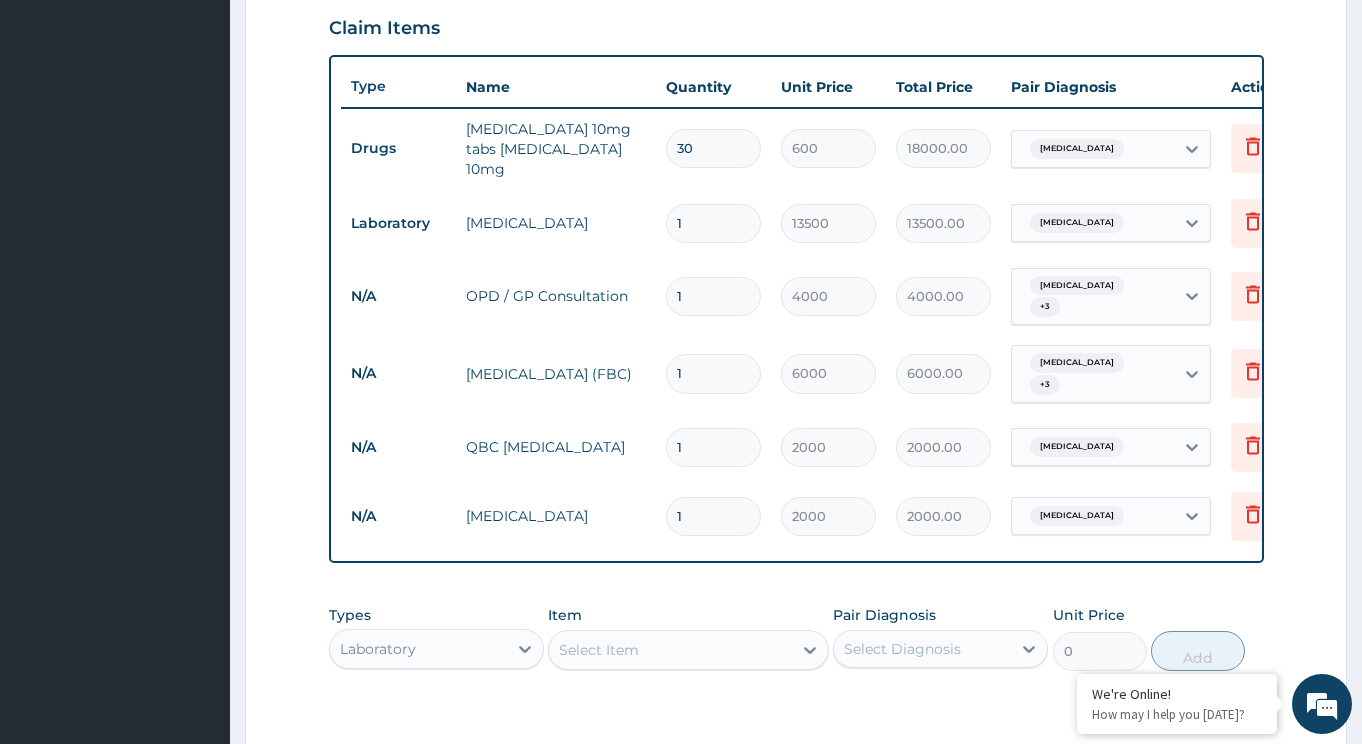click on "Laboratory" at bounding box center (418, 649) 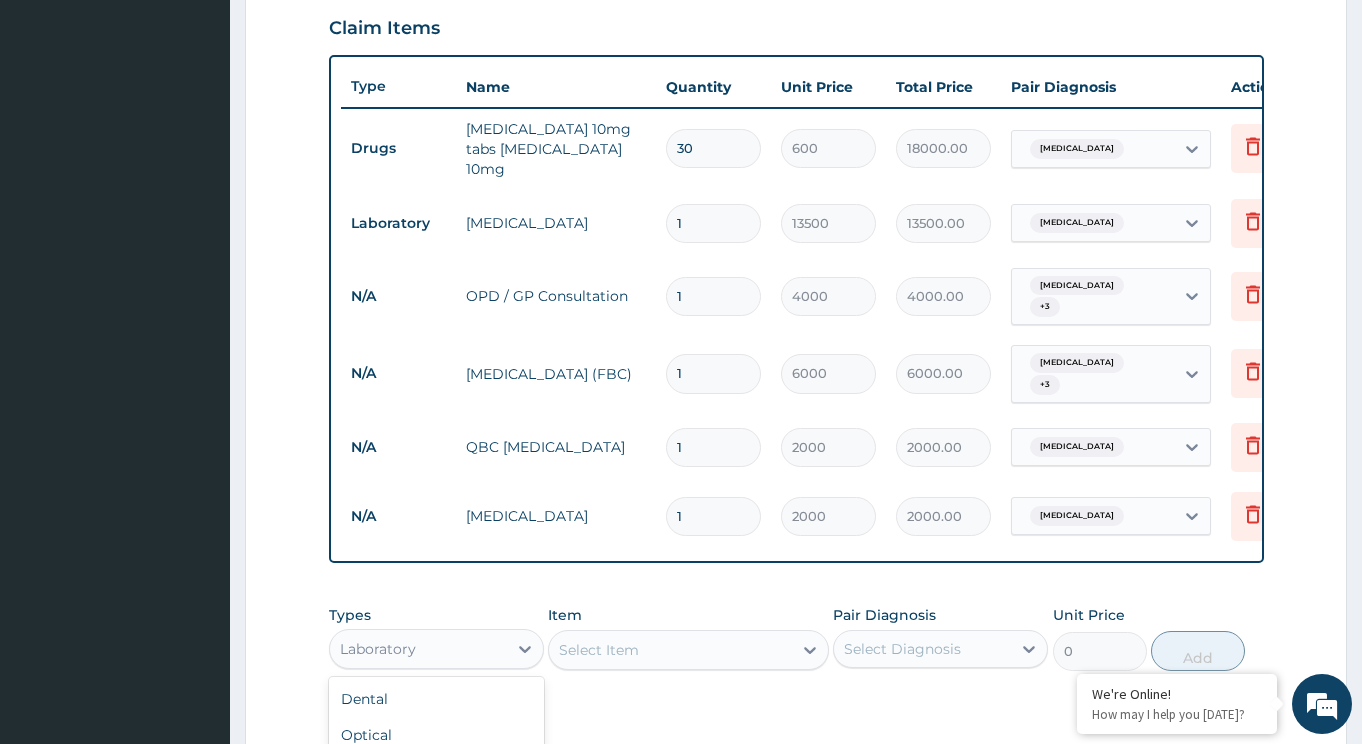 scroll, scrollTop: 991, scrollLeft: 0, axis: vertical 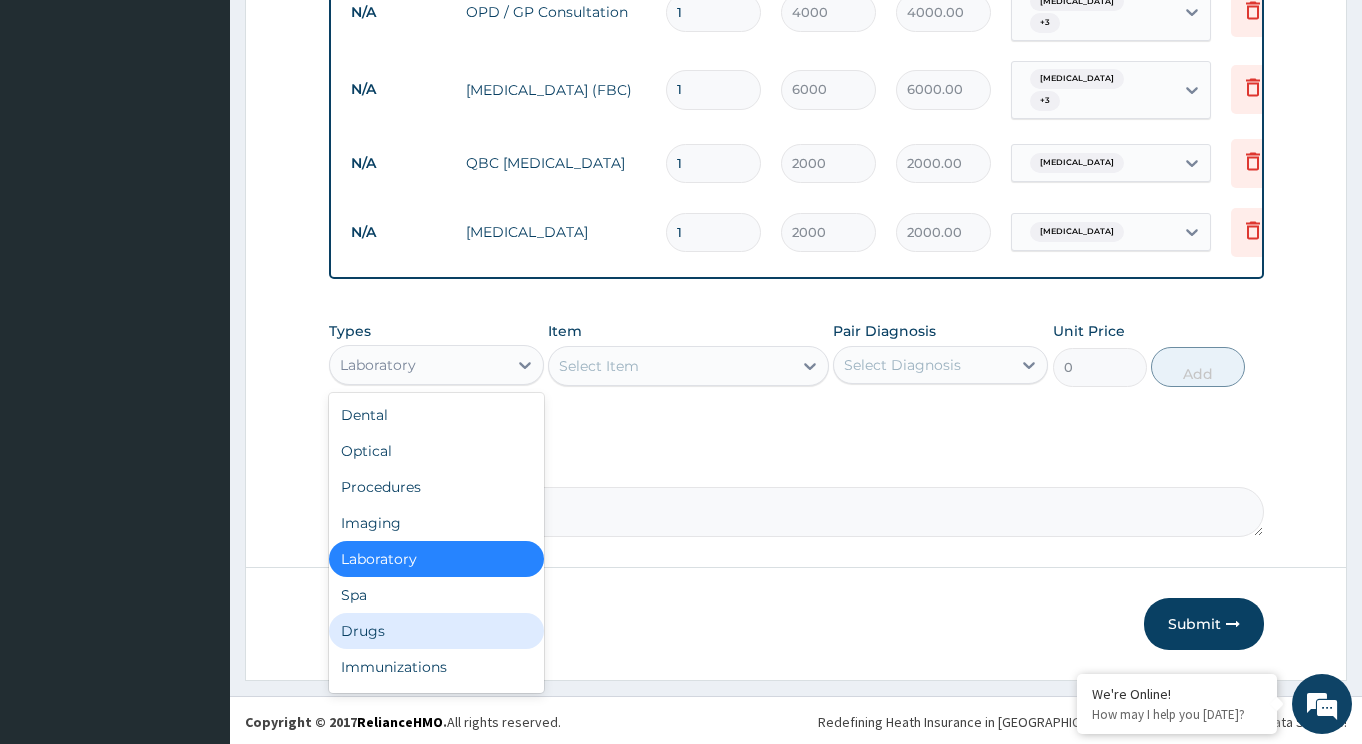 click on "Drugs" at bounding box center (436, 631) 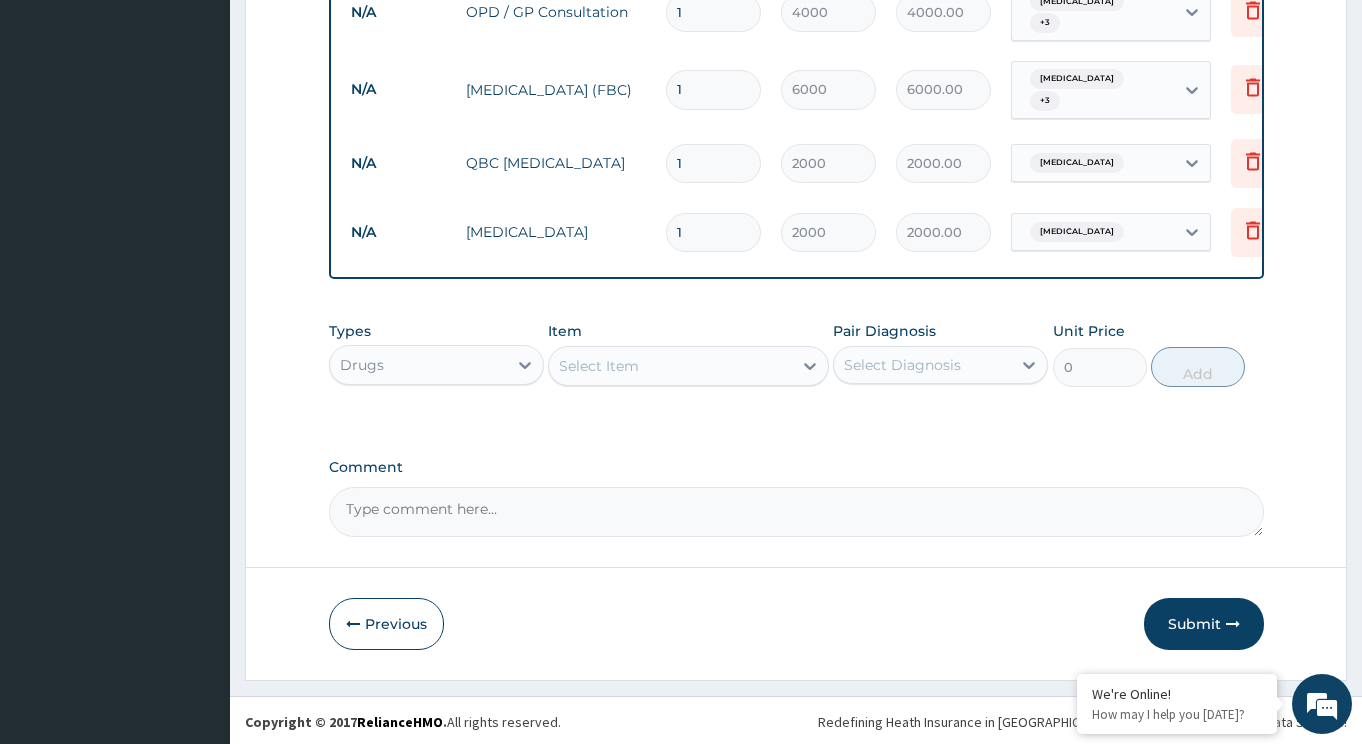 click 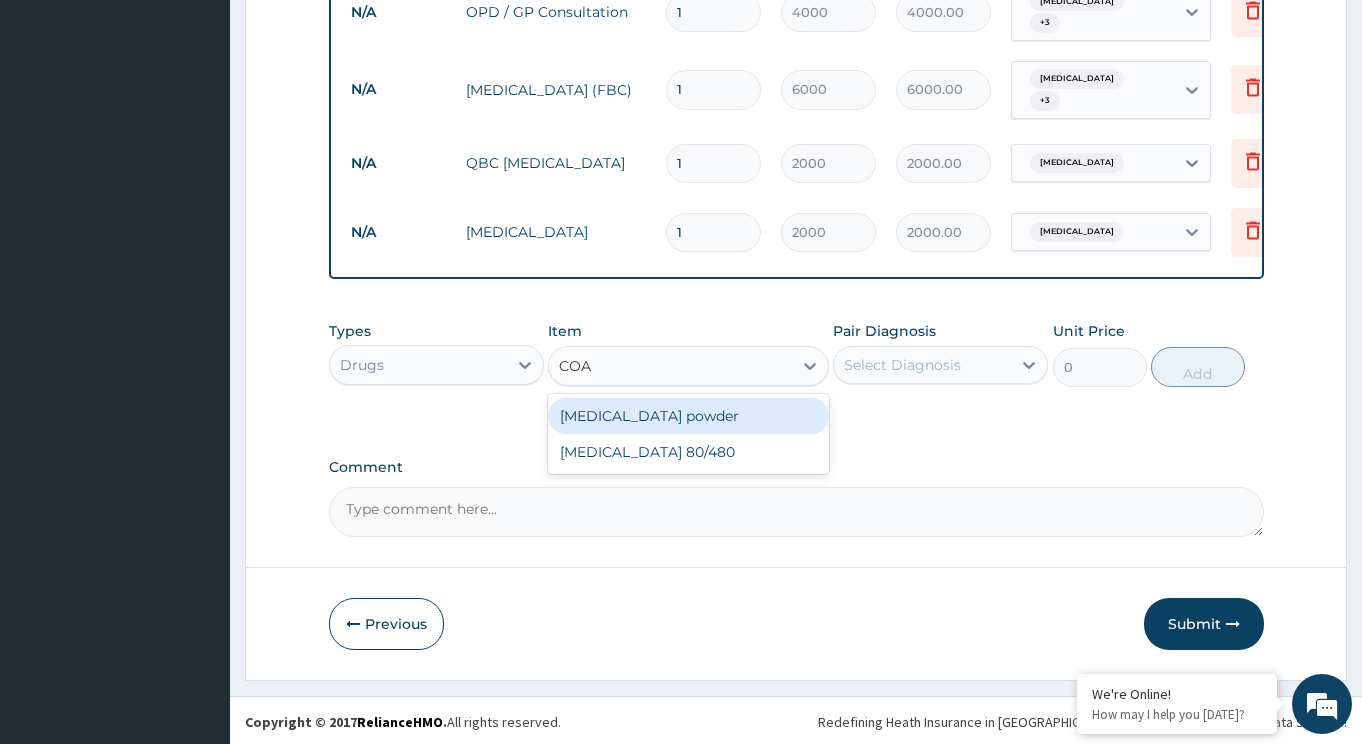 type on "[PERSON_NAME]" 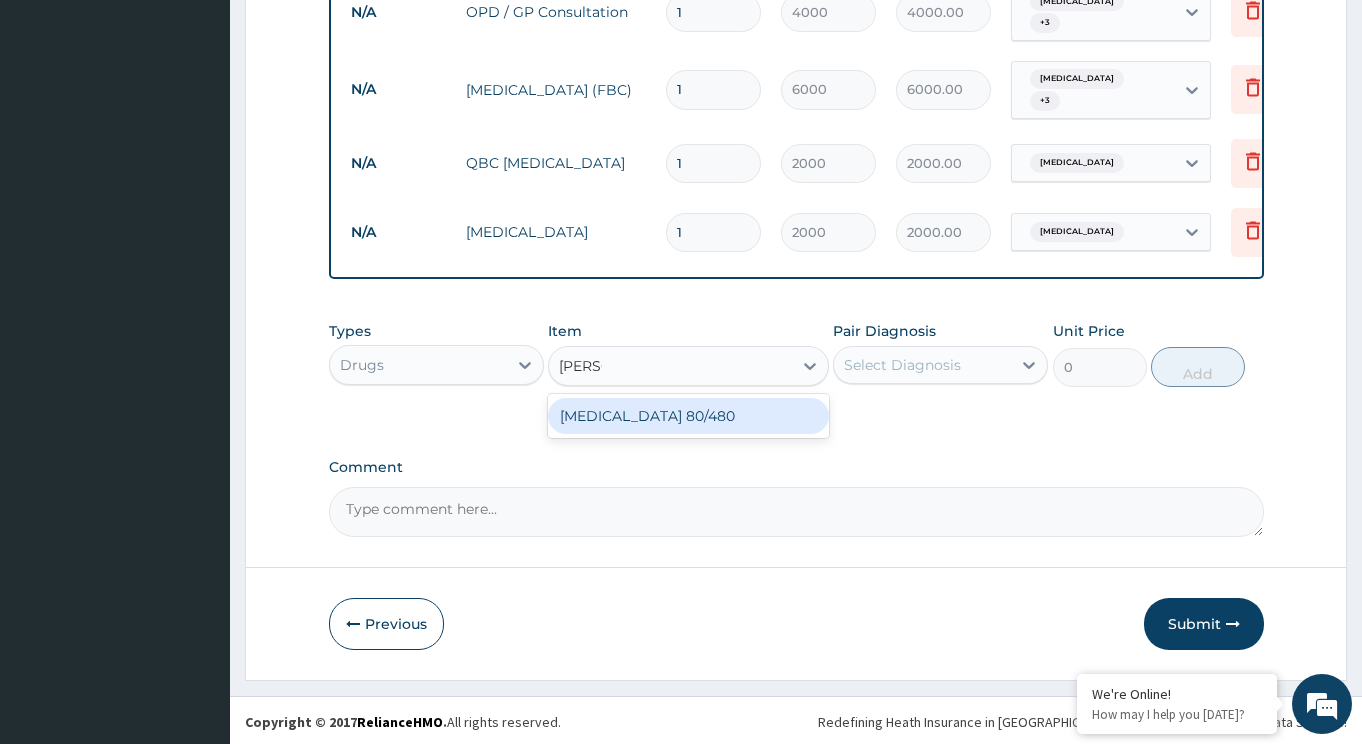click on "[MEDICAL_DATA] 80/480" at bounding box center (688, 416) 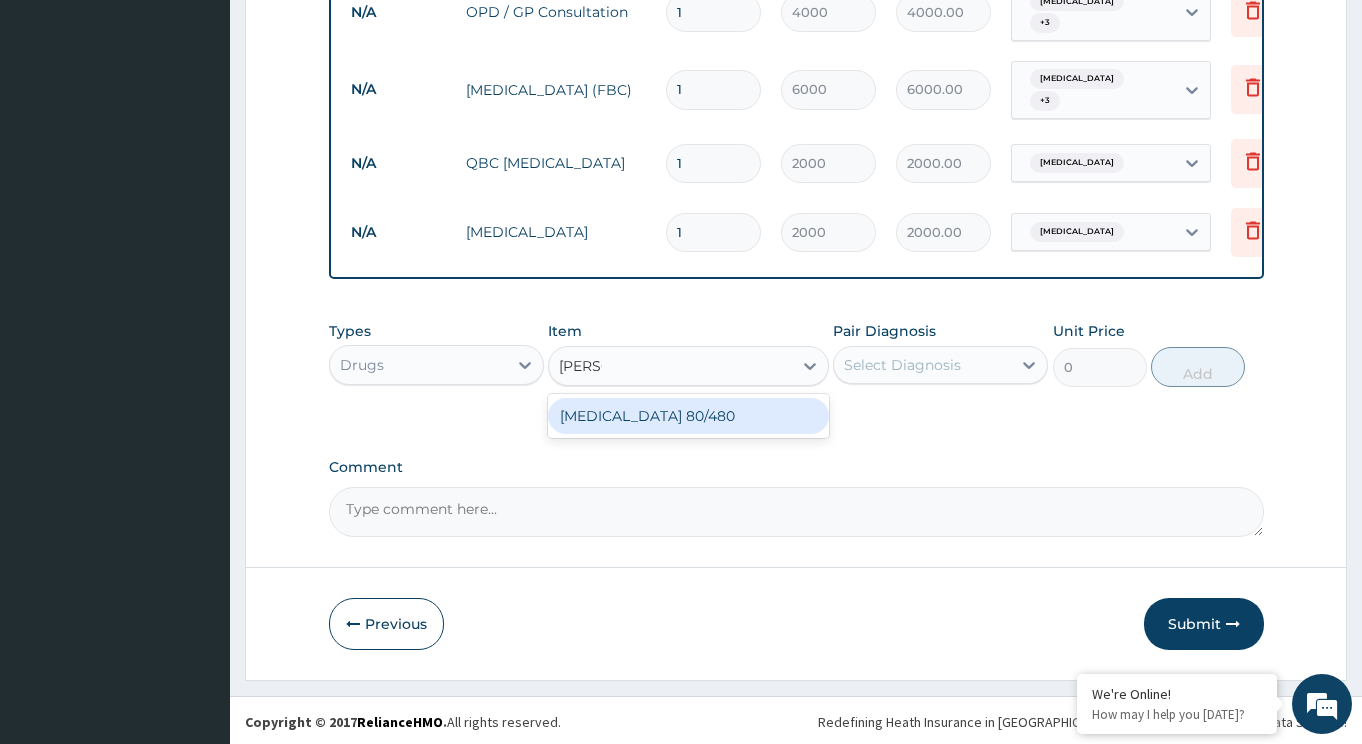 type 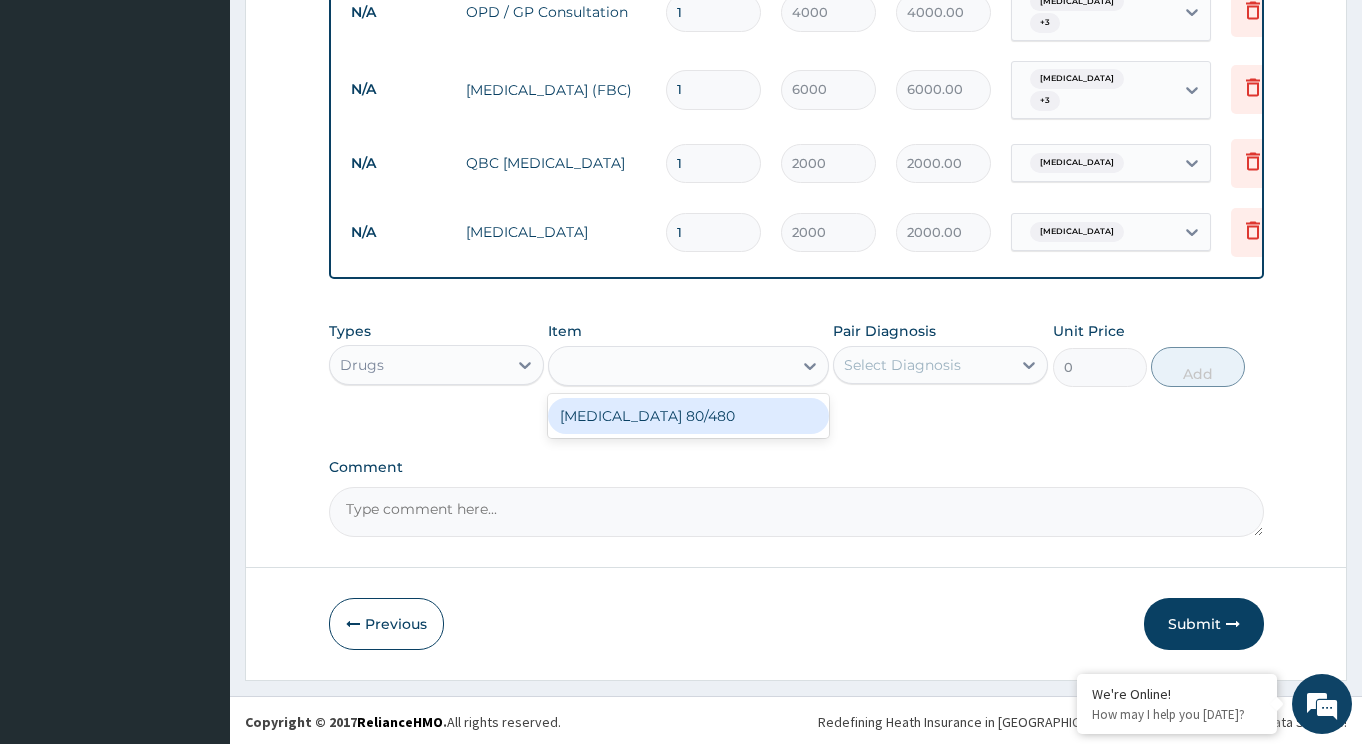 type on "4500" 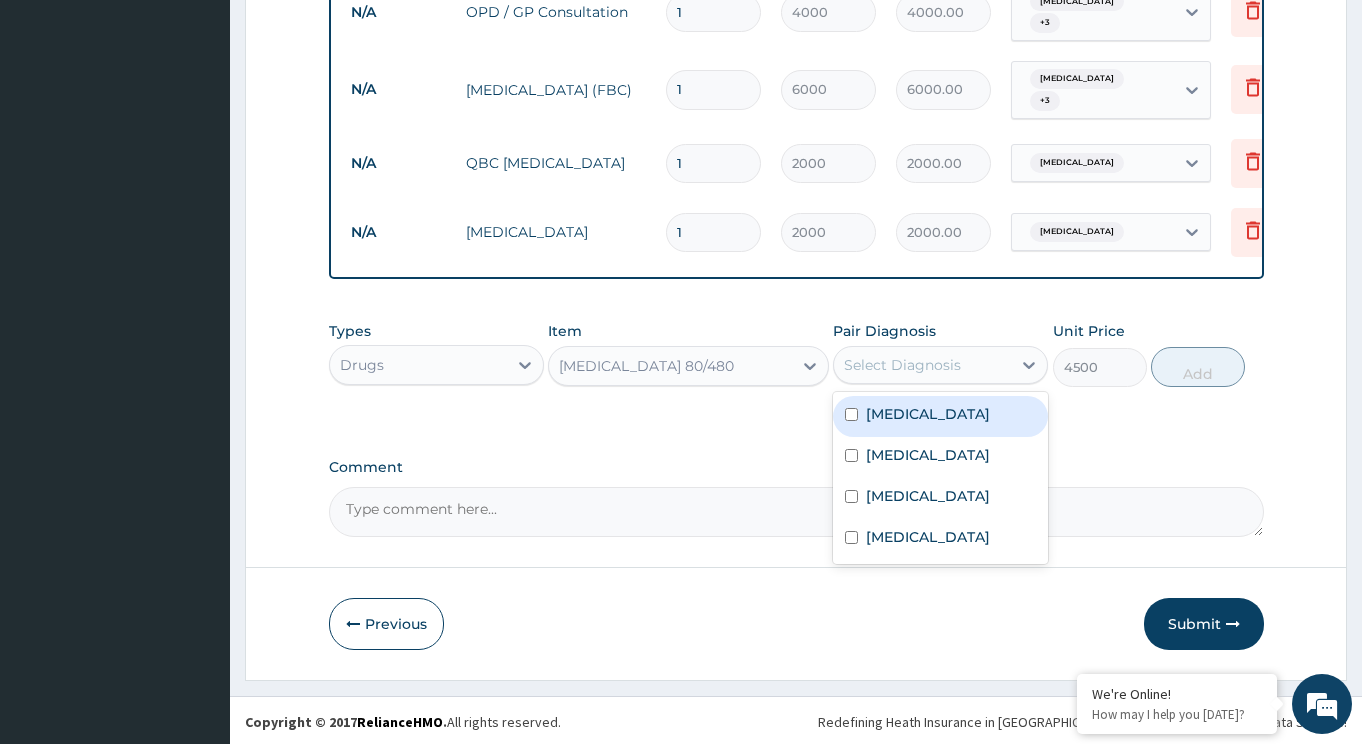click on "Select Diagnosis" at bounding box center [902, 365] 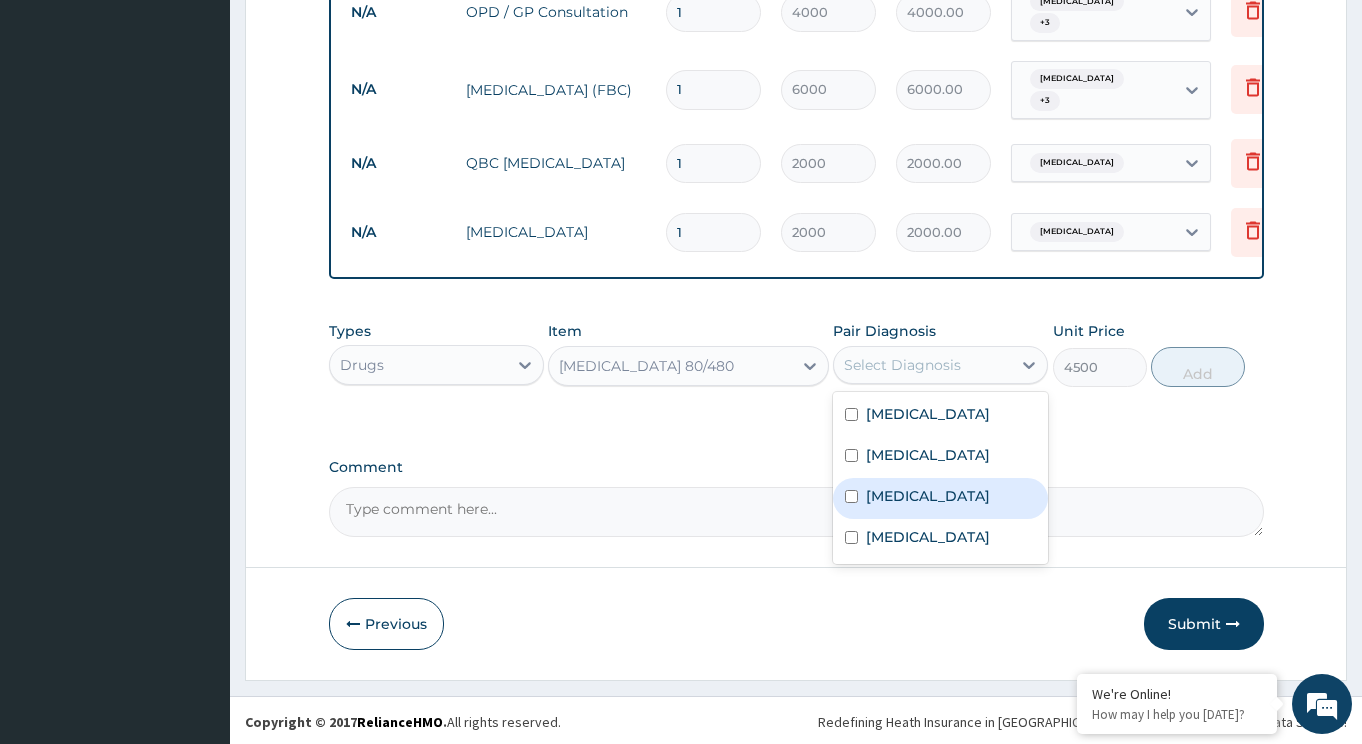 click on "[MEDICAL_DATA]" at bounding box center (940, 498) 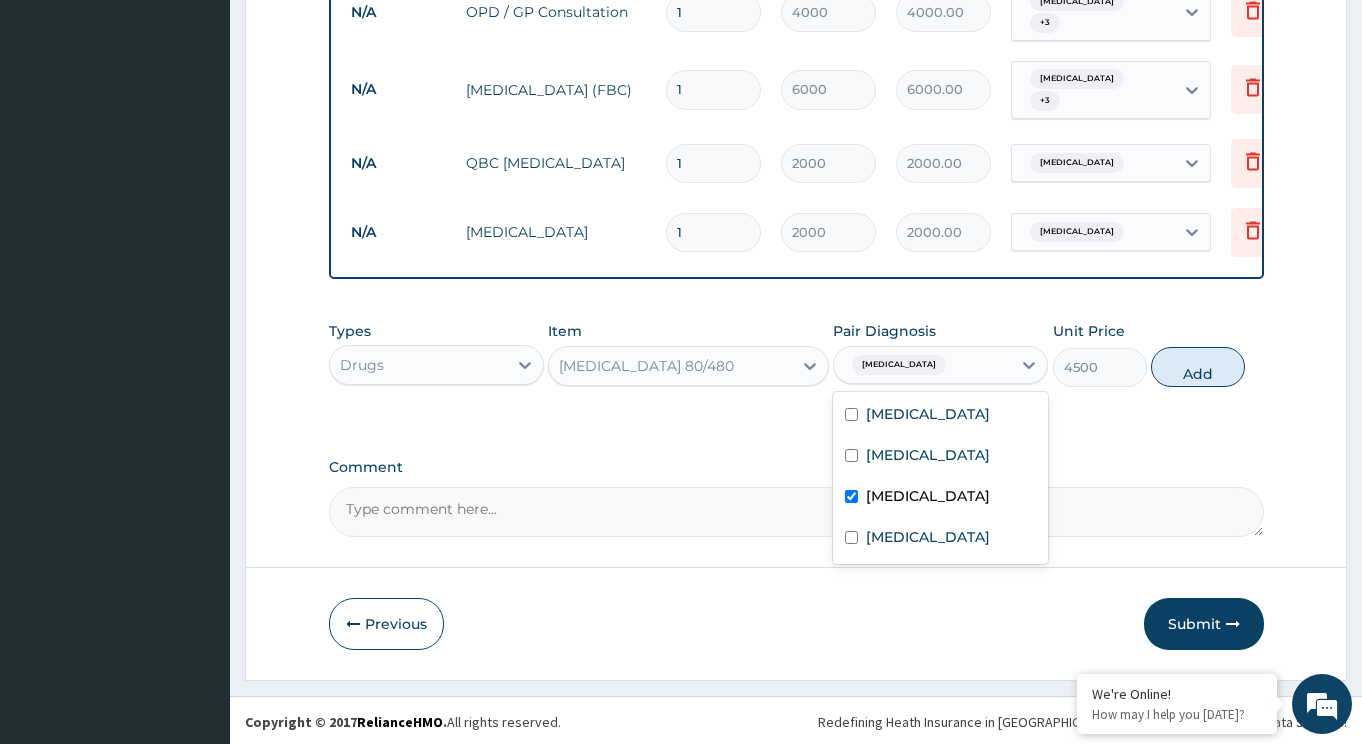 checkbox on "true" 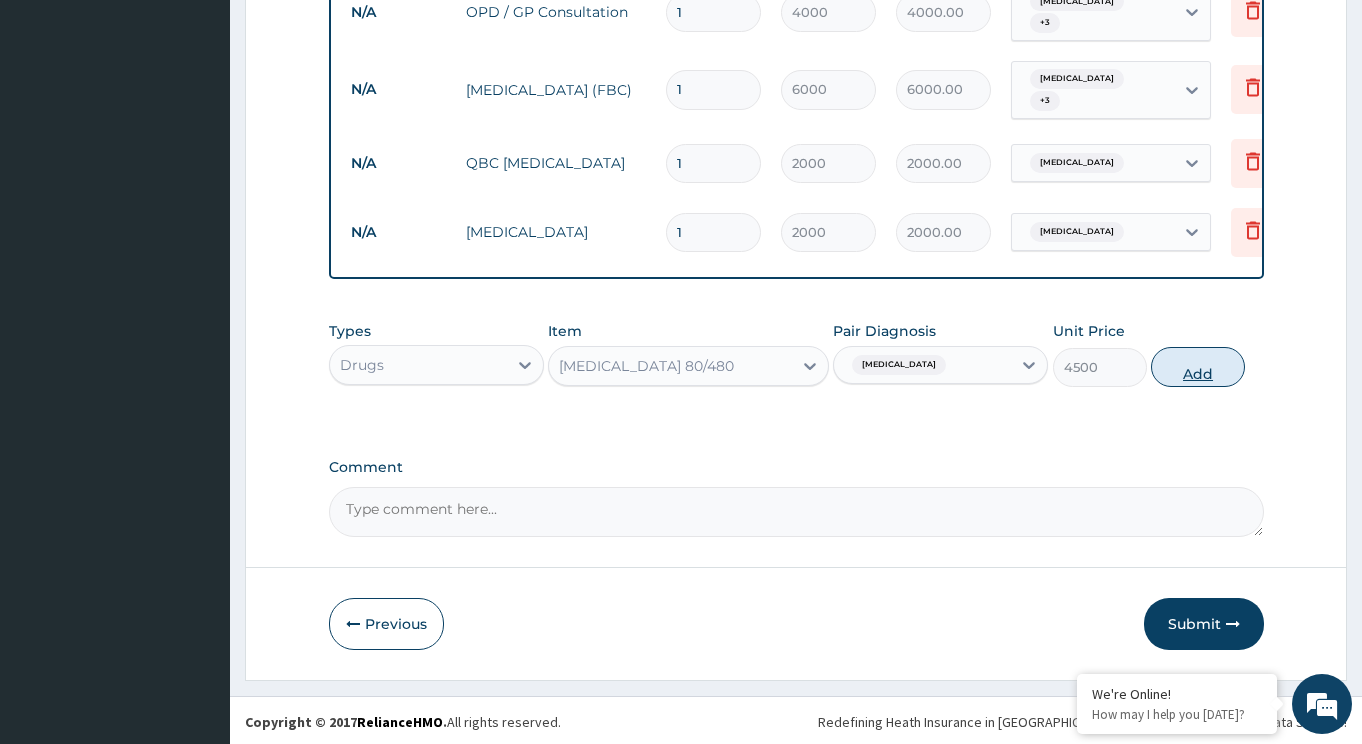 click on "Add" at bounding box center (1198, 367) 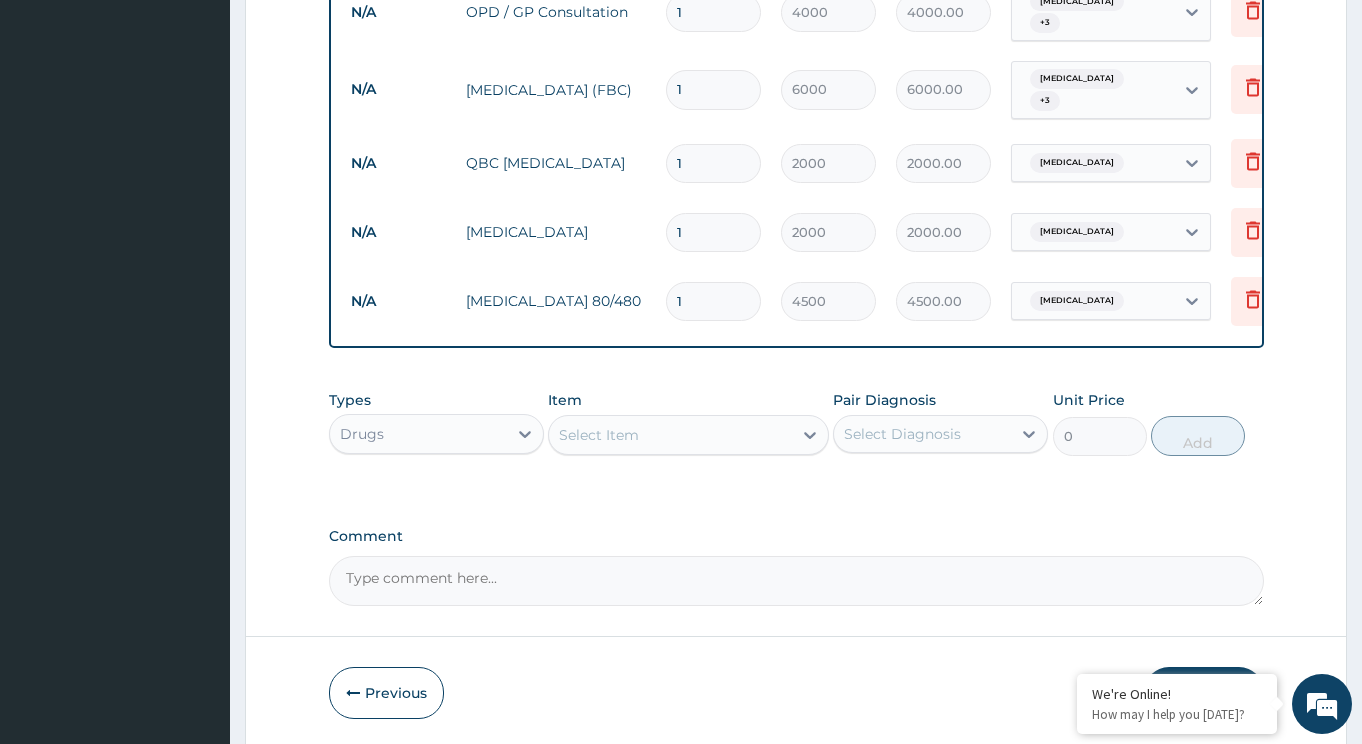 click on "Select Item" at bounding box center [670, 435] 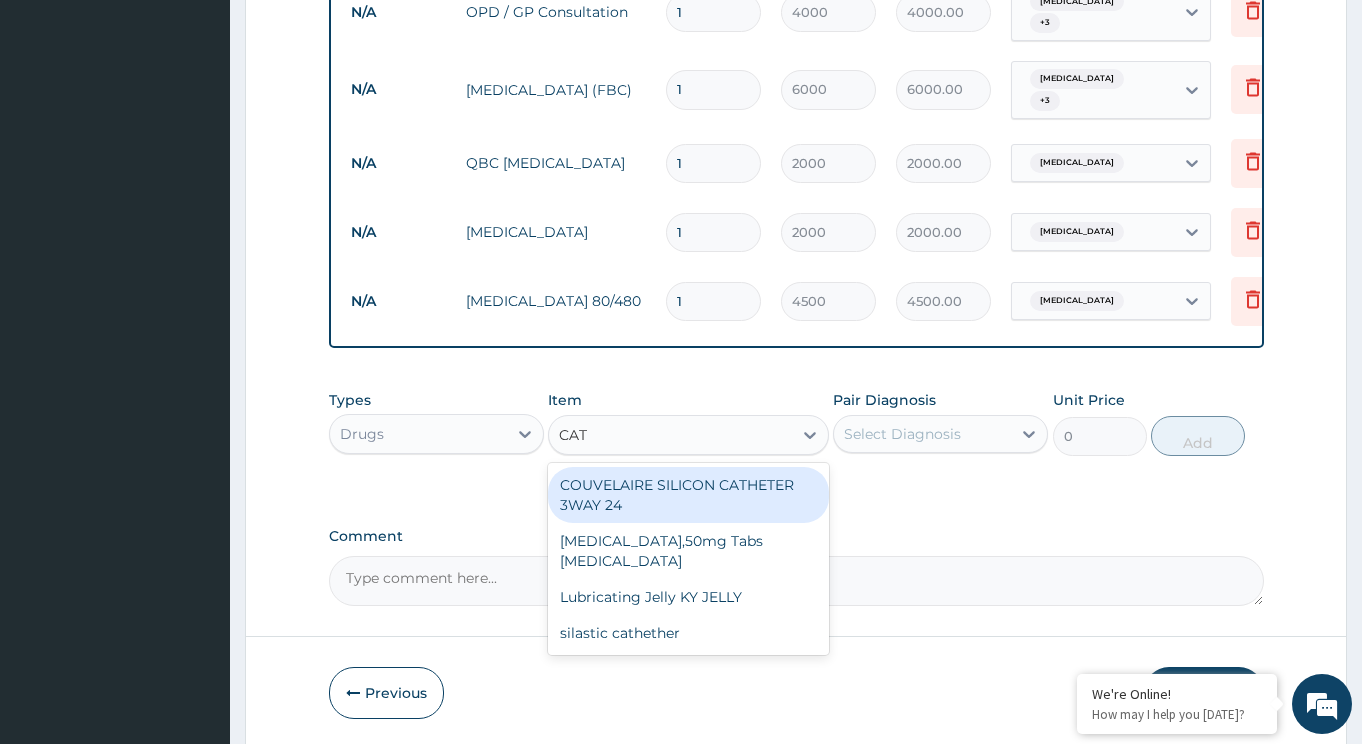 type on "CATA" 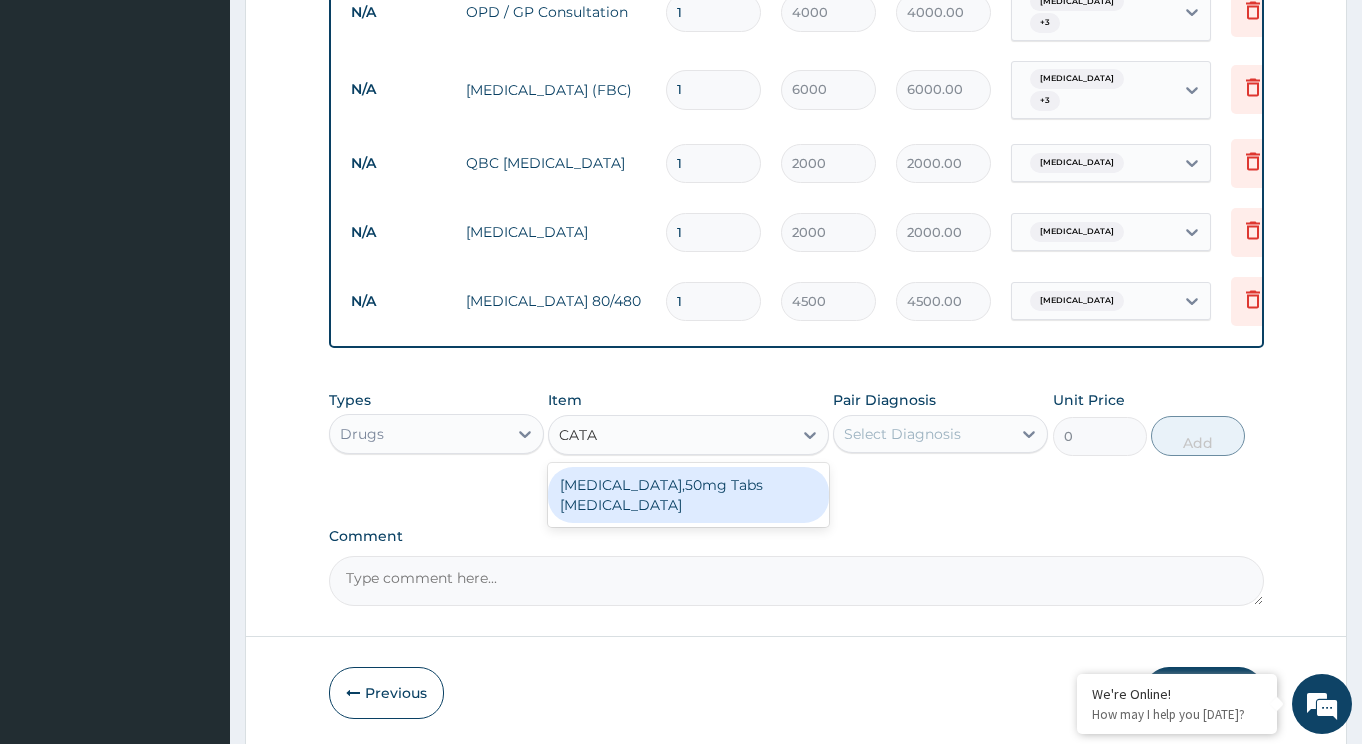 drag, startPoint x: 682, startPoint y: 481, endPoint x: 750, endPoint y: 476, distance: 68.18358 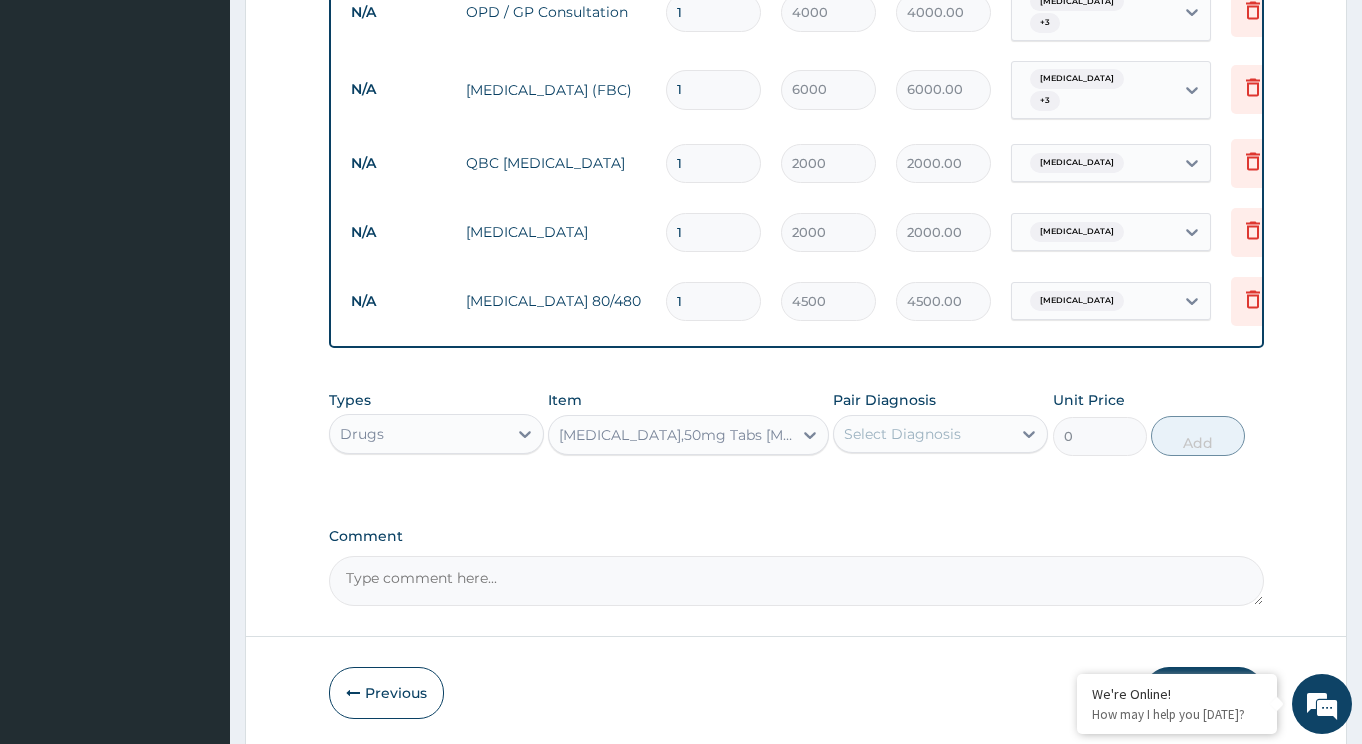 type 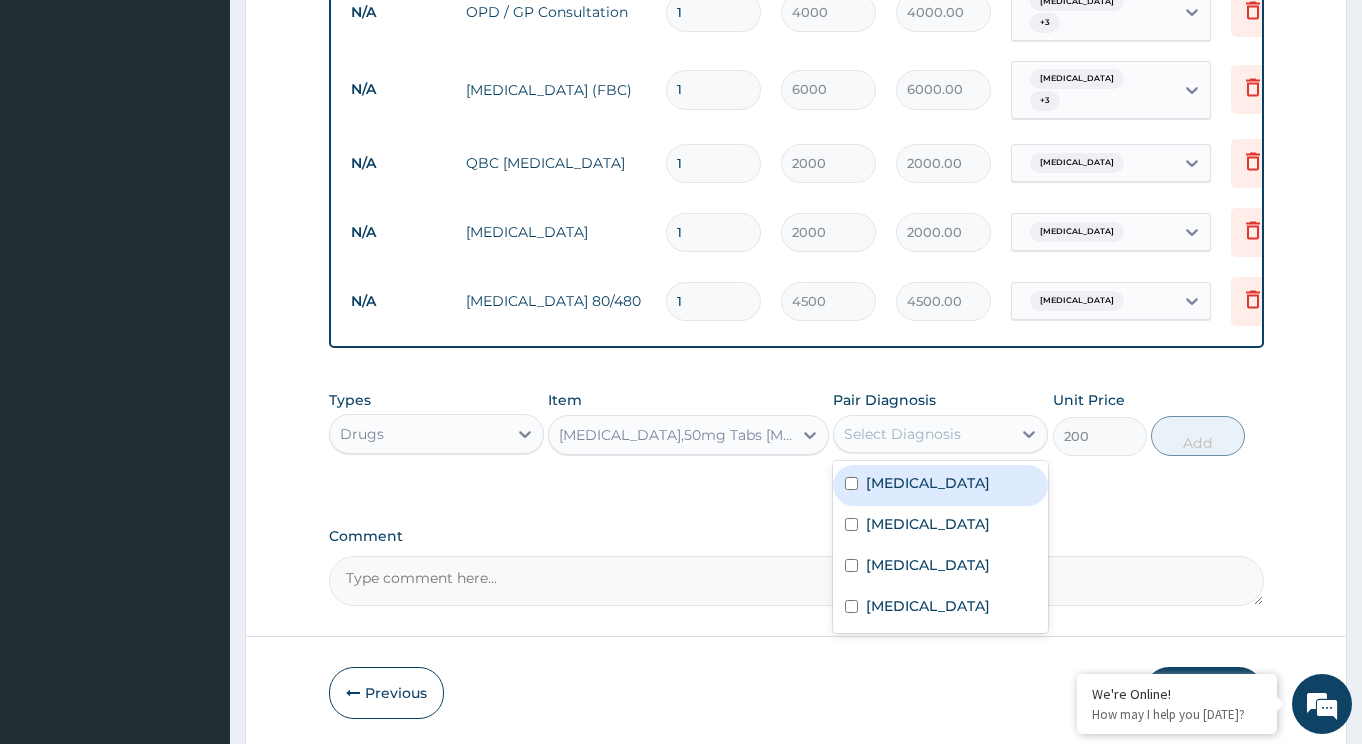 click on "Select Diagnosis" at bounding box center (922, 434) 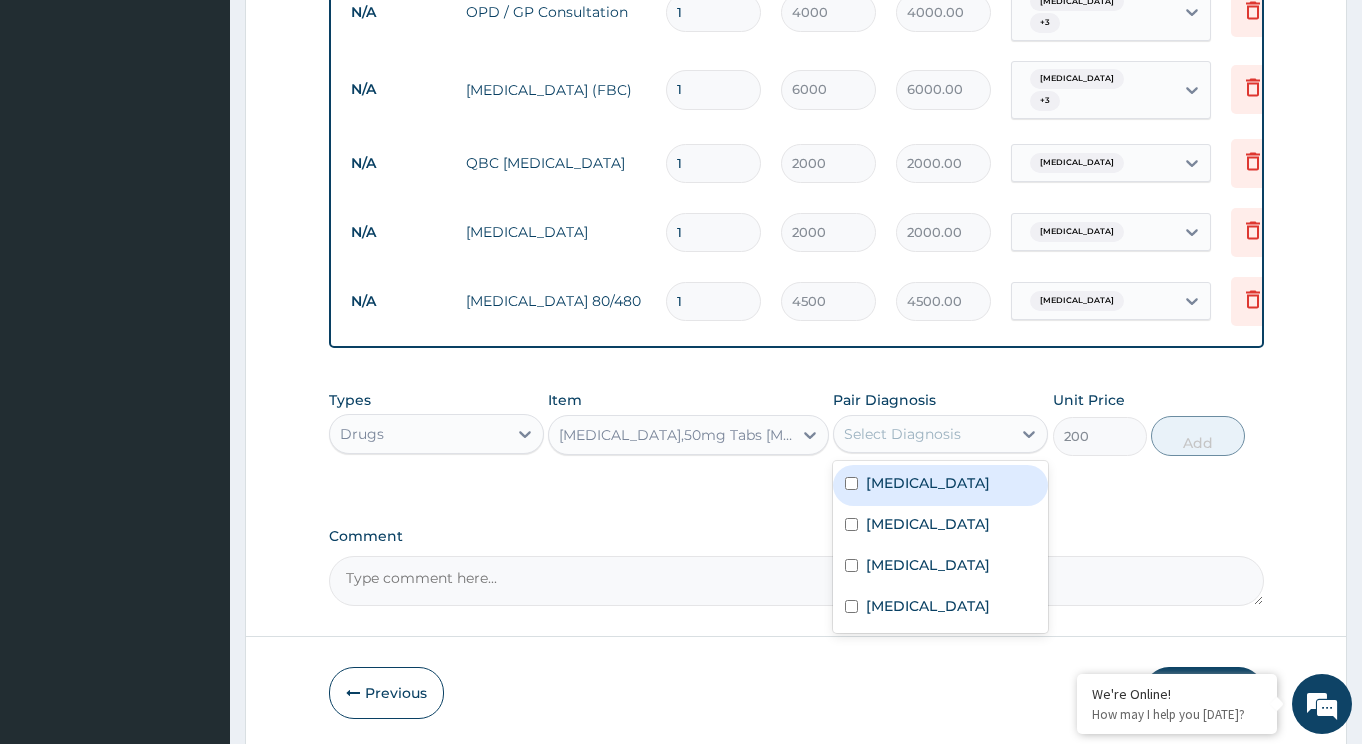click on "[MEDICAL_DATA]" at bounding box center [928, 483] 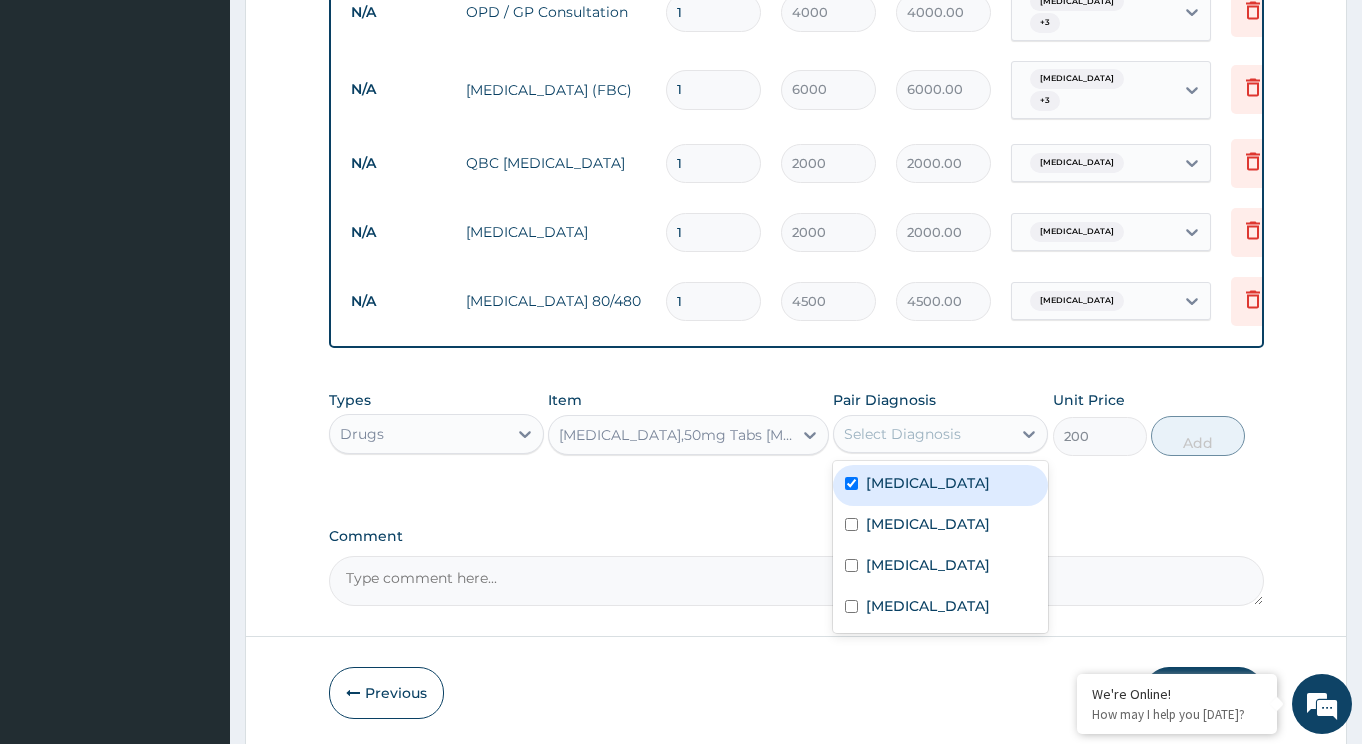 checkbox on "true" 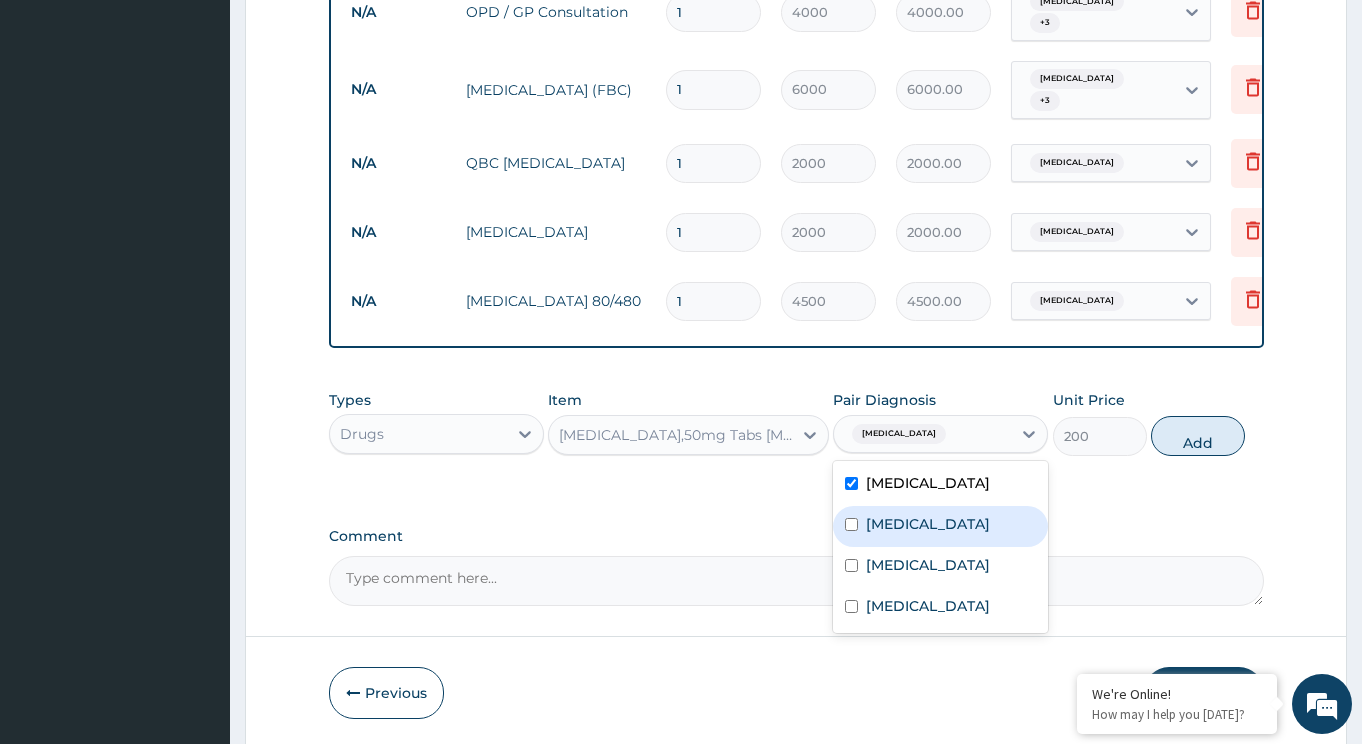 drag, startPoint x: 924, startPoint y: 514, endPoint x: 925, endPoint y: 539, distance: 25.019993 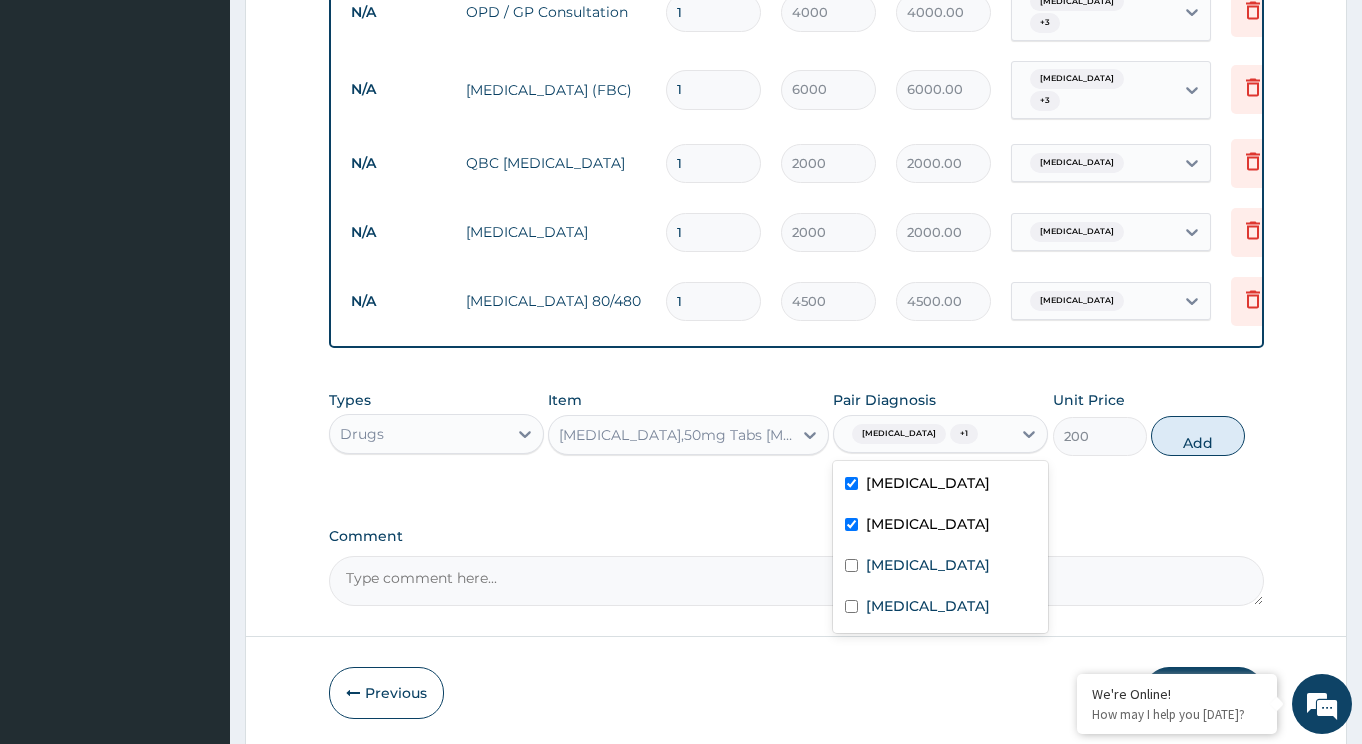 checkbox on "true" 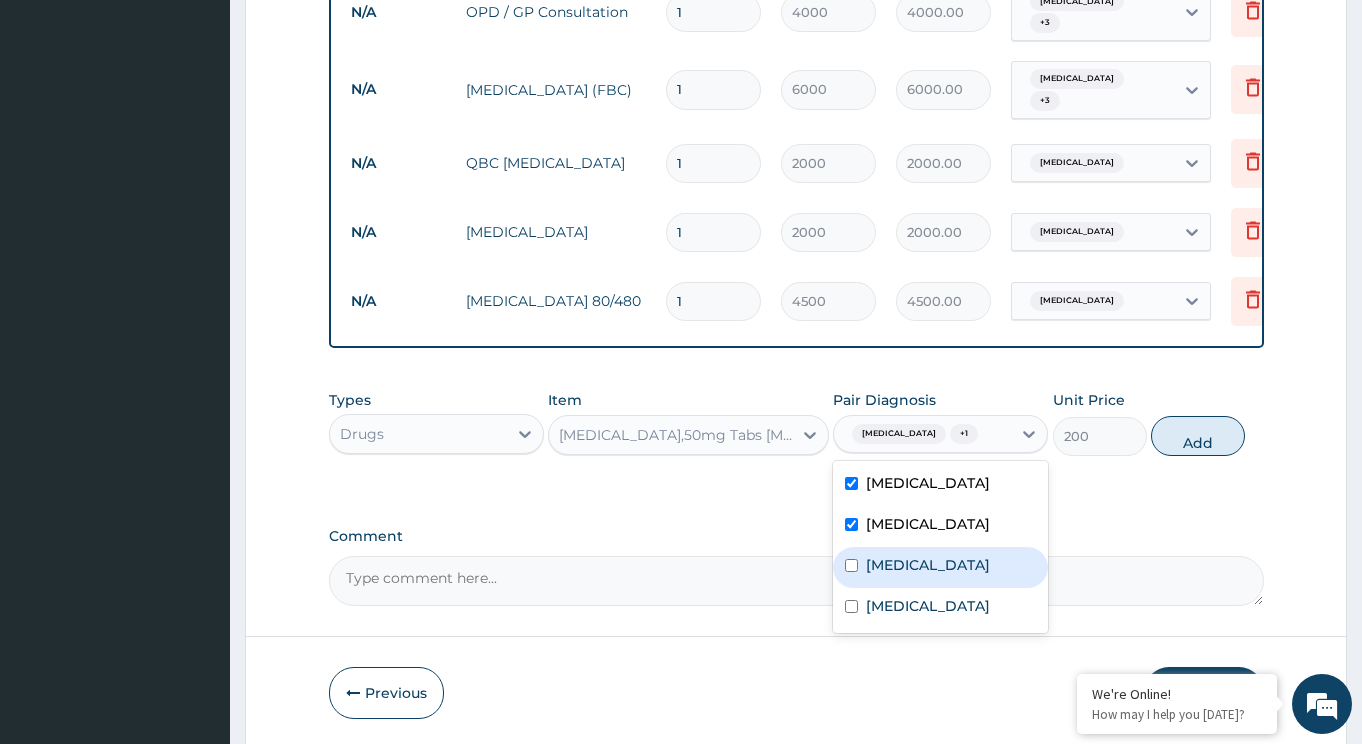 click on "[MEDICAL_DATA]" at bounding box center (940, 567) 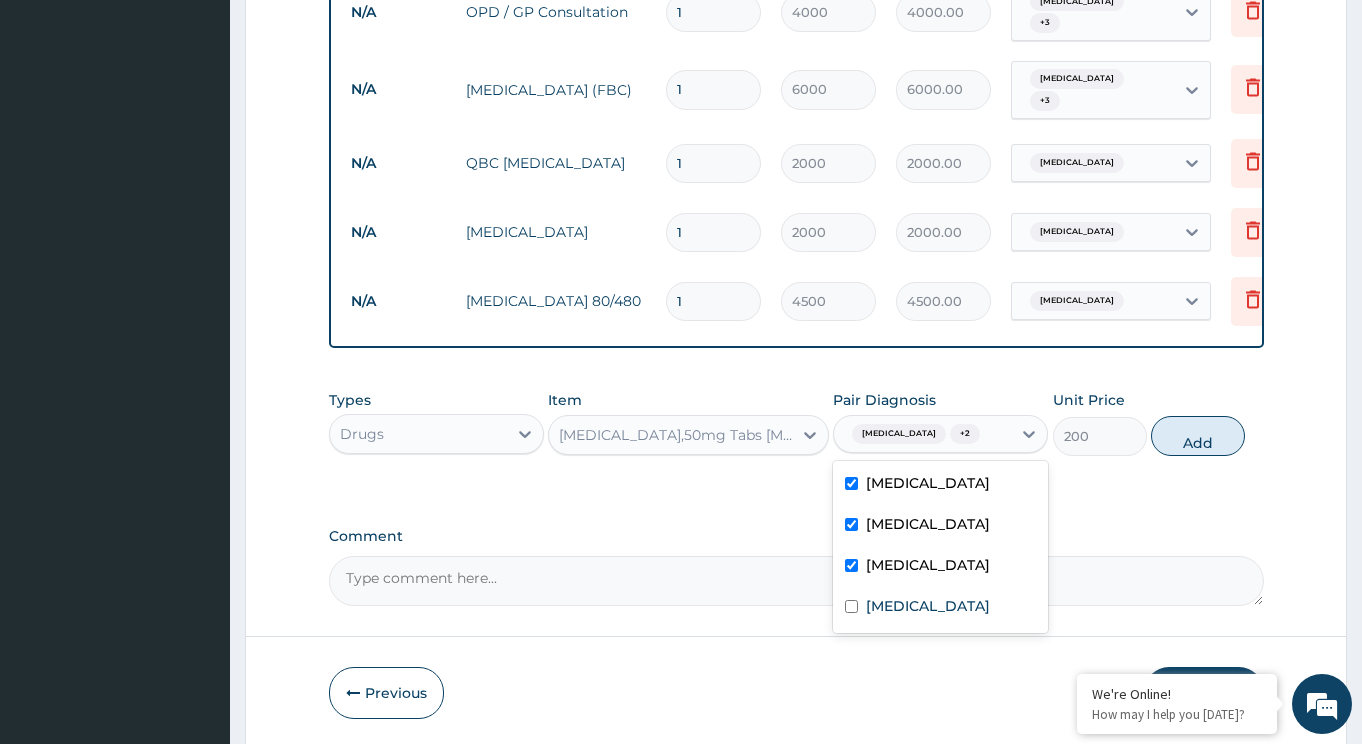 checkbox on "true" 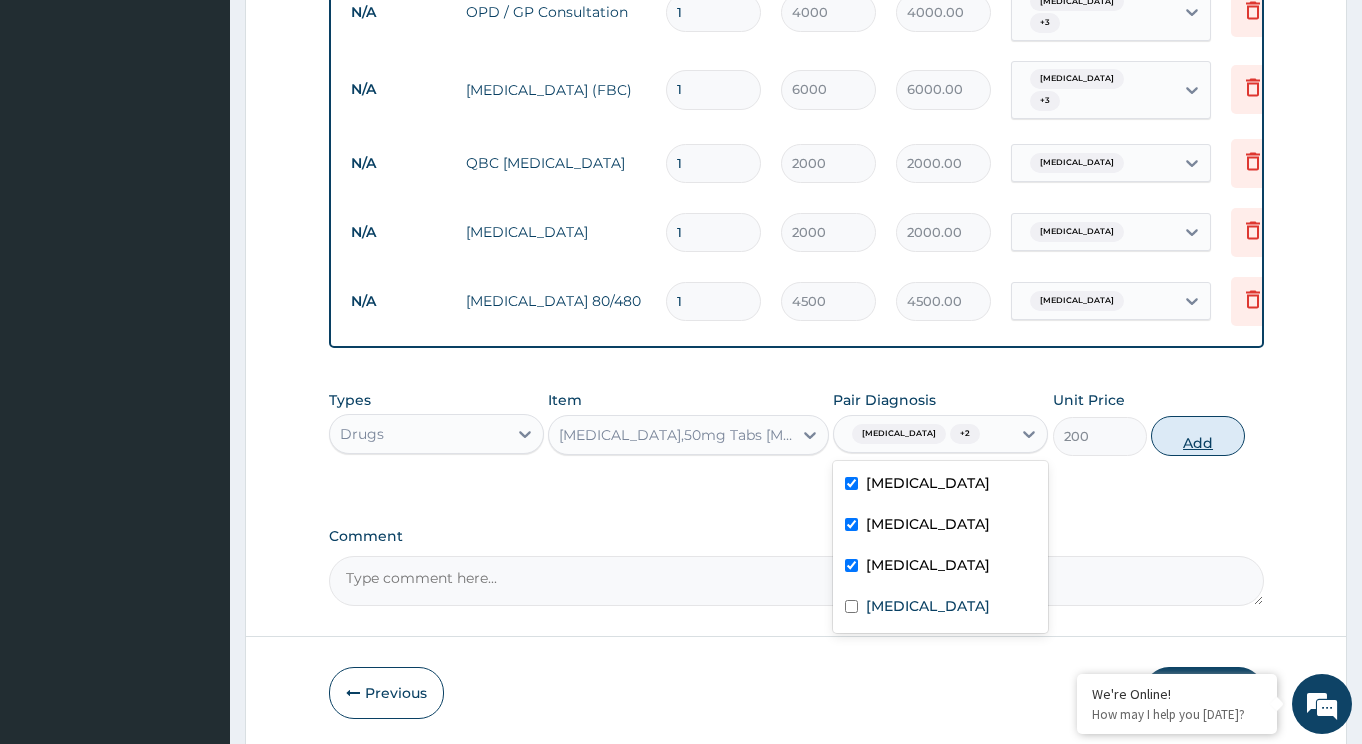 click on "Add" at bounding box center [1198, 436] 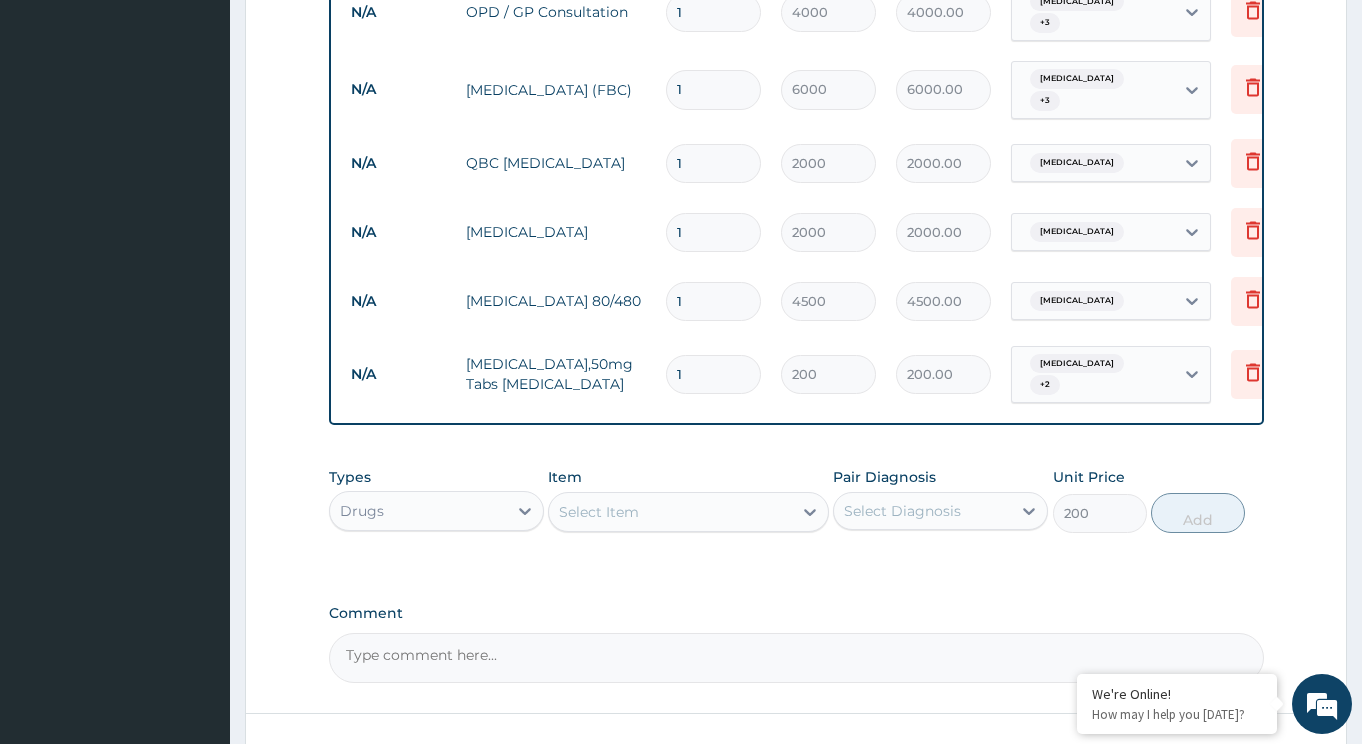 type on "0" 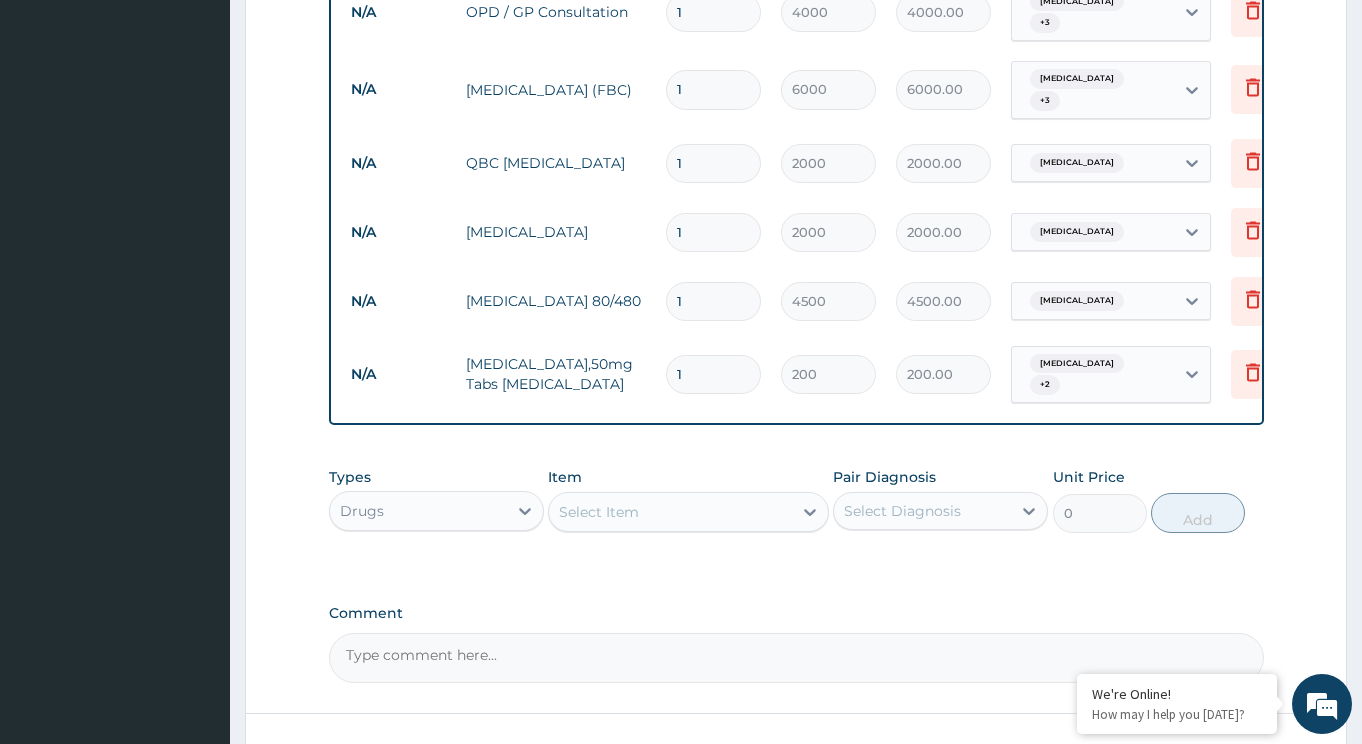 click on "Select Item" at bounding box center [670, 512] 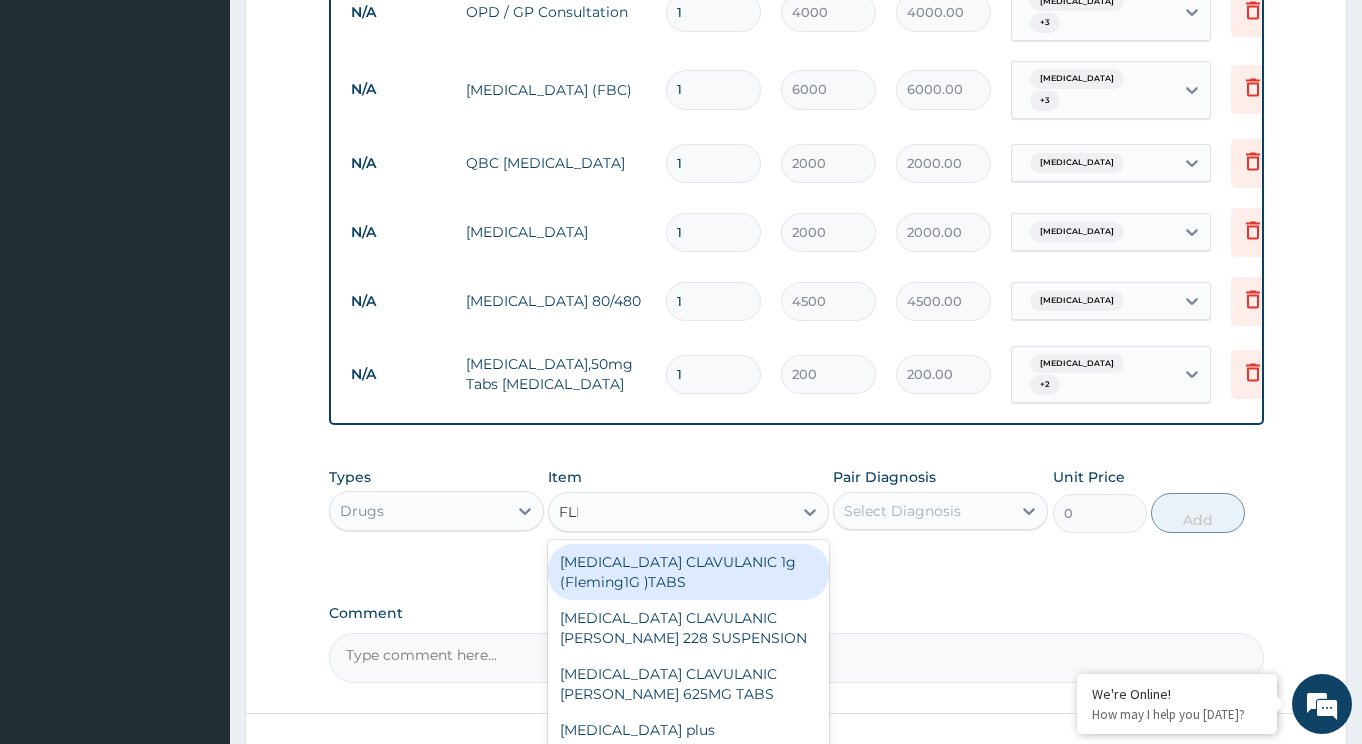 type on "FLEM" 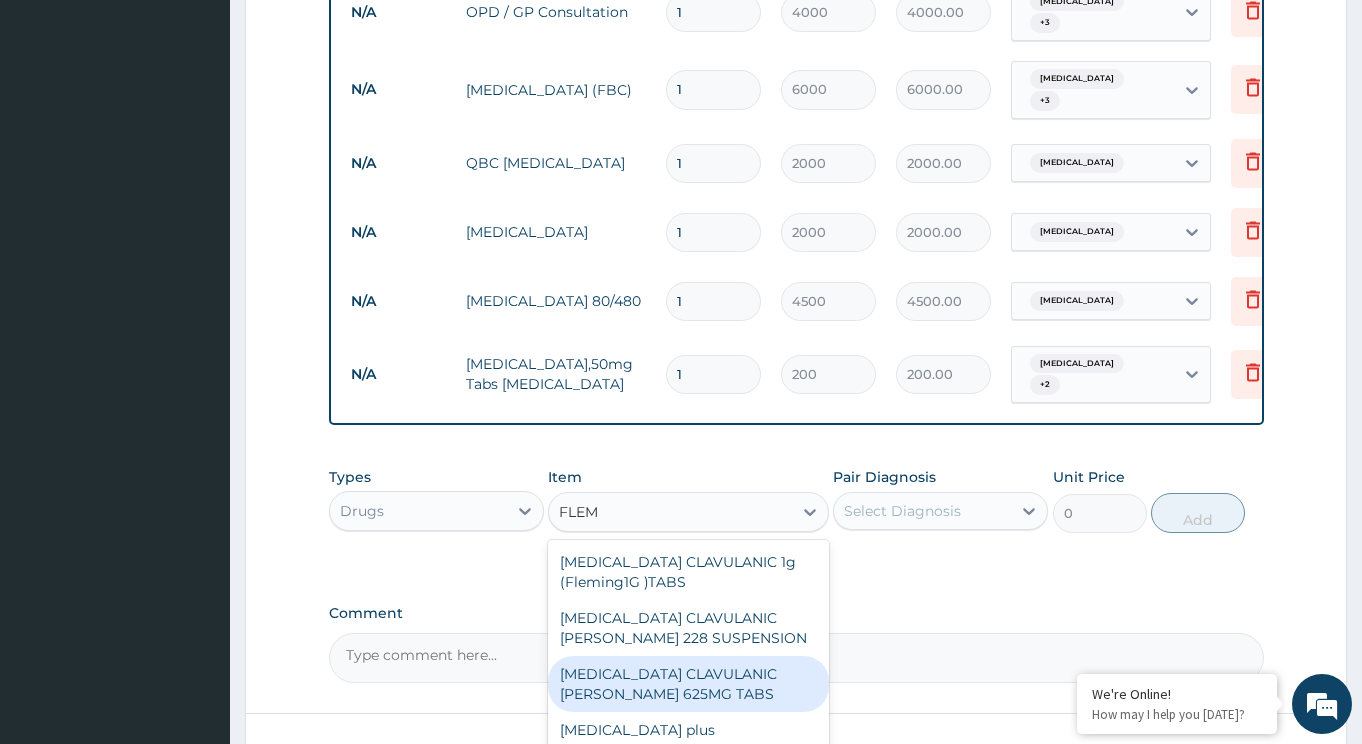 drag, startPoint x: 685, startPoint y: 689, endPoint x: 842, endPoint y: 596, distance: 182.4774 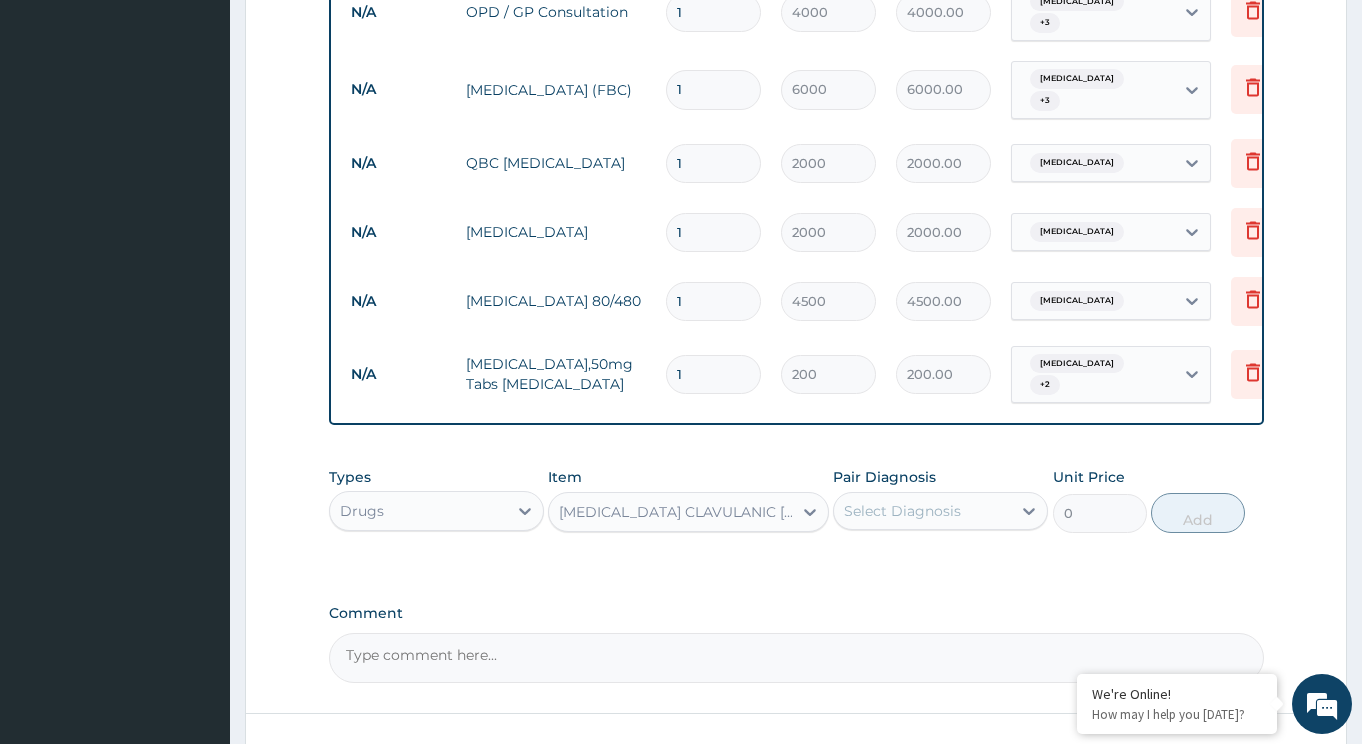 type 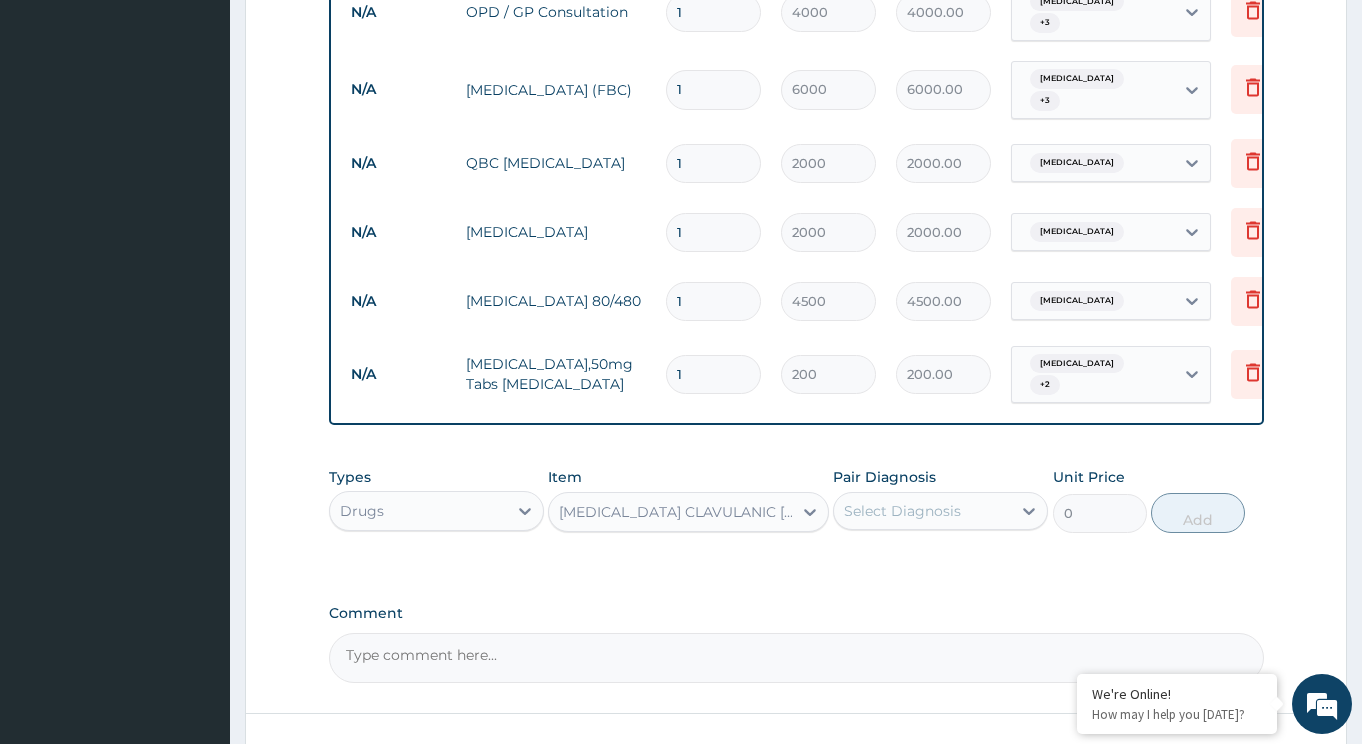 type on "350" 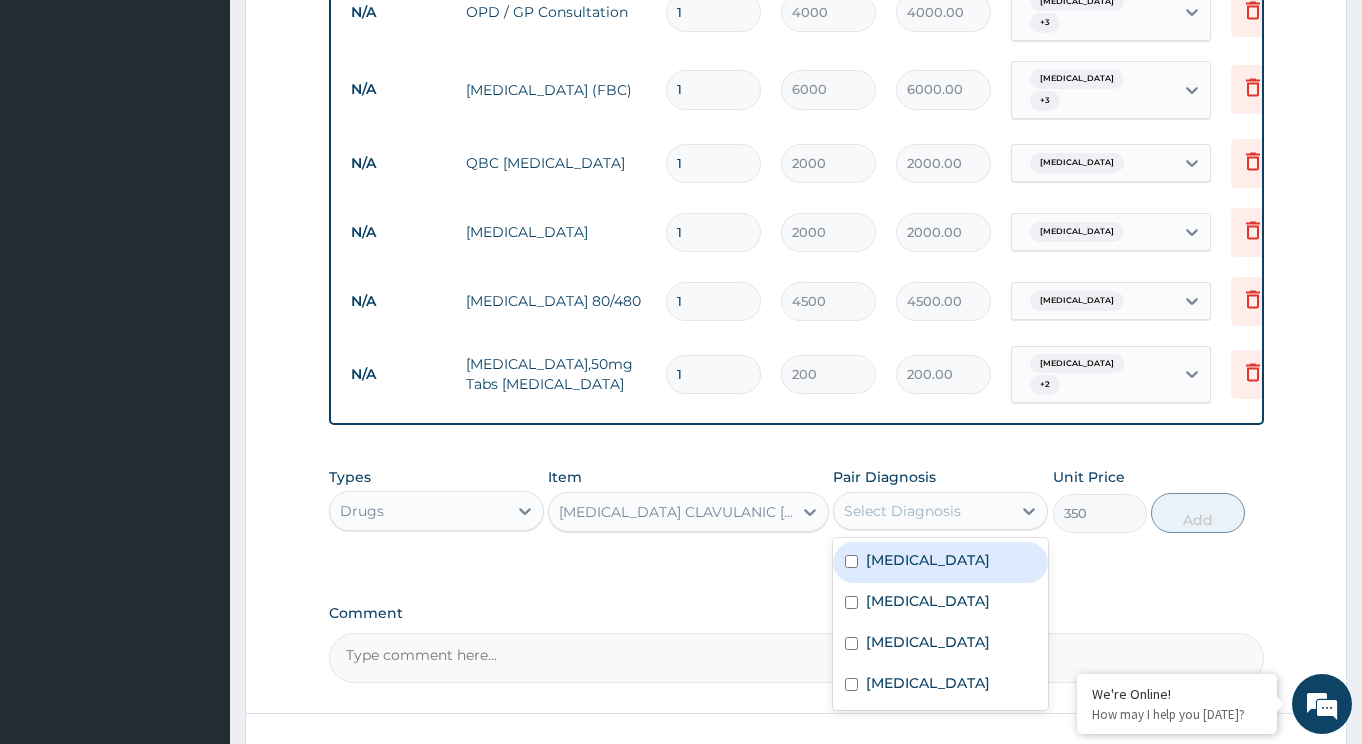 click on "Select Diagnosis" at bounding box center [902, 511] 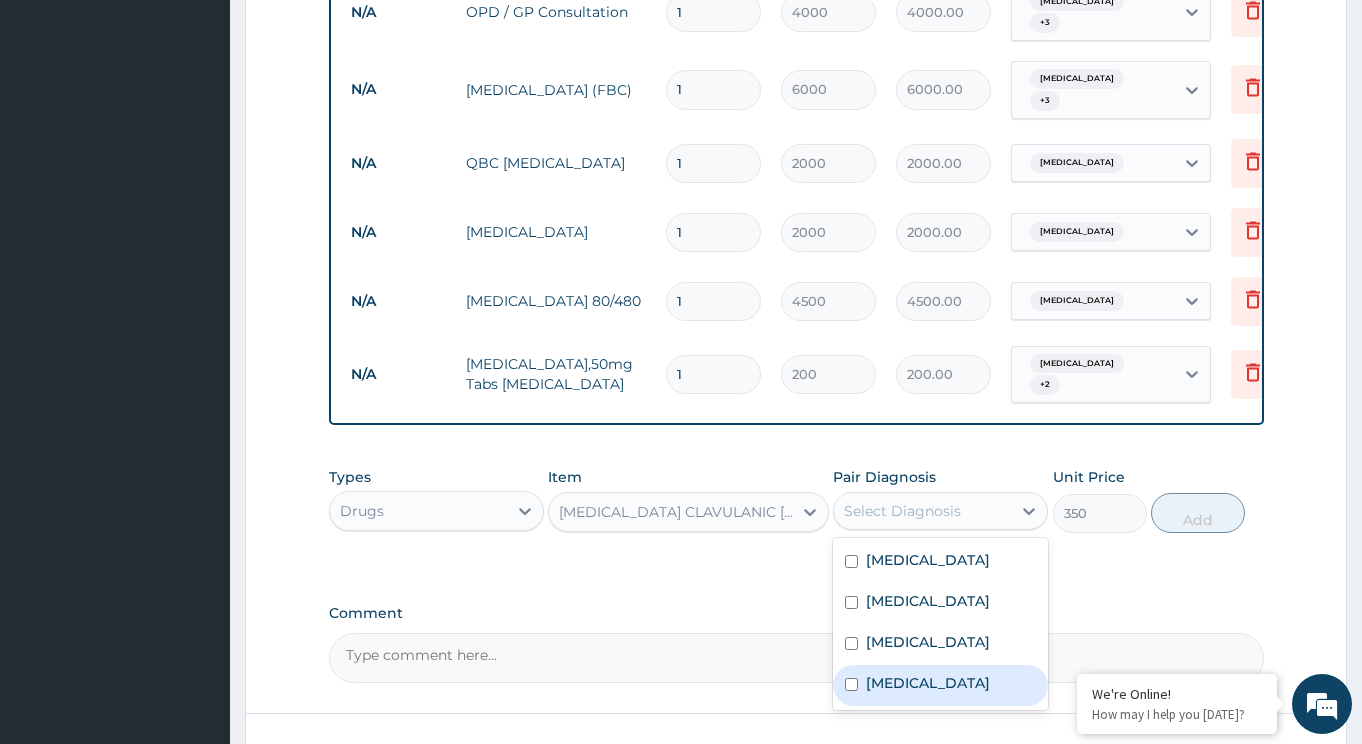 click on "[MEDICAL_DATA]" at bounding box center [928, 683] 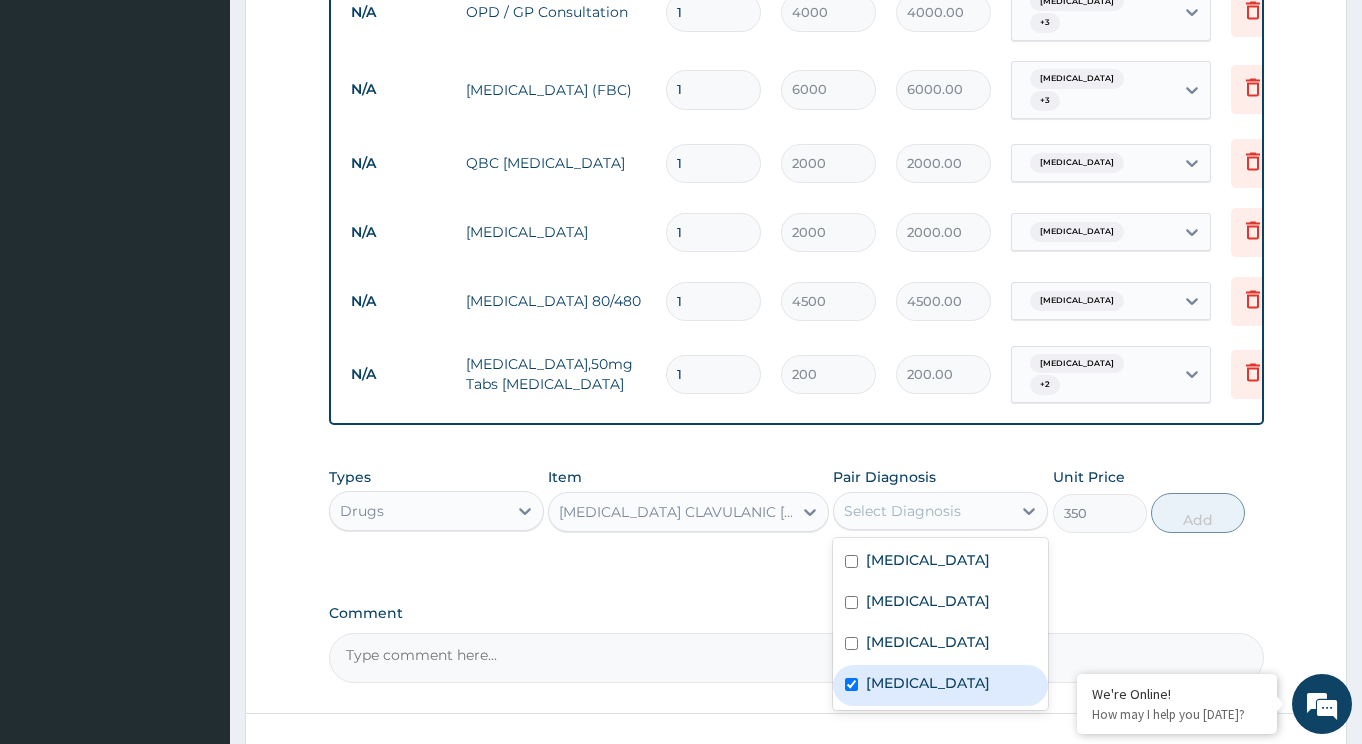 checkbox on "true" 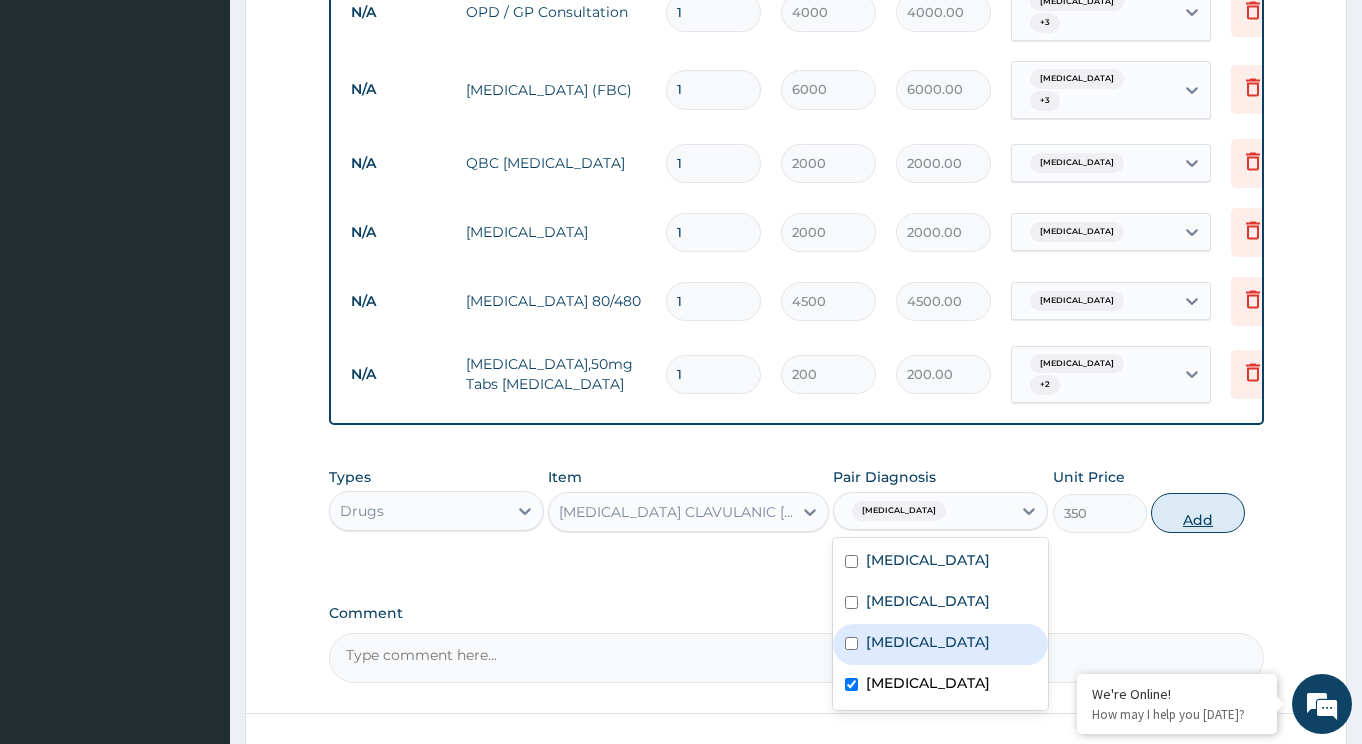 click on "Add" at bounding box center (1198, 513) 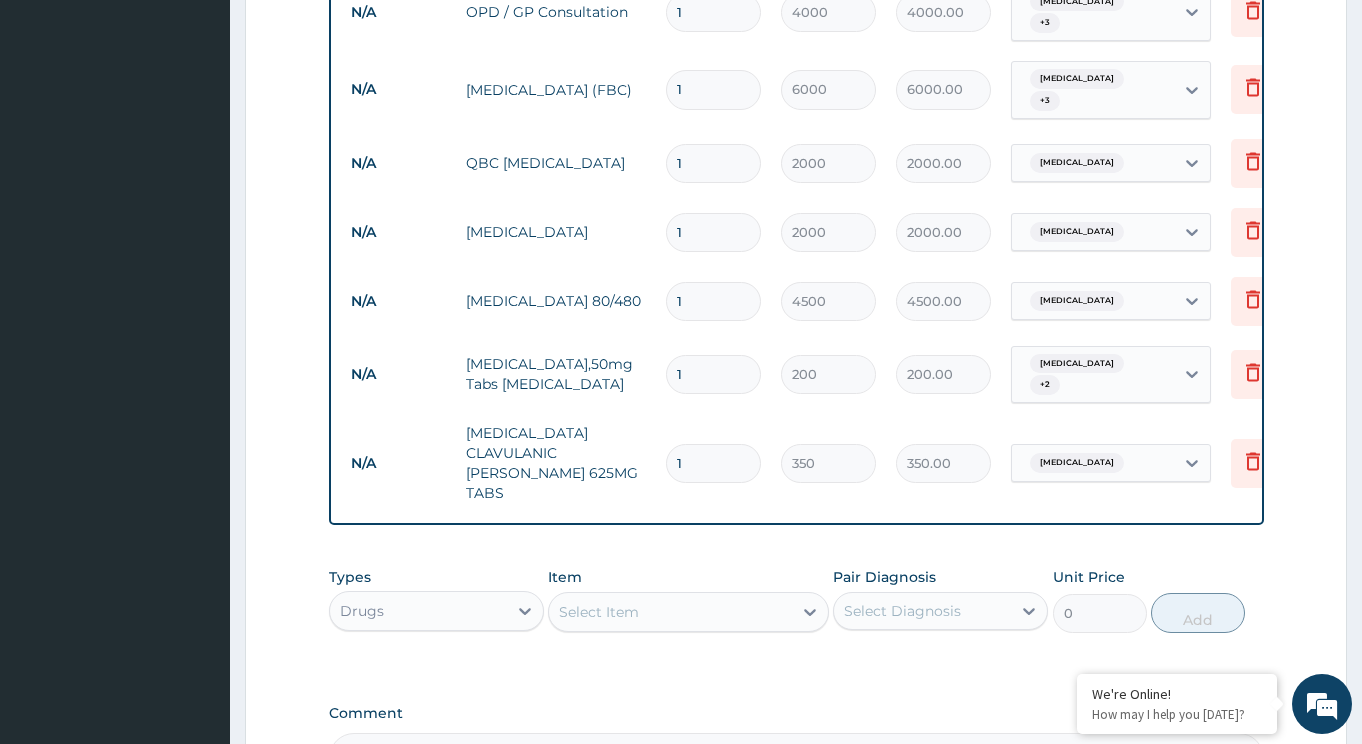 click on "Select Item" at bounding box center [670, 612] 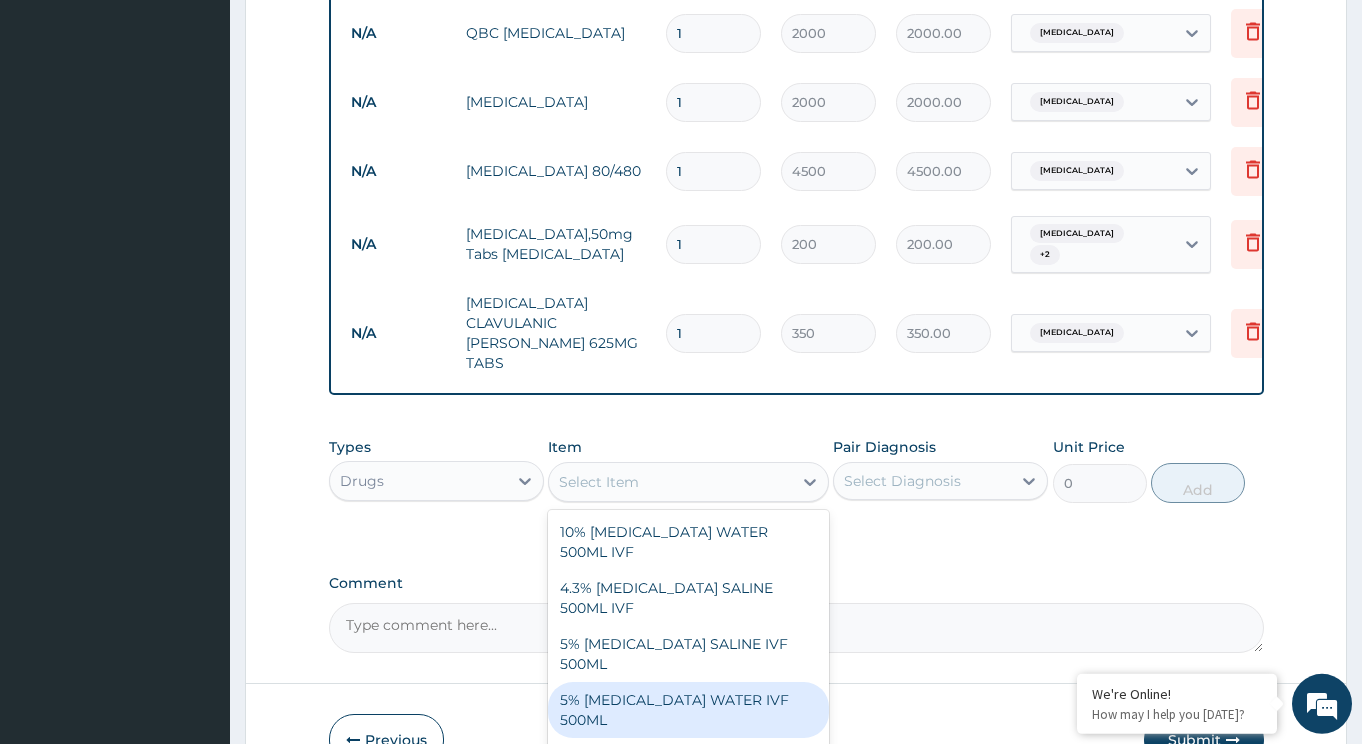 scroll, scrollTop: 1195, scrollLeft: 0, axis: vertical 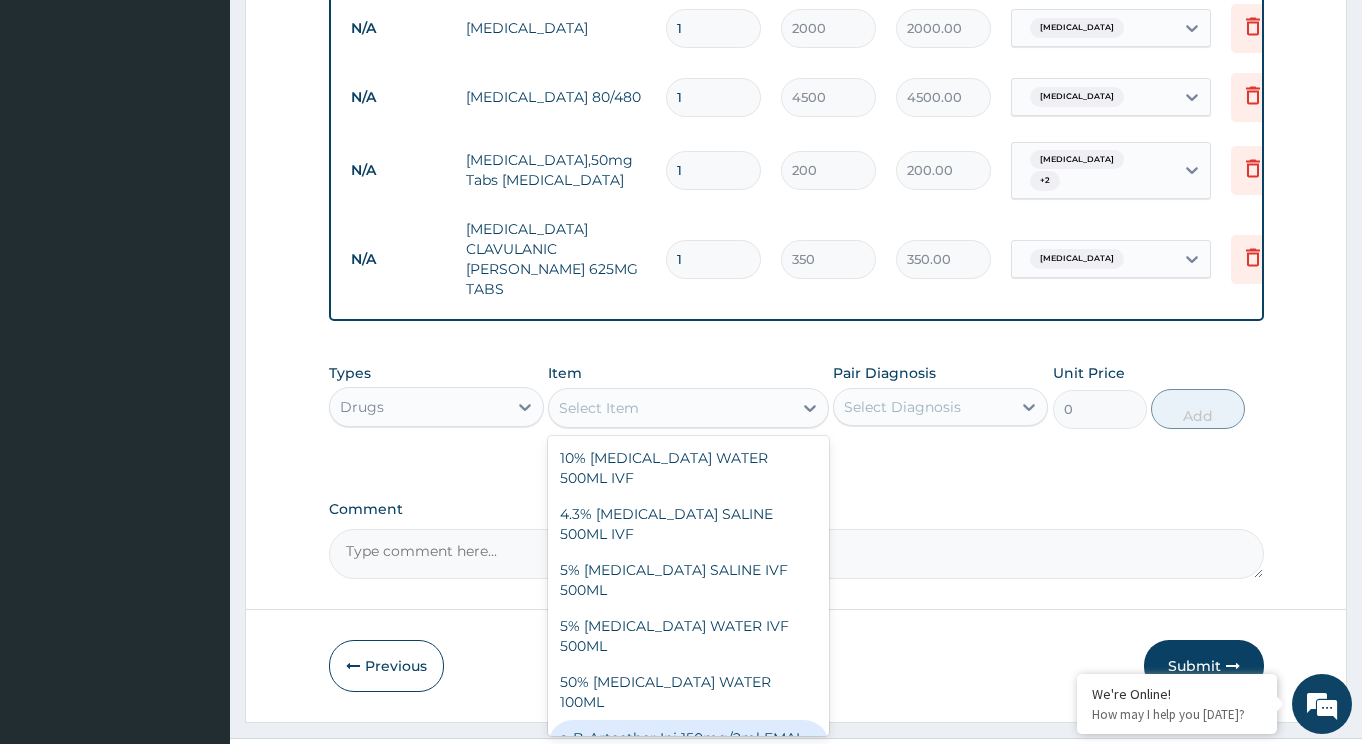 click on "a-B-Arteether Inj 150mg/2ml EMAL INJ BRANDED" at bounding box center (688, 748) 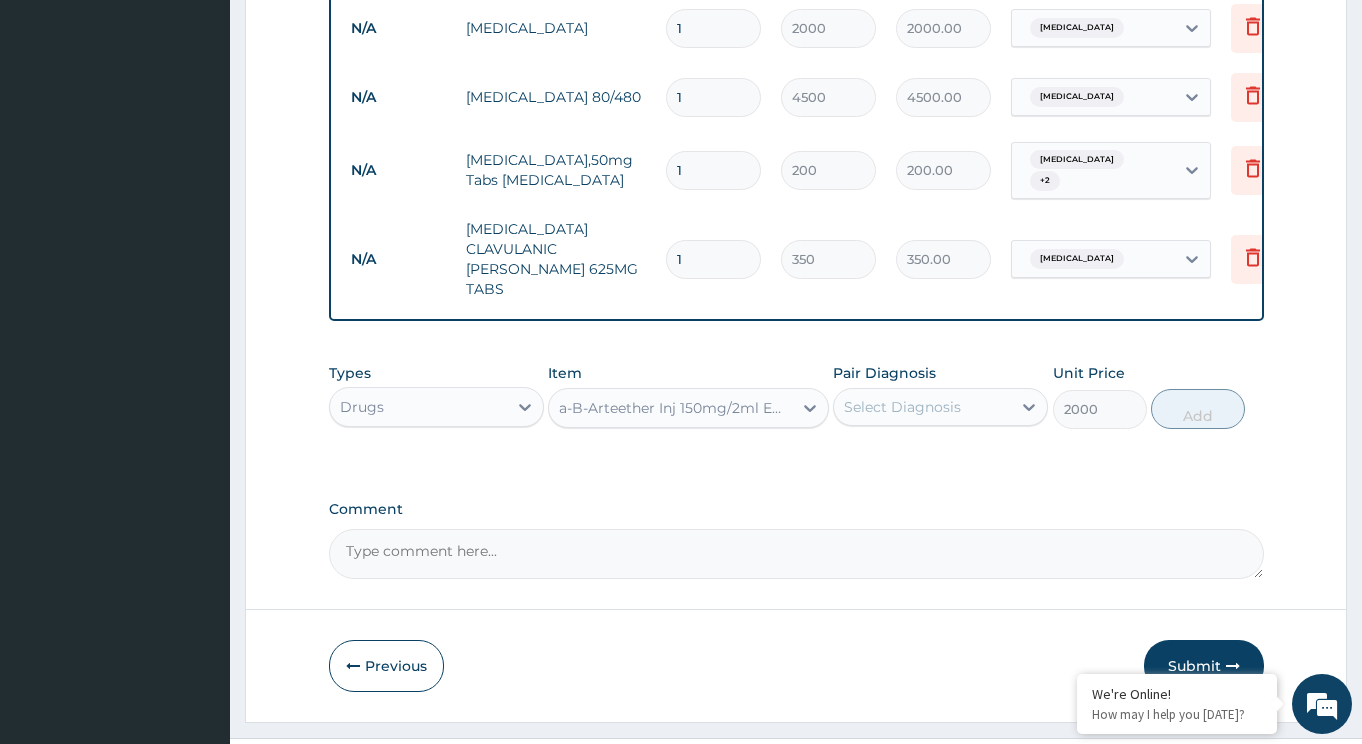 drag, startPoint x: 886, startPoint y: 386, endPoint x: 910, endPoint y: 412, distance: 35.383614 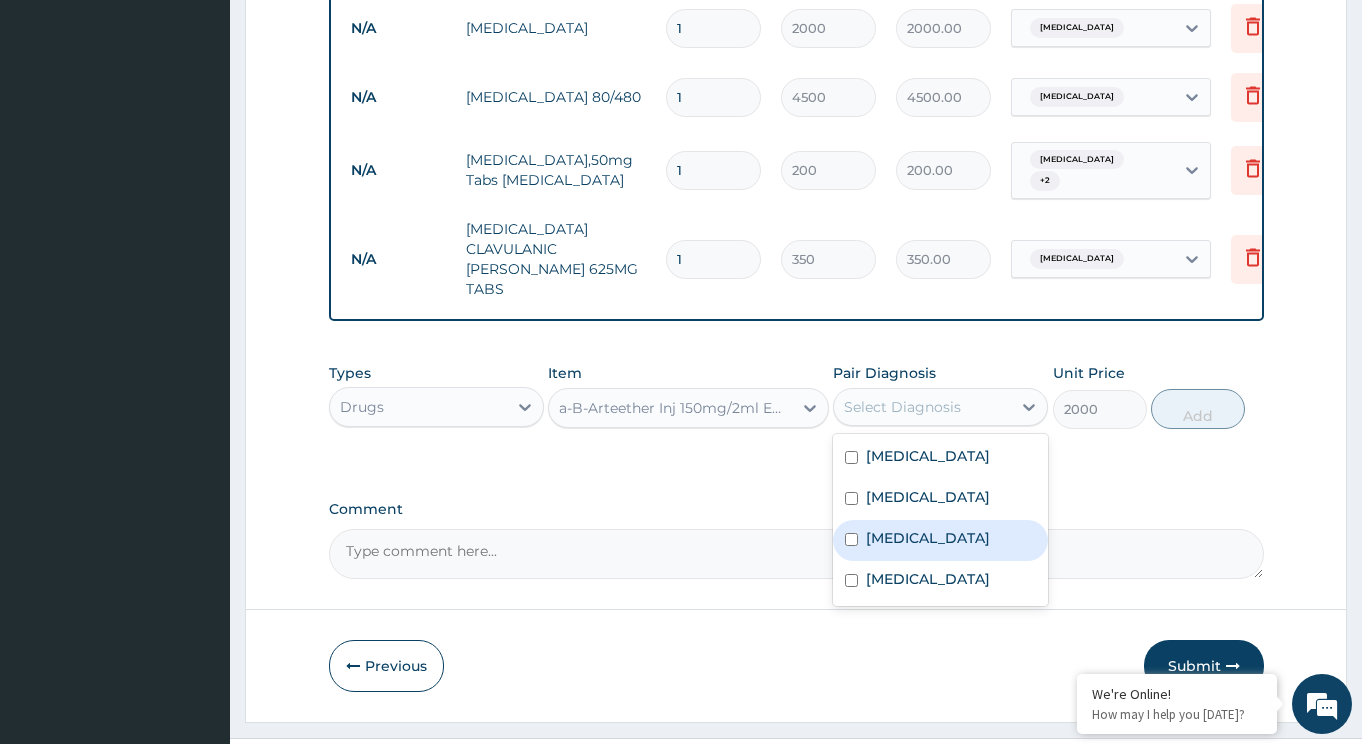 click on "[MEDICAL_DATA]" at bounding box center (928, 538) 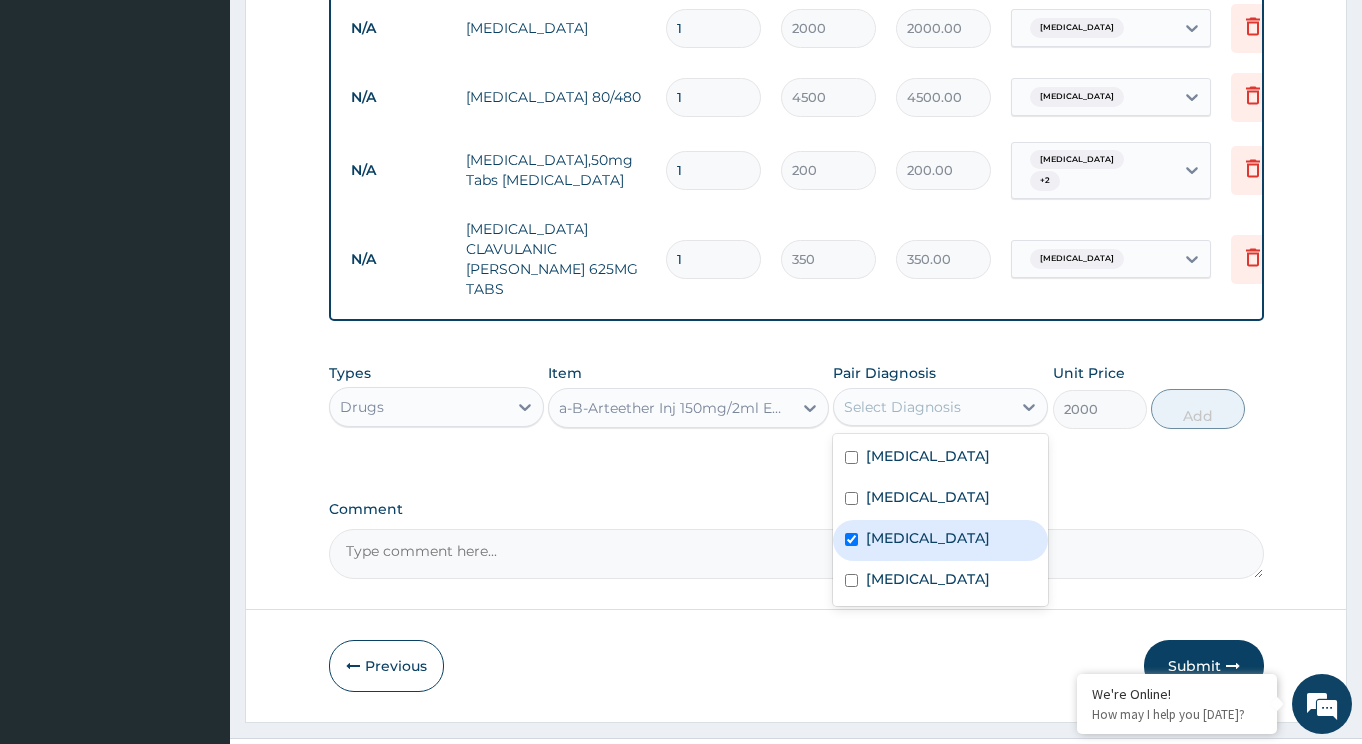 checkbox on "true" 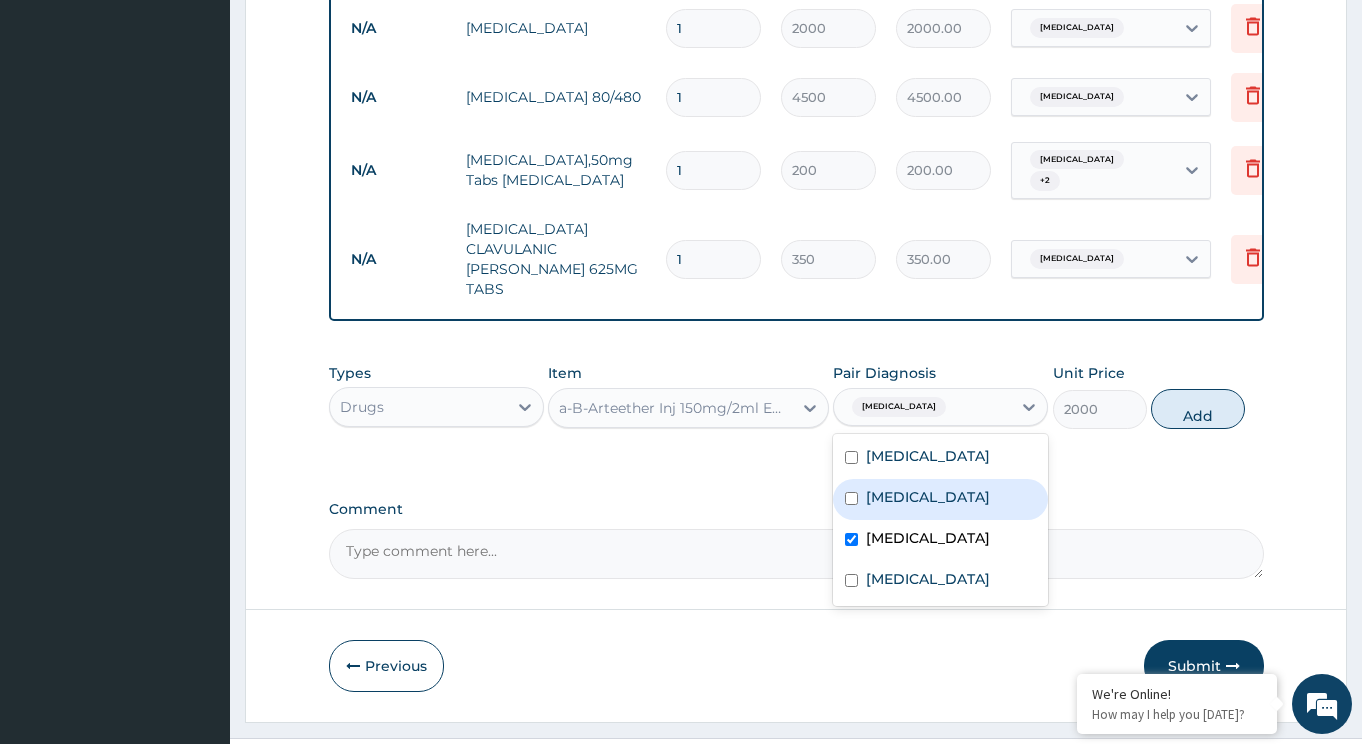 drag, startPoint x: 1197, startPoint y: 394, endPoint x: 1064, endPoint y: 403, distance: 133.30417 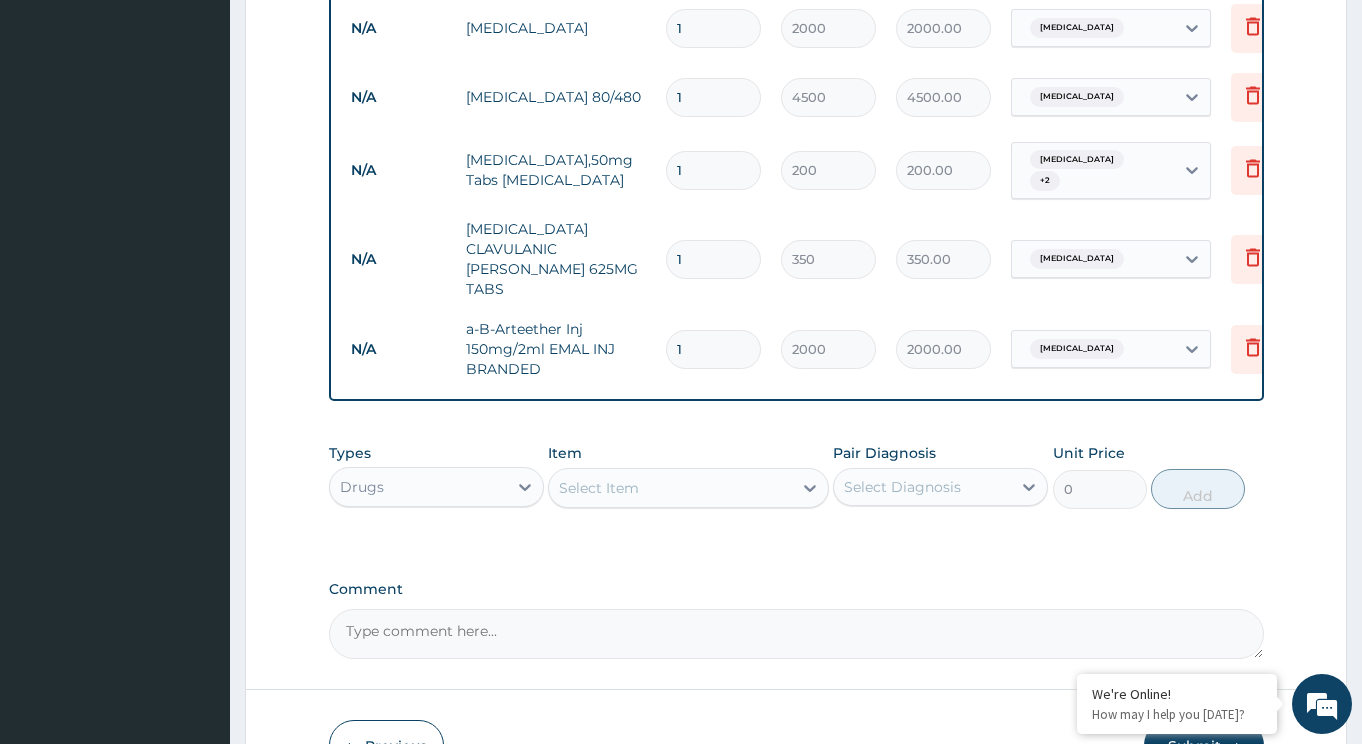 drag, startPoint x: 708, startPoint y: 316, endPoint x: 586, endPoint y: 301, distance: 122.91867 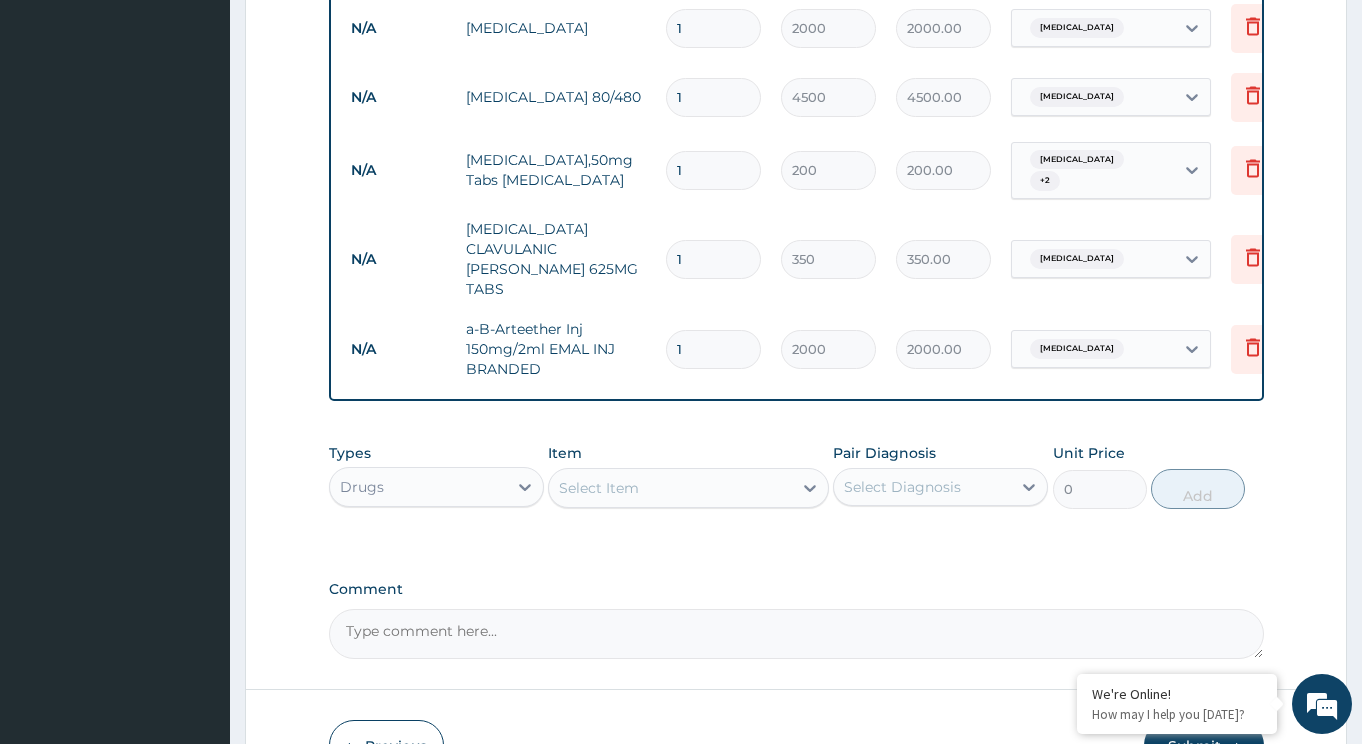 click on "1" at bounding box center [713, 349] 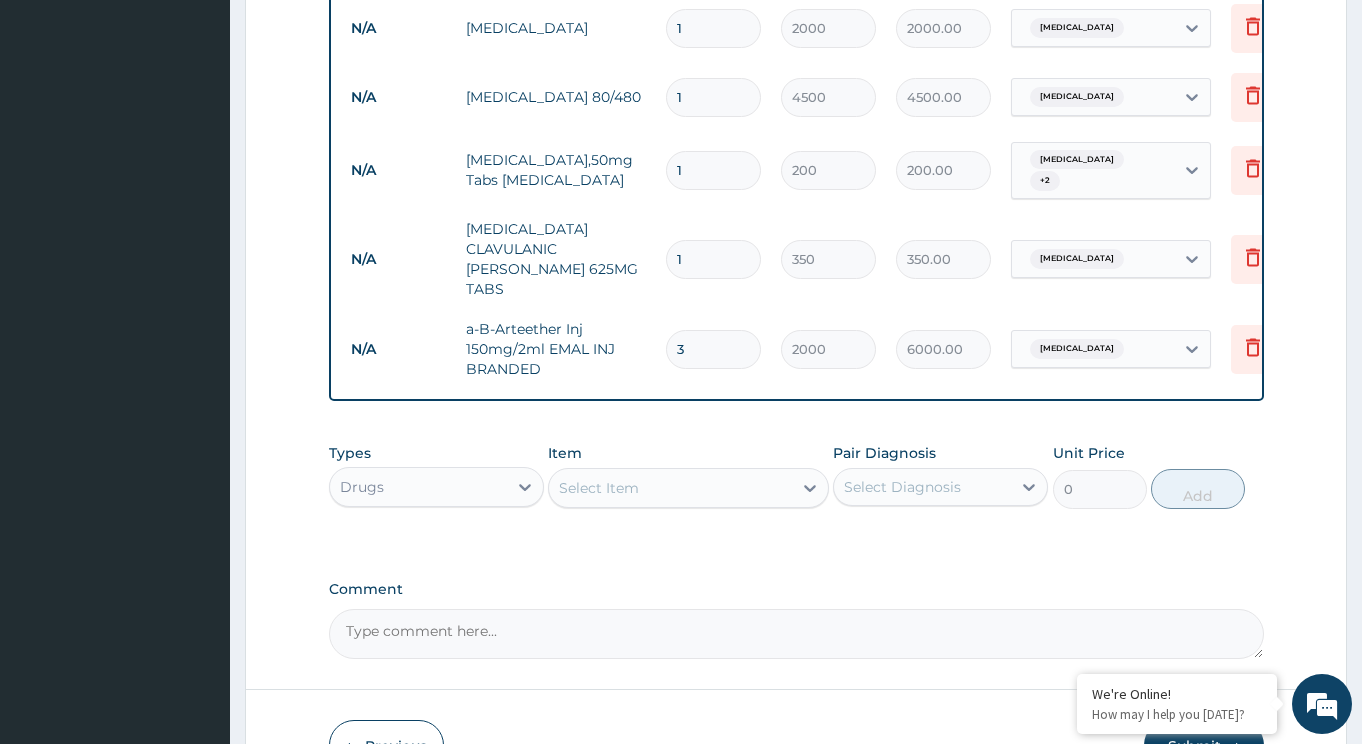 type on "3" 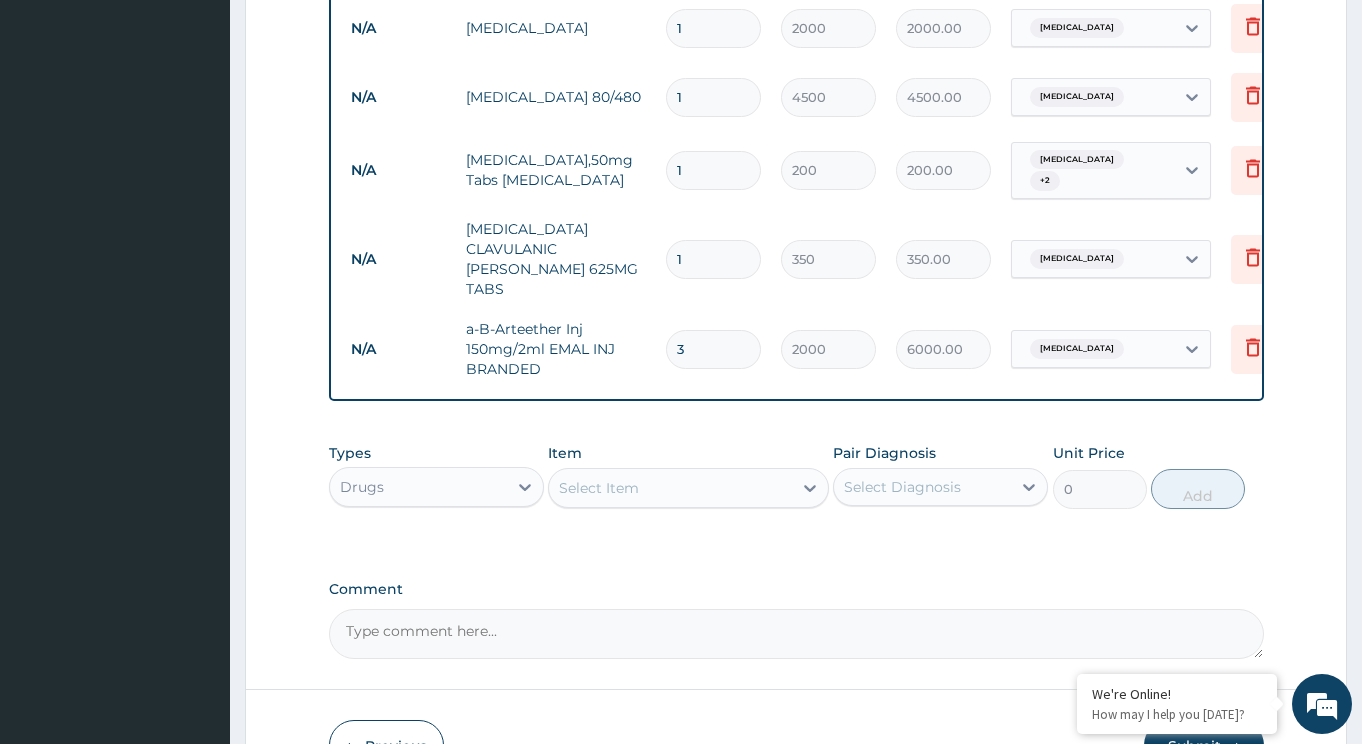 click on "1" at bounding box center [713, 259] 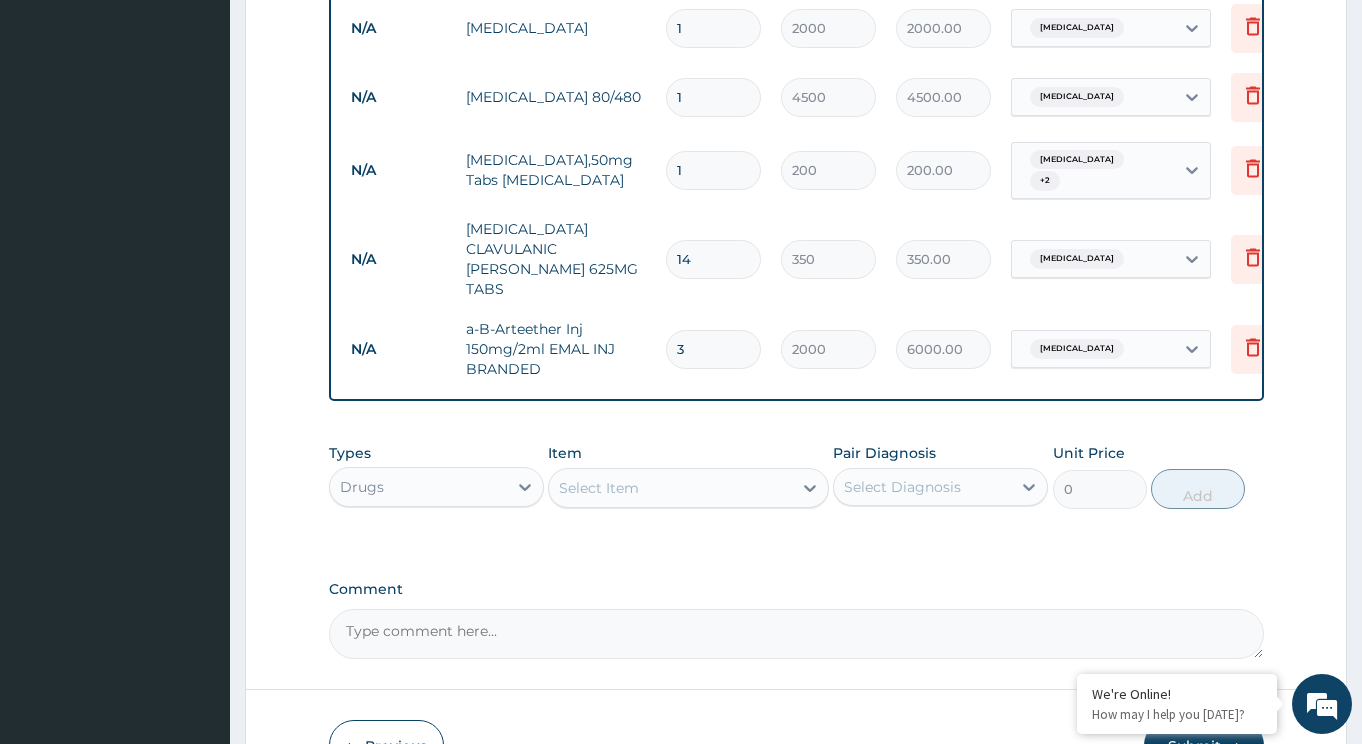 type on "4900.00" 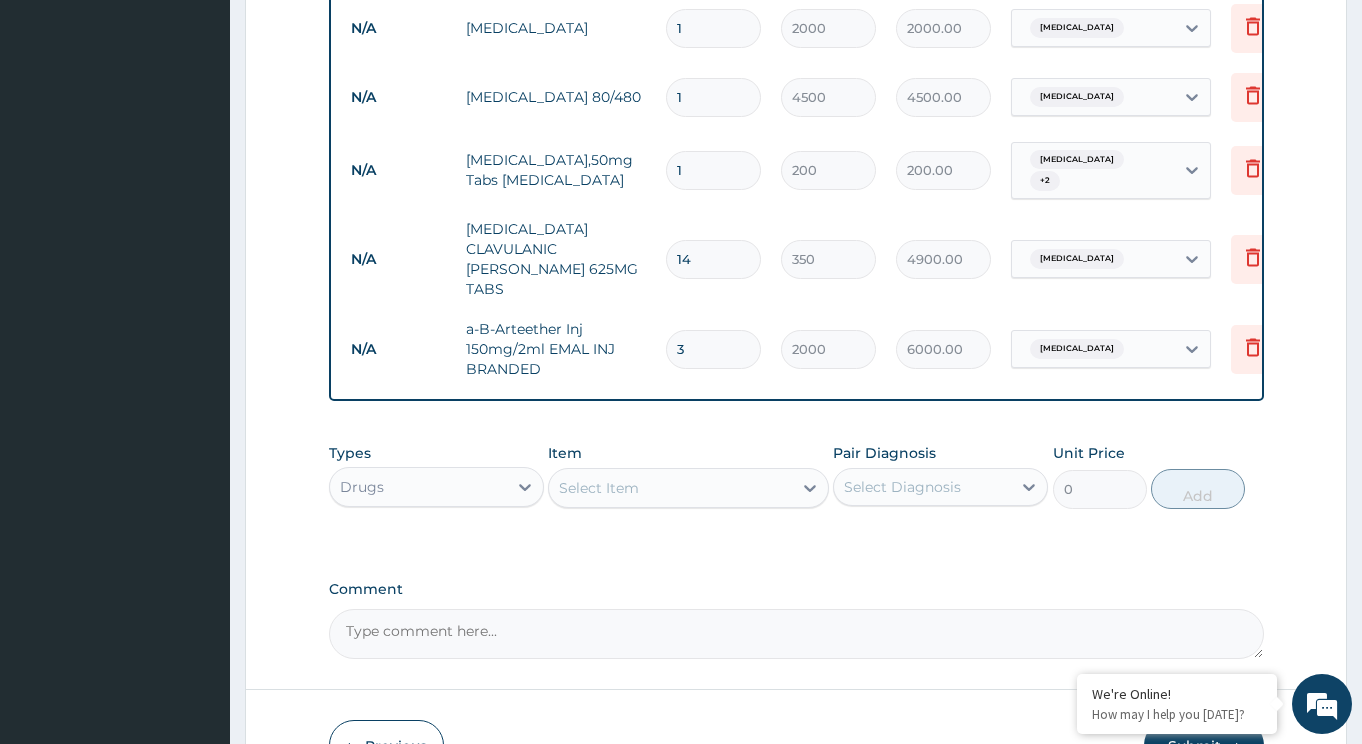 type on "14" 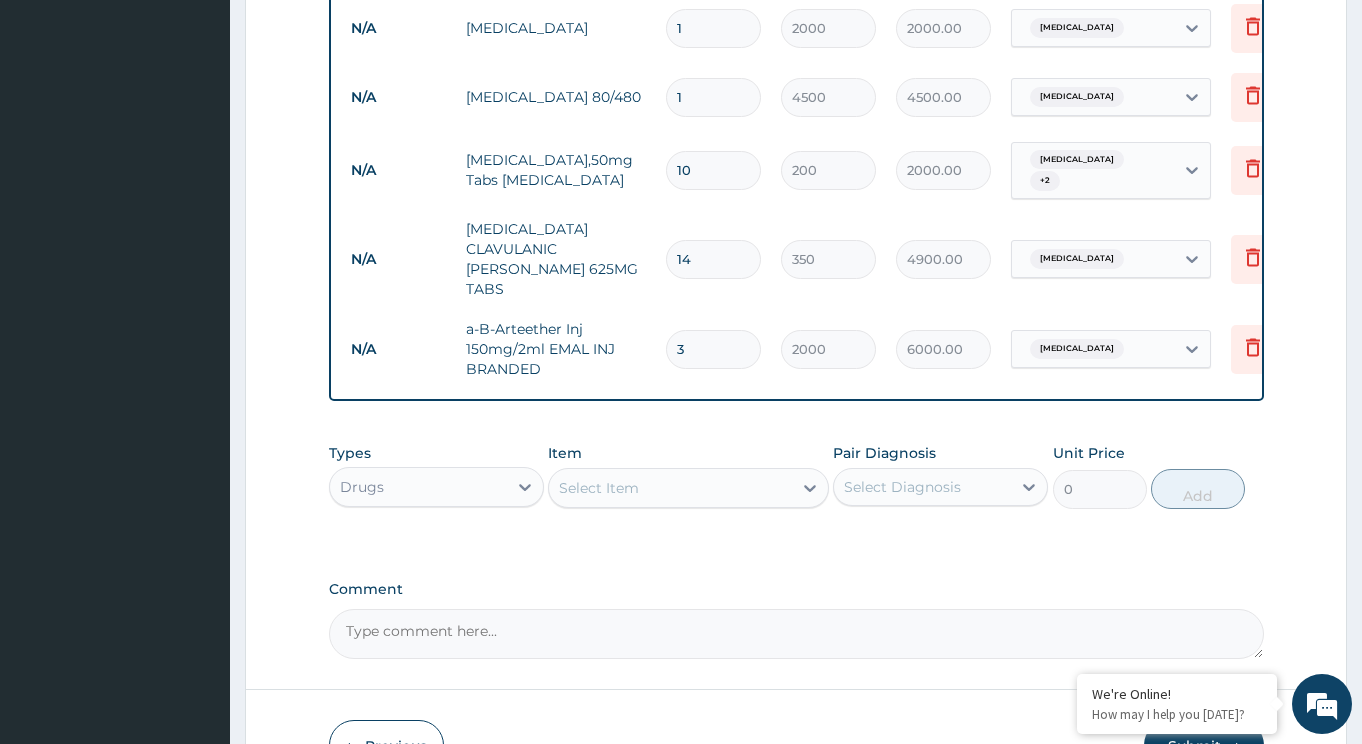 type on "10" 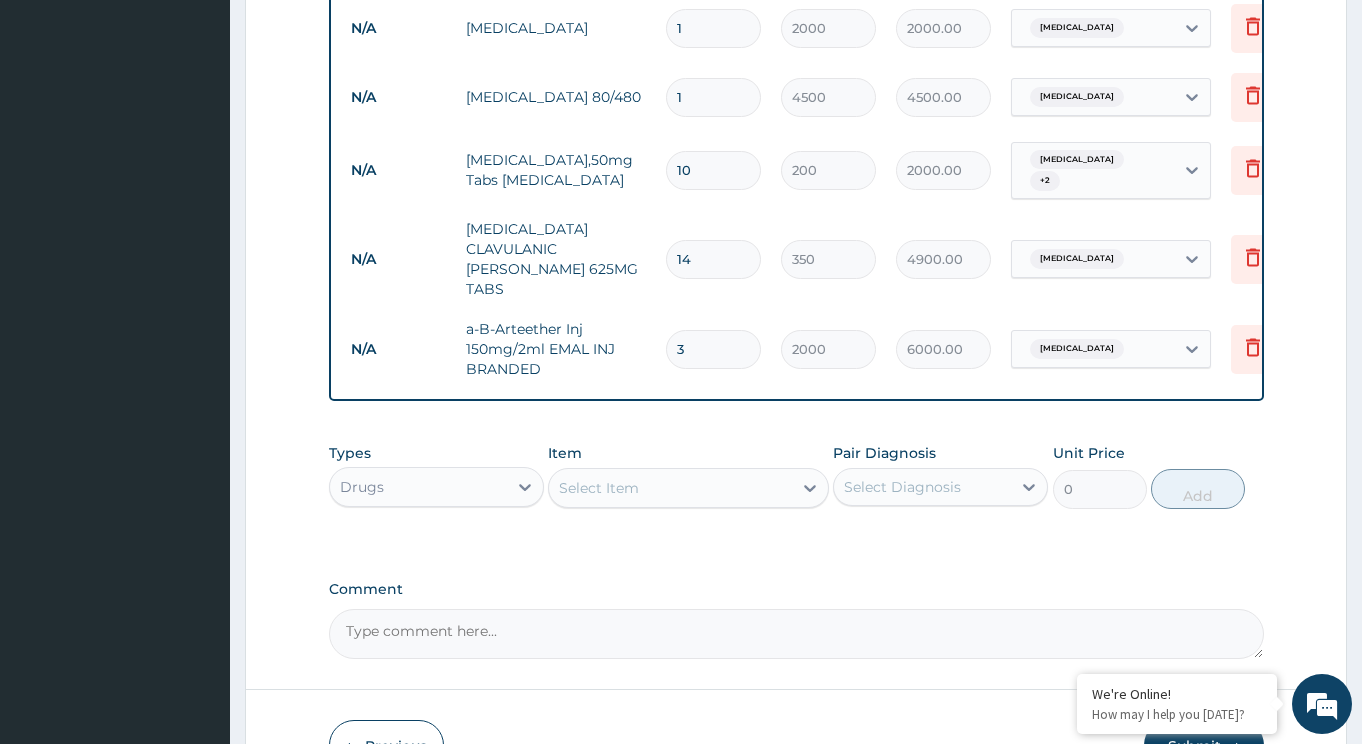 click on "Select Item" at bounding box center (670, 488) 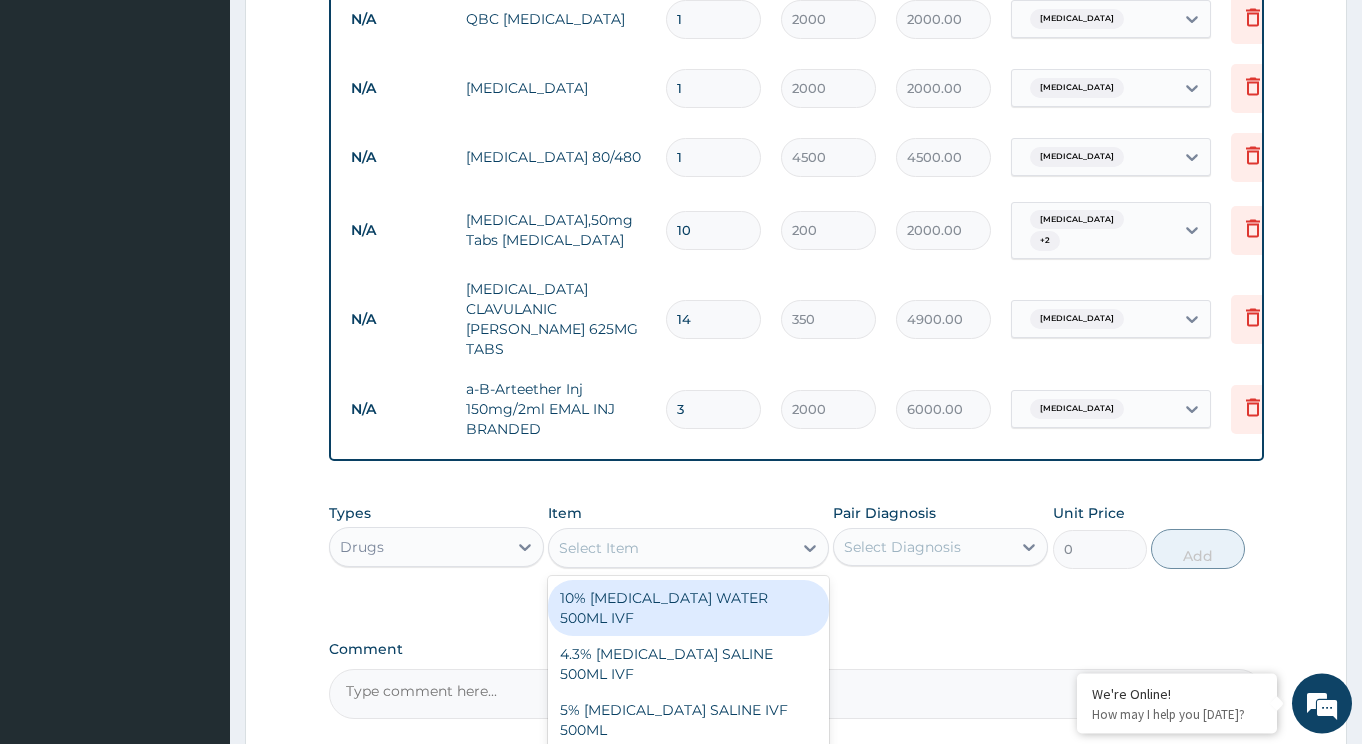 scroll, scrollTop: 1195, scrollLeft: 0, axis: vertical 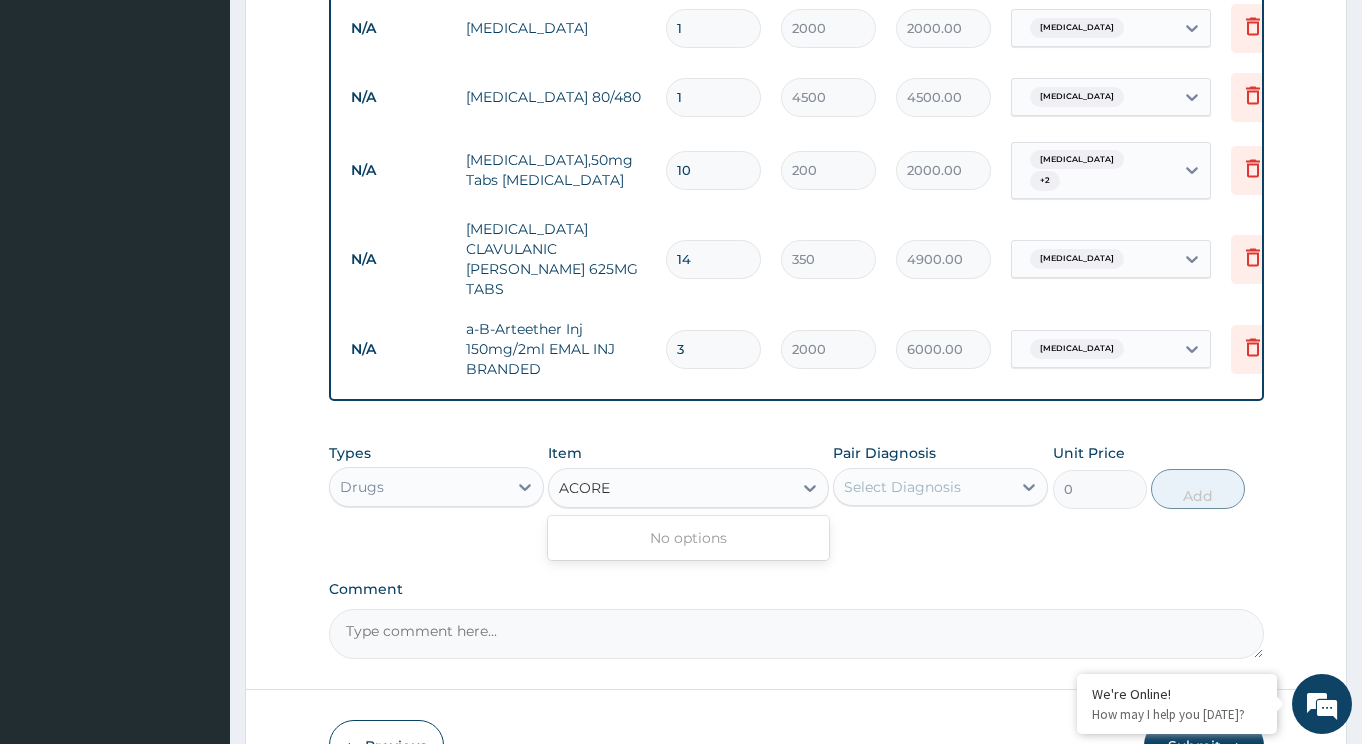 click on "ACORE" at bounding box center [585, 488] 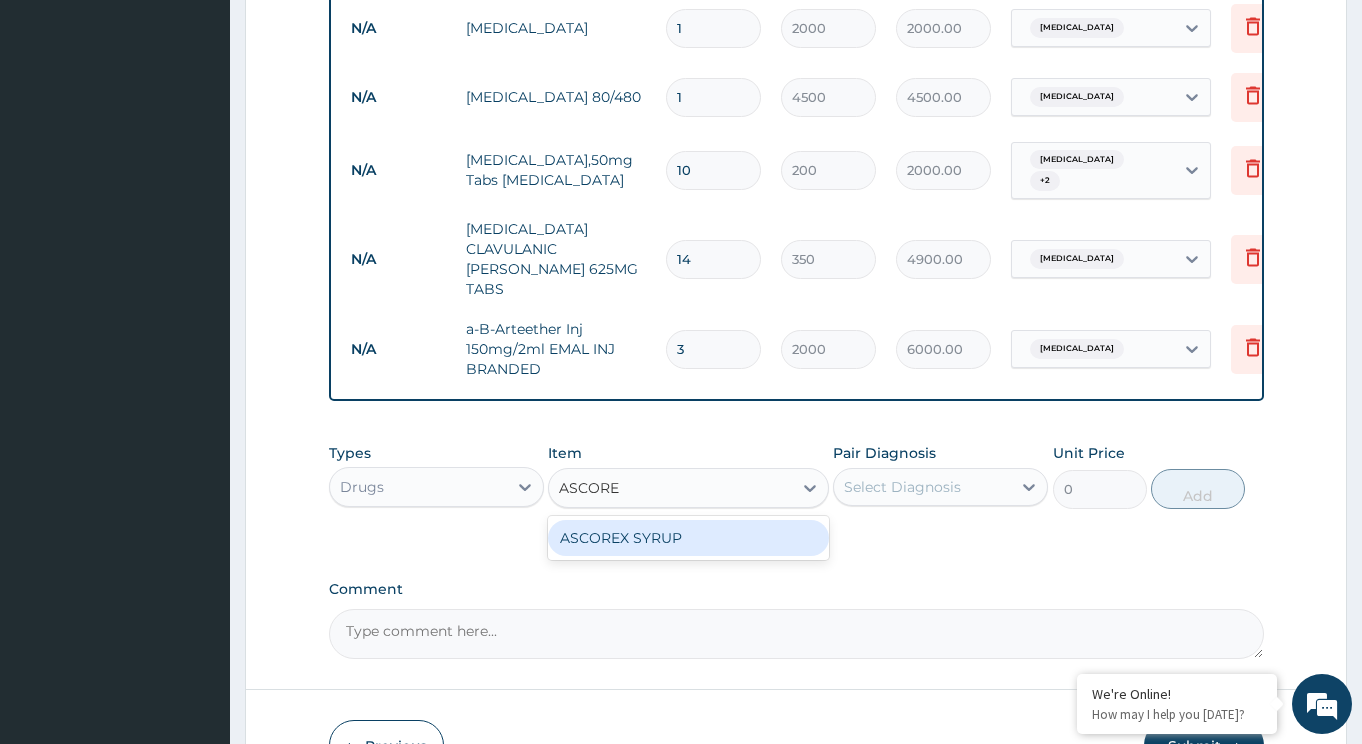click on "ASCOREX SYRUP" at bounding box center (688, 538) 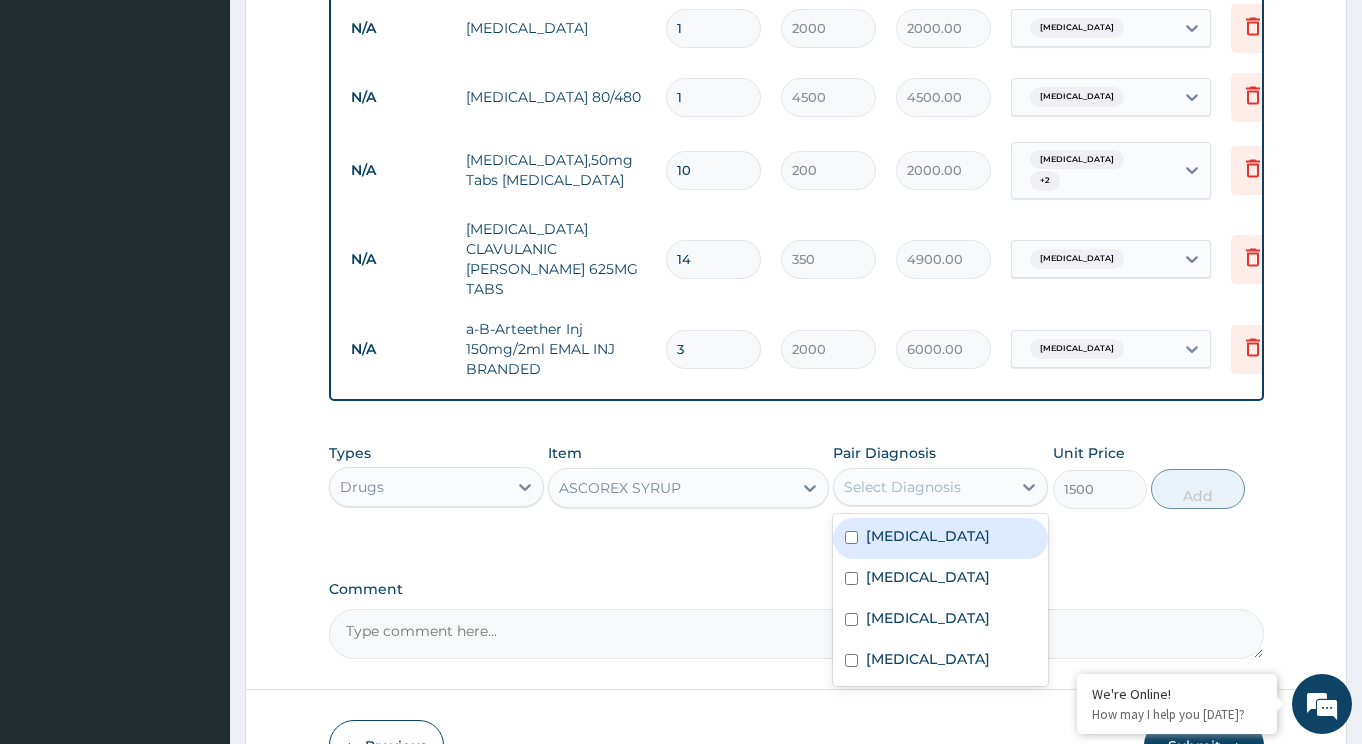 click on "Select Diagnosis" at bounding box center (902, 487) 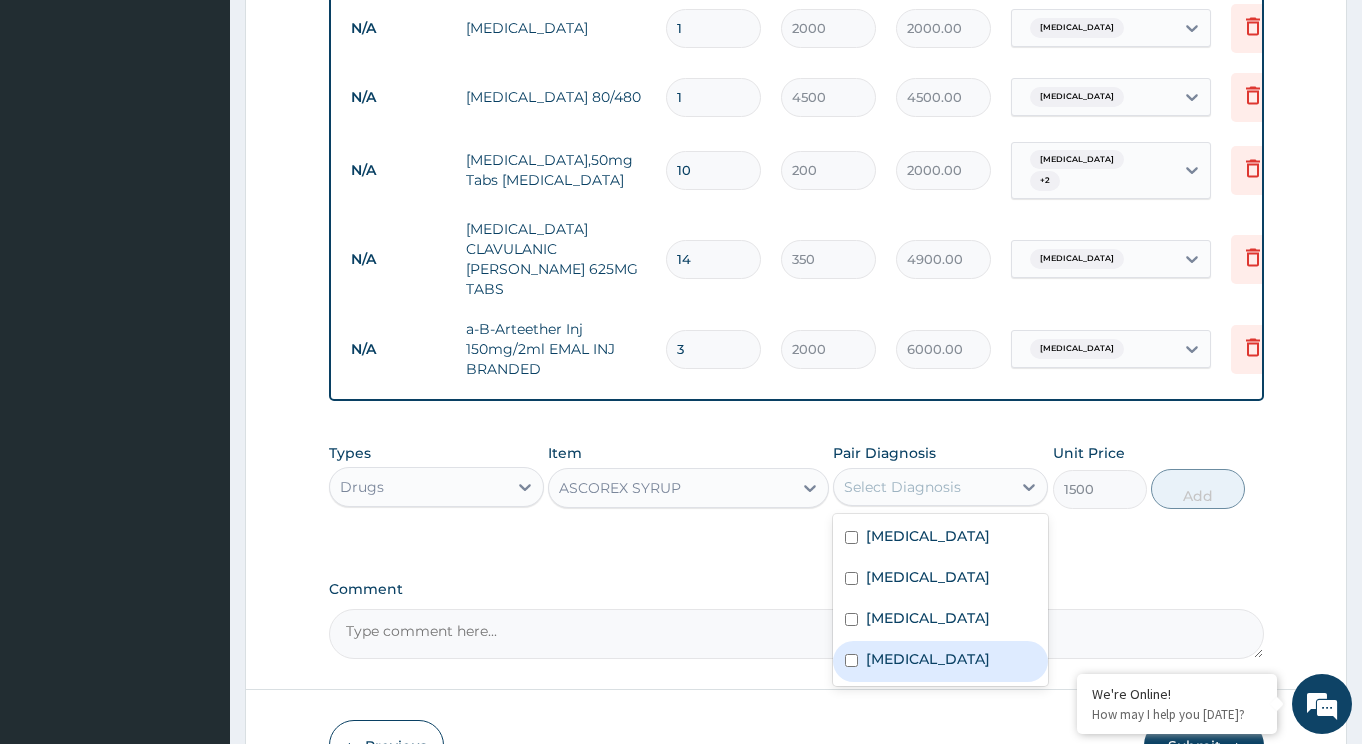 click on "Dry cough" at bounding box center [928, 659] 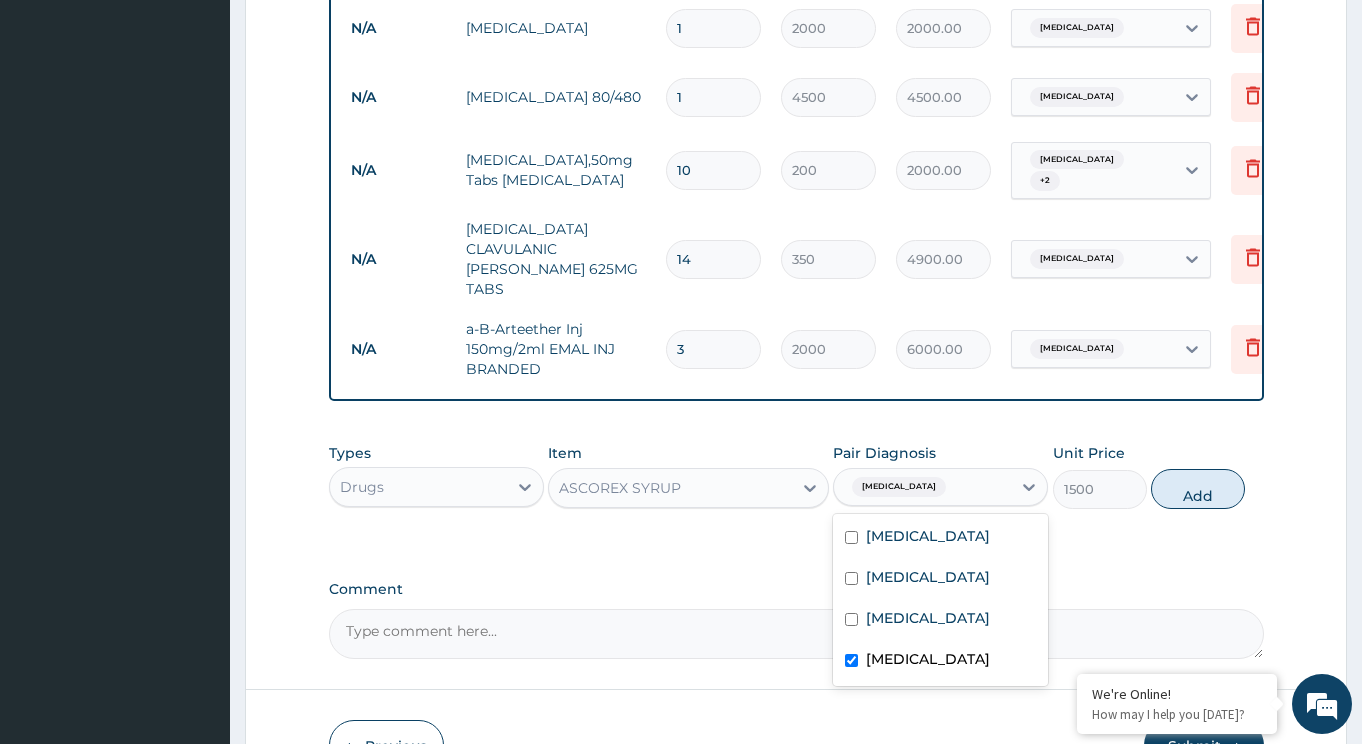 checkbox on "true" 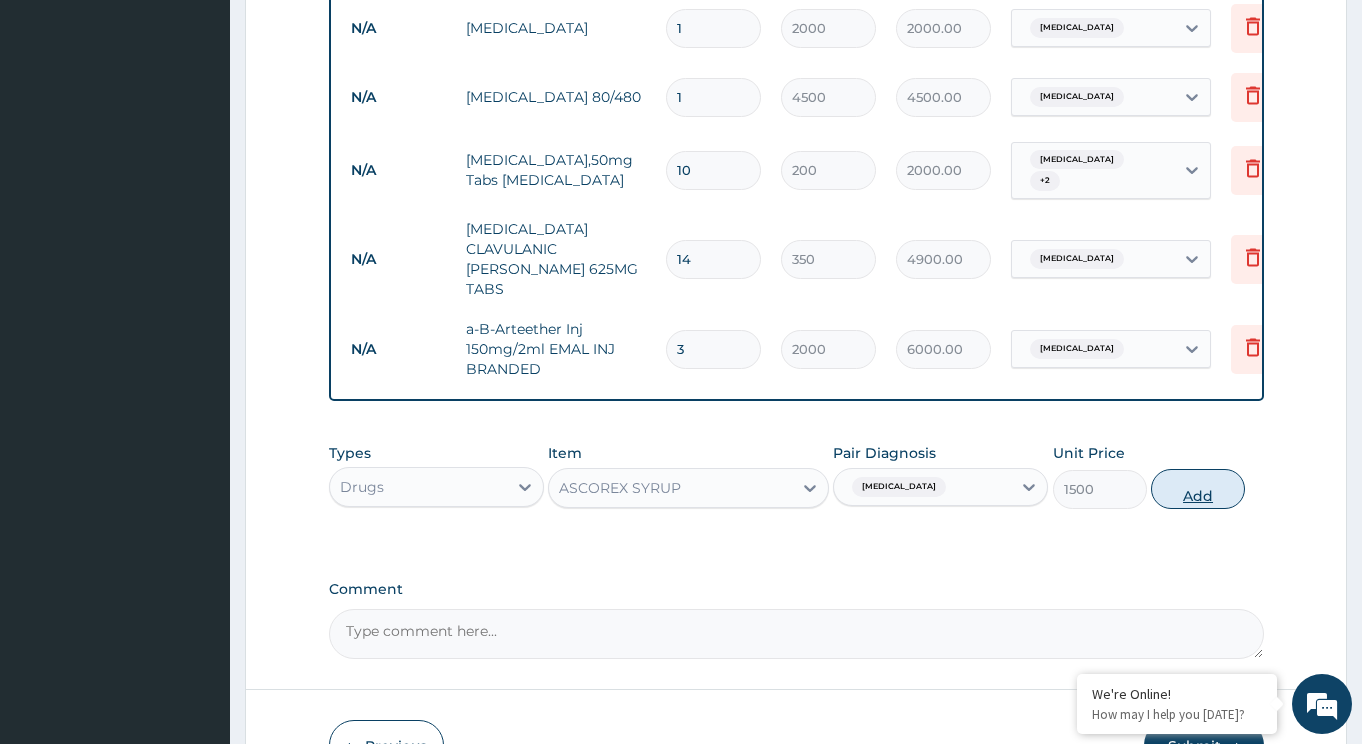 click on "Add" at bounding box center [1198, 489] 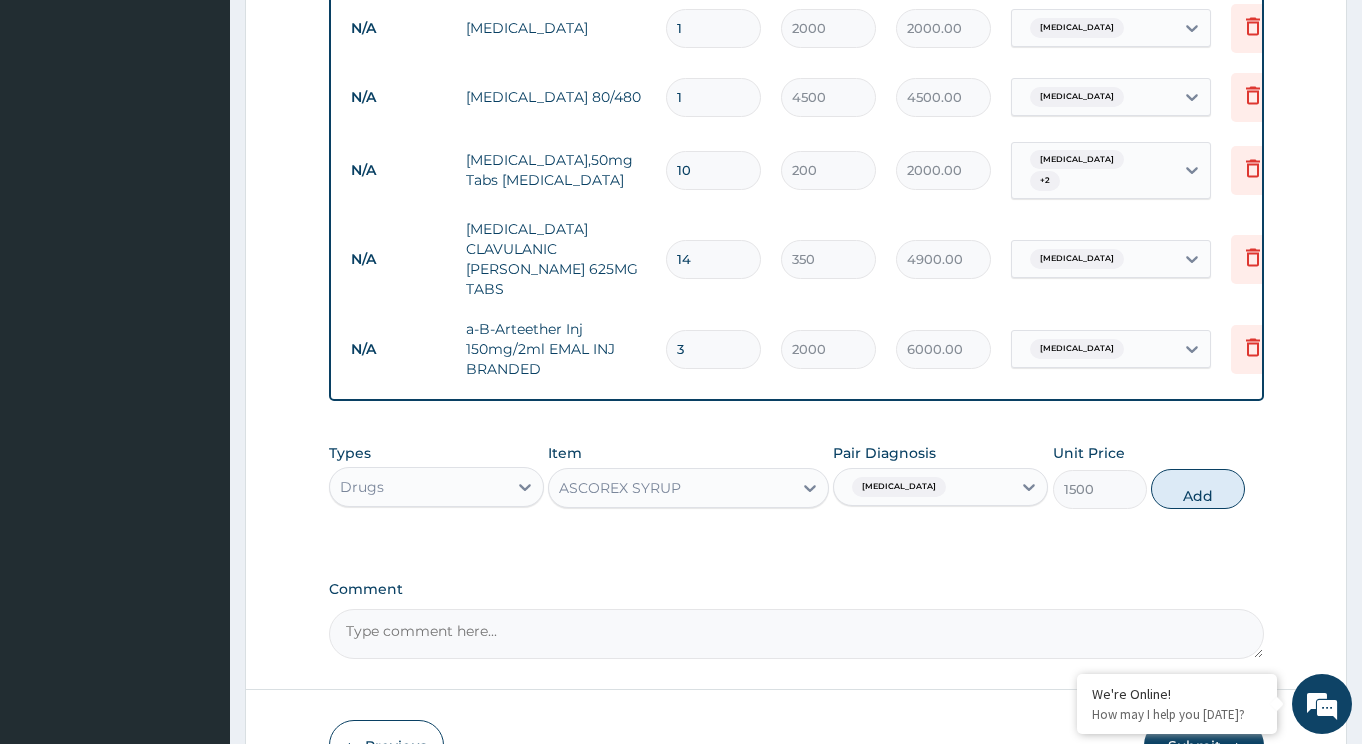 type on "0" 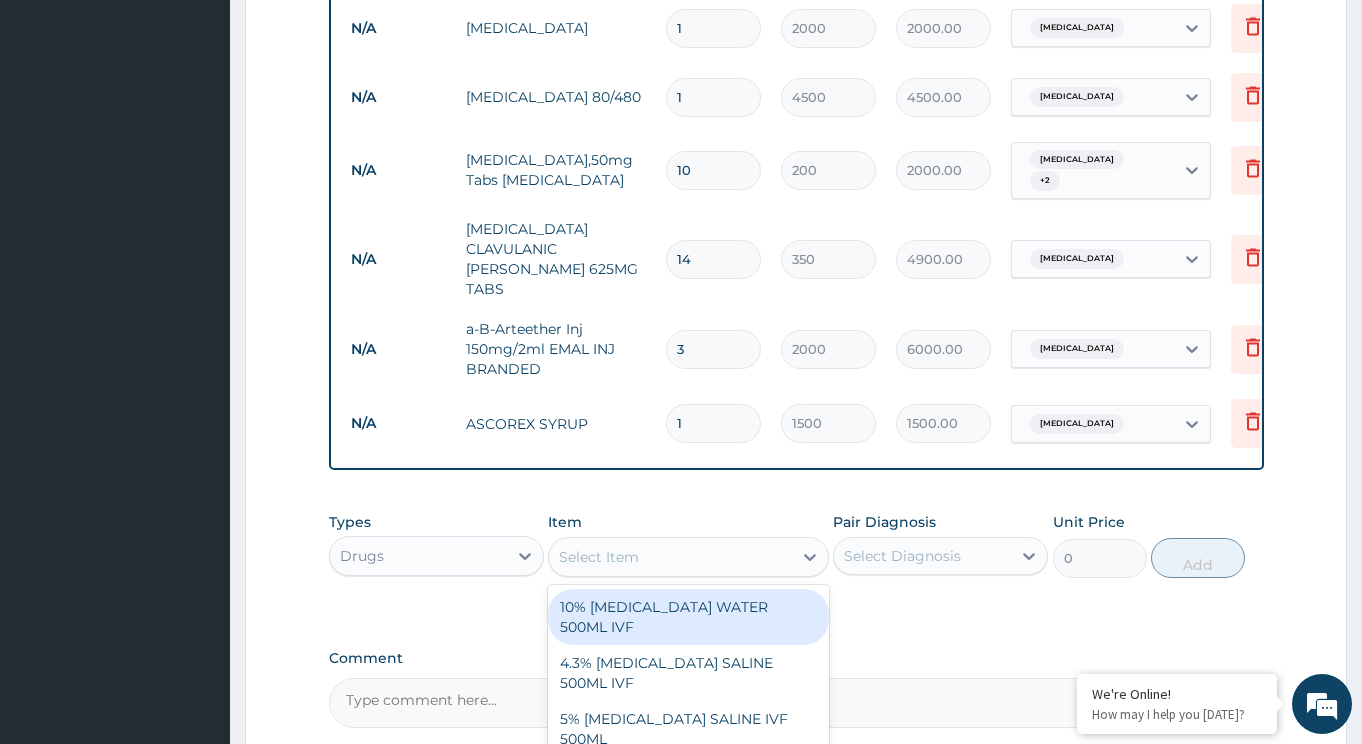 click on "Select Item" at bounding box center (670, 557) 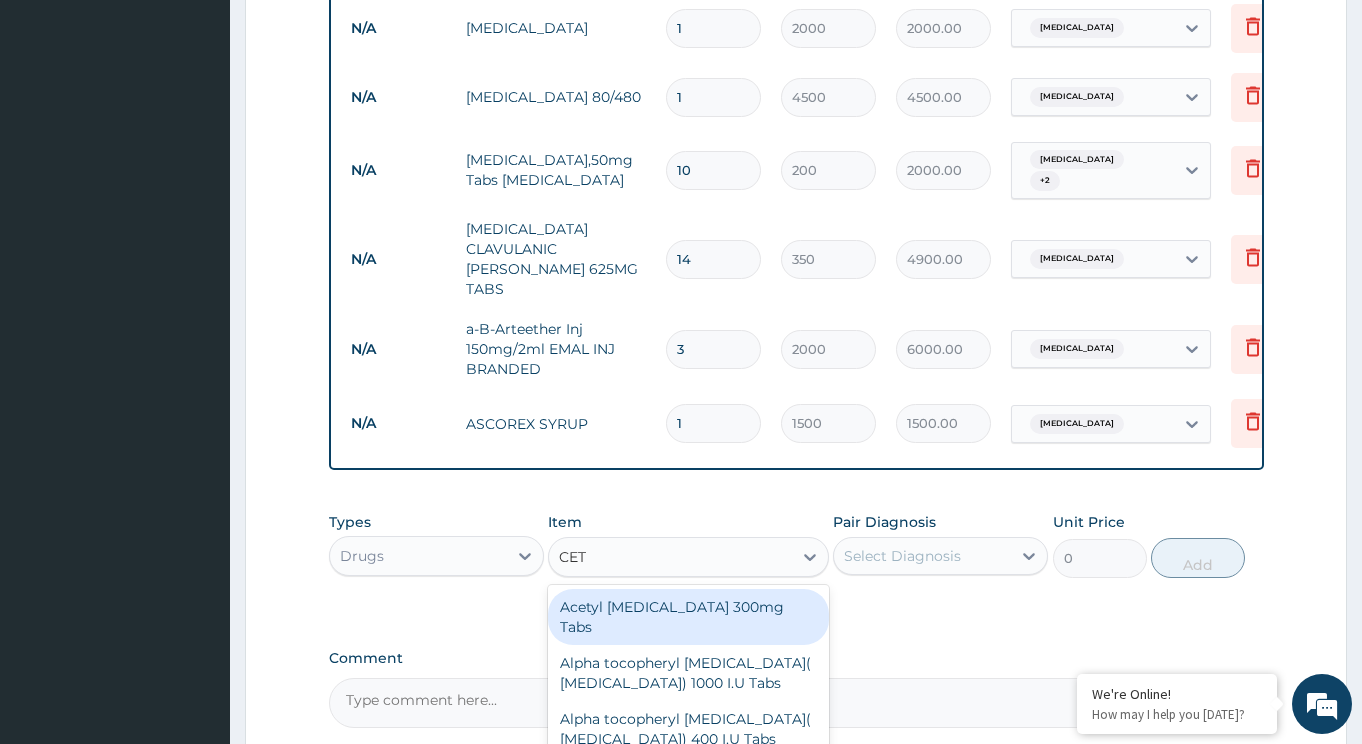 type on "CETR" 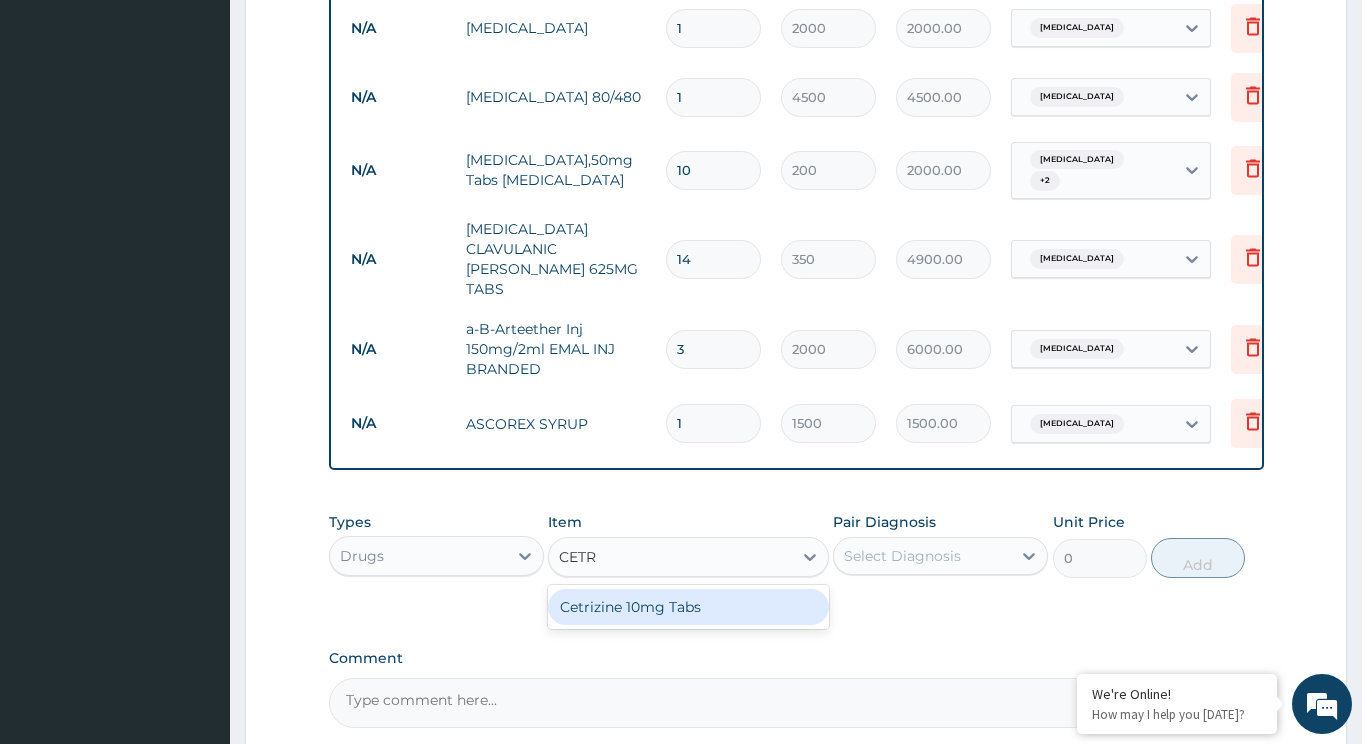 click on "Cetrizine 10mg Tabs" at bounding box center [688, 607] 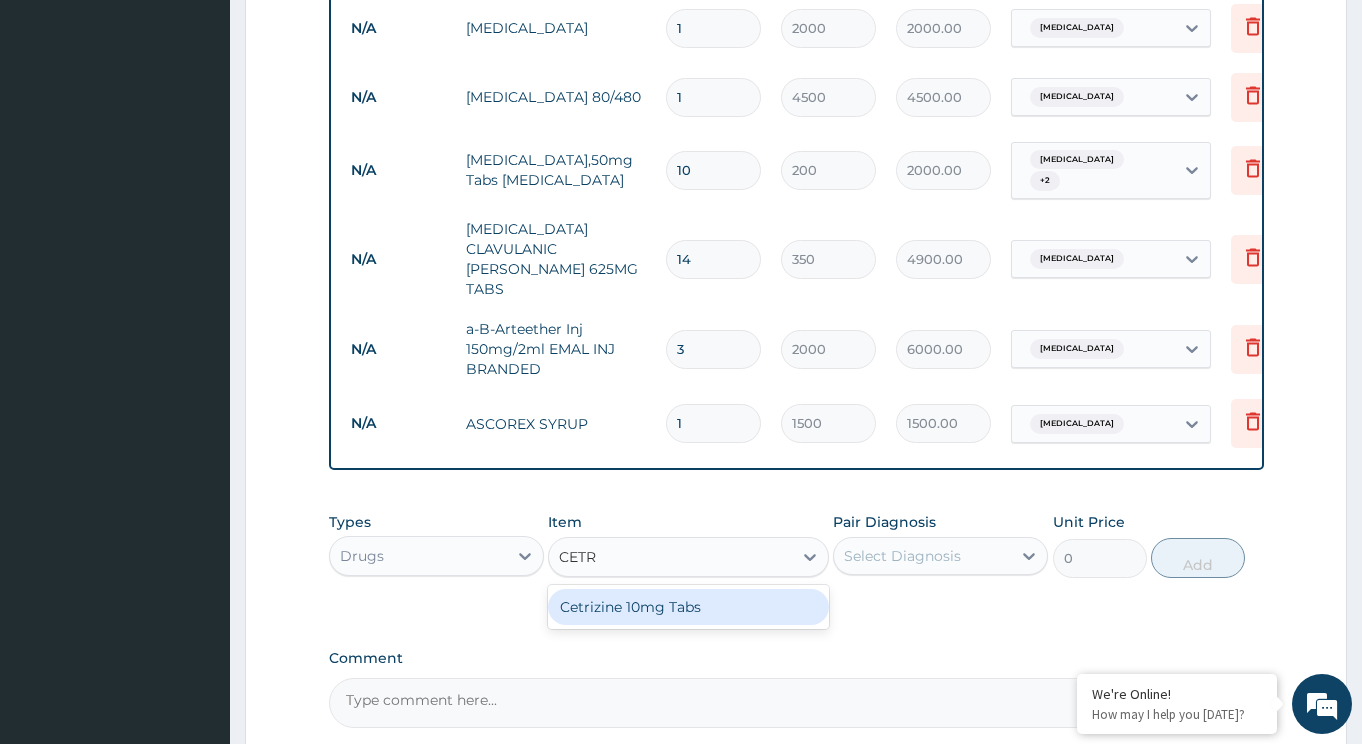 type 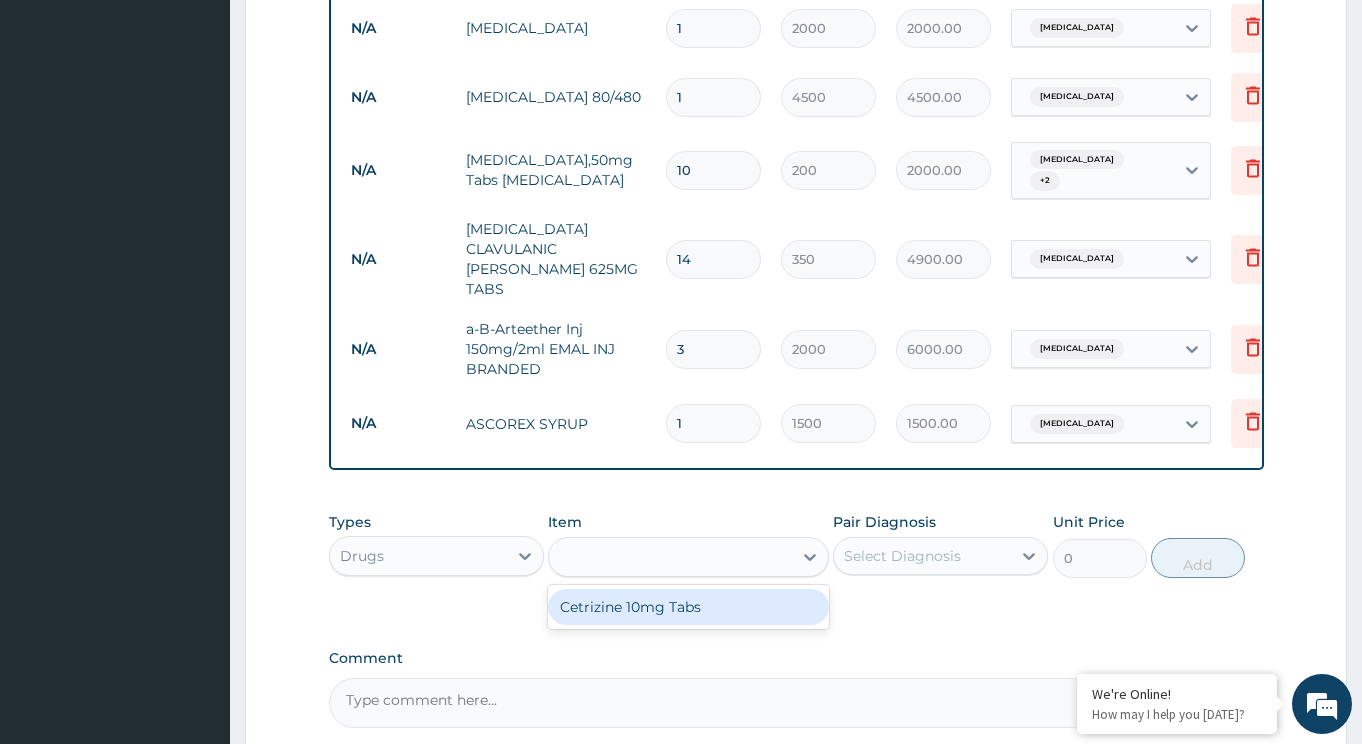 type on "150" 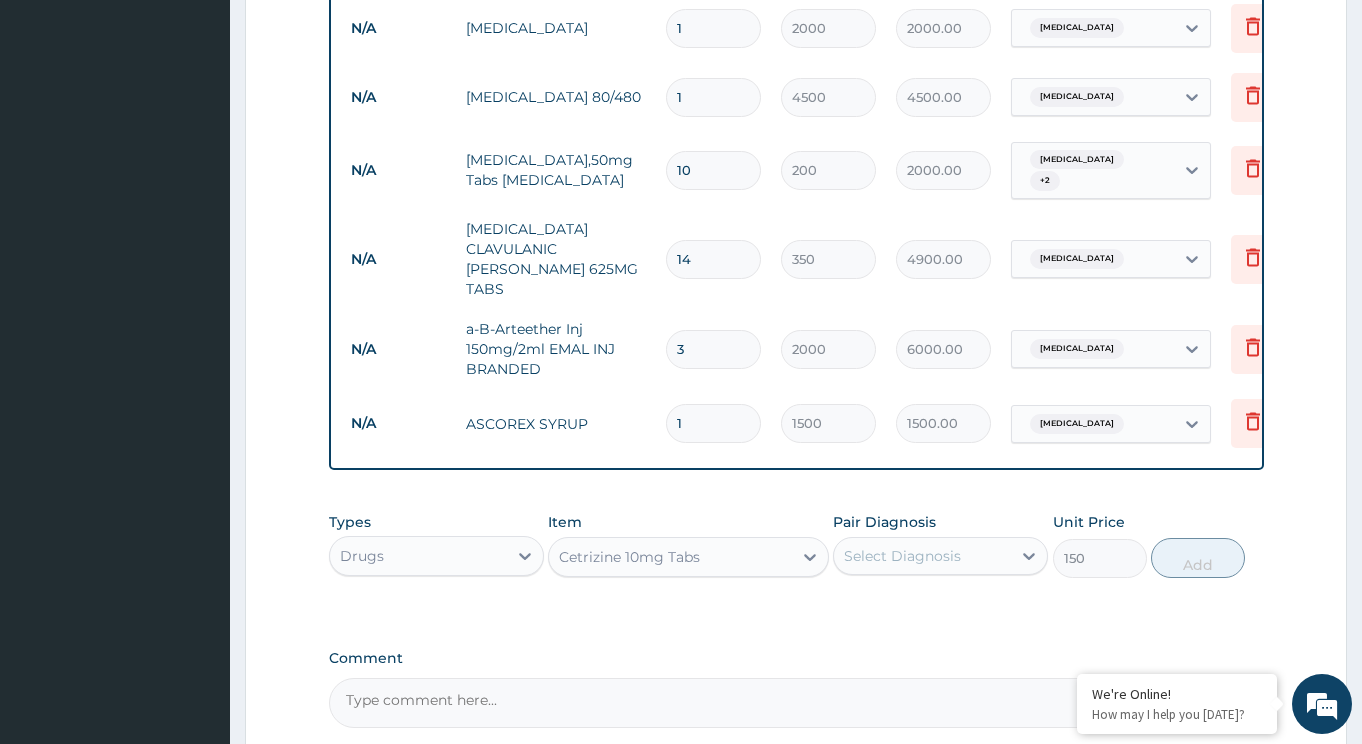 click on "Select Diagnosis" at bounding box center (902, 556) 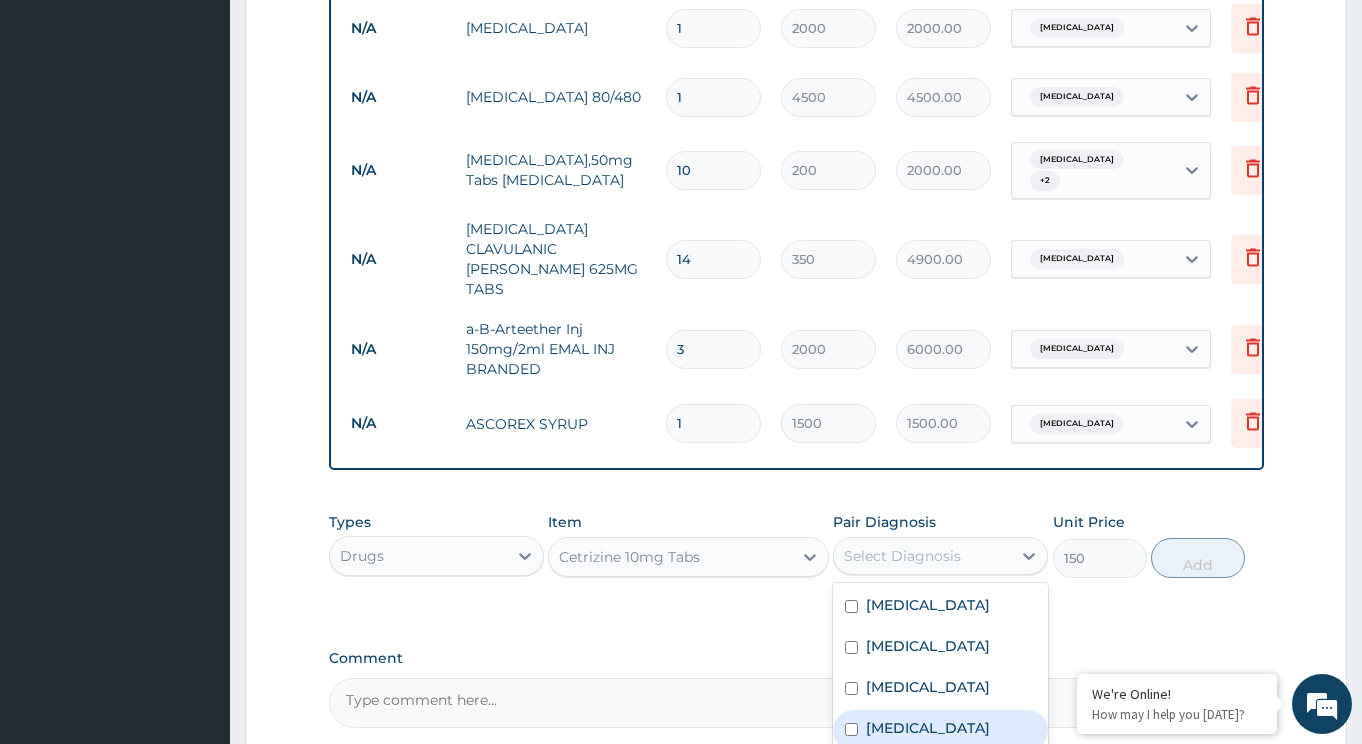click on "Dry cough" at bounding box center [940, 730] 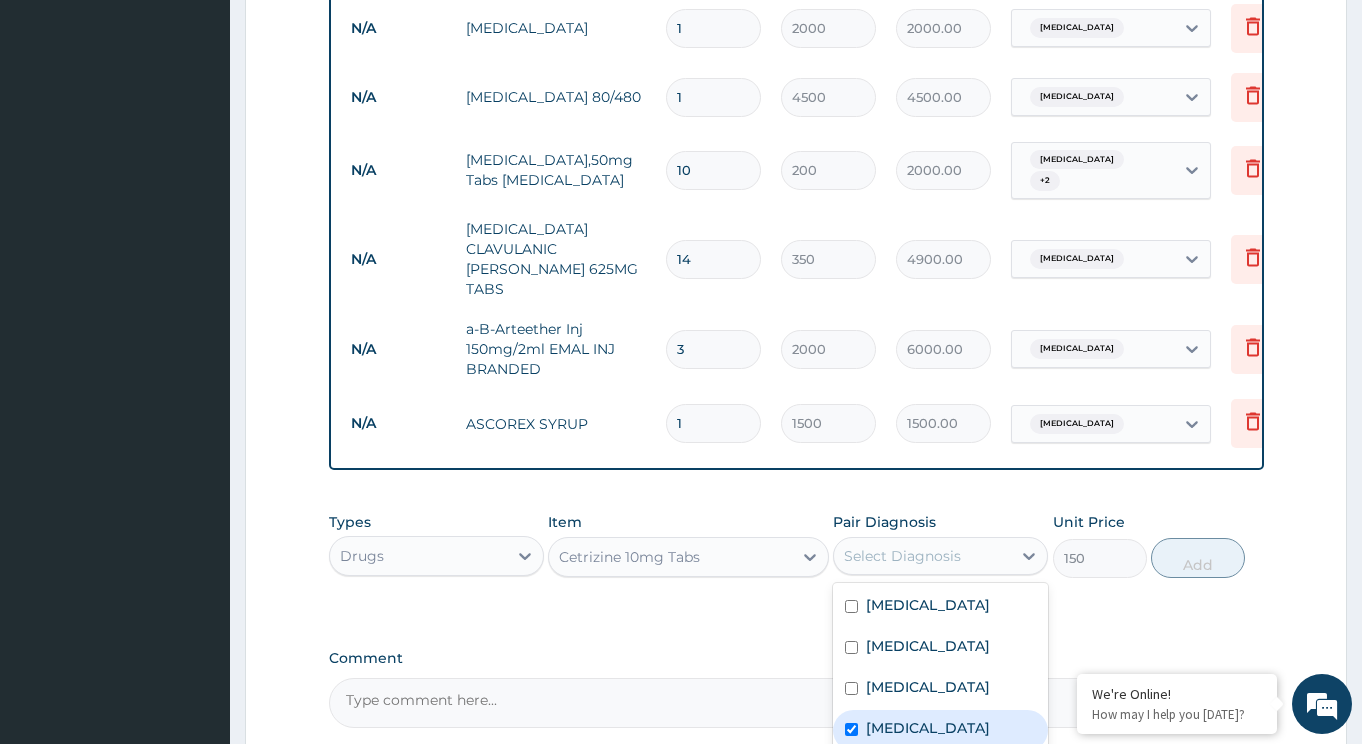 checkbox on "true" 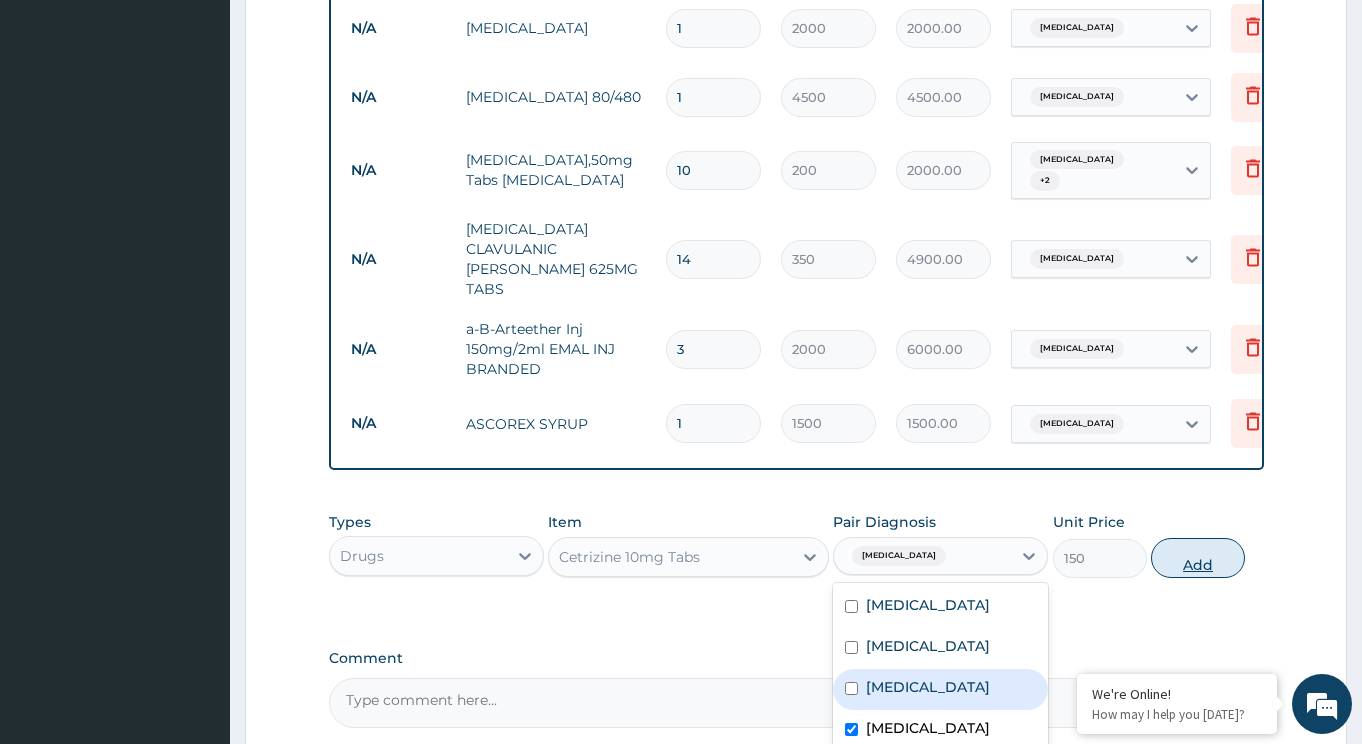 click on "Add" at bounding box center (1198, 558) 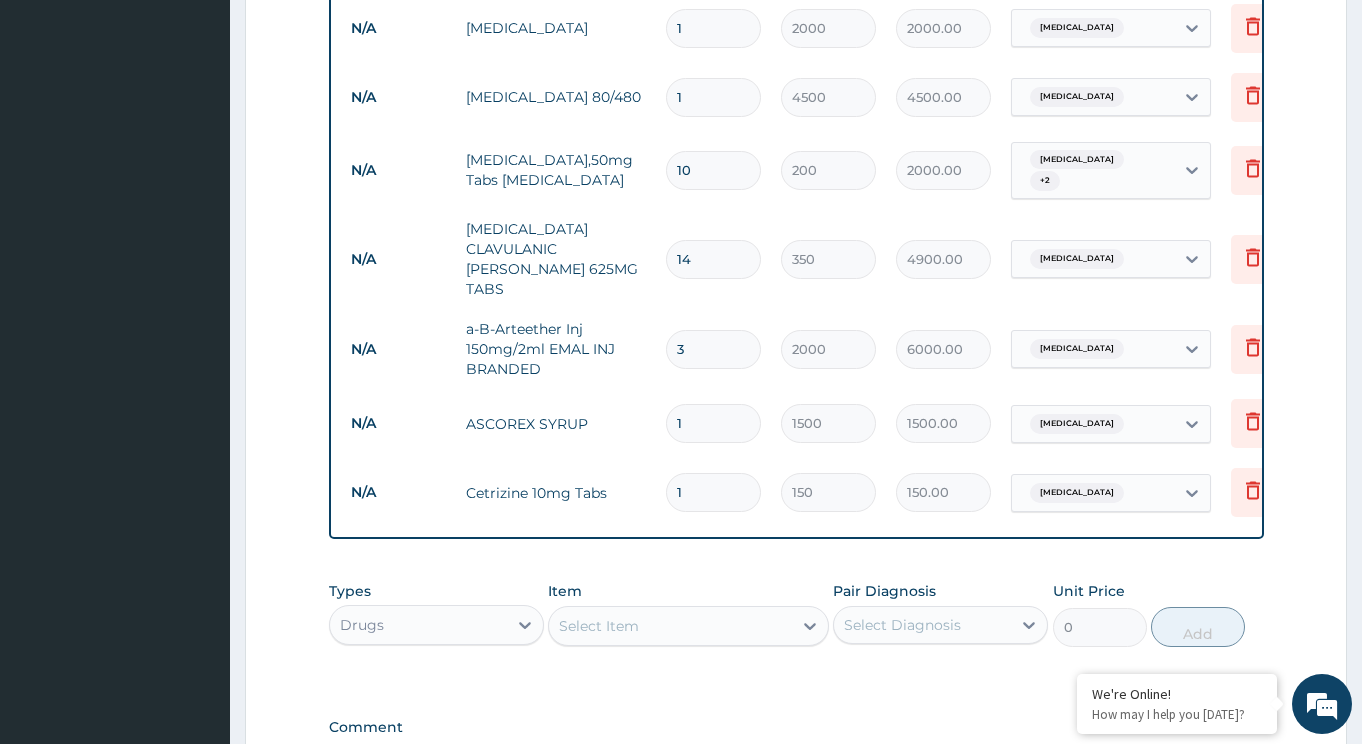 type on "10" 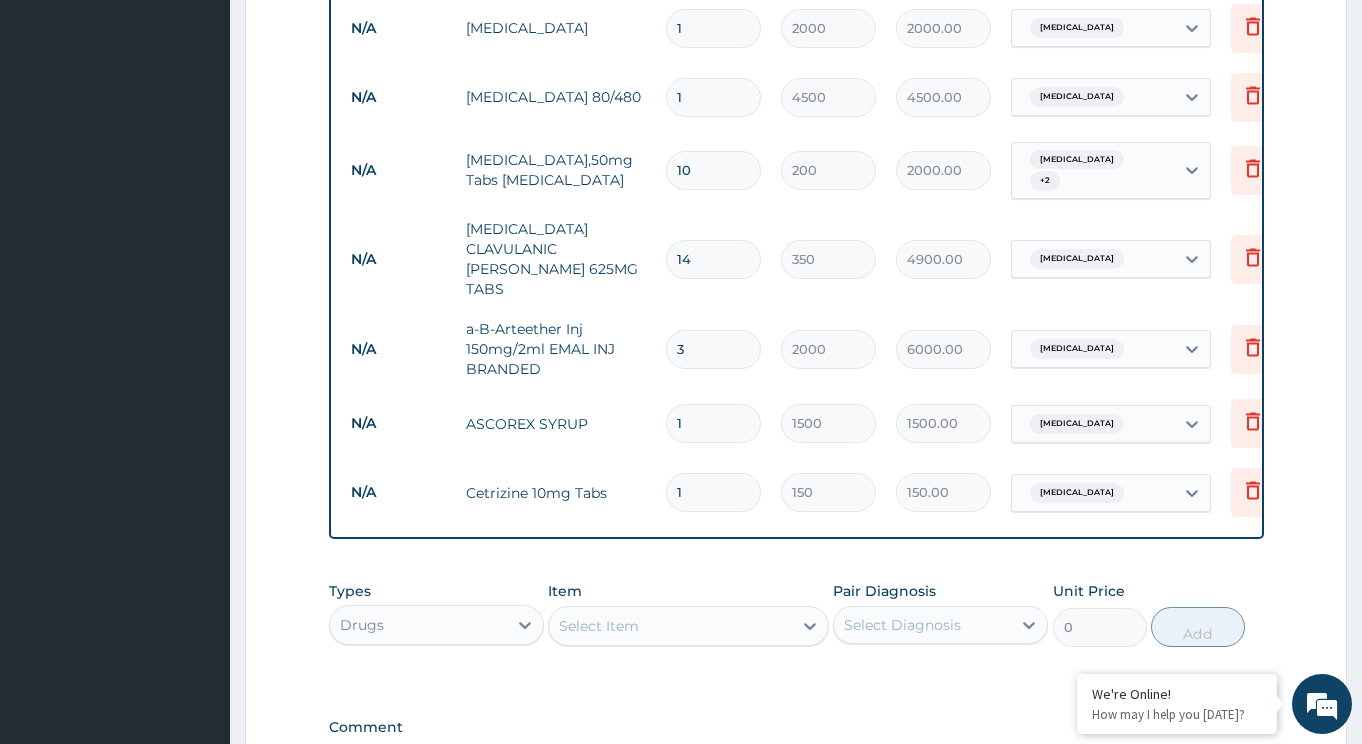 type on "1500.00" 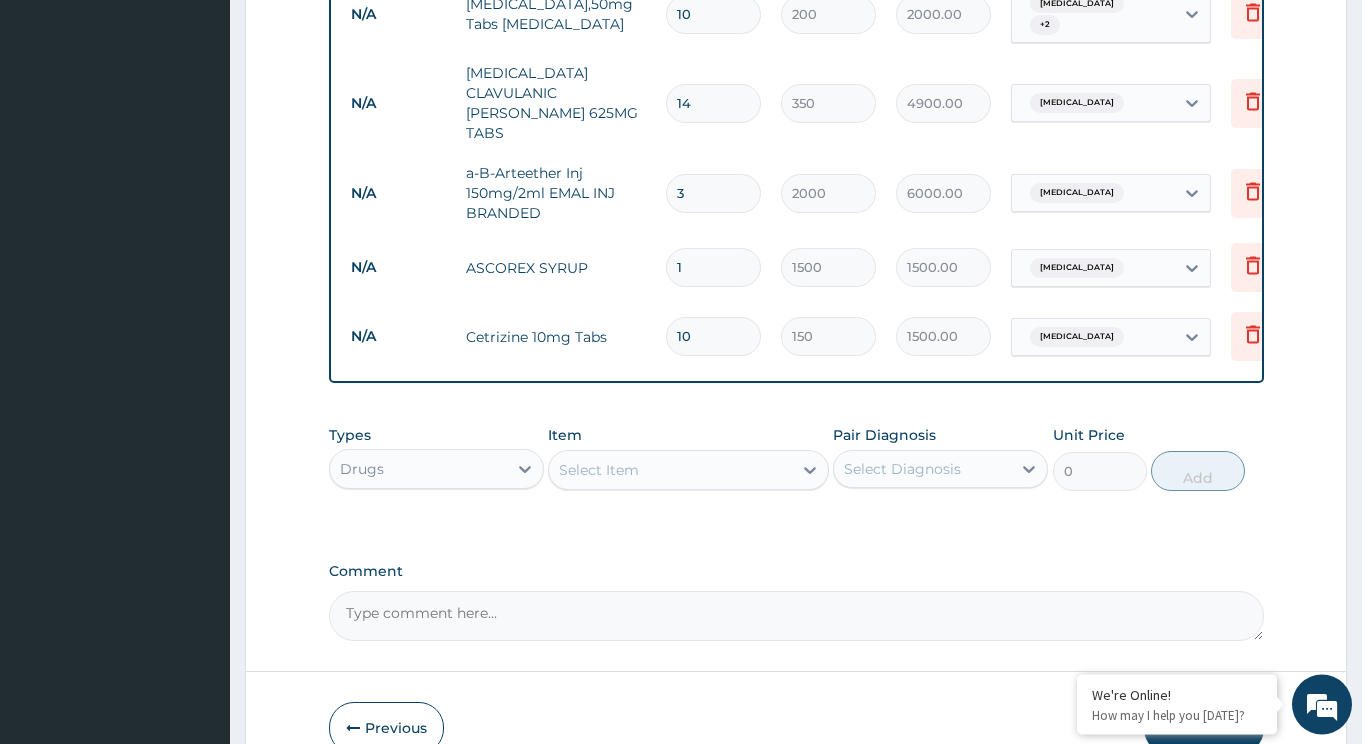 scroll, scrollTop: 1438, scrollLeft: 0, axis: vertical 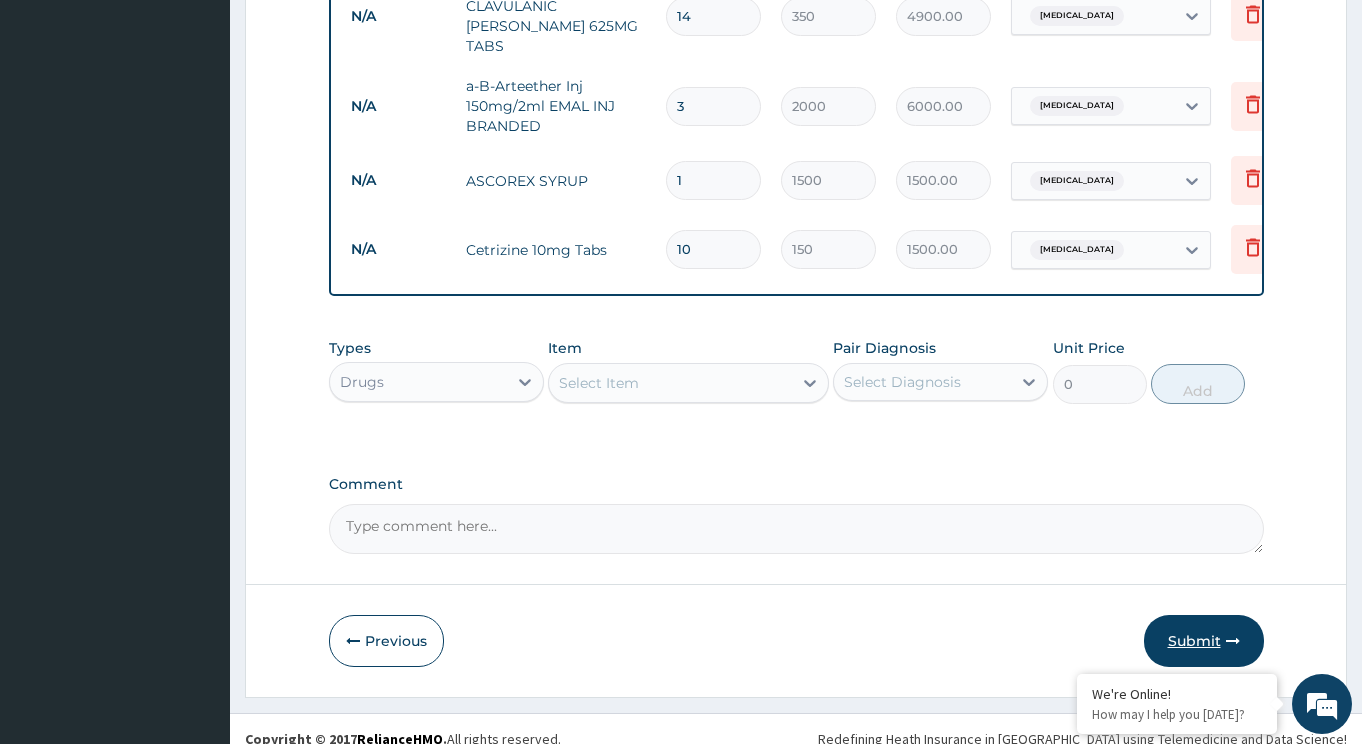 type on "10" 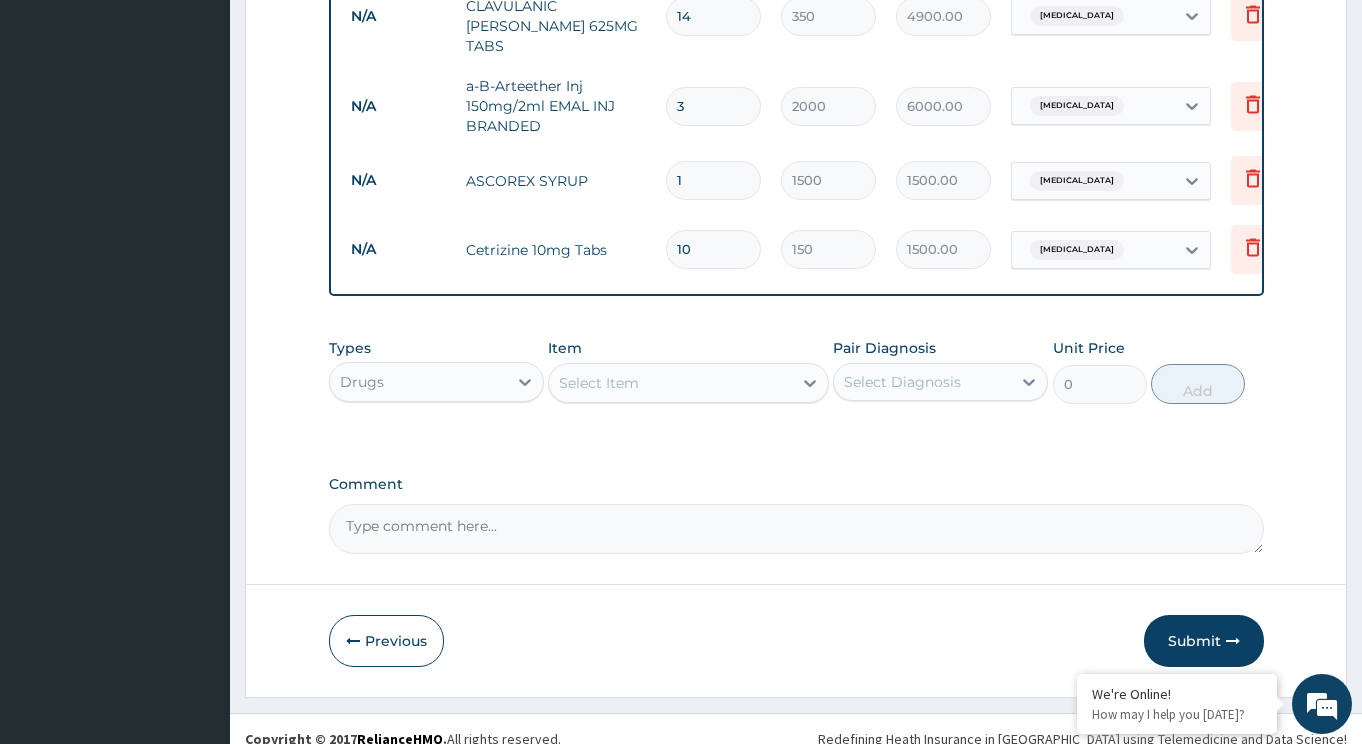 drag, startPoint x: 1189, startPoint y: 602, endPoint x: 1188, endPoint y: 618, distance: 16.03122 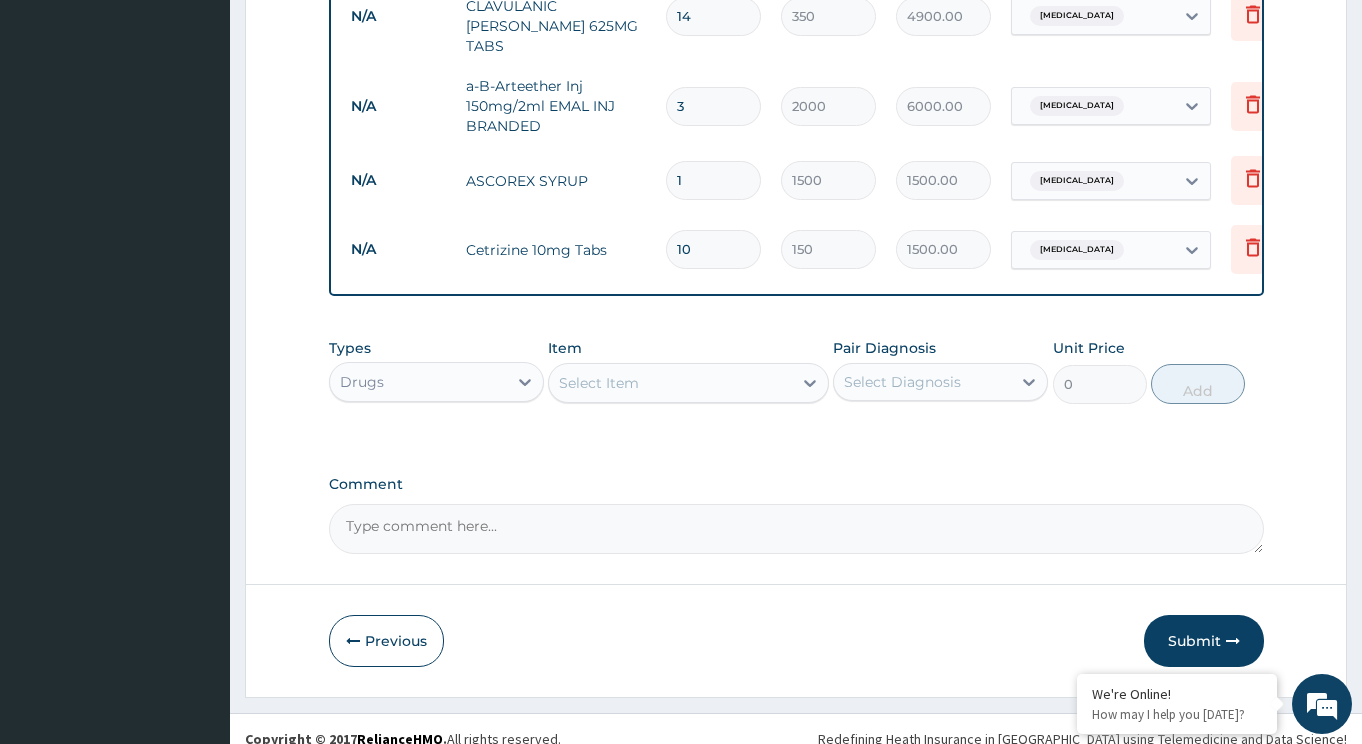 click on "Submit" at bounding box center (1204, 641) 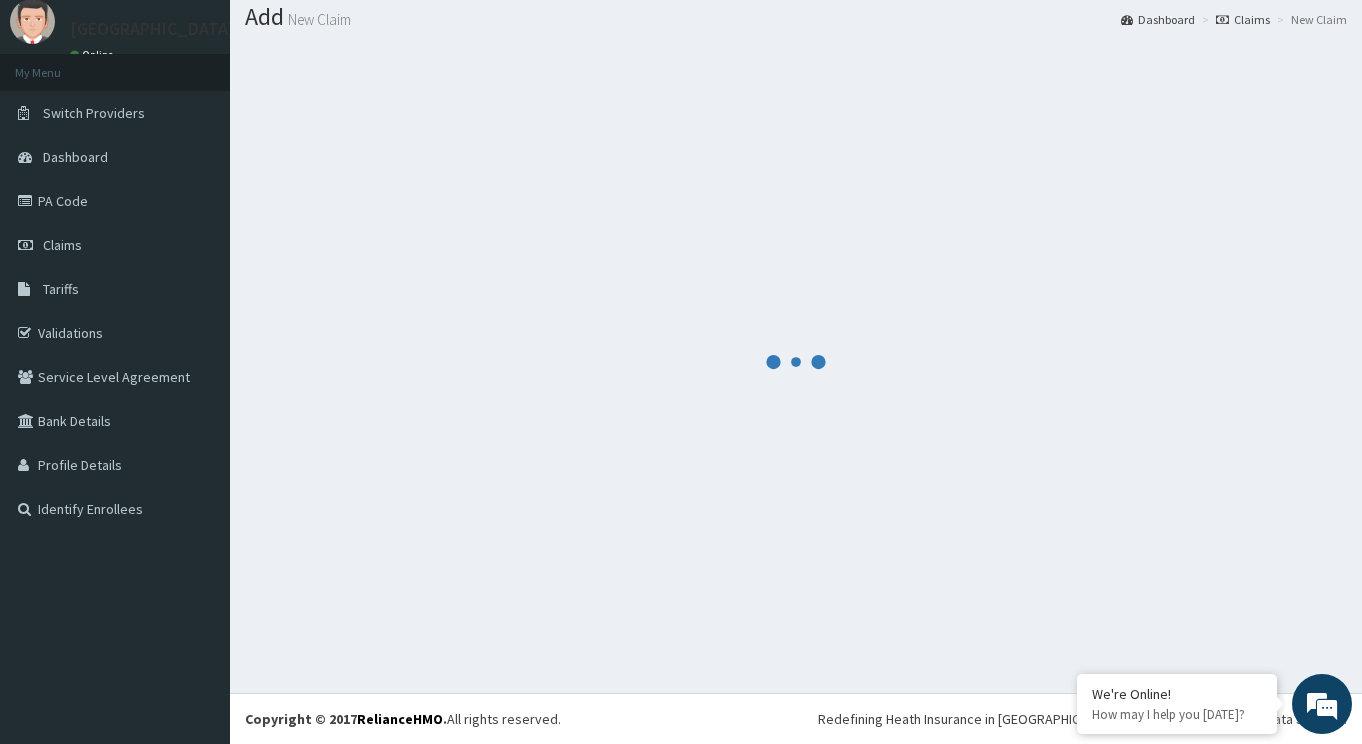 scroll, scrollTop: 61, scrollLeft: 0, axis: vertical 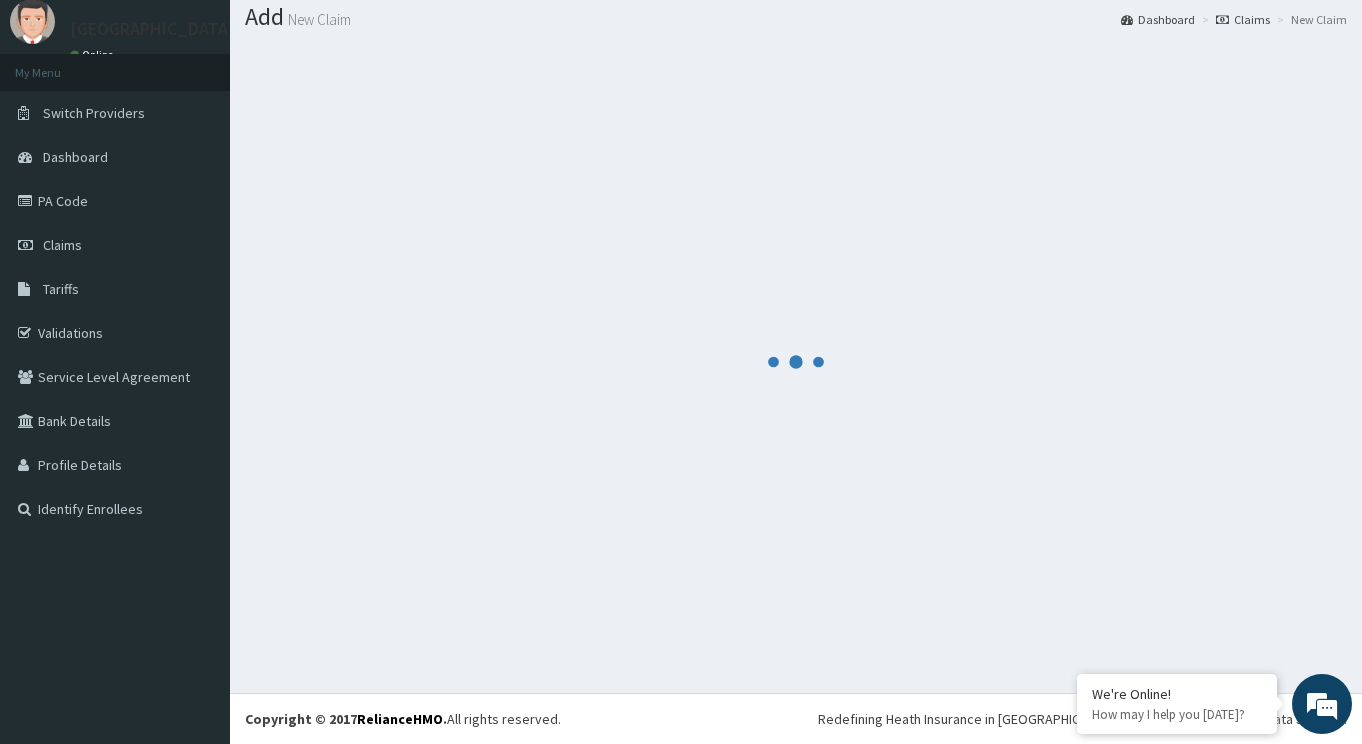 click at bounding box center [796, 361] 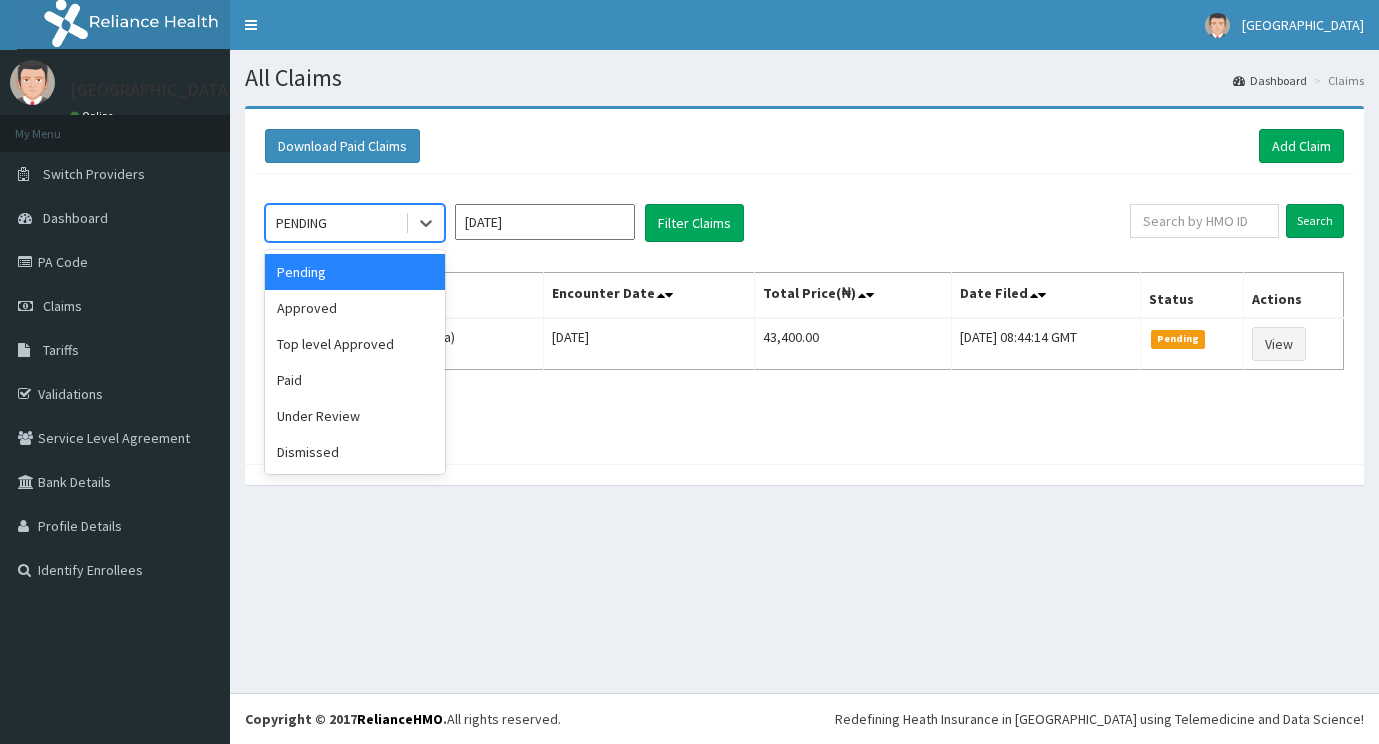 scroll, scrollTop: 0, scrollLeft: 0, axis: both 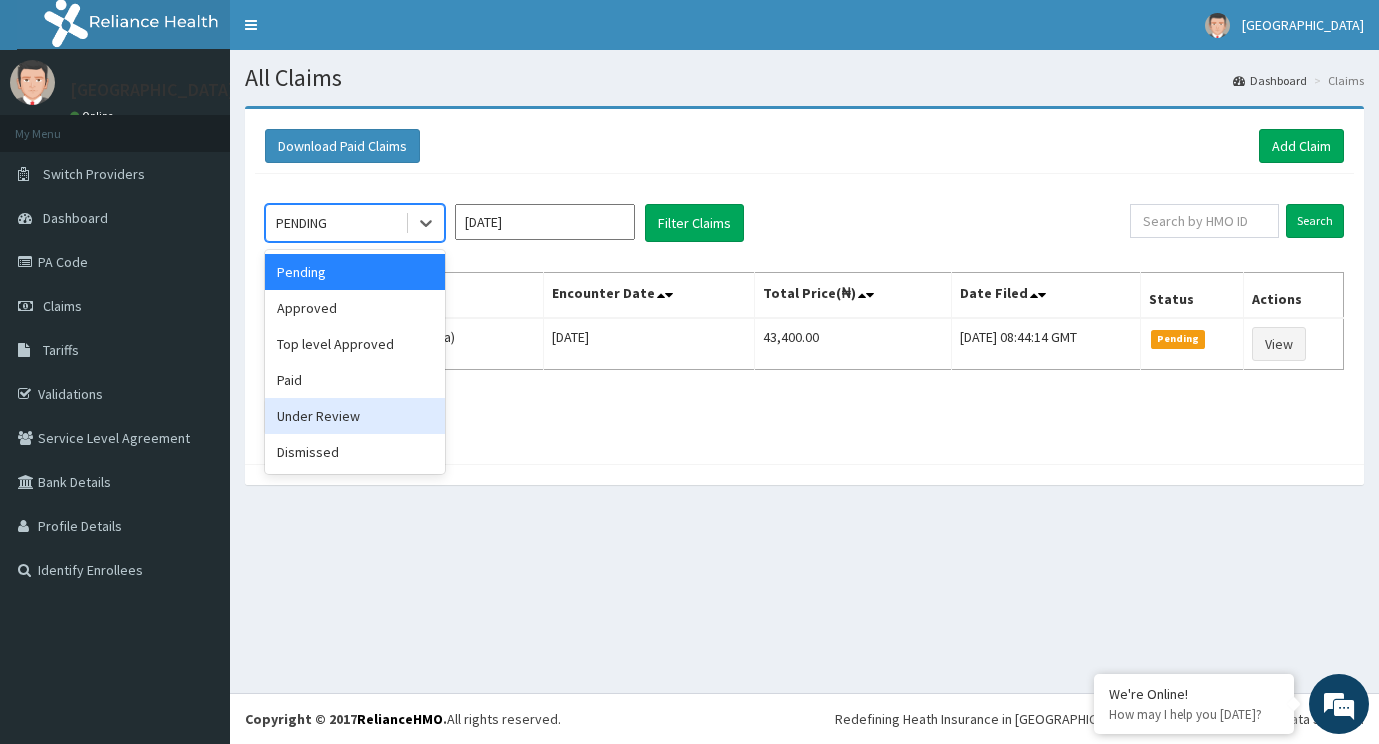 click on "Under Review" at bounding box center [355, 416] 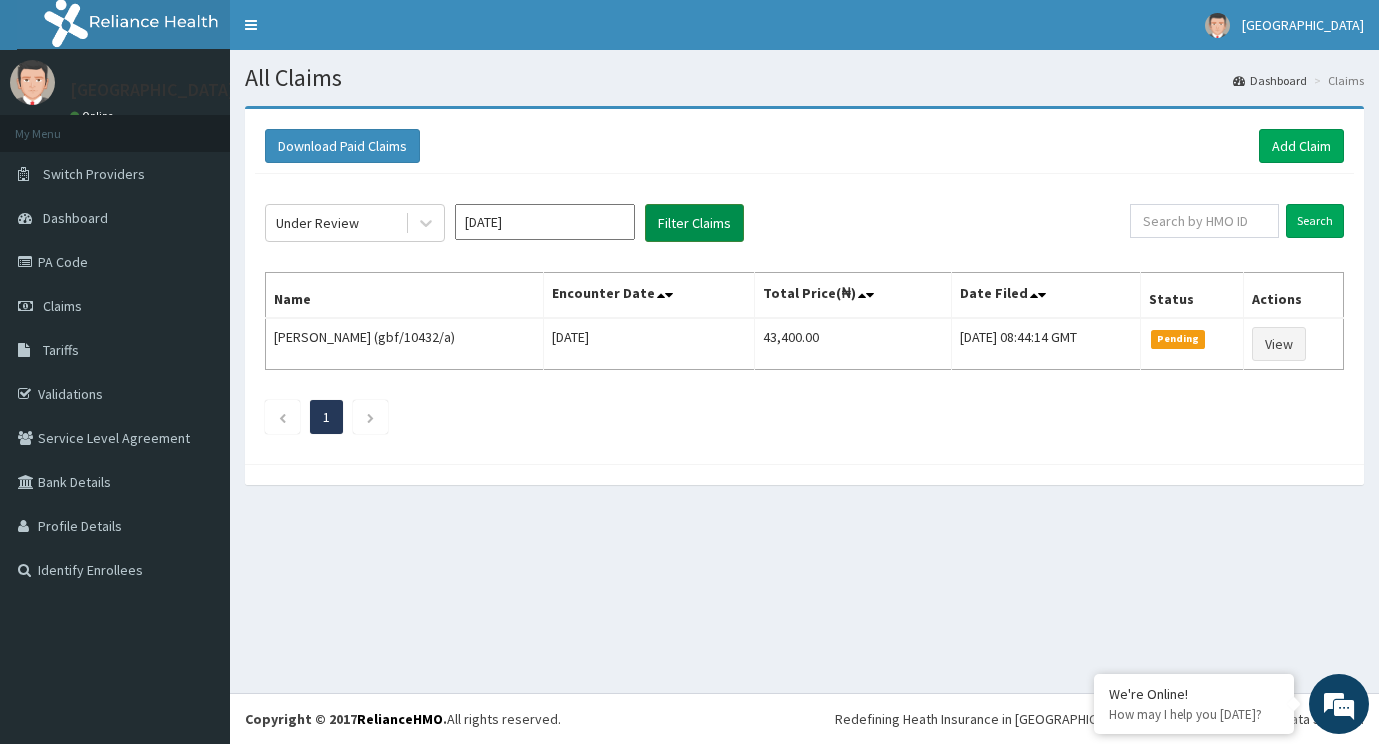 click on "Filter Claims" at bounding box center (694, 223) 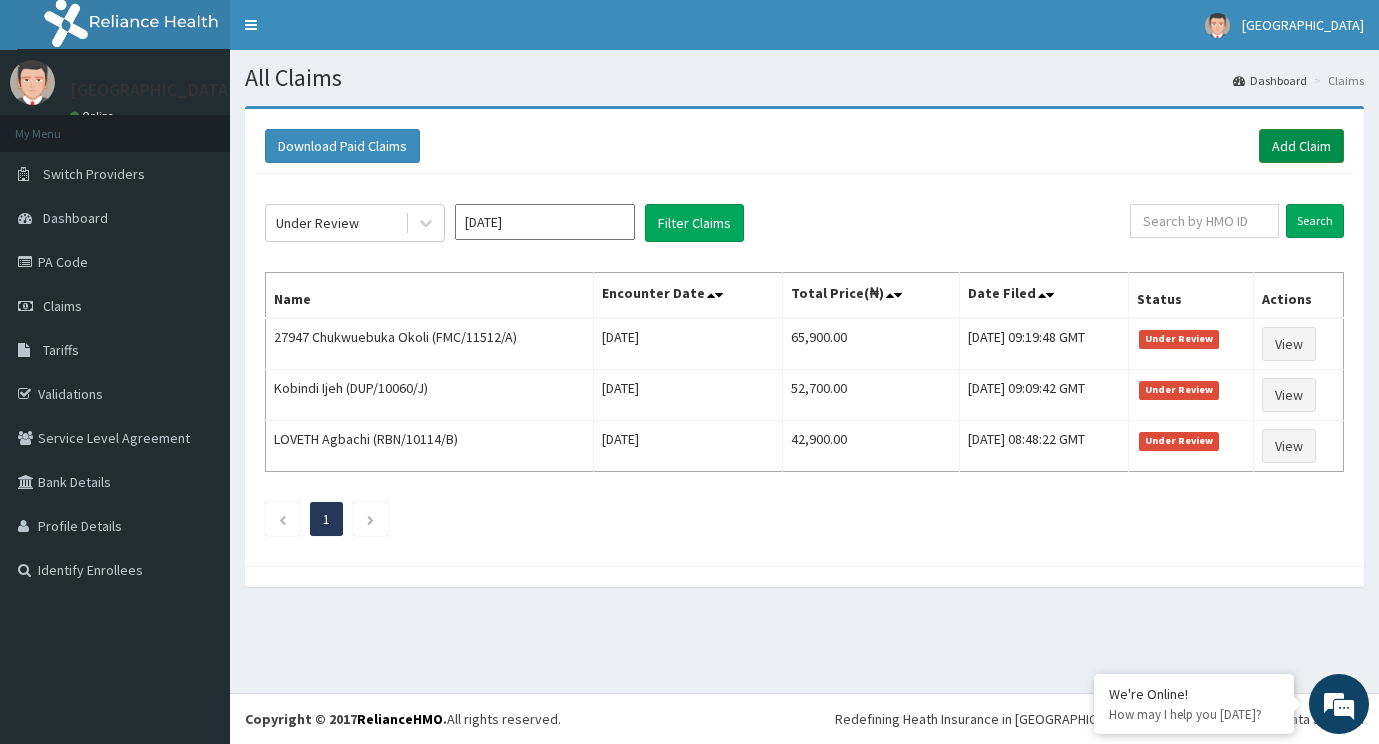 scroll, scrollTop: 0, scrollLeft: 0, axis: both 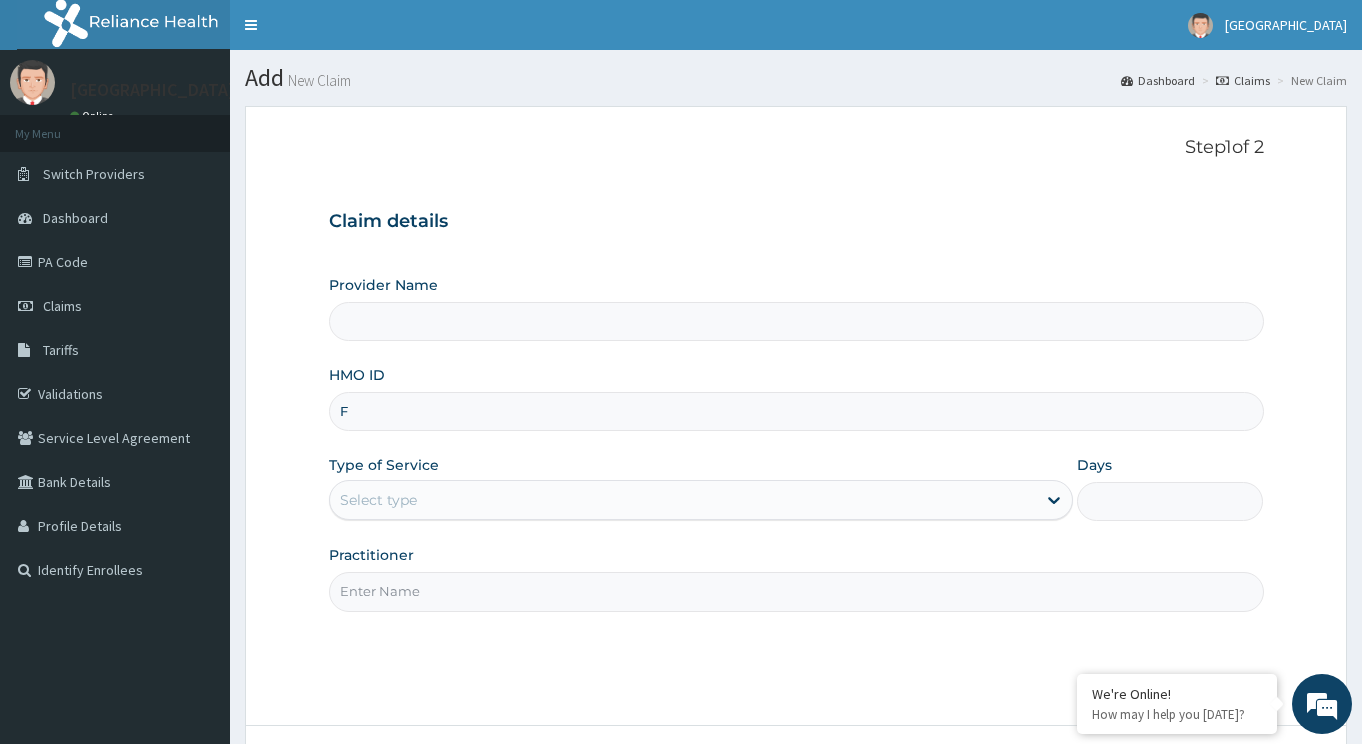 type on "[GEOGRAPHIC_DATA] -ASABA" 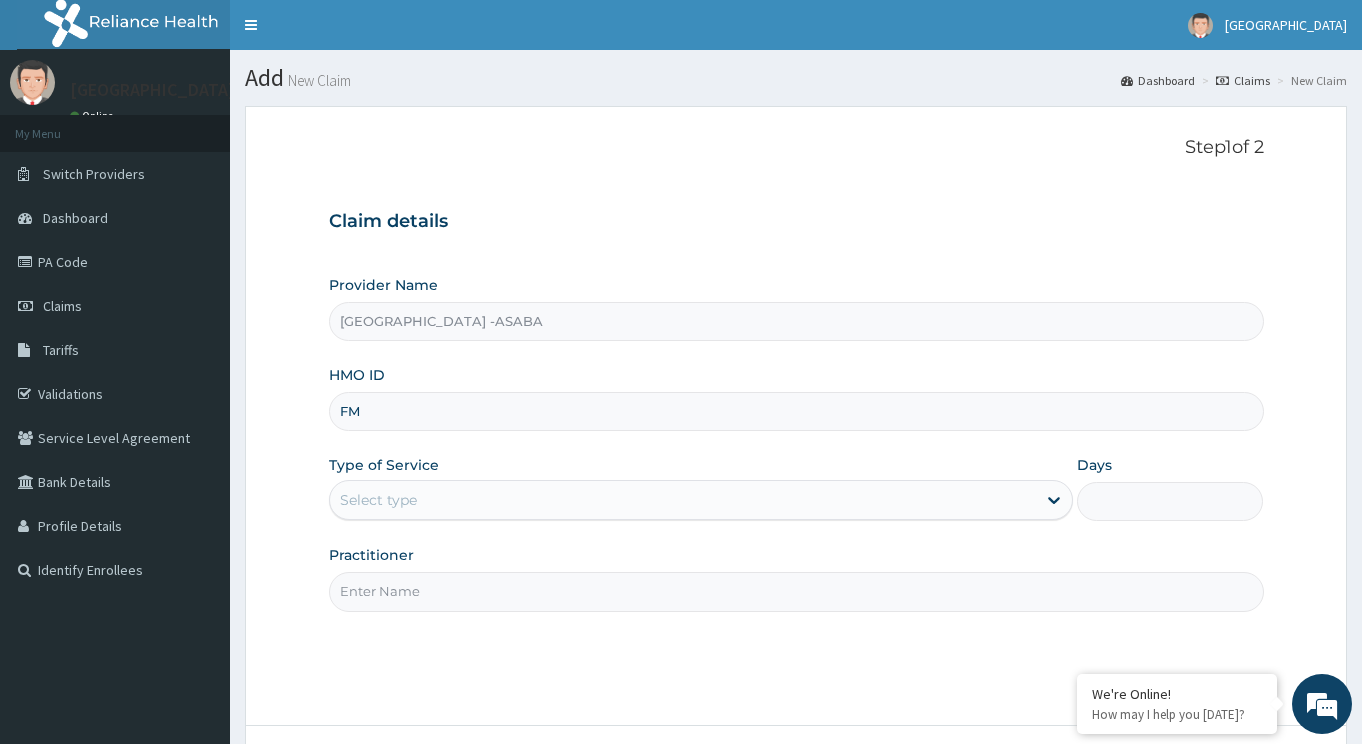 scroll, scrollTop: 0, scrollLeft: 0, axis: both 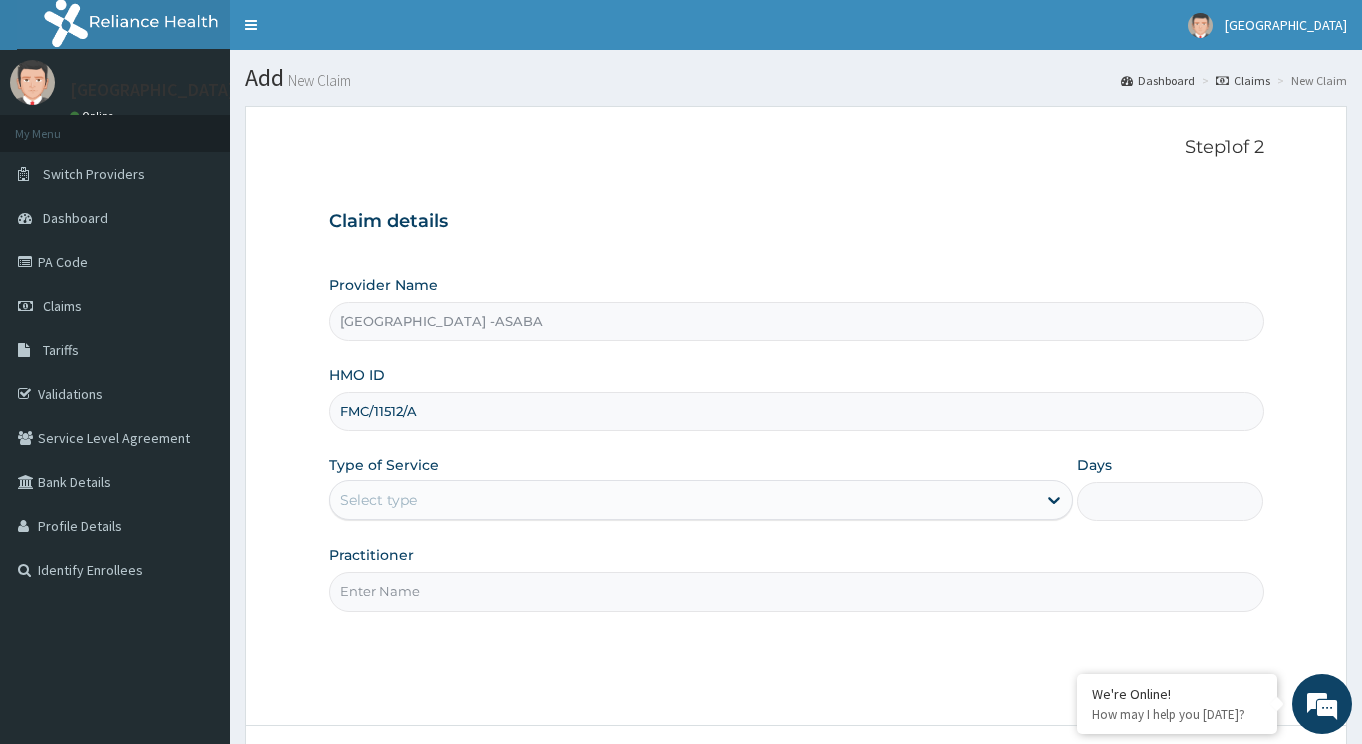type on "FMC/11512/A" 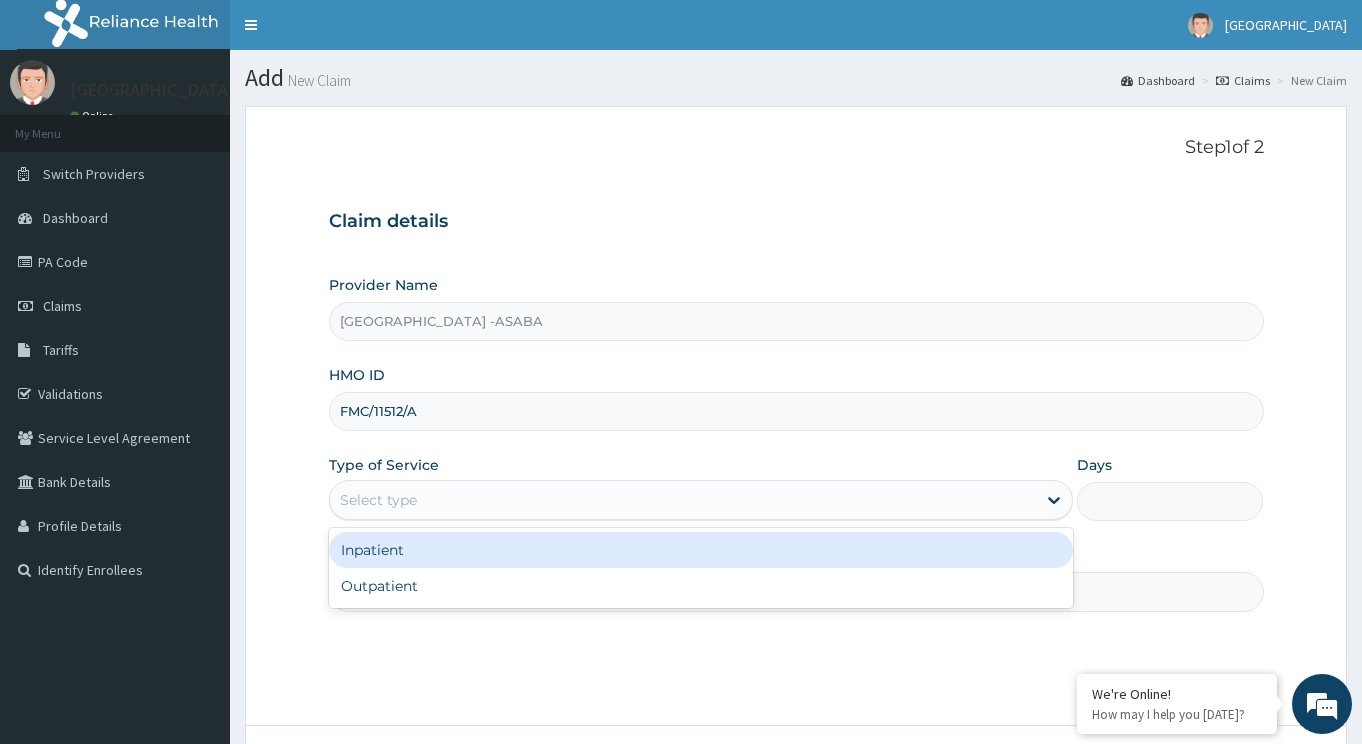 click on "Select type" at bounding box center (683, 500) 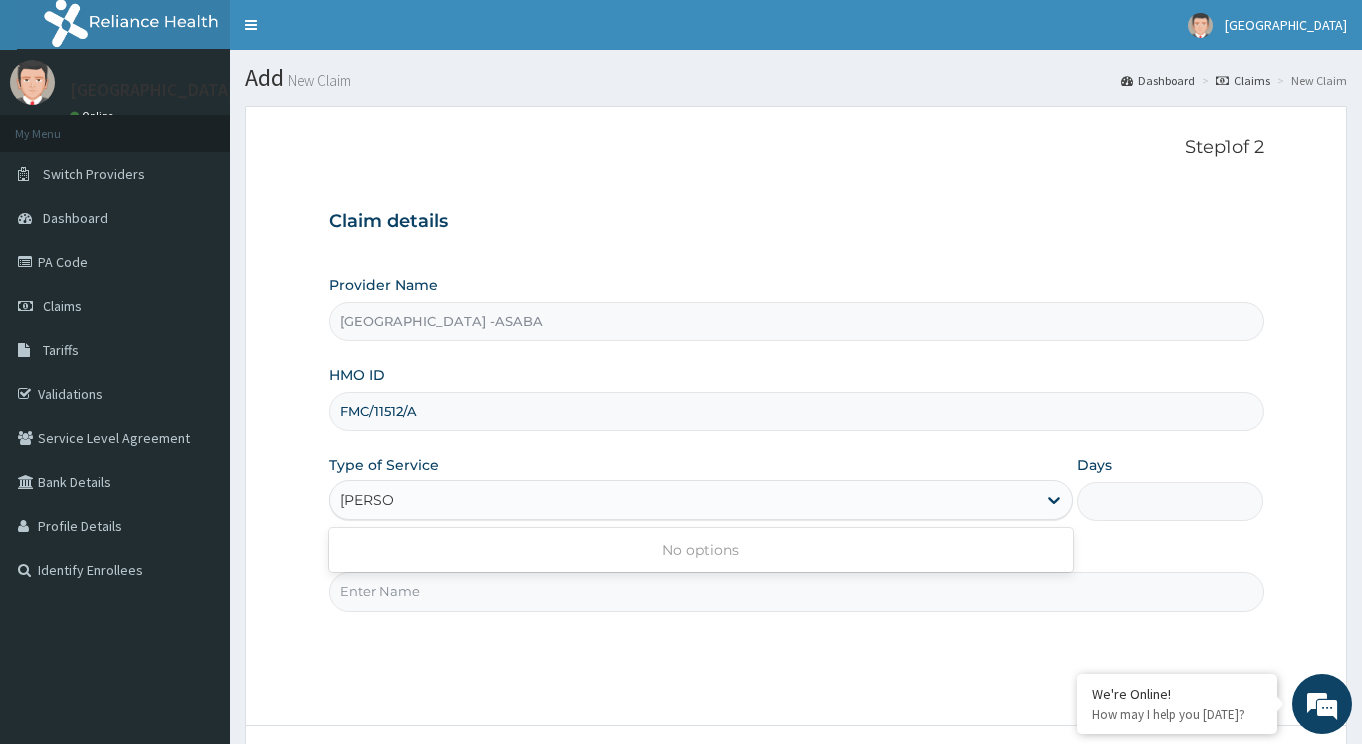 scroll, scrollTop: 0, scrollLeft: 0, axis: both 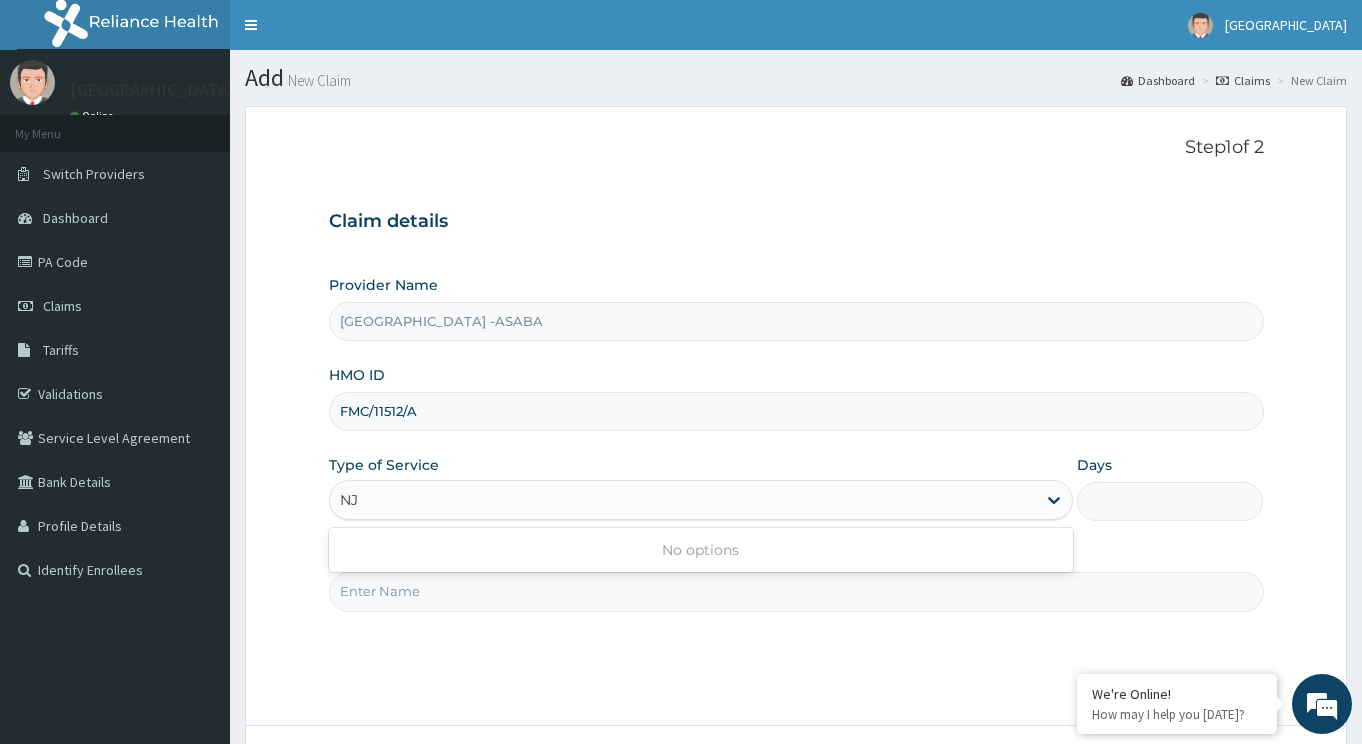 type on "N" 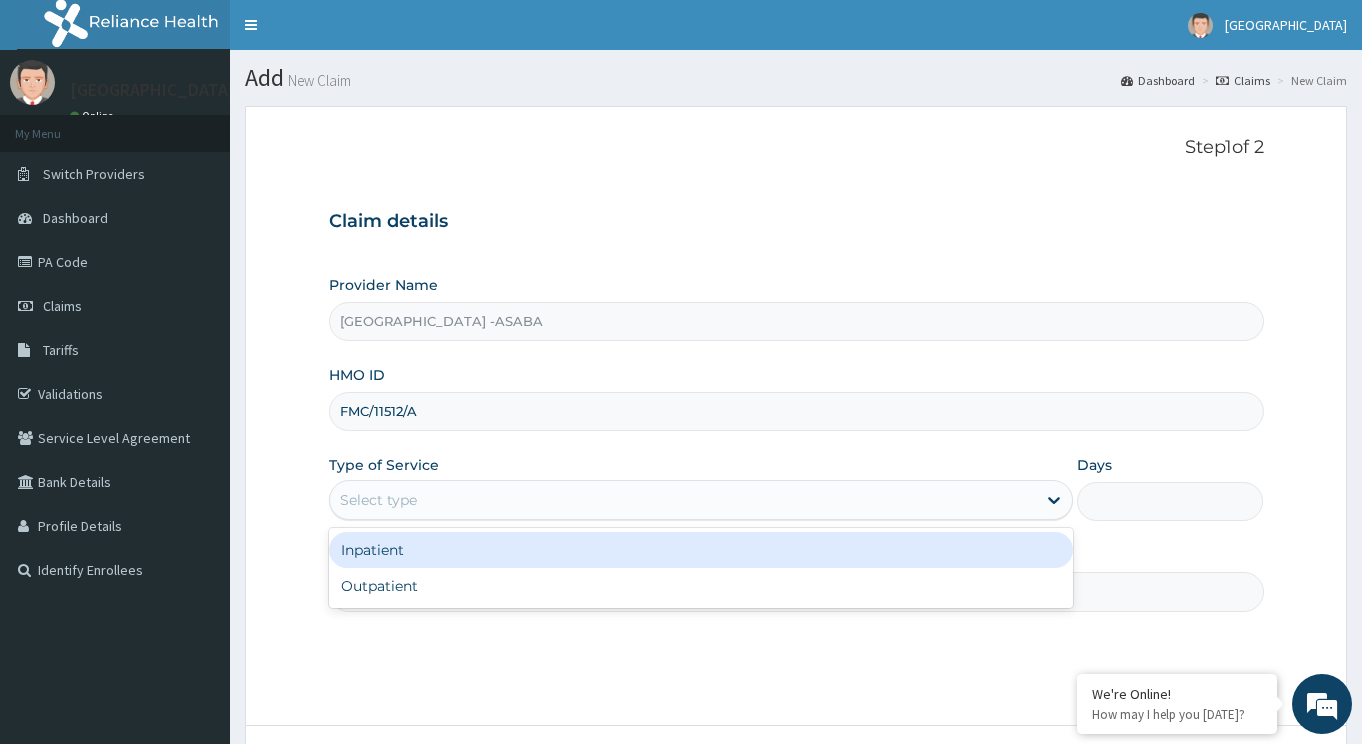 type on "O" 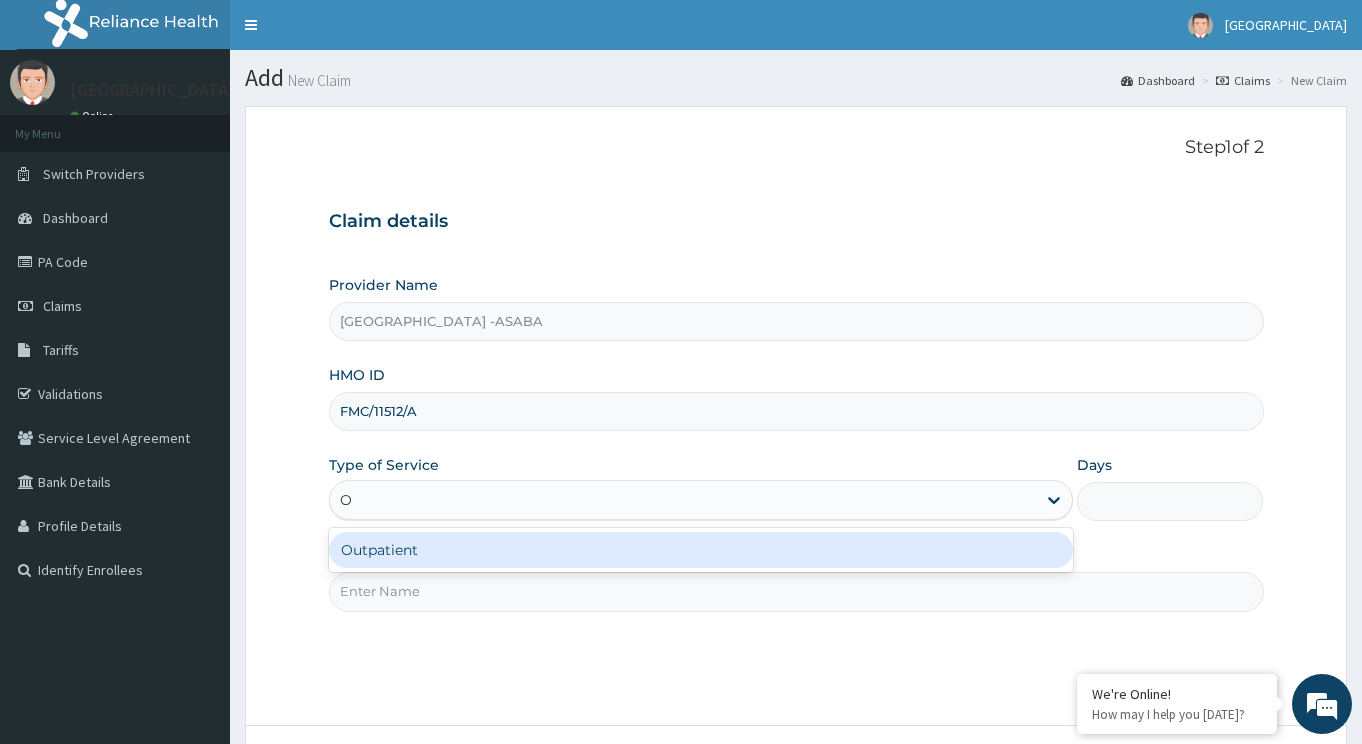 click on "Outpatient" at bounding box center [701, 550] 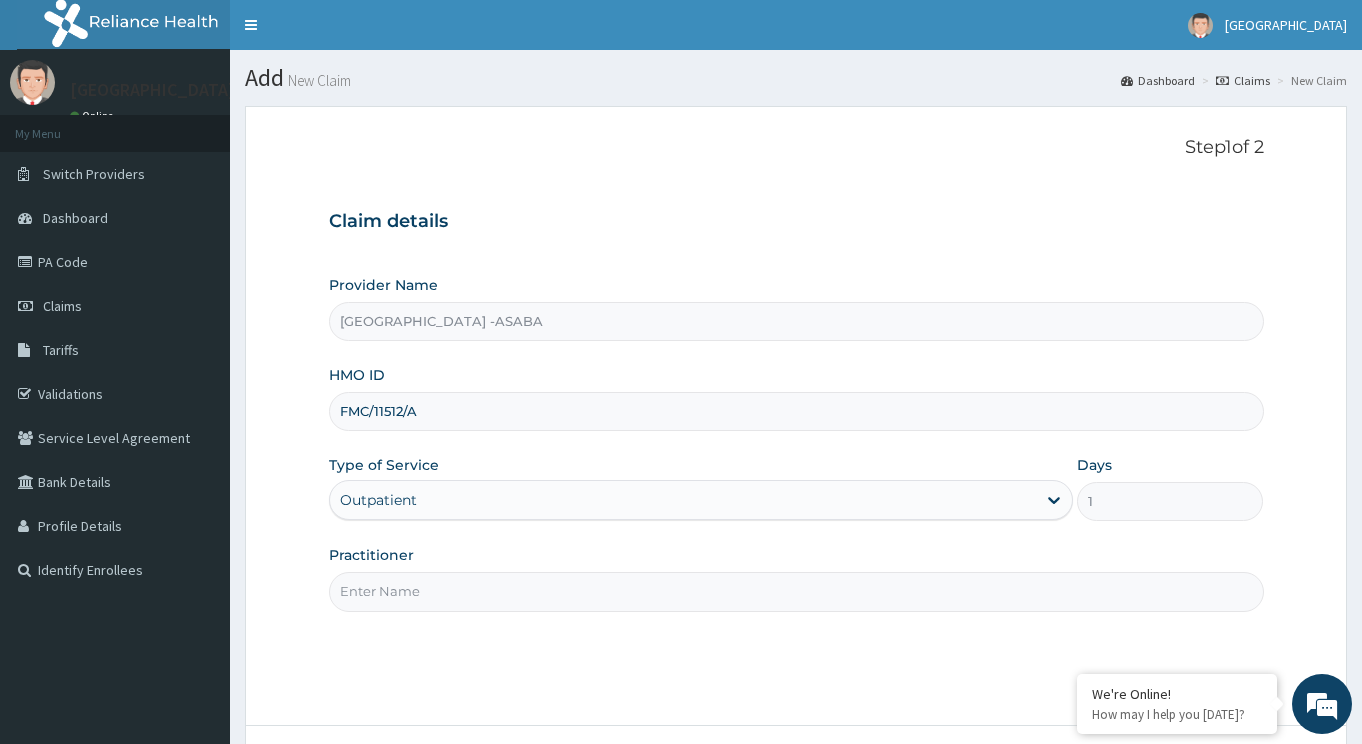 click on "Practitioner" at bounding box center [796, 591] 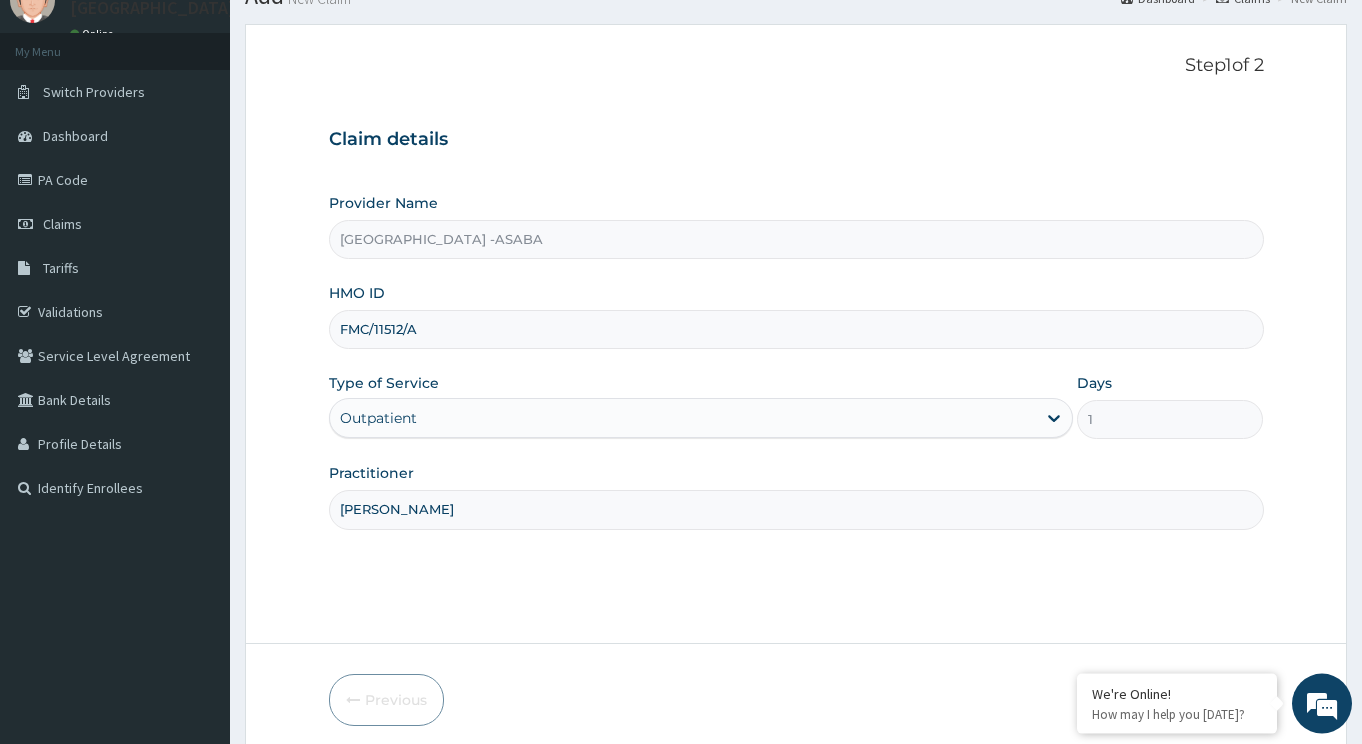 scroll, scrollTop: 161, scrollLeft: 0, axis: vertical 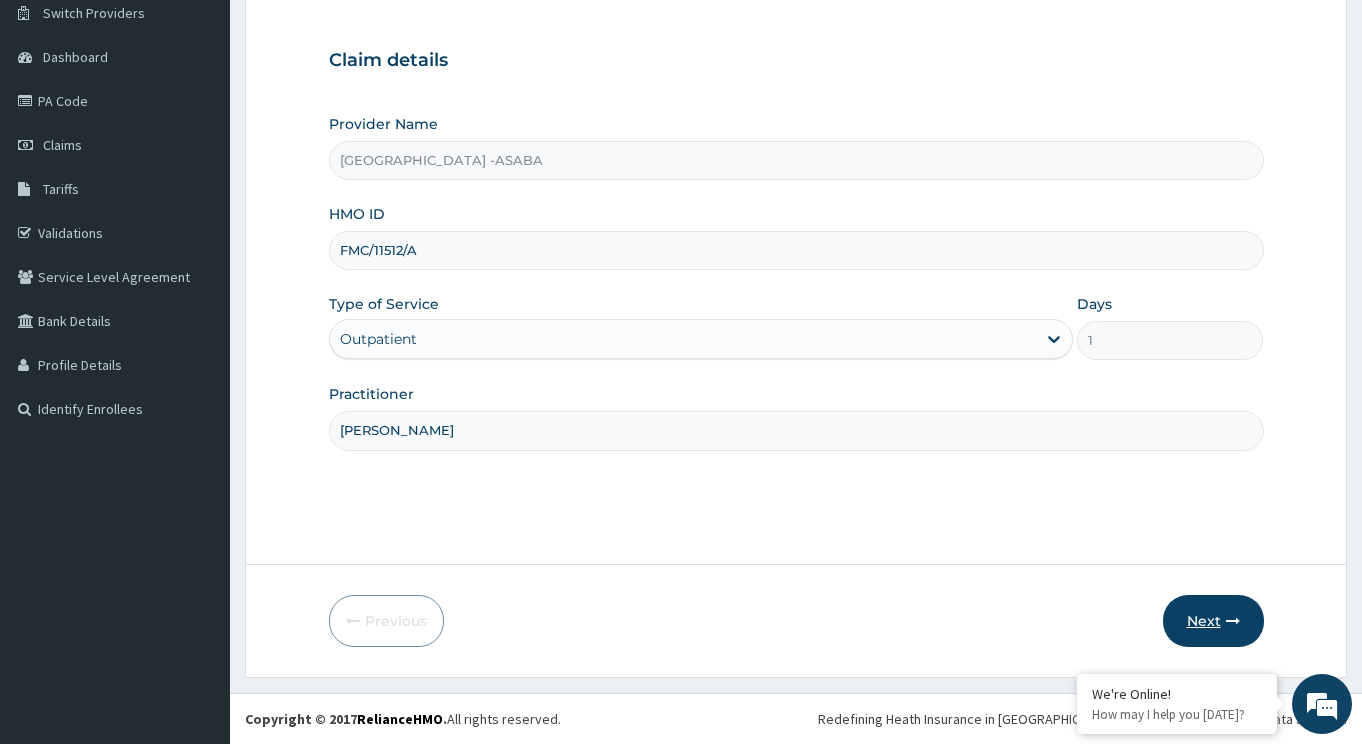 type on "[PERSON_NAME]" 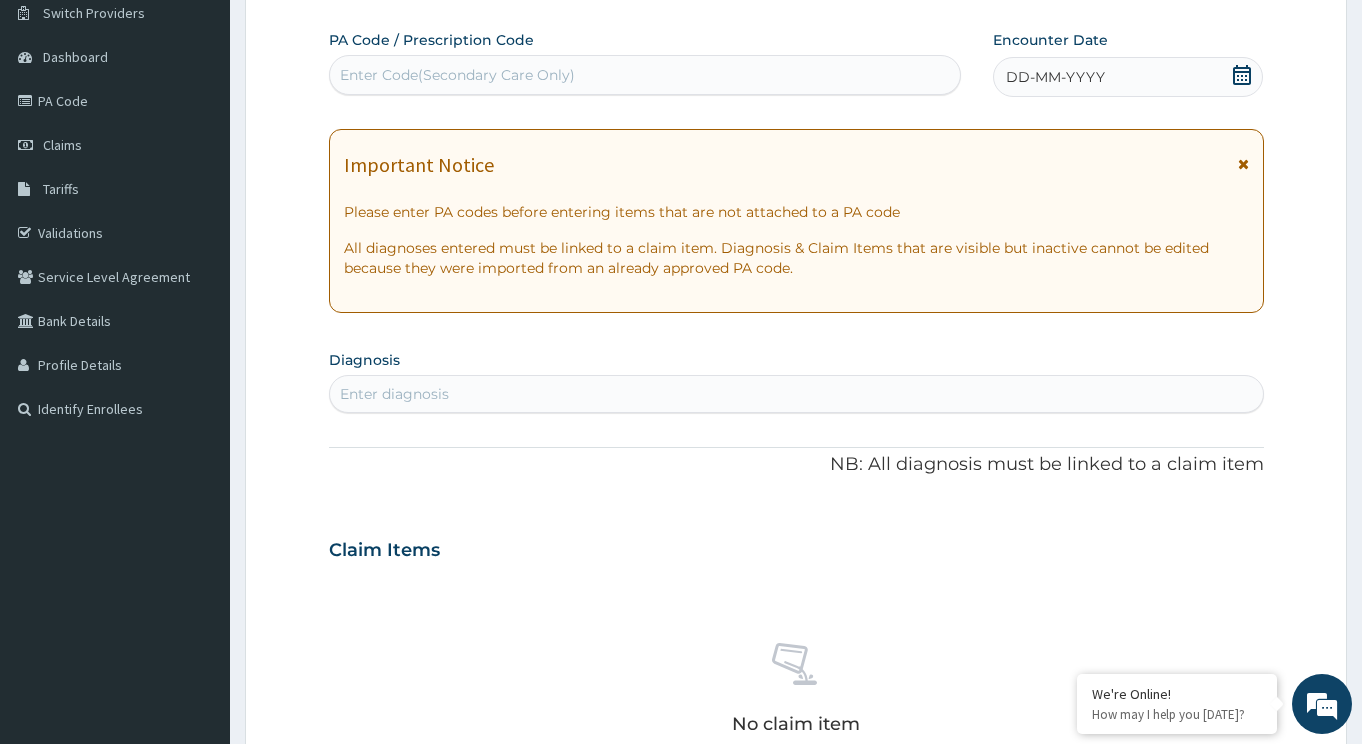 click on "Enter Code(Secondary Care Only)" at bounding box center (645, 75) 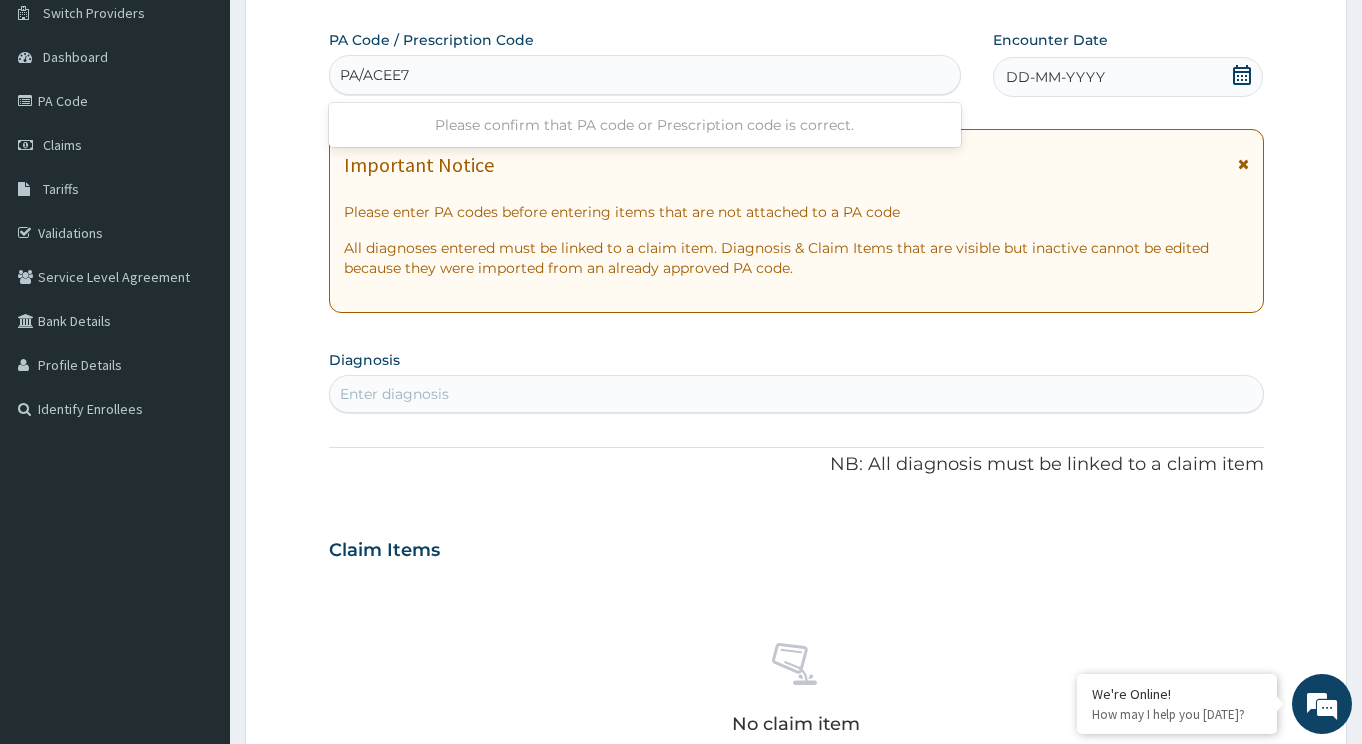 type on "PA/ACEE7A" 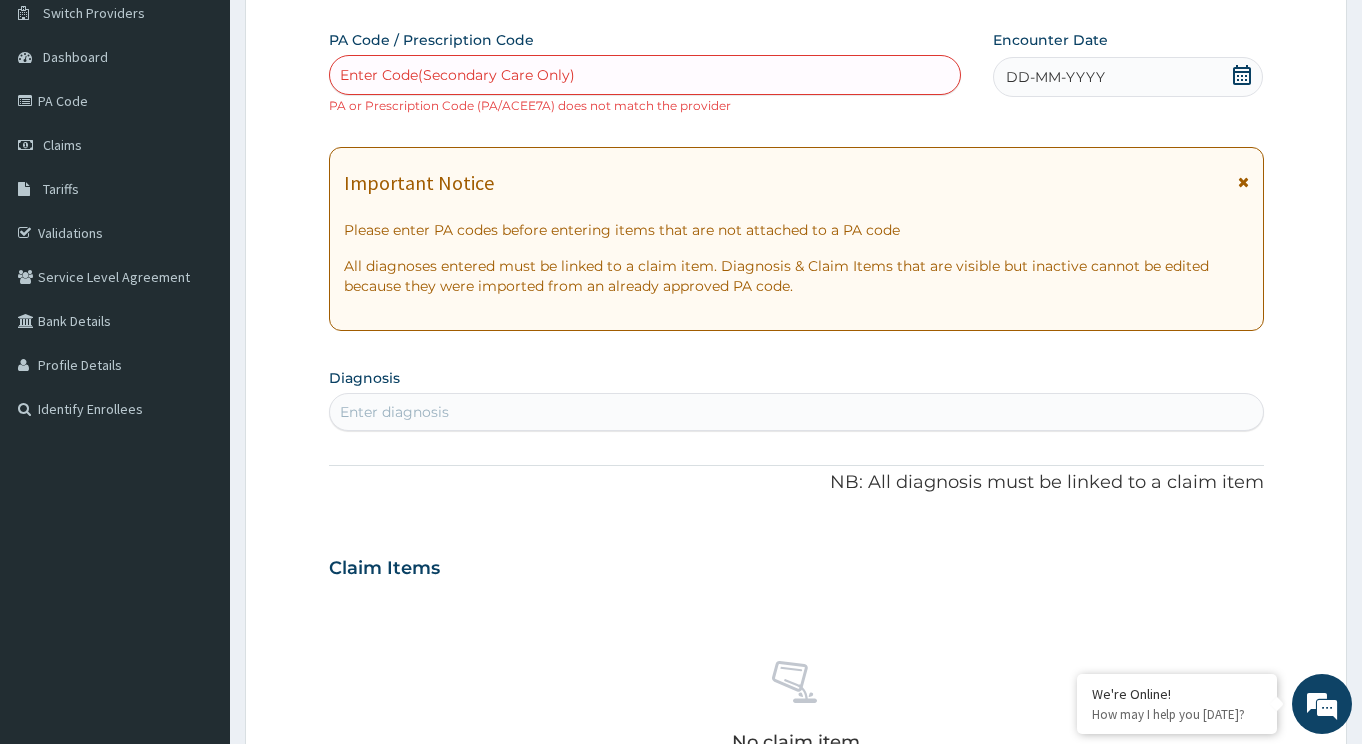 drag, startPoint x: 401, startPoint y: 74, endPoint x: 387, endPoint y: 78, distance: 14.56022 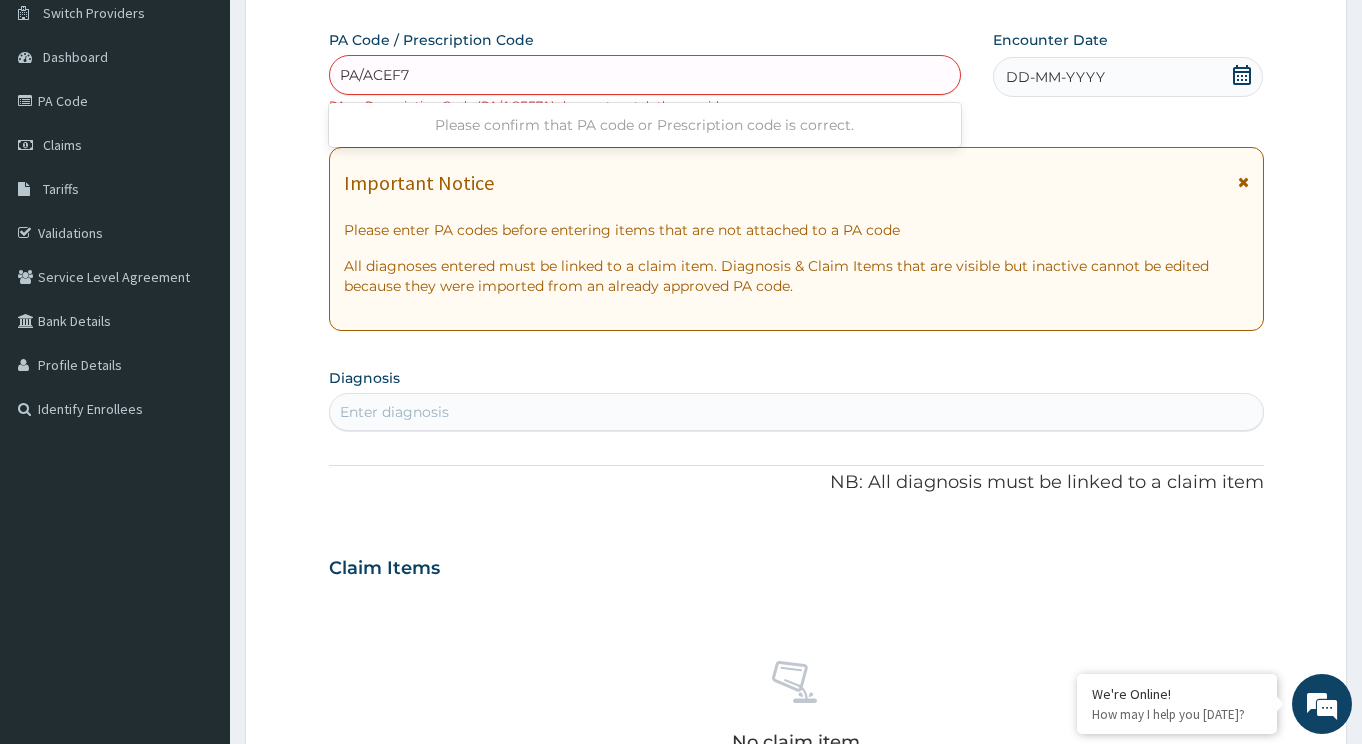 type on "PA/ACEF7A" 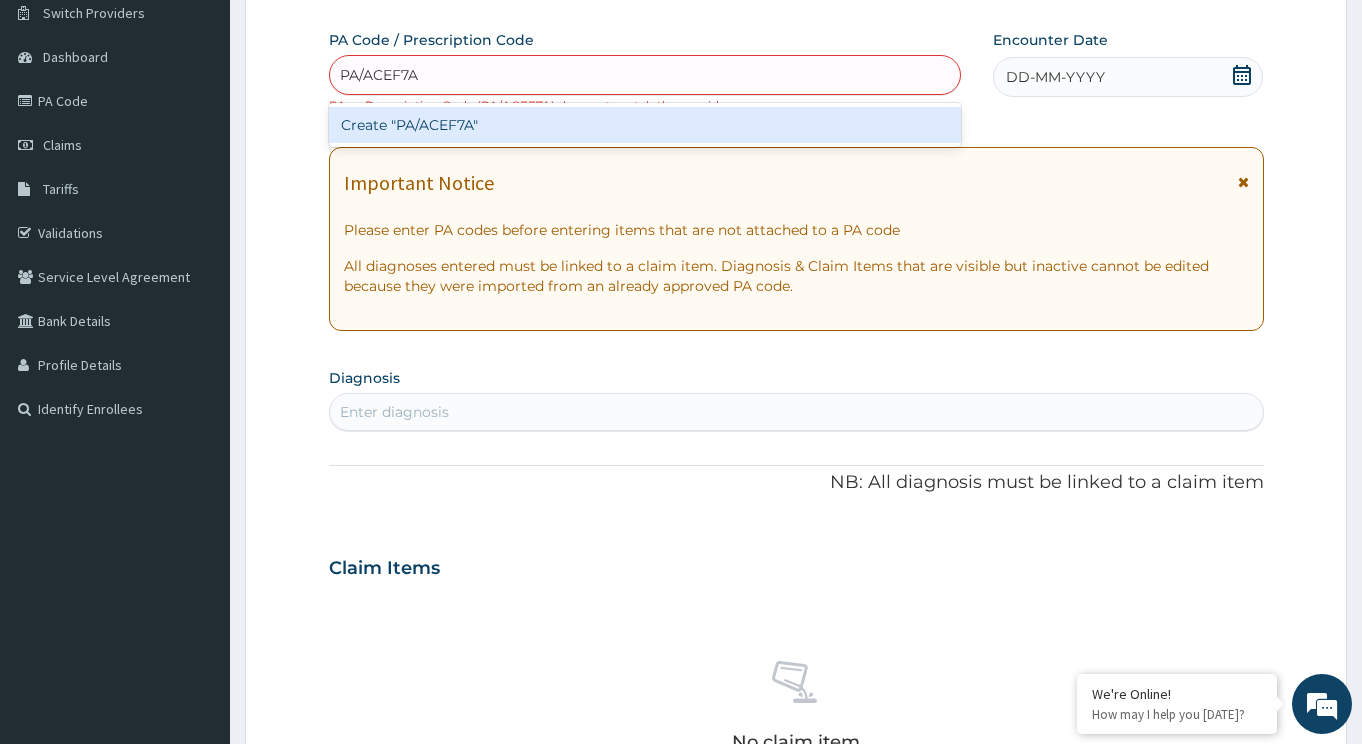 type 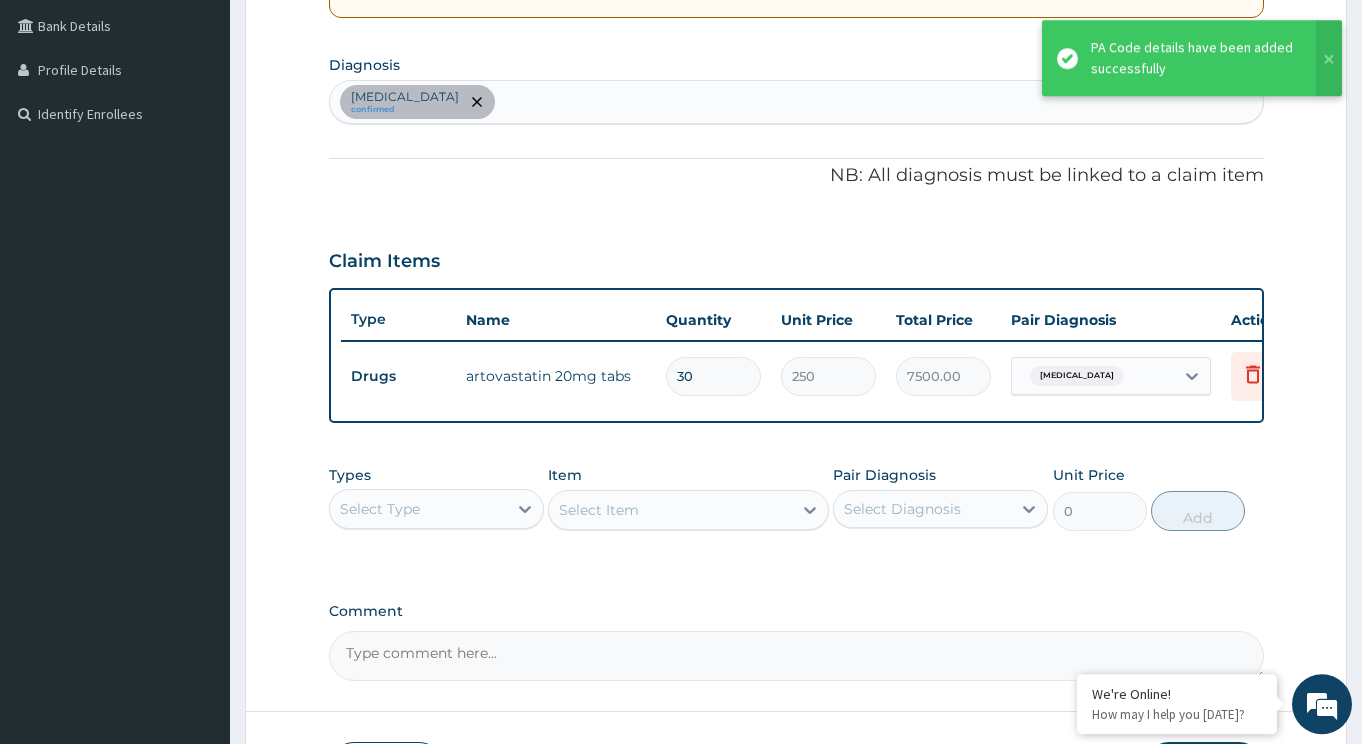 scroll, scrollTop: 467, scrollLeft: 0, axis: vertical 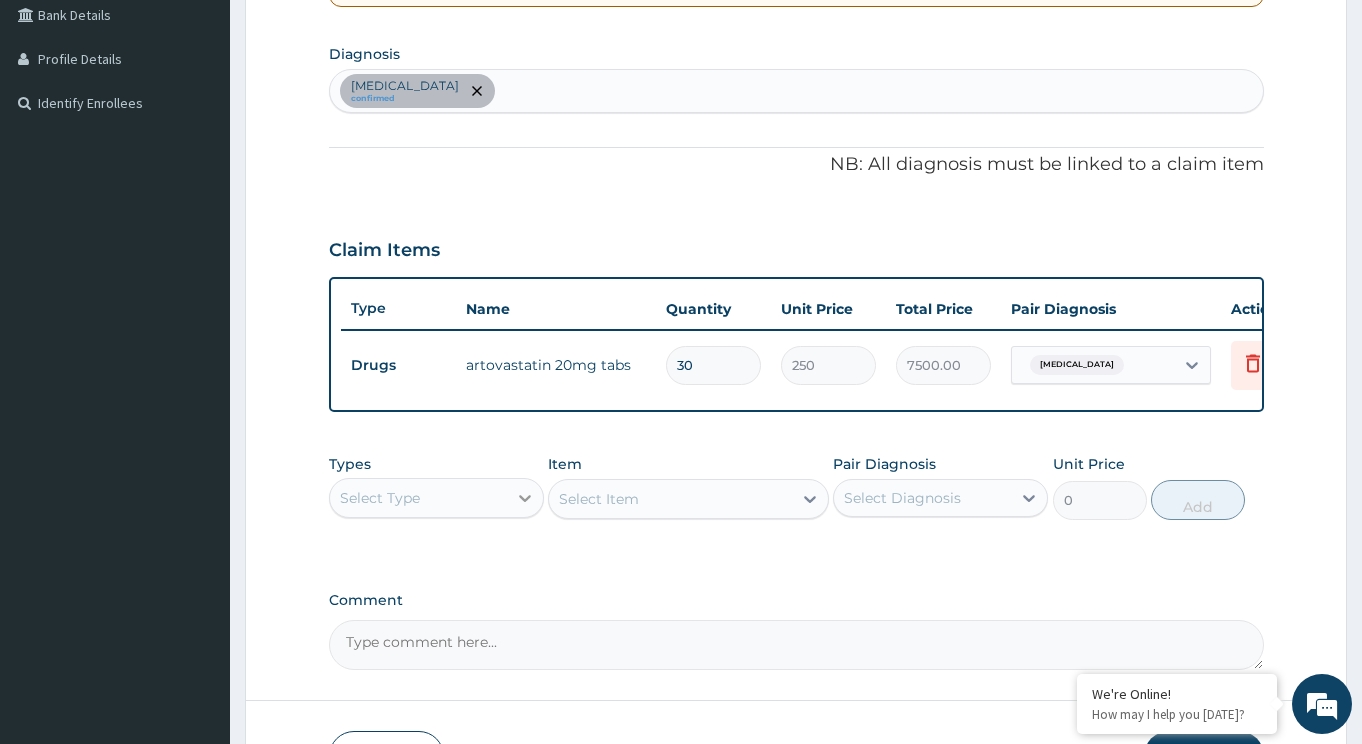 click 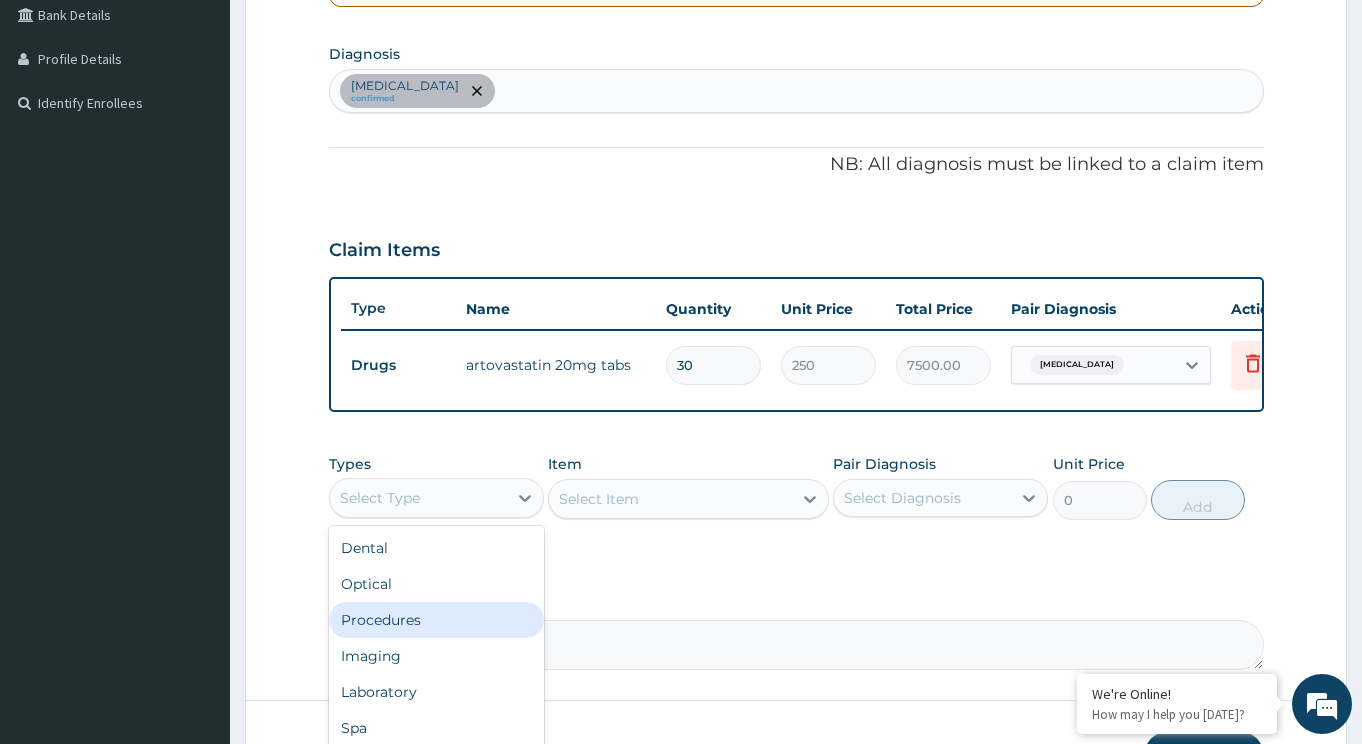drag, startPoint x: 415, startPoint y: 633, endPoint x: 439, endPoint y: 638, distance: 24.5153 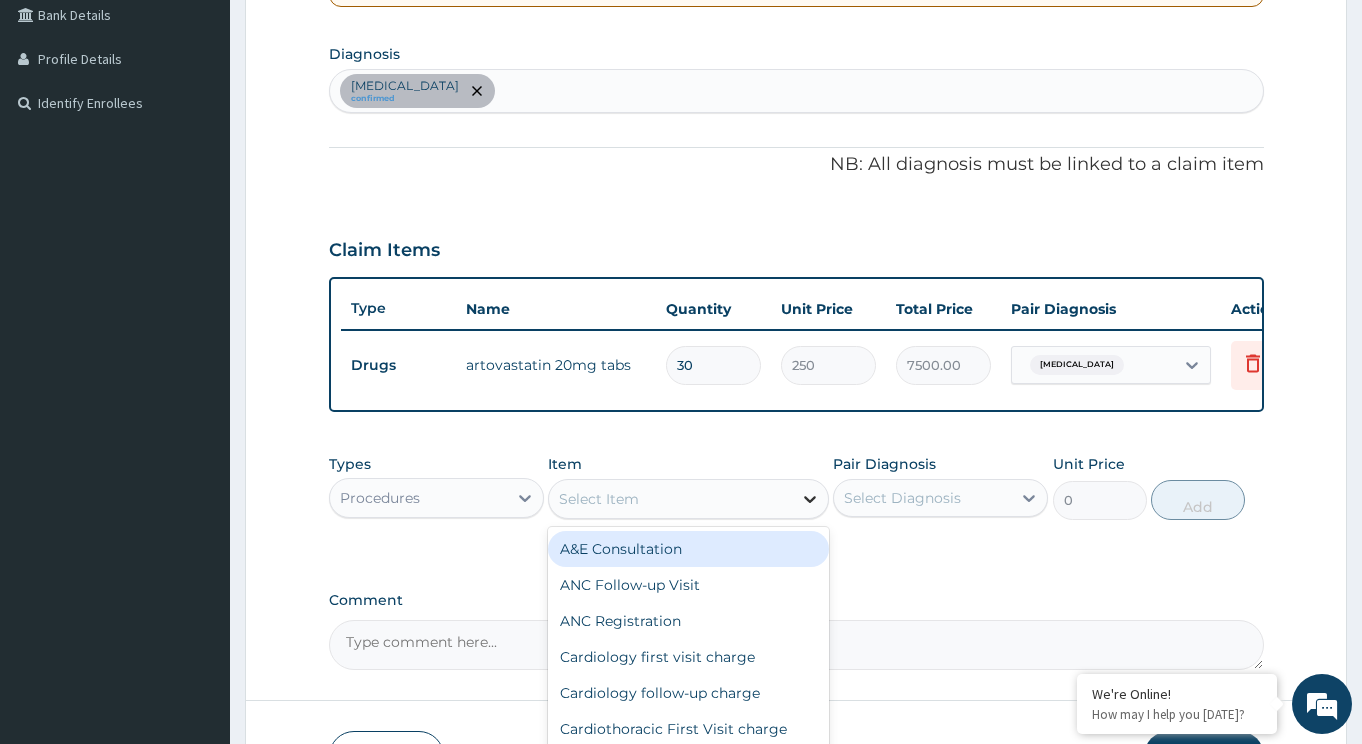 click 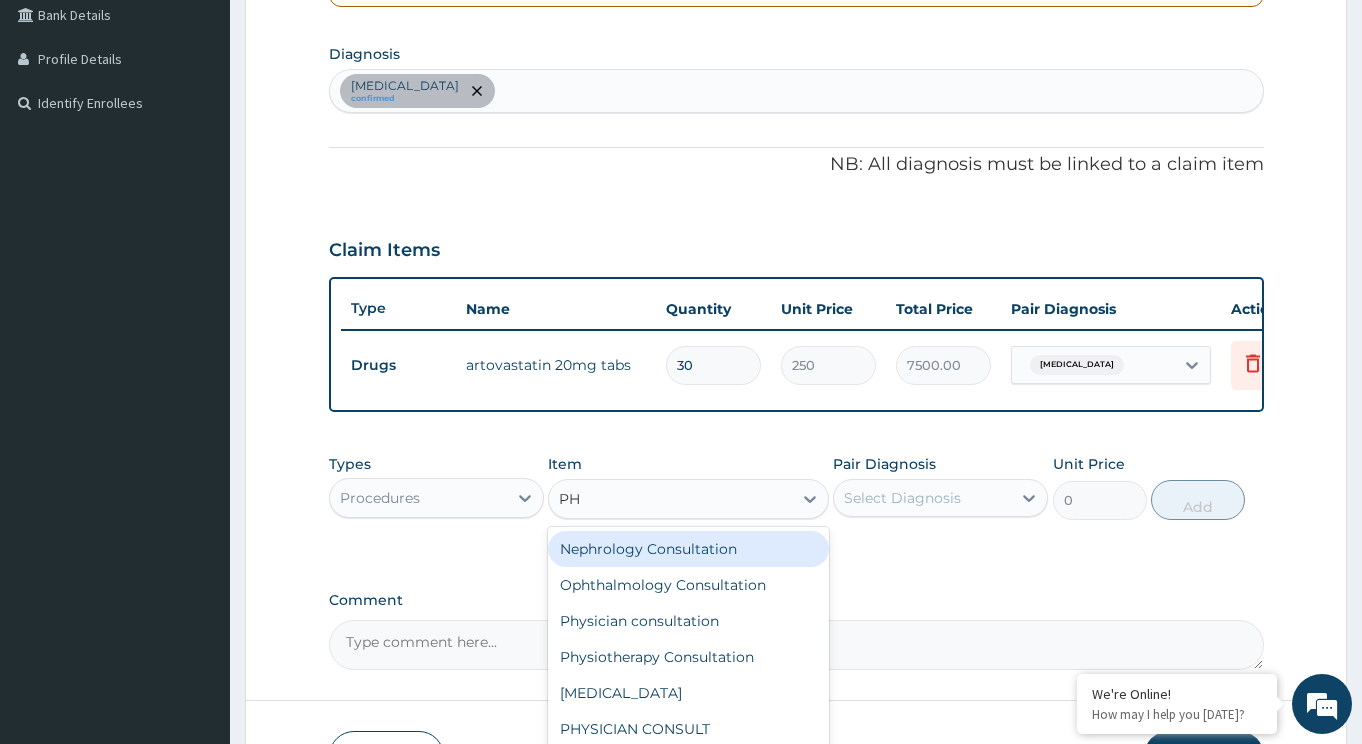 type on "PHY" 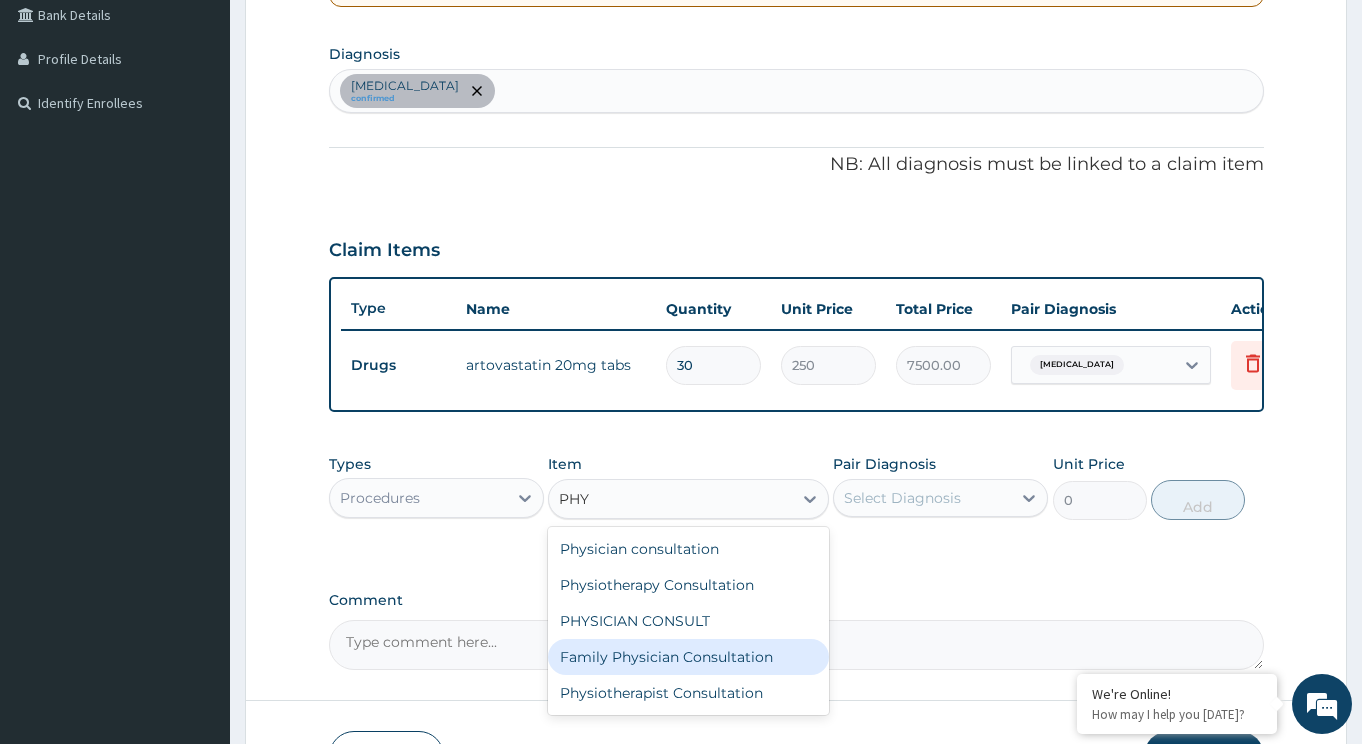 click on "Family Physician Consultation" at bounding box center [688, 657] 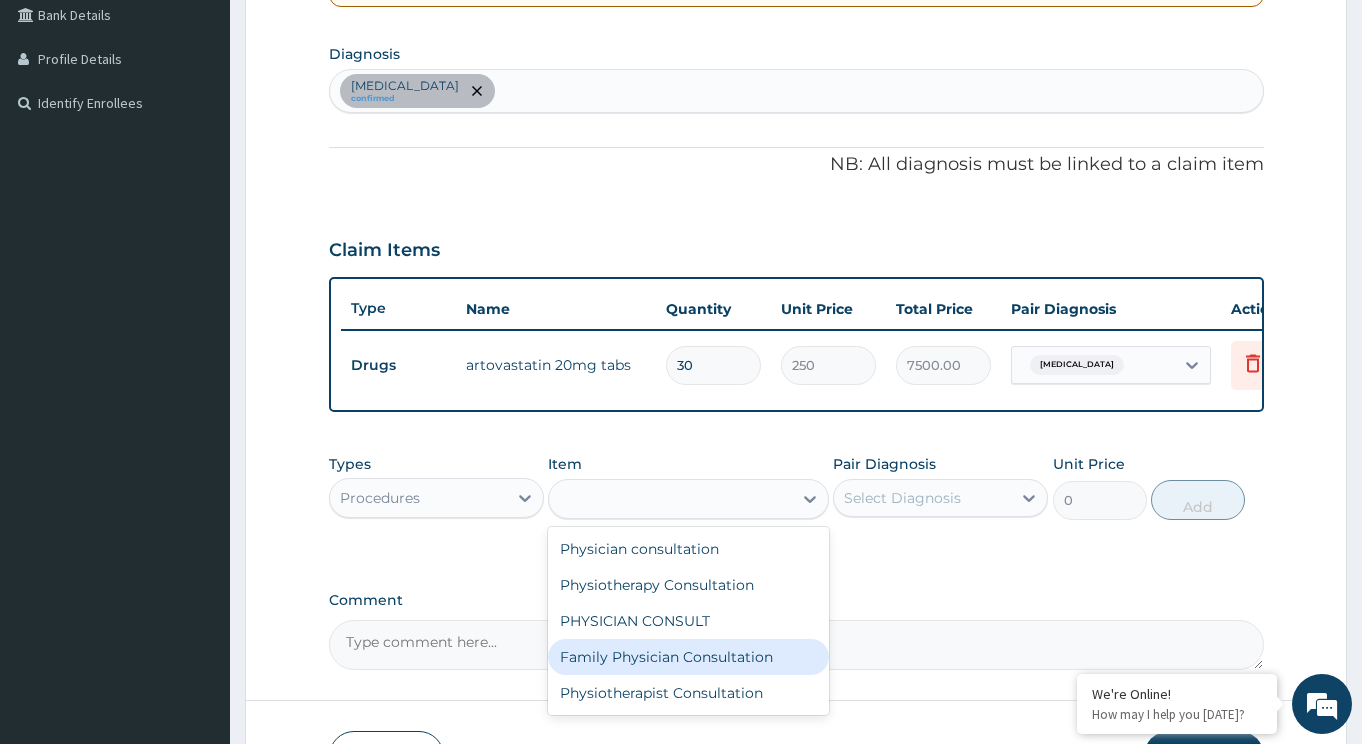type on "10000" 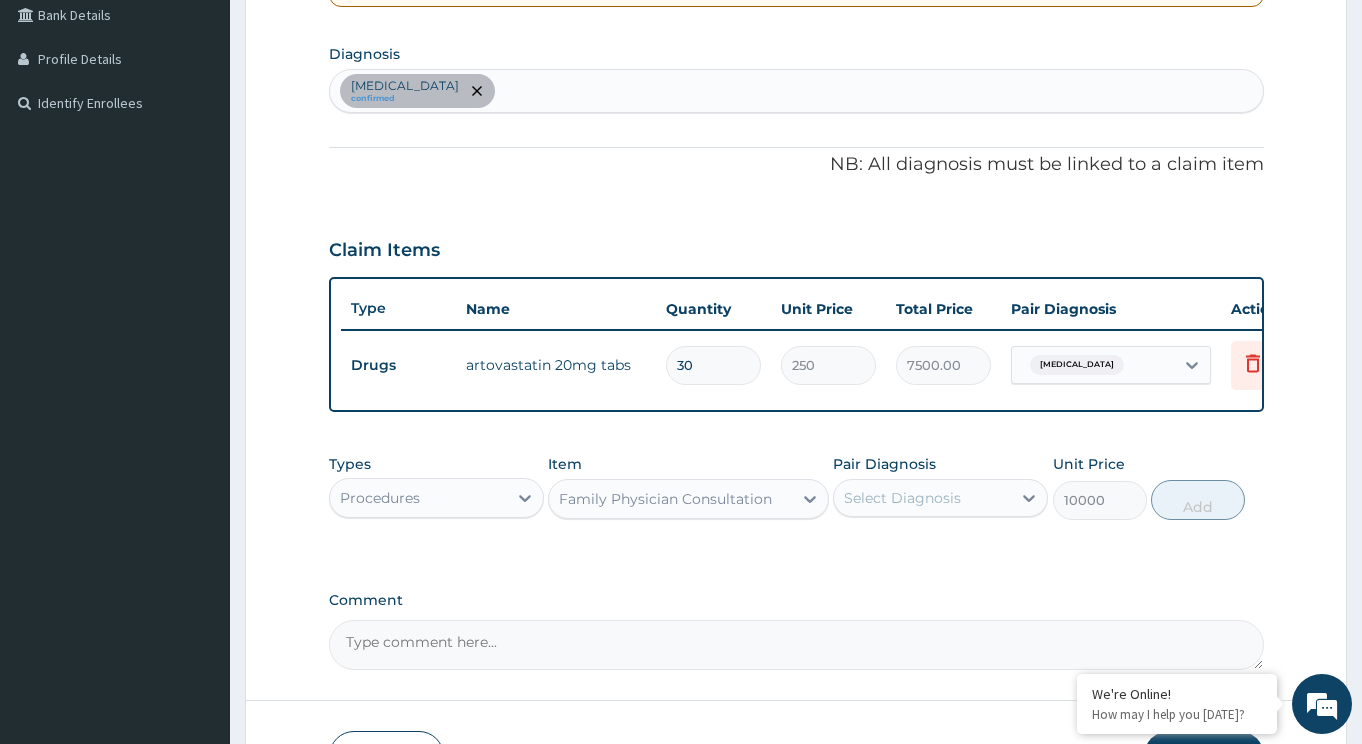 click on "Select Diagnosis" at bounding box center [902, 498] 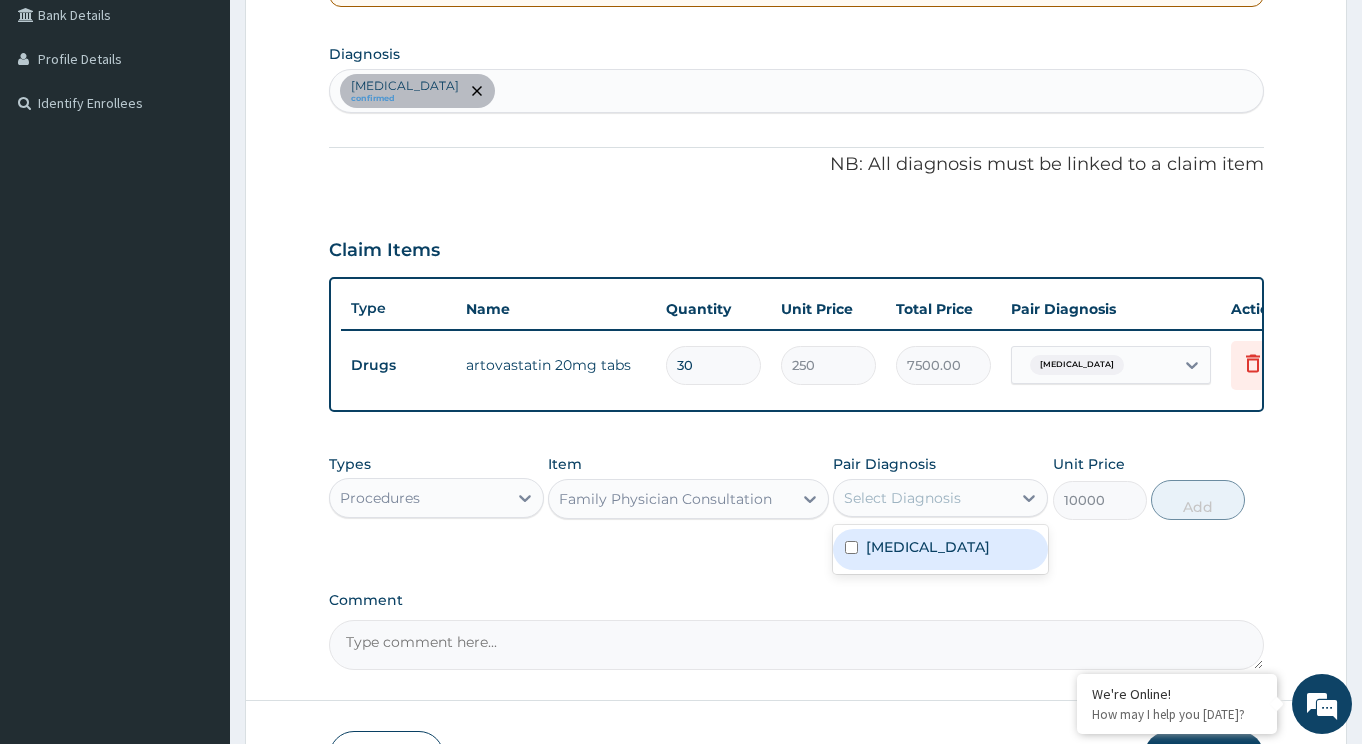 click on "Hyperlipidemia" at bounding box center [928, 547] 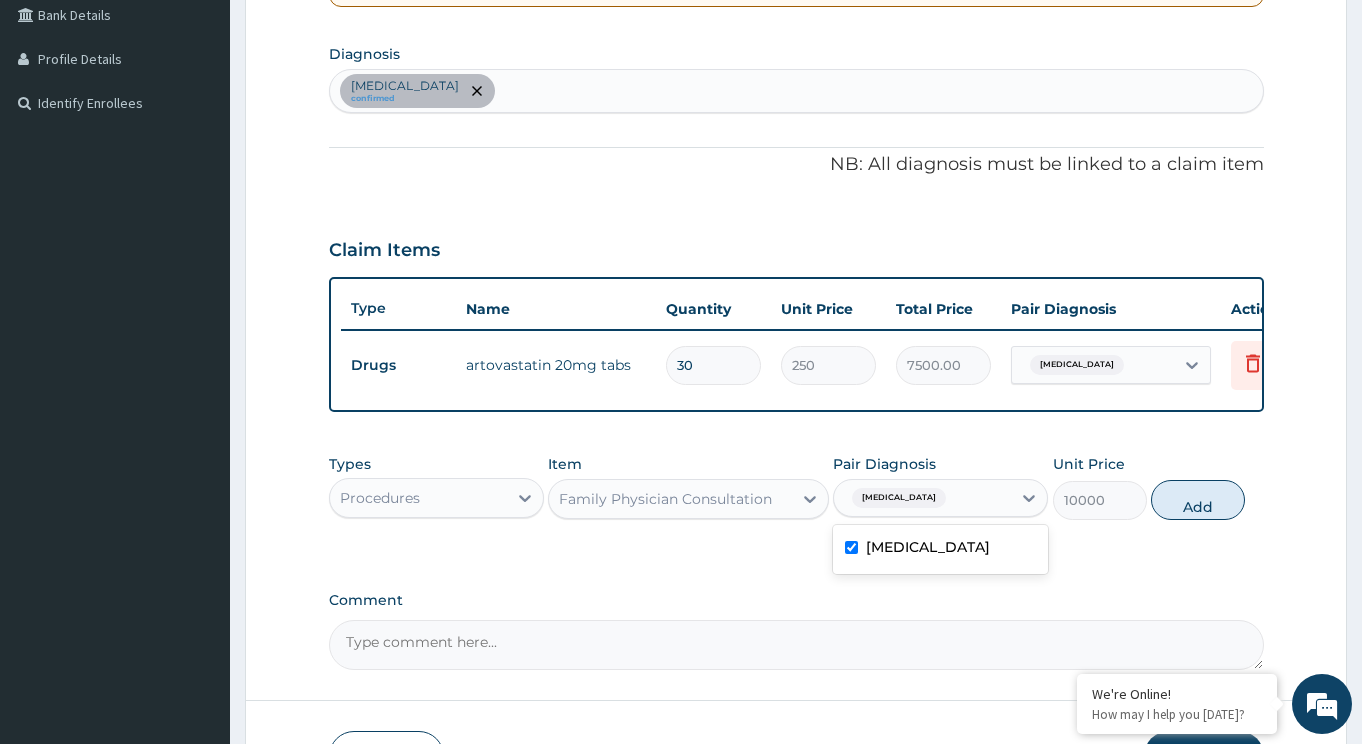 checkbox on "true" 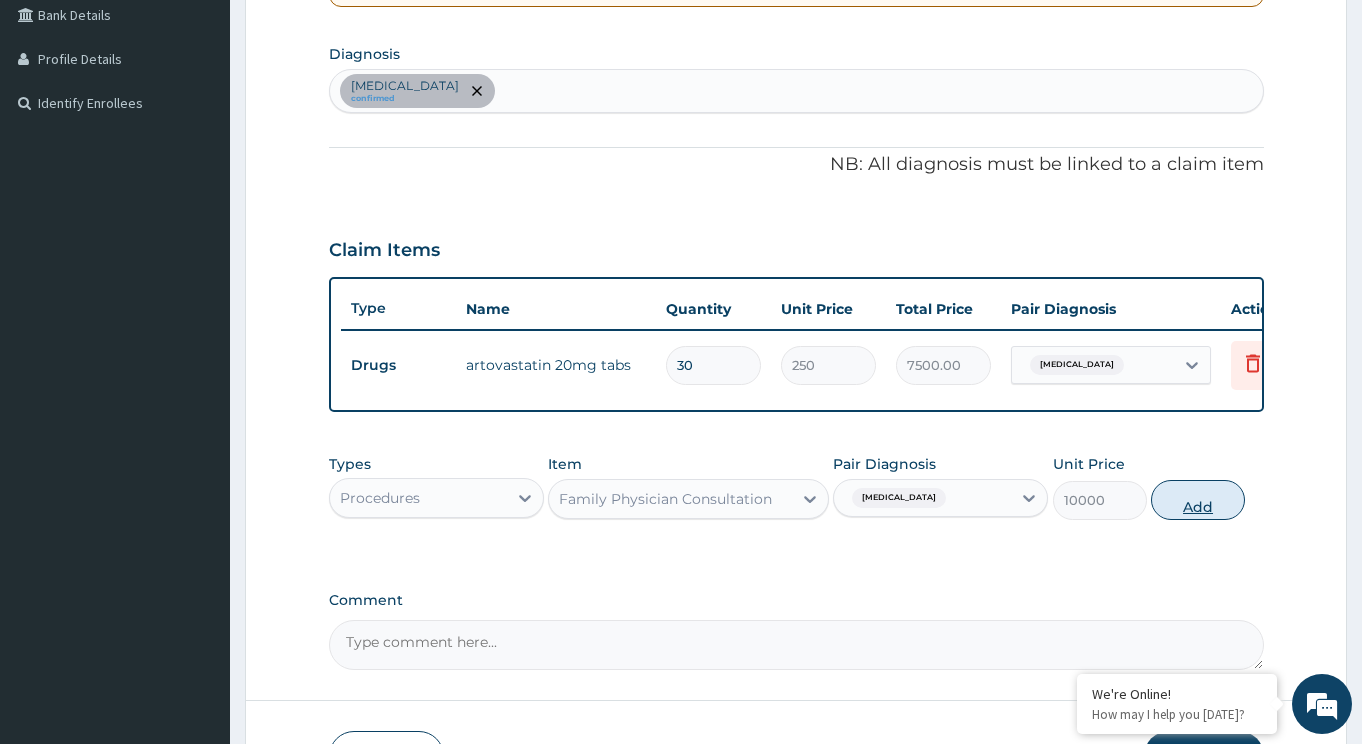 click on "Add" at bounding box center (1198, 500) 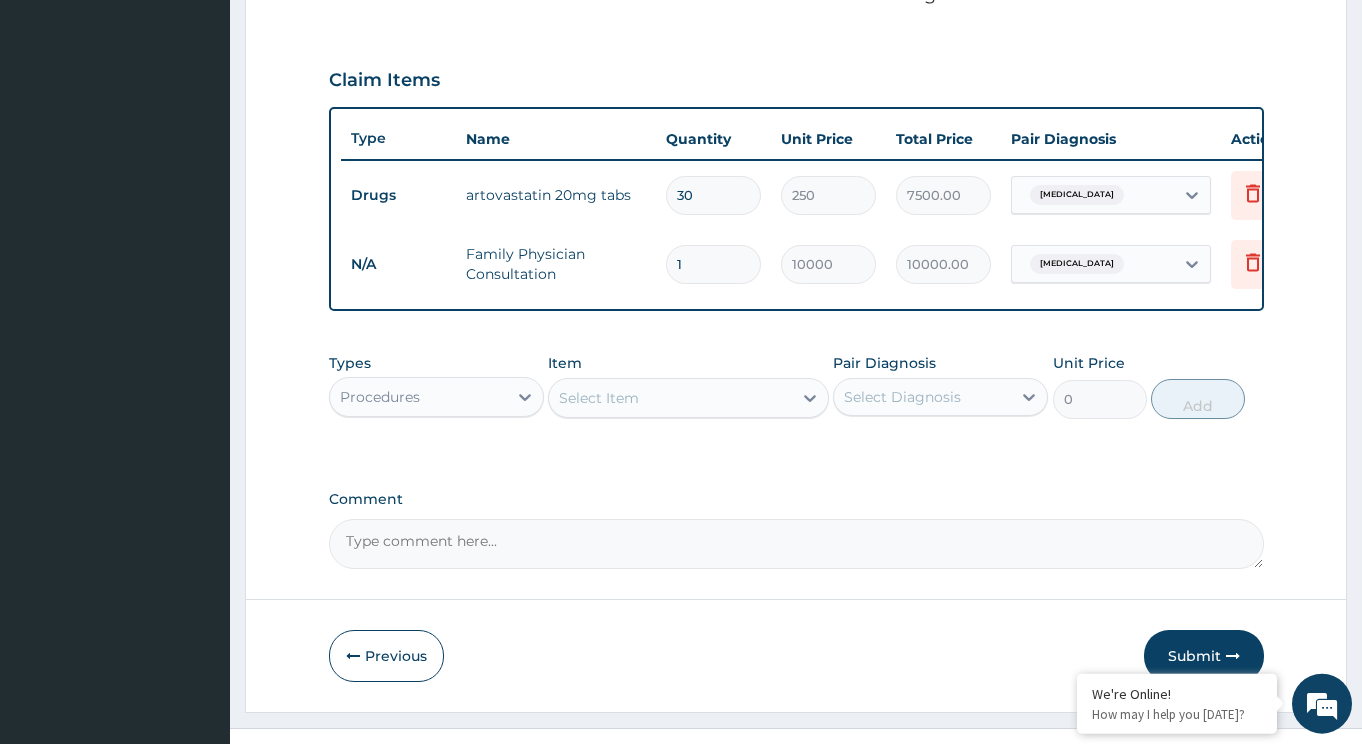scroll, scrollTop: 671, scrollLeft: 0, axis: vertical 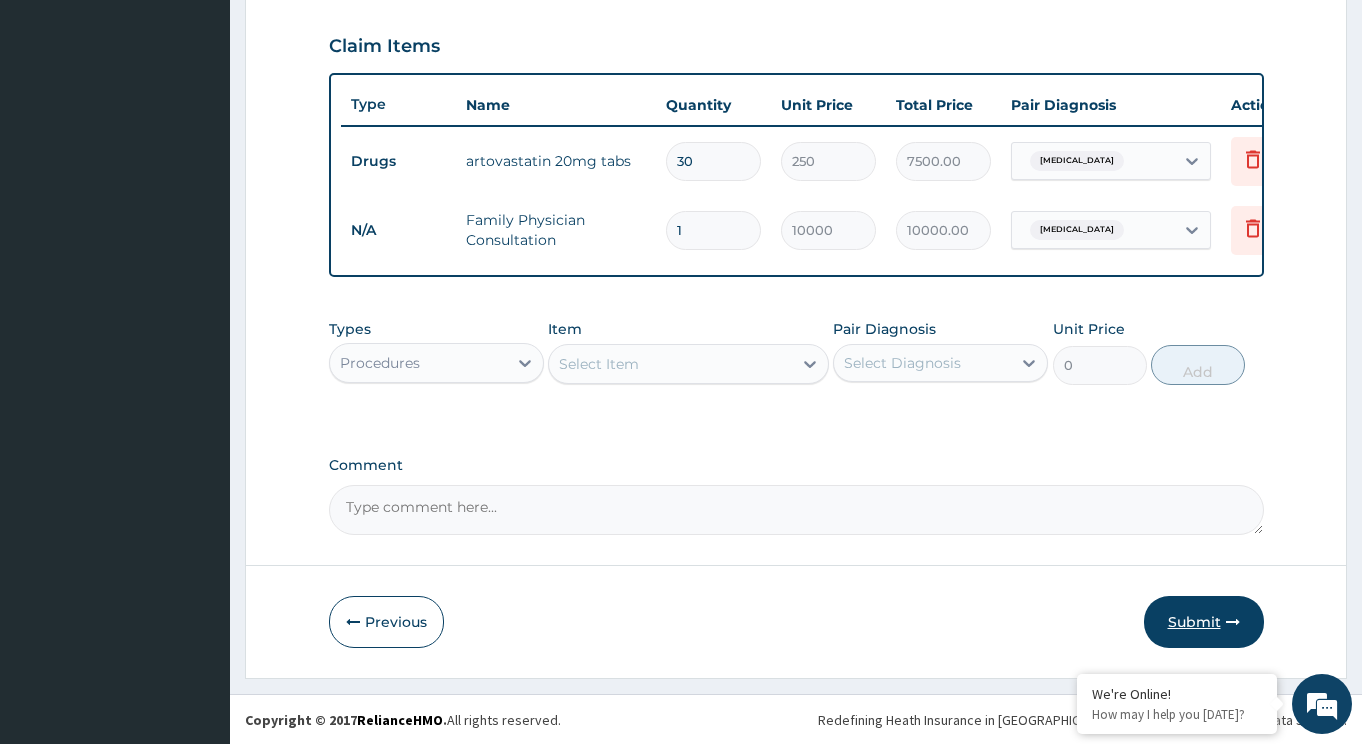 click on "Submit" at bounding box center [1204, 622] 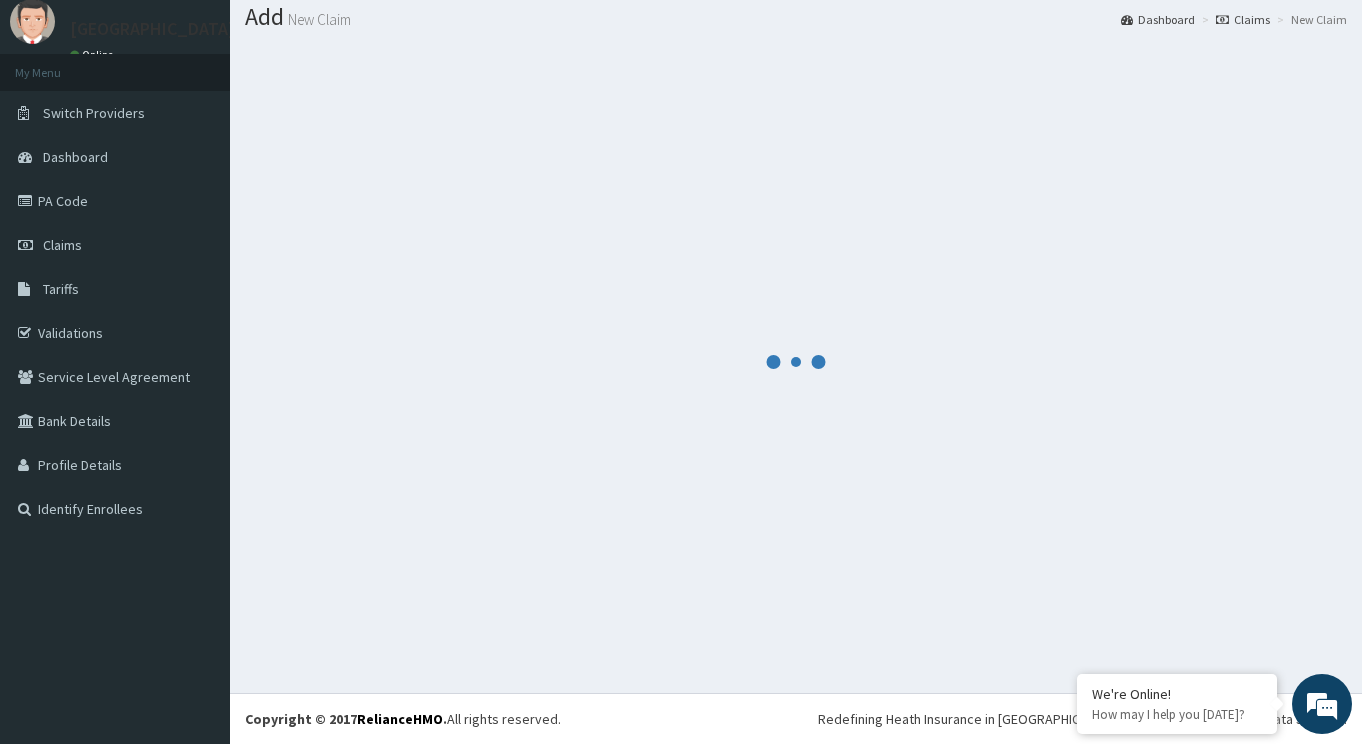 scroll, scrollTop: 61, scrollLeft: 0, axis: vertical 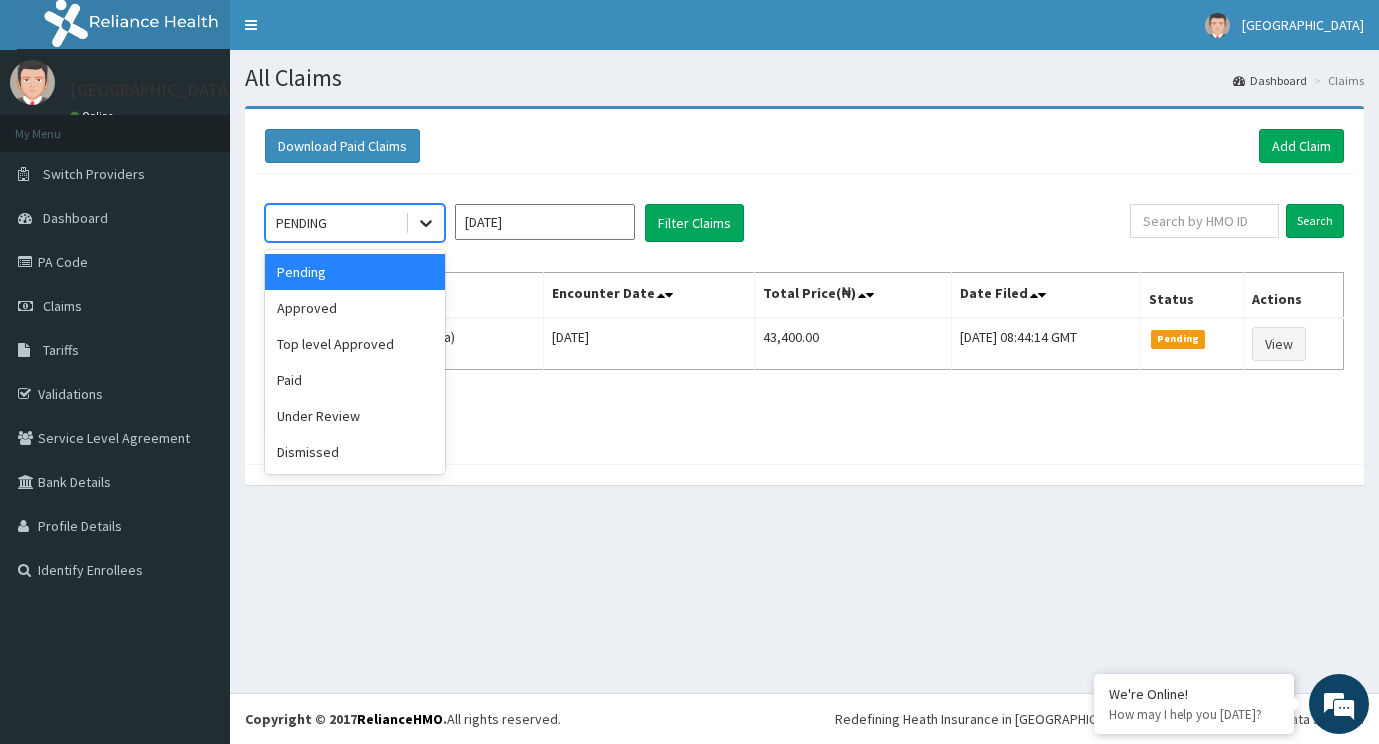 click 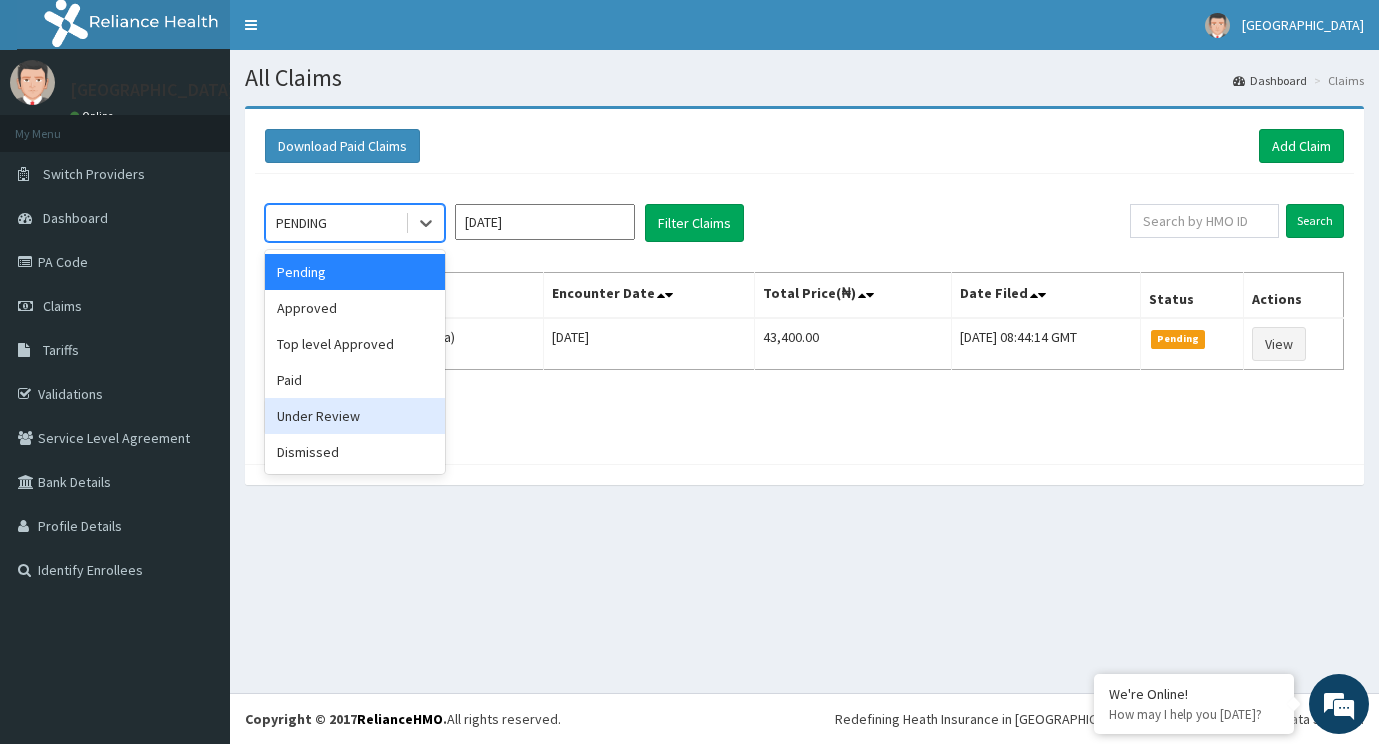 click on "Under Review" at bounding box center (355, 416) 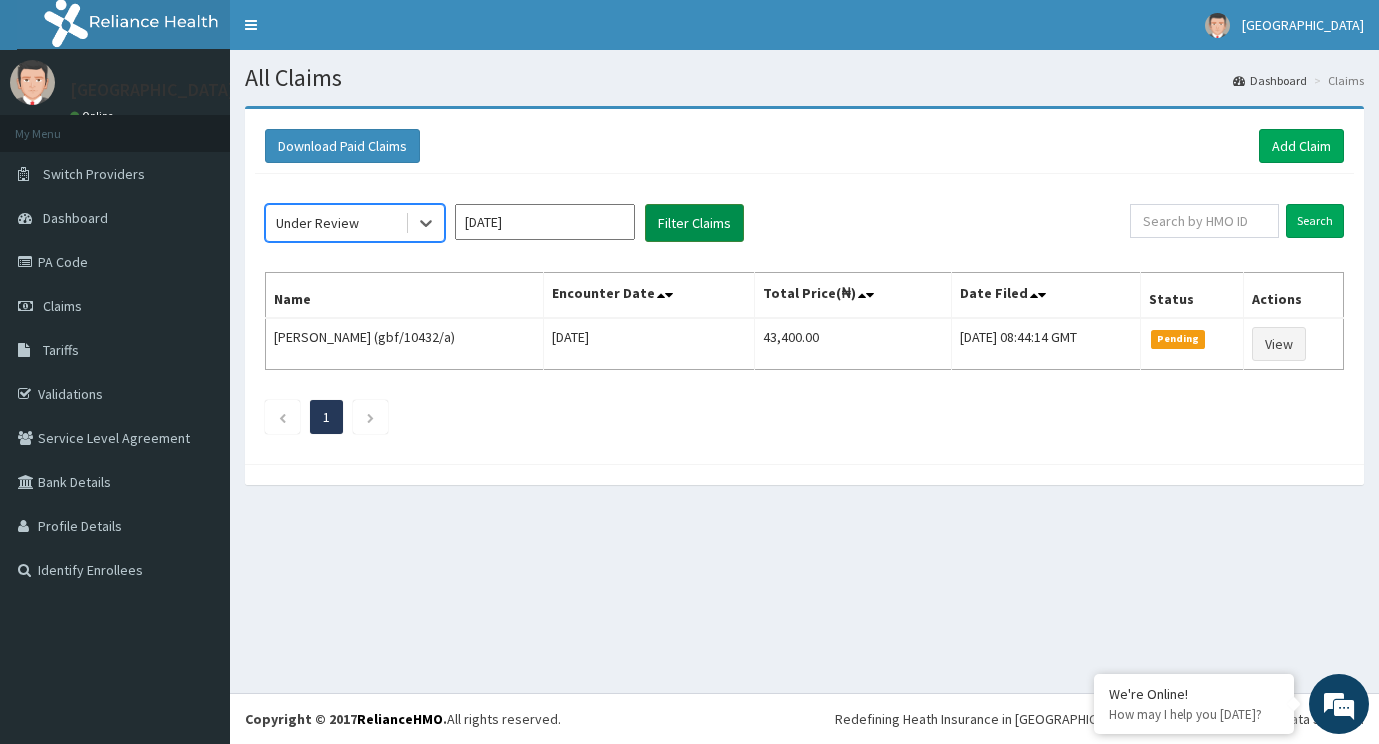 click on "Filter Claims" at bounding box center (694, 223) 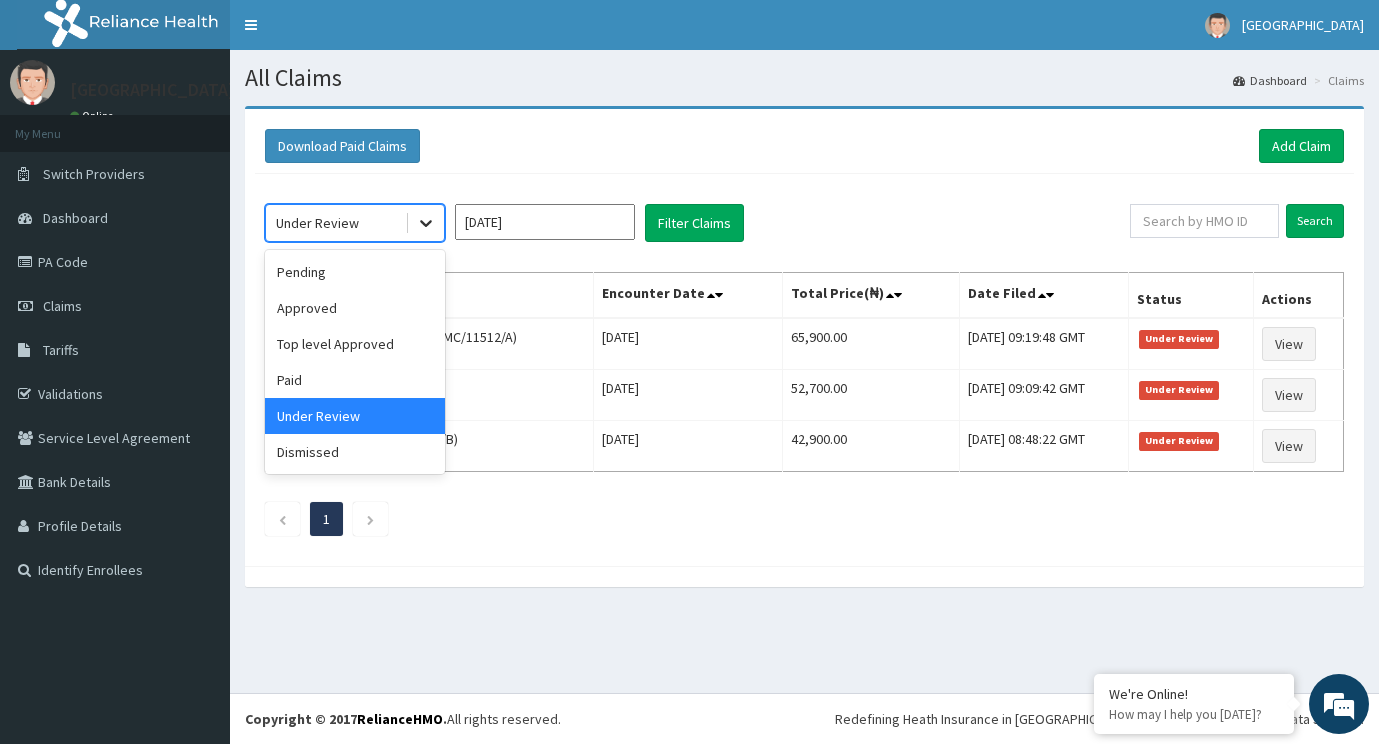 click 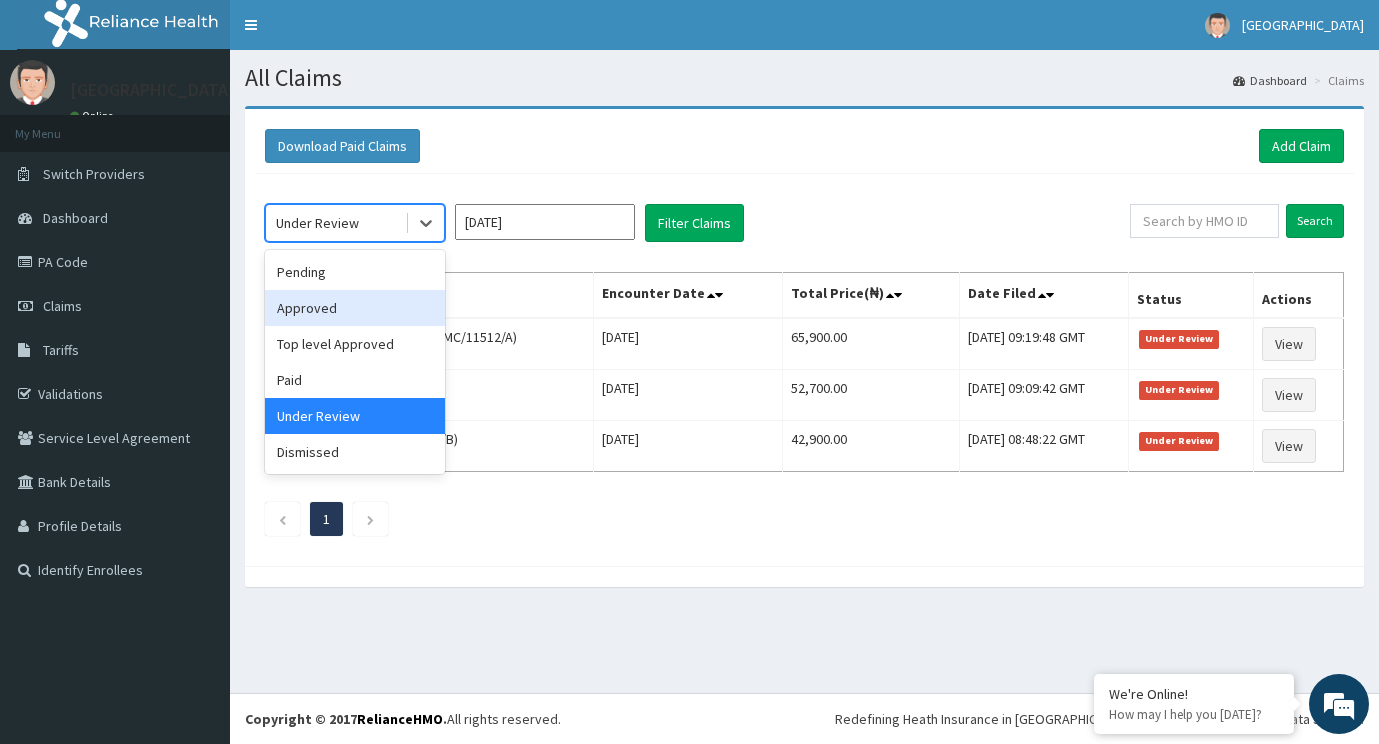 click on "Approved" at bounding box center (355, 308) 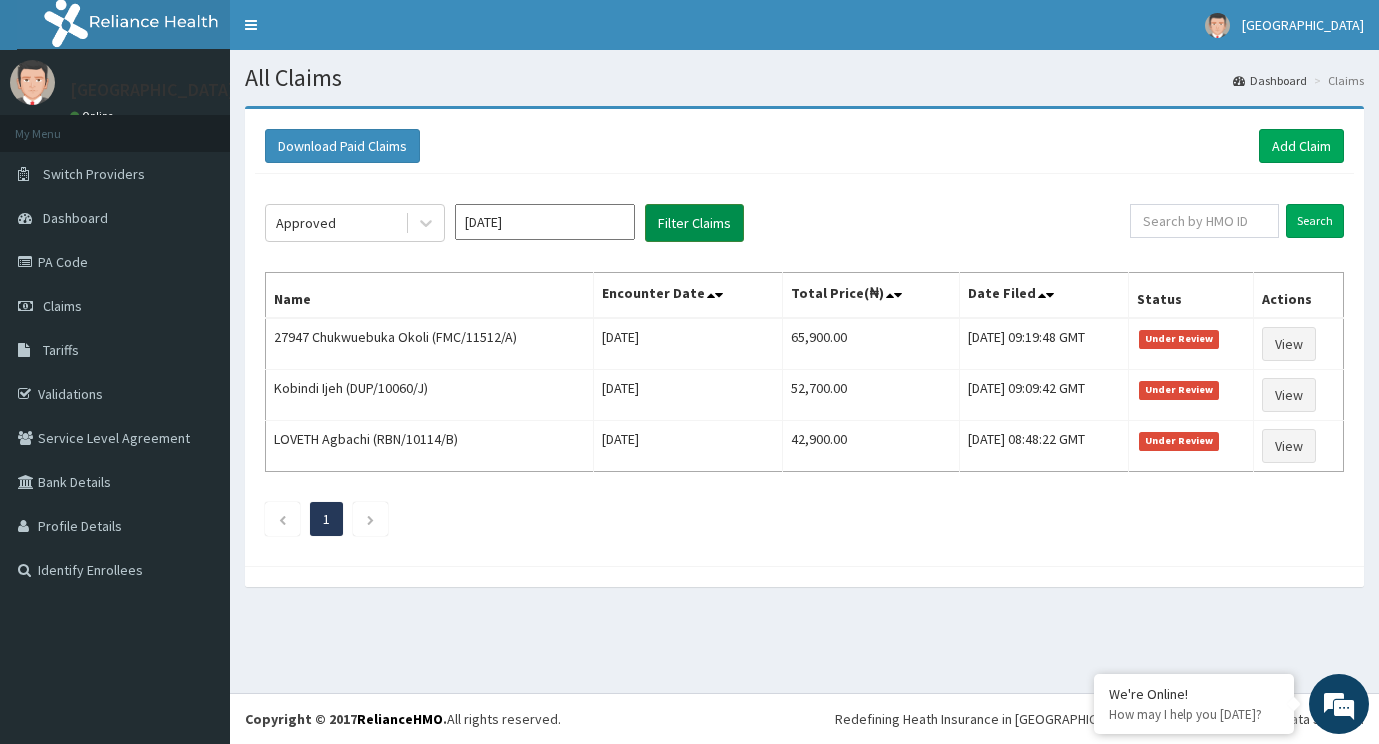 click on "Filter Claims" at bounding box center (694, 223) 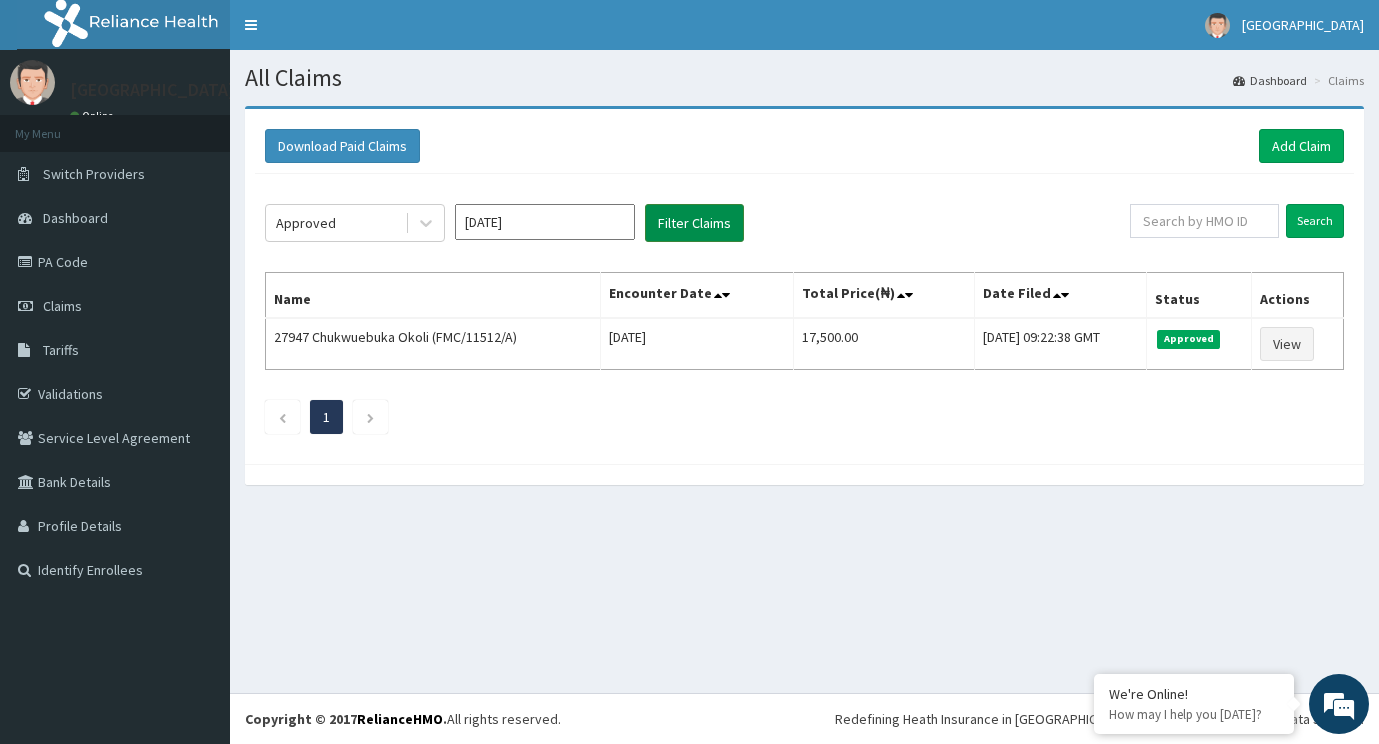 scroll, scrollTop: 0, scrollLeft: 0, axis: both 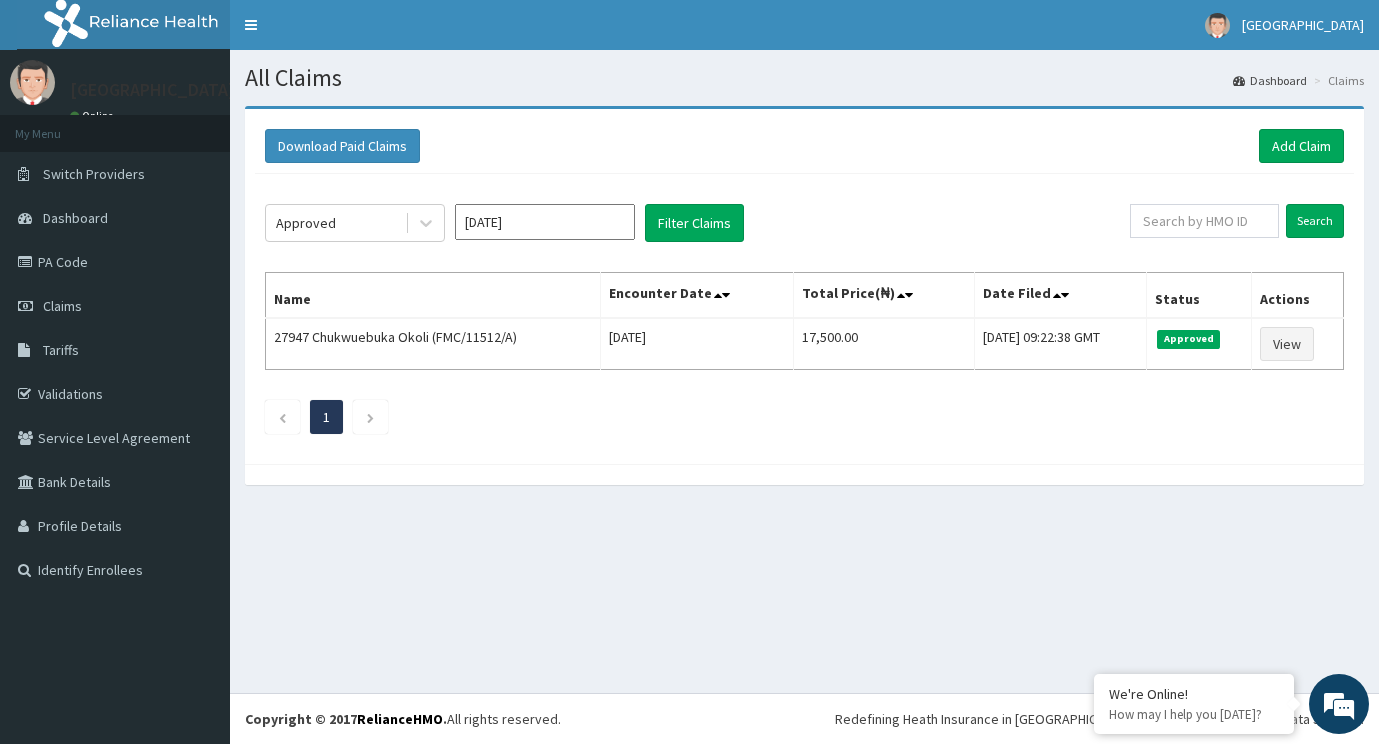 drag, startPoint x: 278, startPoint y: 517, endPoint x: 297, endPoint y: 504, distance: 23.021729 